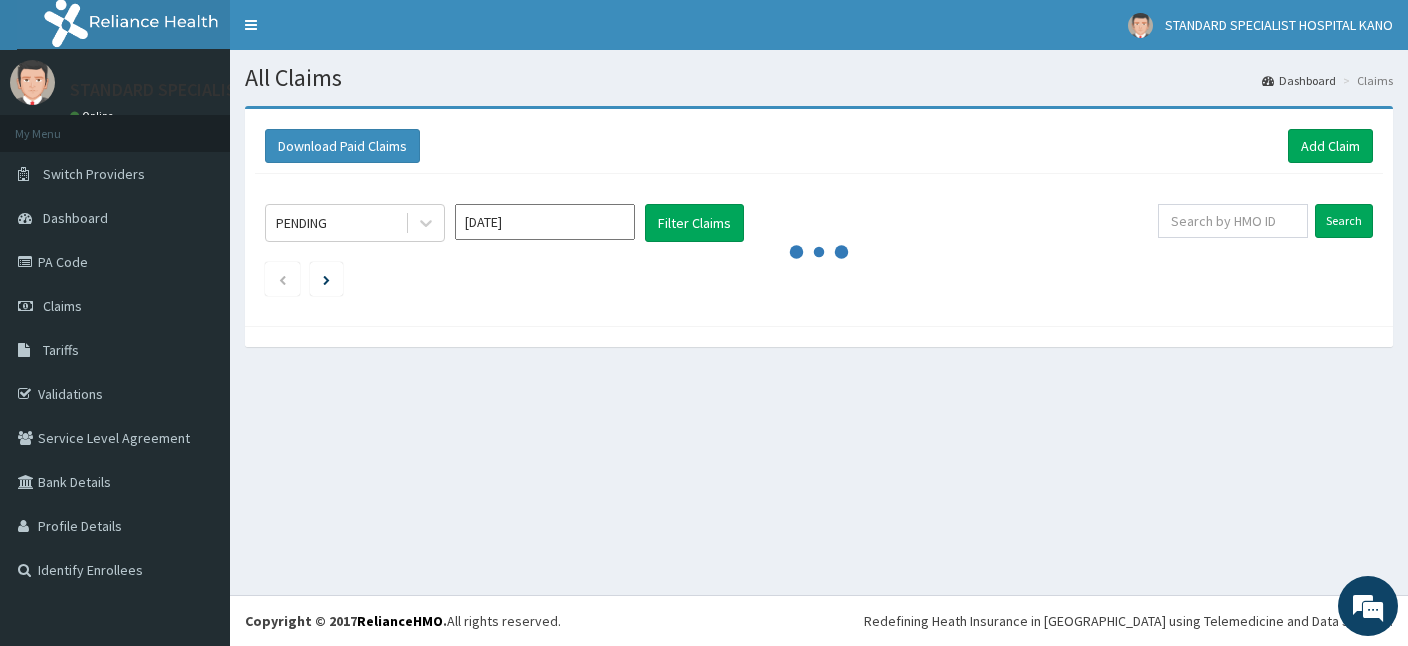 scroll, scrollTop: 0, scrollLeft: 0, axis: both 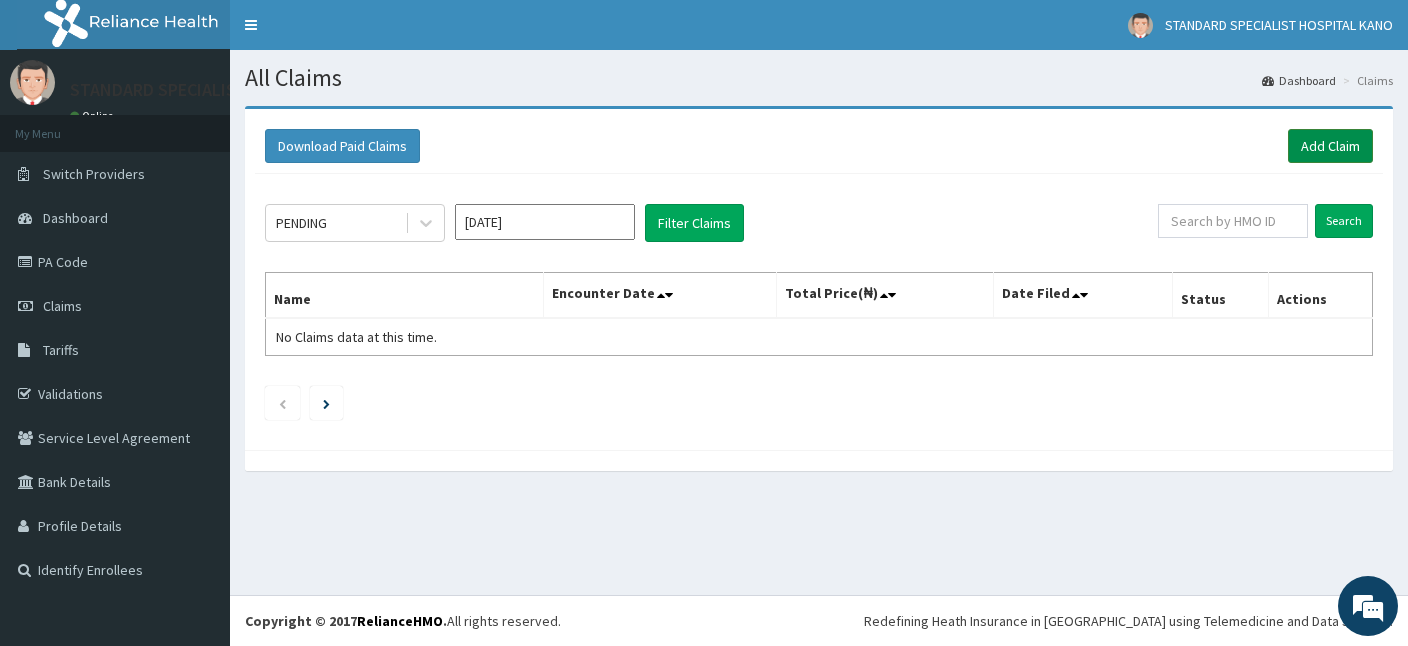 click on "Add Claim" at bounding box center (1330, 146) 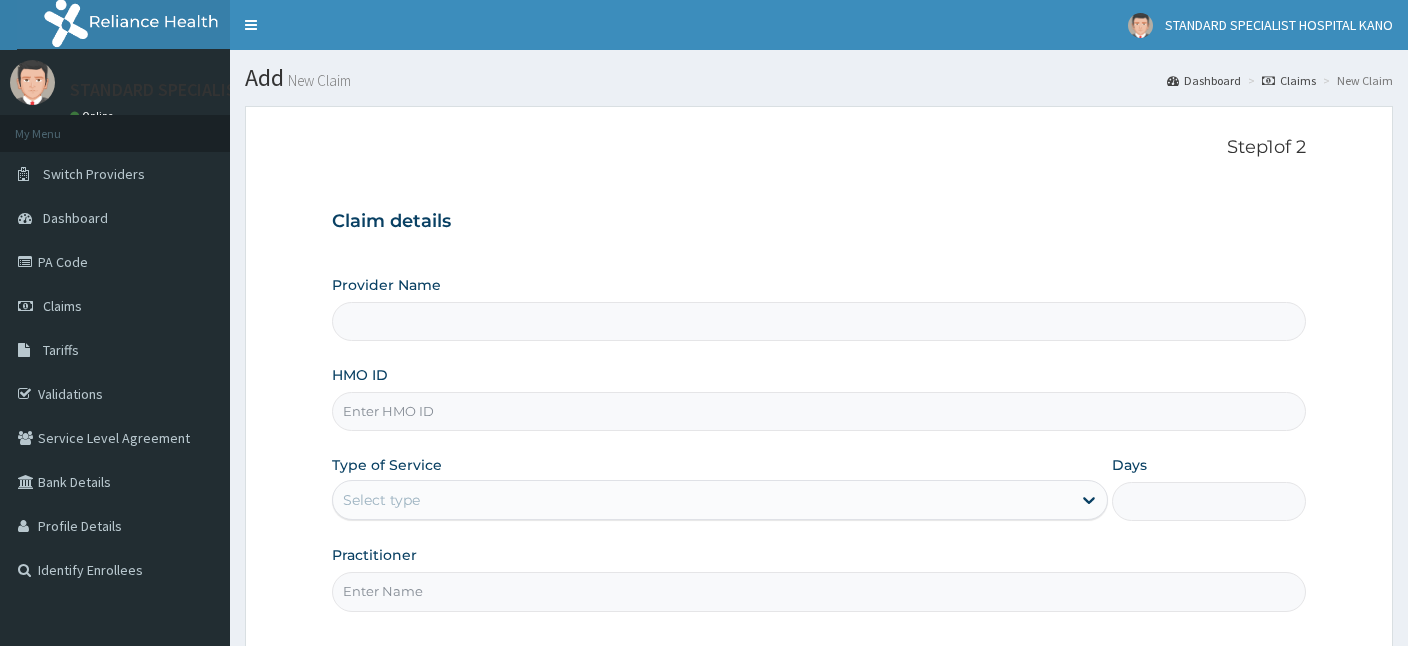 drag, startPoint x: 0, startPoint y: 0, endPoint x: 437, endPoint y: 409, distance: 598.5399 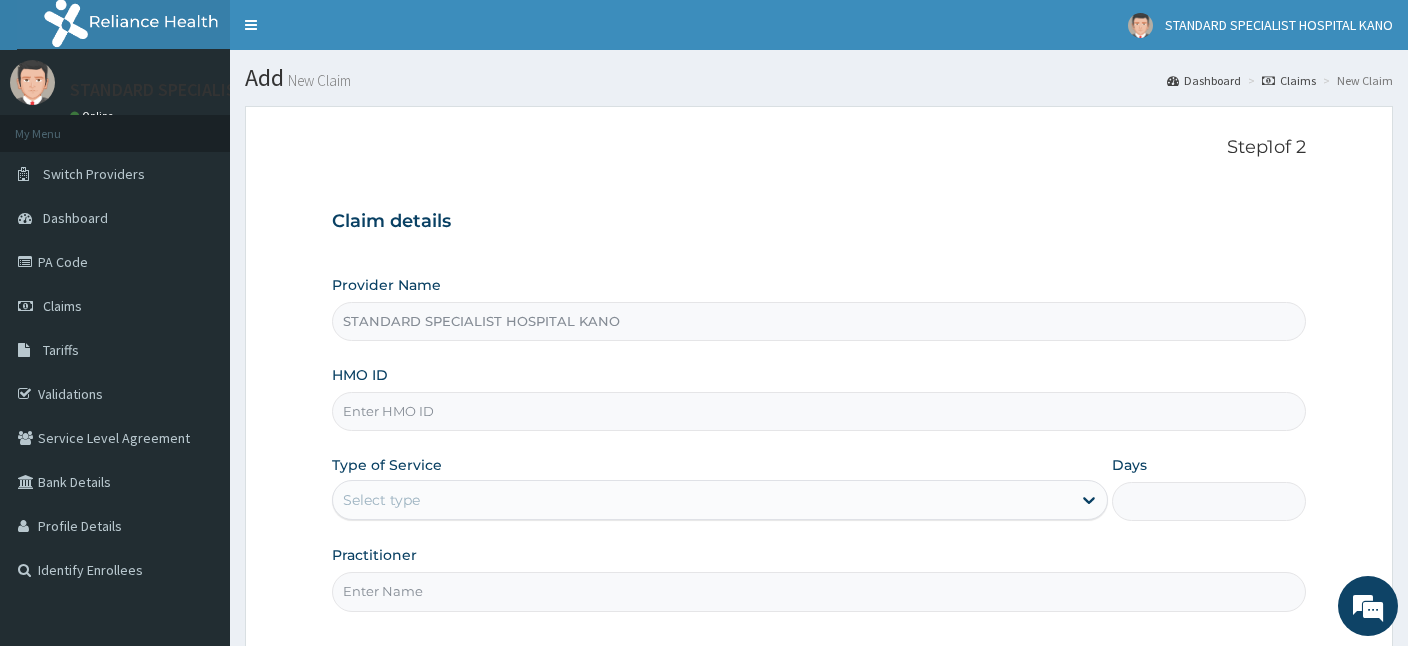paste on "TLF/10140/A" 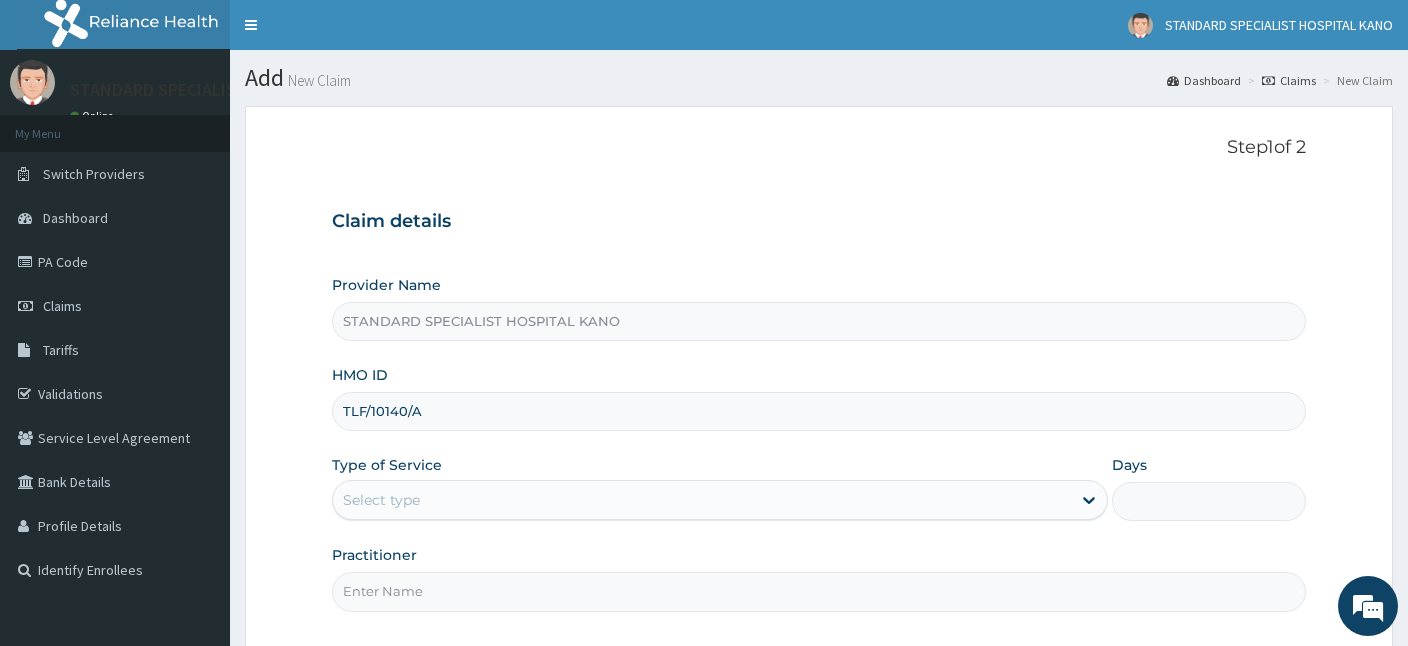 click on "TLF/10140/A" at bounding box center [819, 411] 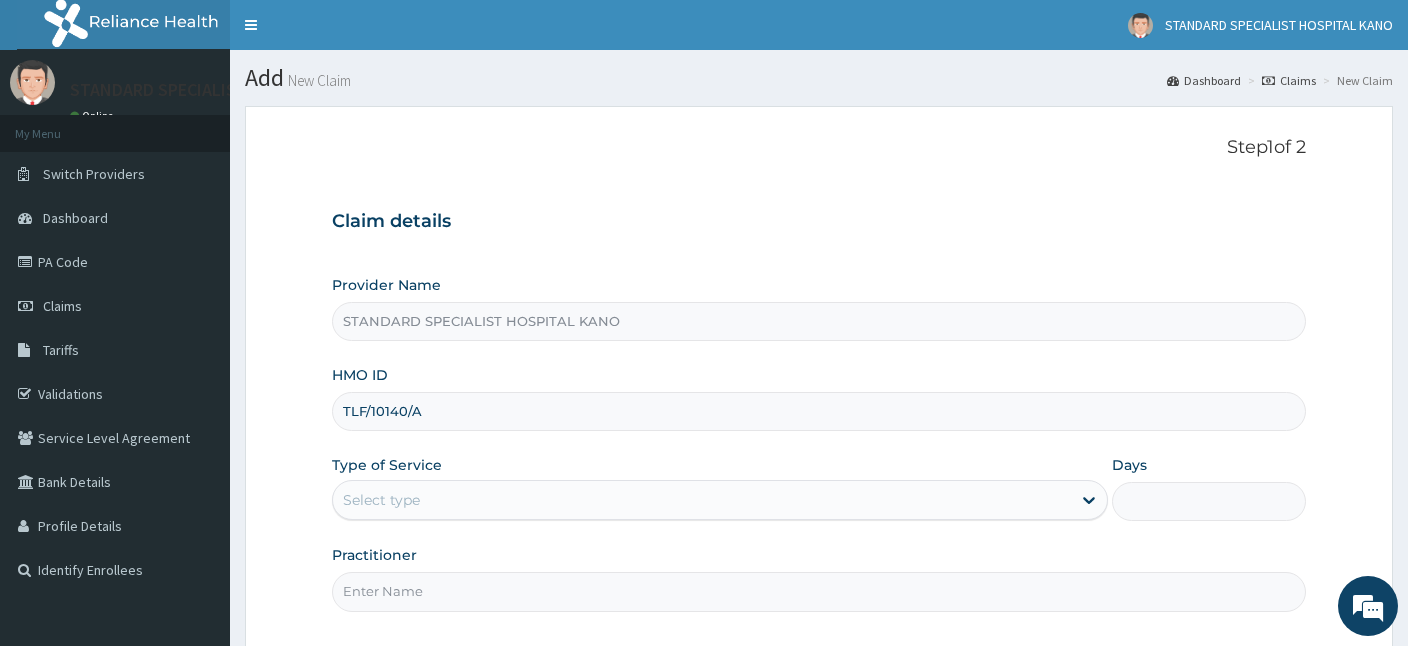 type on "TLF/10140/A" 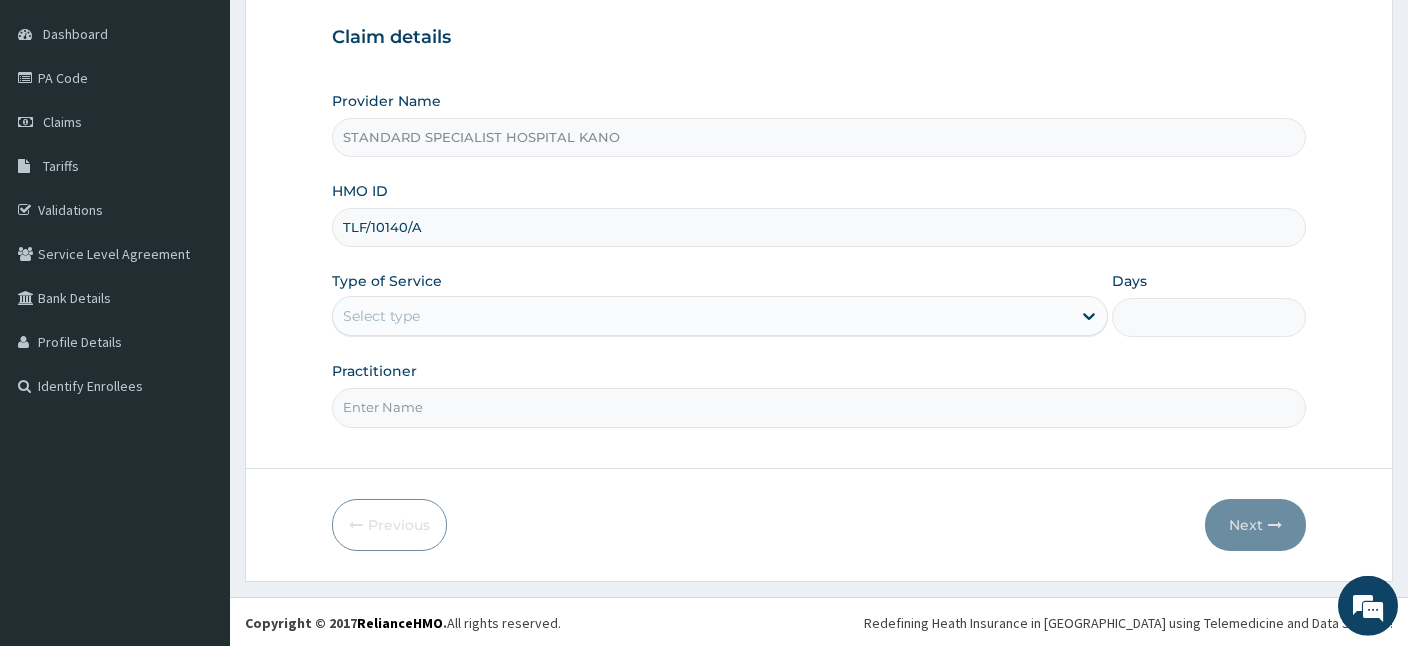 scroll, scrollTop: 184, scrollLeft: 0, axis: vertical 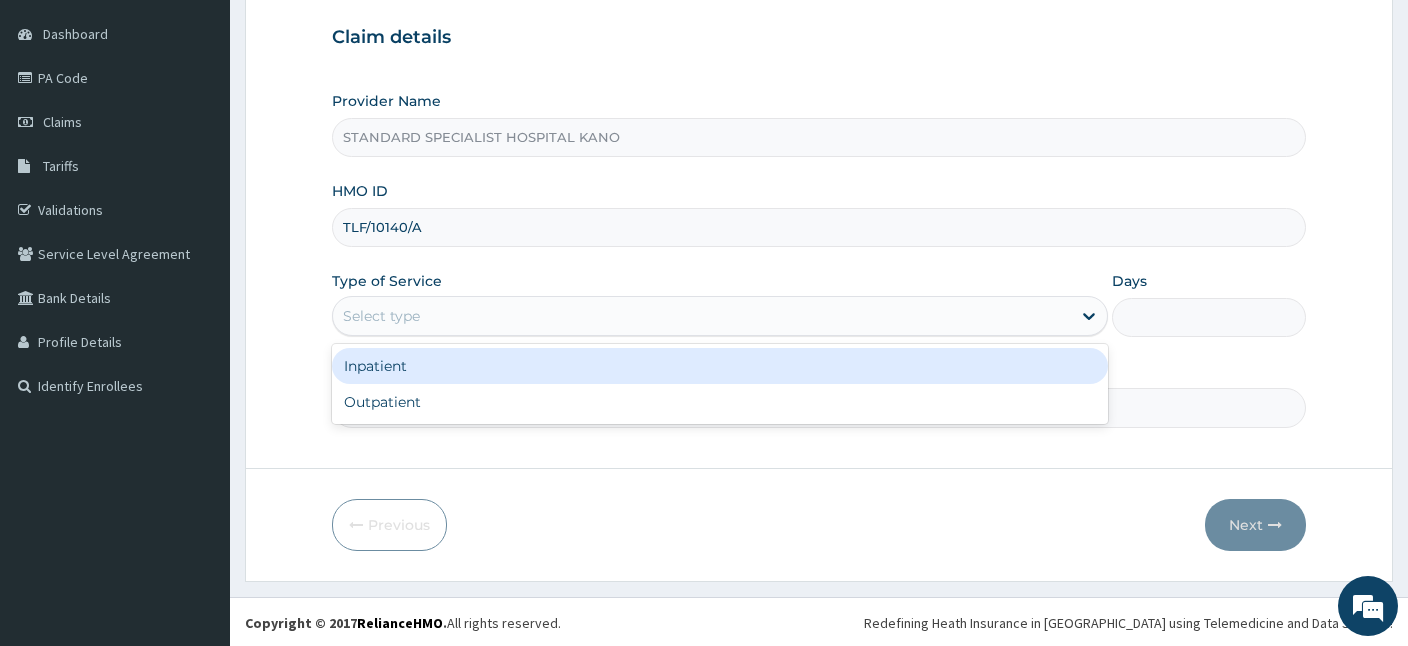 click on "Select type" at bounding box center [702, 316] 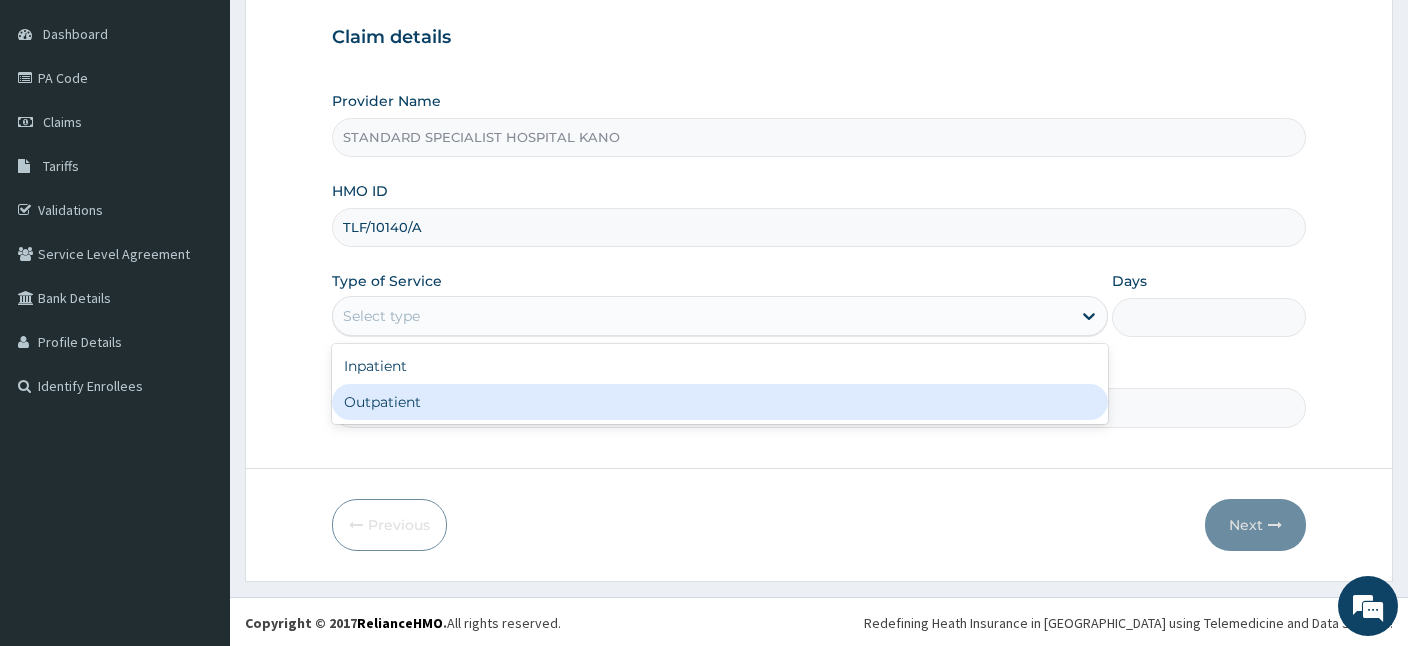 drag, startPoint x: 440, startPoint y: 387, endPoint x: 442, endPoint y: 400, distance: 13.152946 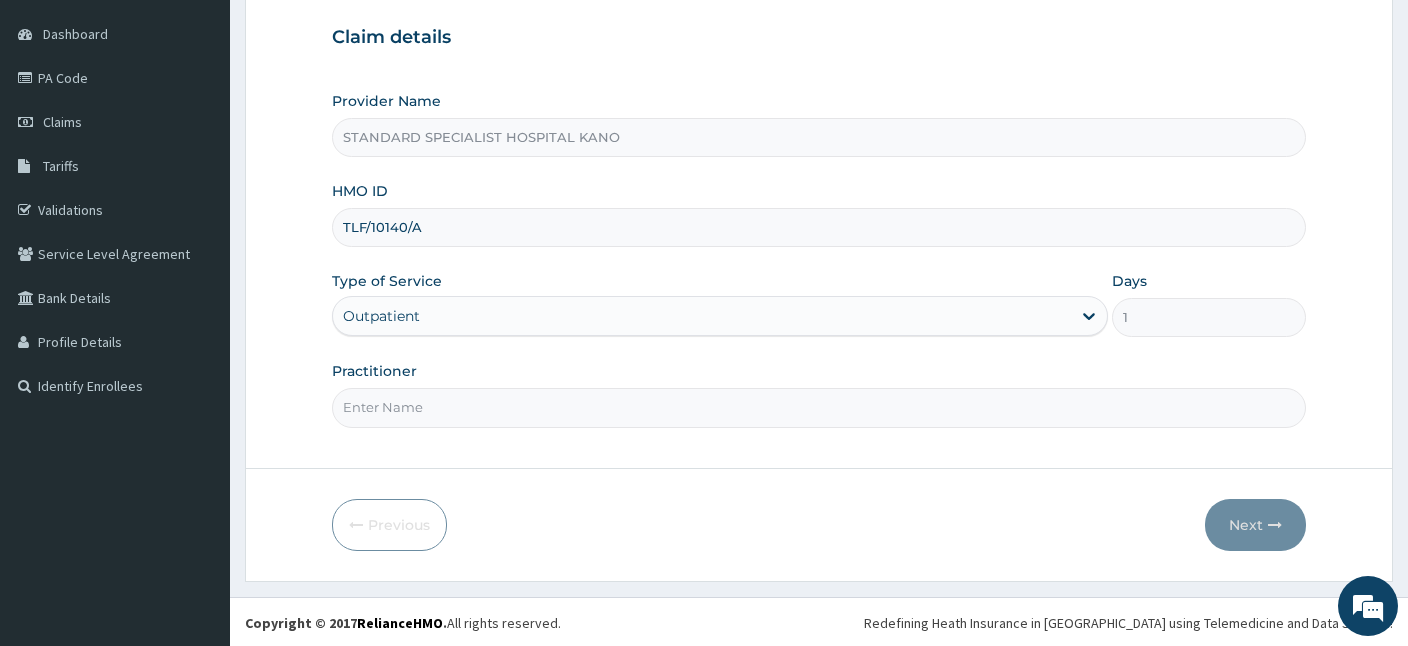 click on "Practitioner" at bounding box center (819, 407) 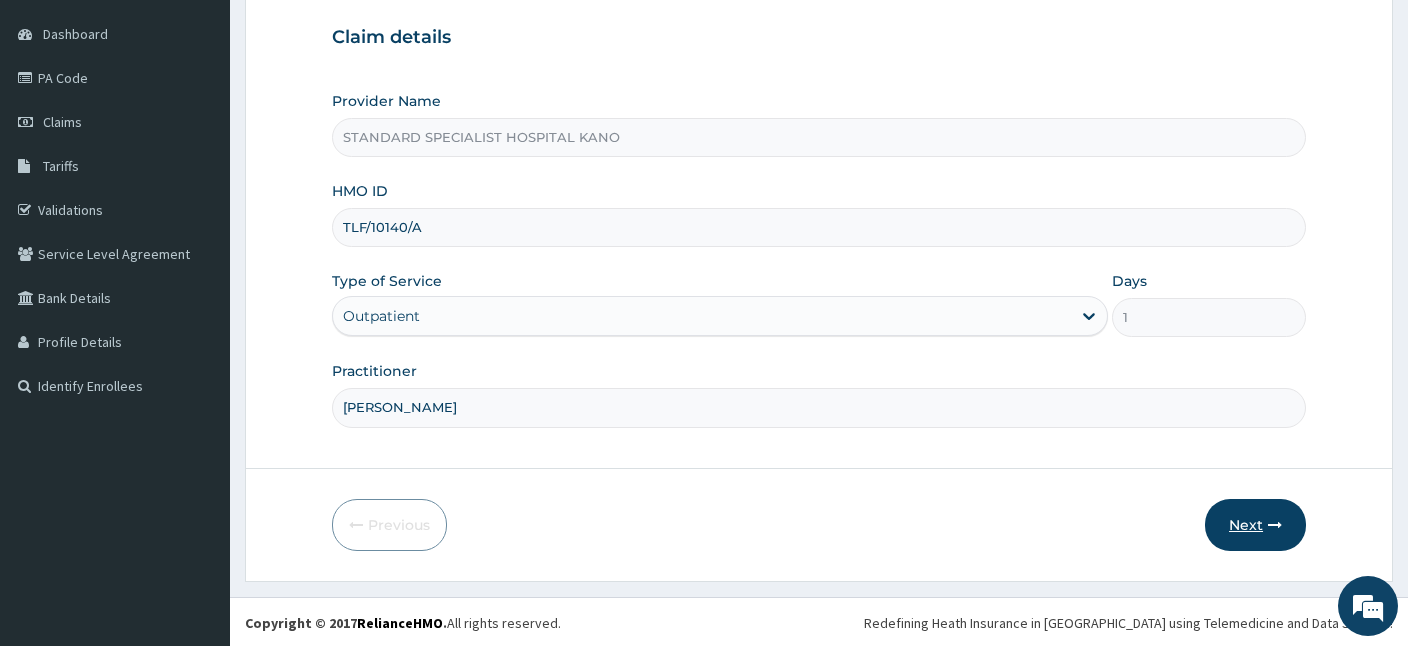 type on "DR FELIX" 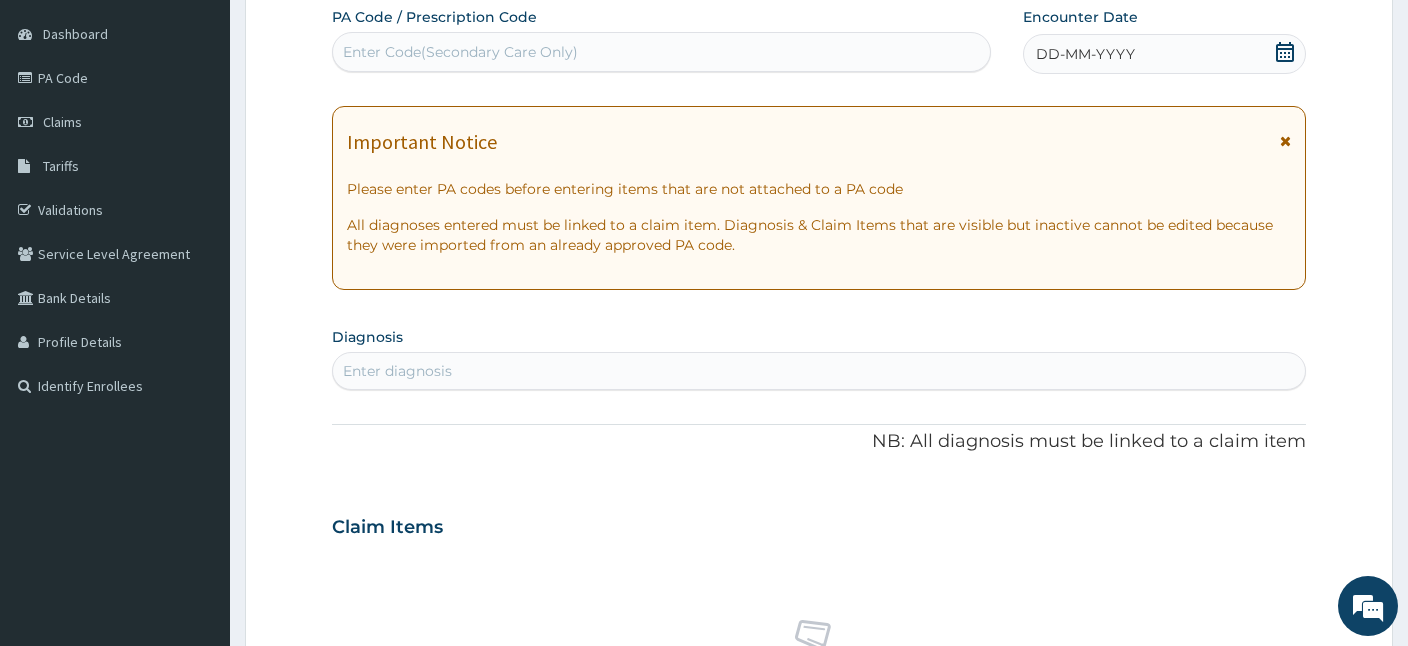 click on "Enter Code(Secondary Care Only)" at bounding box center [460, 52] 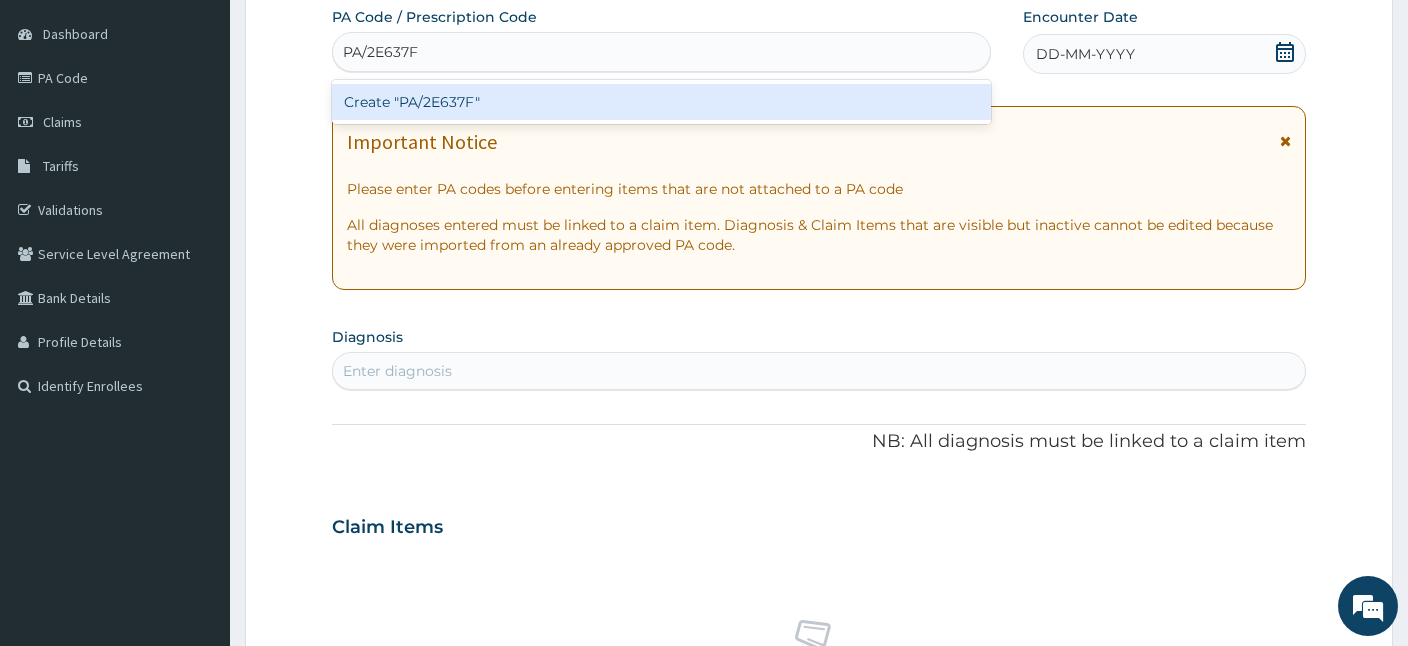 click on "Create "PA/2E637F"" at bounding box center [661, 102] 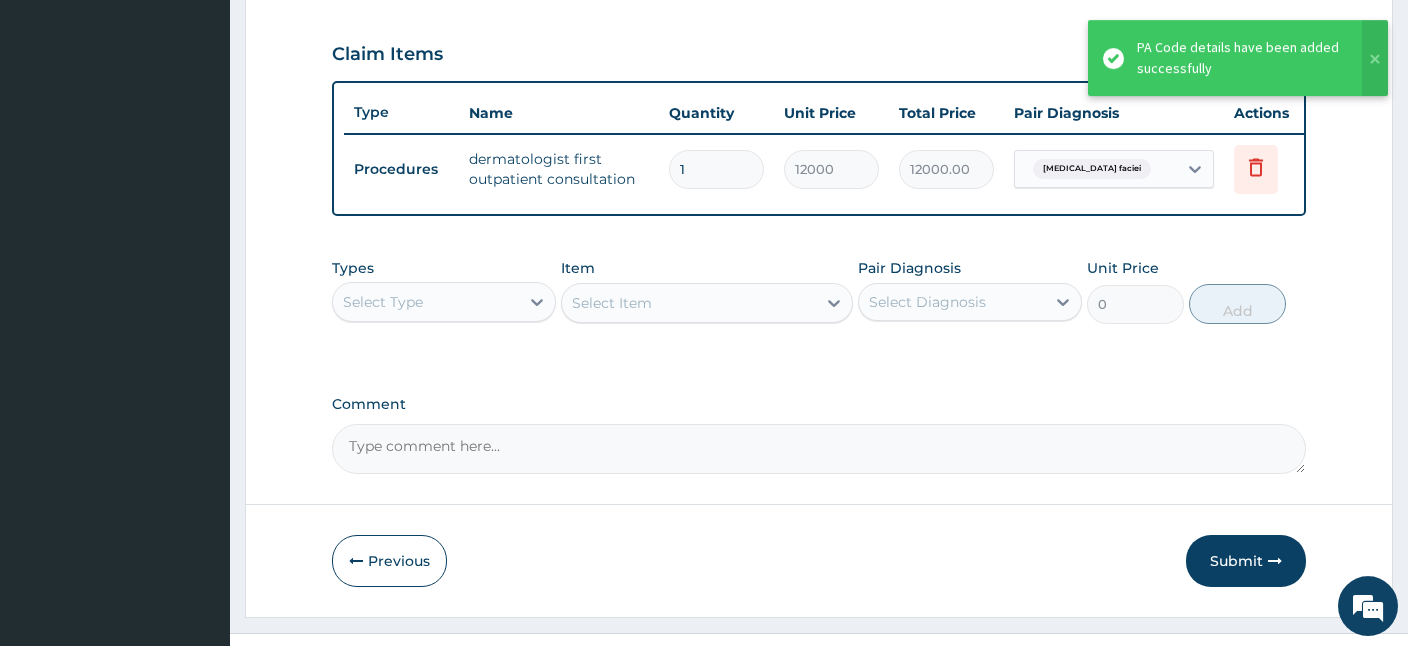 scroll, scrollTop: 697, scrollLeft: 0, axis: vertical 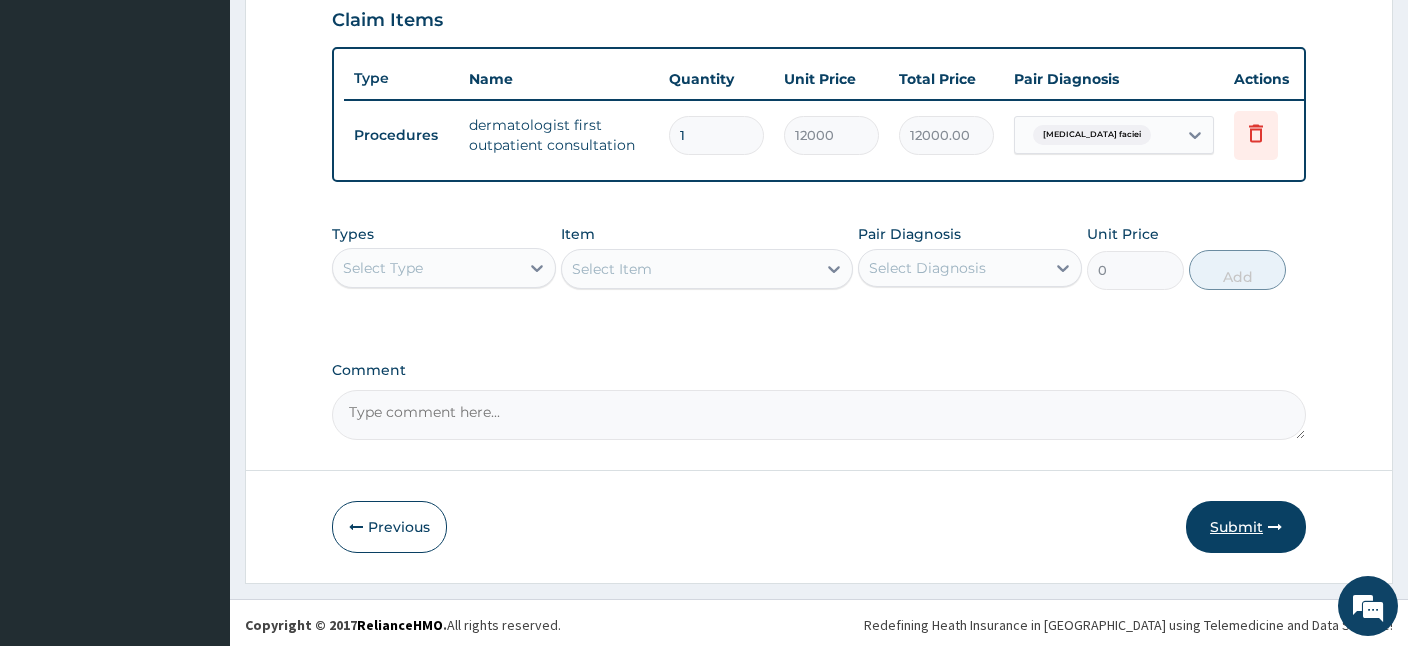 click on "Submit" at bounding box center (1246, 527) 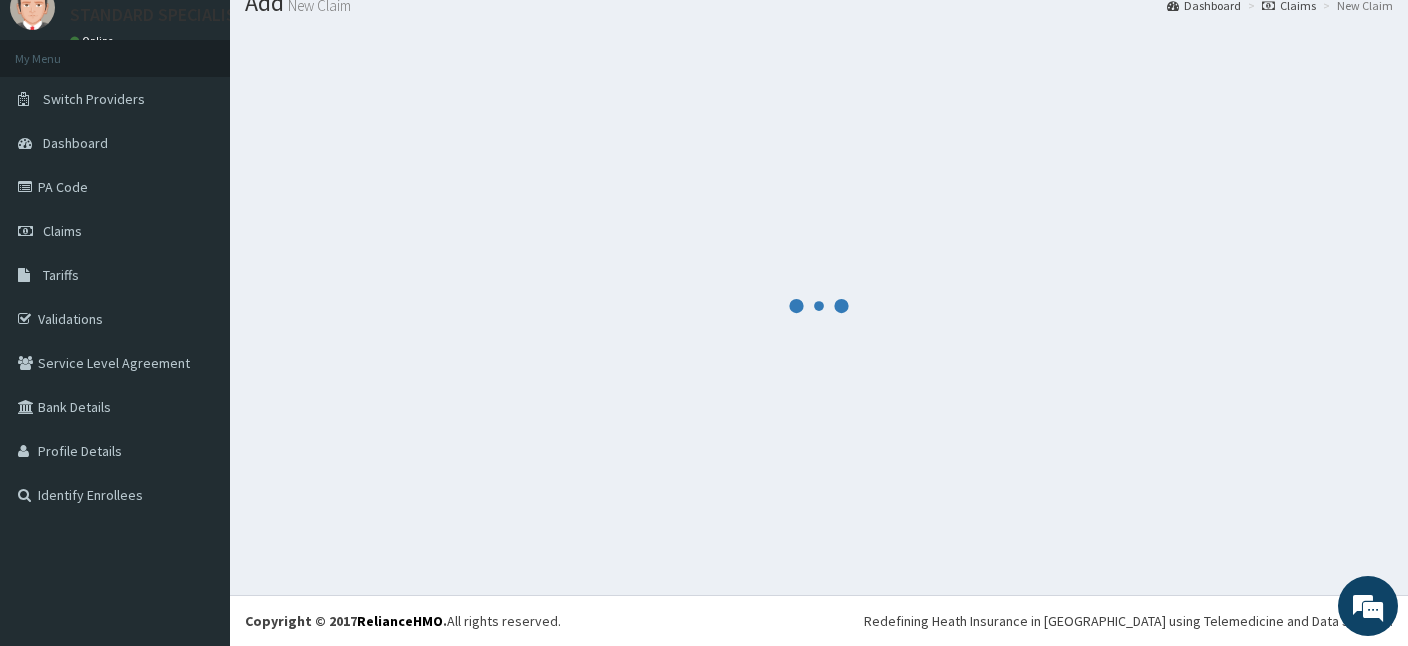 scroll, scrollTop: 75, scrollLeft: 0, axis: vertical 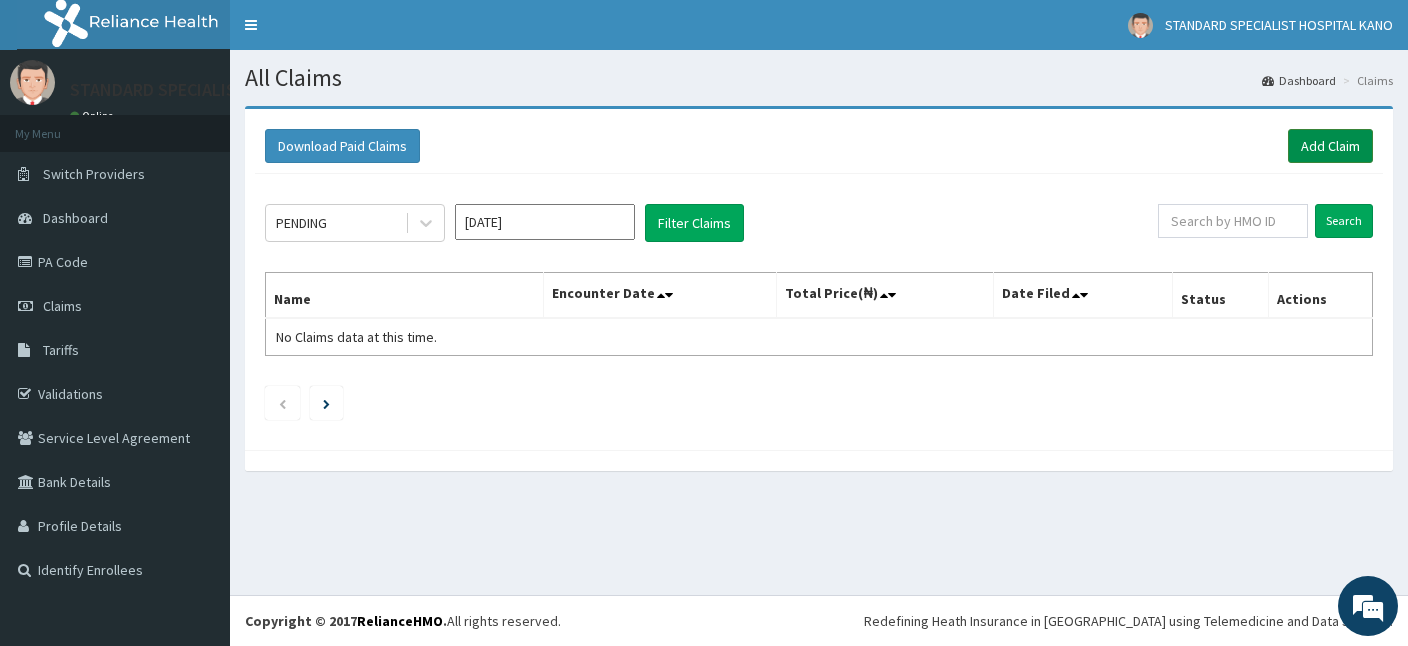 click on "Add Claim" at bounding box center (1330, 146) 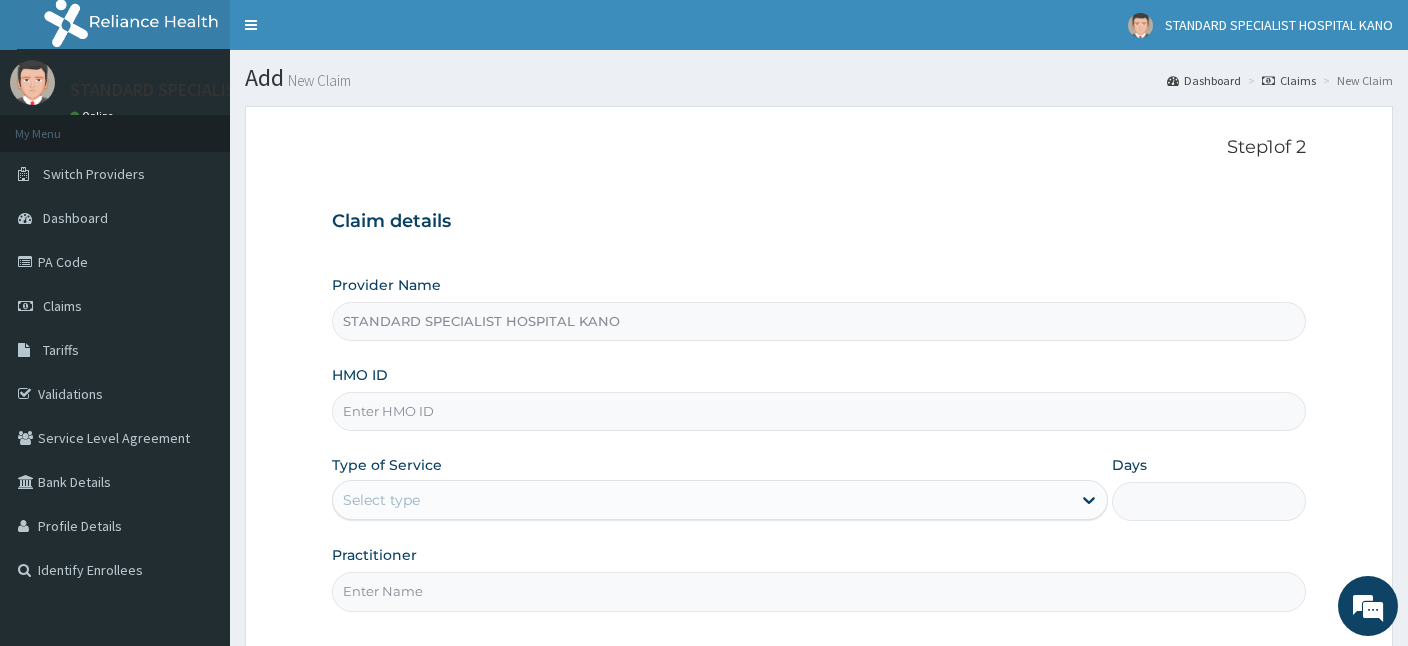 scroll, scrollTop: 0, scrollLeft: 0, axis: both 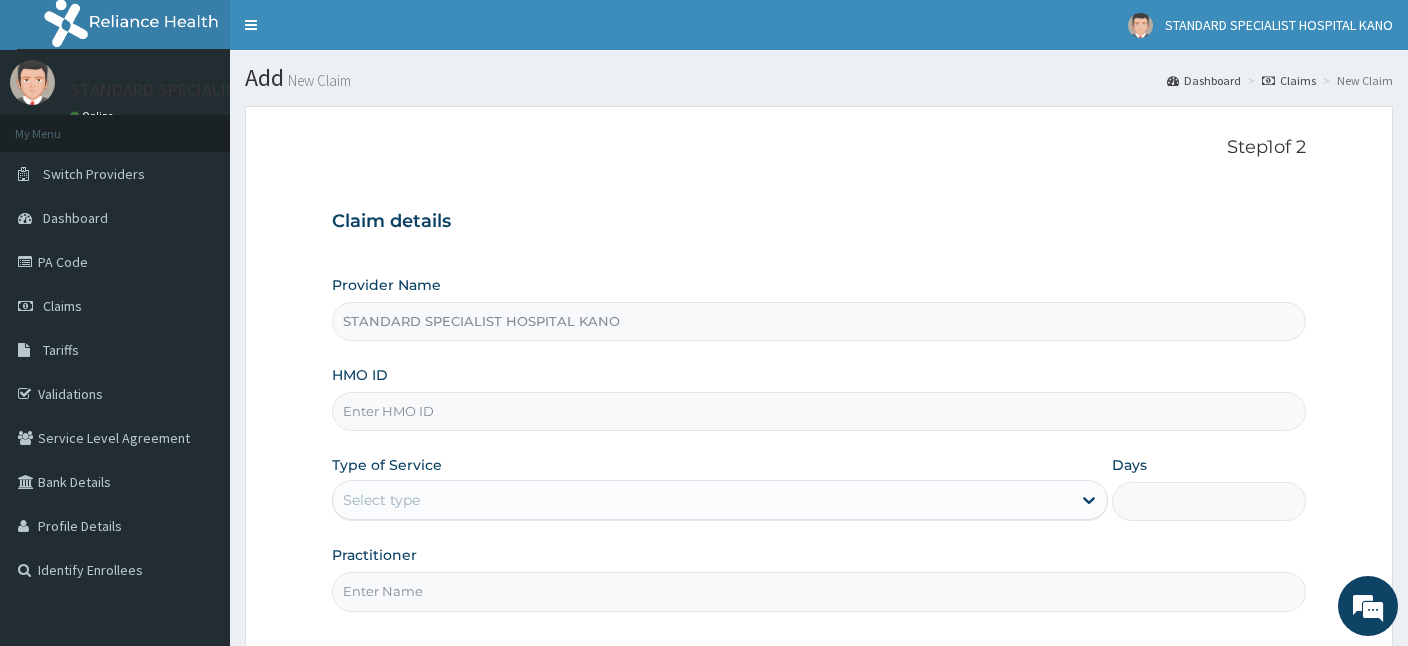 click on "HMO ID" at bounding box center [819, 411] 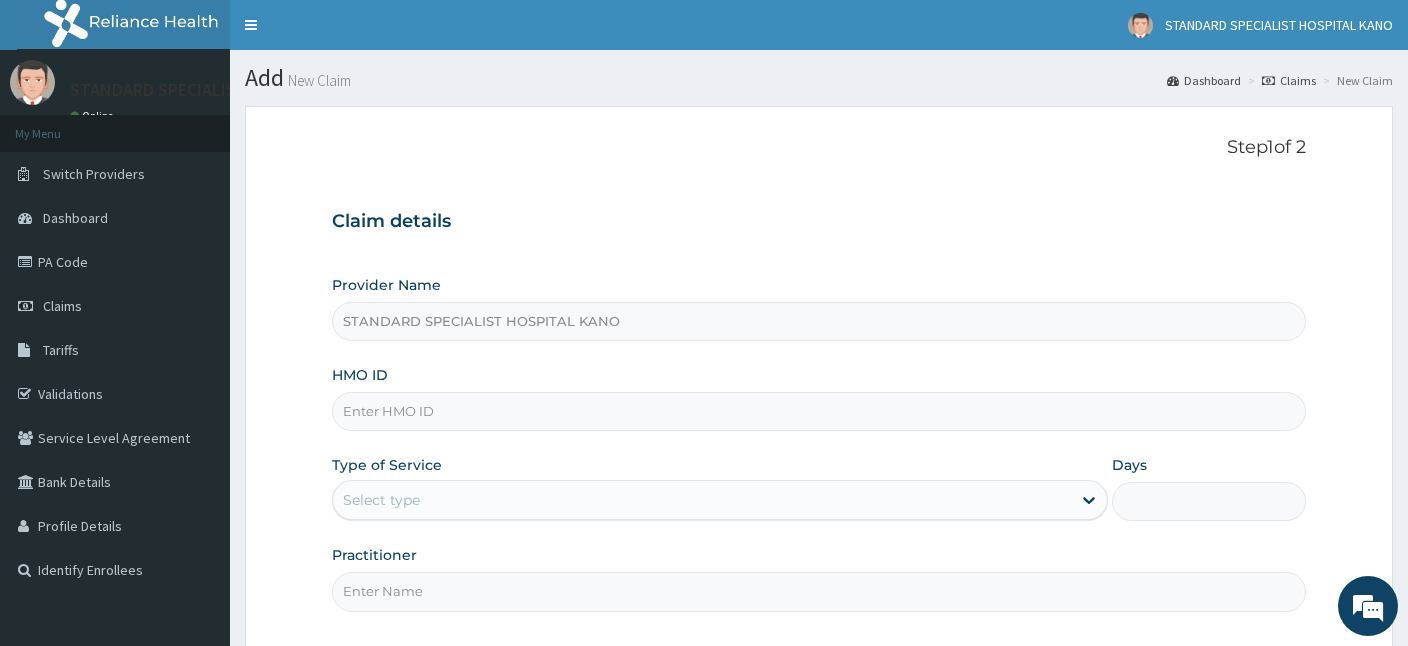 paste on "slb/10371/b" 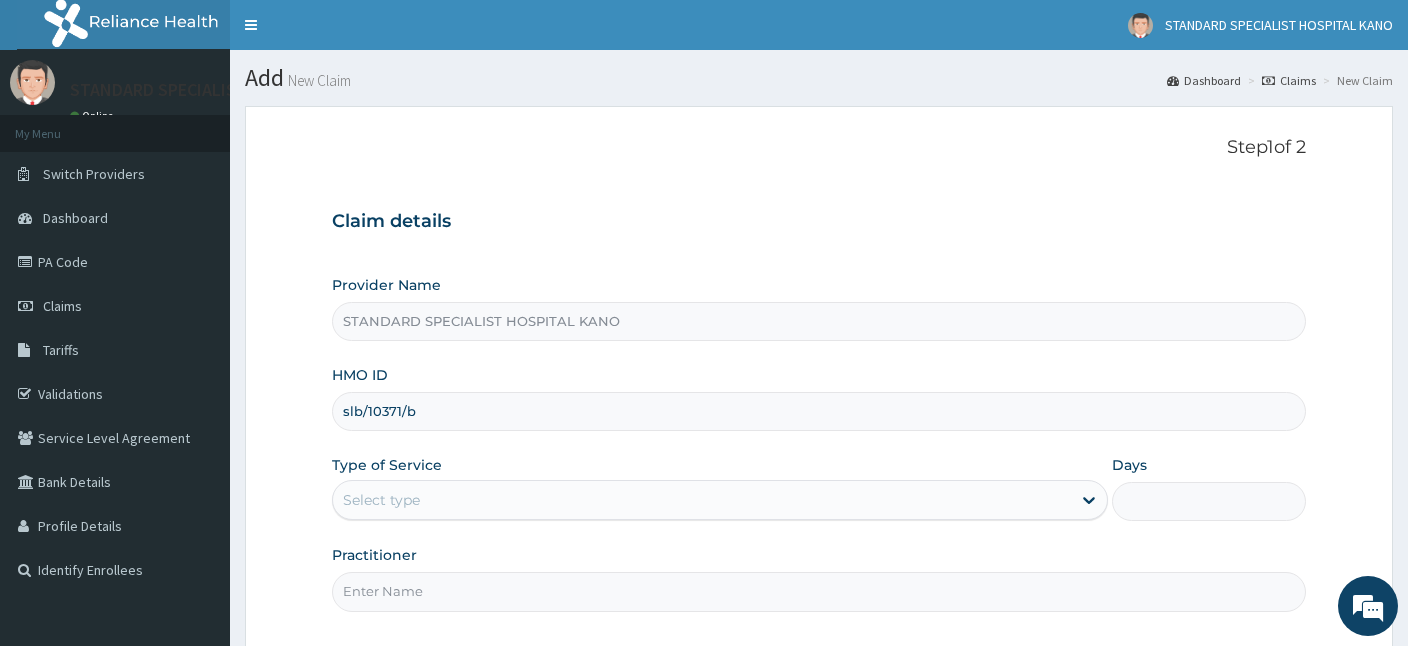 type on "slb/10371/b" 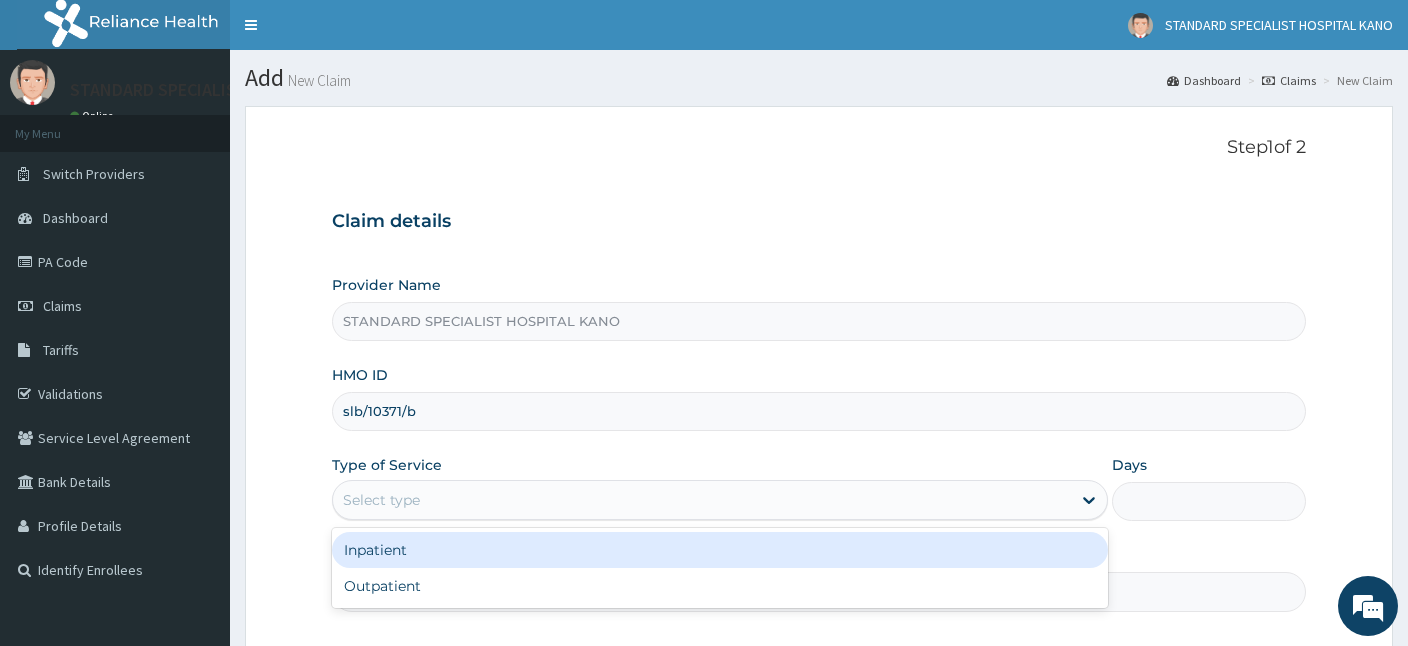 click on "Select type" at bounding box center [702, 500] 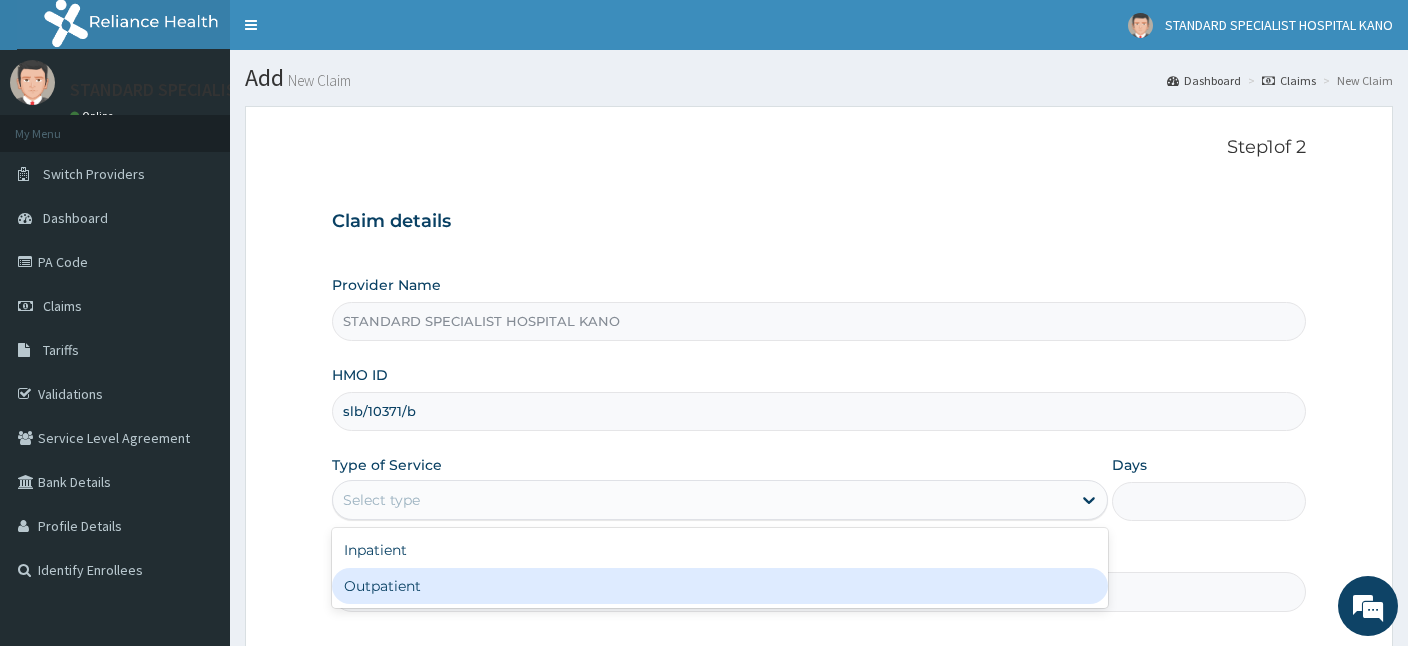 click on "Outpatient" at bounding box center (720, 586) 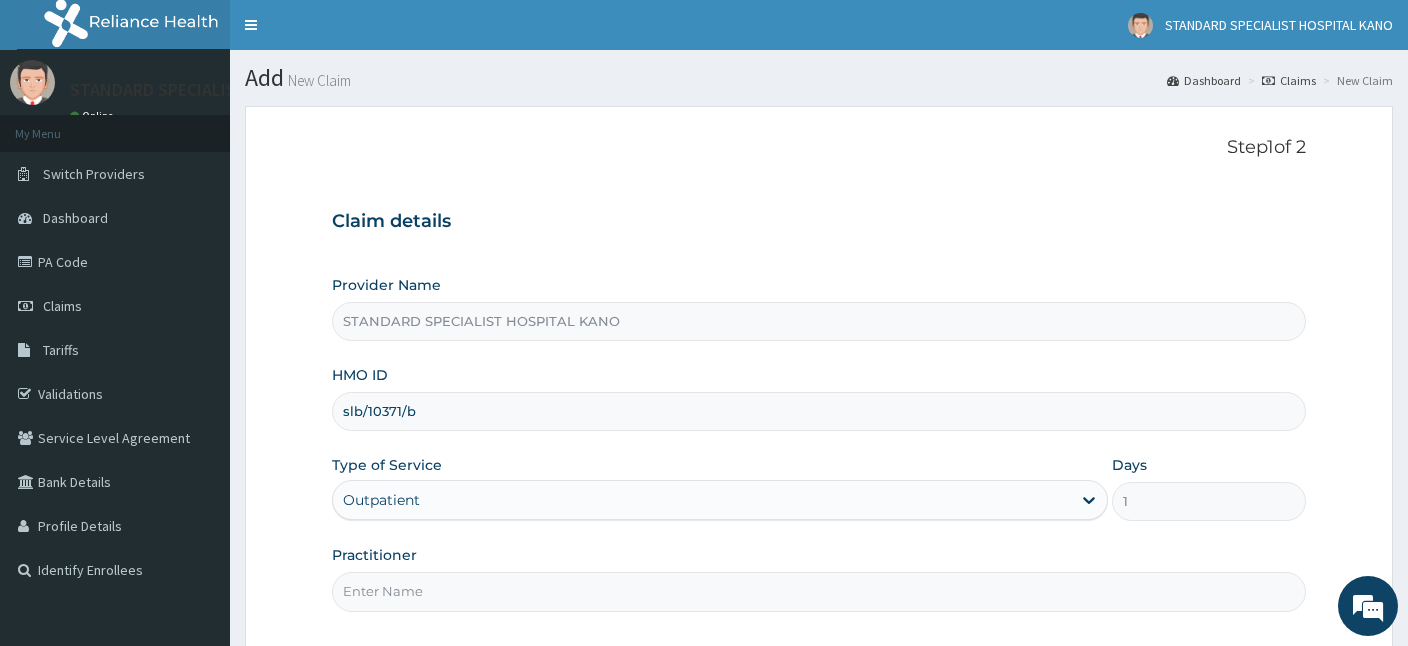 click on "Practitioner" at bounding box center (819, 591) 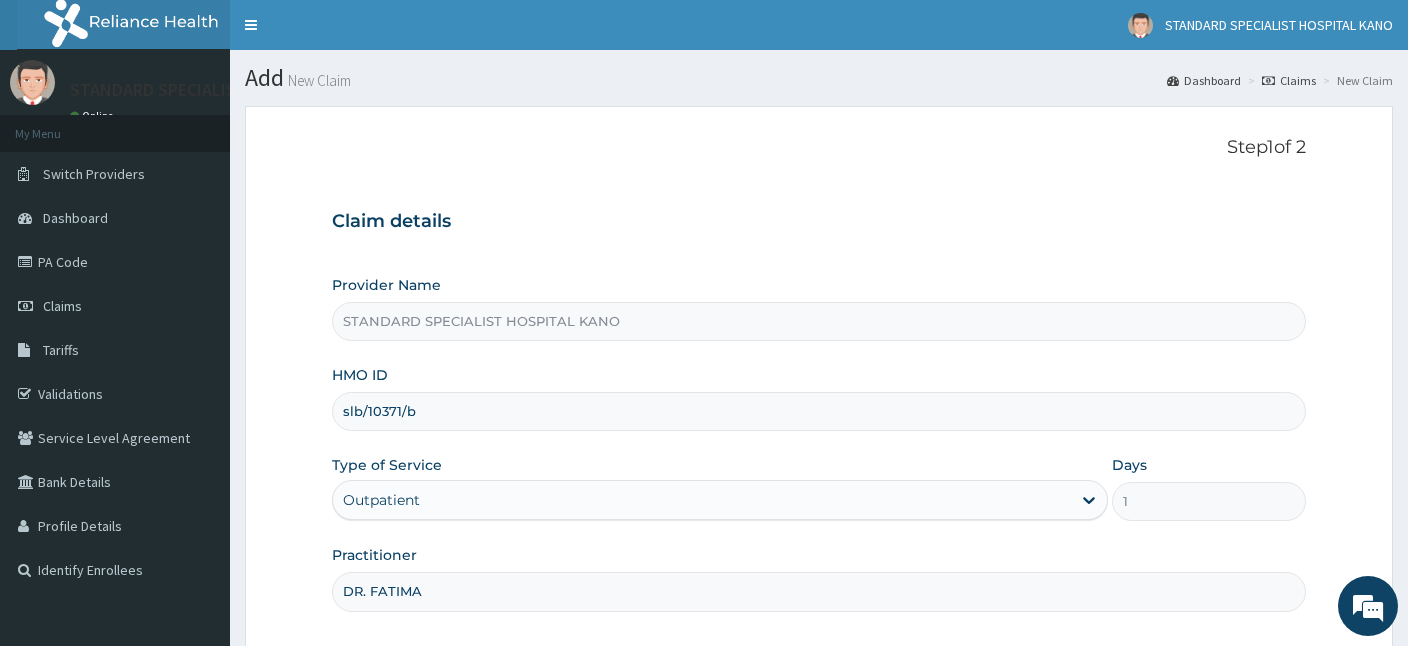 type on "DR. FATIMA" 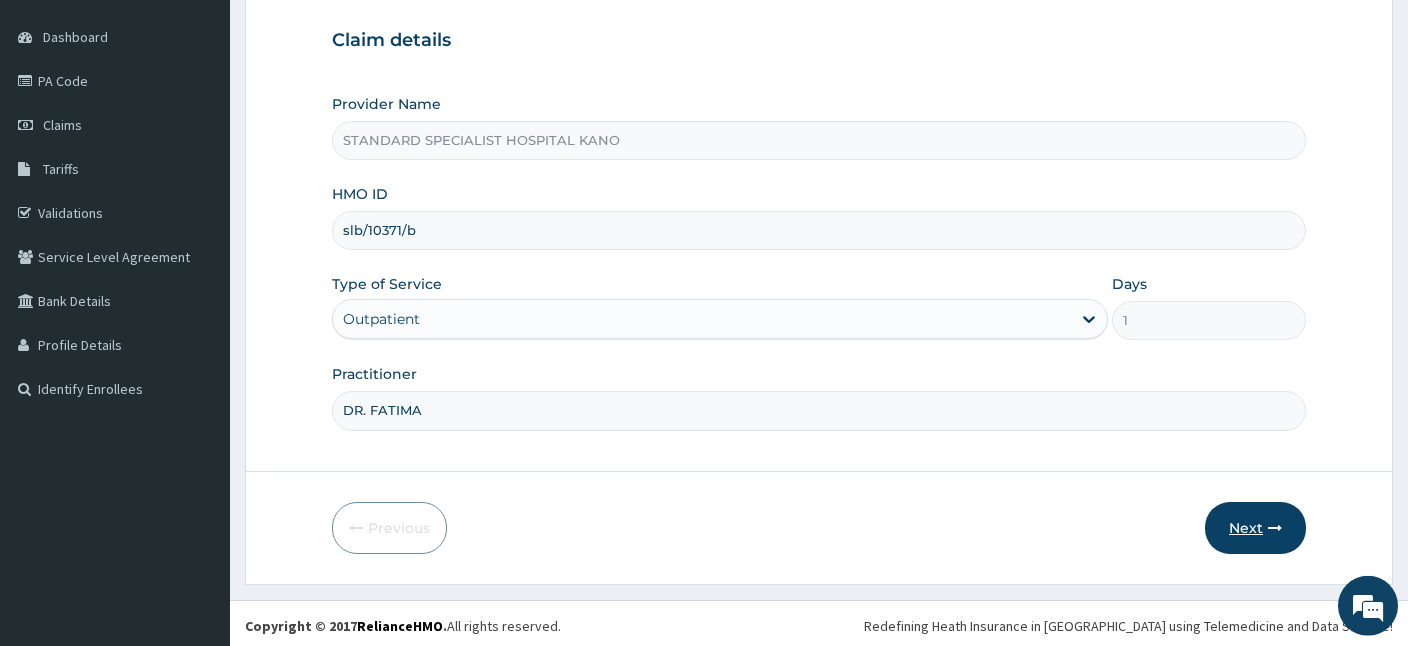 scroll, scrollTop: 184, scrollLeft: 0, axis: vertical 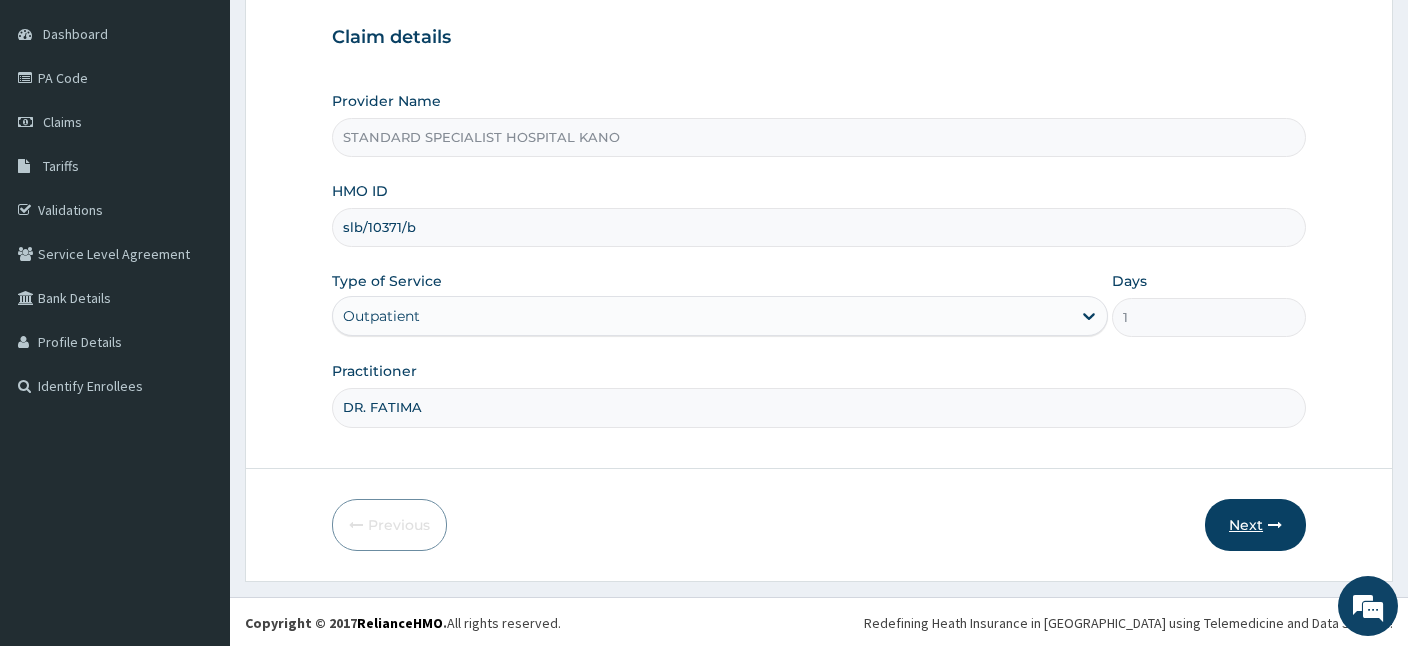 click at bounding box center (1275, 525) 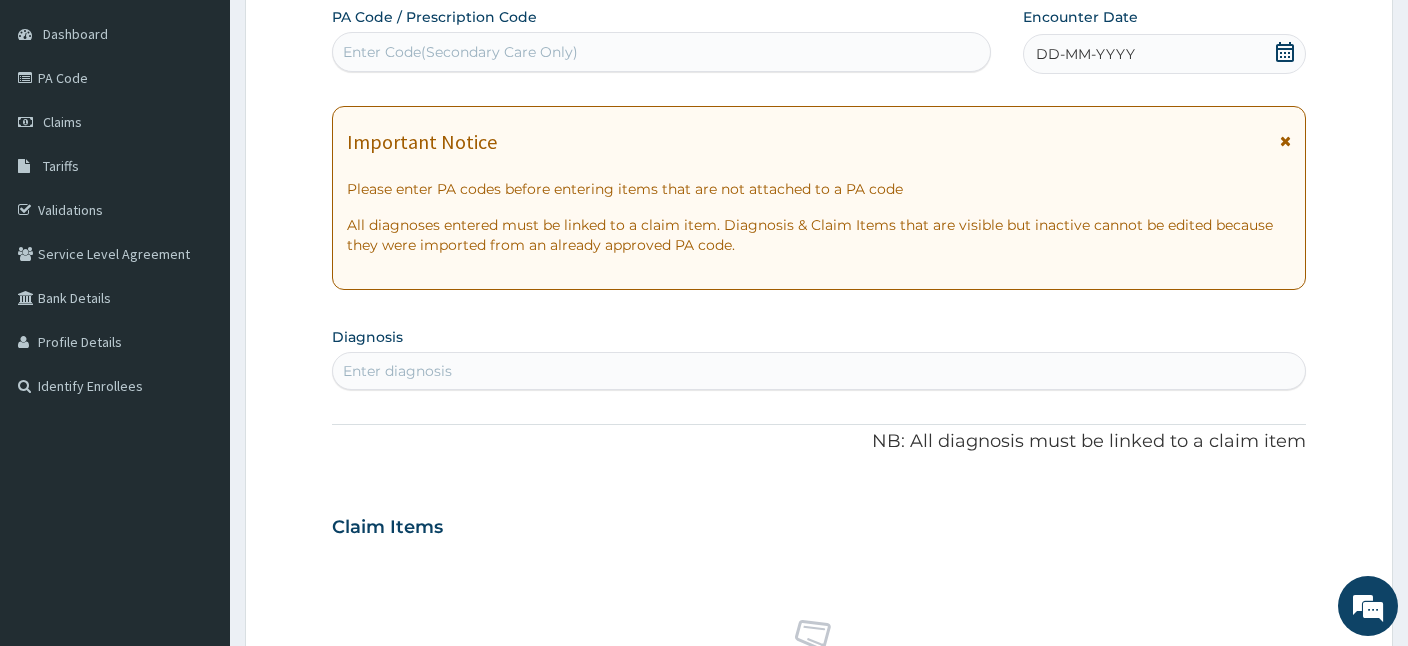 scroll, scrollTop: 0, scrollLeft: 0, axis: both 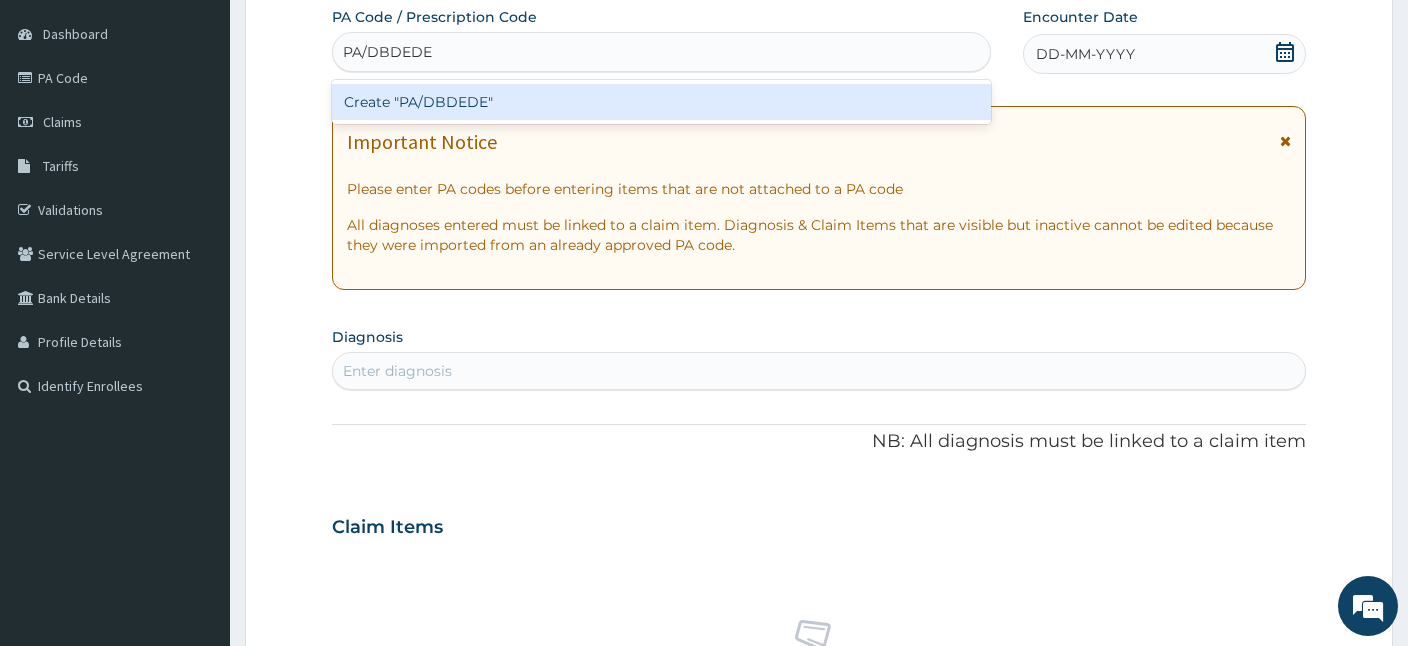 click on "Create "PA/DBDEDE"" at bounding box center (661, 102) 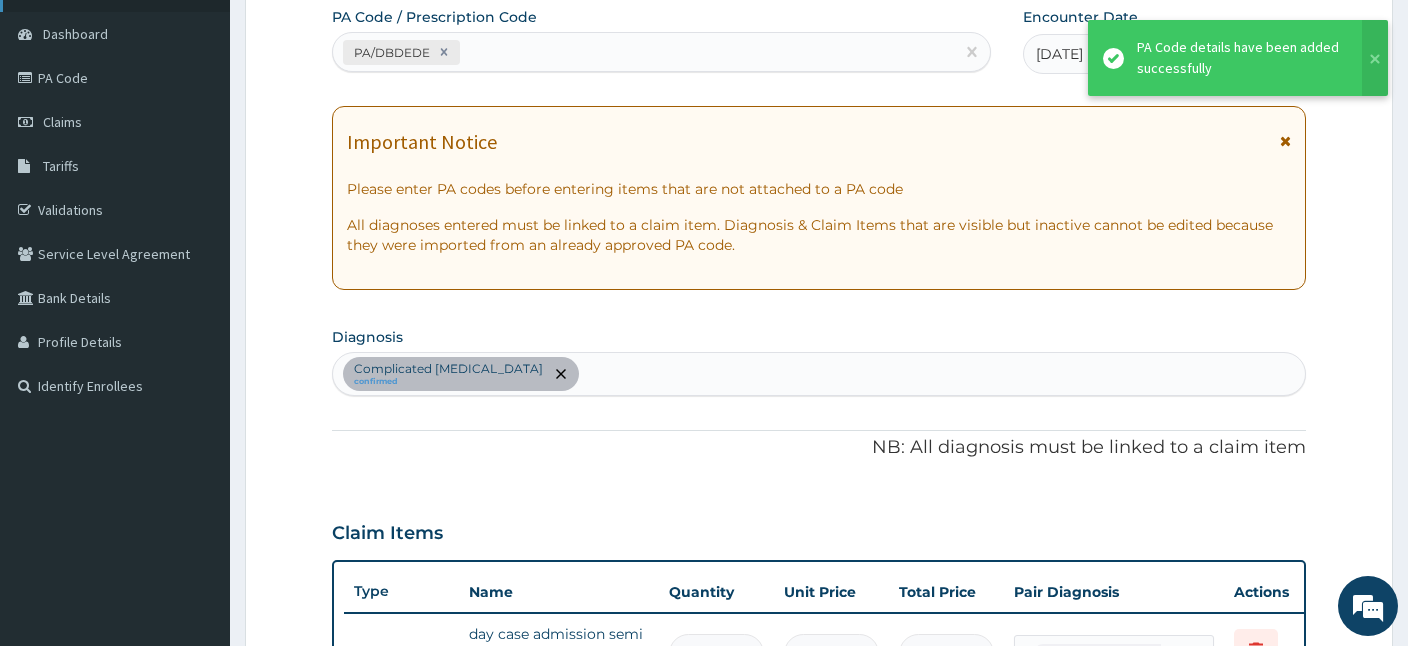 scroll, scrollTop: 512, scrollLeft: 0, axis: vertical 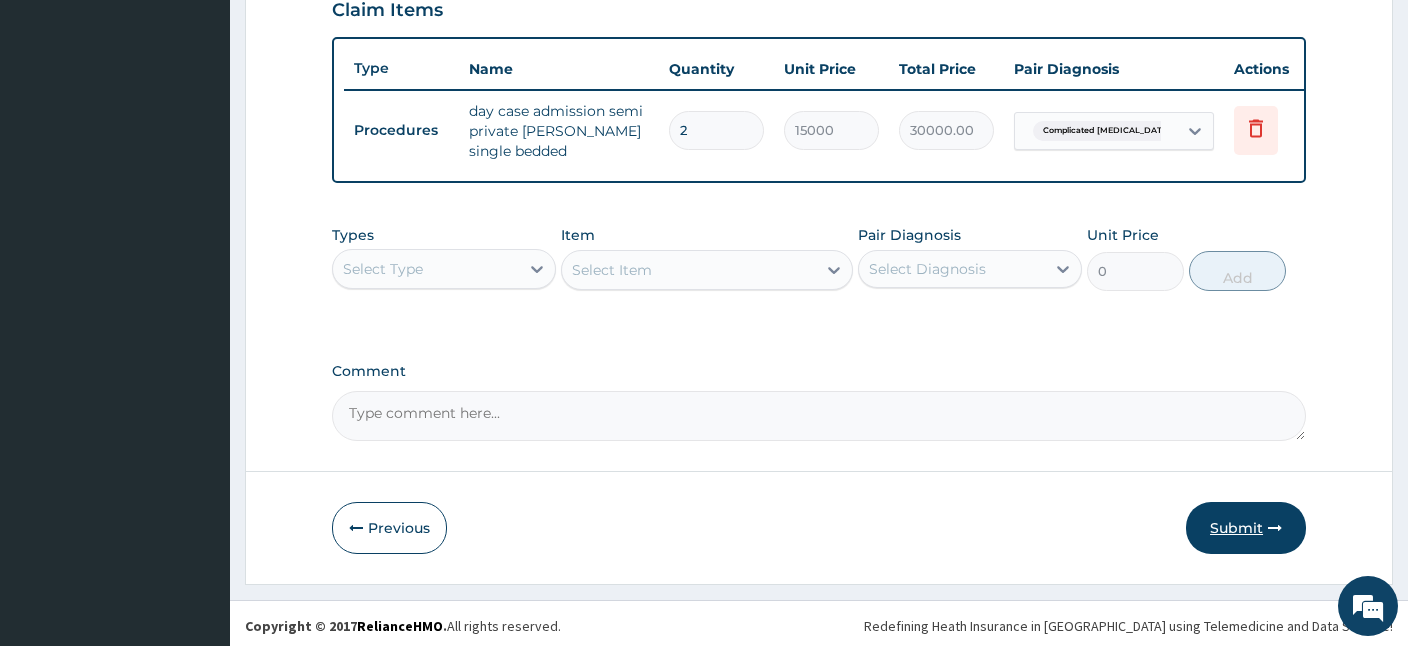 click on "Submit" at bounding box center (1246, 528) 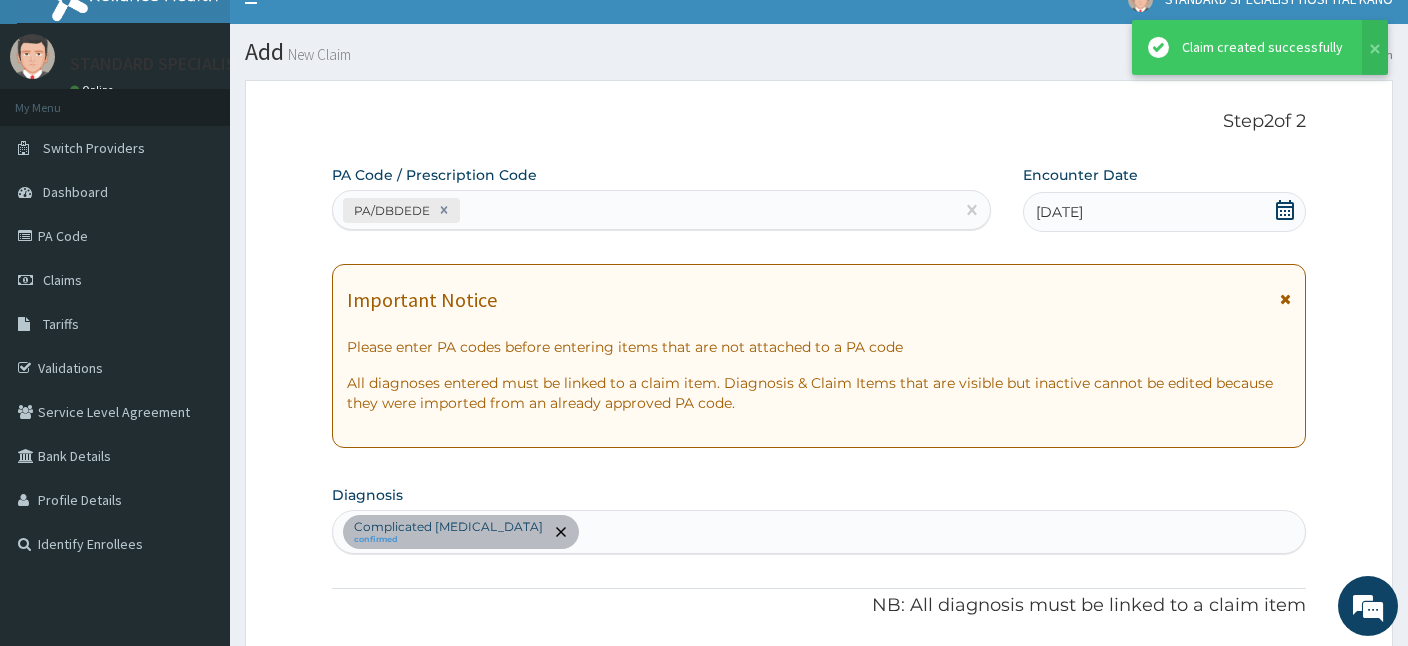 scroll, scrollTop: 0, scrollLeft: 0, axis: both 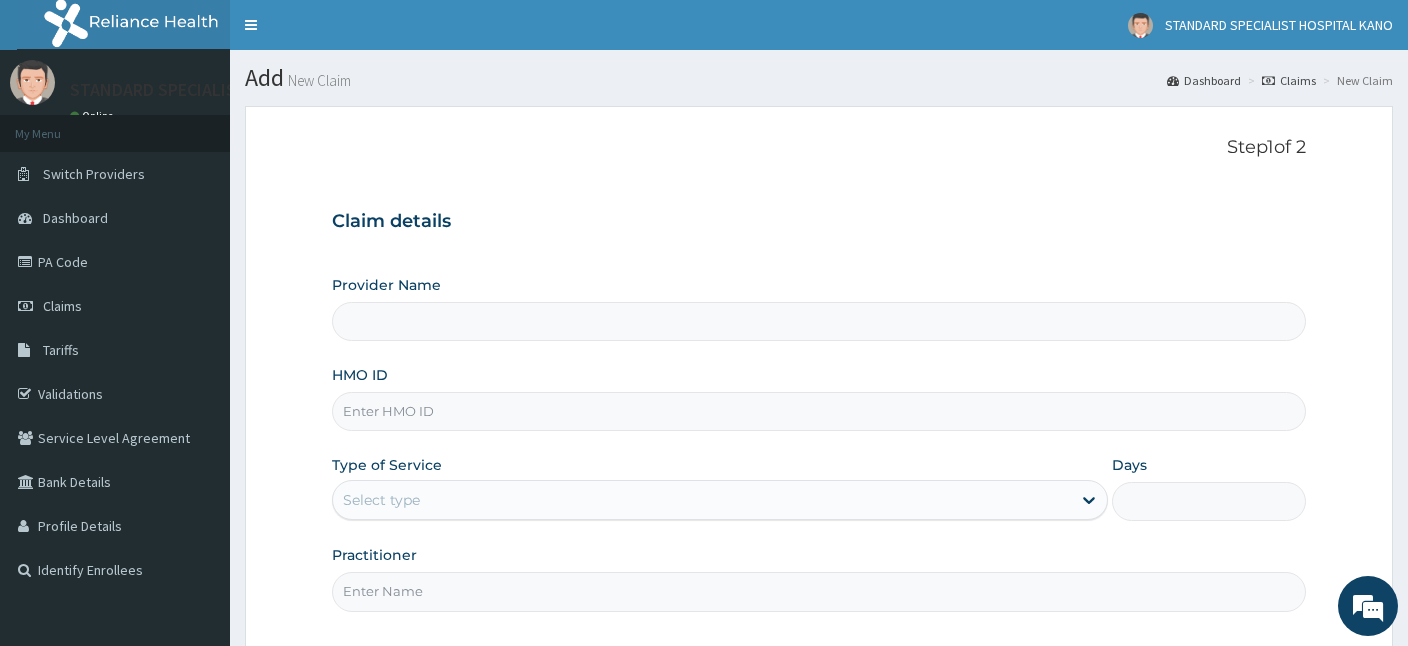 type on "STANDARD SPECIALIST HOSPITAL KANO" 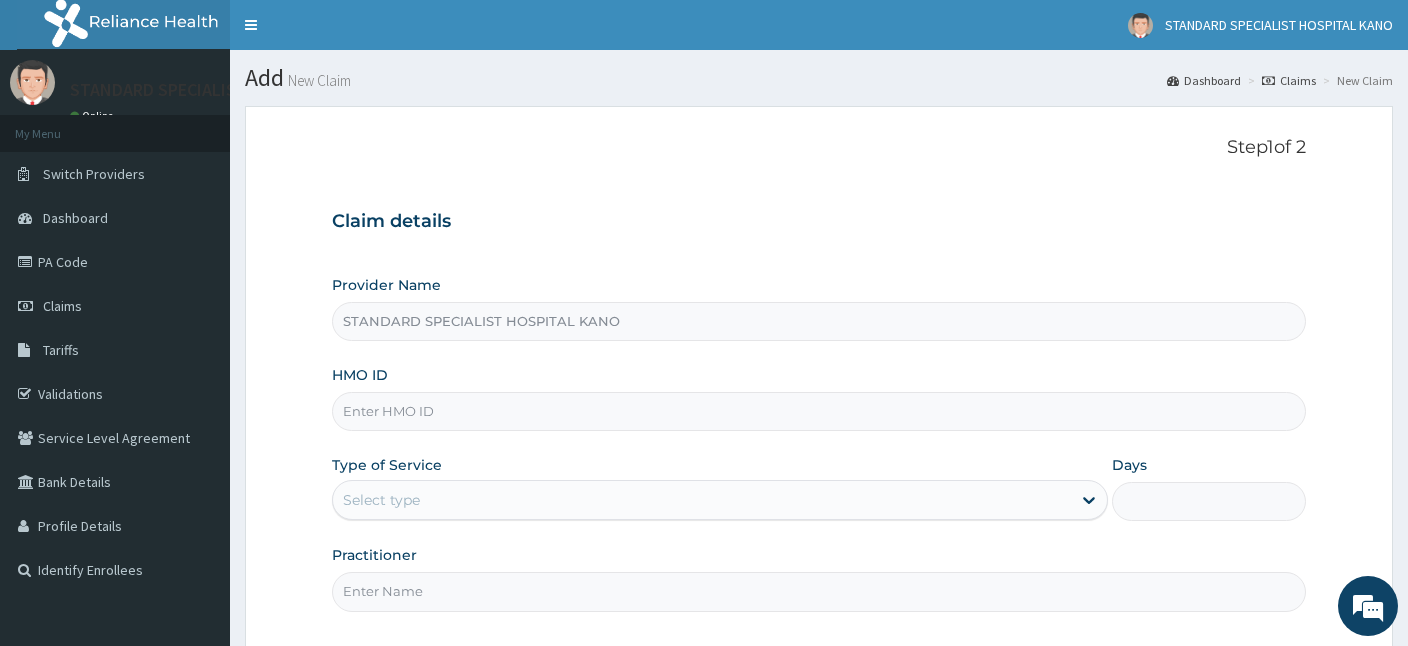 paste on "slb/10371/a" 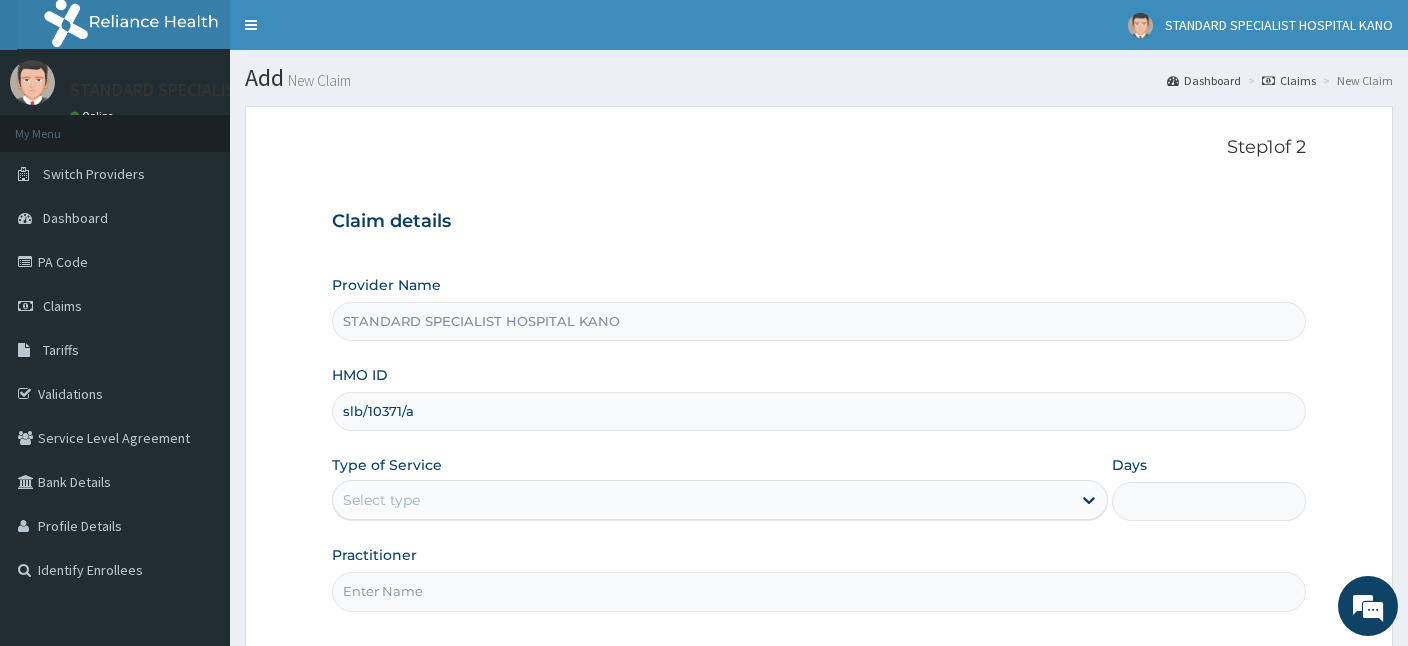 type on "slb/10371/a" 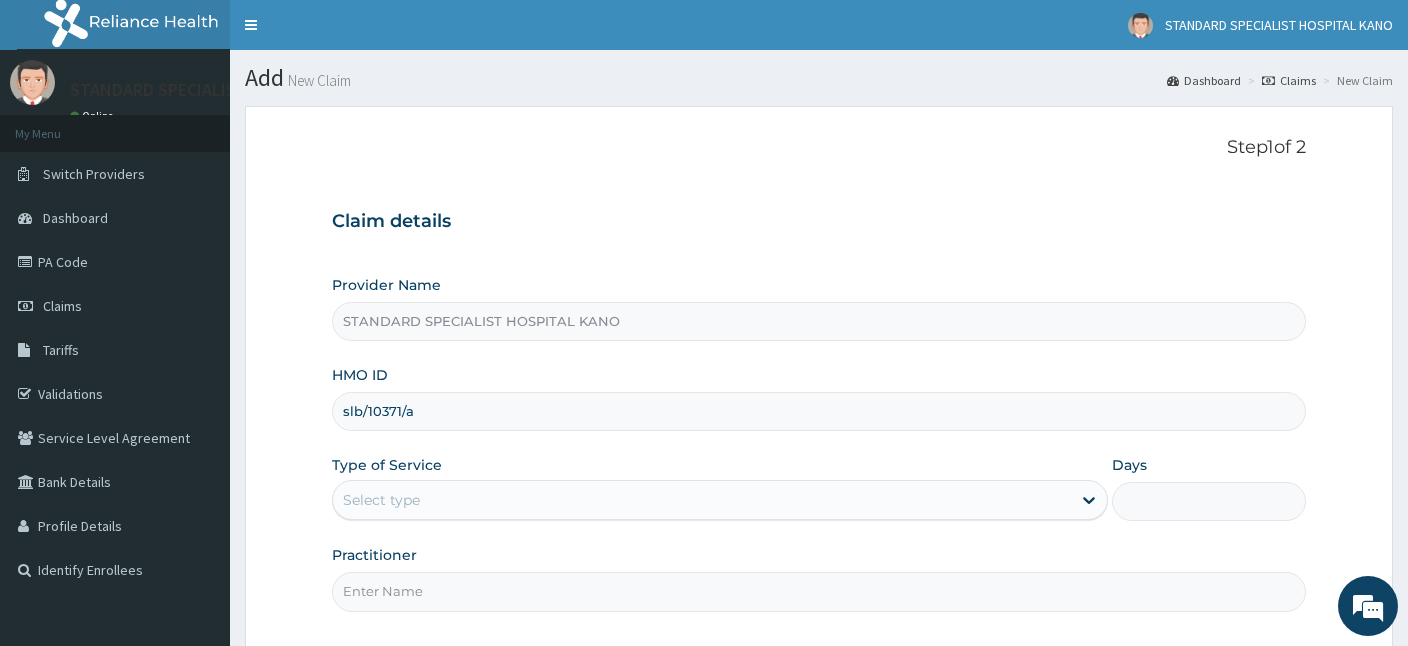click on "Select type" at bounding box center (702, 500) 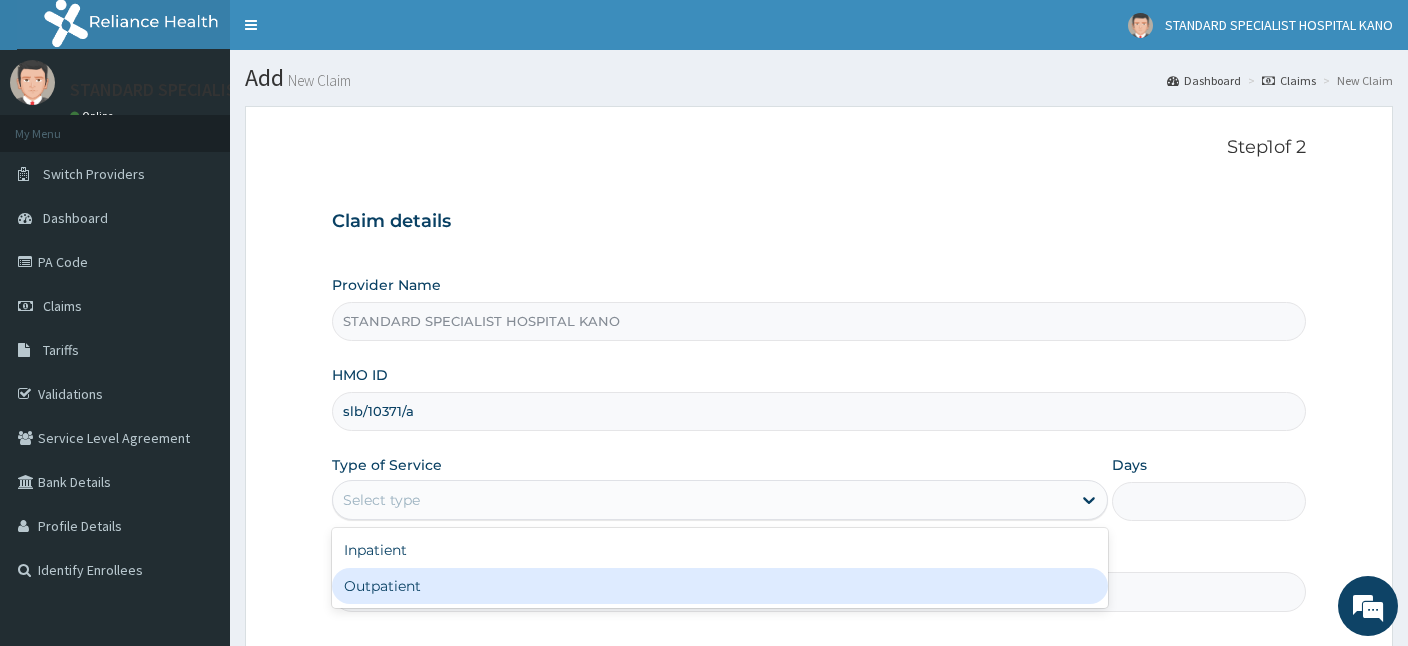 click on "Outpatient" at bounding box center [720, 586] 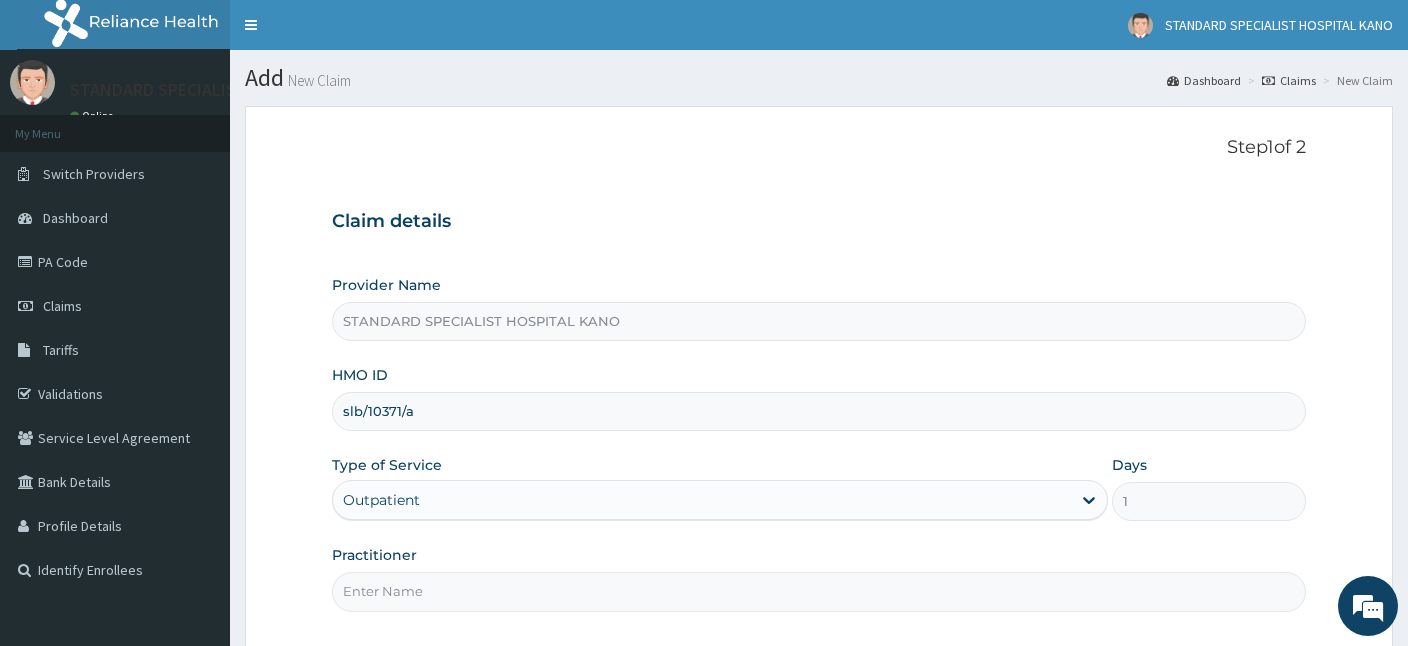click on "Practitioner" at bounding box center (819, 591) 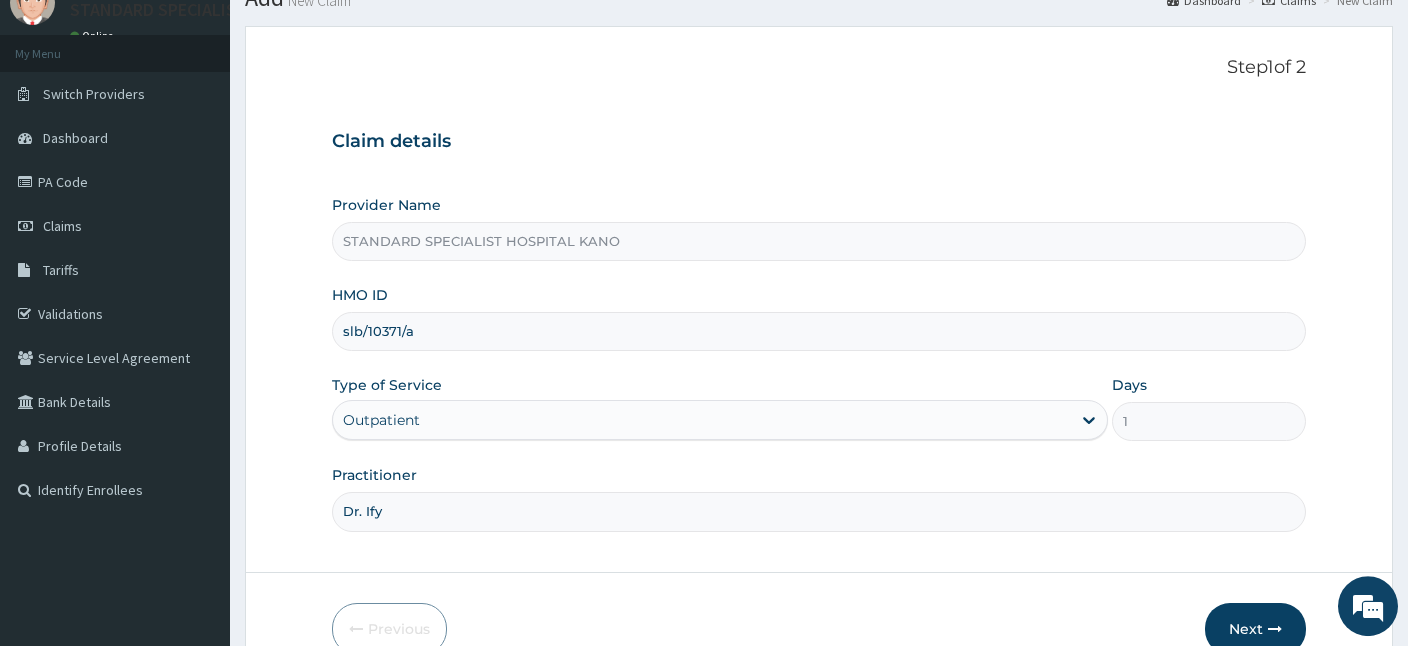 scroll, scrollTop: 184, scrollLeft: 0, axis: vertical 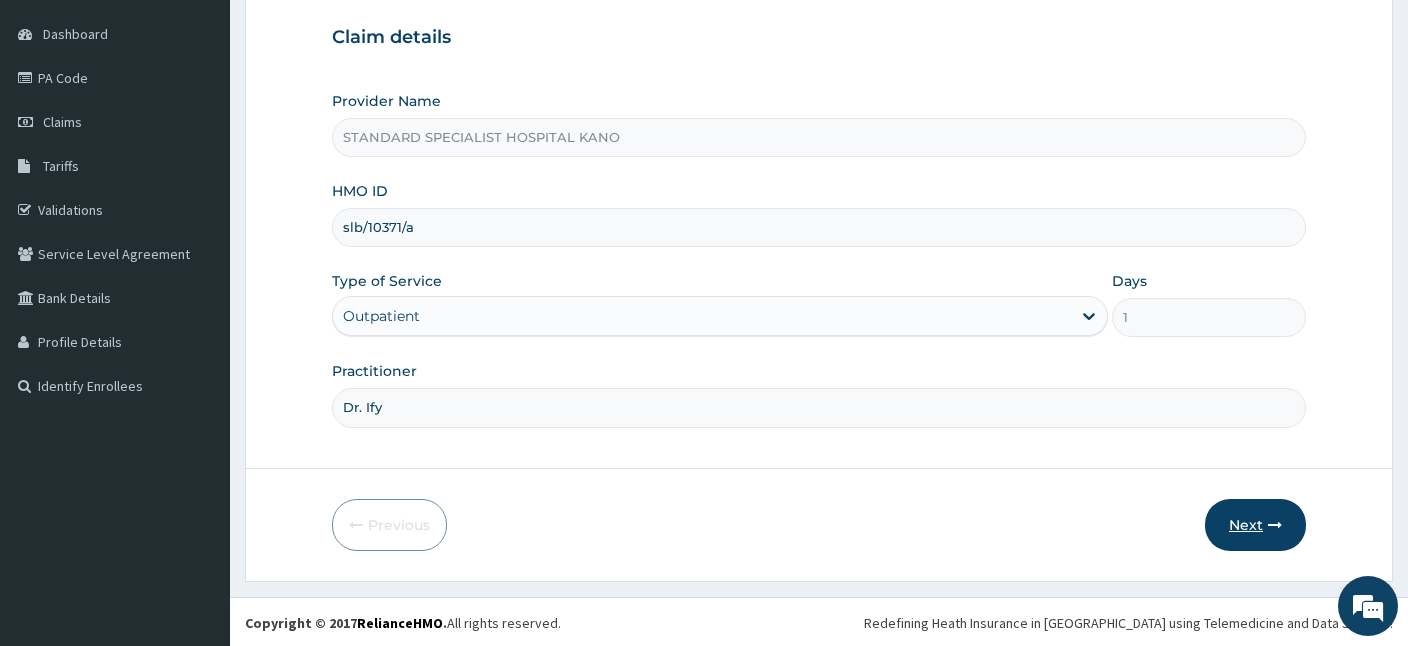type on "Dr. Ify" 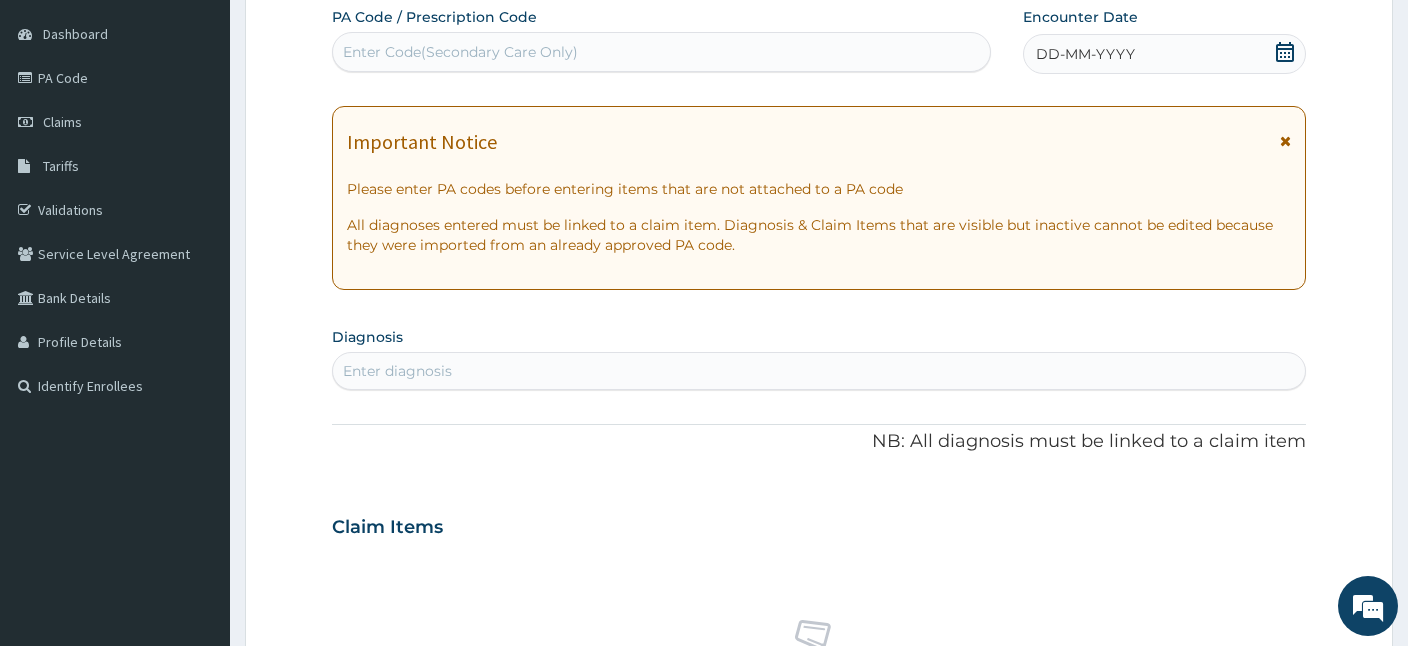 click on "Enter Code(Secondary Care Only)" at bounding box center (460, 52) 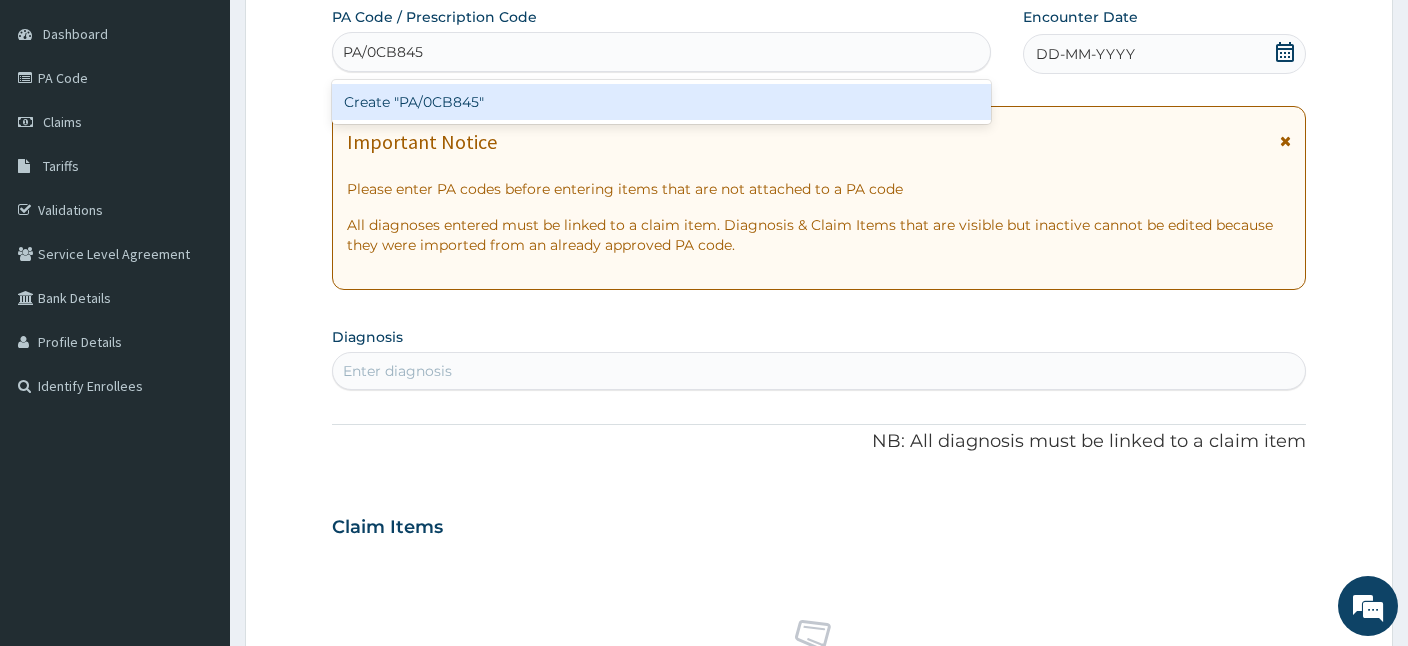 type on "PA/0CB845" 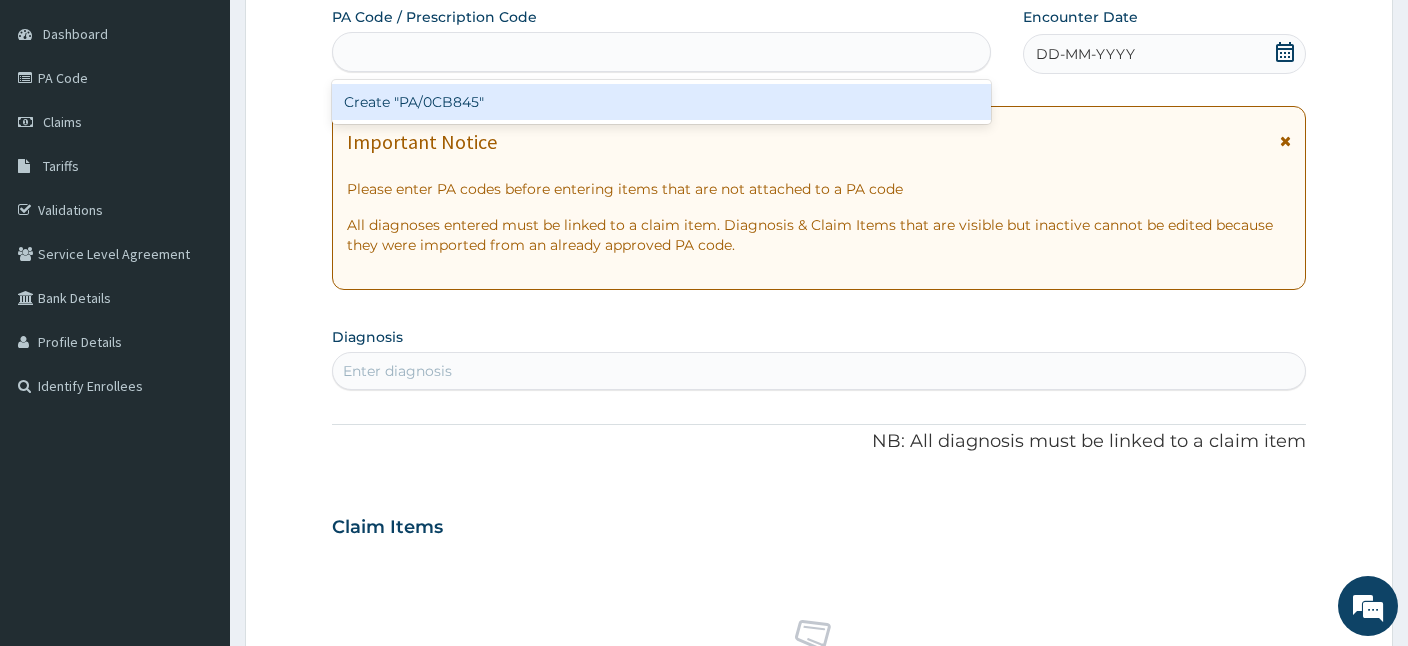 click on "PA/0CB845" at bounding box center [661, 52] 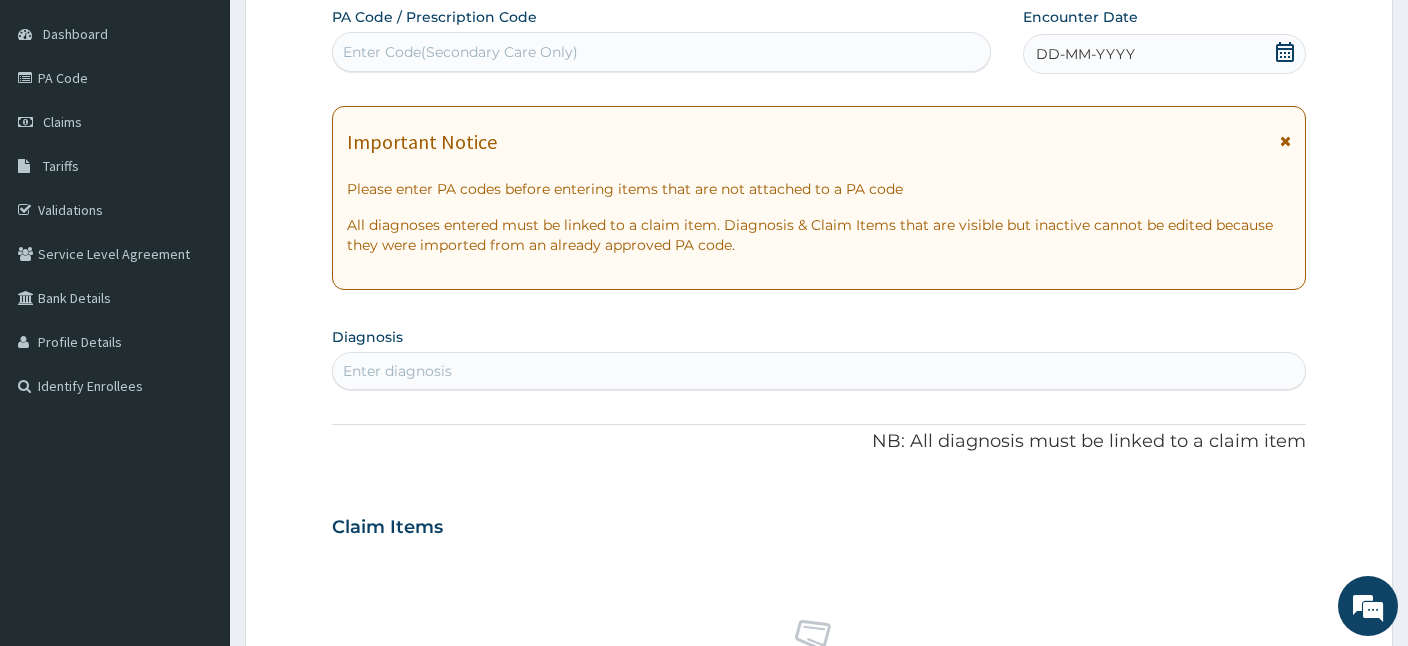 paste 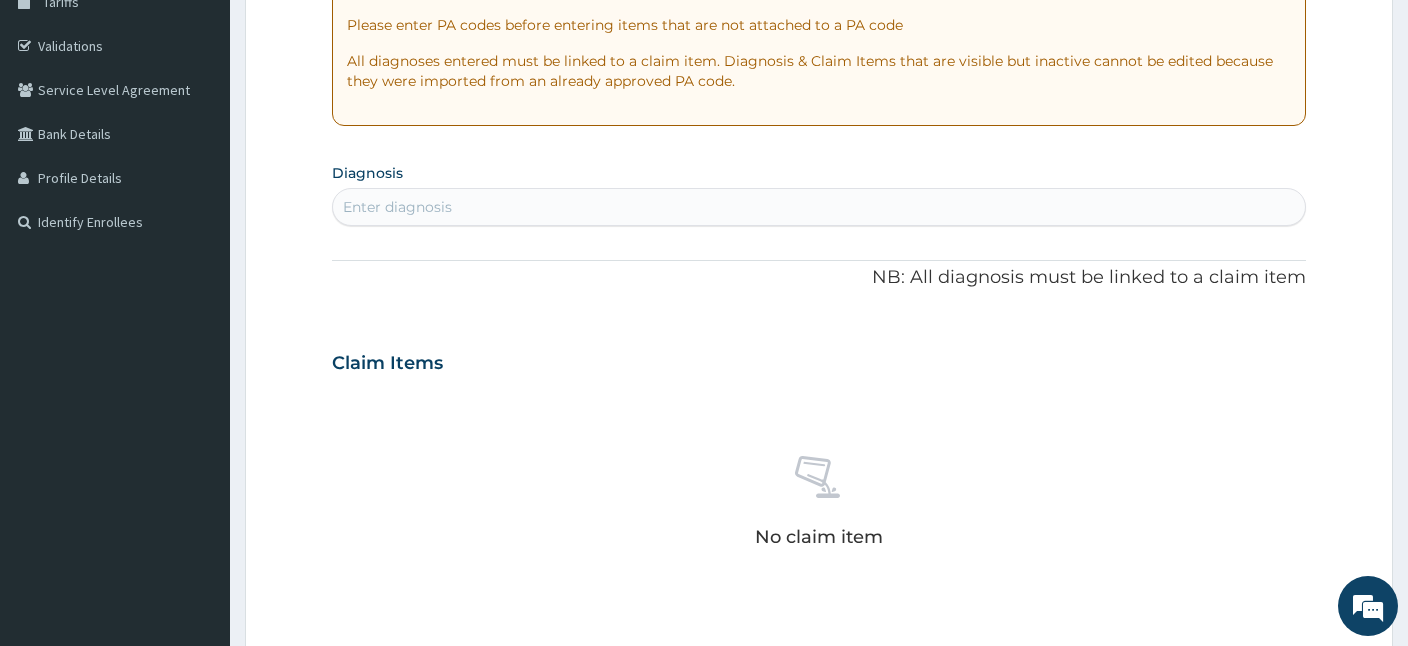 scroll, scrollTop: 79, scrollLeft: 0, axis: vertical 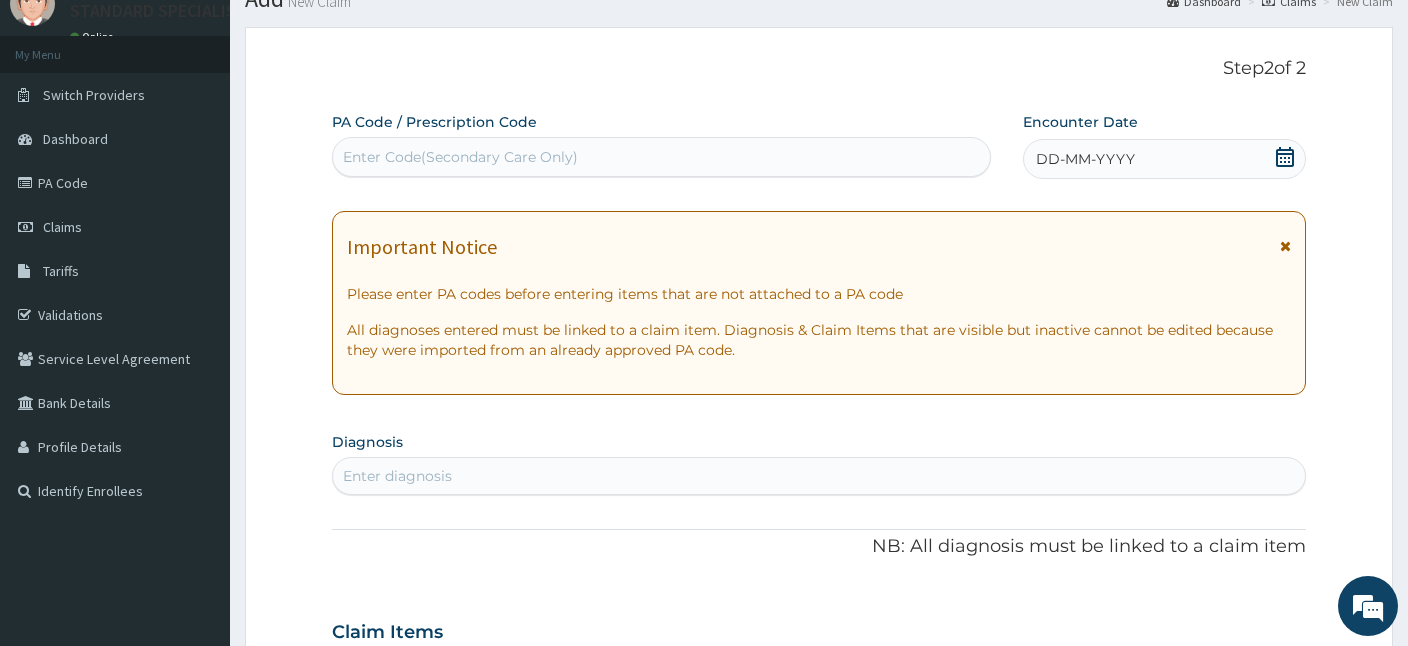 click on "Enter Code(Secondary Care Only)" at bounding box center [460, 157] 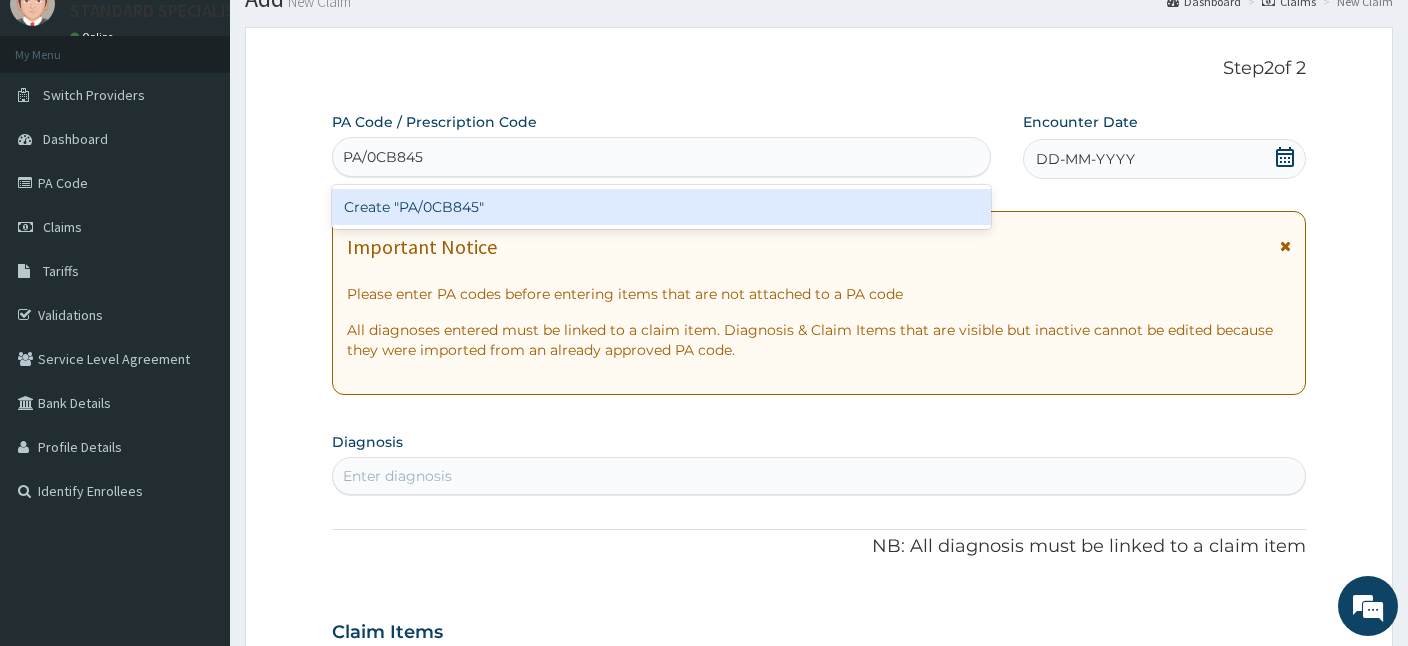 click on "Create "PA/0CB845"" at bounding box center (661, 207) 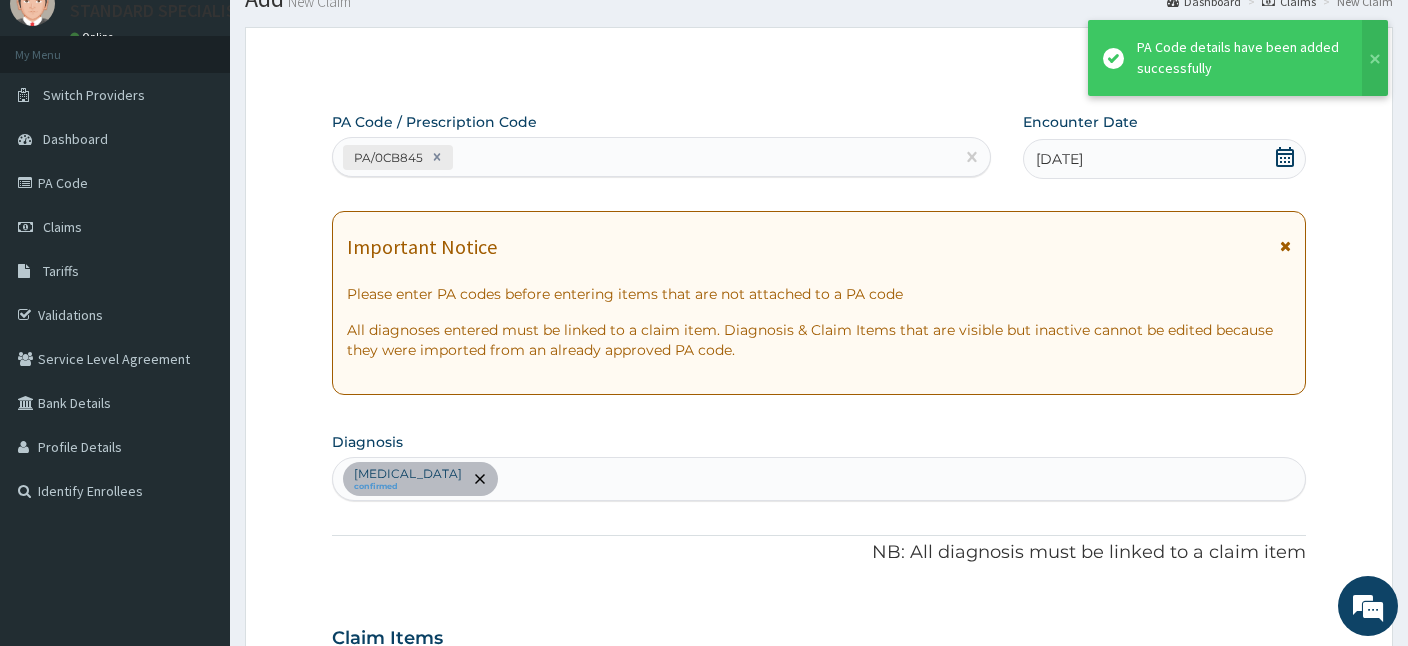 scroll, scrollTop: 512, scrollLeft: 0, axis: vertical 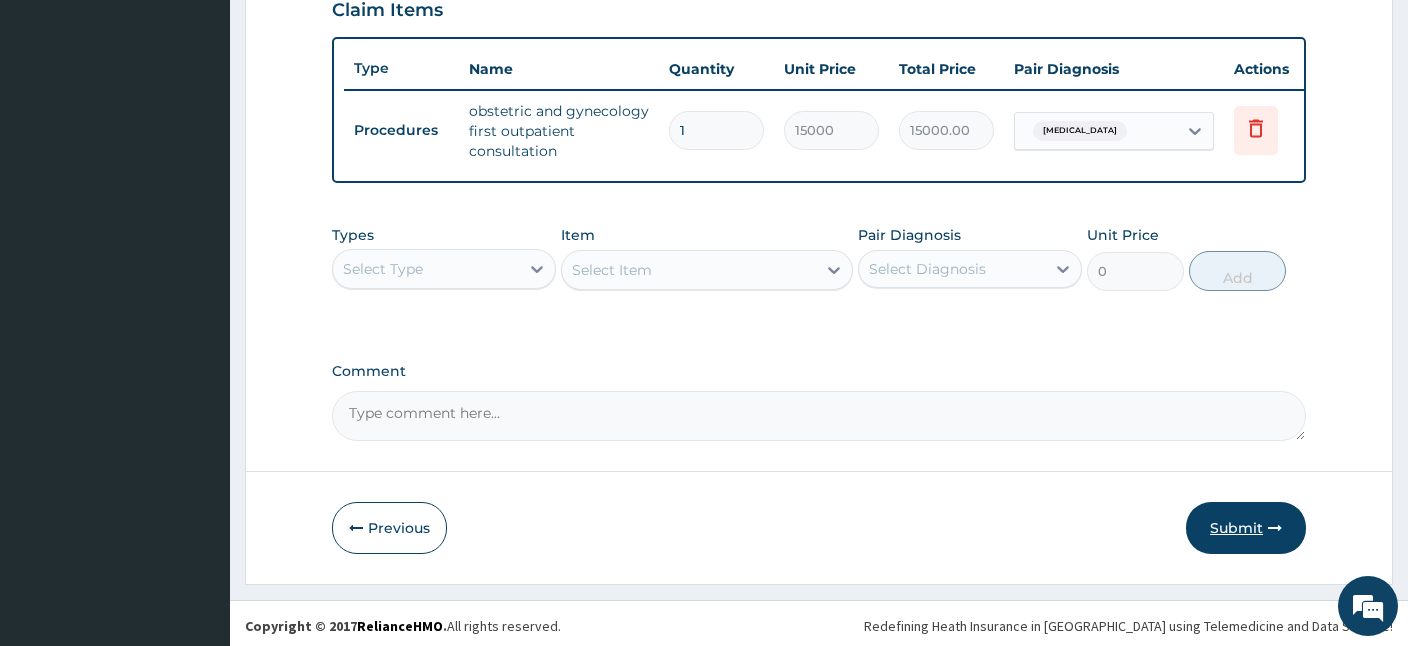 click on "Submit" at bounding box center (1246, 528) 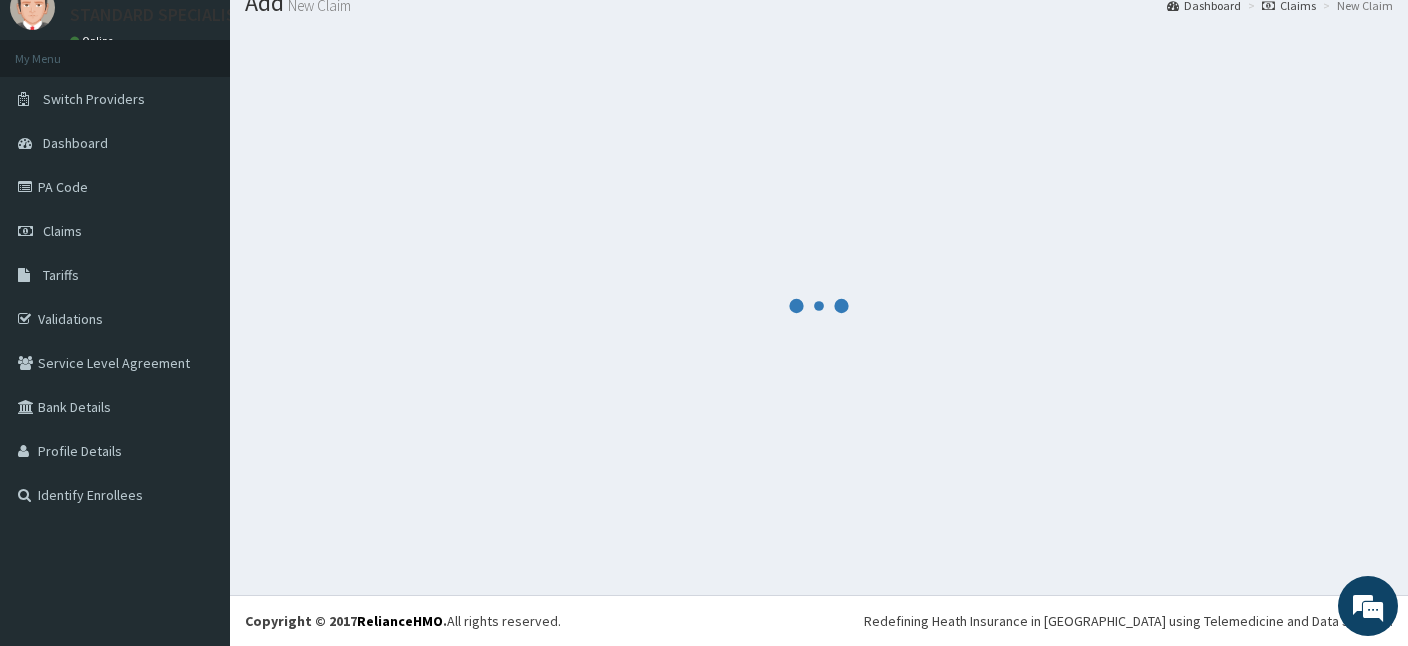 scroll, scrollTop: 75, scrollLeft: 0, axis: vertical 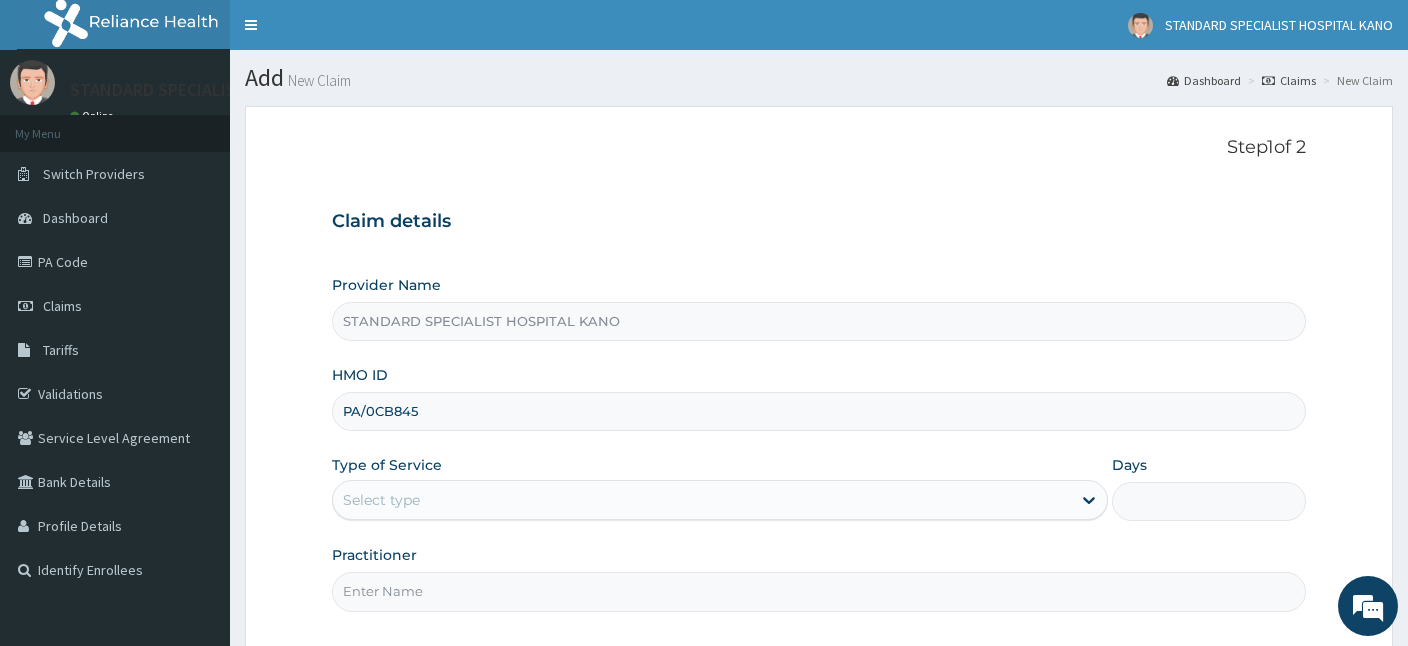 type on "PA/0CB845" 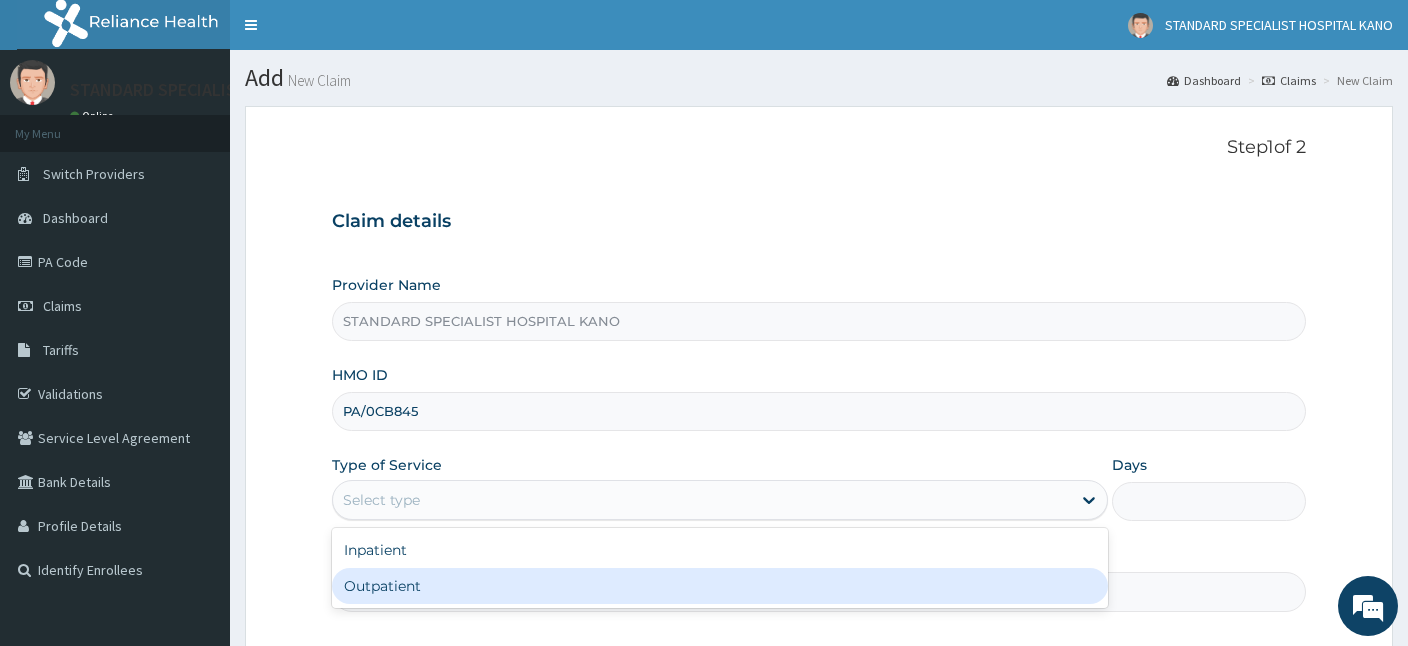 click on "Outpatient" at bounding box center [720, 586] 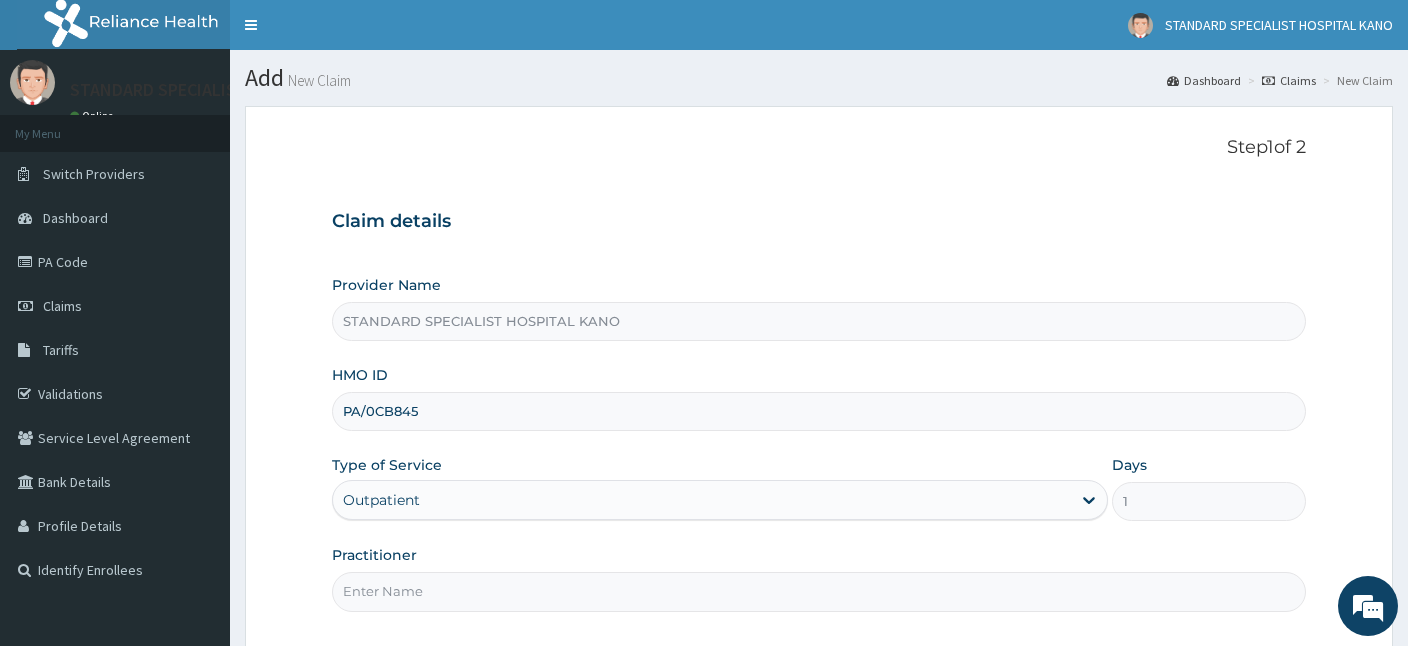 click on "Practitioner" at bounding box center [819, 591] 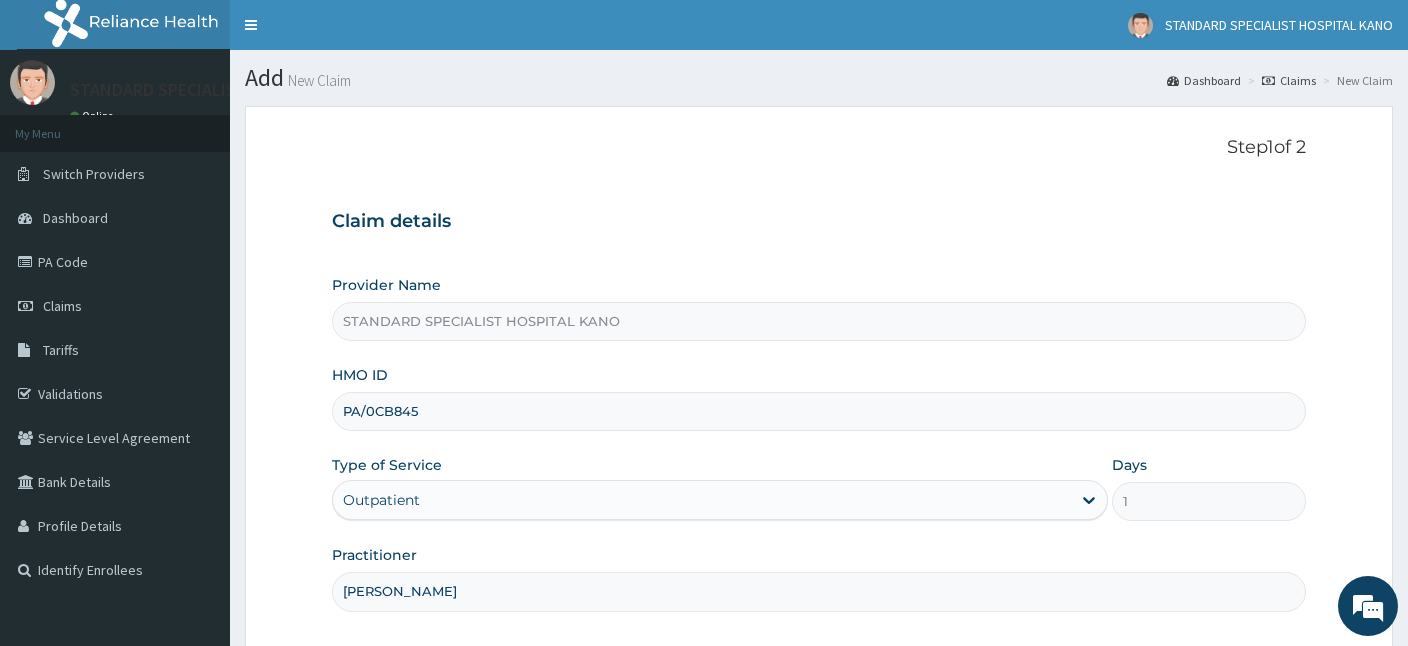 type on "[PERSON_NAME]" 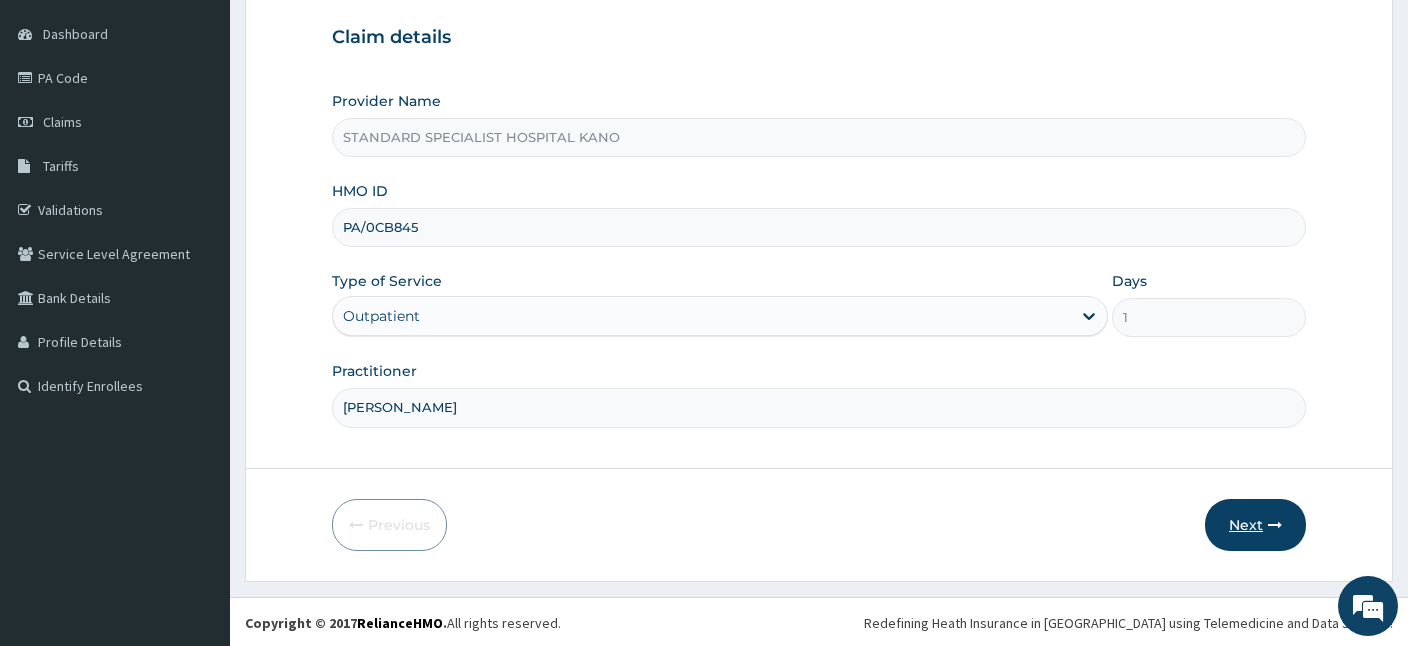 scroll, scrollTop: 0, scrollLeft: 0, axis: both 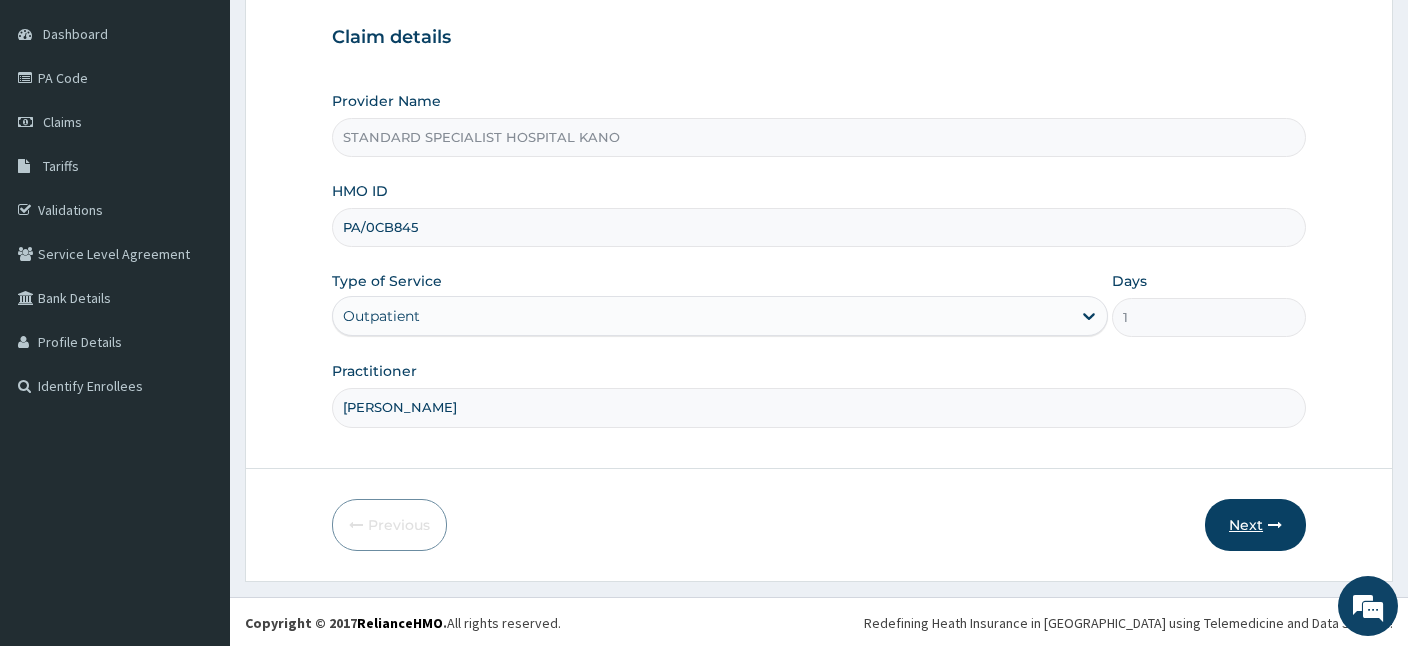 click on "Next" at bounding box center [1255, 525] 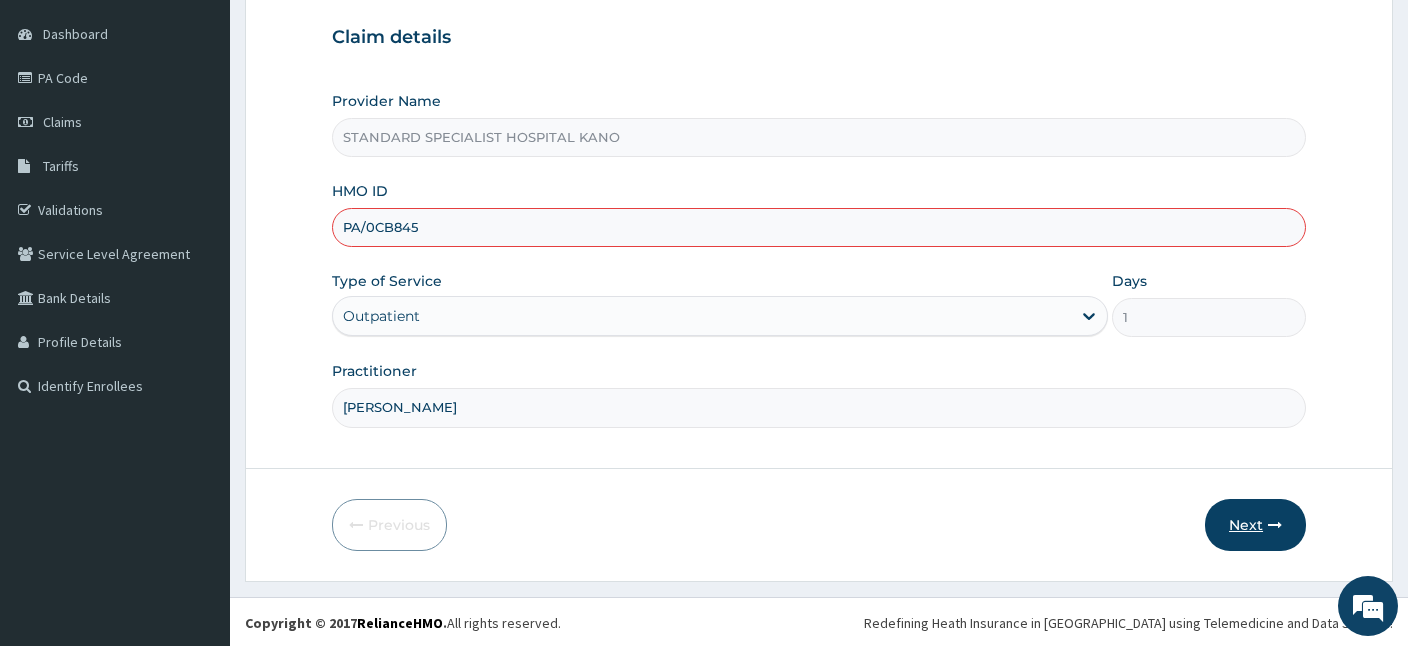 click on "Next" at bounding box center [1255, 525] 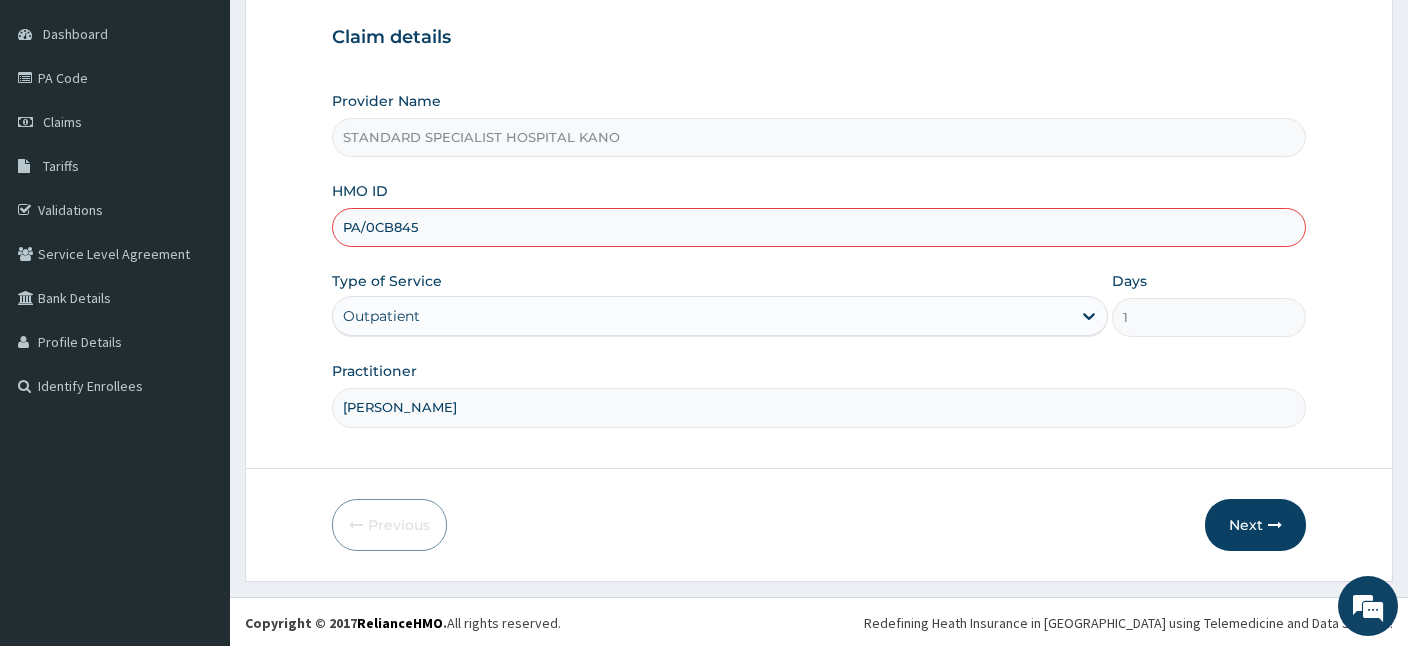 click on "PA/0CB845" at bounding box center (819, 227) 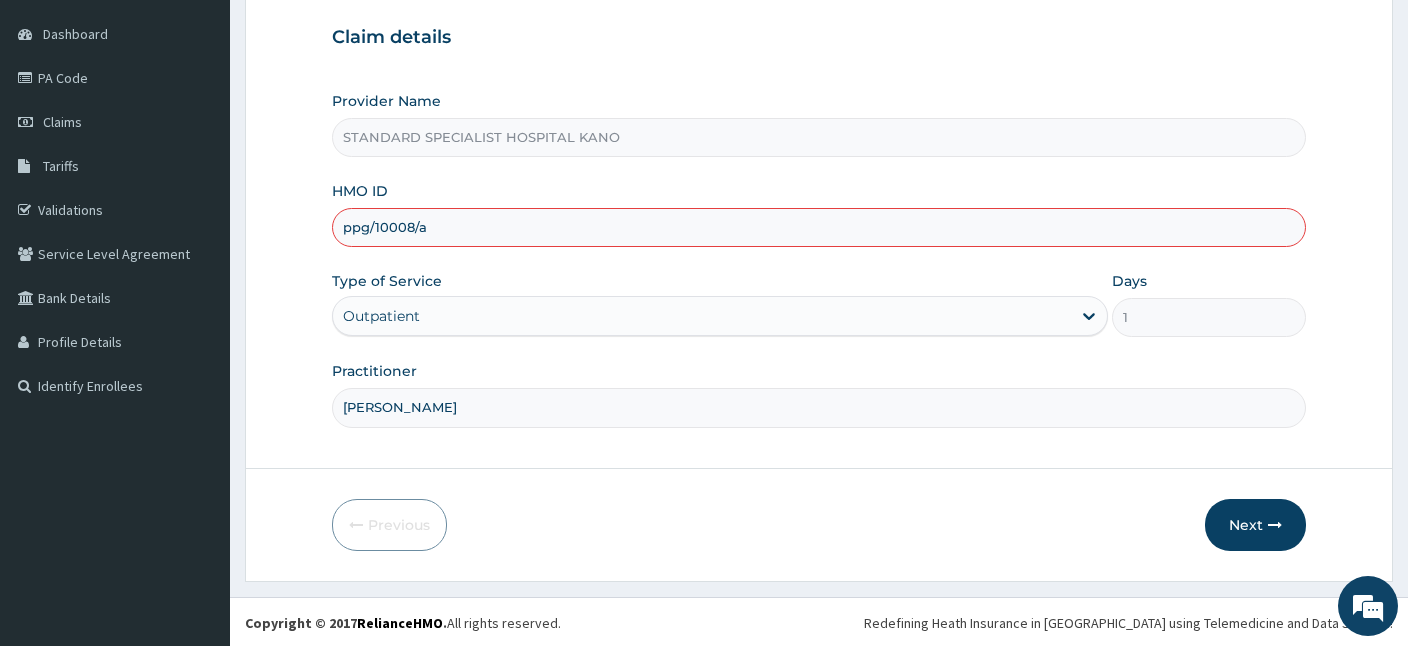 click on "ppg/10008/a" at bounding box center (819, 227) 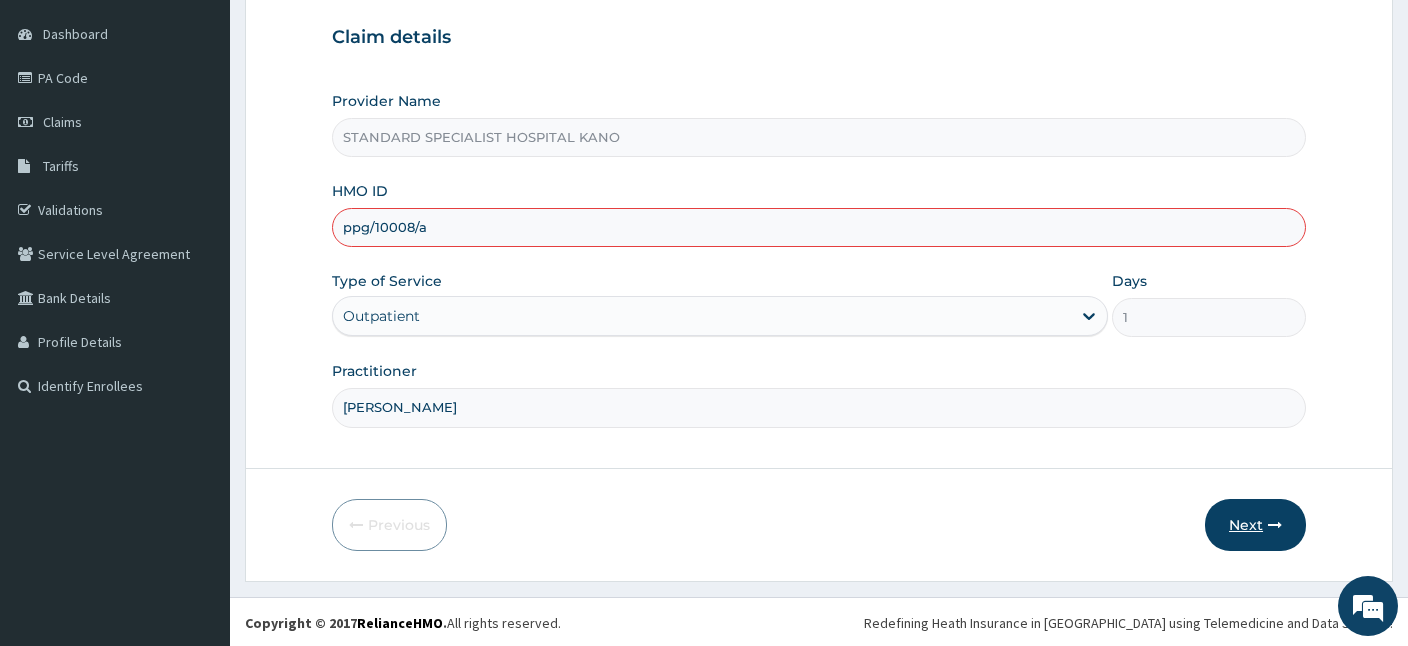 type on "ppg/10008/a" 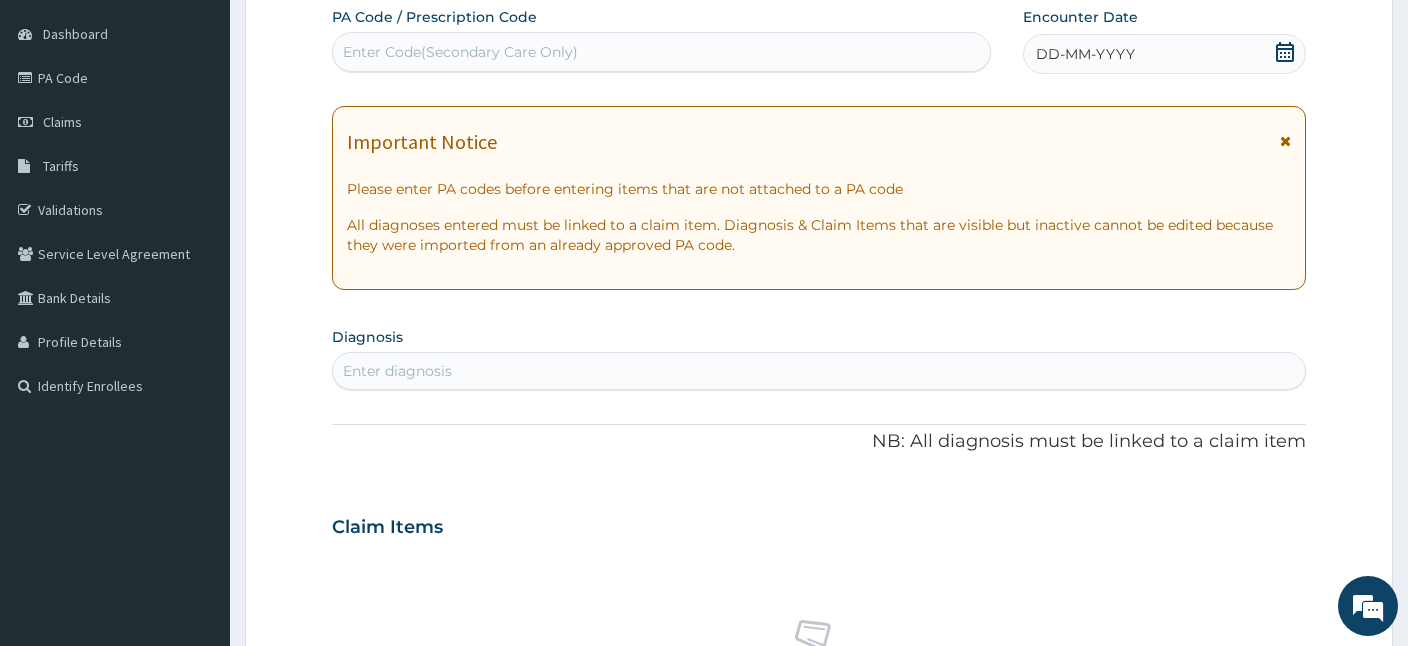 click on "Enter Code(Secondary Care Only)" at bounding box center (661, 52) 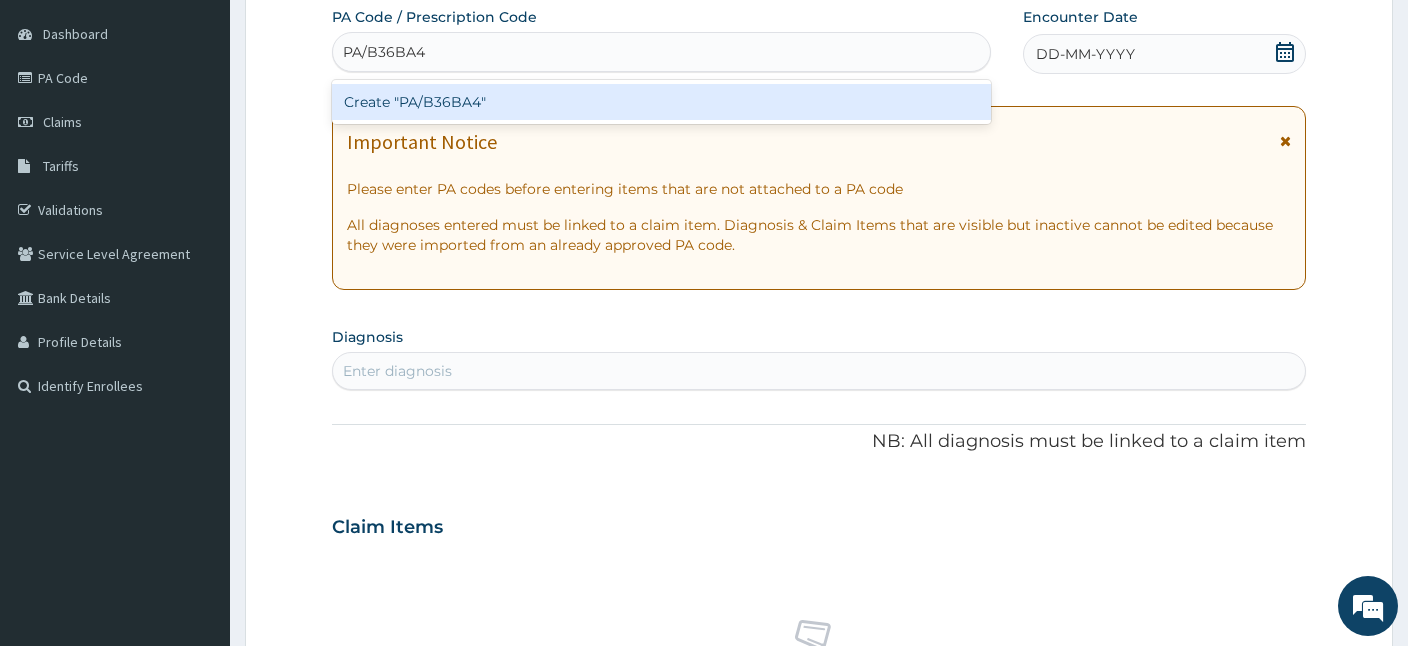 drag, startPoint x: 466, startPoint y: 139, endPoint x: 433, endPoint y: 164, distance: 41.400482 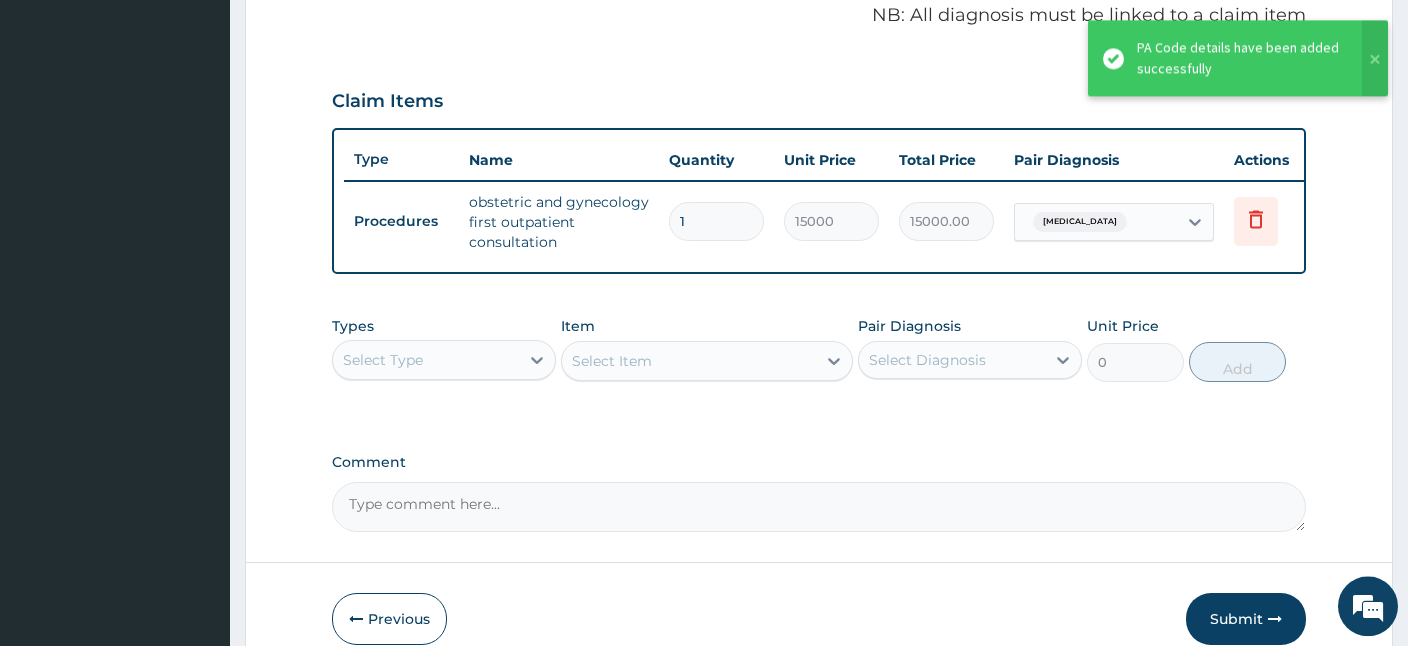 scroll, scrollTop: 707, scrollLeft: 0, axis: vertical 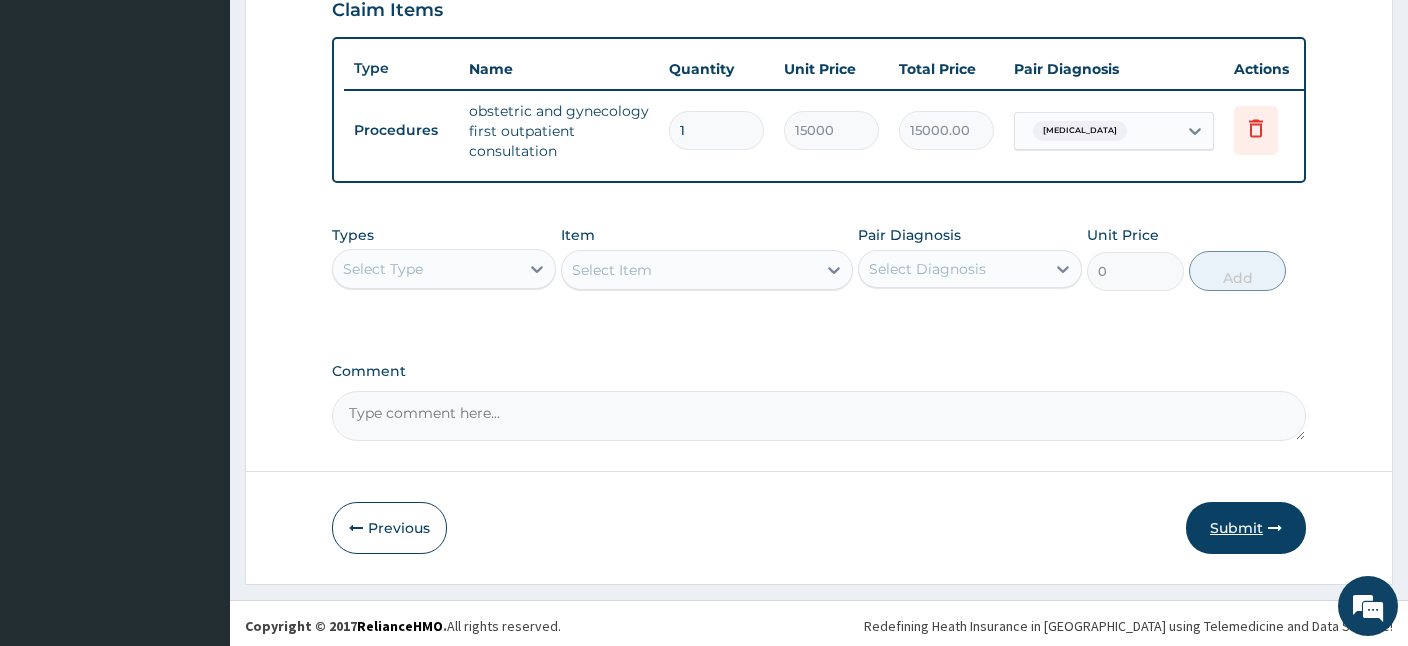 click on "Submit" at bounding box center (1246, 528) 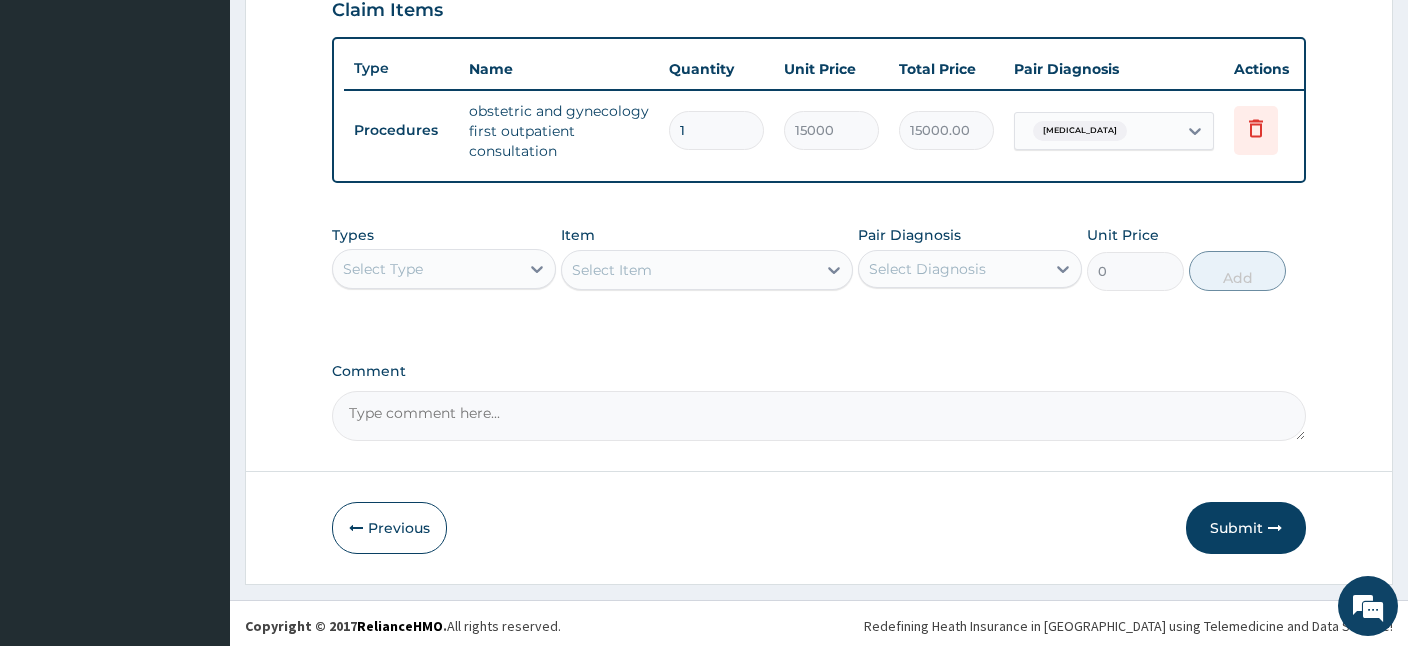scroll, scrollTop: 75, scrollLeft: 0, axis: vertical 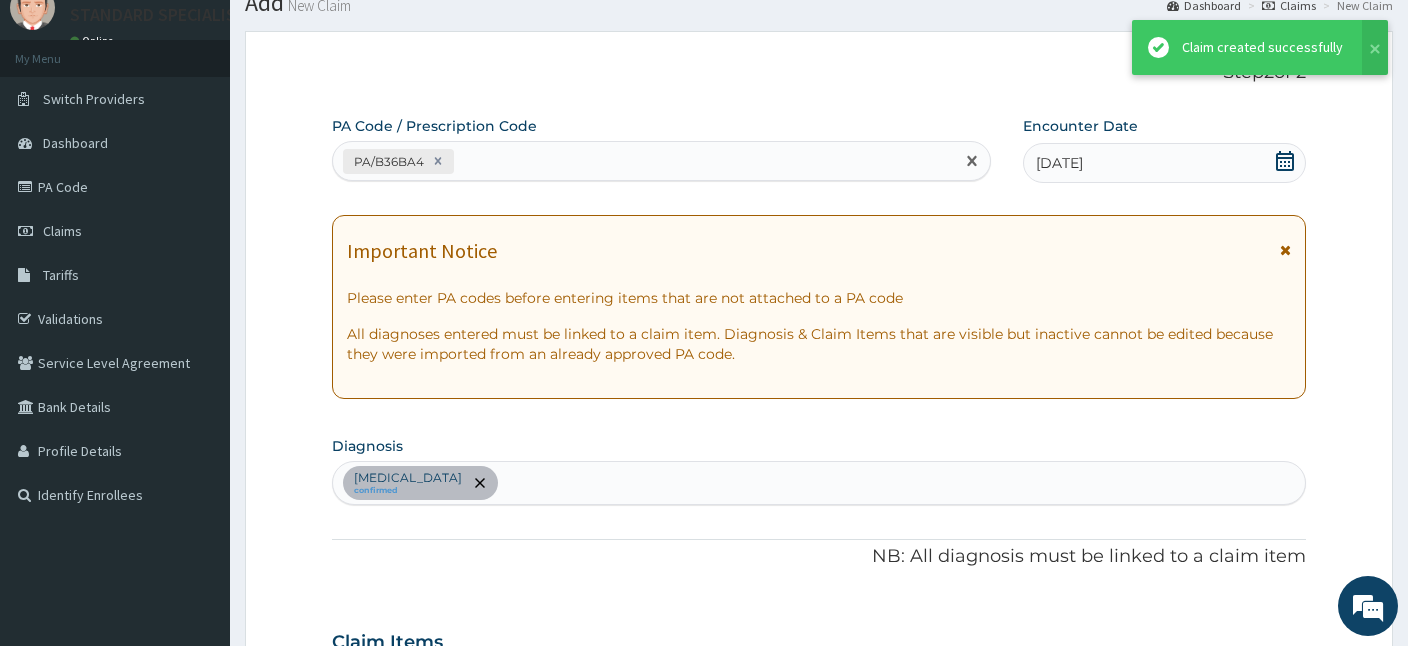 click on "PA/B36BA4" at bounding box center (643, 161) 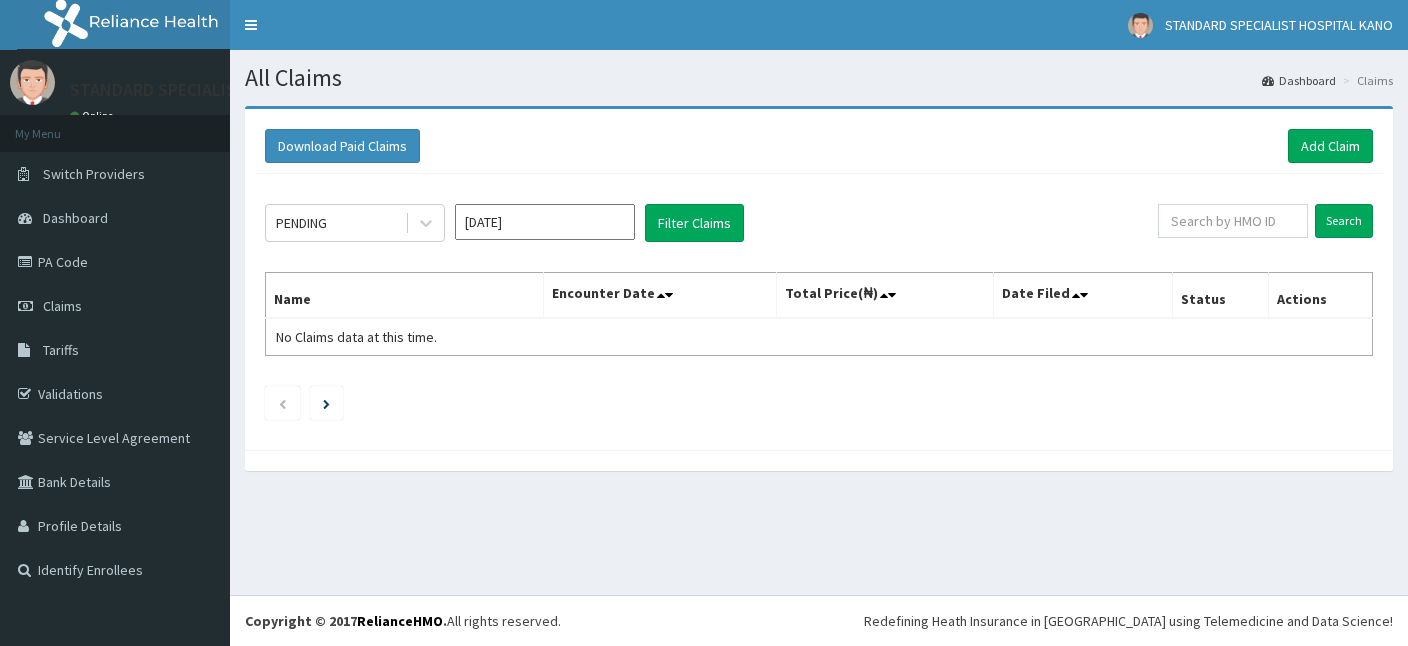 scroll, scrollTop: 0, scrollLeft: 0, axis: both 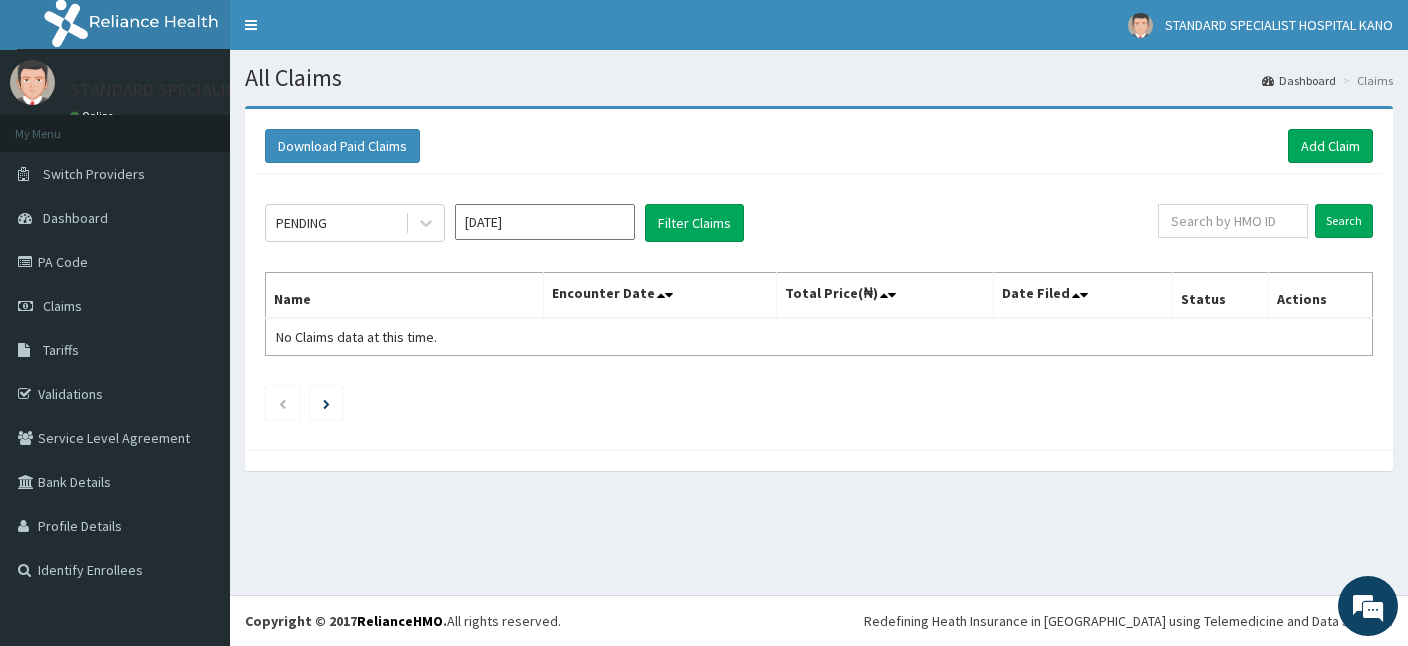 click on "Add Claim" at bounding box center [1330, 146] 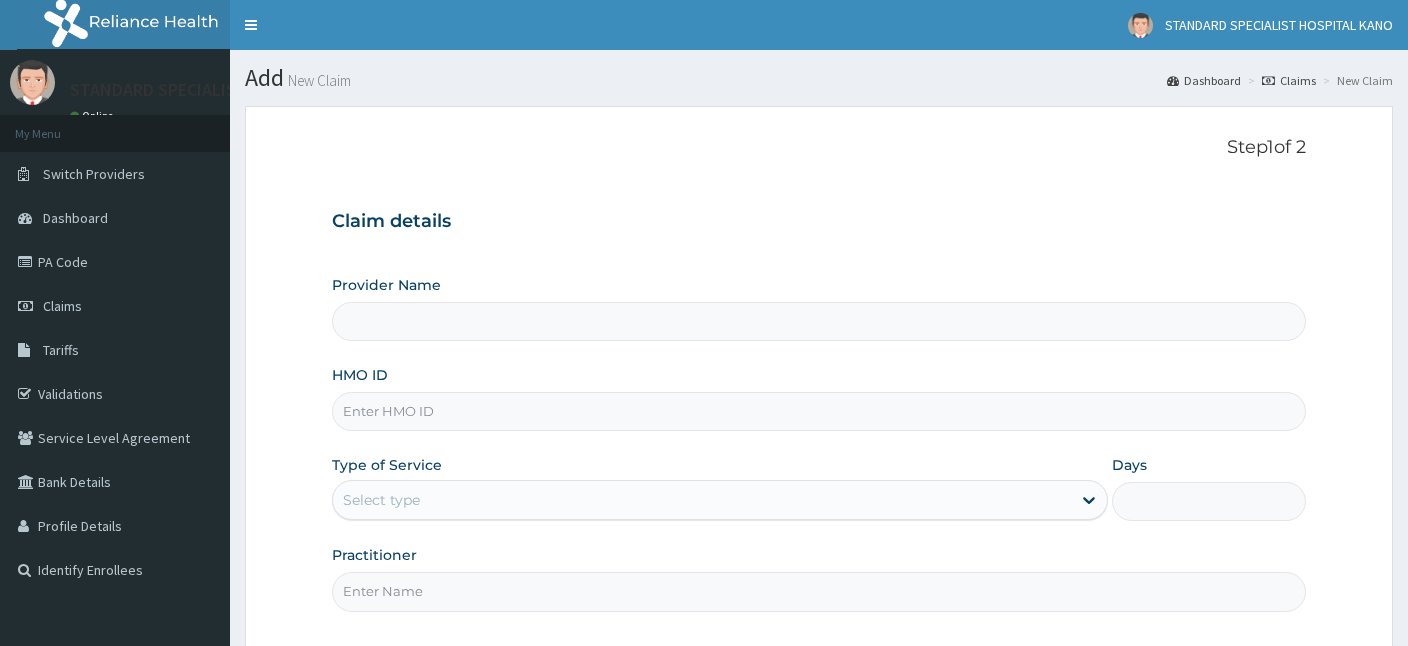scroll, scrollTop: 0, scrollLeft: 0, axis: both 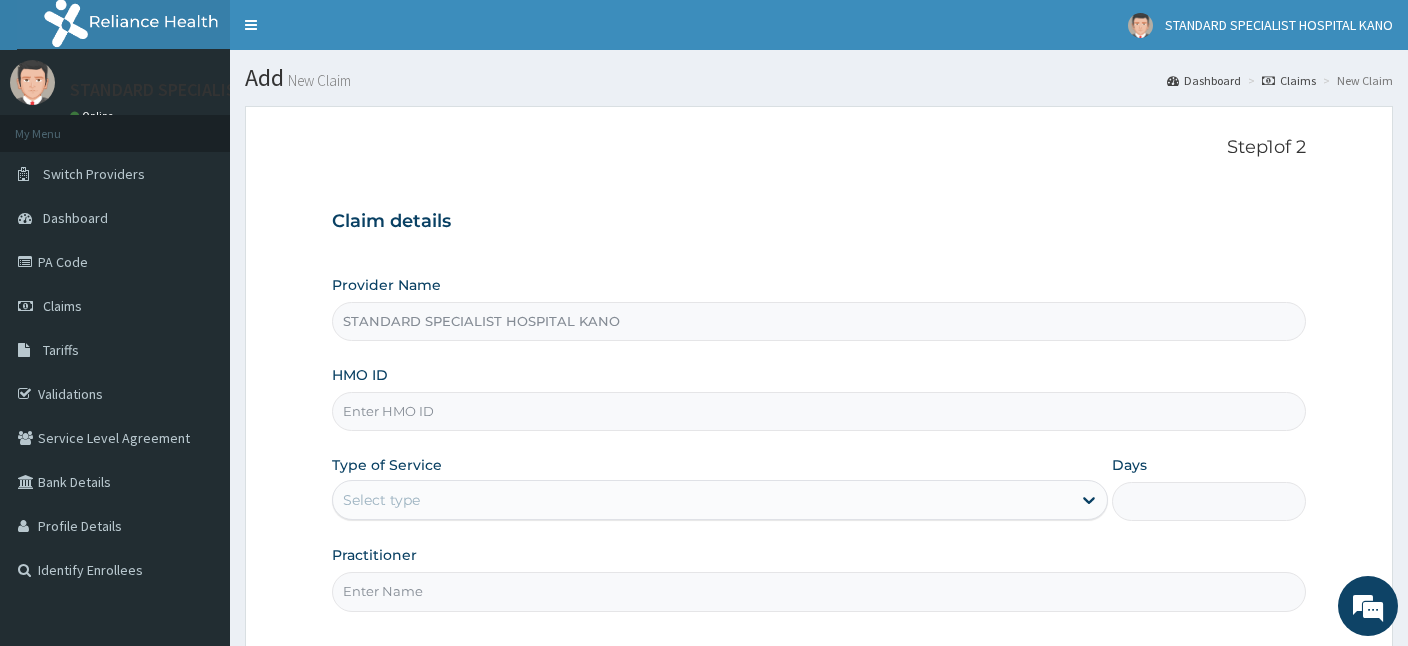 click on "HMO ID" at bounding box center (819, 411) 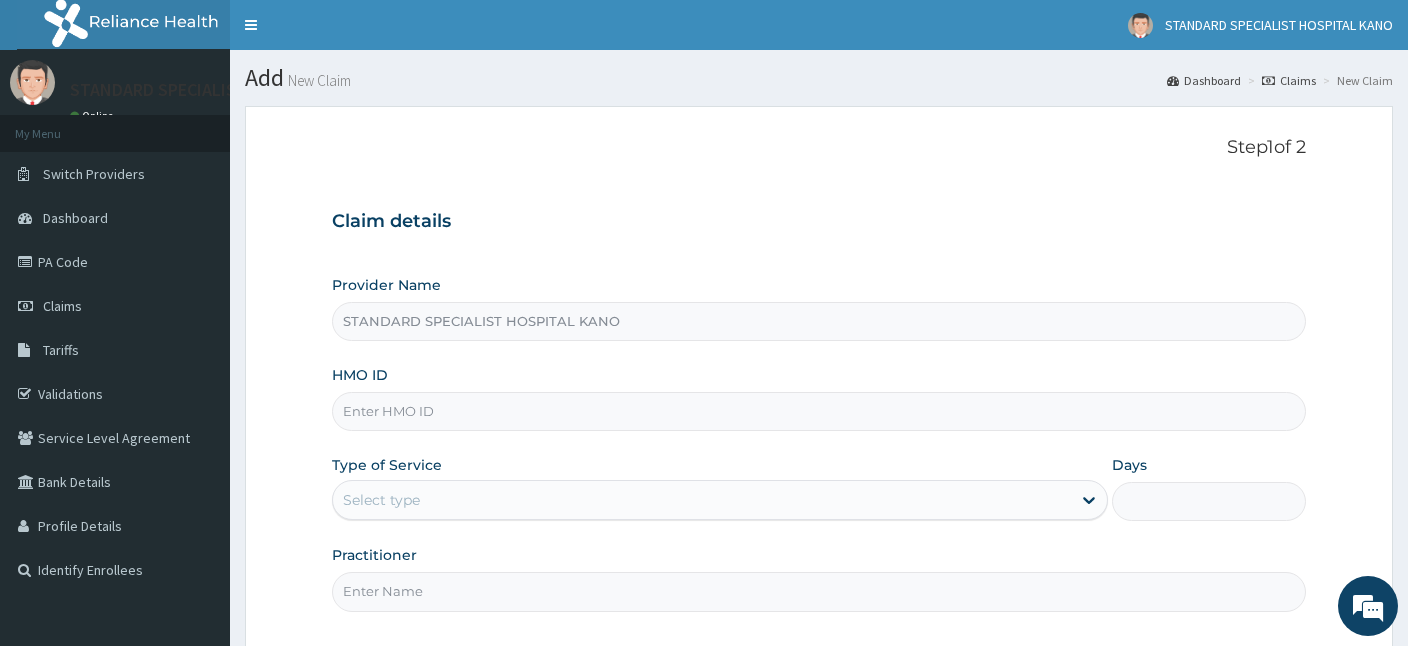 paste on "DGC/10087/B" 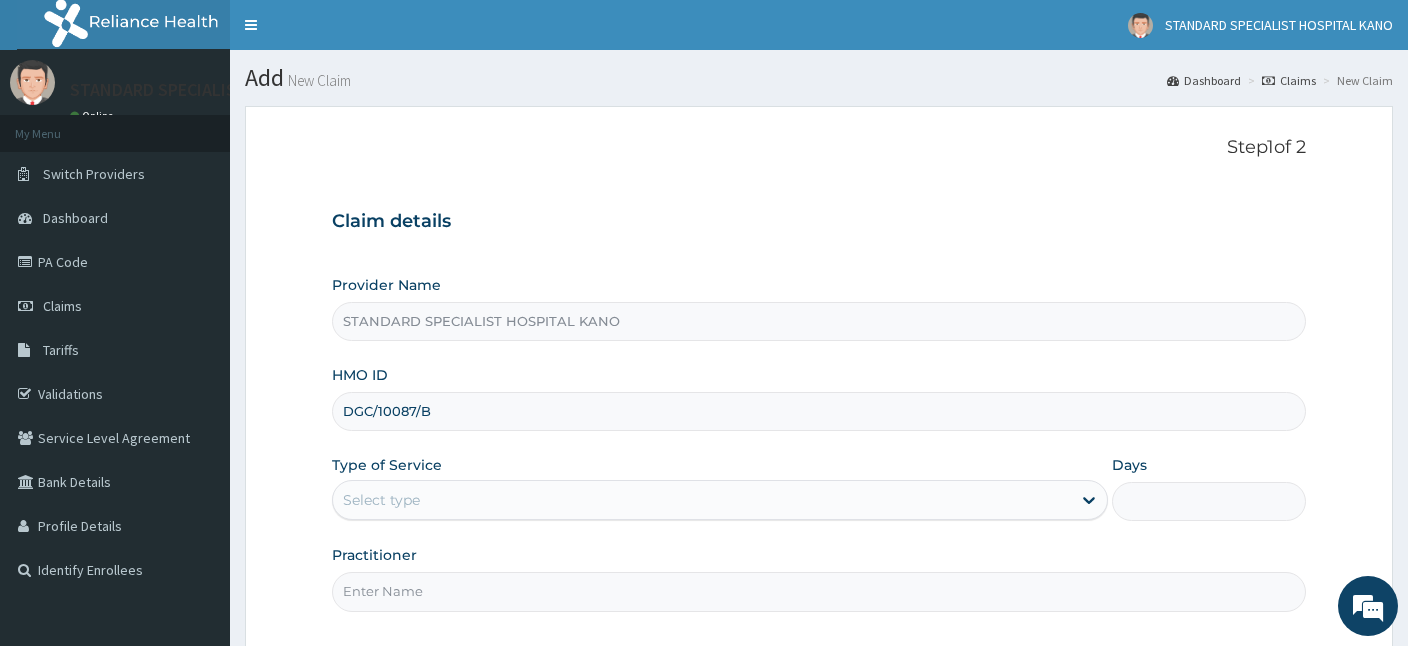type on "DGC/10087/B" 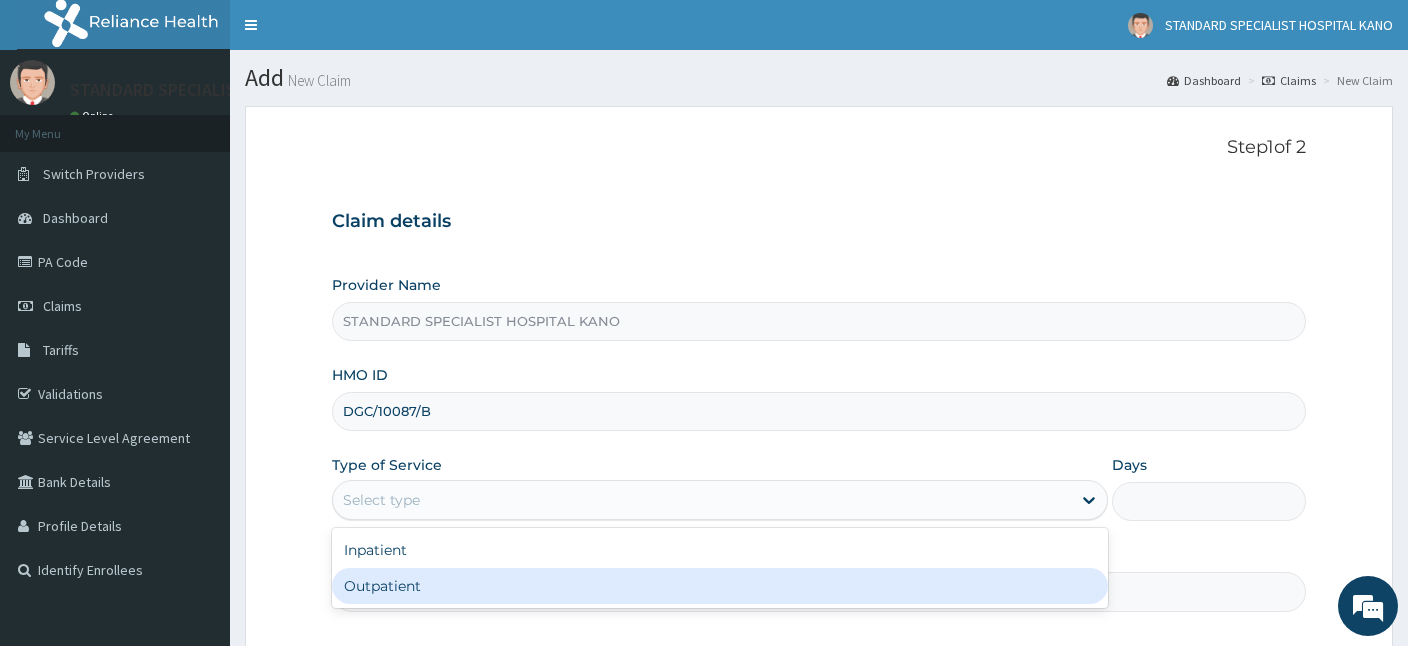 click on "Outpatient" at bounding box center [720, 586] 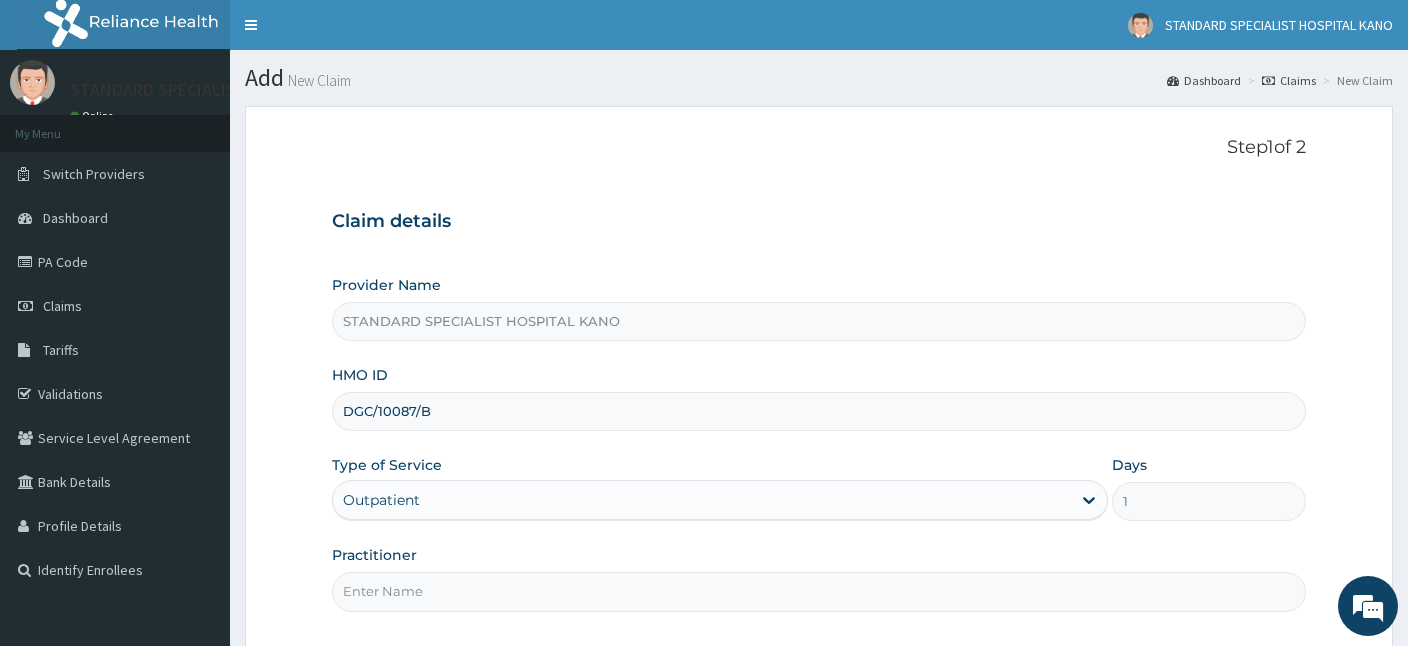 click on "Practitioner" at bounding box center (819, 591) 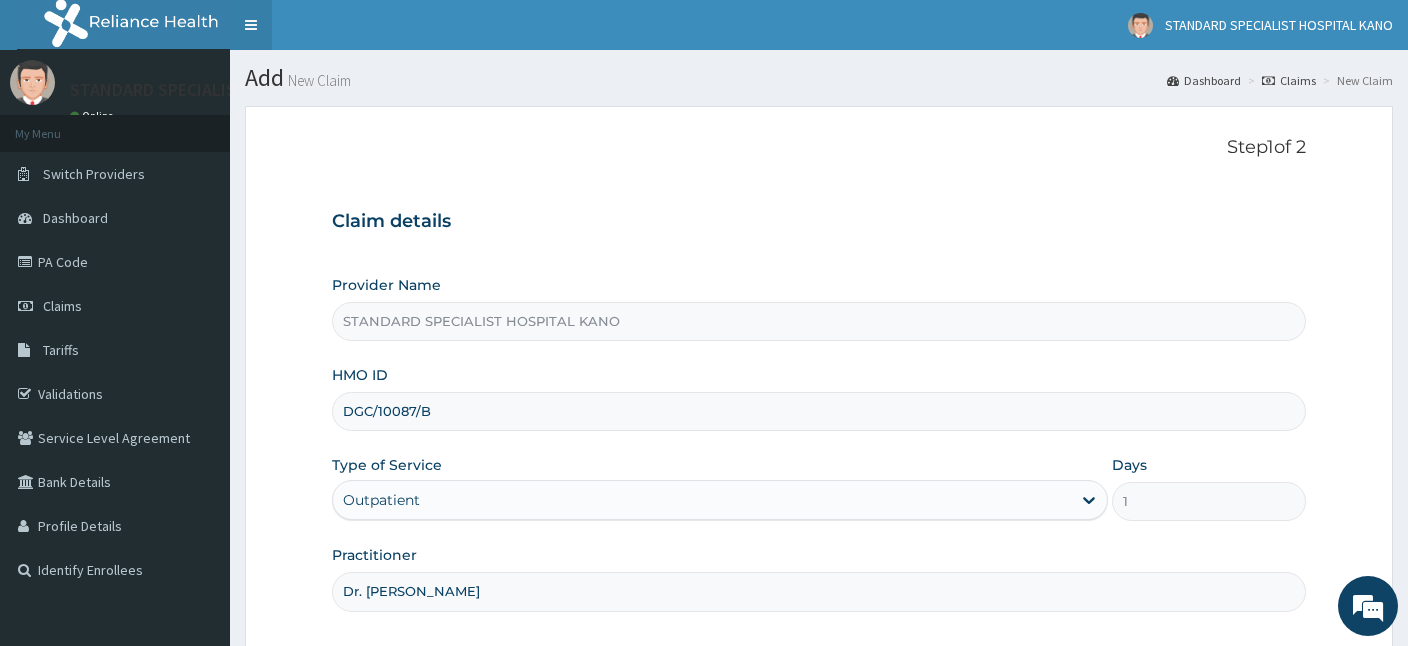 type on "Dr. Hamisu Abdullahi" 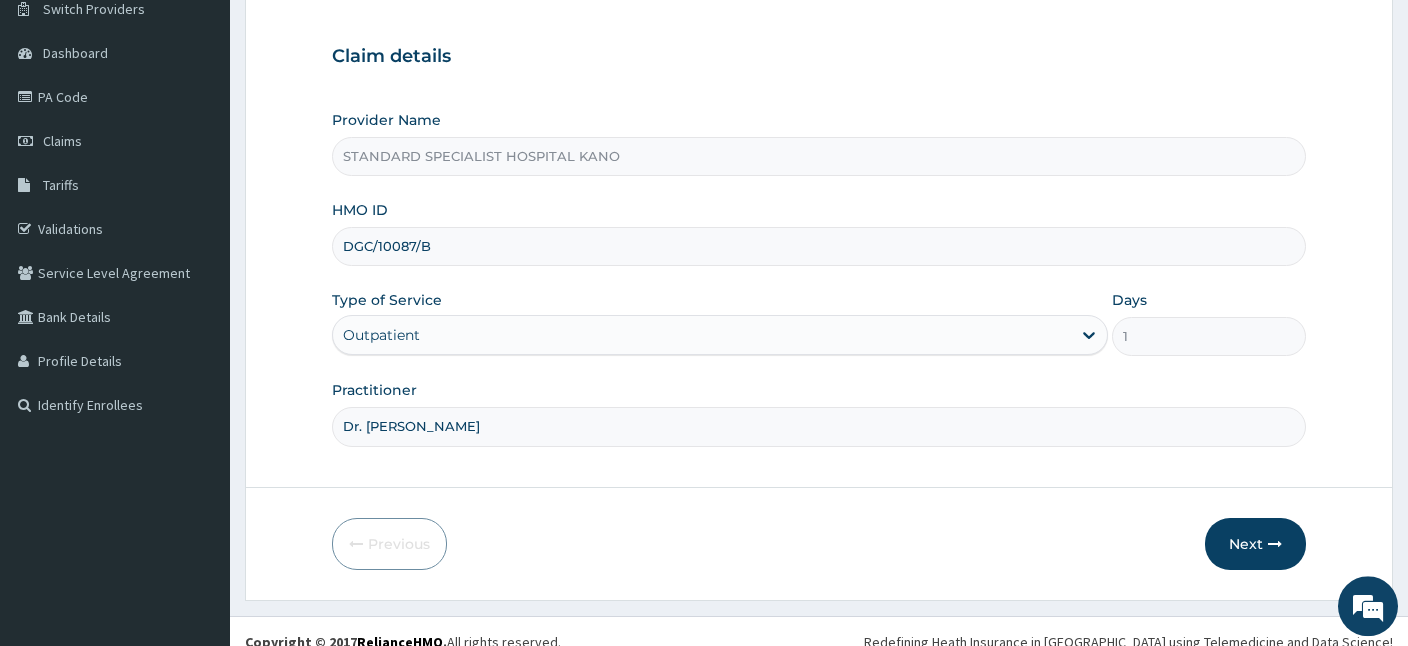 scroll, scrollTop: 184, scrollLeft: 0, axis: vertical 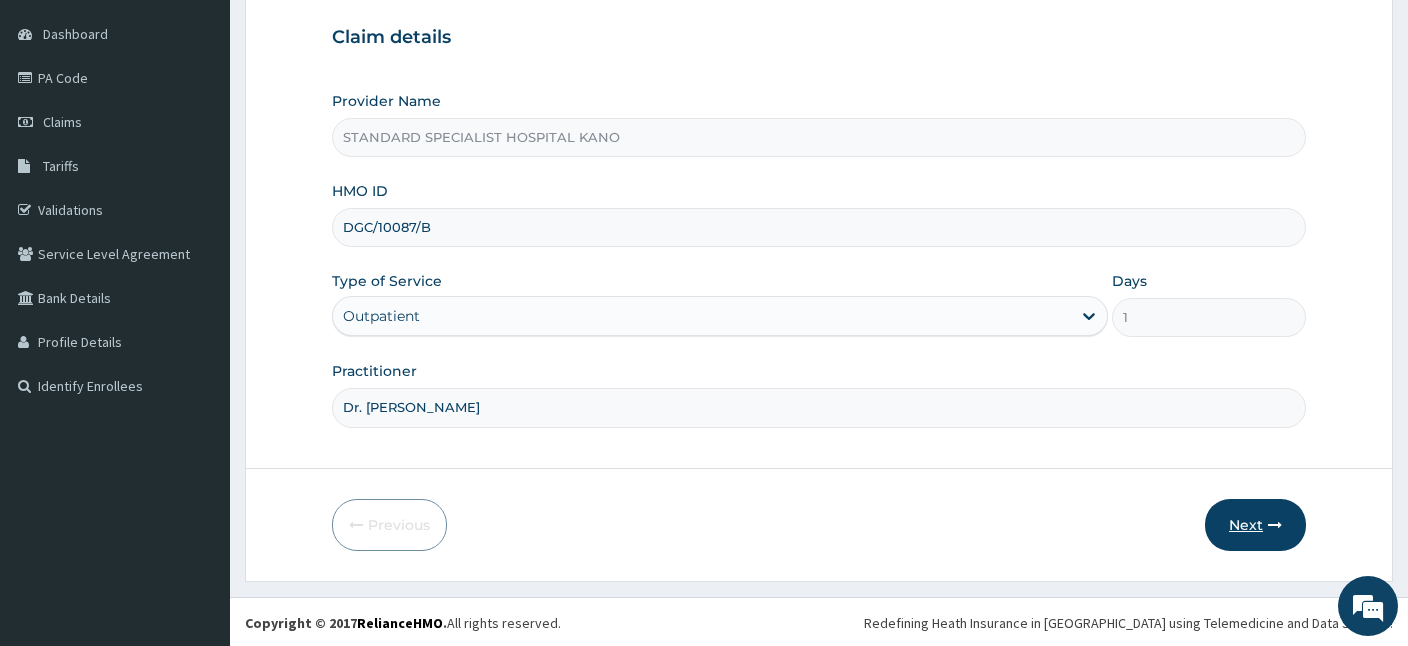 click on "Next" at bounding box center (1255, 525) 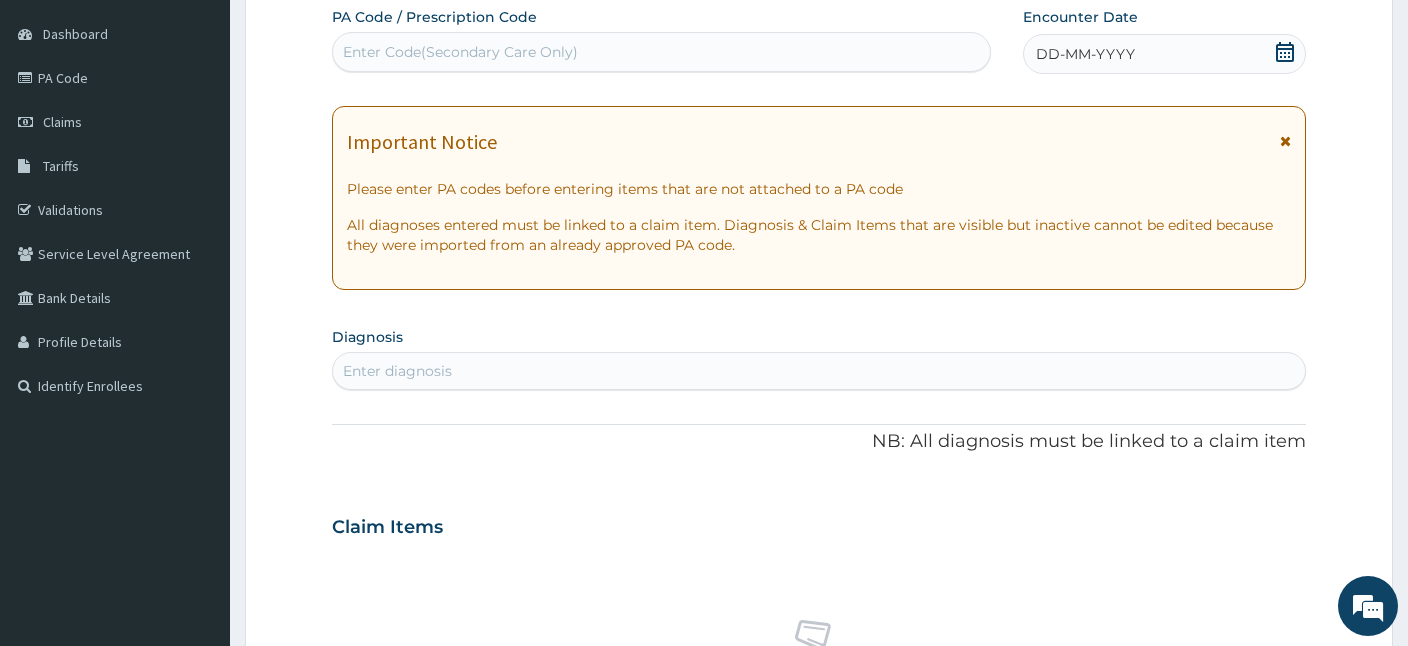 click on "Enter Code(Secondary Care Only)" at bounding box center (460, 52) 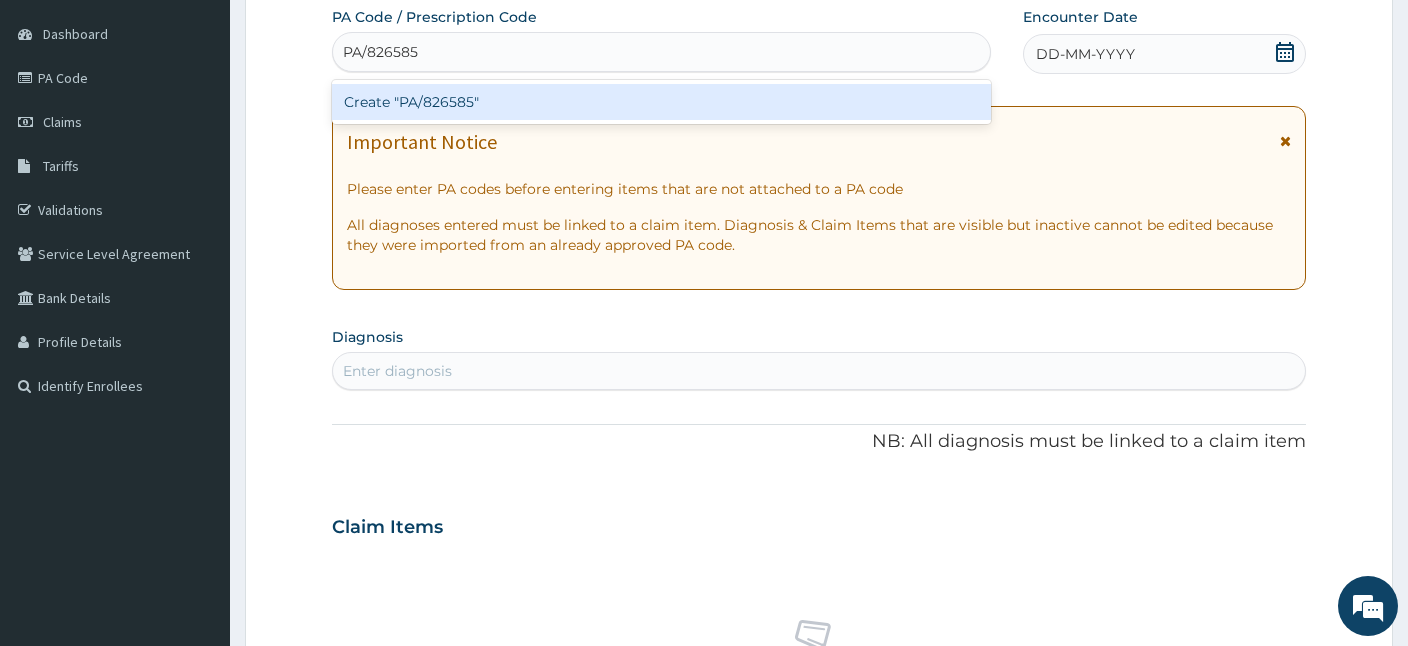 click on "Create "PA/826585"" at bounding box center [661, 102] 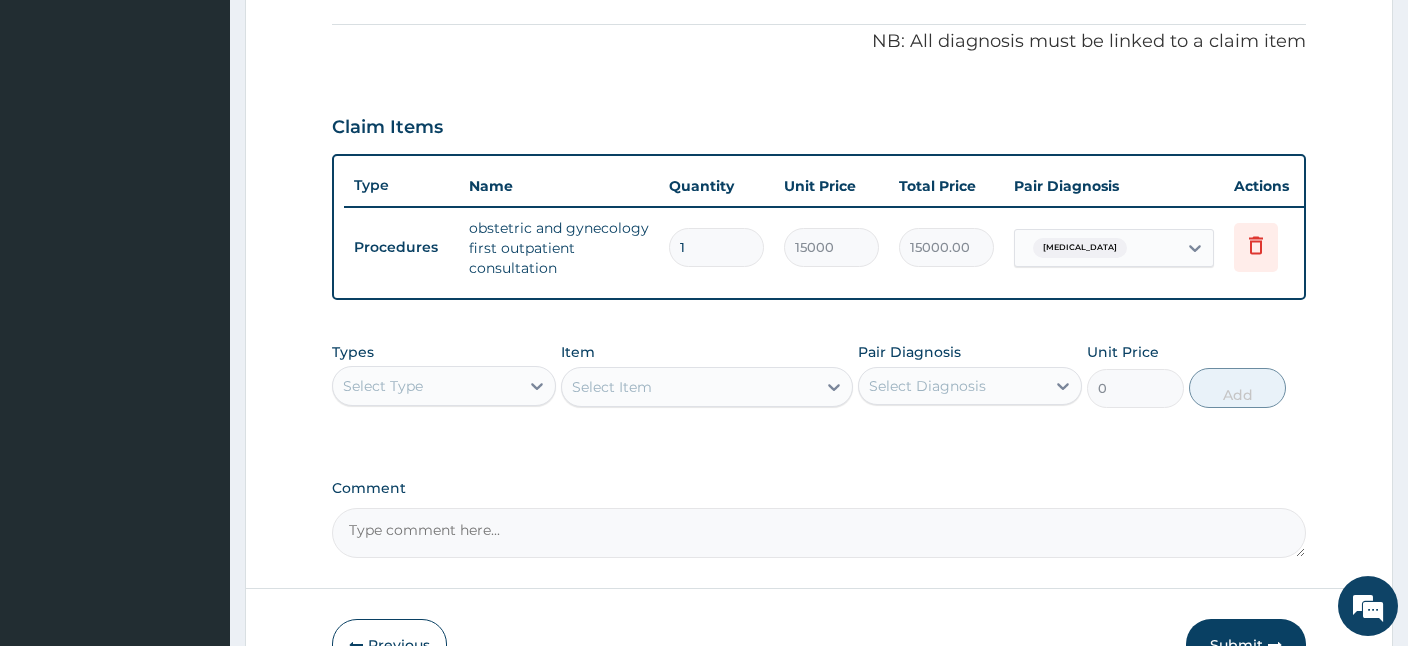 scroll, scrollTop: 618, scrollLeft: 0, axis: vertical 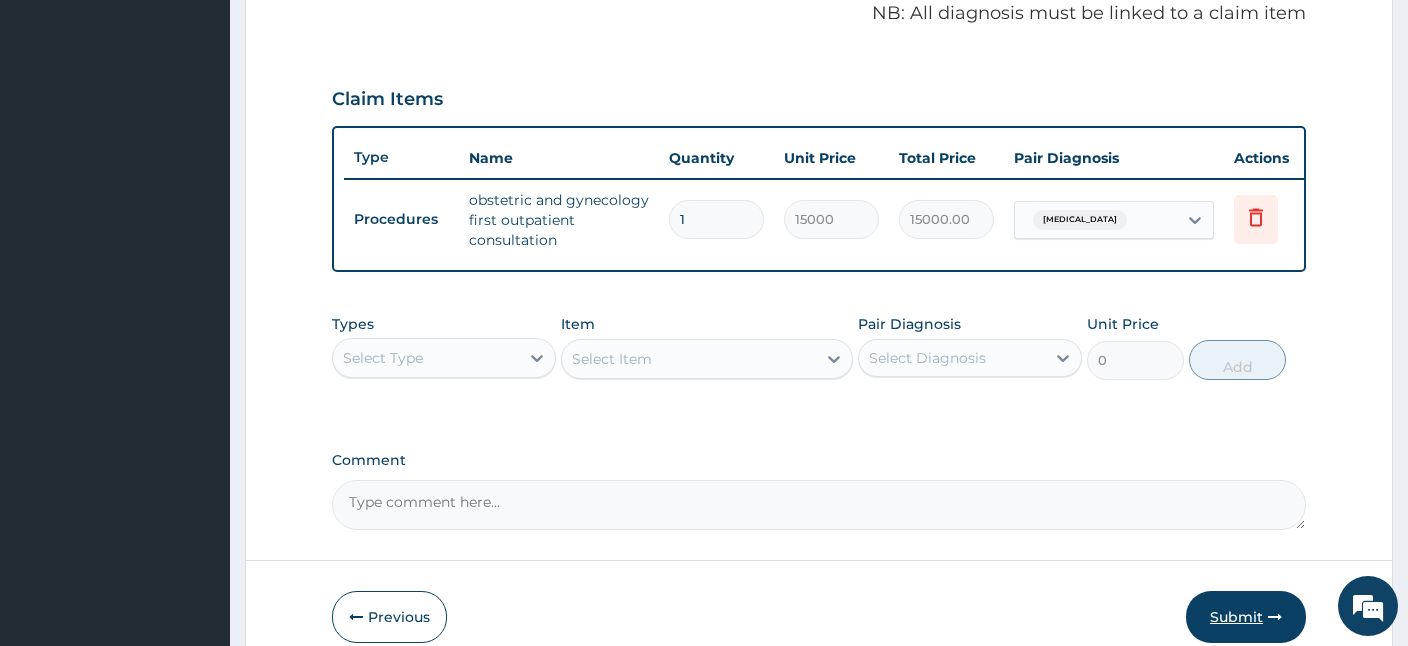 click on "Submit" at bounding box center (1246, 617) 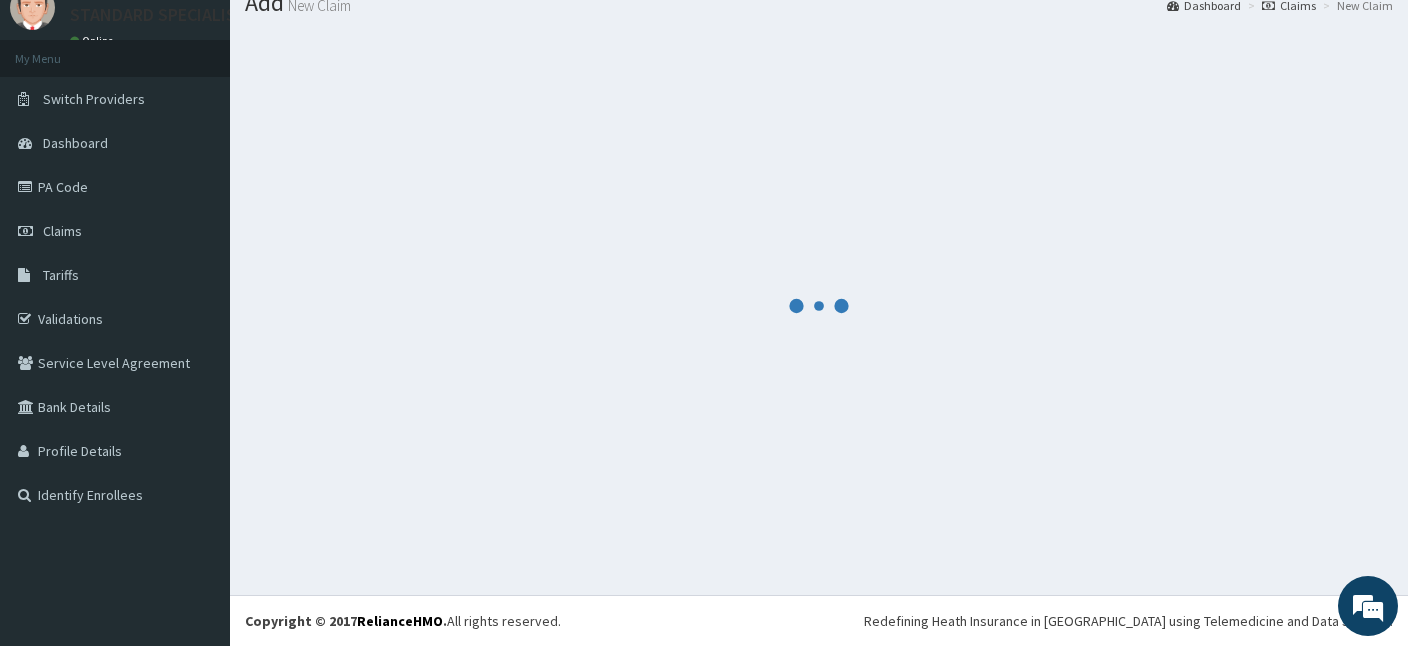 scroll, scrollTop: 75, scrollLeft: 0, axis: vertical 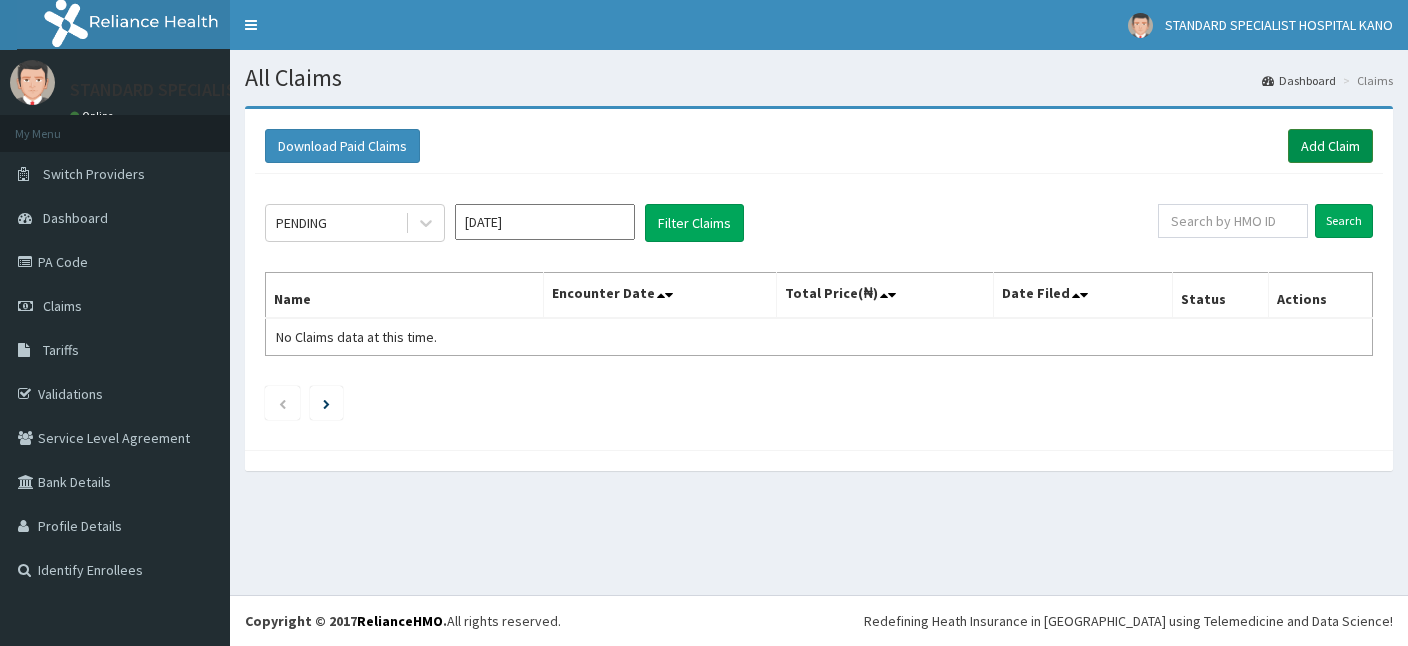click on "Add Claim" at bounding box center [1330, 146] 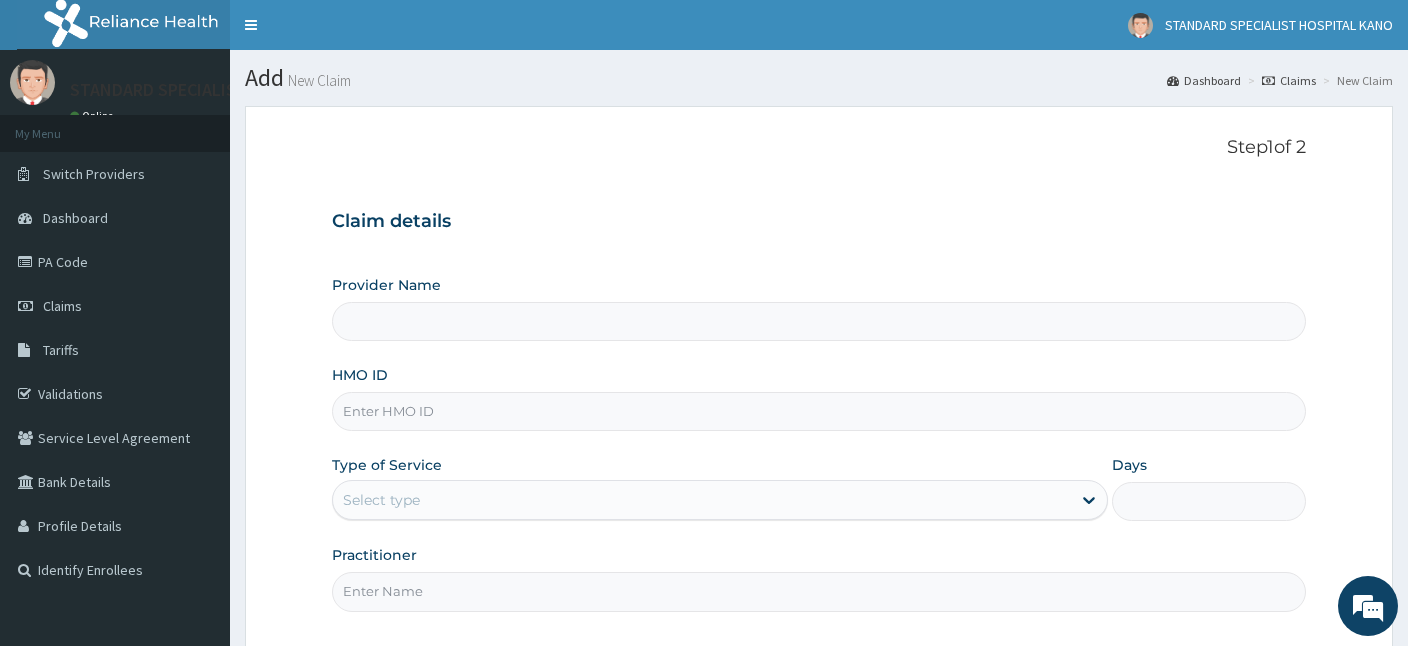 type on "STANDARD SPECIALIST HOSPITAL KANO" 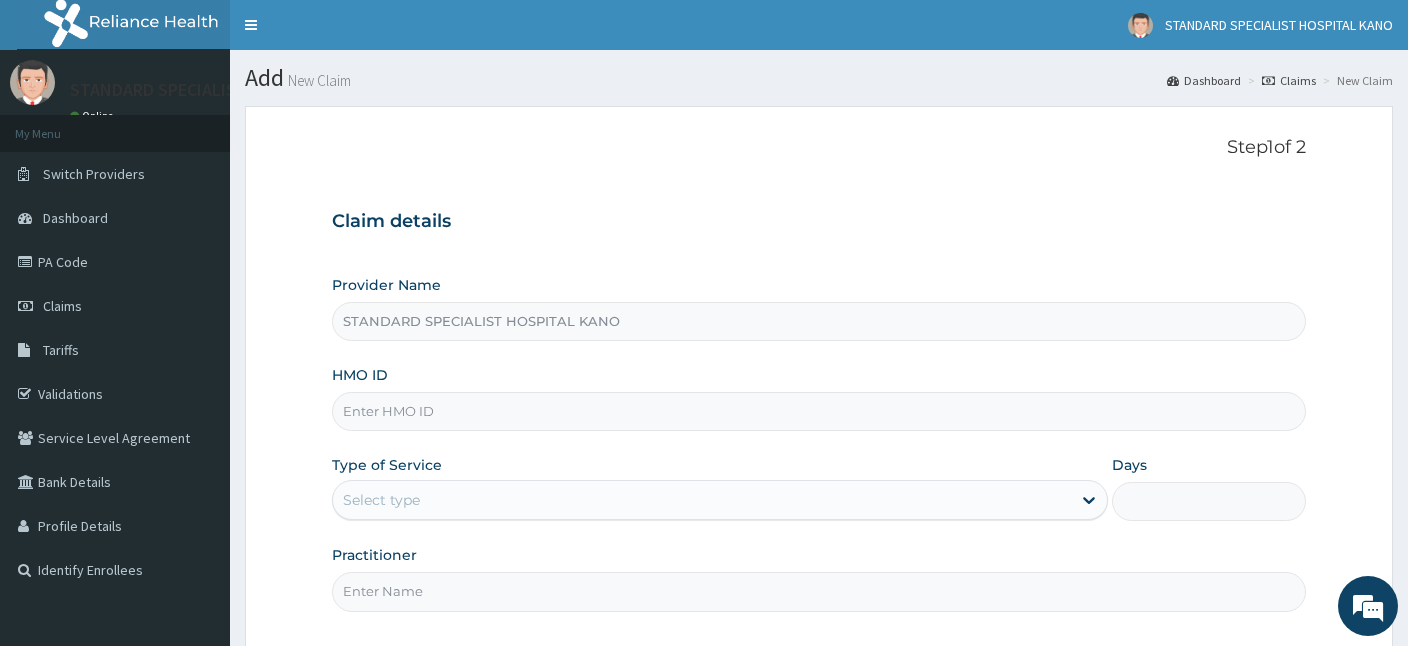 scroll, scrollTop: 0, scrollLeft: 0, axis: both 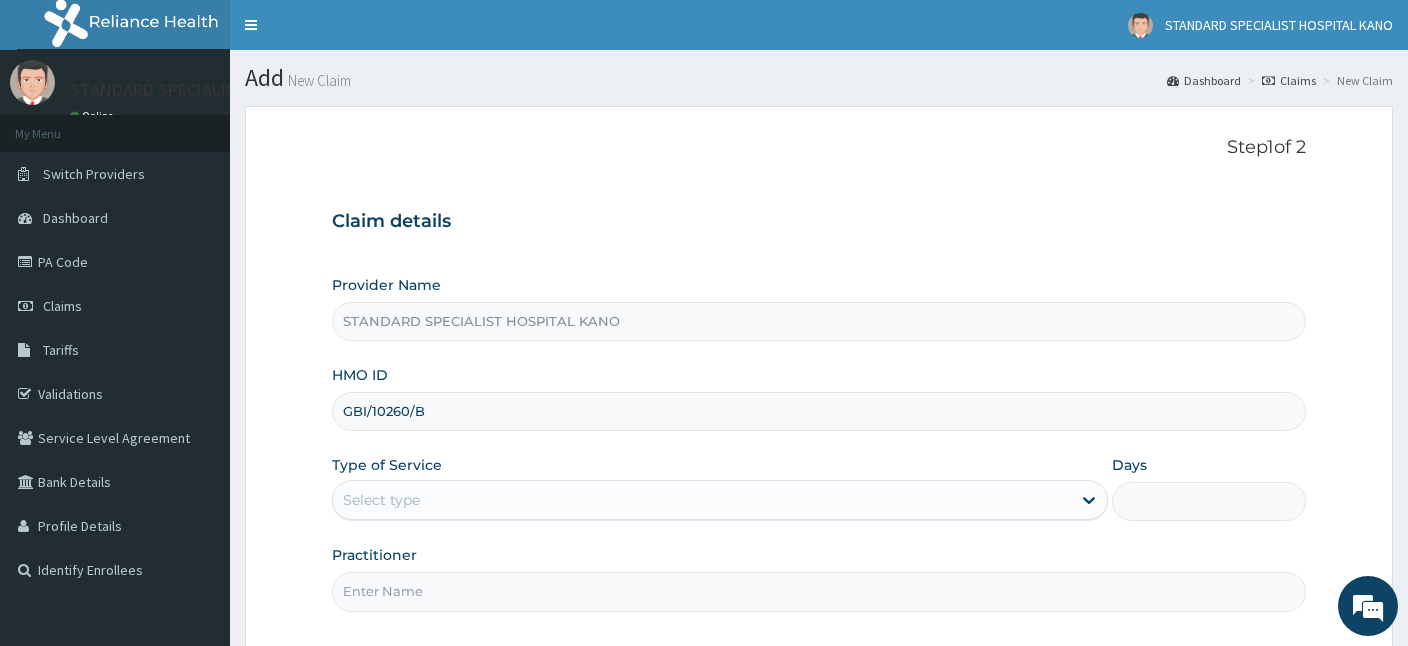 type on "GBI/10260/B" 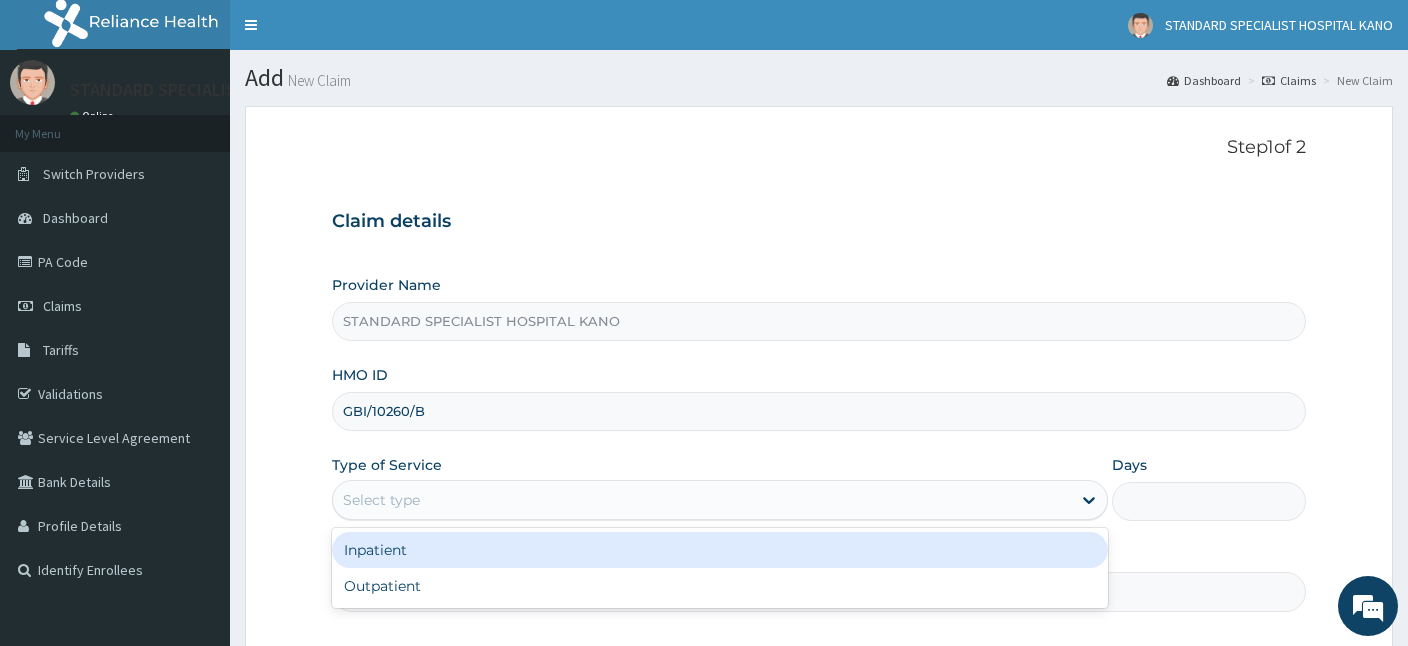 click on "Select type" at bounding box center (702, 500) 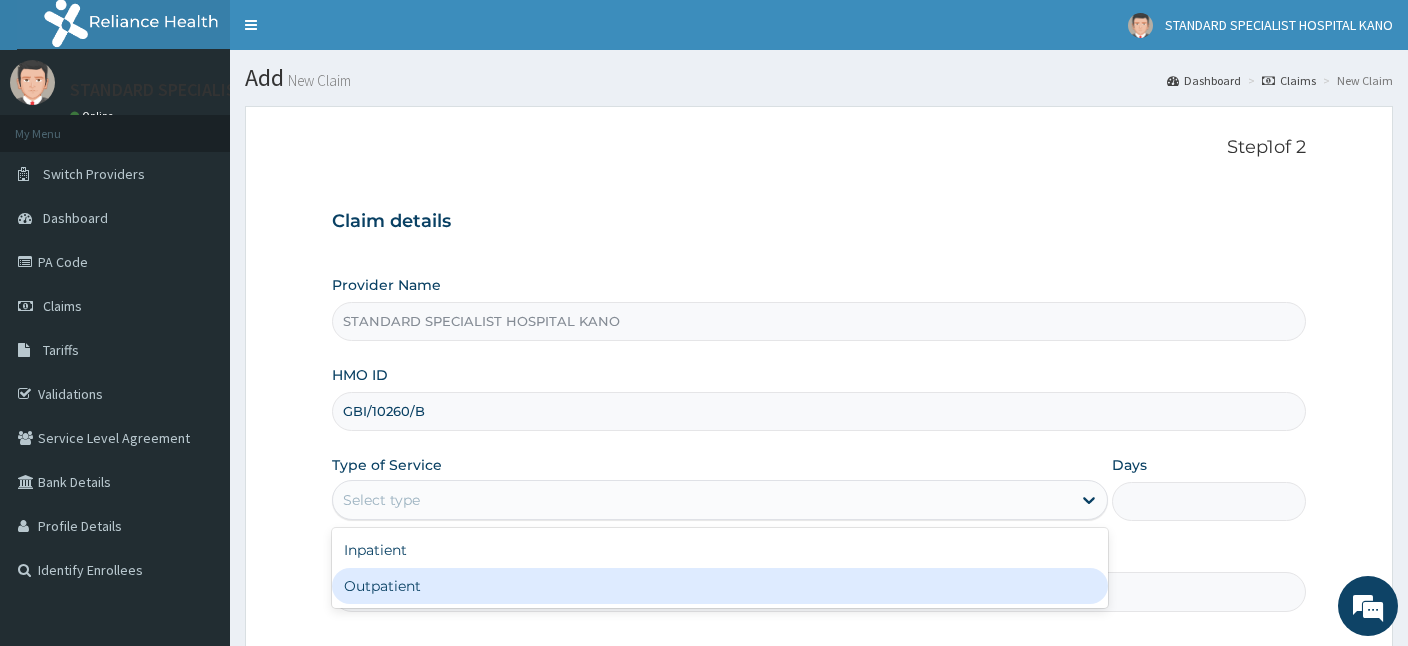 click on "Outpatient" at bounding box center (720, 586) 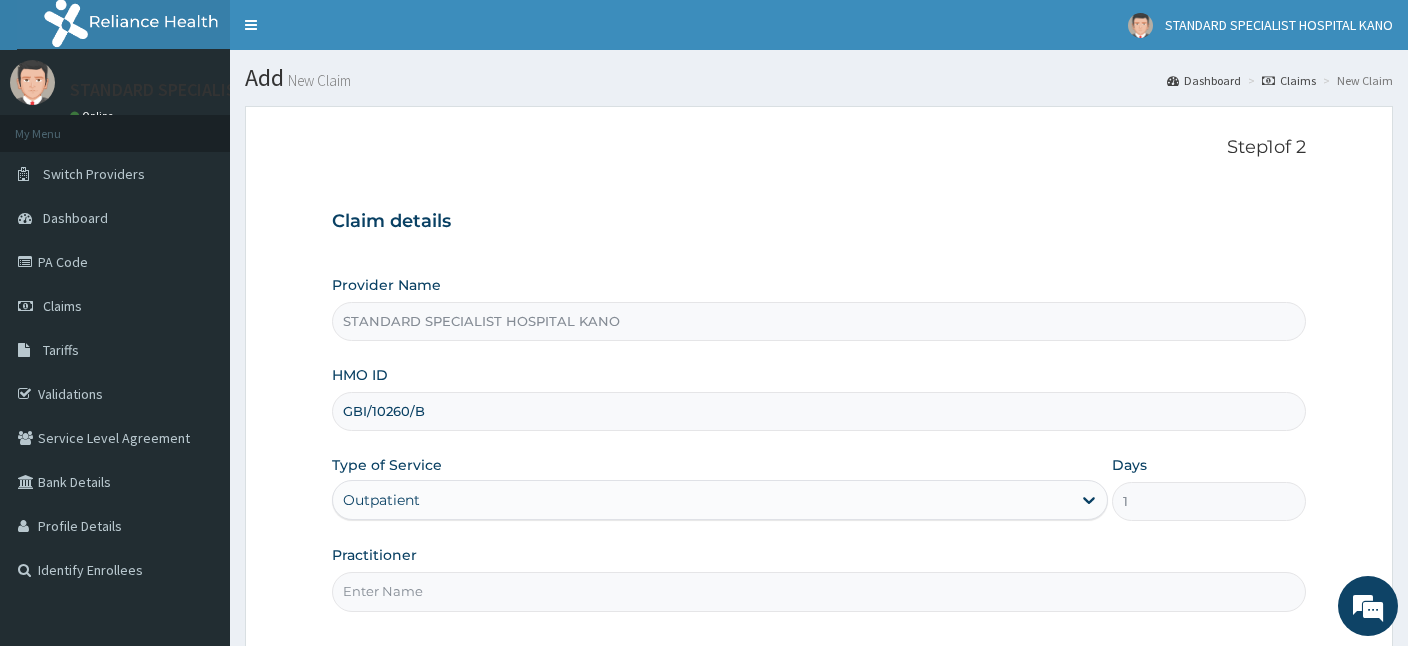 click on "Practitioner" at bounding box center (819, 591) 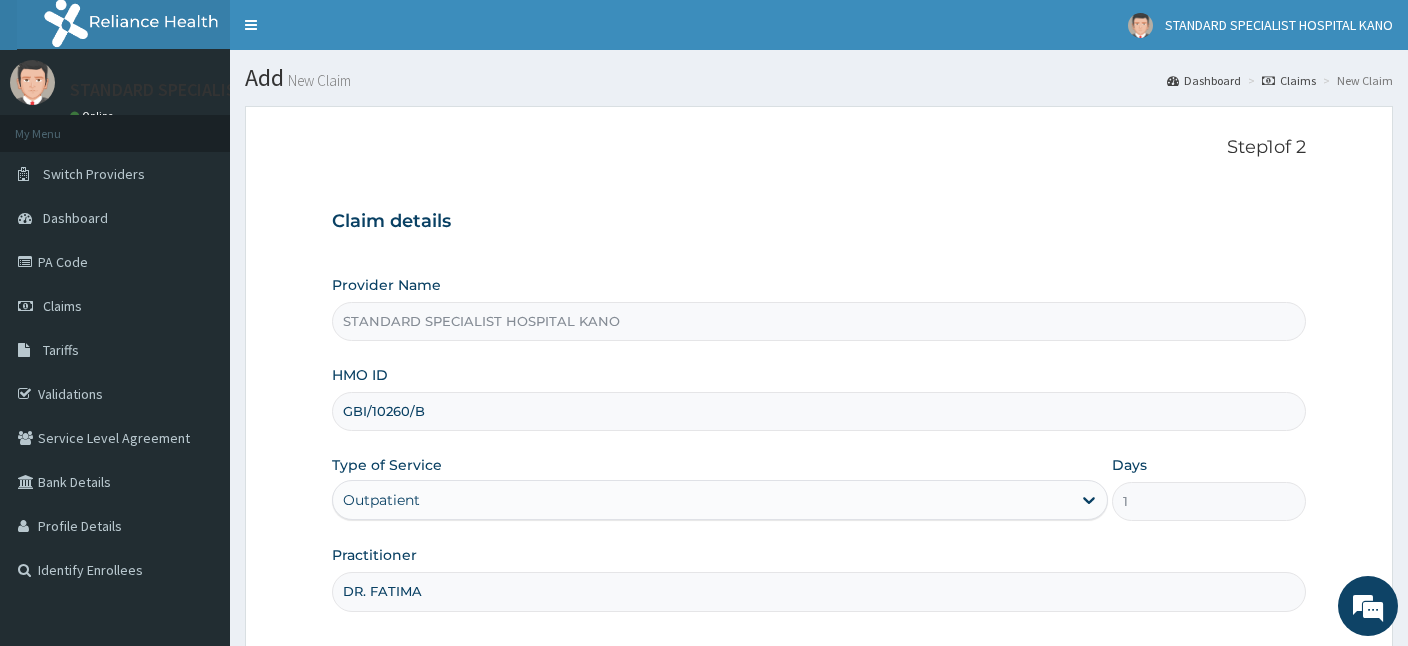 type on "DR. FATIMA" 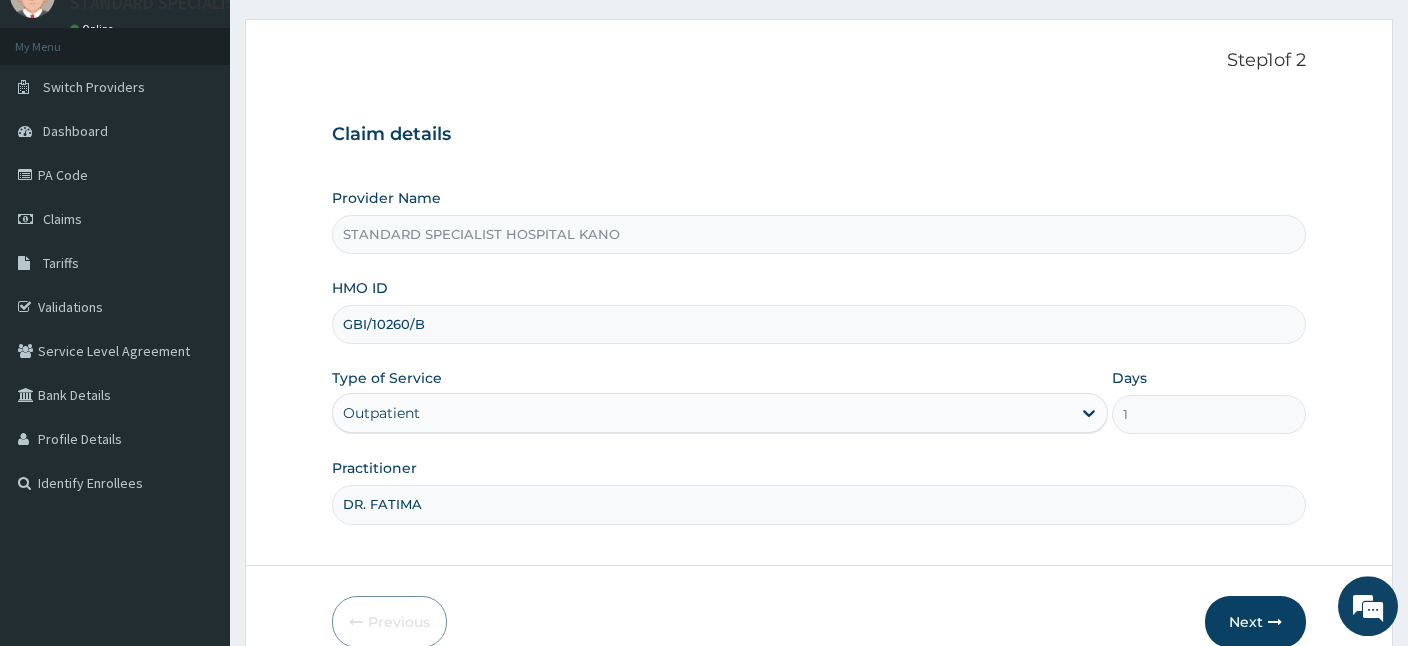 scroll, scrollTop: 184, scrollLeft: 0, axis: vertical 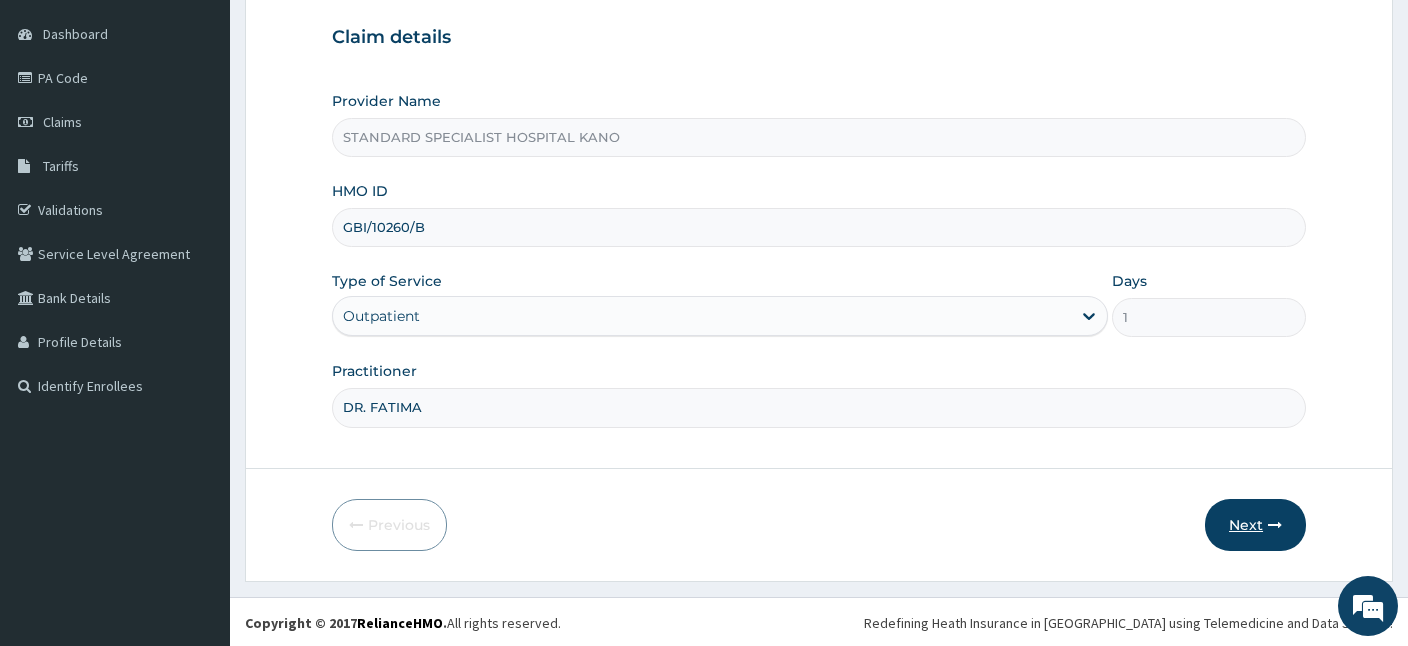 click on "Next" at bounding box center [1255, 525] 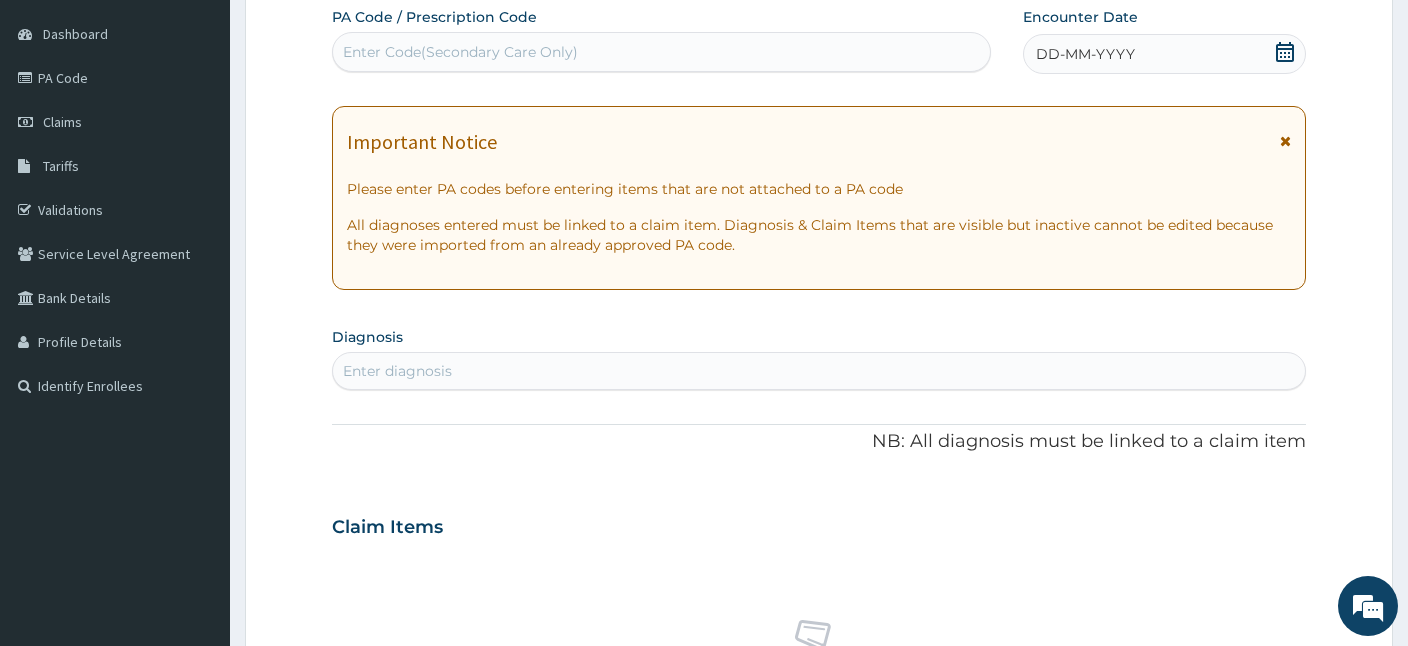 click on "Enter Code(Secondary Care Only)" at bounding box center [460, 52] 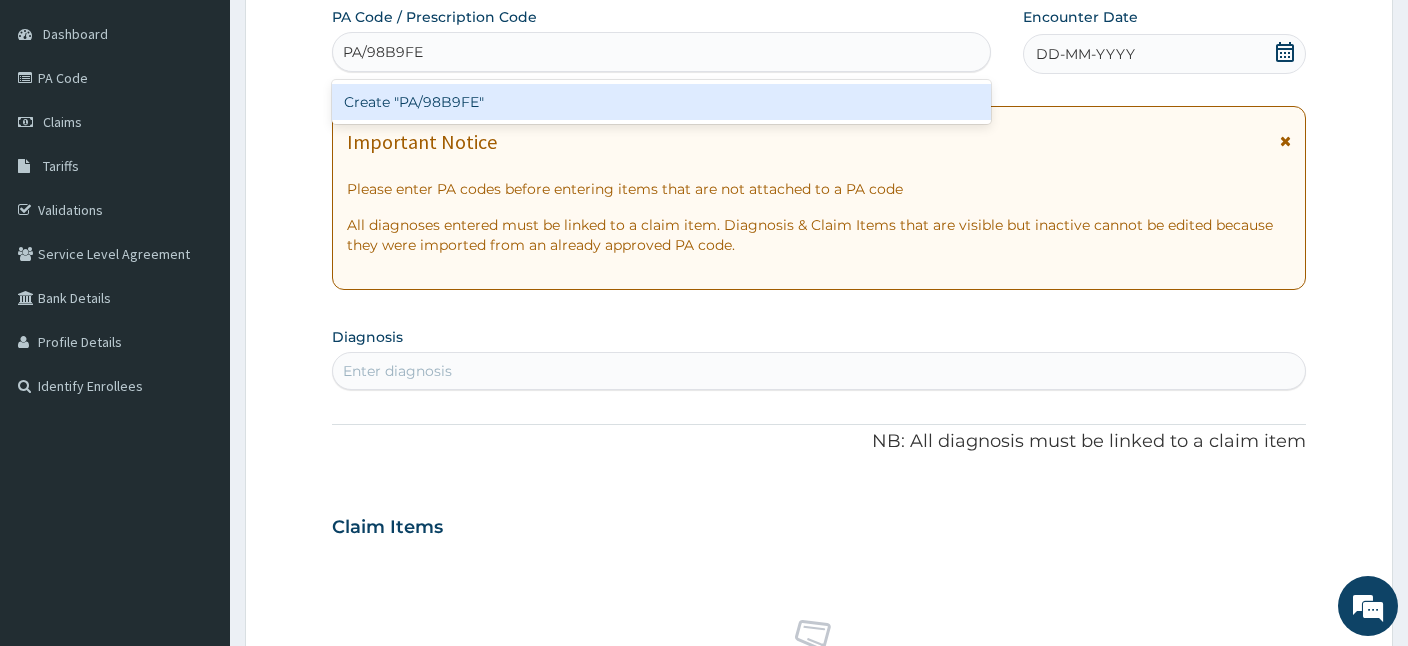 click on "Create "PA/98B9FE"" at bounding box center (661, 102) 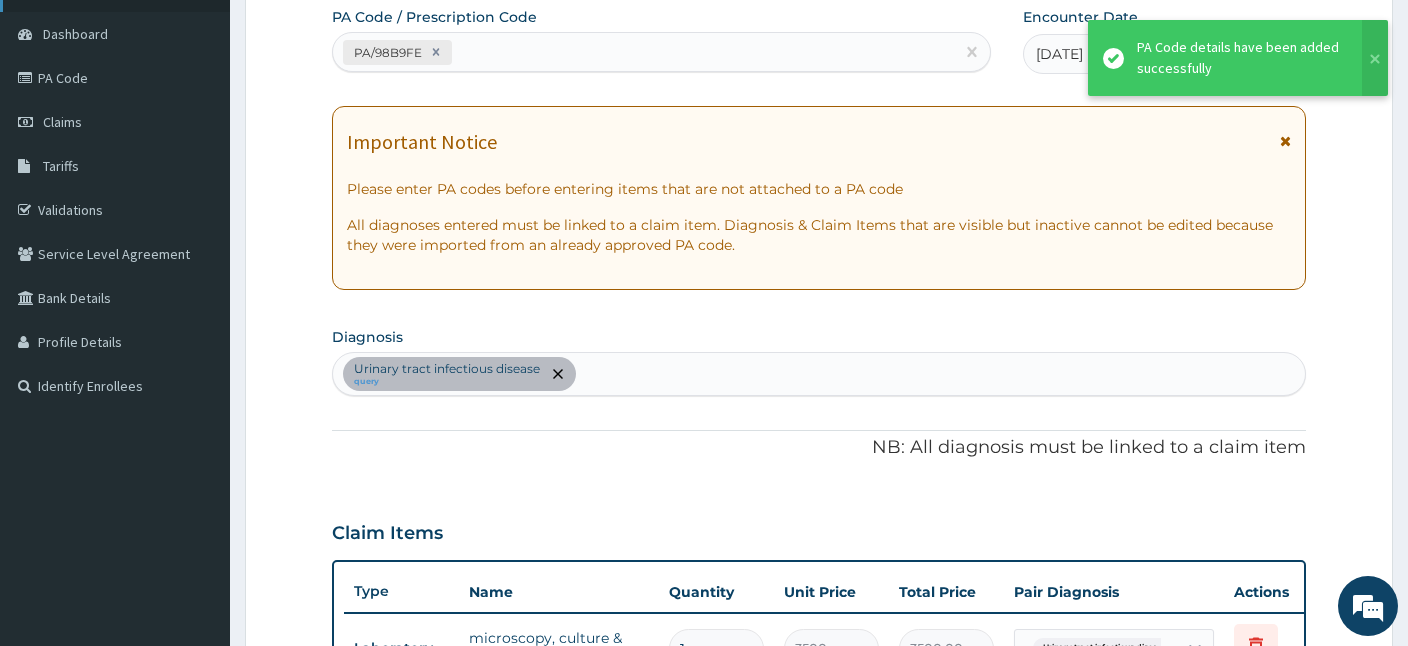scroll, scrollTop: 581, scrollLeft: 0, axis: vertical 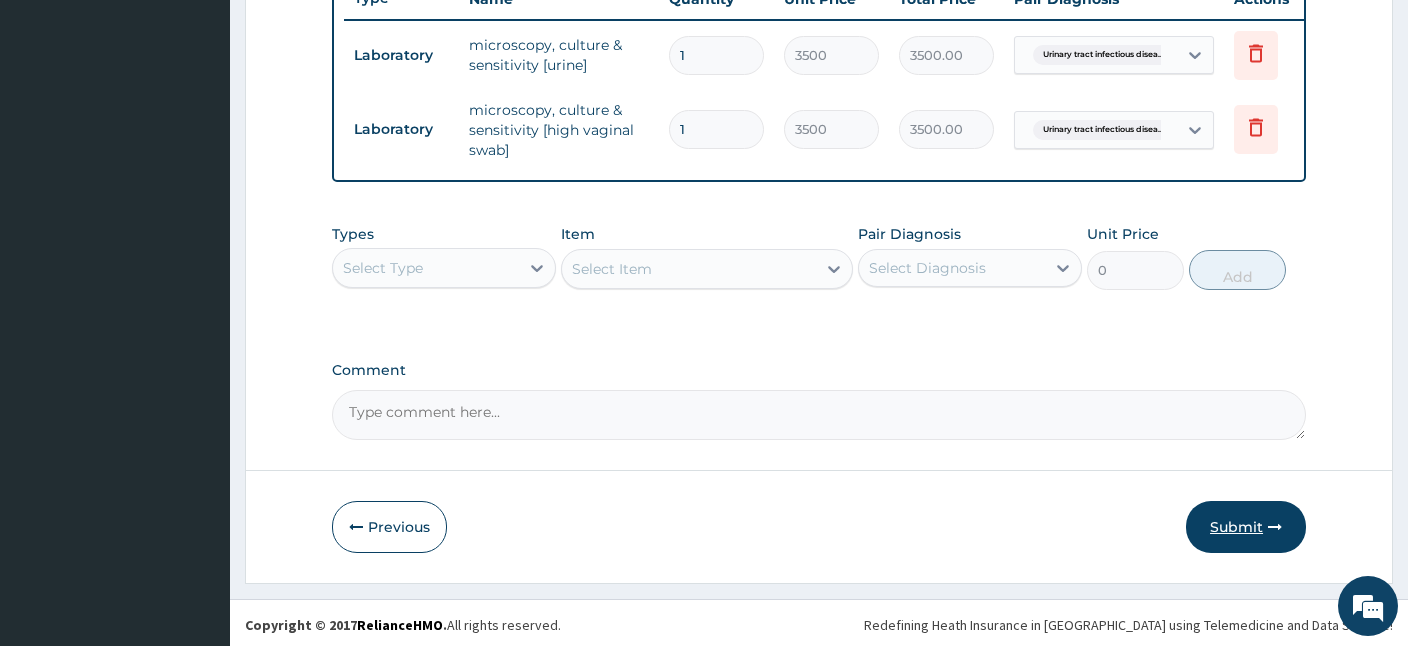 click on "Submit" at bounding box center (1246, 527) 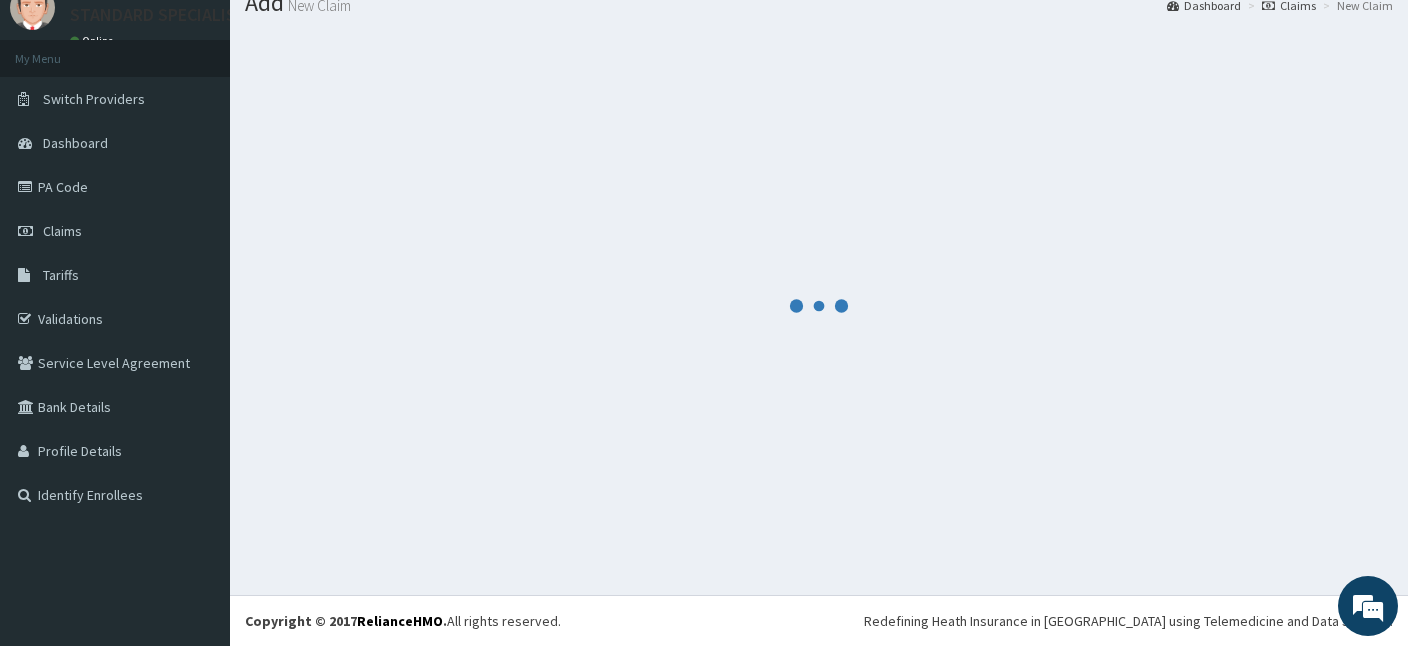 scroll, scrollTop: 75, scrollLeft: 0, axis: vertical 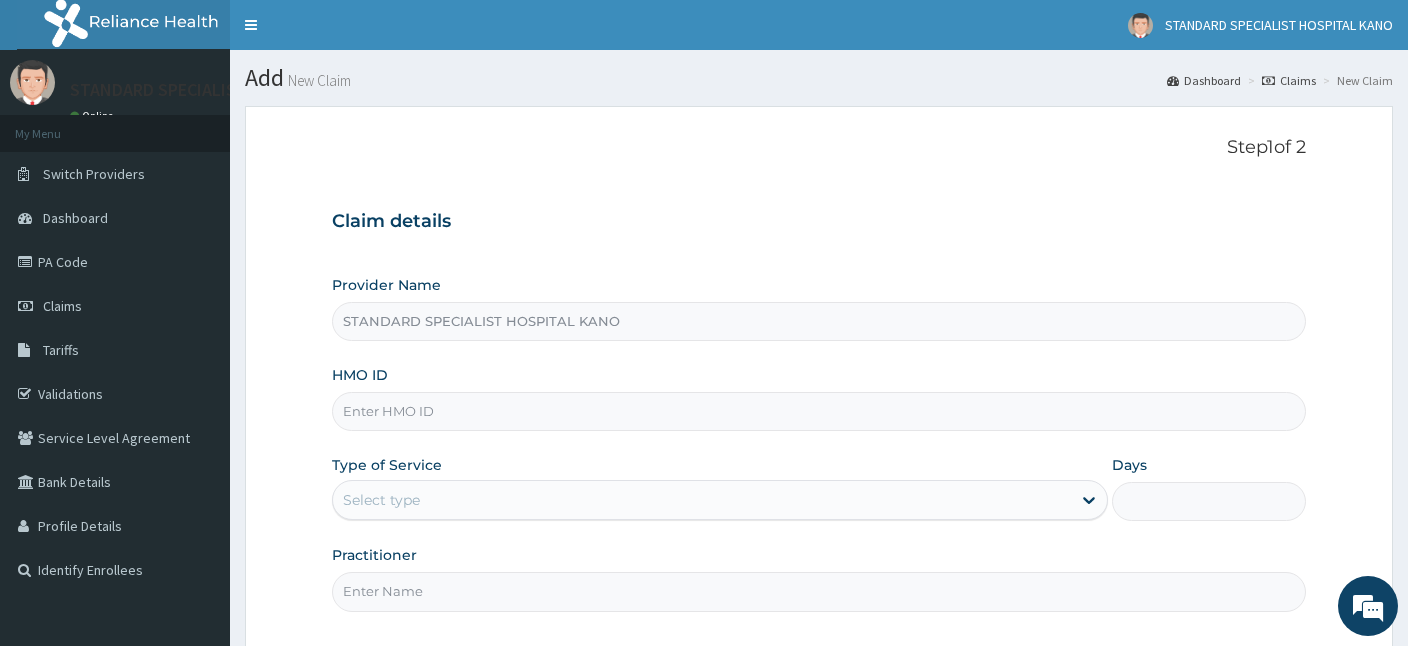 click on "HMO ID" at bounding box center [819, 411] 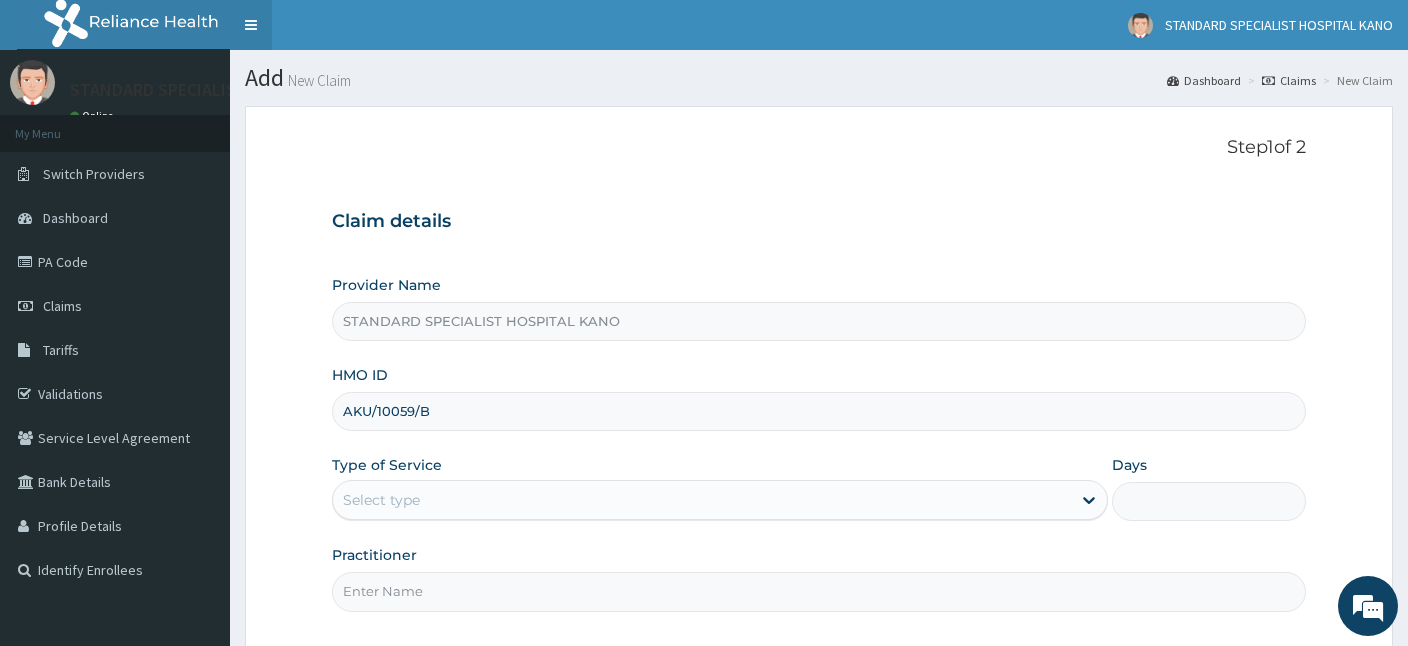 type on "AKU/10059/B" 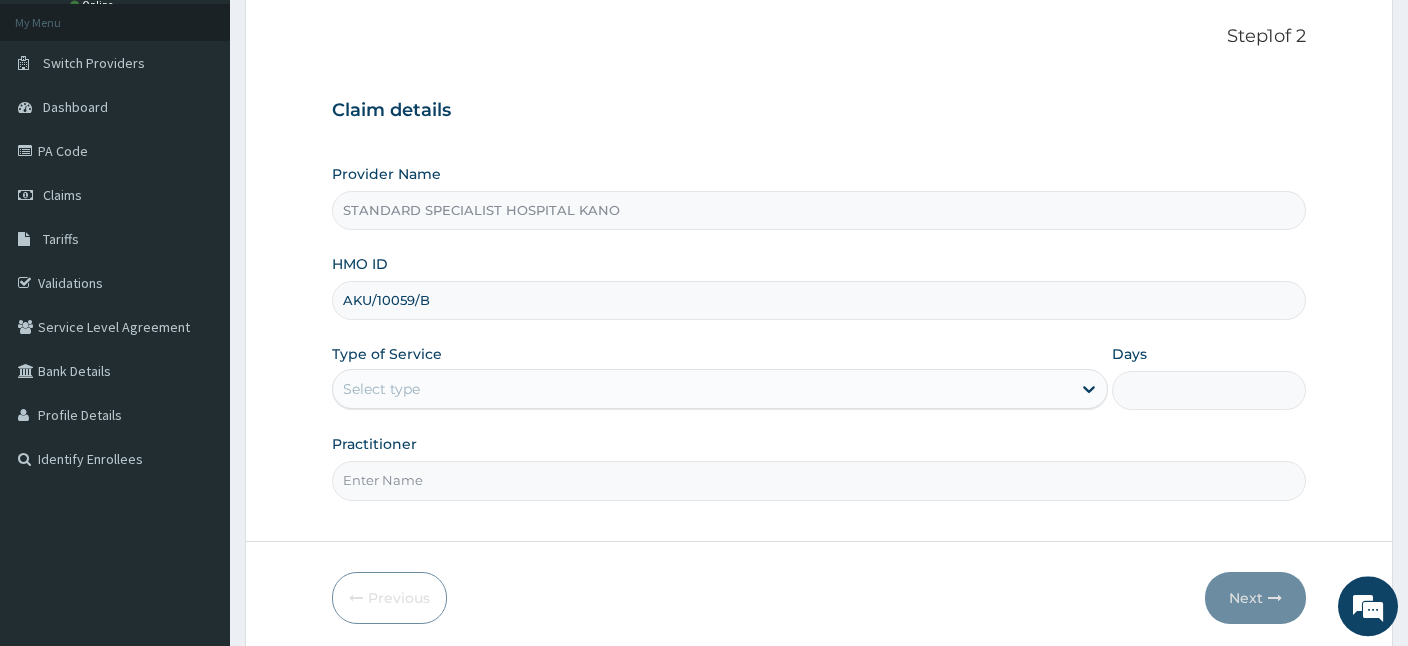 scroll, scrollTop: 184, scrollLeft: 0, axis: vertical 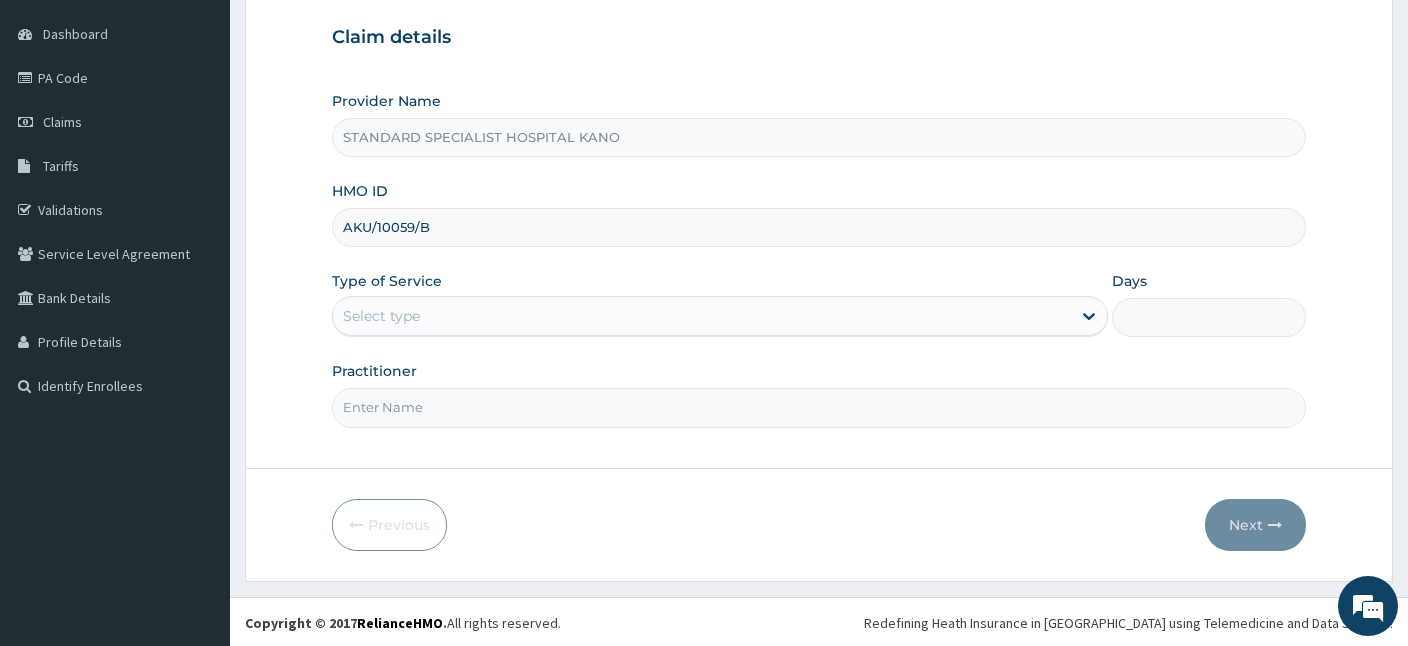 click on "Select type" at bounding box center [702, 316] 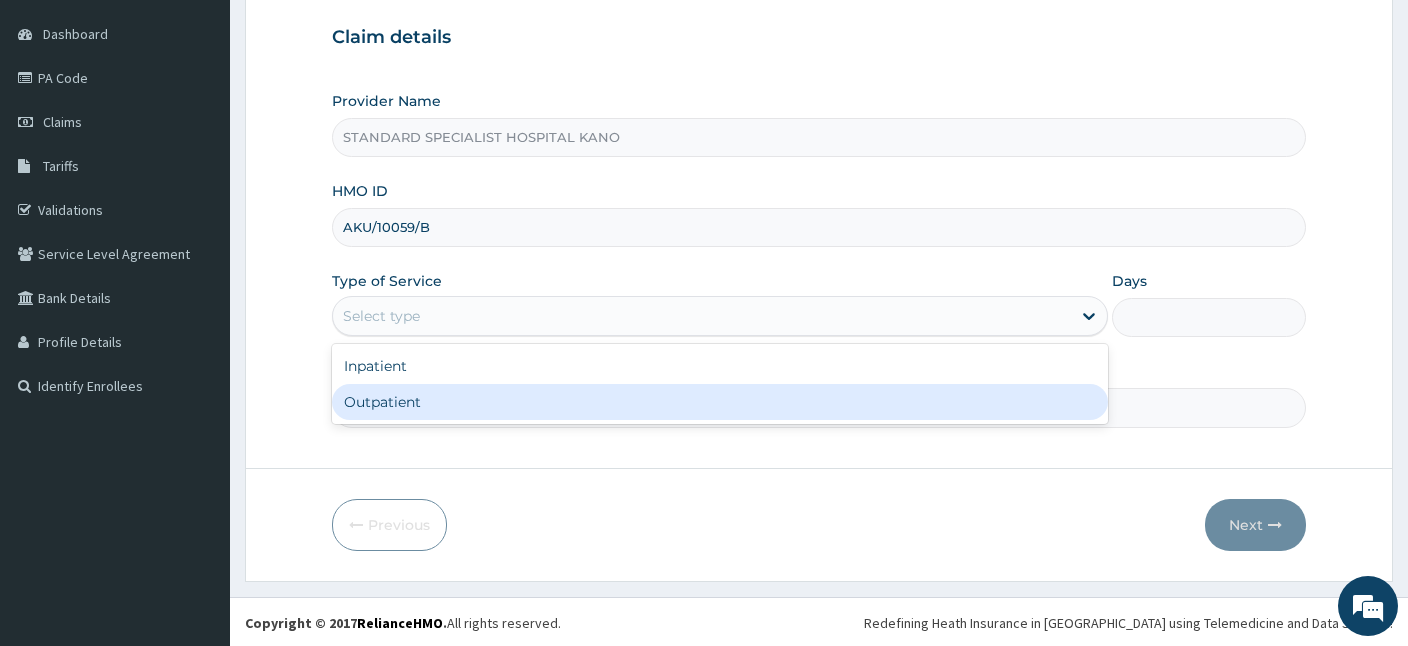 click on "Outpatient" at bounding box center (720, 402) 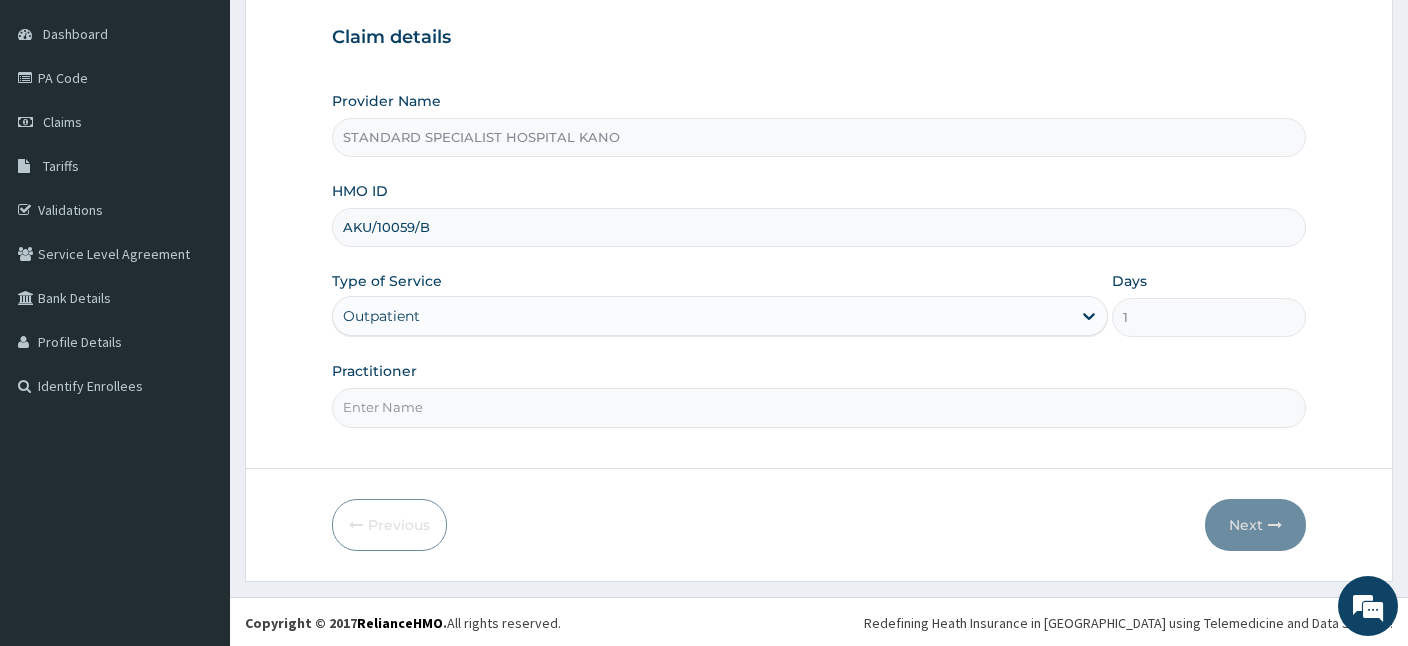 click on "Practitioner" at bounding box center [819, 407] 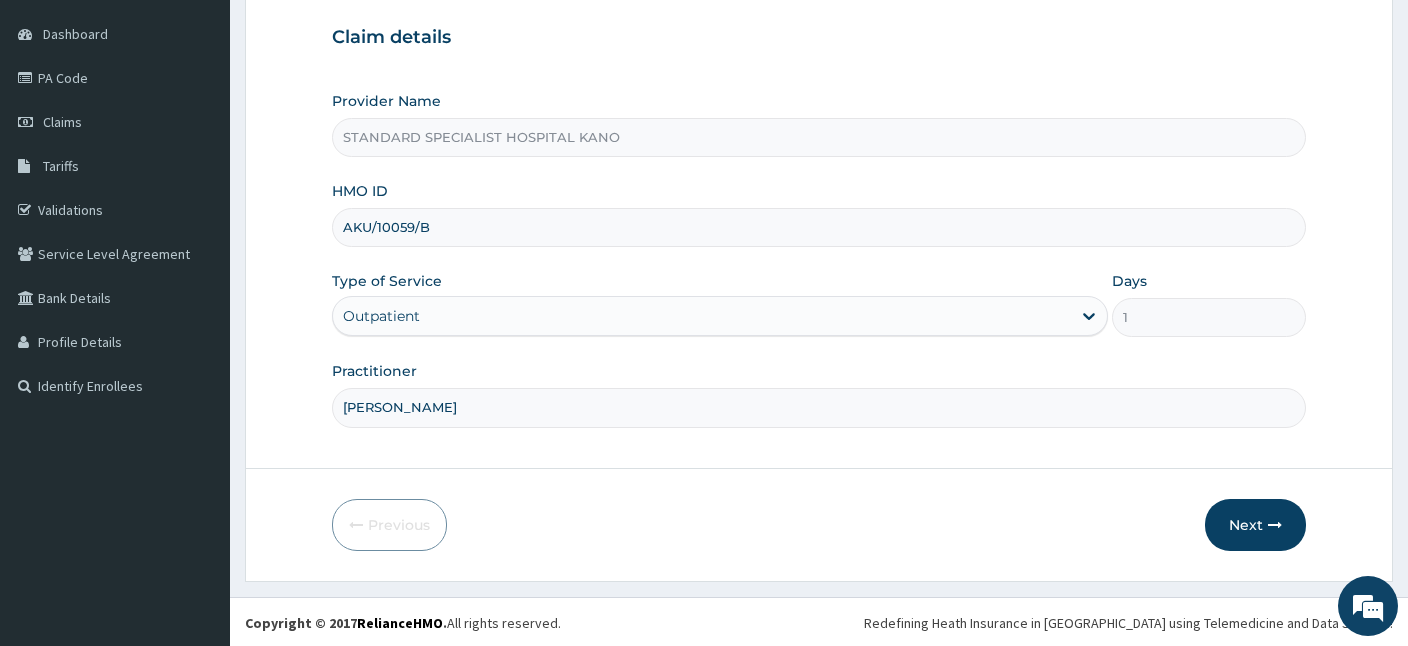 scroll, scrollTop: 0, scrollLeft: 0, axis: both 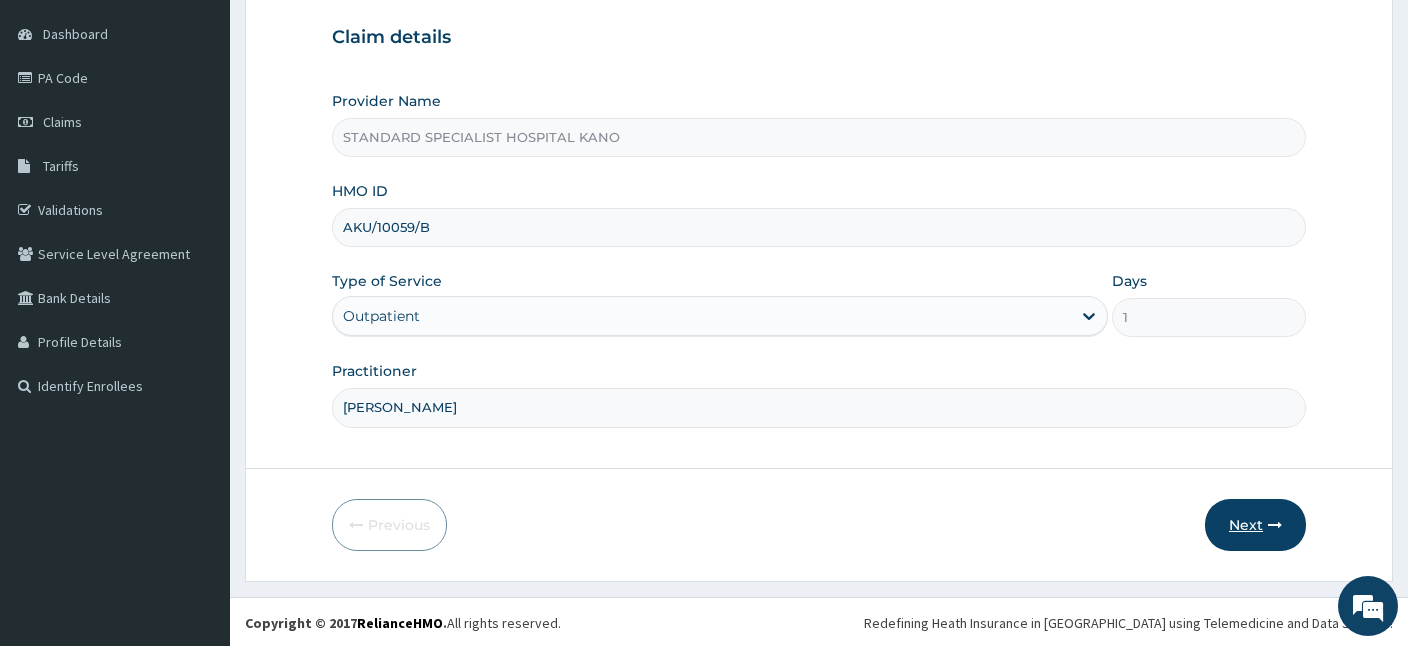type on "DR FELIX" 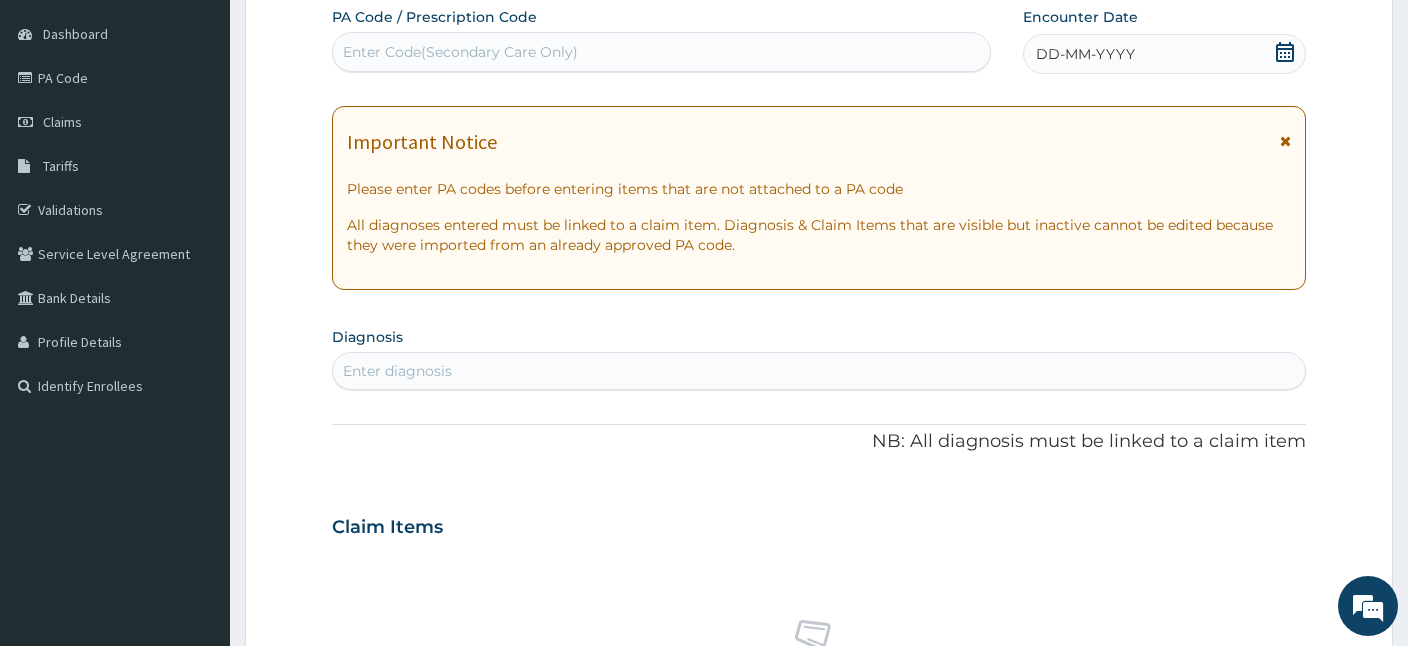 click on "Enter Code(Secondary Care Only)" at bounding box center [460, 52] 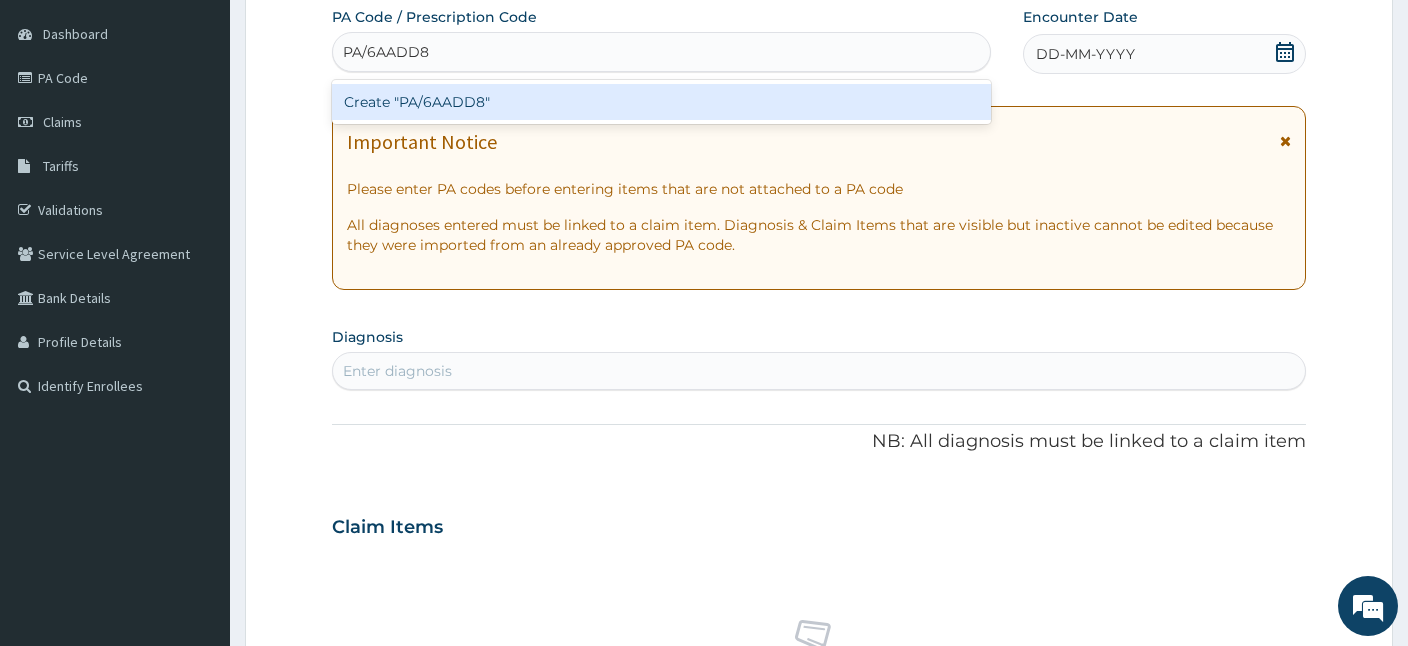 click on "Create "PA/6AADD8"" at bounding box center [661, 102] 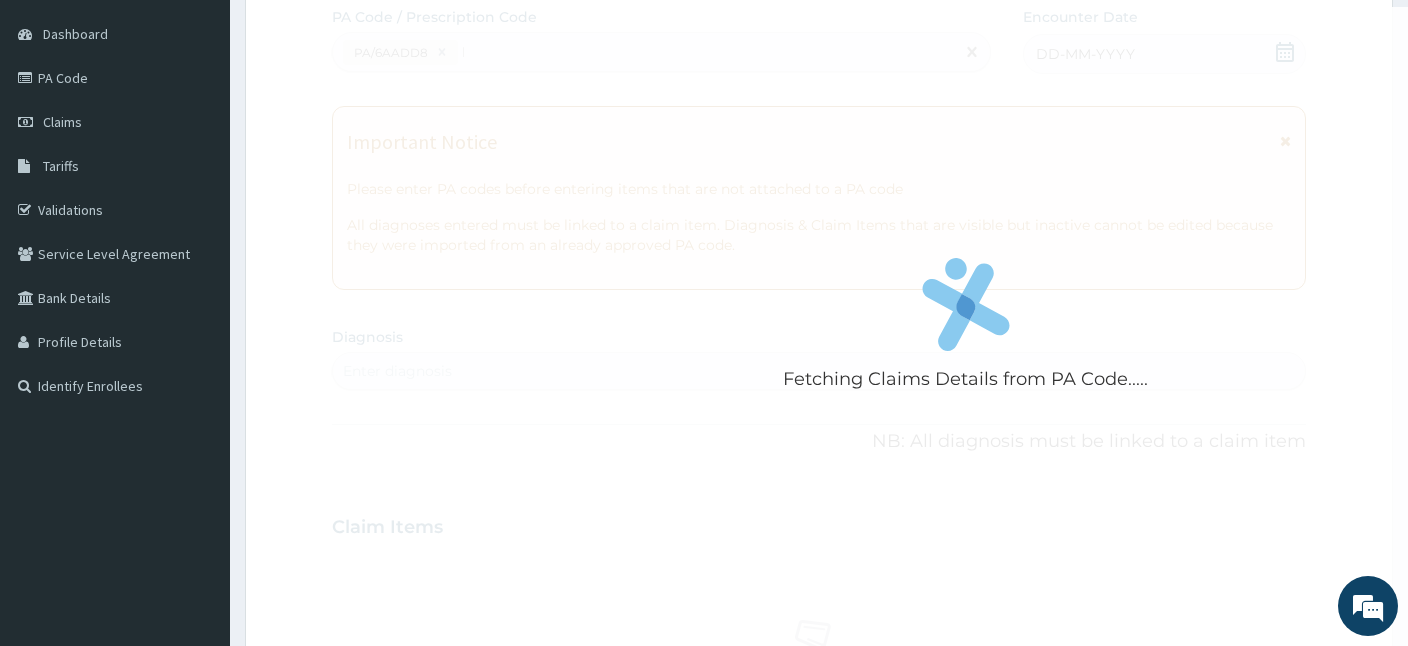 type 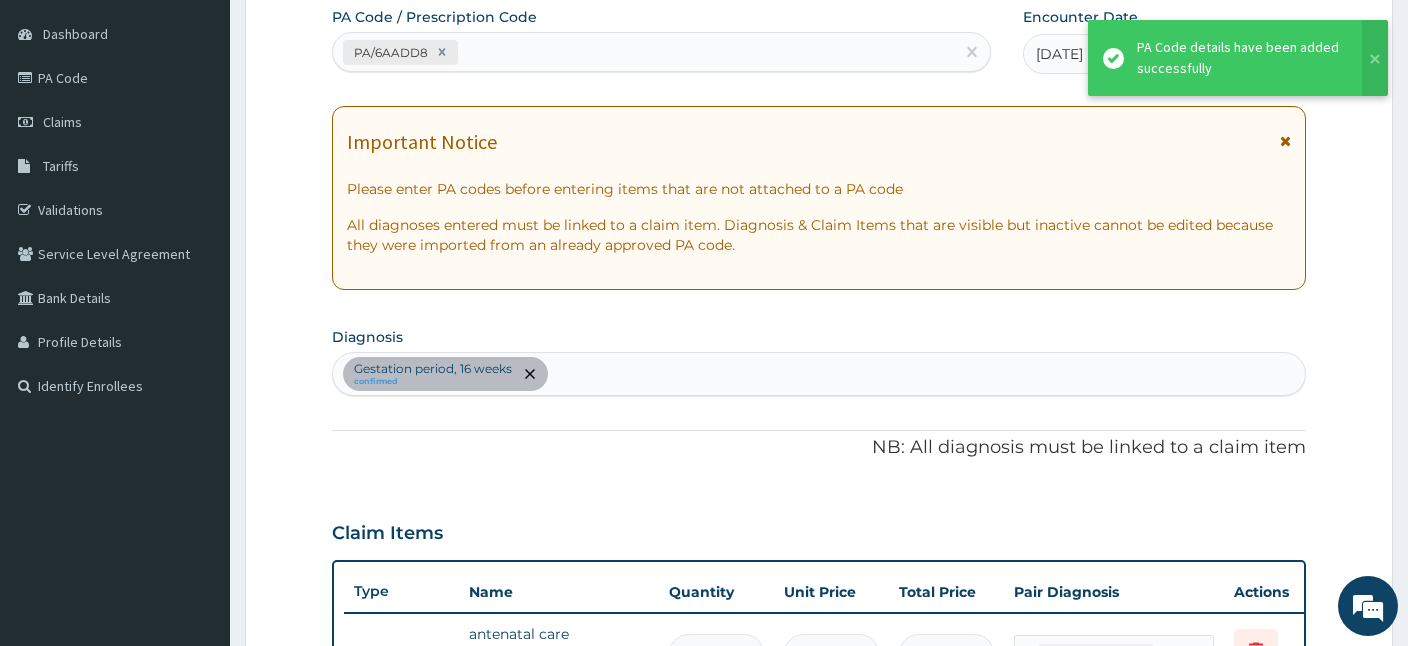 scroll, scrollTop: 512, scrollLeft: 0, axis: vertical 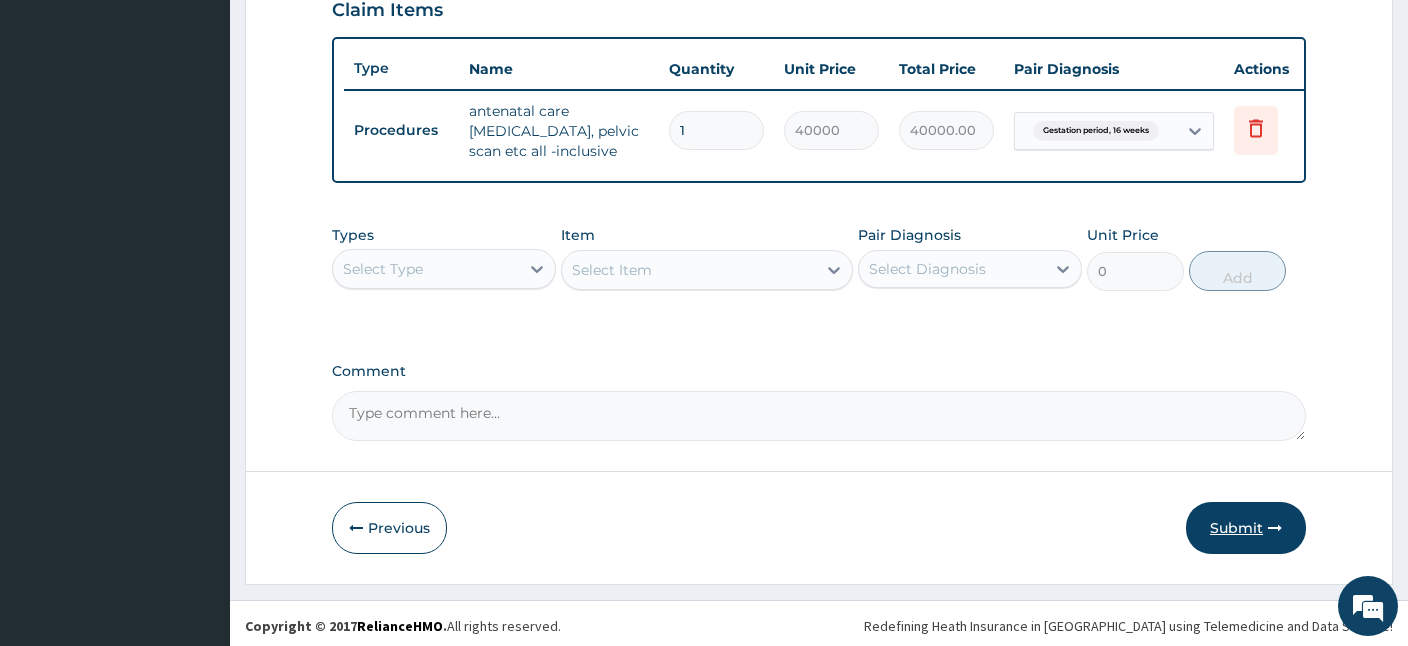 click on "Submit" at bounding box center [1246, 528] 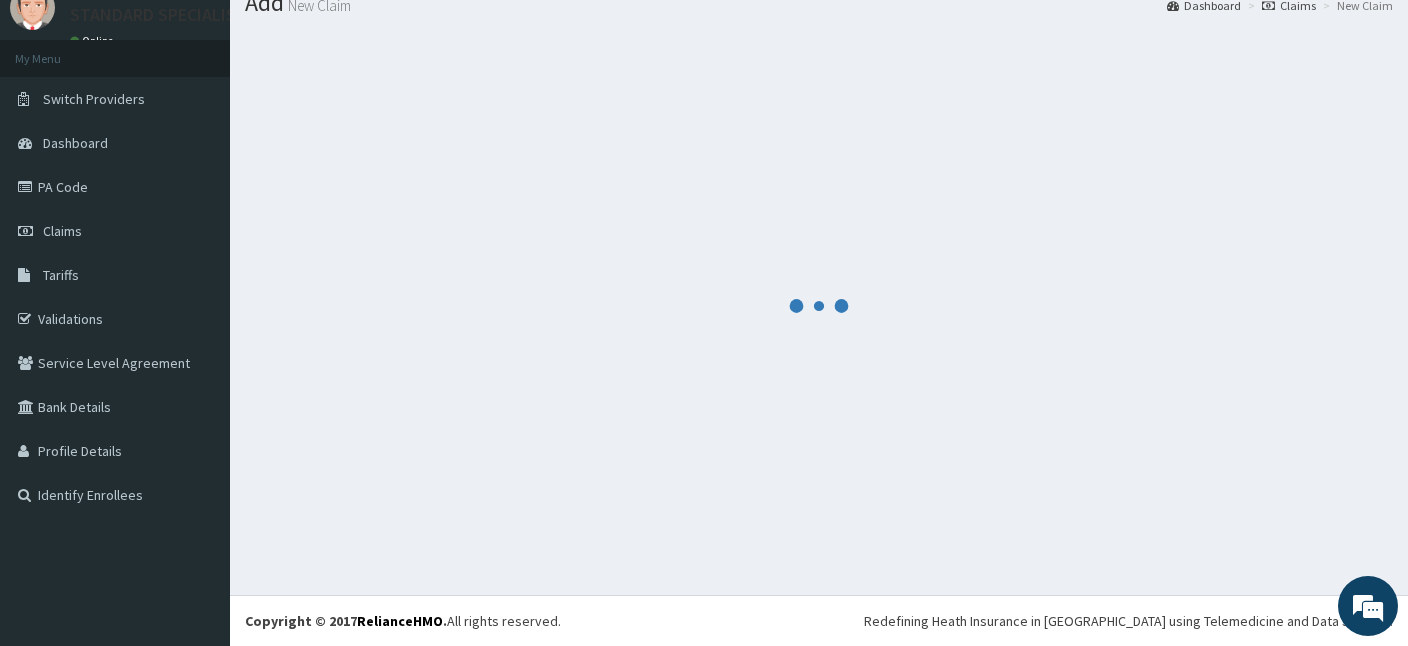 scroll, scrollTop: 75, scrollLeft: 0, axis: vertical 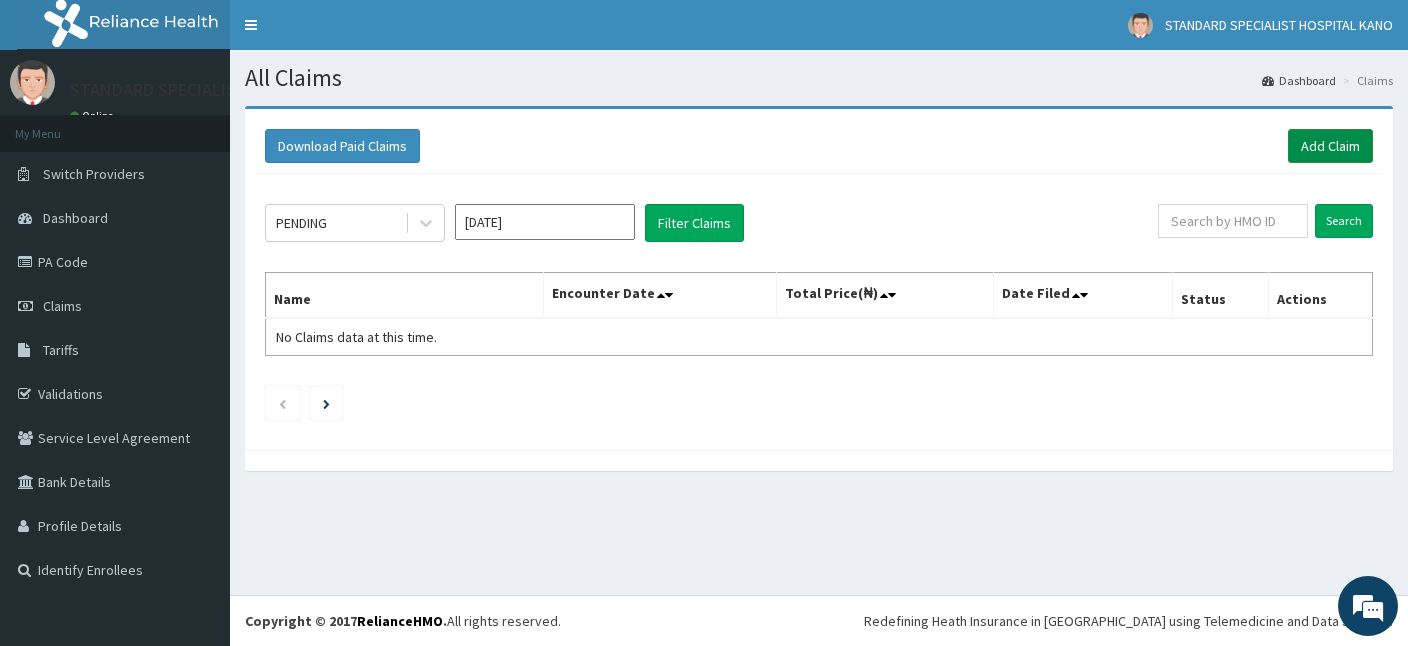 click on "Add Claim" at bounding box center (1330, 146) 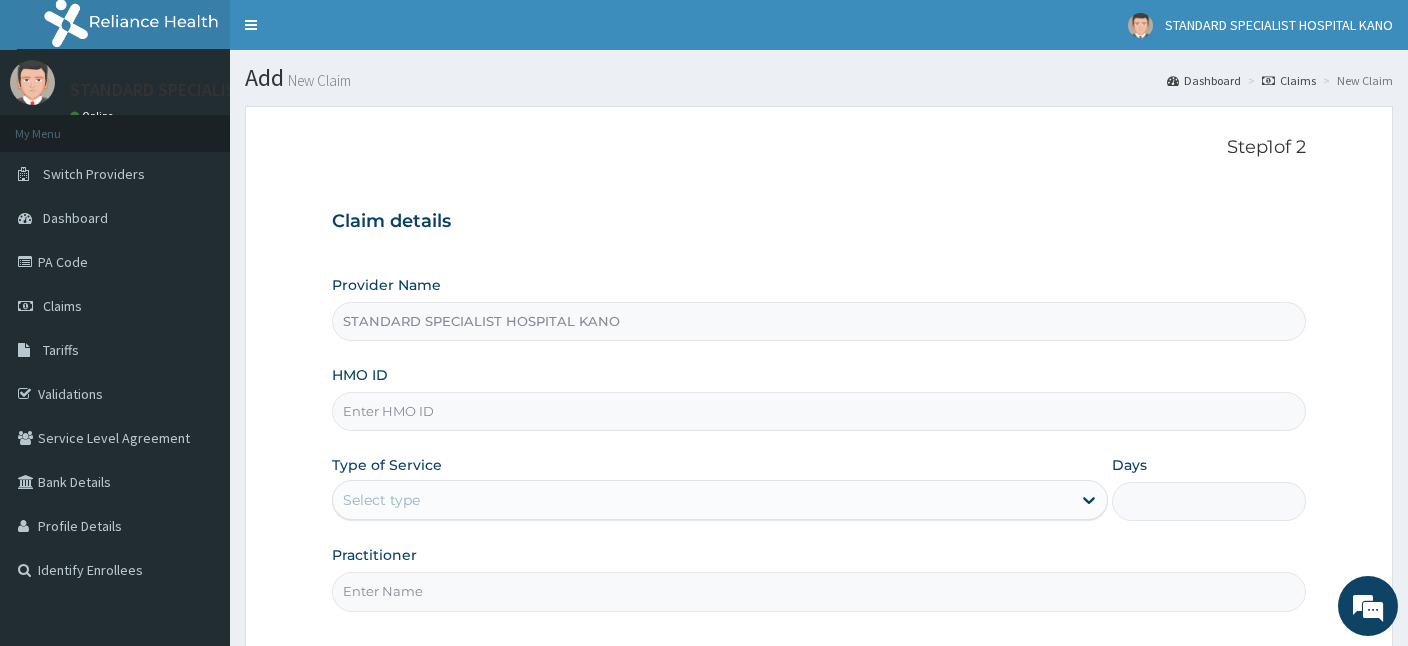 scroll, scrollTop: 0, scrollLeft: 0, axis: both 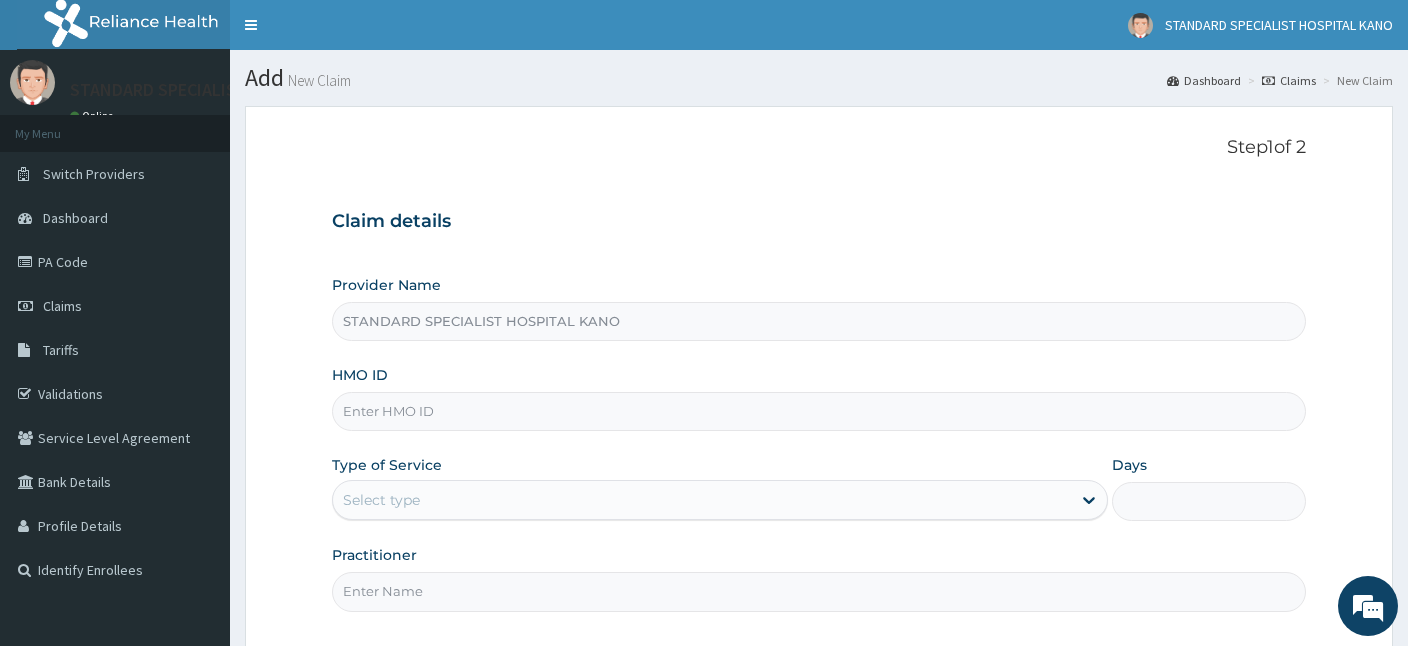click on "HMO ID" at bounding box center (819, 411) 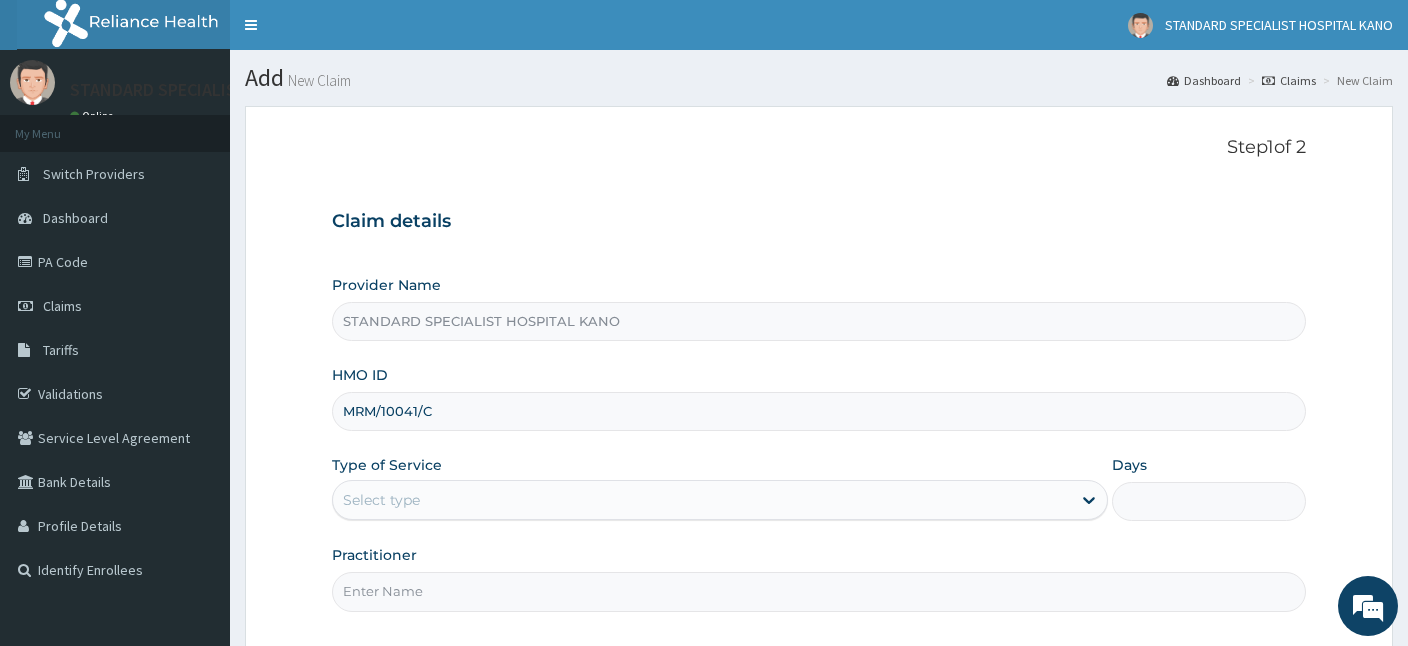 type on "MRM/10041/C" 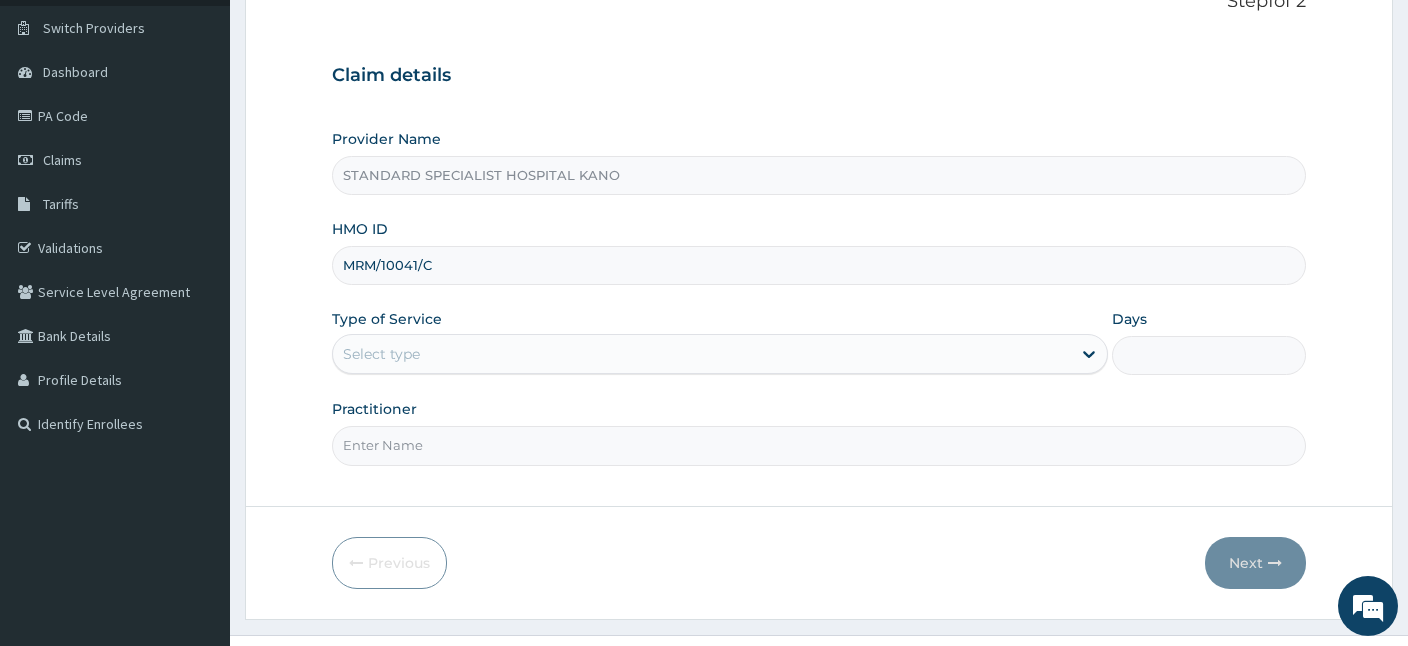 scroll, scrollTop: 184, scrollLeft: 0, axis: vertical 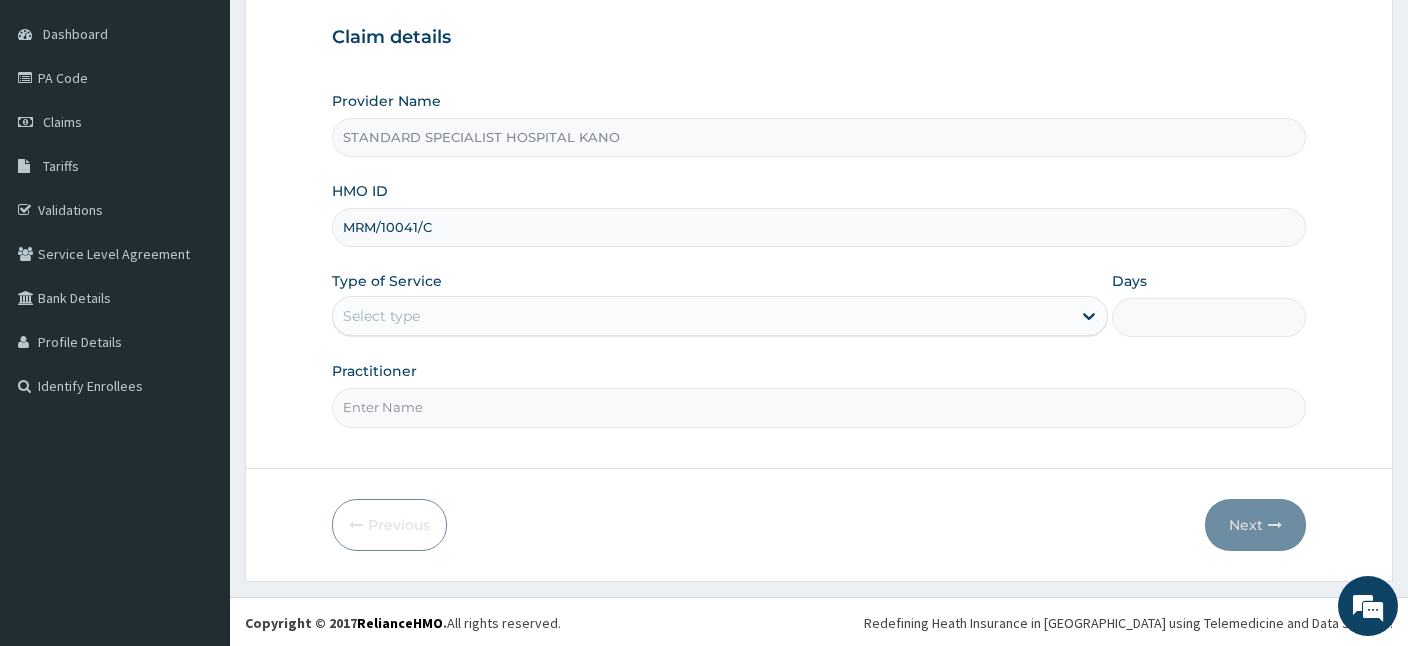 click on "Select type" at bounding box center [702, 316] 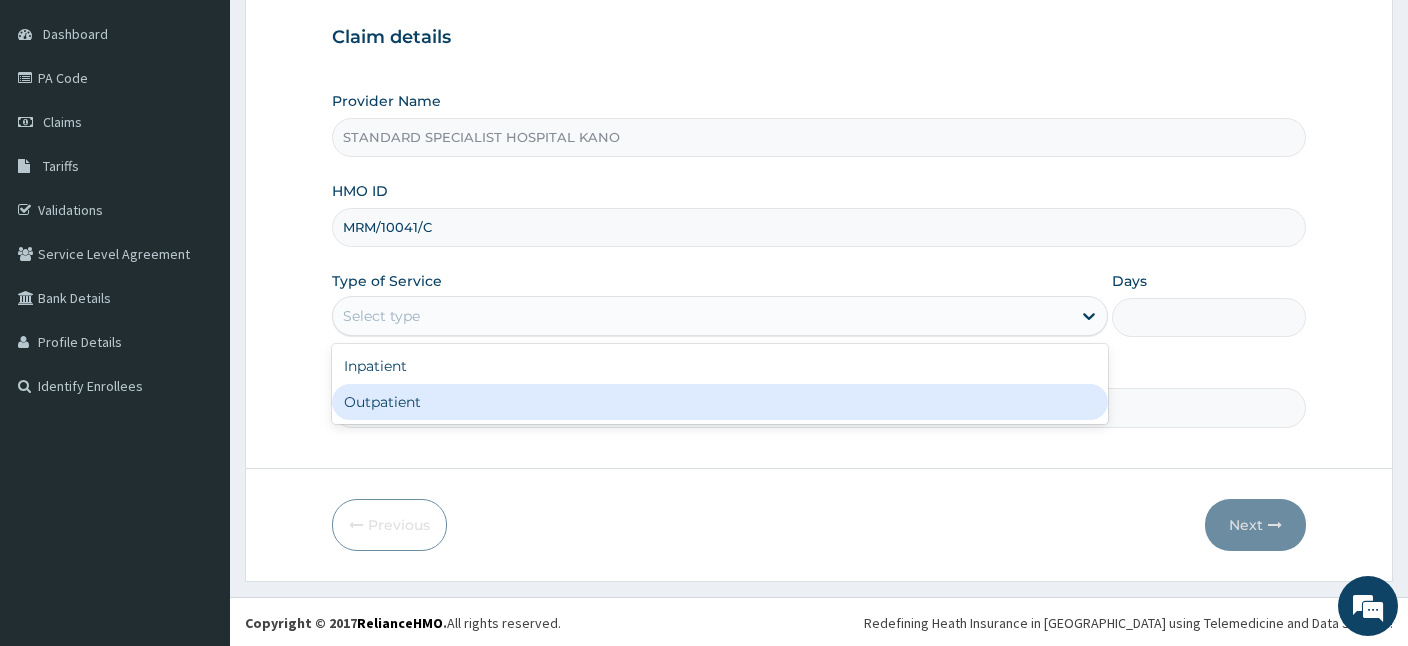 scroll, scrollTop: 0, scrollLeft: 0, axis: both 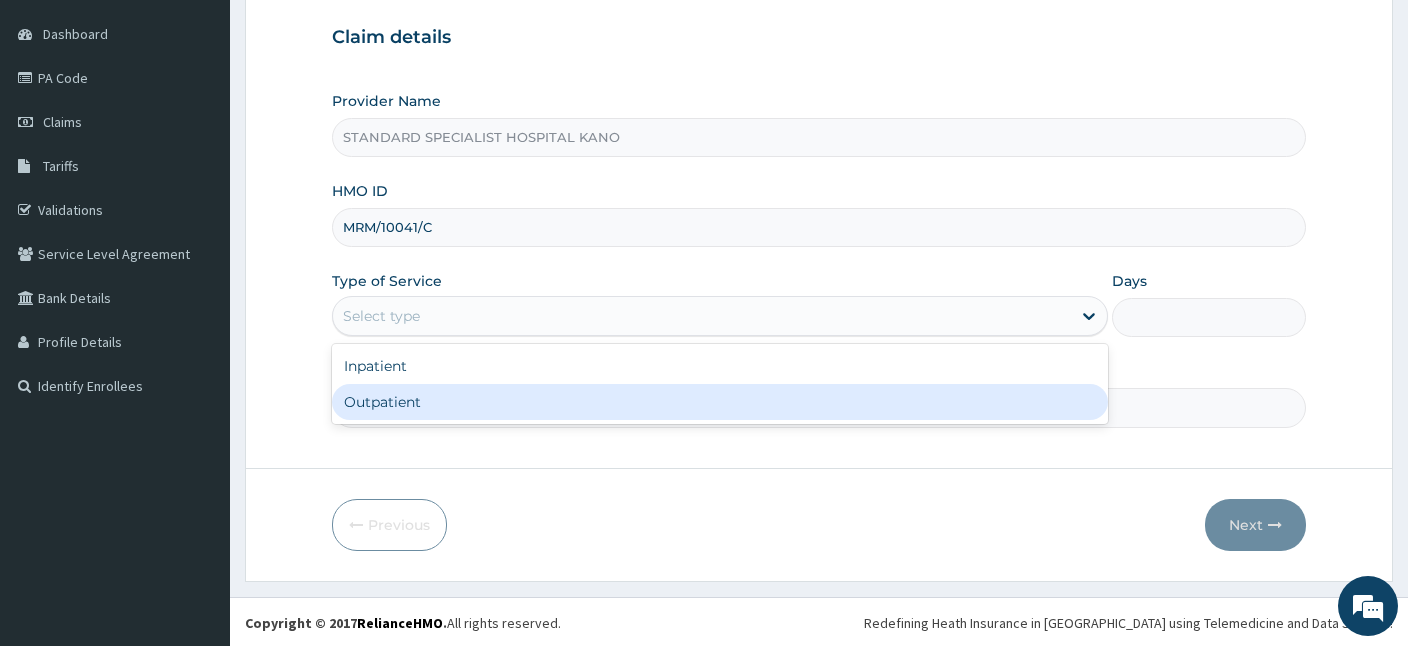 click on "Outpatient" at bounding box center [720, 402] 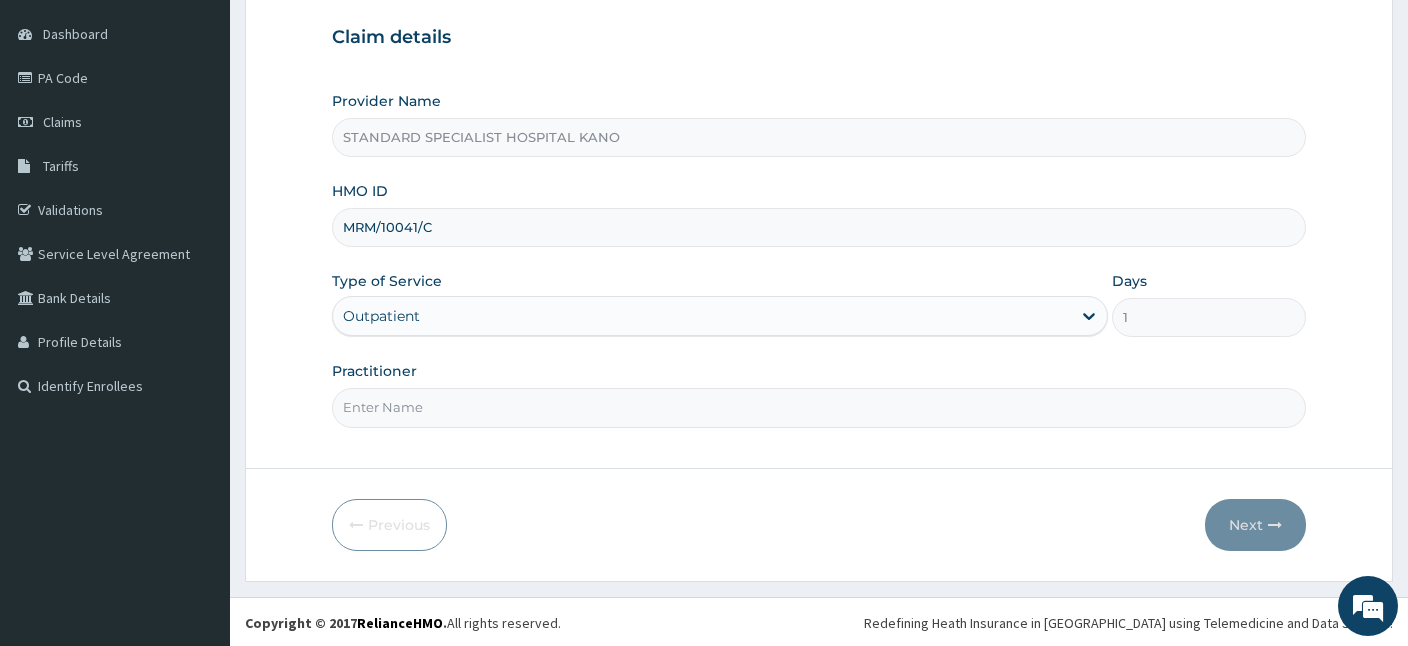 click on "Practitioner" at bounding box center [819, 407] 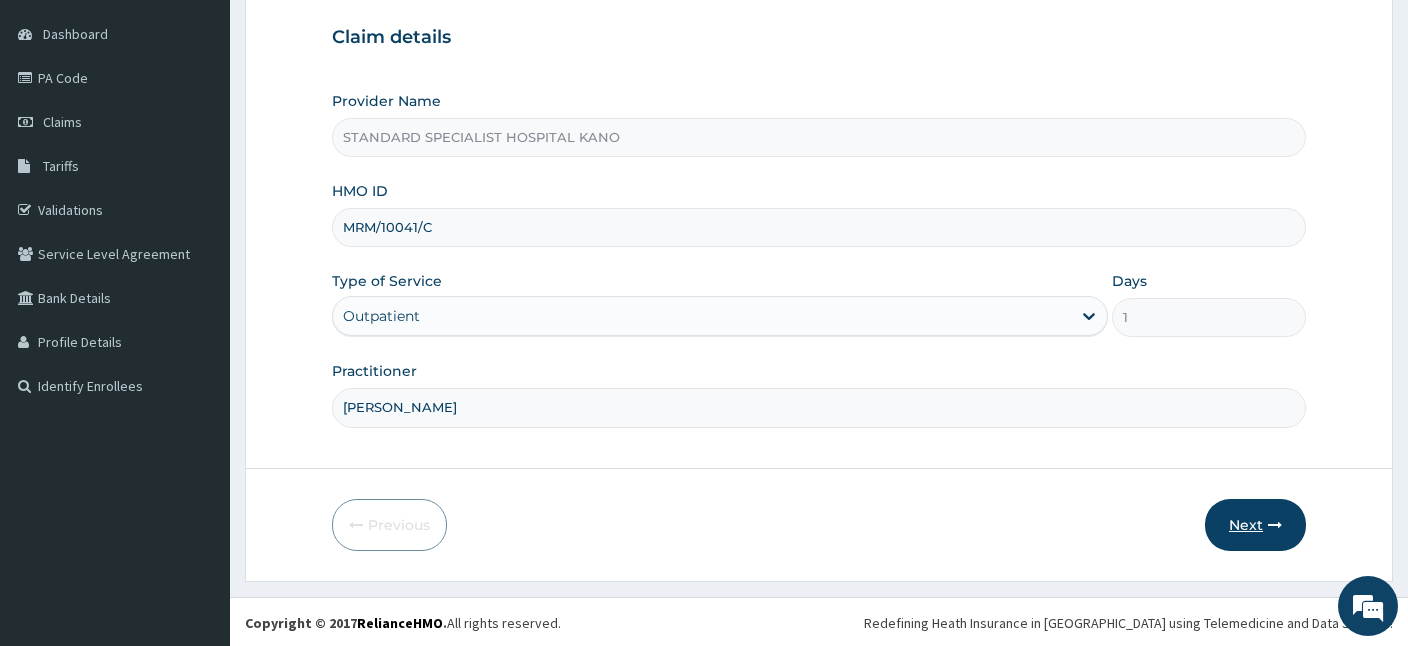 type on "[PERSON_NAME]" 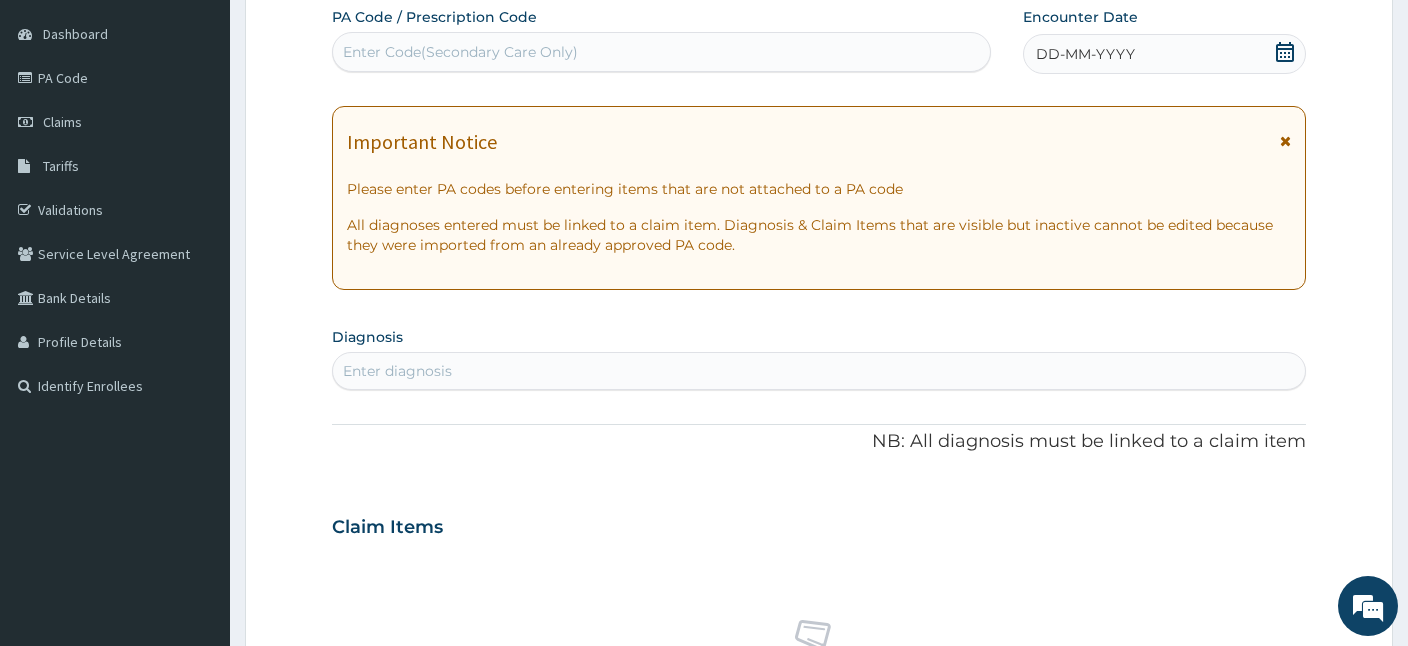 click on "Enter Code(Secondary Care Only)" at bounding box center [460, 52] 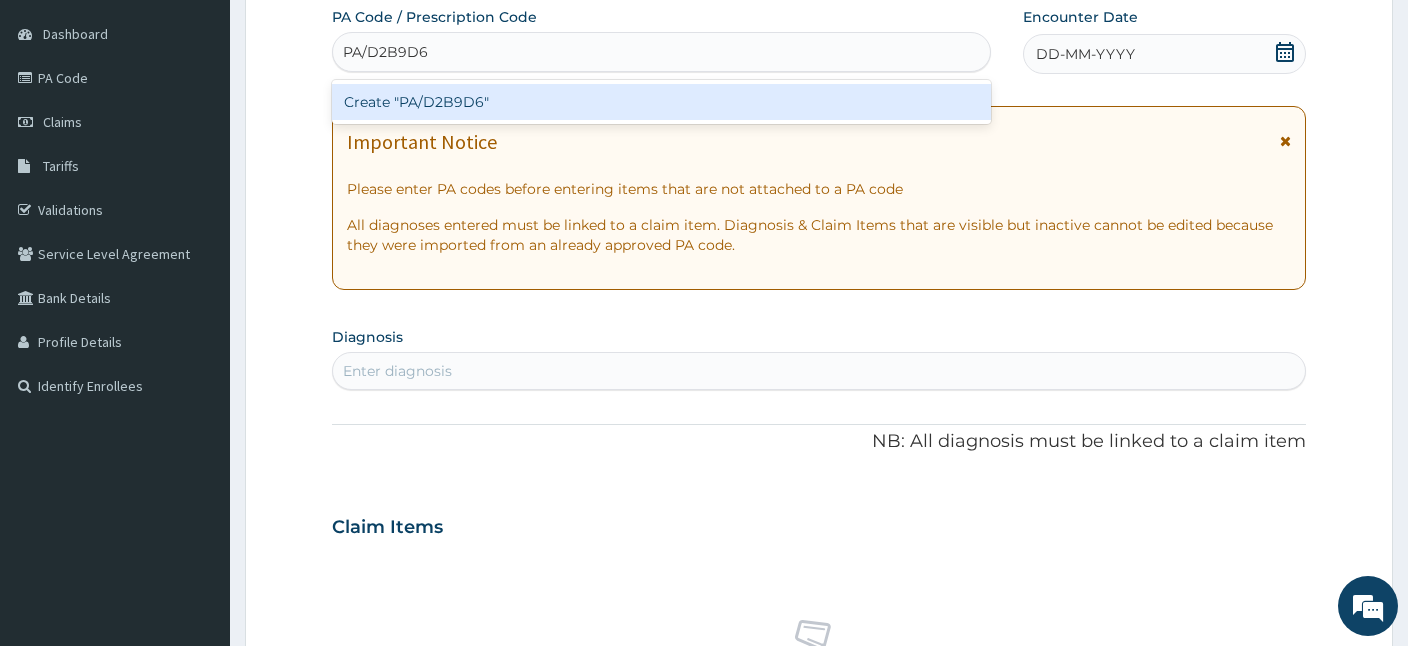 click on "Create "PA/D2B9D6"" at bounding box center [661, 102] 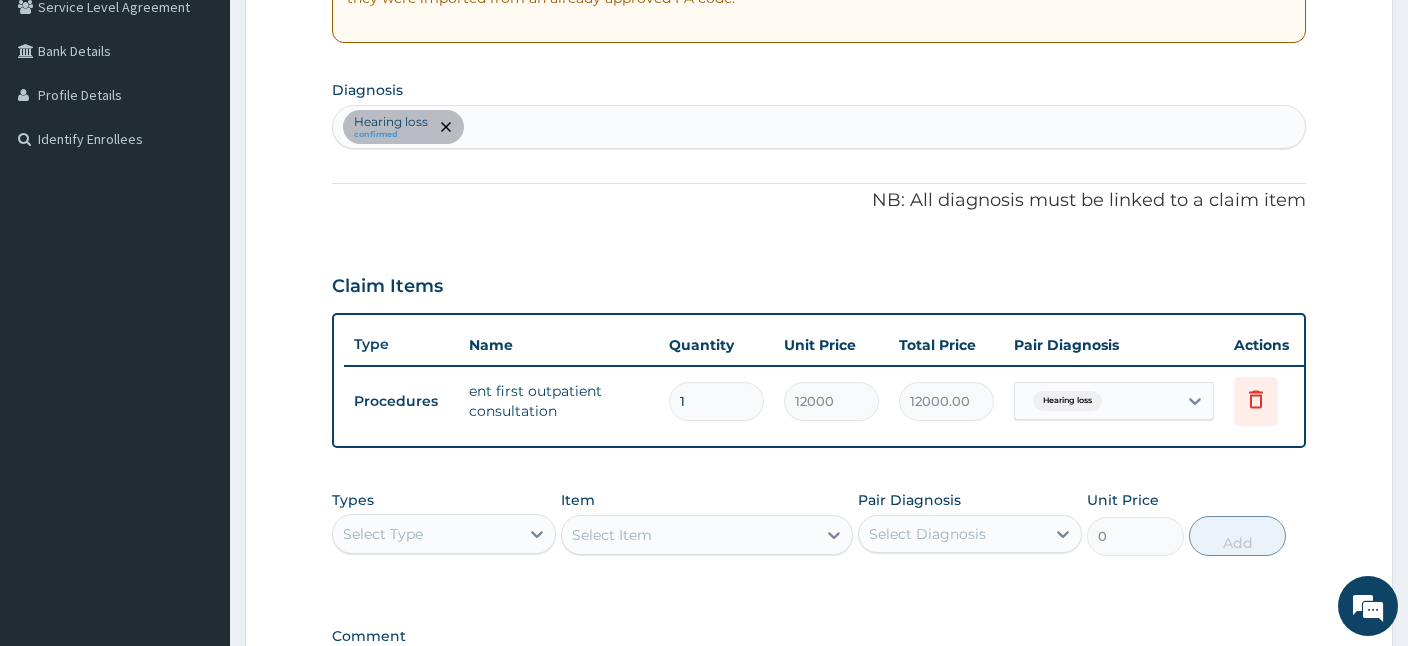 scroll, scrollTop: 501, scrollLeft: 0, axis: vertical 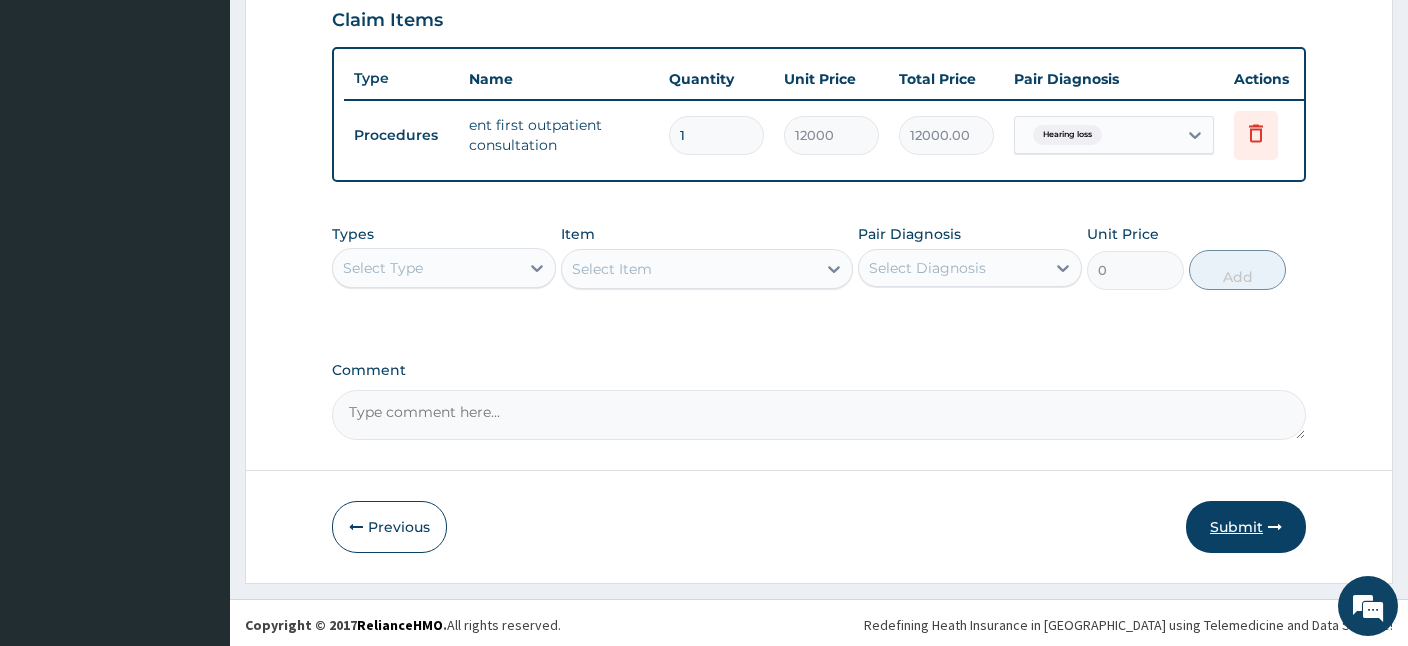 click on "Submit" at bounding box center [1246, 527] 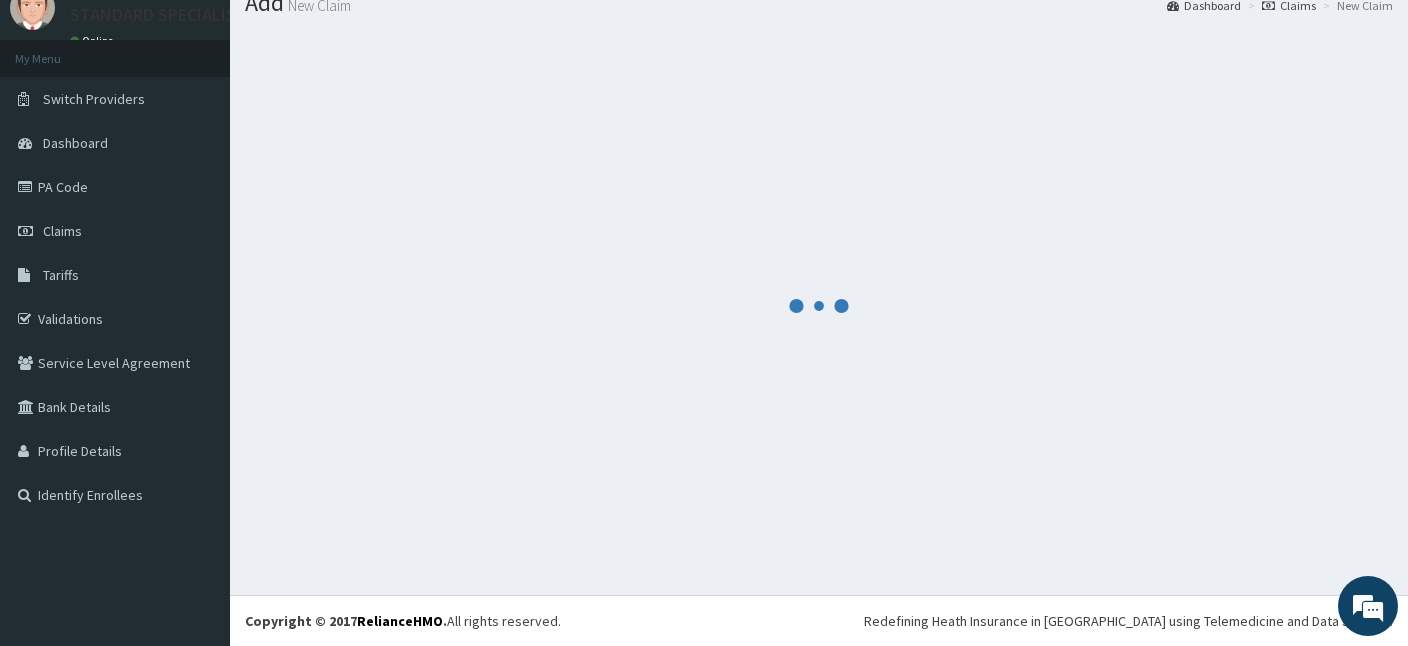 scroll, scrollTop: 75, scrollLeft: 0, axis: vertical 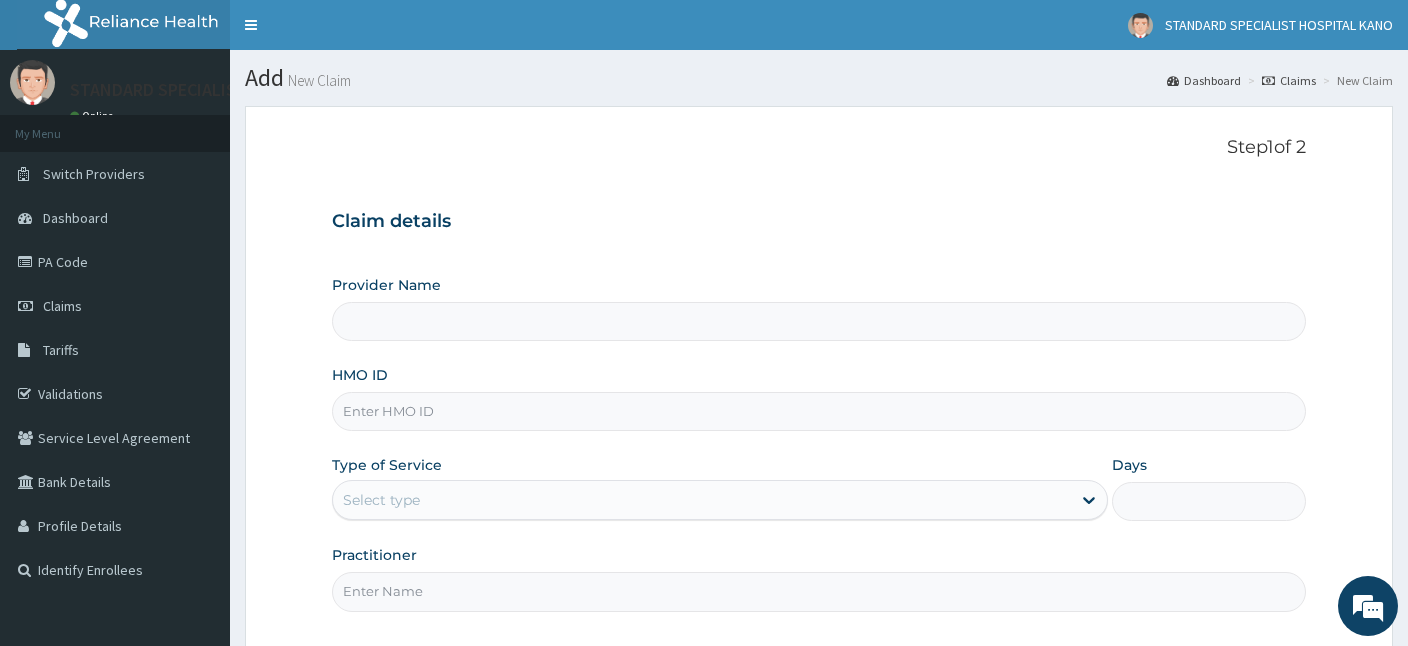 type on "STANDARD SPECIALIST HOSPITAL KANO" 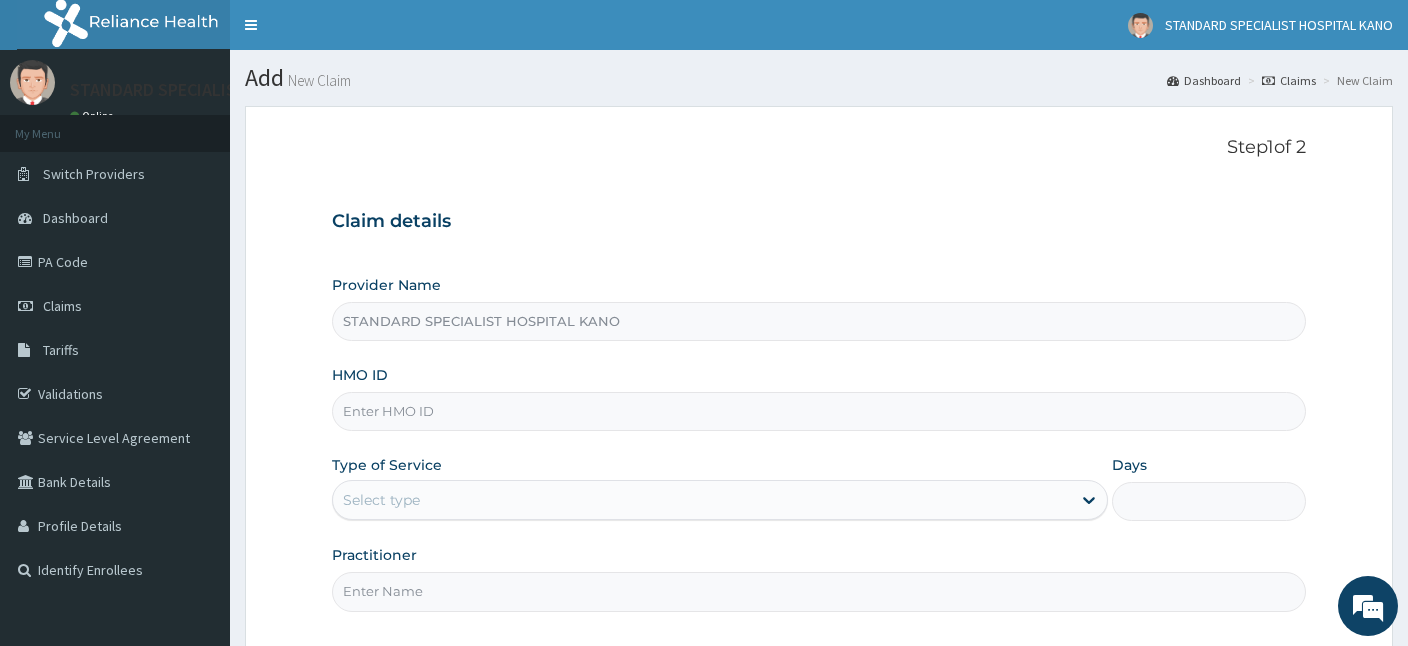 click on "HMO ID" at bounding box center [819, 411] 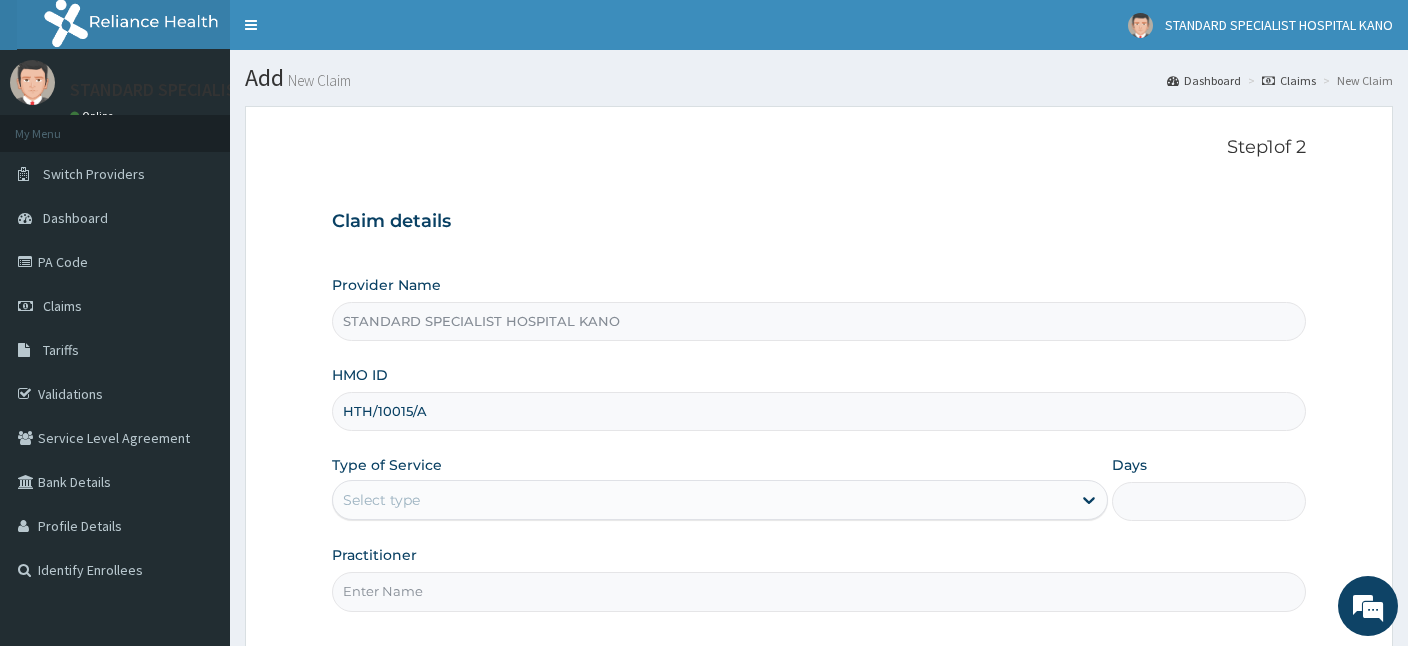 type on "HTH/10015/A" 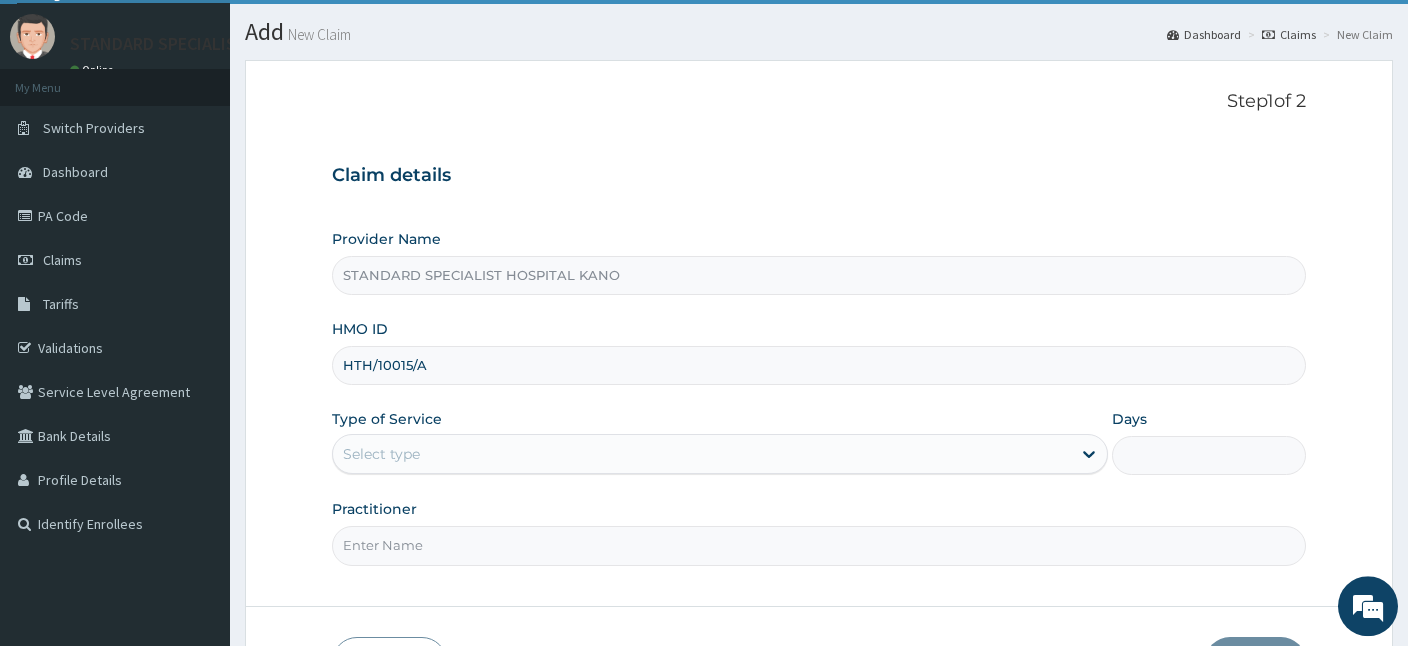 scroll, scrollTop: 184, scrollLeft: 0, axis: vertical 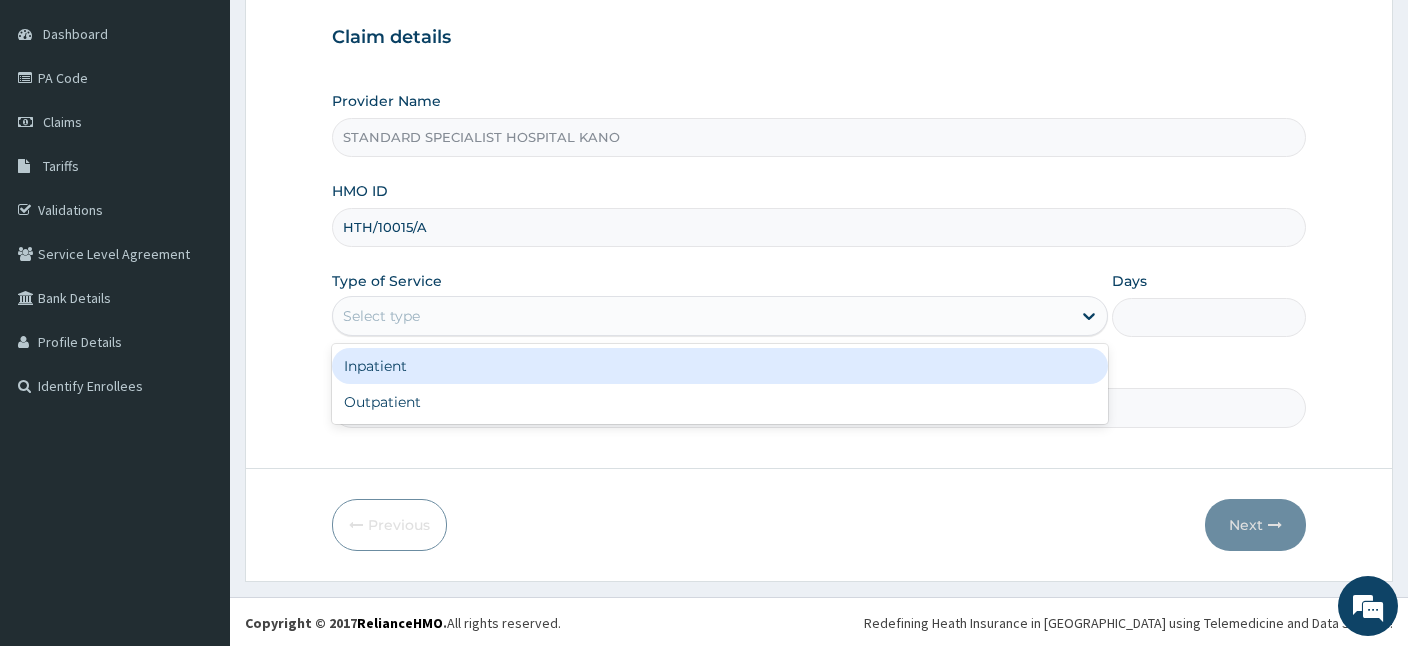 click on "Select type" at bounding box center (702, 316) 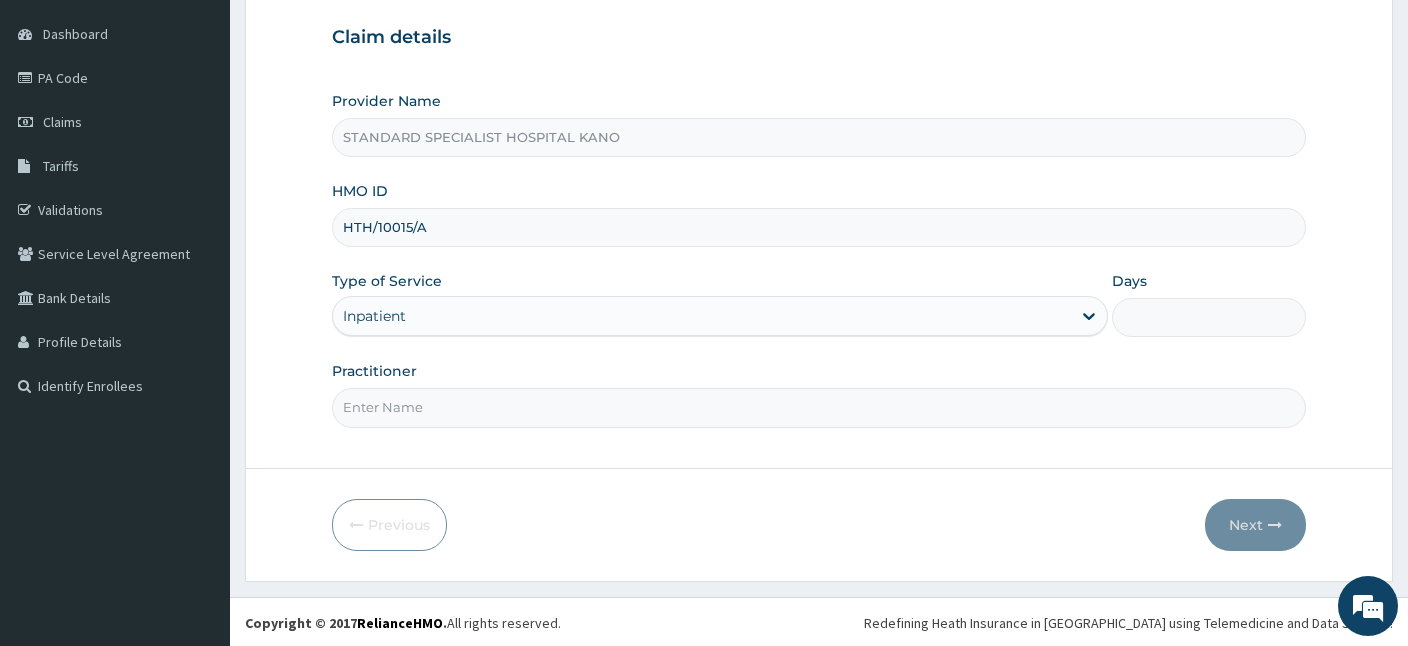drag, startPoint x: 423, startPoint y: 320, endPoint x: 423, endPoint y: 334, distance: 14 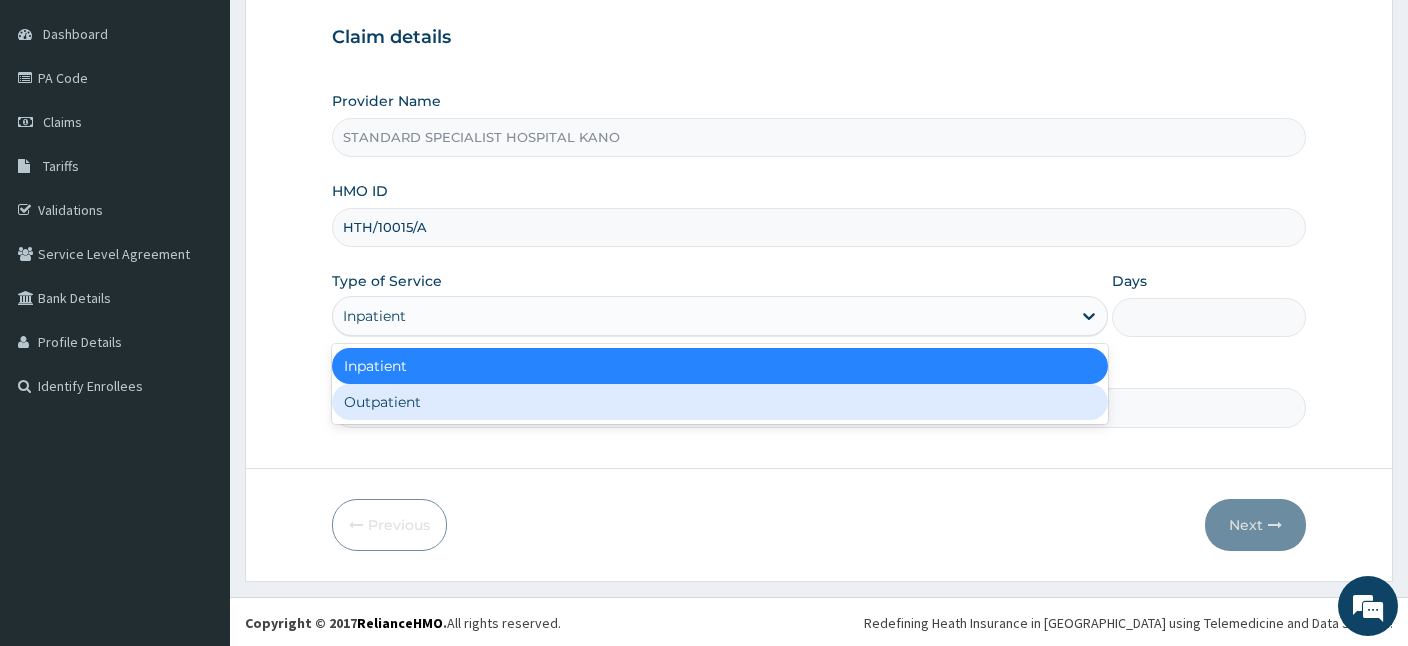 click on "Outpatient" at bounding box center (720, 402) 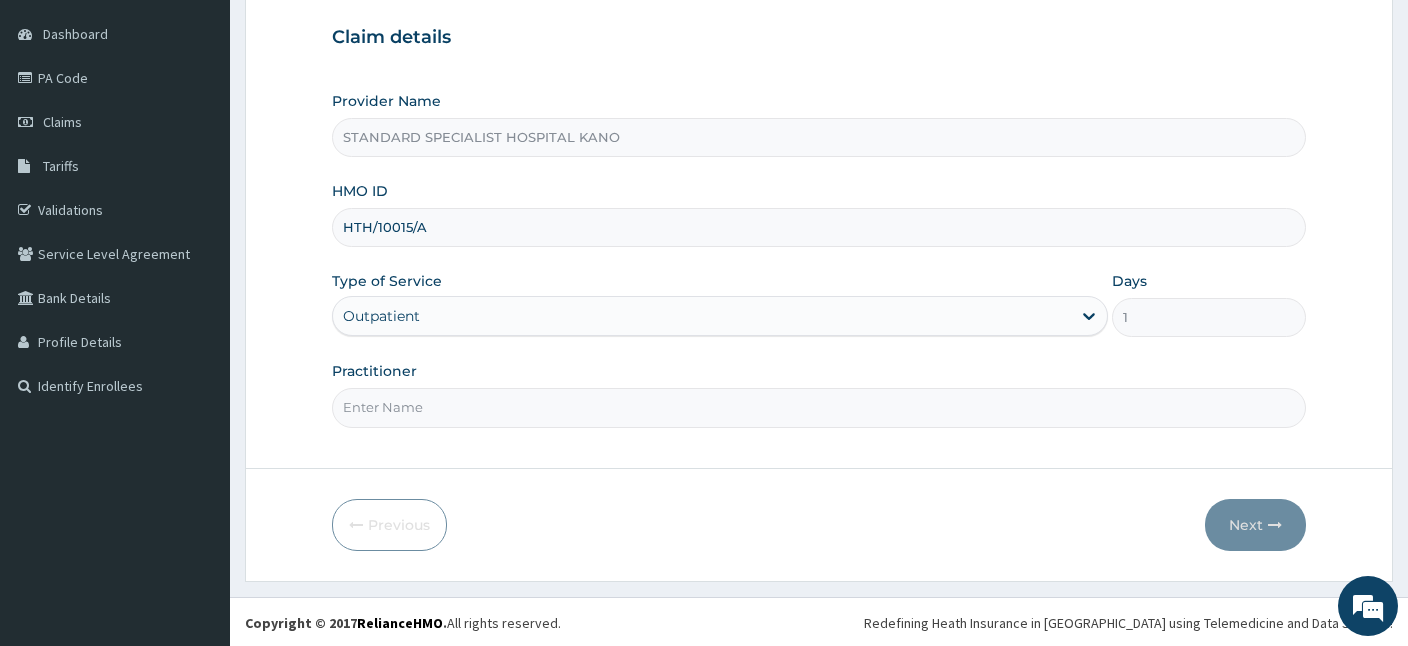 click on "Practitioner" at bounding box center (819, 407) 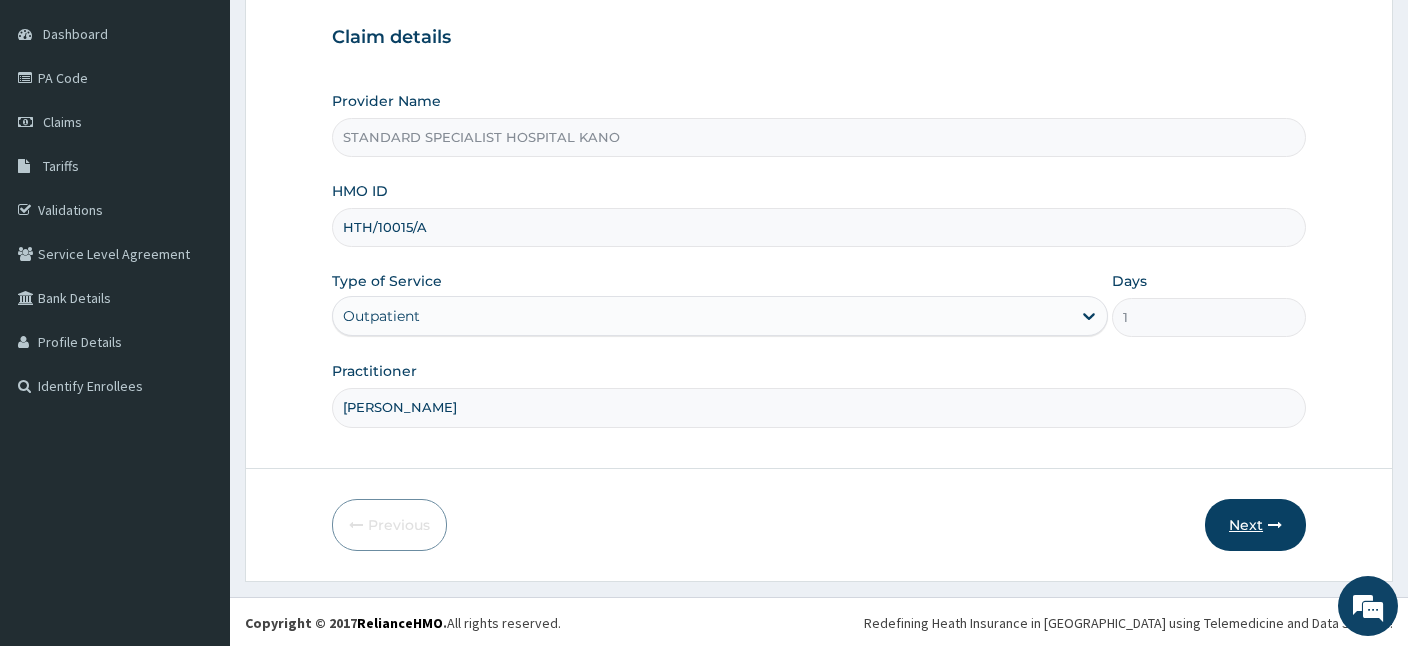 type on "[PERSON_NAME]" 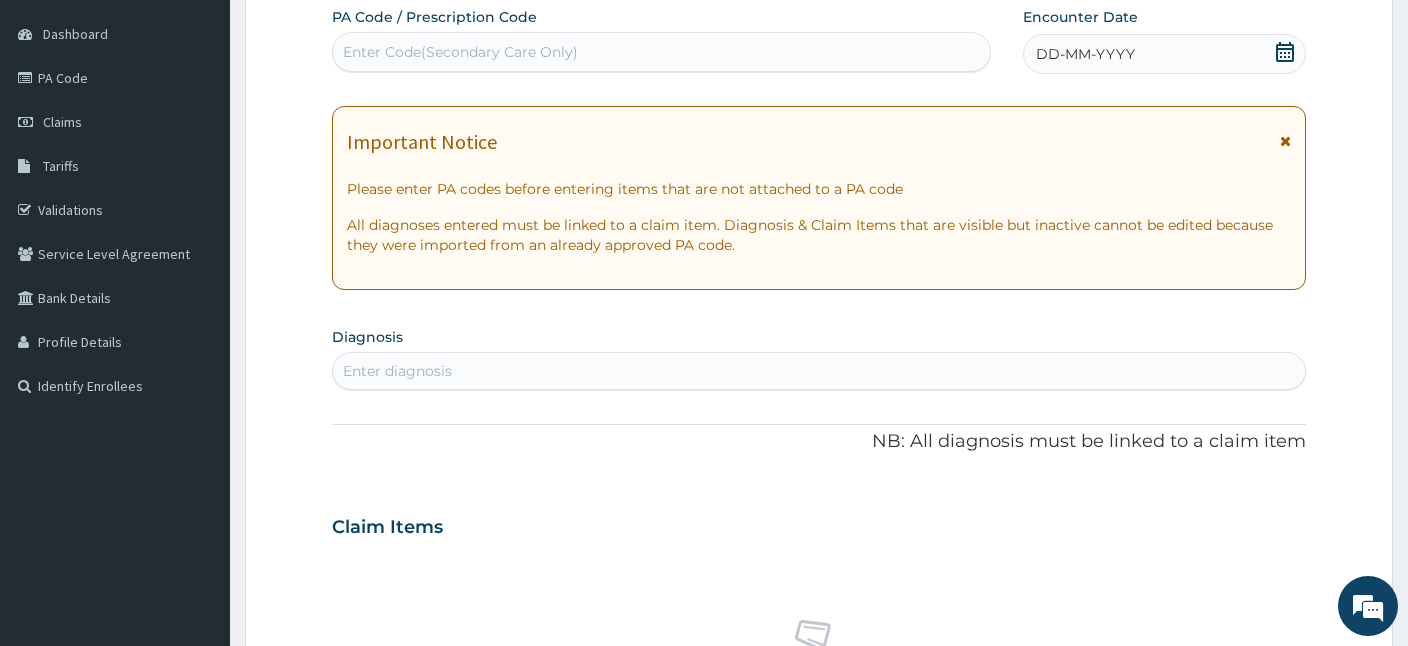 click on "Enter Code(Secondary Care Only)" at bounding box center (460, 52) 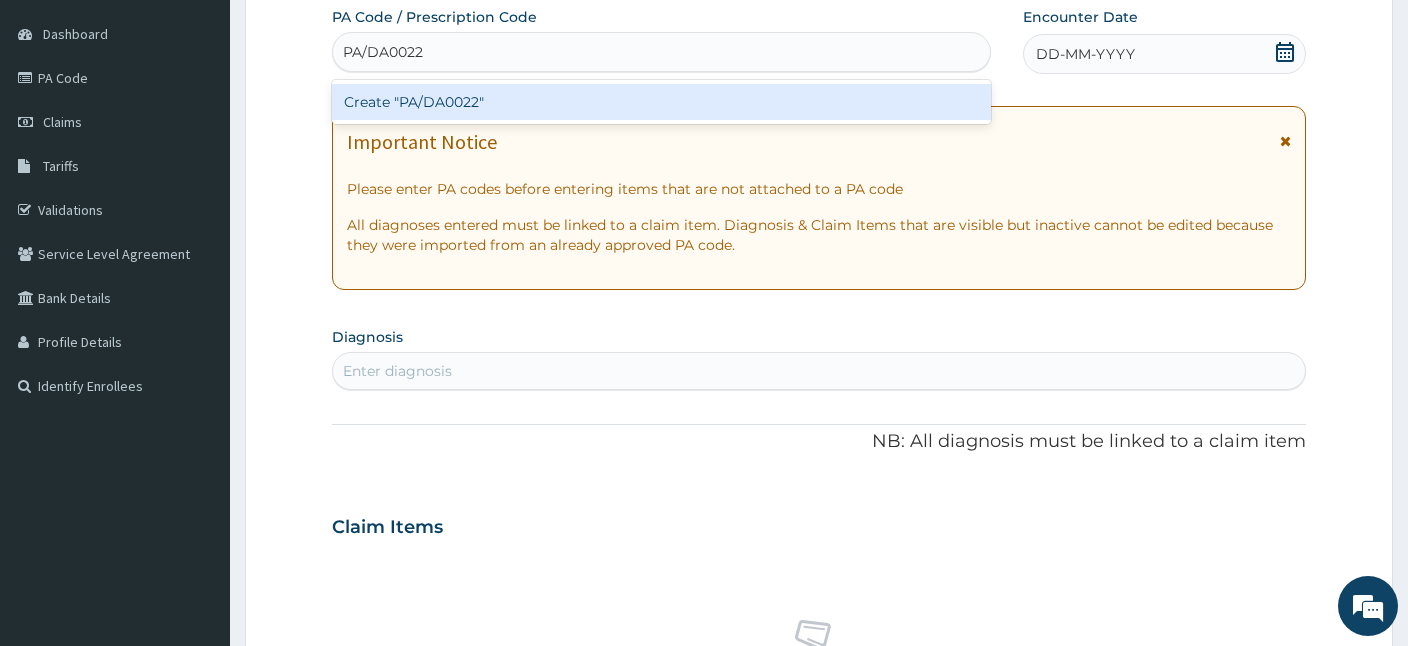 click on "Create "PA/DA0022"" at bounding box center (661, 102) 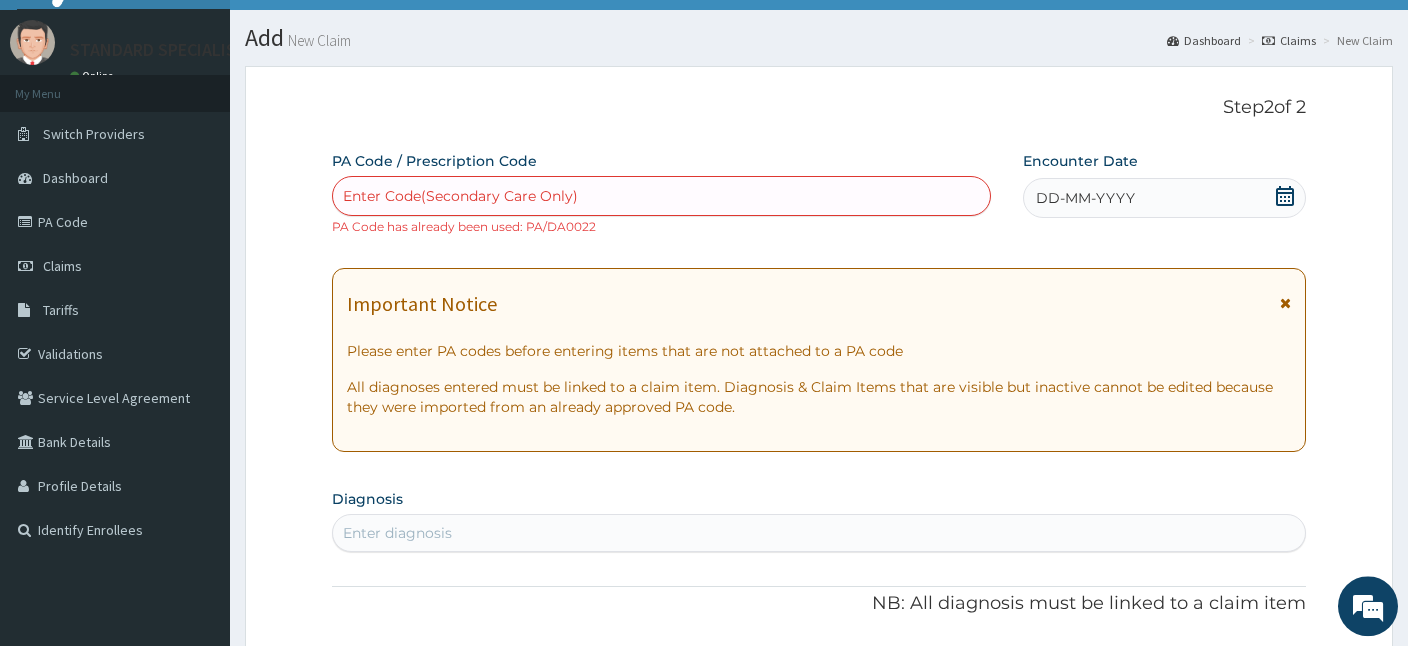 scroll, scrollTop: 0, scrollLeft: 0, axis: both 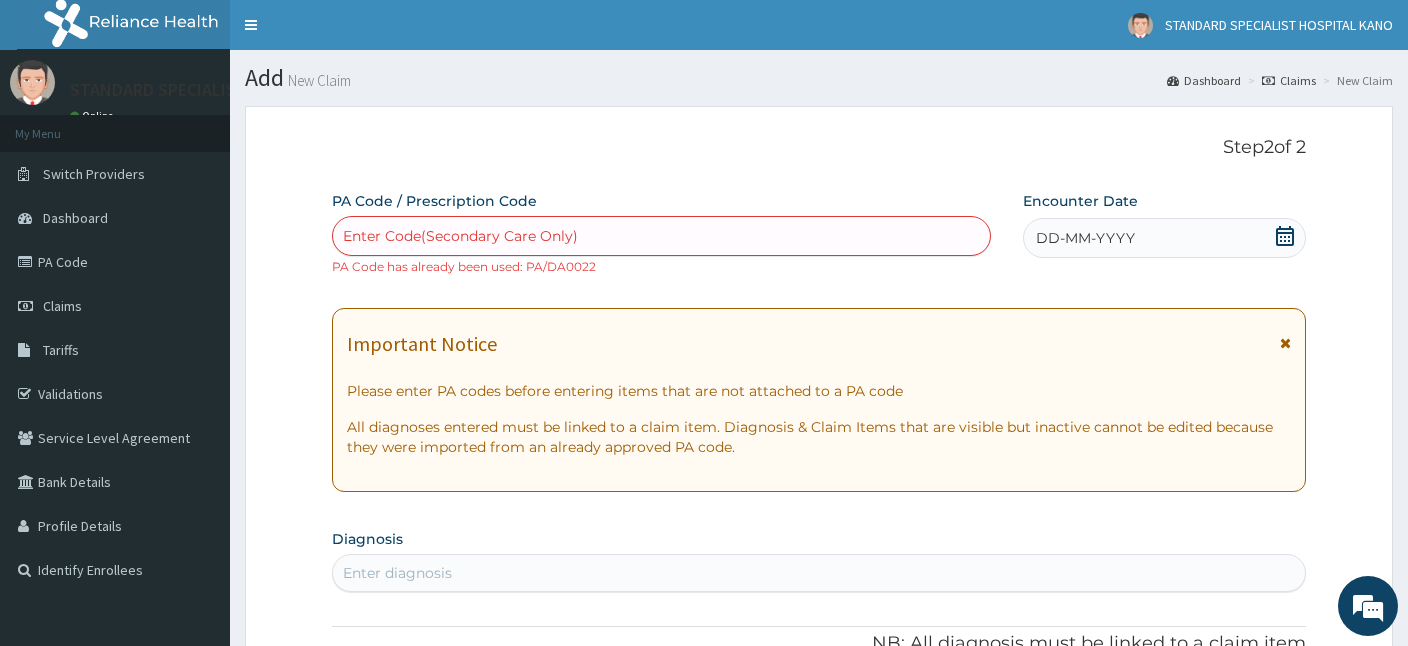 click on "Claims" at bounding box center [1289, 80] 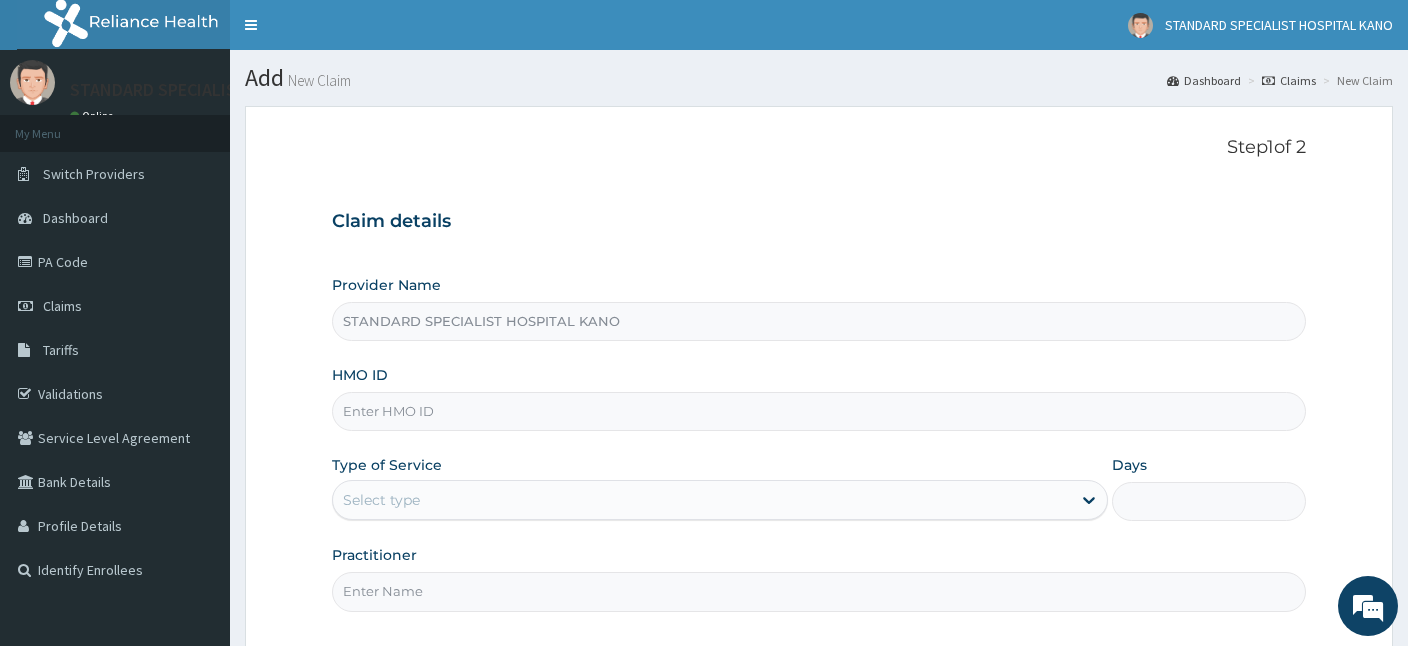 scroll, scrollTop: 0, scrollLeft: 0, axis: both 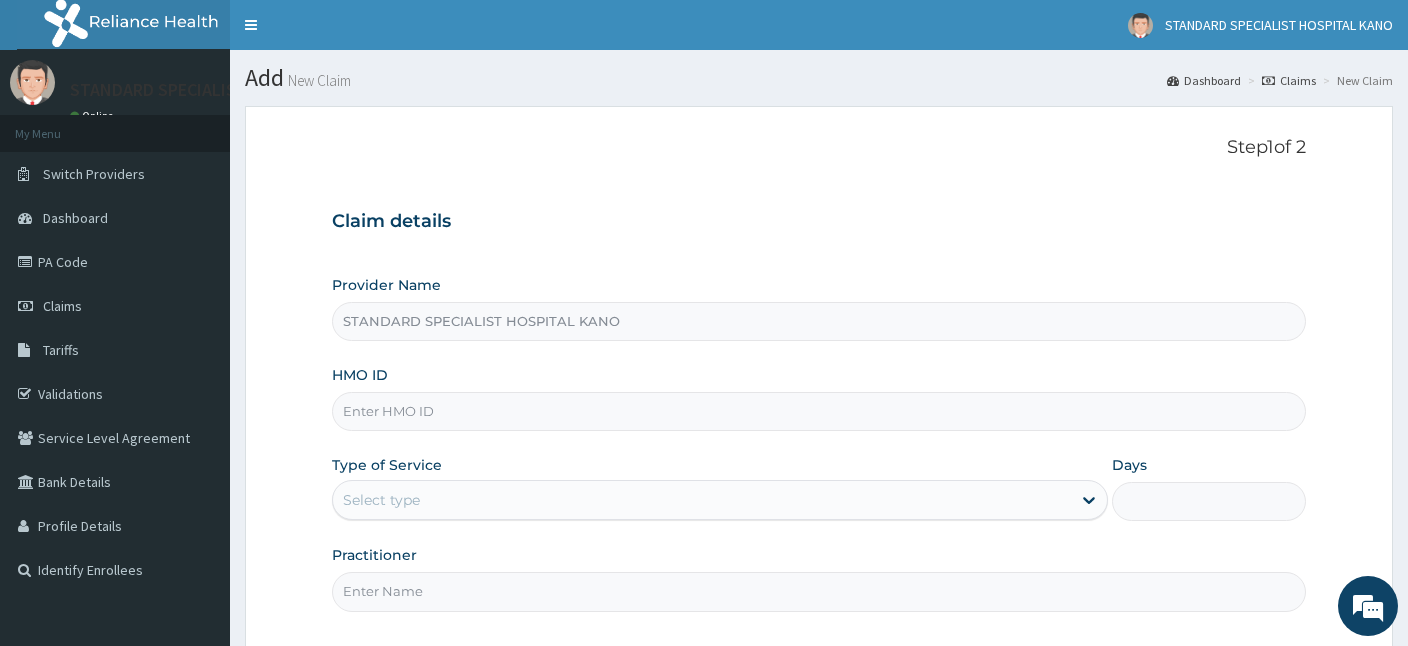 click on "HMO ID" at bounding box center [819, 411] 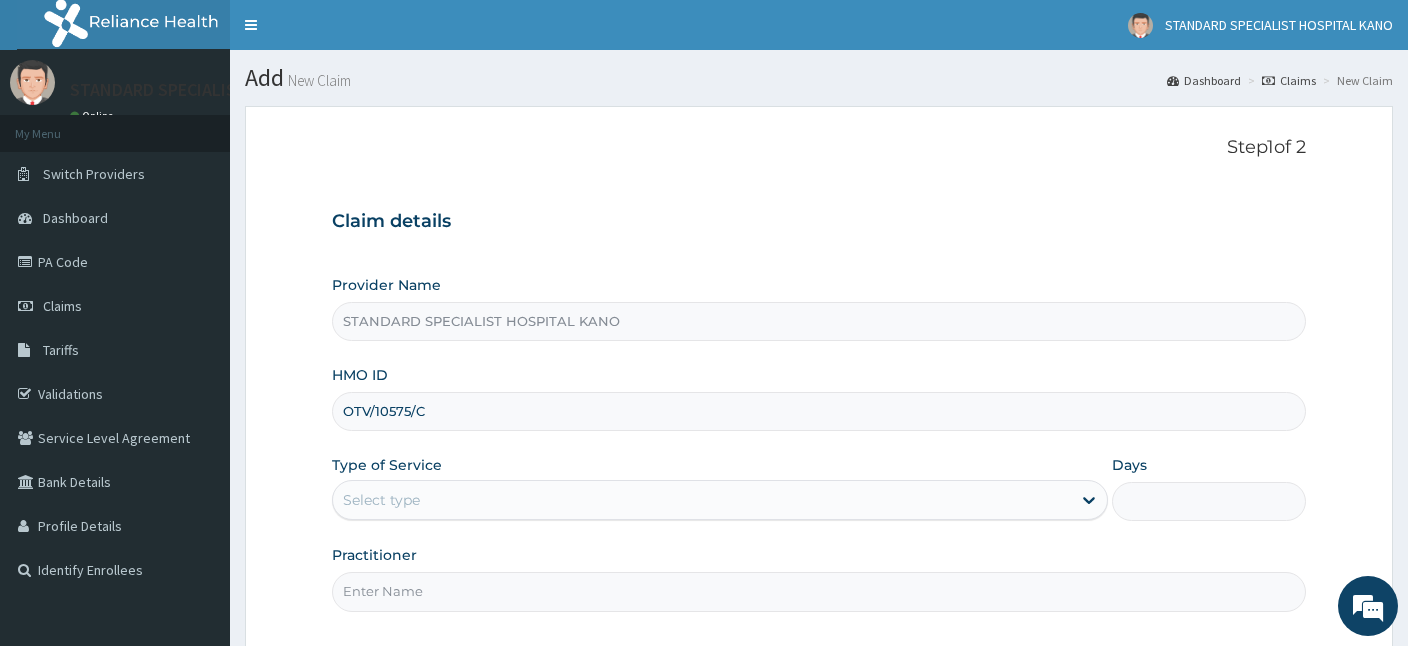 type on "OTV/10575/C" 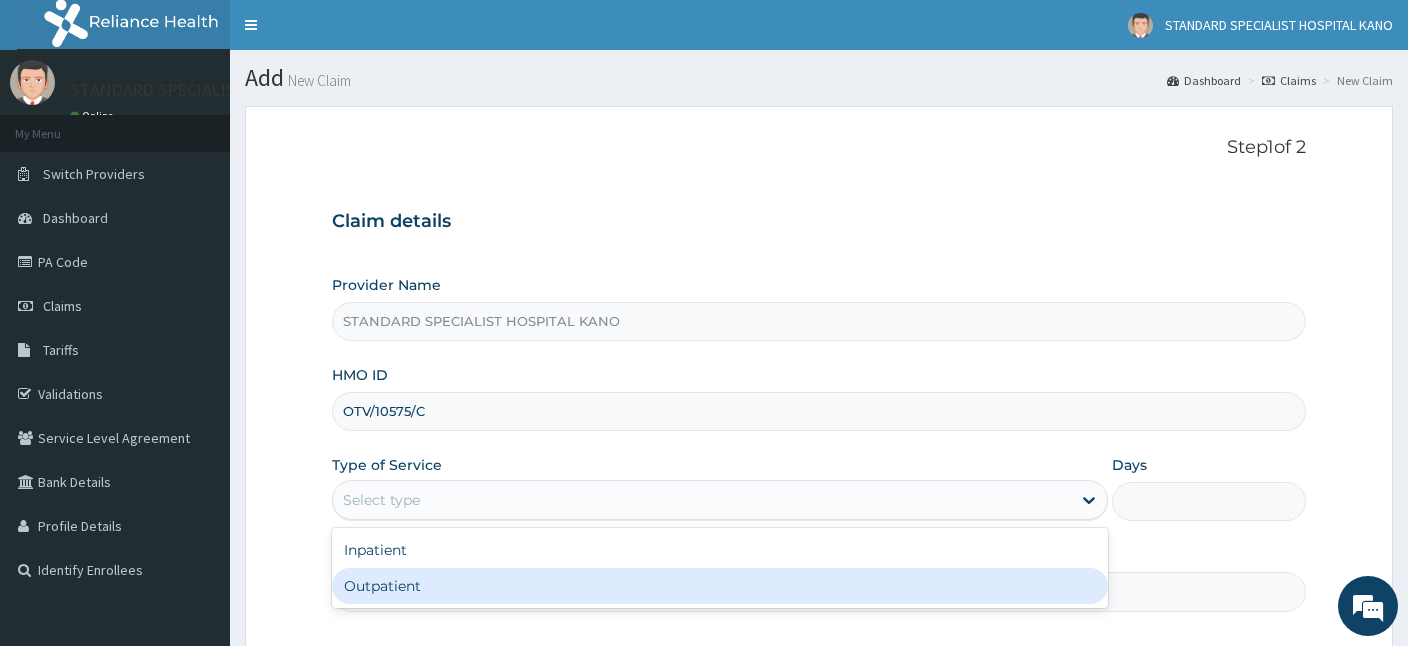 click on "Outpatient" at bounding box center [720, 586] 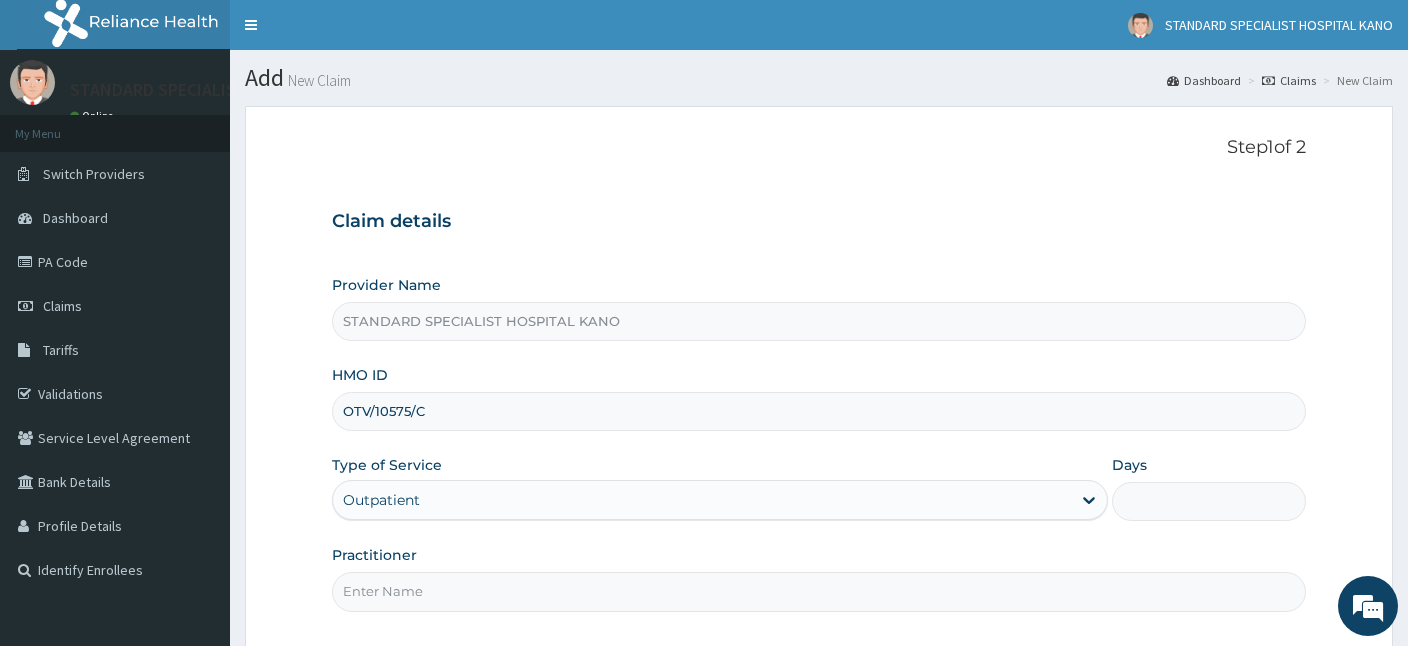 type on "1" 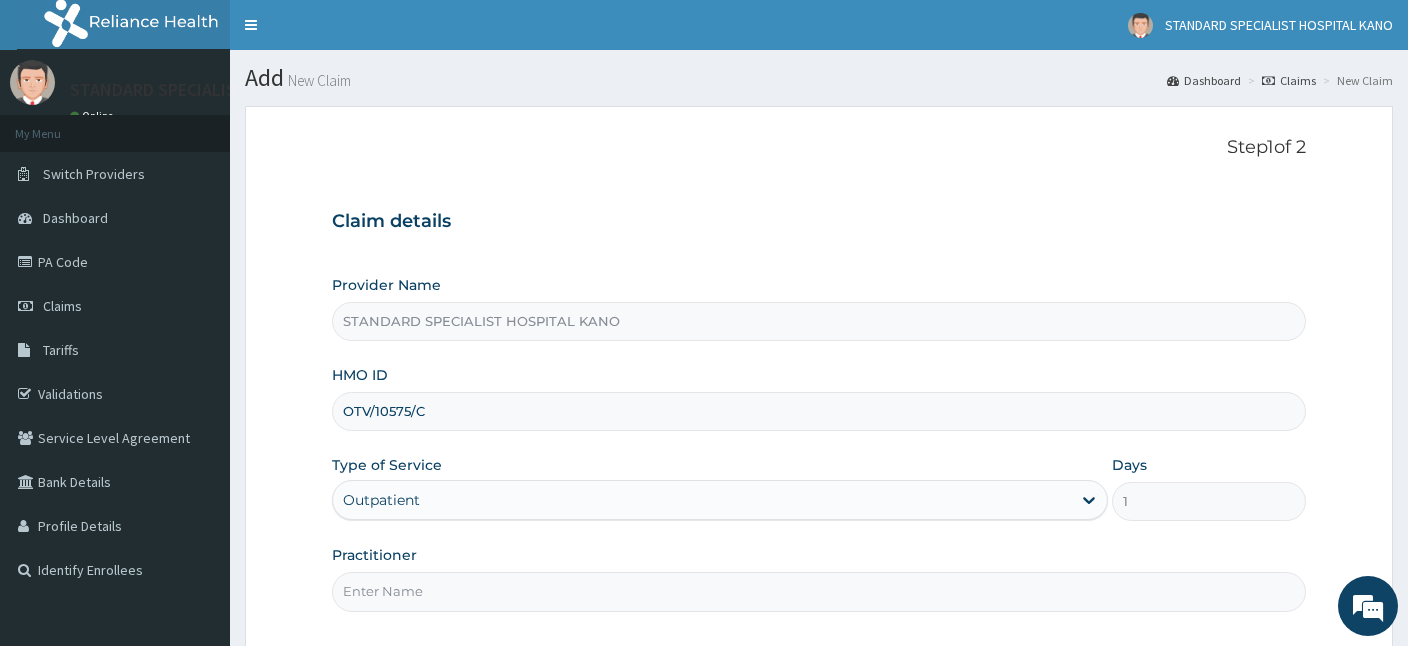 click on "Practitioner" at bounding box center [819, 591] 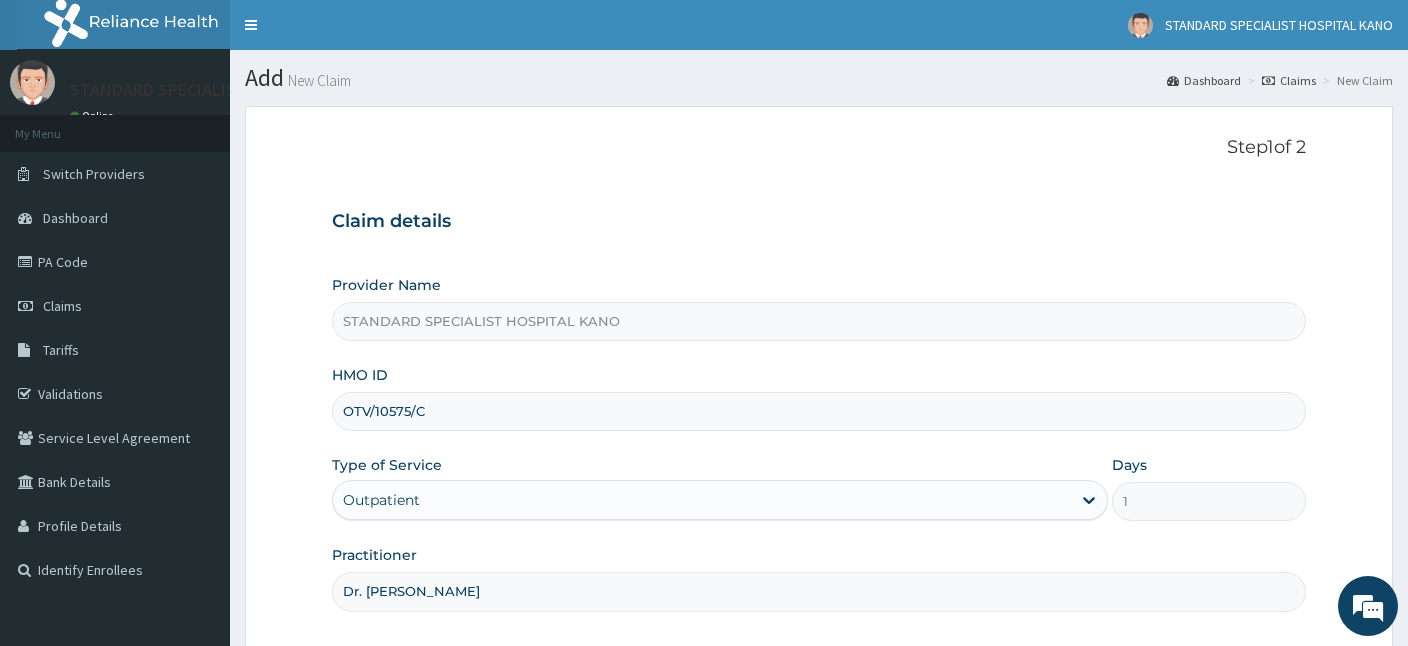 type on "Dr. Hamisu Abdullahi" 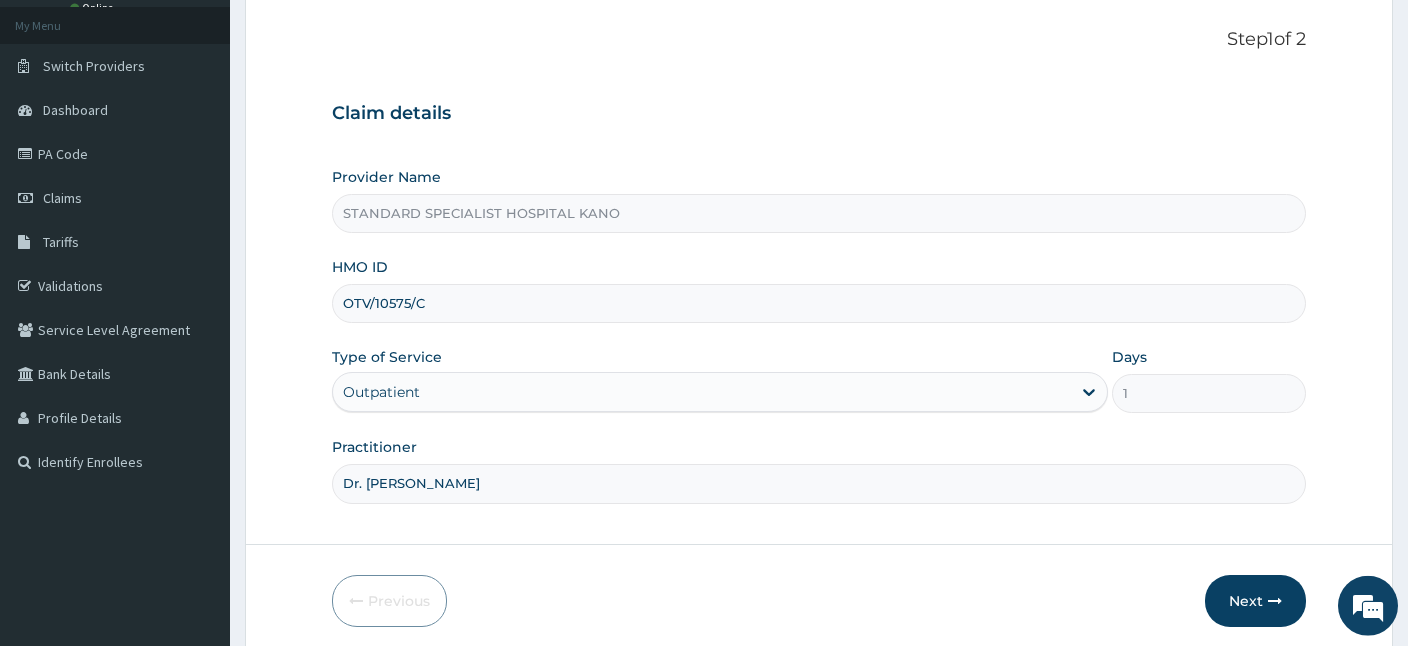 scroll, scrollTop: 184, scrollLeft: 0, axis: vertical 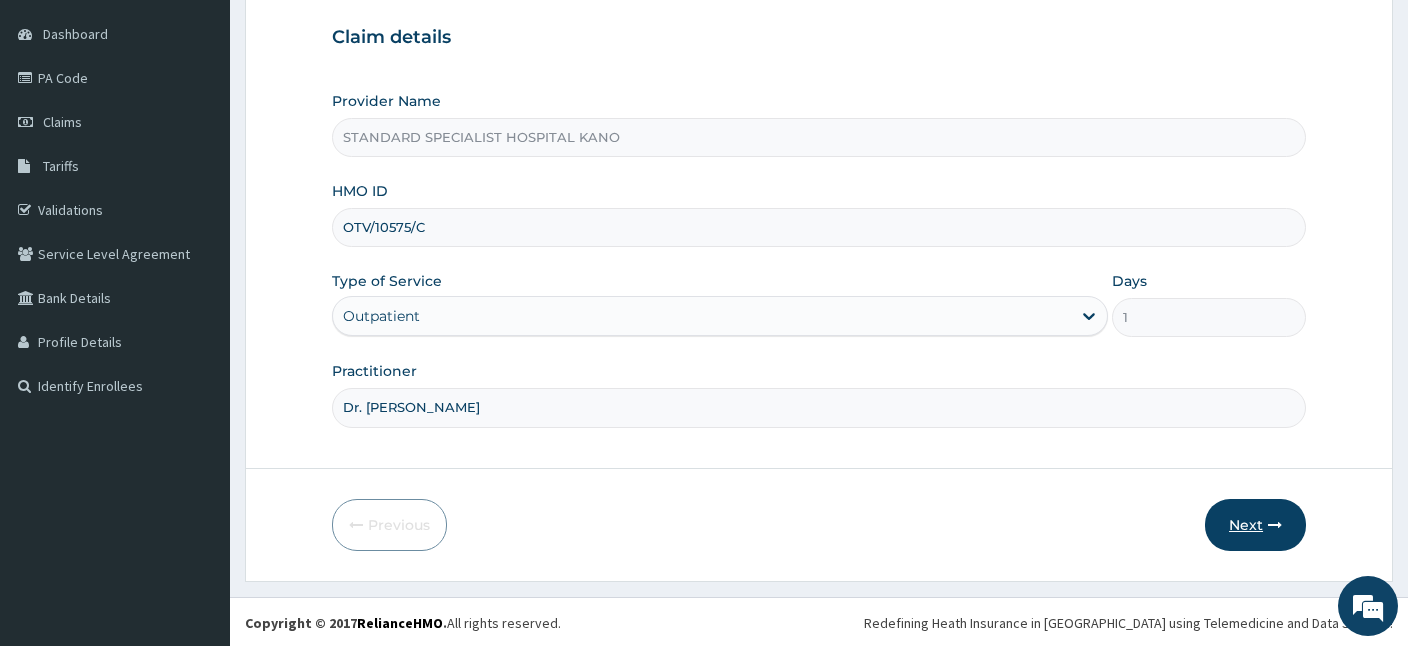 click on "Next" at bounding box center [1255, 525] 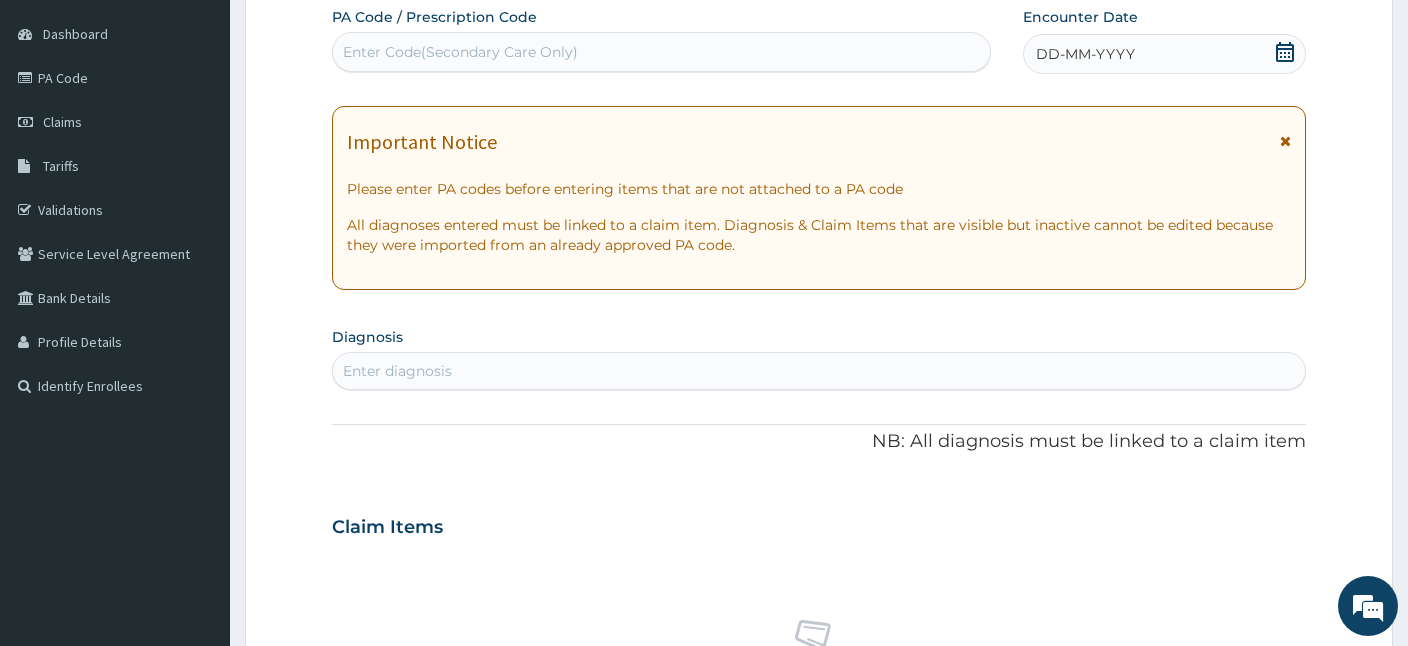 click on "Enter Code(Secondary Care Only)" at bounding box center (460, 52) 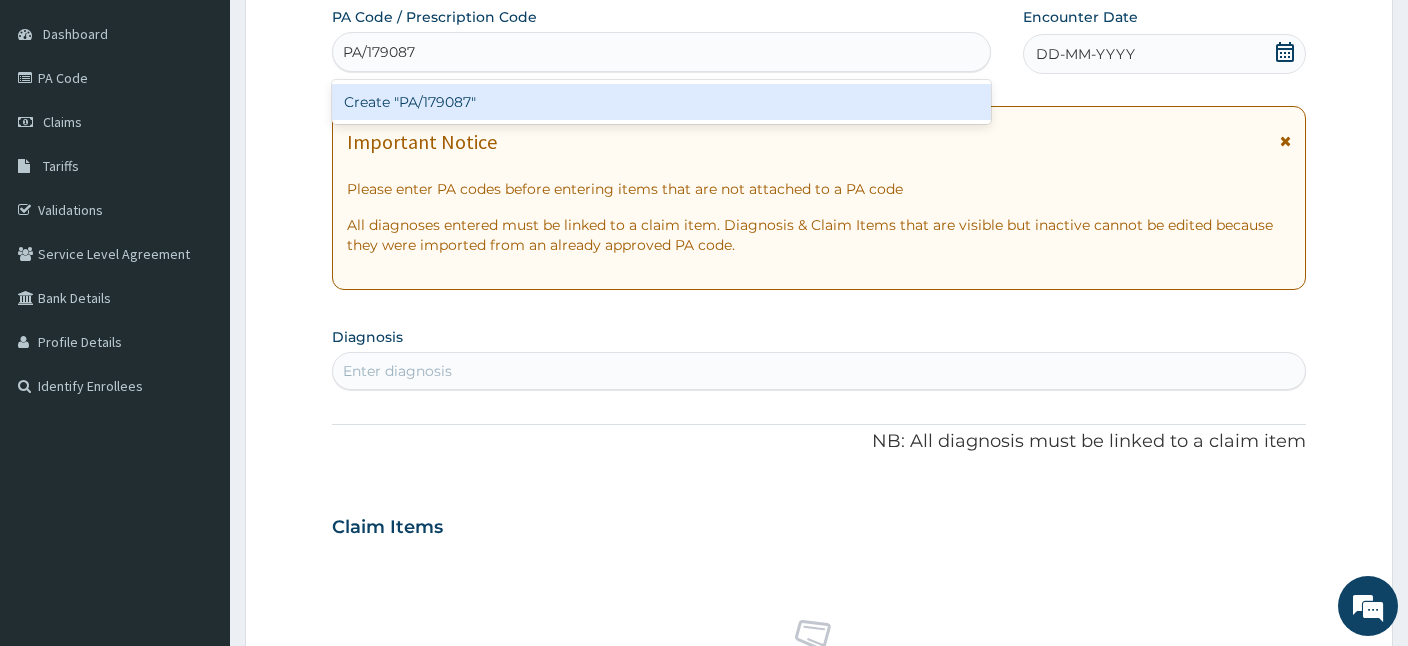click on "Create "PA/179087"" at bounding box center (661, 102) 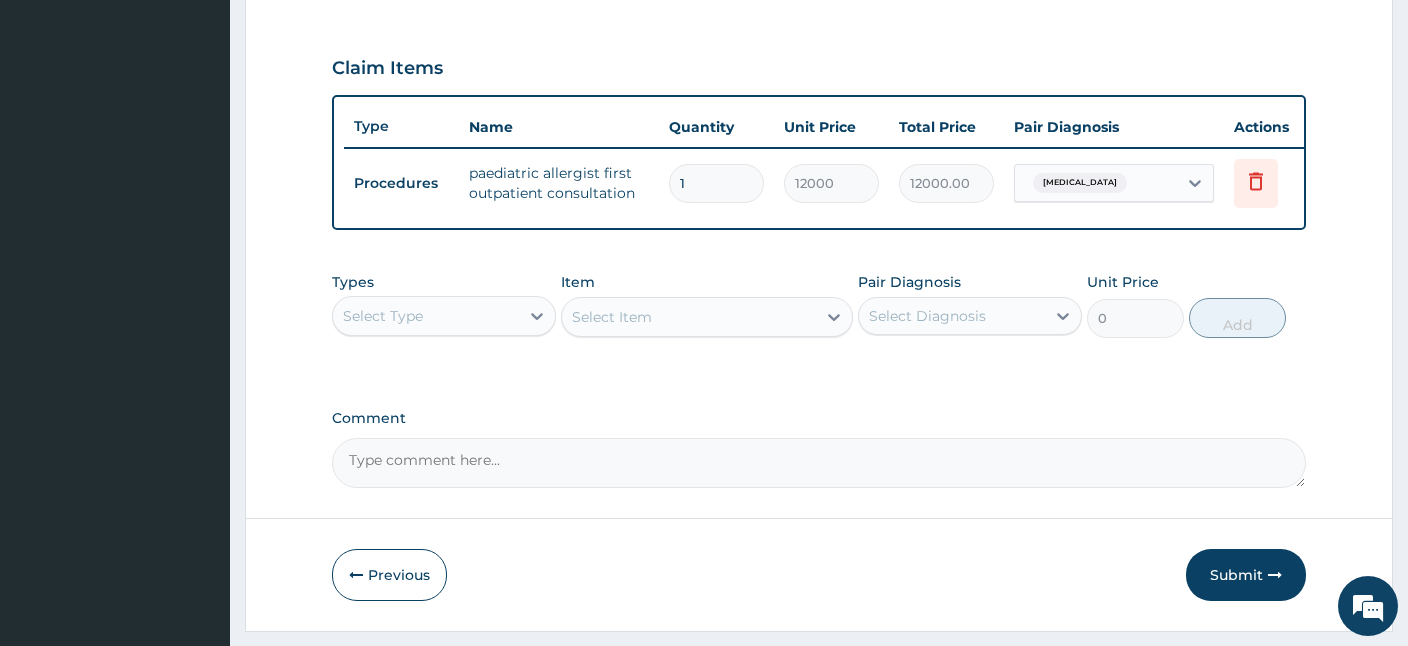 scroll, scrollTop: 697, scrollLeft: 0, axis: vertical 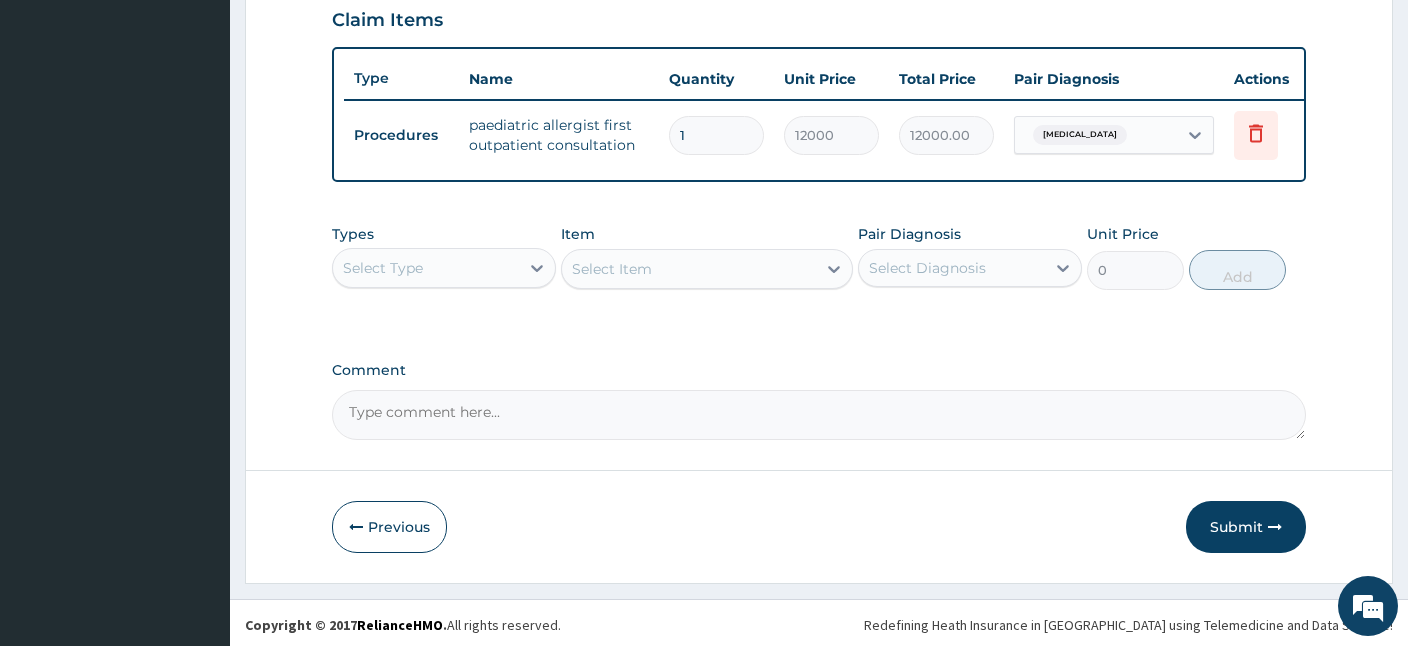 drag, startPoint x: 1242, startPoint y: 518, endPoint x: 1212, endPoint y: 503, distance: 33.54102 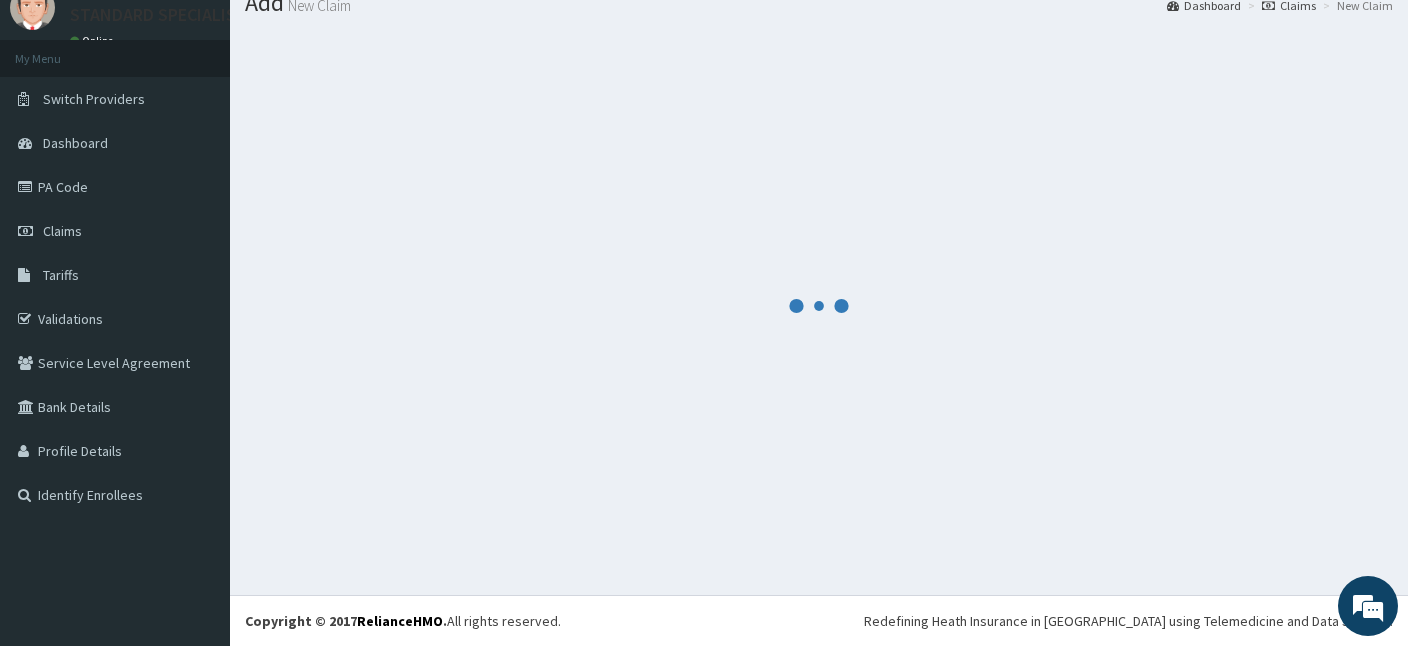 scroll, scrollTop: 75, scrollLeft: 0, axis: vertical 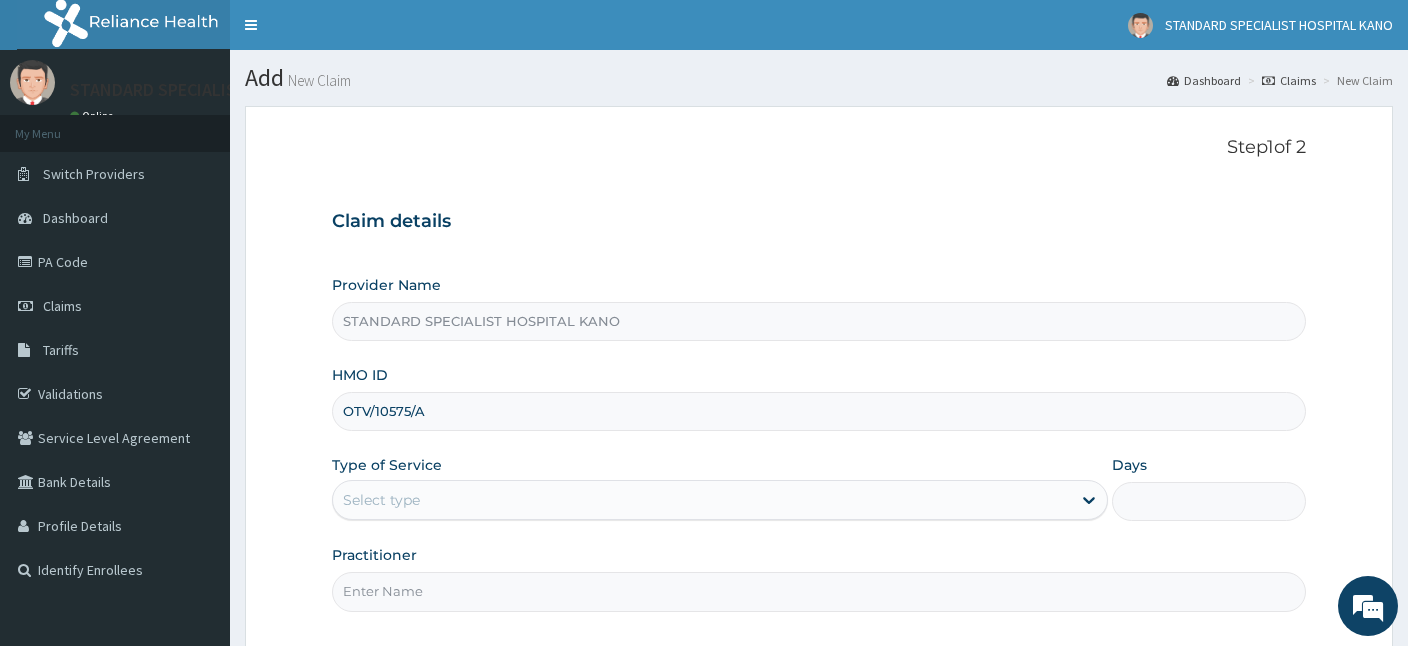 type on "OTV/10575/A" 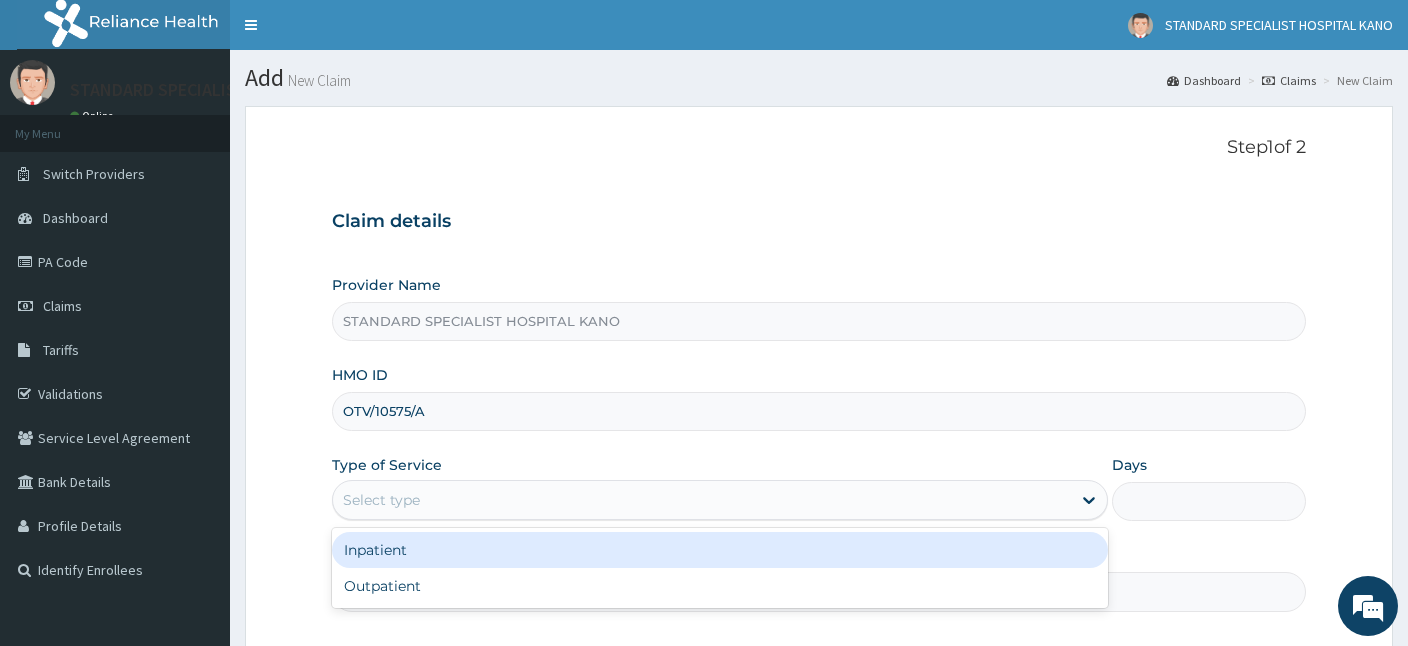 click on "Select type" at bounding box center (381, 500) 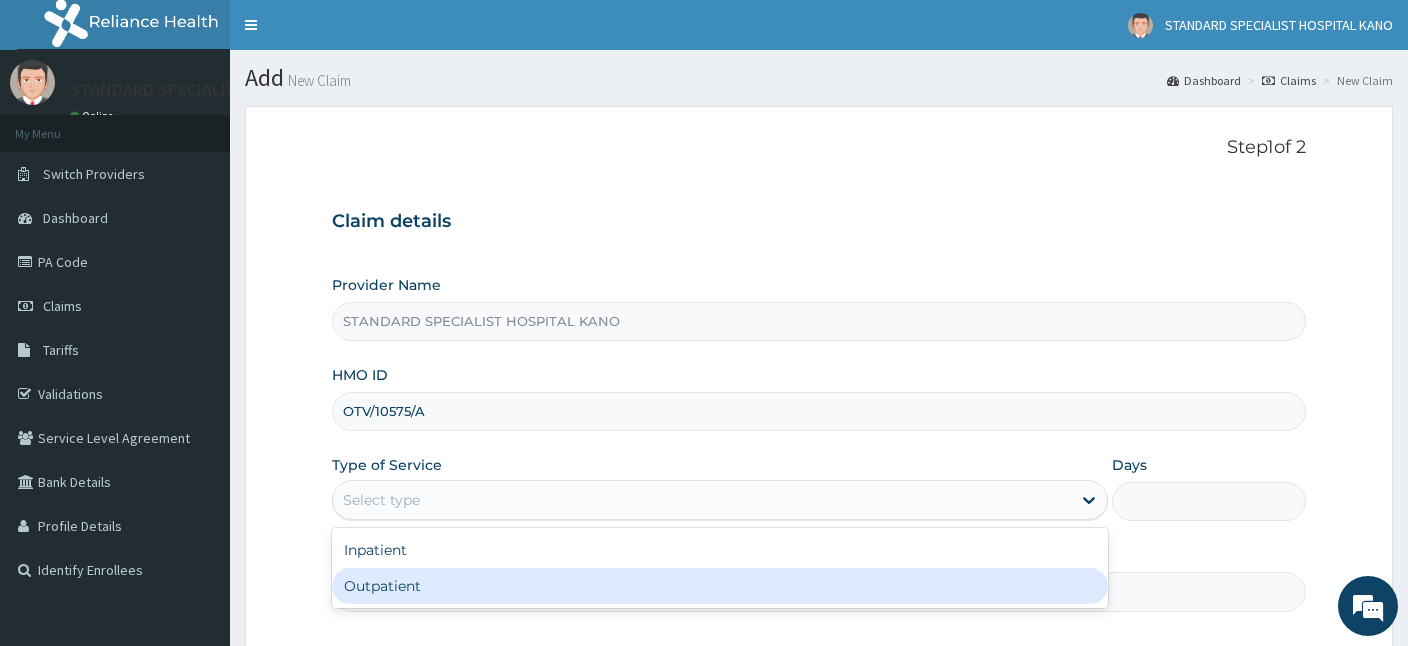 click on "Outpatient" at bounding box center [720, 586] 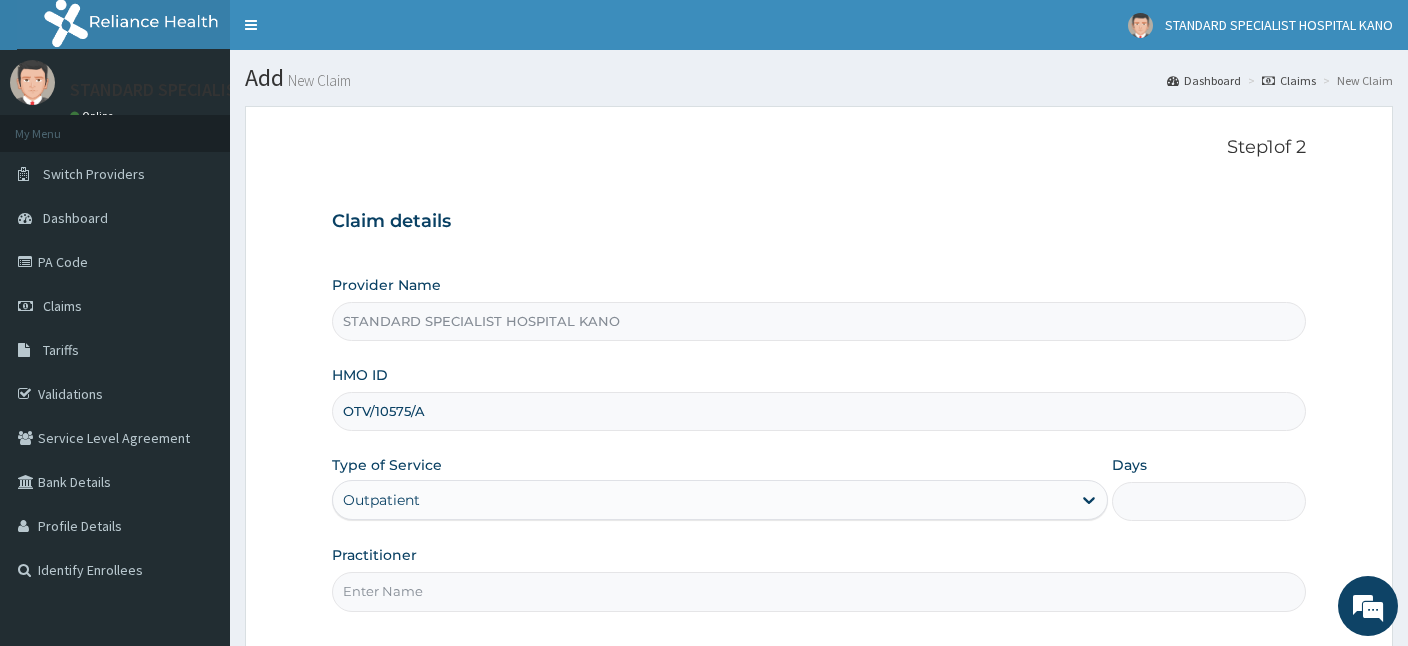 type on "1" 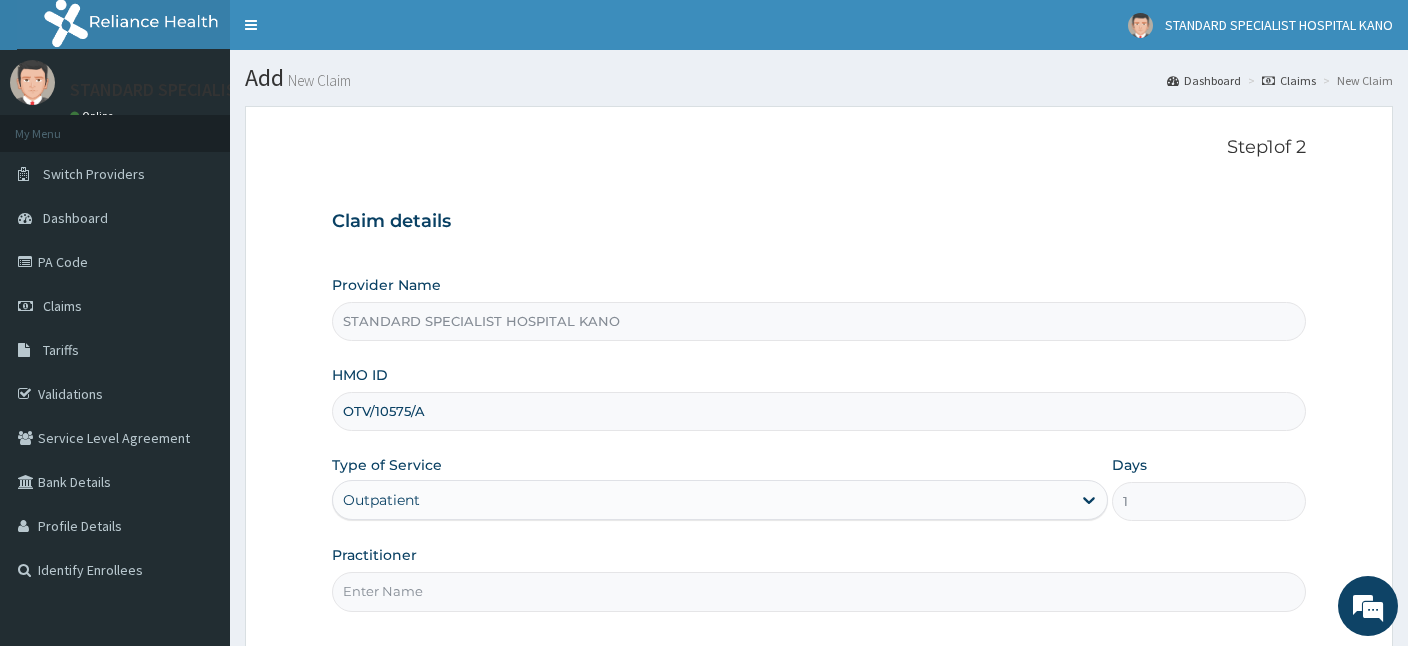 click on "Practitioner" at bounding box center [819, 591] 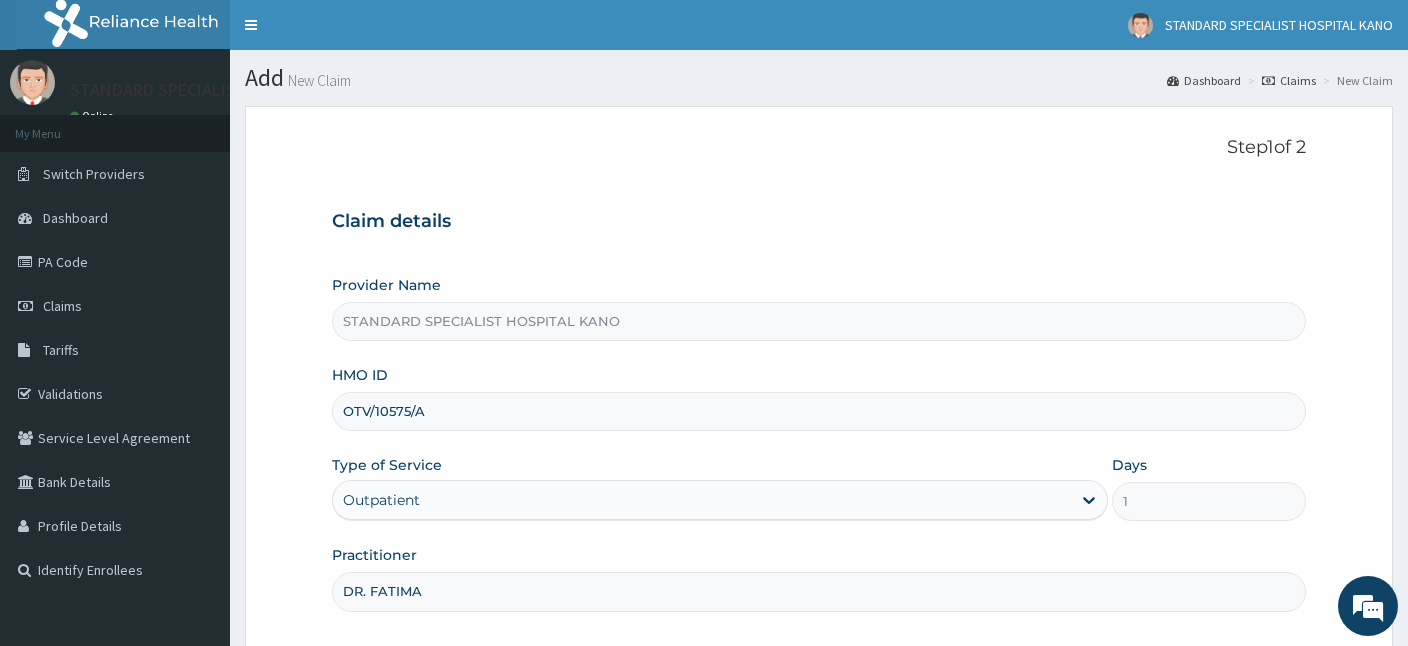 type on "DR. FATIMA" 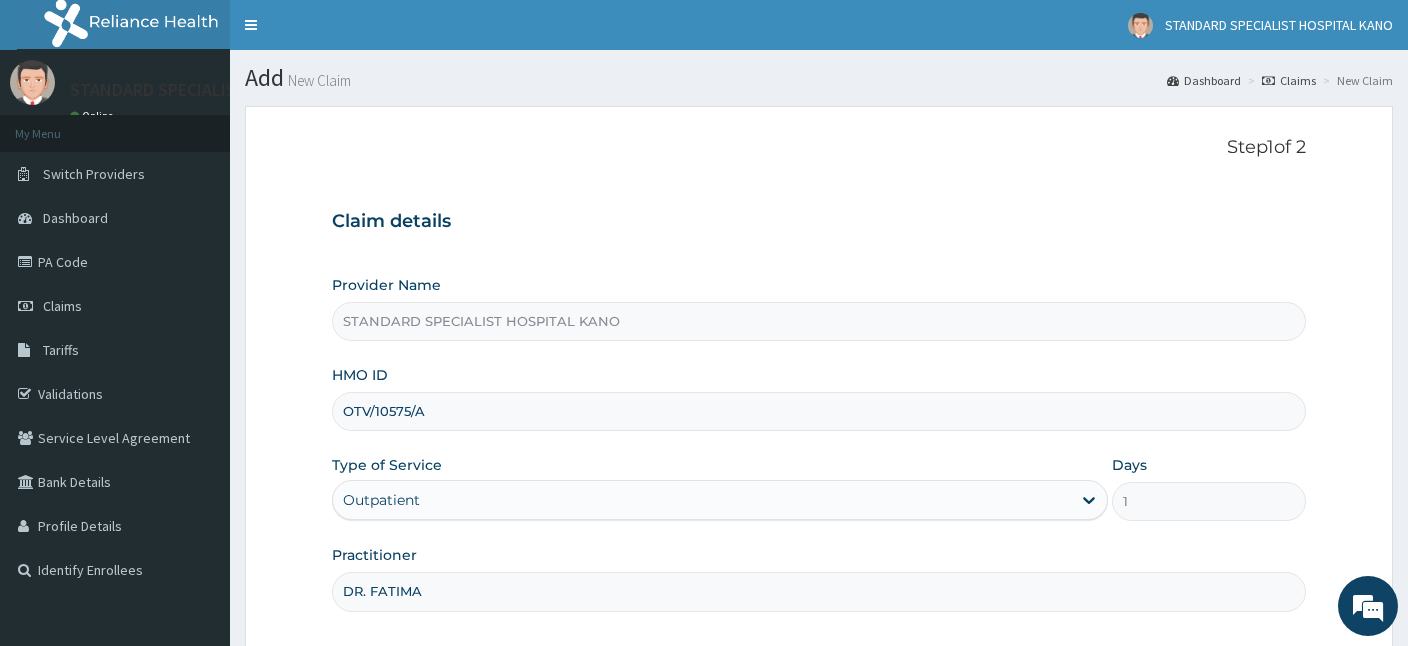 scroll, scrollTop: 0, scrollLeft: 0, axis: both 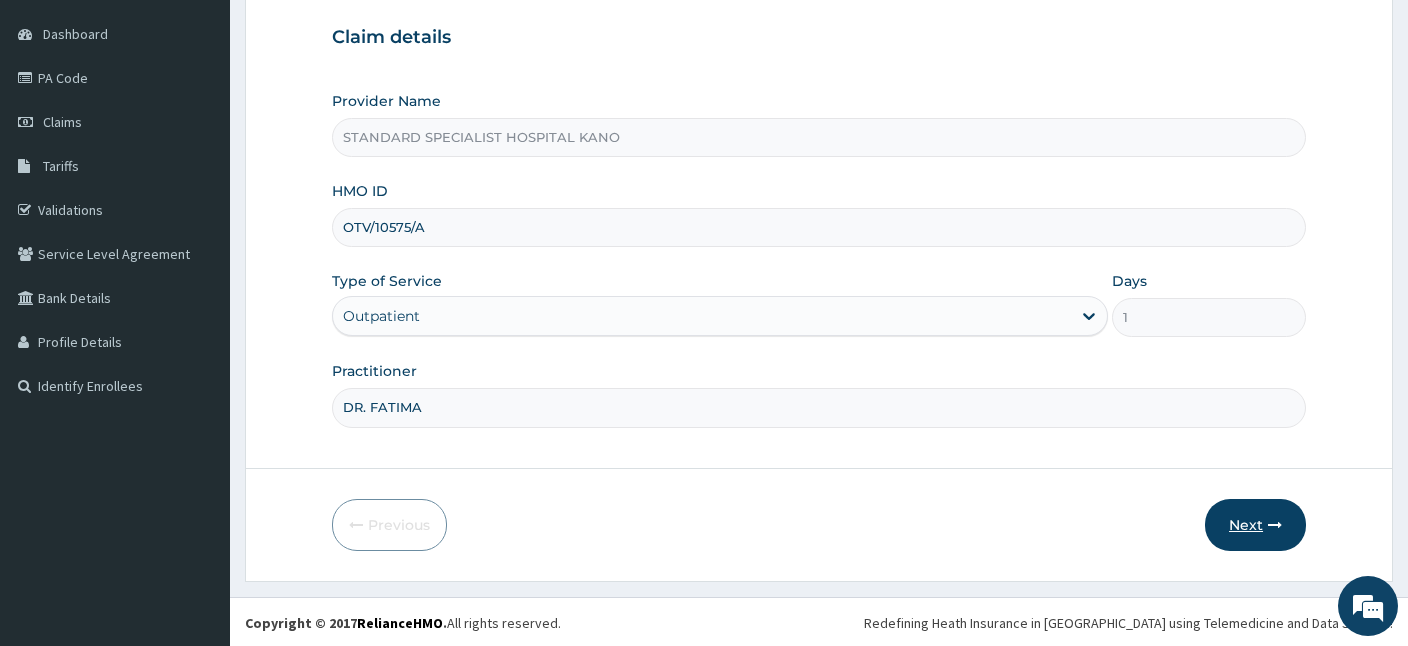 click on "Next" at bounding box center [1255, 525] 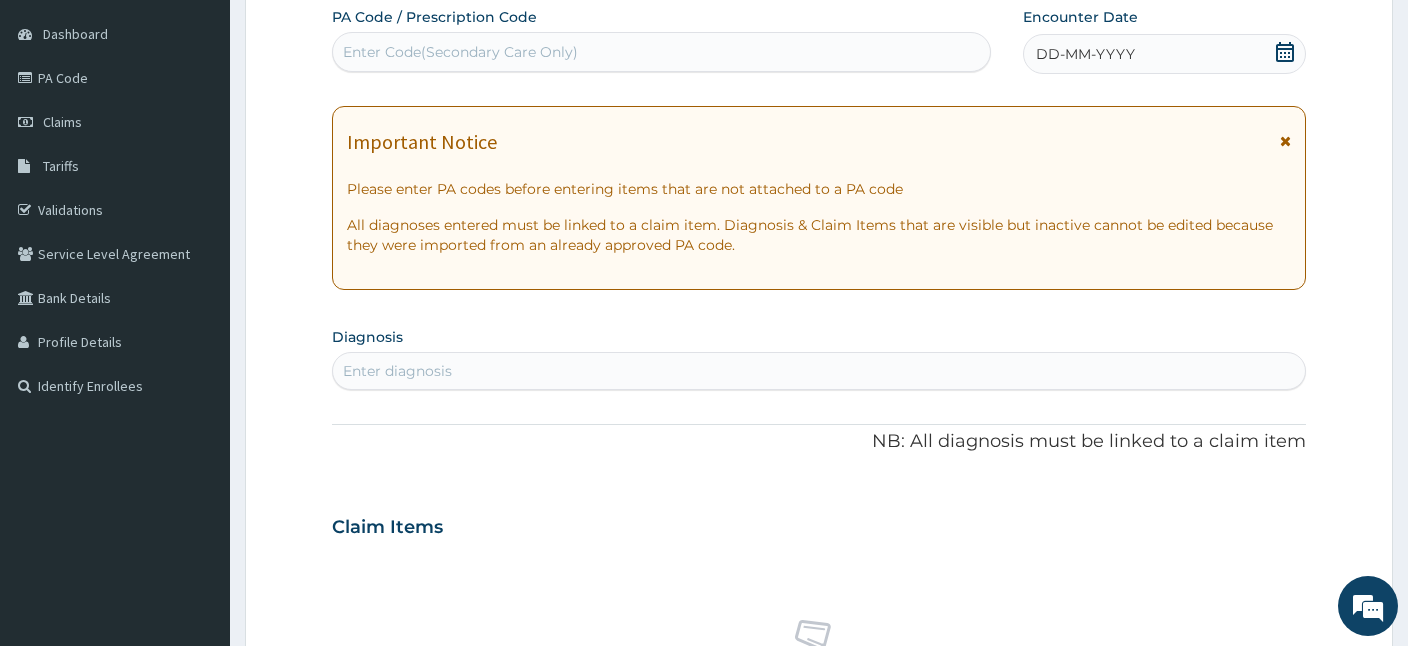 click on "Enter Code(Secondary Care Only)" at bounding box center (661, 52) 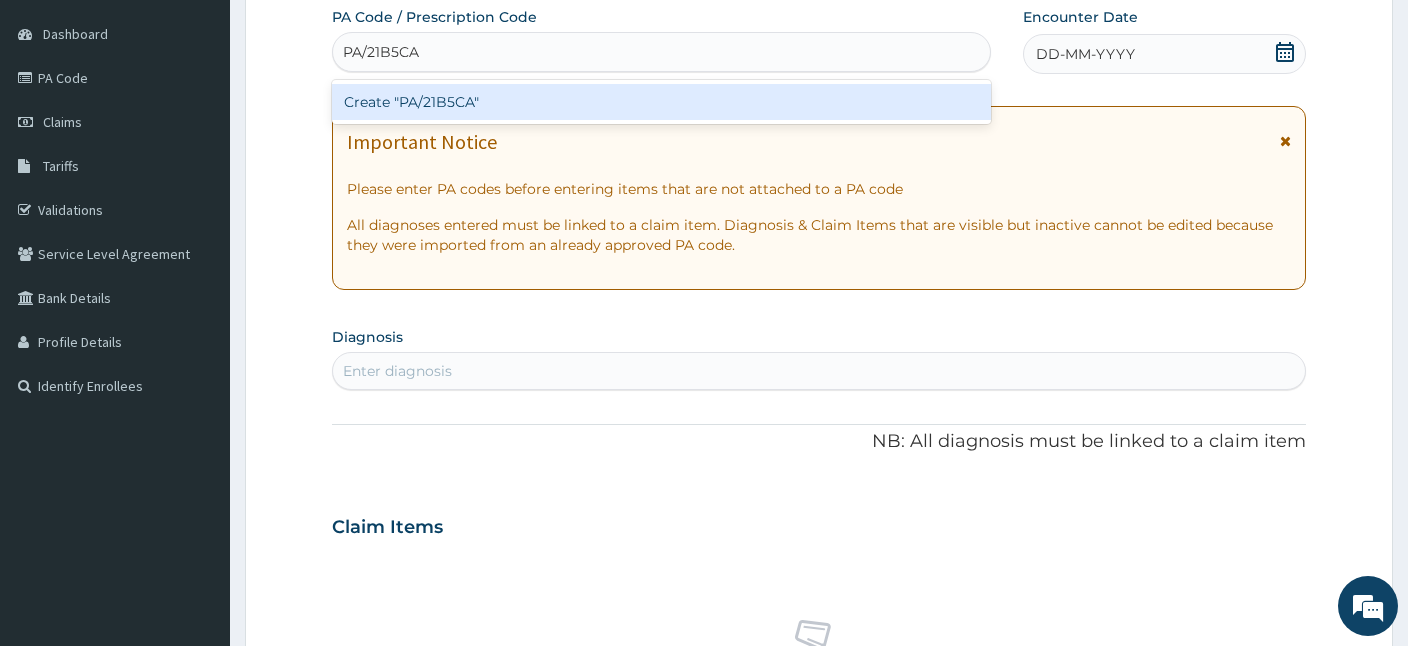 click on "Create "PA/21B5CA"" at bounding box center (661, 102) 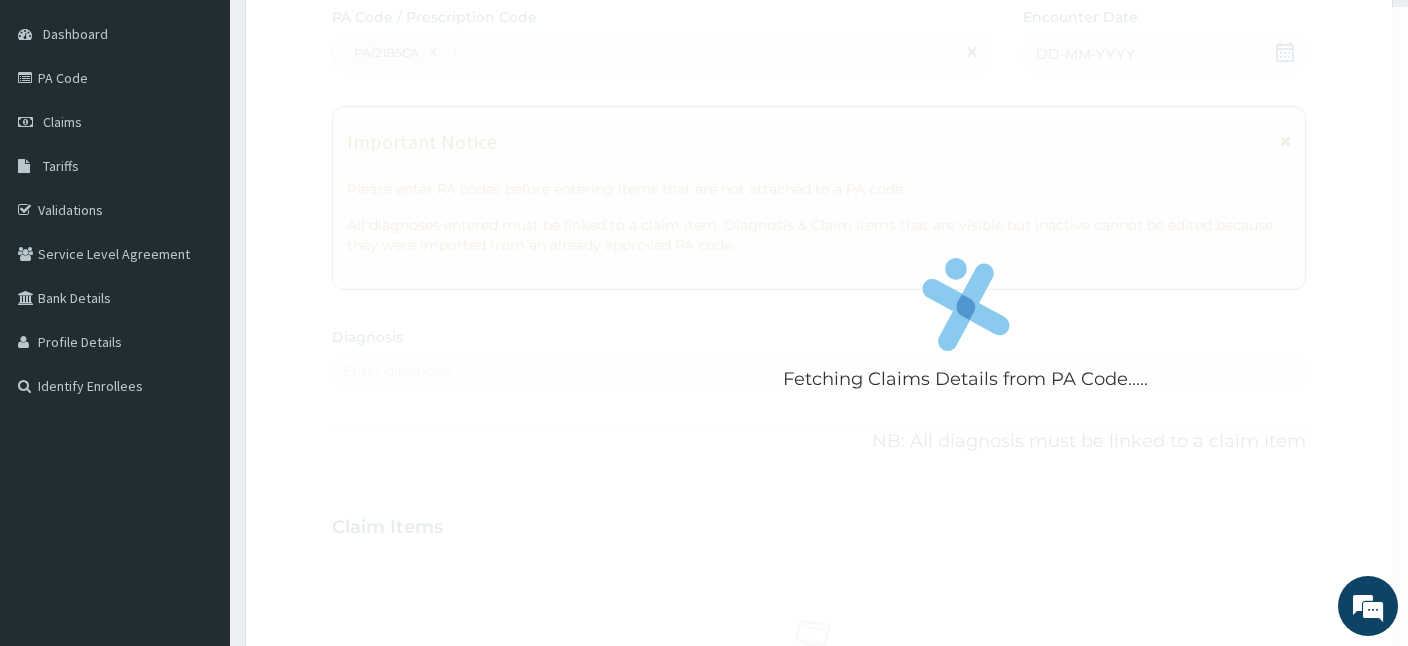 type 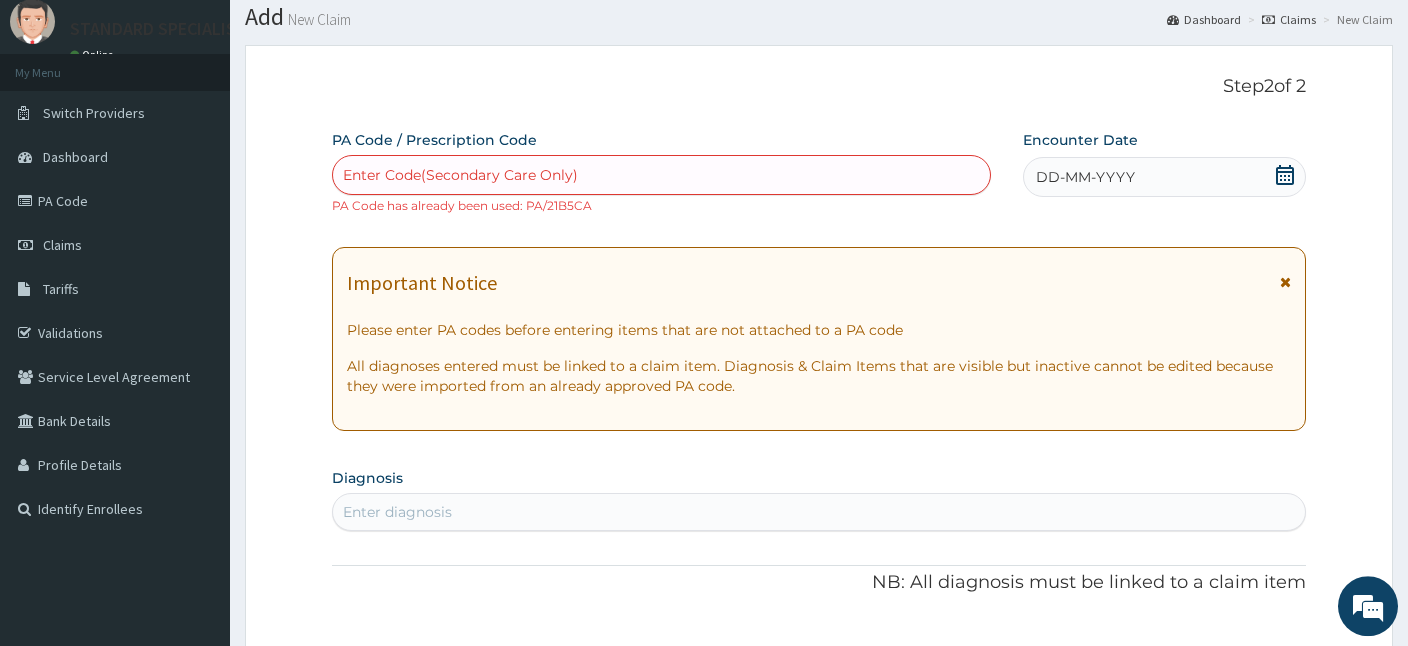 scroll, scrollTop: 0, scrollLeft: 0, axis: both 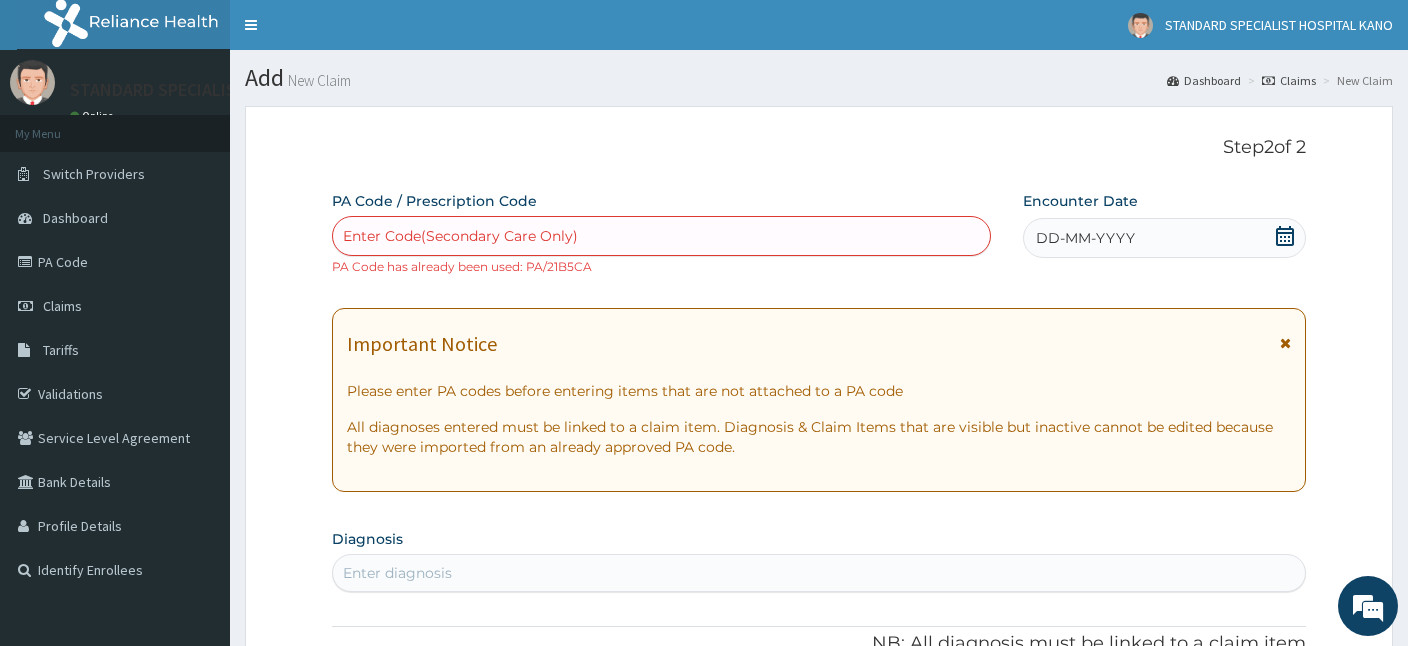 click on "Claims" at bounding box center [1289, 80] 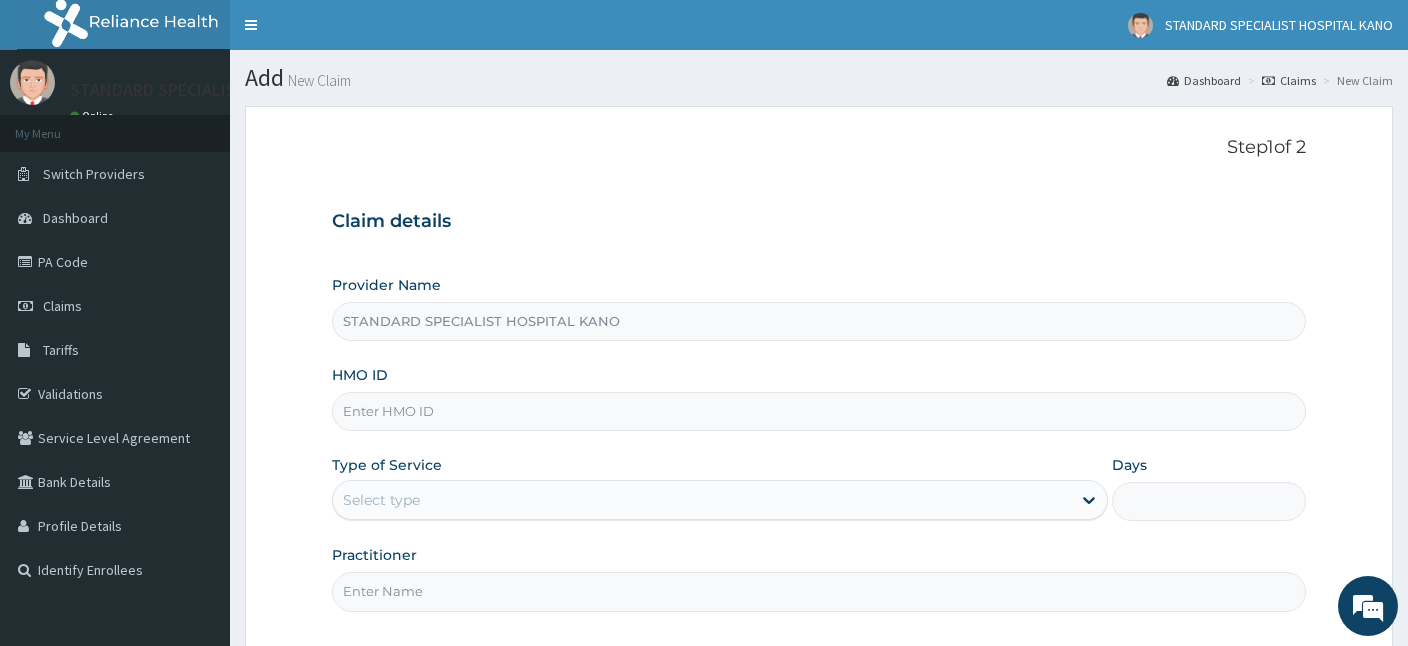 scroll, scrollTop: 0, scrollLeft: 0, axis: both 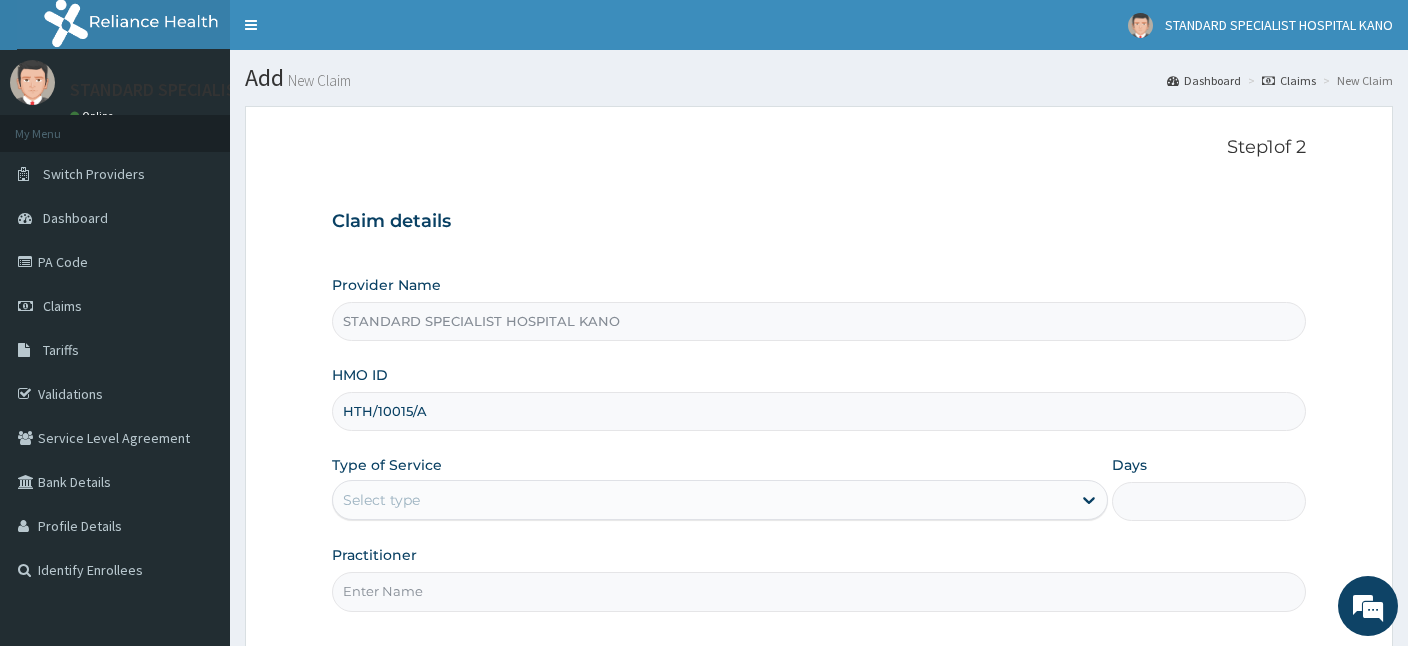 type on "HTH/10015/A" 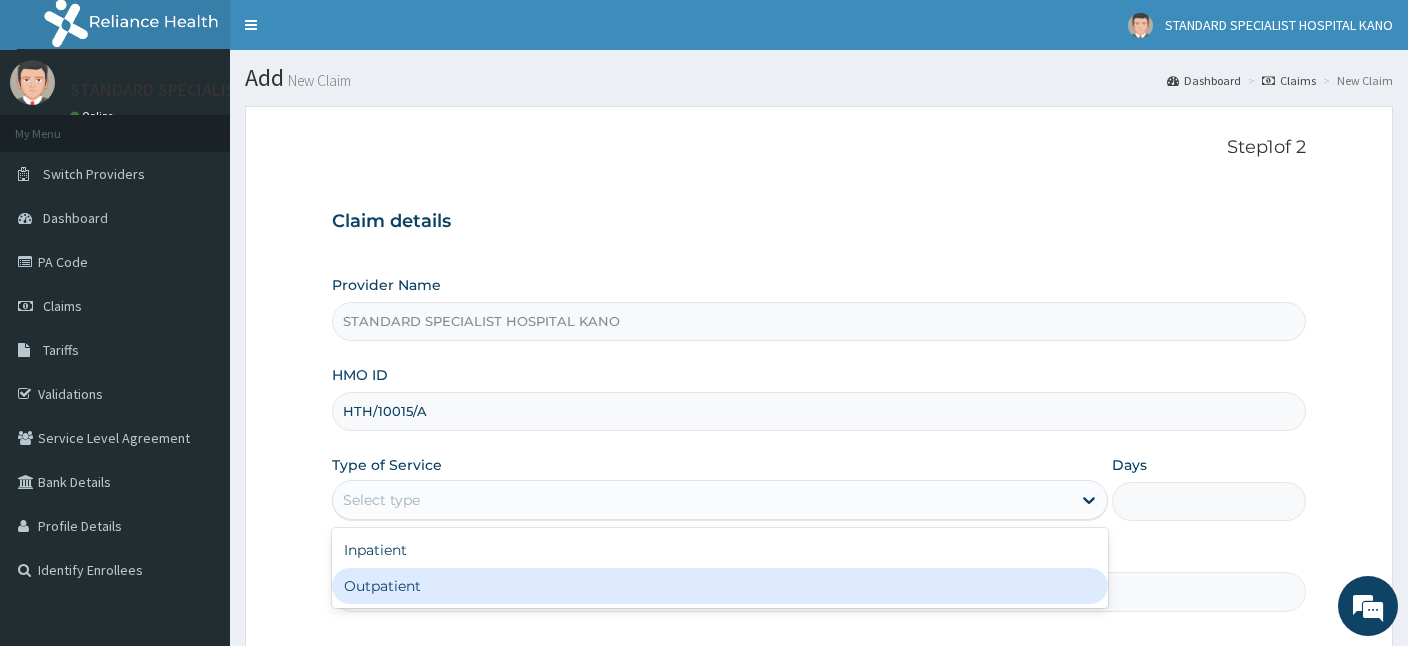 click on "Outpatient" at bounding box center [720, 586] 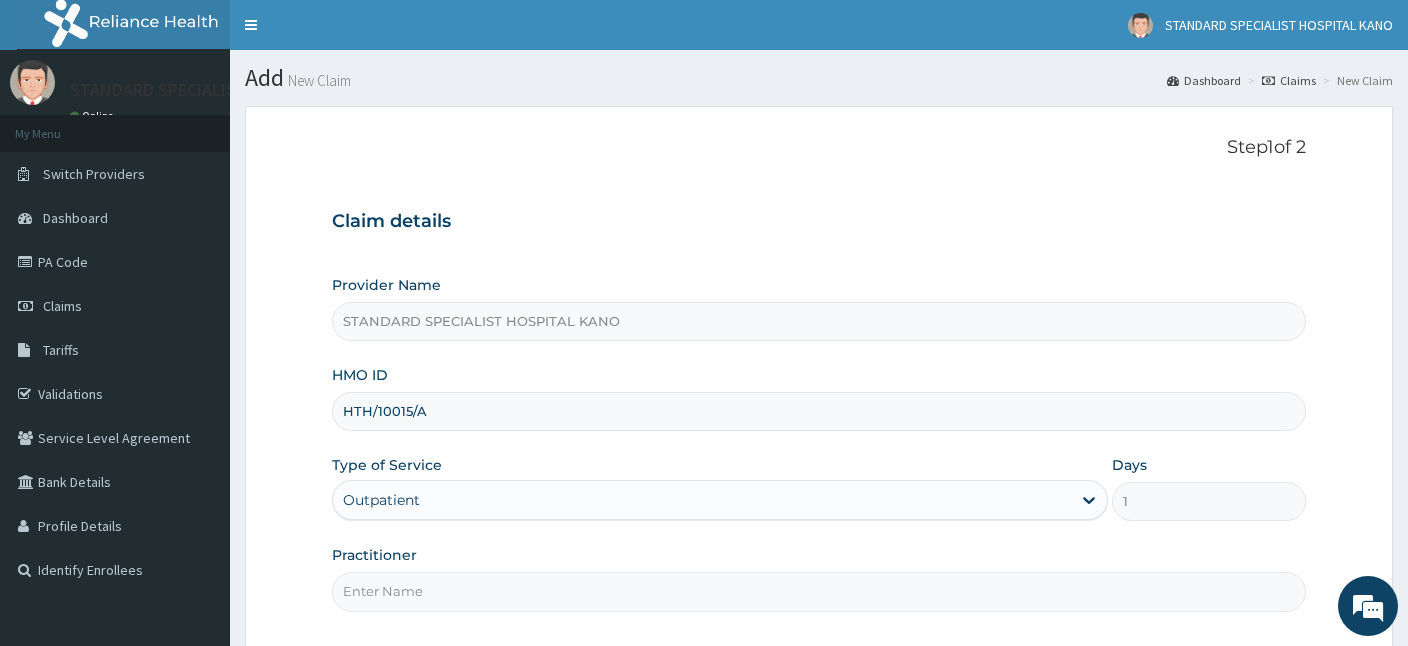click on "Practitioner" at bounding box center [819, 591] 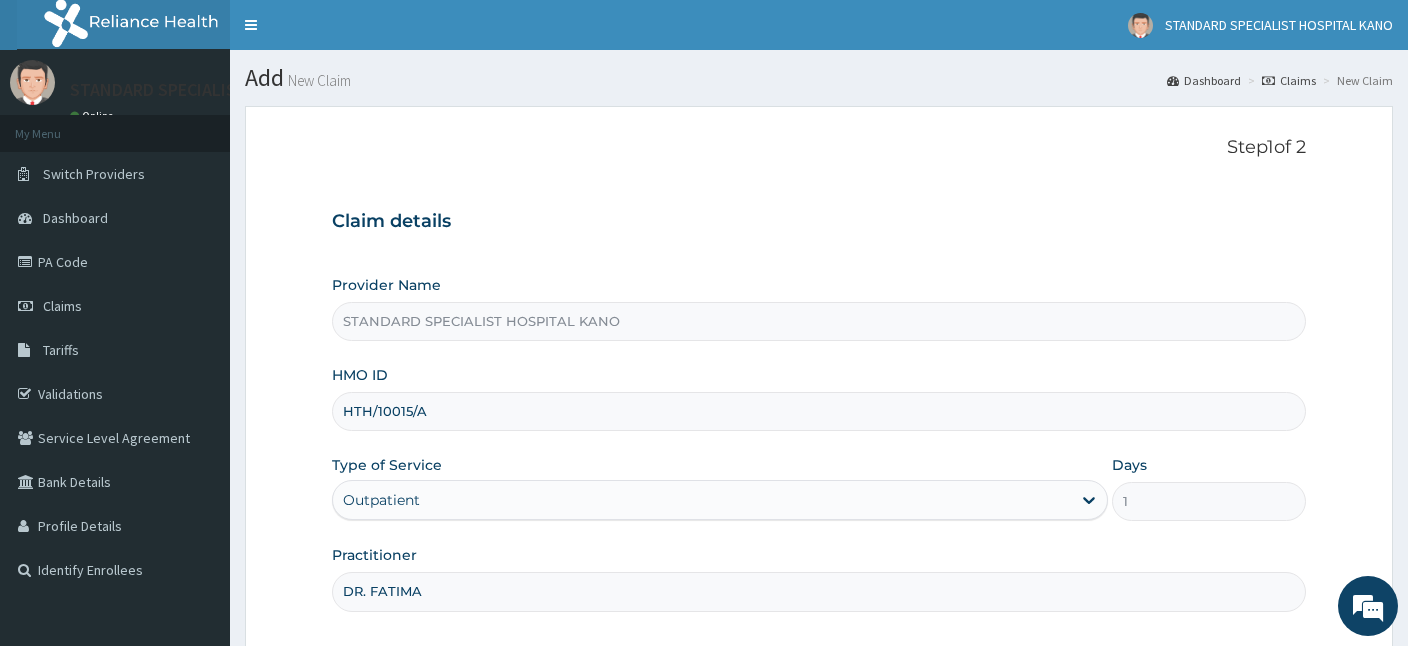 type on "DR. FATIMA" 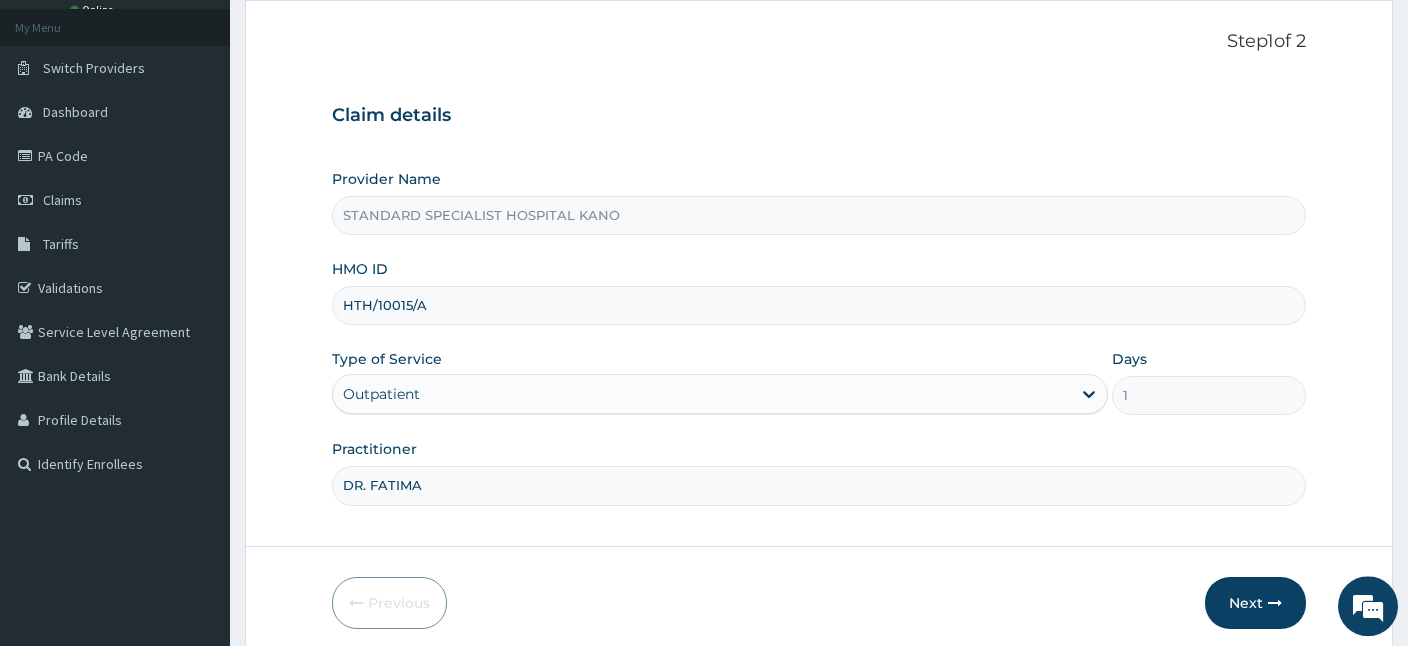 scroll, scrollTop: 184, scrollLeft: 0, axis: vertical 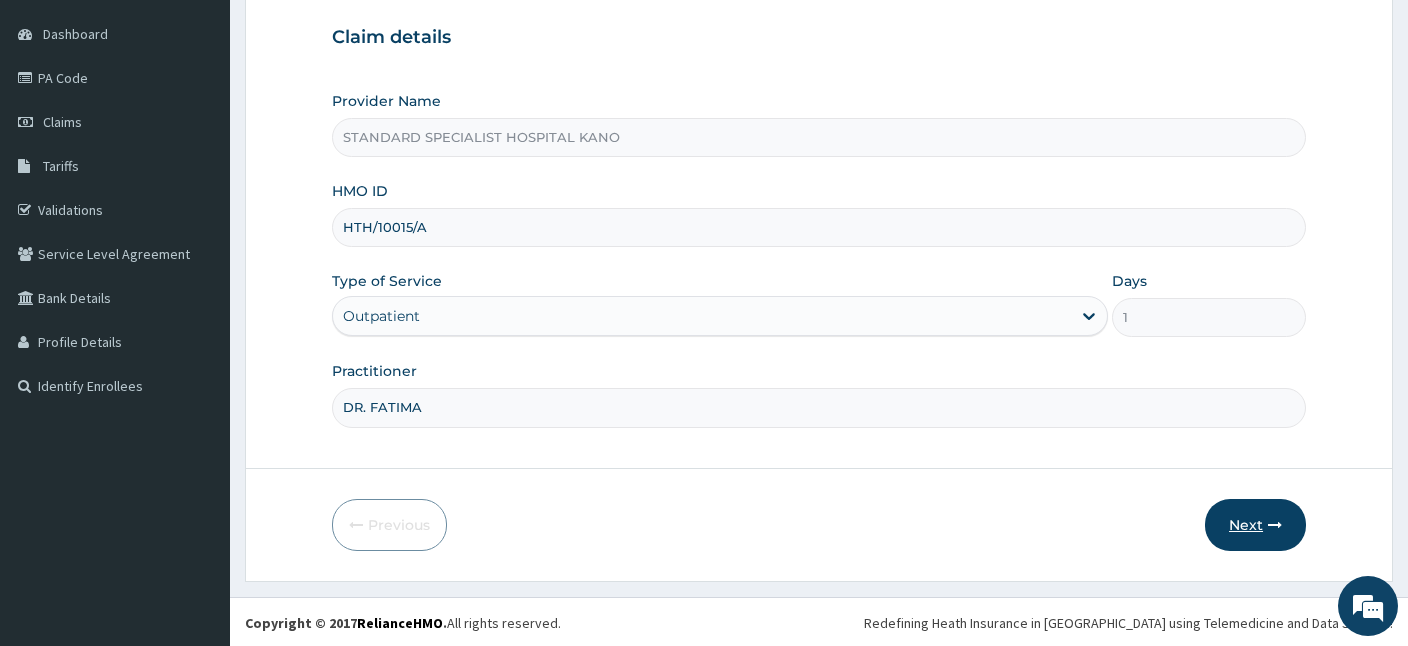 click on "Next" at bounding box center [1255, 525] 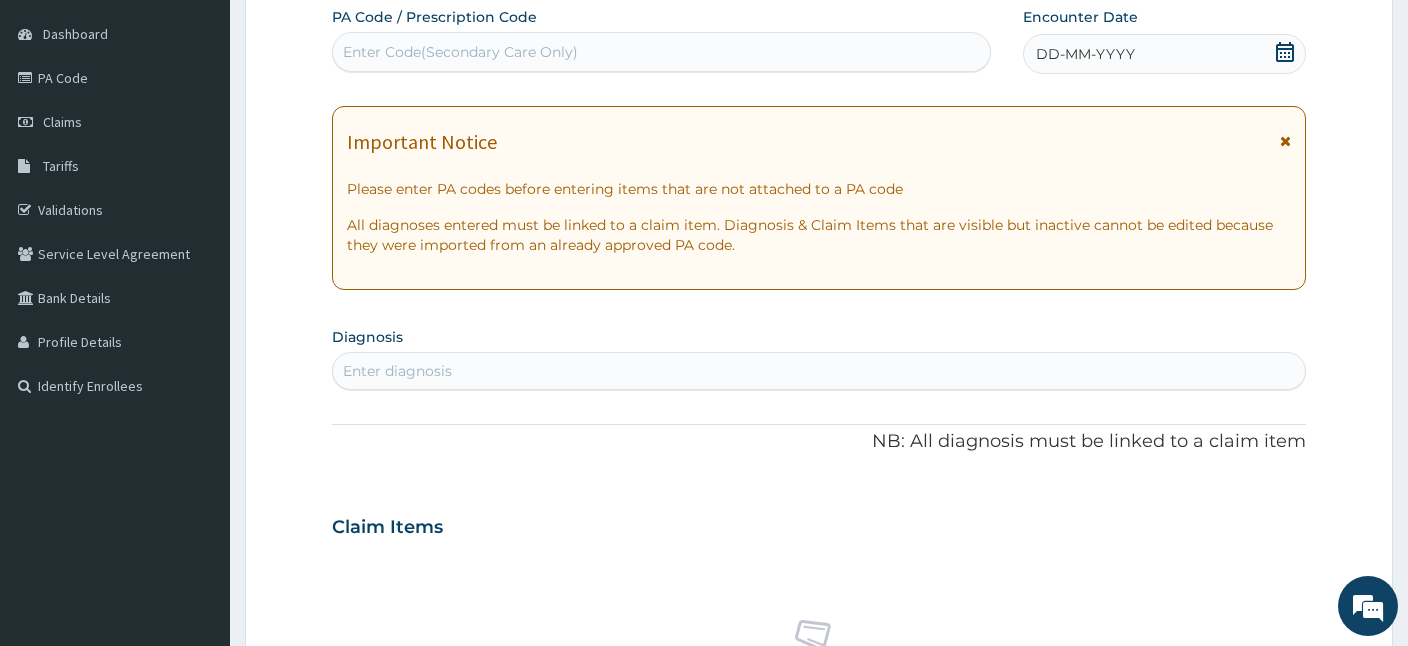 click on "Enter Code(Secondary Care Only)" at bounding box center [460, 52] 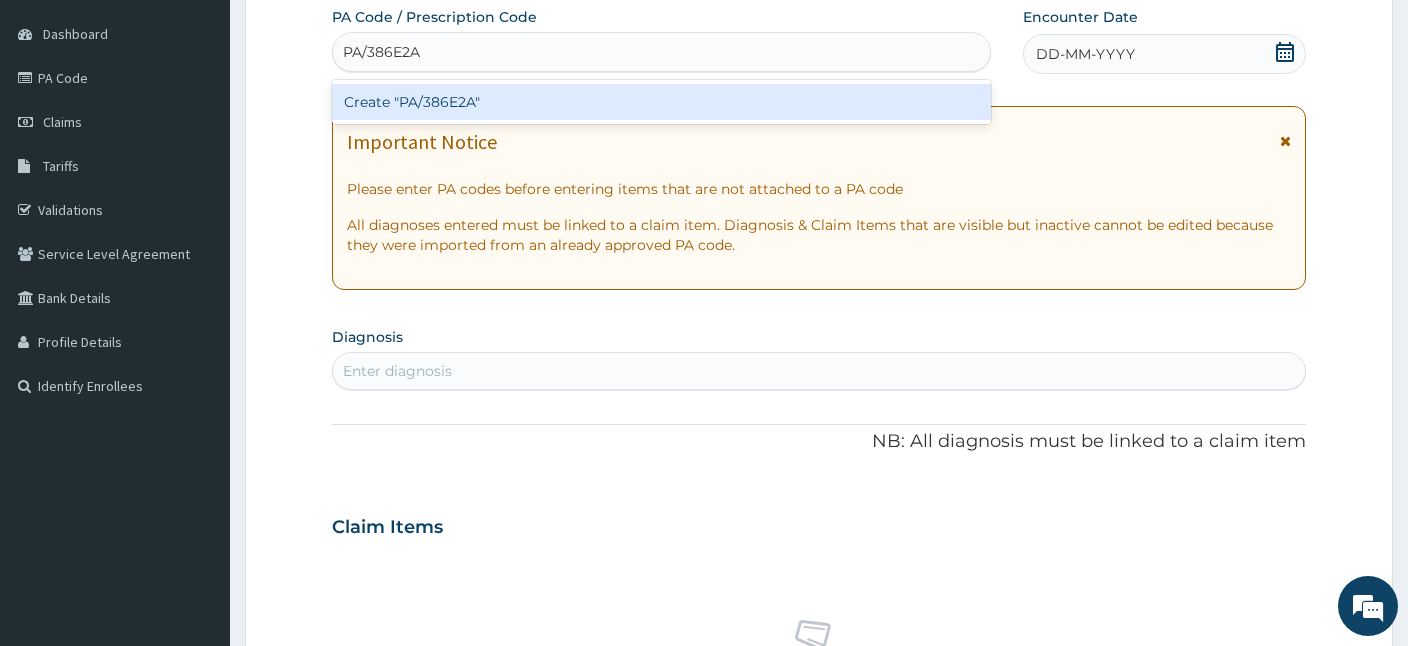 click on "Create "PA/386E2A"" at bounding box center [661, 102] 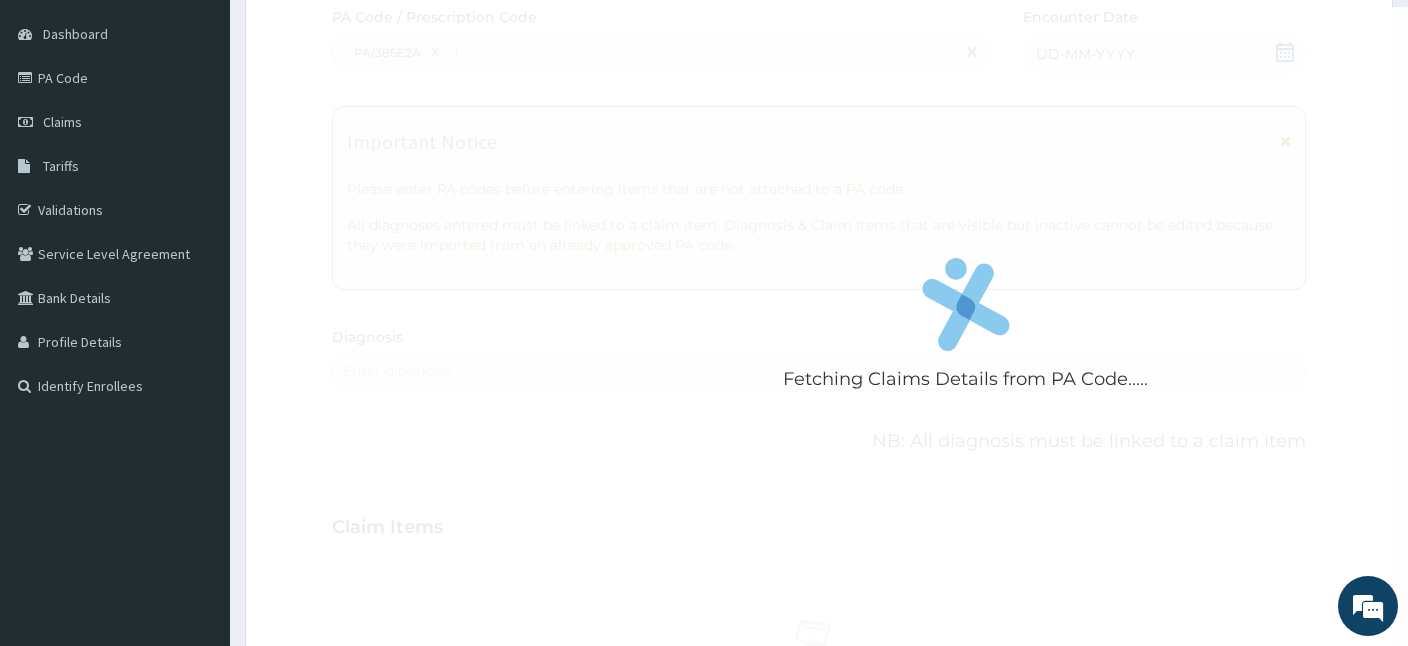 type 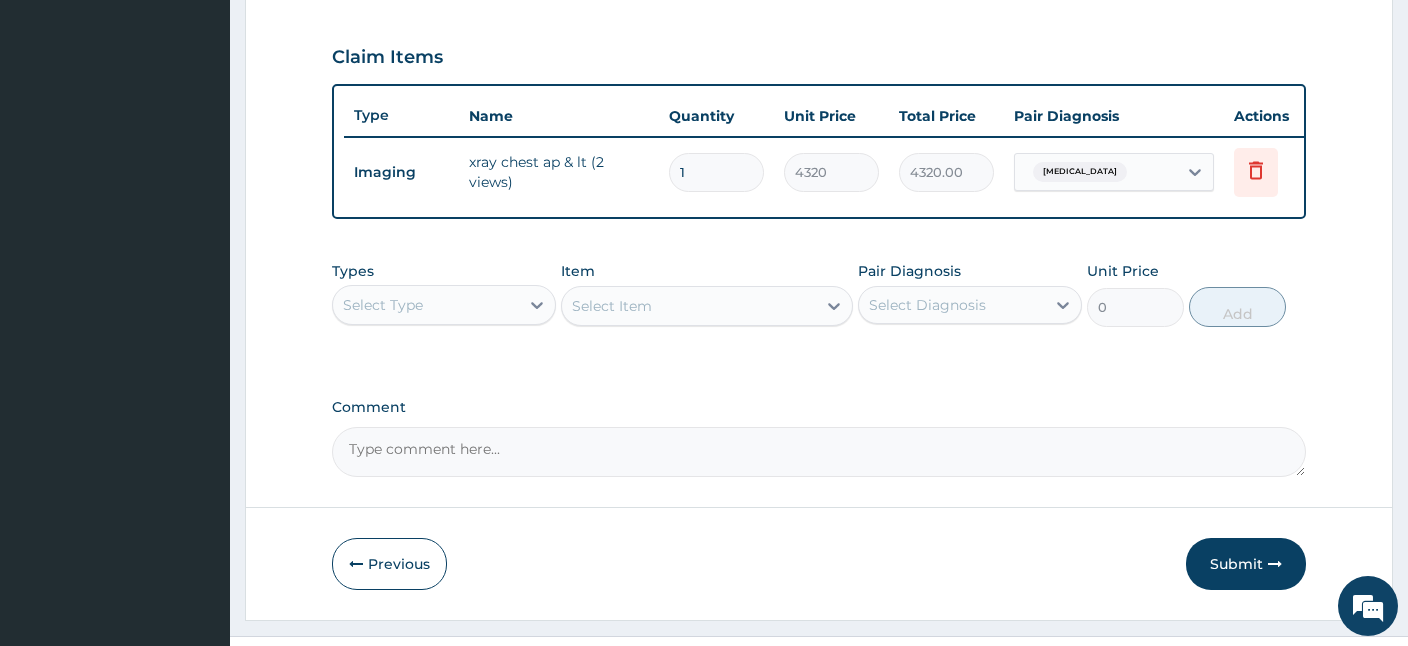 scroll, scrollTop: 697, scrollLeft: 0, axis: vertical 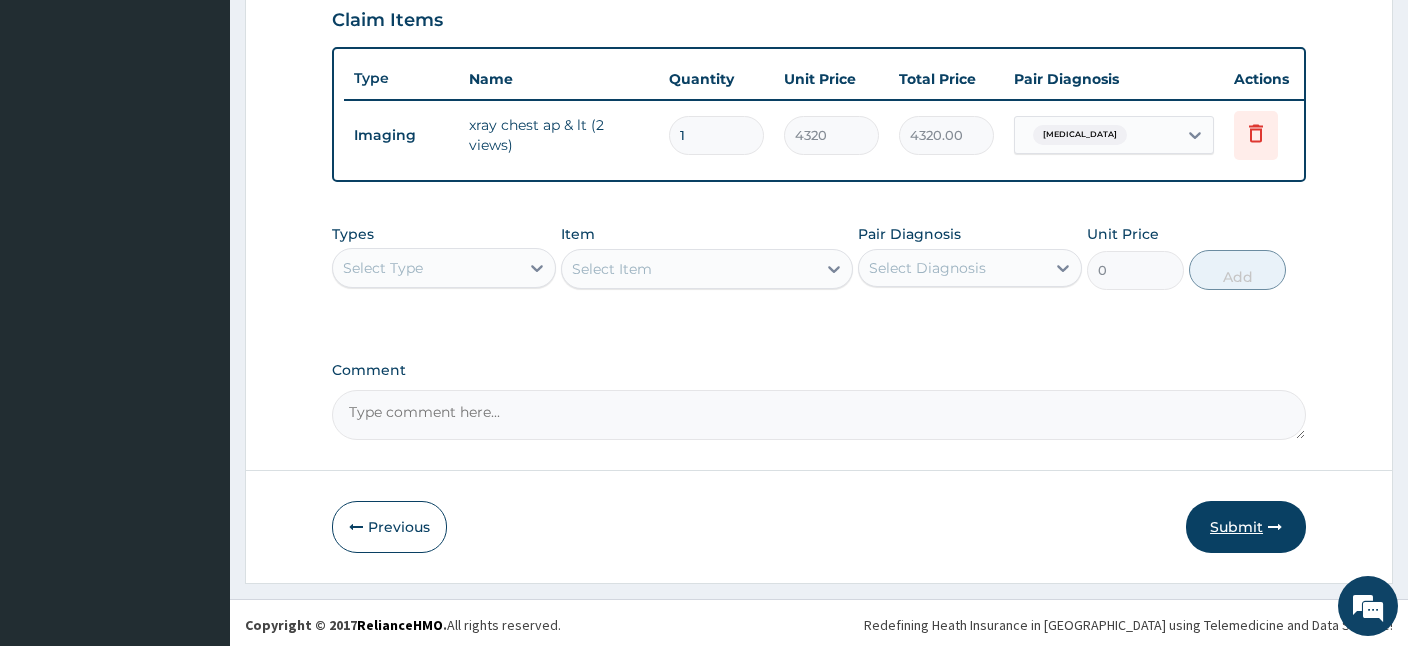 click on "Submit" at bounding box center [1246, 527] 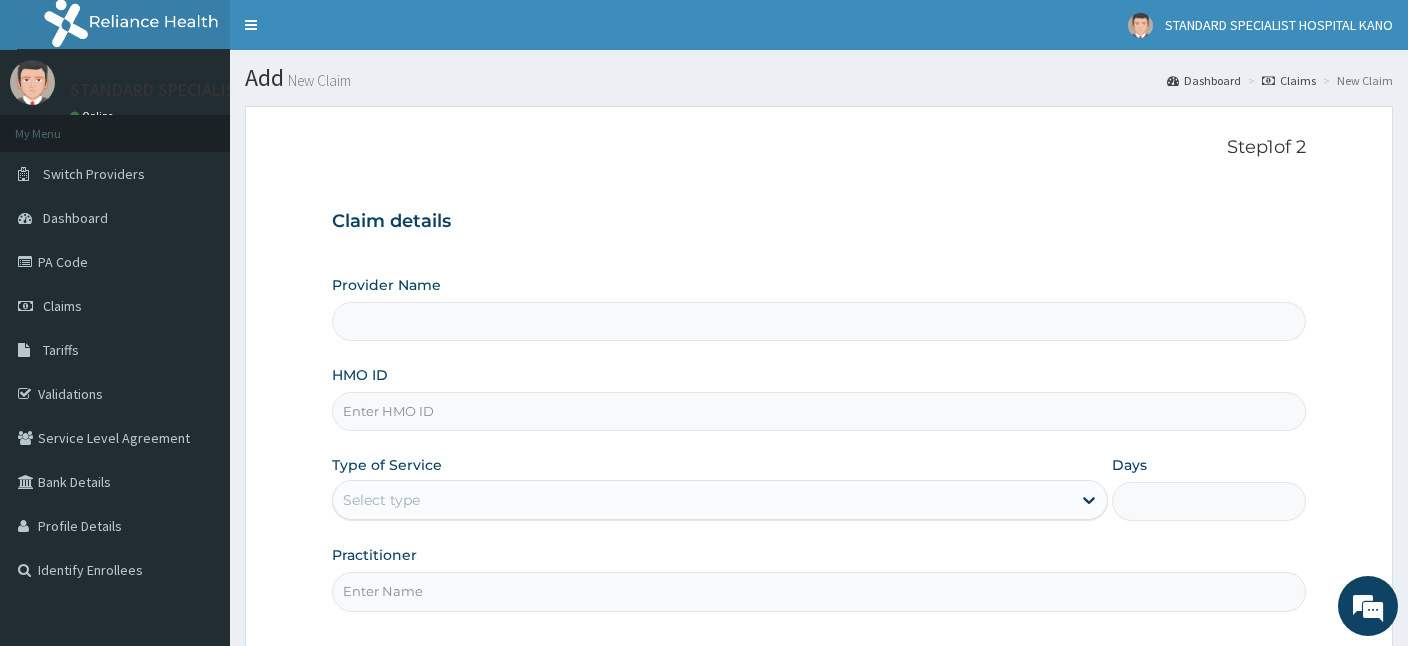 scroll, scrollTop: 0, scrollLeft: 0, axis: both 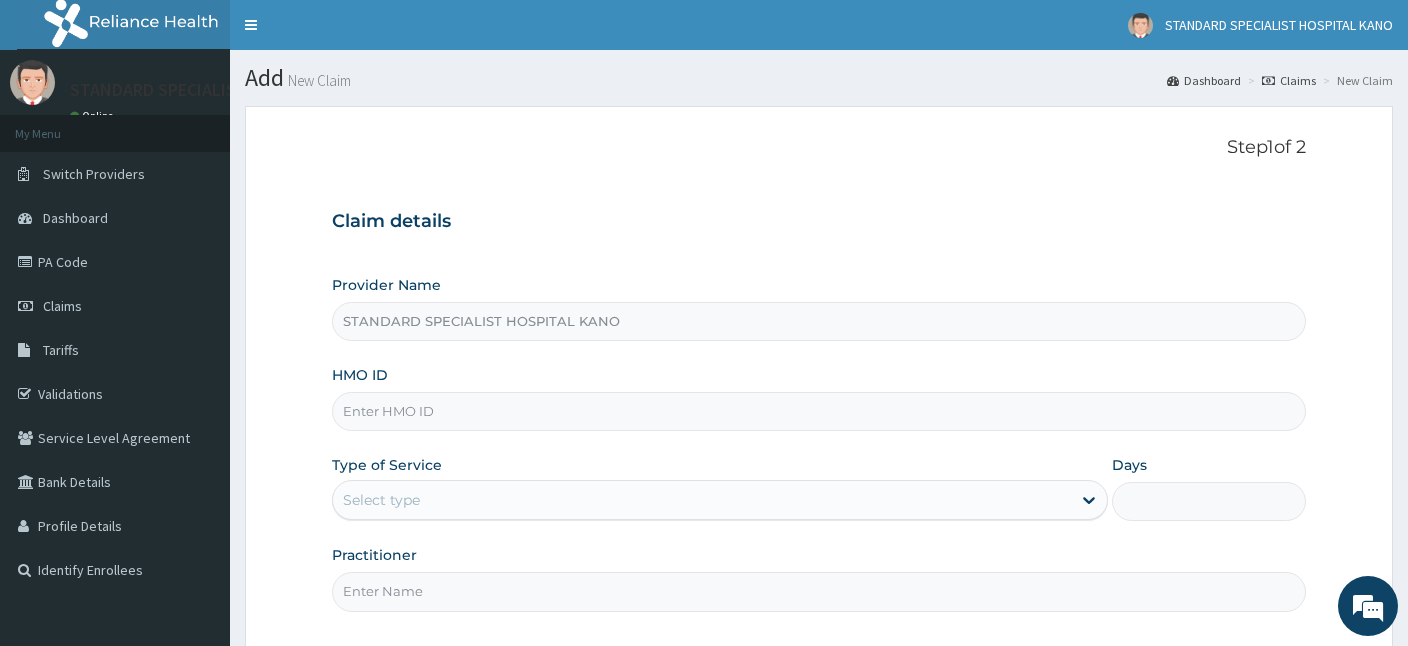 paste on "TVT/10067/A" 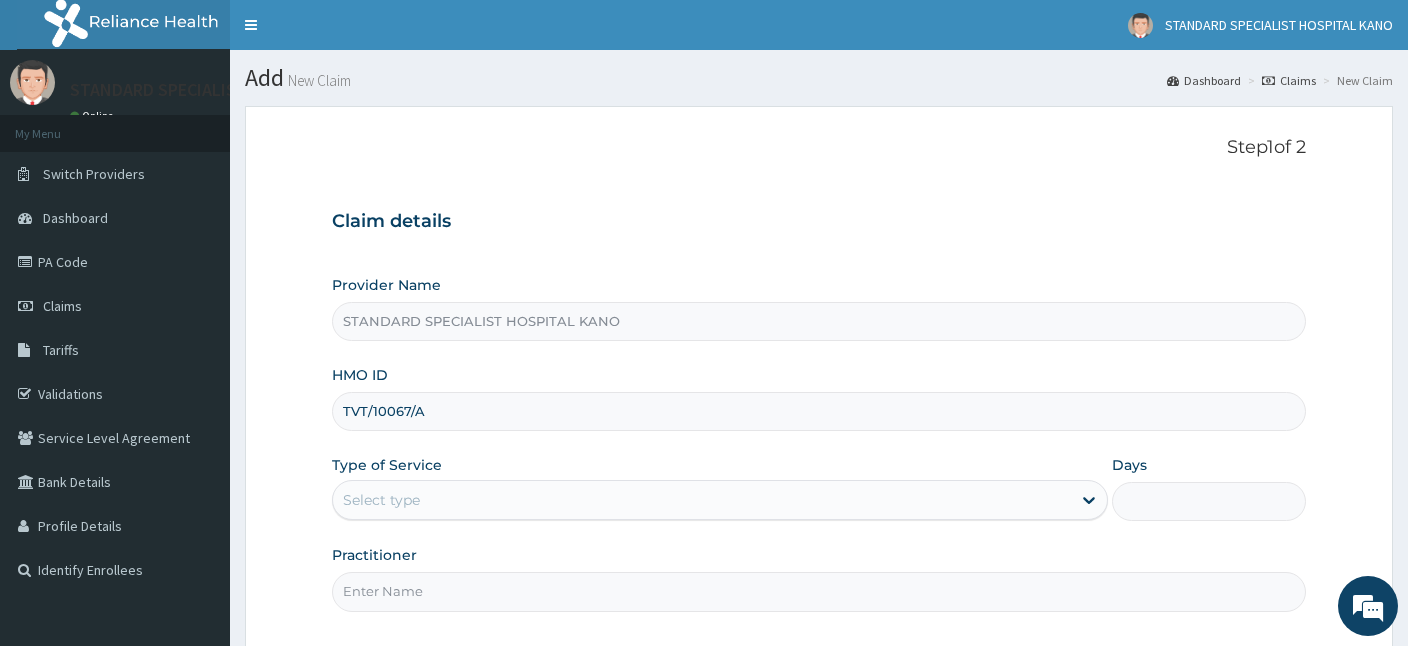type on "TVT/10067/A" 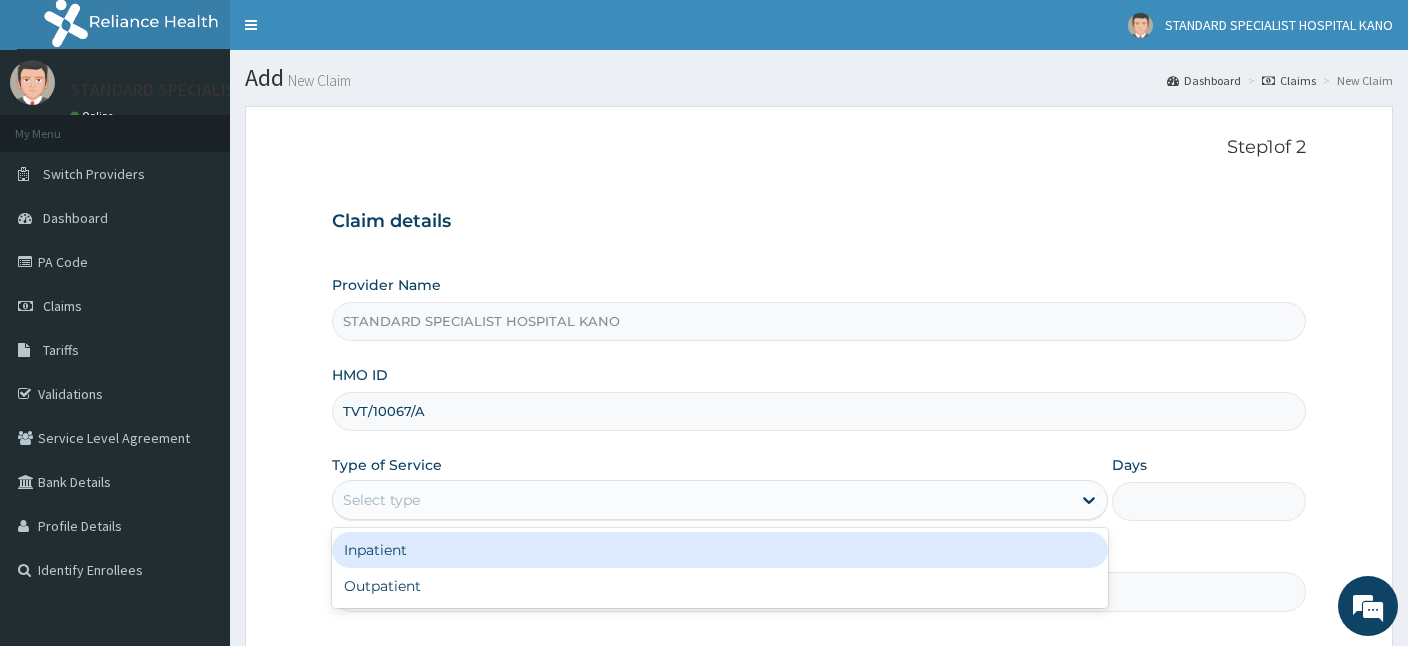 click on "Select type" at bounding box center [702, 500] 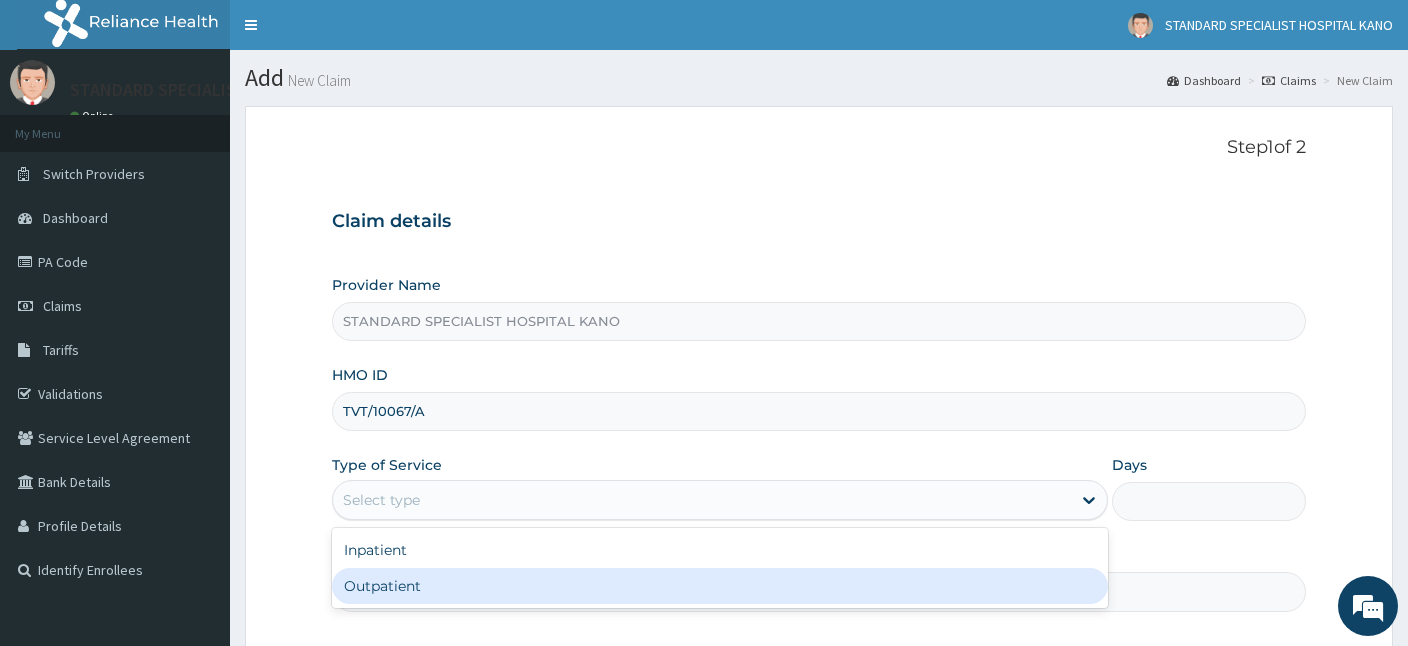 click on "Outpatient" at bounding box center [720, 586] 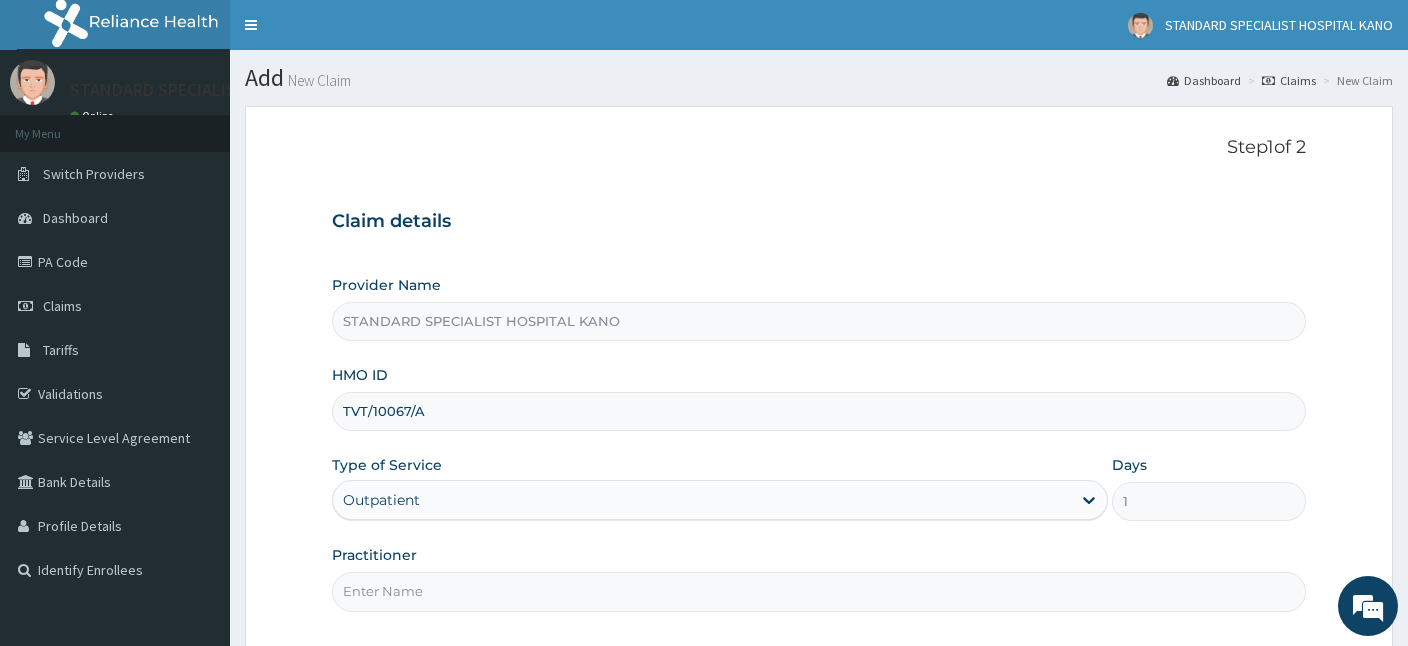 click on "Practitioner" at bounding box center (819, 591) 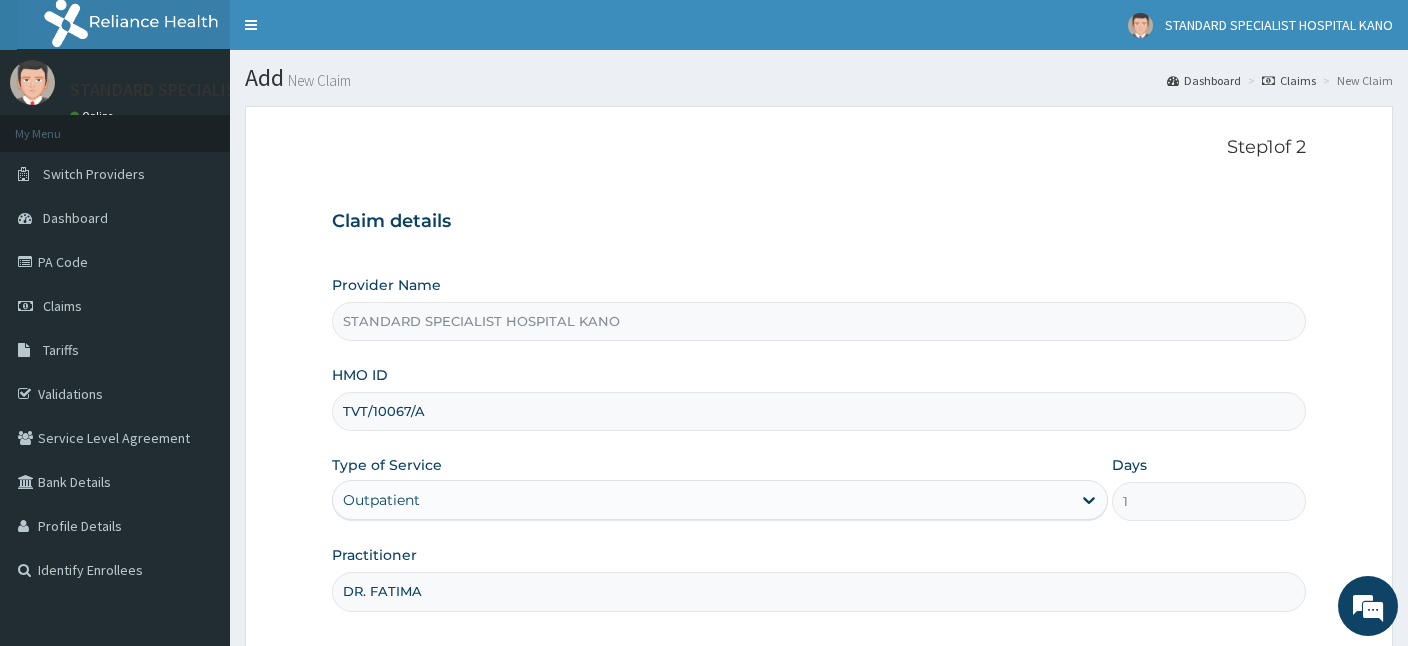 type on "DR. FATIMA" 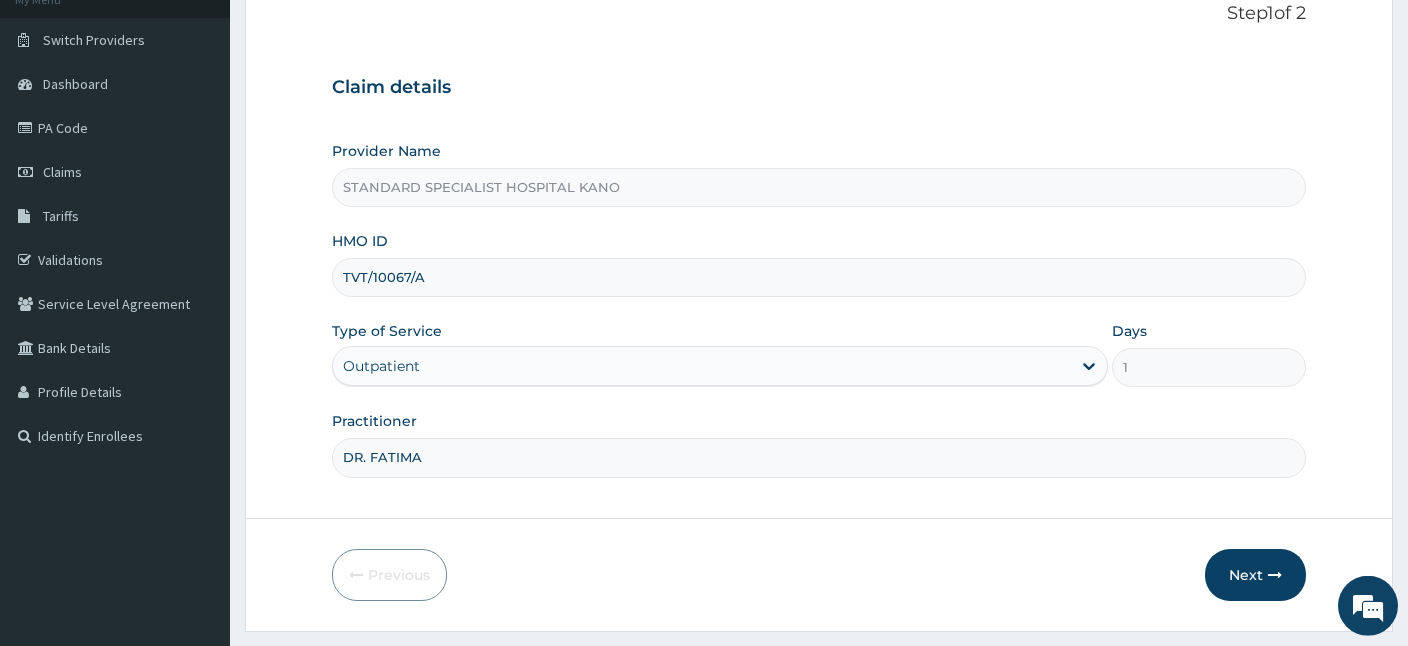 scroll, scrollTop: 184, scrollLeft: 0, axis: vertical 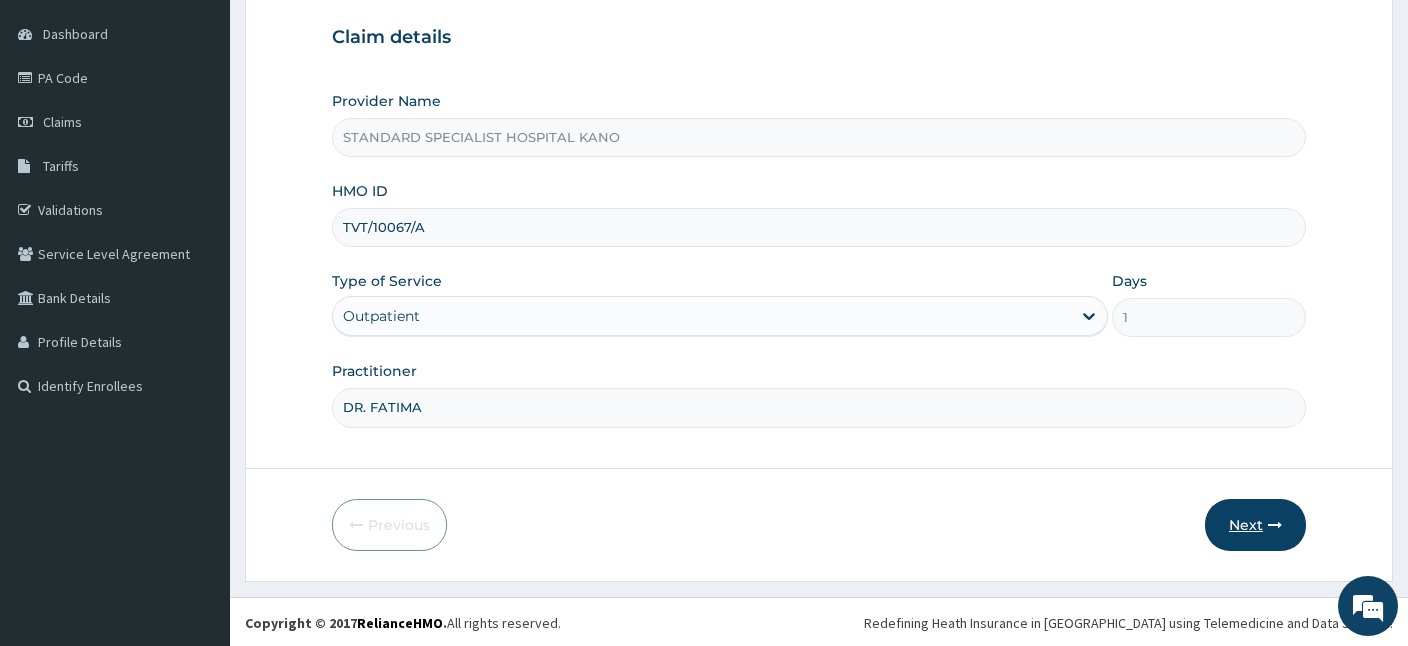 click on "Next" at bounding box center (1255, 525) 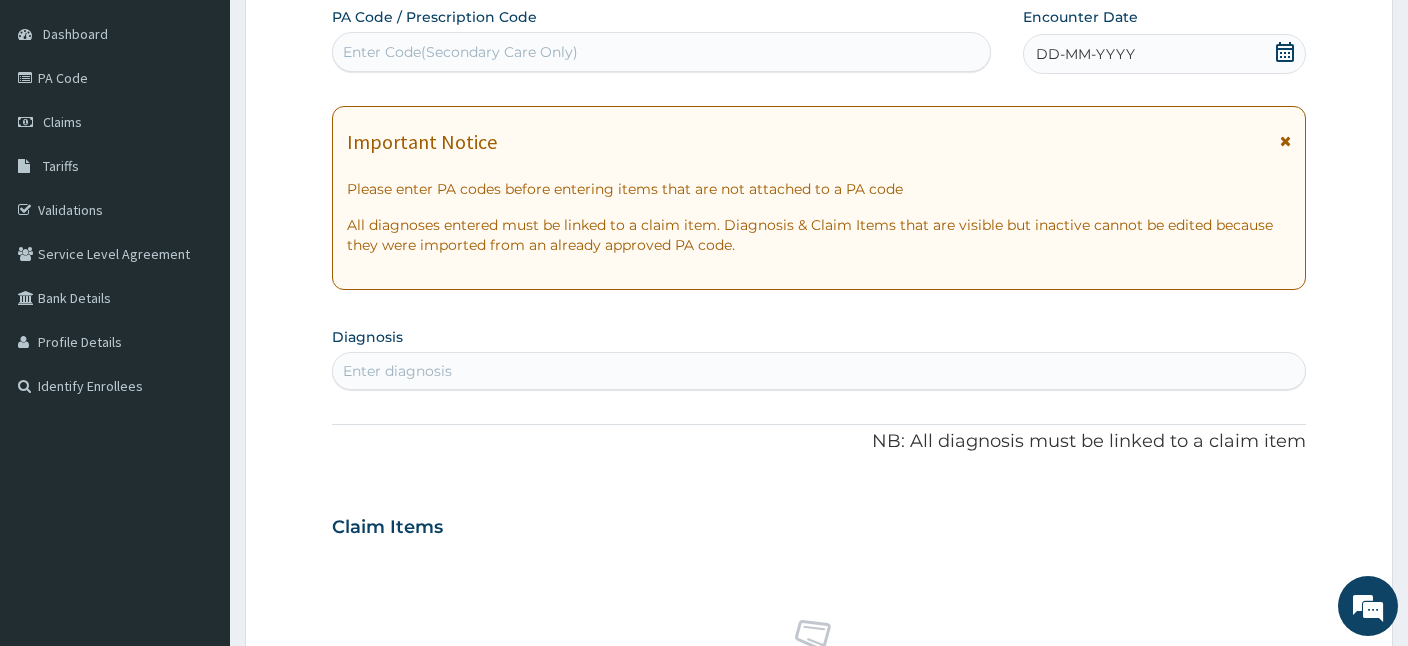 click on "Enter Code(Secondary Care Only)" at bounding box center [460, 52] 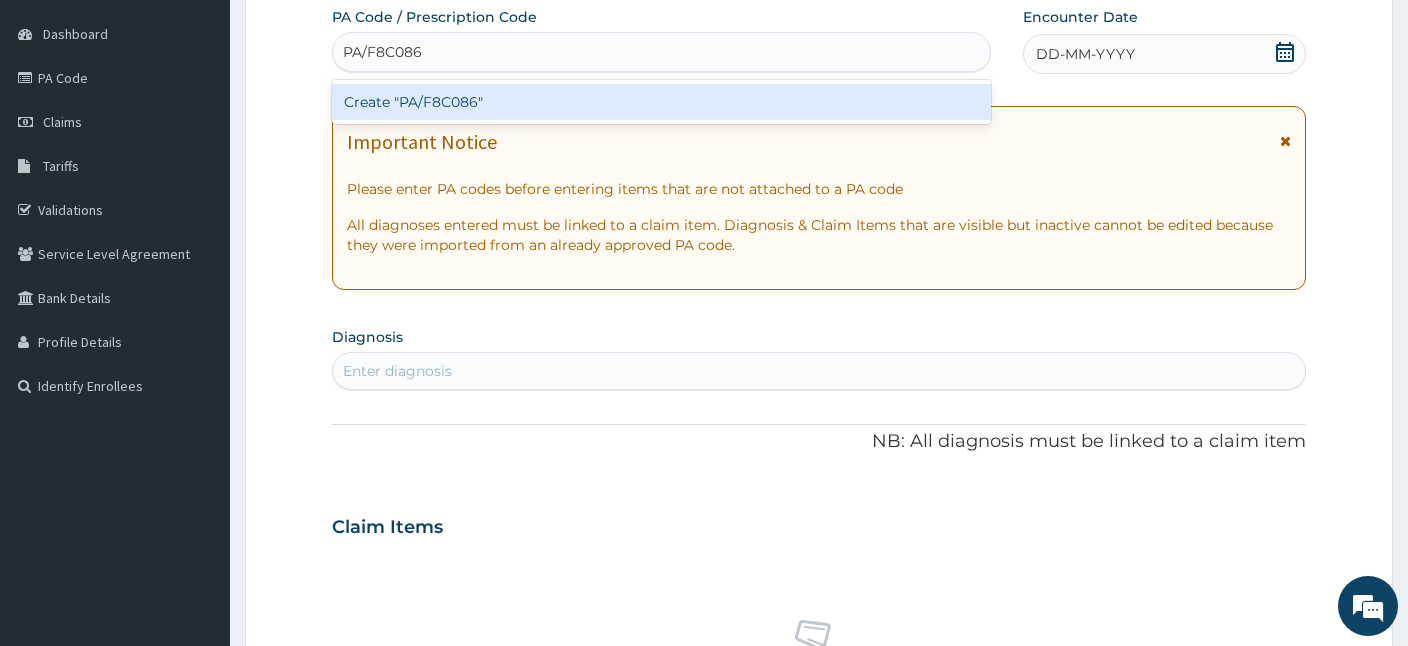 click on "Create "PA/F8C086"" at bounding box center [661, 102] 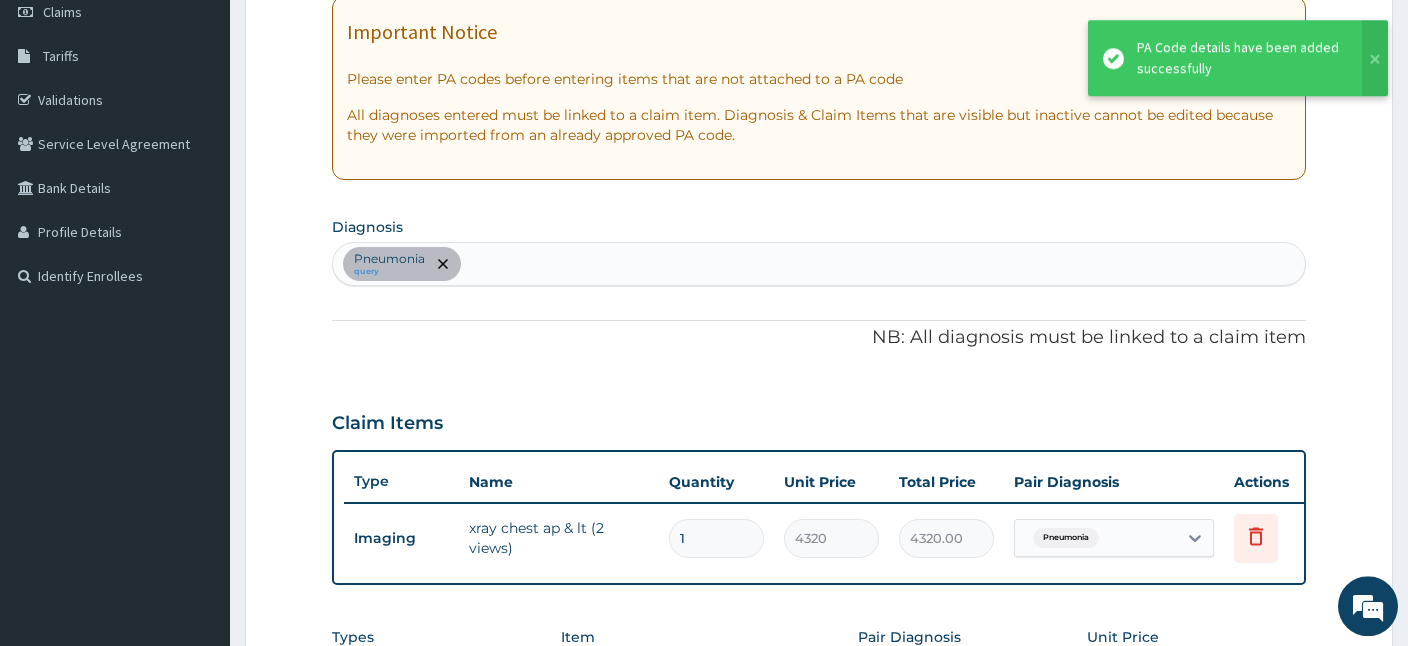 scroll, scrollTop: 607, scrollLeft: 0, axis: vertical 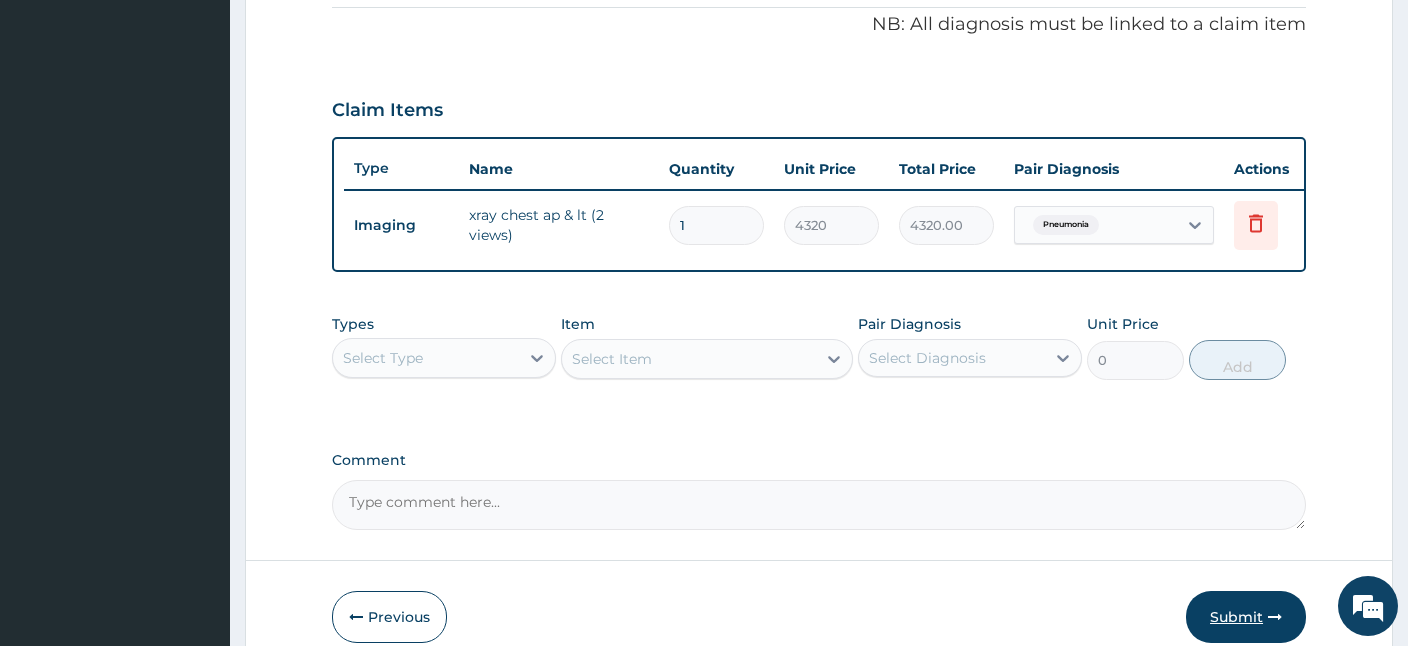 click on "Submit" at bounding box center [1246, 617] 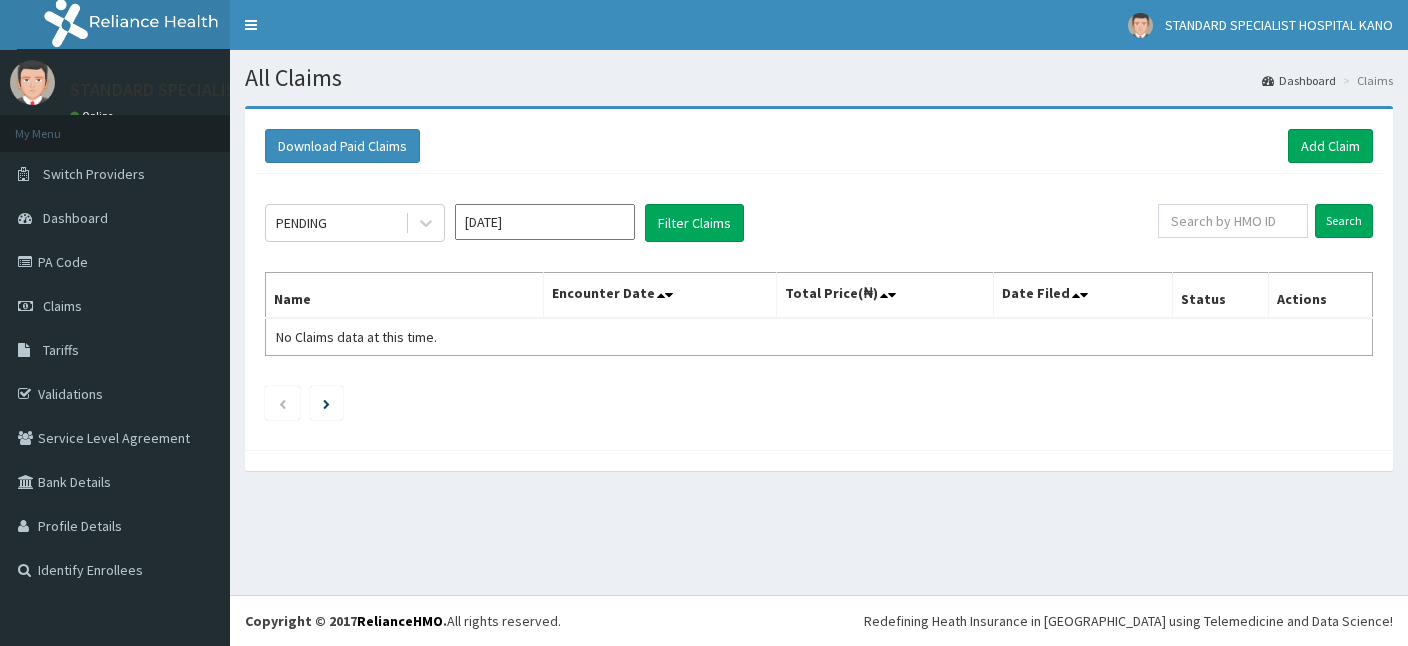 scroll, scrollTop: 0, scrollLeft: 0, axis: both 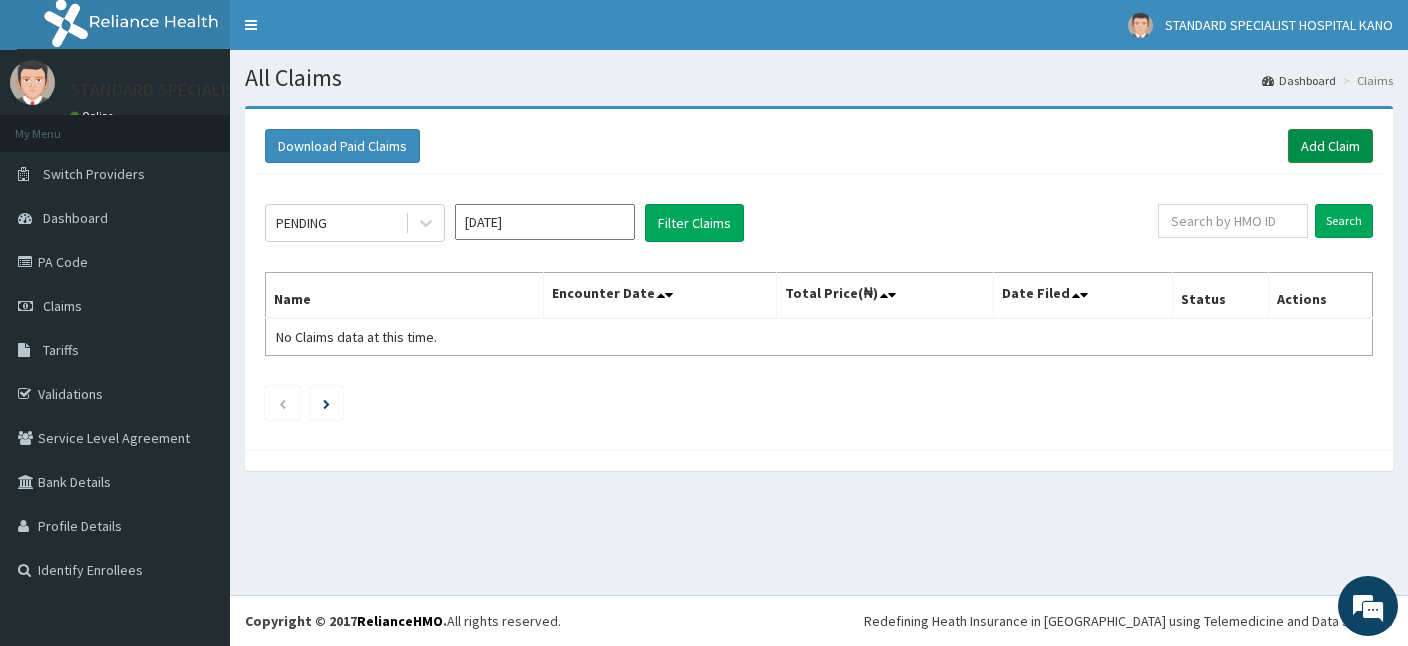 click on "Add Claim" at bounding box center [1330, 146] 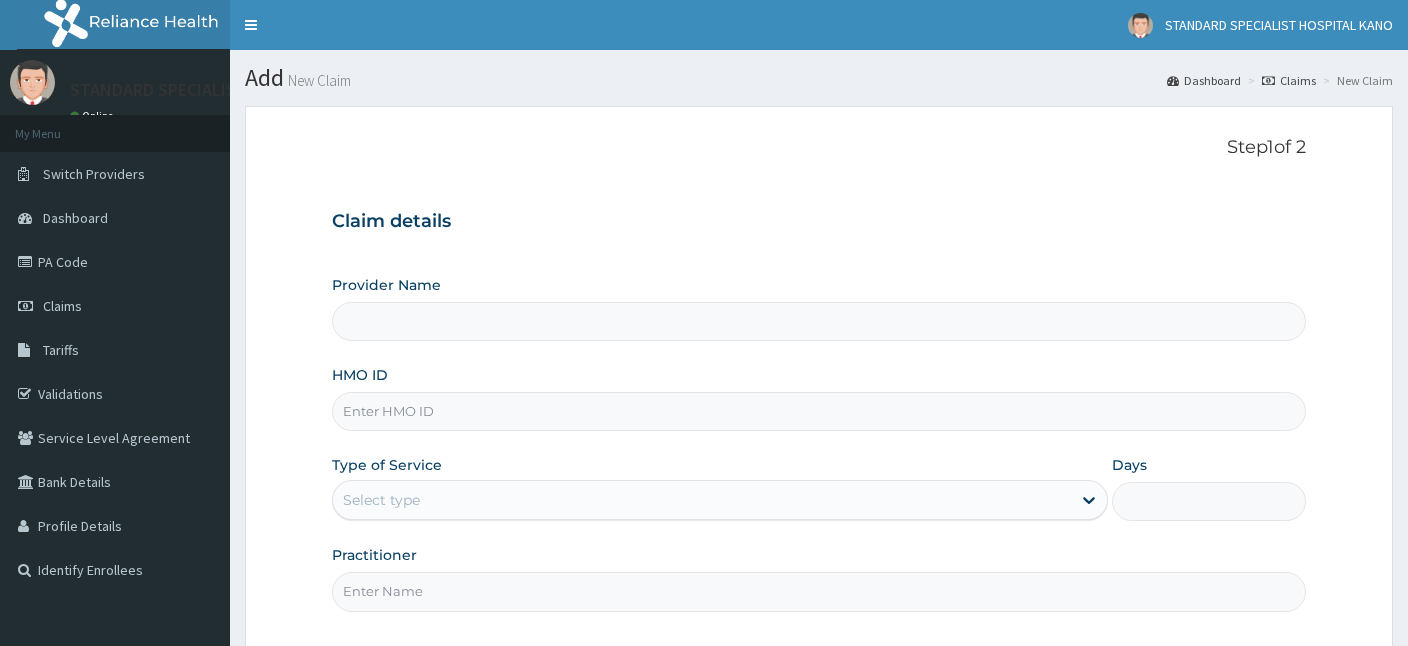 scroll, scrollTop: 0, scrollLeft: 0, axis: both 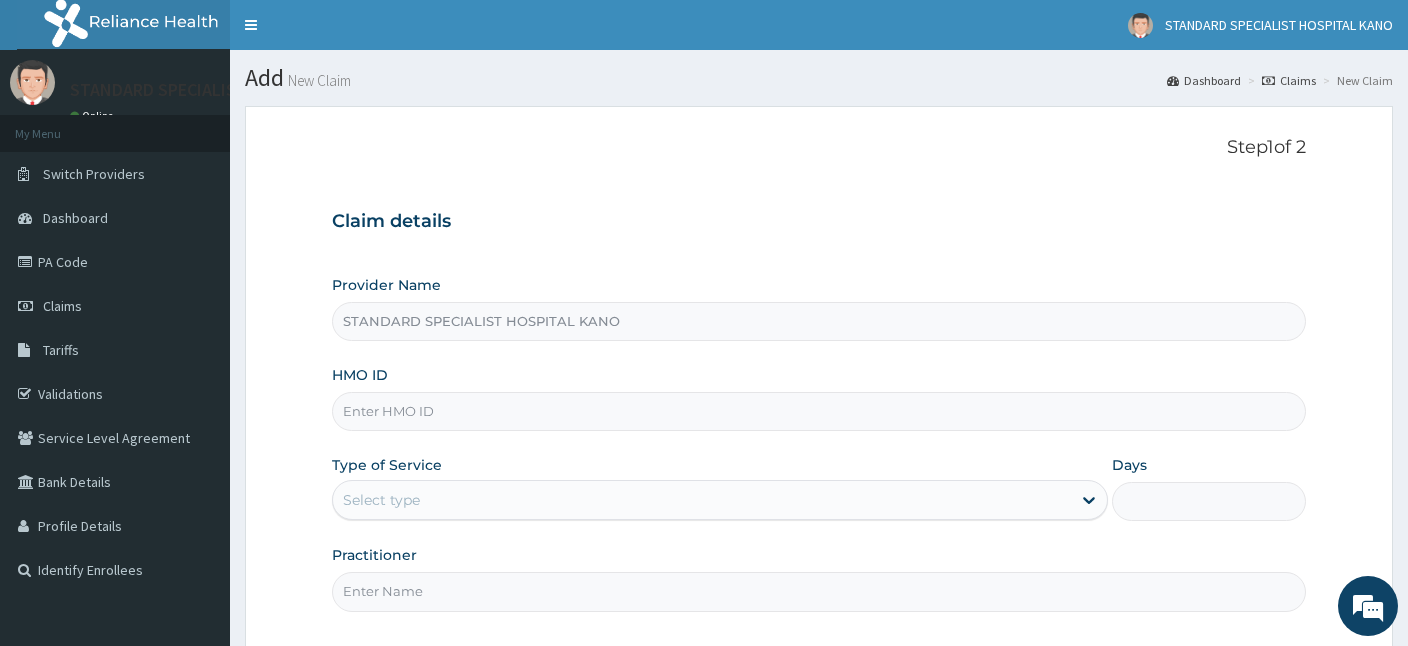 paste on "OLM/10025/A" 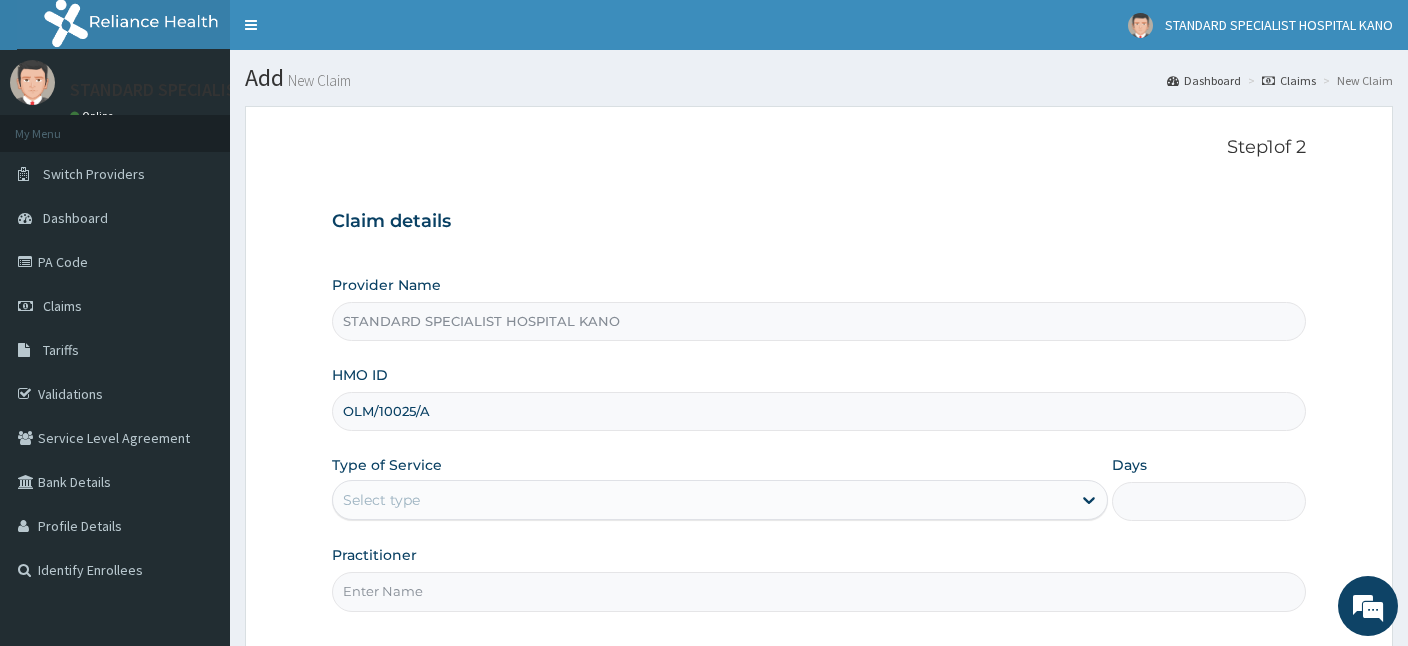 type on "OLM/10025/A" 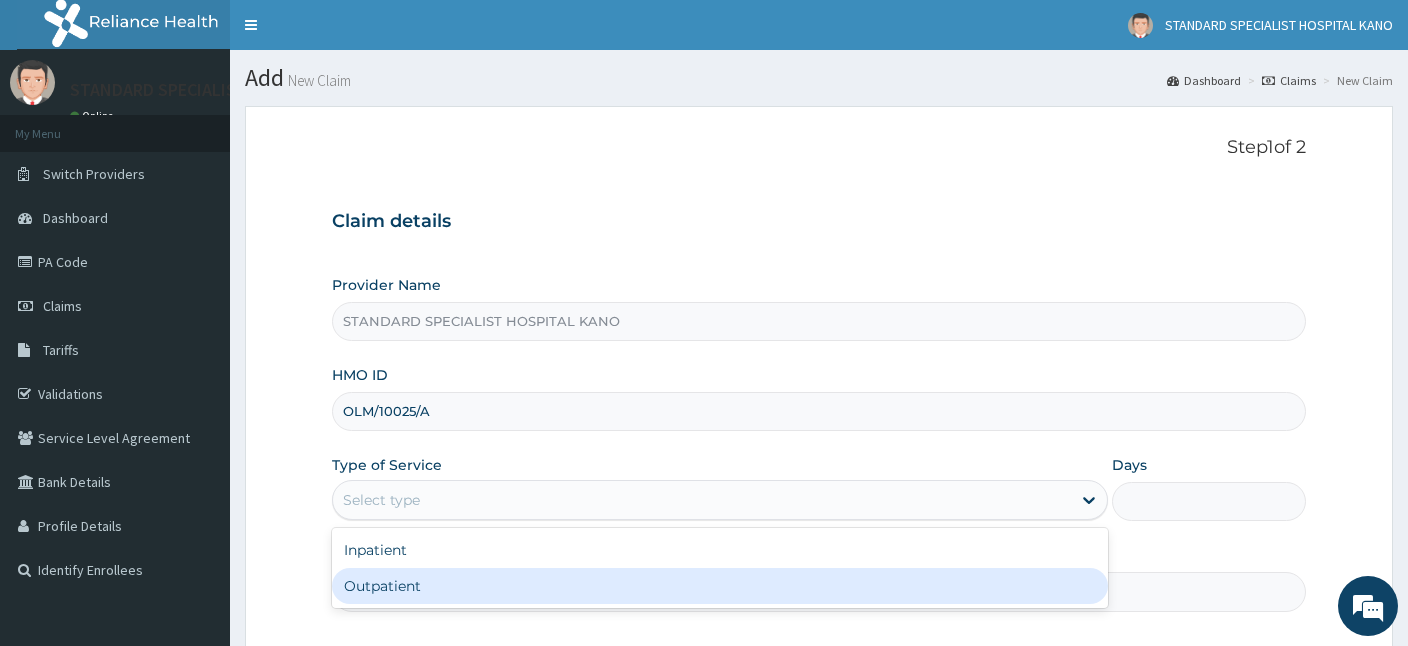 click on "Outpatient" at bounding box center [720, 586] 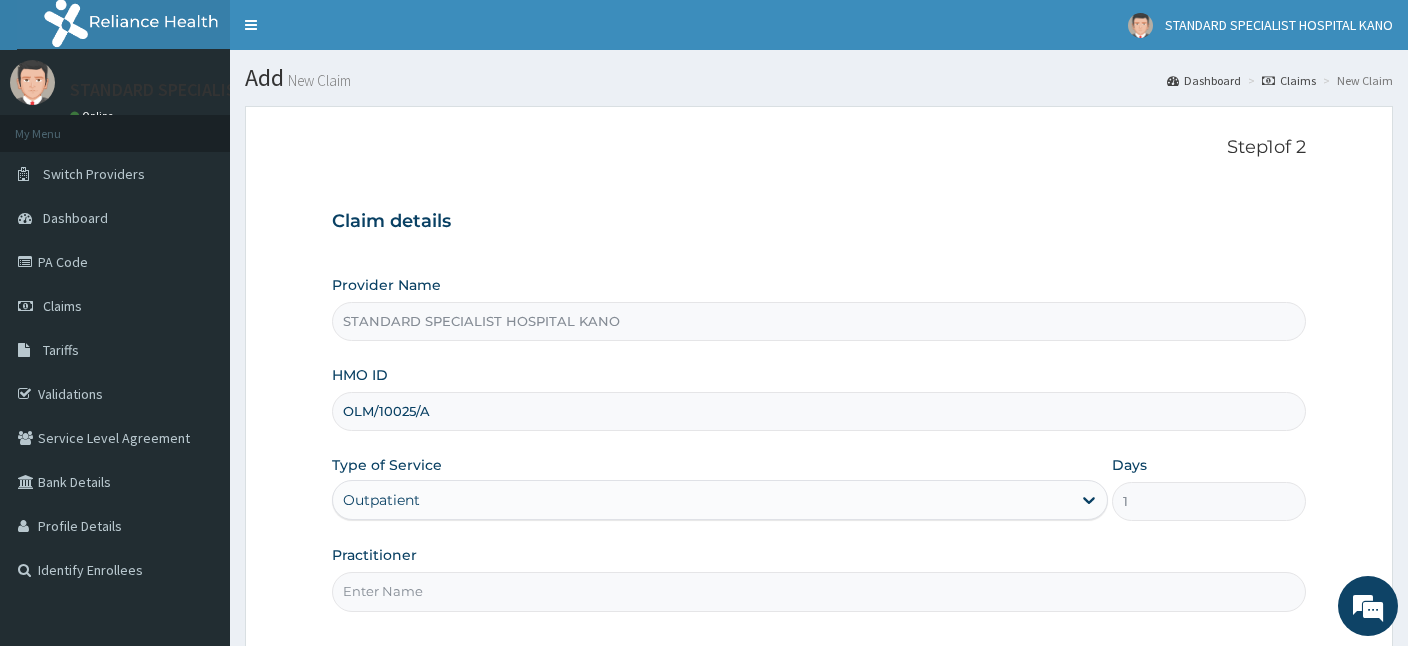 click on "Practitioner" at bounding box center [819, 591] 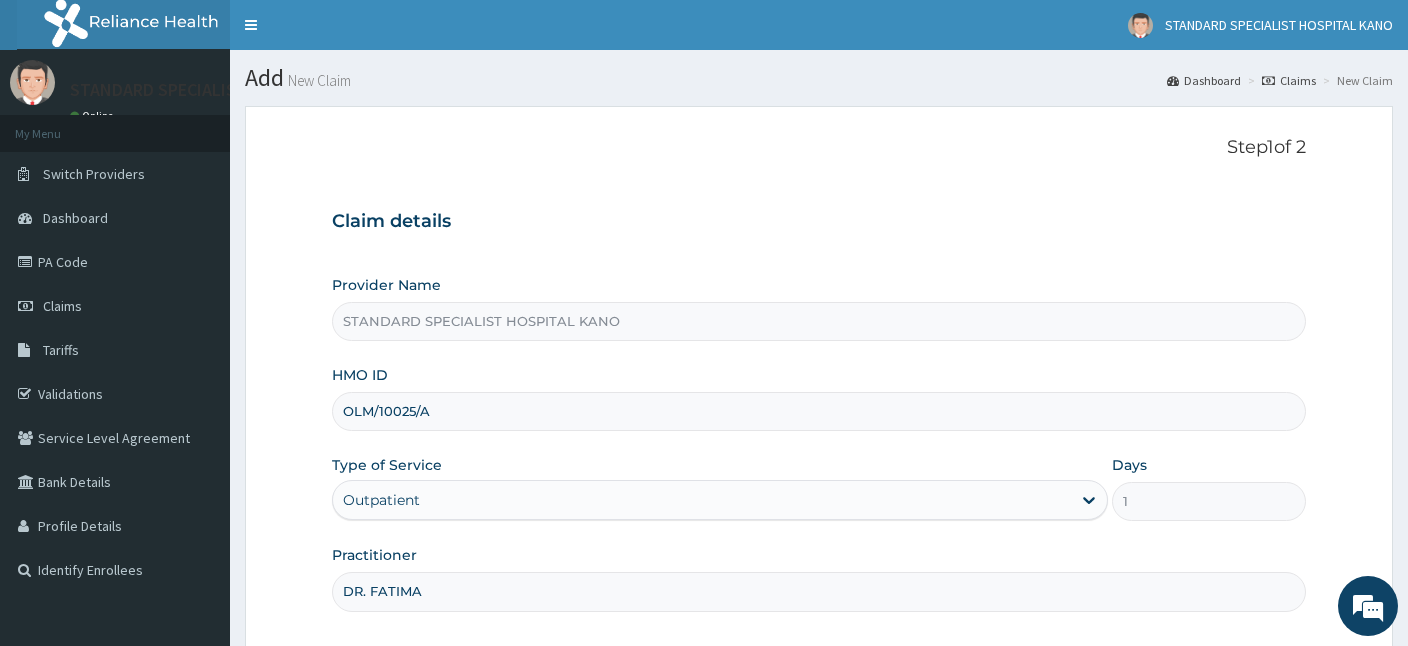 type on "DR. FATIMA" 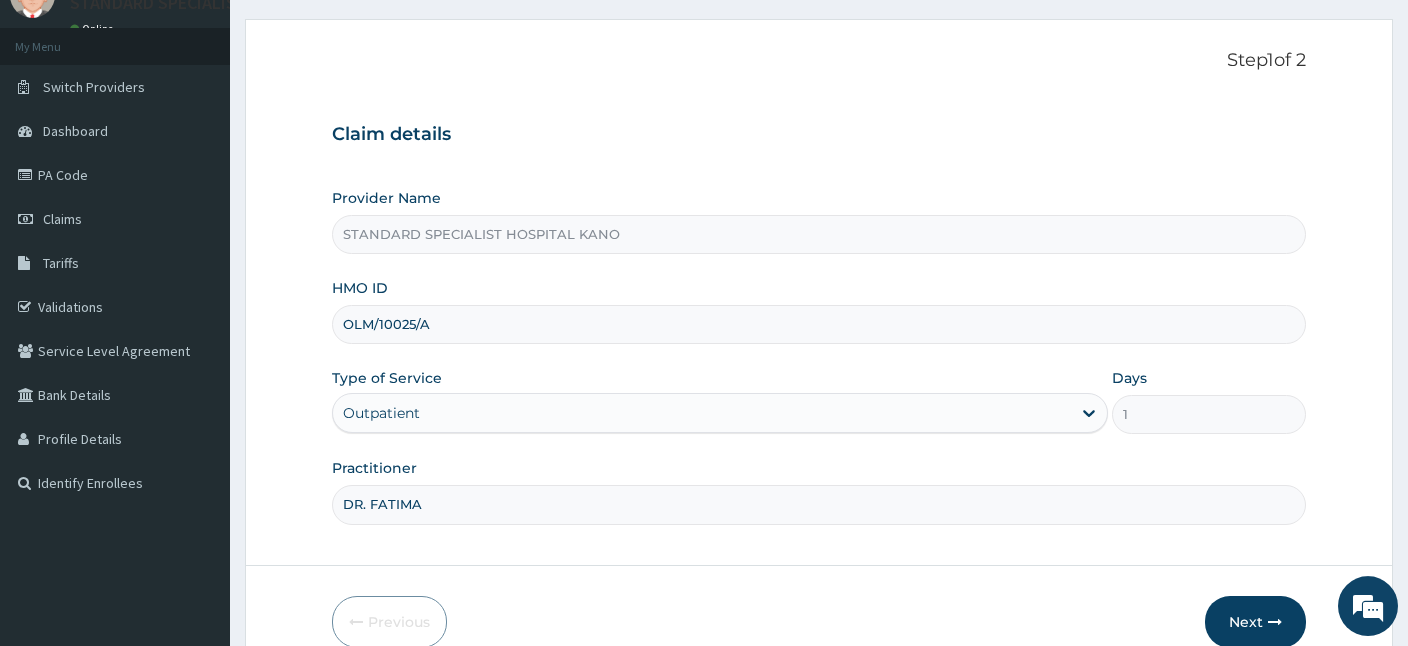 scroll, scrollTop: 184, scrollLeft: 0, axis: vertical 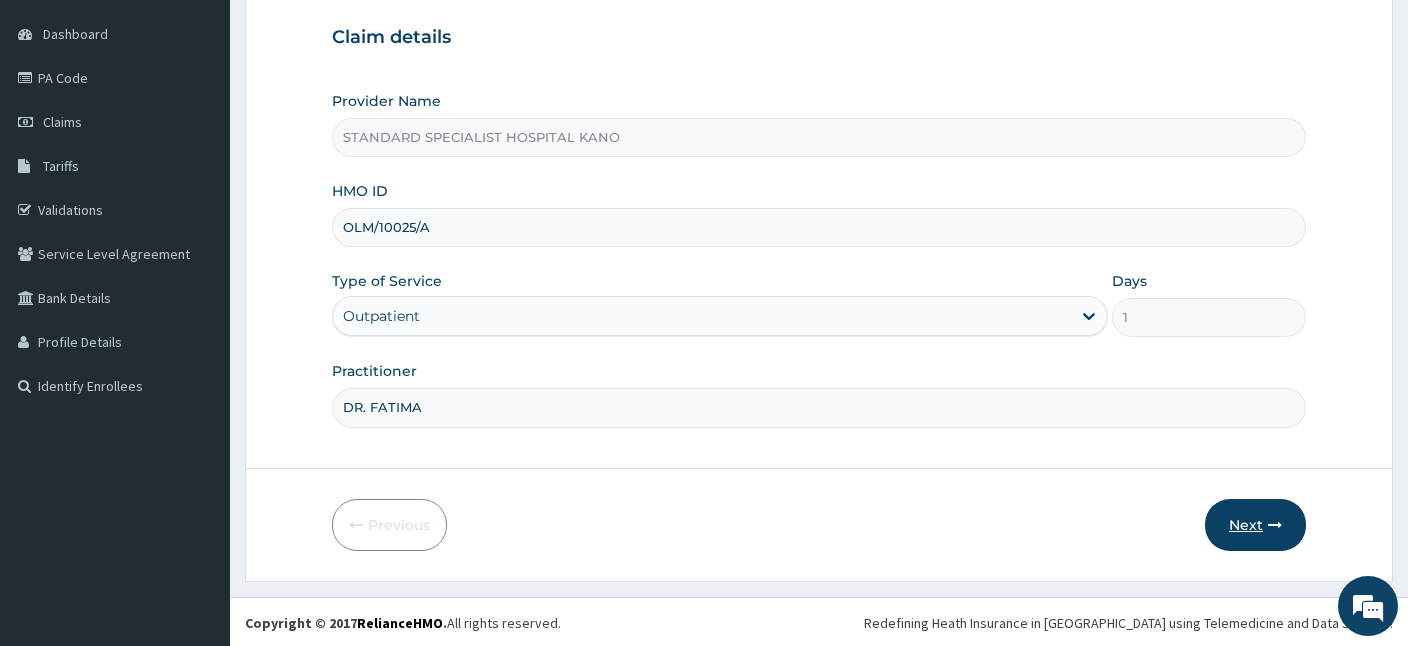 click on "Next" at bounding box center [1255, 525] 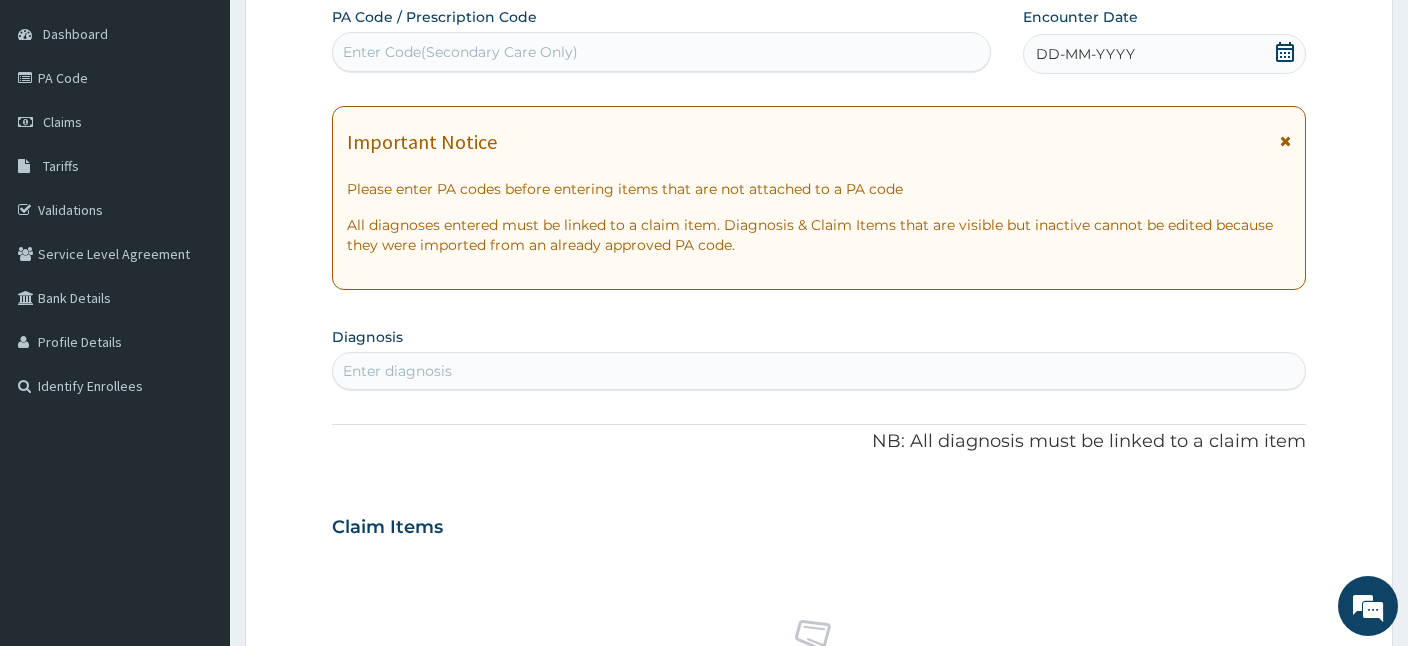 click on "Enter Code(Secondary Care Only)" at bounding box center (661, 52) 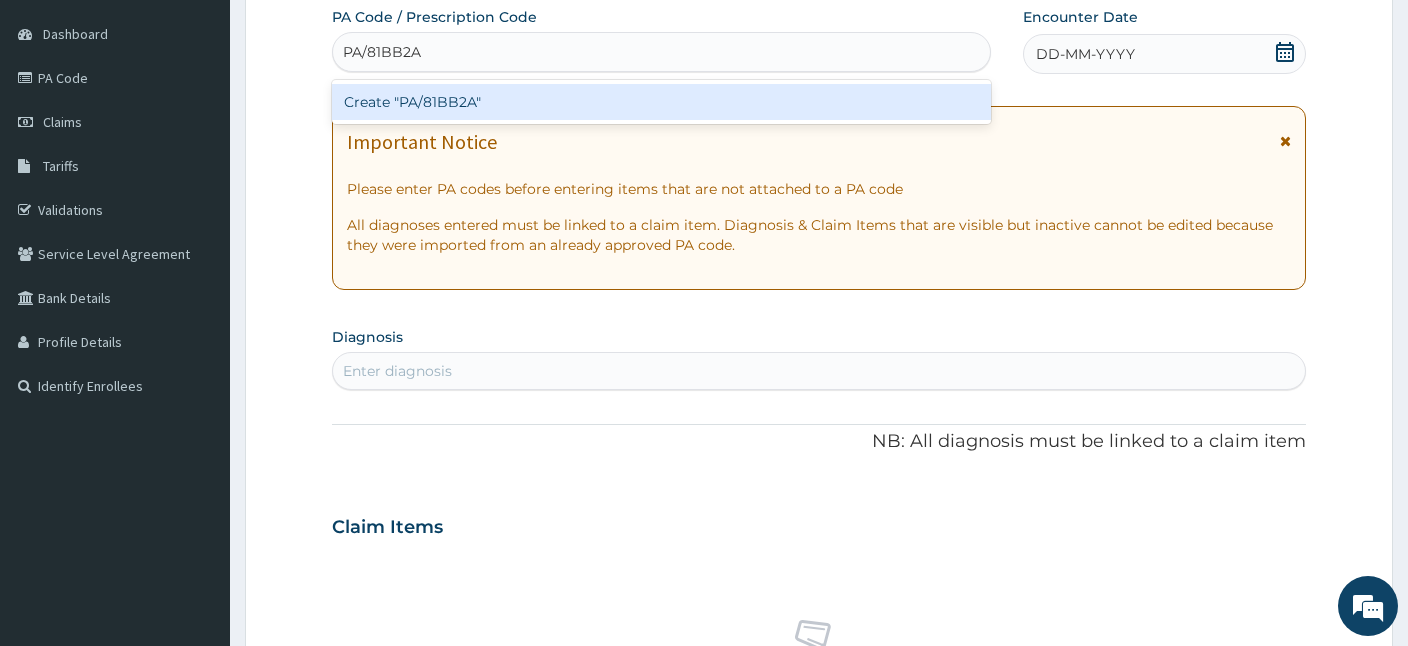 click on "Create "PA/81BB2A"" at bounding box center (661, 102) 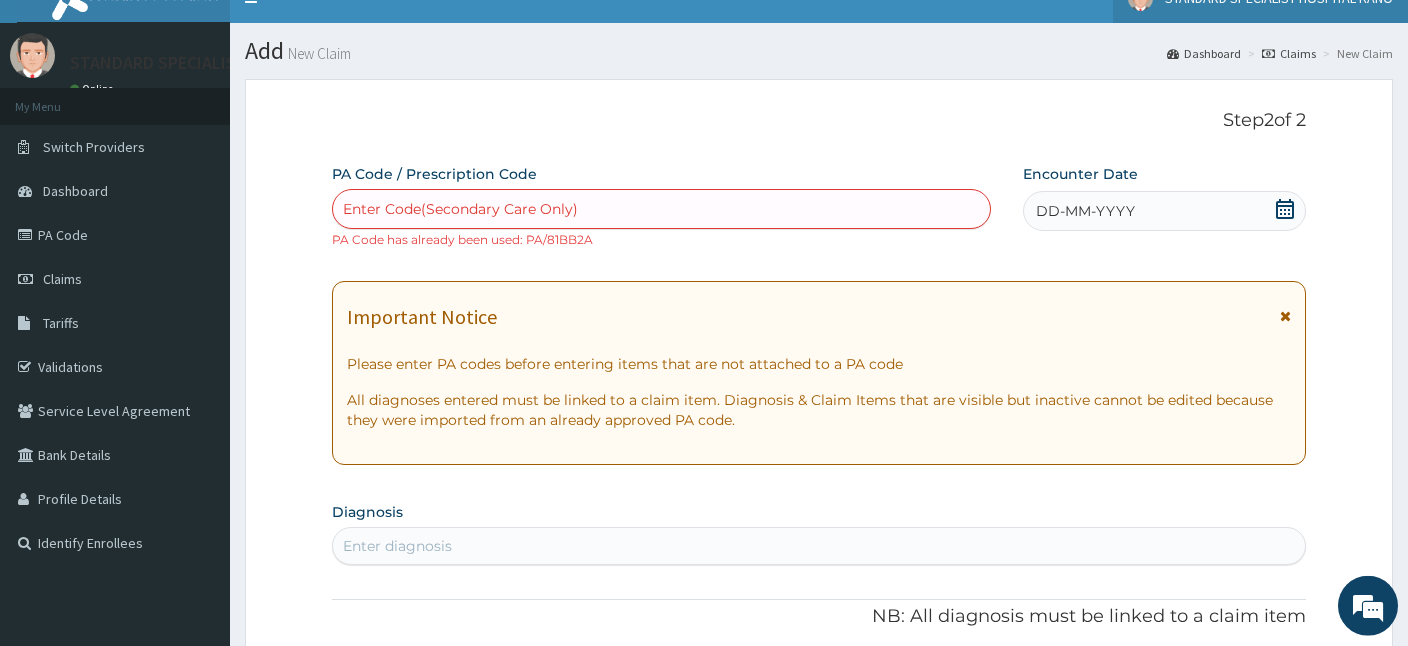 scroll, scrollTop: 0, scrollLeft: 0, axis: both 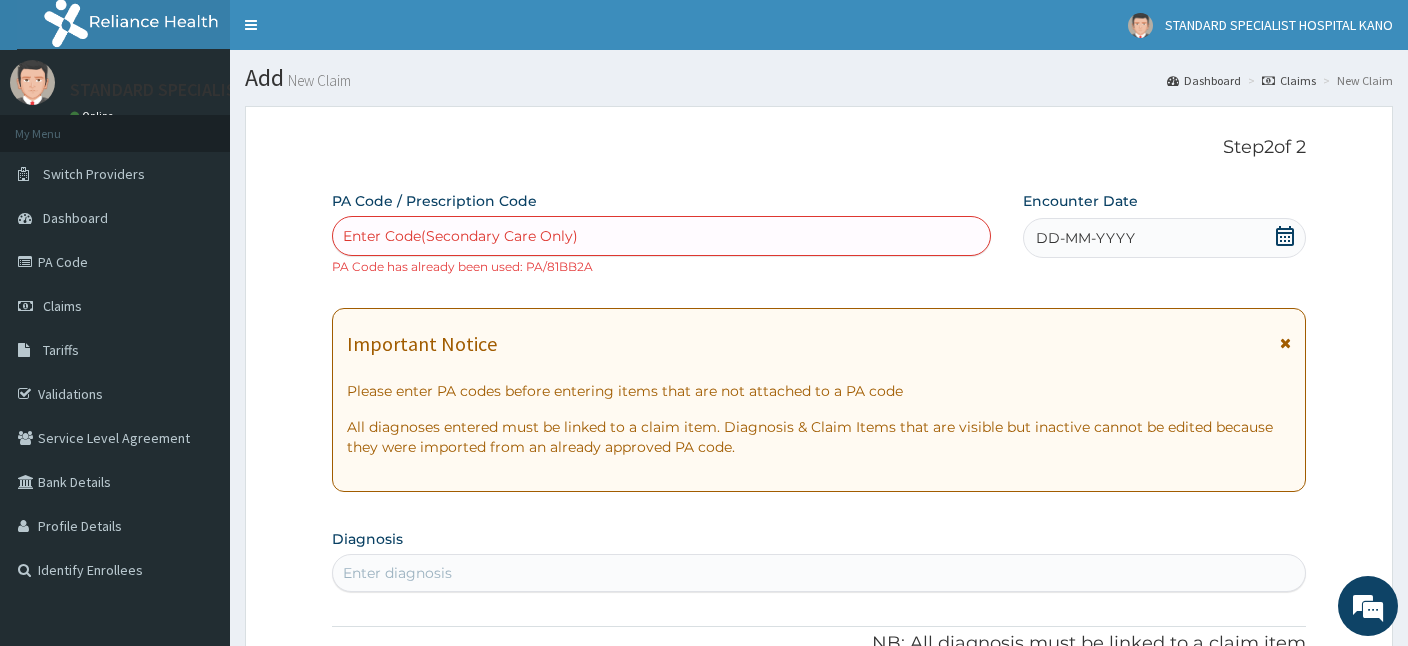 click on "Claims" at bounding box center (1289, 80) 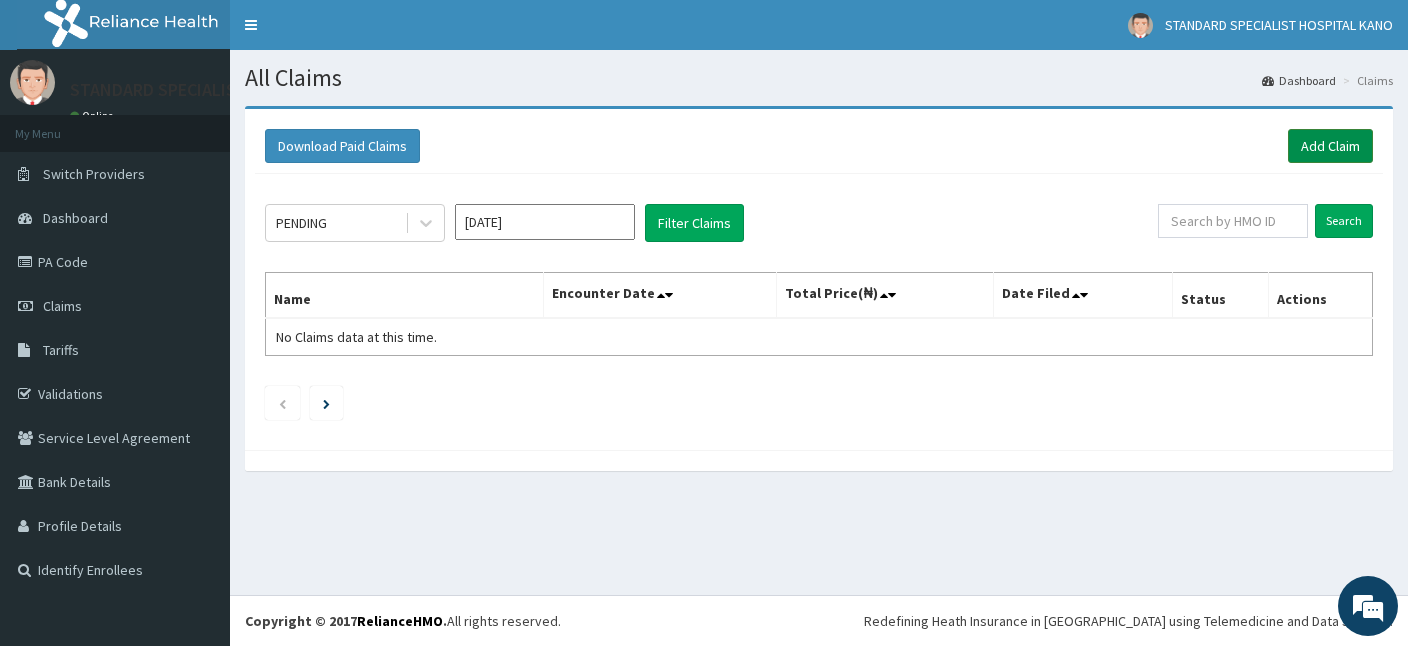 scroll, scrollTop: 0, scrollLeft: 0, axis: both 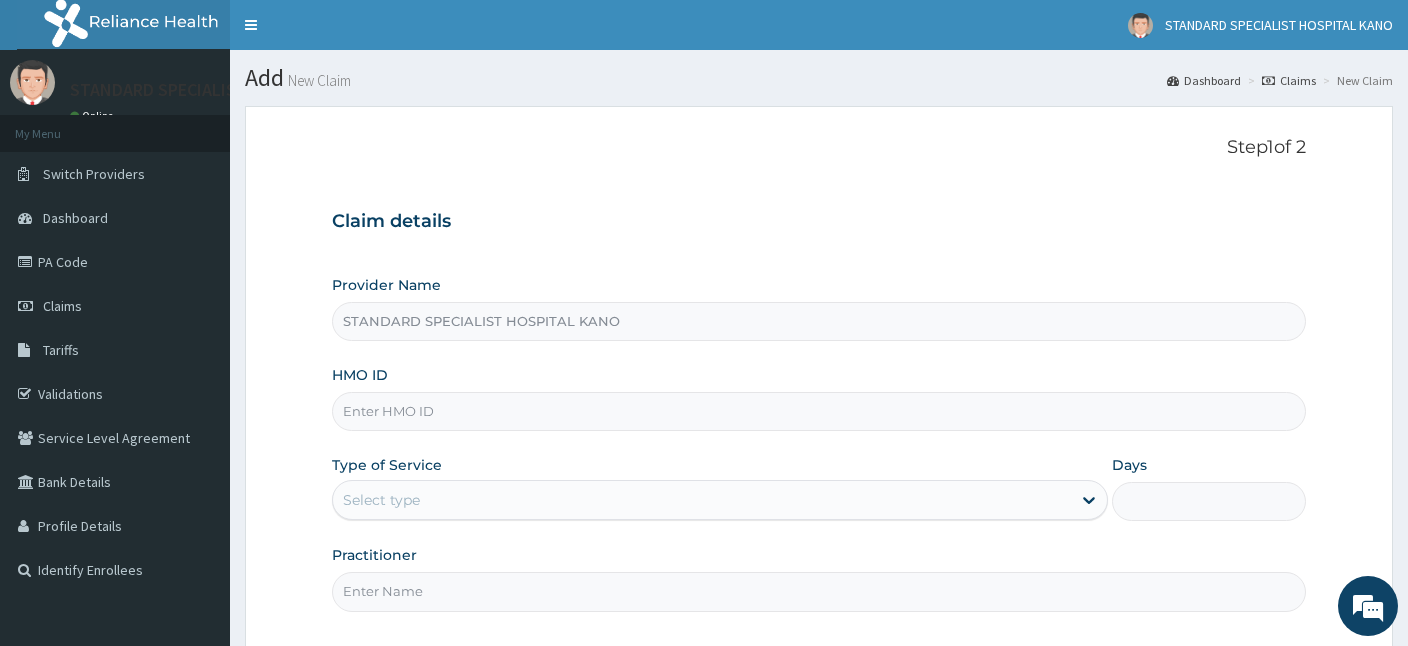 click on "HMO ID" at bounding box center (819, 411) 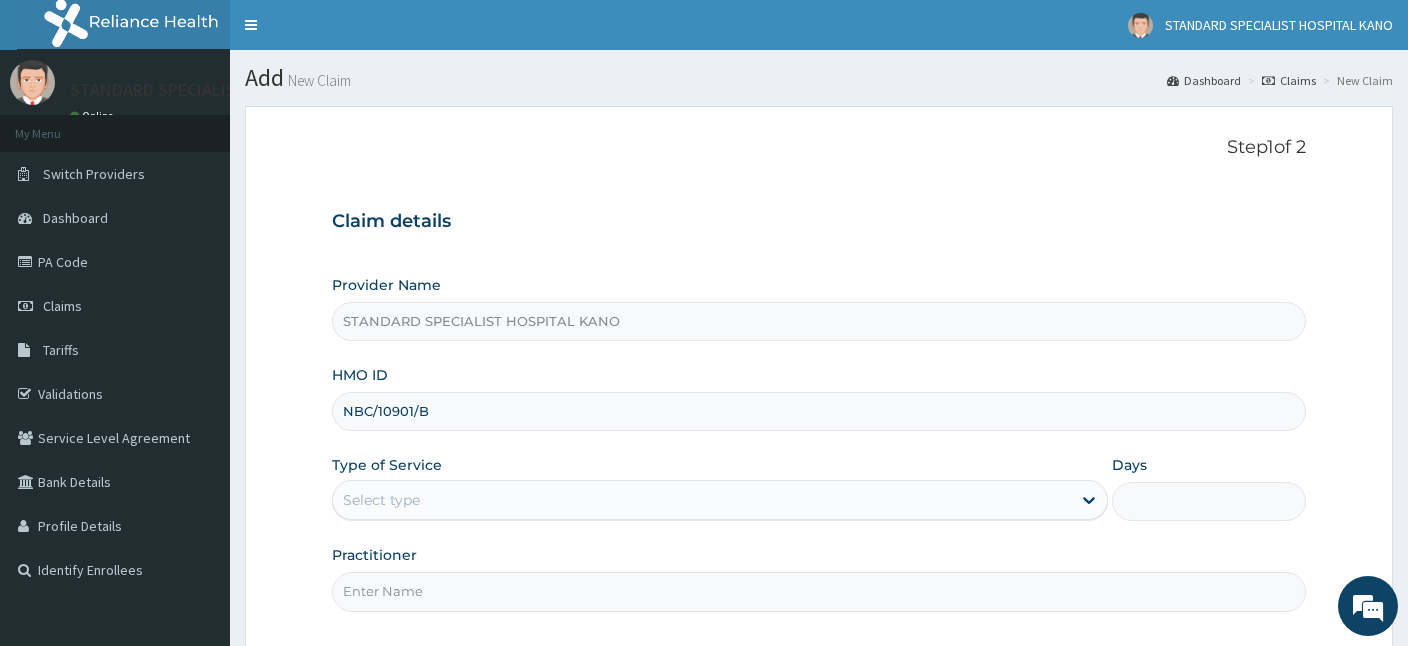 type on "NBC/10901/B" 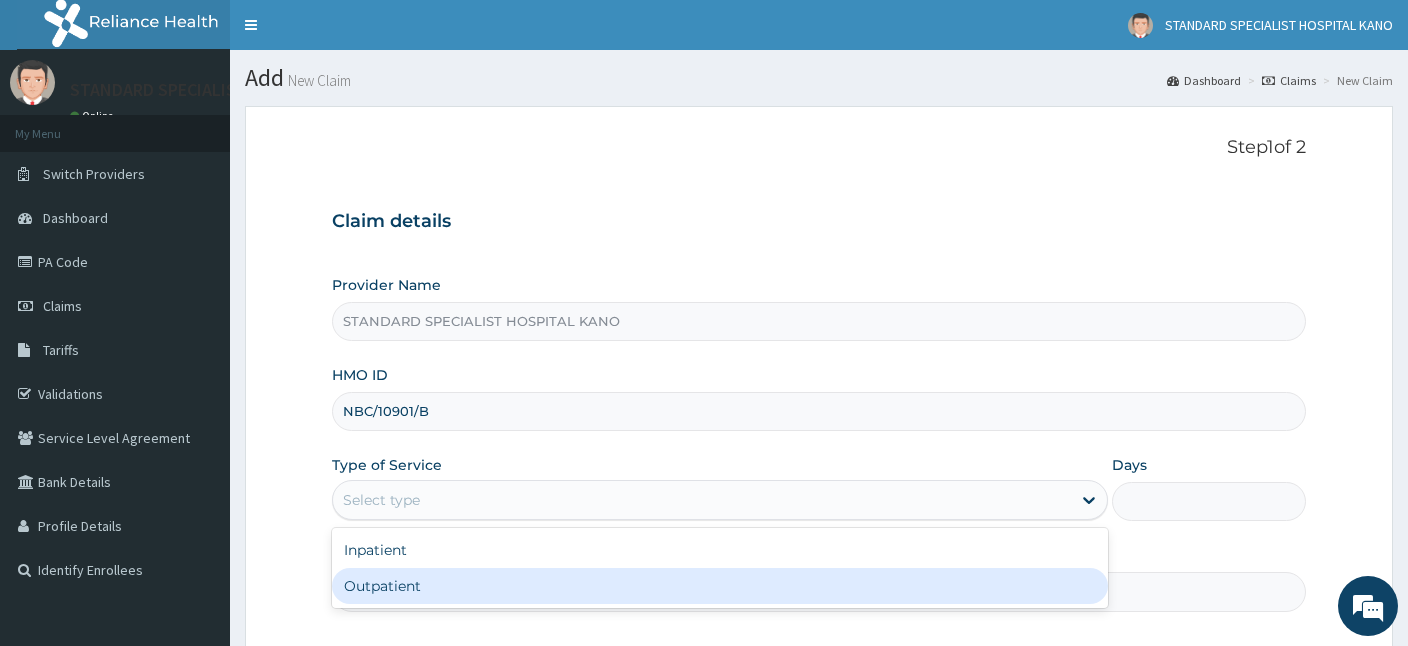 click on "Outpatient" at bounding box center (720, 586) 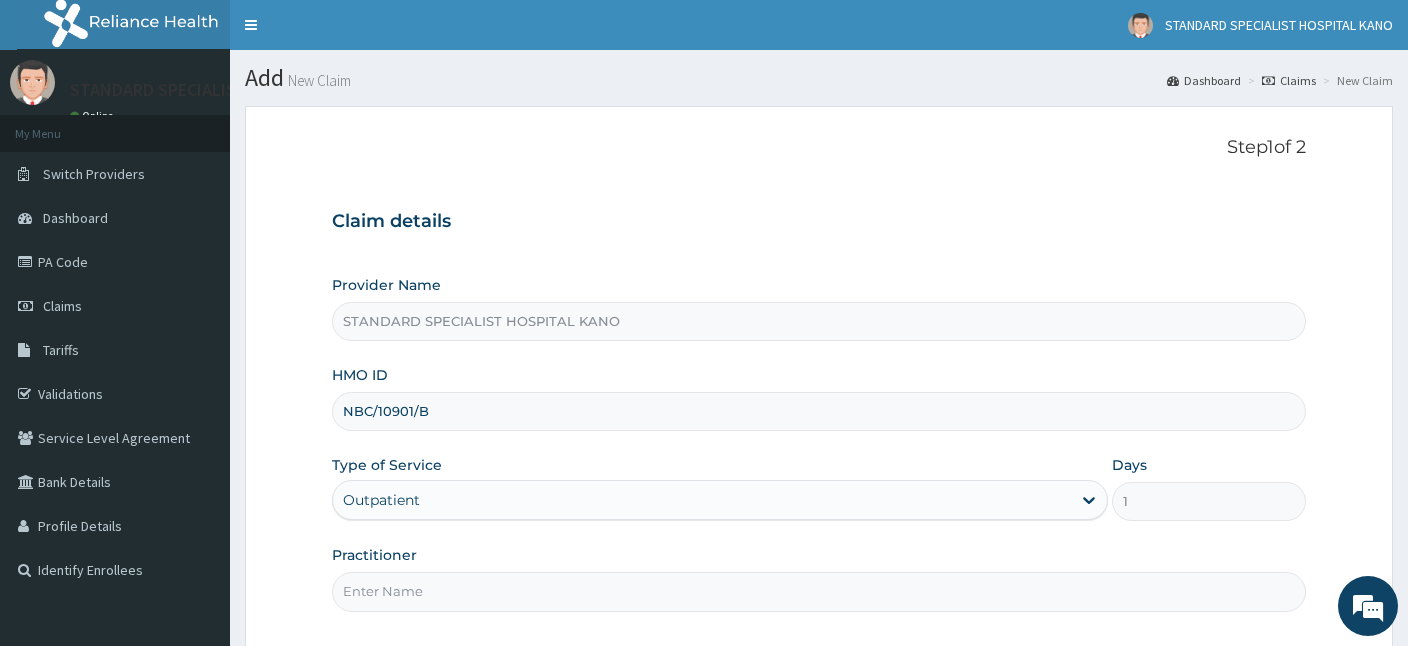 click on "Practitioner" at bounding box center [819, 591] 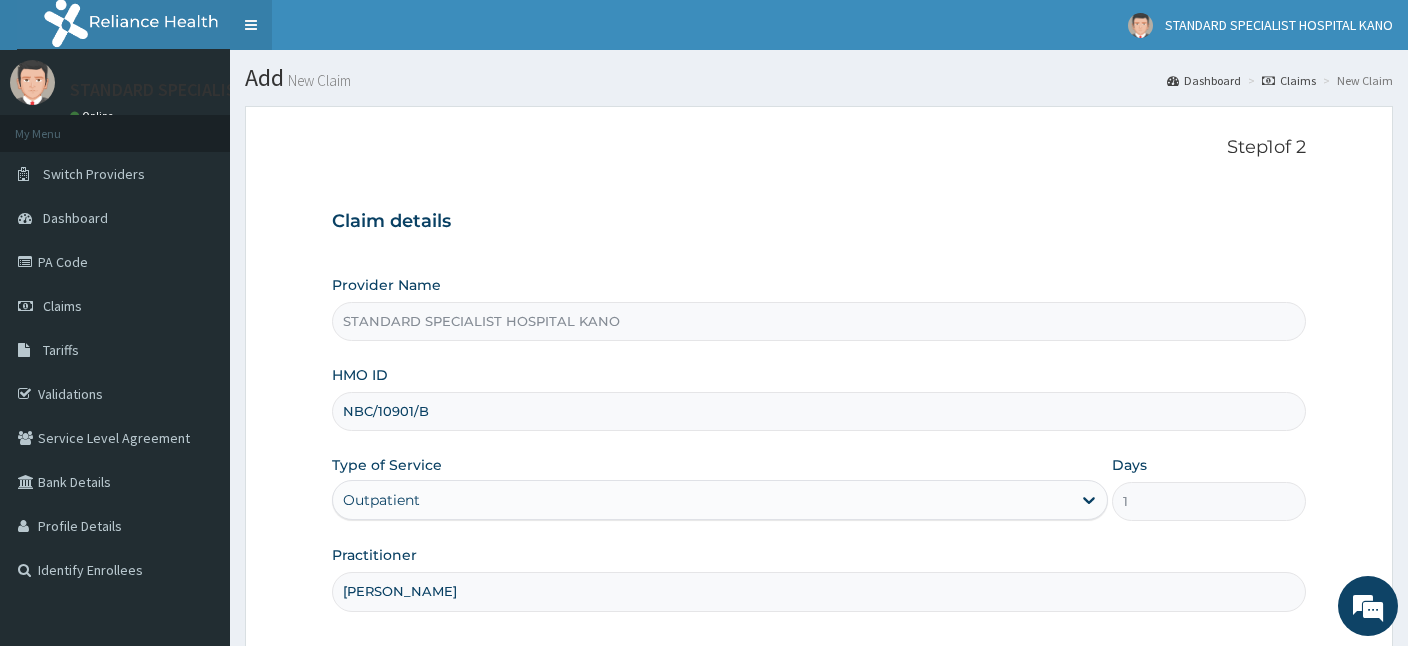 type on "[PERSON_NAME]" 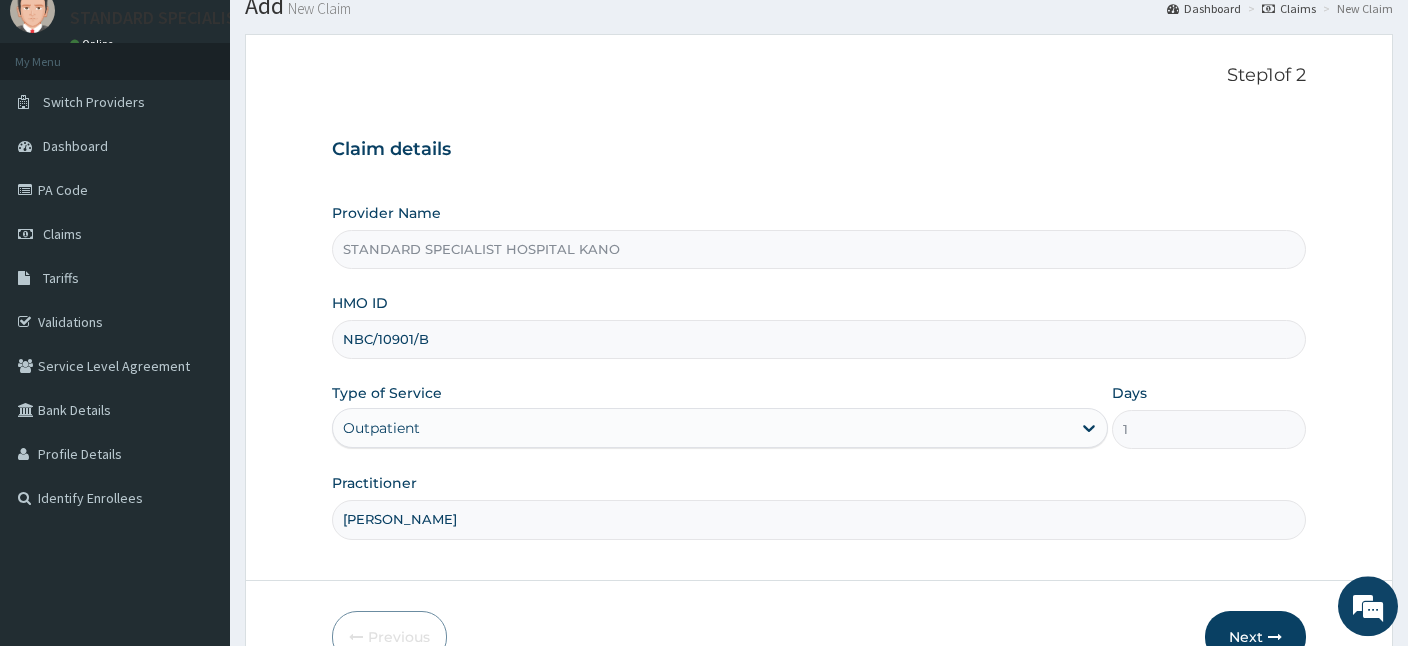 scroll, scrollTop: 184, scrollLeft: 0, axis: vertical 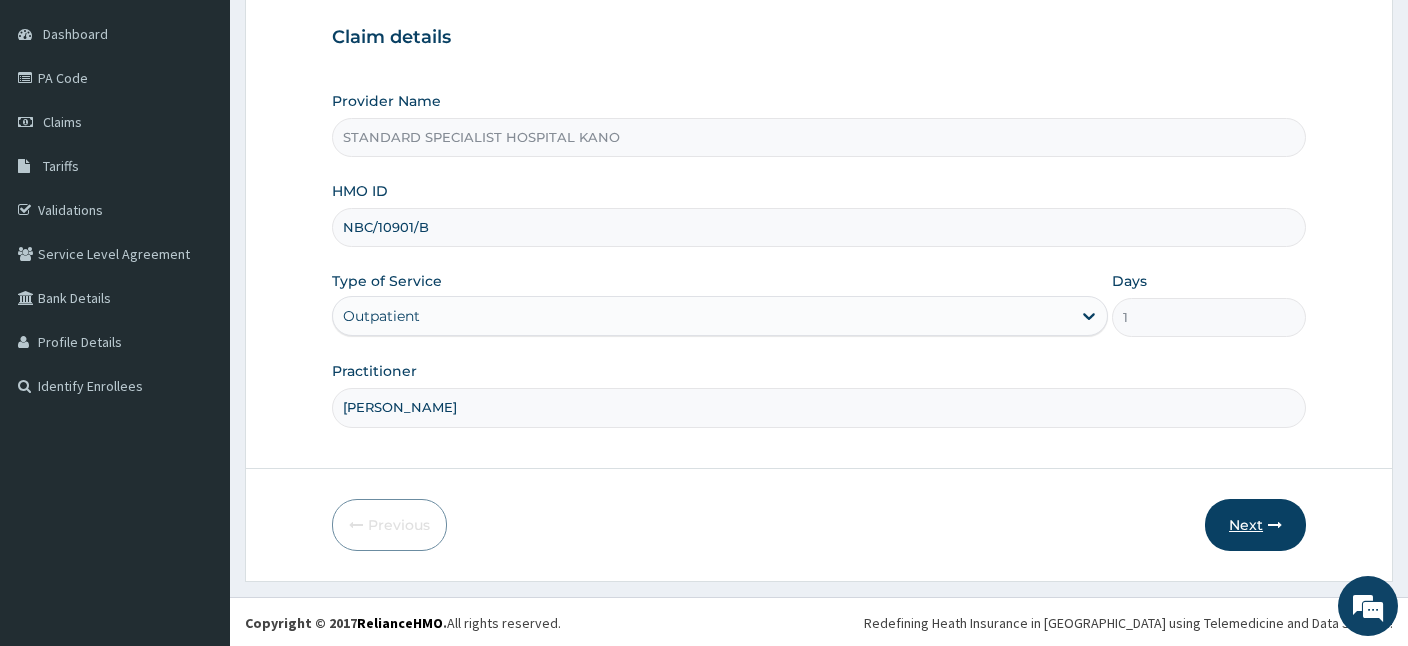 click on "Next" at bounding box center [1255, 525] 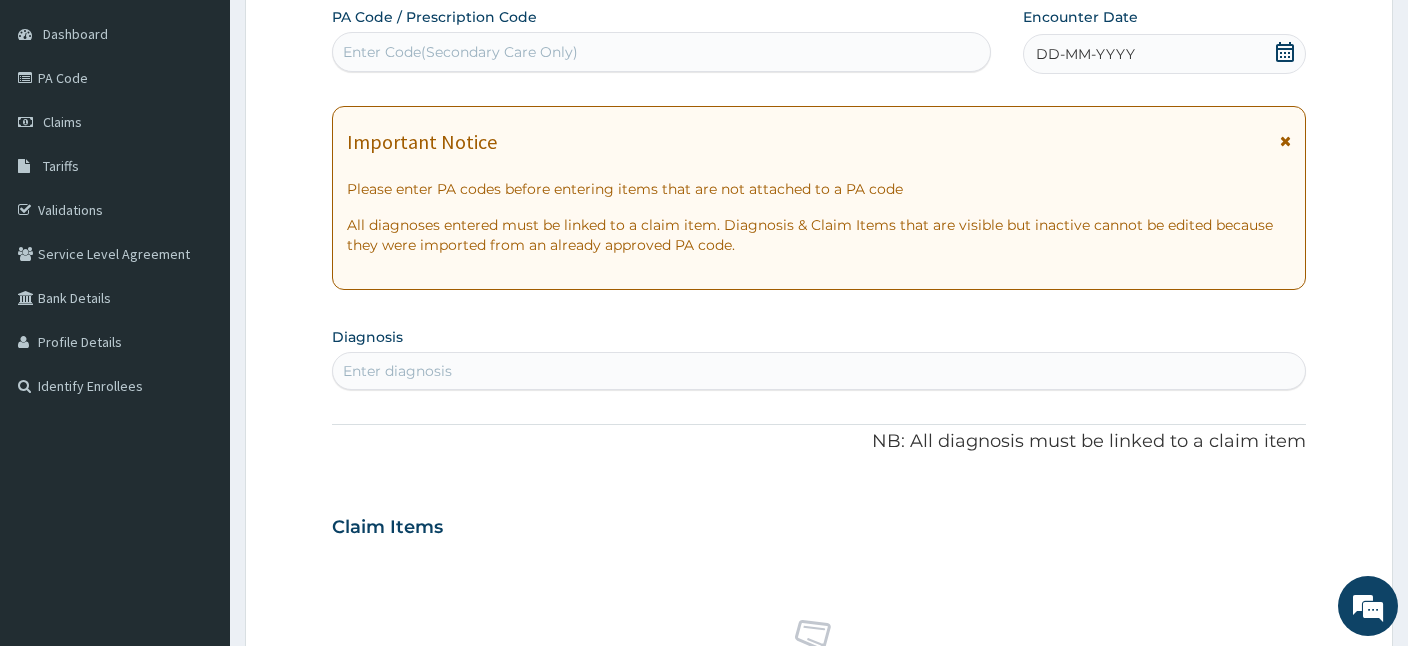 scroll, scrollTop: 0, scrollLeft: 0, axis: both 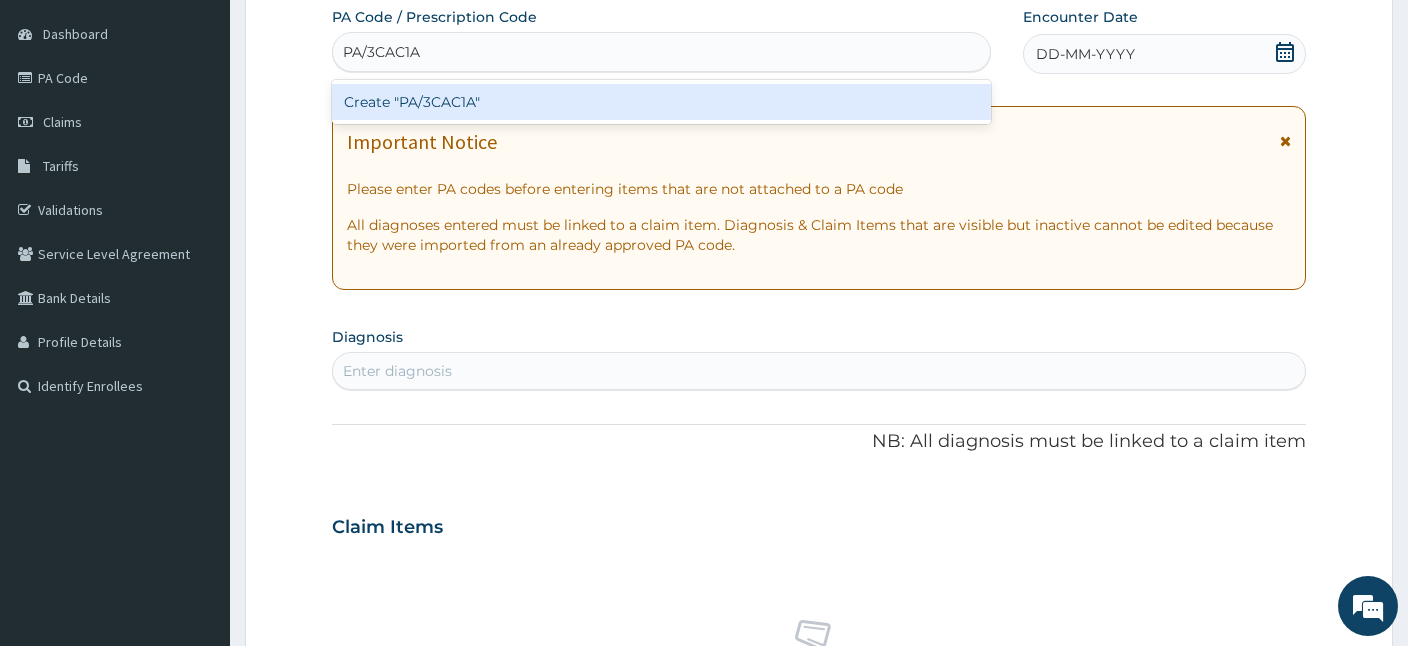 click on "Create "PA/3CAC1A"" at bounding box center (661, 102) 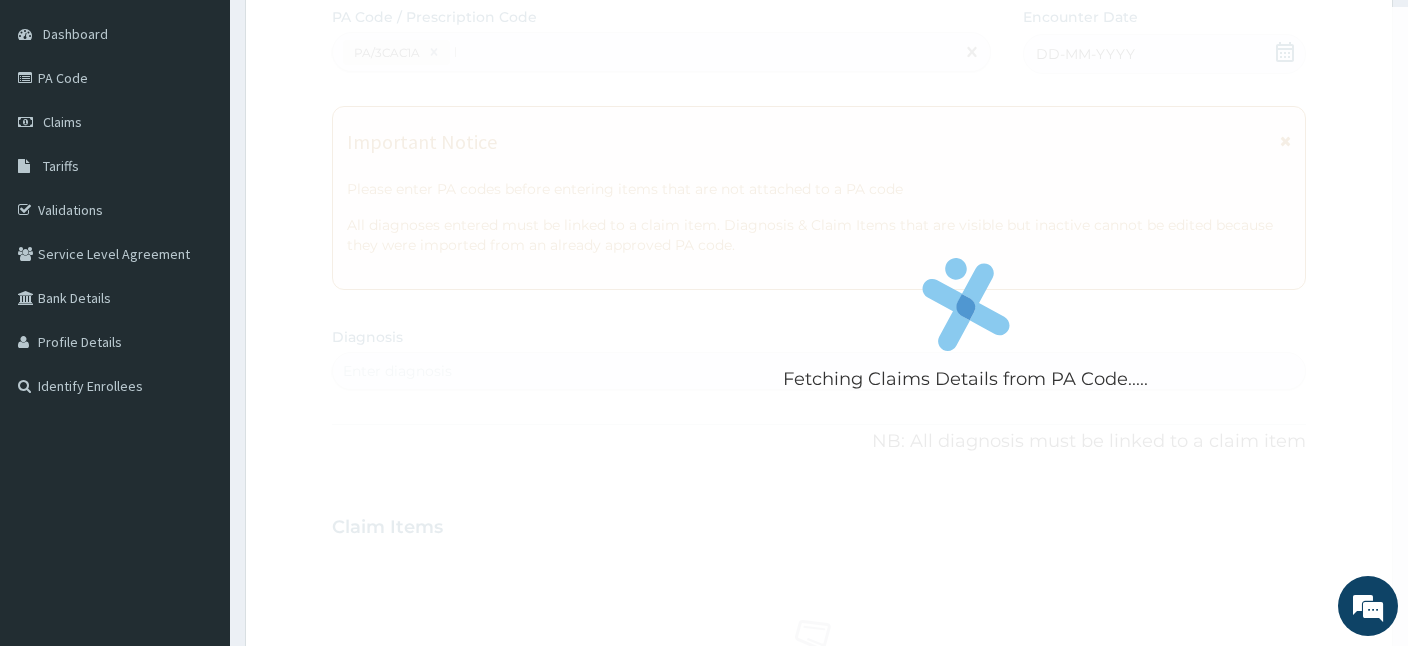 type 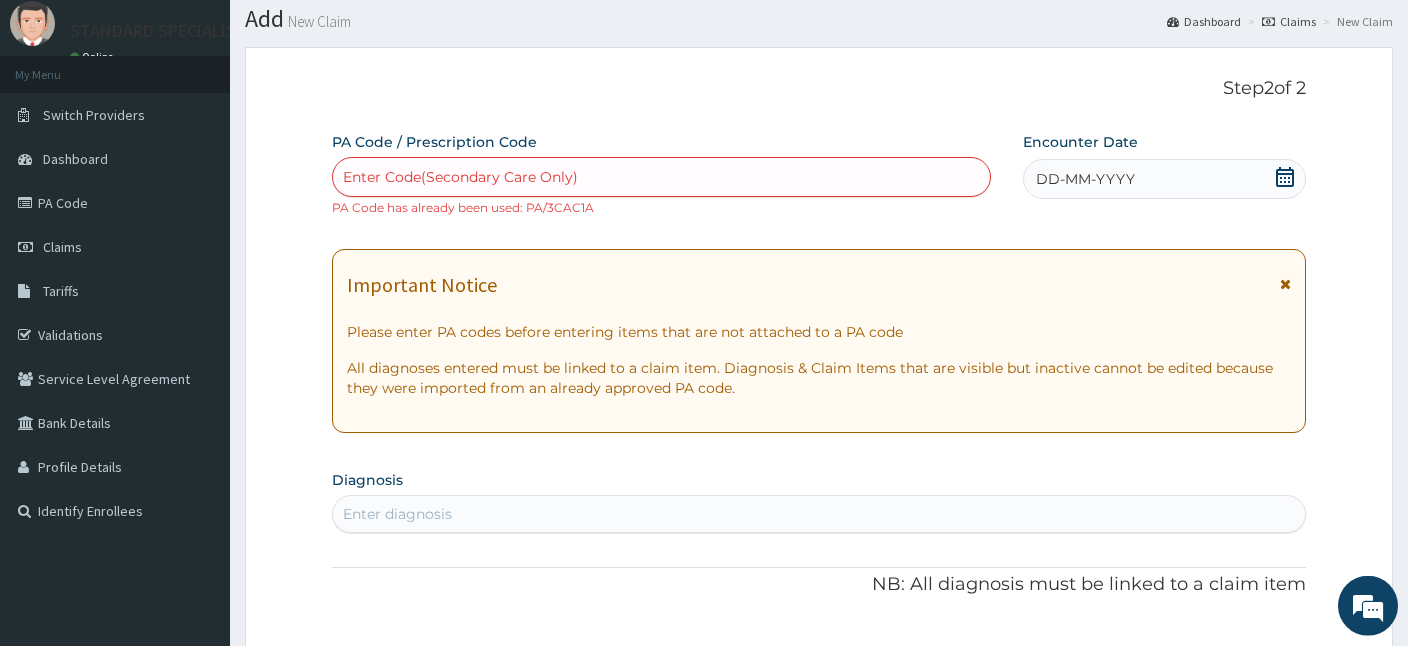 scroll, scrollTop: 0, scrollLeft: 0, axis: both 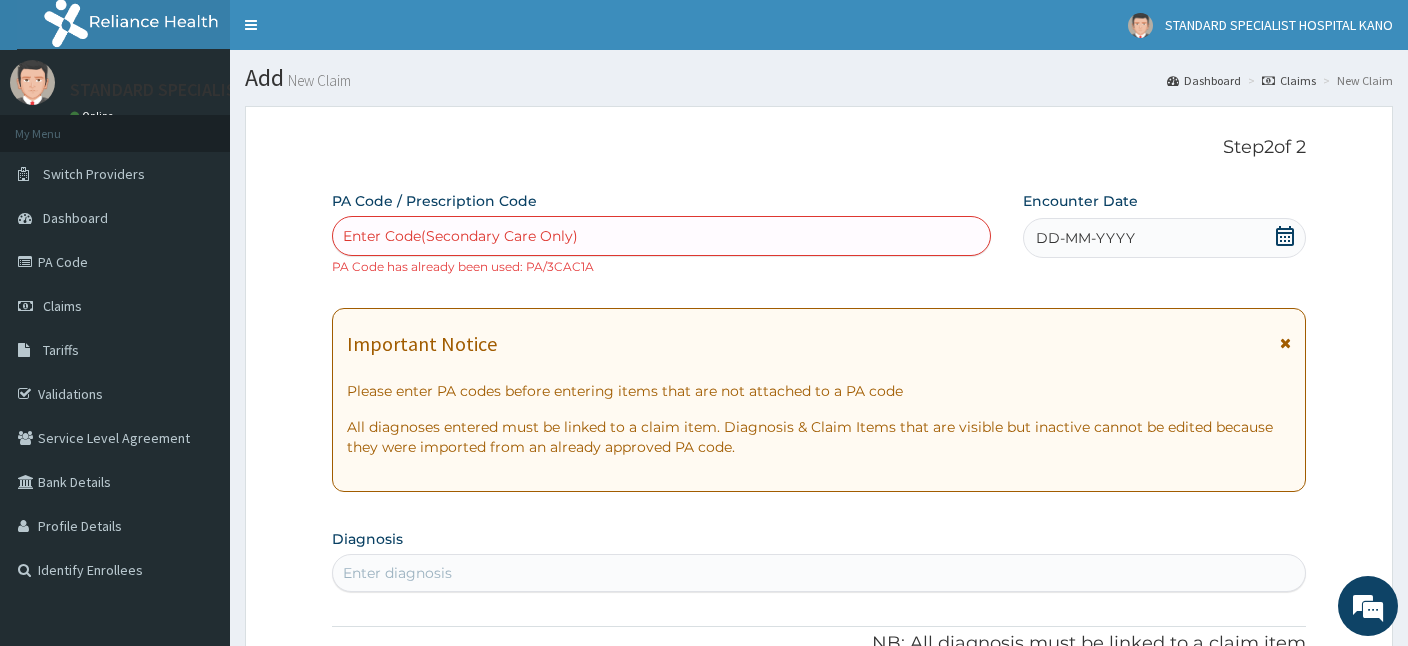 click on "Claims" at bounding box center [1289, 80] 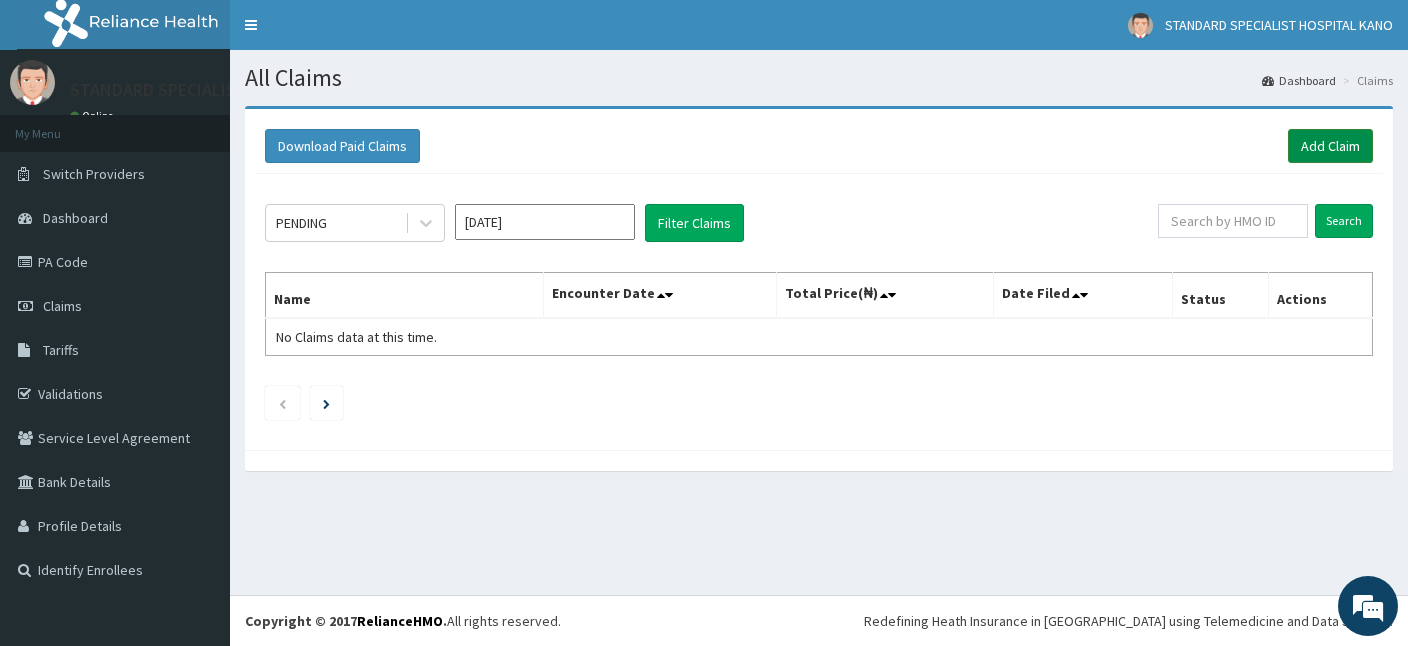 scroll, scrollTop: 0, scrollLeft: 0, axis: both 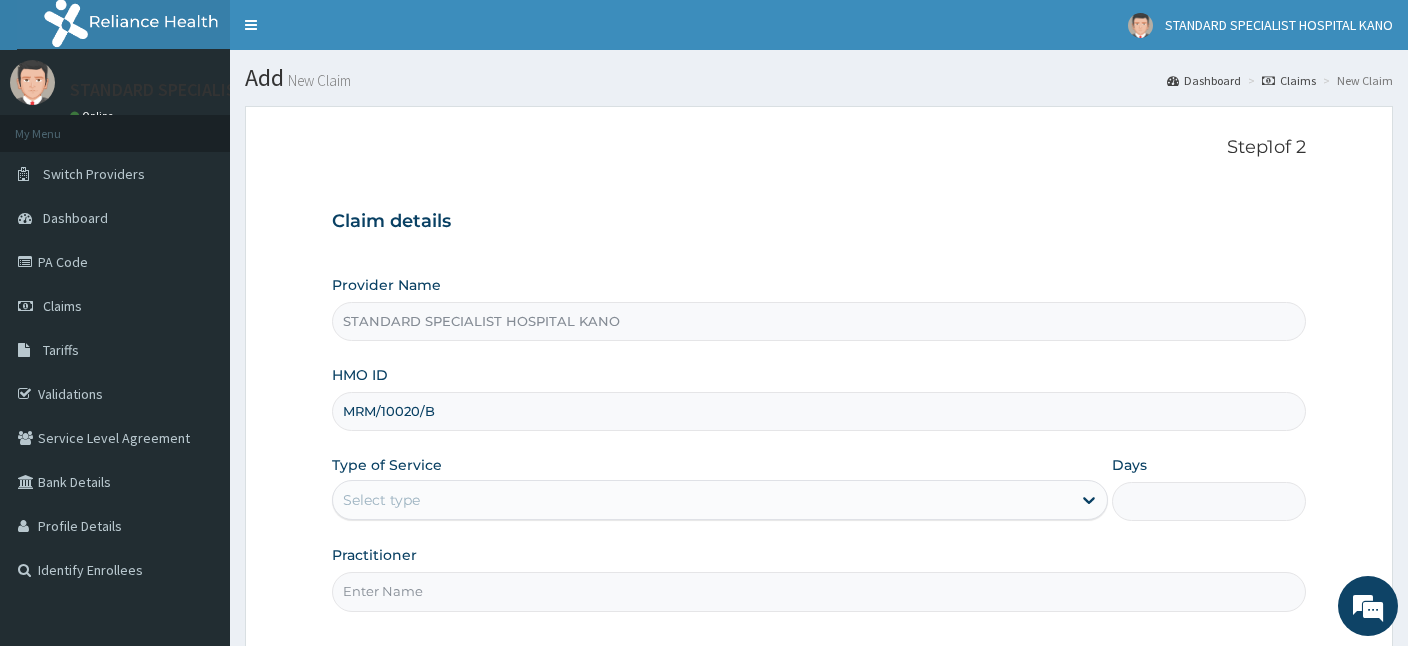 type on "MRM/10020/B" 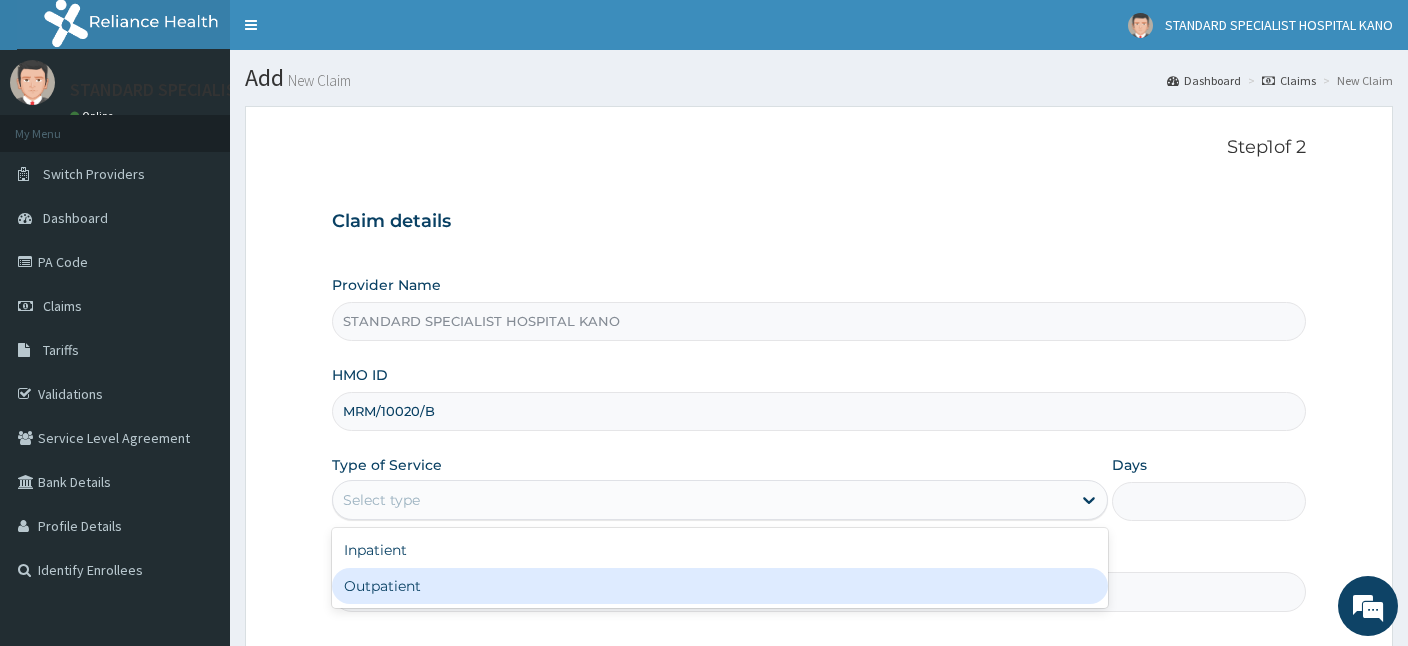 click on "Outpatient" at bounding box center (720, 586) 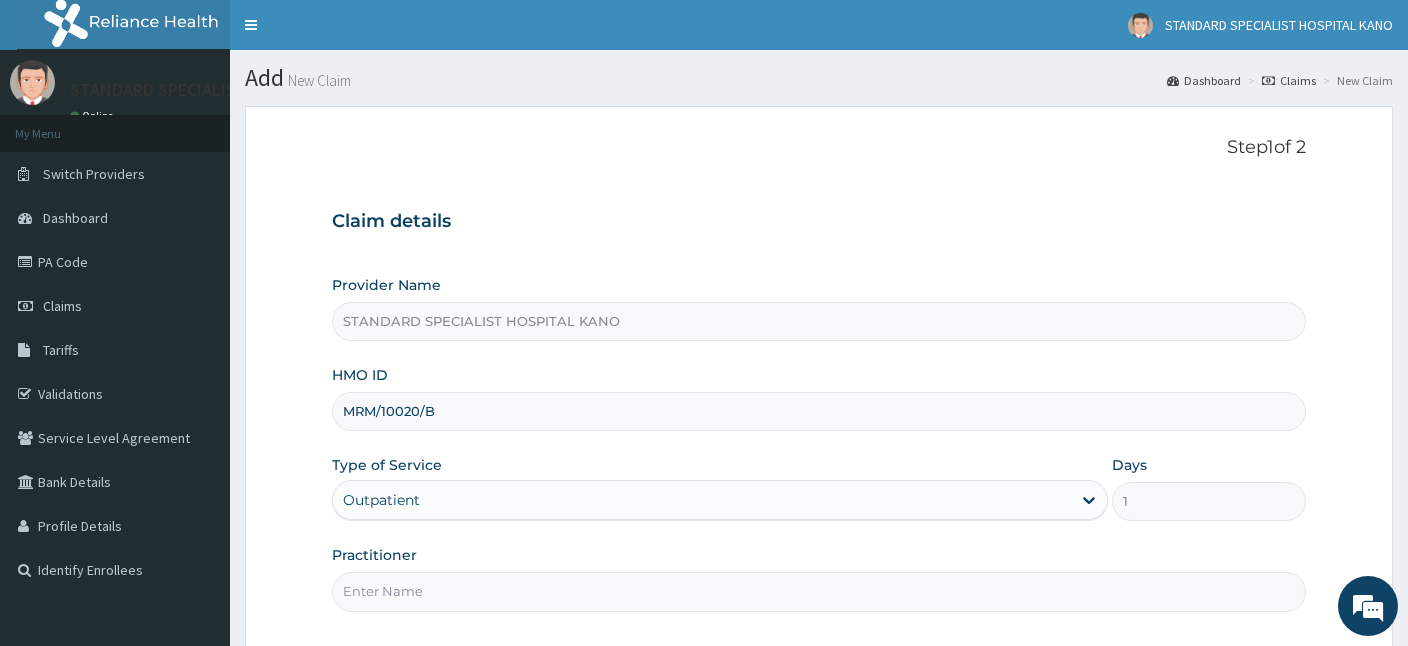 click on "Practitioner" at bounding box center [819, 591] 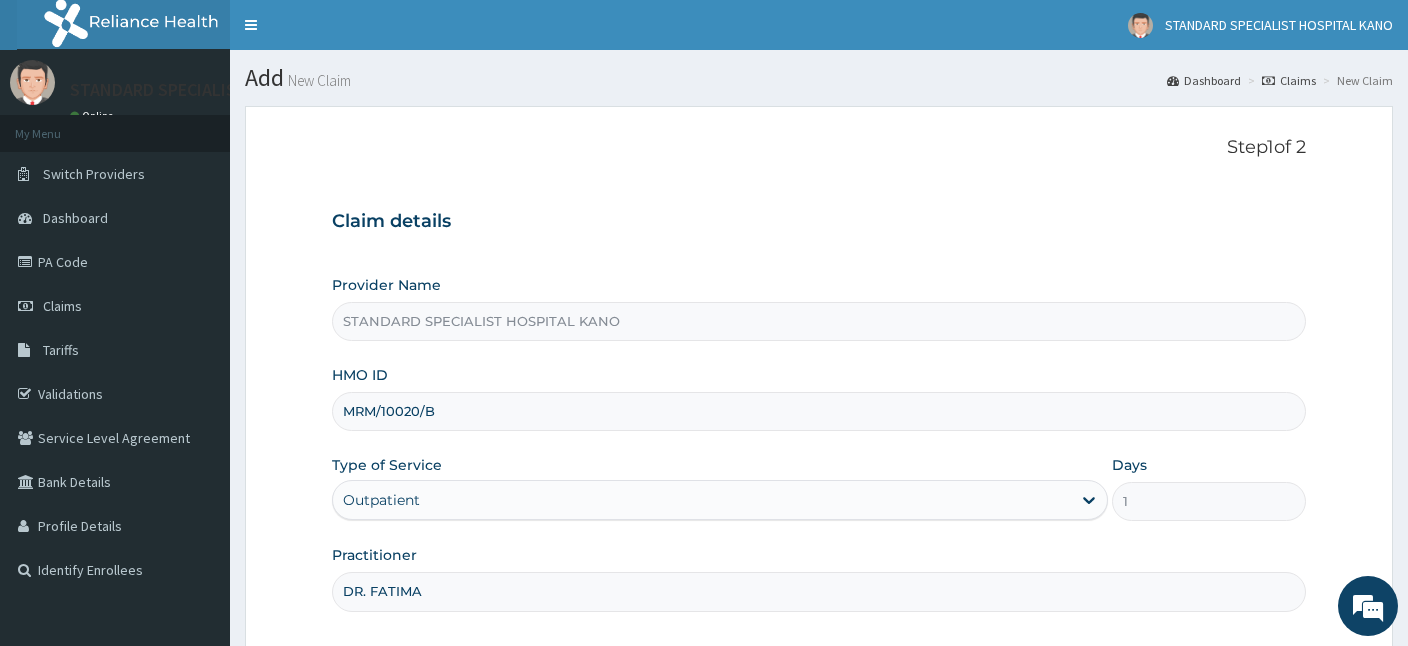 type on "DR. FATIMA" 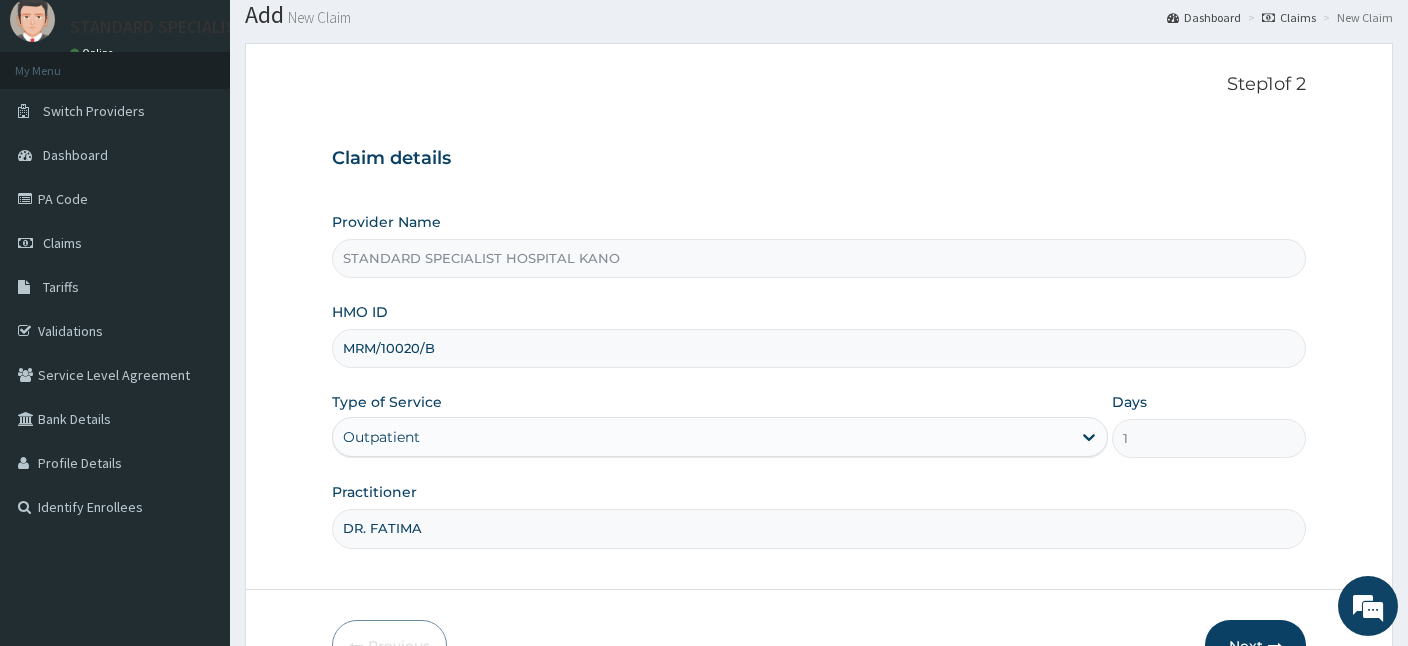 scroll, scrollTop: 184, scrollLeft: 0, axis: vertical 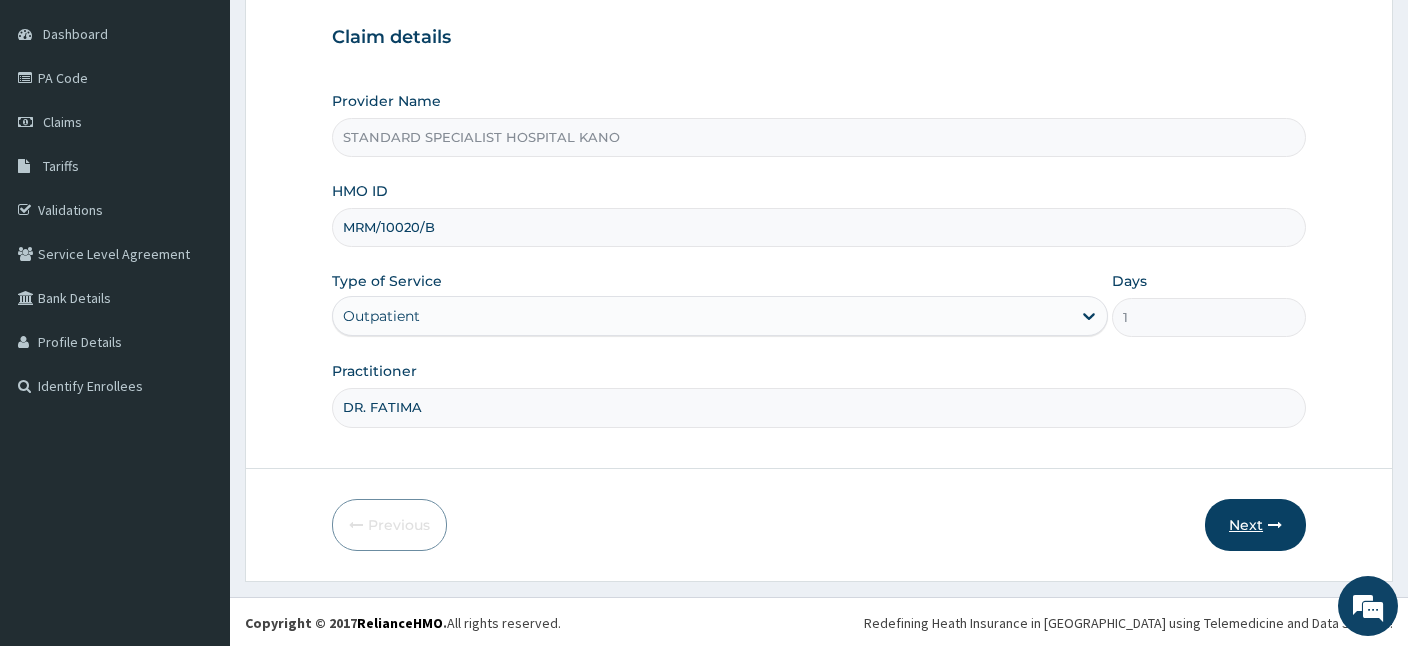 click on "Next" at bounding box center [1255, 525] 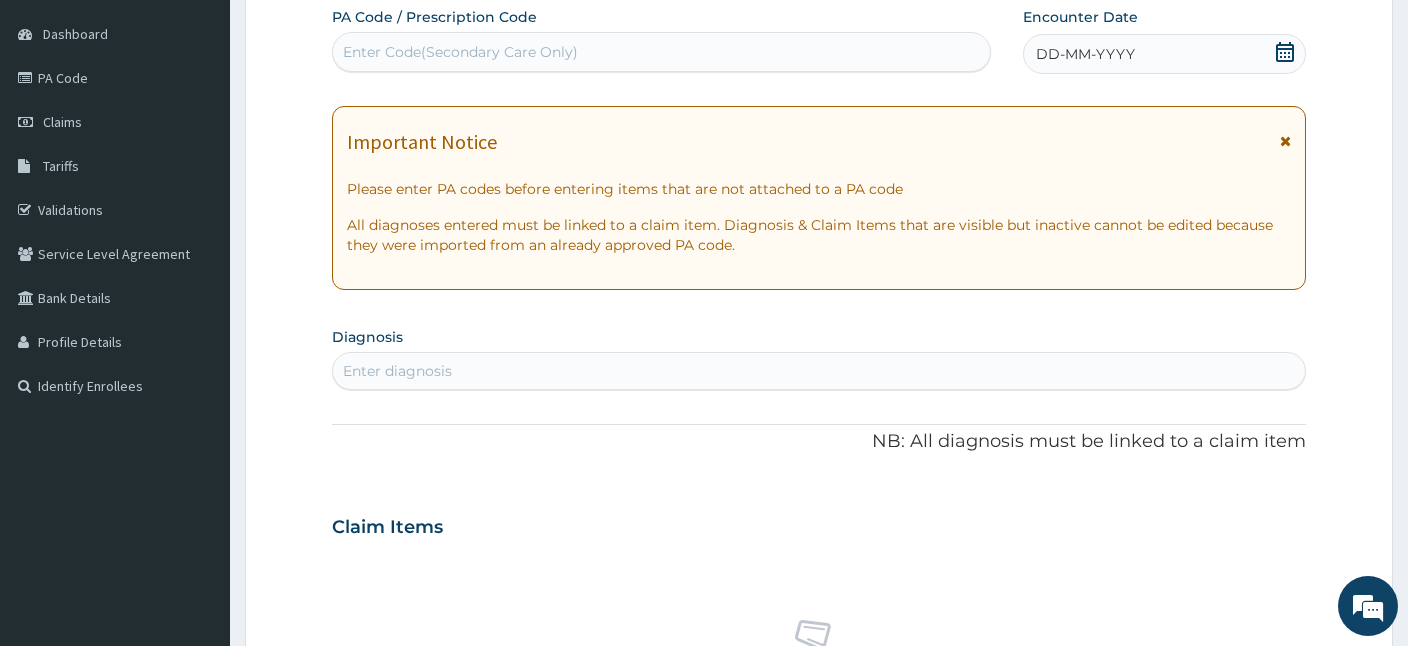 click on "Enter Code(Secondary Care Only)" at bounding box center (460, 52) 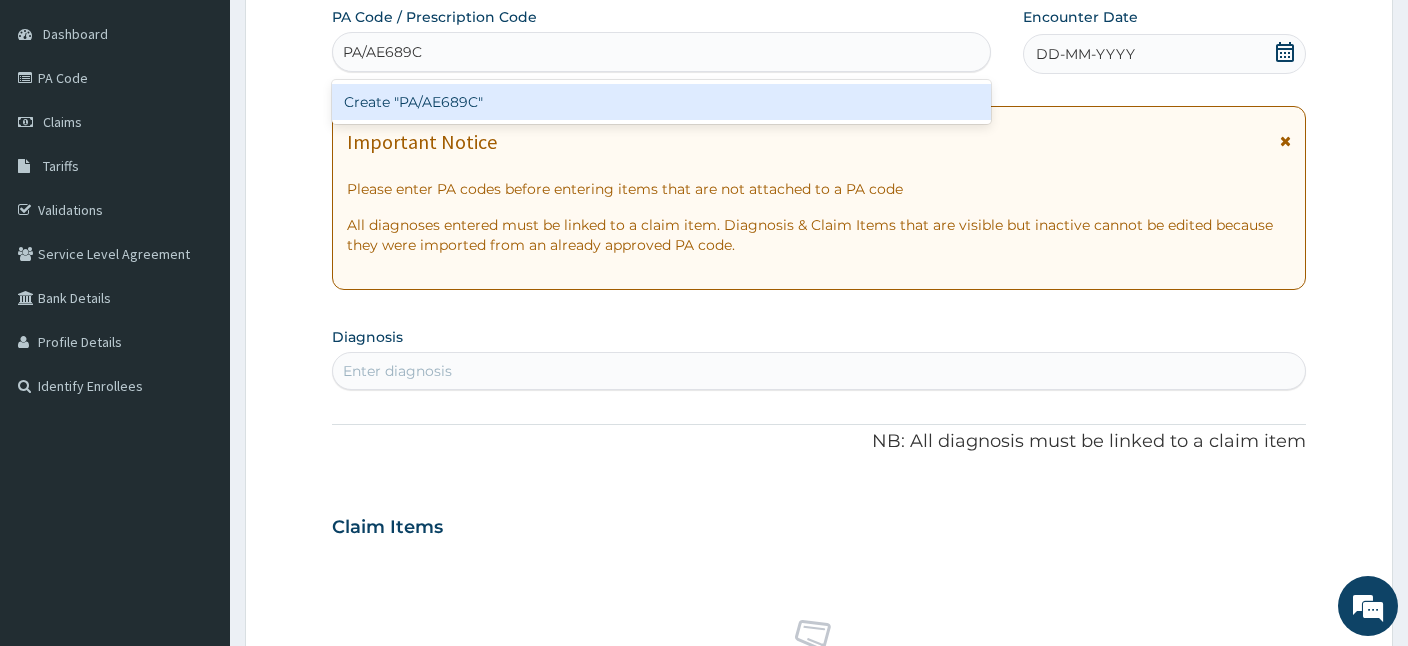 click on "Create "PA/AE689C"" at bounding box center [661, 102] 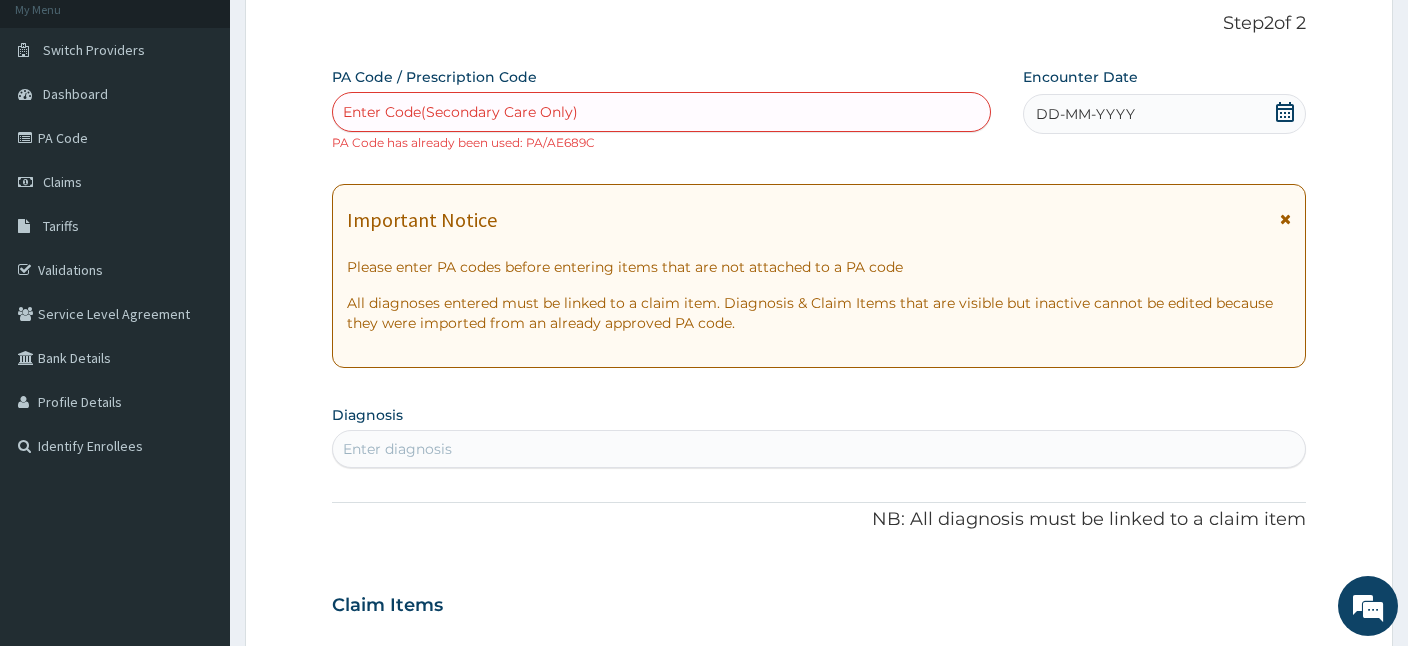 scroll, scrollTop: 79, scrollLeft: 0, axis: vertical 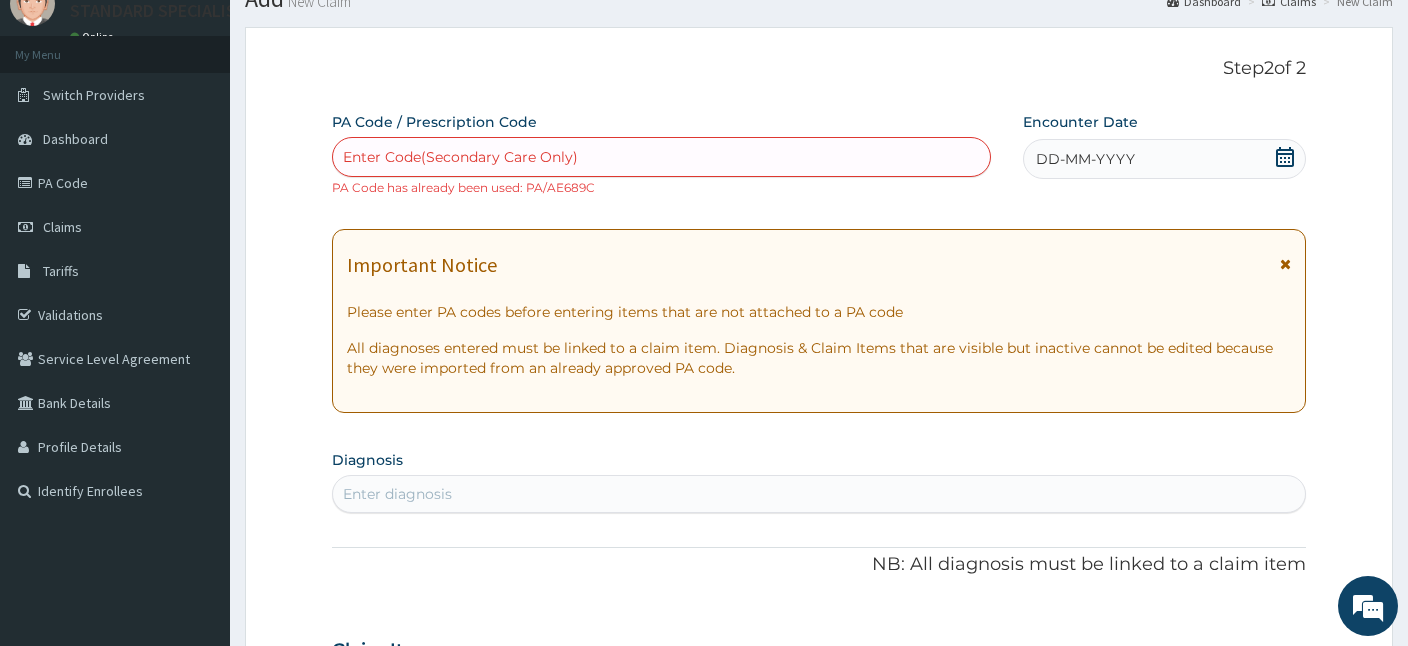 click on "Claims" at bounding box center [1289, 1] 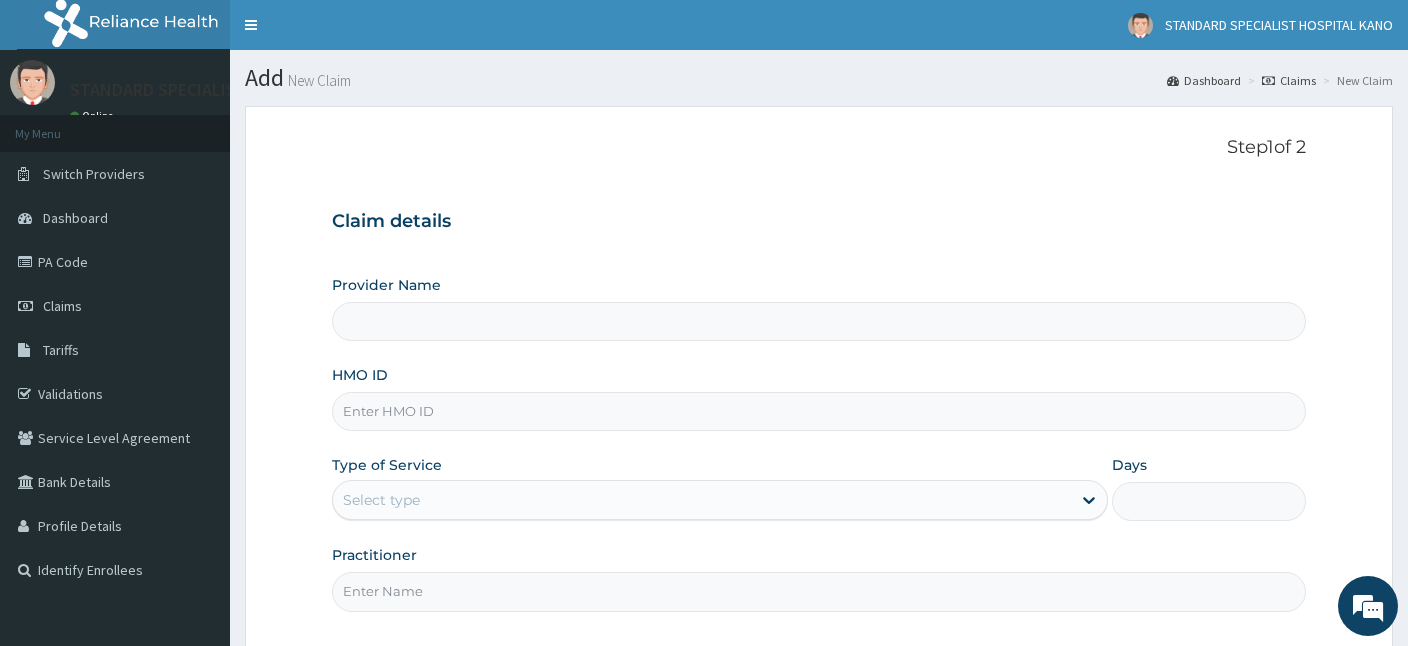 type on "STANDARD SPECIALIST HOSPITAL KANO" 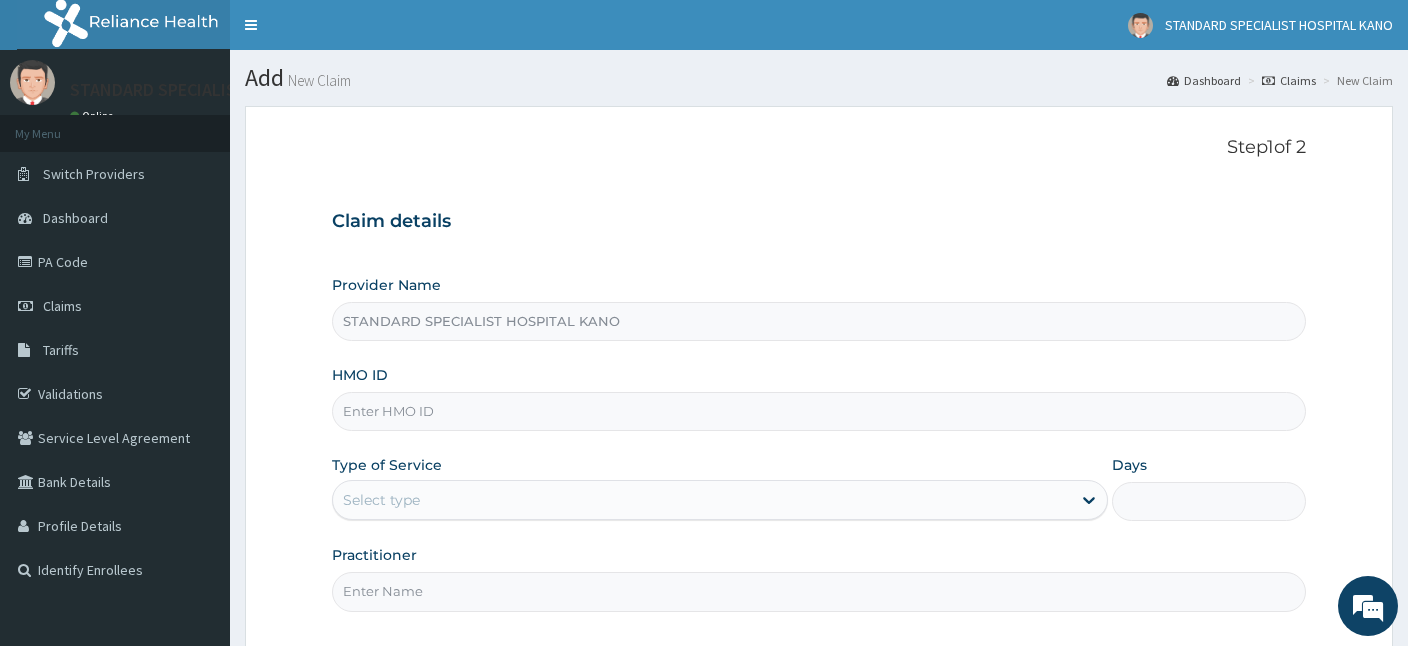 scroll, scrollTop: 0, scrollLeft: 0, axis: both 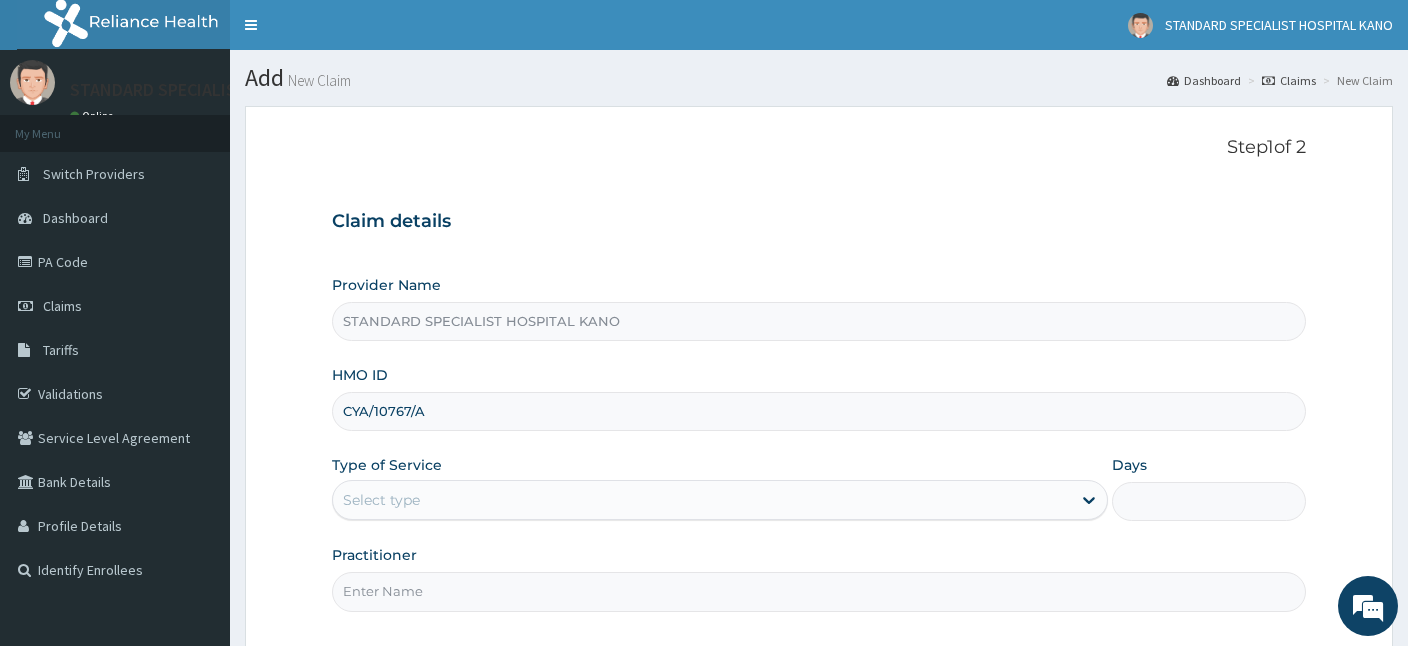 type on "CYA/10767/A" 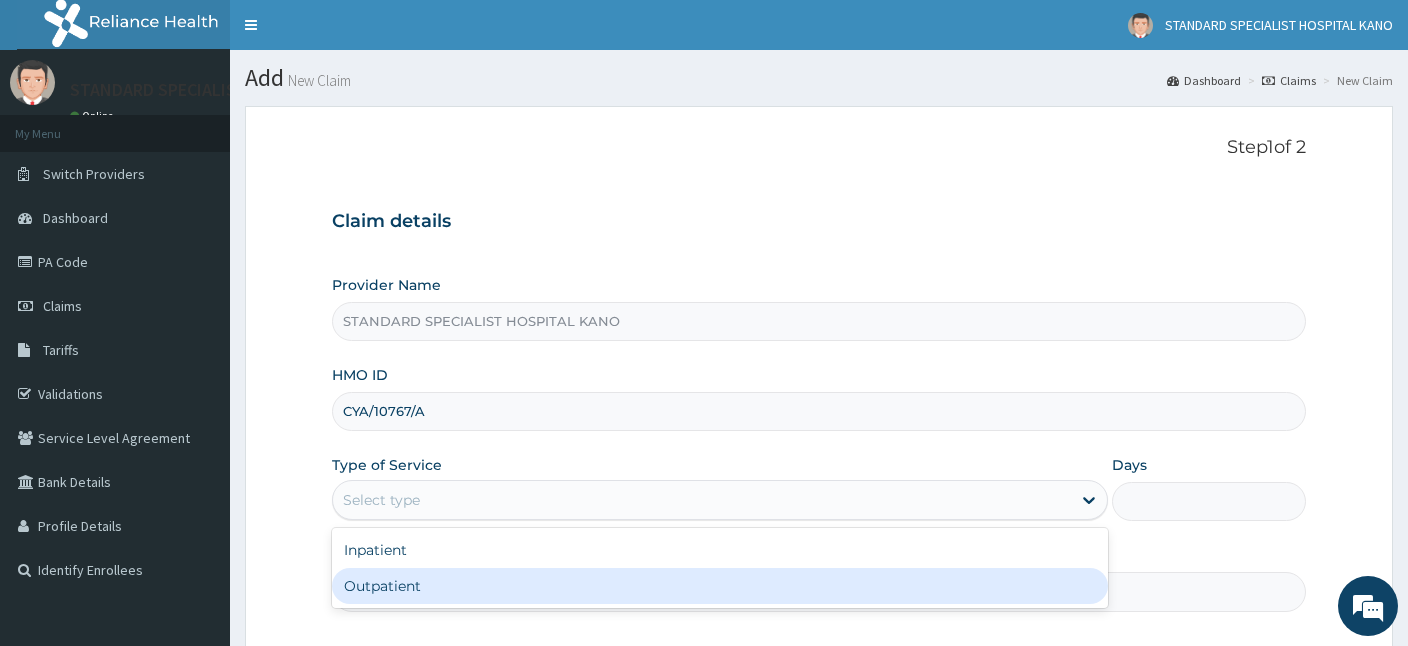click on "Outpatient" at bounding box center [720, 586] 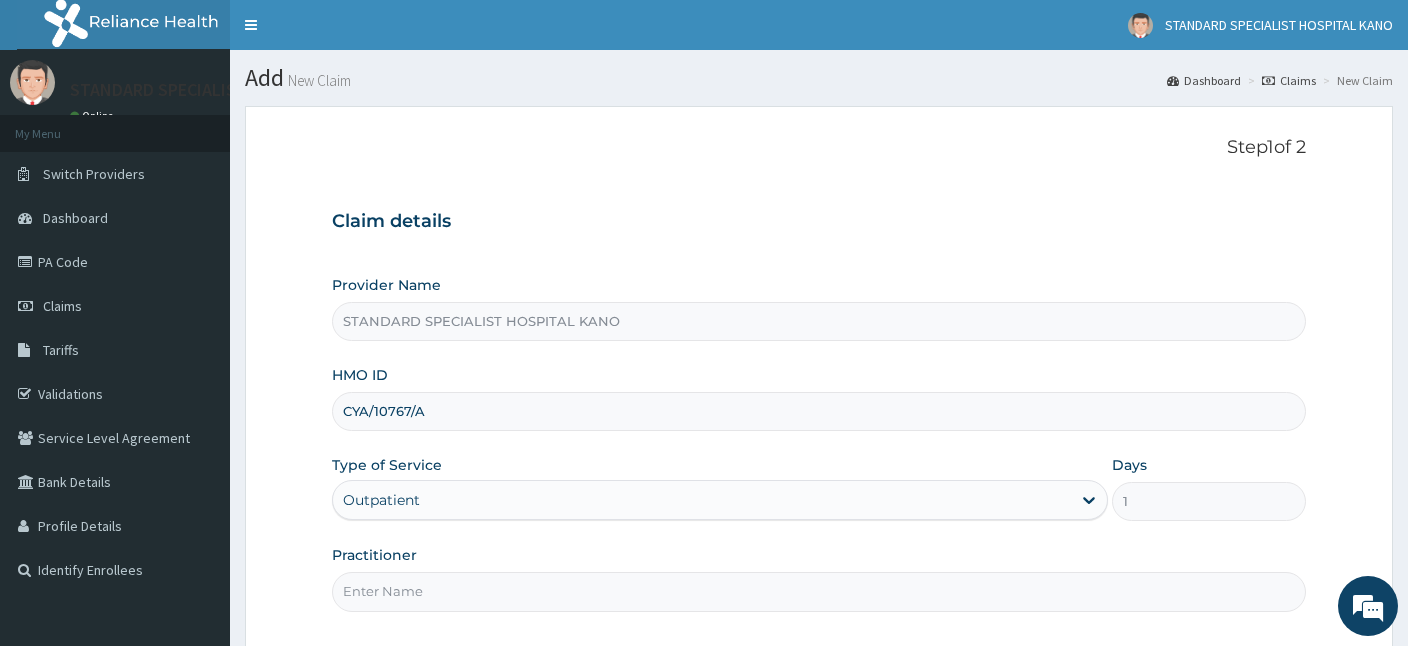 click on "Practitioner" at bounding box center [819, 591] 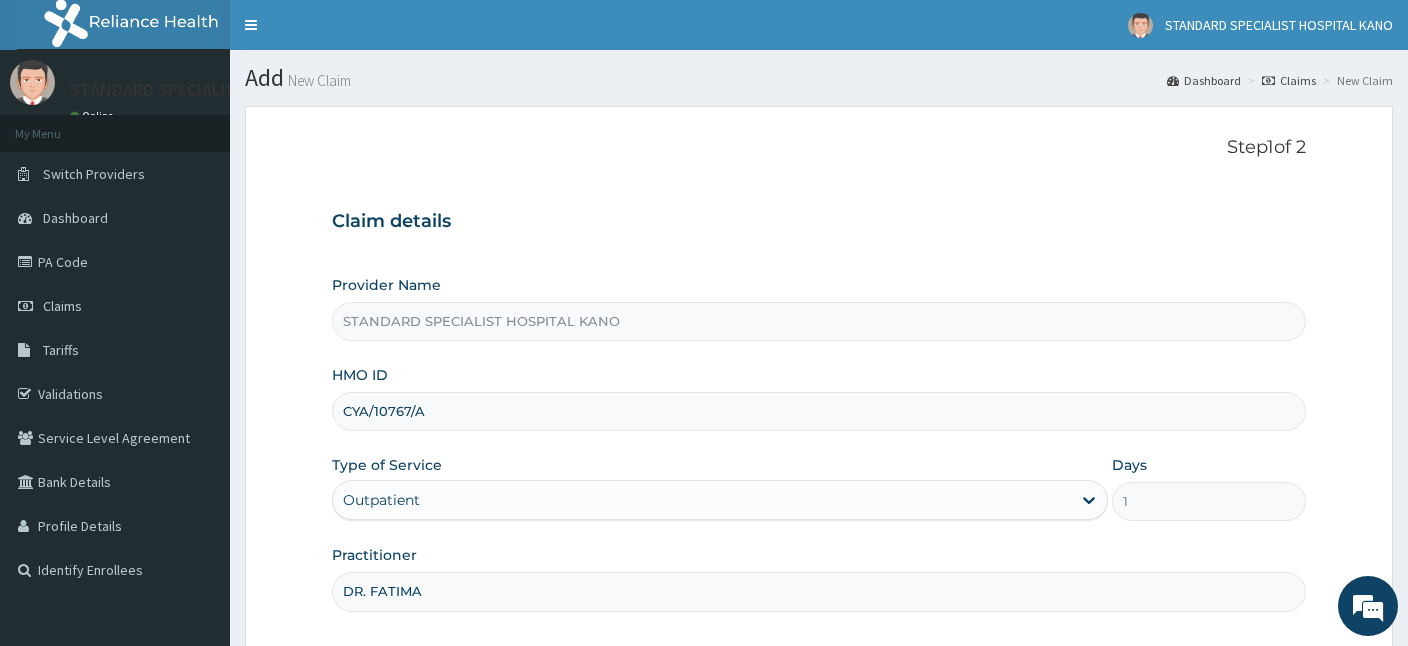 type on "DR. FATIMA" 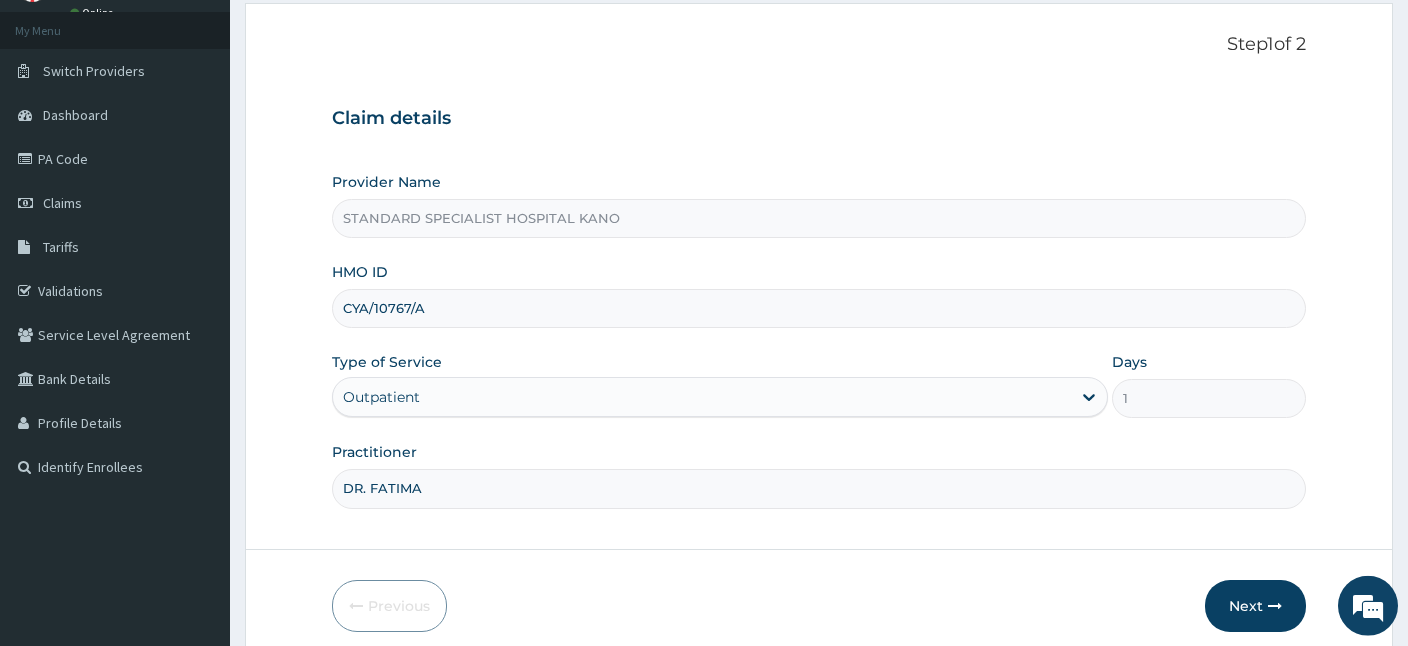 scroll, scrollTop: 184, scrollLeft: 0, axis: vertical 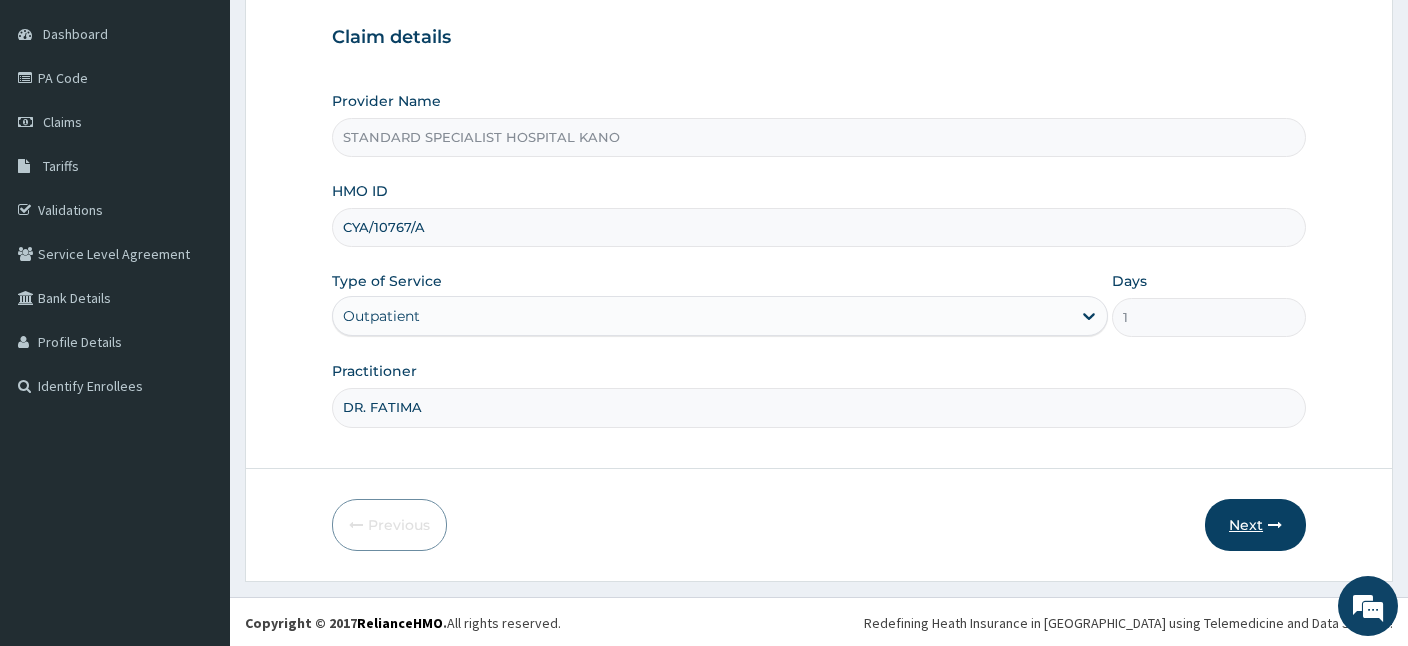 click on "Next" at bounding box center (1255, 525) 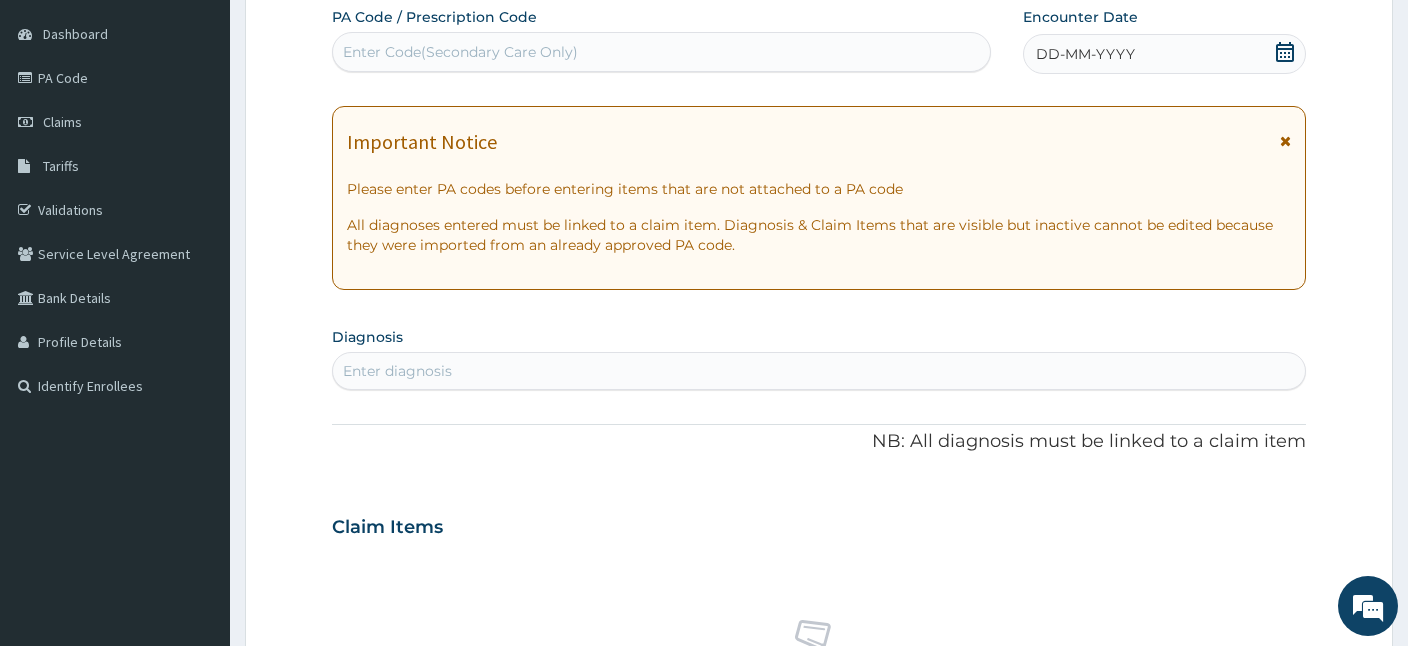 scroll, scrollTop: 0, scrollLeft: 0, axis: both 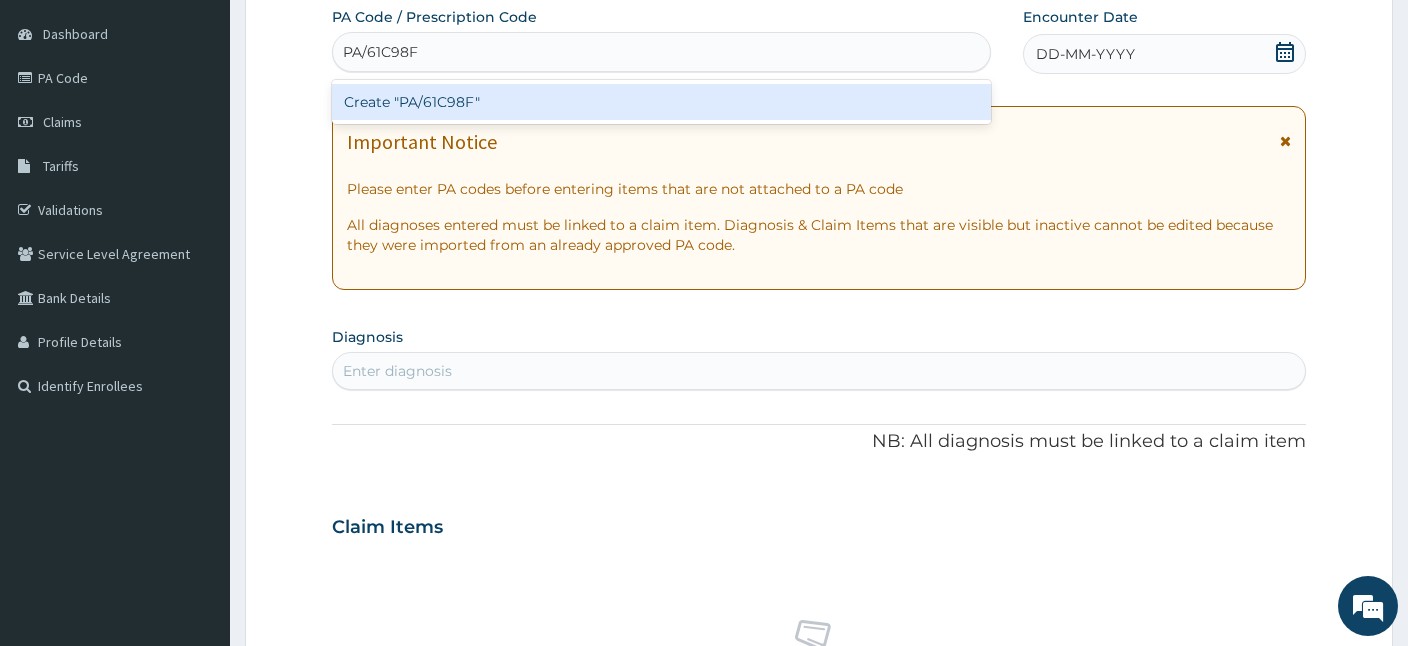 click on "Create "PA/61C98F"" at bounding box center [661, 102] 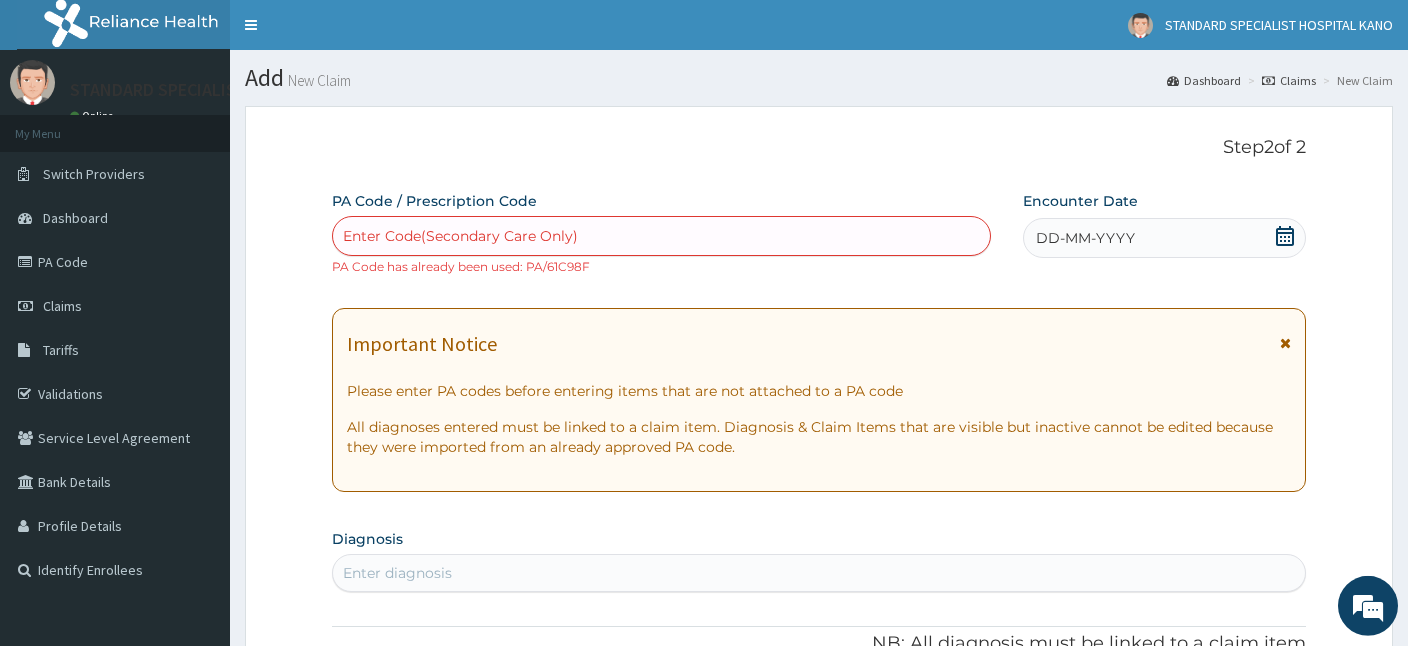 scroll, scrollTop: 0, scrollLeft: 0, axis: both 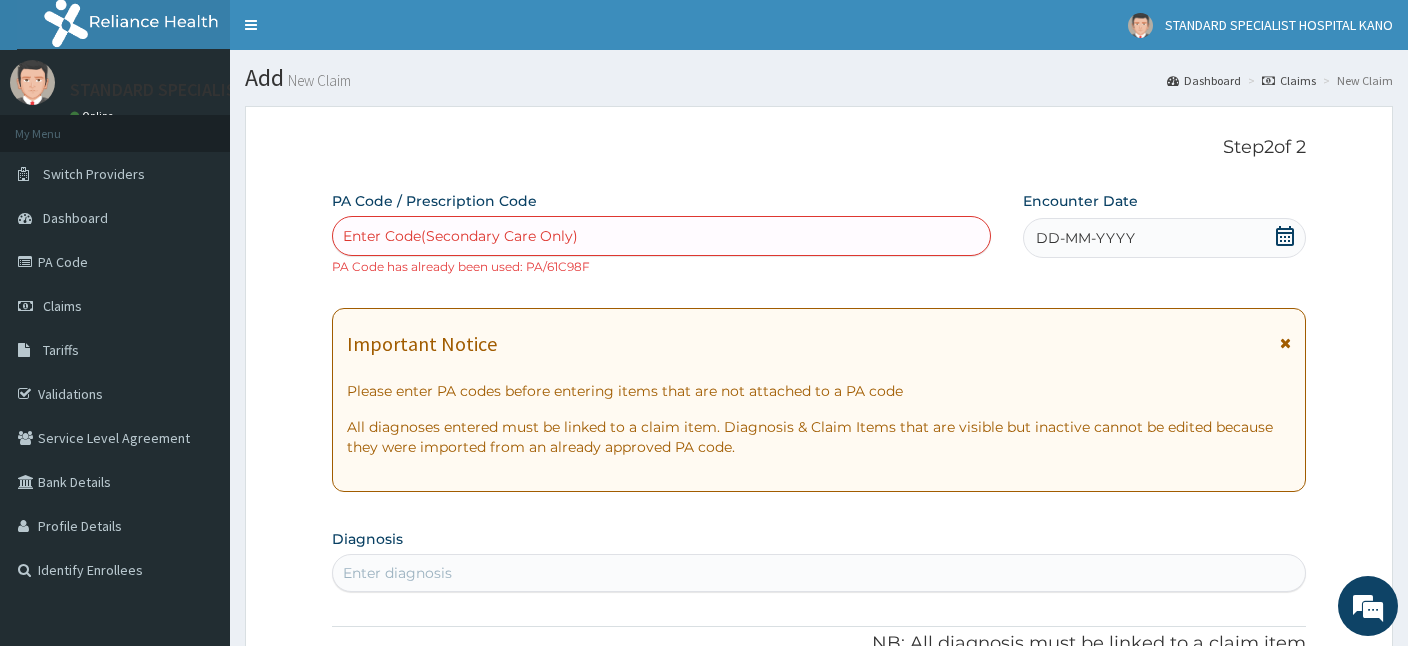 click on "Claims" at bounding box center [1289, 80] 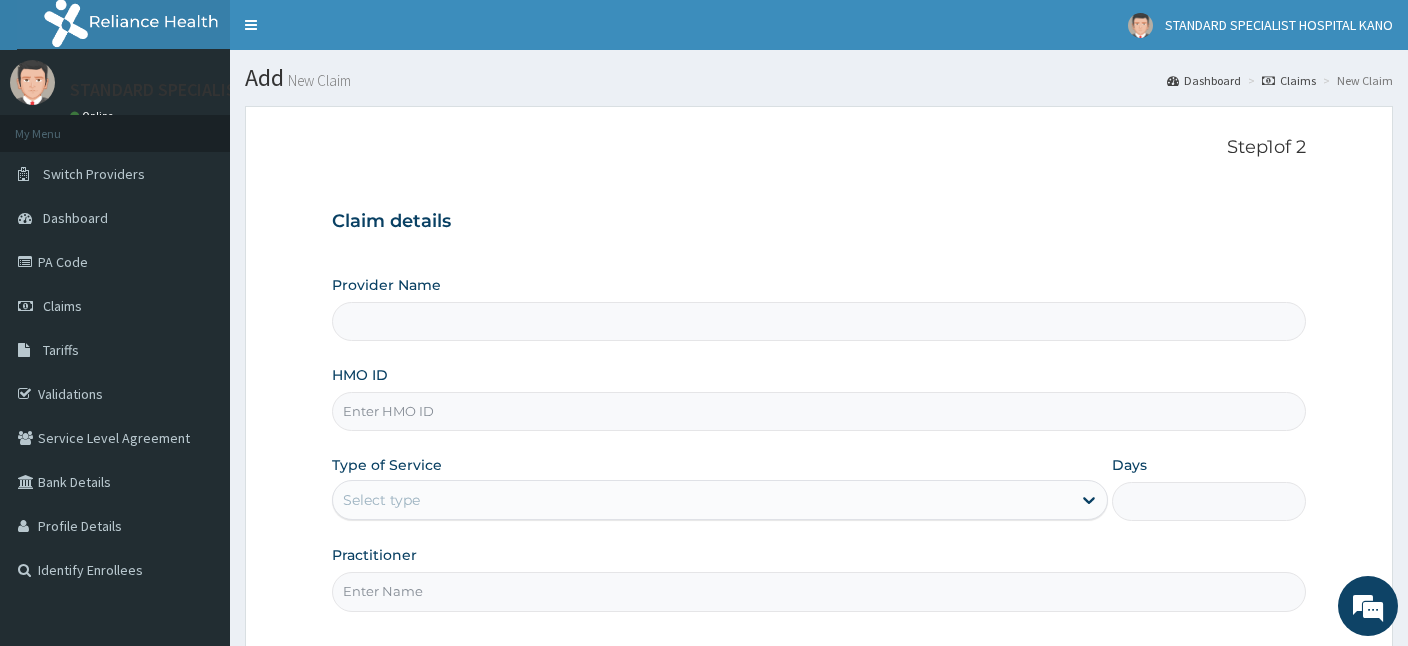 scroll, scrollTop: 0, scrollLeft: 0, axis: both 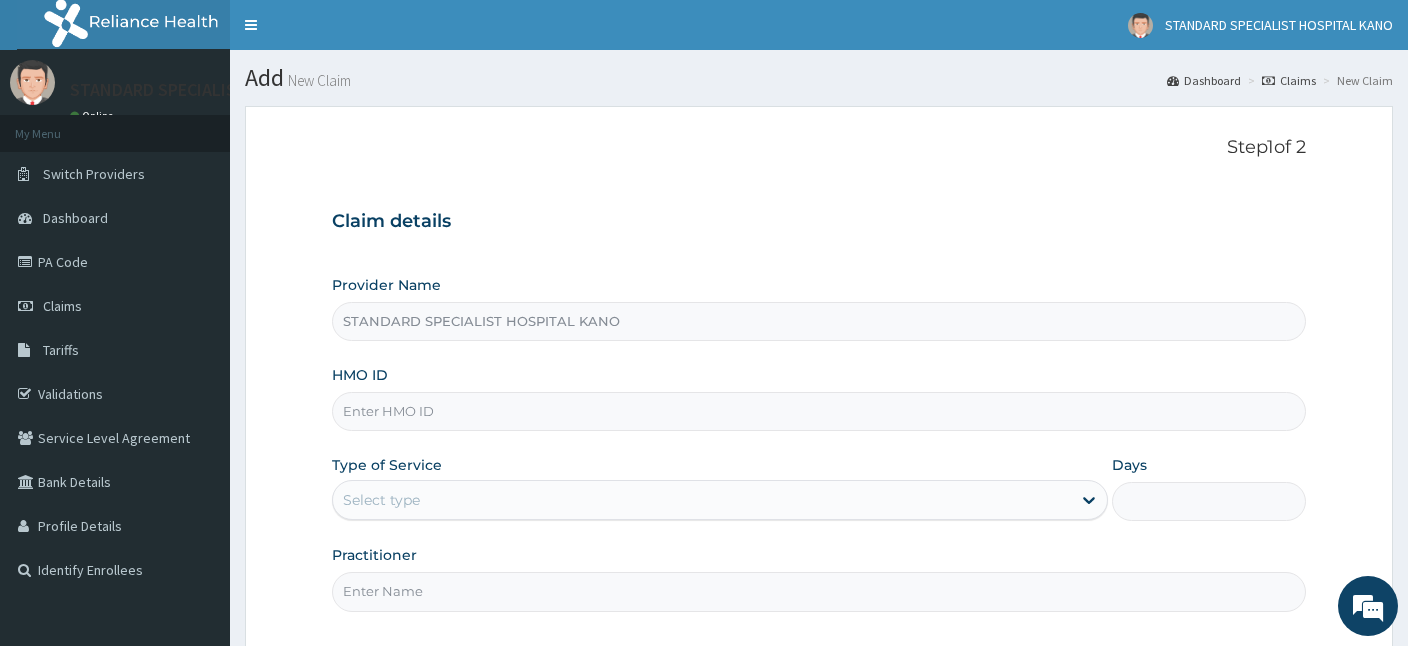 paste on "CYU/10361/F" 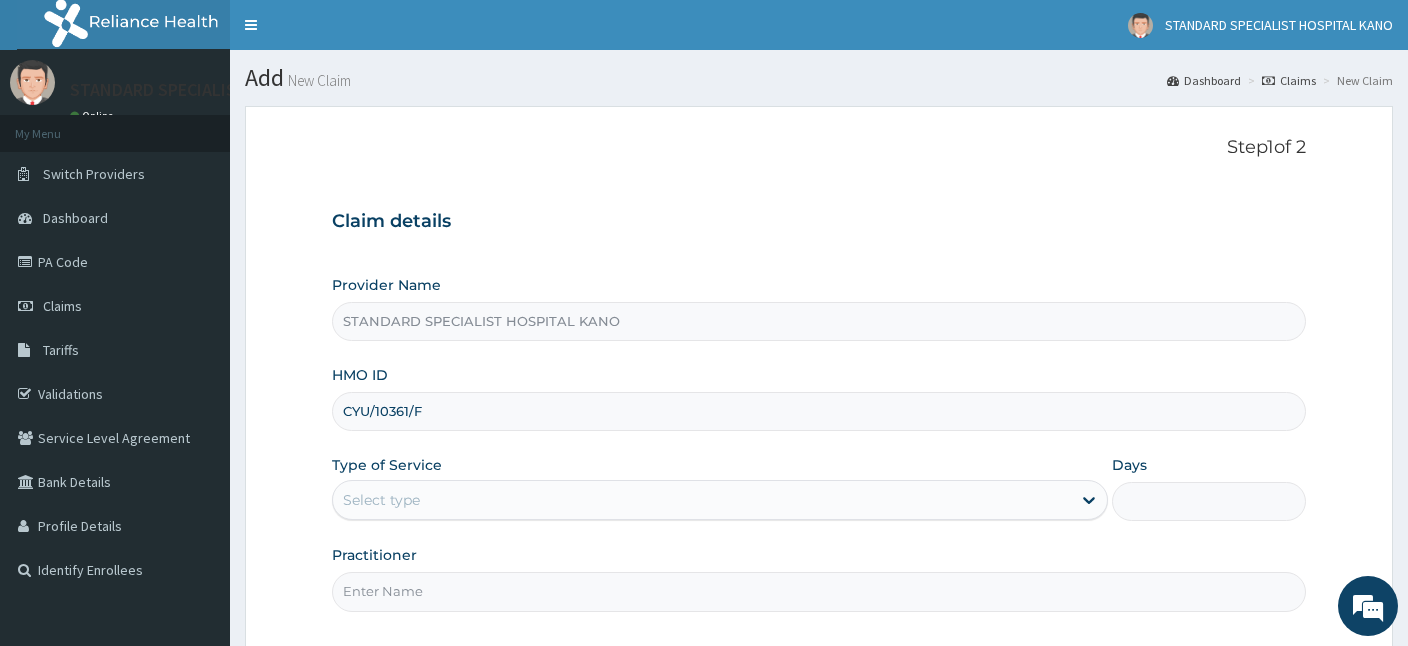 type on "CYU/10361/F" 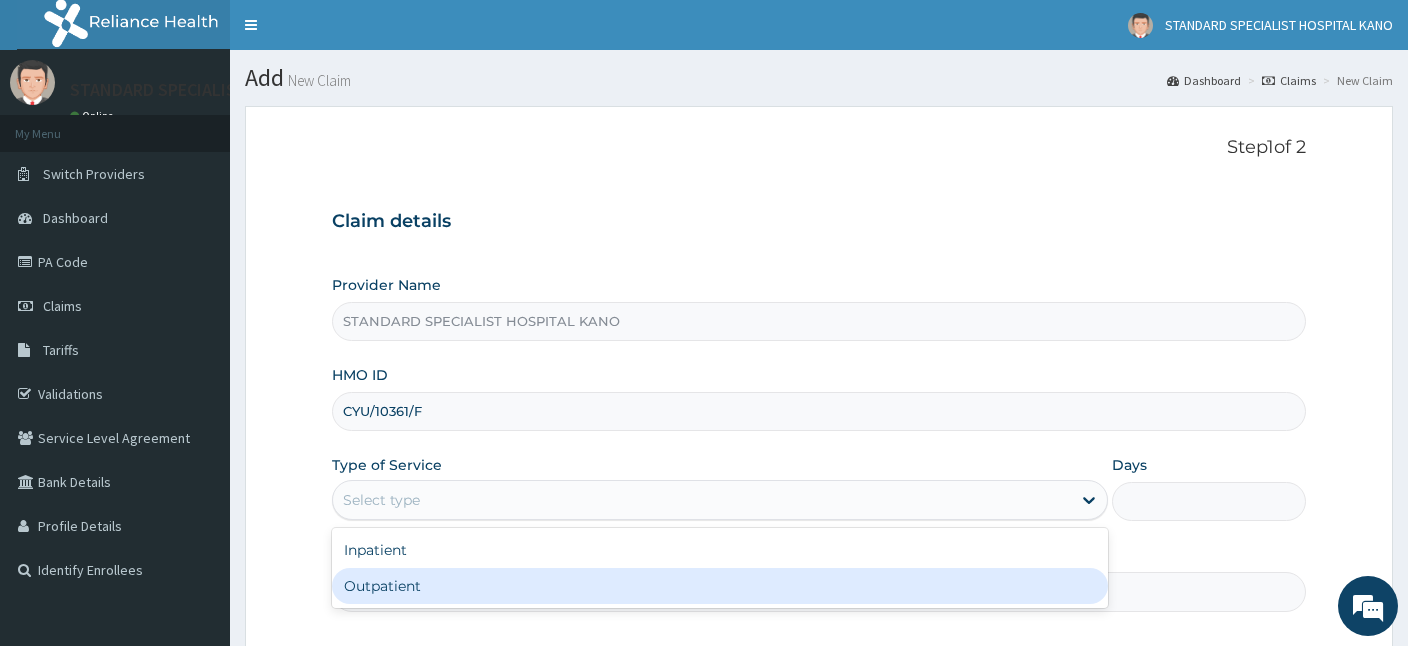 click on "Outpatient" at bounding box center (720, 586) 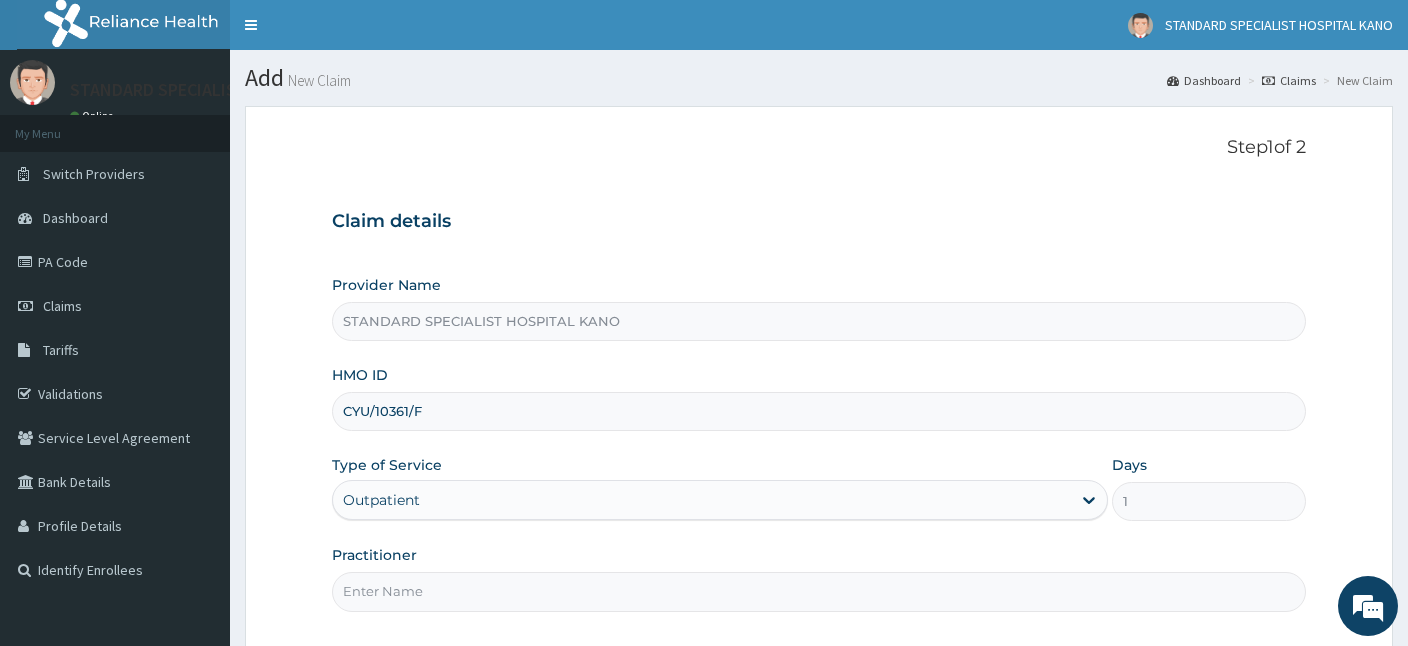 click on "Practitioner" at bounding box center [819, 591] 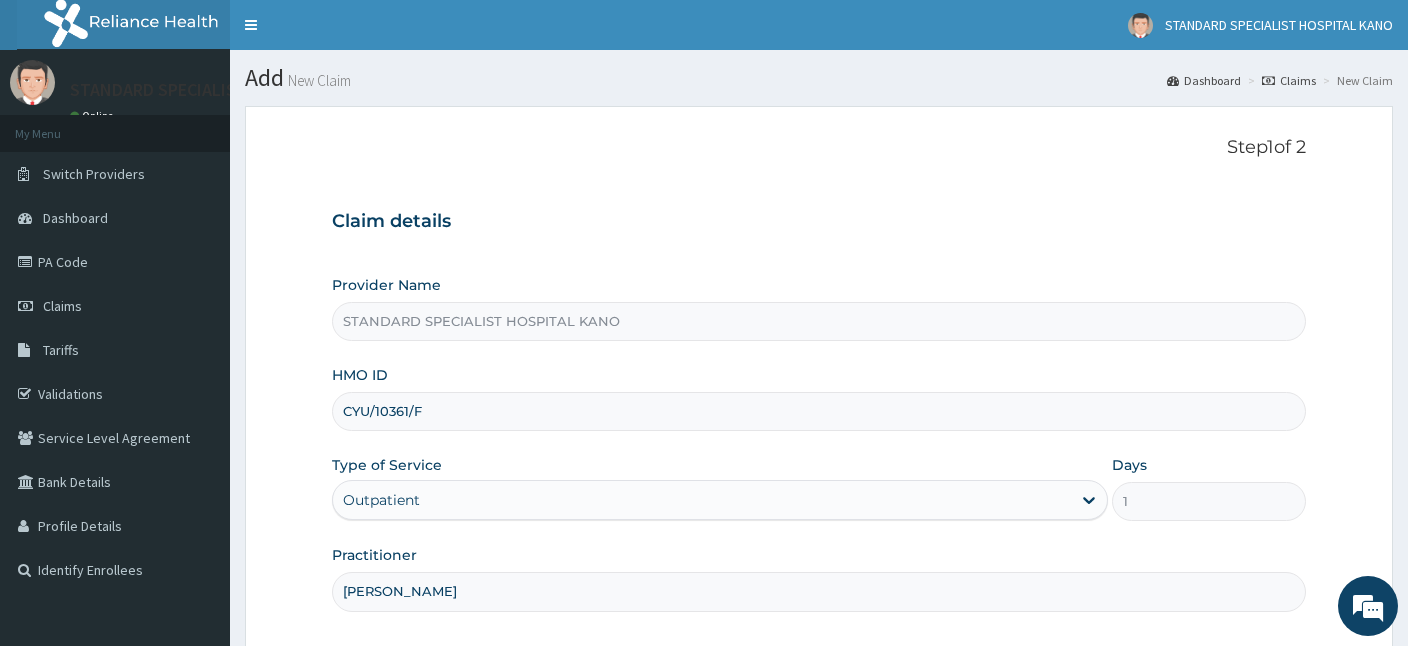 type on "Dr. Ezeh" 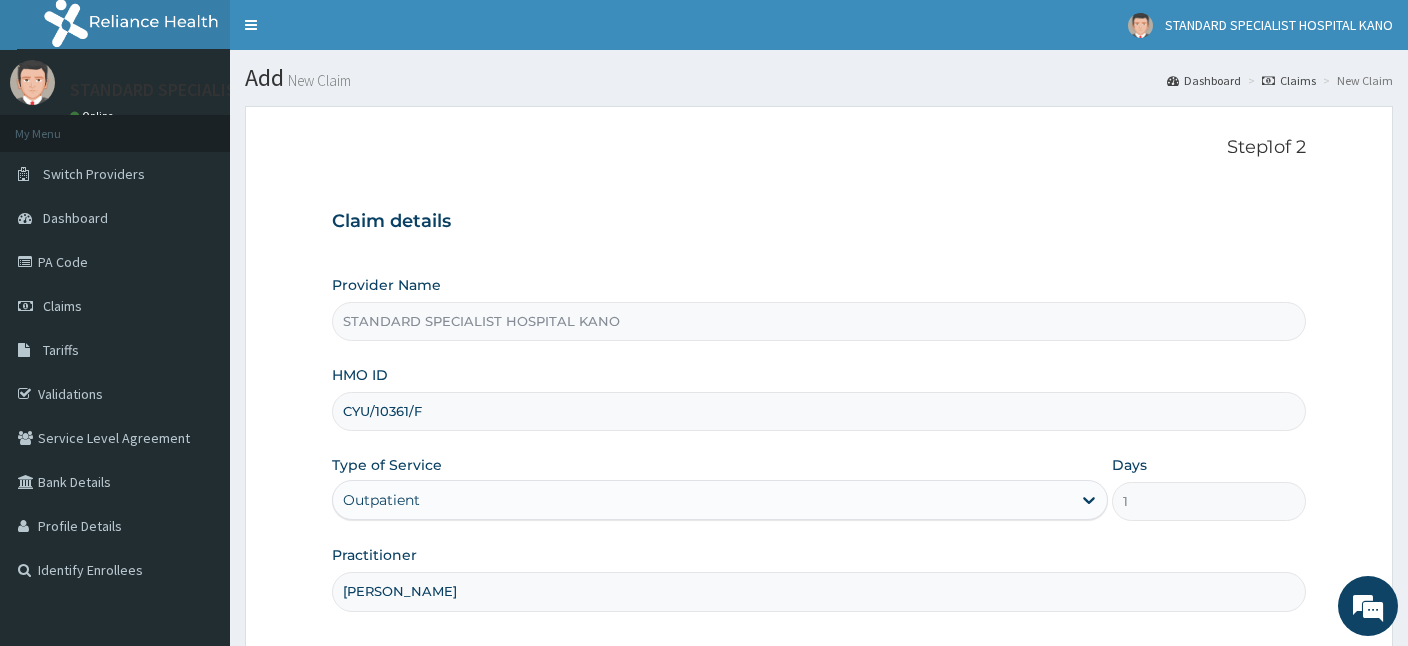 scroll, scrollTop: 184, scrollLeft: 0, axis: vertical 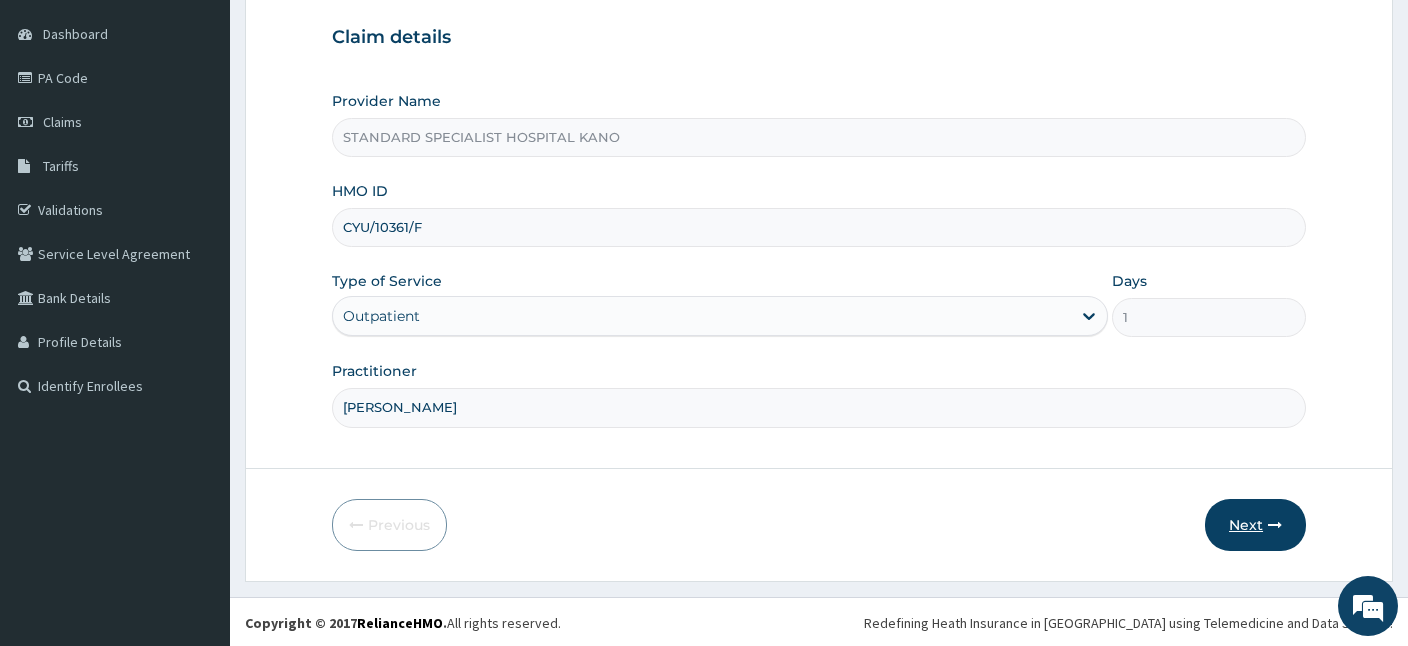 click on "Next" at bounding box center [1255, 525] 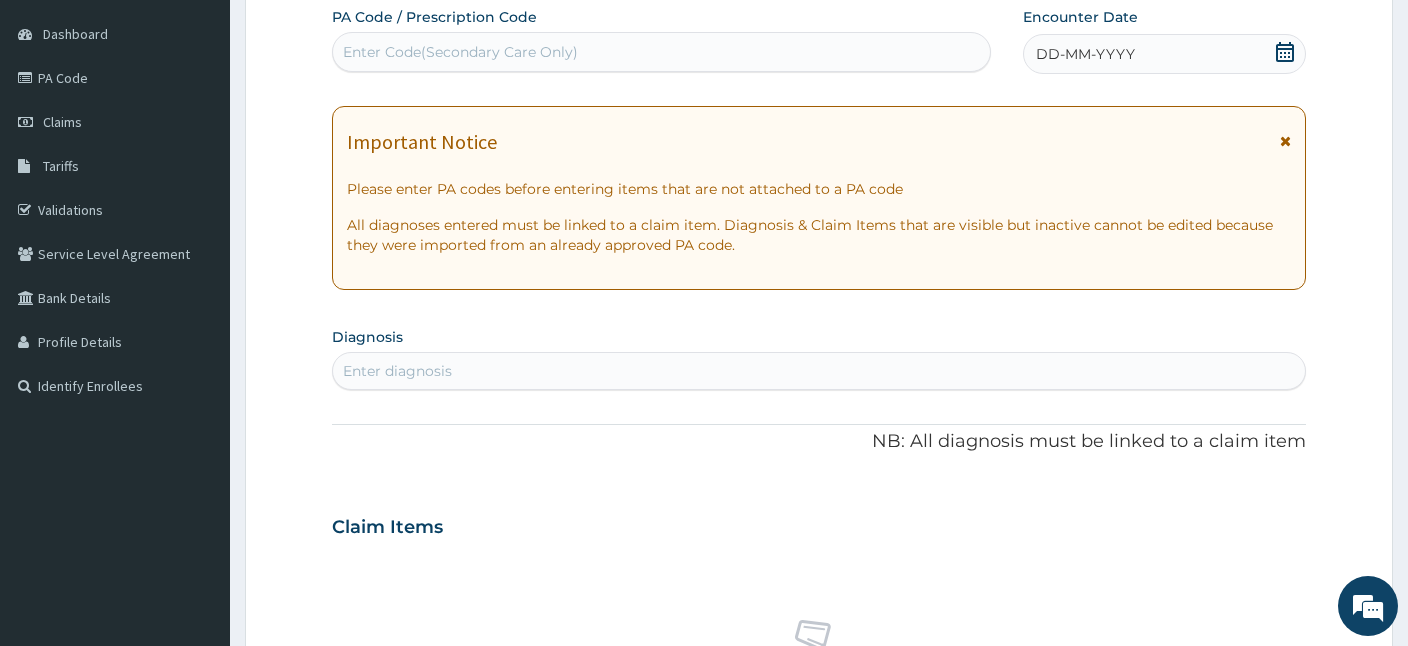 scroll, scrollTop: 0, scrollLeft: 0, axis: both 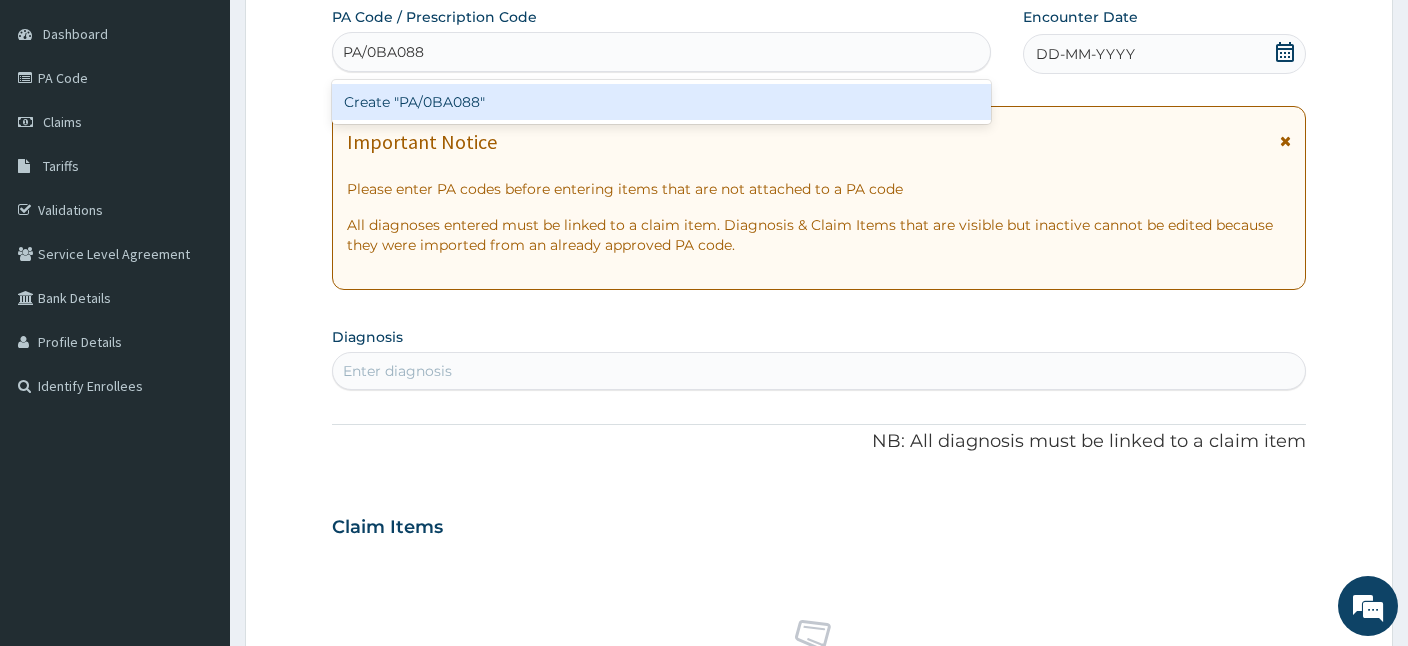 click on "Create "PA/0BA088"" at bounding box center [661, 102] 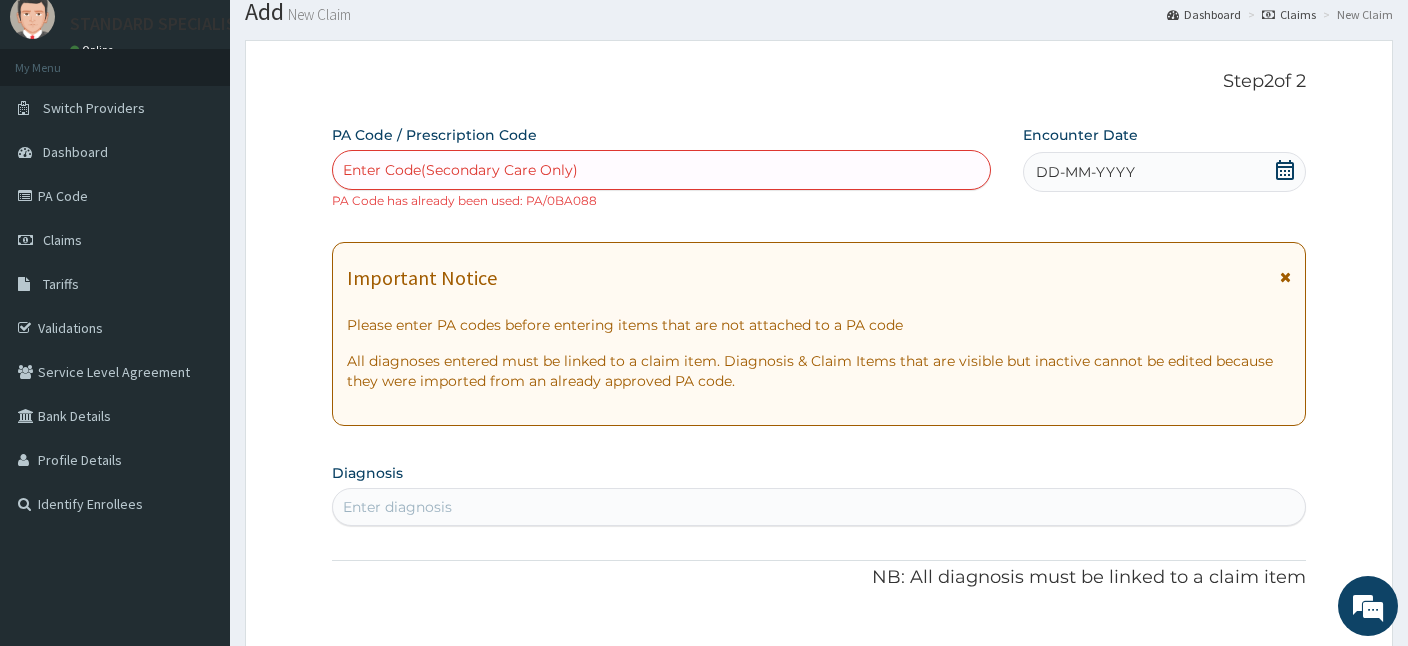 scroll, scrollTop: 0, scrollLeft: 0, axis: both 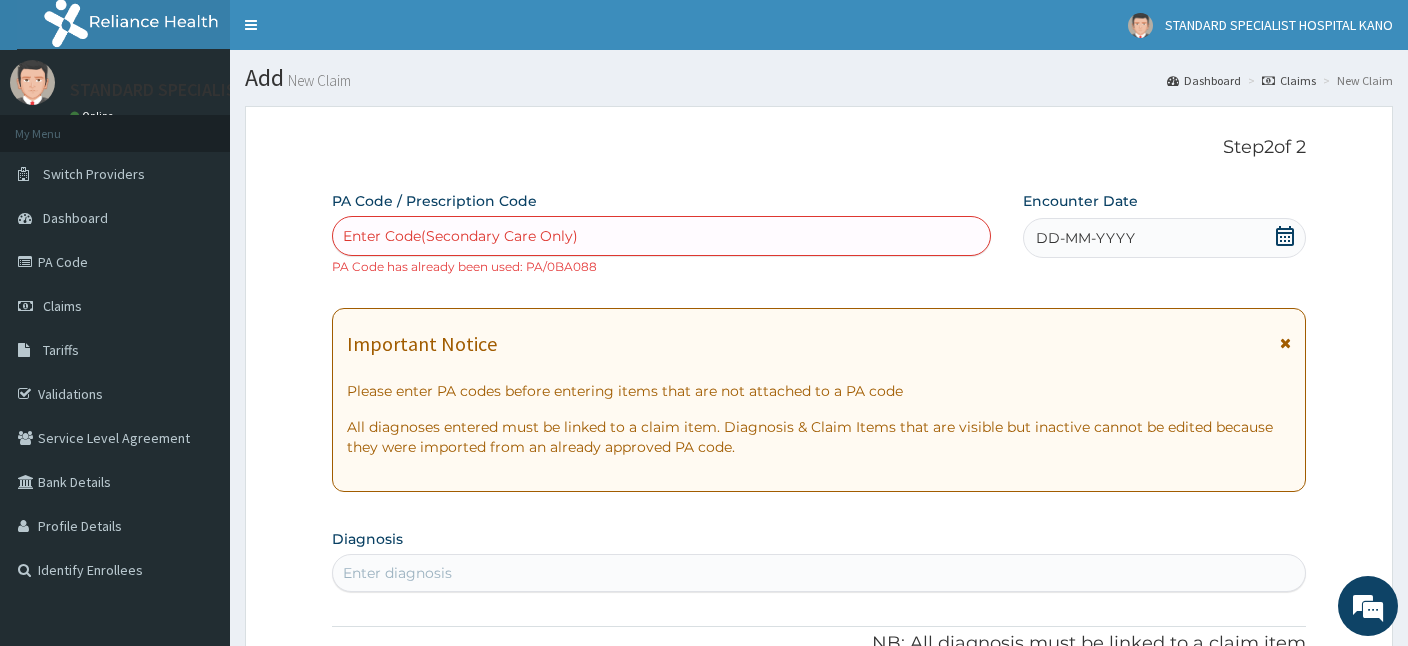 click on "Claims" at bounding box center (1289, 80) 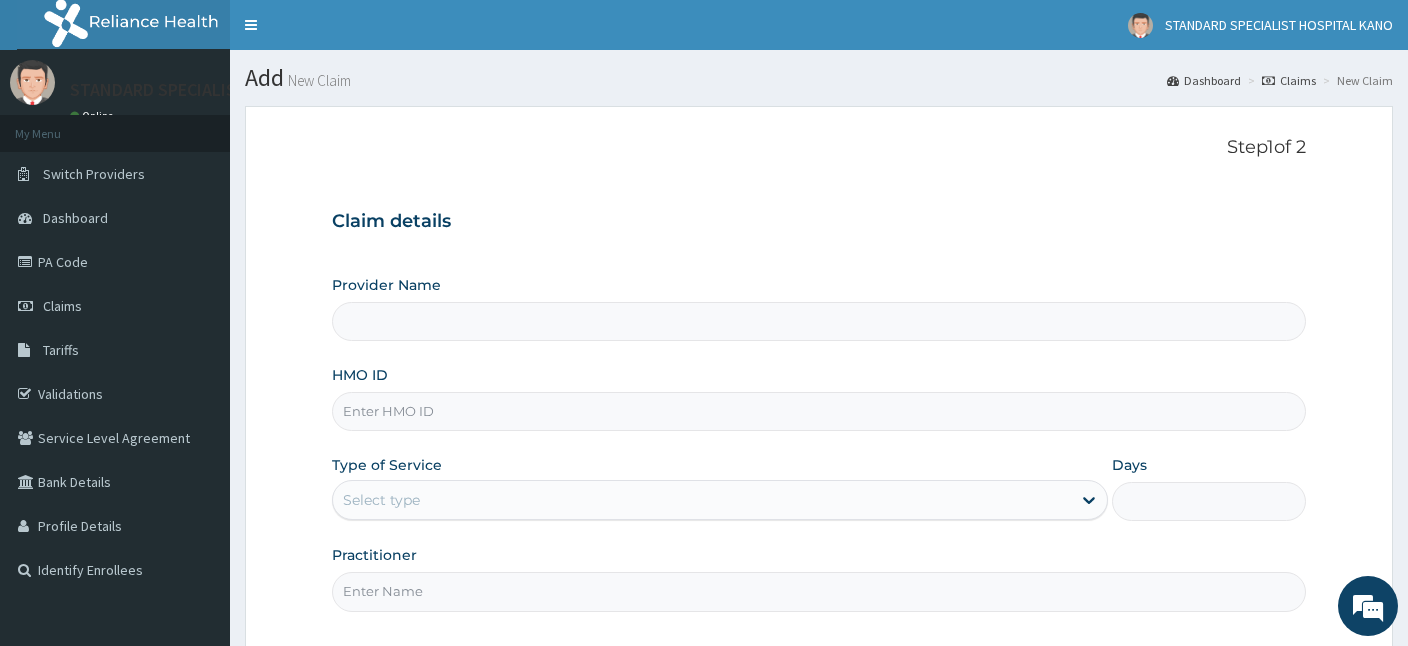 click on "HMO ID" at bounding box center (819, 411) 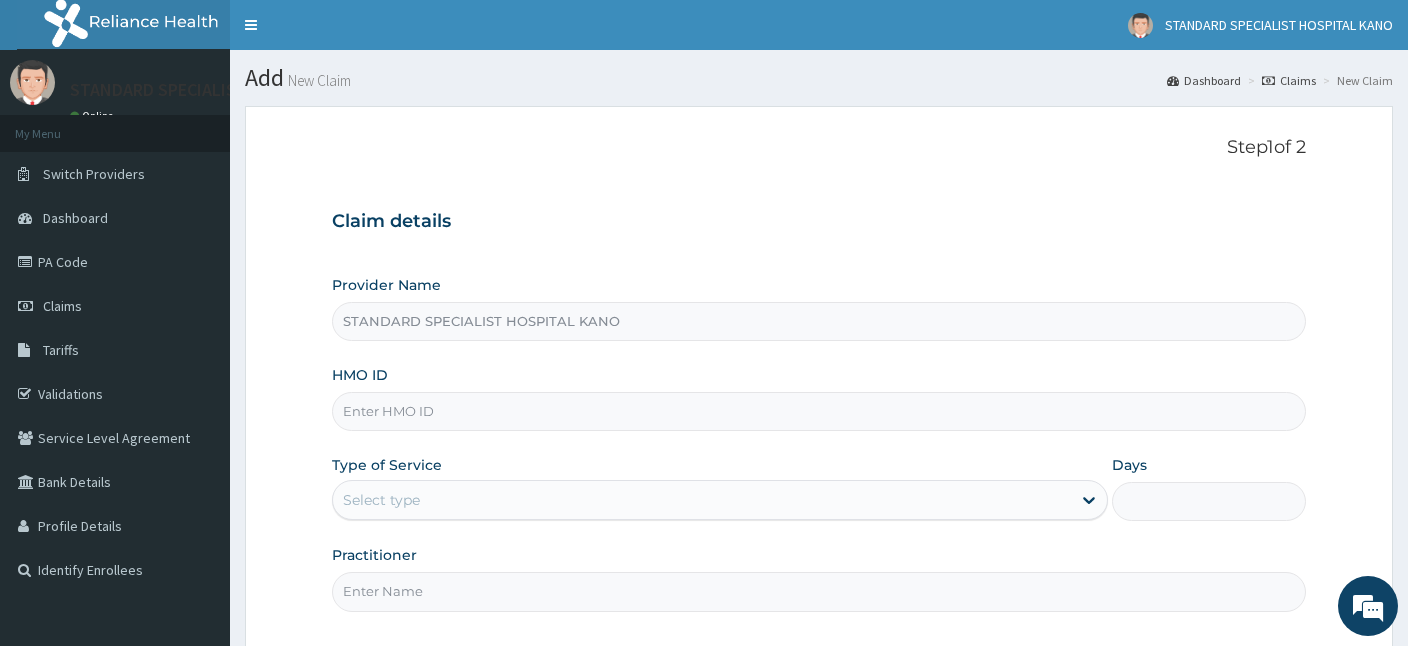 type on "STANDARD SPECIALIST HOSPITAL KANO" 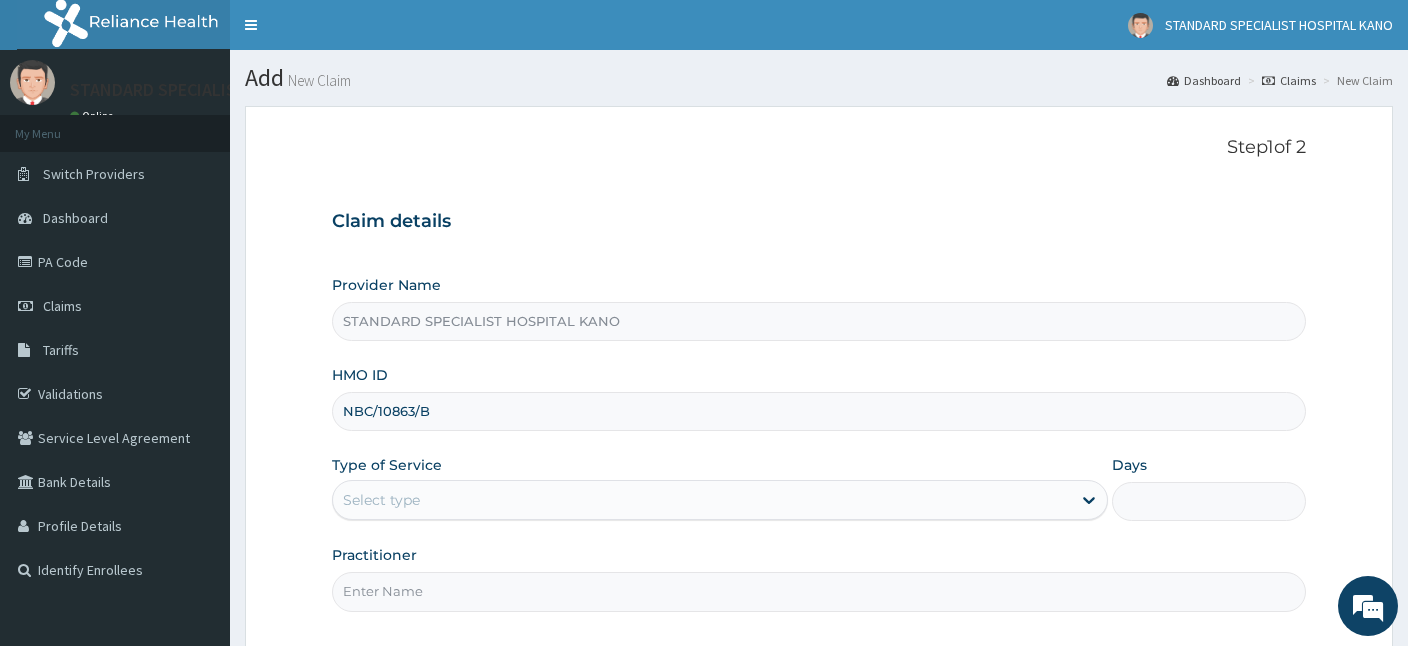 type on "NBC/10863/B" 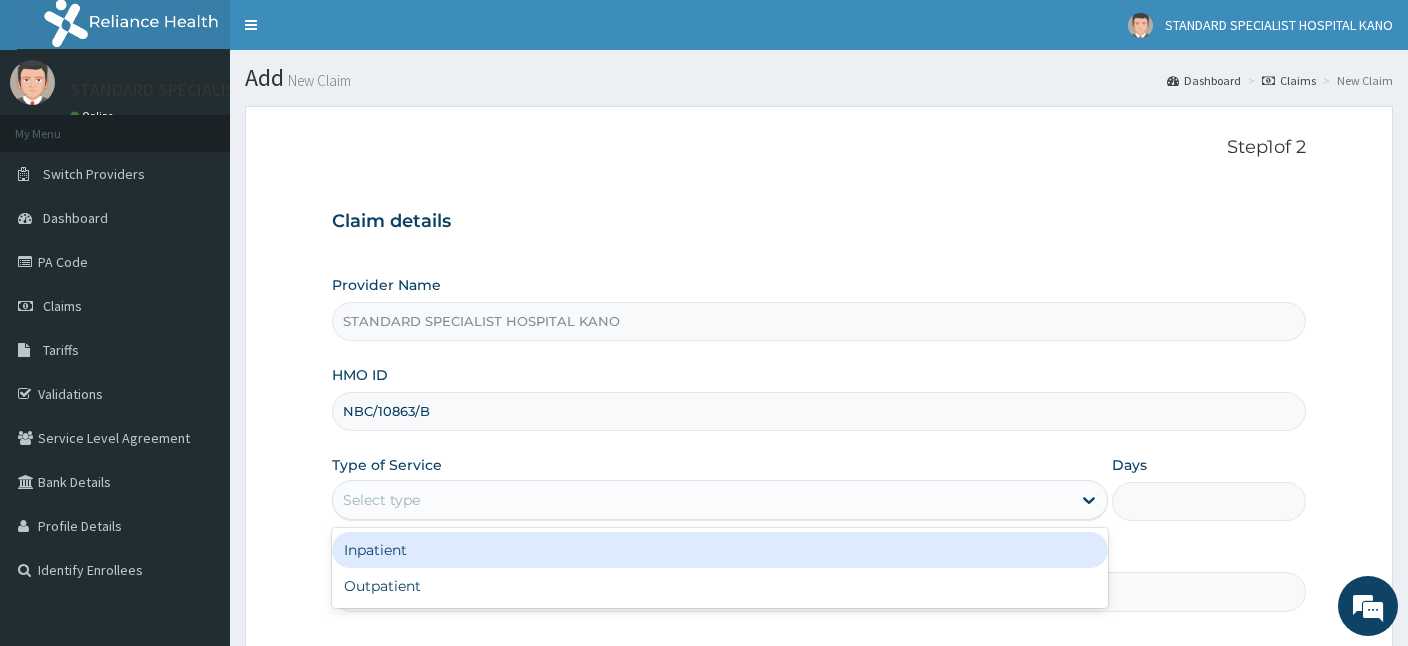 click on "Select type" at bounding box center [381, 500] 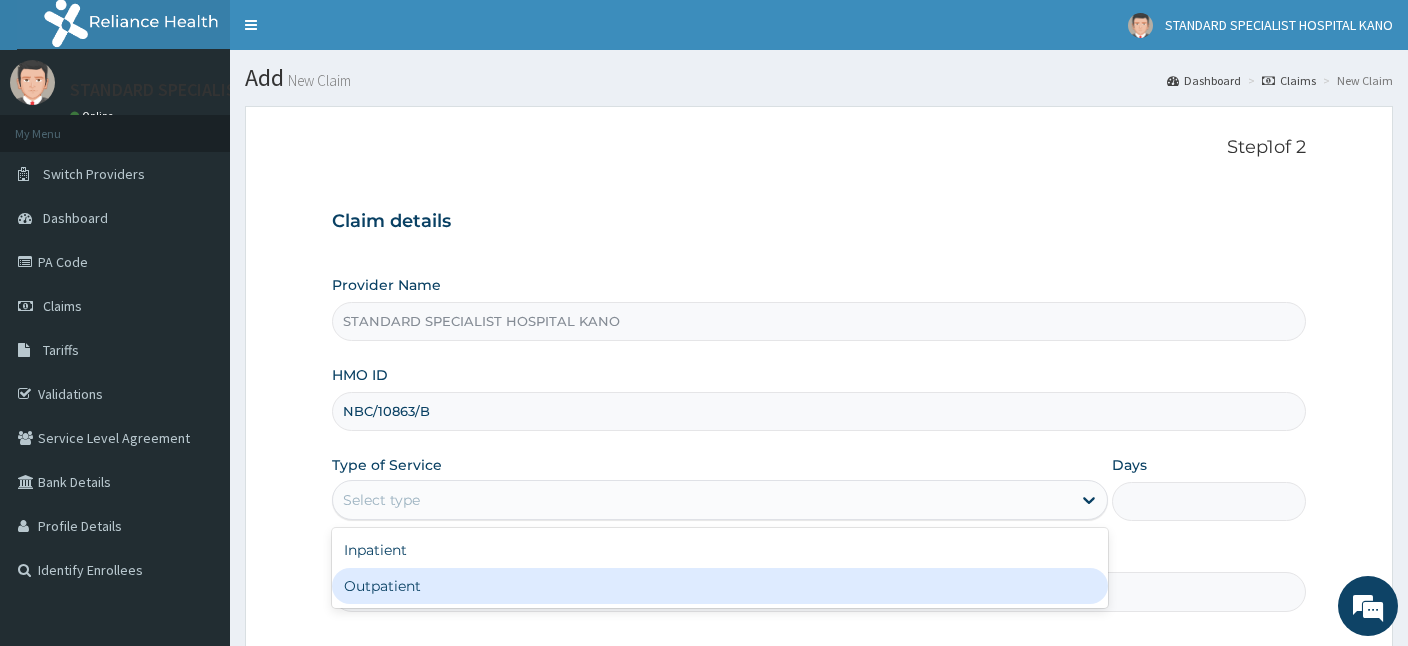 click on "Outpatient" at bounding box center [720, 586] 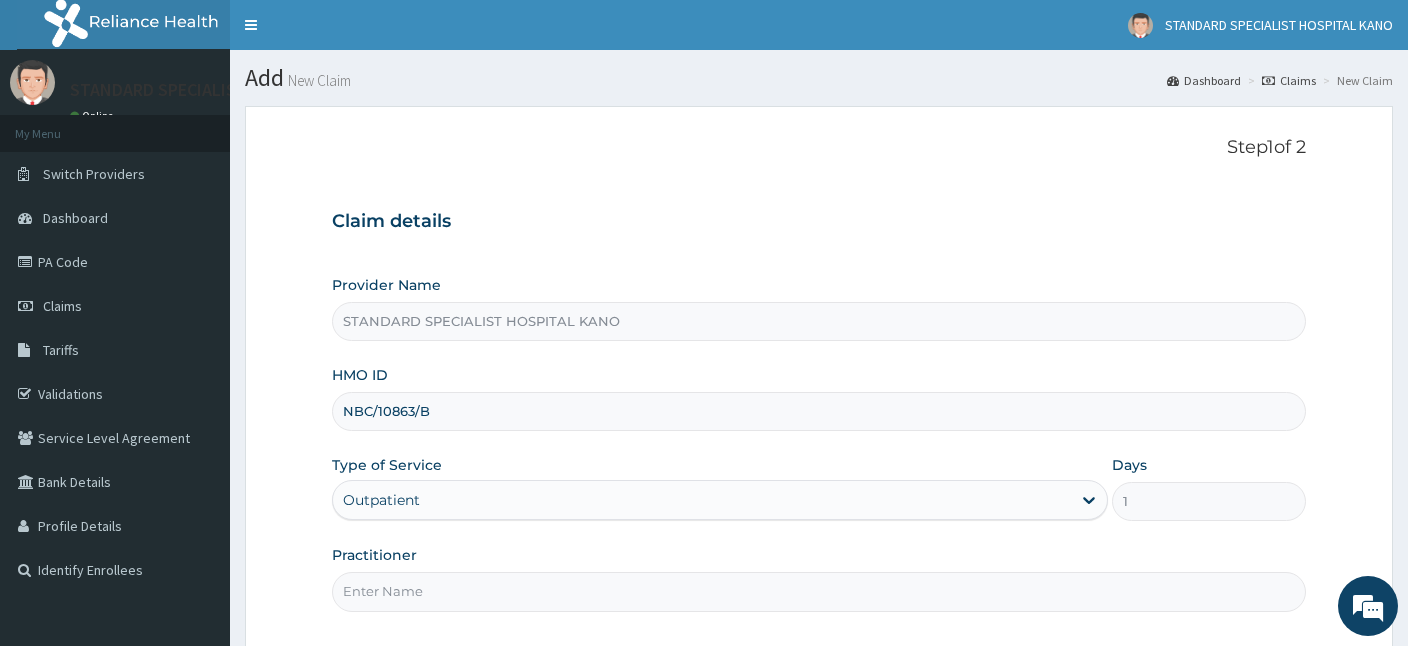 click on "Practitioner" at bounding box center [819, 591] 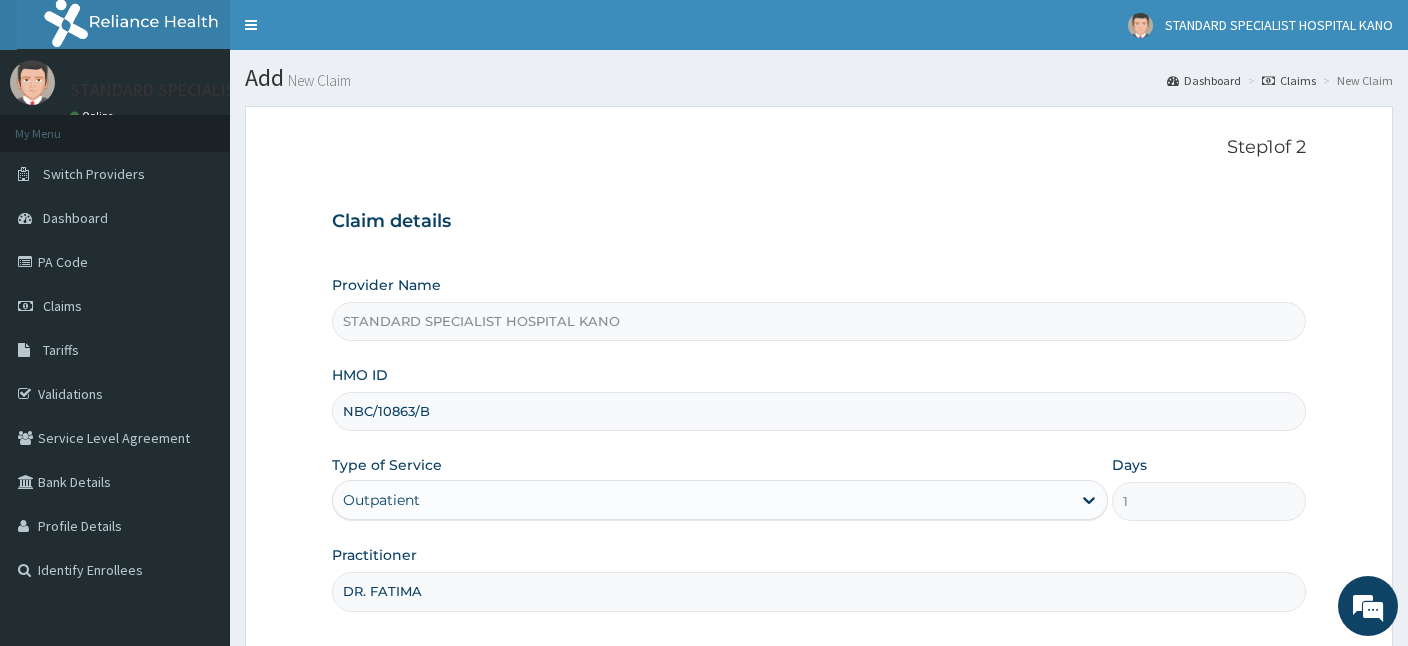 type on "DR. FATIMA" 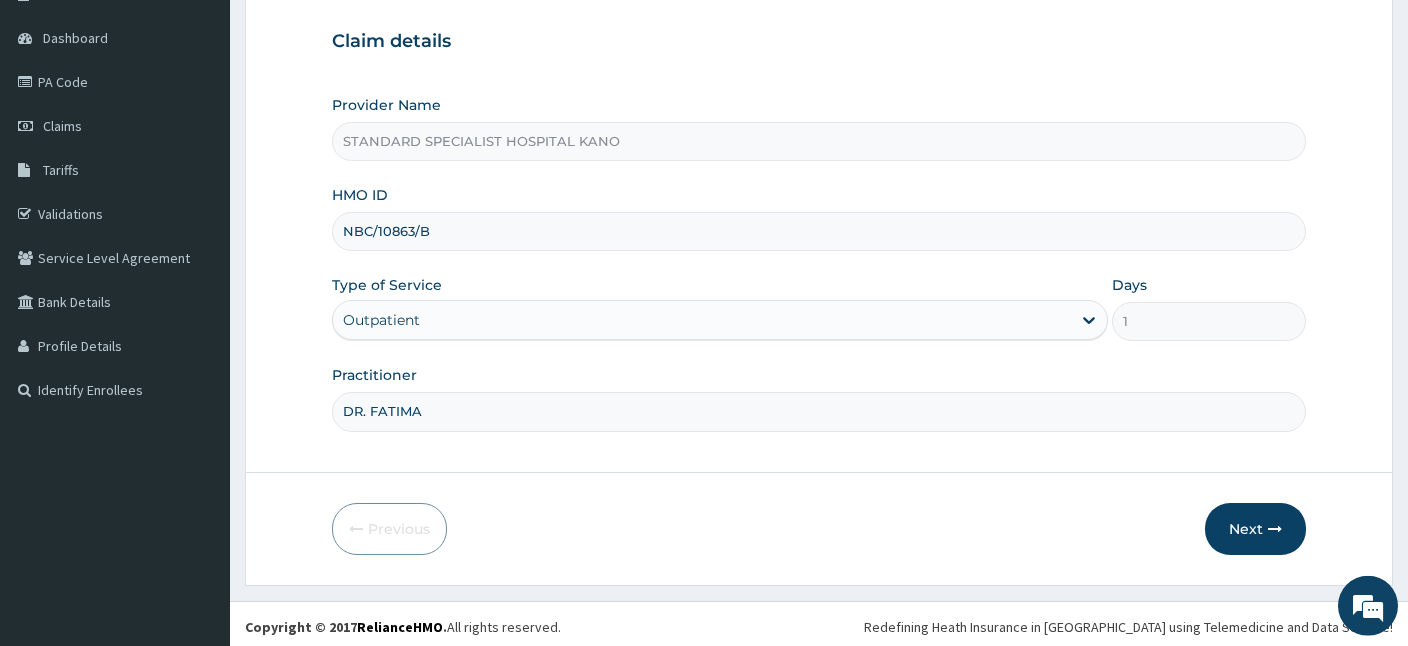 scroll, scrollTop: 184, scrollLeft: 0, axis: vertical 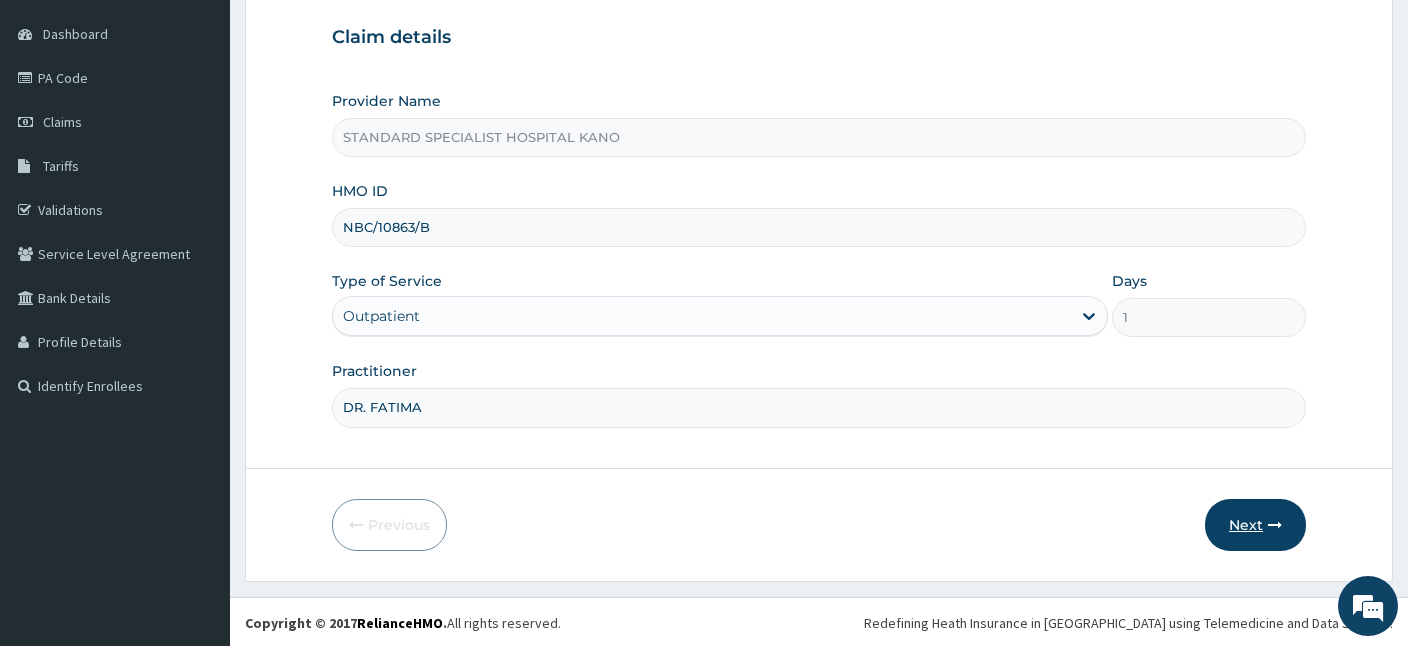 click on "Next" at bounding box center [1255, 525] 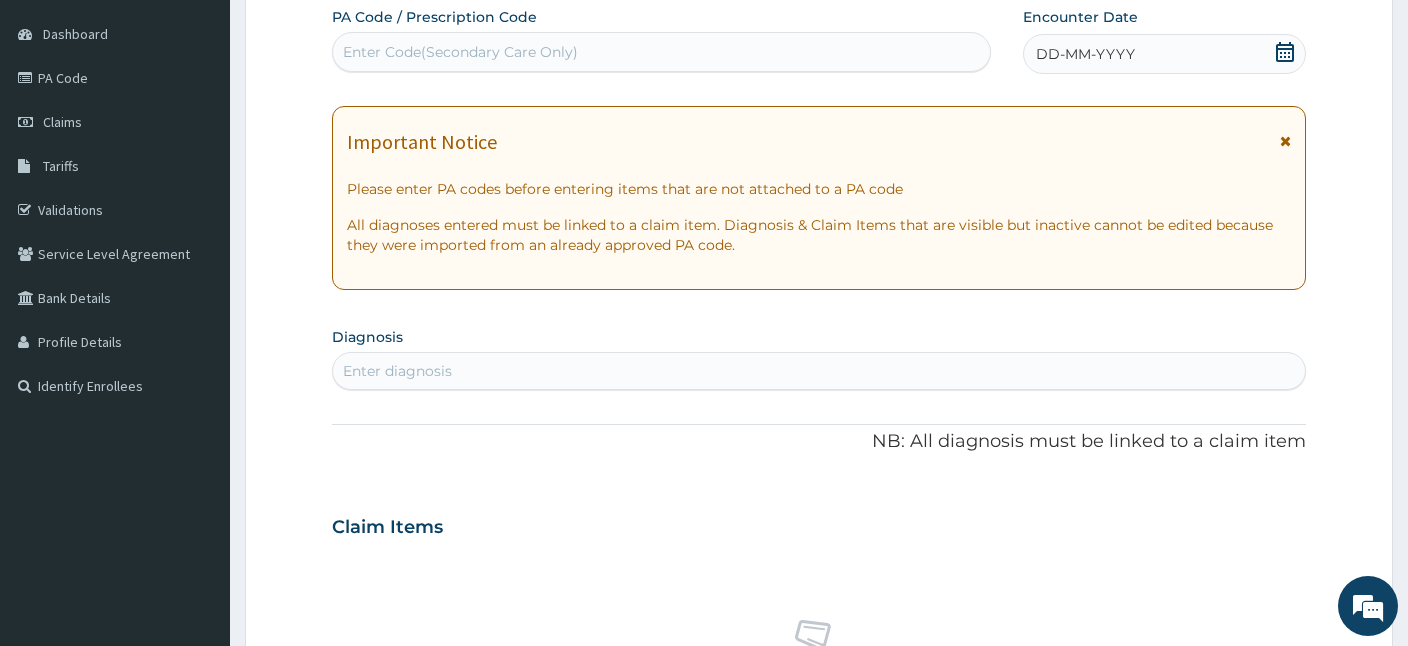 click on "Enter Code(Secondary Care Only)" at bounding box center [460, 52] 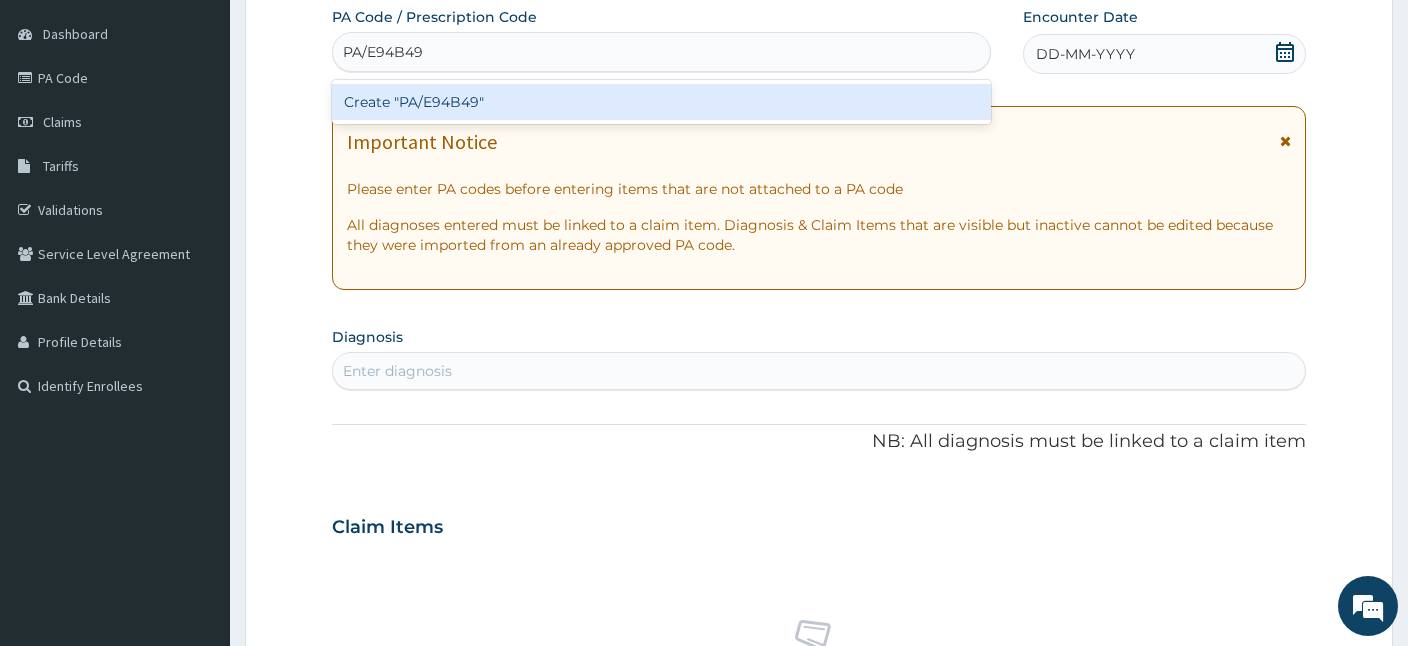 click on "Create "PA/E94B49"" at bounding box center [661, 102] 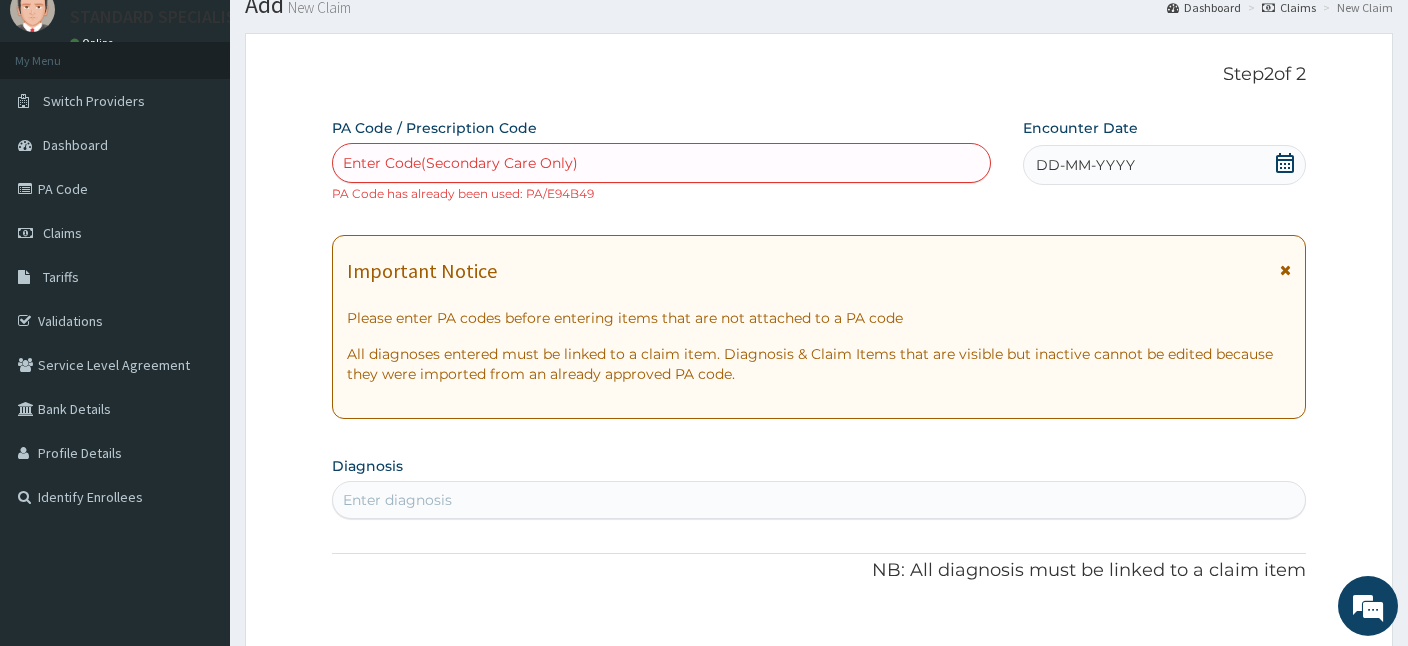 scroll, scrollTop: 0, scrollLeft: 0, axis: both 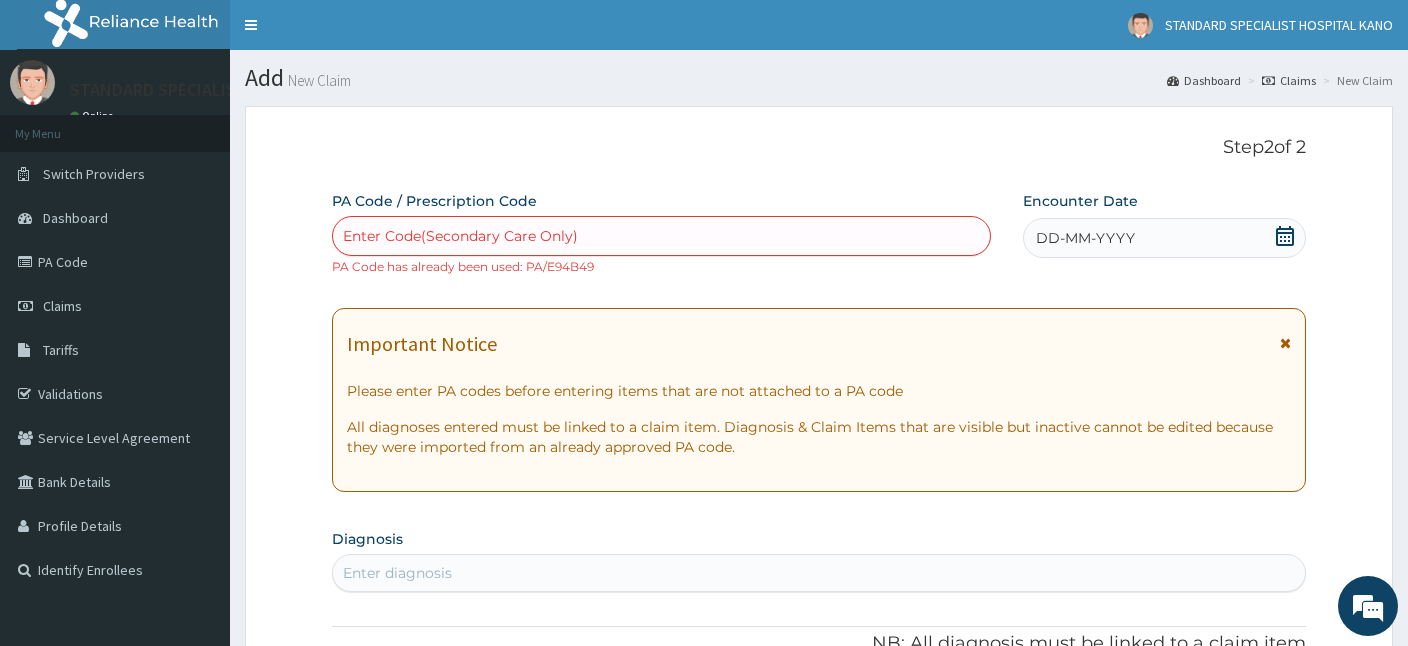 click on "Claims" at bounding box center (1289, 80) 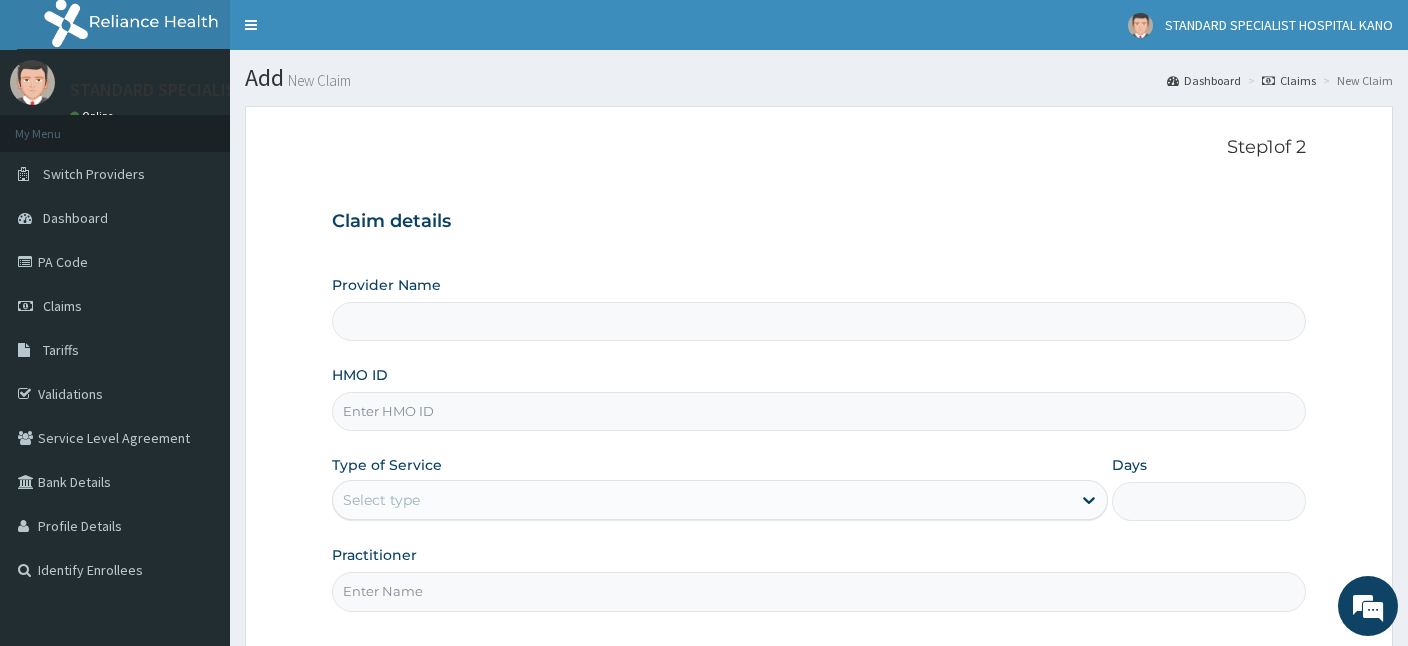 click on "HMO ID" at bounding box center (819, 411) 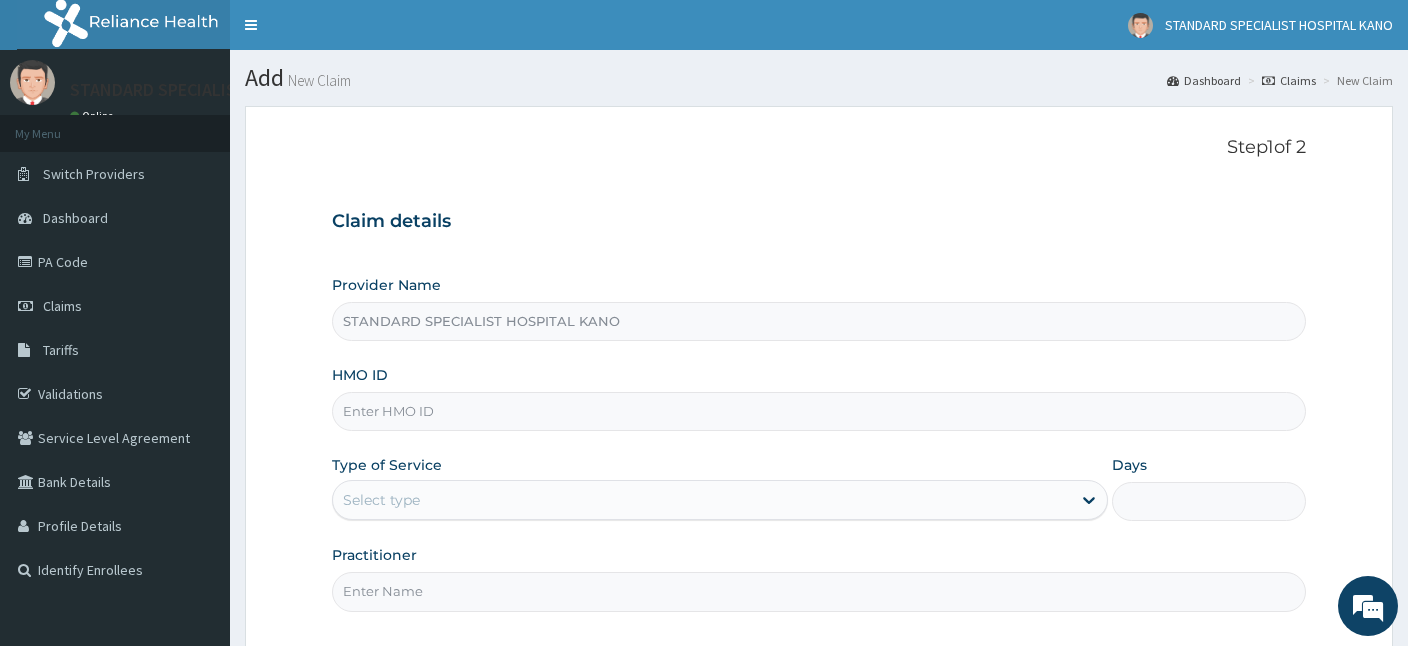 scroll, scrollTop: 0, scrollLeft: 0, axis: both 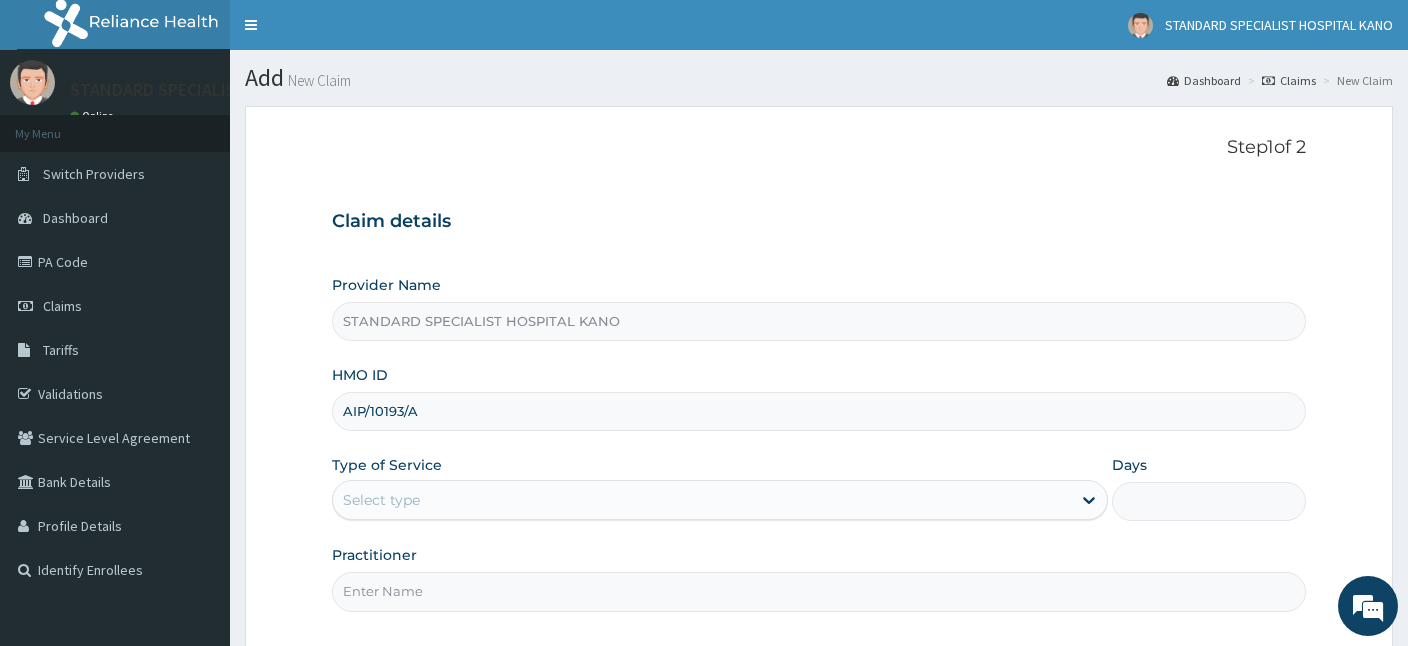 type on "AIP/10193/A" 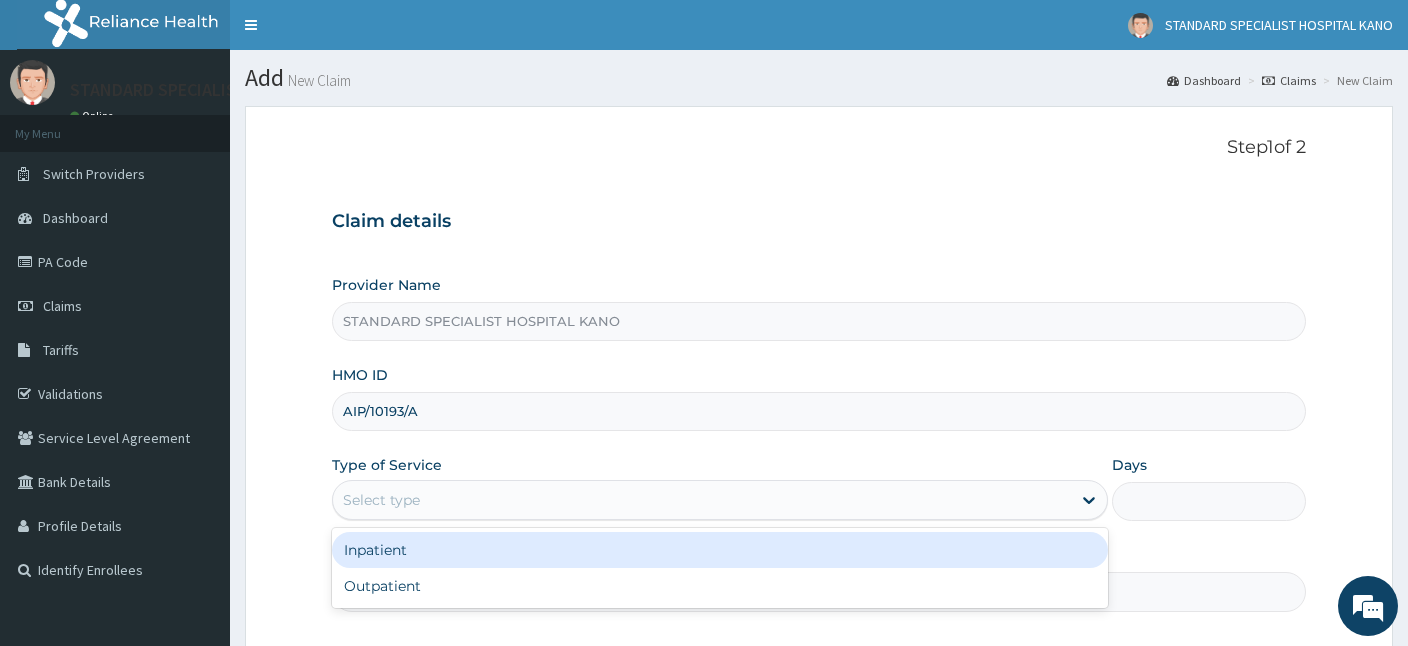 click on "Select type" at bounding box center [381, 500] 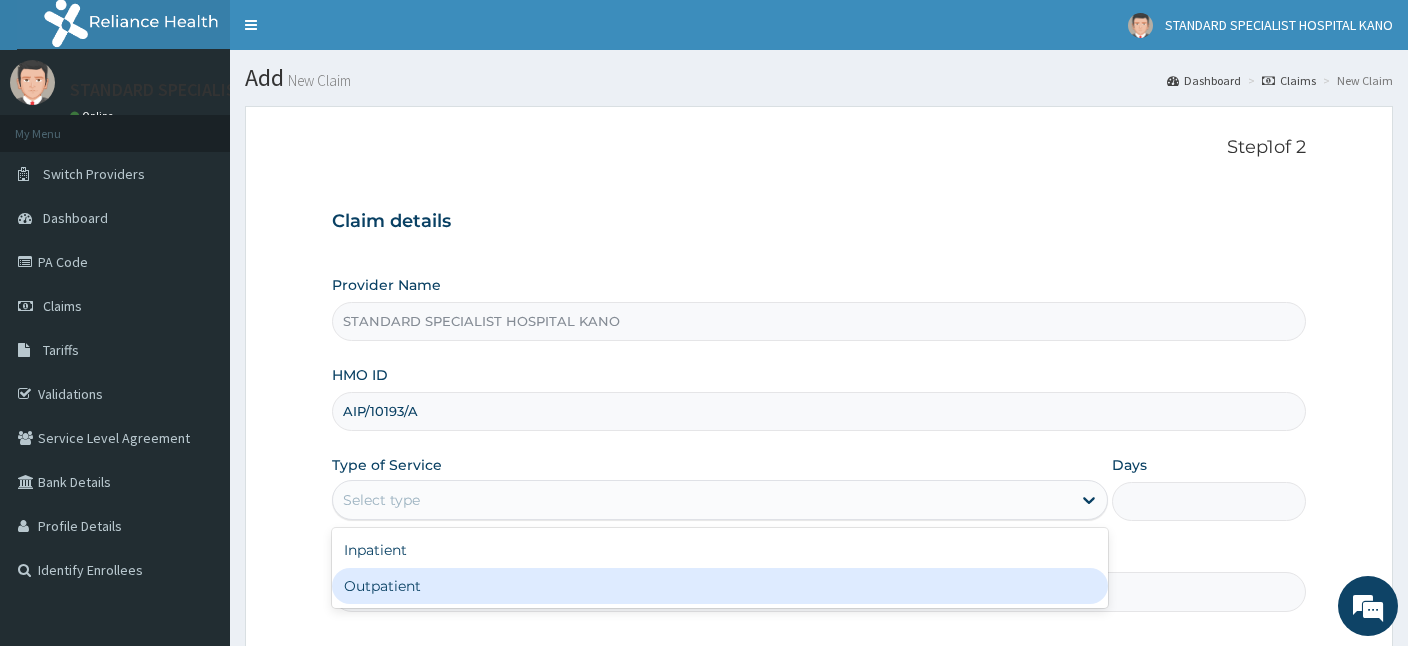 click on "Outpatient" at bounding box center (720, 586) 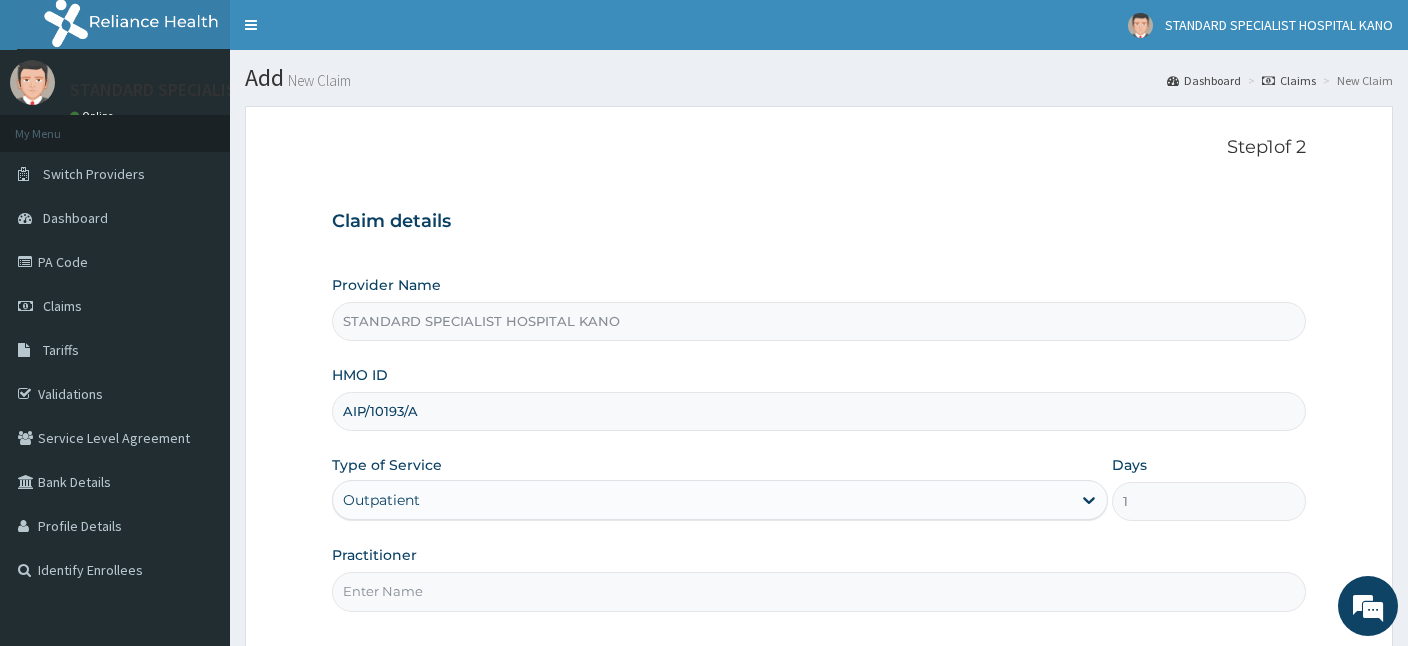click on "Practitioner" at bounding box center [819, 591] 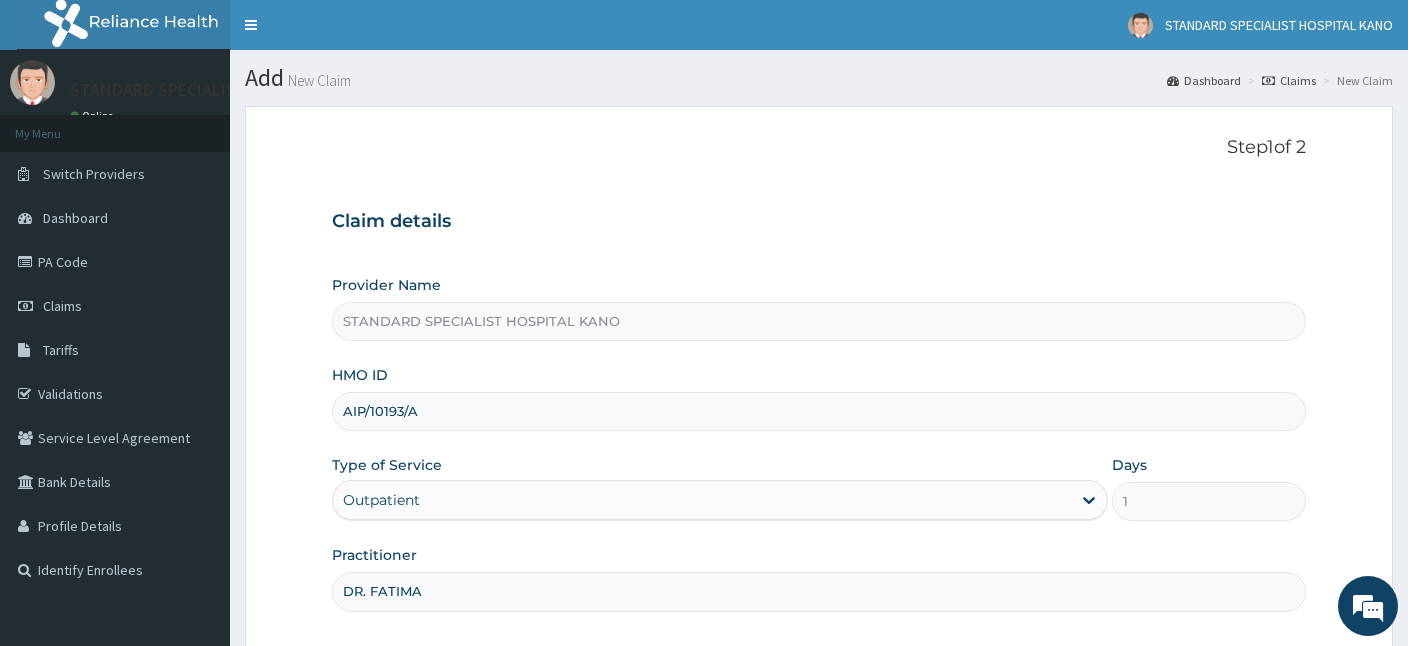 type on "DR. FATIMA" 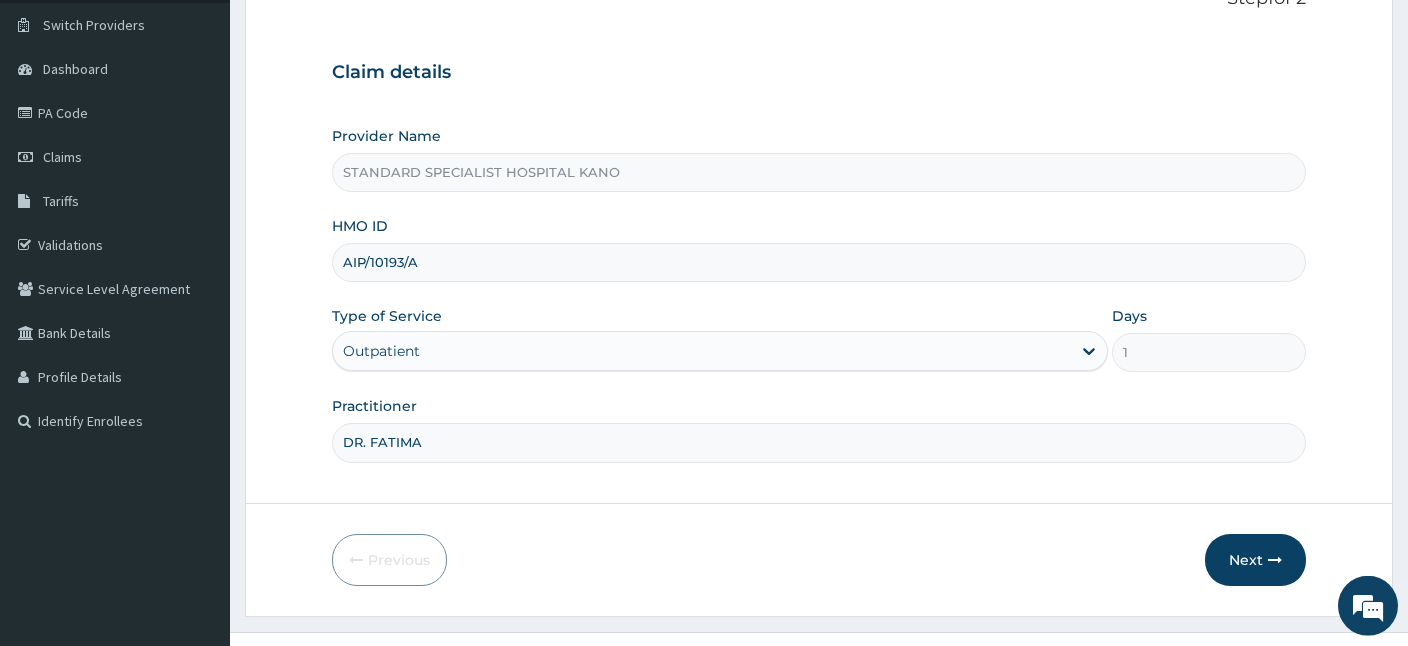 scroll, scrollTop: 184, scrollLeft: 0, axis: vertical 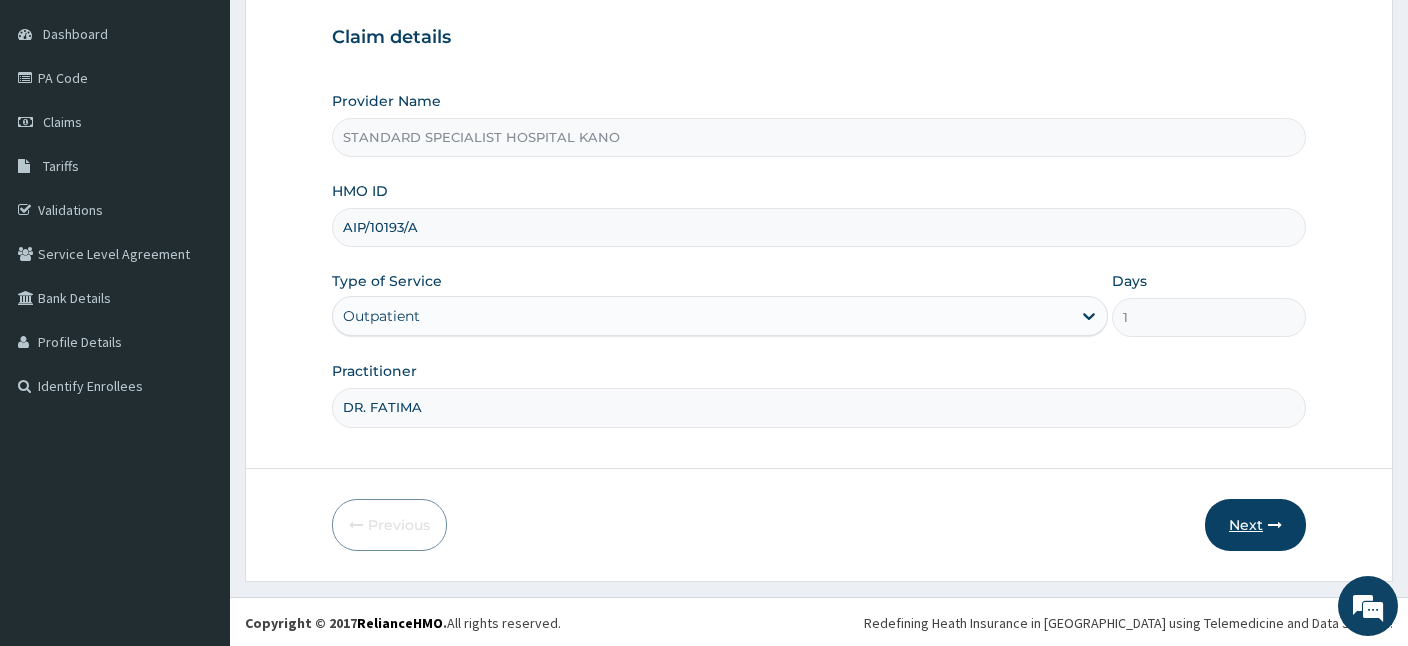 click on "Next" at bounding box center [1255, 525] 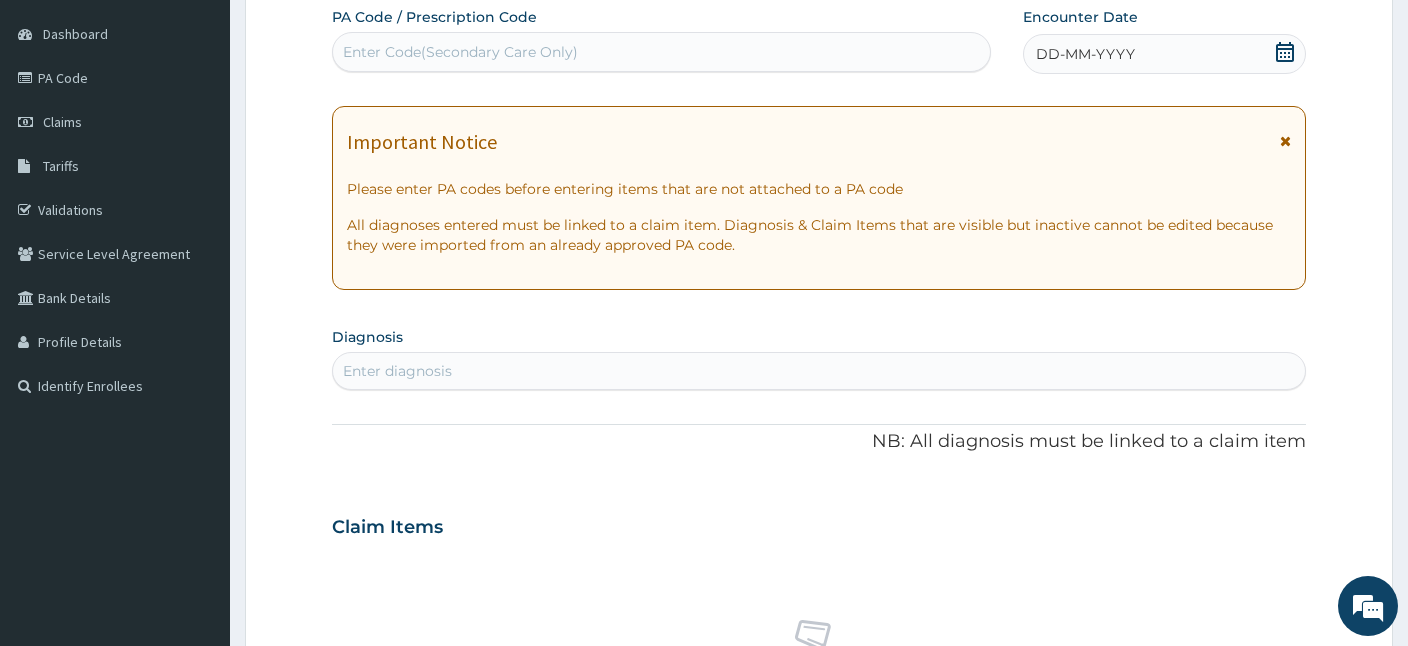 click on "Enter Code(Secondary Care Only)" at bounding box center [460, 52] 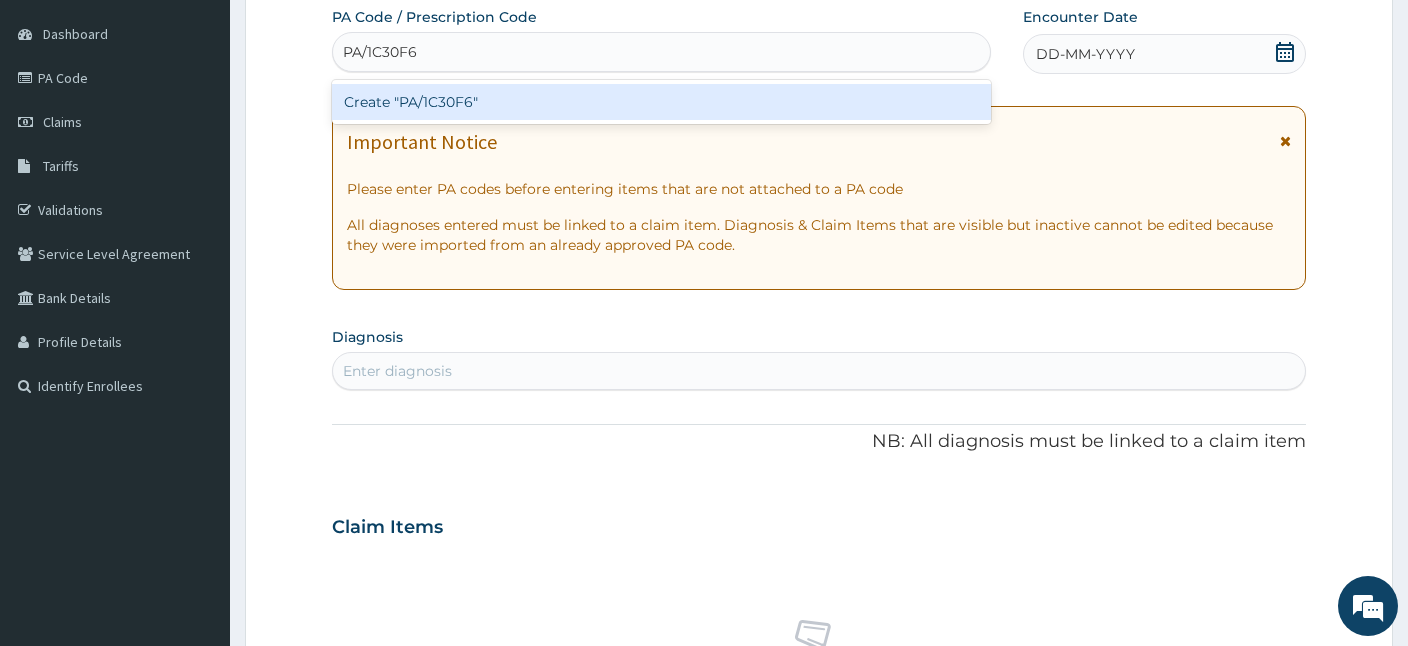 click on "Create "PA/1C30F6"" at bounding box center [661, 102] 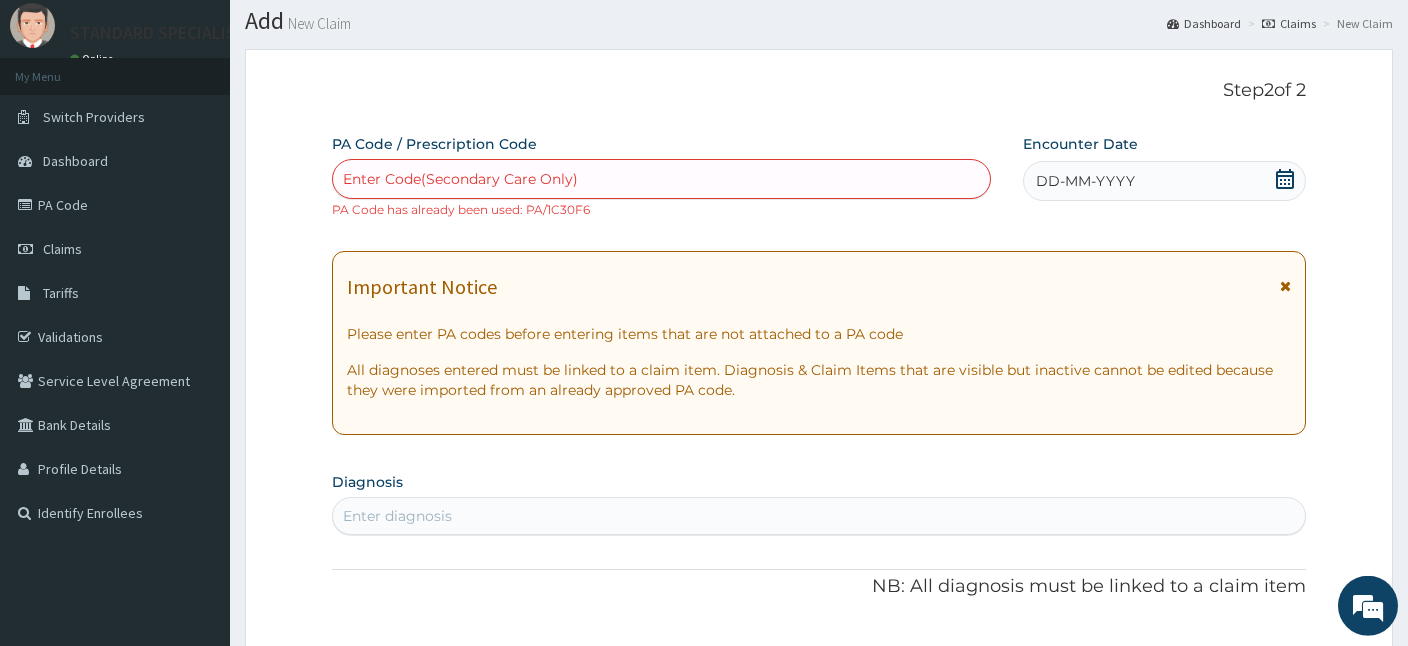 scroll, scrollTop: 0, scrollLeft: 0, axis: both 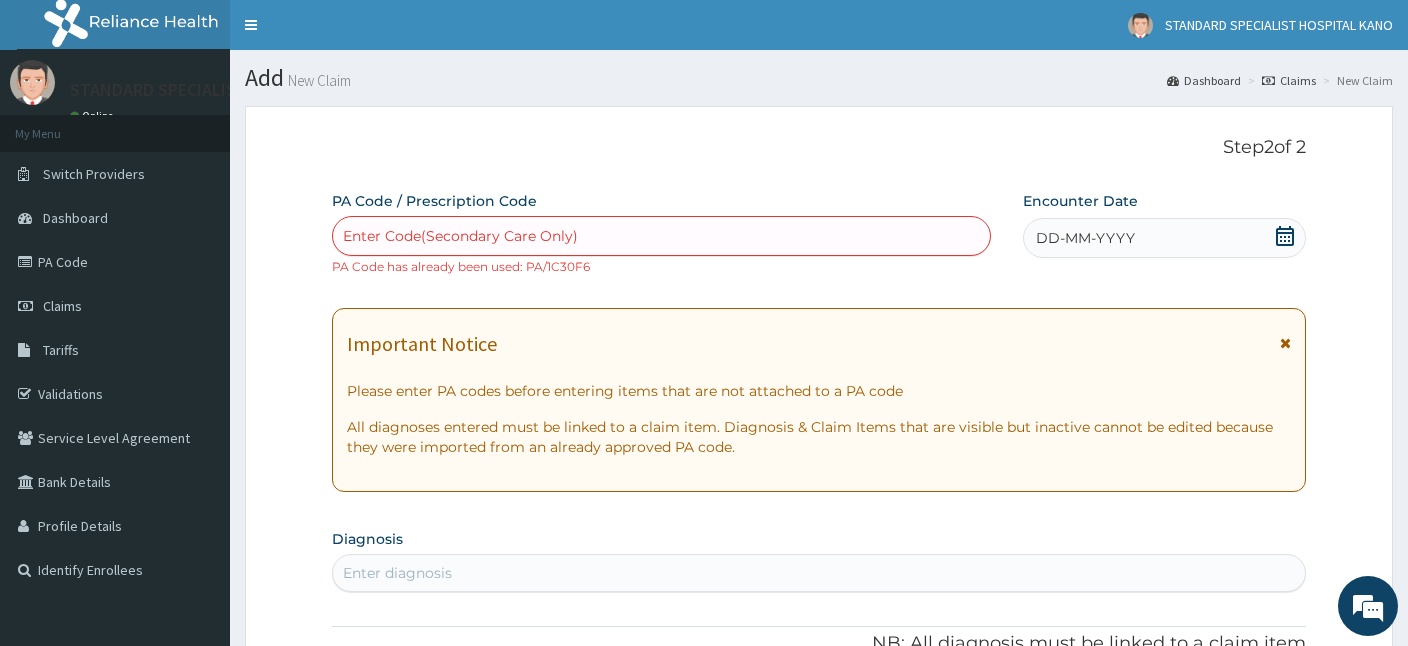 click on "Claims" at bounding box center (1289, 80) 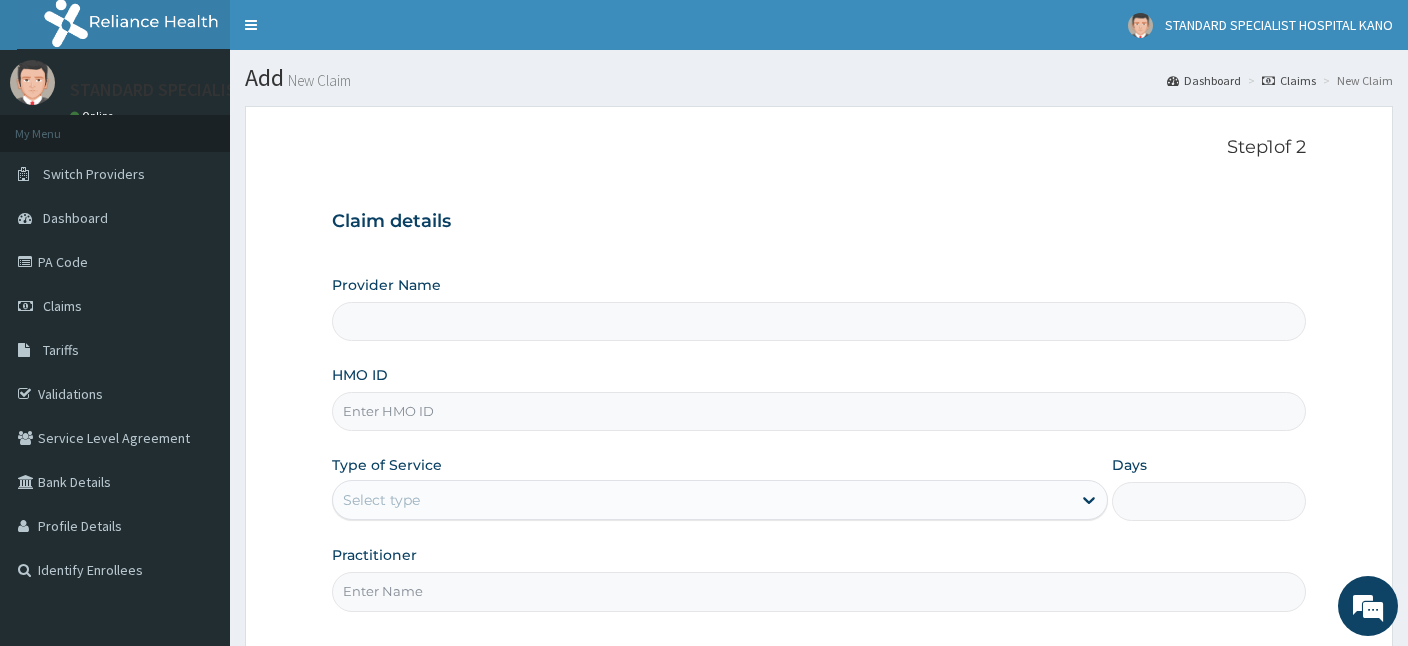 scroll, scrollTop: 0, scrollLeft: 0, axis: both 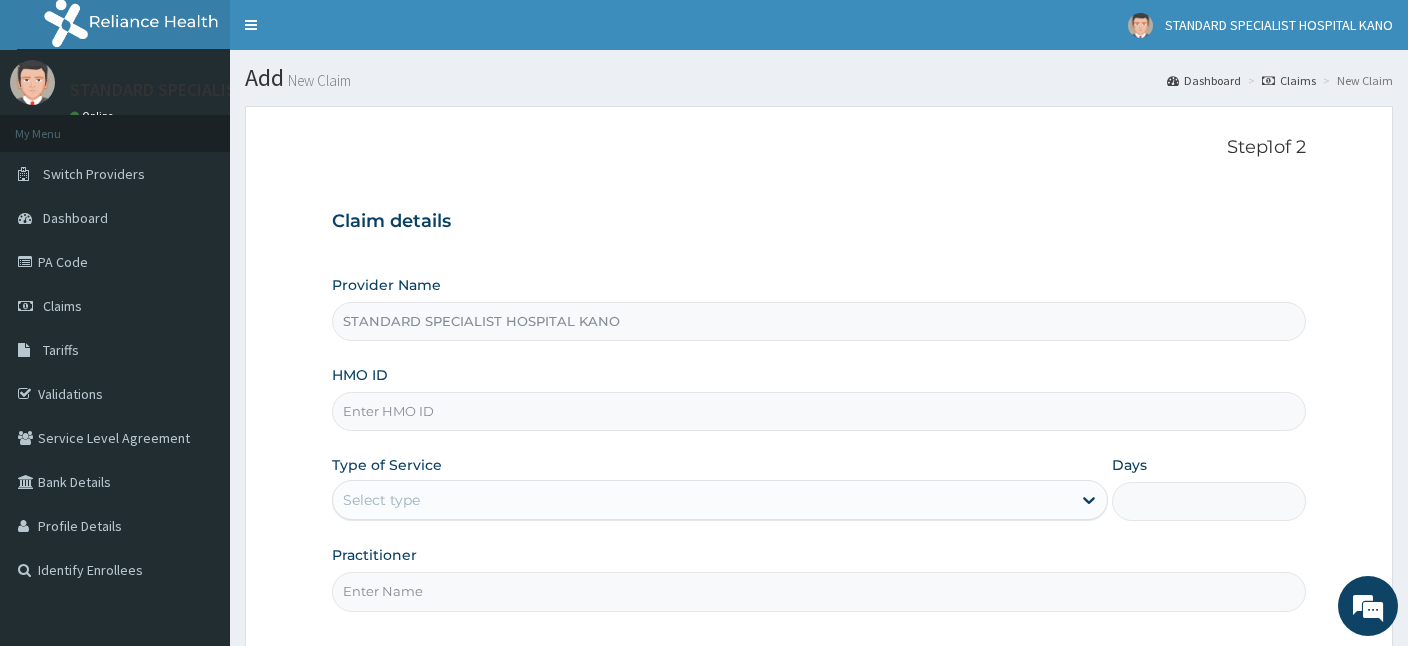 type on "STANDARD SPECIALIST HOSPITAL KANO" 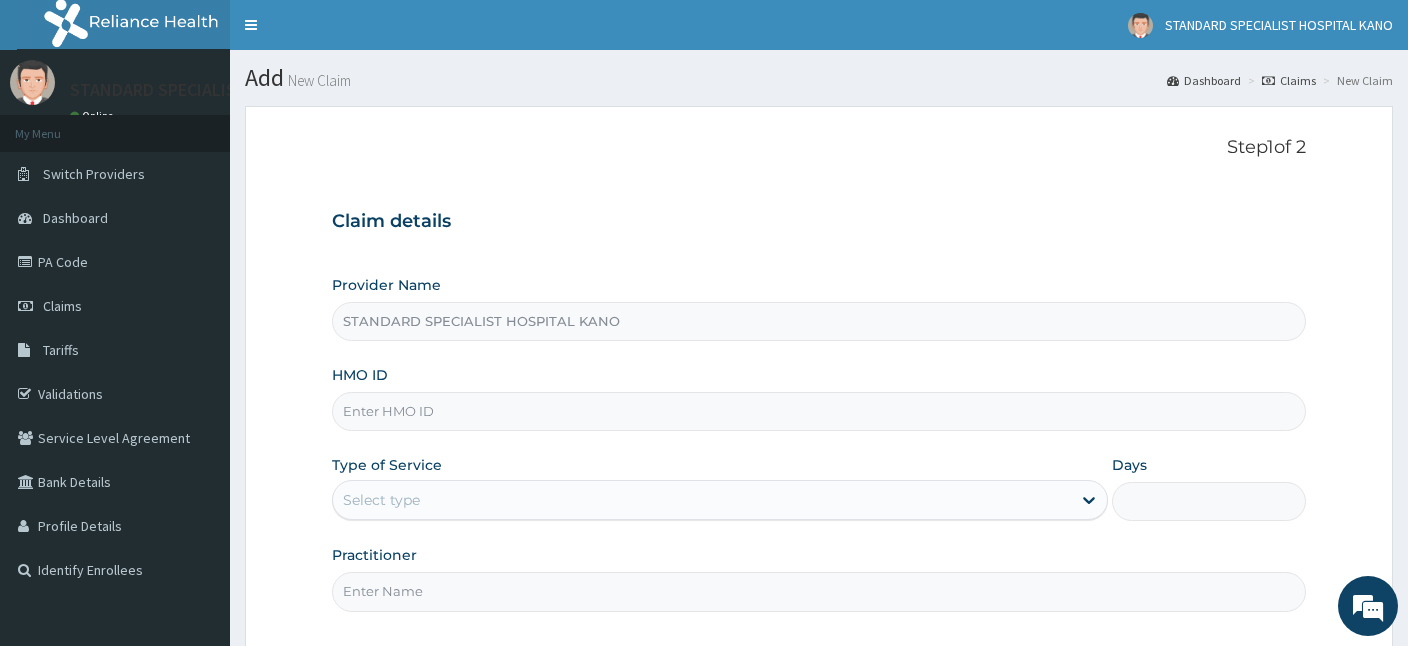 click on "HMO ID" at bounding box center [819, 411] 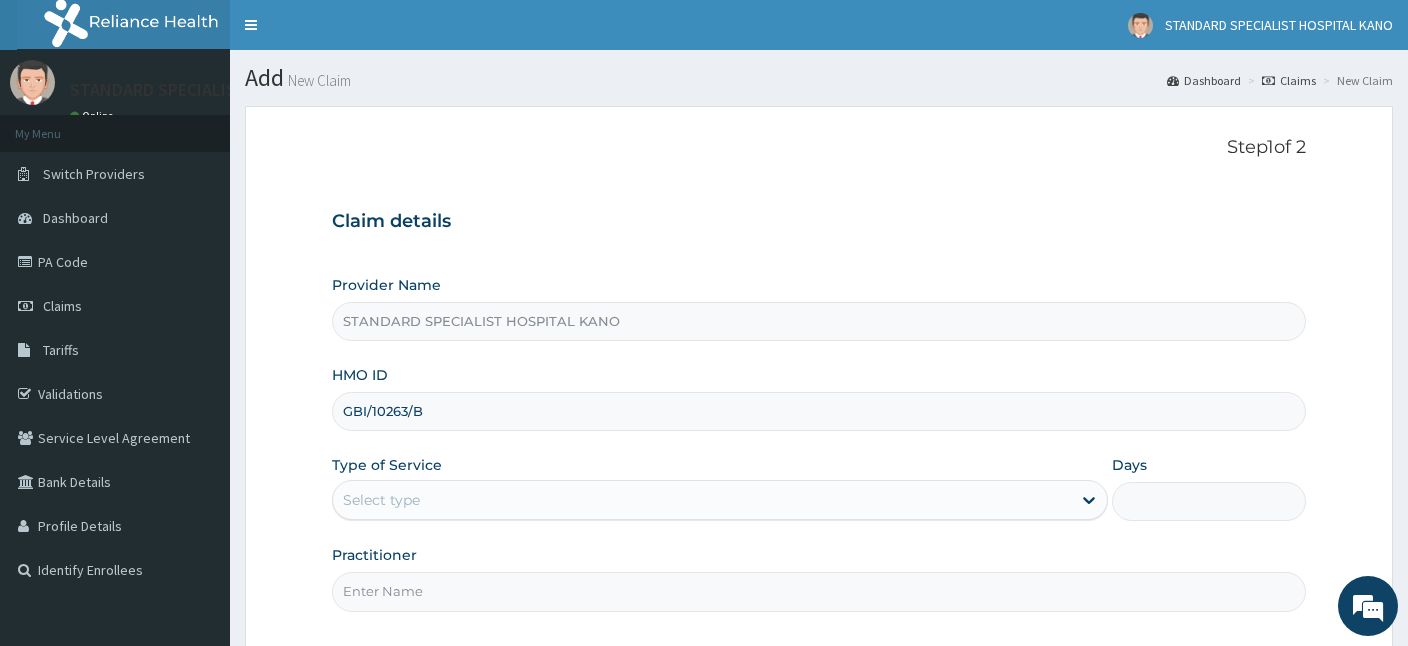 type on "GBI/10263/B" 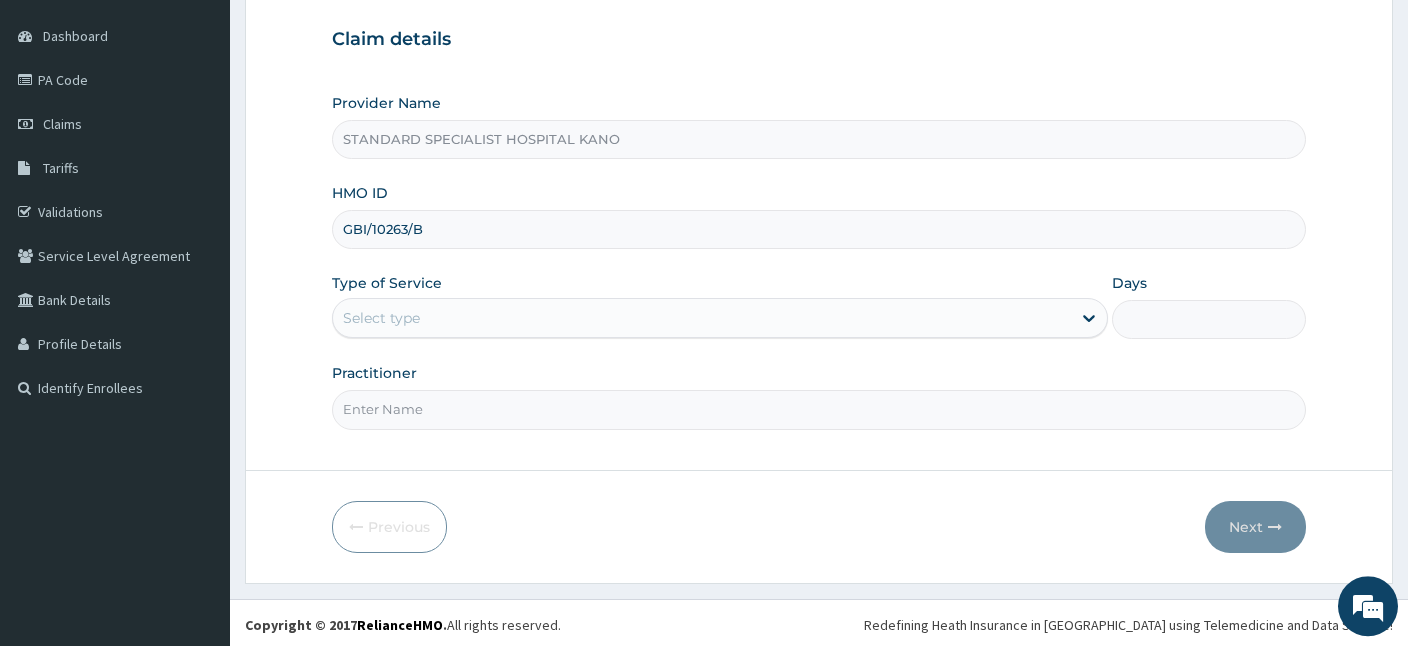 scroll, scrollTop: 184, scrollLeft: 0, axis: vertical 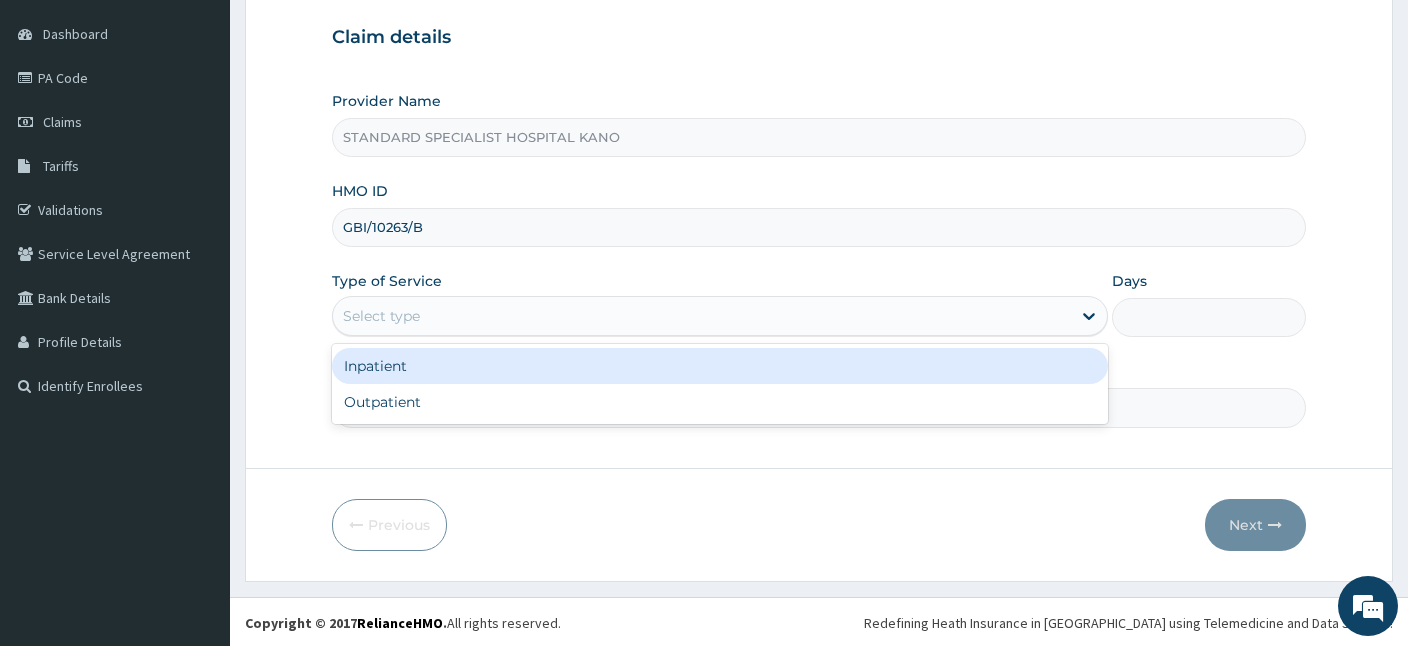 click on "Select type" at bounding box center (702, 316) 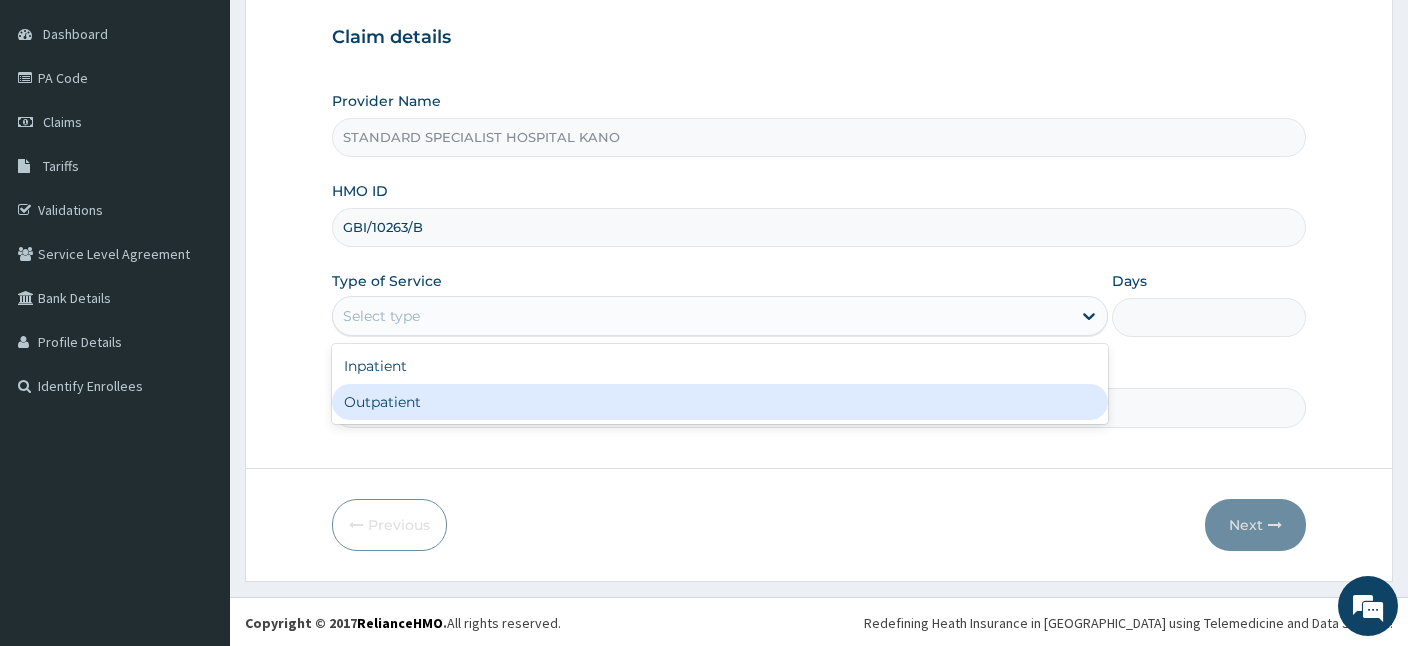 click on "Outpatient" at bounding box center [720, 402] 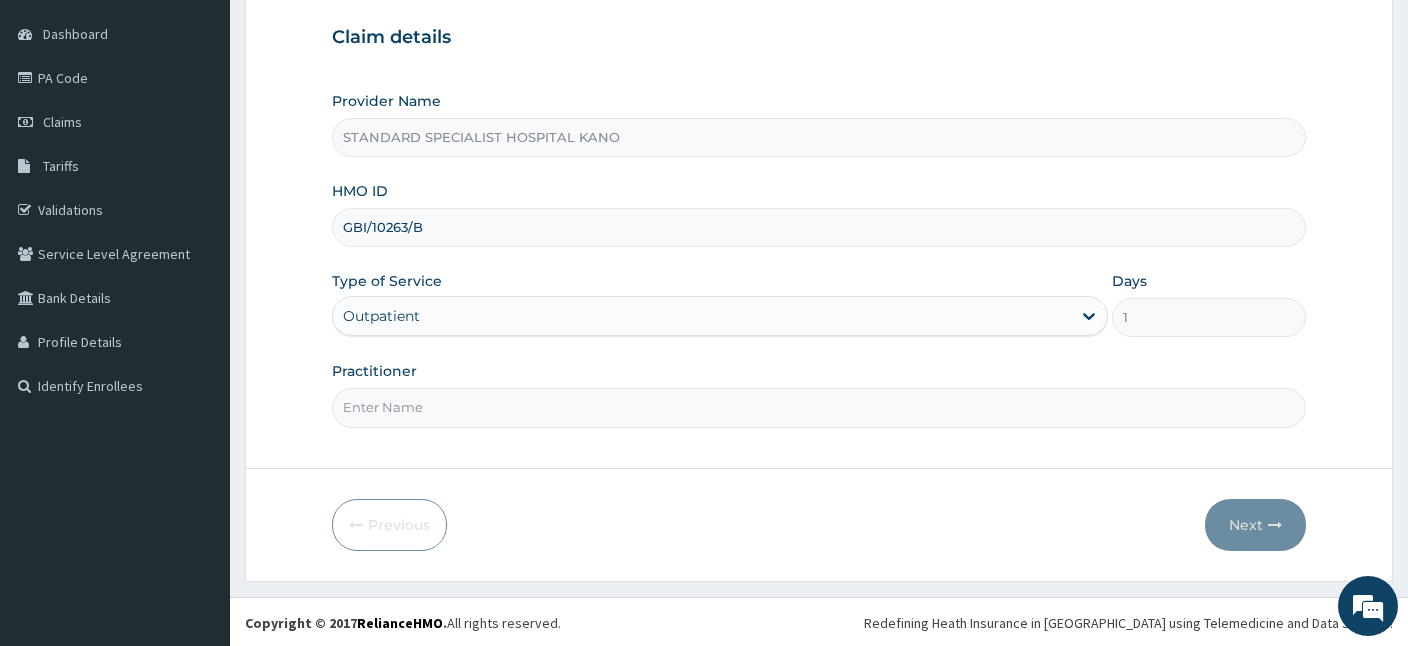 click on "Practitioner" at bounding box center [819, 407] 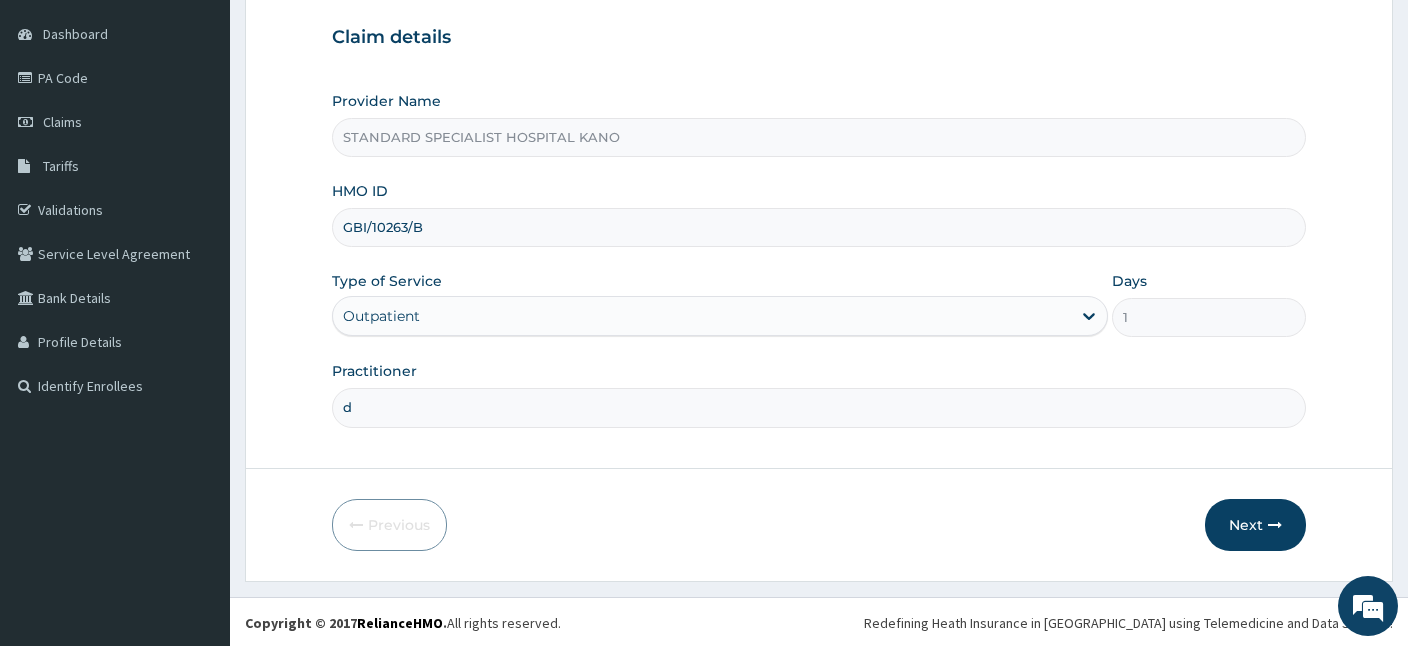 scroll, scrollTop: 0, scrollLeft: 0, axis: both 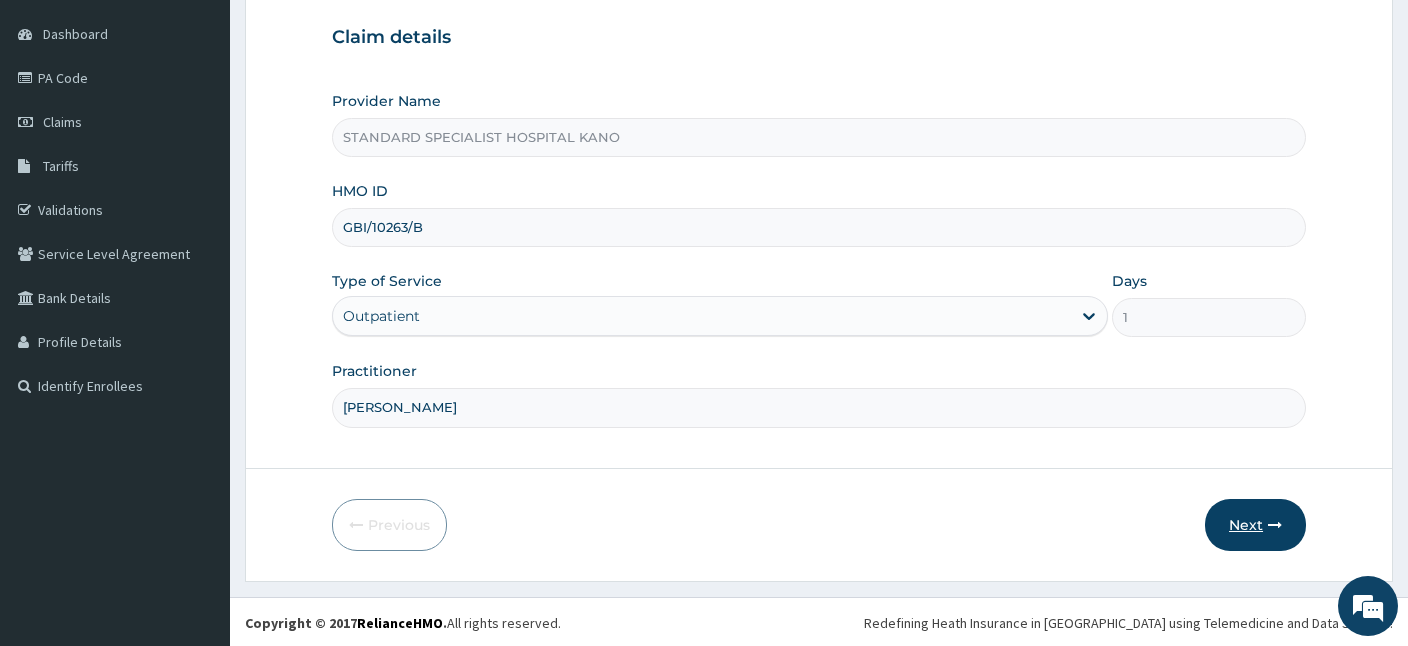 type on "DR FELIX" 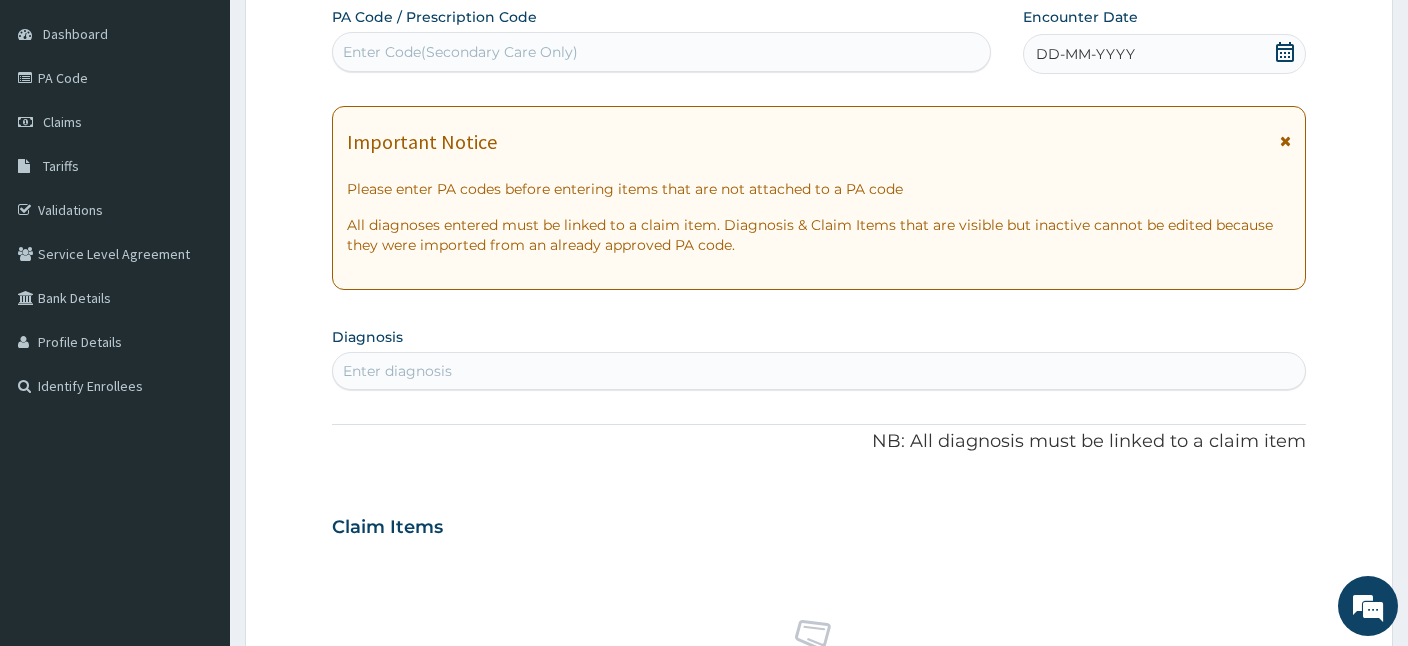 click on "Enter Code(Secondary Care Only)" at bounding box center [460, 52] 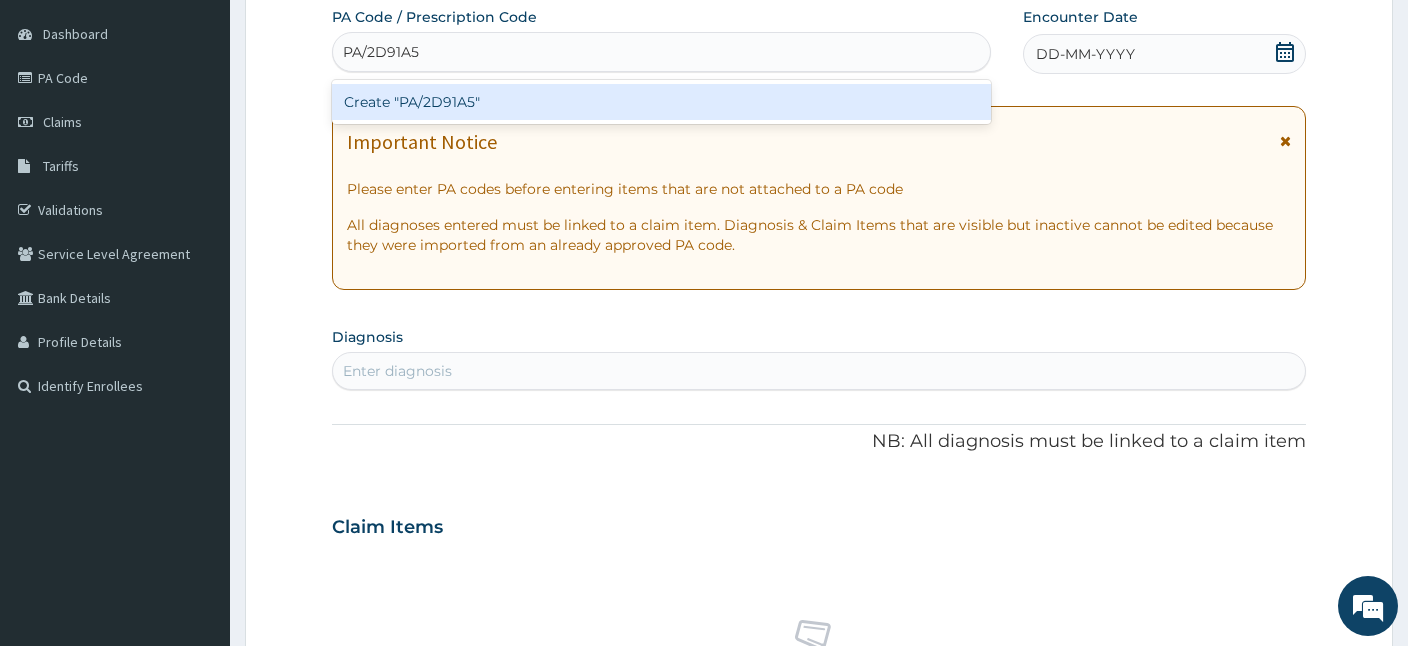 click on "Create "PA/2D91A5"" at bounding box center (661, 102) 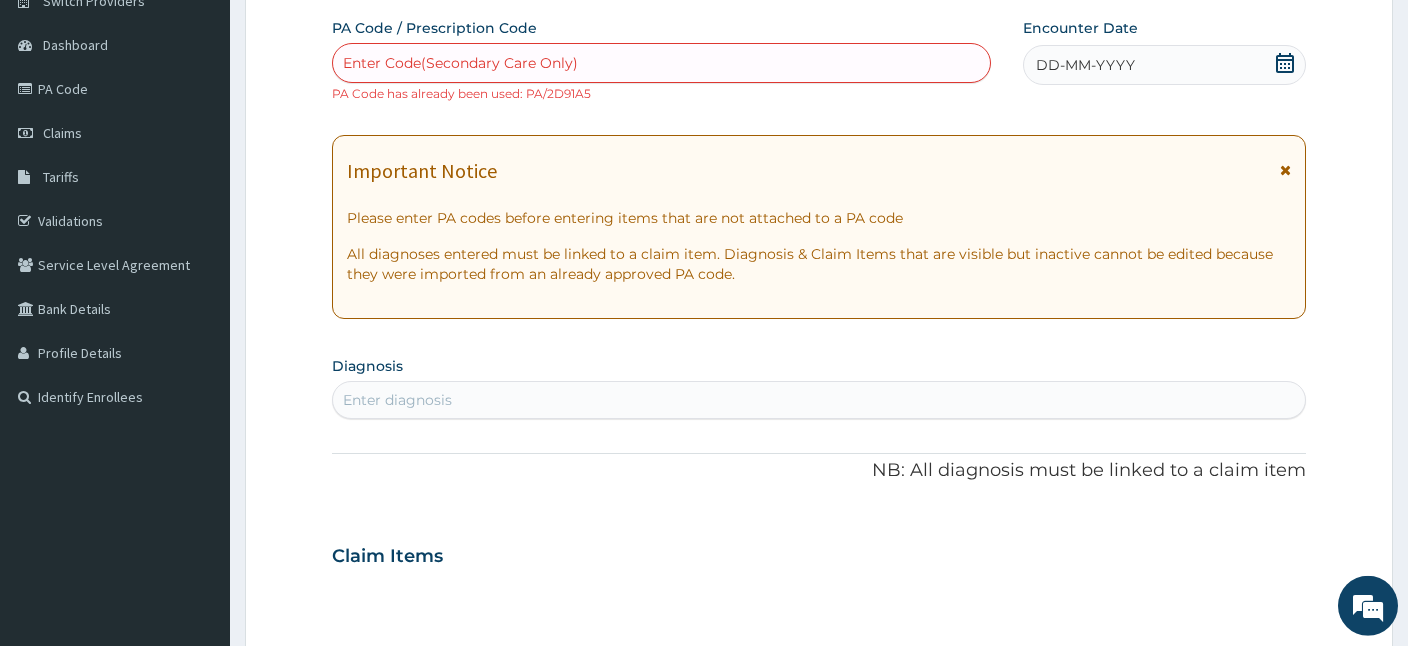 scroll, scrollTop: 0, scrollLeft: 0, axis: both 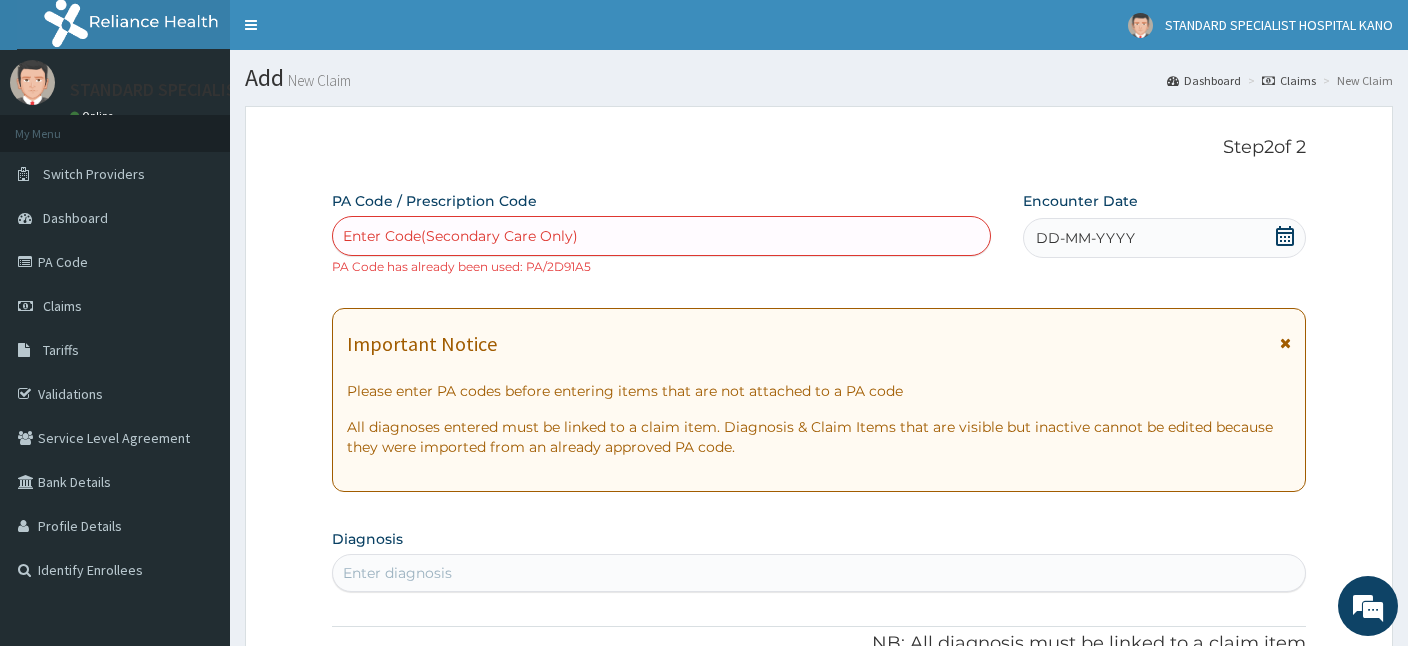 click on "Claims" at bounding box center [1289, 80] 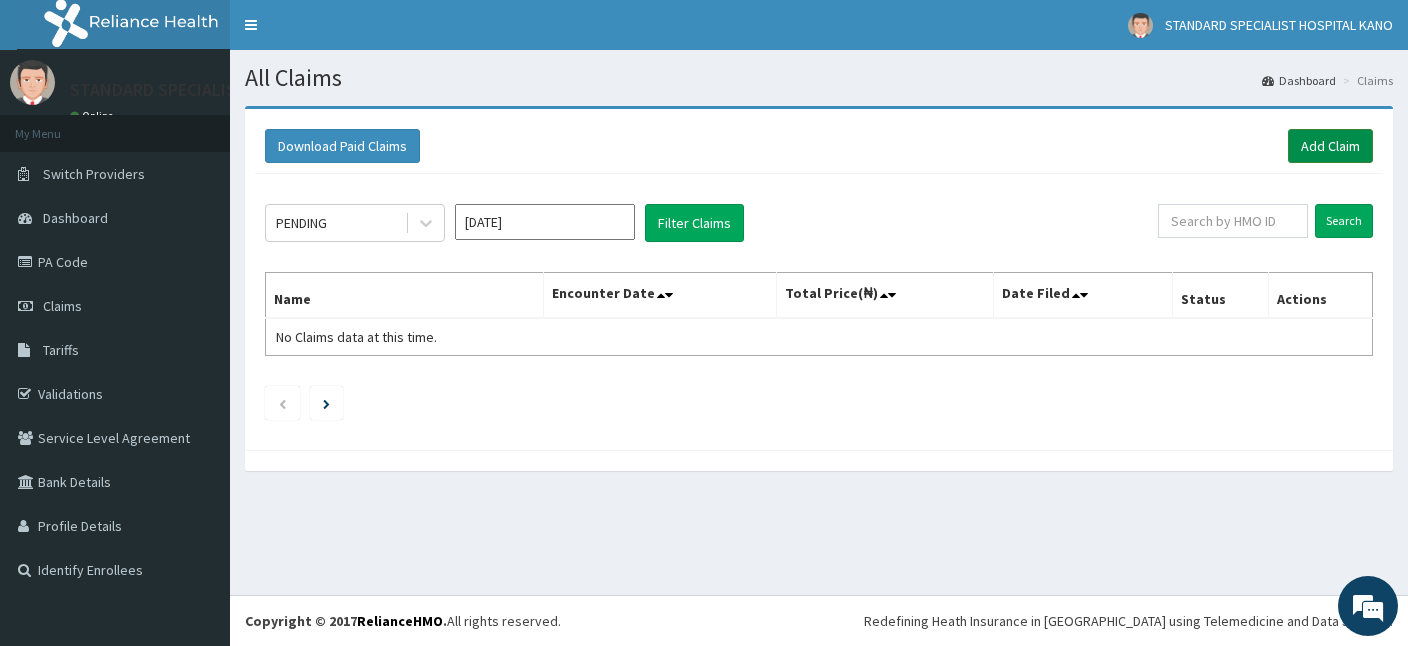 scroll, scrollTop: 0, scrollLeft: 0, axis: both 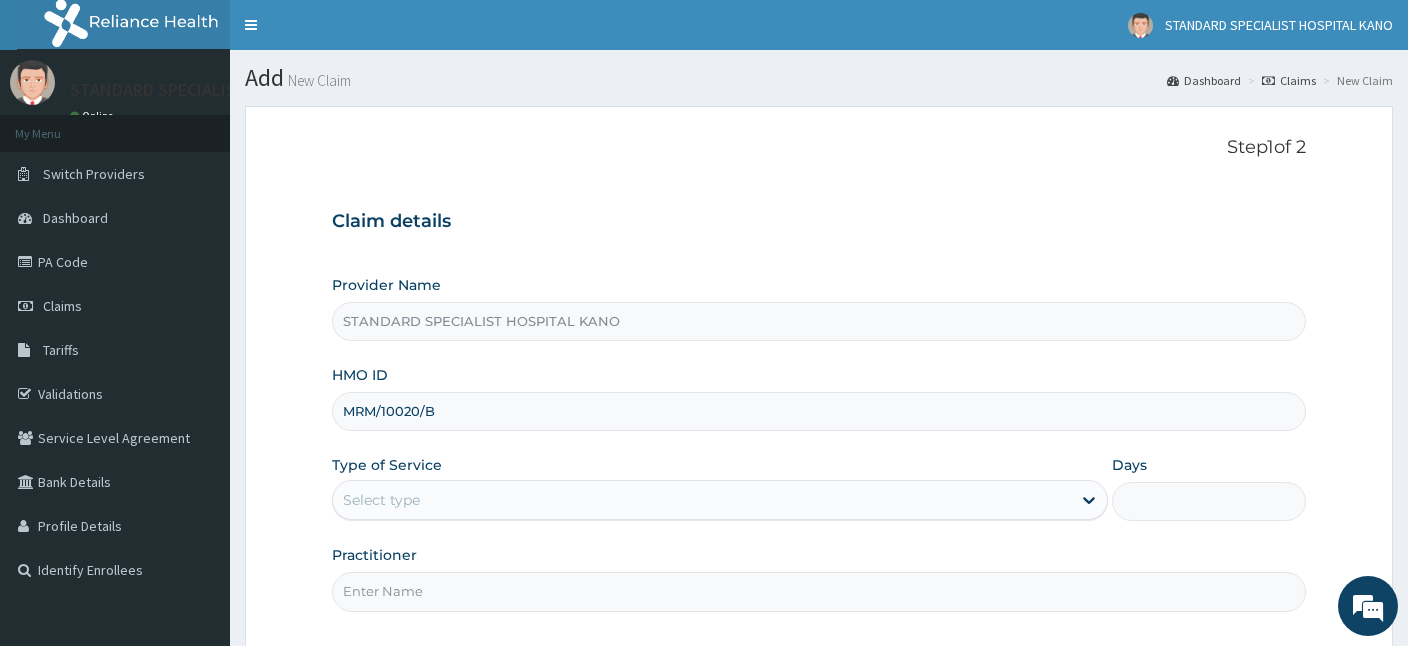 type on "MRM/10020/B" 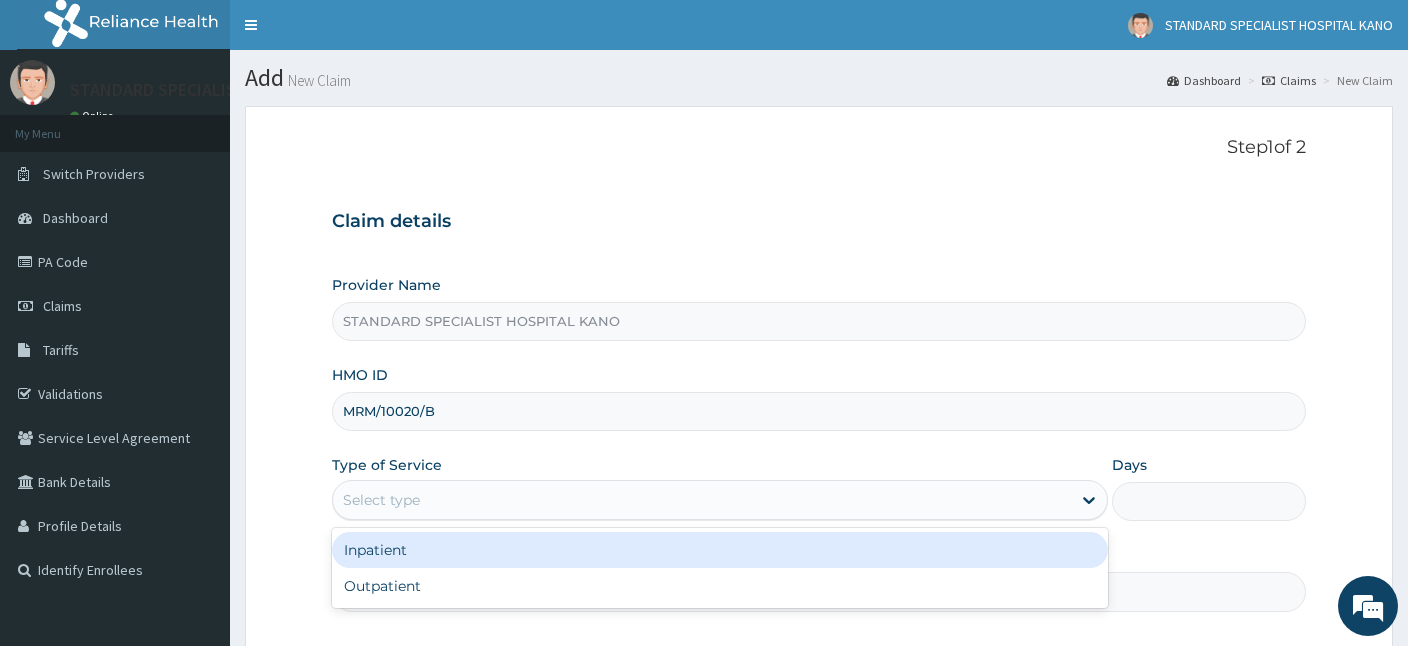 click on "Select type" at bounding box center (381, 500) 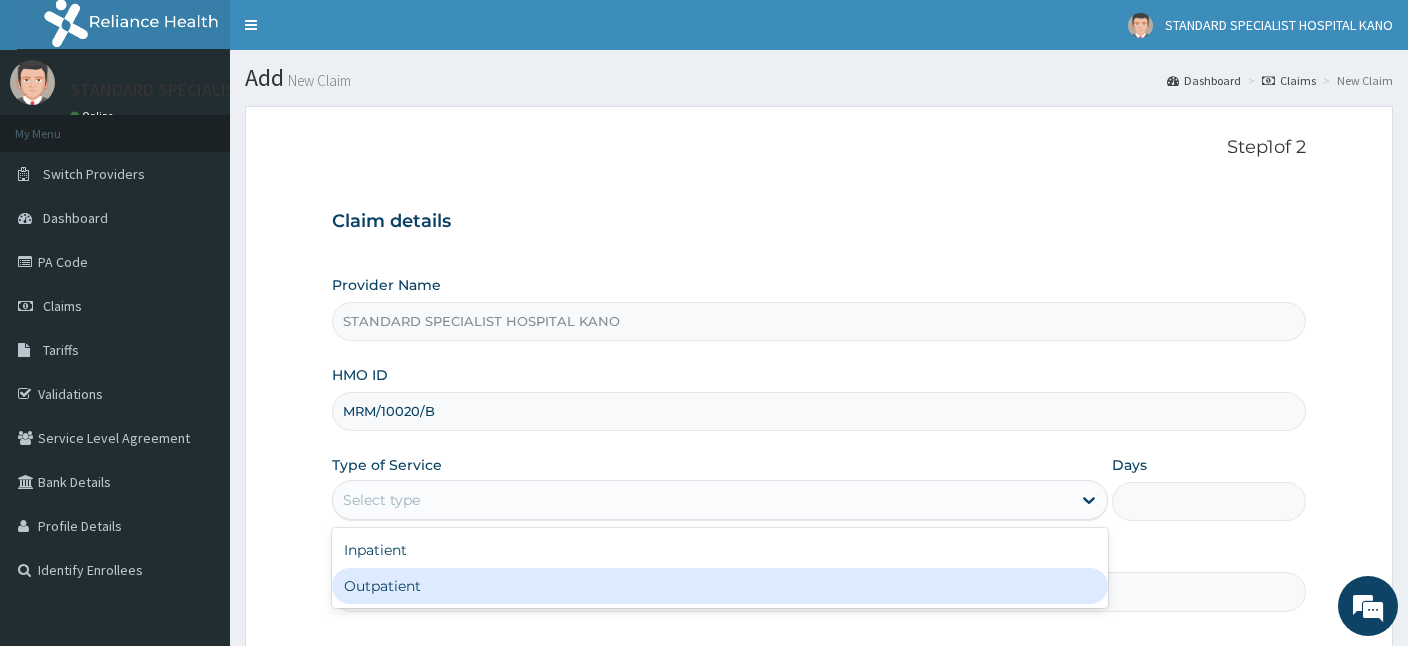 click on "Outpatient" at bounding box center [720, 586] 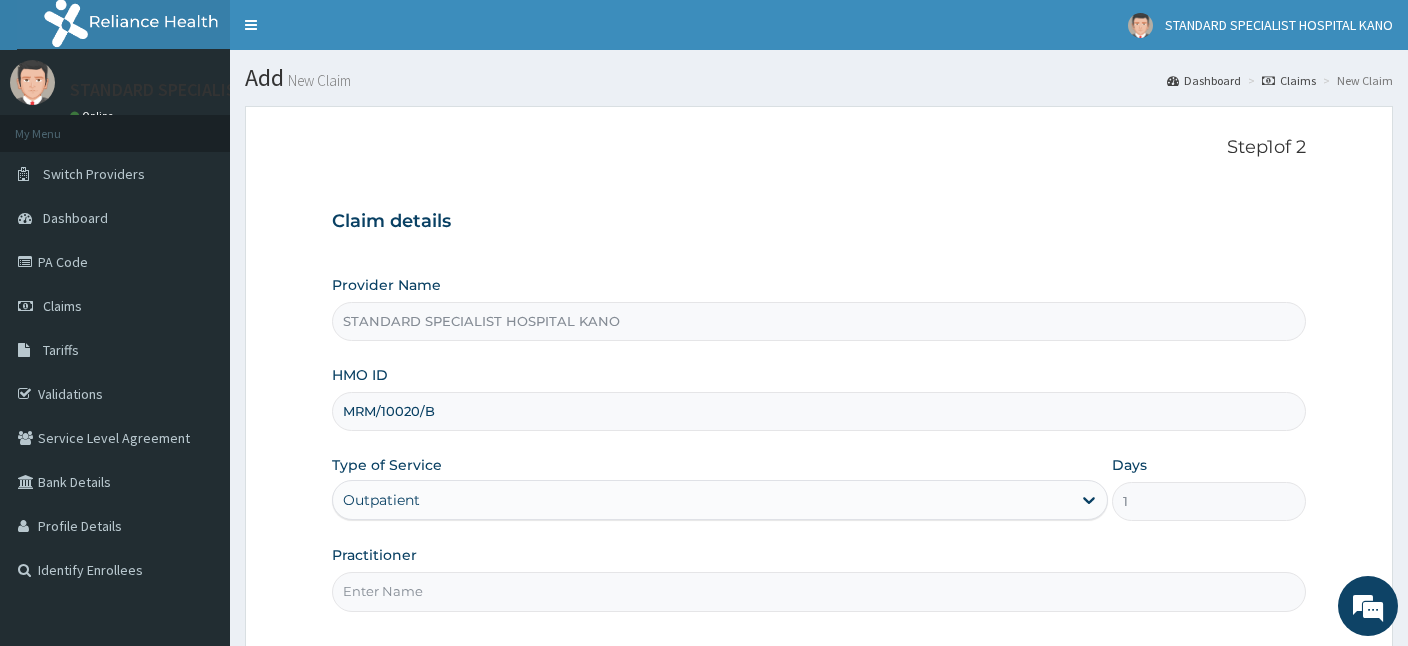 click on "Practitioner" at bounding box center (819, 591) 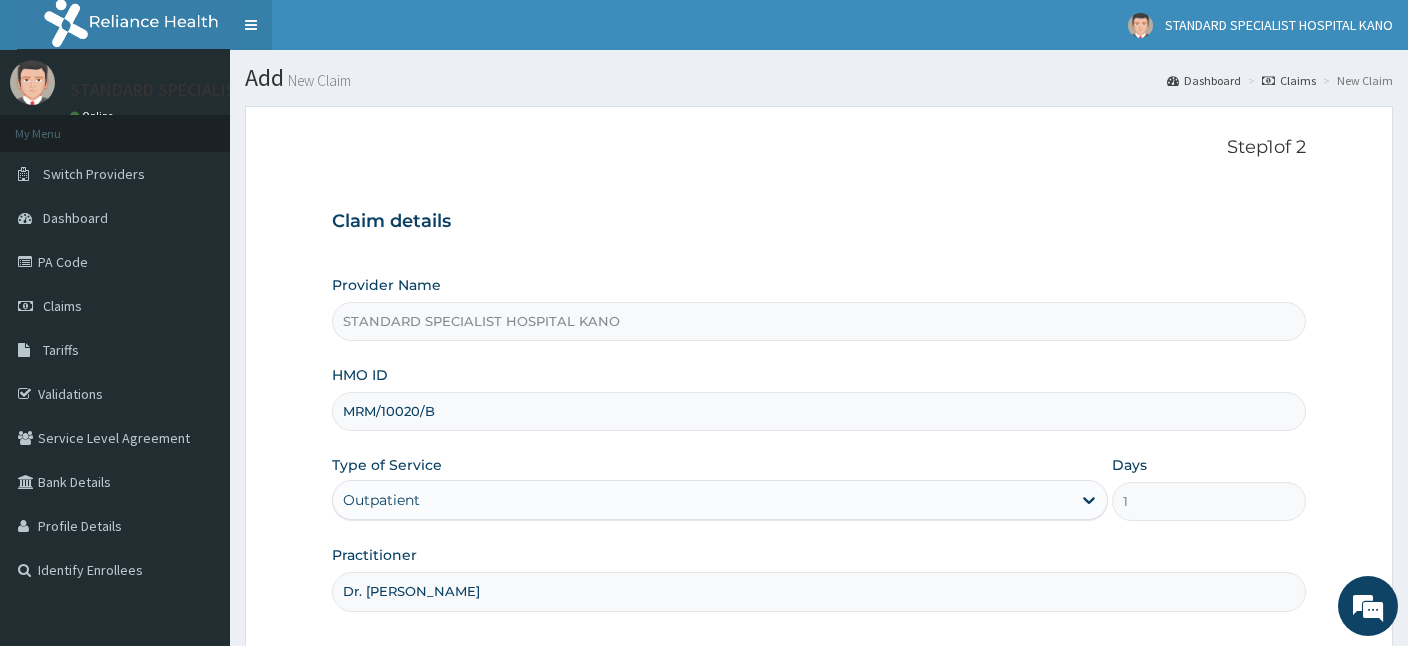 type on "Dr. Hamisu Abdullahi" 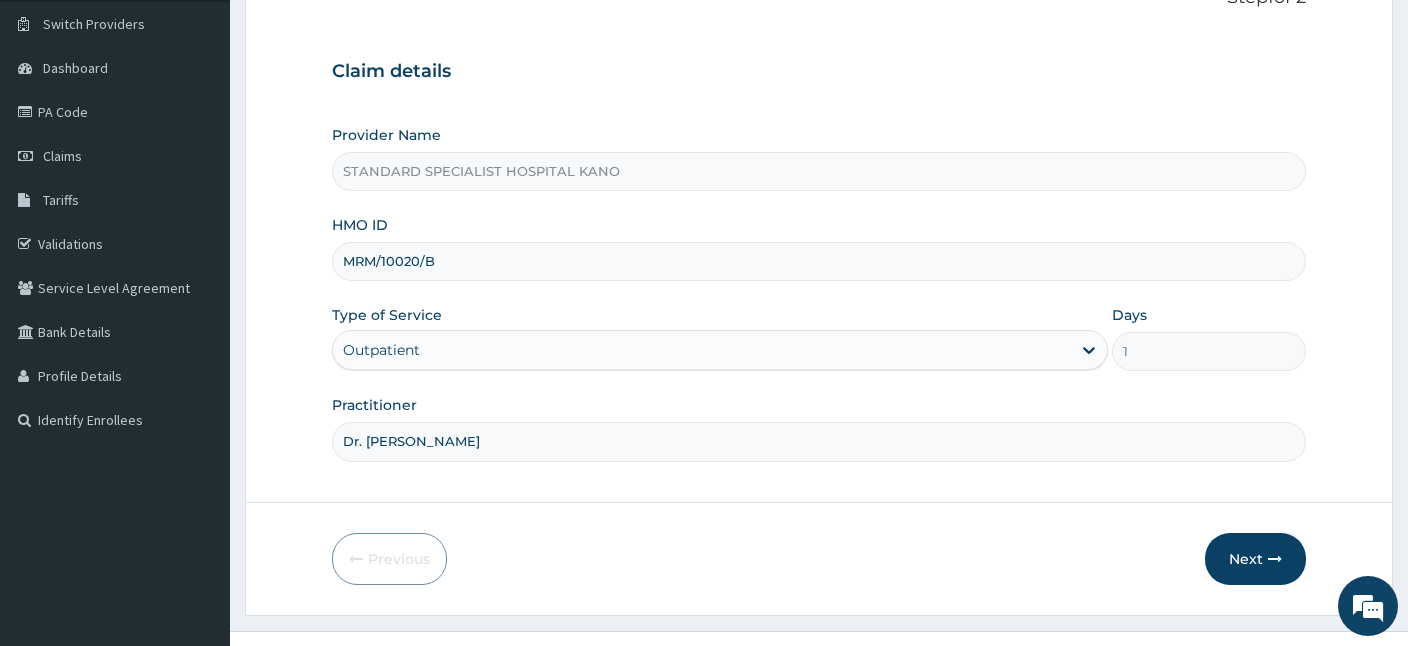 scroll, scrollTop: 184, scrollLeft: 0, axis: vertical 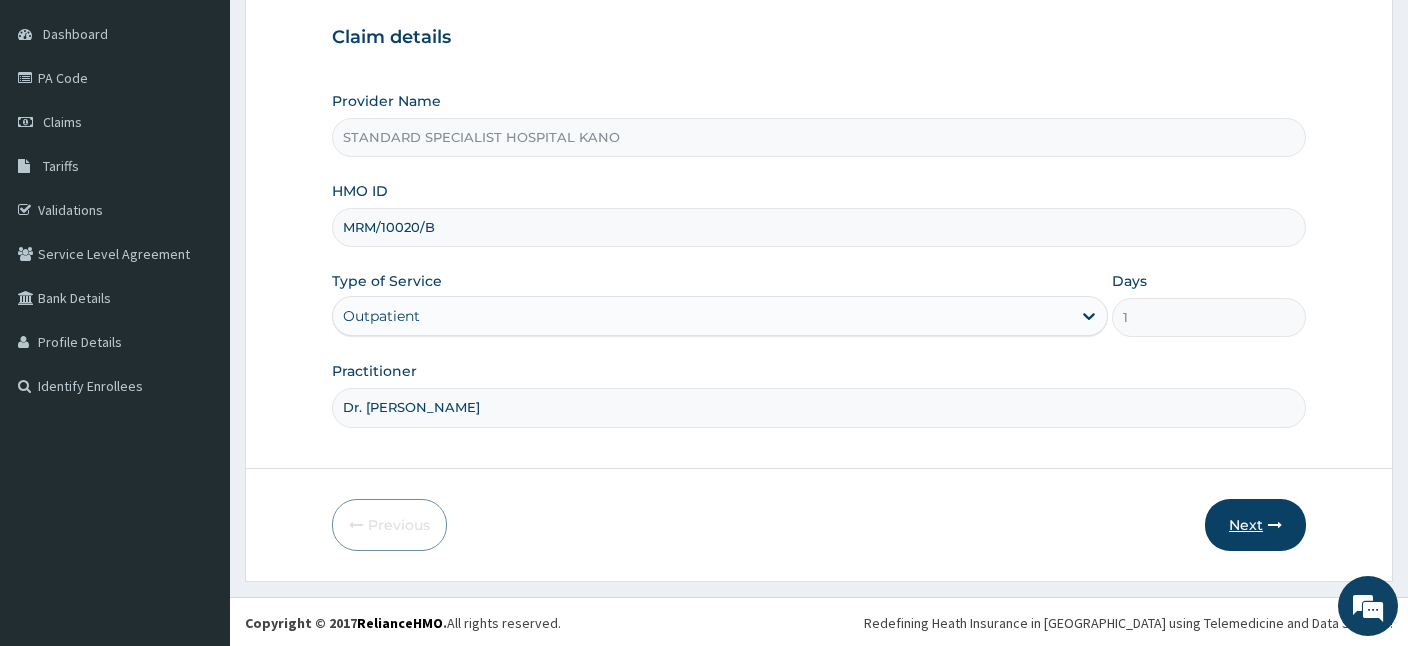 click on "Next" at bounding box center (1255, 525) 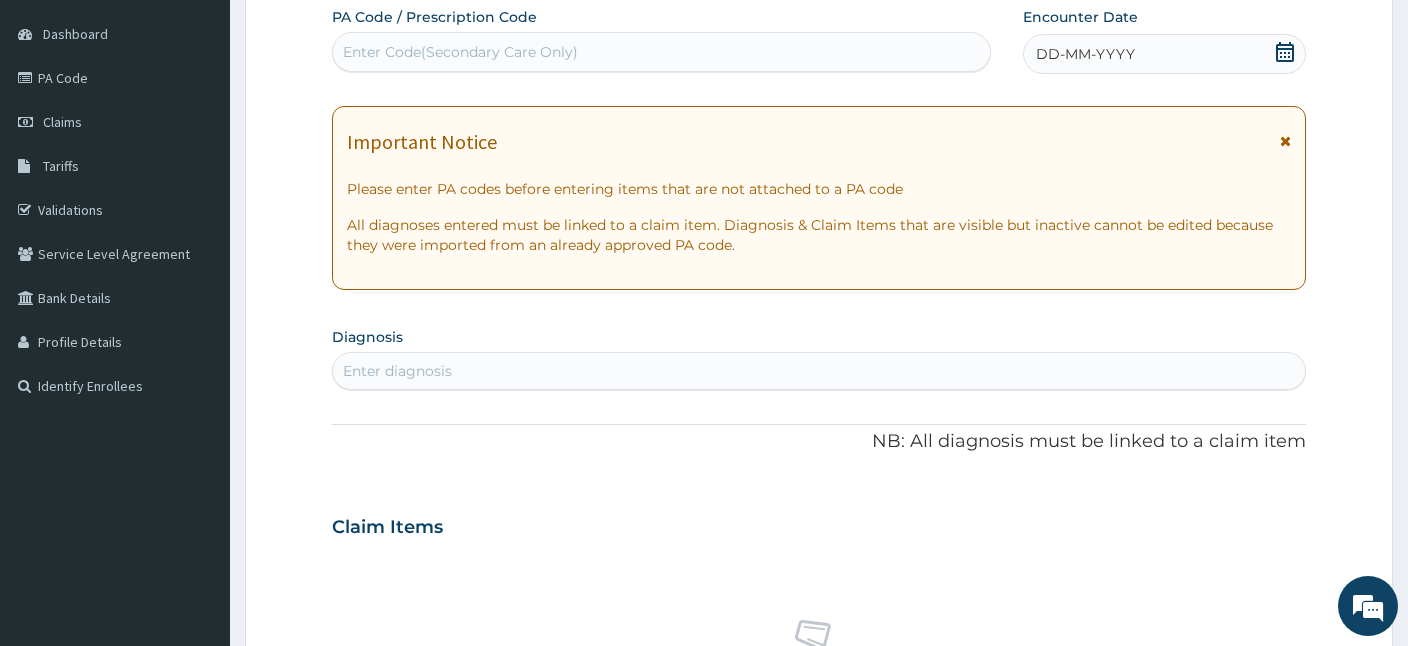 scroll, scrollTop: 0, scrollLeft: 0, axis: both 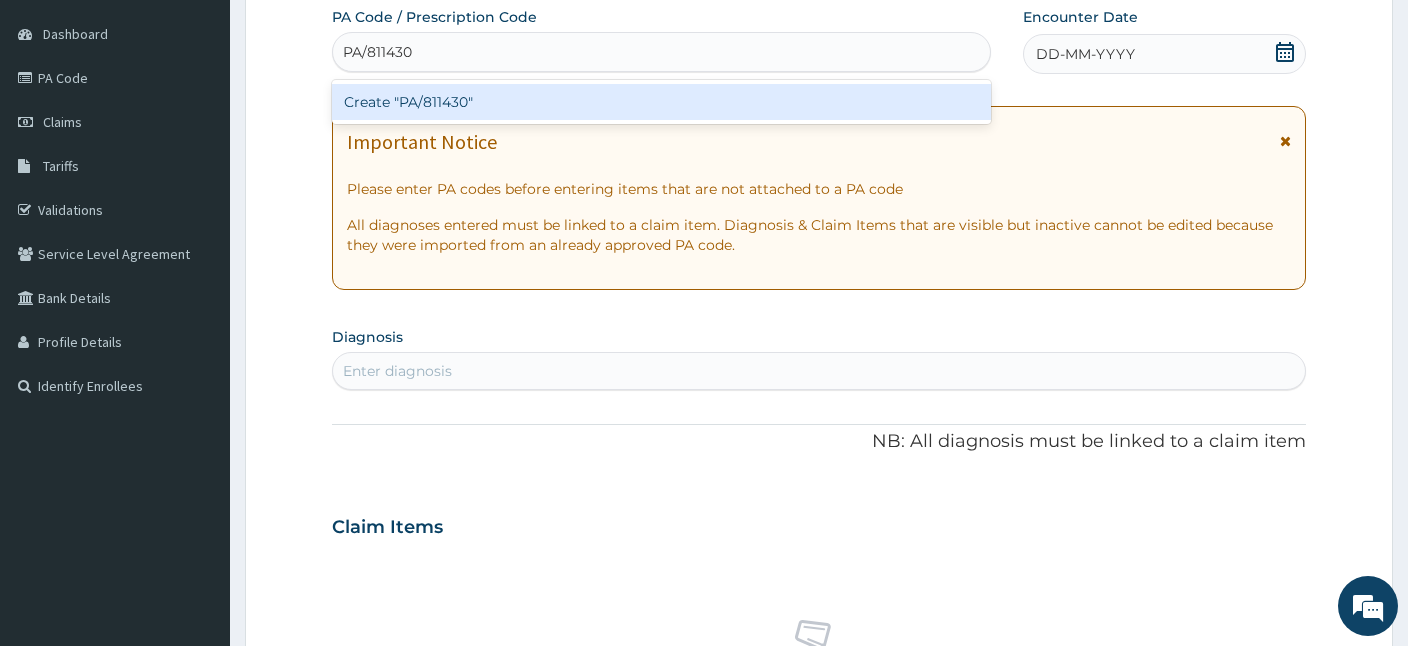 click on "Create "PA/811430"" at bounding box center [661, 102] 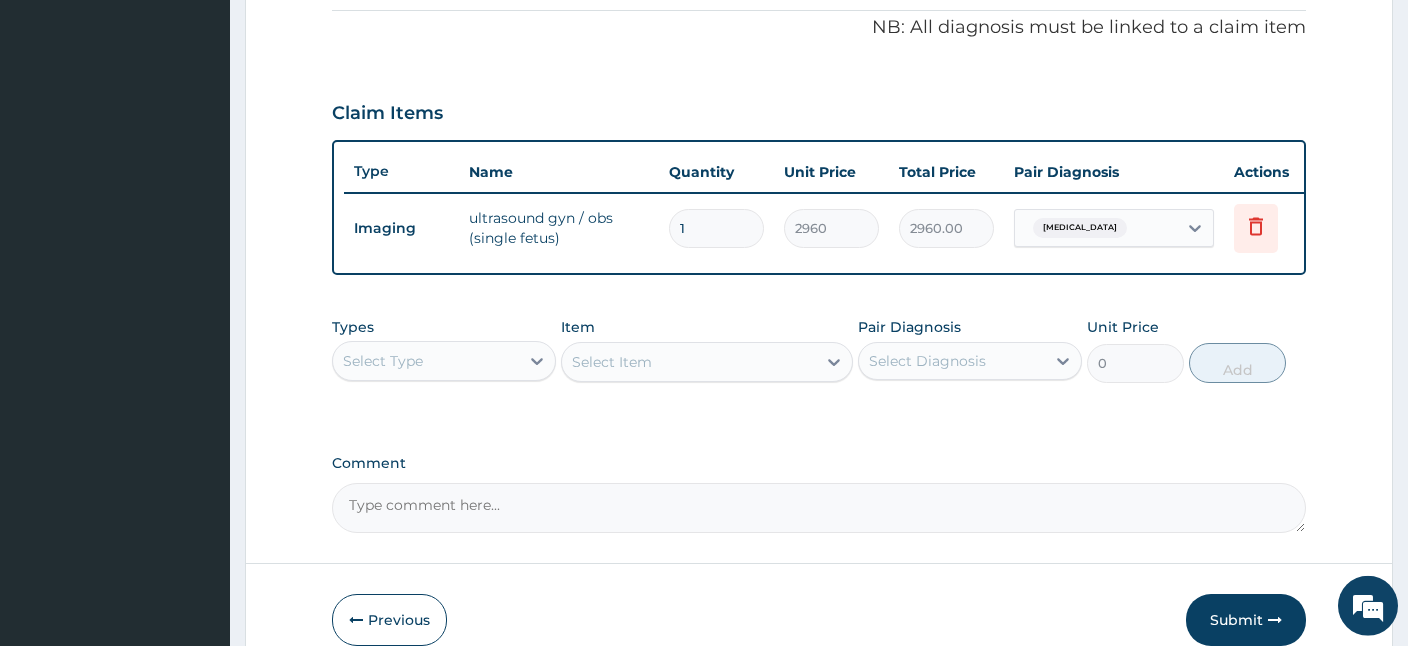 scroll, scrollTop: 697, scrollLeft: 0, axis: vertical 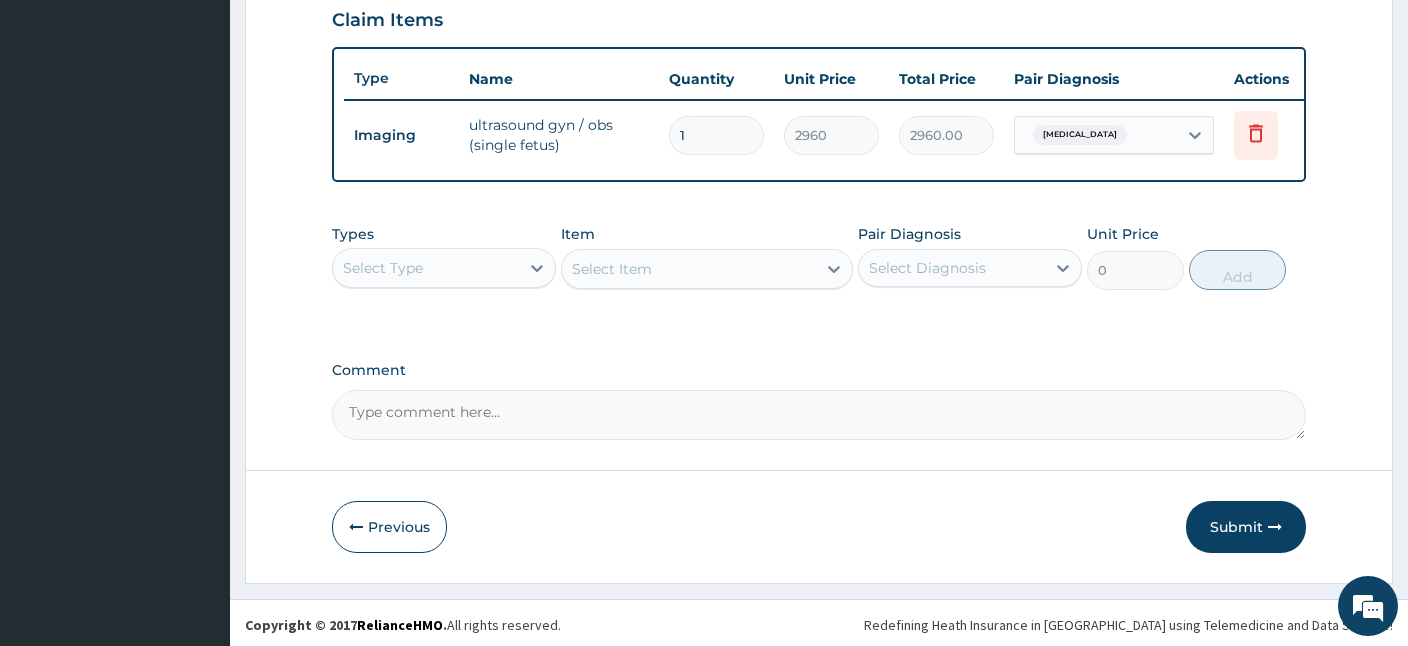 click on "Submit" at bounding box center (1246, 527) 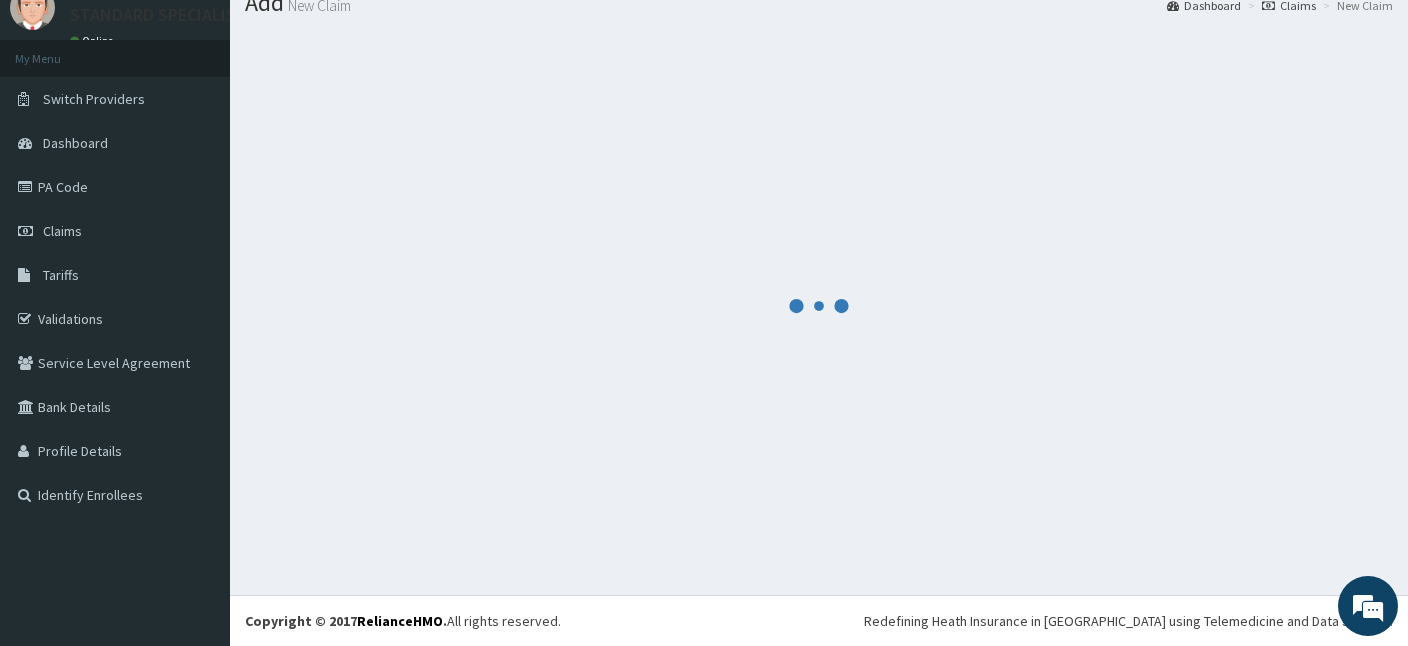 scroll, scrollTop: 75, scrollLeft: 0, axis: vertical 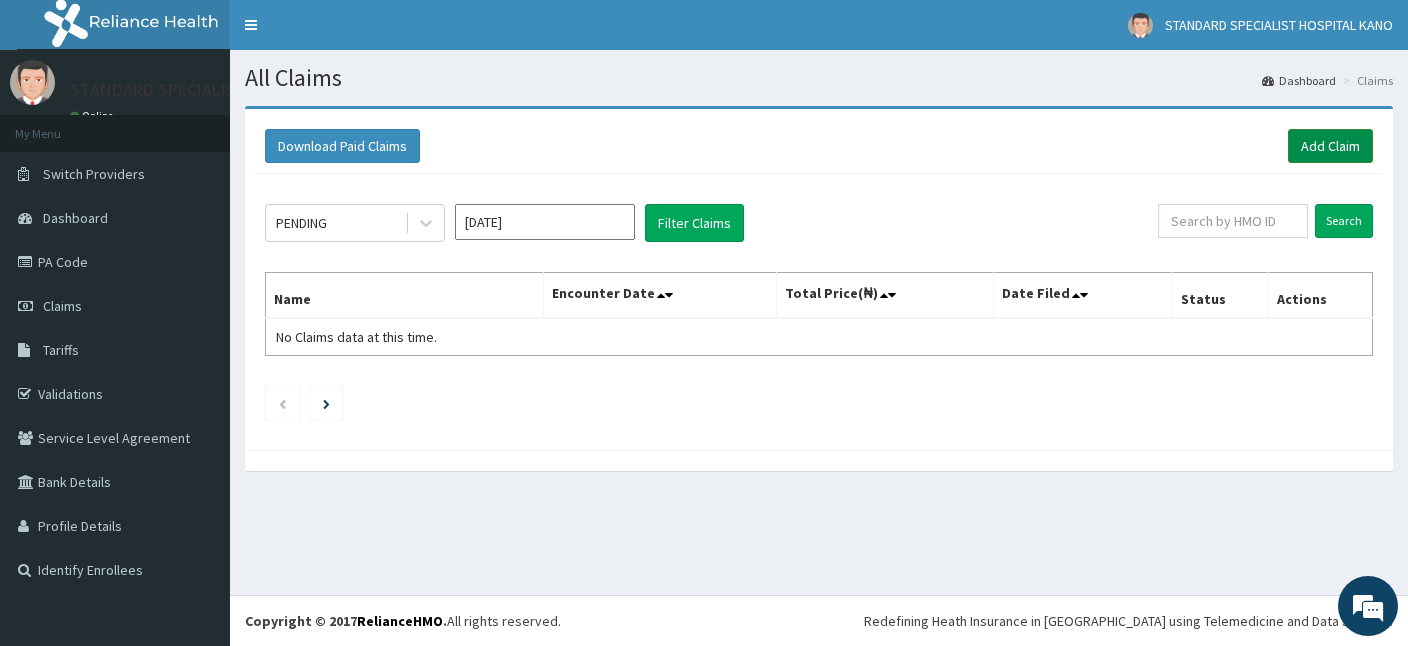 click on "Add Claim" at bounding box center (1330, 146) 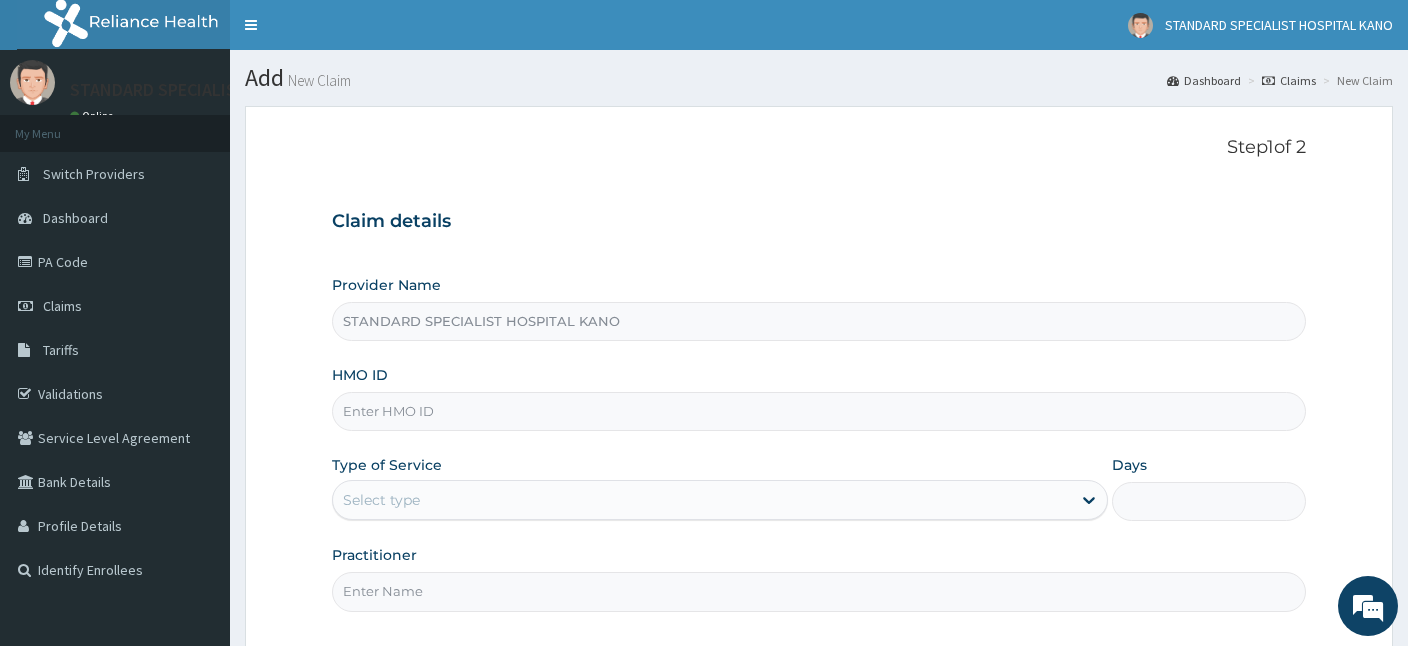 scroll, scrollTop: 0, scrollLeft: 0, axis: both 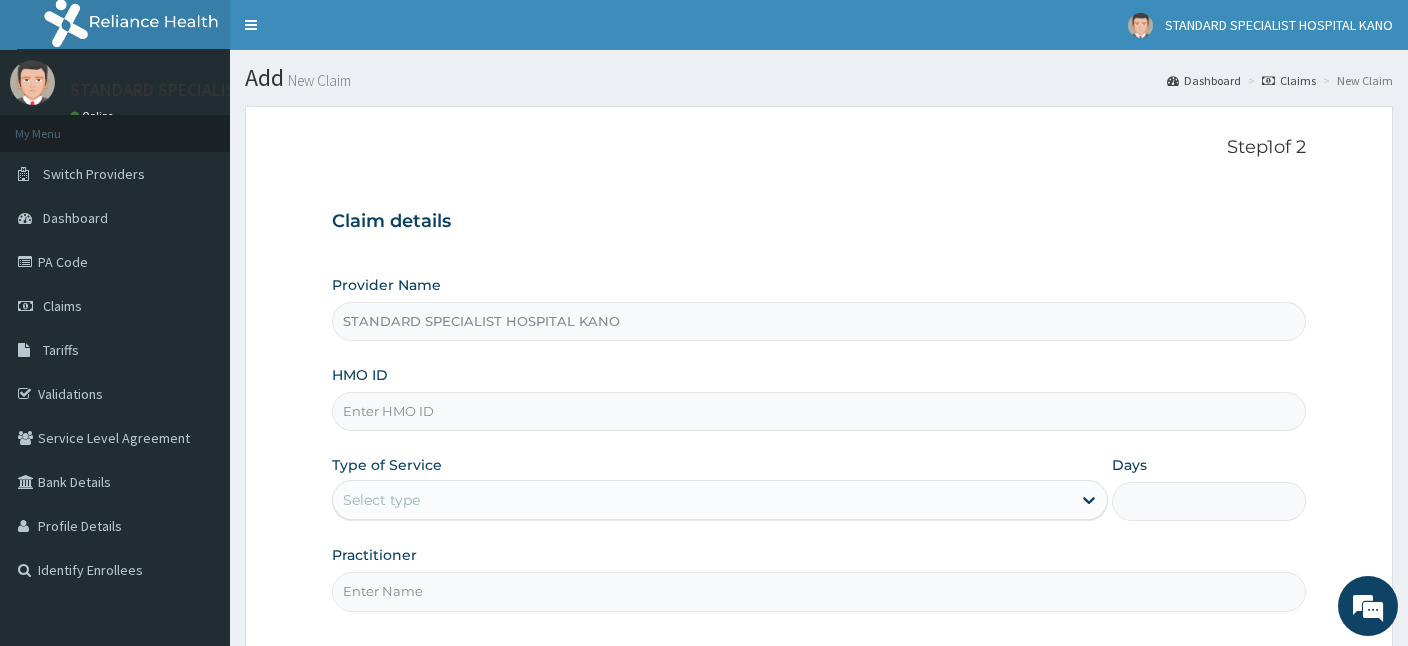 click on "HMO ID" at bounding box center (819, 411) 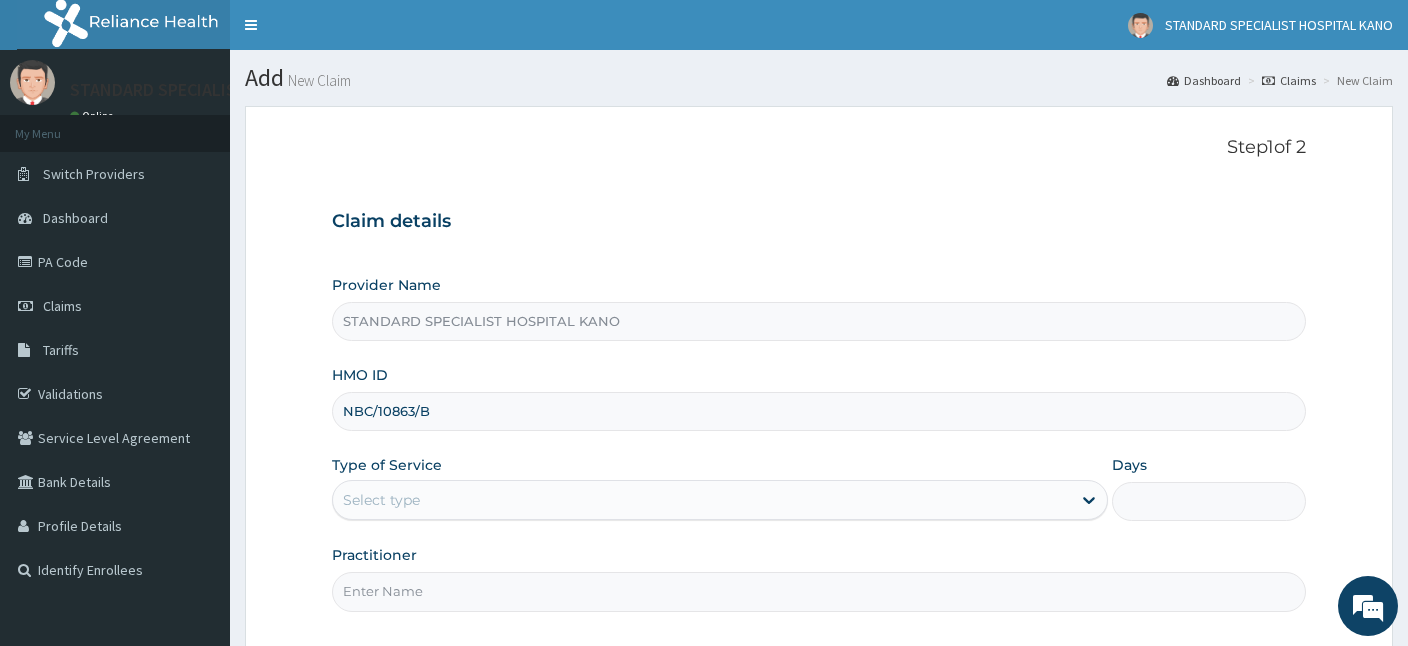 type on "NBC/10863/B" 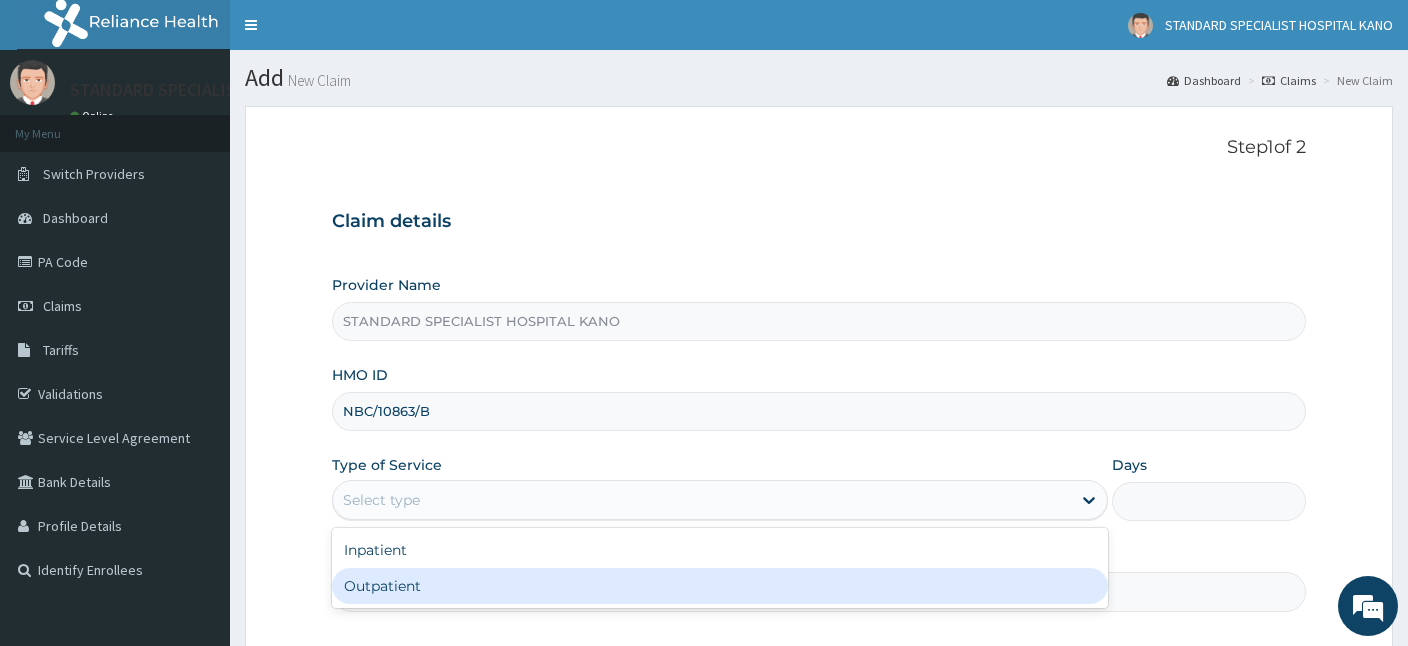 click on "Outpatient" at bounding box center [720, 586] 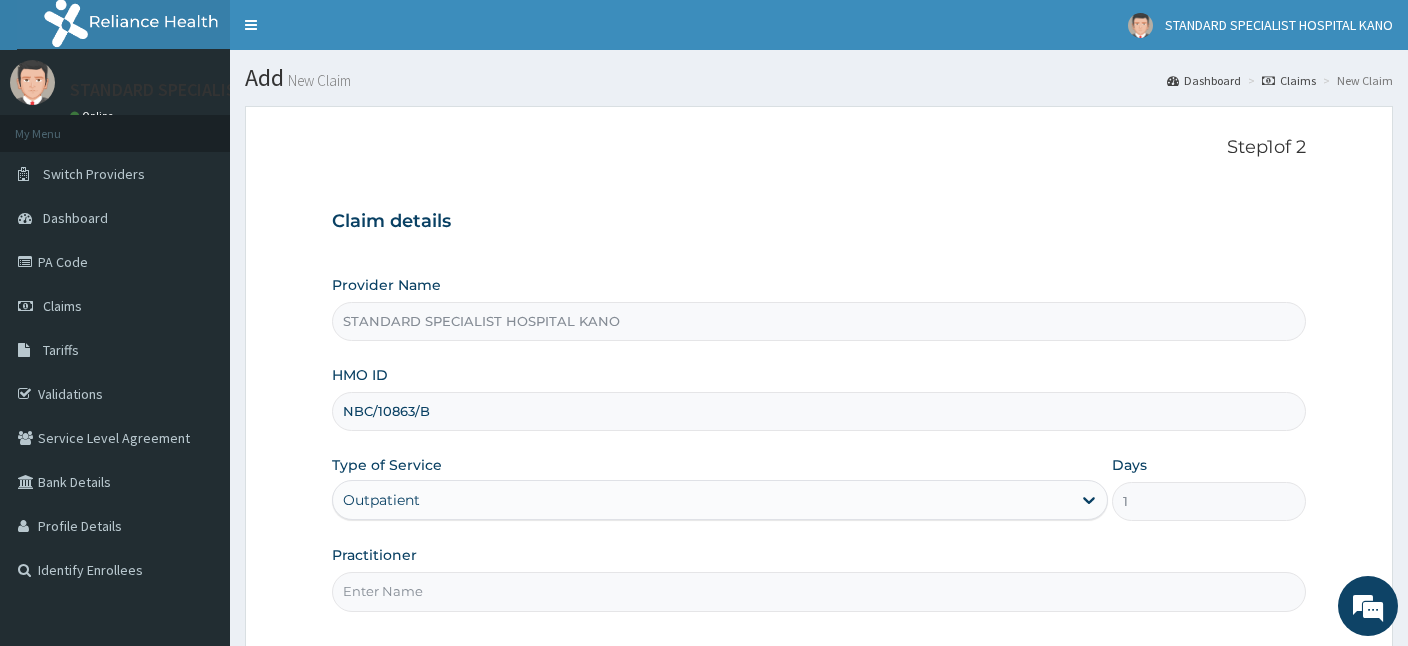 click on "Practitioner" at bounding box center (819, 591) 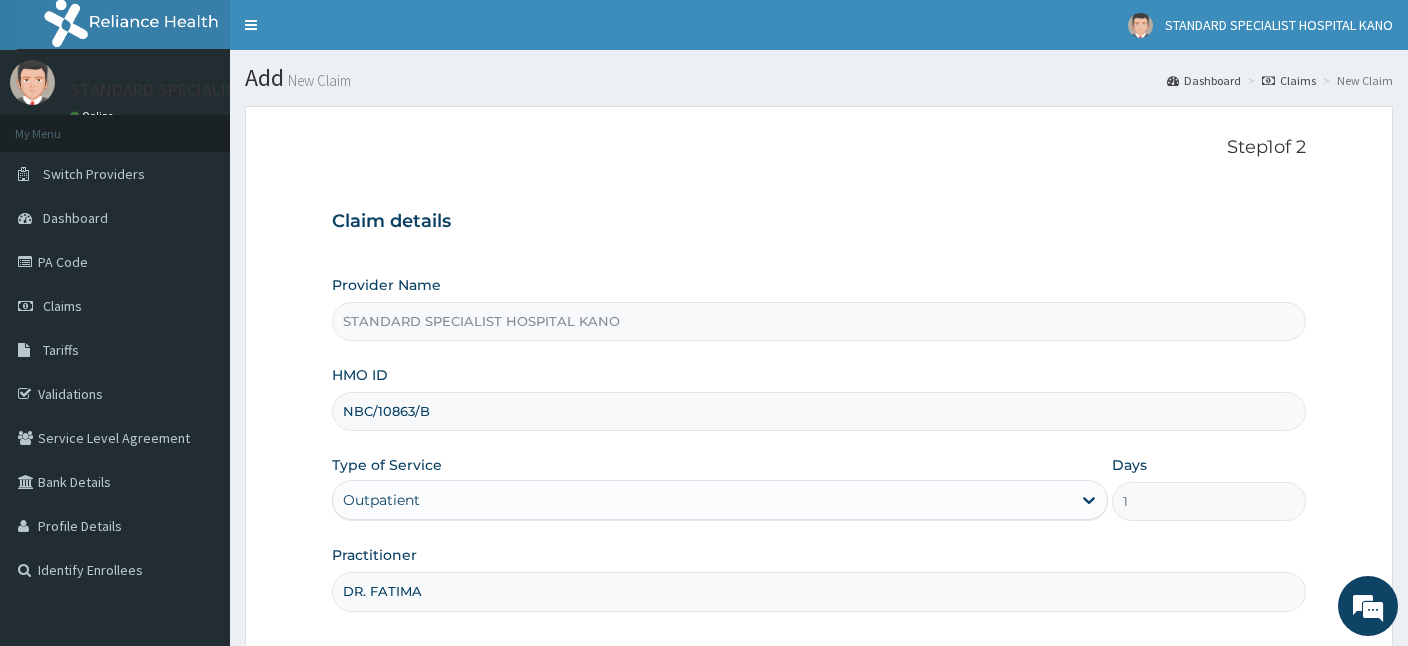 type on "DR. FATIMA" 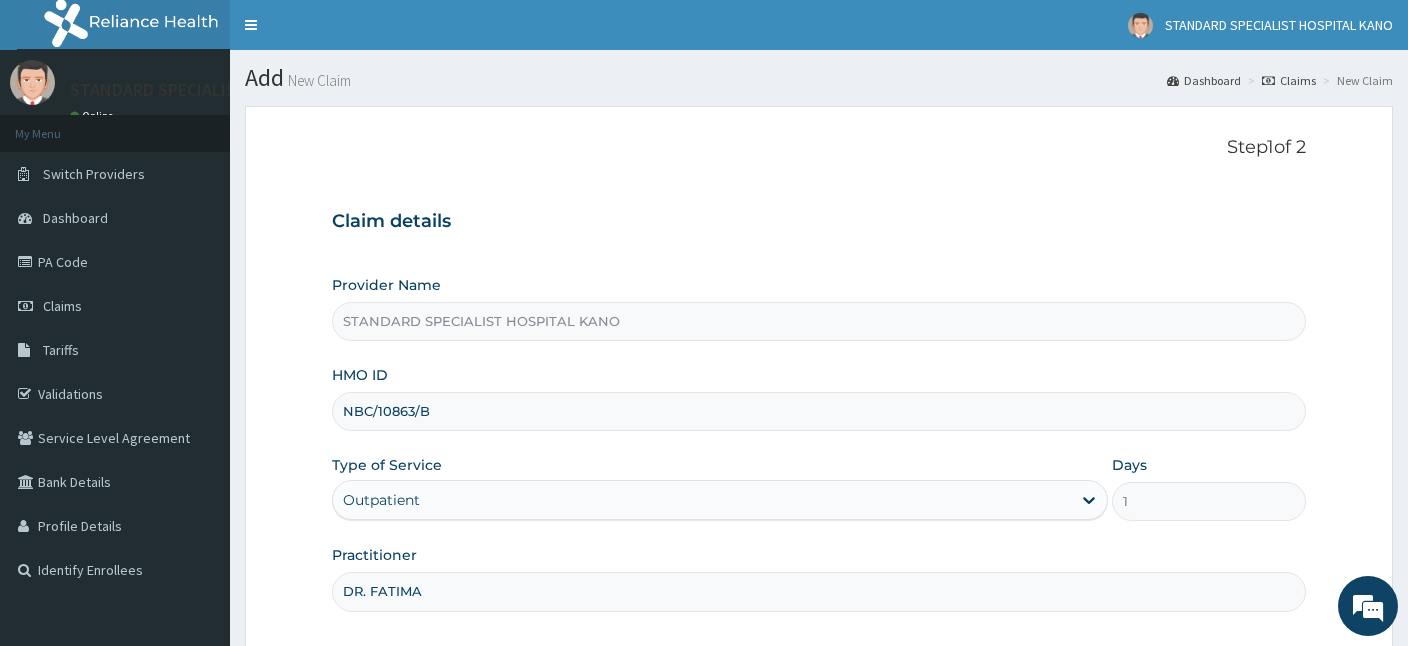 scroll, scrollTop: 184, scrollLeft: 0, axis: vertical 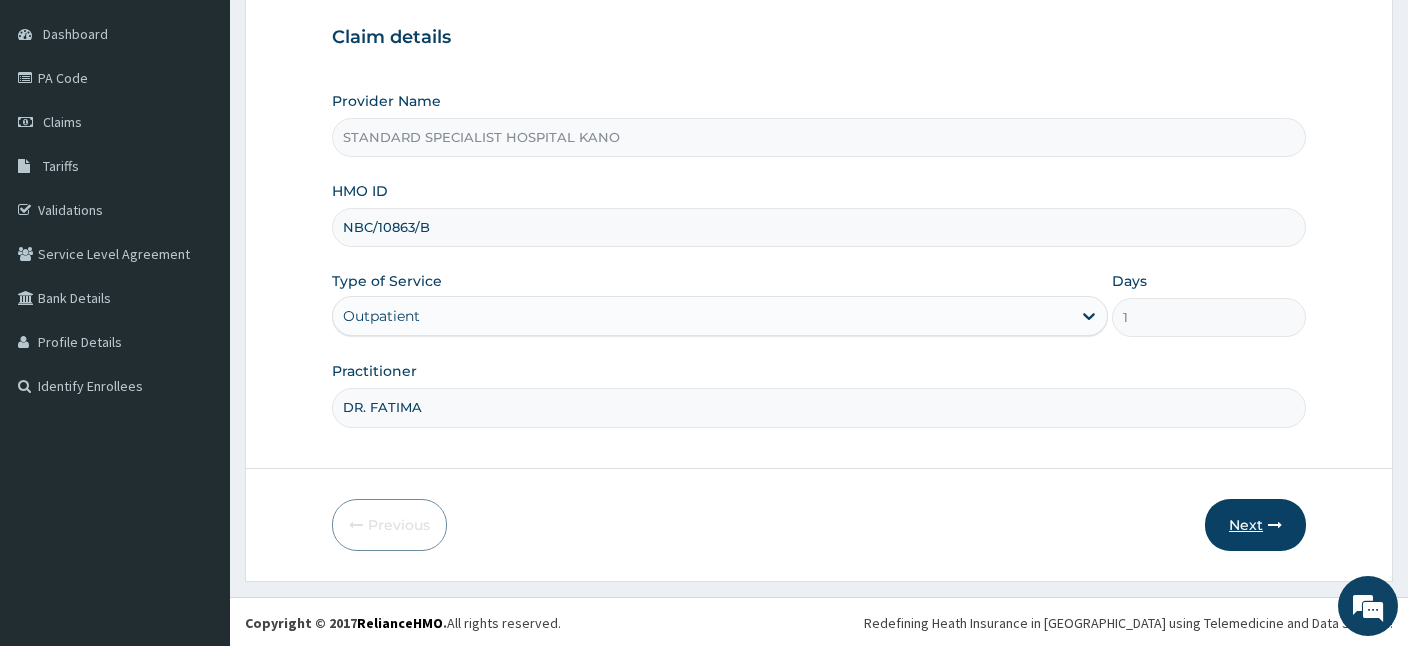 click on "Next" at bounding box center [1255, 525] 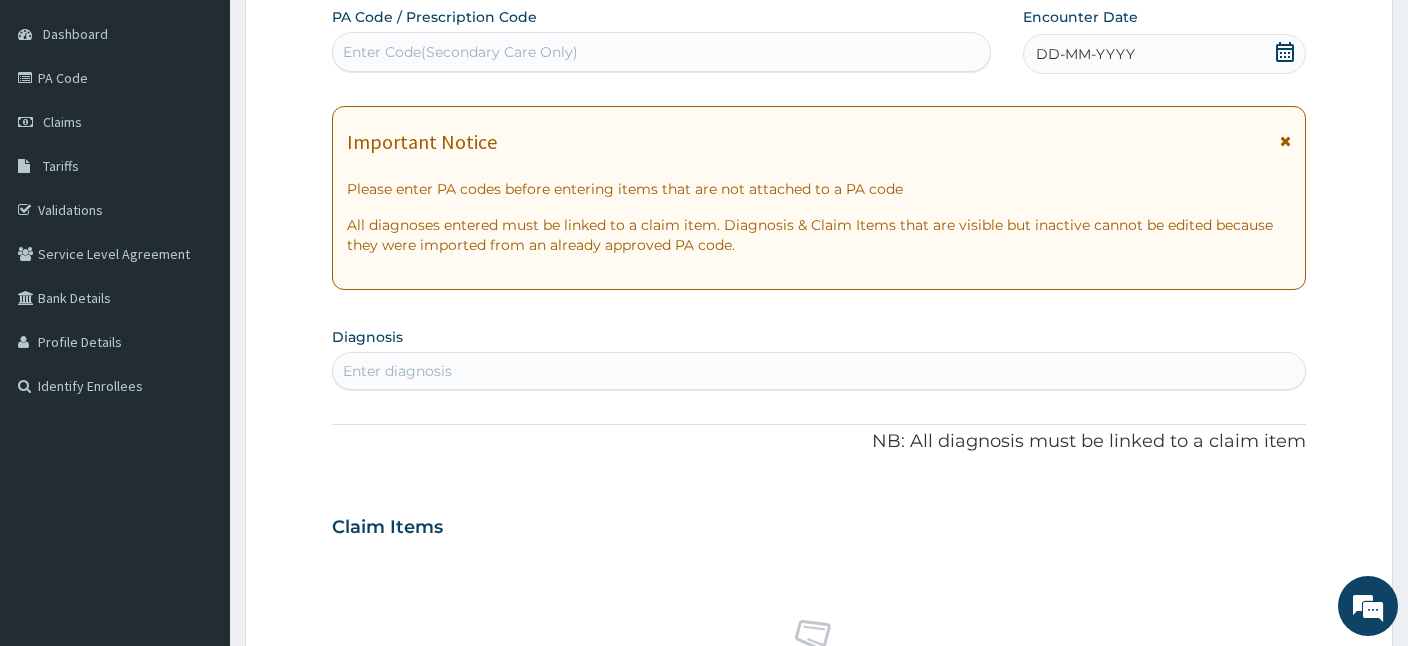 scroll, scrollTop: 0, scrollLeft: 0, axis: both 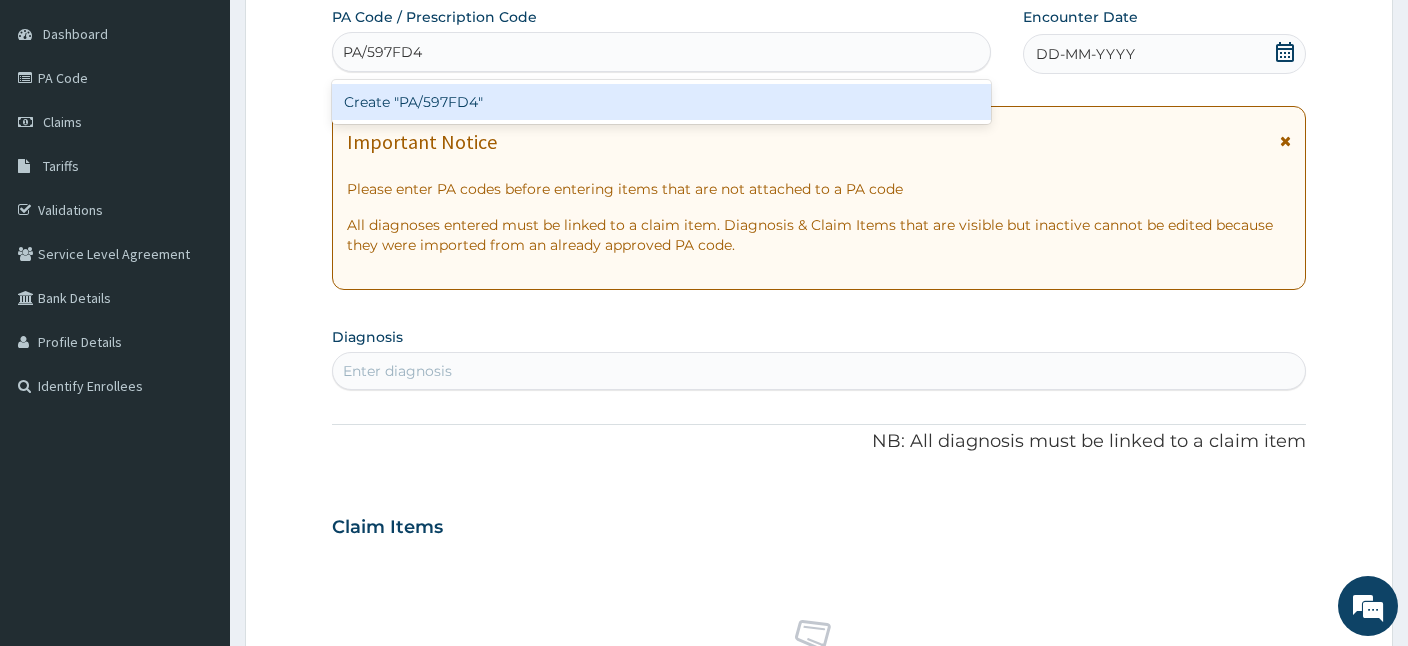 click on "Create "PA/597FD4"" at bounding box center [661, 102] 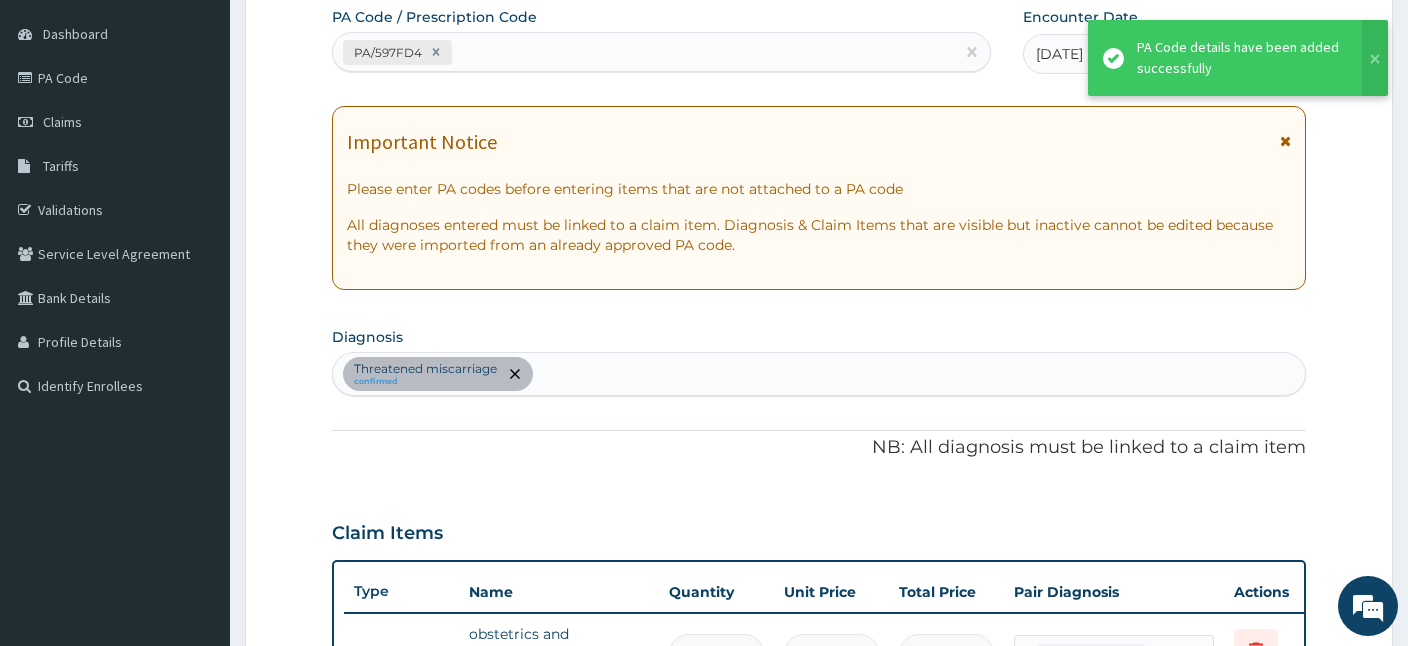 scroll, scrollTop: 512, scrollLeft: 0, axis: vertical 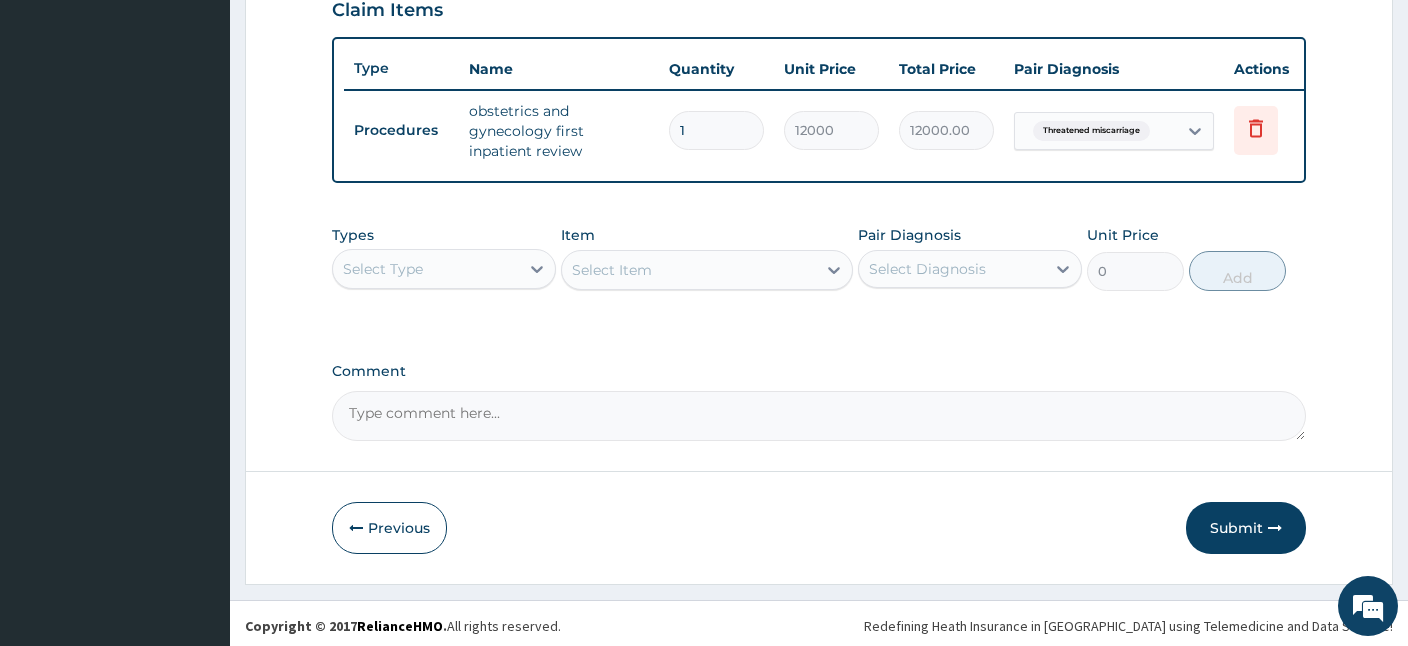 drag, startPoint x: 1214, startPoint y: 532, endPoint x: 1209, endPoint y: 523, distance: 10.29563 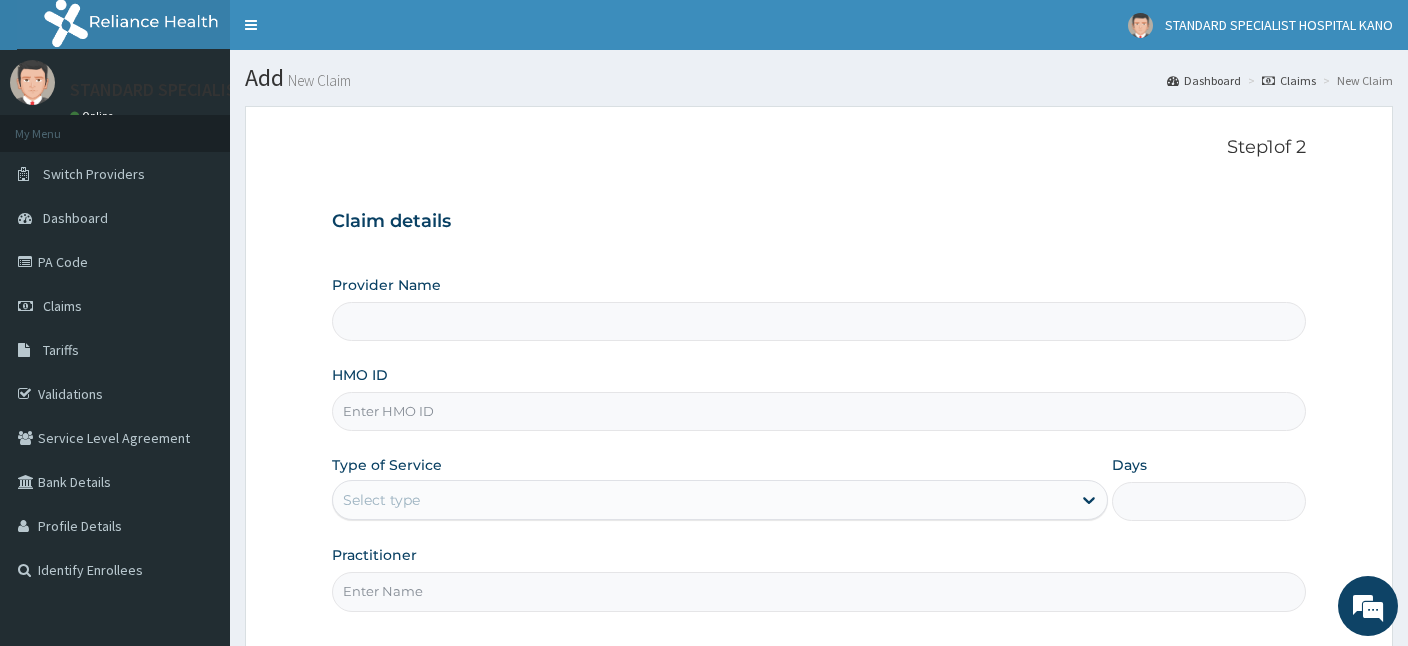 scroll, scrollTop: 0, scrollLeft: 0, axis: both 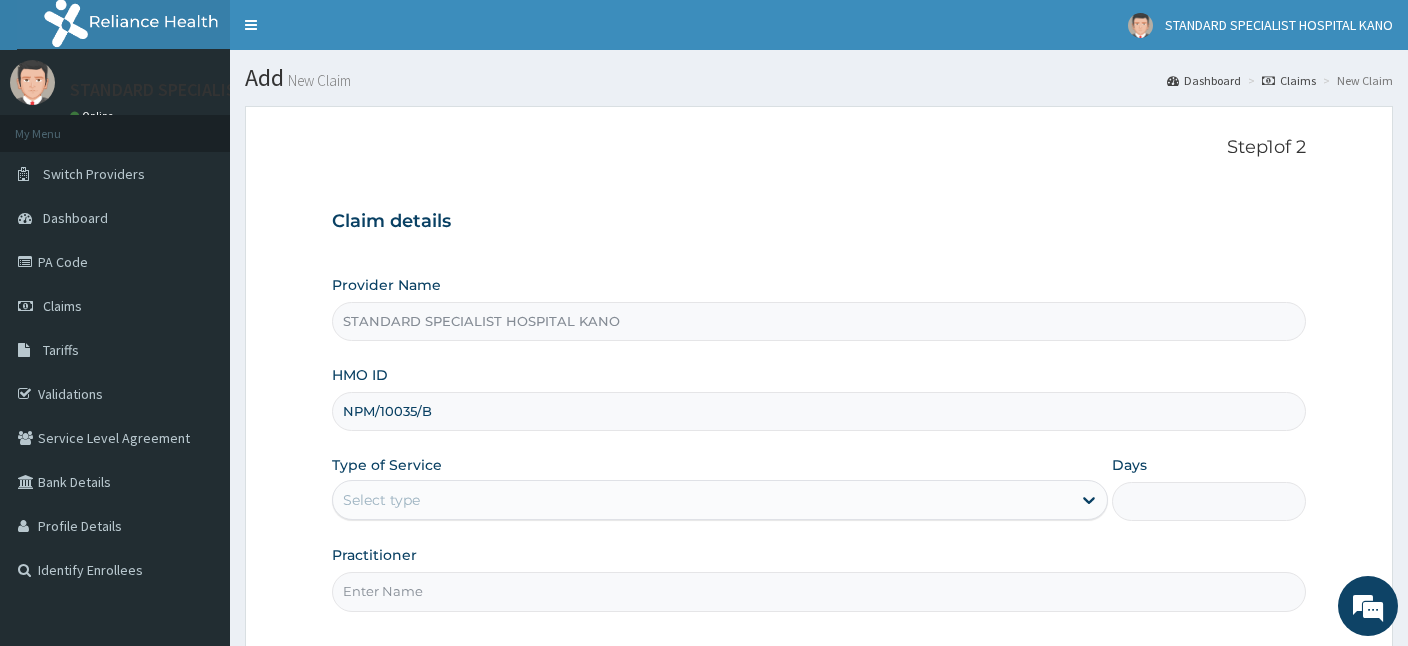 type on "NPM/10035/B" 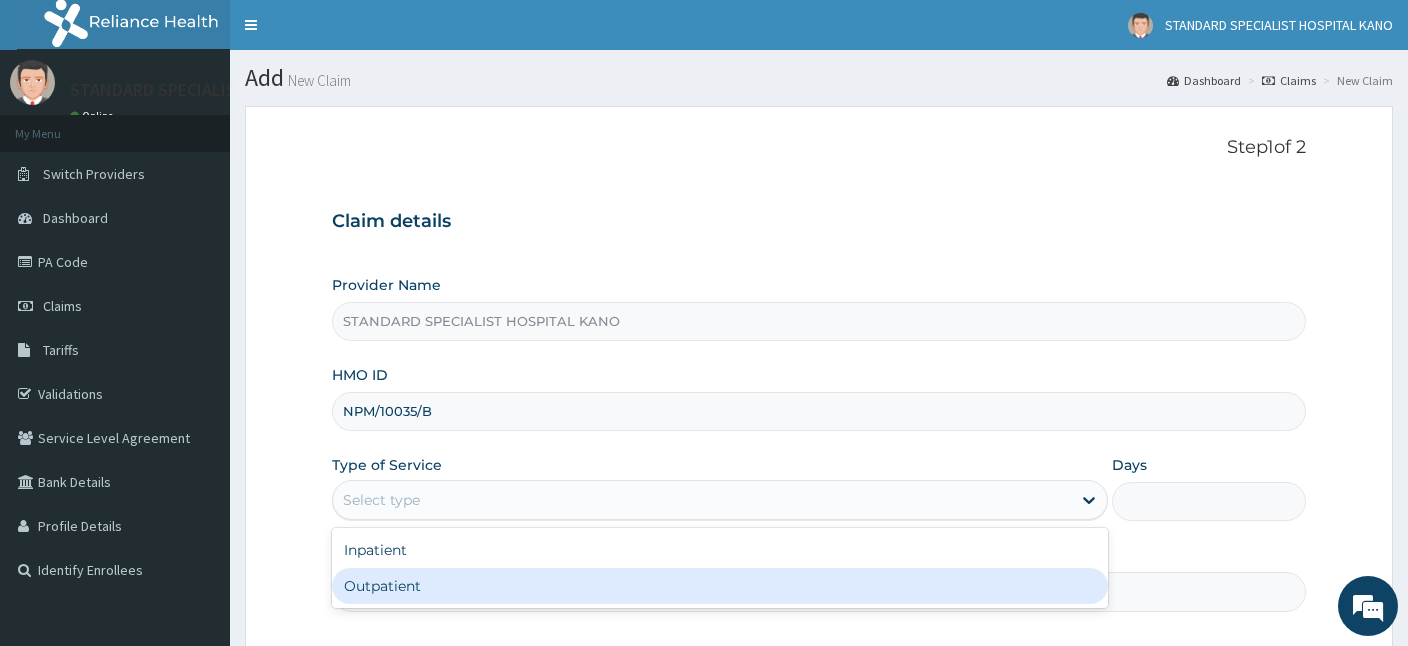 click on "Outpatient" at bounding box center (720, 586) 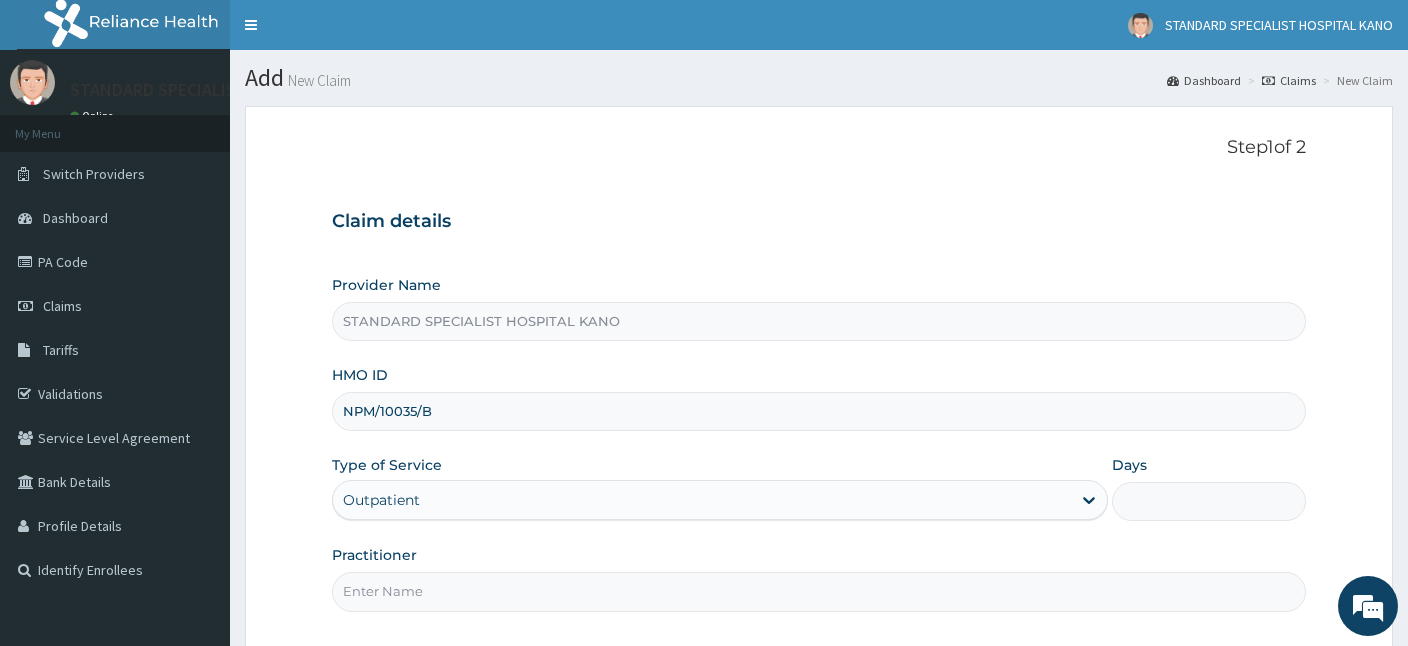 type on "1" 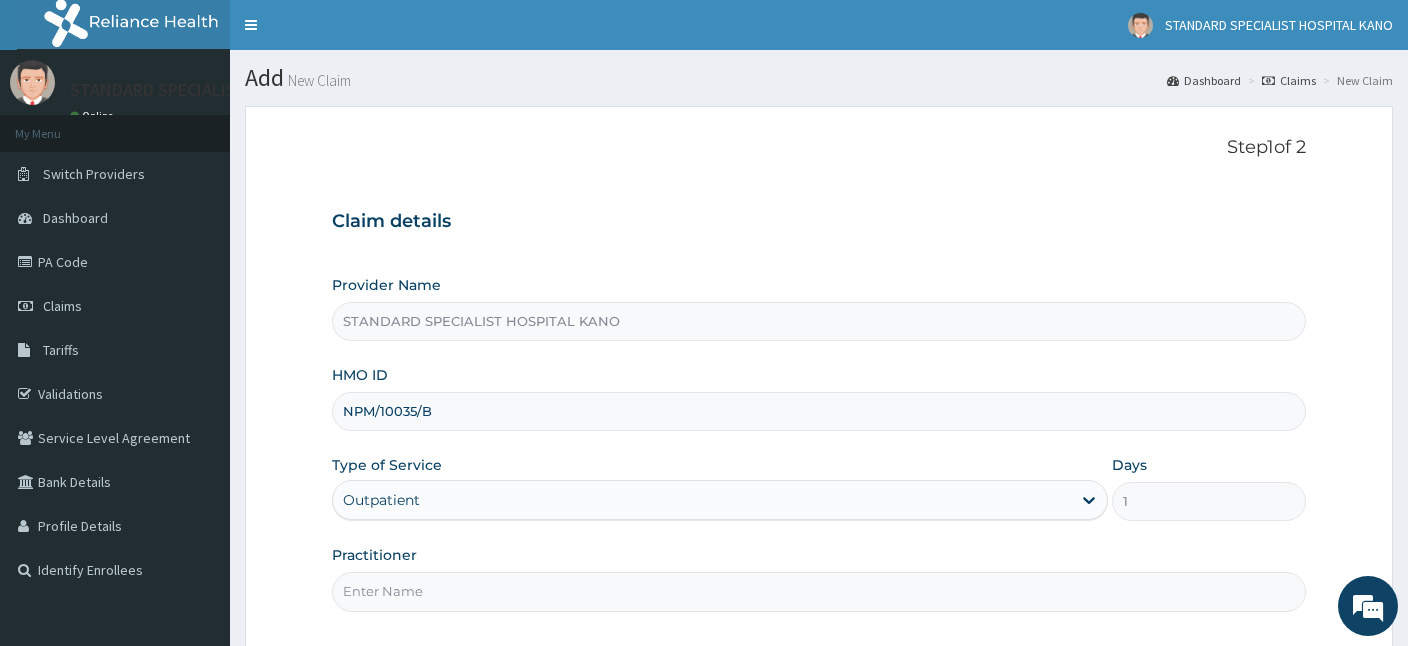click on "Practitioner" at bounding box center (819, 591) 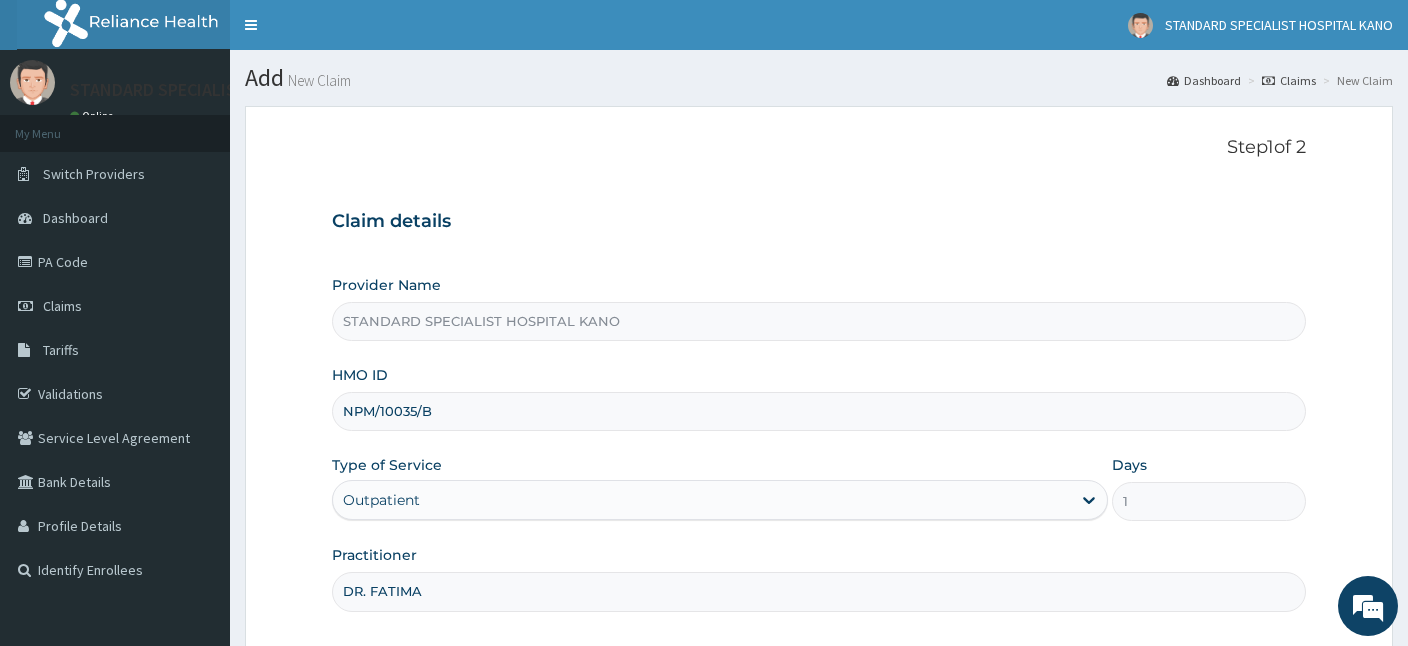 type on "DR. FATIMA" 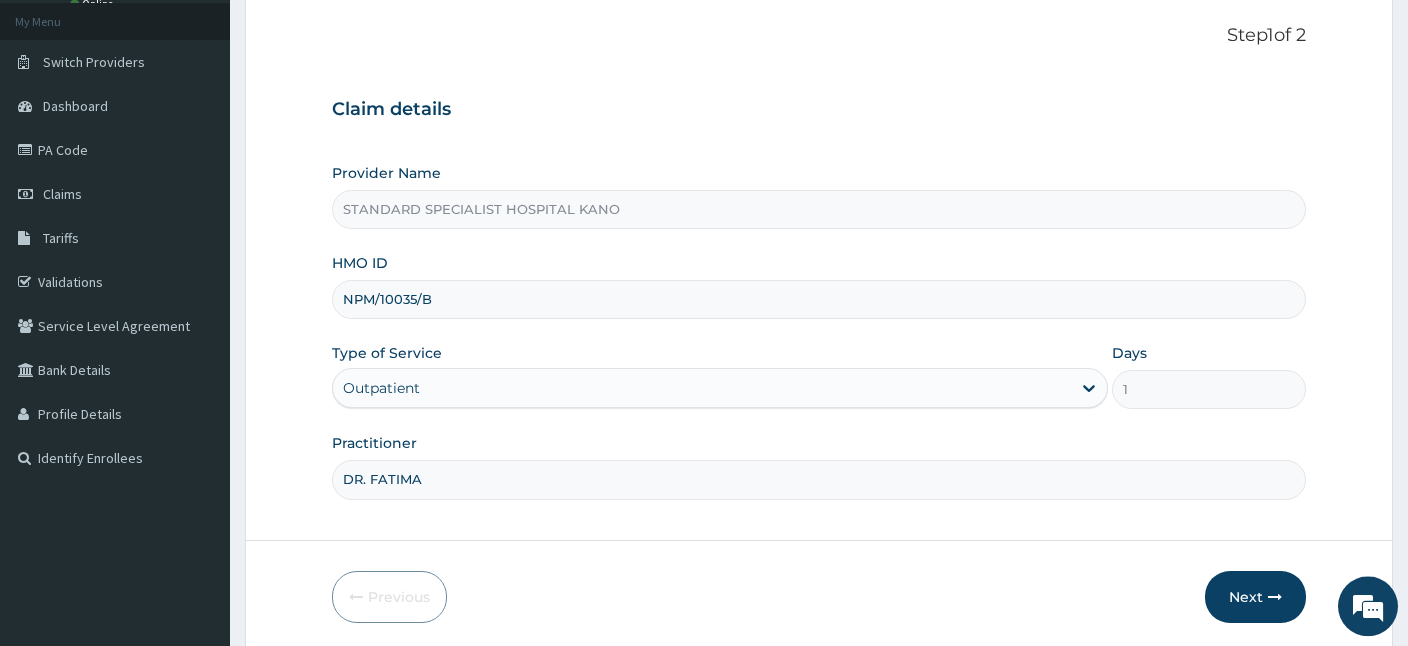 scroll, scrollTop: 184, scrollLeft: 0, axis: vertical 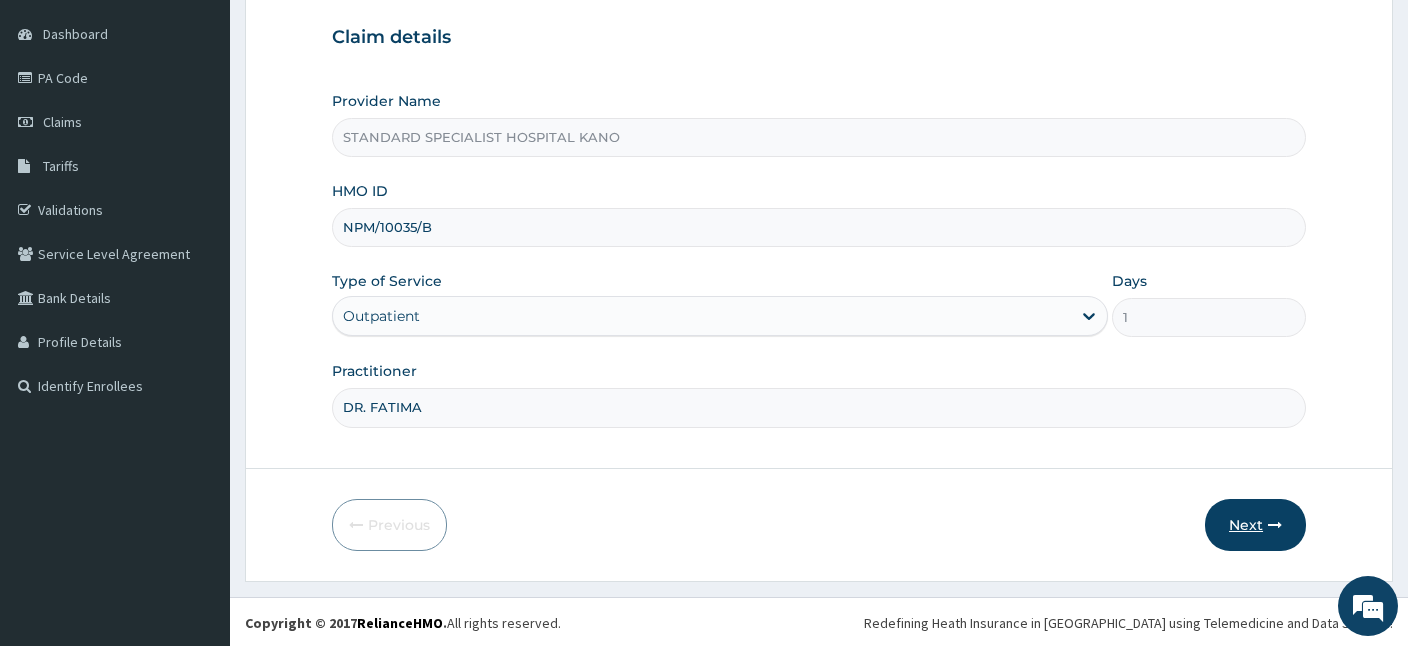 click on "Next" at bounding box center [1255, 525] 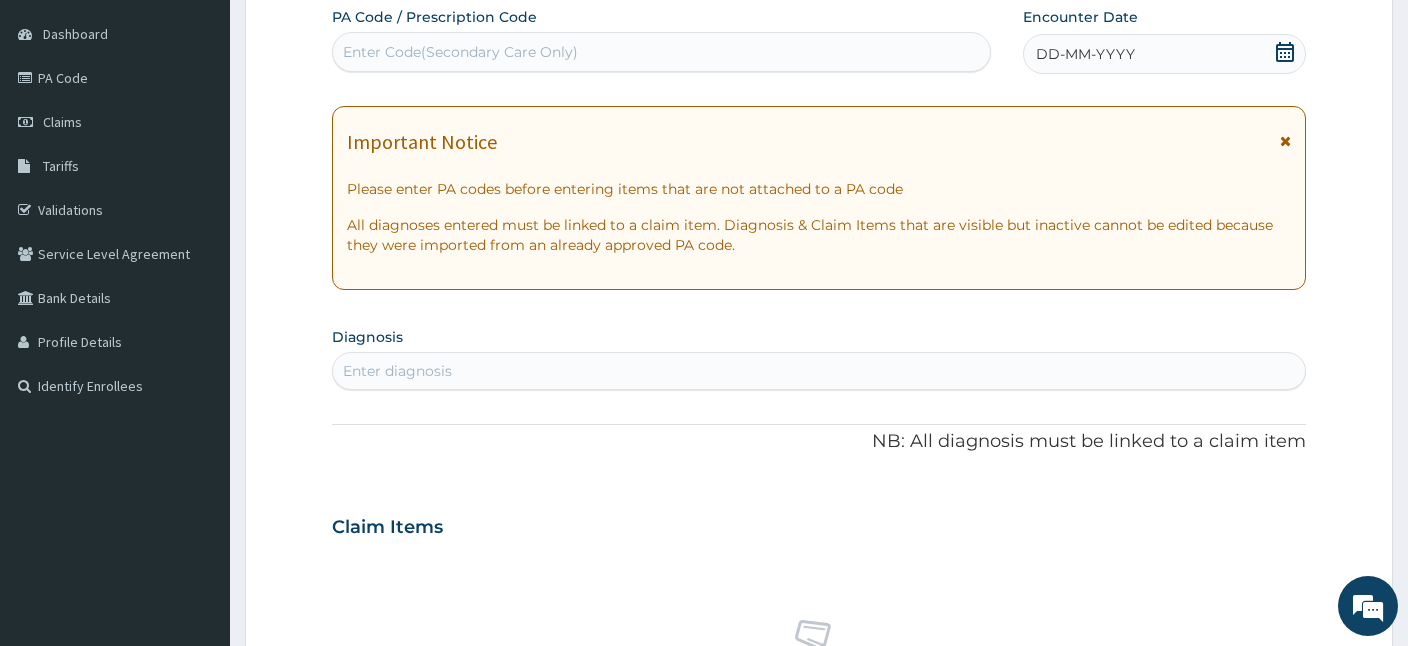 drag, startPoint x: 364, startPoint y: 38, endPoint x: 373, endPoint y: 48, distance: 13.453624 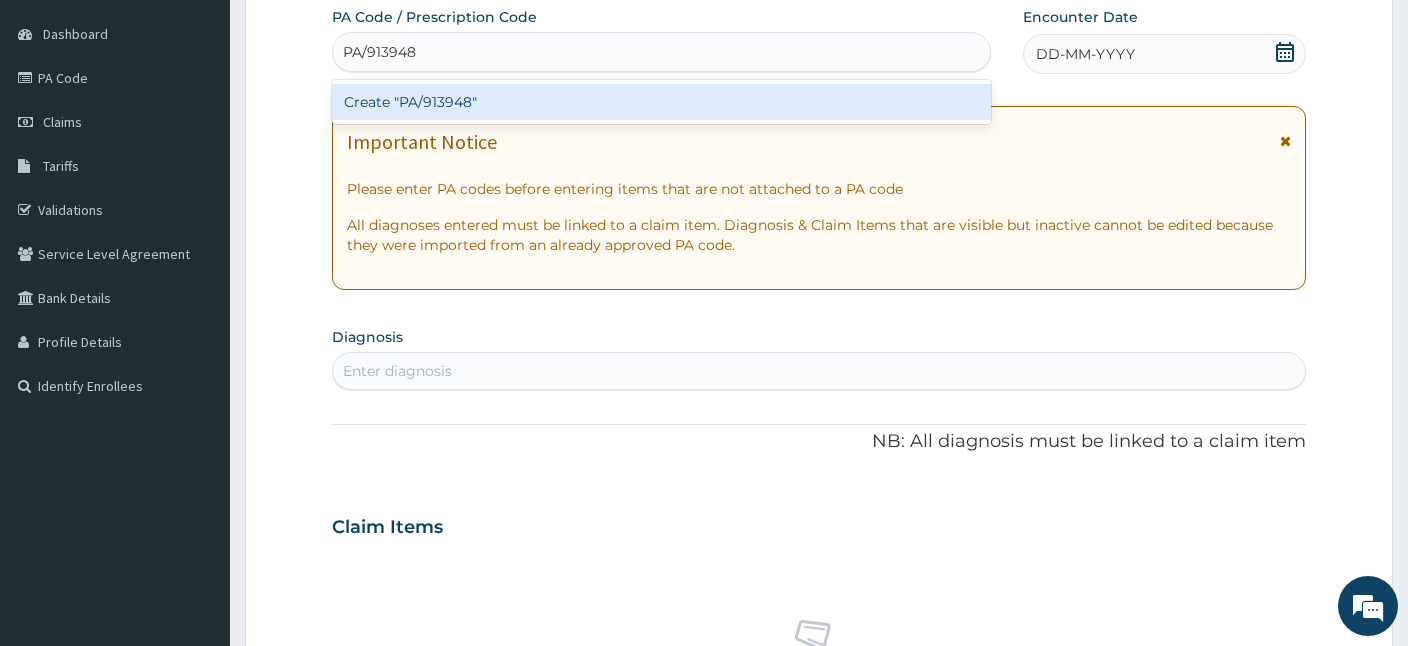 click on "Create "PA/913948"" at bounding box center (661, 102) 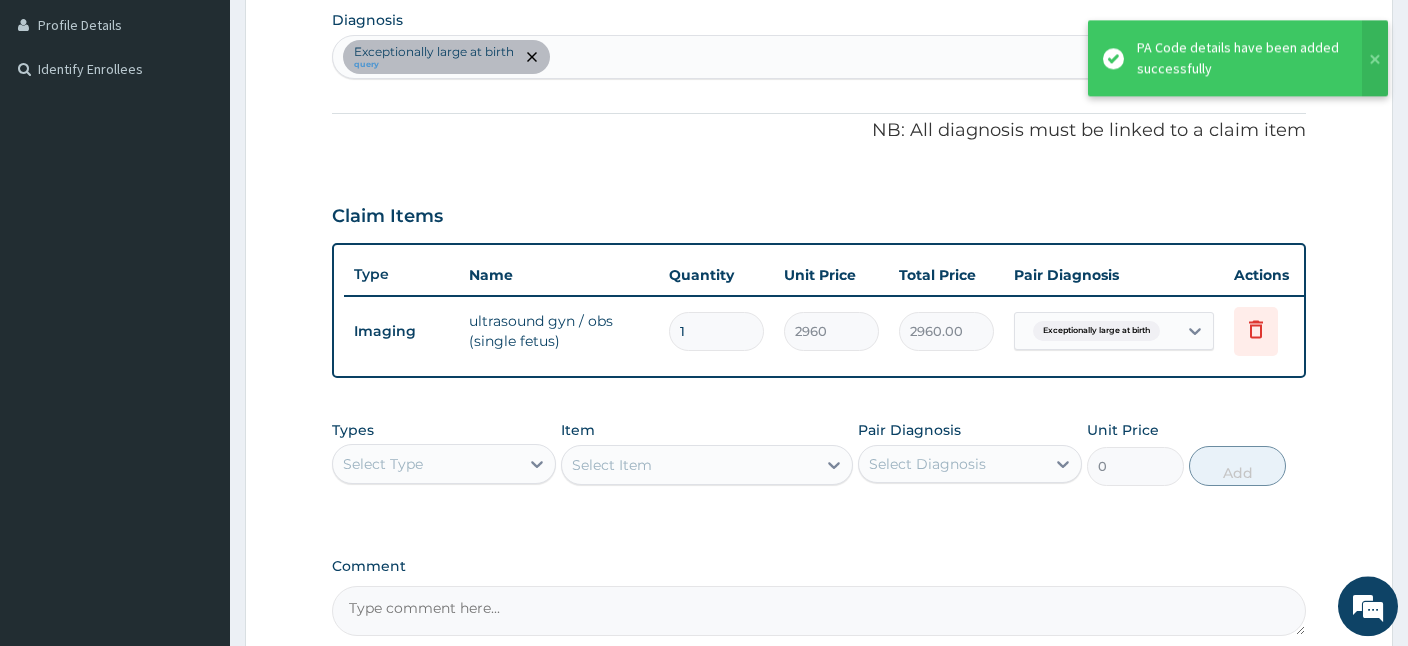 scroll, scrollTop: 607, scrollLeft: 0, axis: vertical 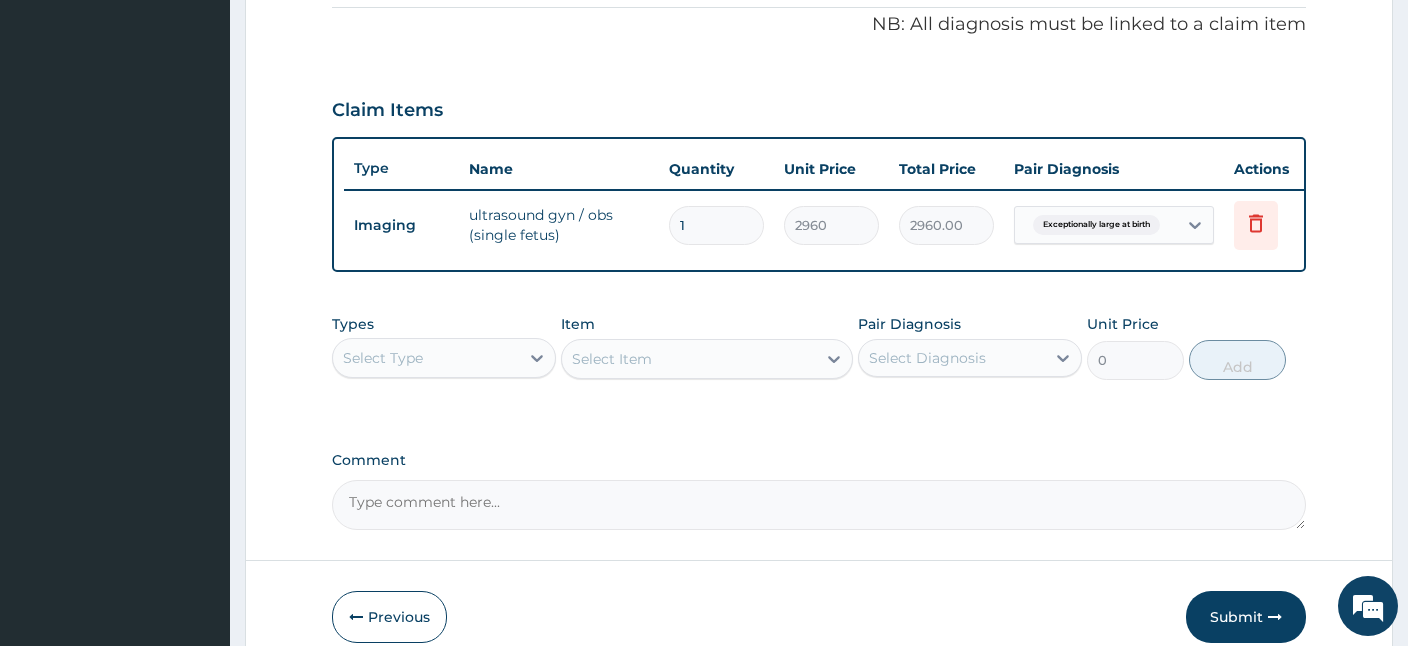 drag, startPoint x: 1240, startPoint y: 609, endPoint x: 1211, endPoint y: 589, distance: 35.22783 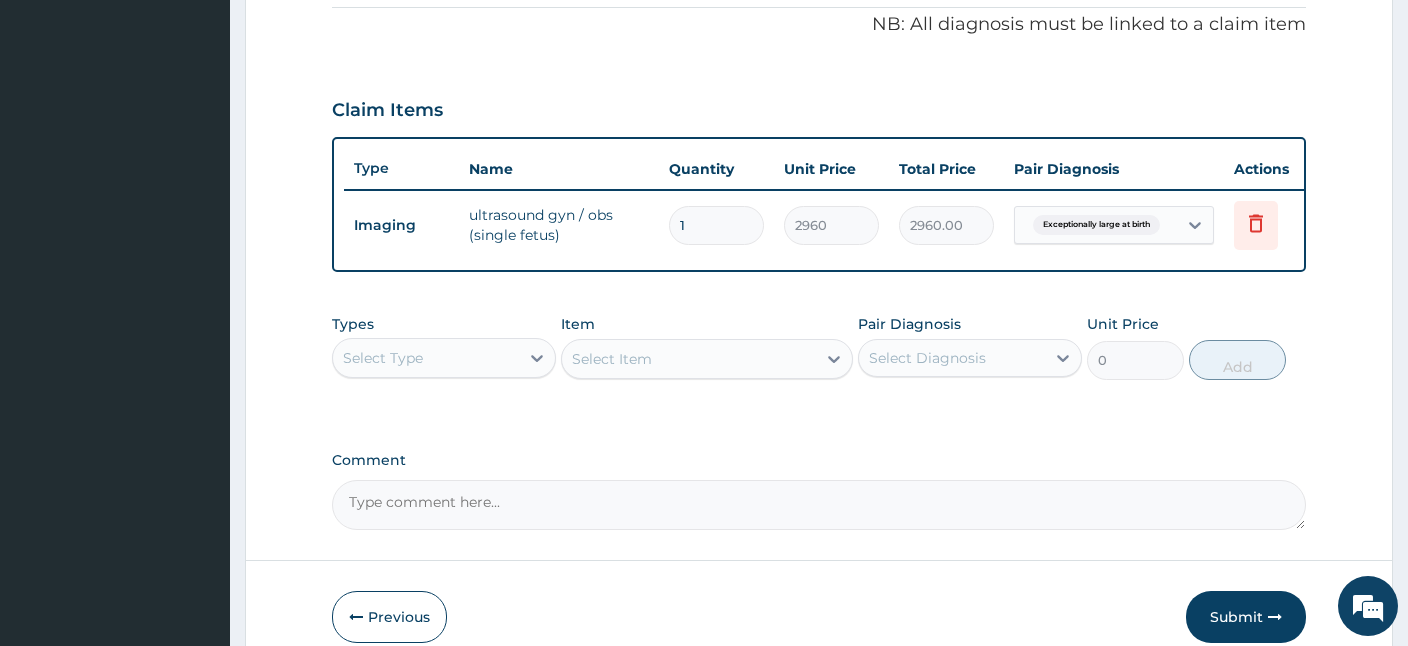 click on "Submit" at bounding box center (1246, 617) 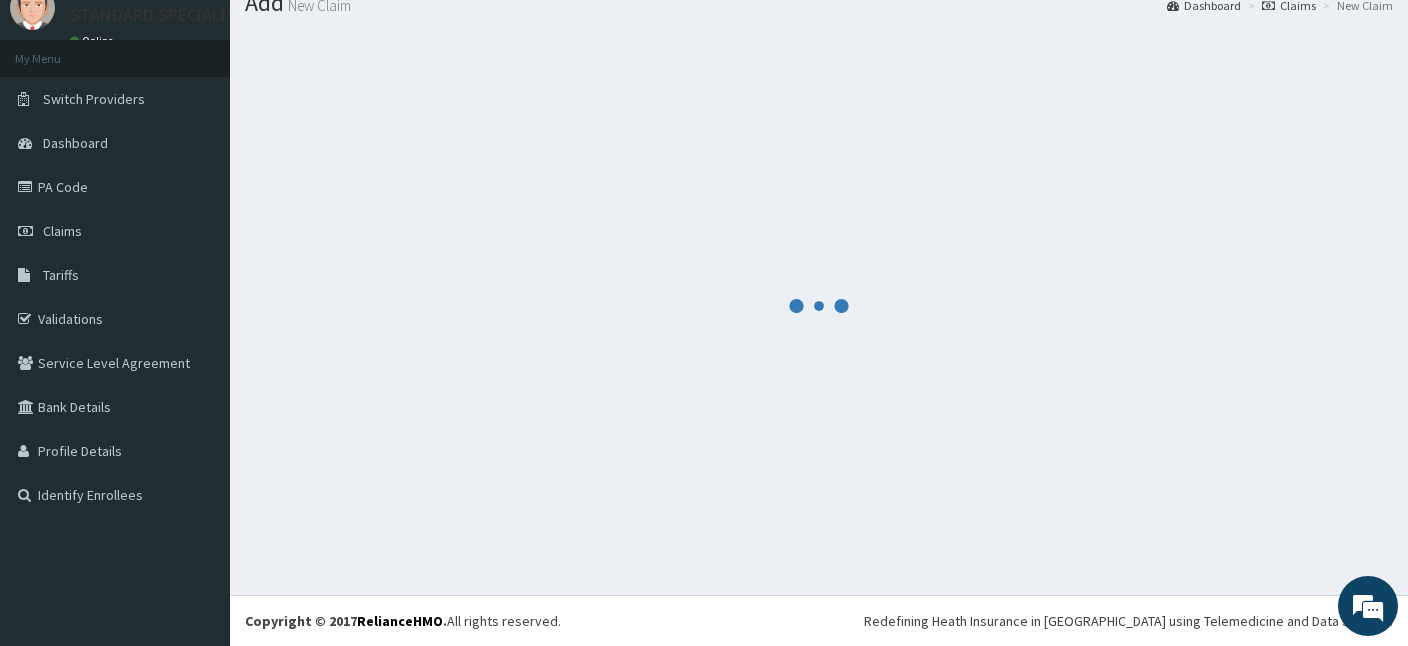 scroll, scrollTop: 75, scrollLeft: 0, axis: vertical 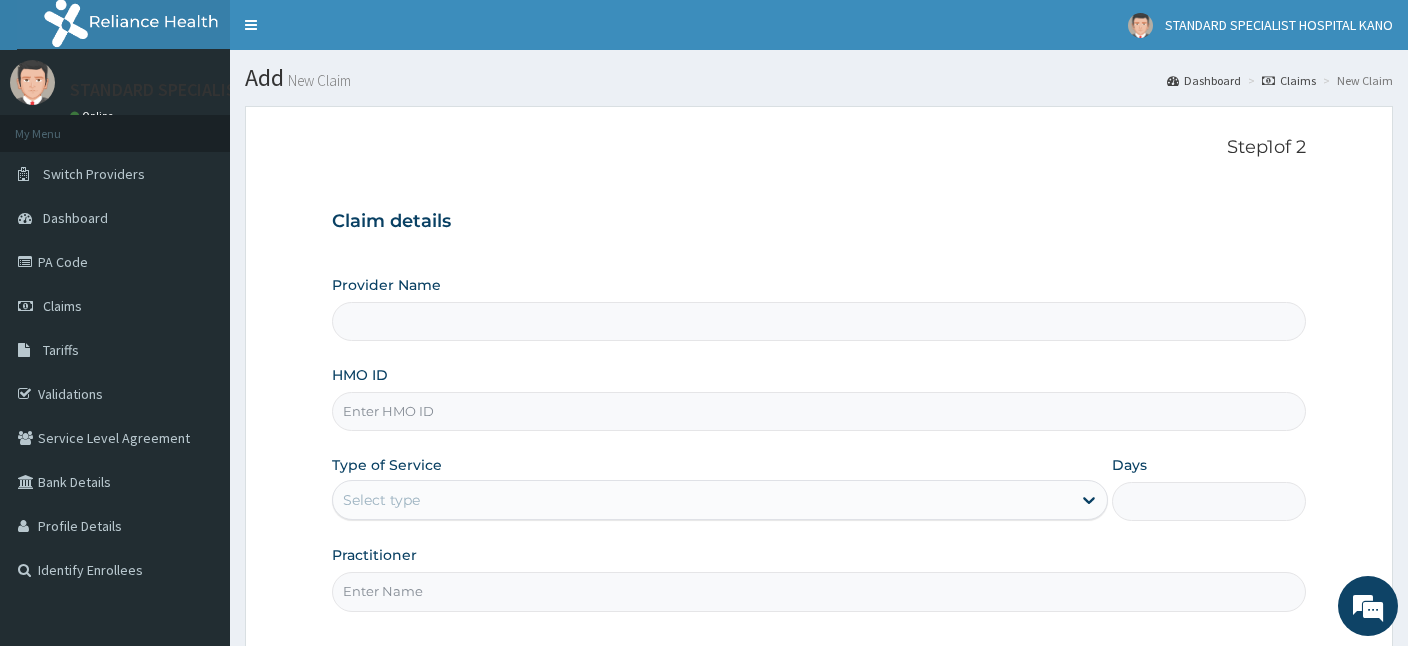 type on "STANDARD SPECIALIST HOSPITAL KANO" 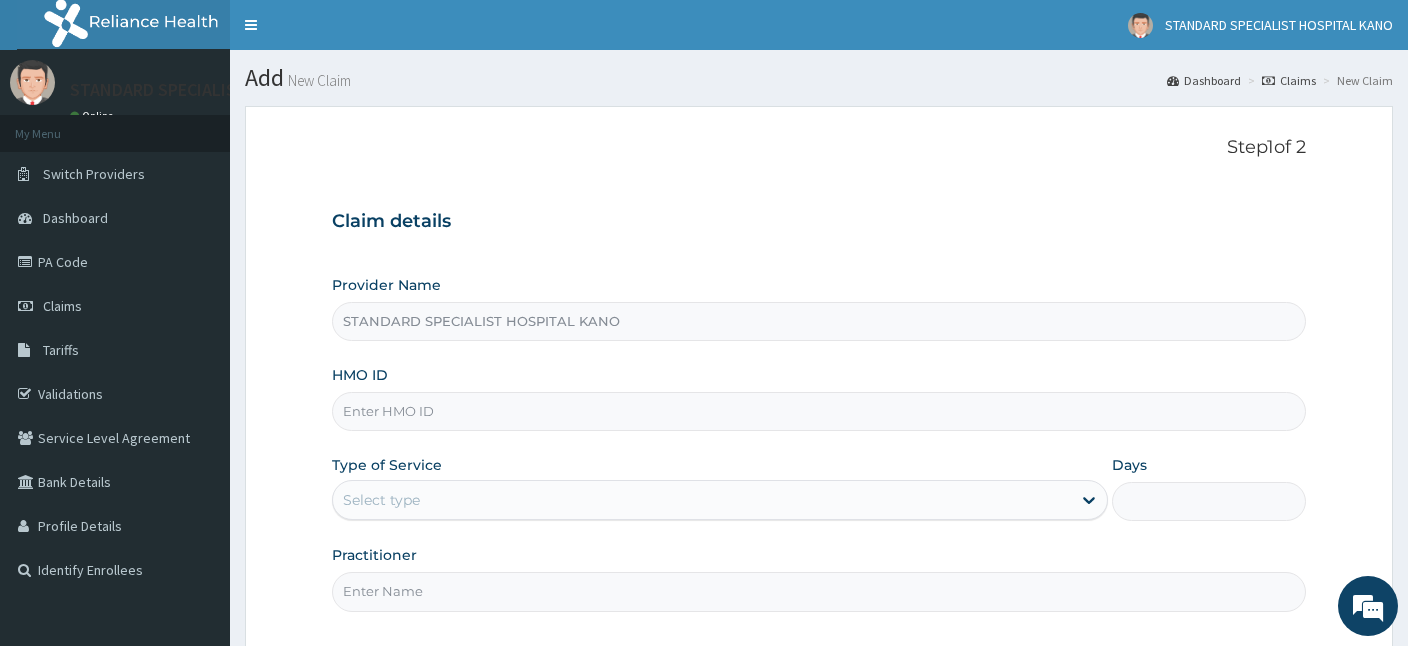 click on "HMO ID" at bounding box center [819, 411] 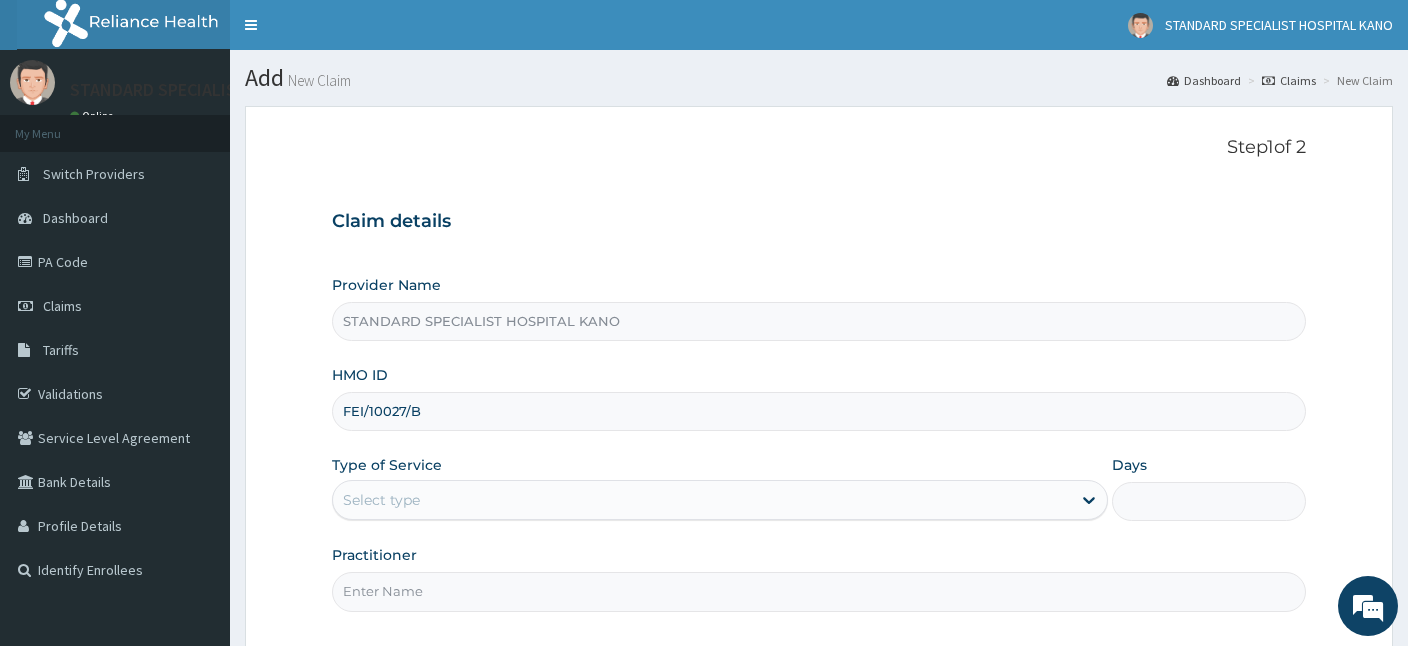 type on "FEI/10027/B" 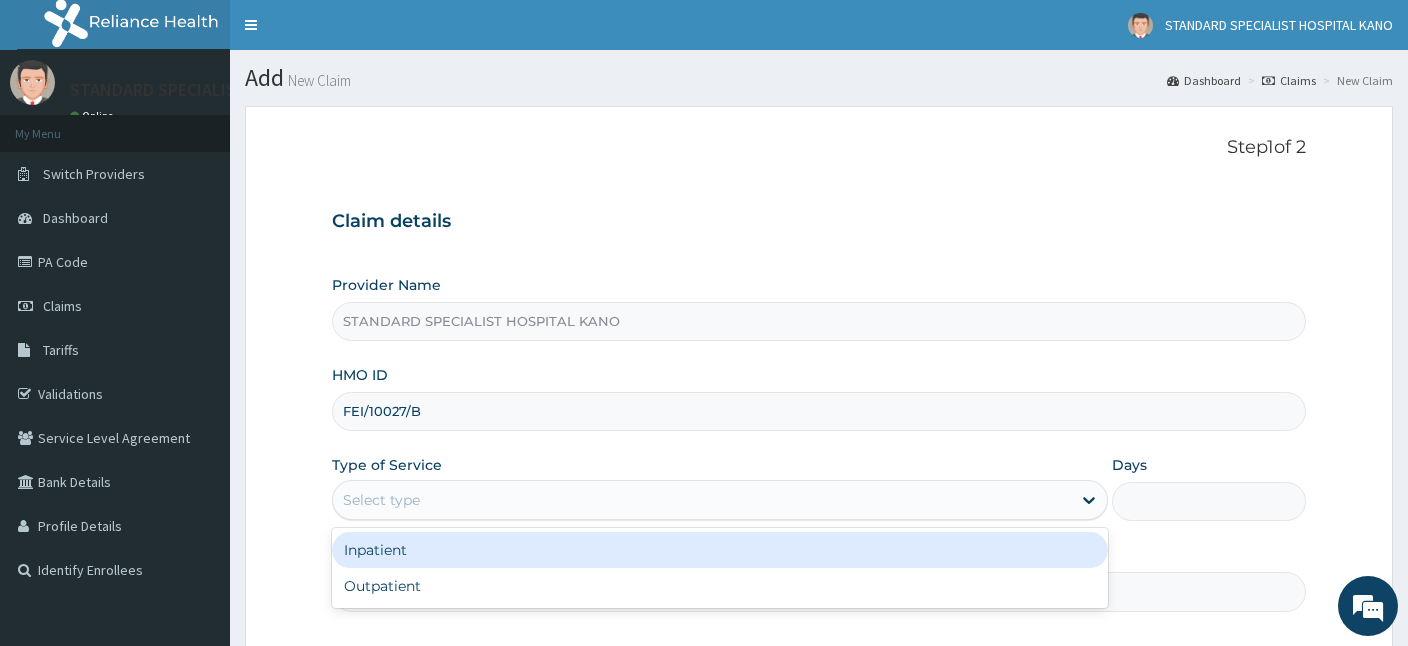 click on "Select type" at bounding box center (702, 500) 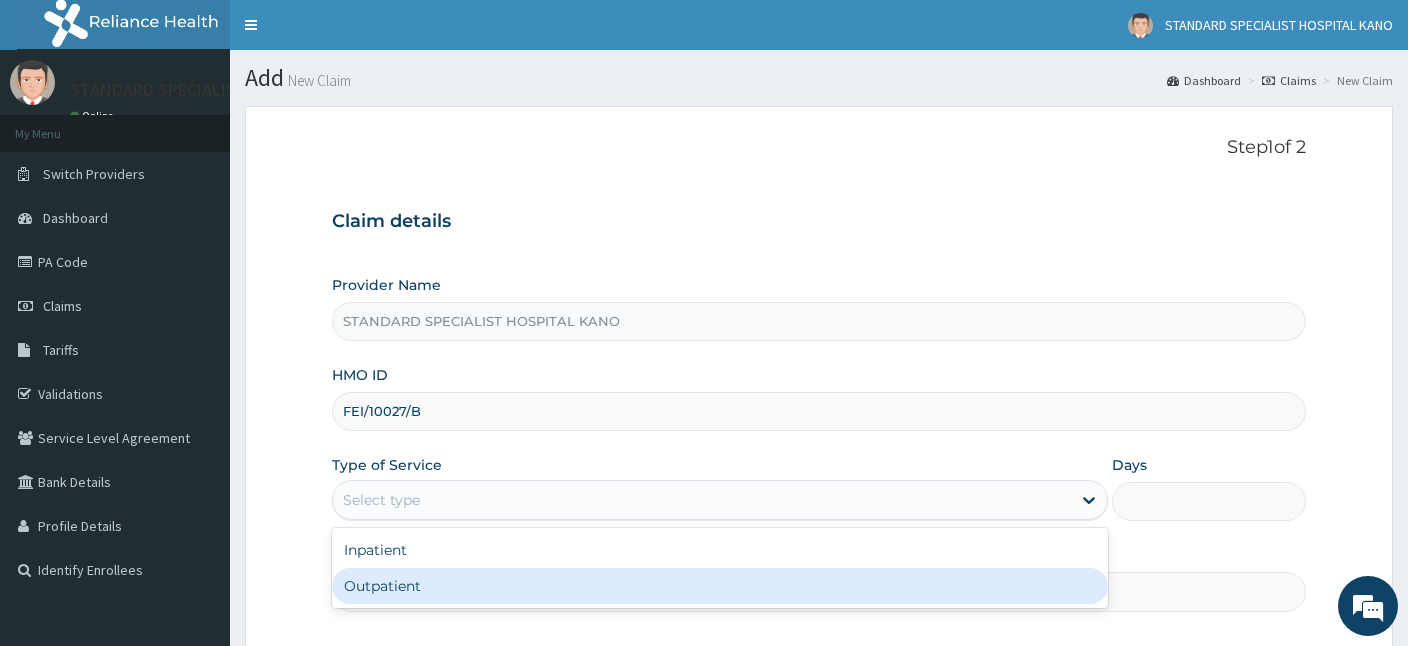 scroll, scrollTop: 0, scrollLeft: 0, axis: both 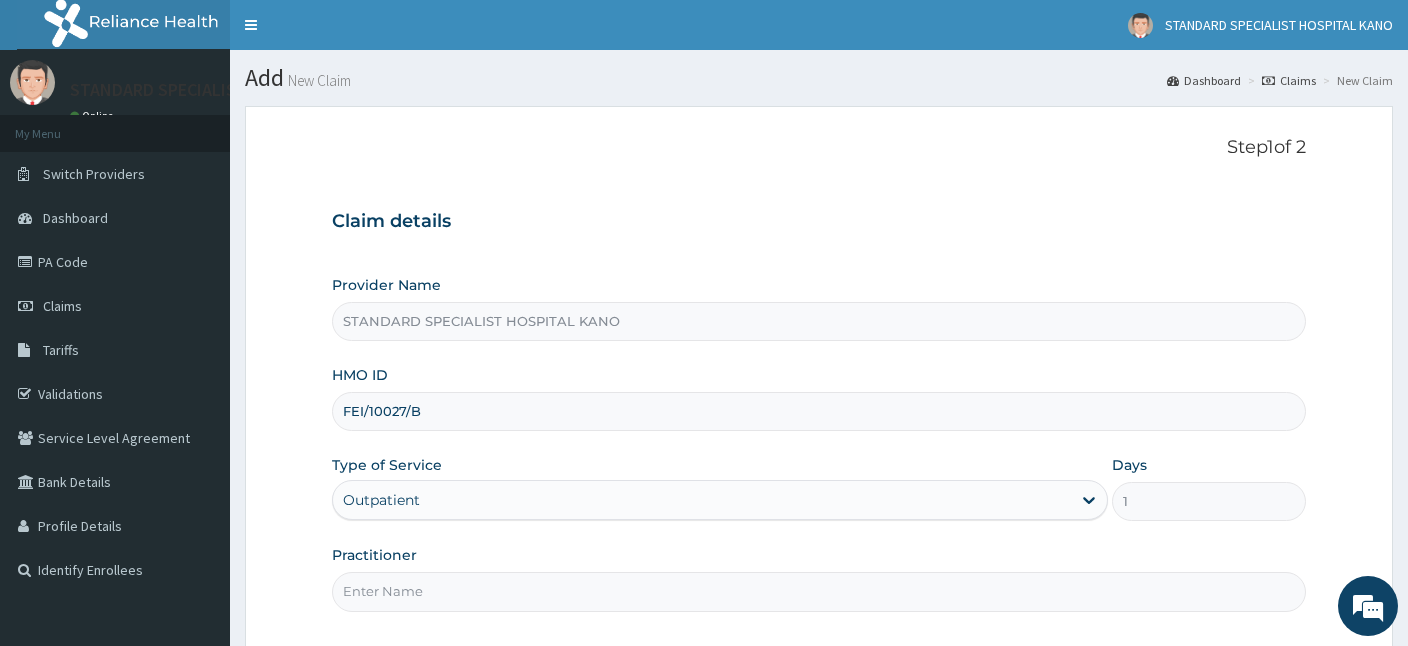 click on "Practitioner" at bounding box center (819, 591) 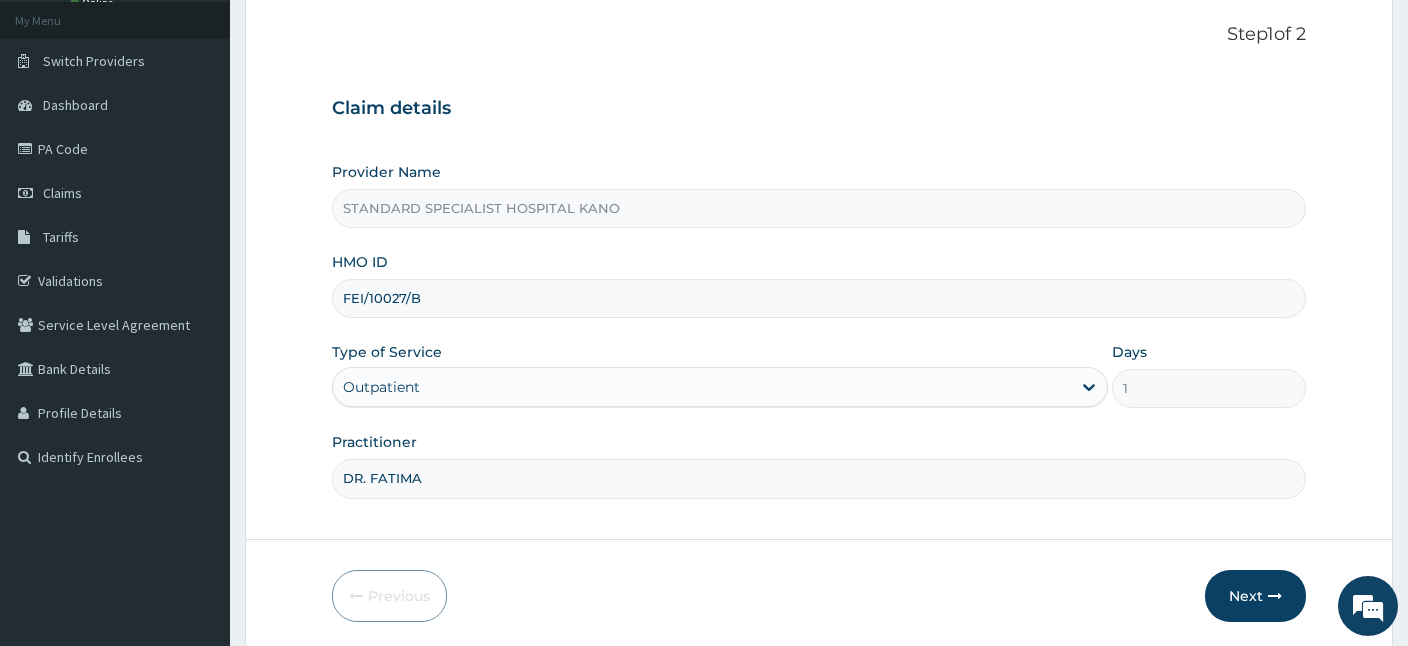 scroll, scrollTop: 184, scrollLeft: 0, axis: vertical 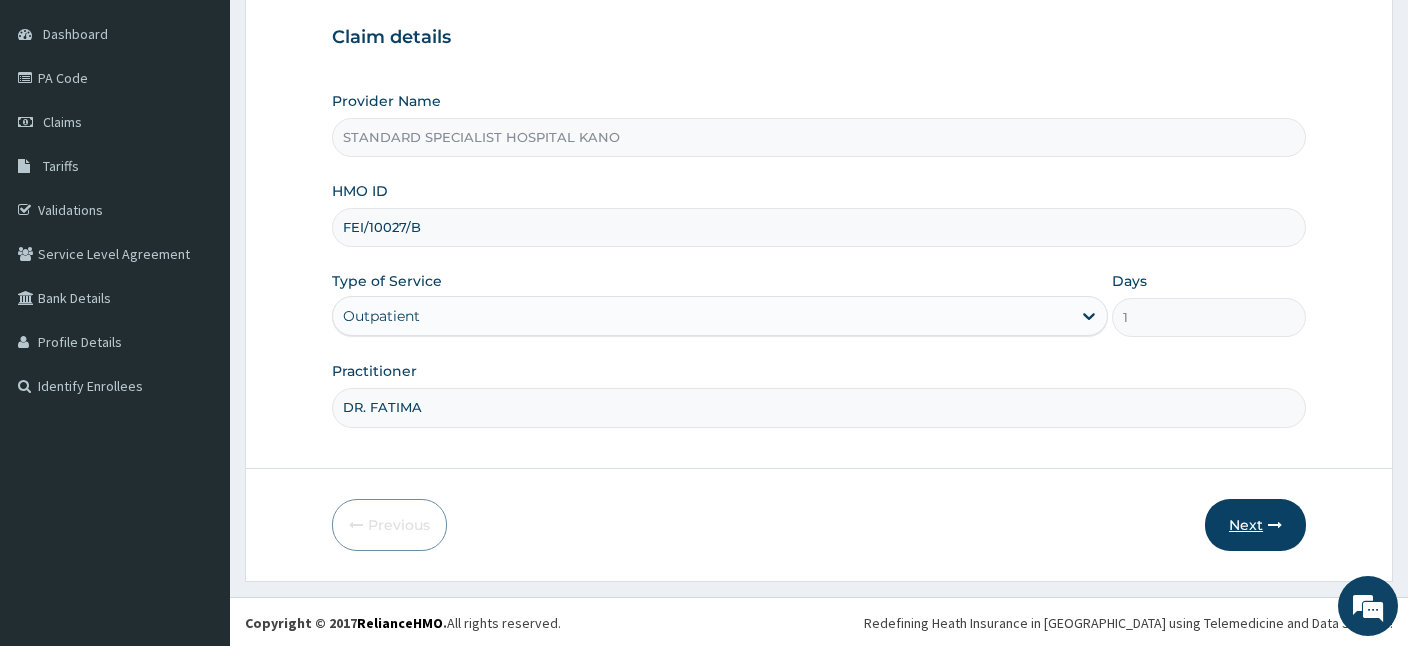 type on "DR. FATIMA" 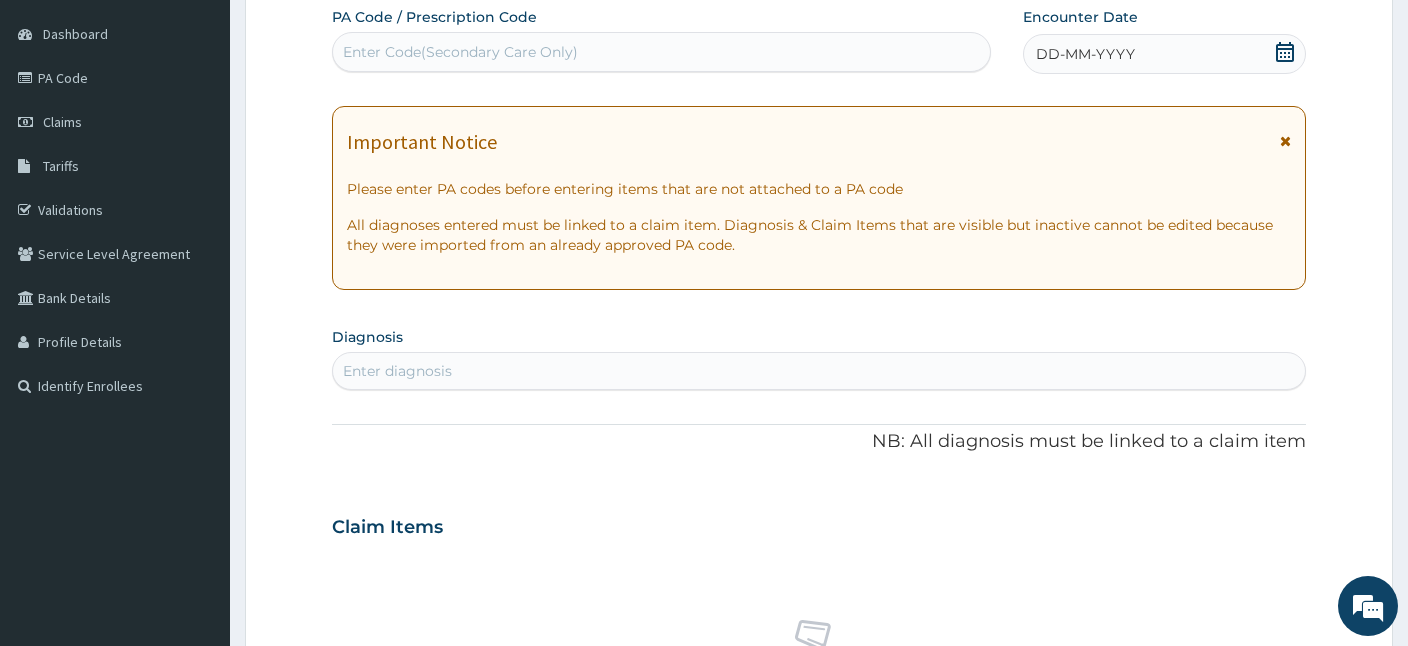 drag, startPoint x: 455, startPoint y: 23, endPoint x: 460, endPoint y: 32, distance: 10.29563 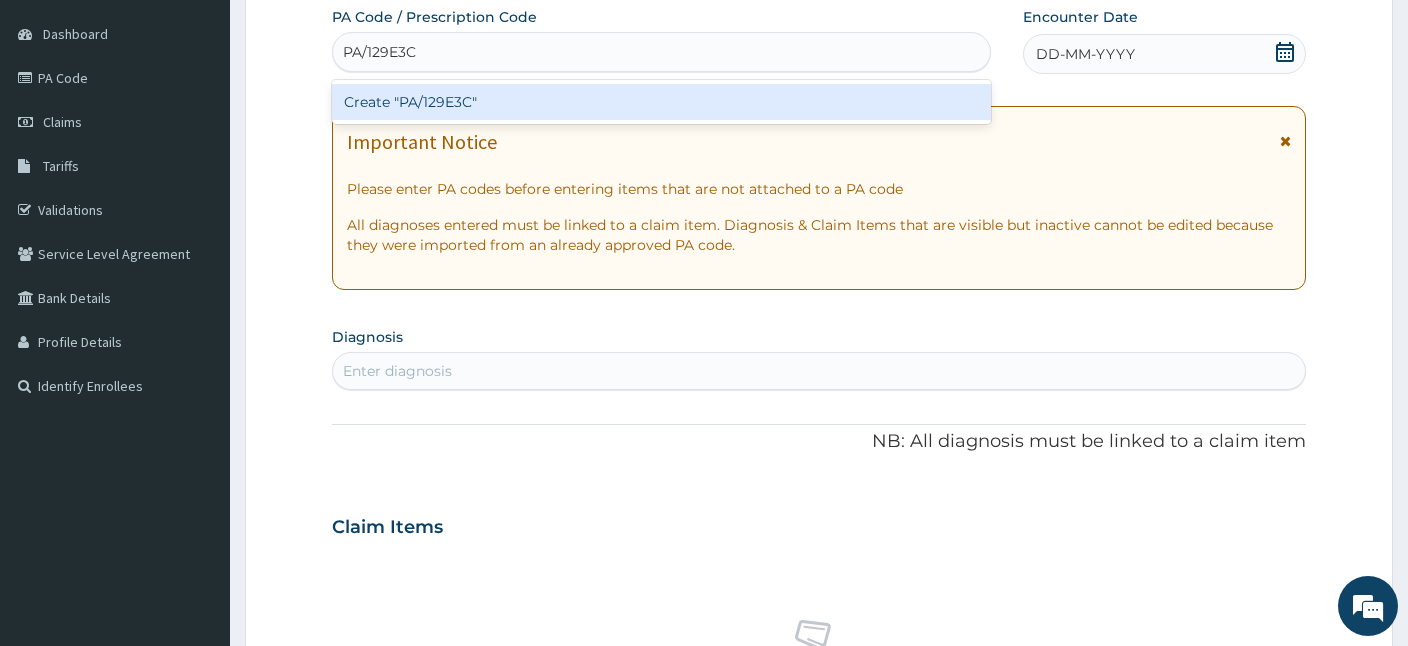 click on "Create "PA/129E3C"" at bounding box center (661, 102) 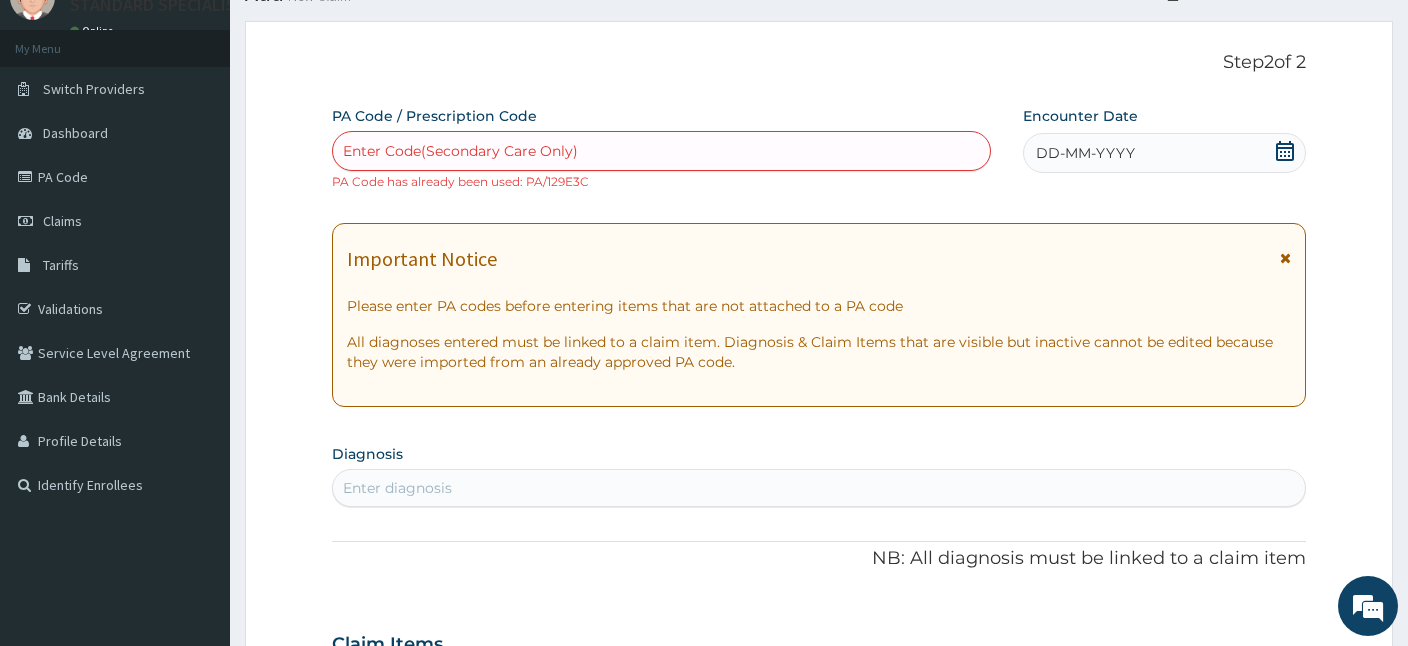 scroll, scrollTop: 0, scrollLeft: 0, axis: both 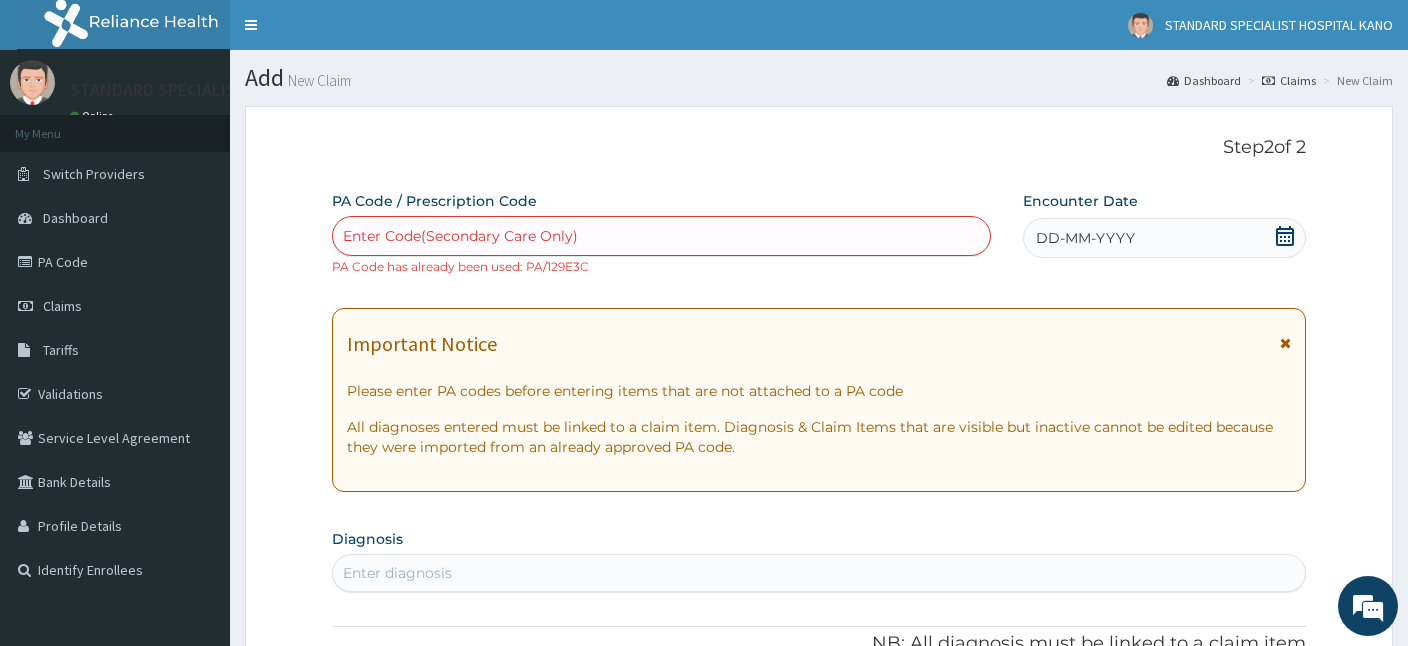 click on "Claims" at bounding box center (1289, 80) 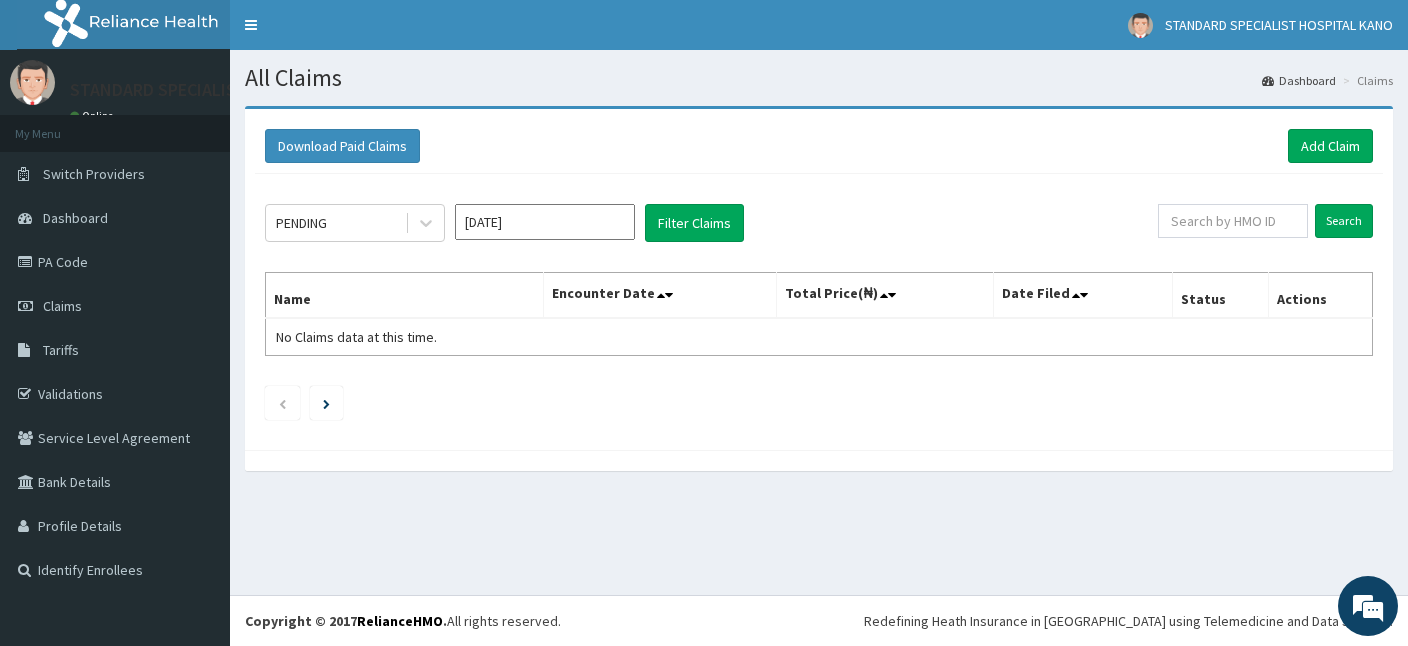 scroll, scrollTop: 0, scrollLeft: 0, axis: both 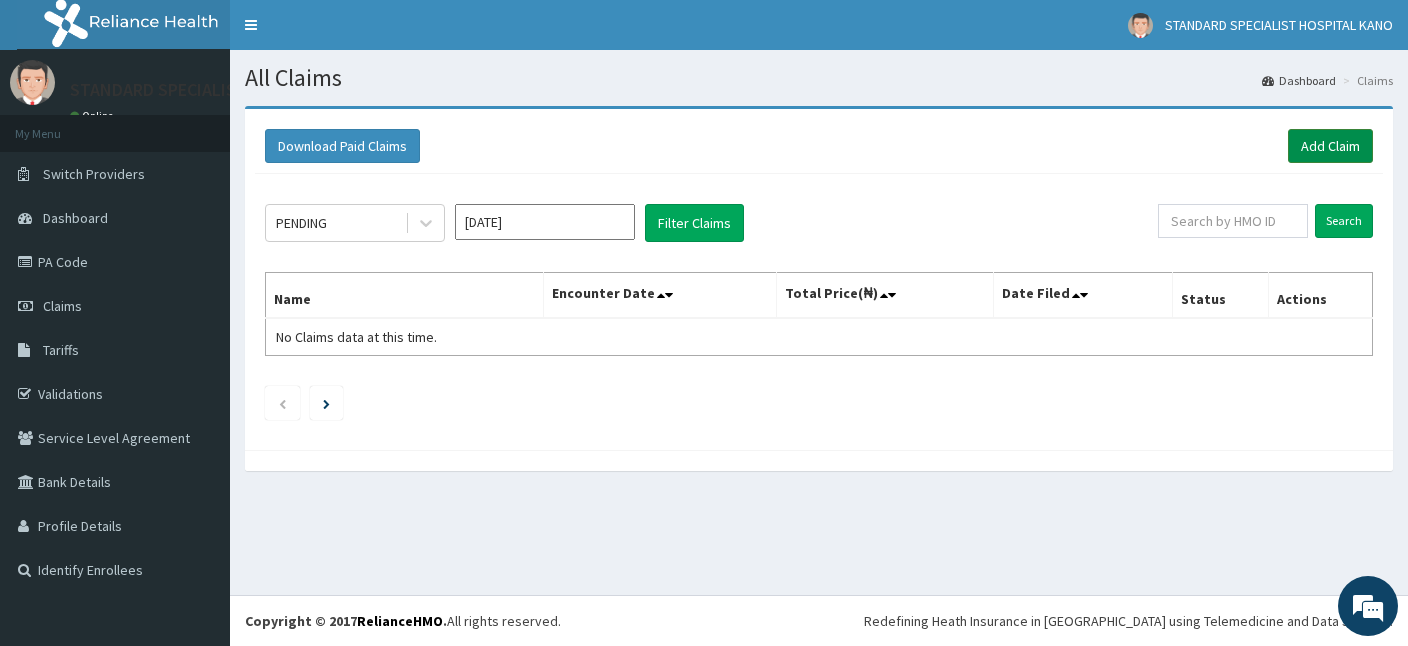 click on "Add Claim" at bounding box center [1330, 146] 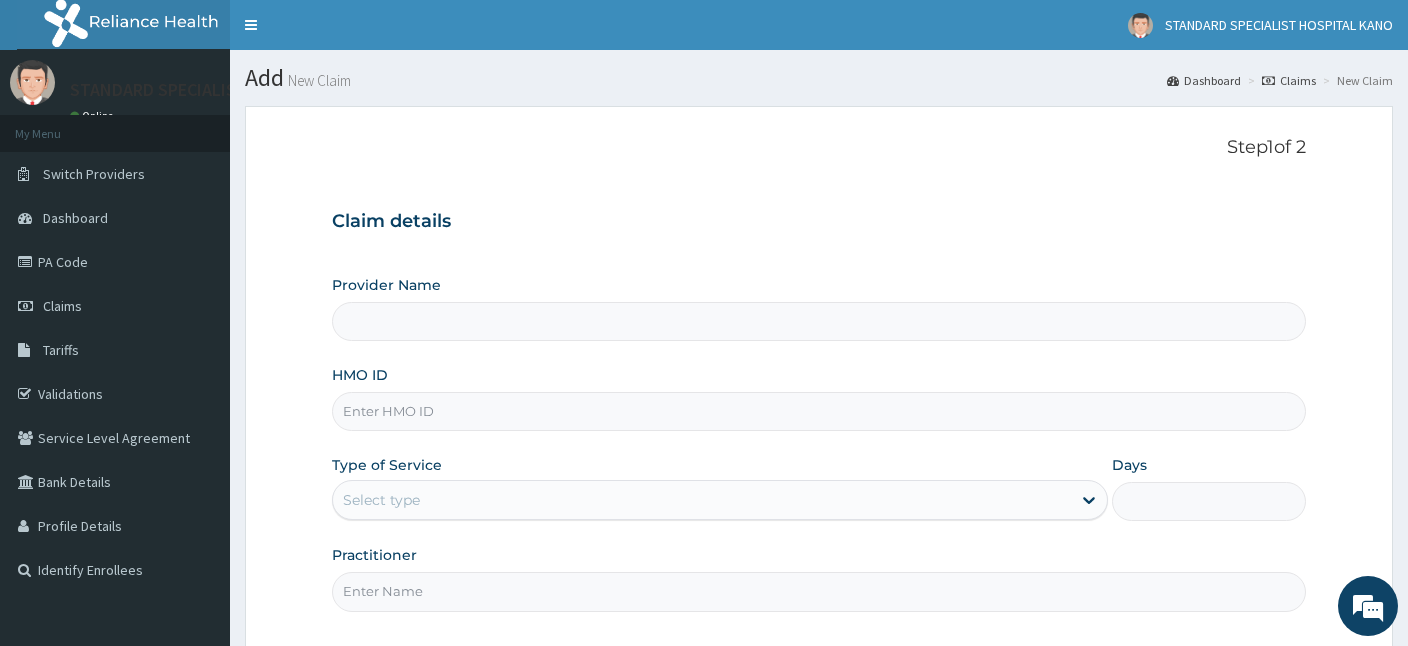 scroll, scrollTop: 0, scrollLeft: 0, axis: both 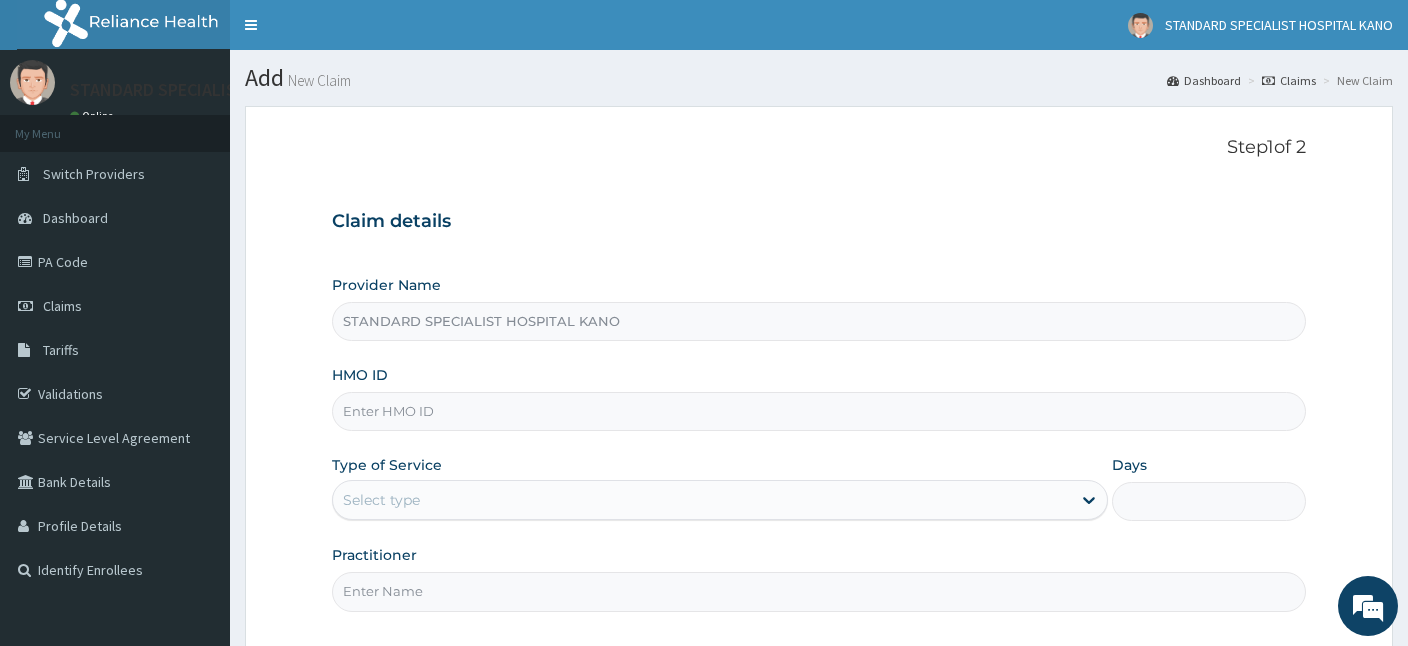 click on "HMO ID" at bounding box center [819, 411] 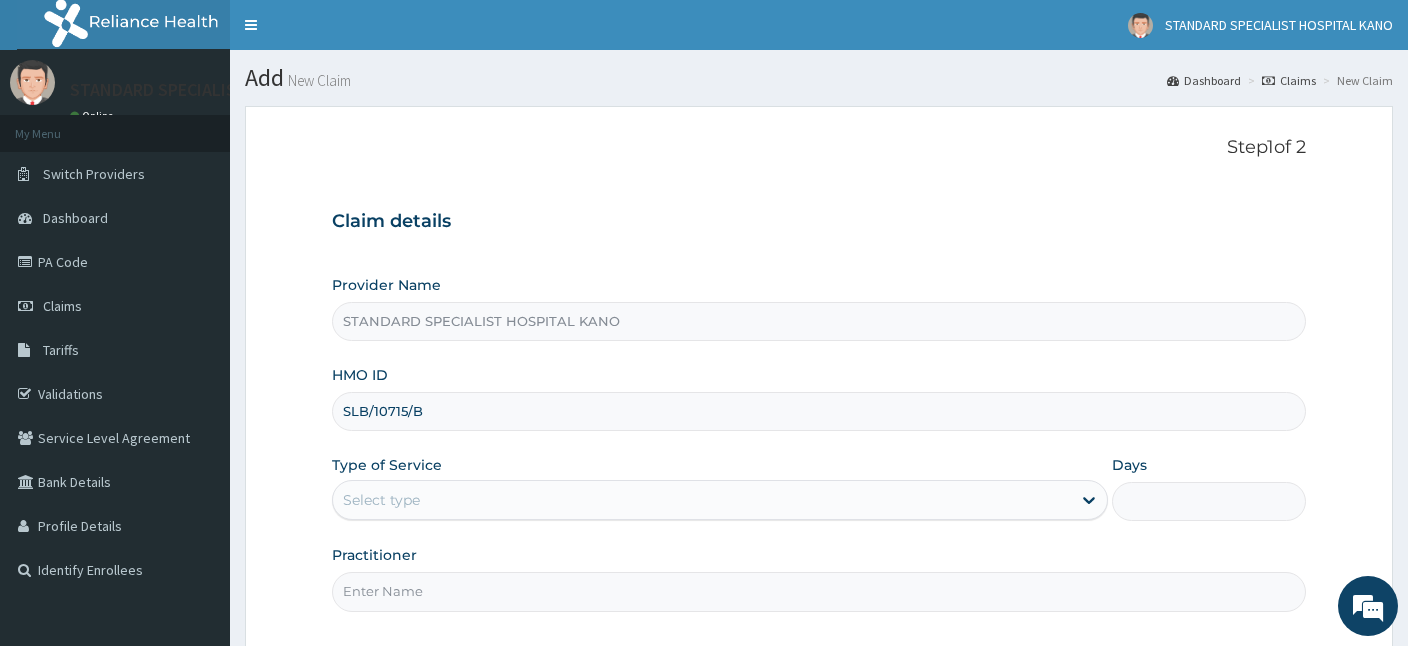 type on "SLB/10715/B" 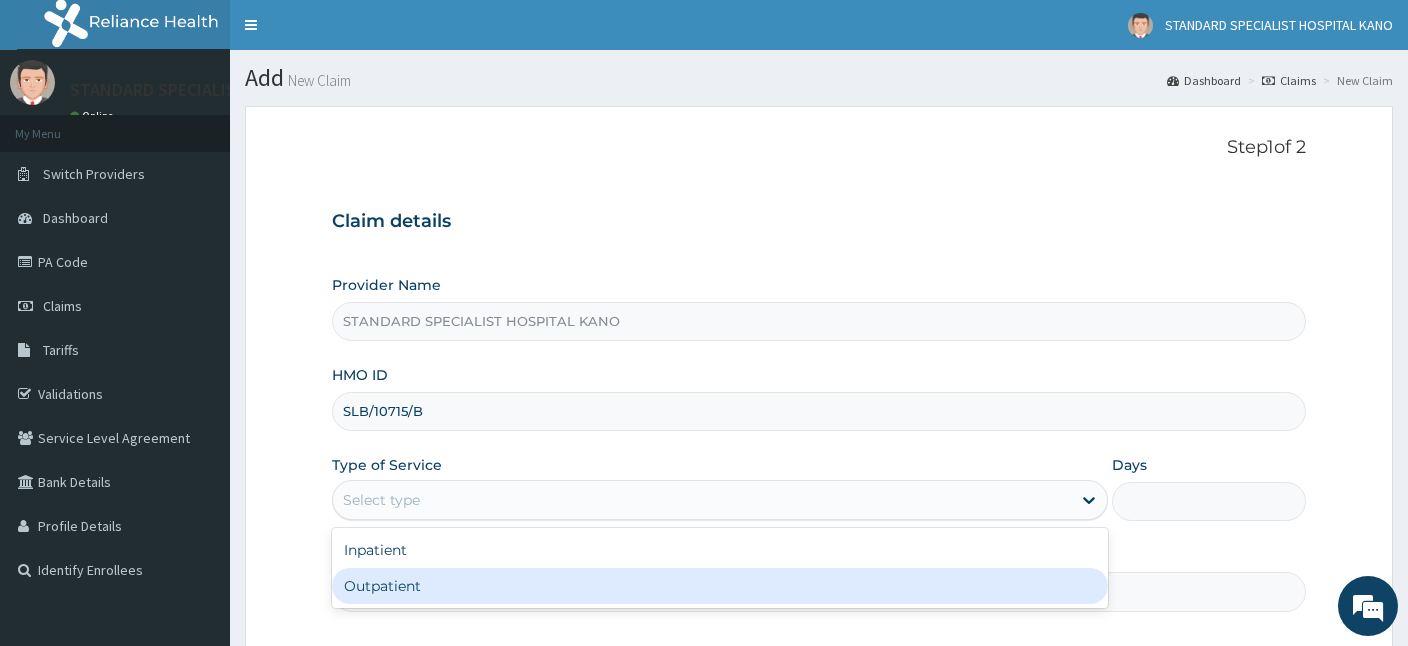 click on "Outpatient" at bounding box center [720, 586] 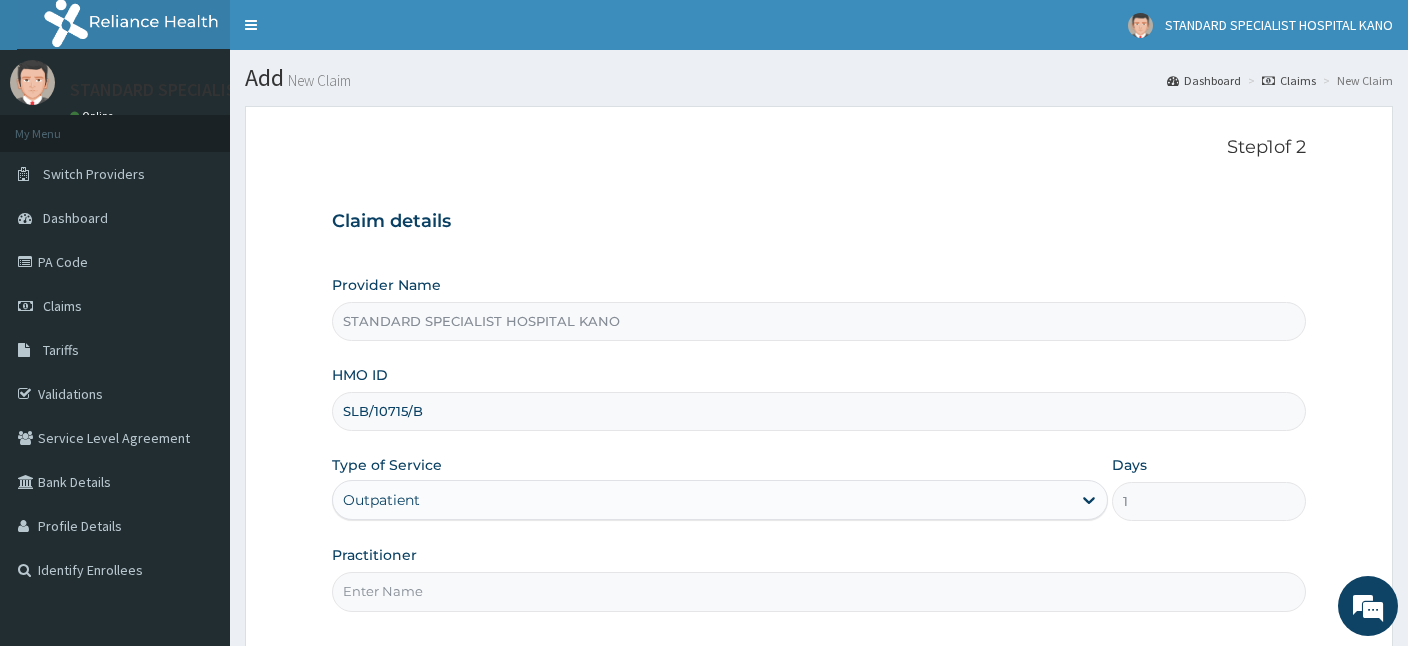 click on "Practitioner" at bounding box center [819, 591] 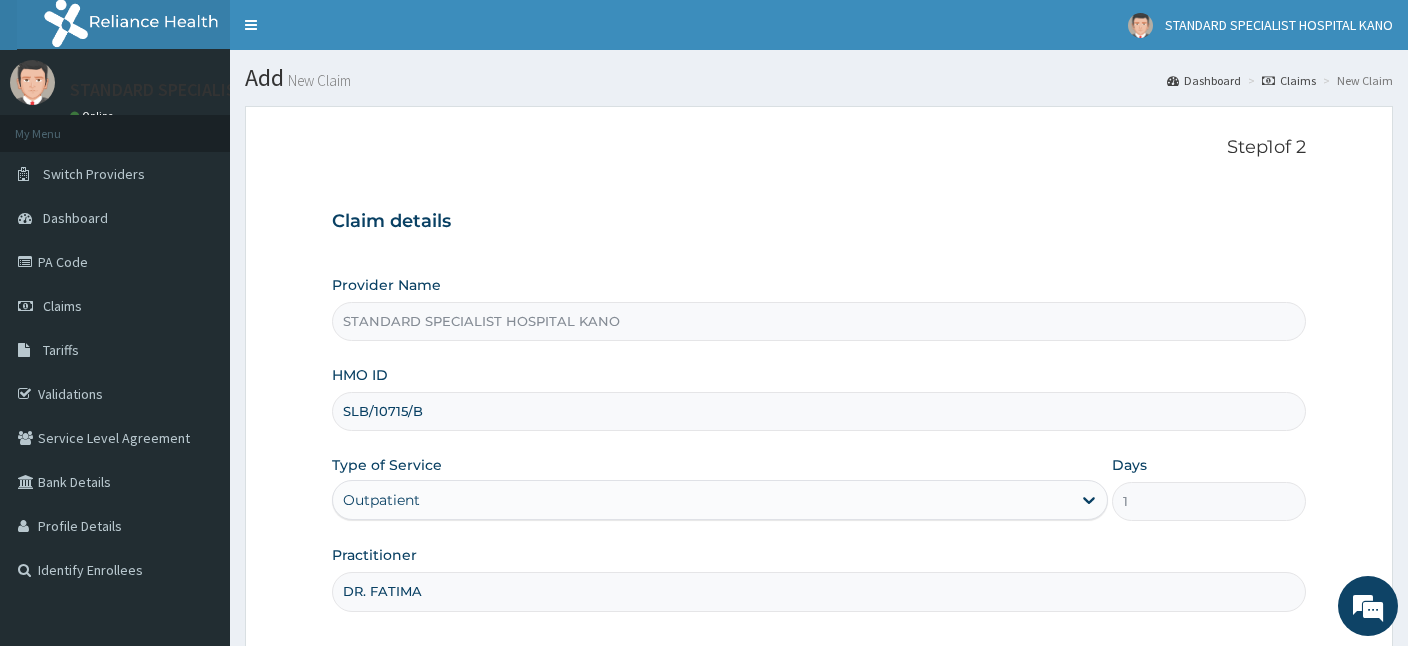 type on "DR. FATIMA" 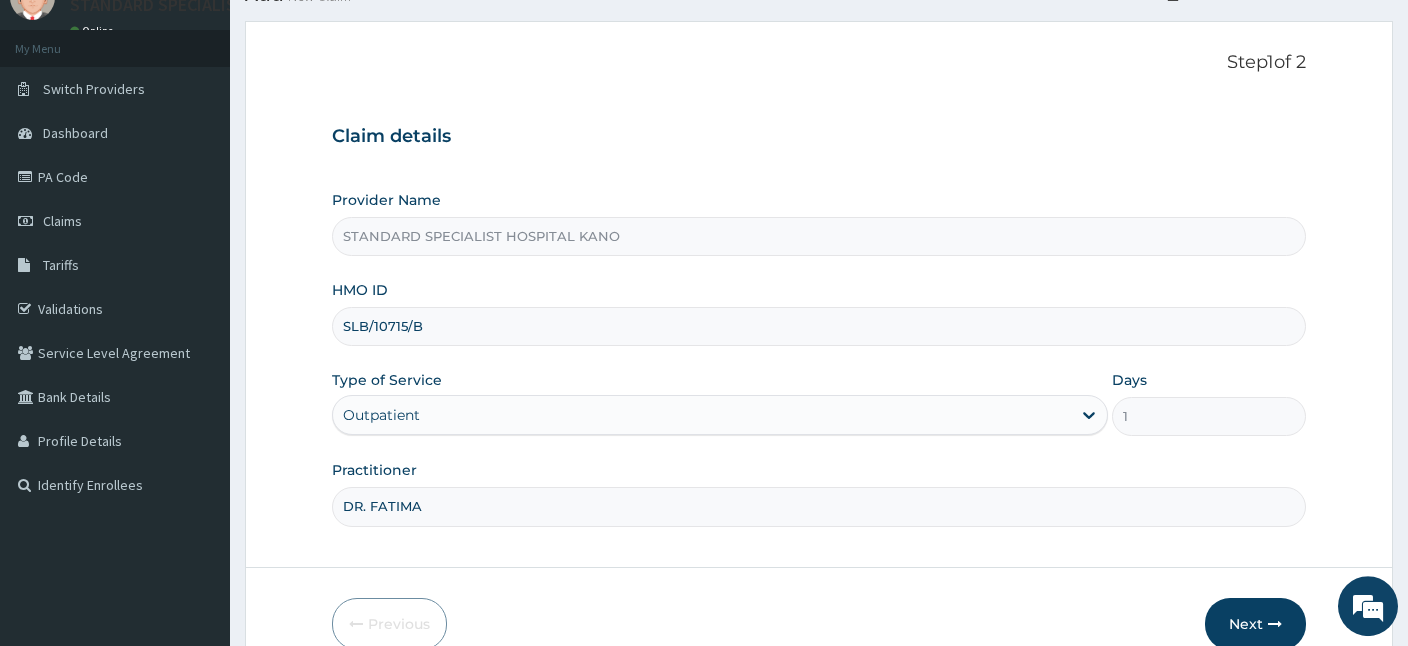 scroll, scrollTop: 184, scrollLeft: 0, axis: vertical 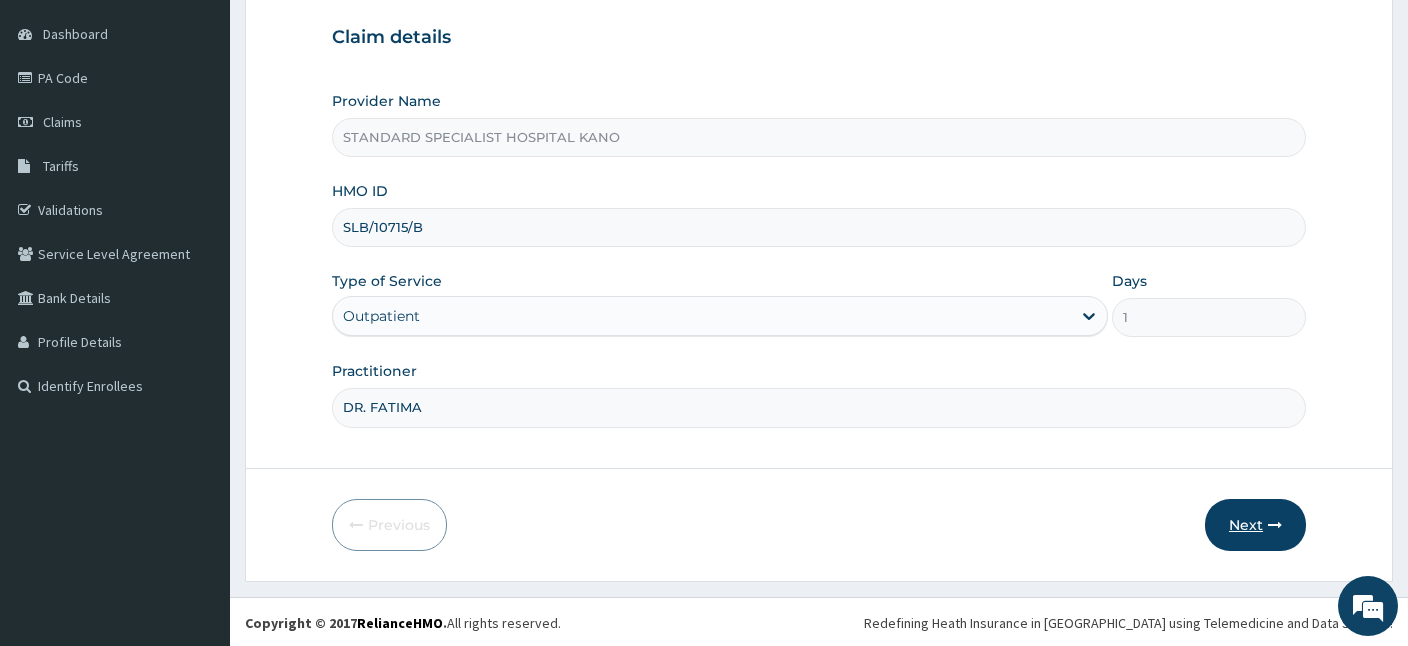 click on "Next" at bounding box center (1255, 525) 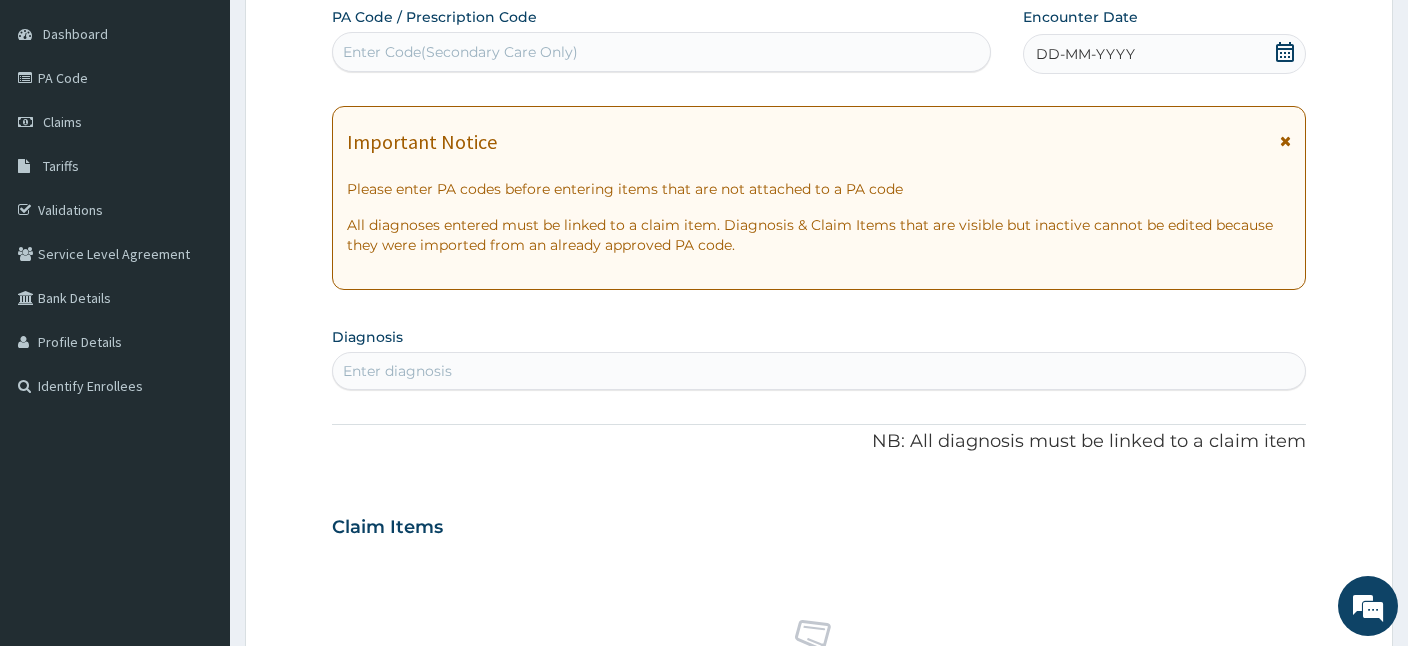 scroll, scrollTop: 0, scrollLeft: 0, axis: both 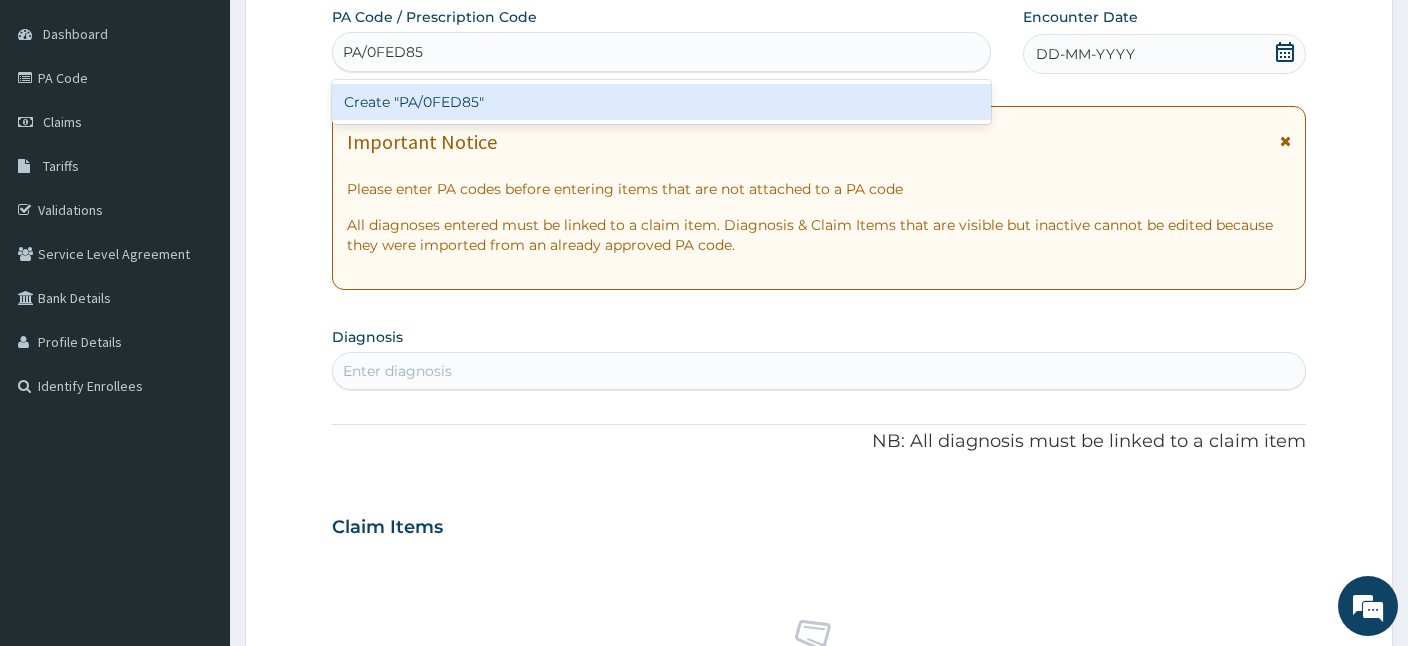 click on "Create "PA/0FED85"" at bounding box center (661, 102) 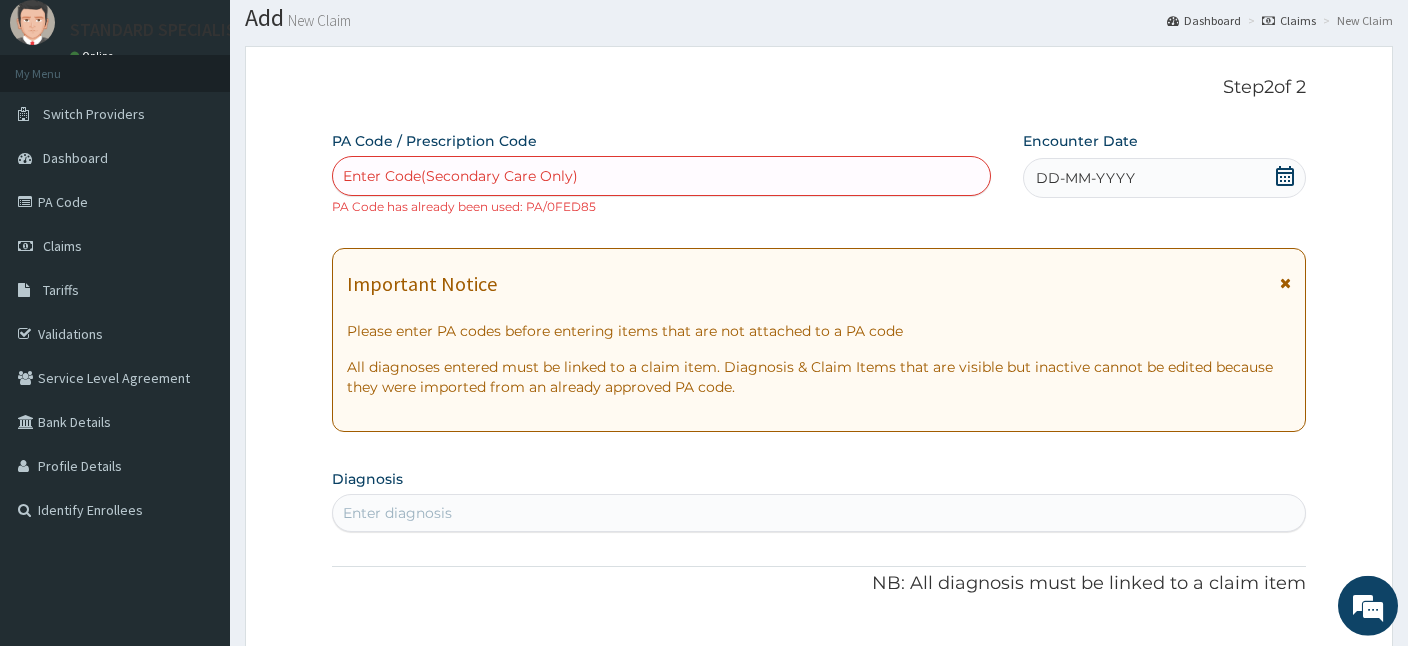 scroll, scrollTop: 0, scrollLeft: 0, axis: both 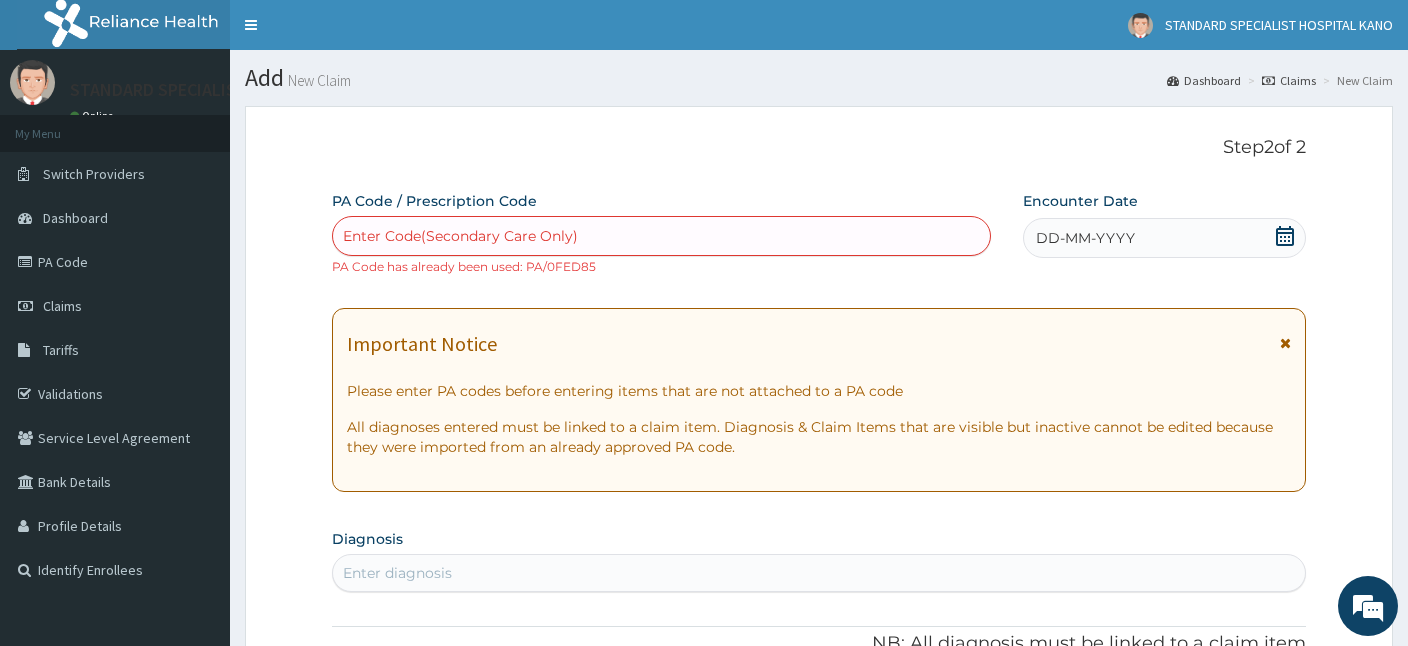 click on "Claims" at bounding box center [1289, 80] 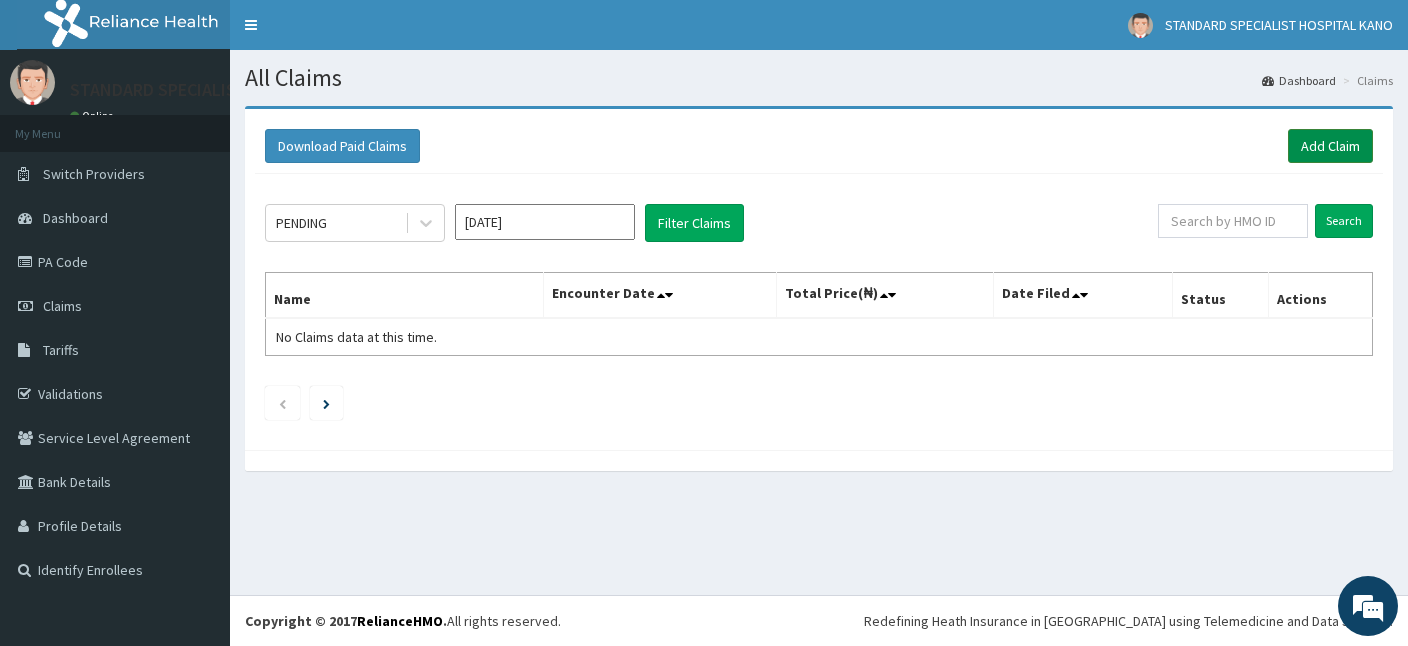 scroll, scrollTop: 0, scrollLeft: 0, axis: both 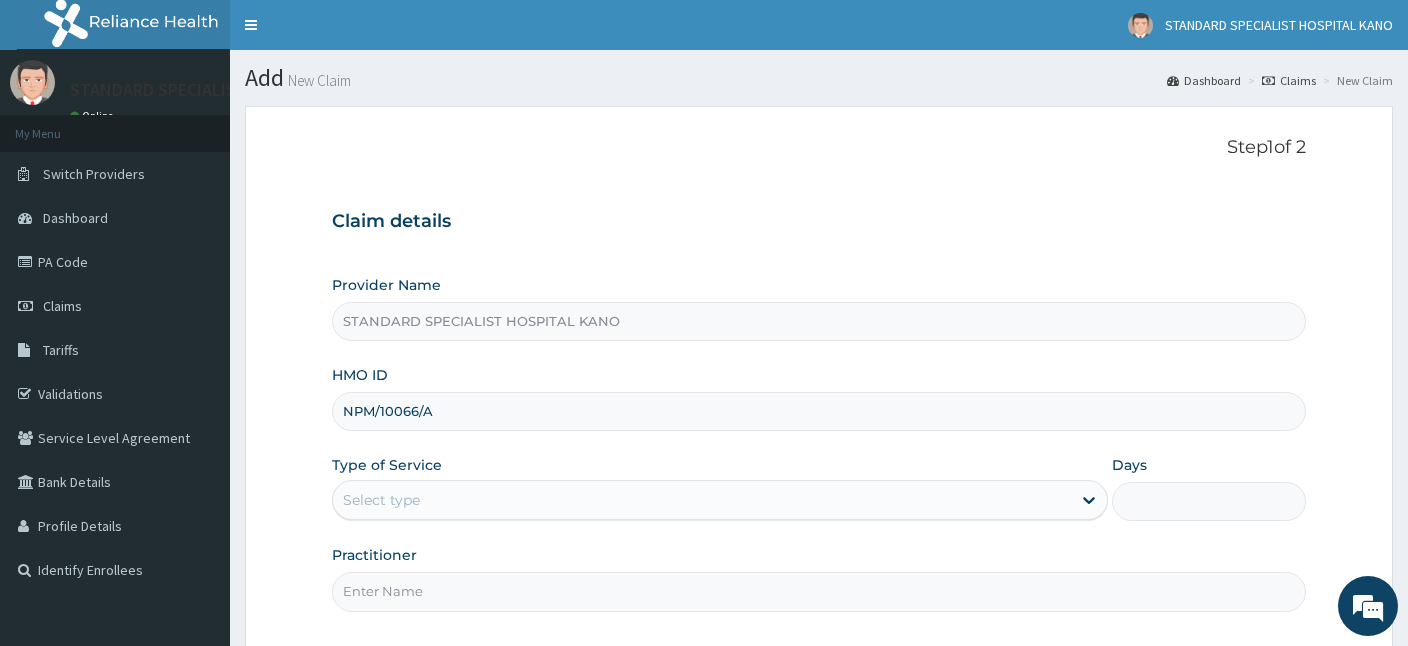 type on "NPM/10066/A" 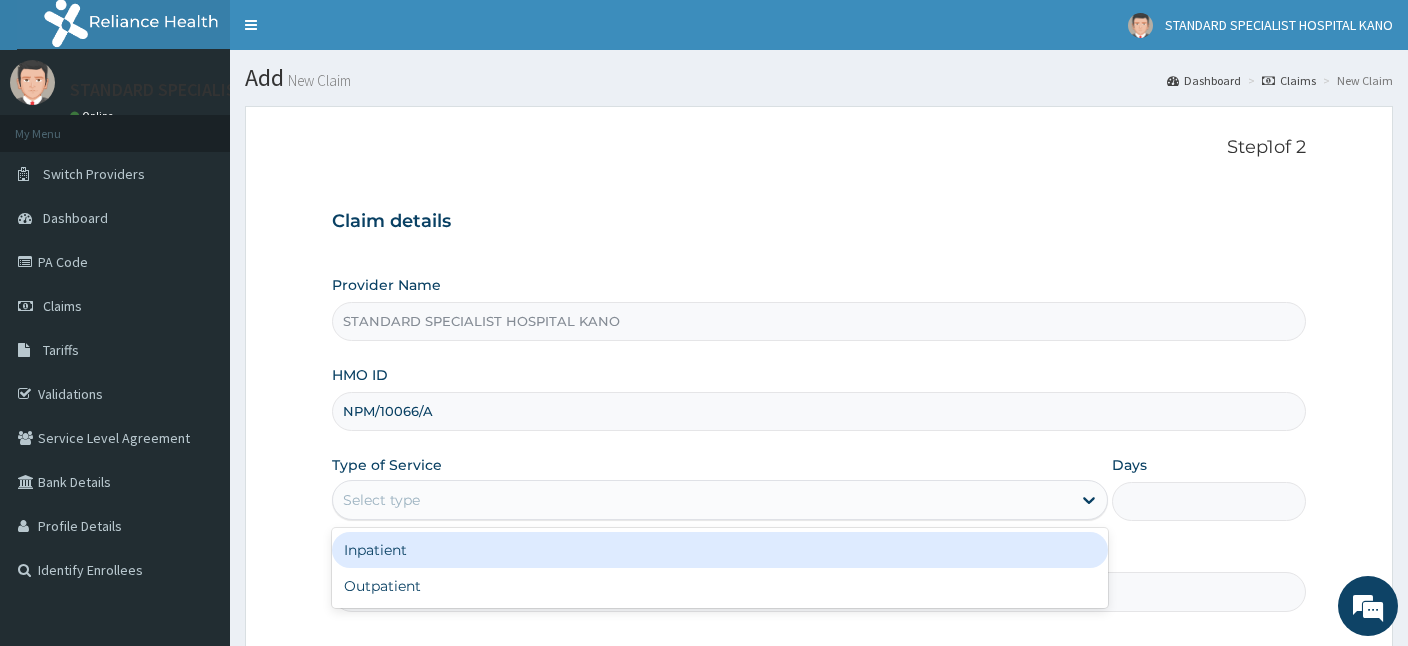 click on "Select type" at bounding box center [381, 500] 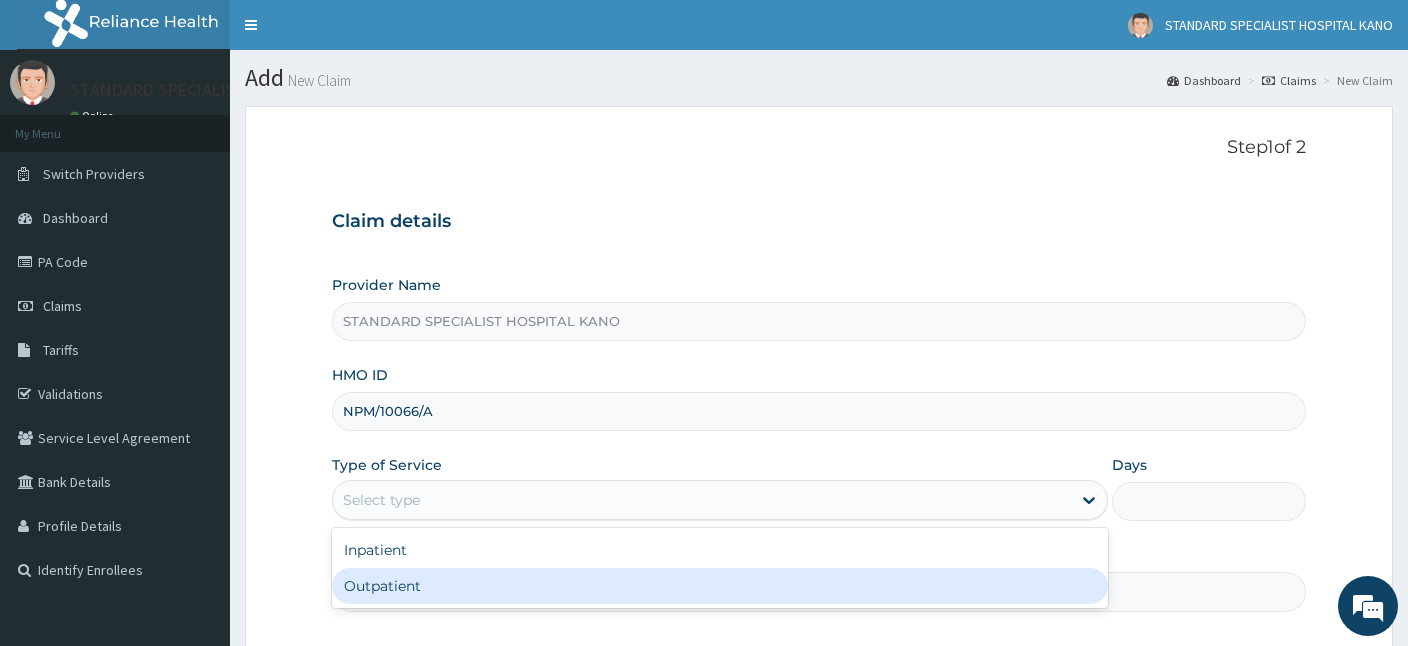 click on "Outpatient" at bounding box center (720, 586) 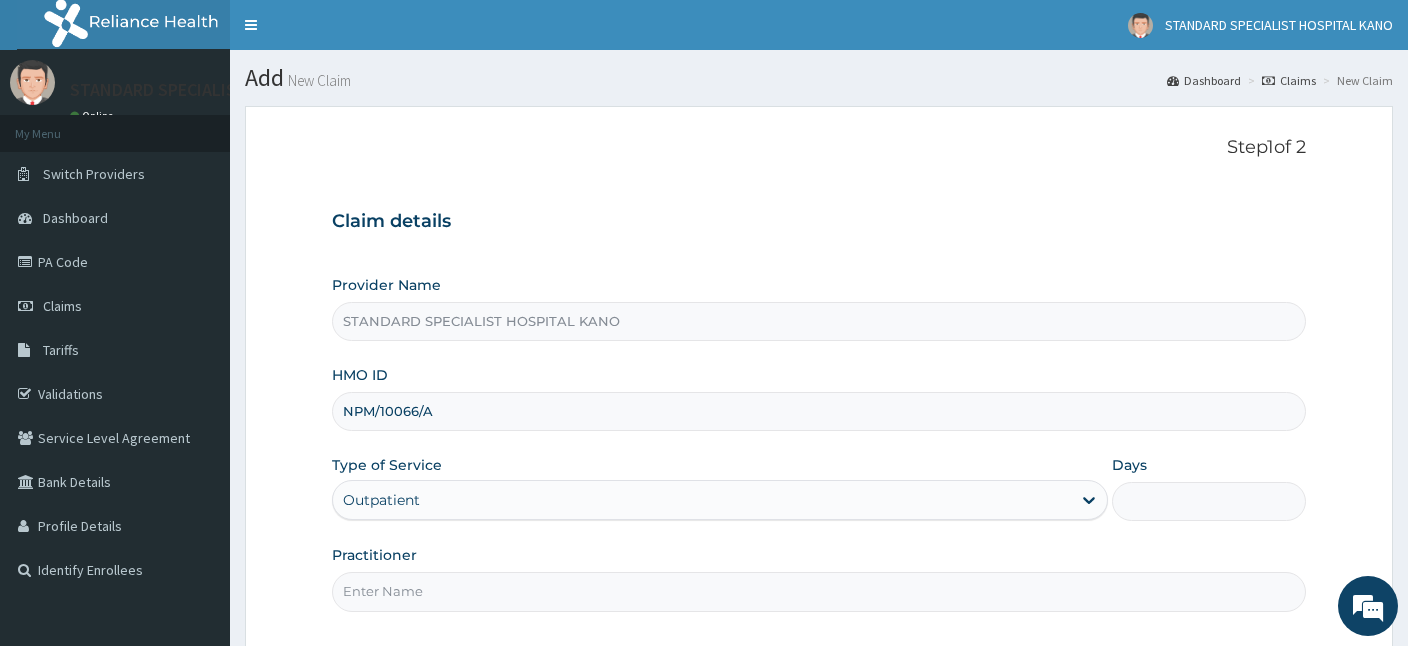 type on "1" 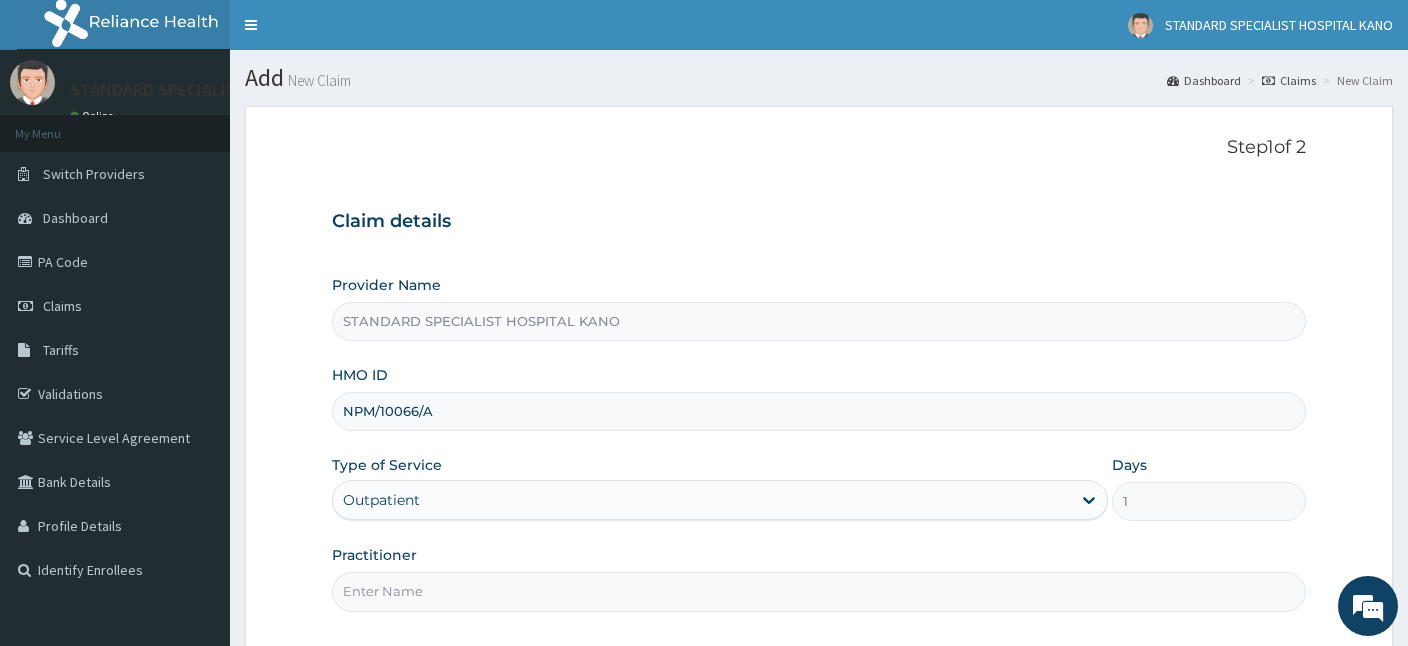 click on "Practitioner" at bounding box center (819, 591) 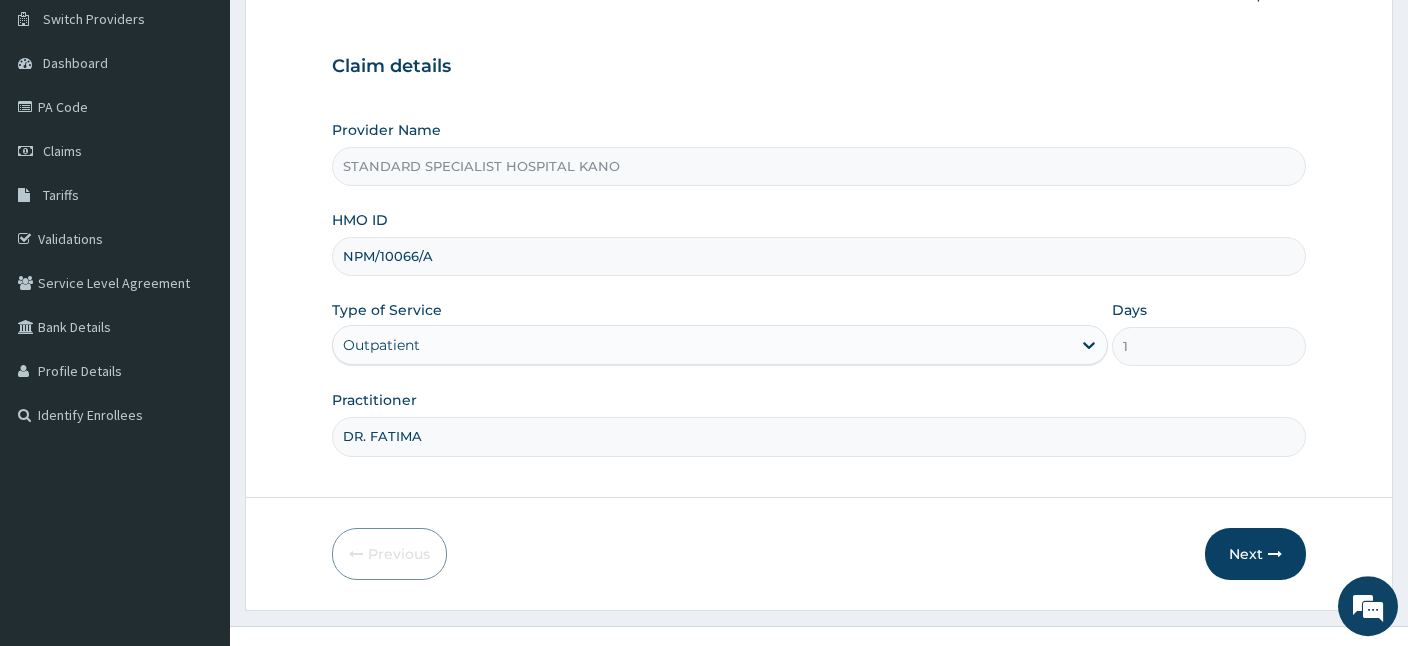 scroll, scrollTop: 184, scrollLeft: 0, axis: vertical 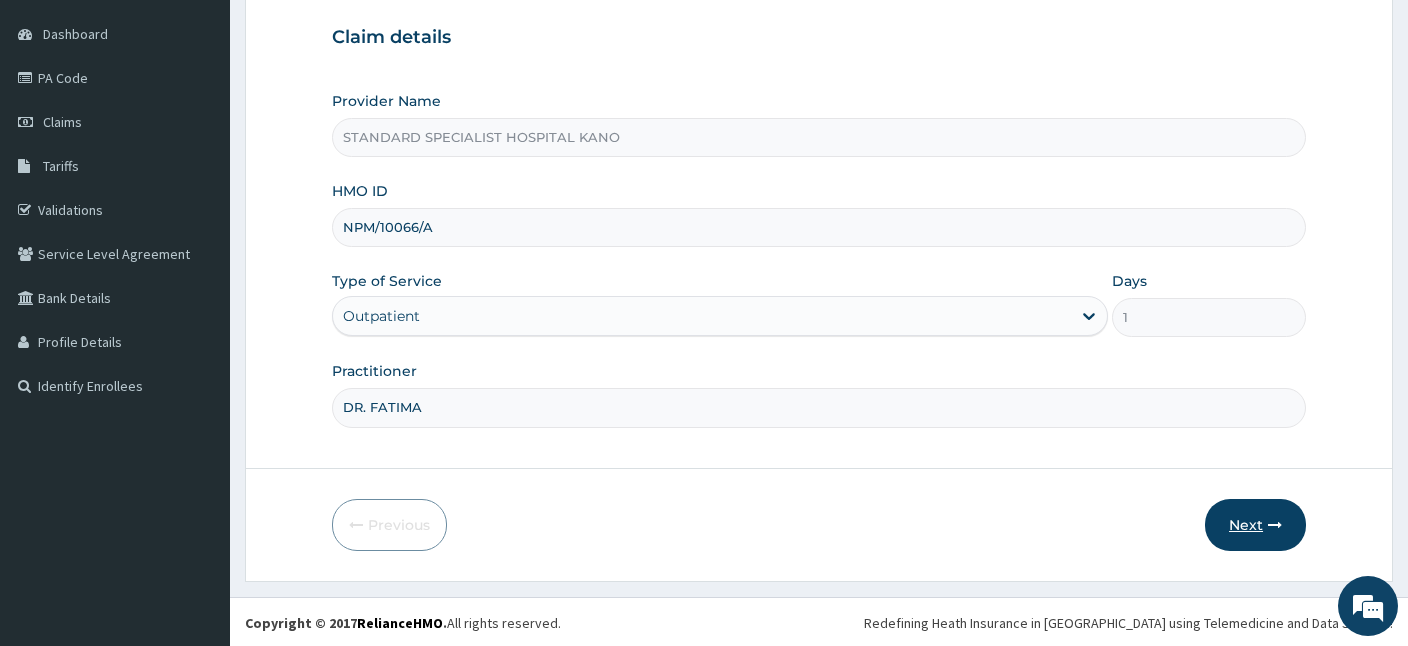 type on "DR. FATIMA" 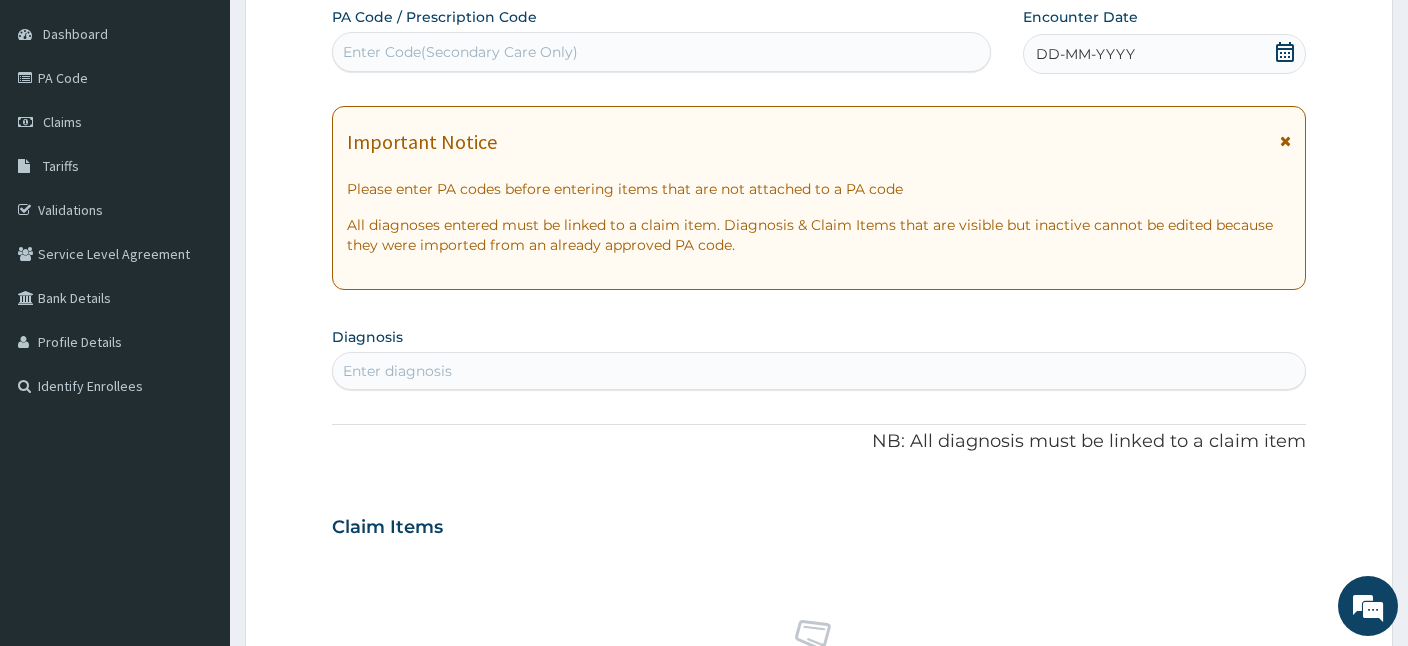 click on "Enter Code(Secondary Care Only)" at bounding box center (460, 52) 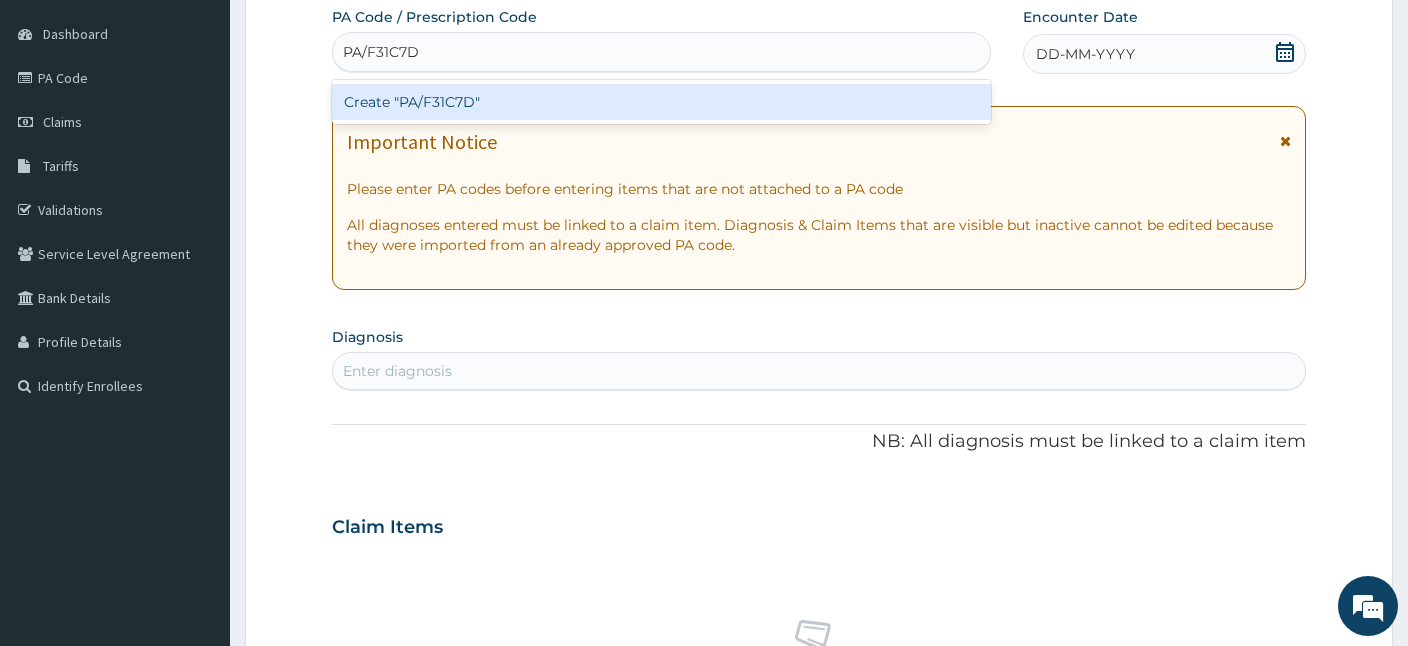 click on "Create "PA/F31C7D"" at bounding box center [661, 102] 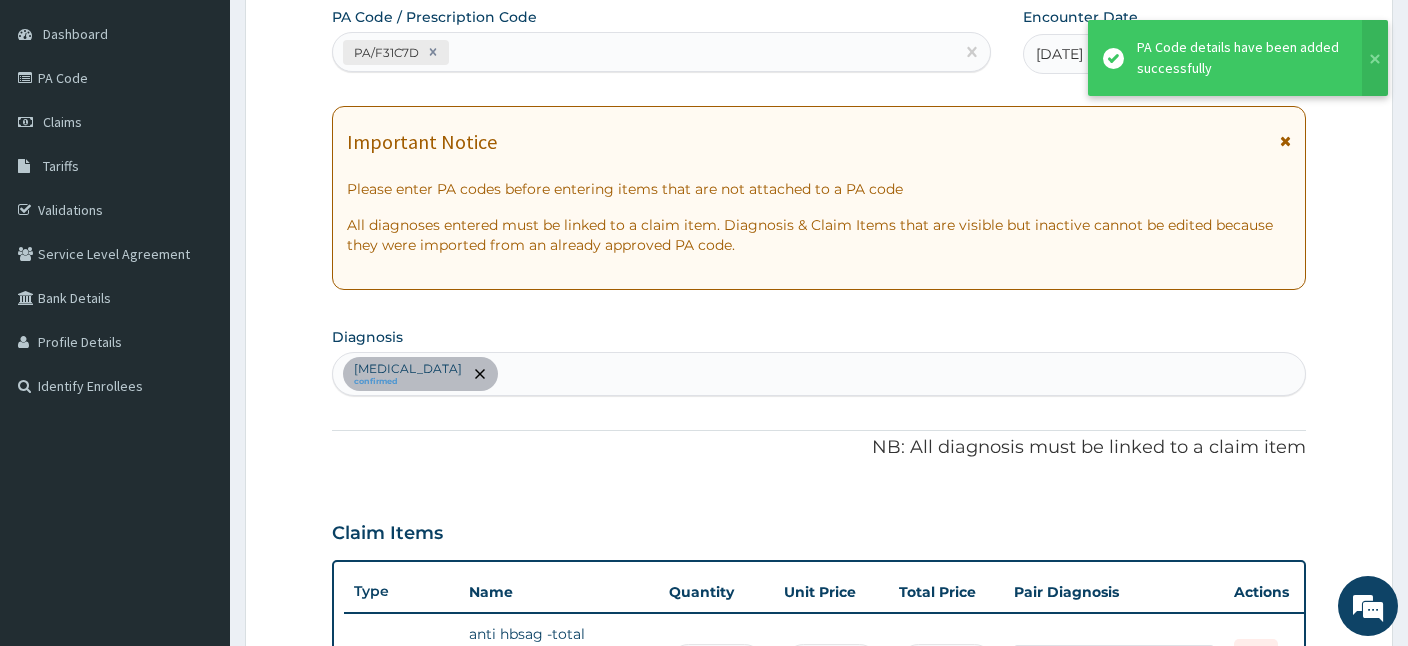 scroll, scrollTop: 612, scrollLeft: 0, axis: vertical 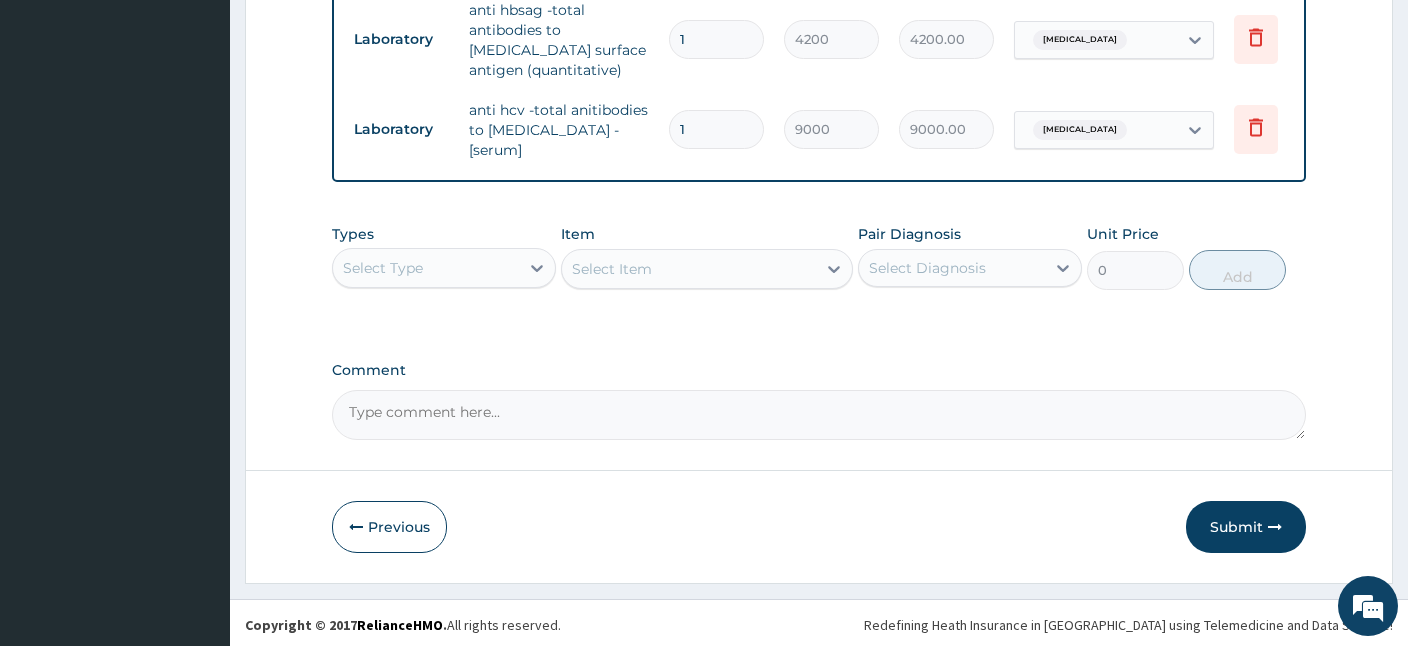 click on "Submit" at bounding box center (1246, 527) 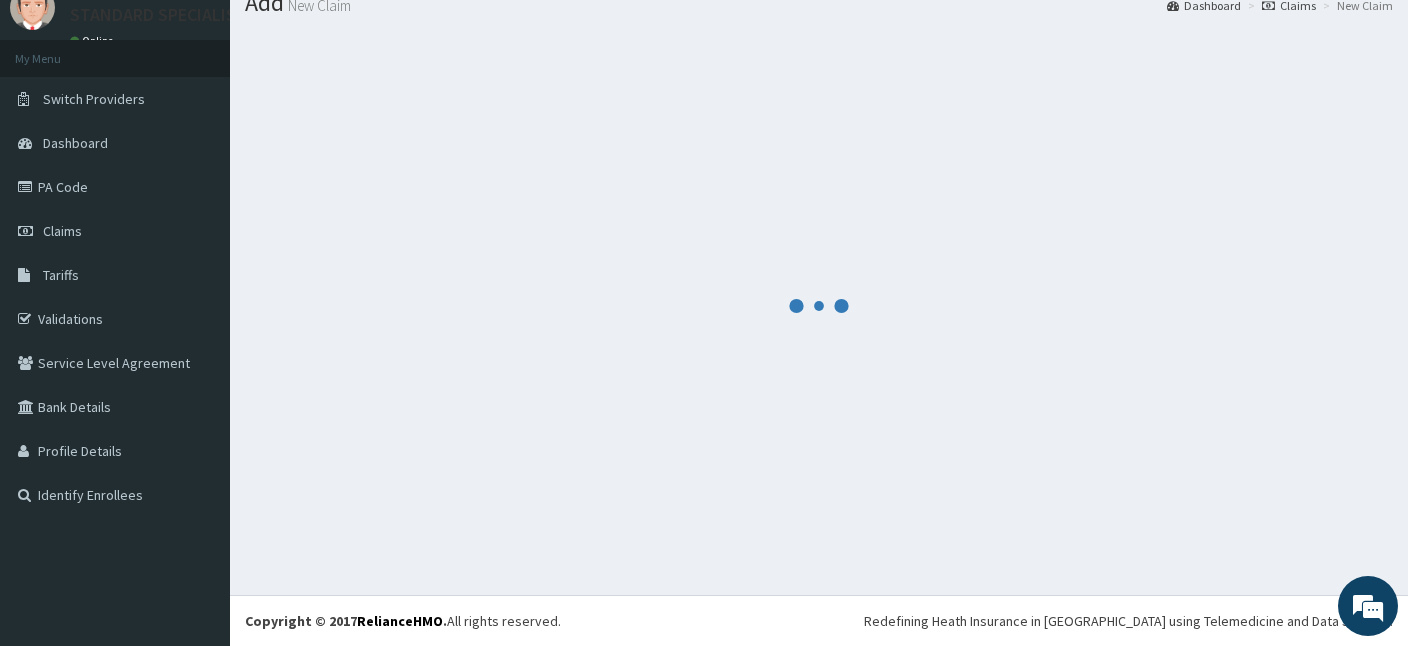 scroll, scrollTop: 75, scrollLeft: 0, axis: vertical 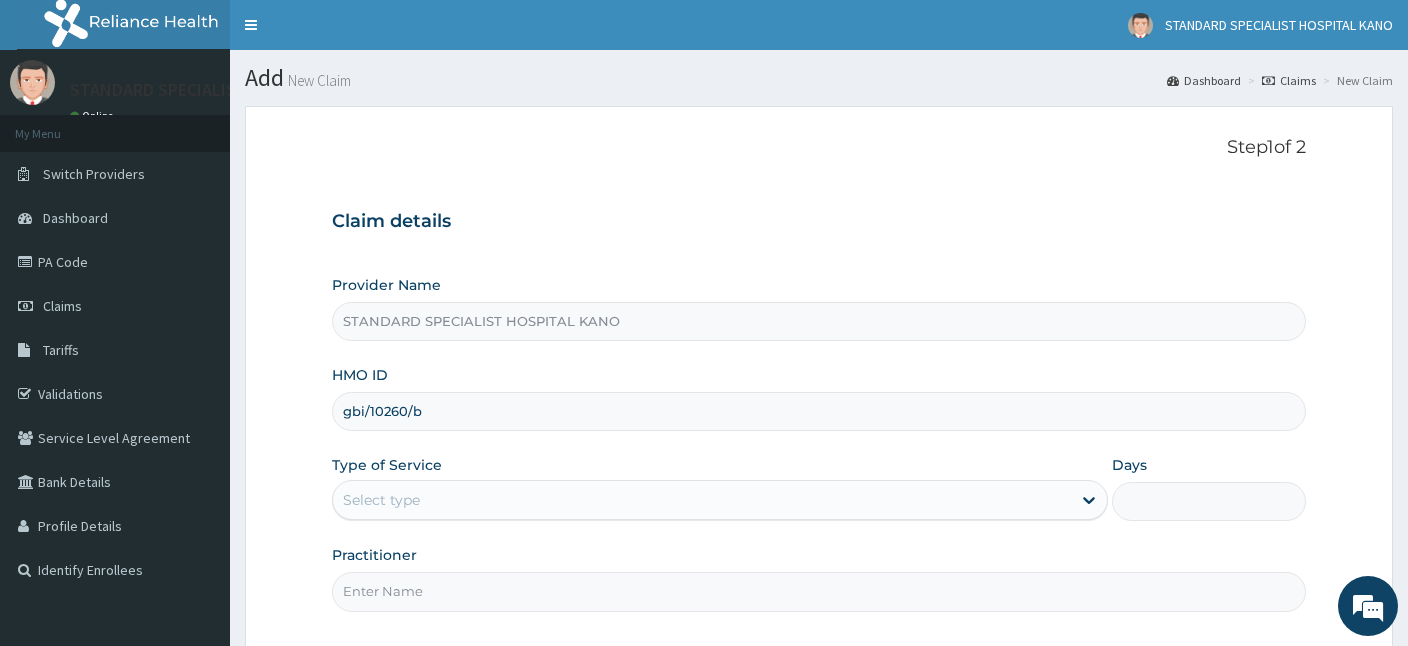 type on "gbi/10260/b" 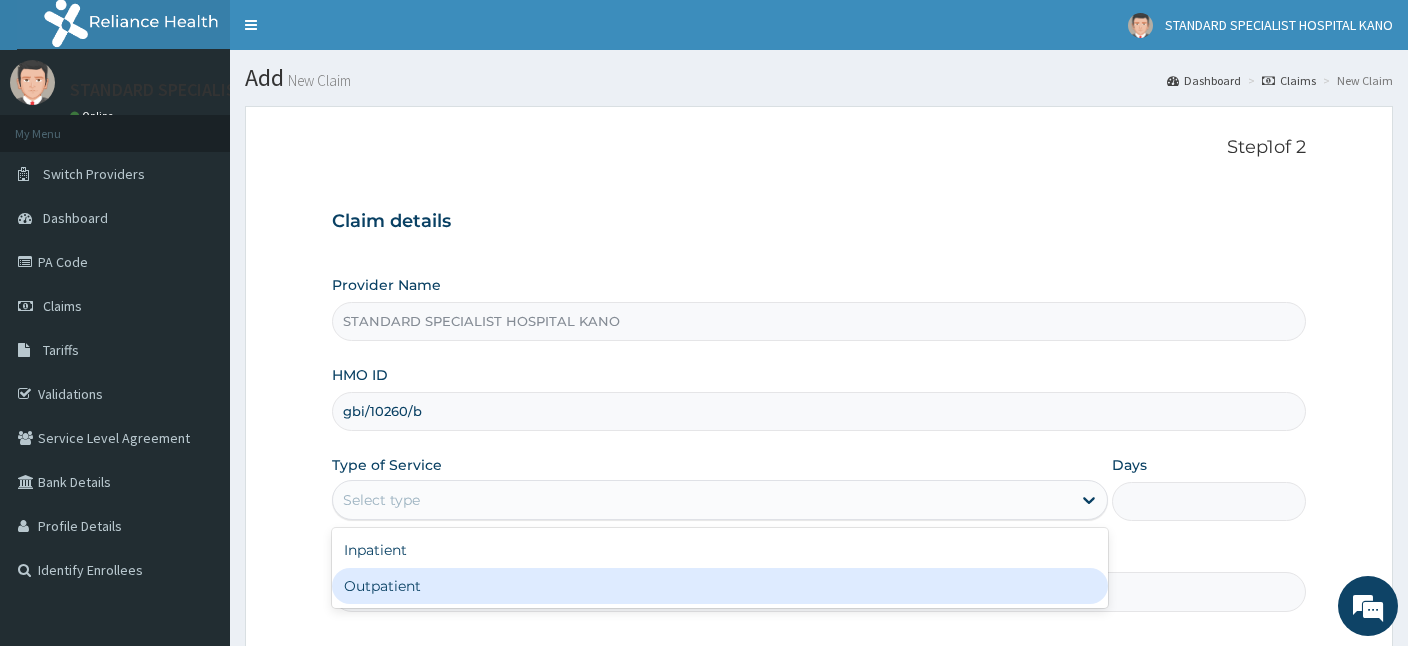 click on "Outpatient" at bounding box center (720, 586) 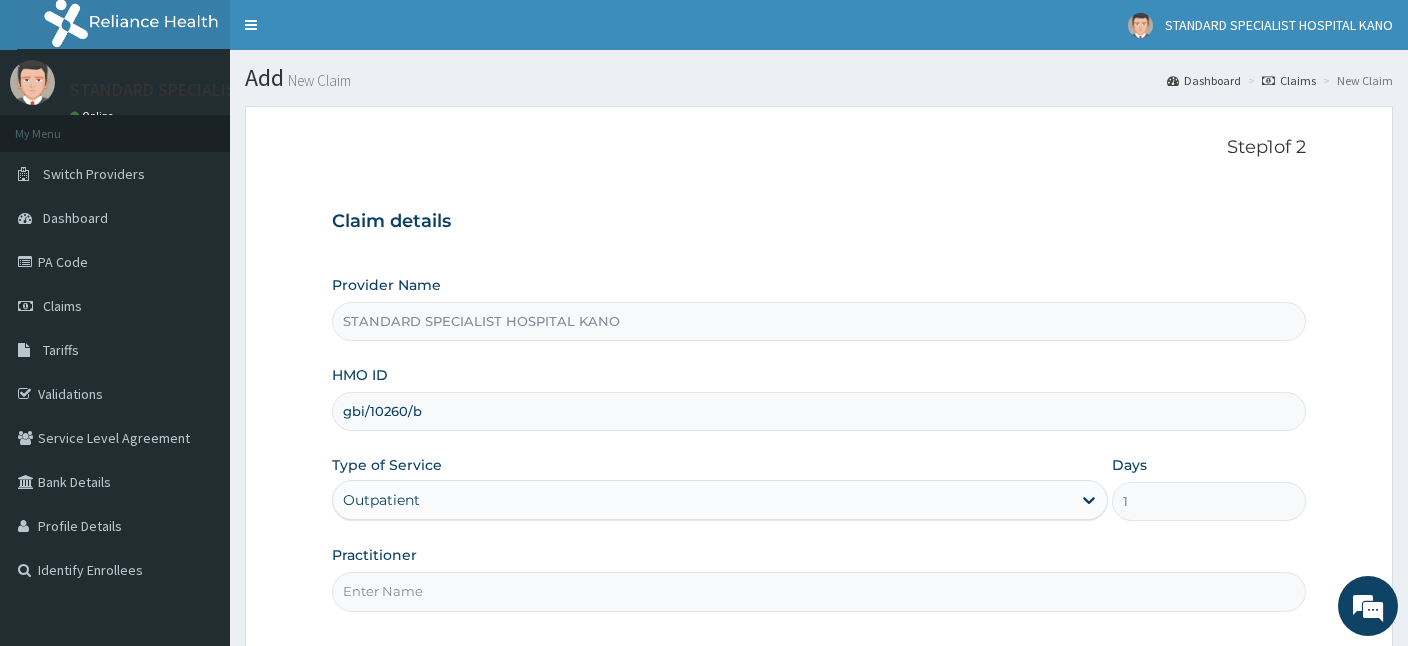 click on "Practitioner" at bounding box center [819, 591] 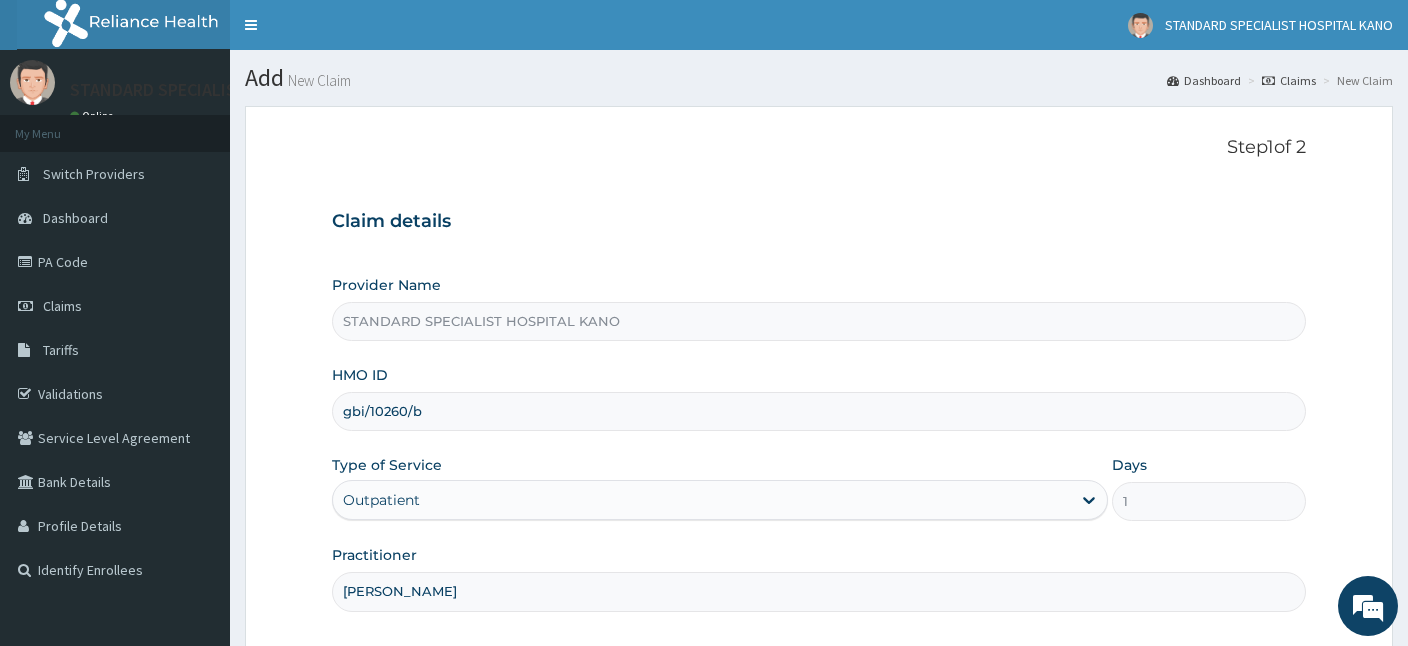 type on "[PERSON_NAME]" 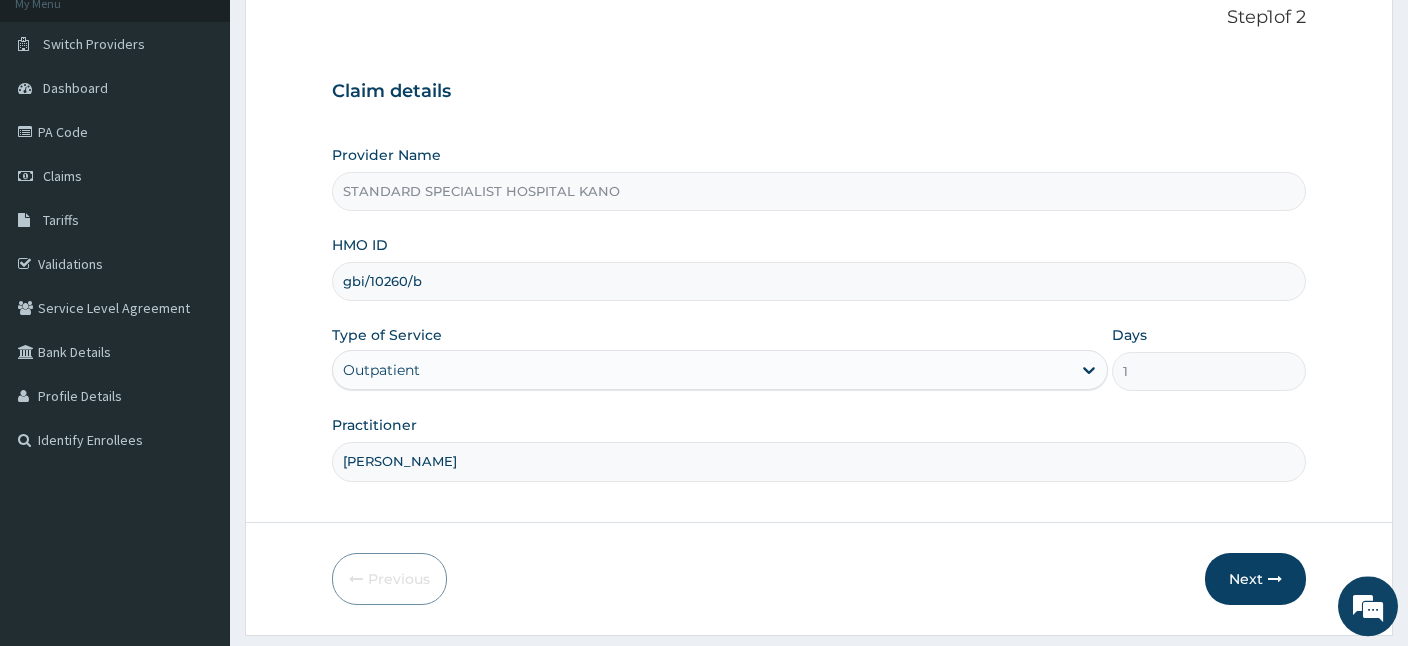 scroll, scrollTop: 184, scrollLeft: 0, axis: vertical 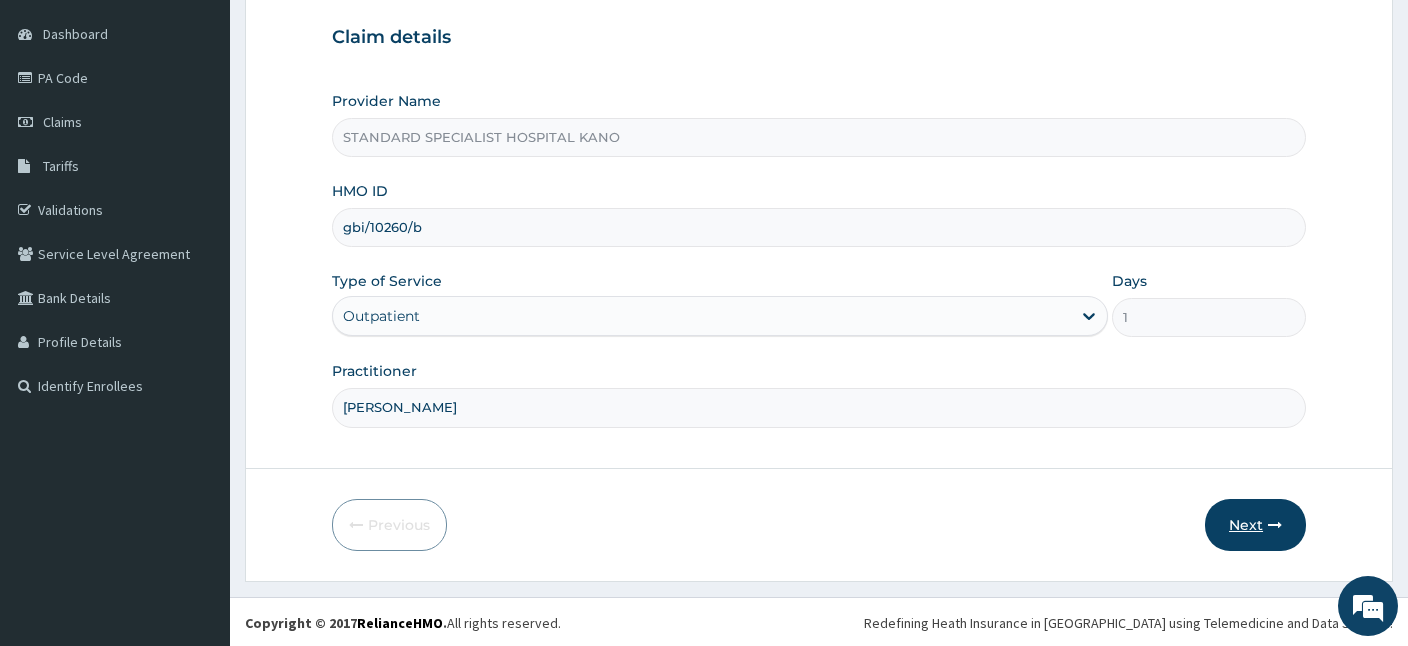 click on "Next" at bounding box center [1255, 525] 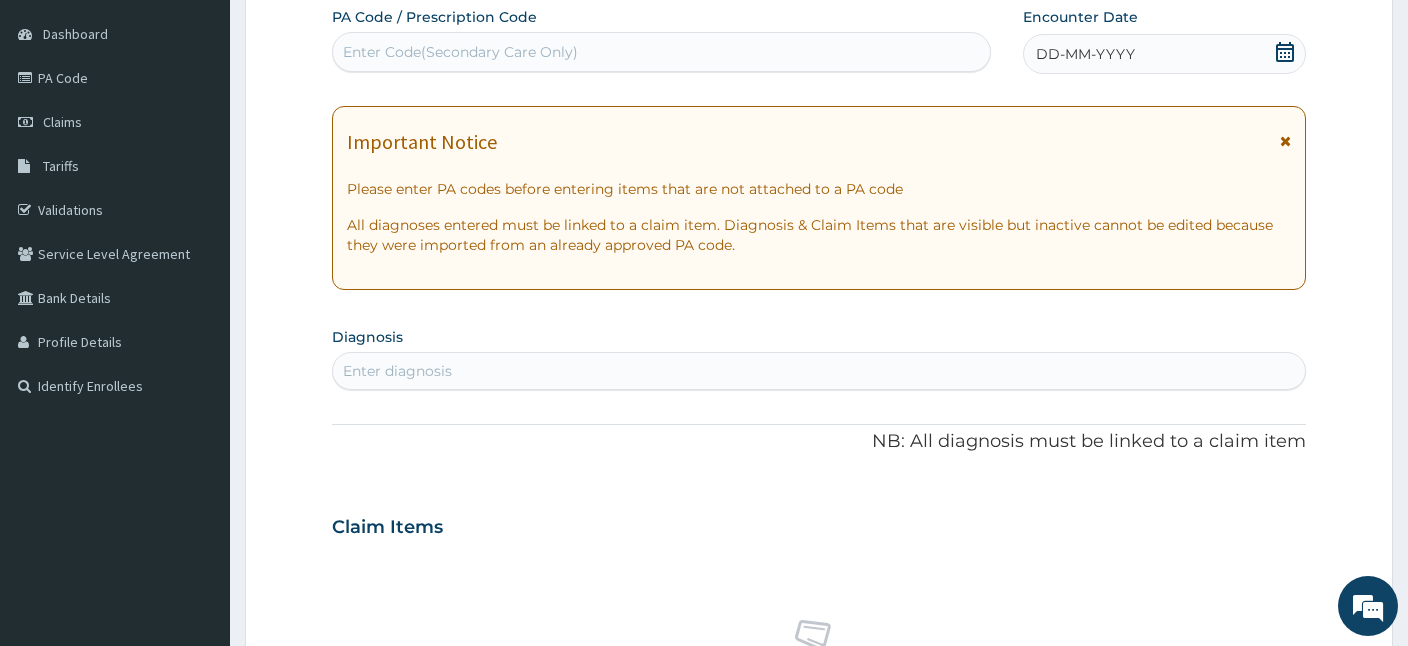 scroll, scrollTop: 0, scrollLeft: 0, axis: both 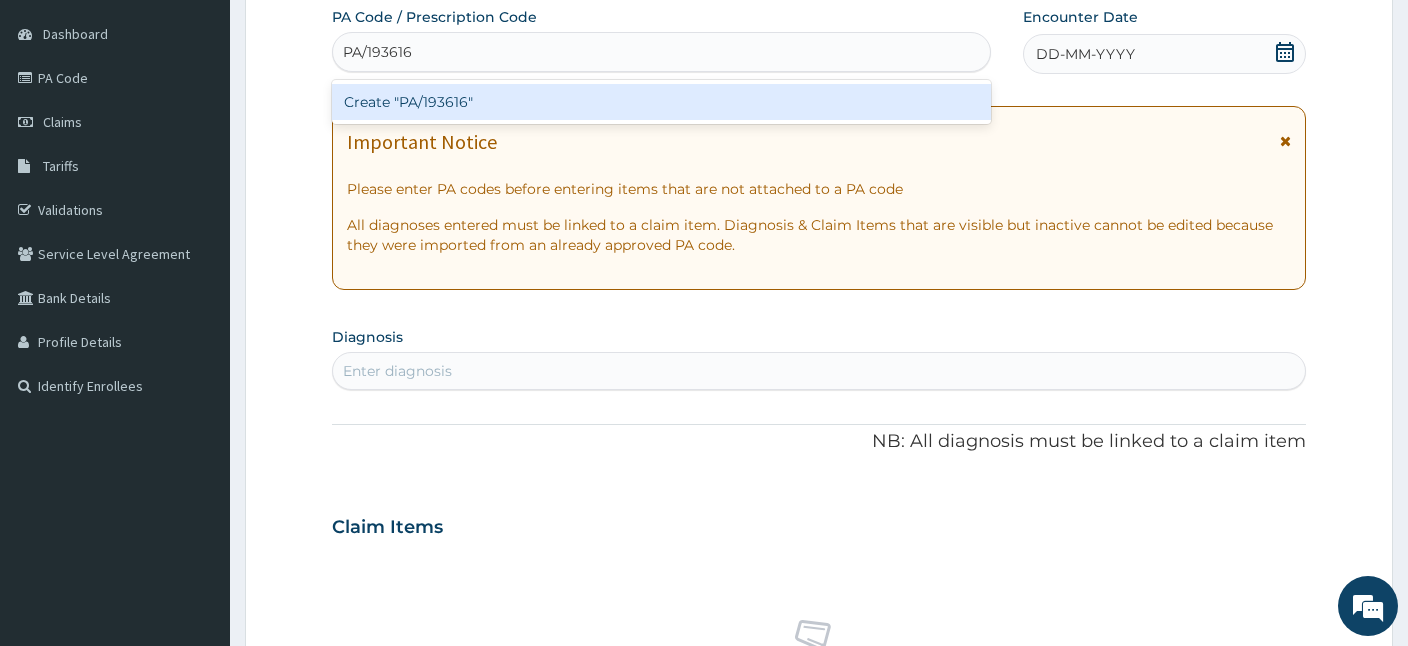 click on "Create "PA/193616"" at bounding box center (661, 102) 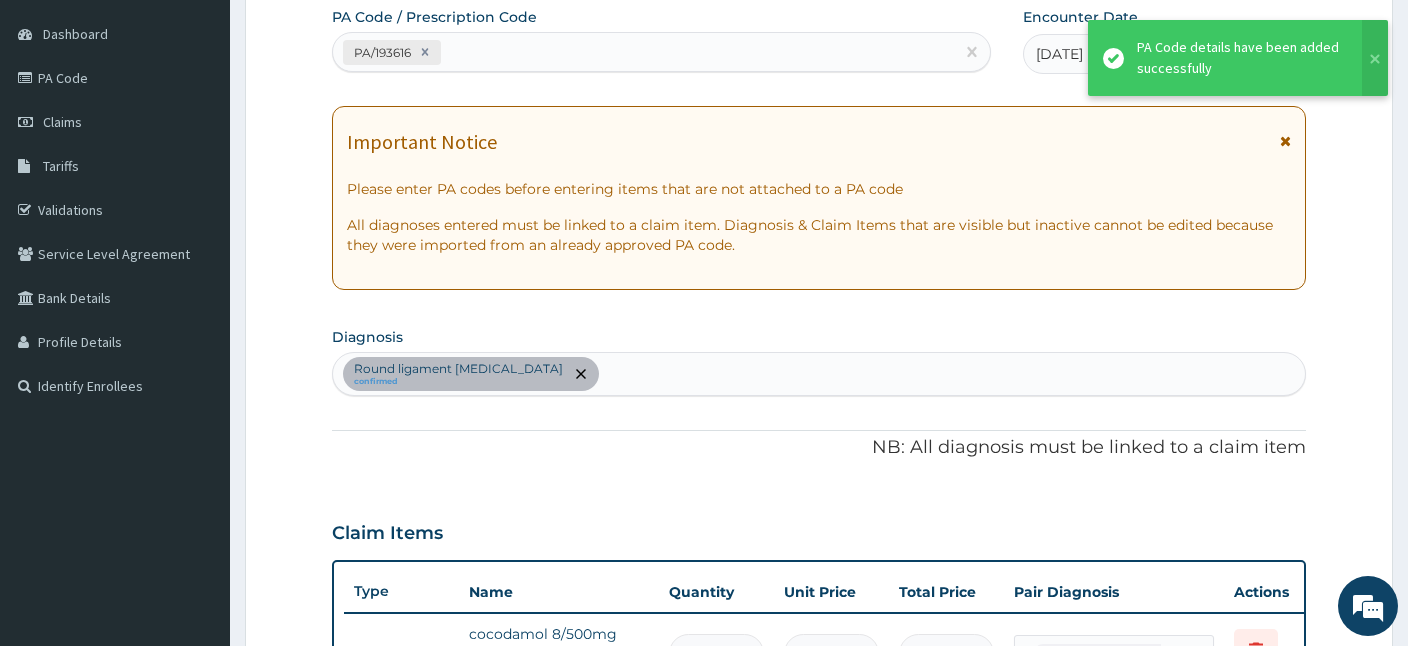 scroll, scrollTop: 512, scrollLeft: 0, axis: vertical 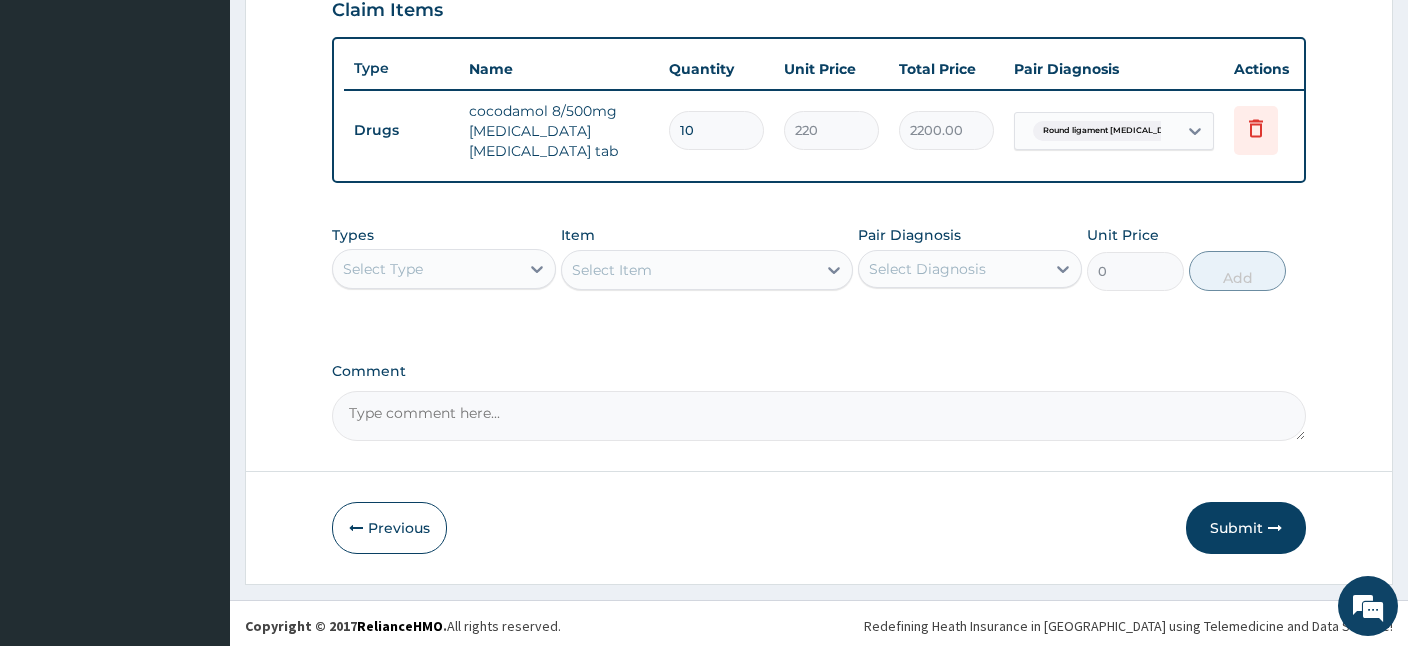 type on "1" 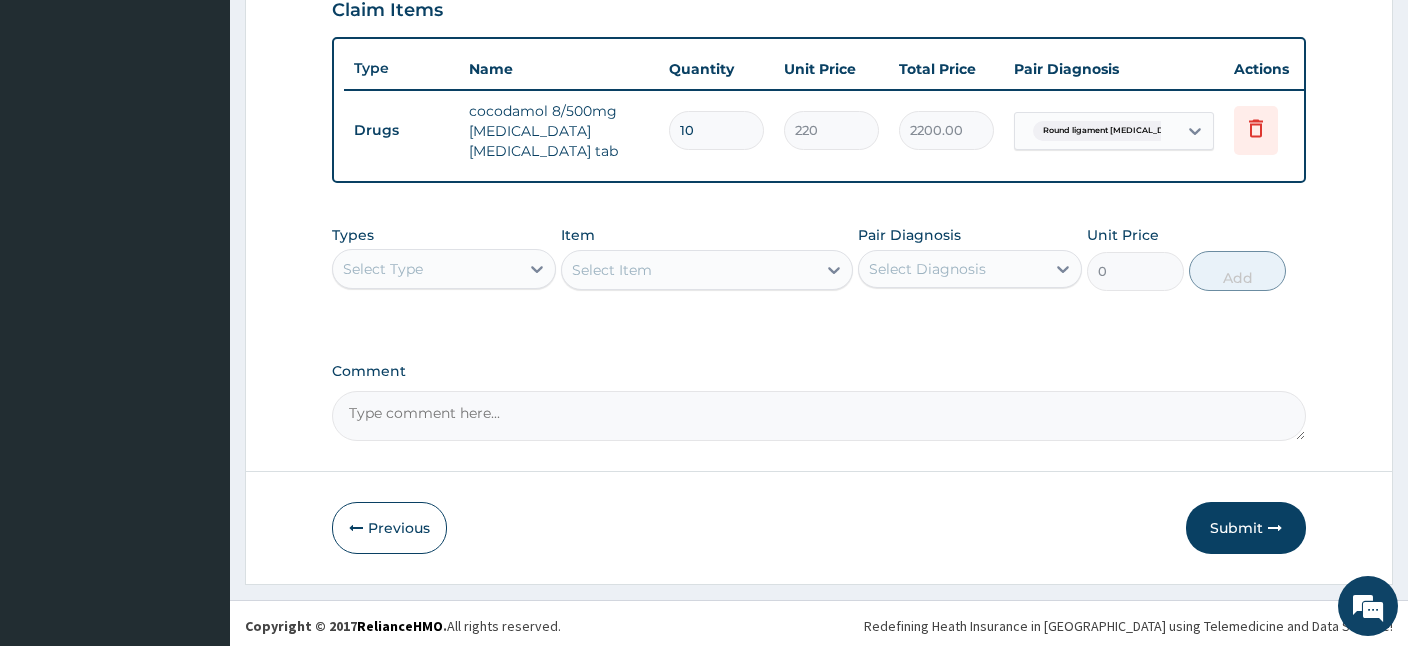 type on "220.00" 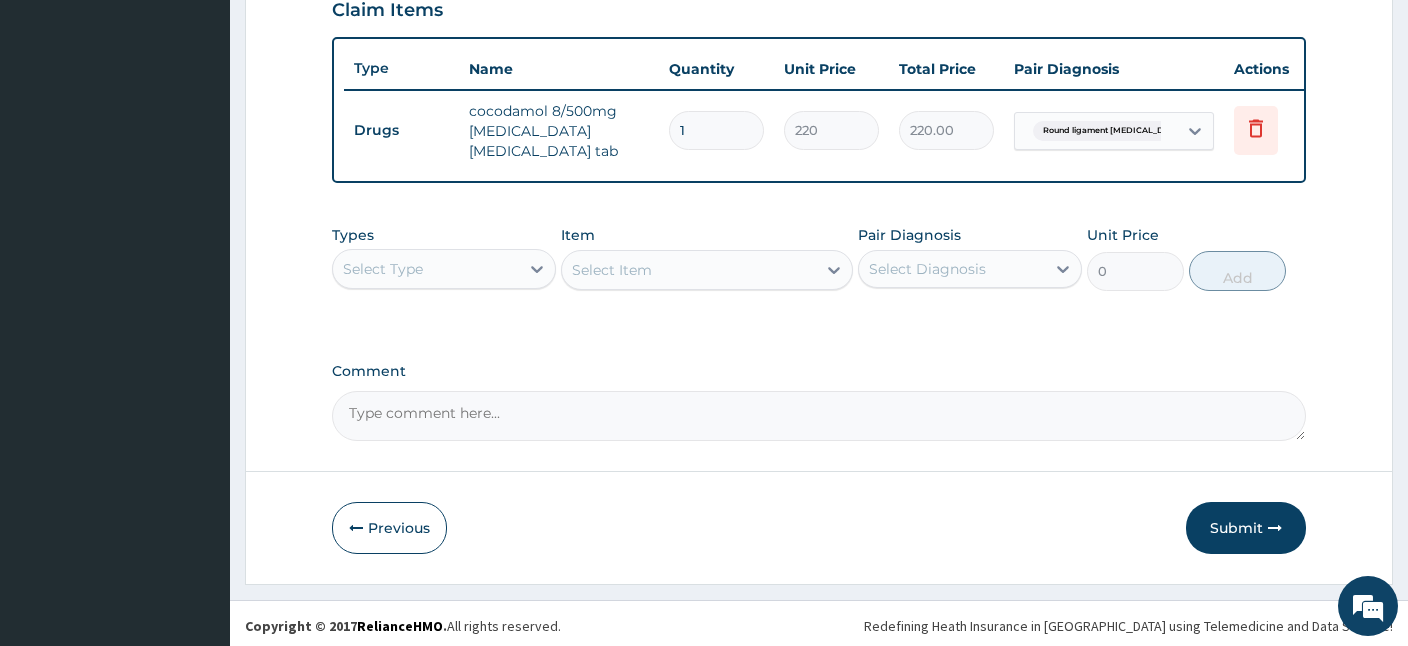 type 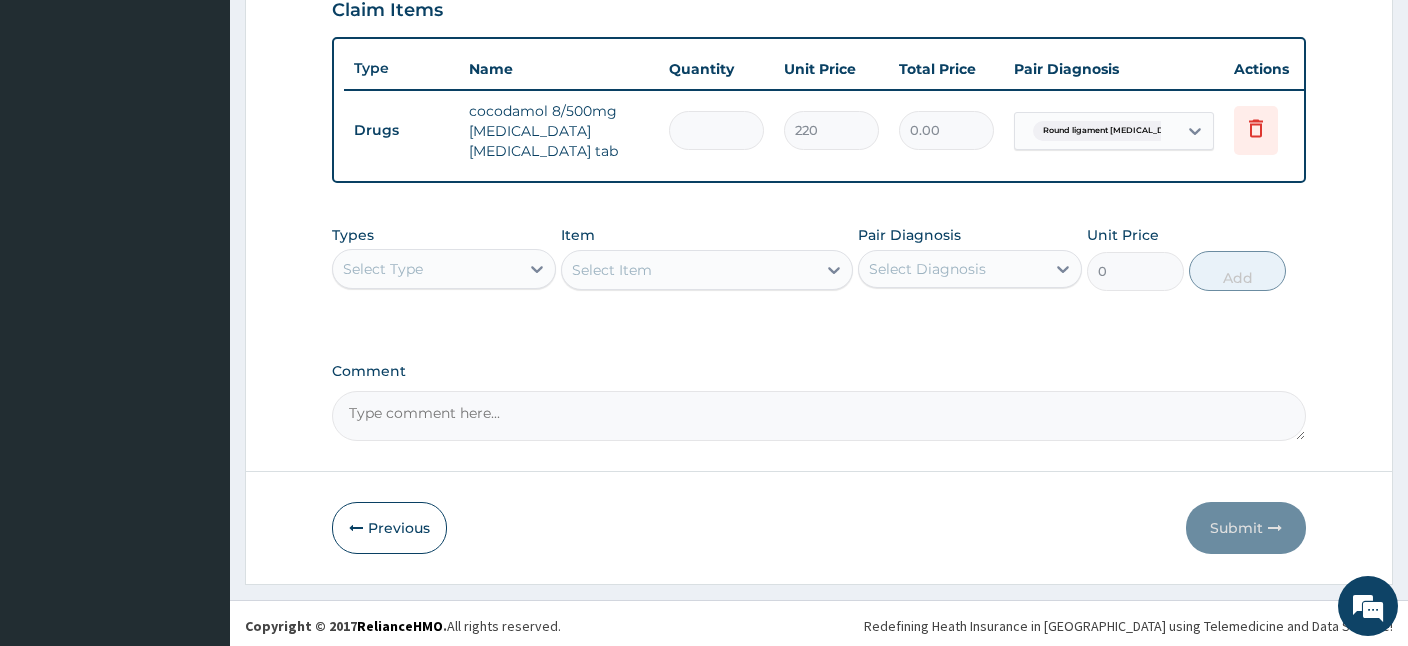type on "2" 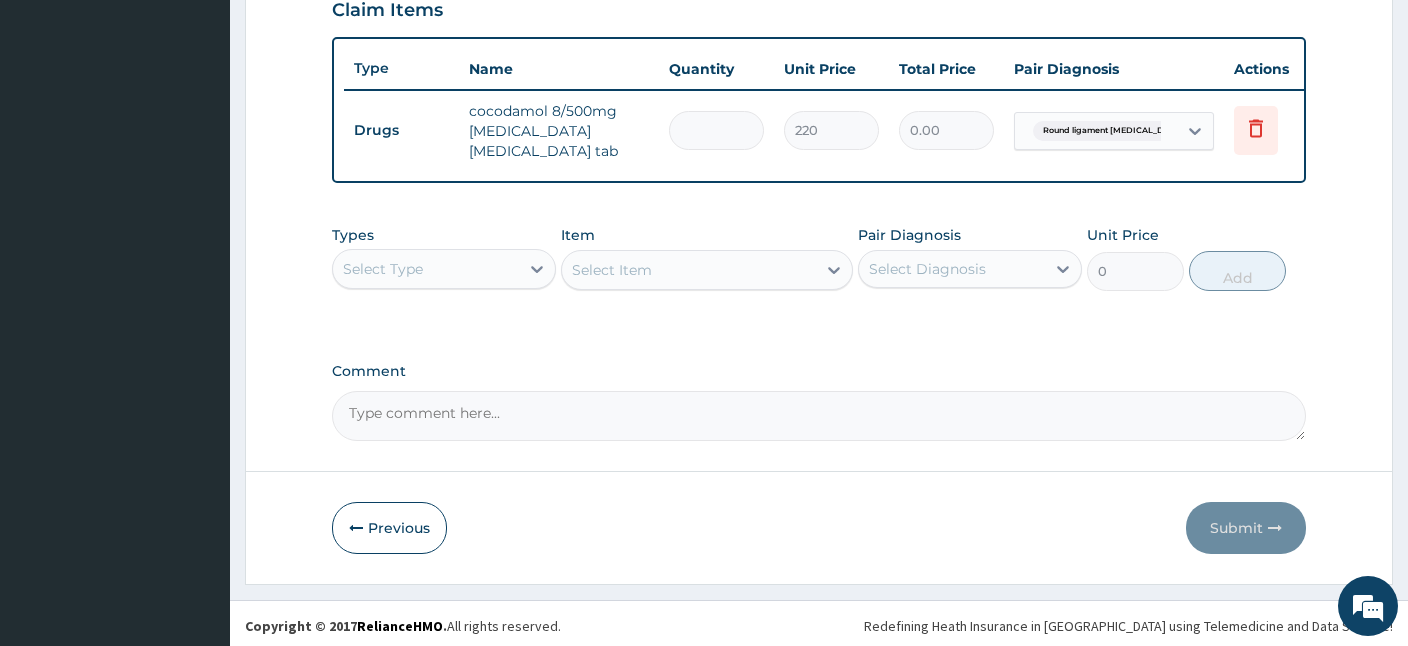 type on "440.00" 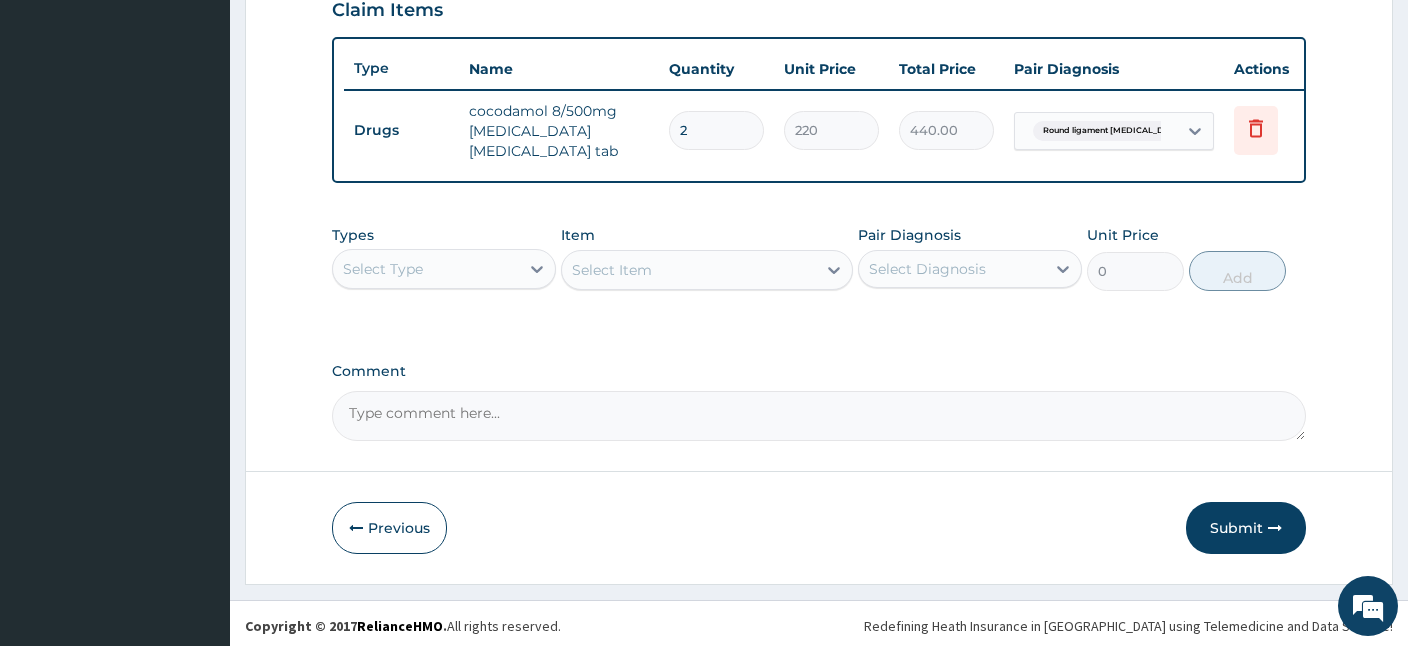 type on "20" 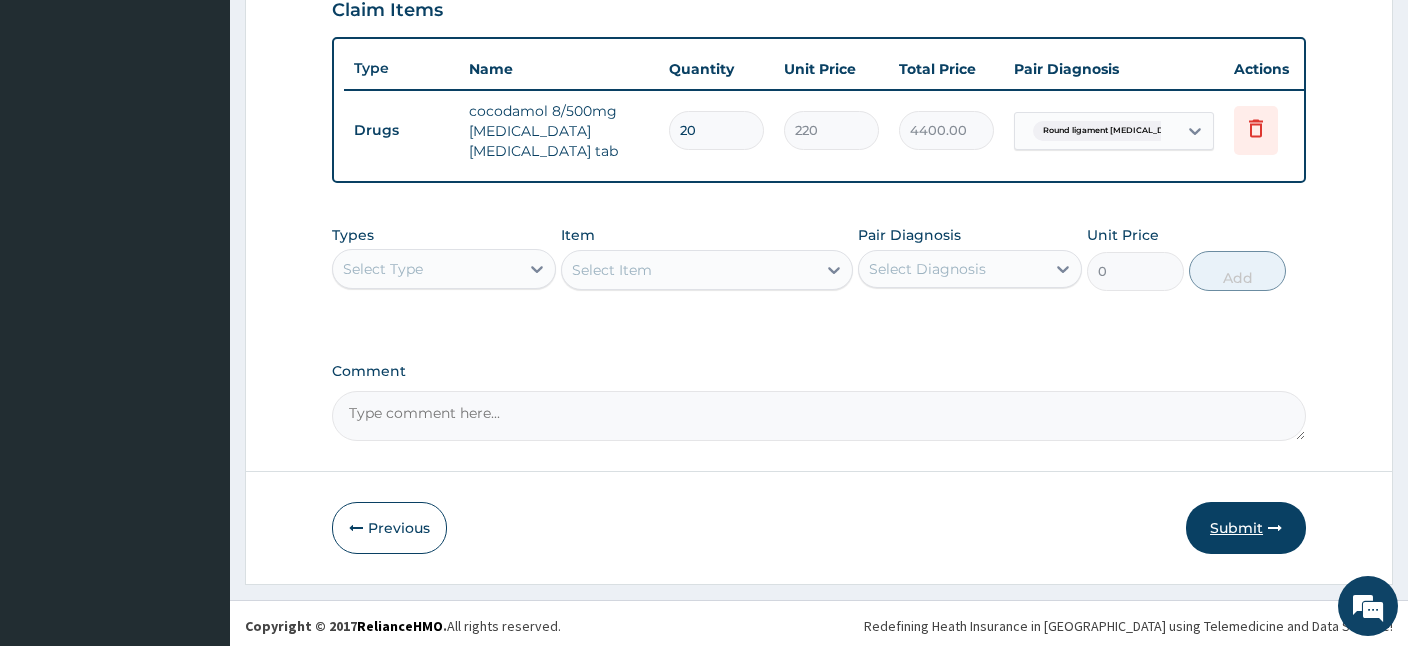 type on "20" 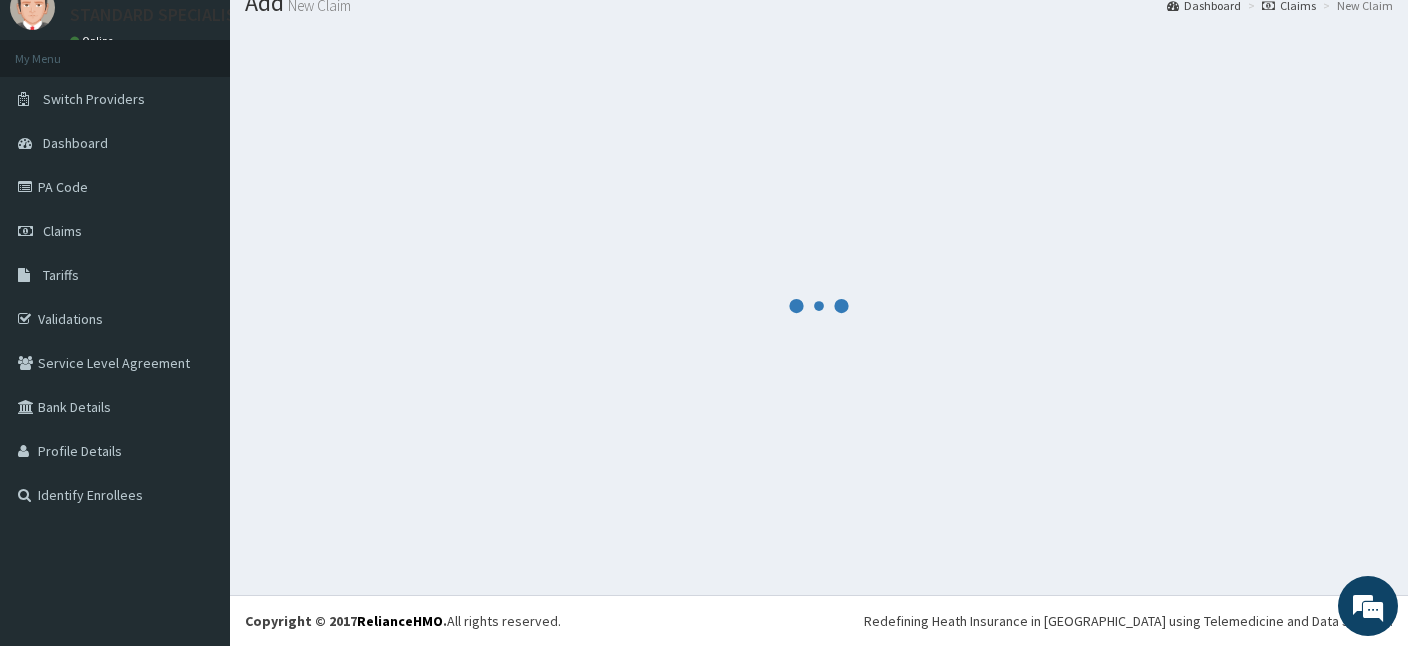 scroll, scrollTop: 75, scrollLeft: 0, axis: vertical 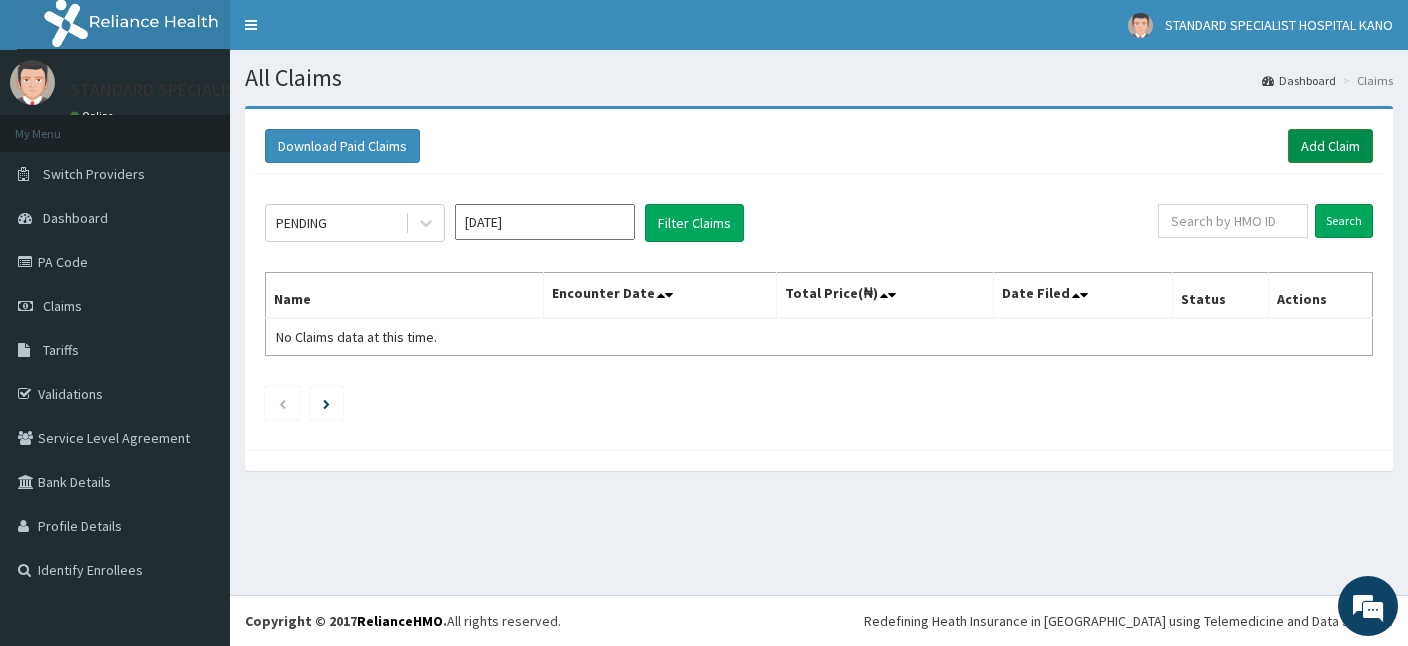 click on "Add Claim" at bounding box center [1330, 146] 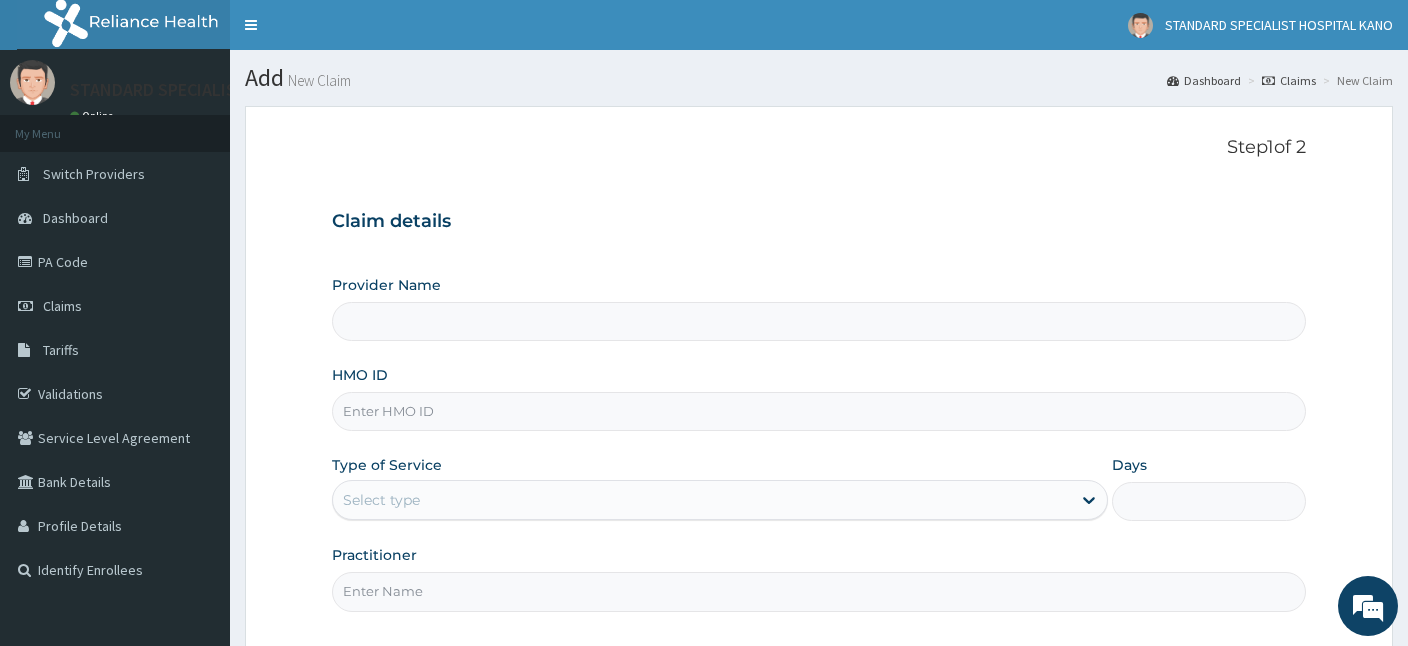 click on "HMO ID" at bounding box center (819, 411) 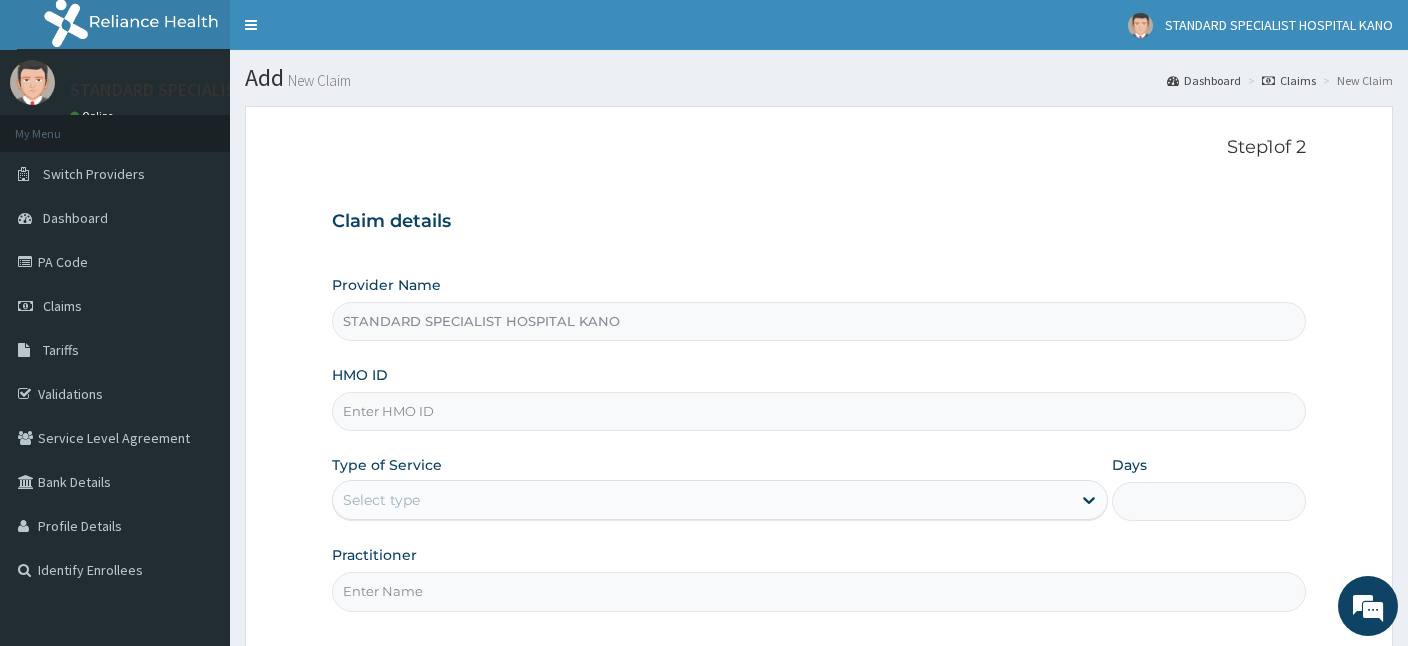 scroll, scrollTop: 0, scrollLeft: 0, axis: both 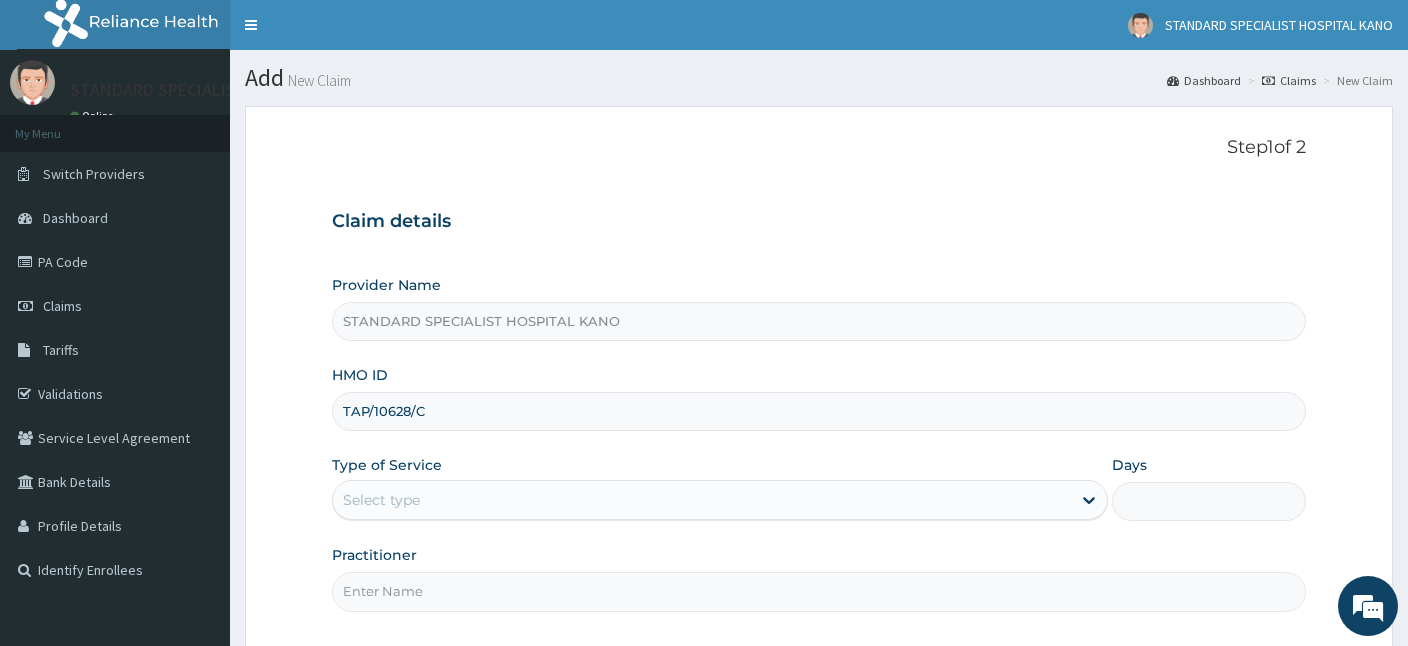 type on "TAP/10628/C" 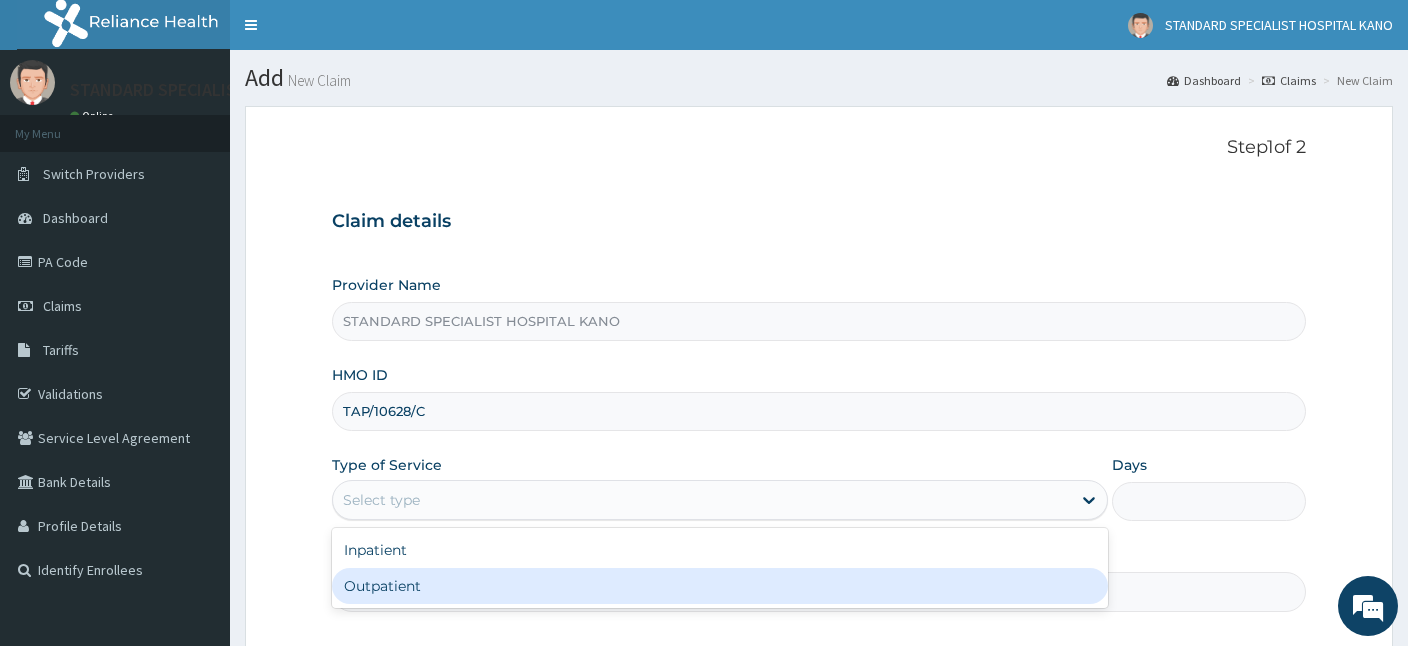 click on "Outpatient" at bounding box center [720, 586] 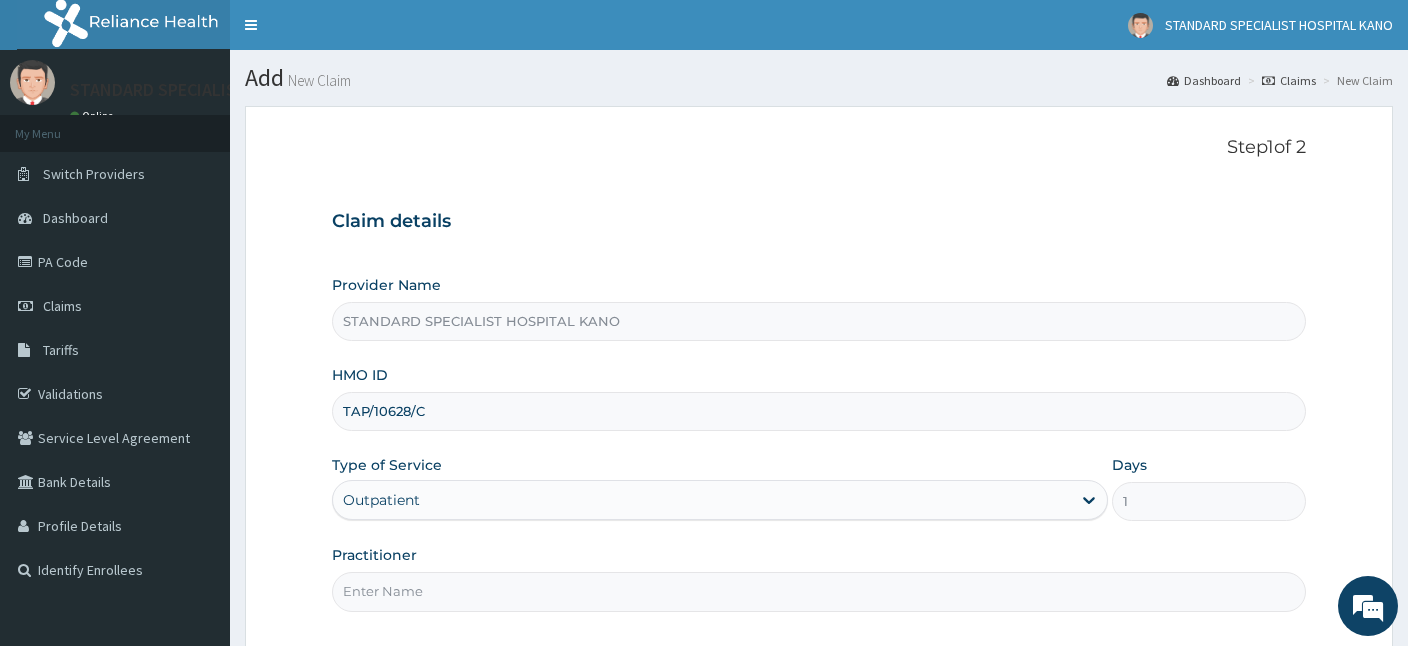 click on "Practitioner" at bounding box center (819, 591) 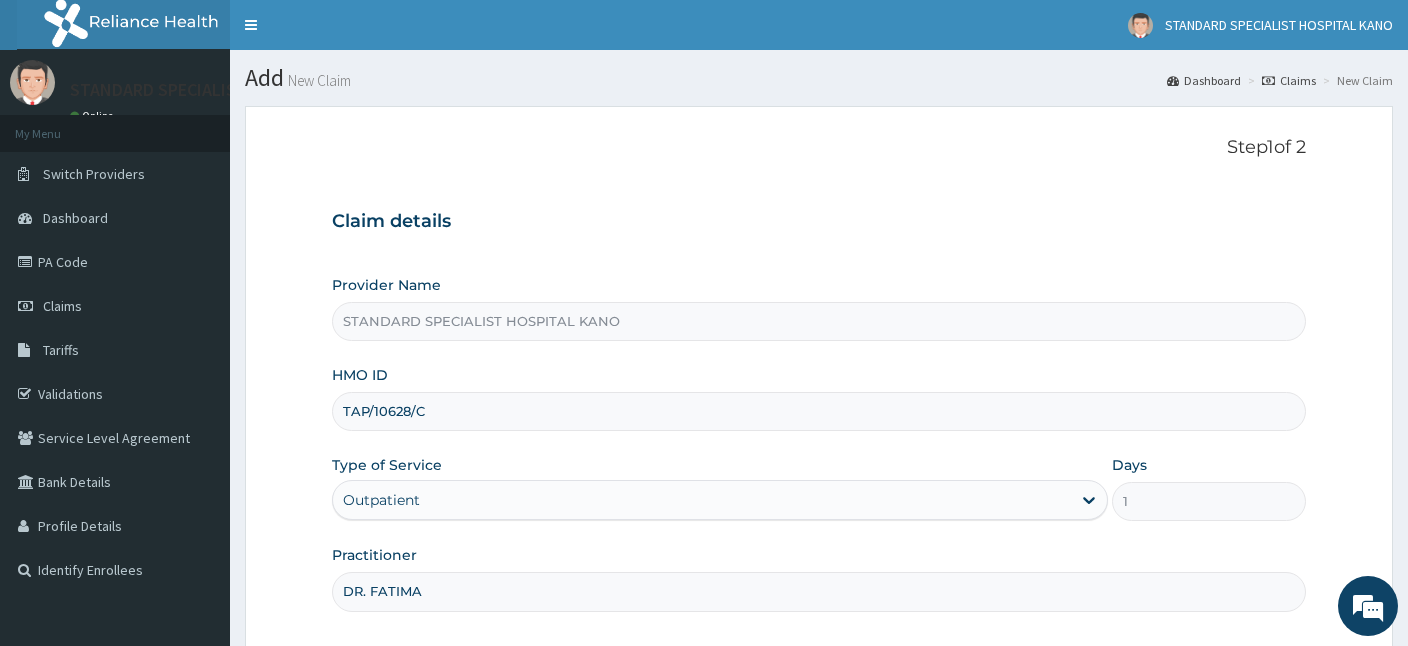 type on "DR. FATIMA" 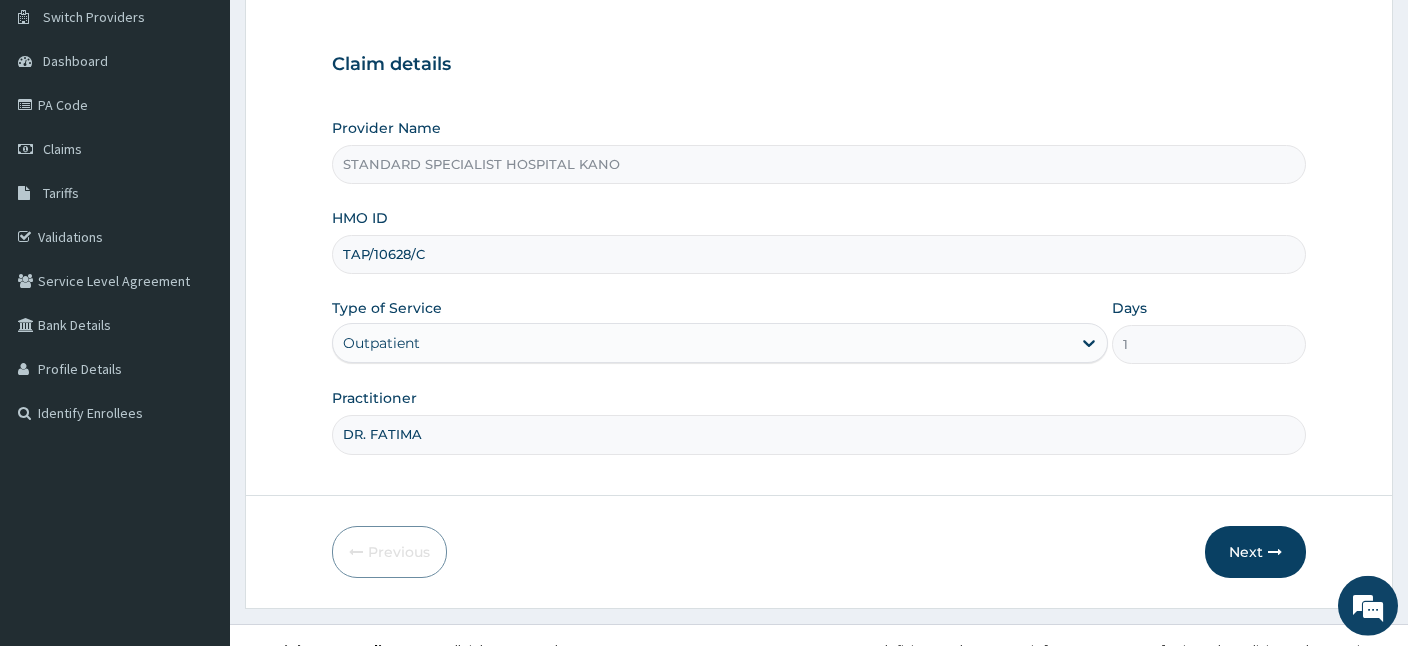 scroll, scrollTop: 184, scrollLeft: 0, axis: vertical 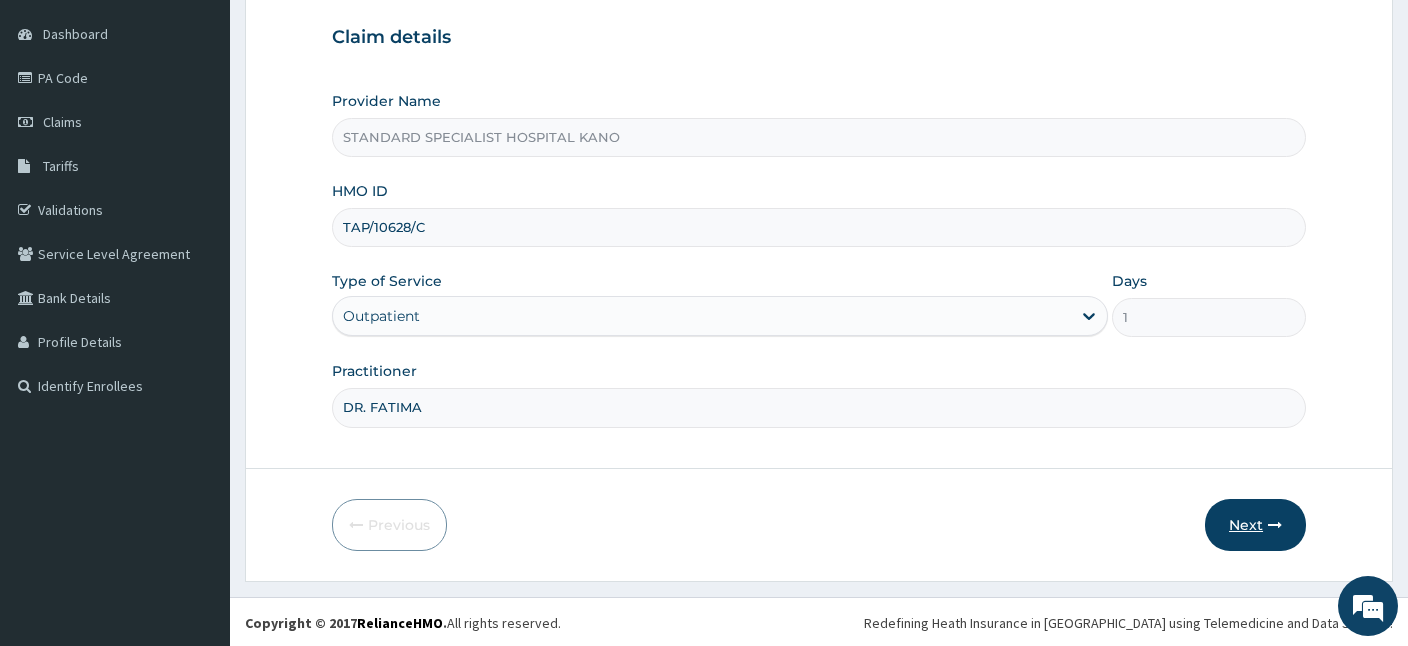 click on "Next" at bounding box center [1255, 525] 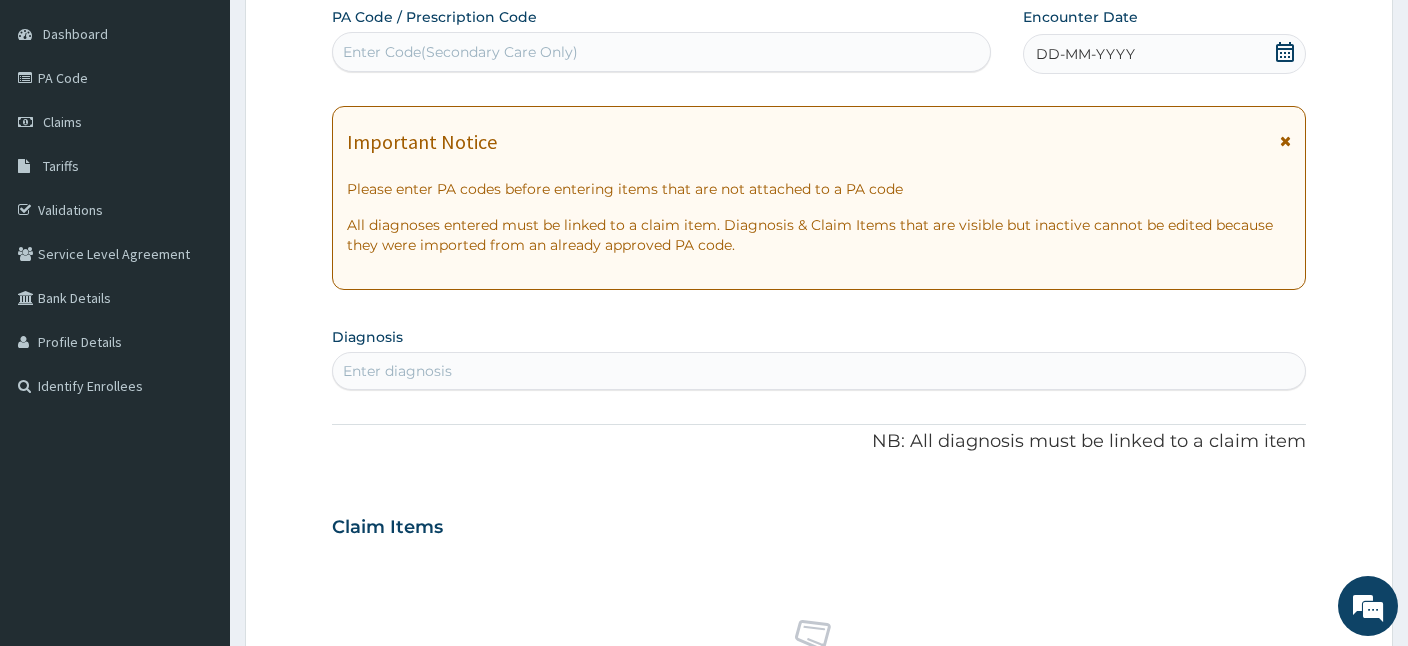 click on "Enter Code(Secondary Care Only)" at bounding box center (661, 52) 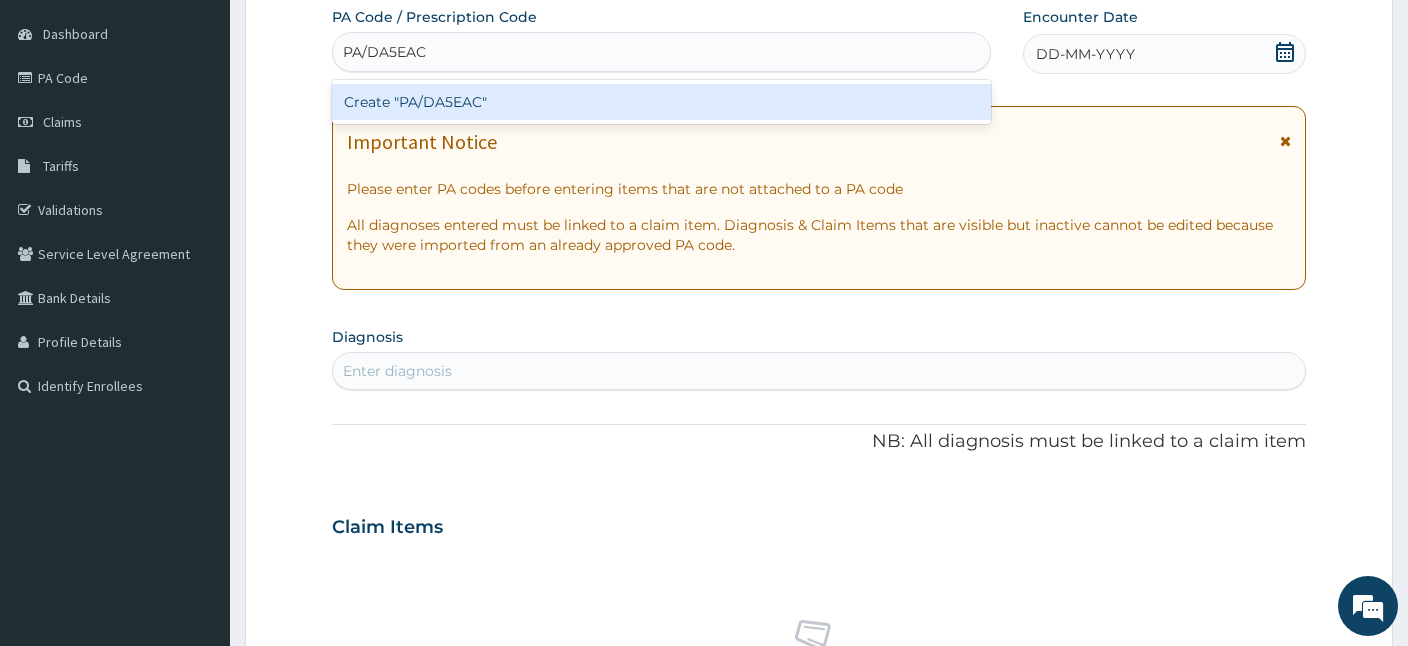 click on "Create "PA/DA5EAC"" at bounding box center [661, 102] 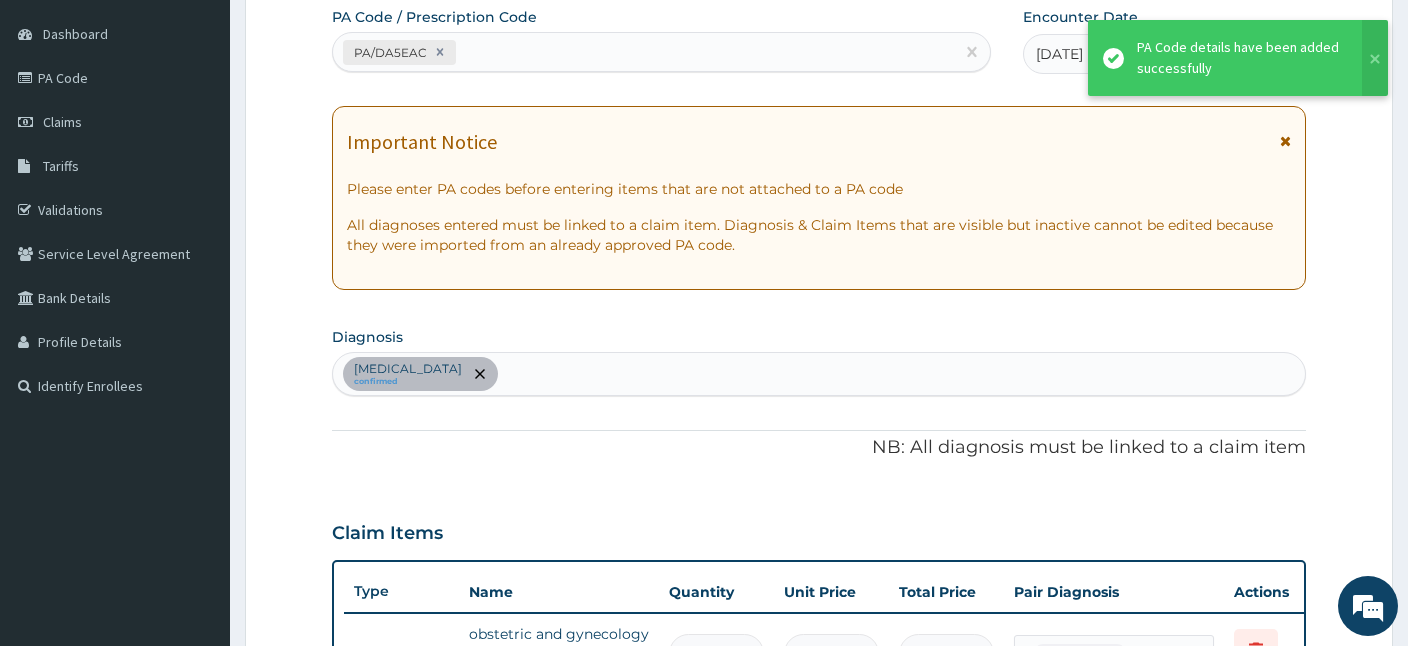 scroll, scrollTop: 512, scrollLeft: 0, axis: vertical 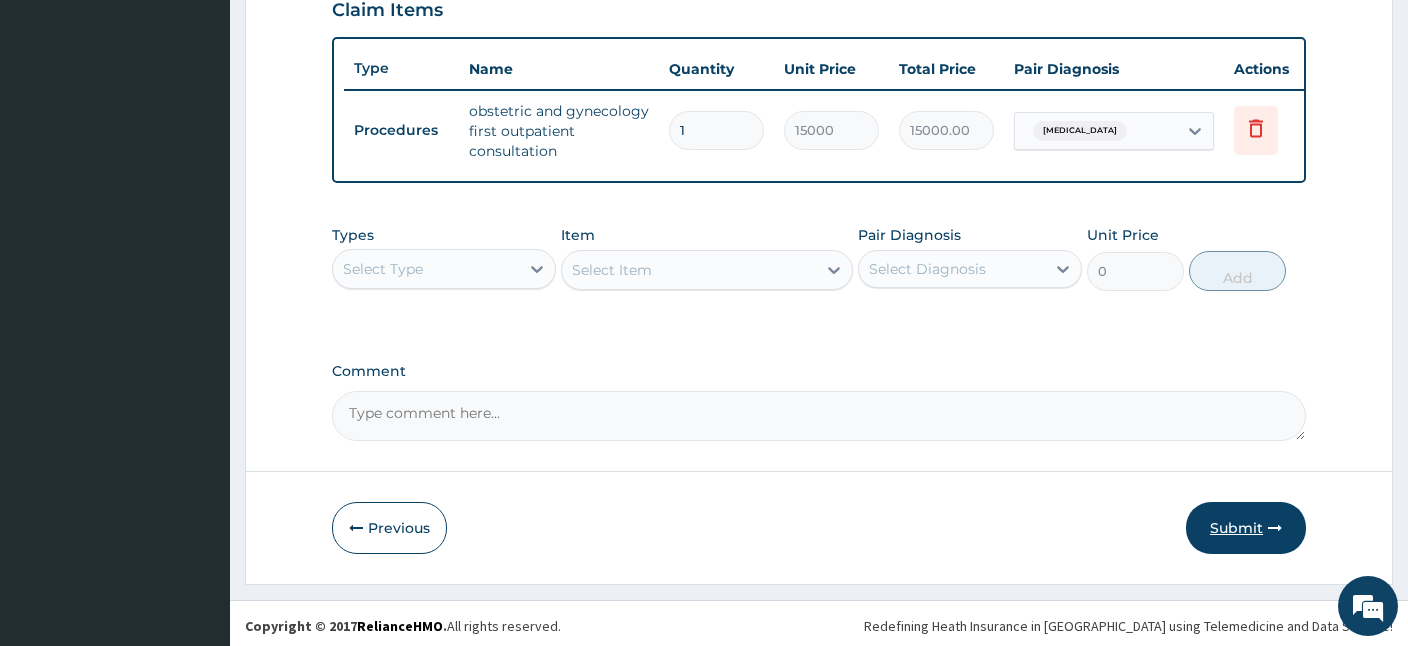 click on "Submit" at bounding box center [1246, 528] 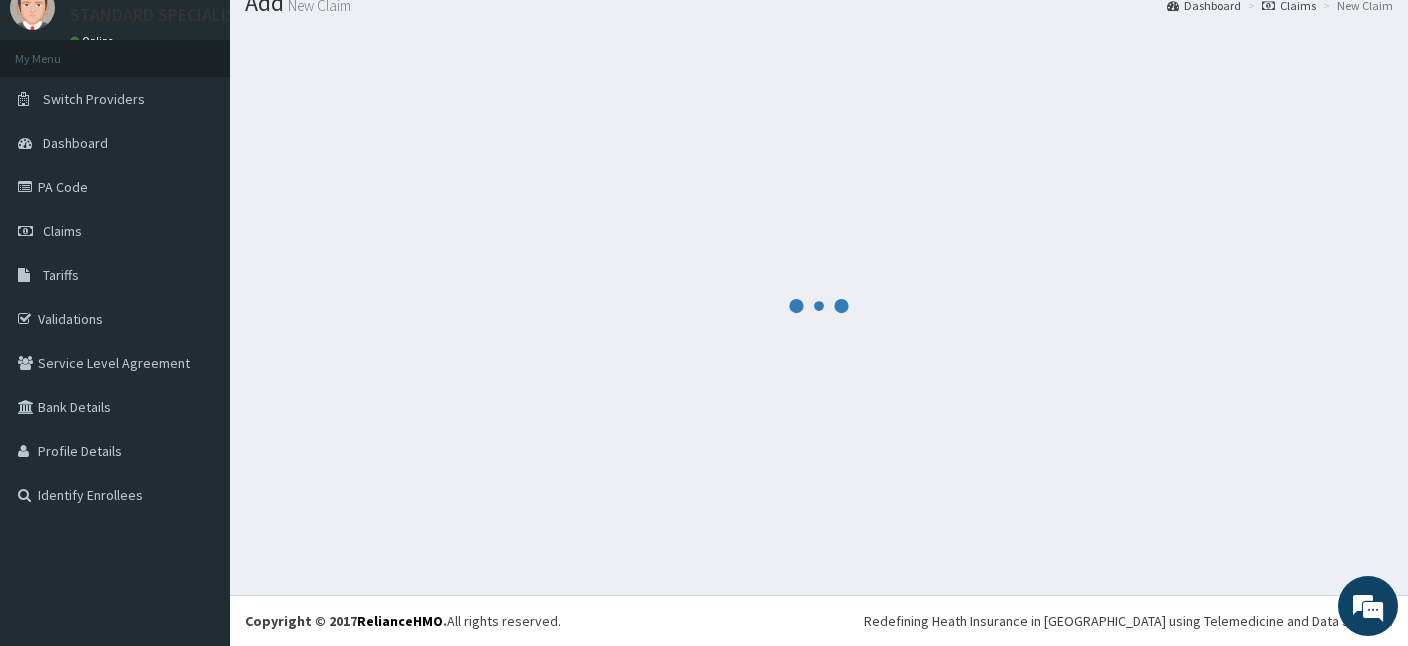scroll, scrollTop: 75, scrollLeft: 0, axis: vertical 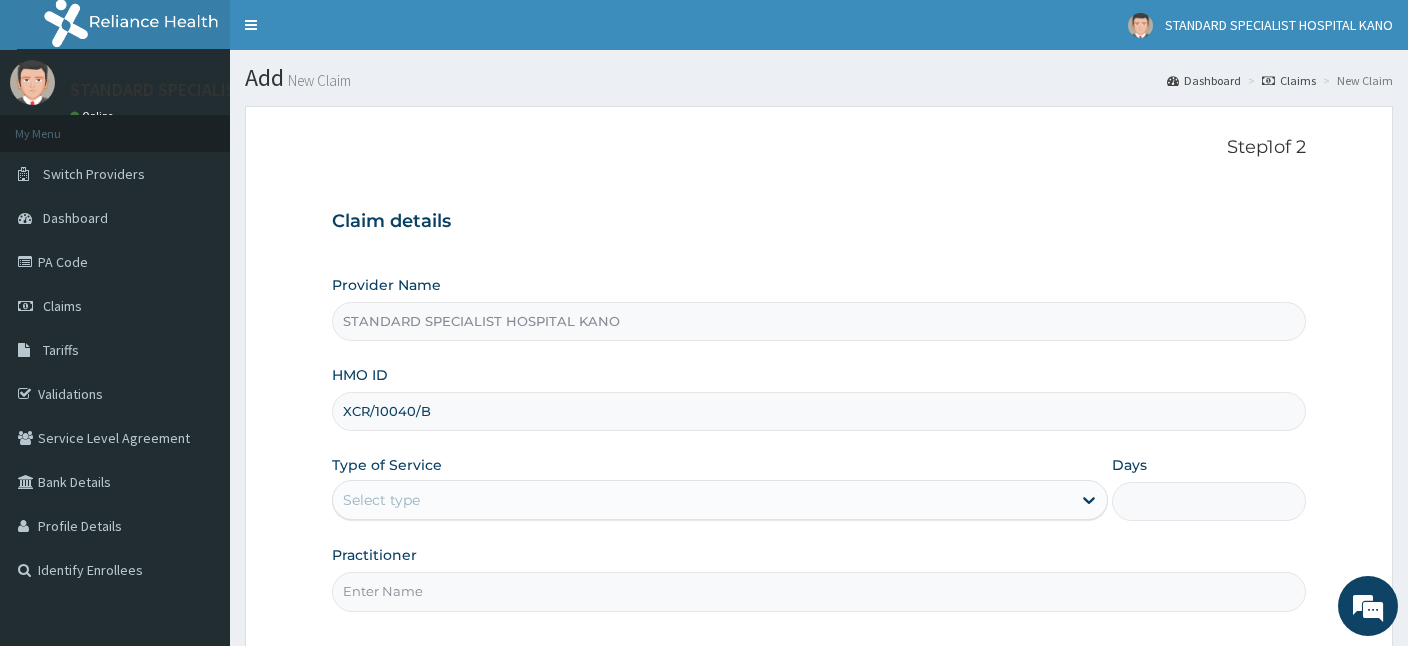 type on "XCR/10040/B" 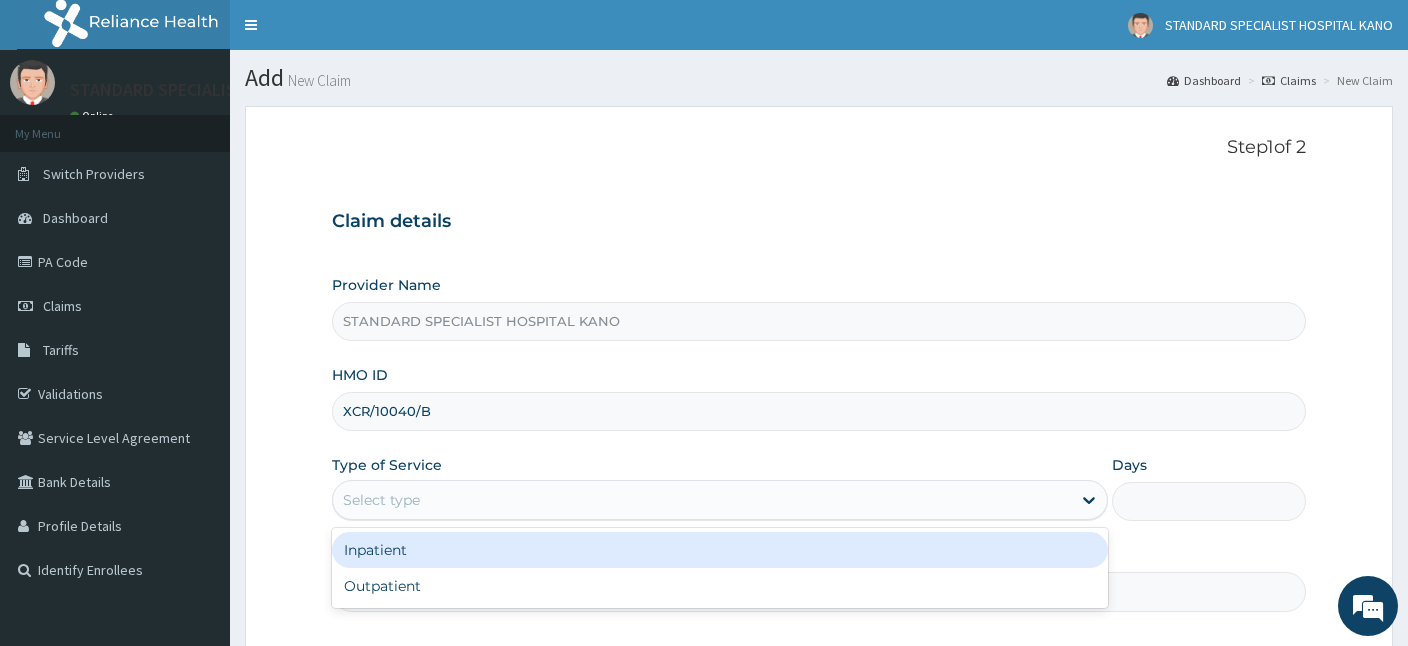 click on "Select type" at bounding box center [702, 500] 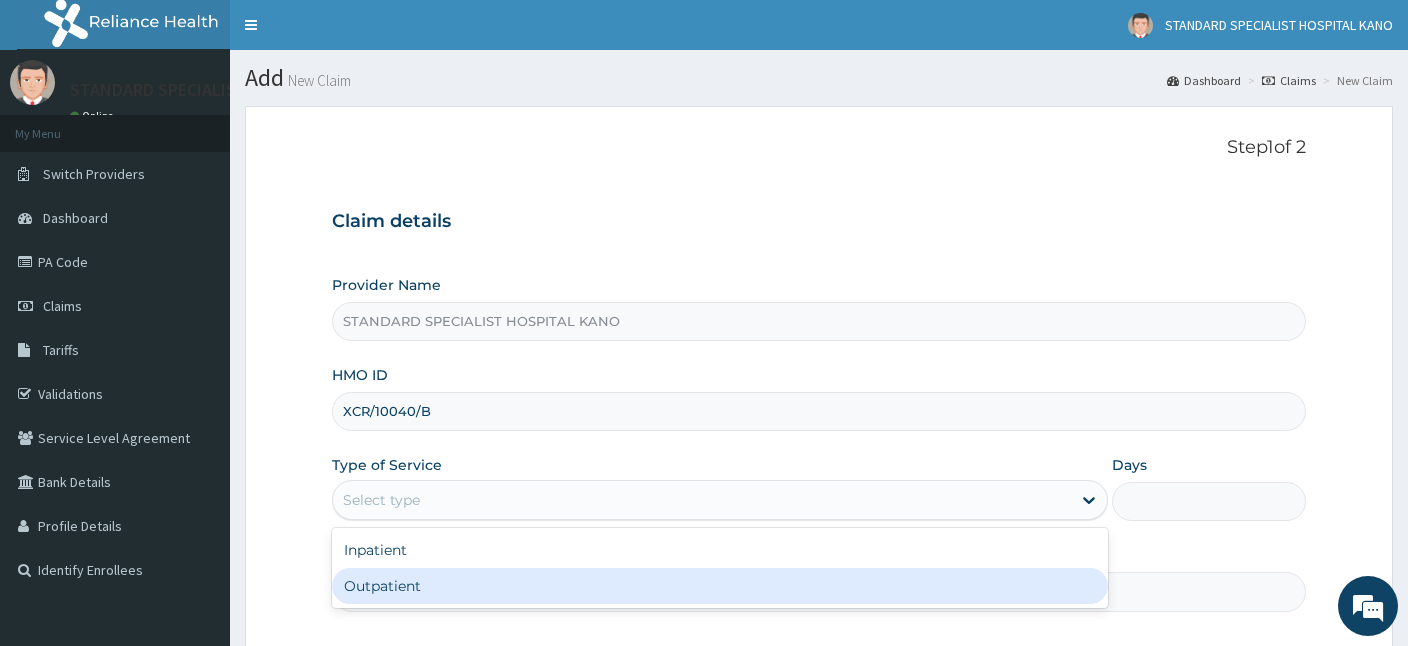click on "Outpatient" at bounding box center (720, 586) 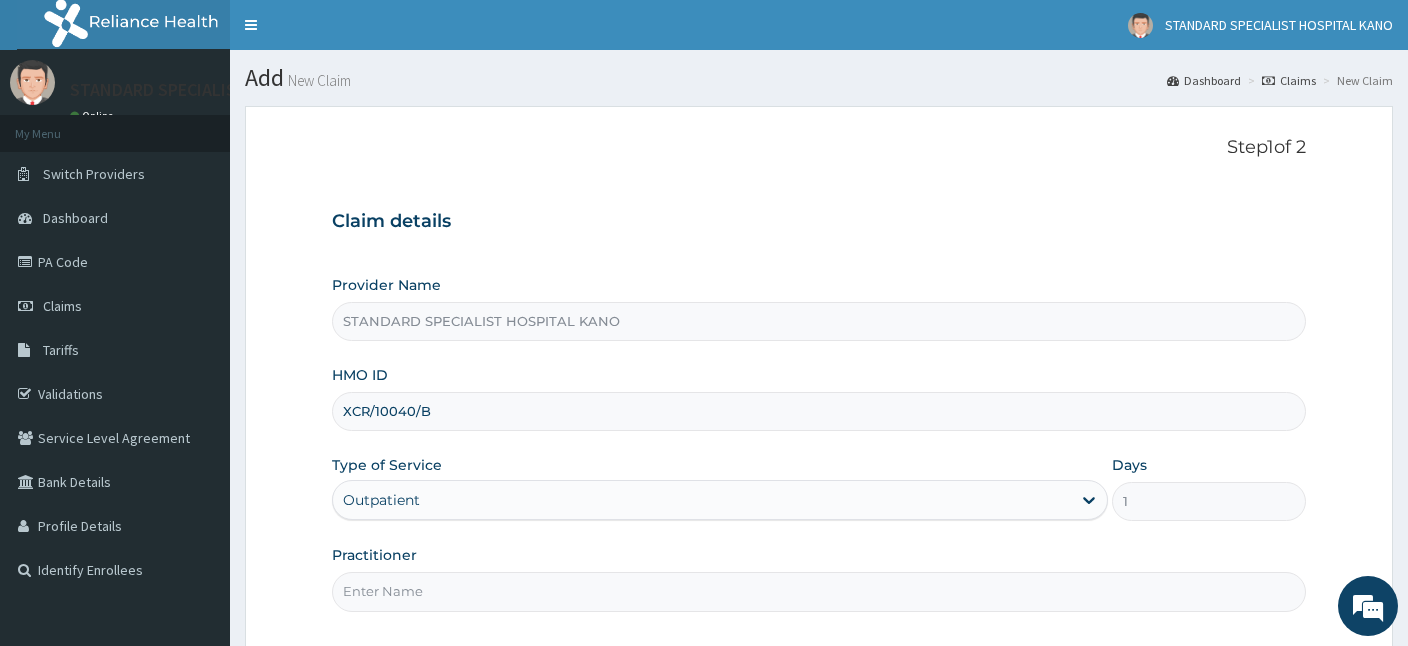 click on "Practitioner" at bounding box center (819, 591) 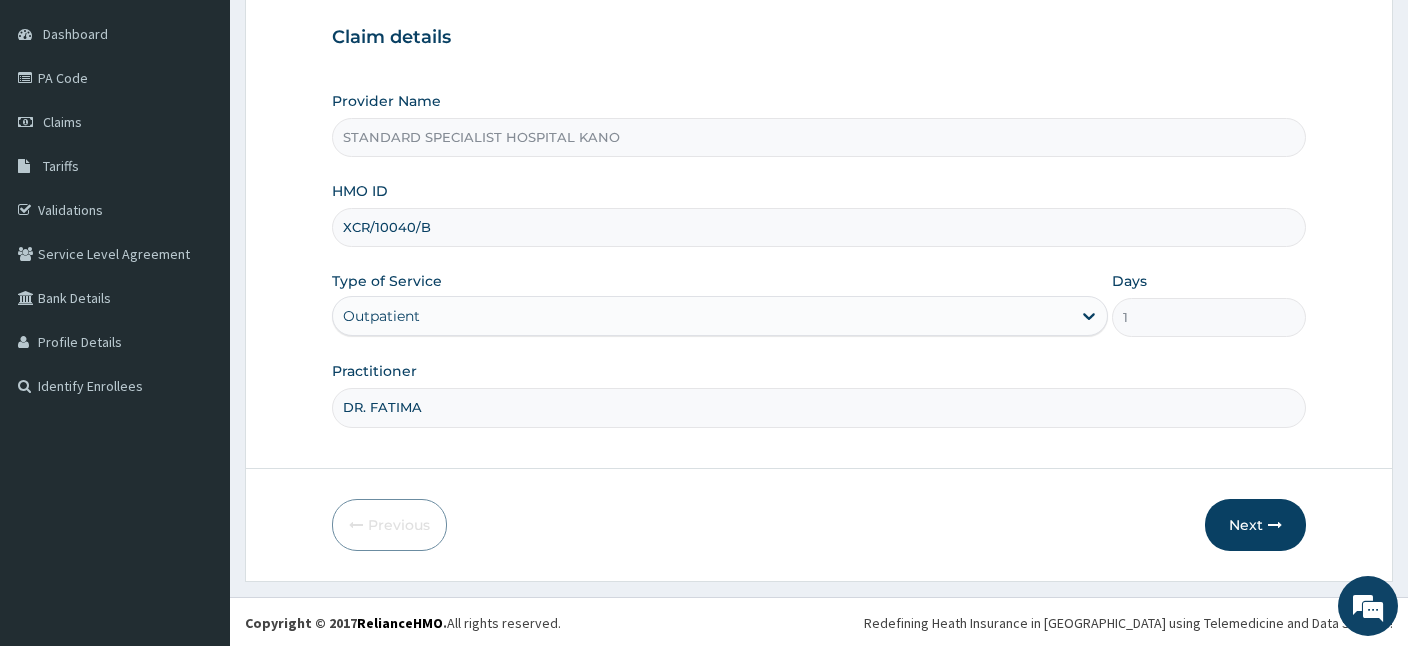 scroll, scrollTop: 184, scrollLeft: 0, axis: vertical 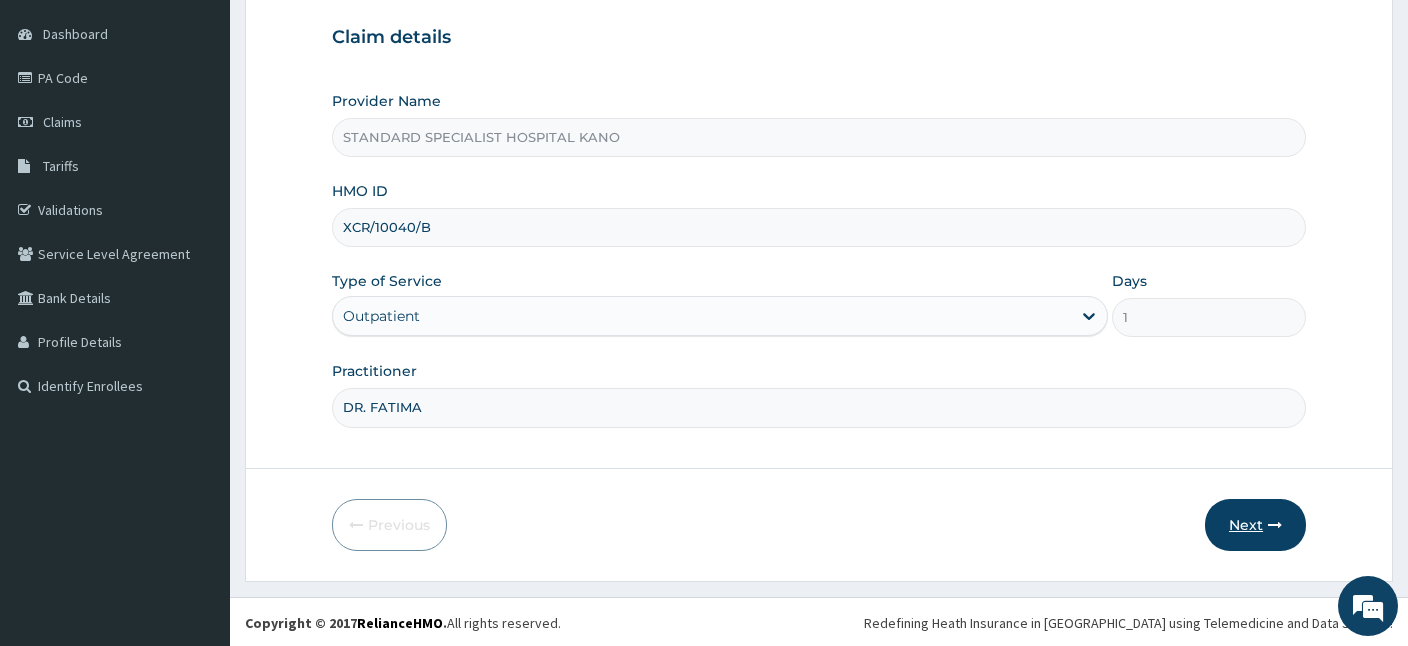 type on "DR. FATIMA" 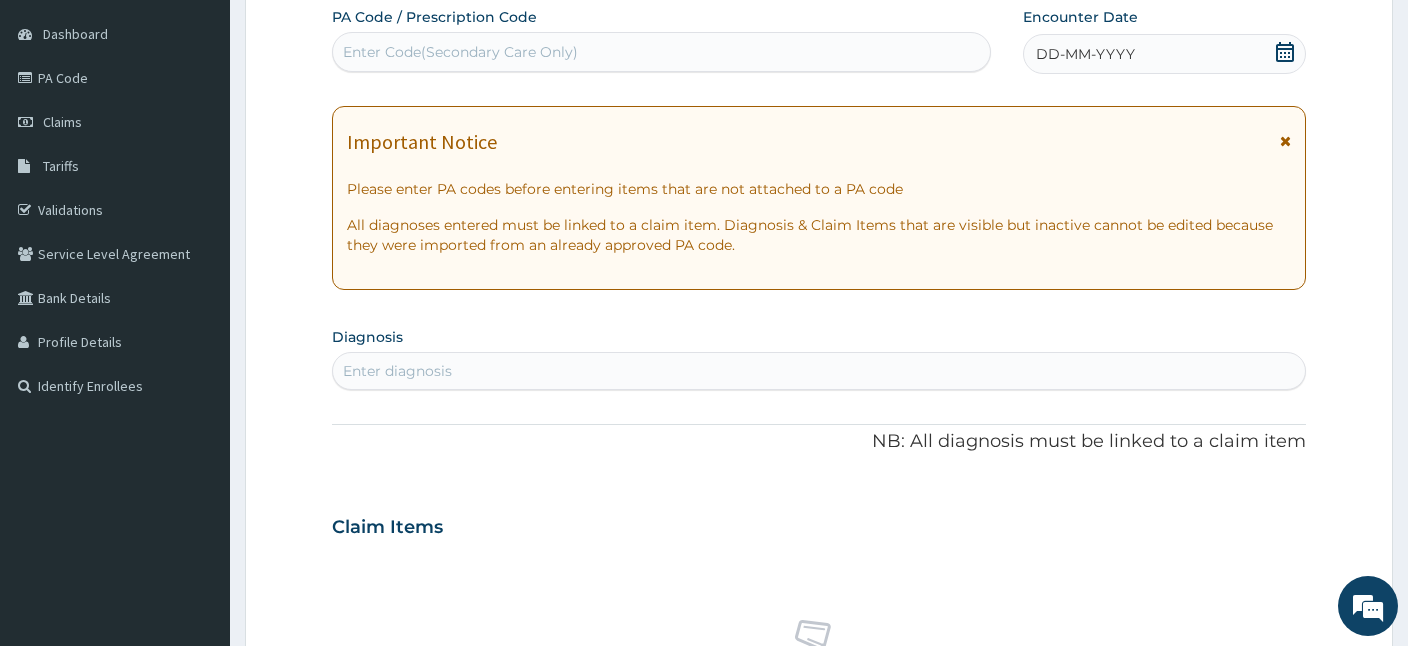 click on "Enter Code(Secondary Care Only)" at bounding box center [460, 52] 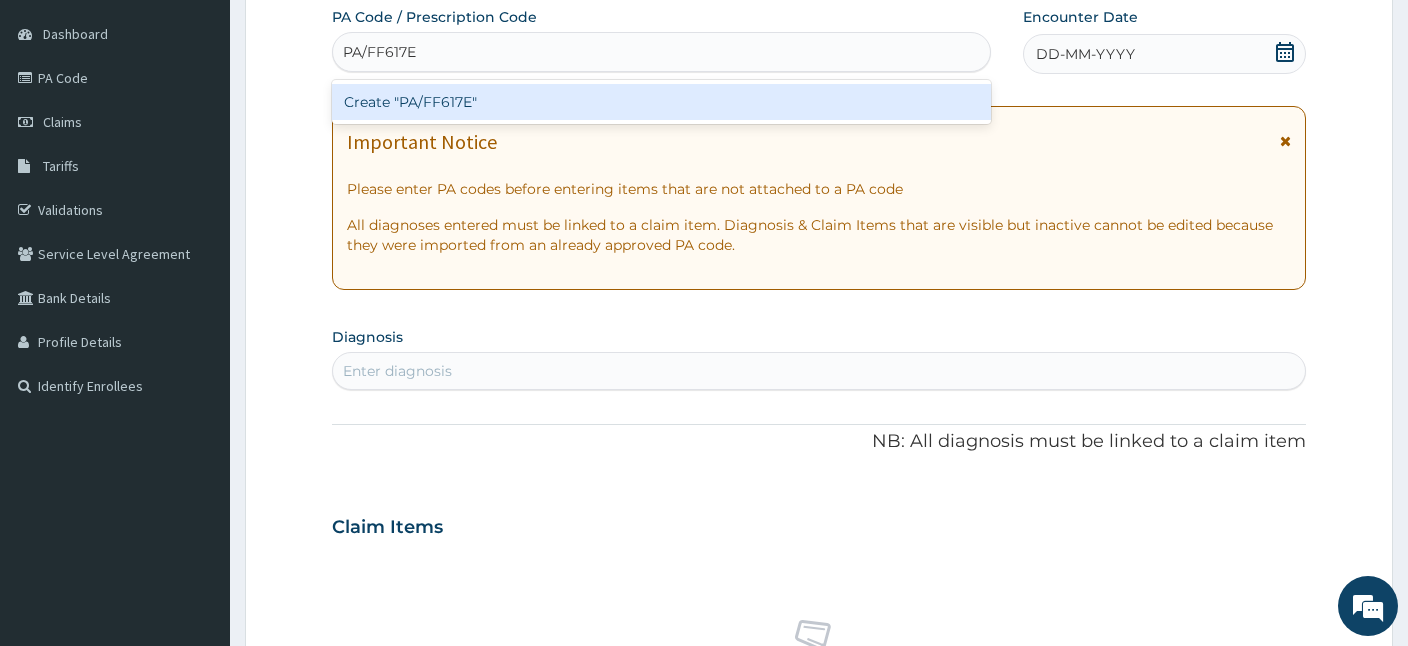 click on "Create "PA/FF617E"" at bounding box center (661, 102) 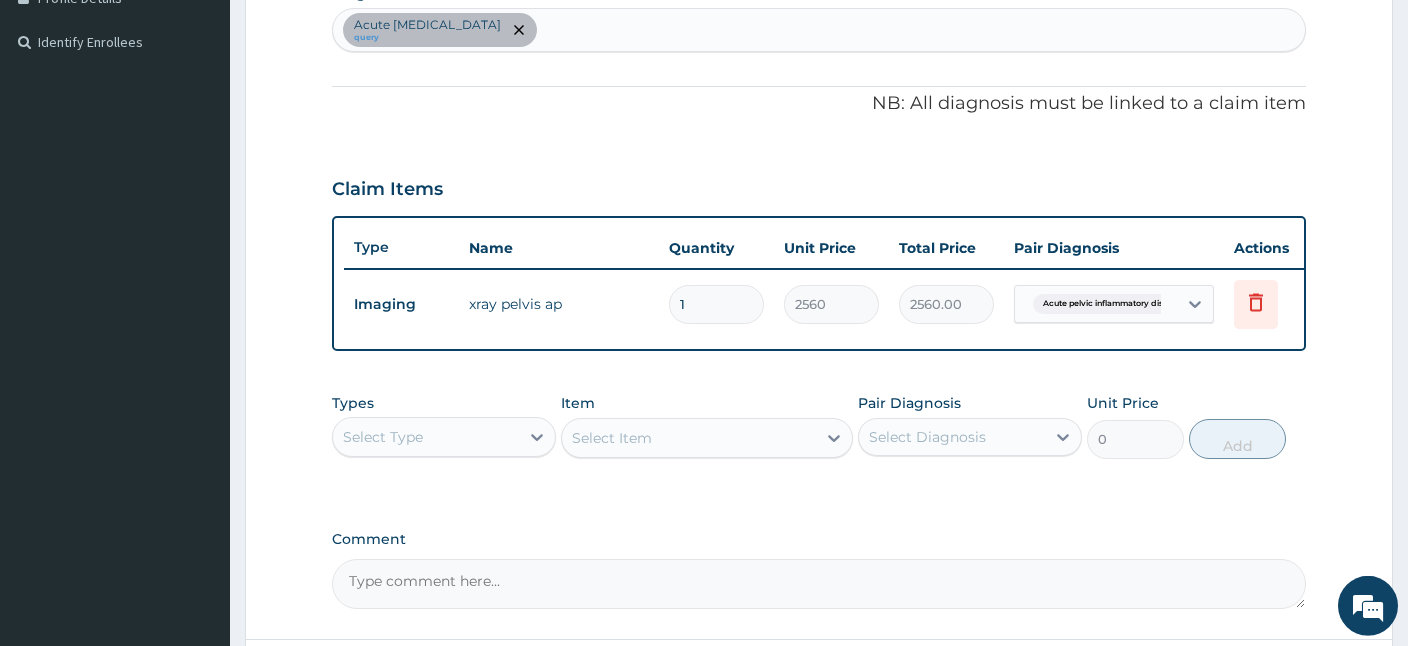 scroll, scrollTop: 697, scrollLeft: 0, axis: vertical 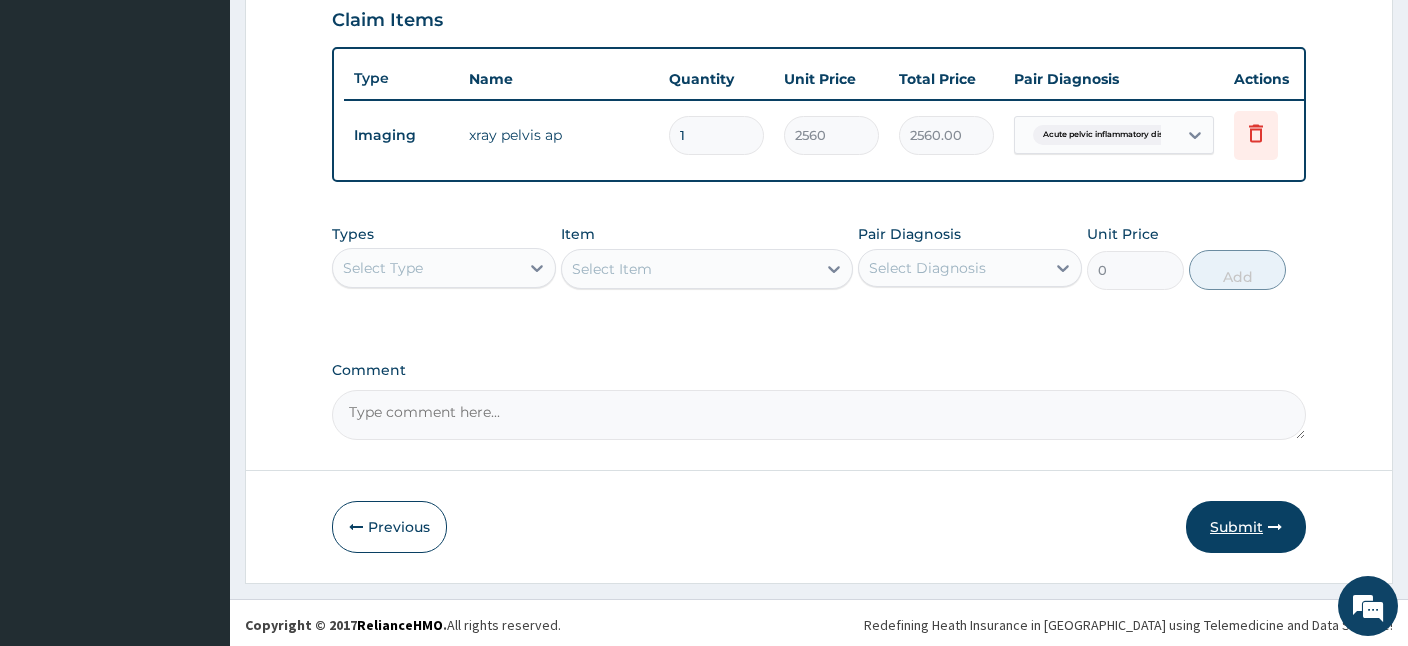 click on "Submit" at bounding box center (1246, 527) 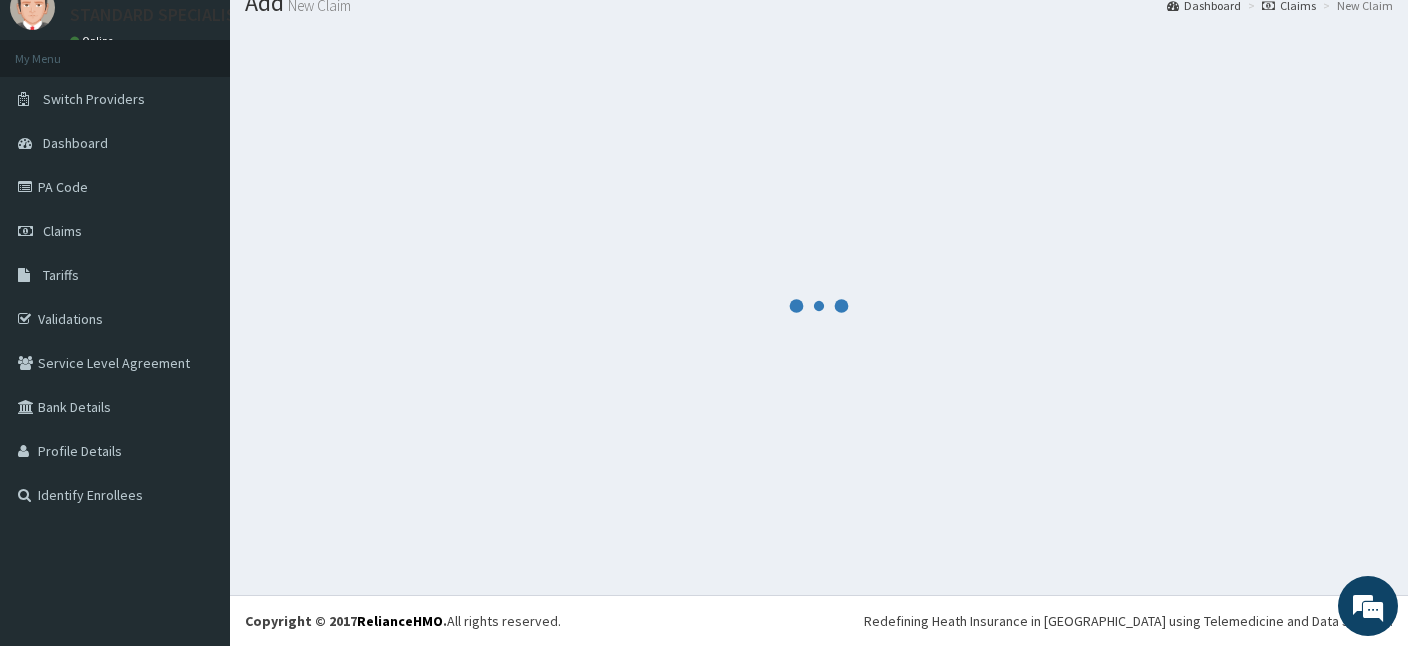 scroll, scrollTop: 75, scrollLeft: 0, axis: vertical 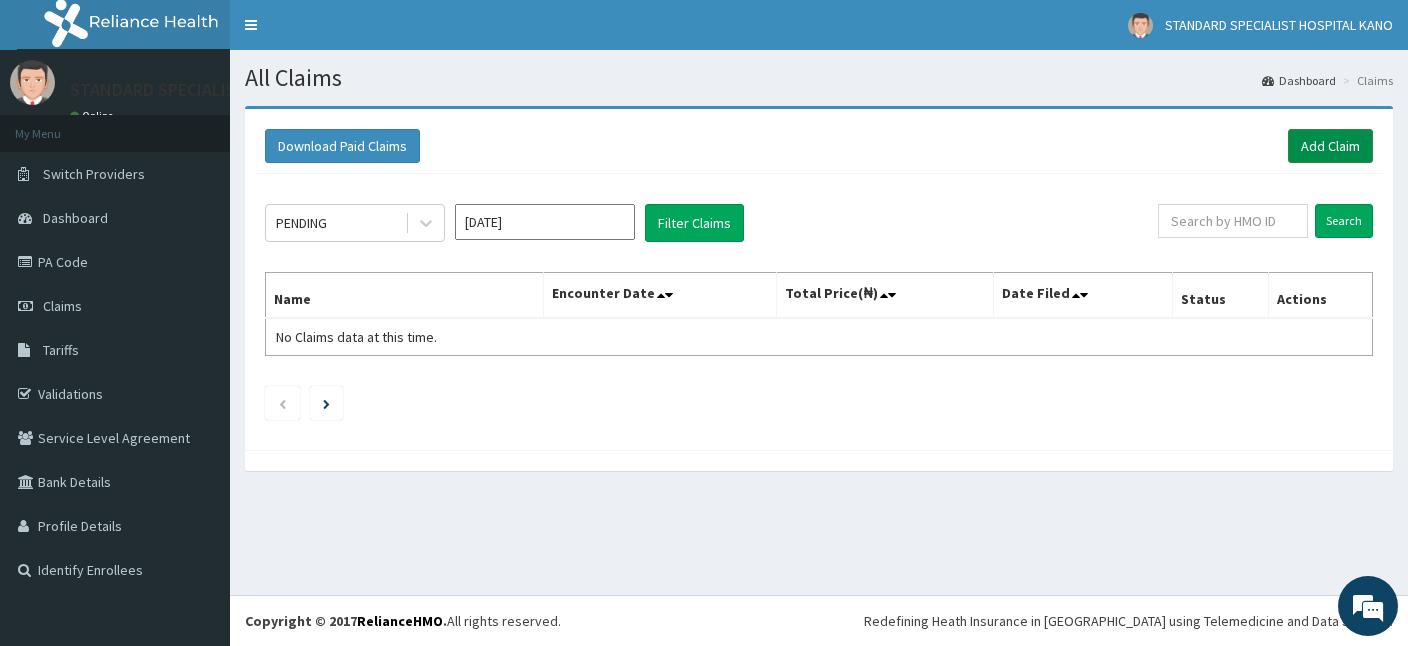 click on "Add Claim" at bounding box center [1330, 146] 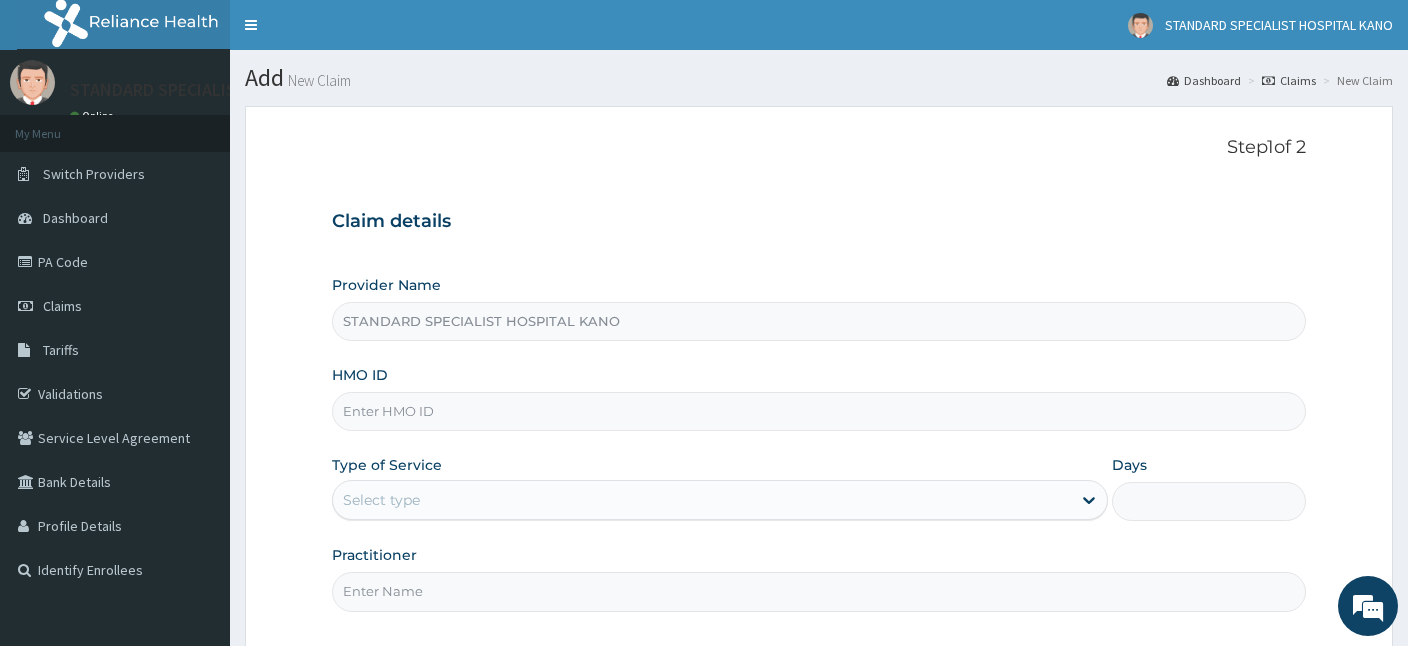 scroll, scrollTop: 0, scrollLeft: 0, axis: both 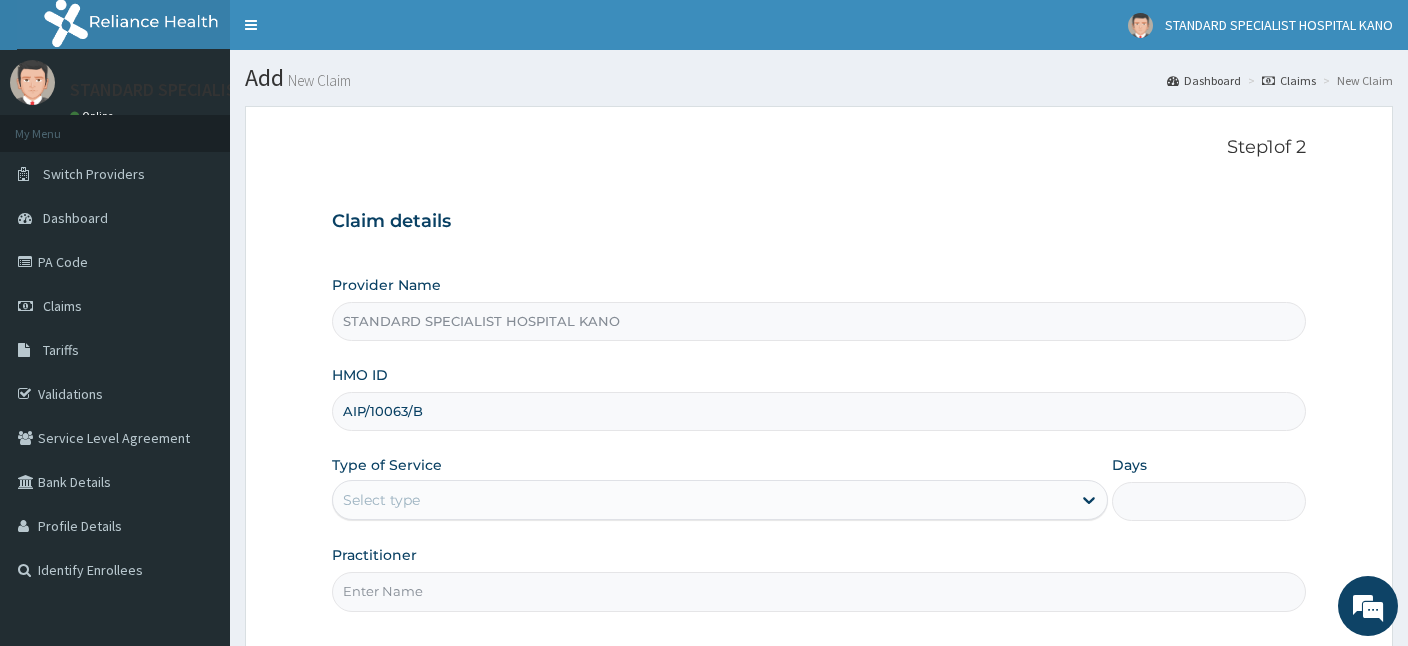 type on "AIP/10063/B" 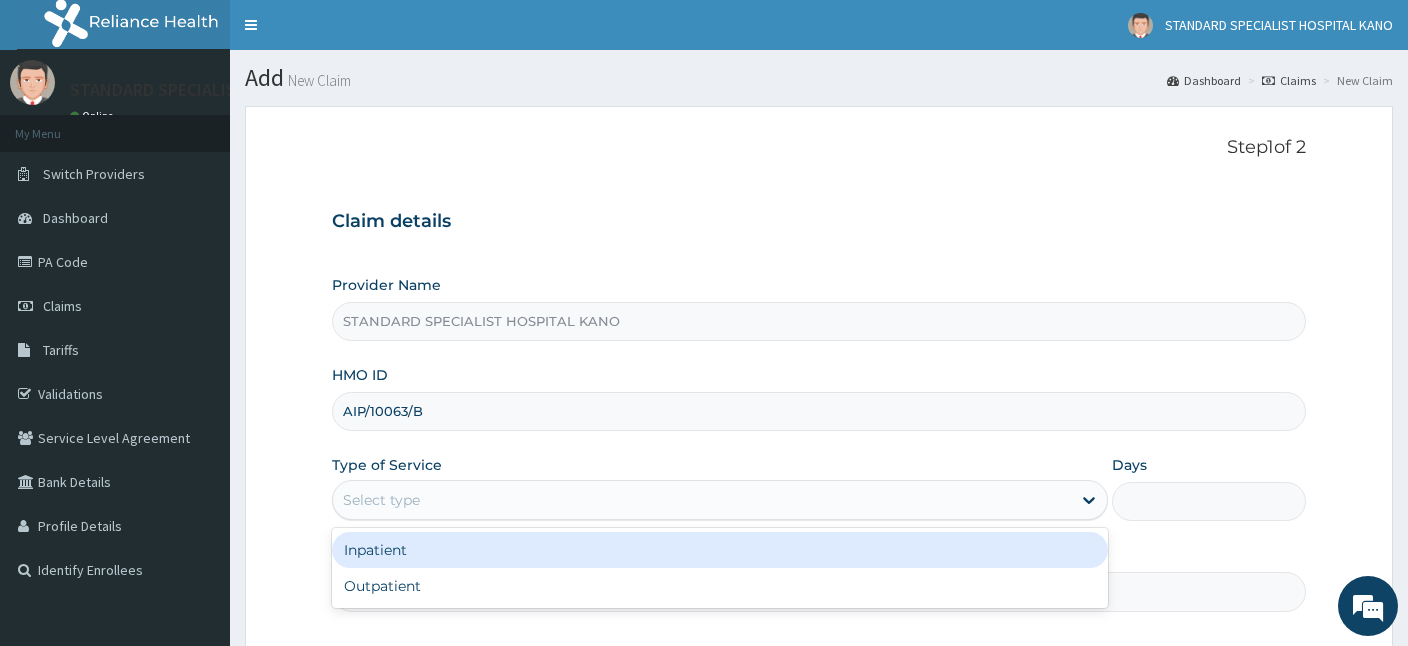 click on "Select type" at bounding box center (381, 500) 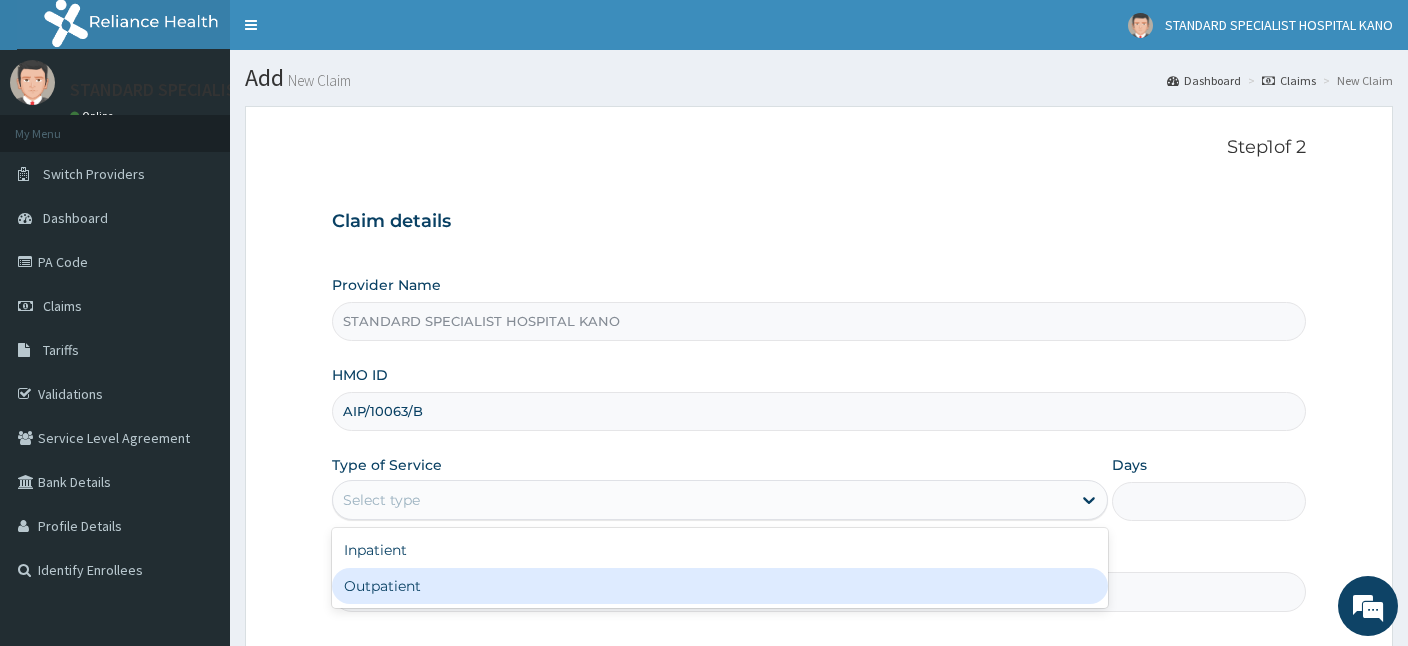click on "Outpatient" at bounding box center [720, 586] 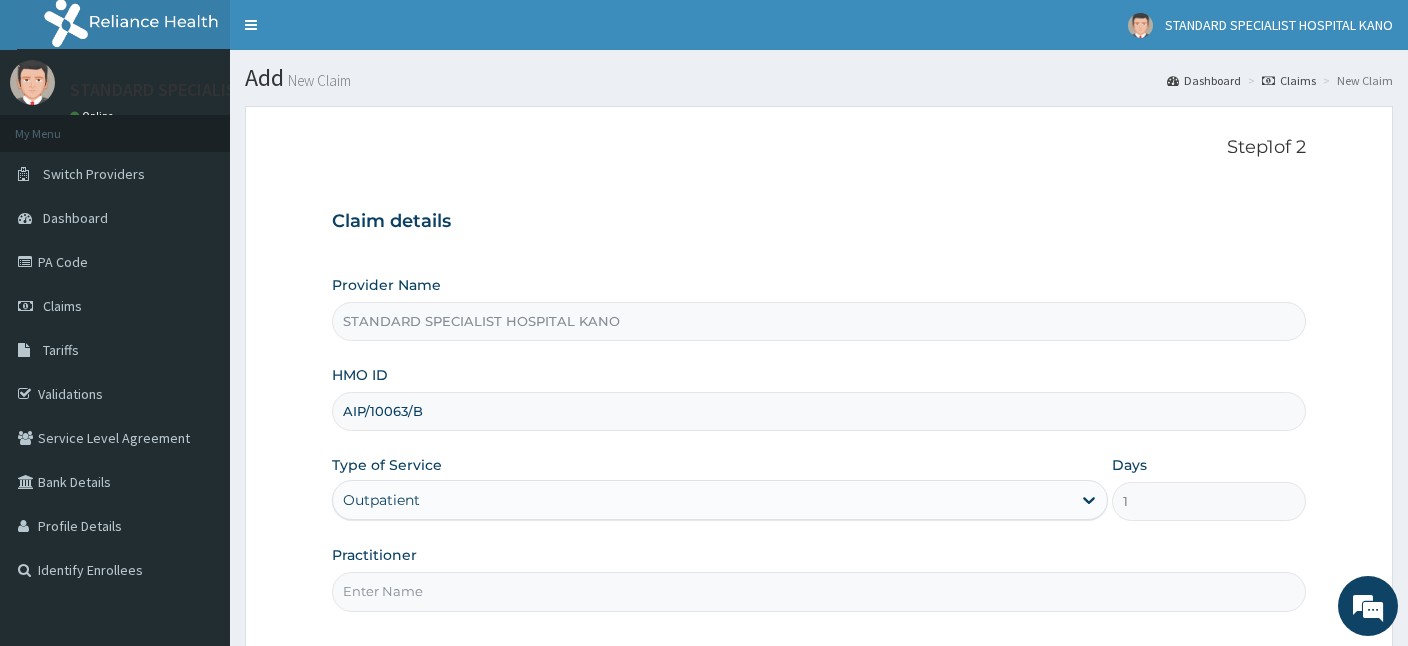 click on "Practitioner" at bounding box center [819, 591] 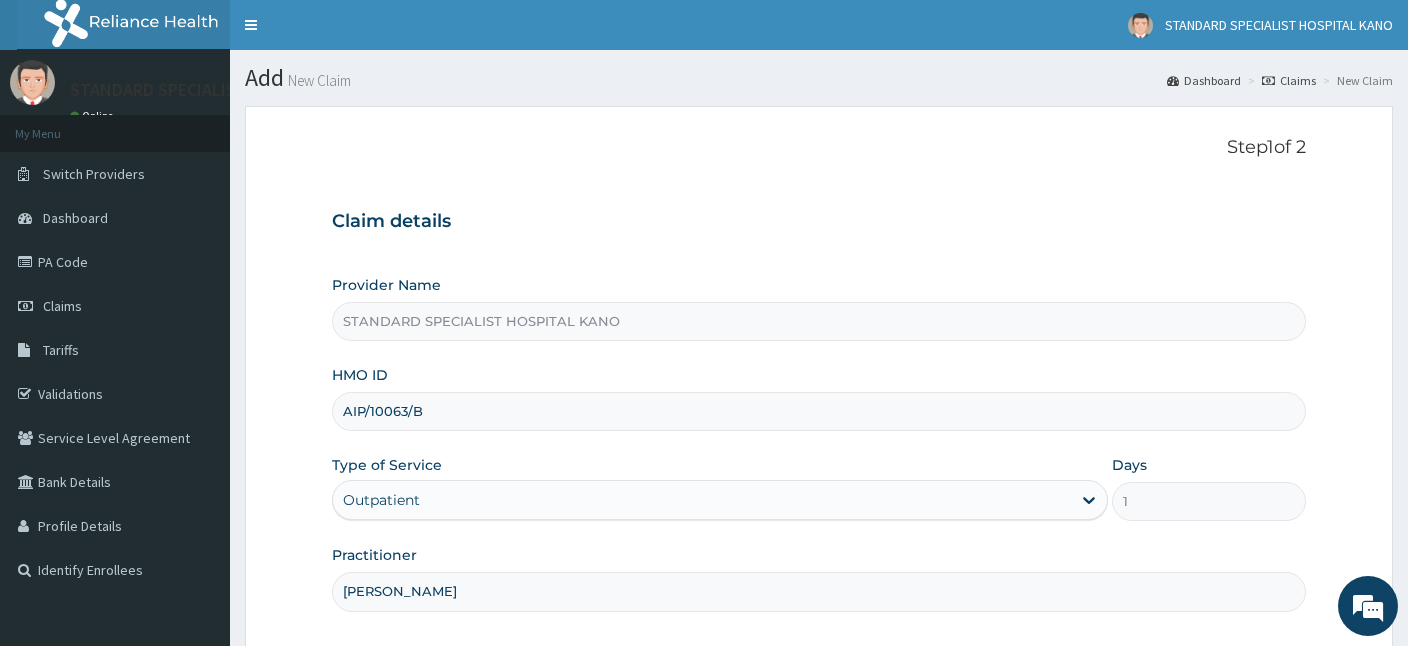 type on "[PERSON_NAME]" 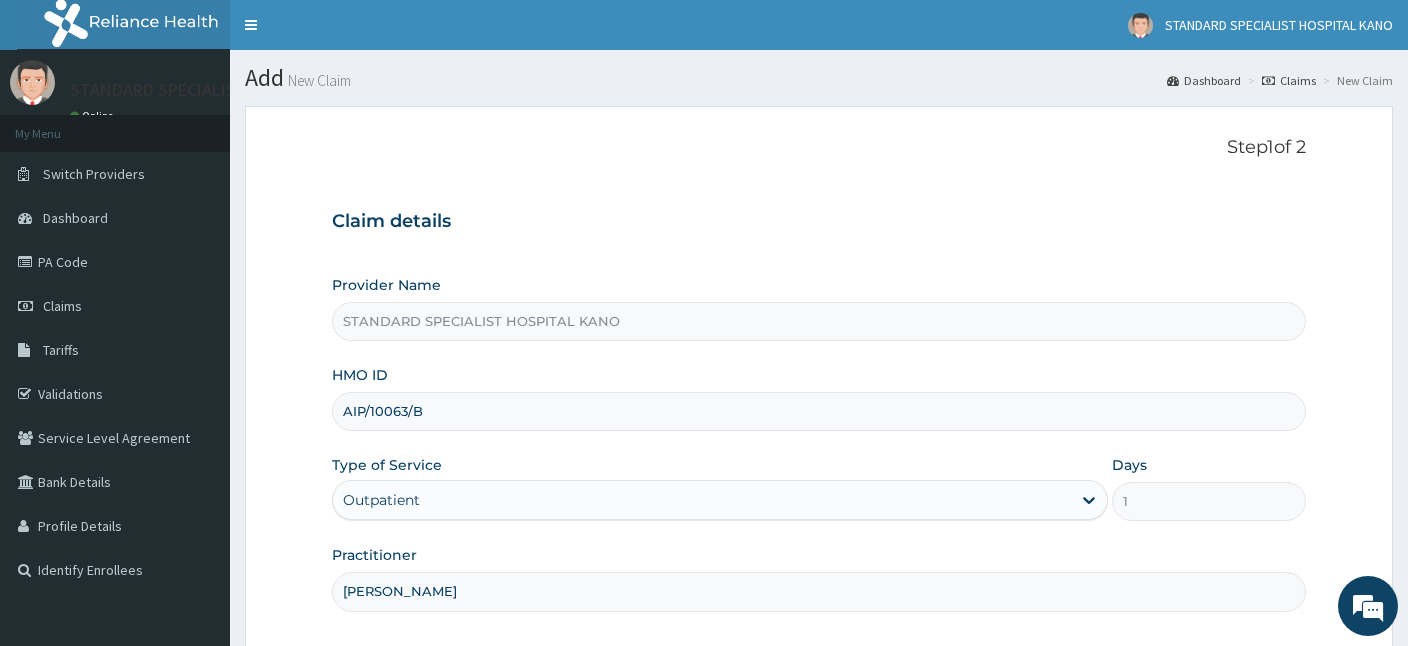 scroll, scrollTop: 184, scrollLeft: 0, axis: vertical 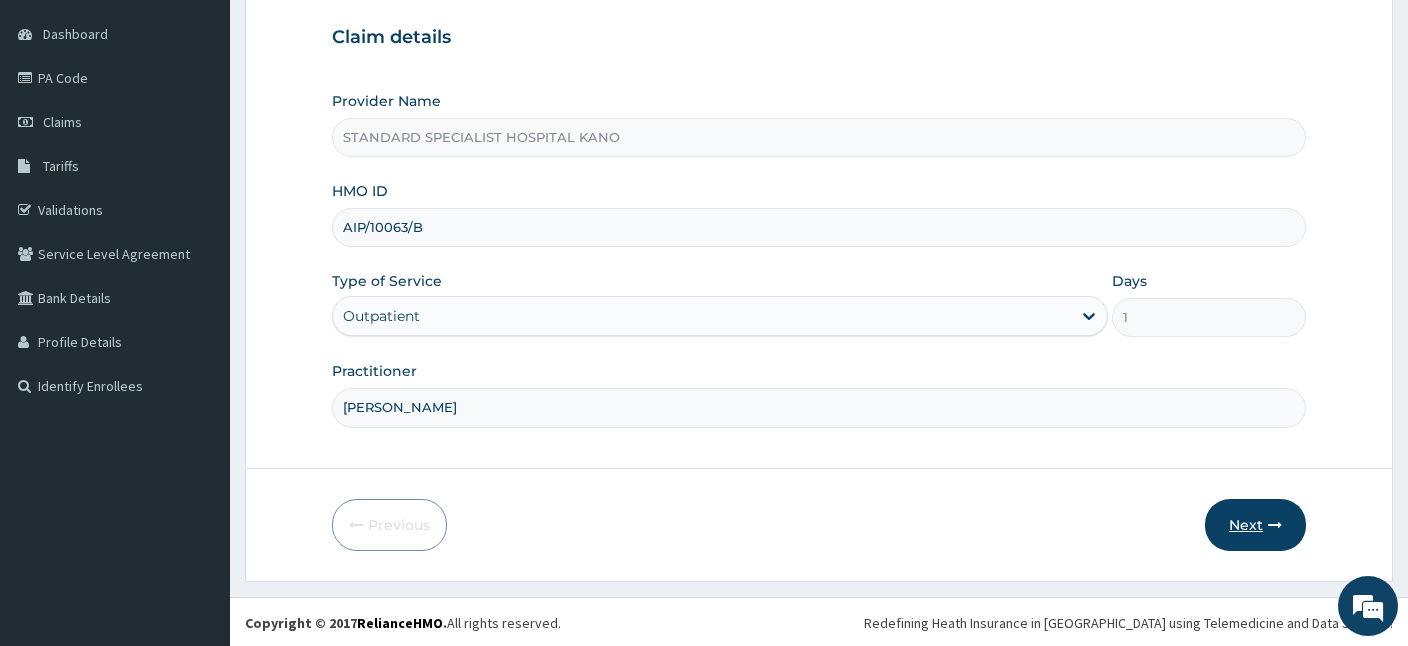 click on "Next" at bounding box center [1255, 525] 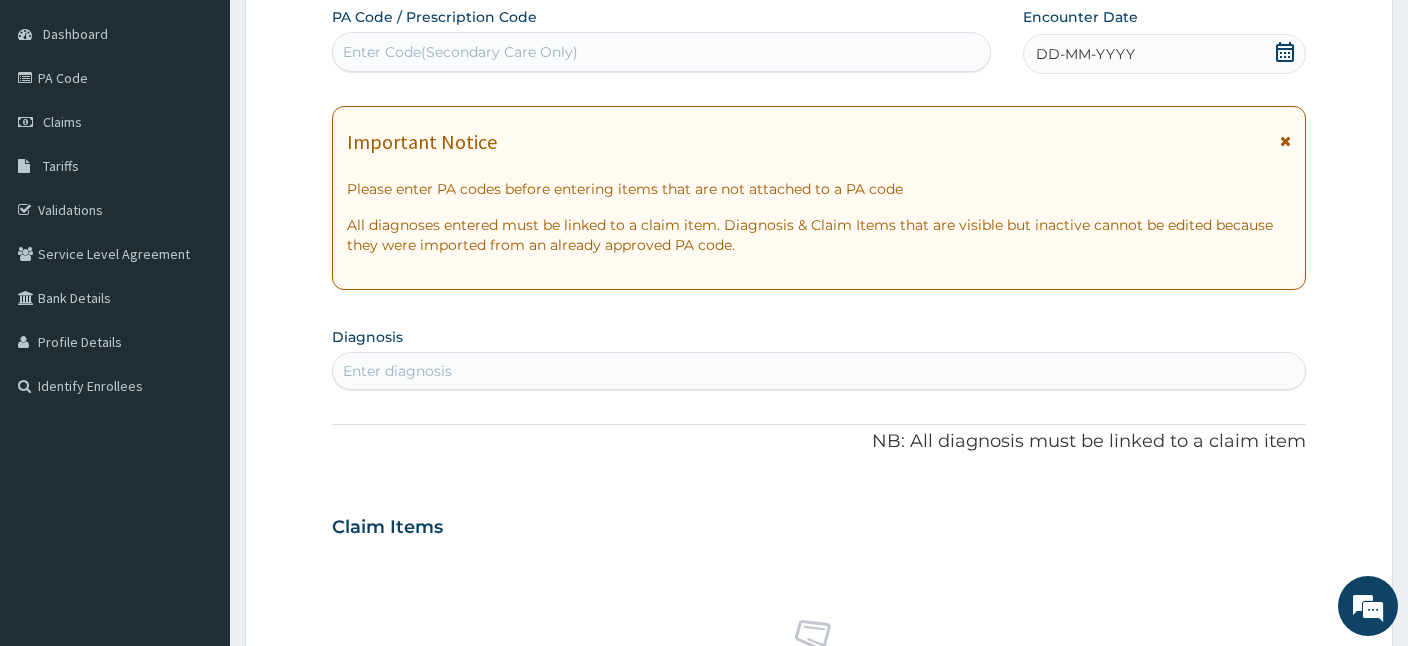 click on "Enter Code(Secondary Care Only)" at bounding box center (460, 52) 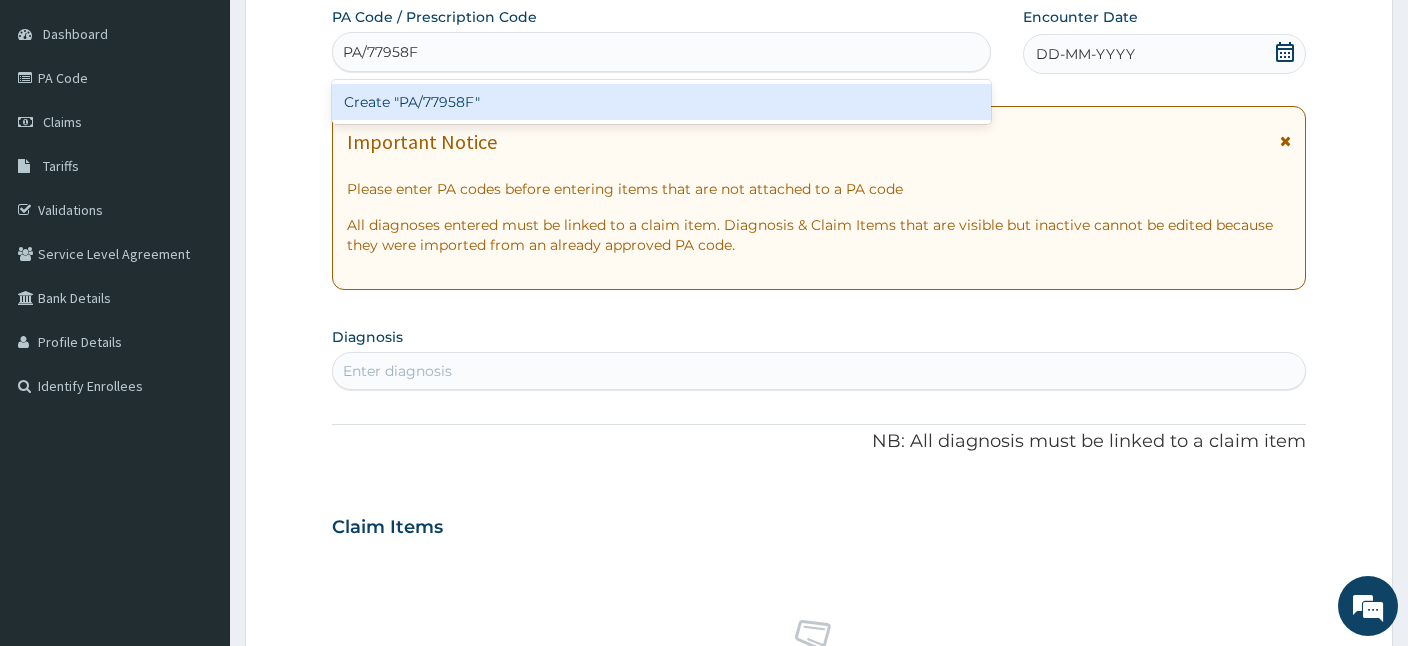 click on "Create "PA/77958F"" at bounding box center [661, 102] 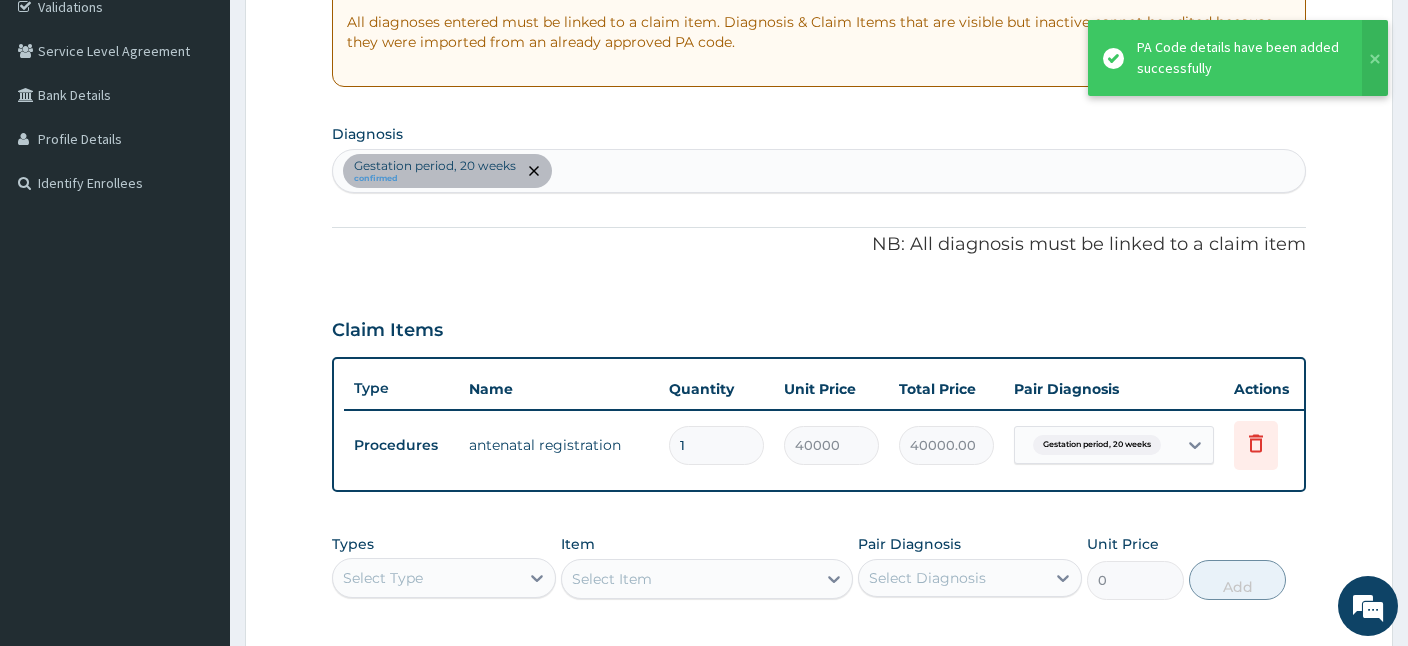 scroll, scrollTop: 697, scrollLeft: 0, axis: vertical 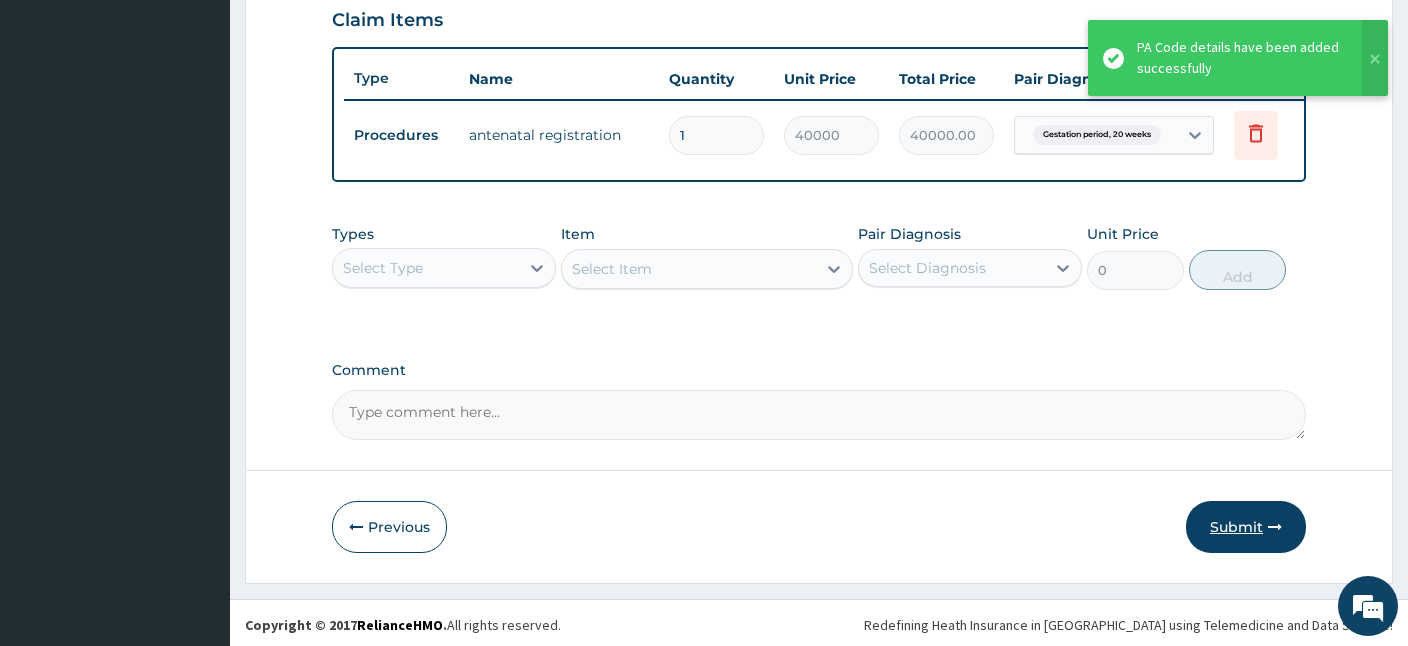 click on "Submit" at bounding box center [1246, 527] 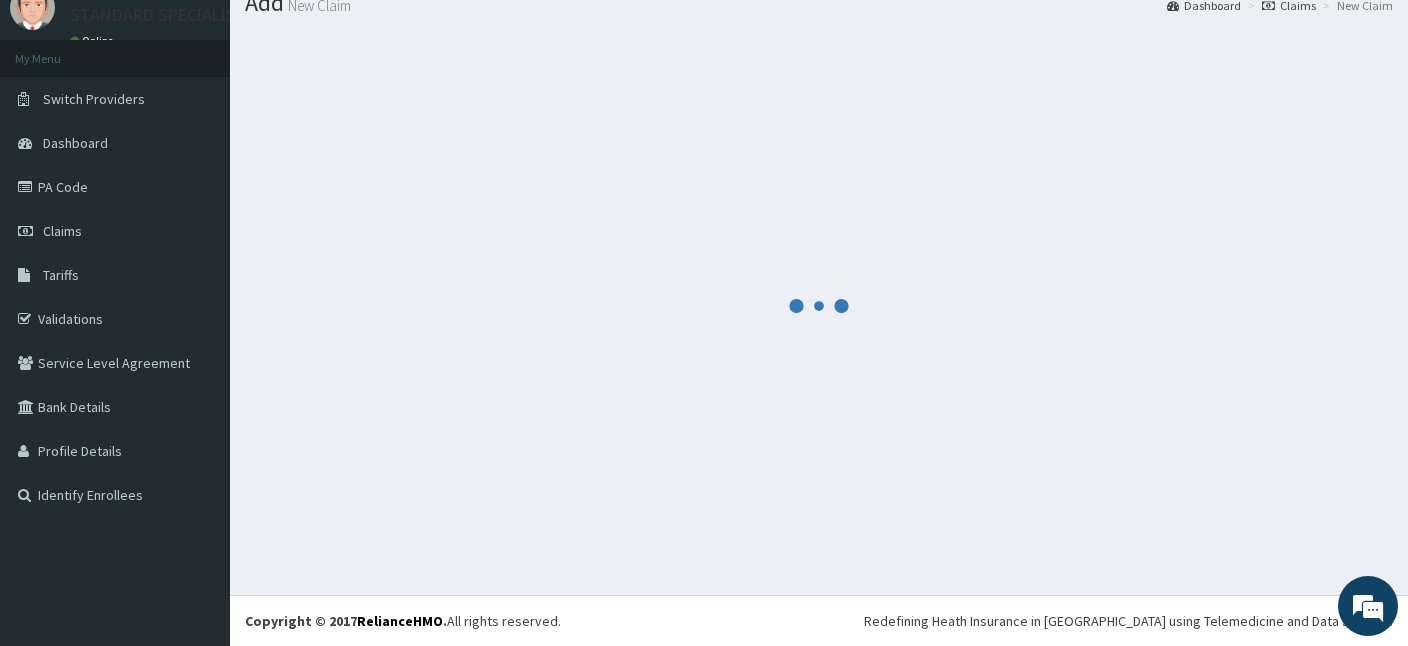 scroll, scrollTop: 75, scrollLeft: 0, axis: vertical 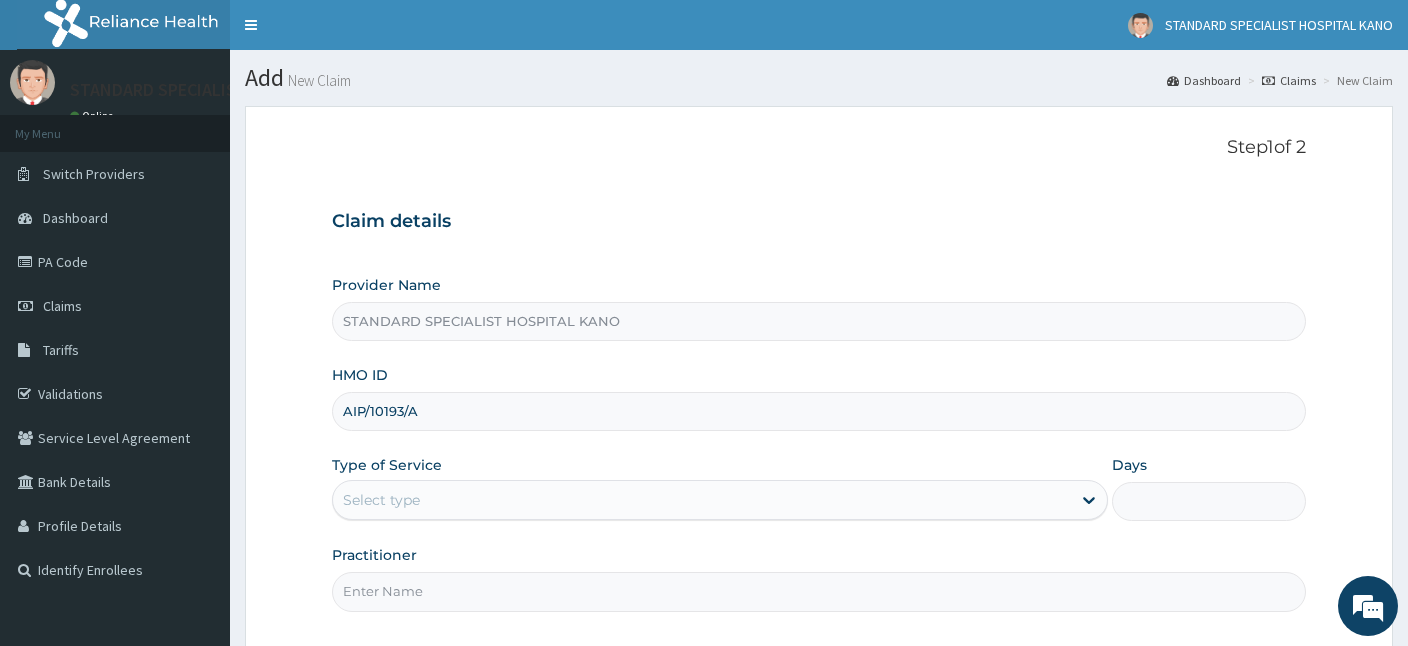 type on "AIP/10193/A" 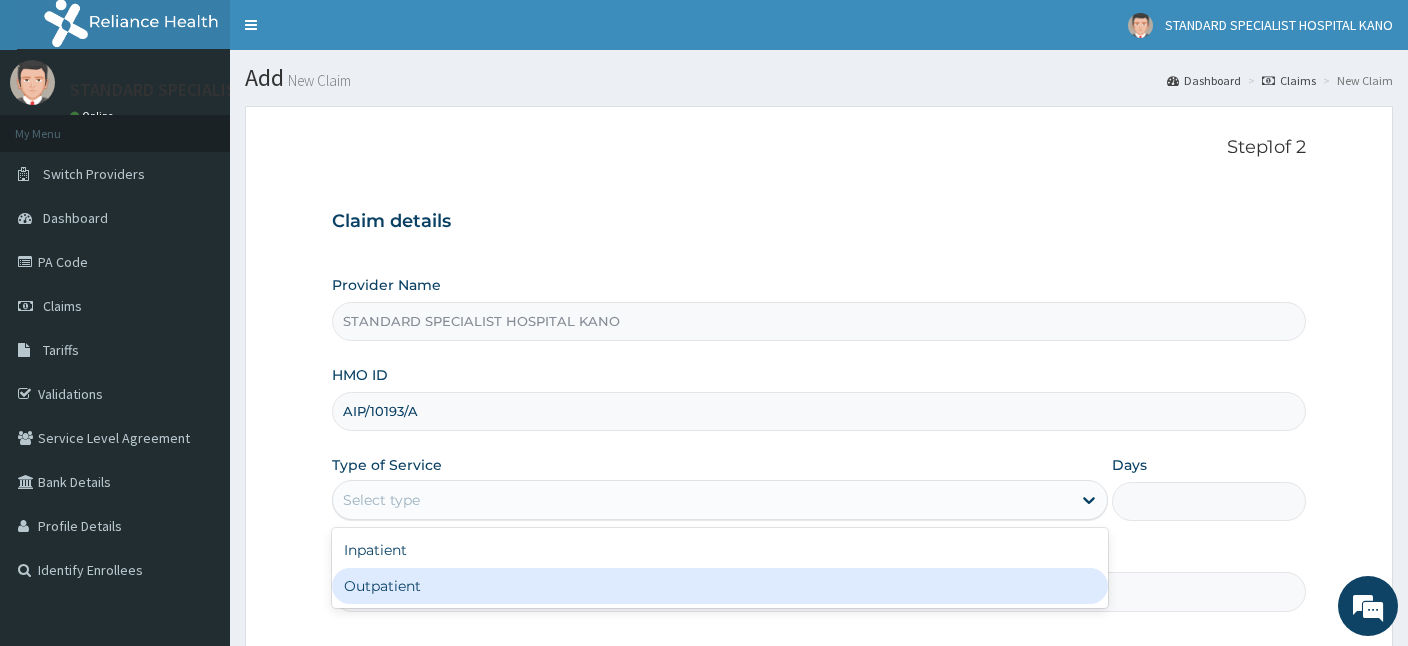 click on "Outpatient" at bounding box center (720, 586) 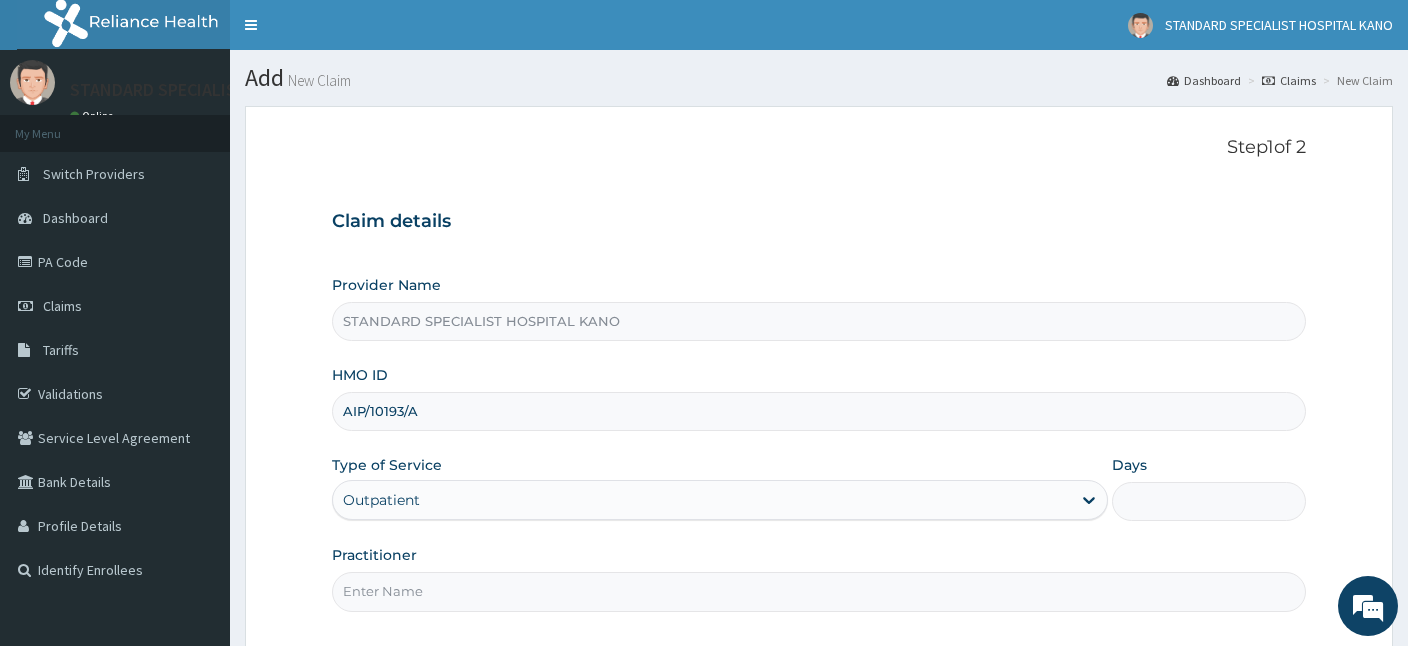 type on "1" 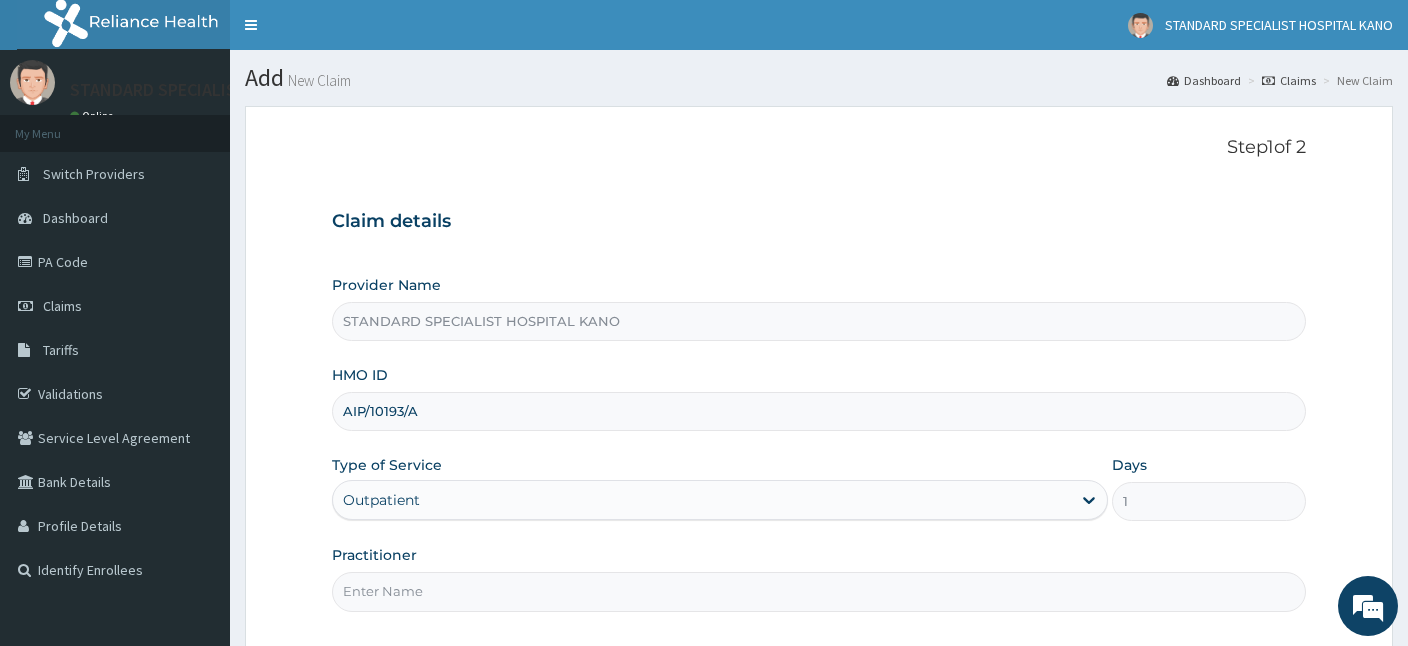 click on "Practitioner" at bounding box center (819, 591) 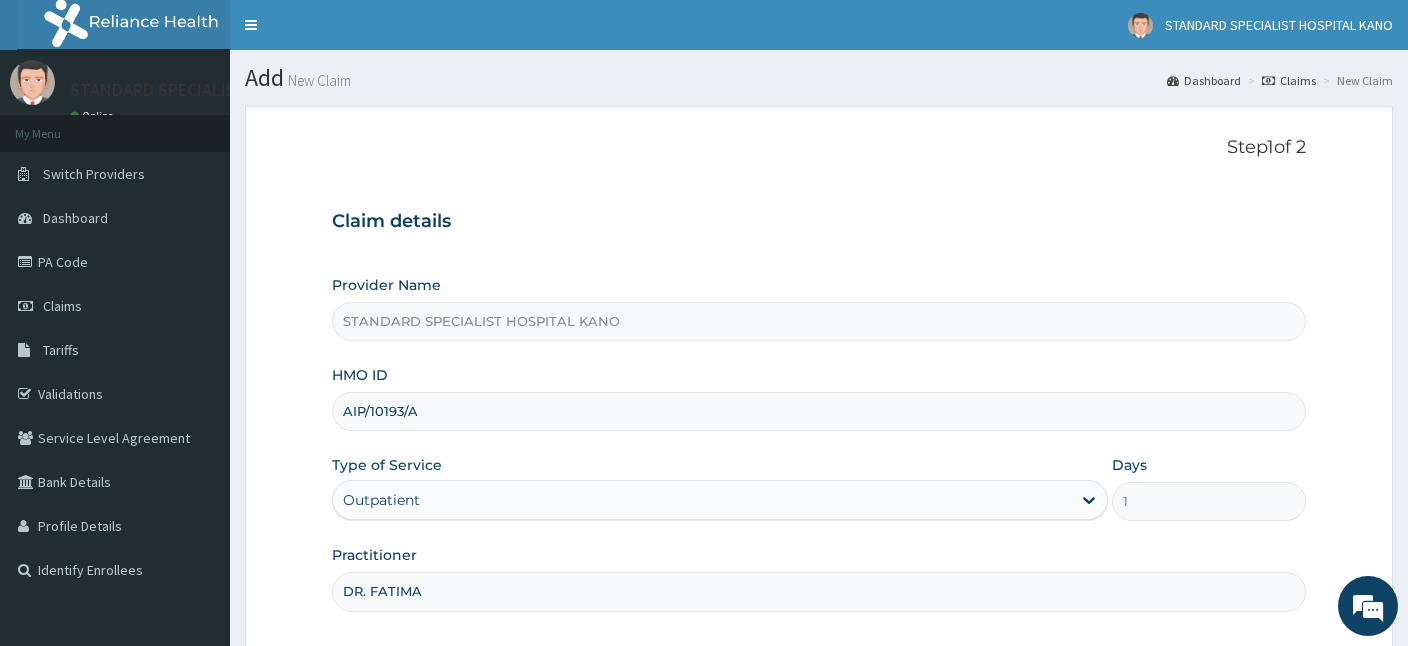 type on "DR. FATIMA" 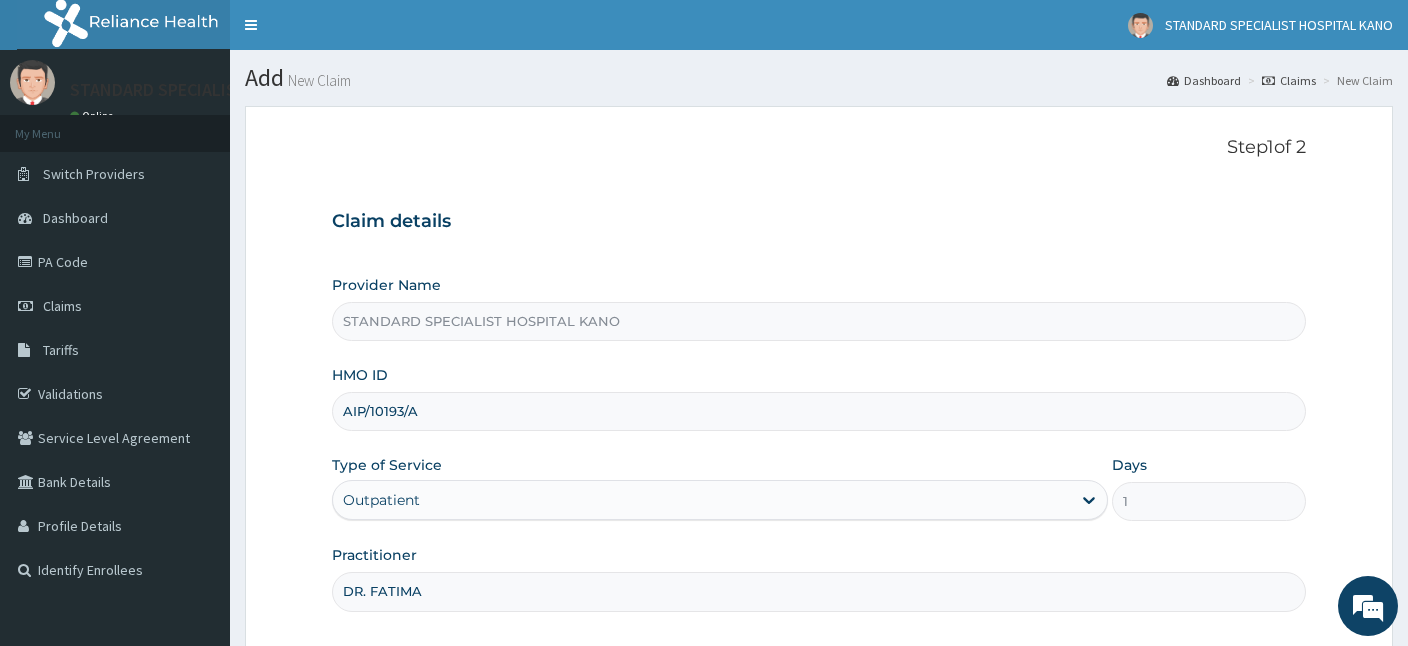 scroll, scrollTop: 184, scrollLeft: 0, axis: vertical 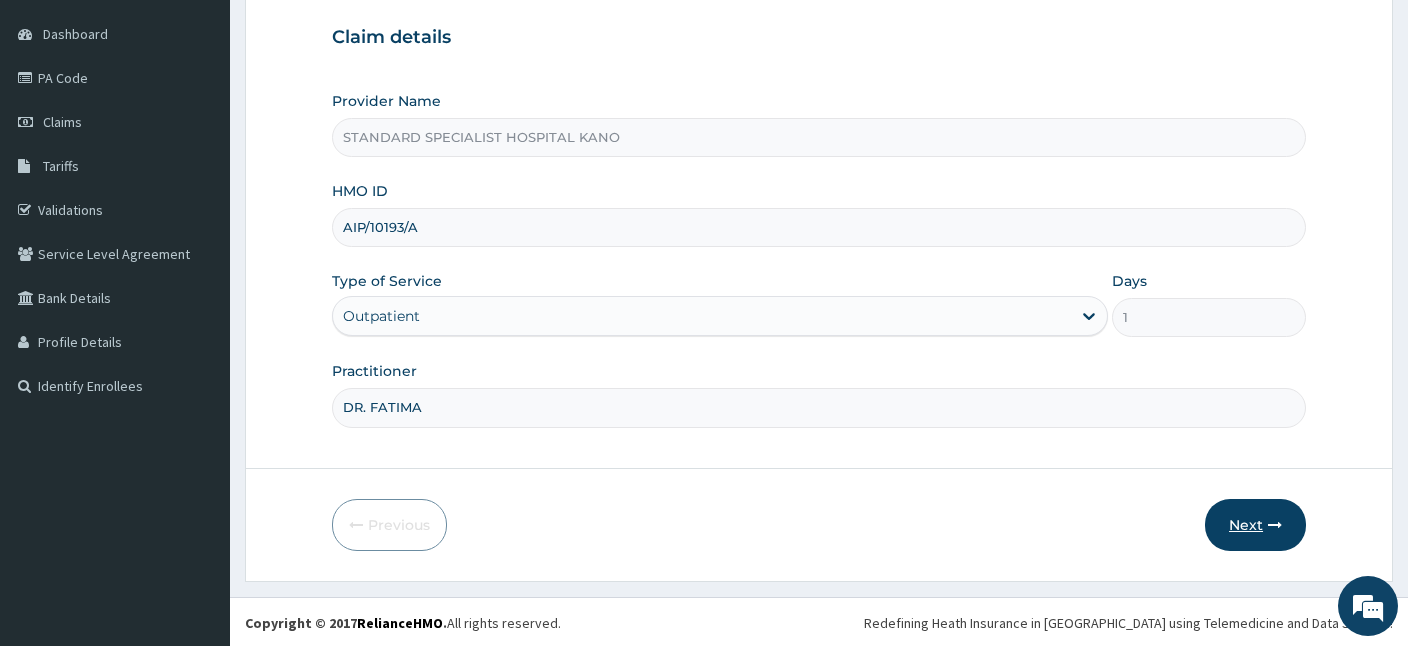 click on "Next" at bounding box center (1255, 525) 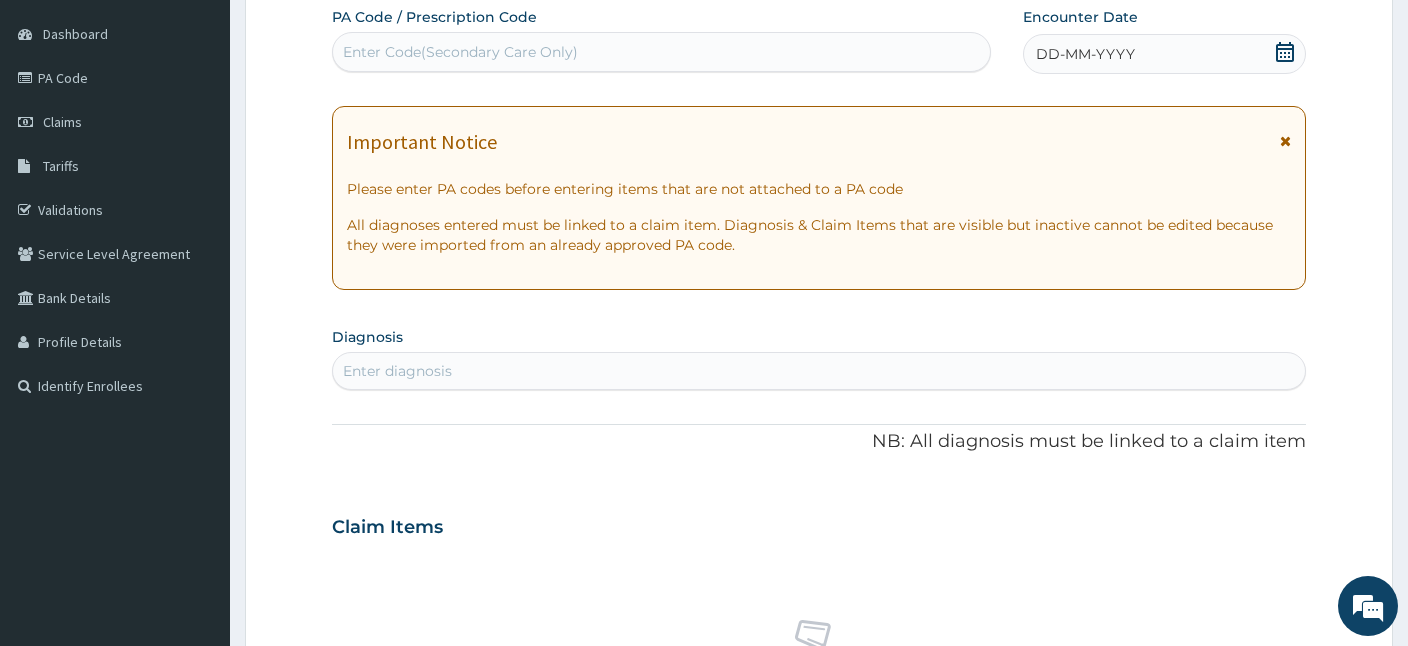scroll, scrollTop: 0, scrollLeft: 0, axis: both 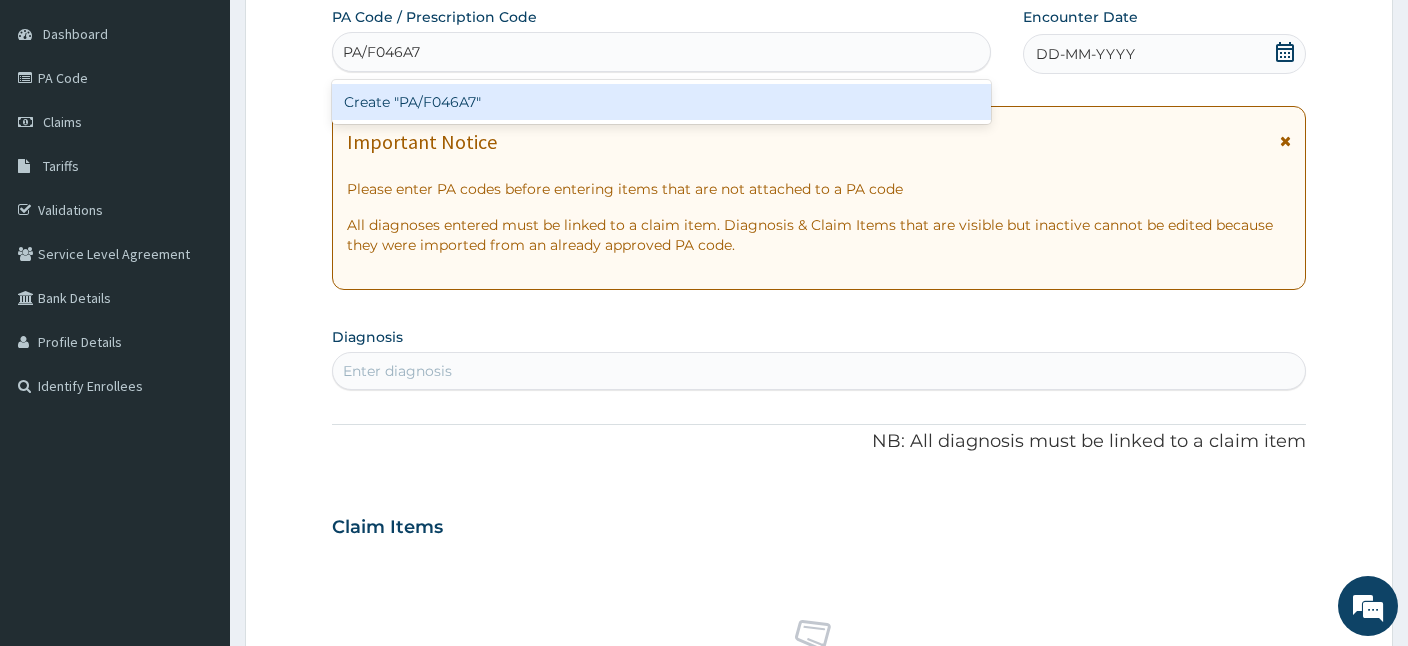 click on "Create "PA/F046A7"" at bounding box center (661, 102) 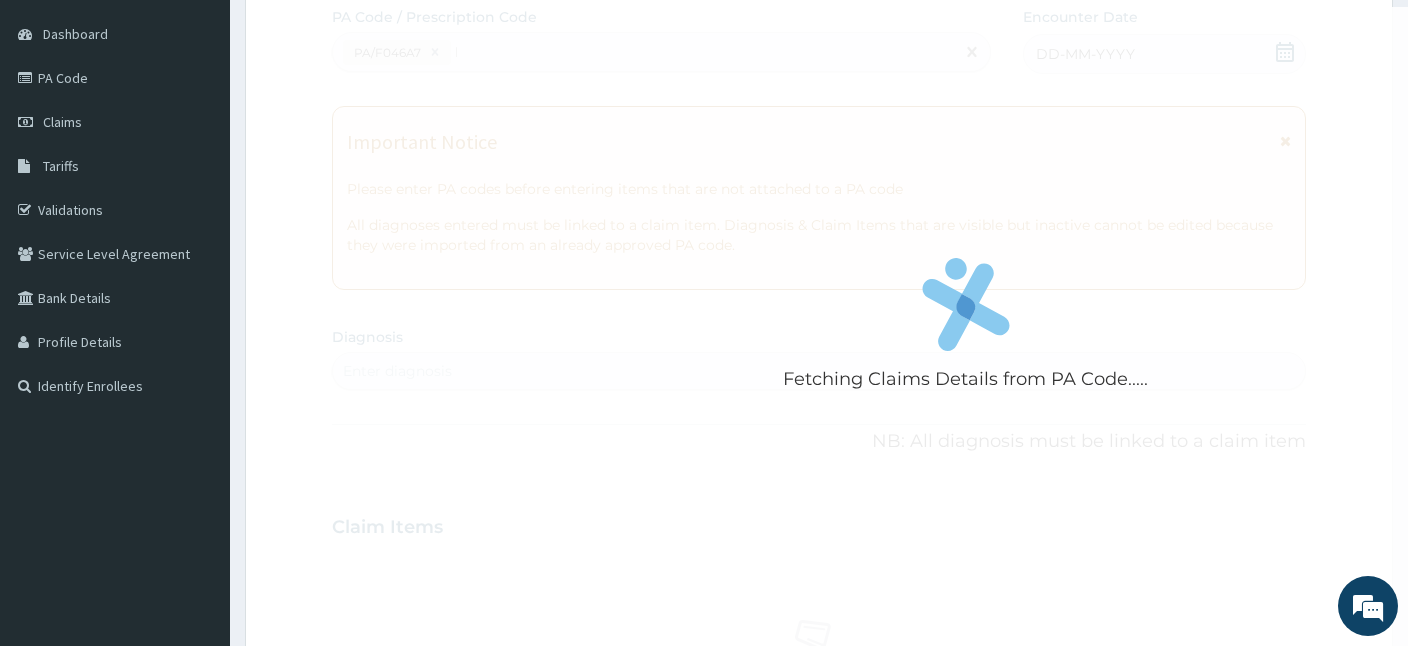 type 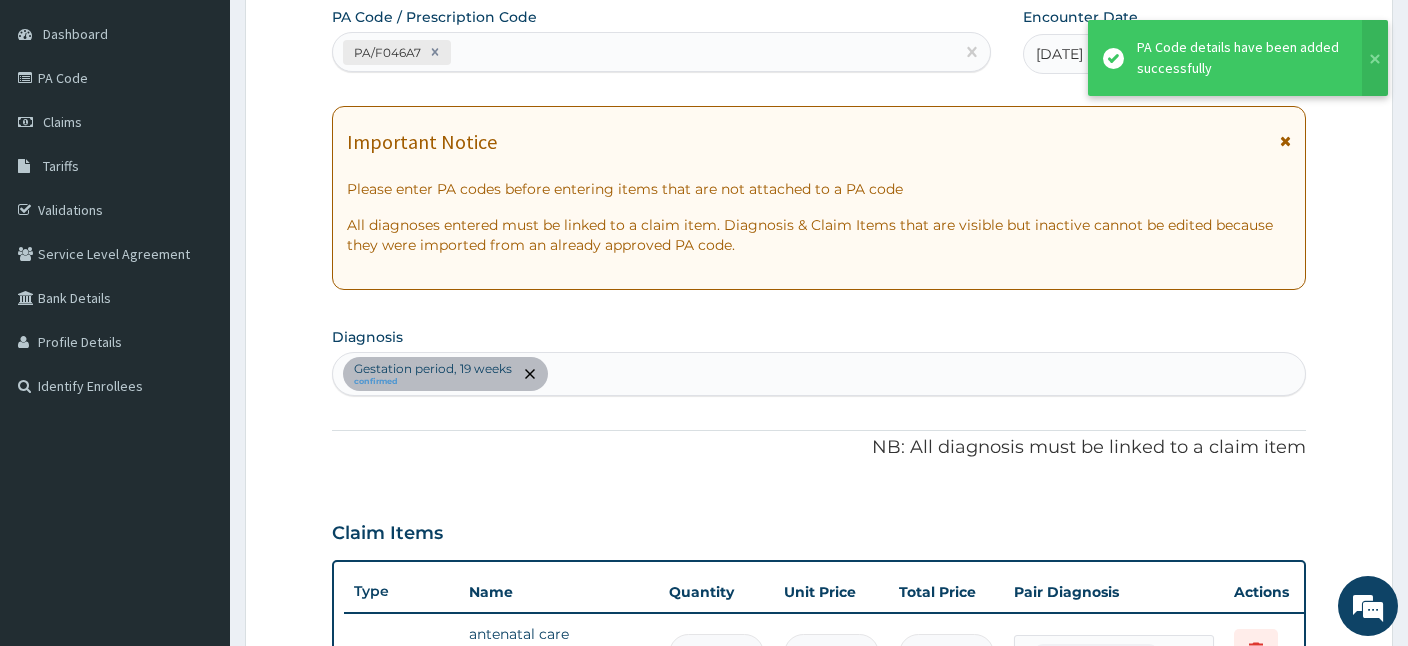 scroll, scrollTop: 512, scrollLeft: 0, axis: vertical 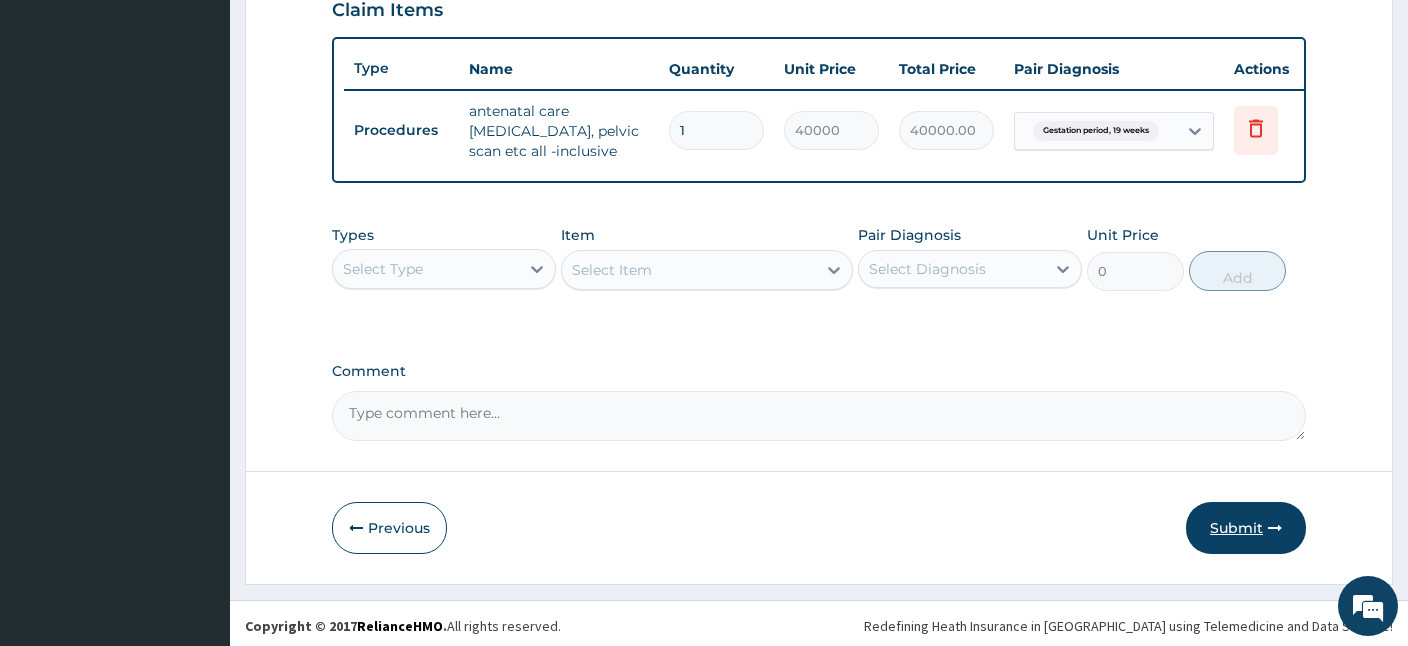 click on "Submit" at bounding box center (1246, 528) 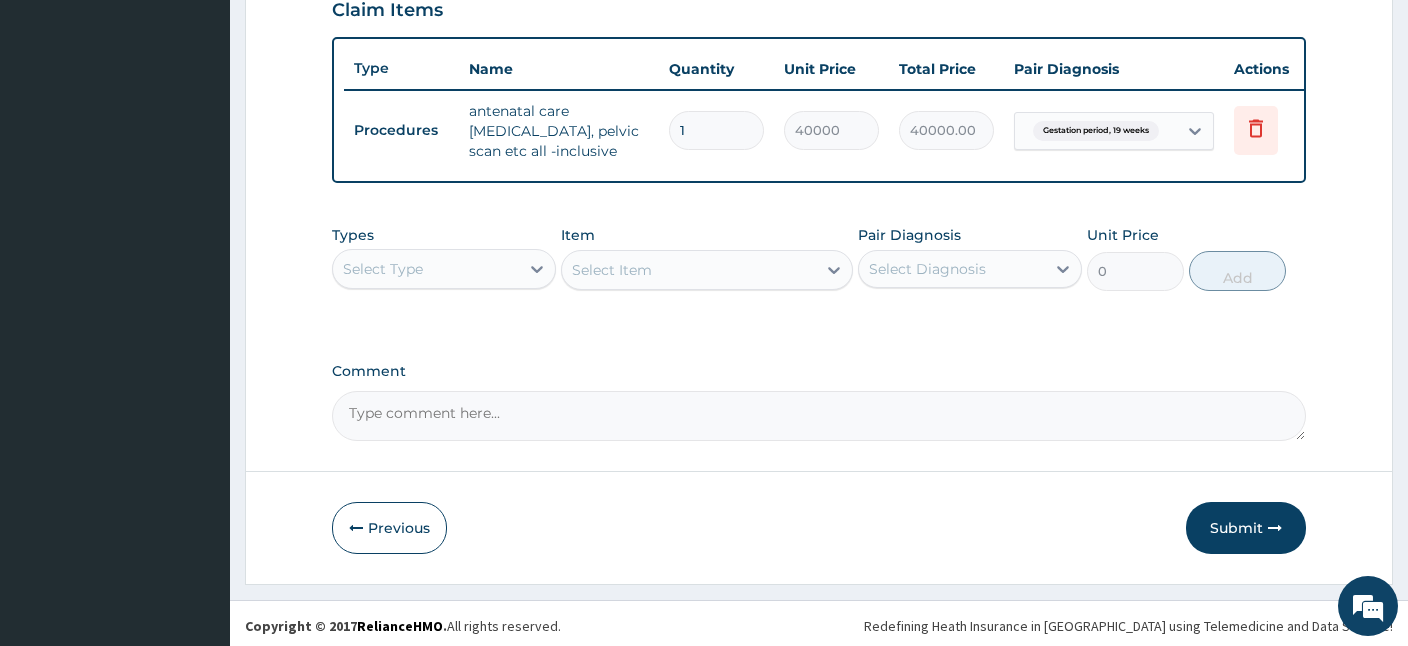 scroll, scrollTop: 75, scrollLeft: 0, axis: vertical 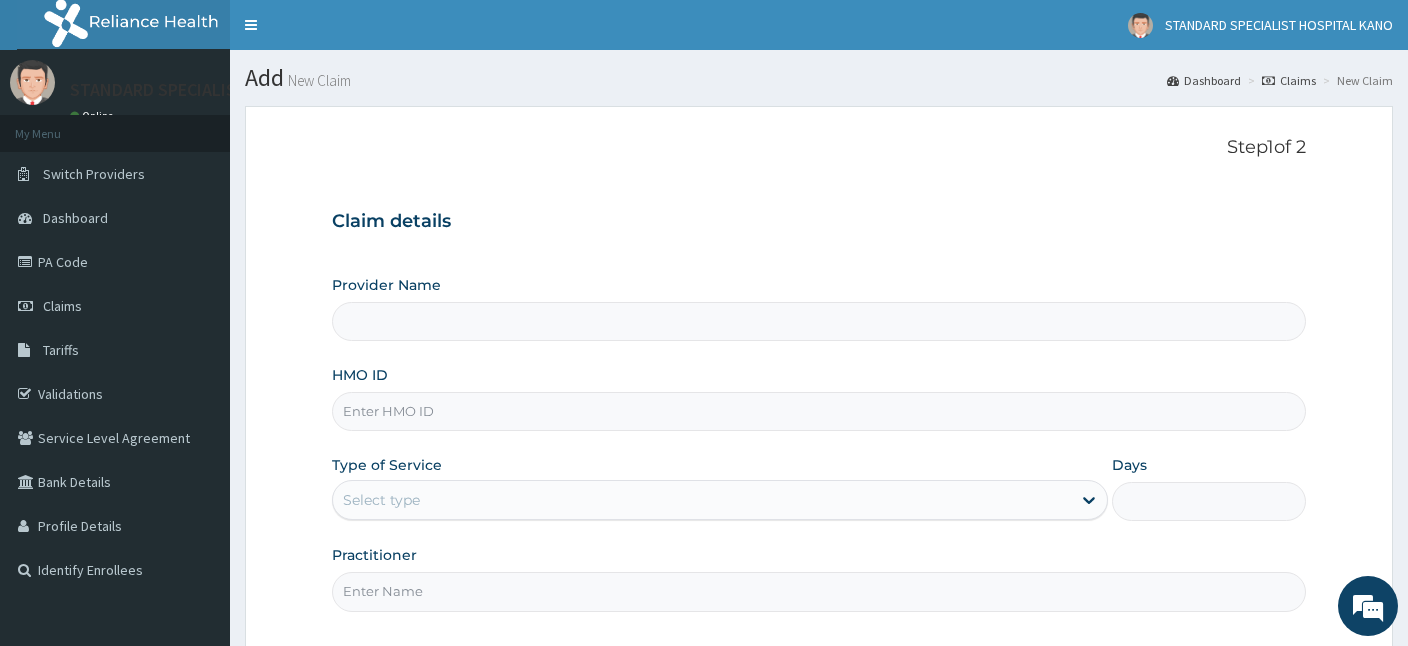 type on "STANDARD SPECIALIST HOSPITAL KANO" 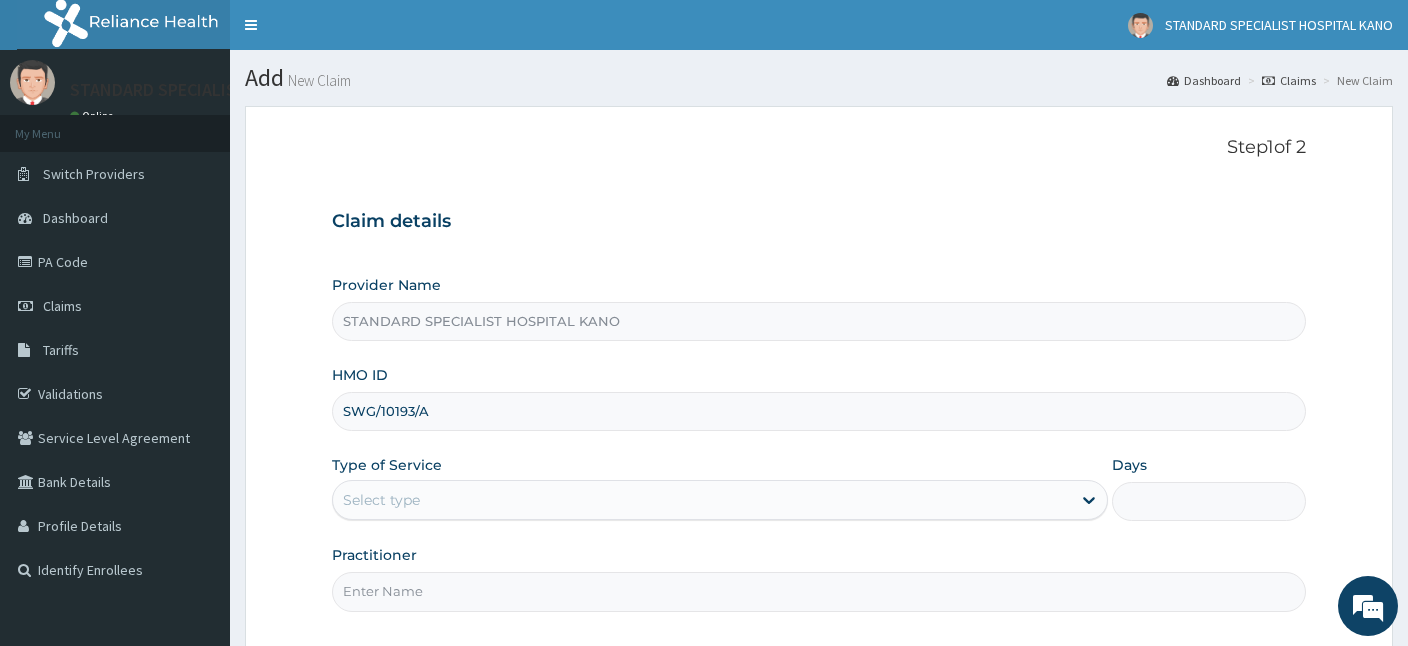 type on "SWG/10193/A" 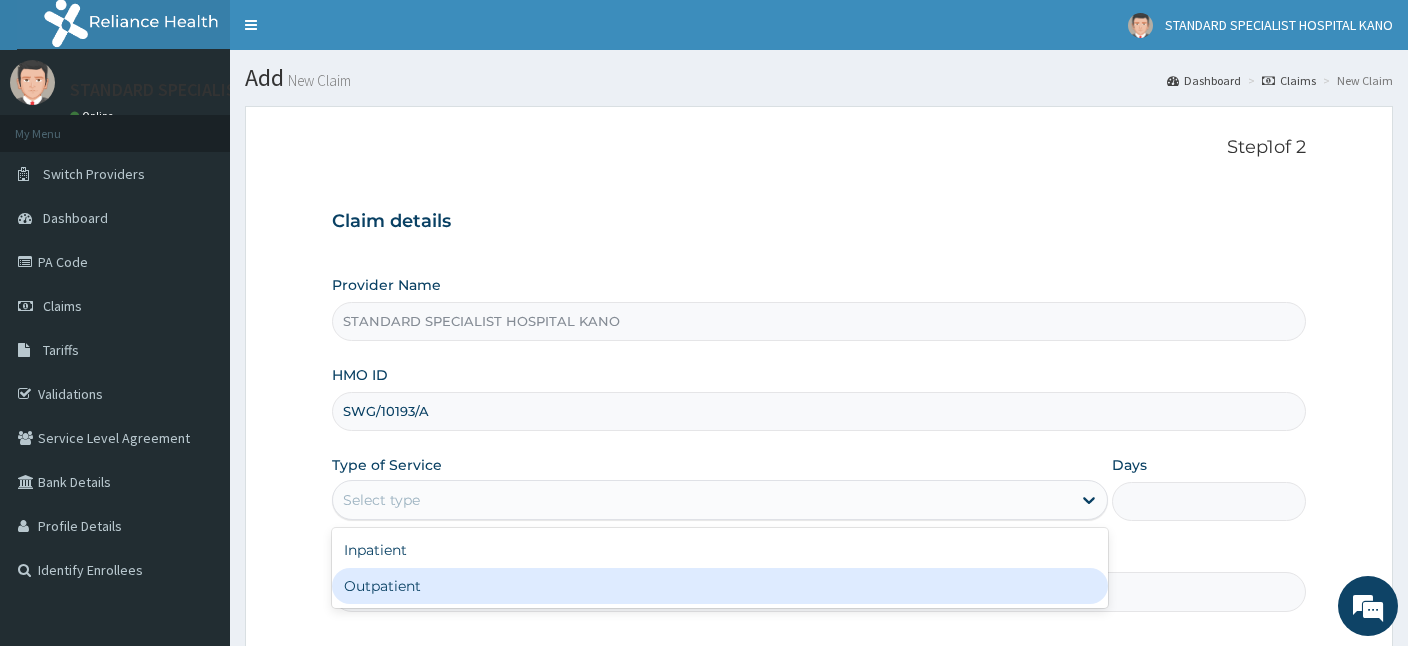 click on "Outpatient" at bounding box center [720, 586] 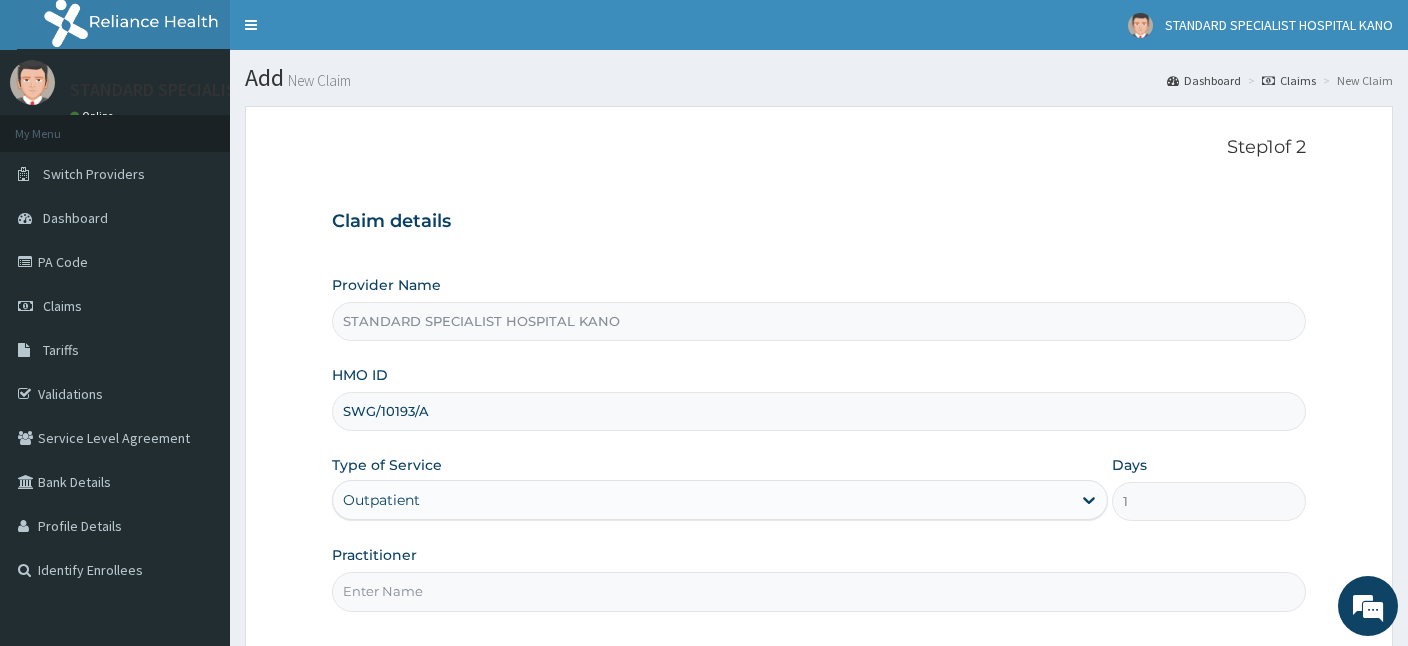 click on "Practitioner" at bounding box center [819, 591] 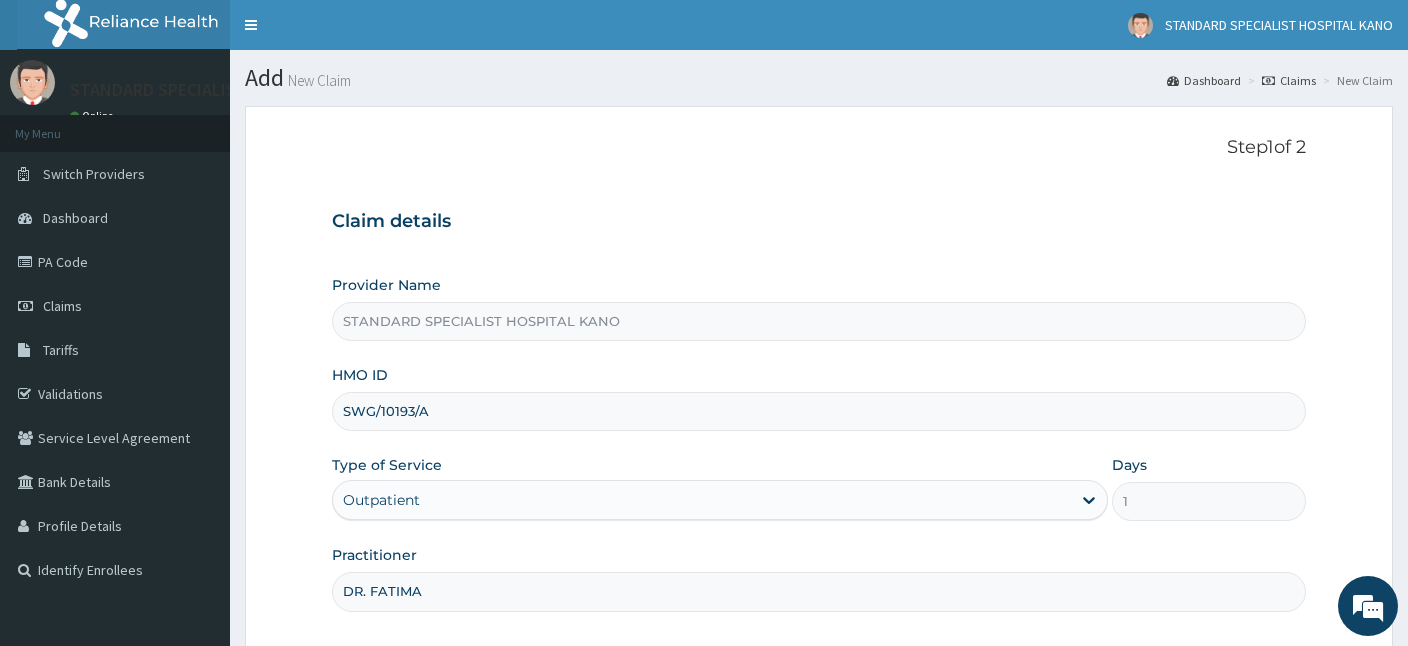 type on "DR. FATIMA" 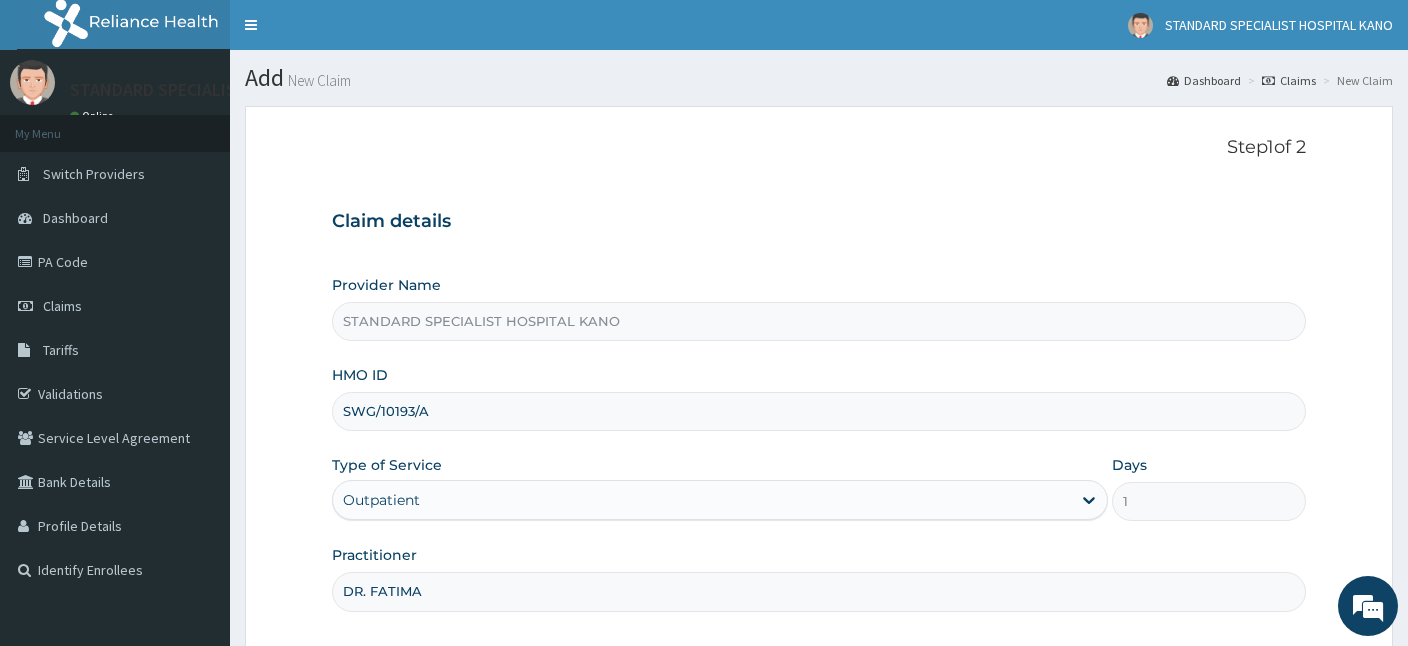 scroll, scrollTop: 184, scrollLeft: 0, axis: vertical 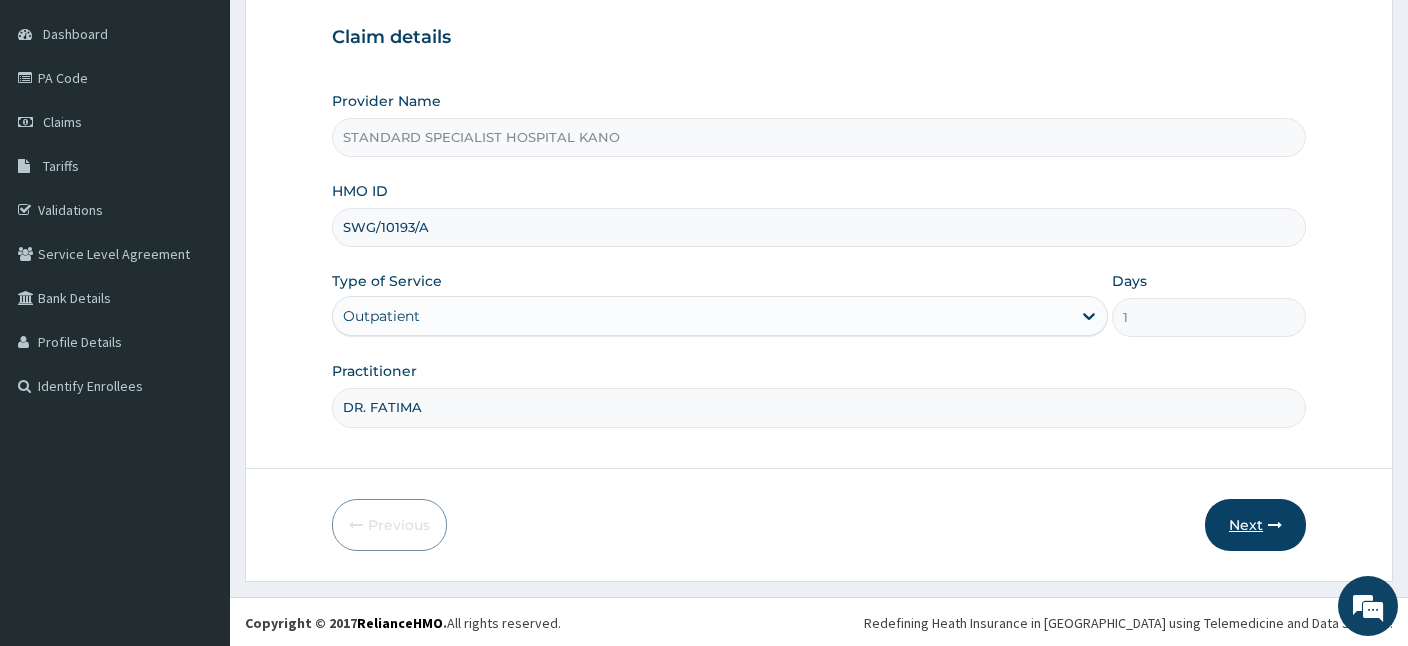 click on "Next" at bounding box center (1255, 525) 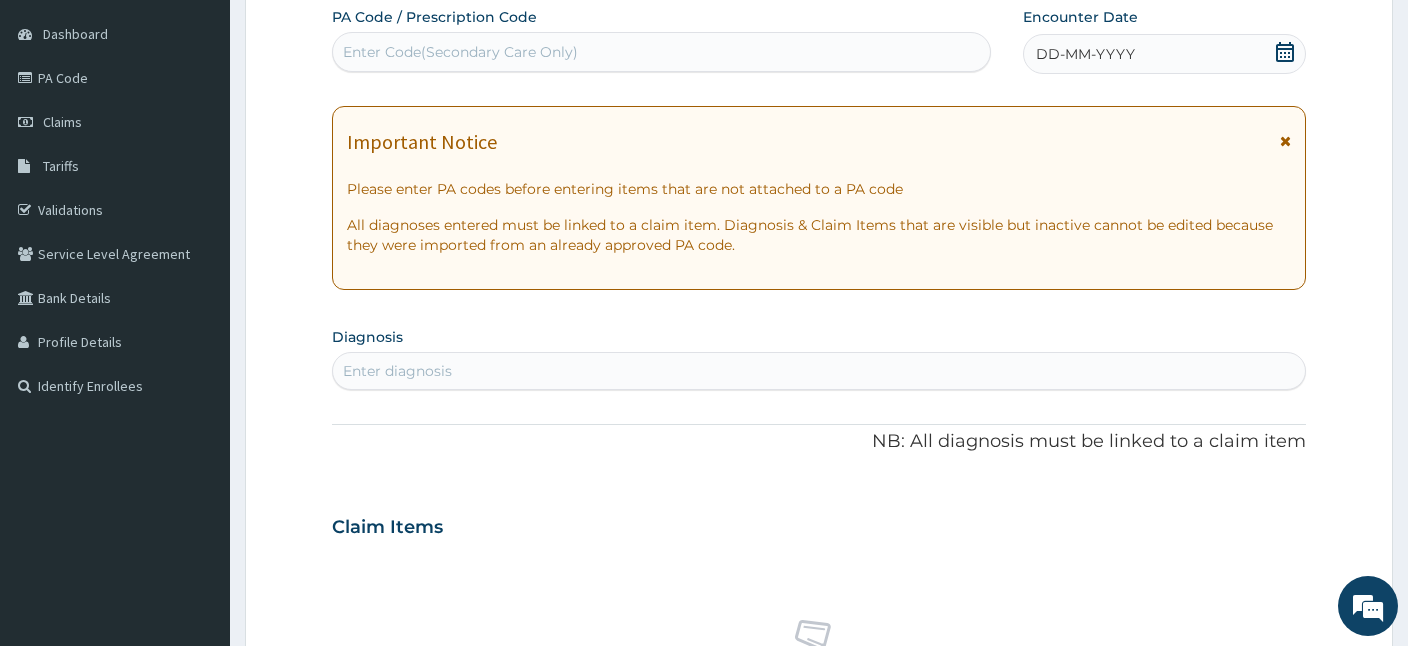 scroll, scrollTop: 0, scrollLeft: 0, axis: both 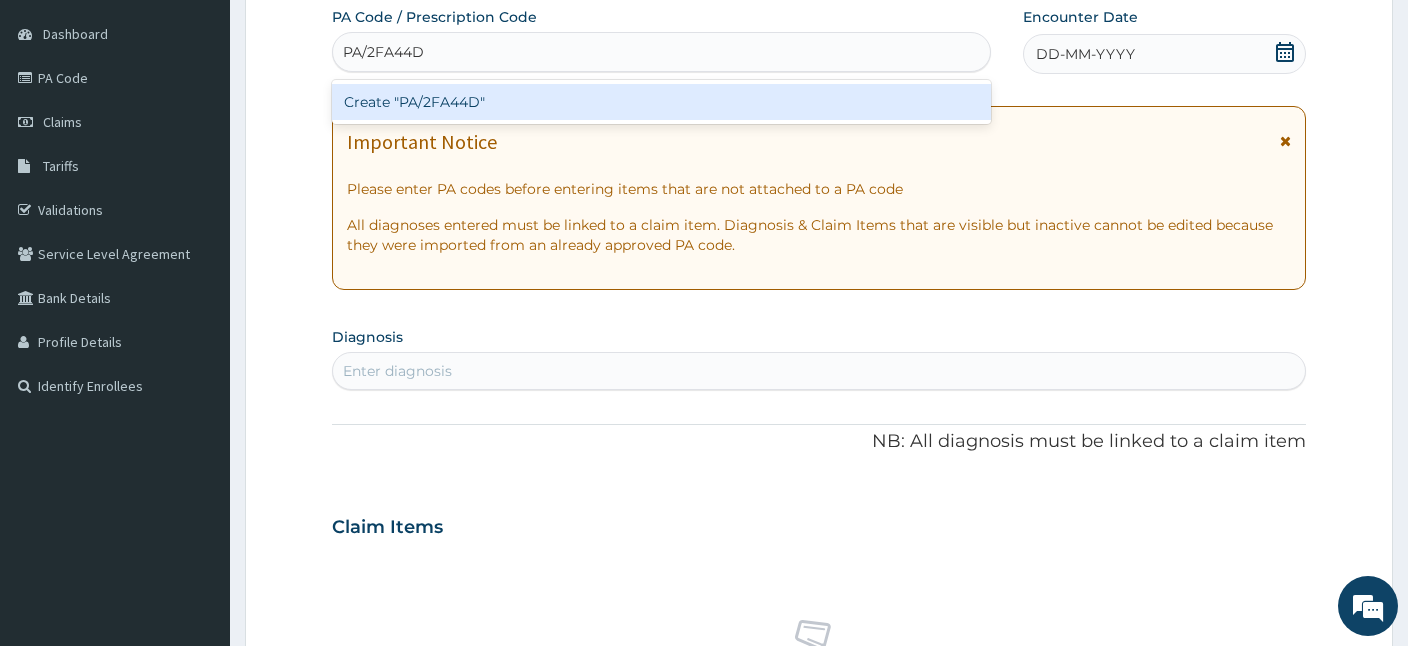 click on "Create "PA/2FA44D"" at bounding box center [661, 102] 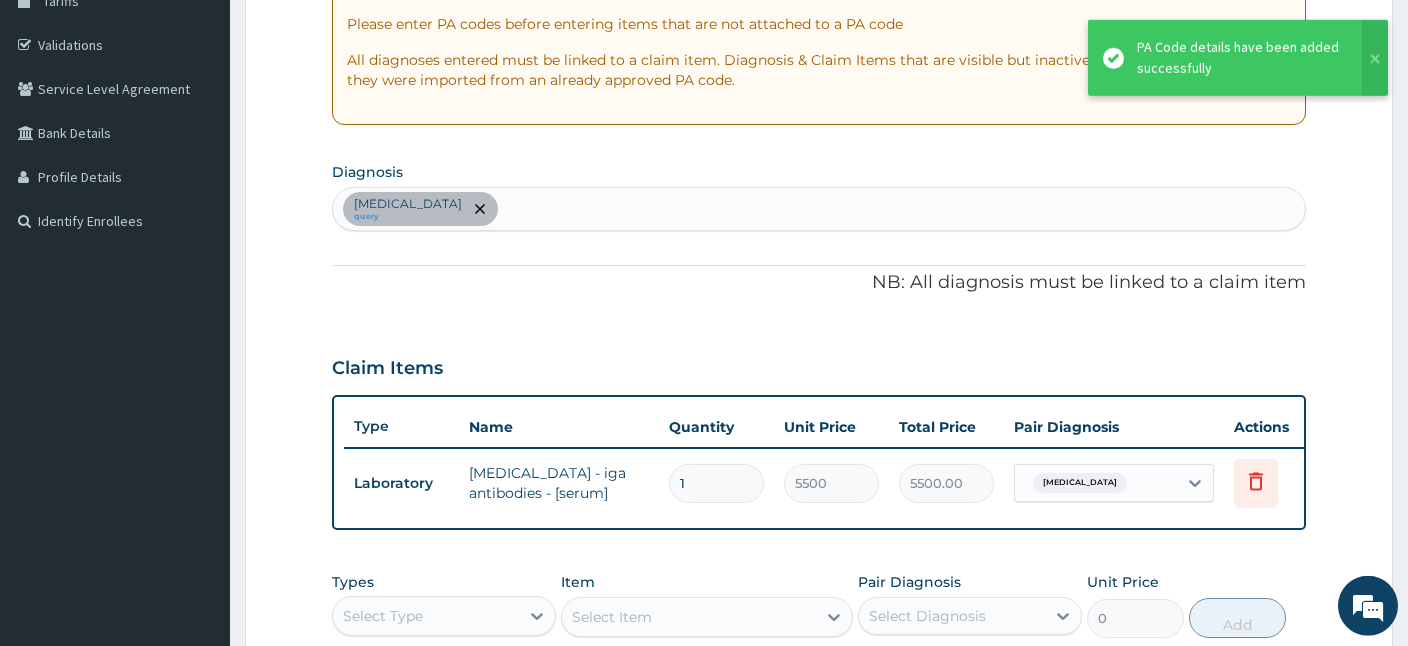 scroll, scrollTop: 697, scrollLeft: 0, axis: vertical 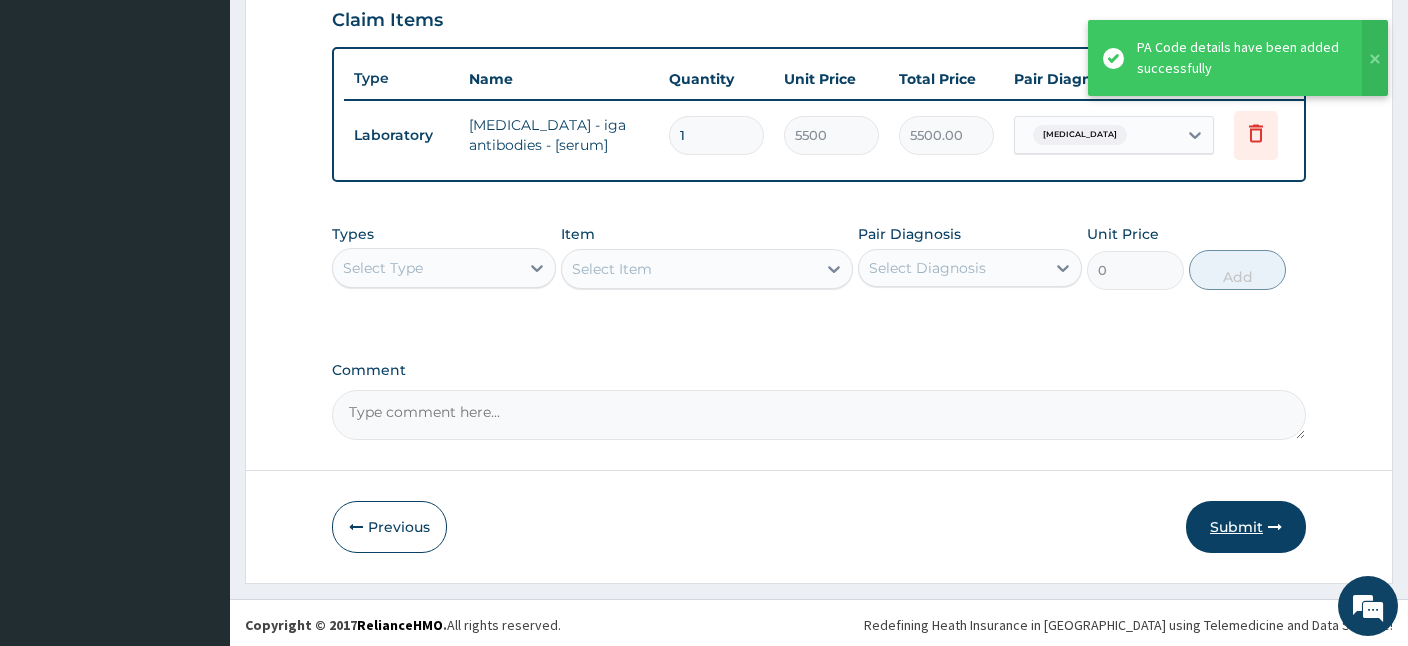 click on "Submit" at bounding box center (1246, 527) 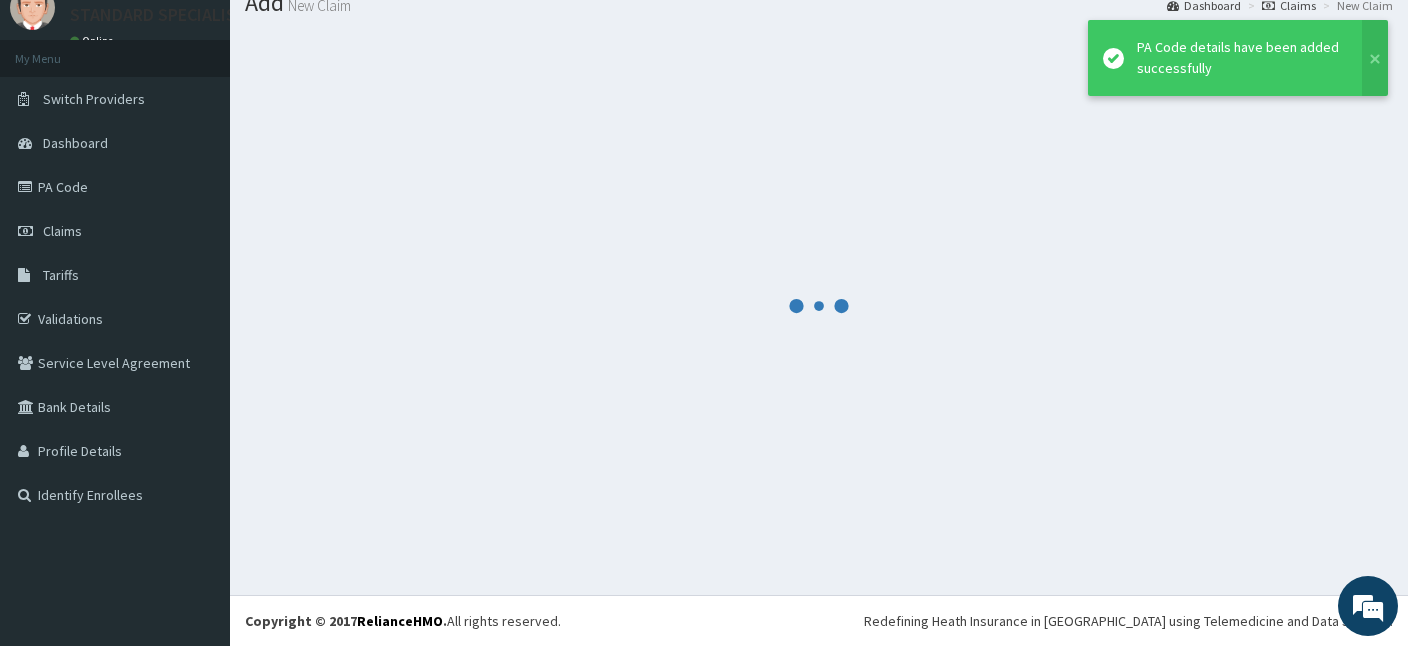 scroll, scrollTop: 75, scrollLeft: 0, axis: vertical 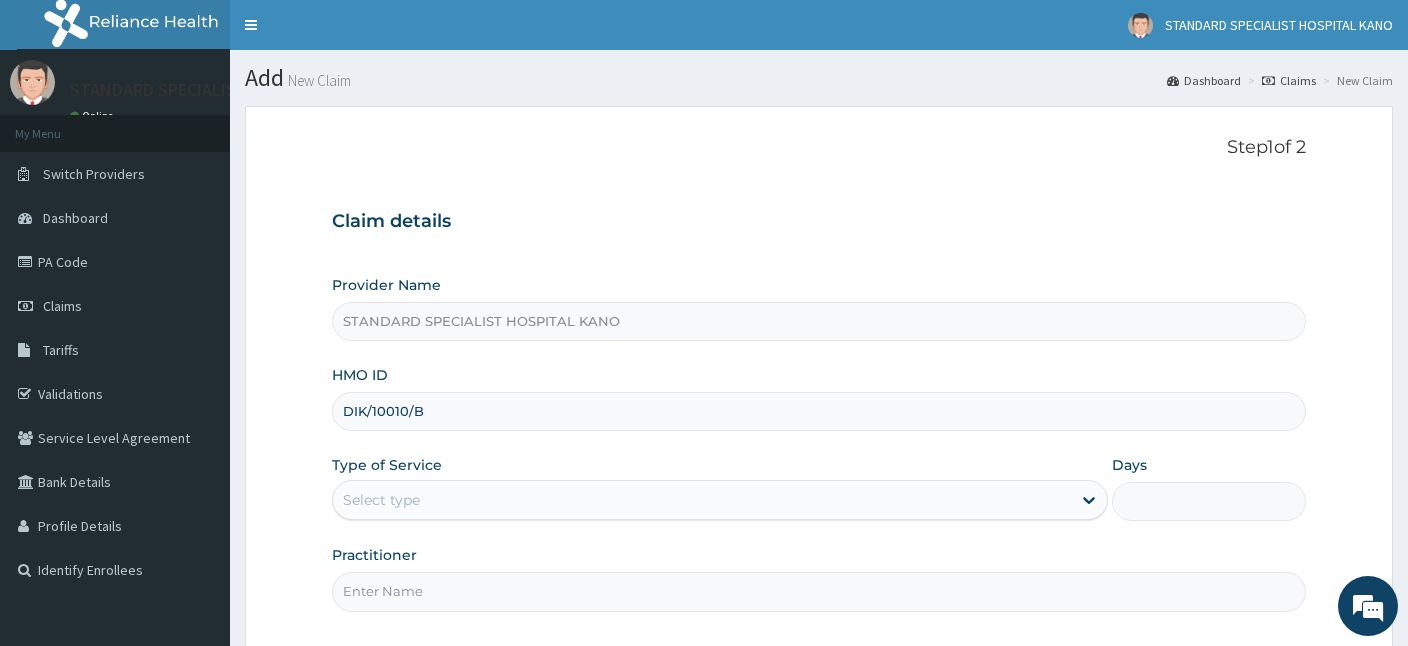 click on "DIK/10010/B" at bounding box center (819, 411) 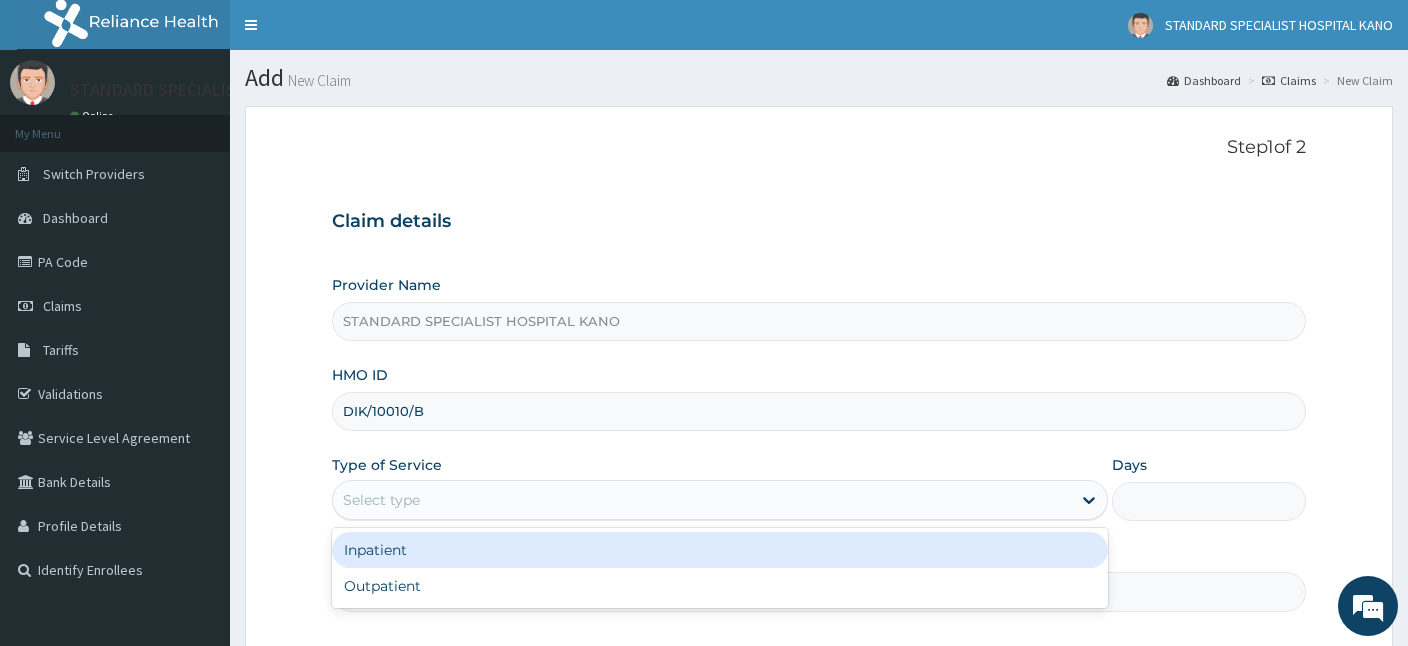 drag, startPoint x: 401, startPoint y: 496, endPoint x: 408, endPoint y: 561, distance: 65.37584 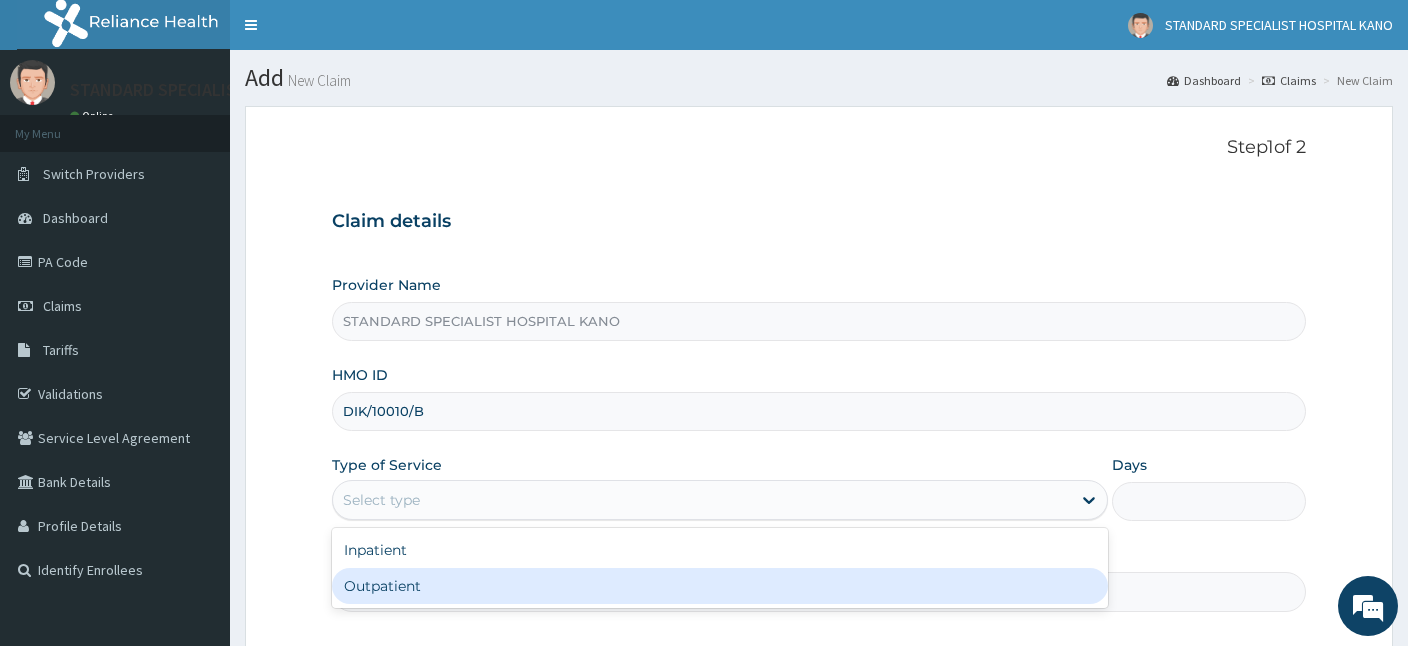 click on "Outpatient" at bounding box center (720, 586) 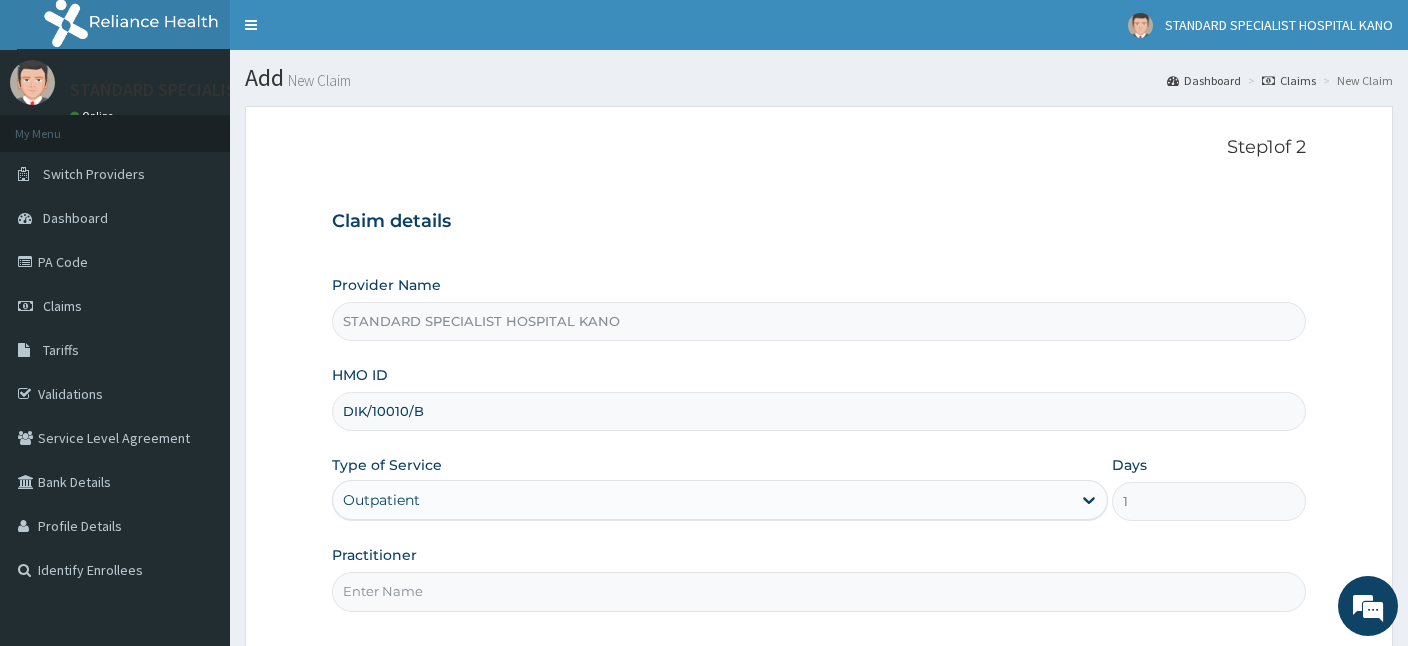 click on "Practitioner" at bounding box center (819, 591) 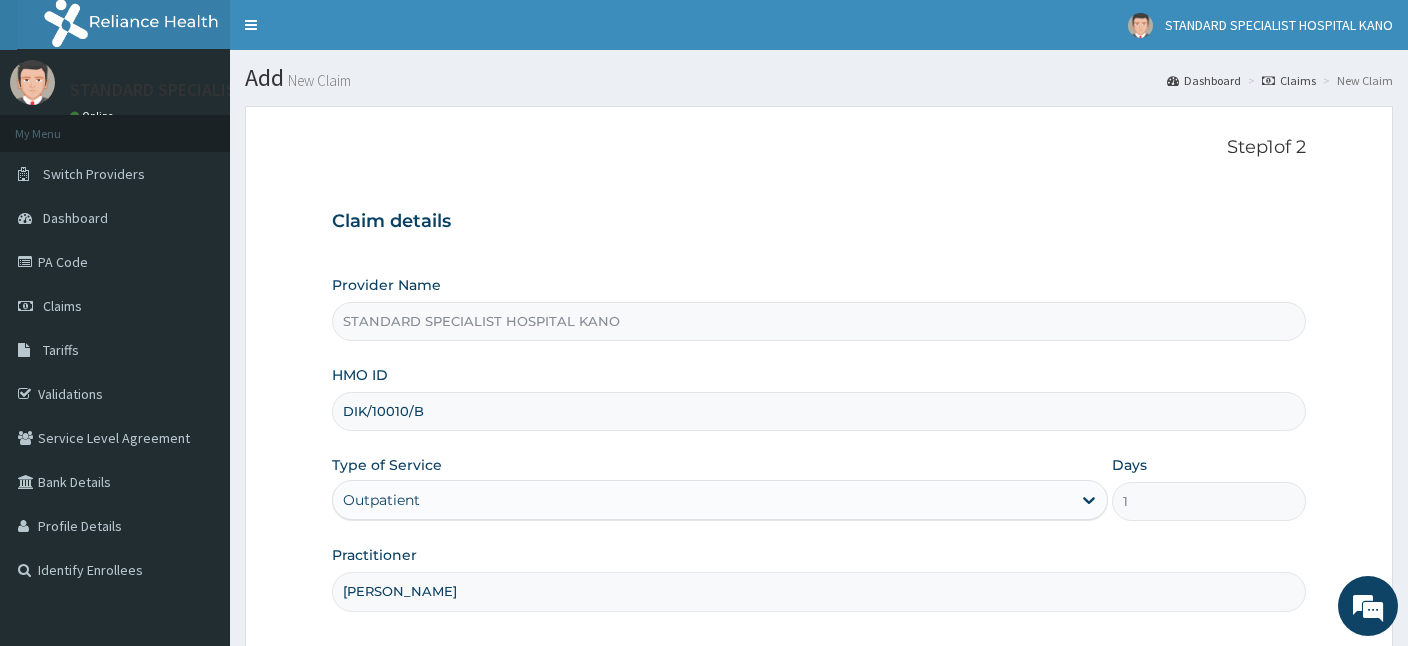 type on "[PERSON_NAME]" 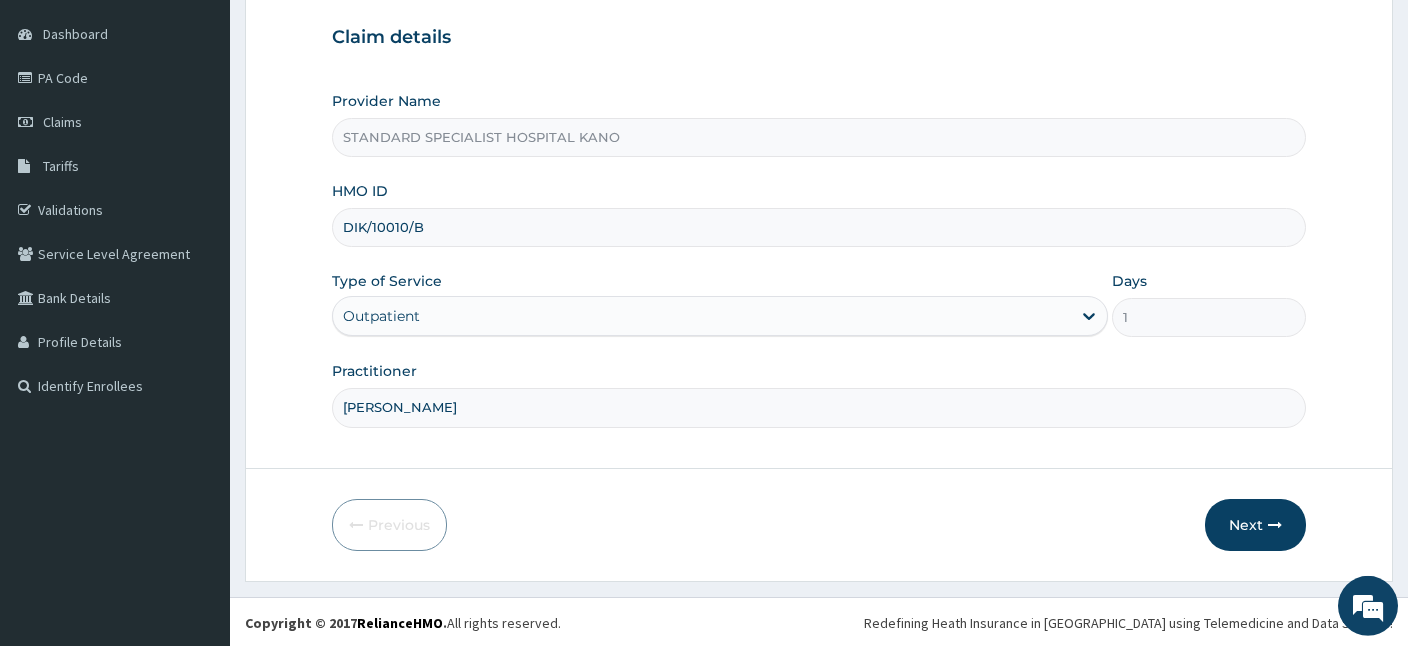 scroll, scrollTop: 184, scrollLeft: 0, axis: vertical 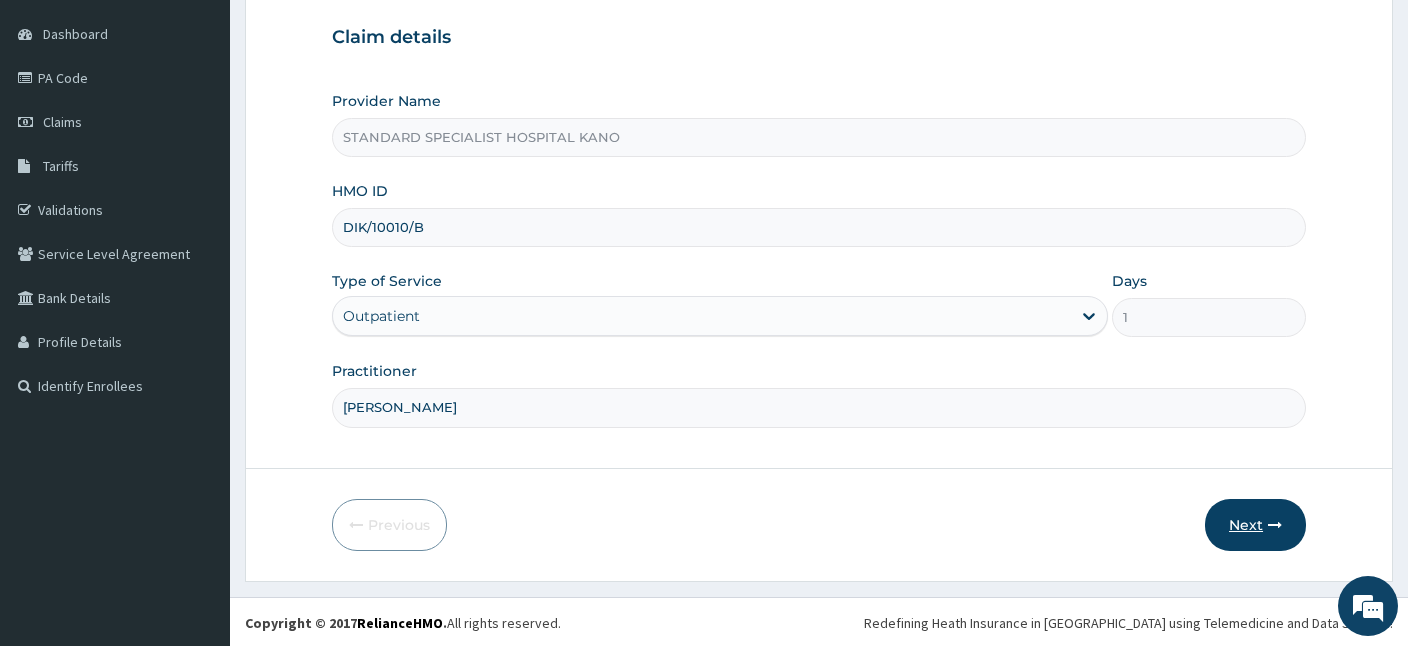 click on "Next" at bounding box center [1255, 525] 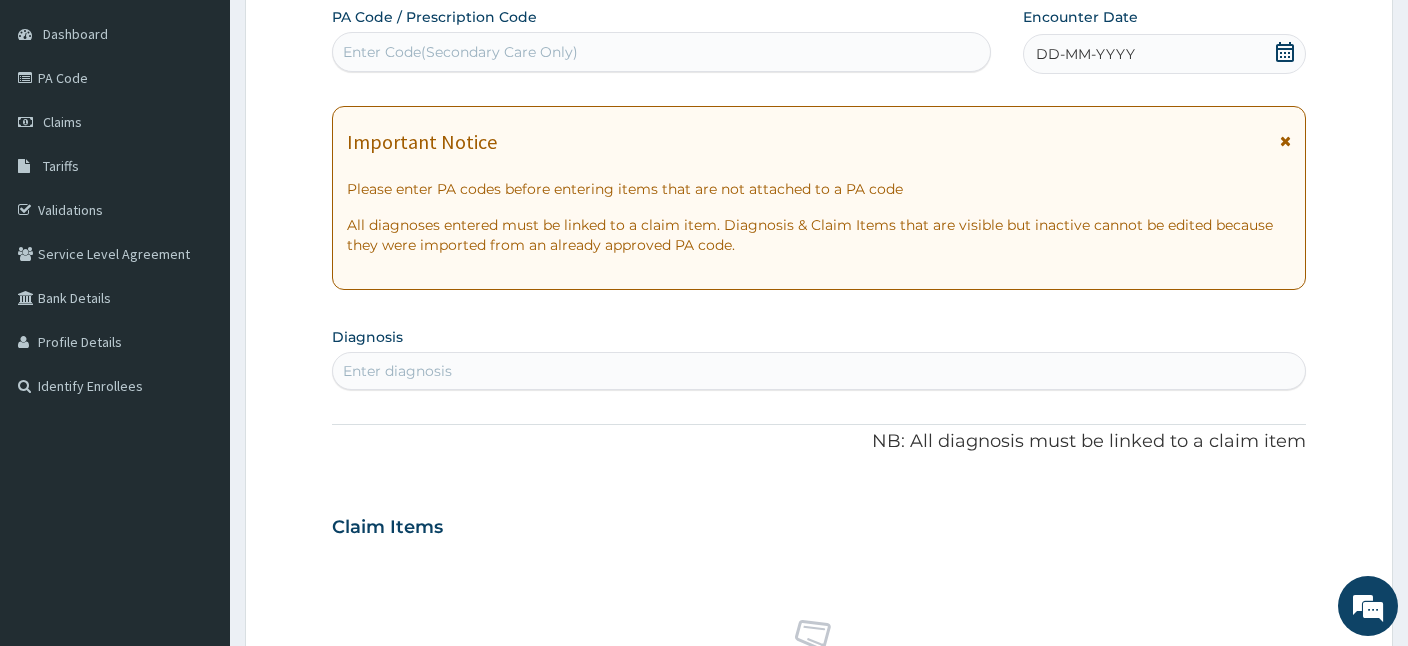 click on "Enter Code(Secondary Care Only)" at bounding box center [460, 52] 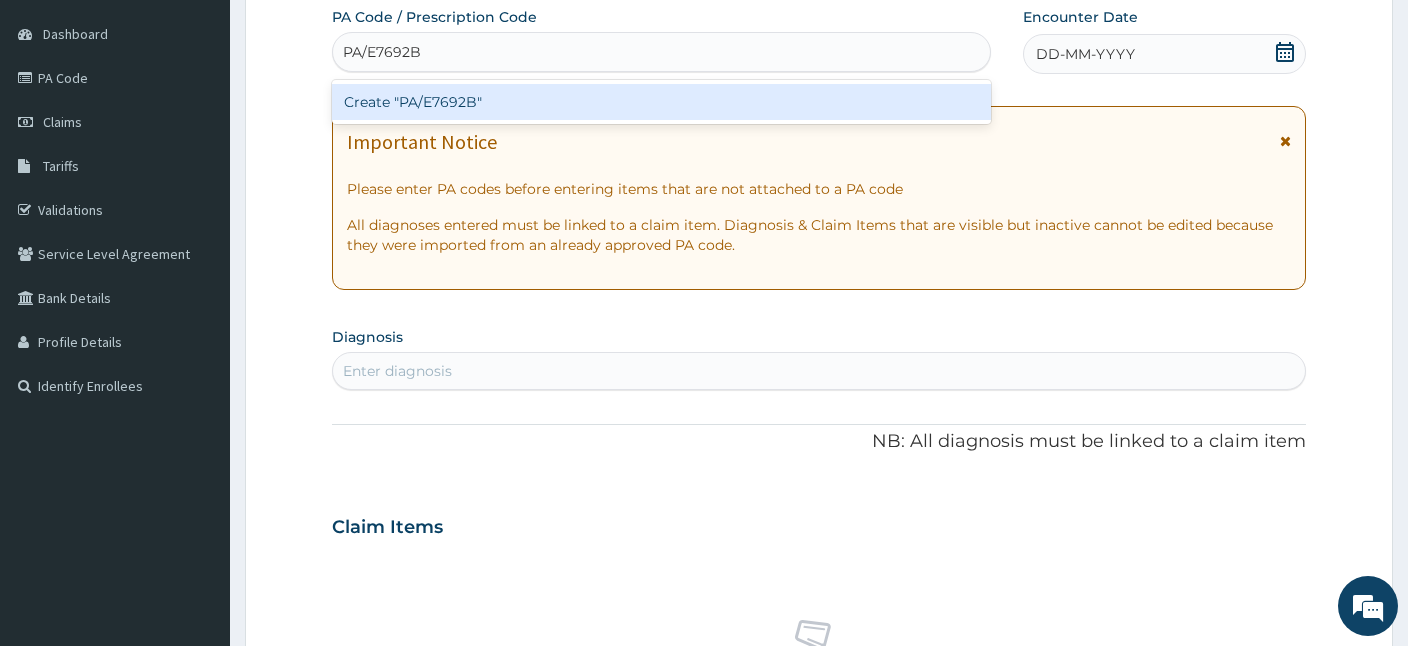drag, startPoint x: 529, startPoint y: 104, endPoint x: 326, endPoint y: 5, distance: 225.85393 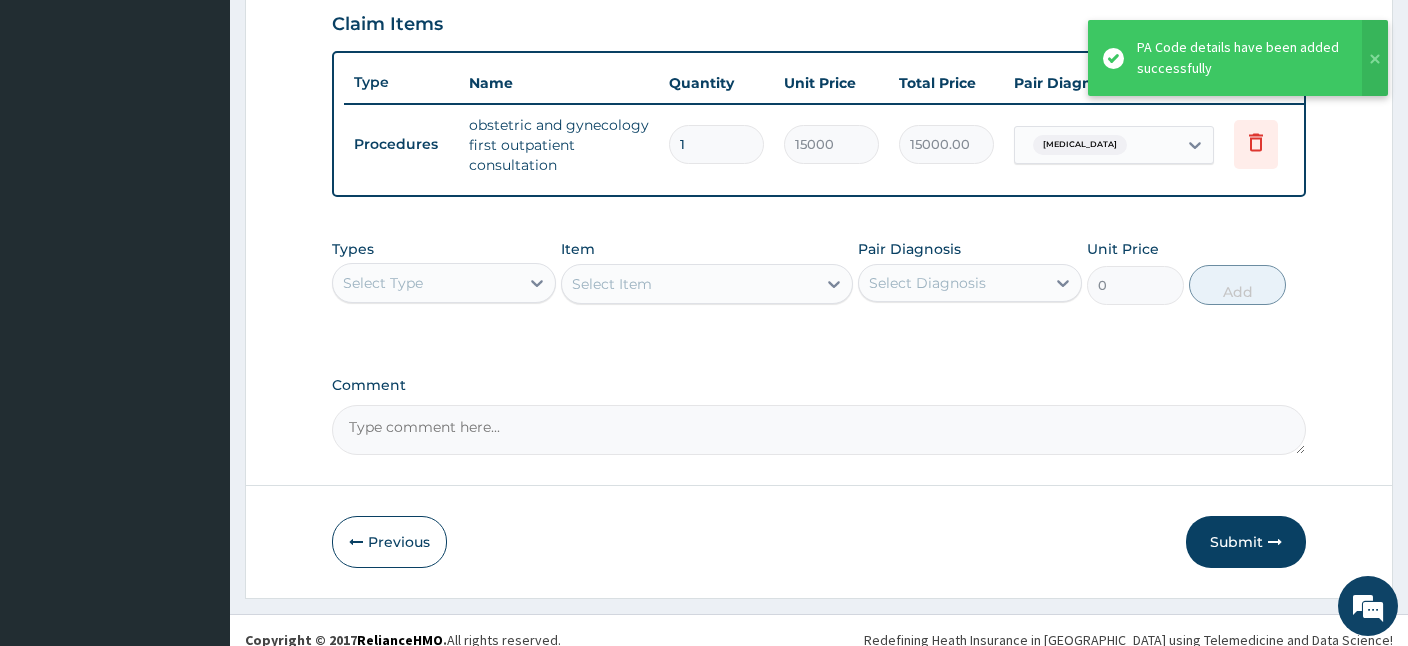 scroll, scrollTop: 707, scrollLeft: 0, axis: vertical 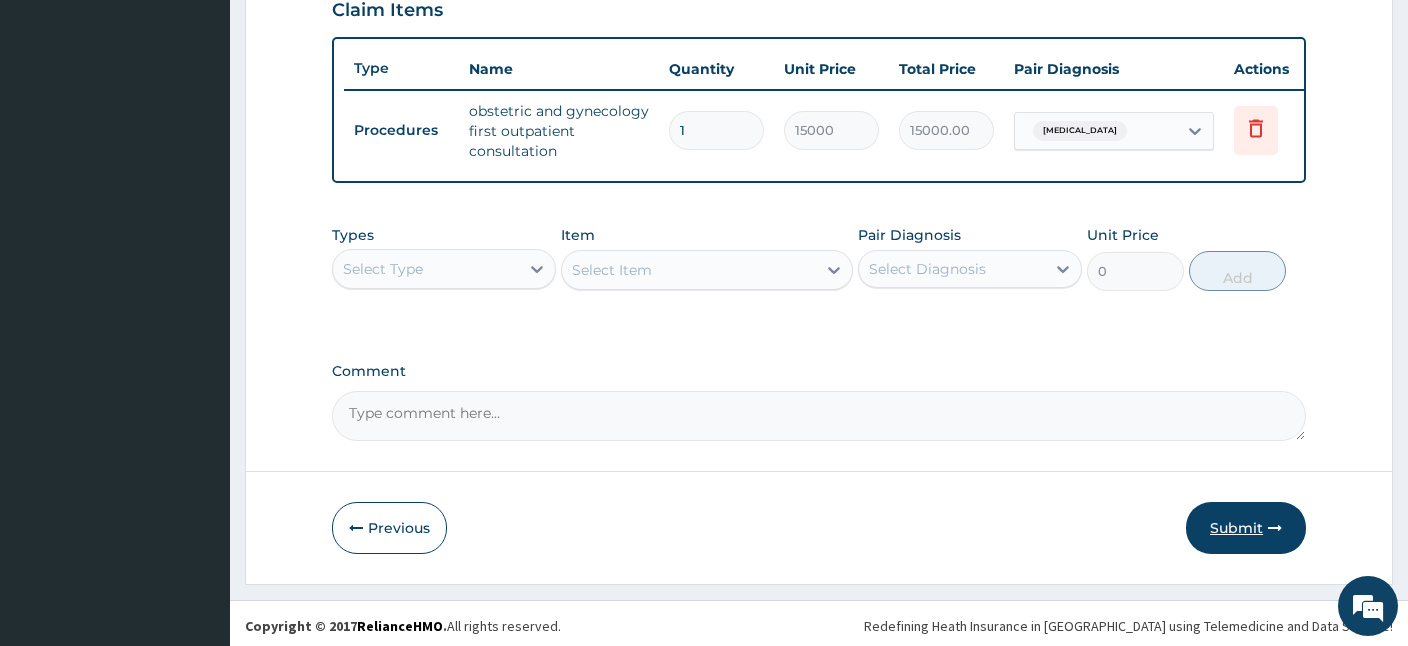 click on "Submit" at bounding box center (1246, 528) 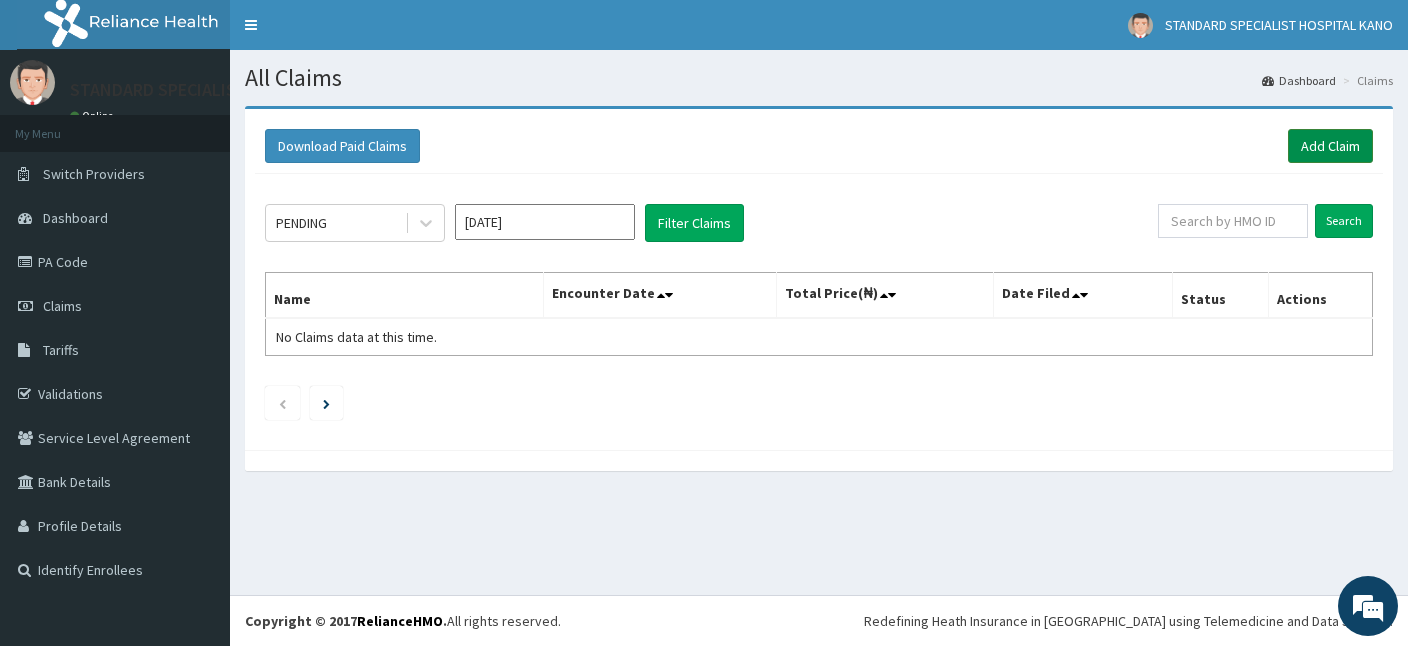 scroll, scrollTop: 0, scrollLeft: 0, axis: both 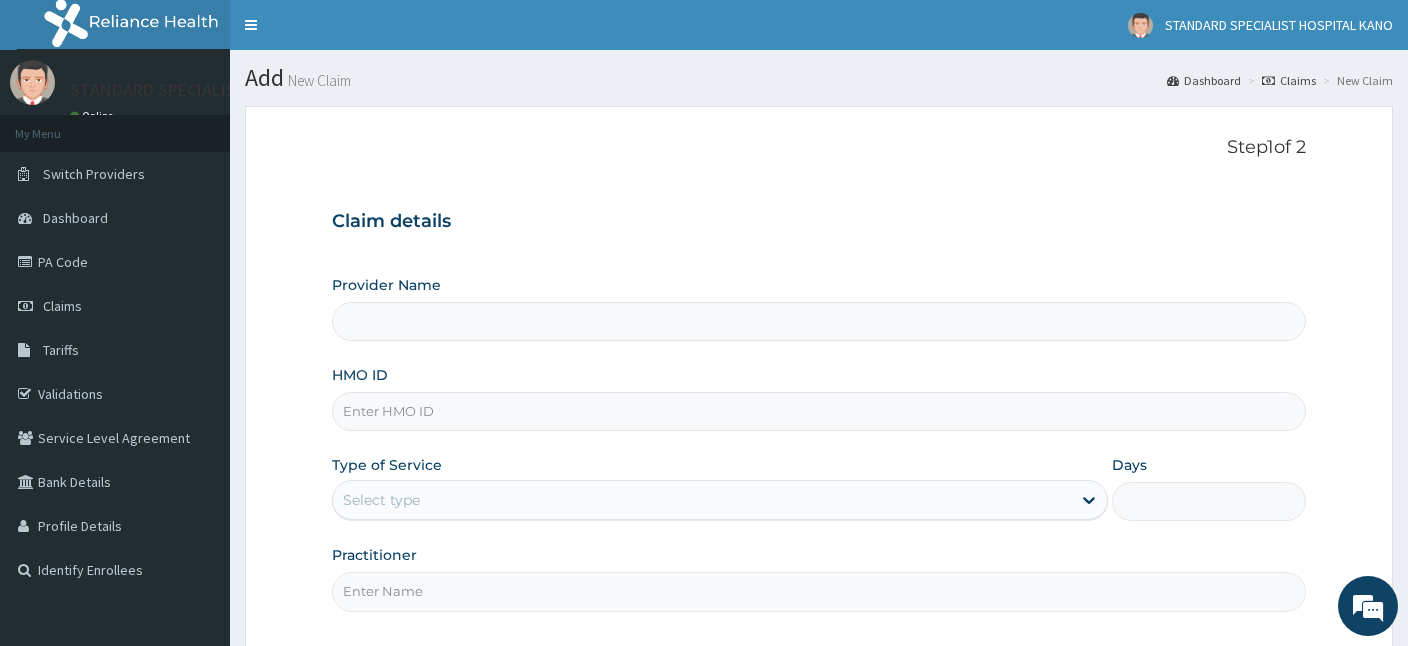 type on "STANDARD SPECIALIST HOSPITAL KANO" 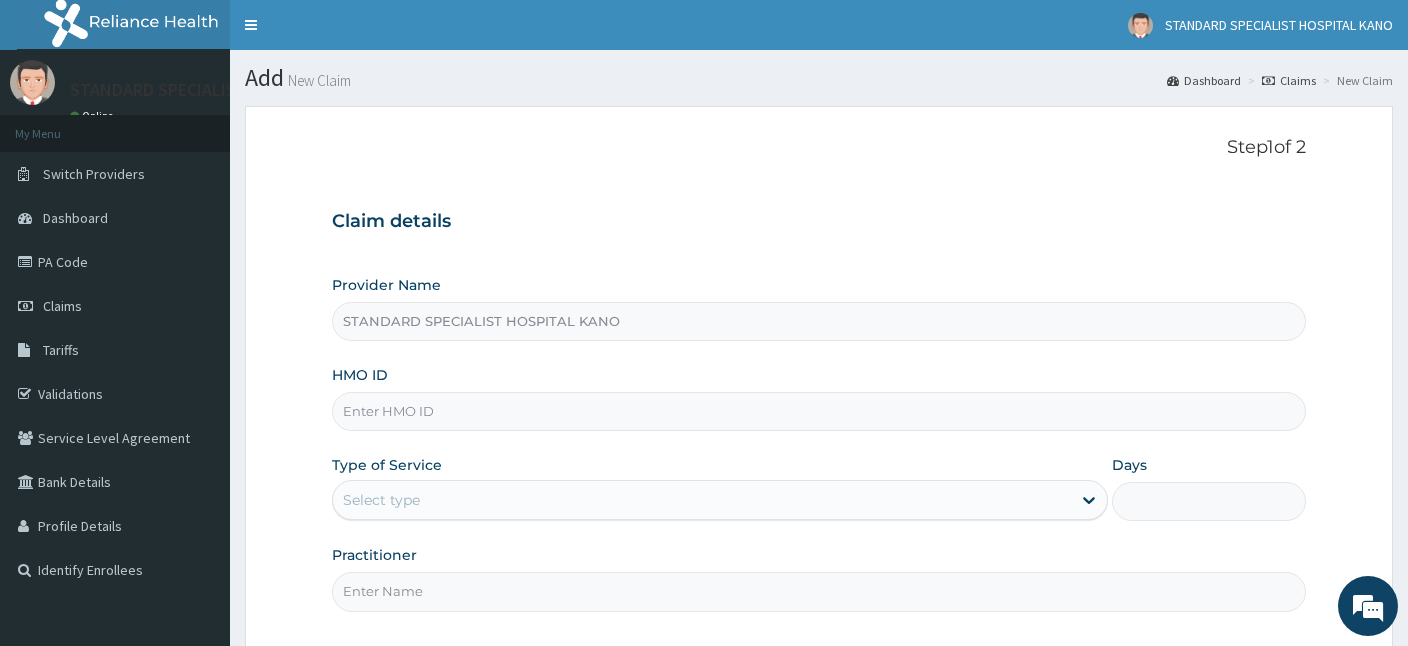 click on "HMO ID" at bounding box center [819, 411] 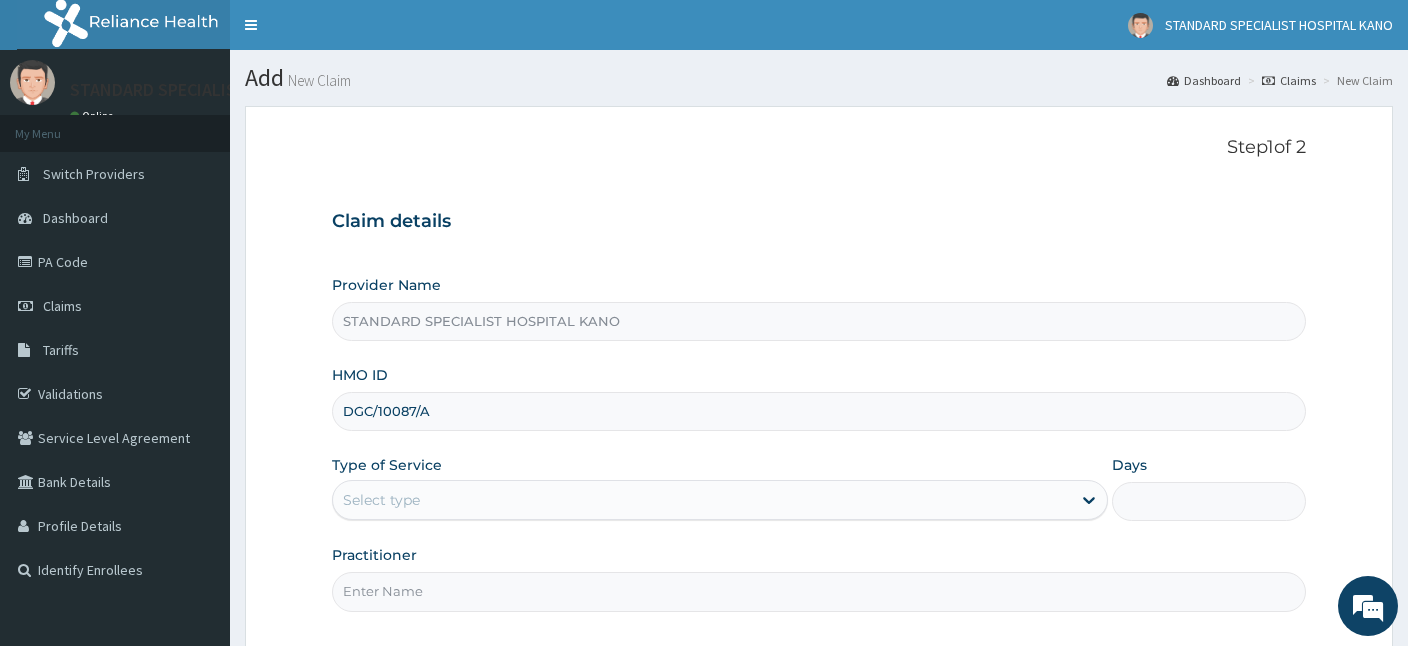 type on "DGC/10087/A" 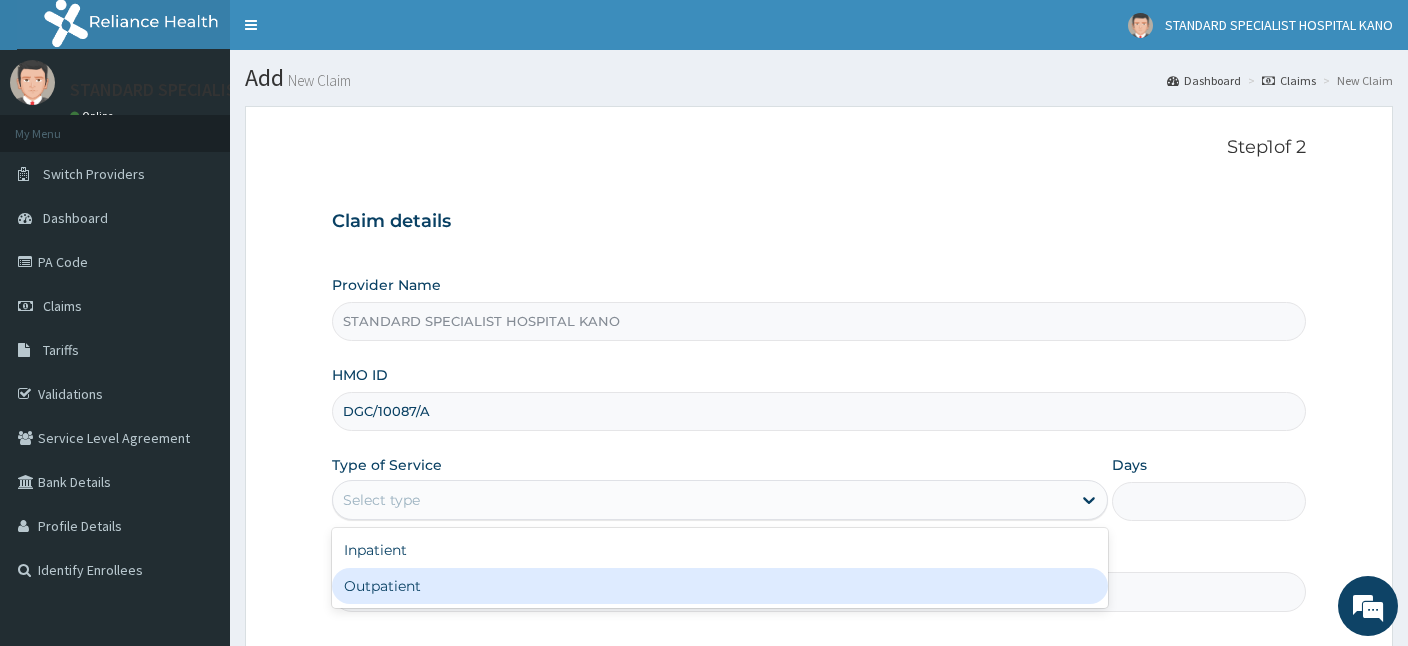 click on "Outpatient" at bounding box center [720, 586] 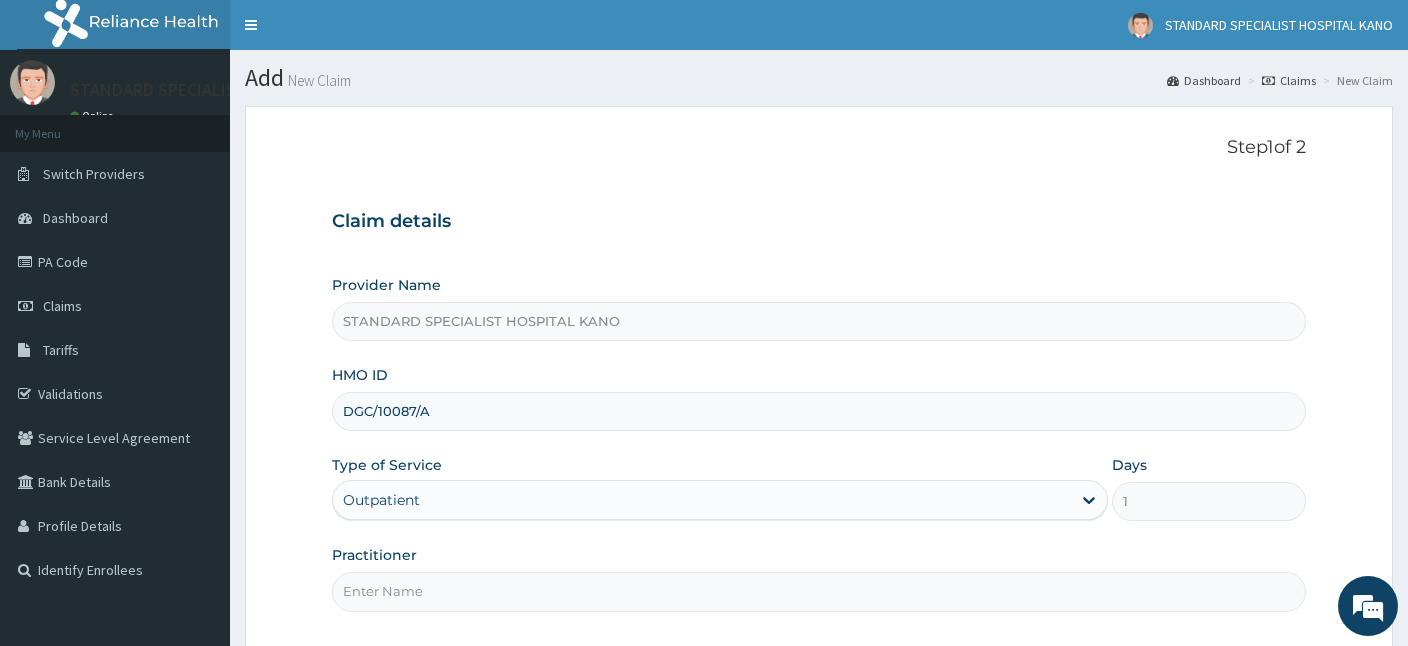 click on "Practitioner" at bounding box center (819, 591) 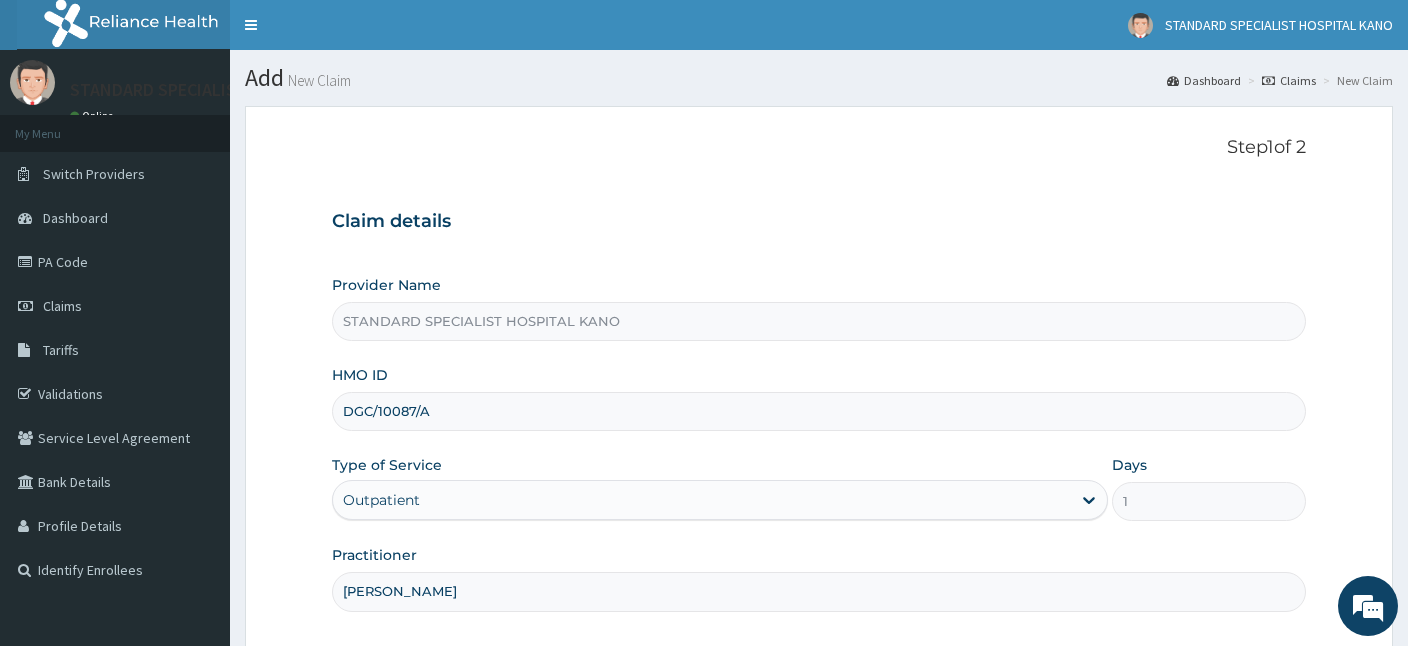 type on "[PERSON_NAME]" 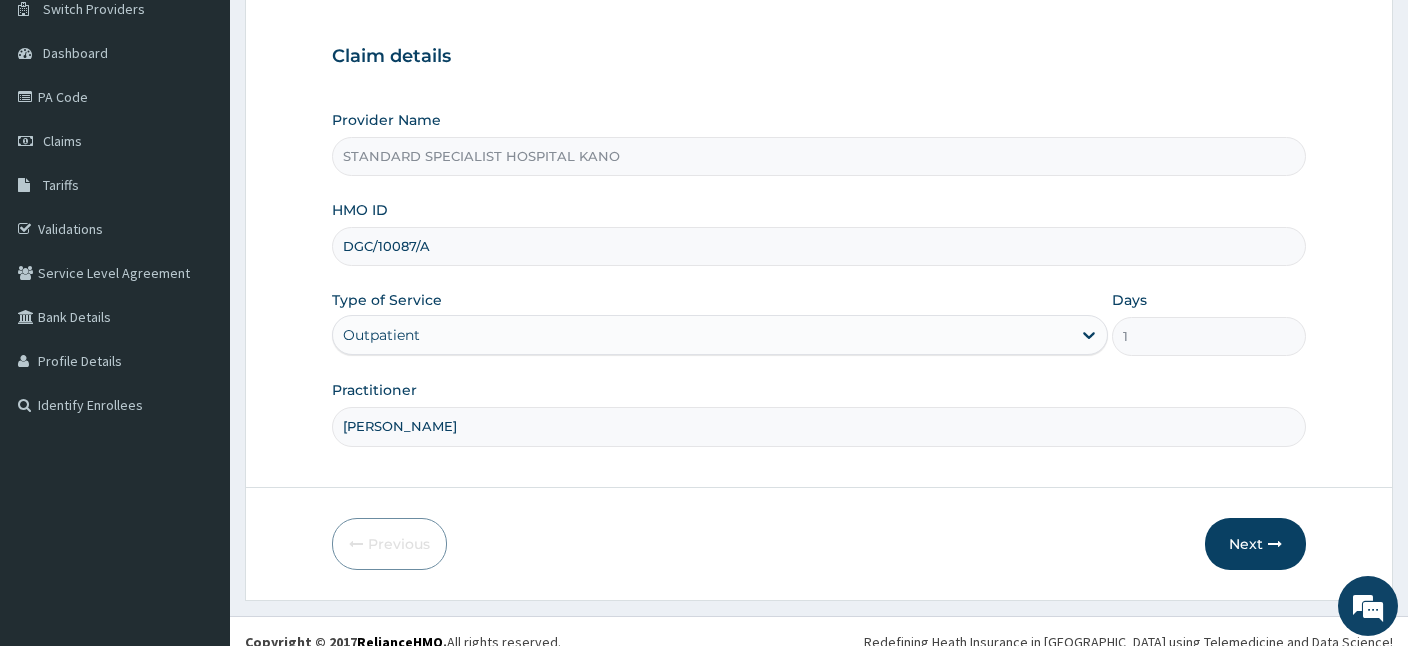 scroll, scrollTop: 184, scrollLeft: 0, axis: vertical 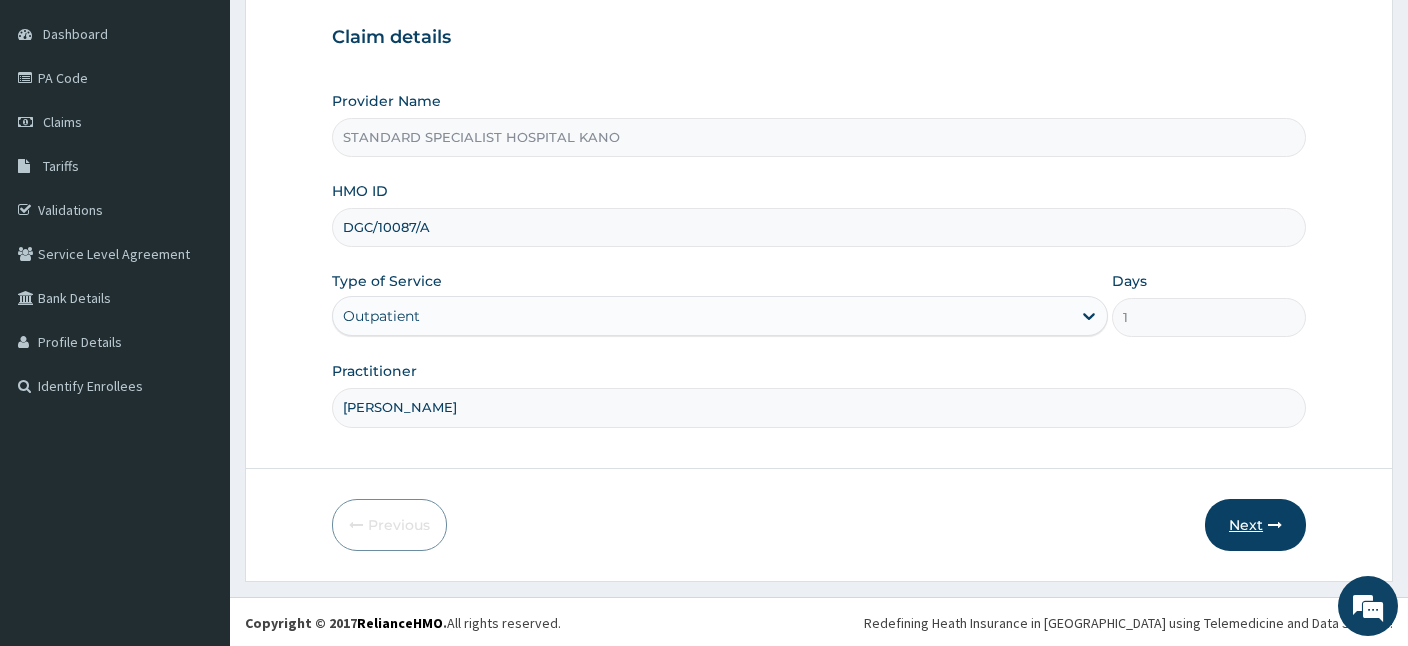 click on "Next" at bounding box center [1255, 525] 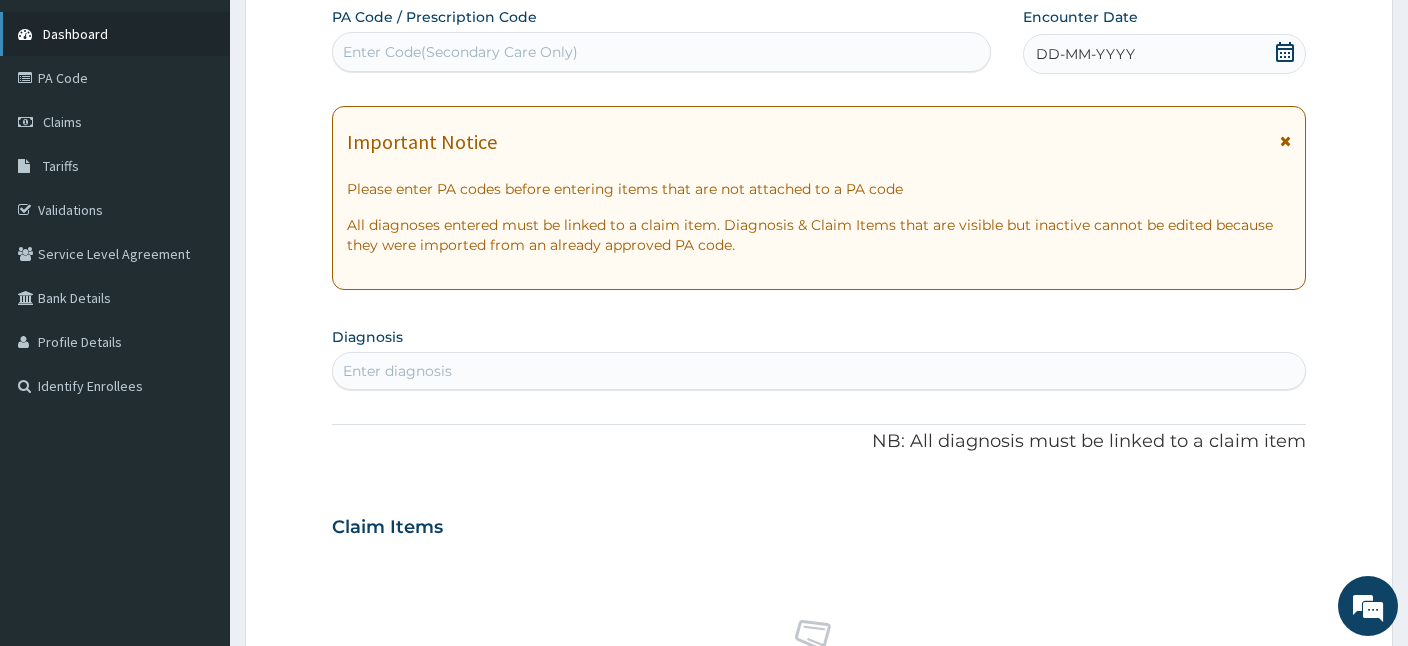 scroll, scrollTop: 0, scrollLeft: 0, axis: both 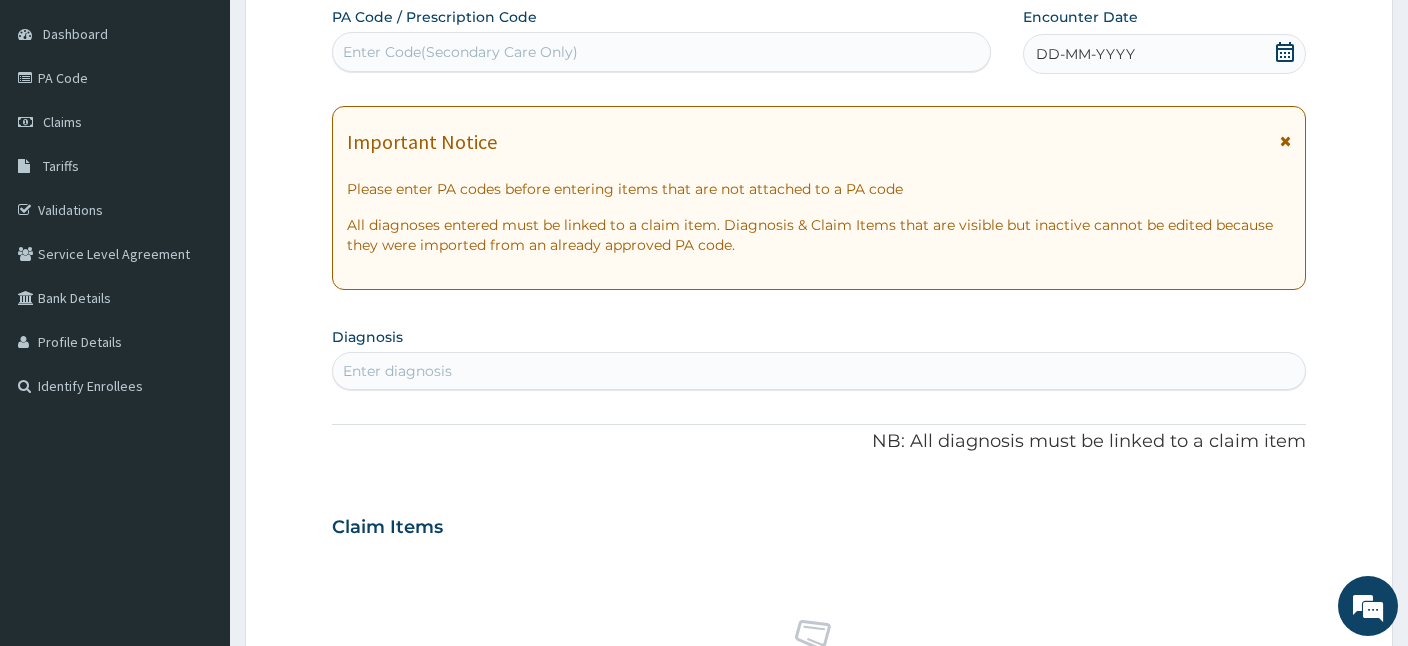 click on "Enter Code(Secondary Care Only)" at bounding box center [460, 52] 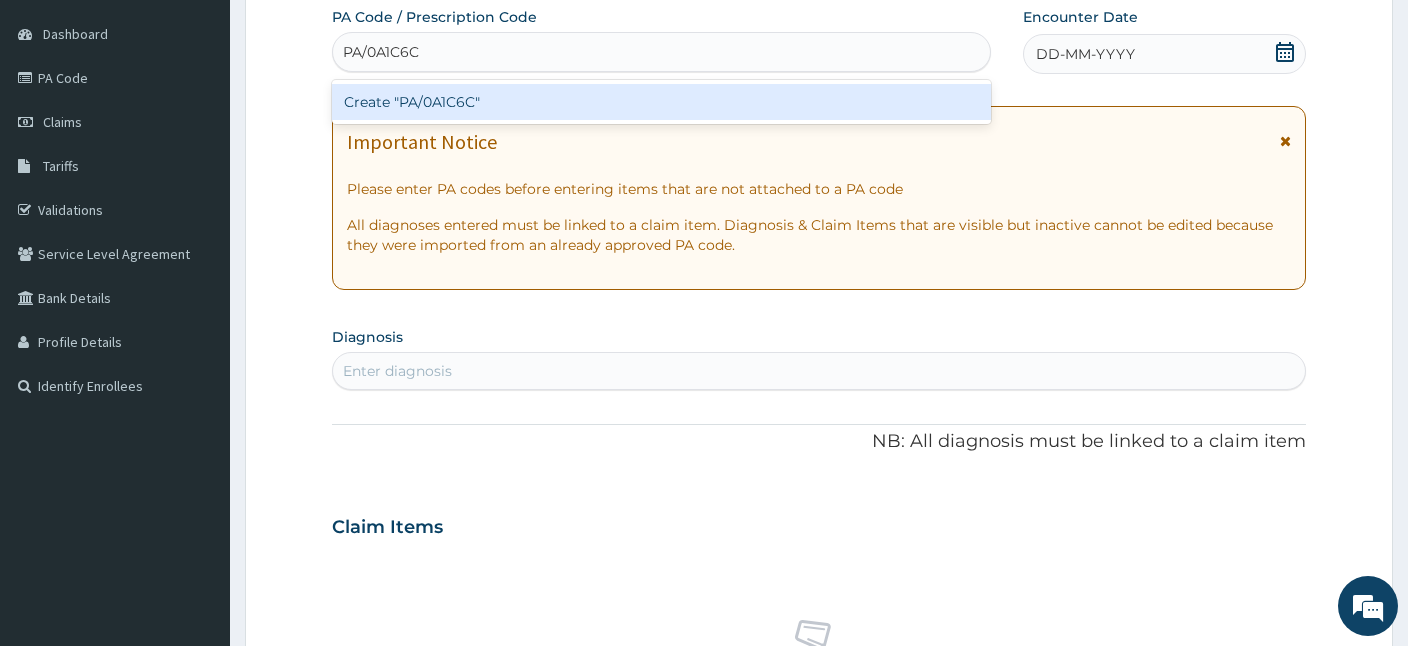 click on "Create "PA/0A1C6C"" at bounding box center [661, 102] 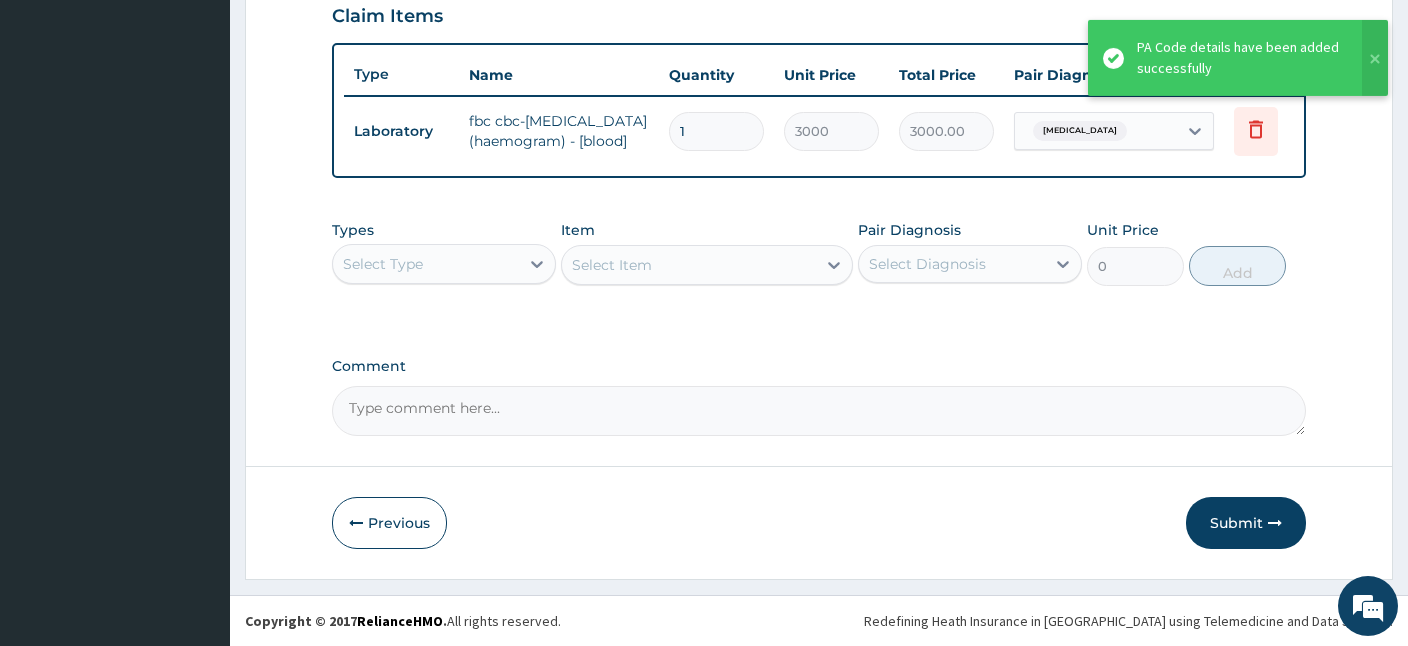 scroll, scrollTop: 707, scrollLeft: 0, axis: vertical 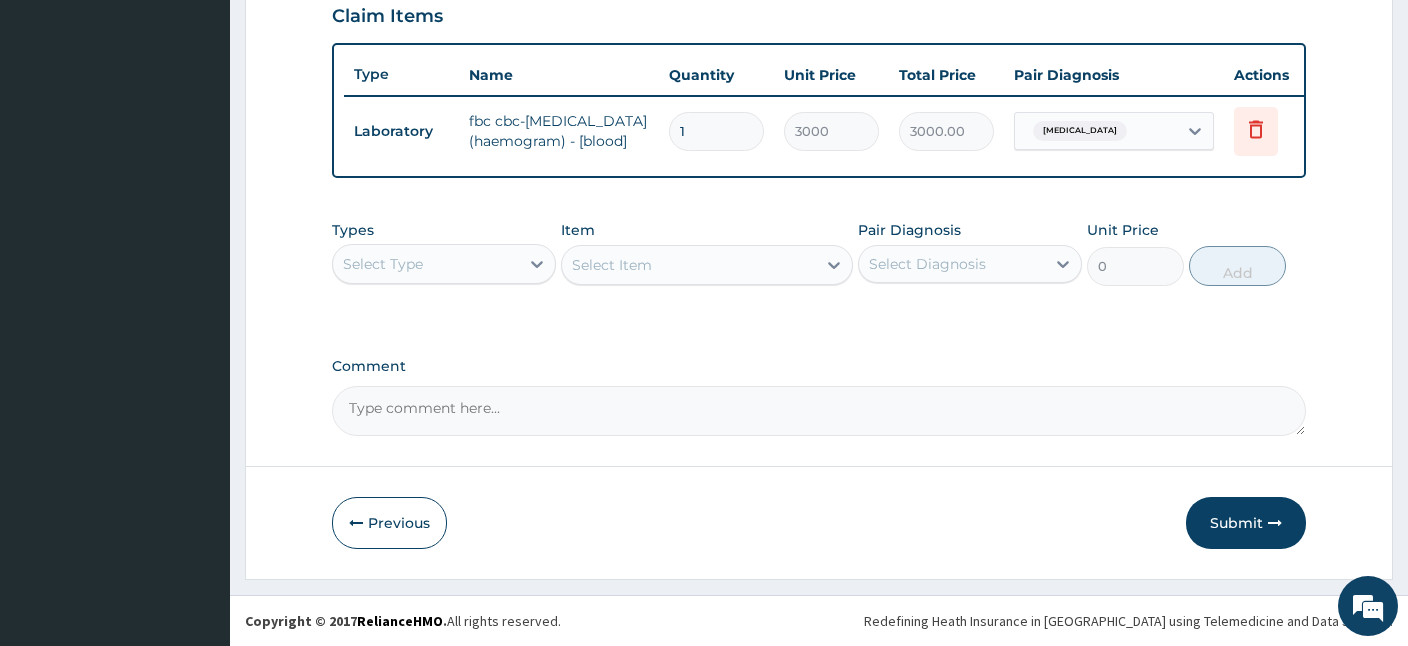 click on "Submit" at bounding box center (1246, 523) 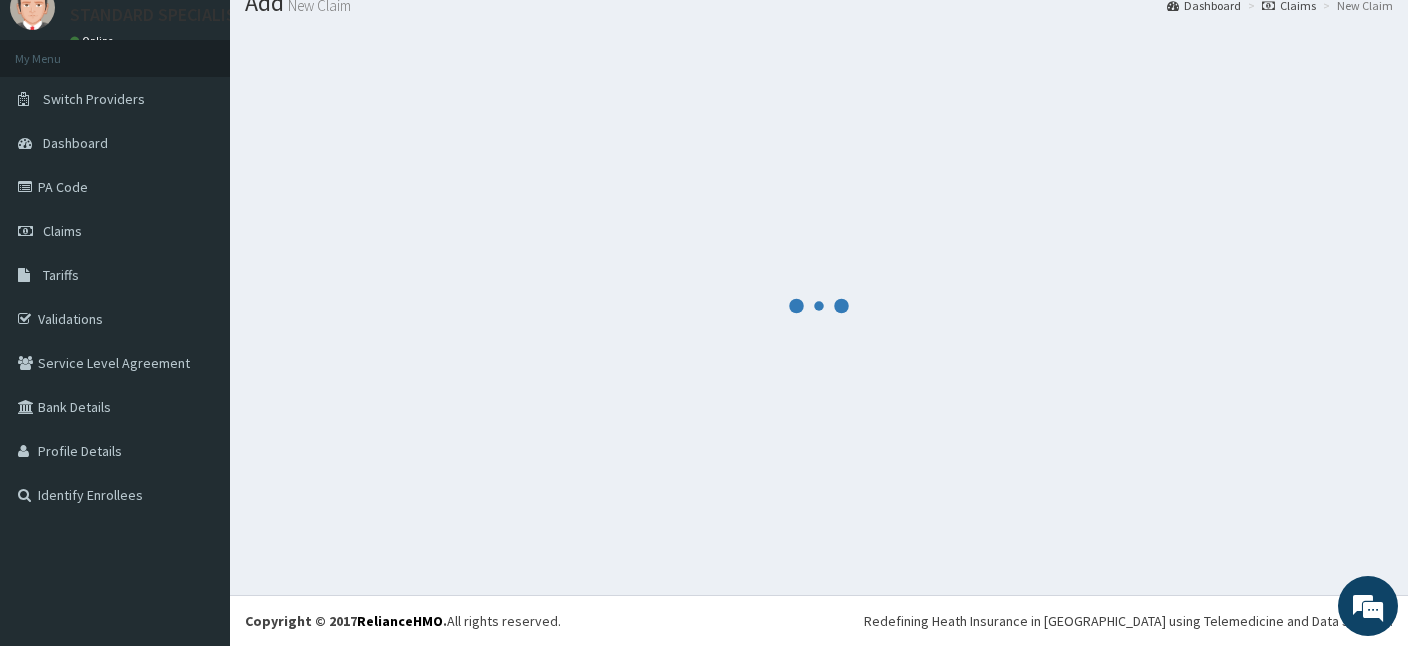 scroll, scrollTop: 75, scrollLeft: 0, axis: vertical 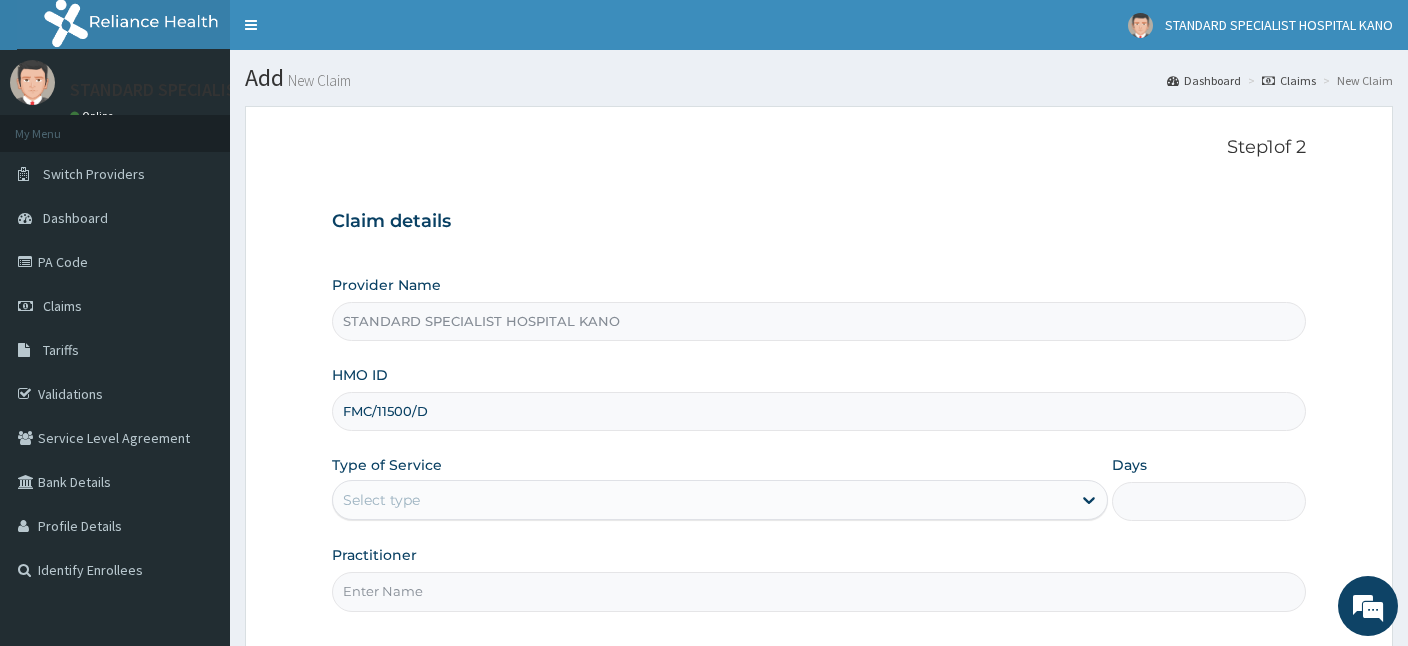 type on "FMC/11500/D" 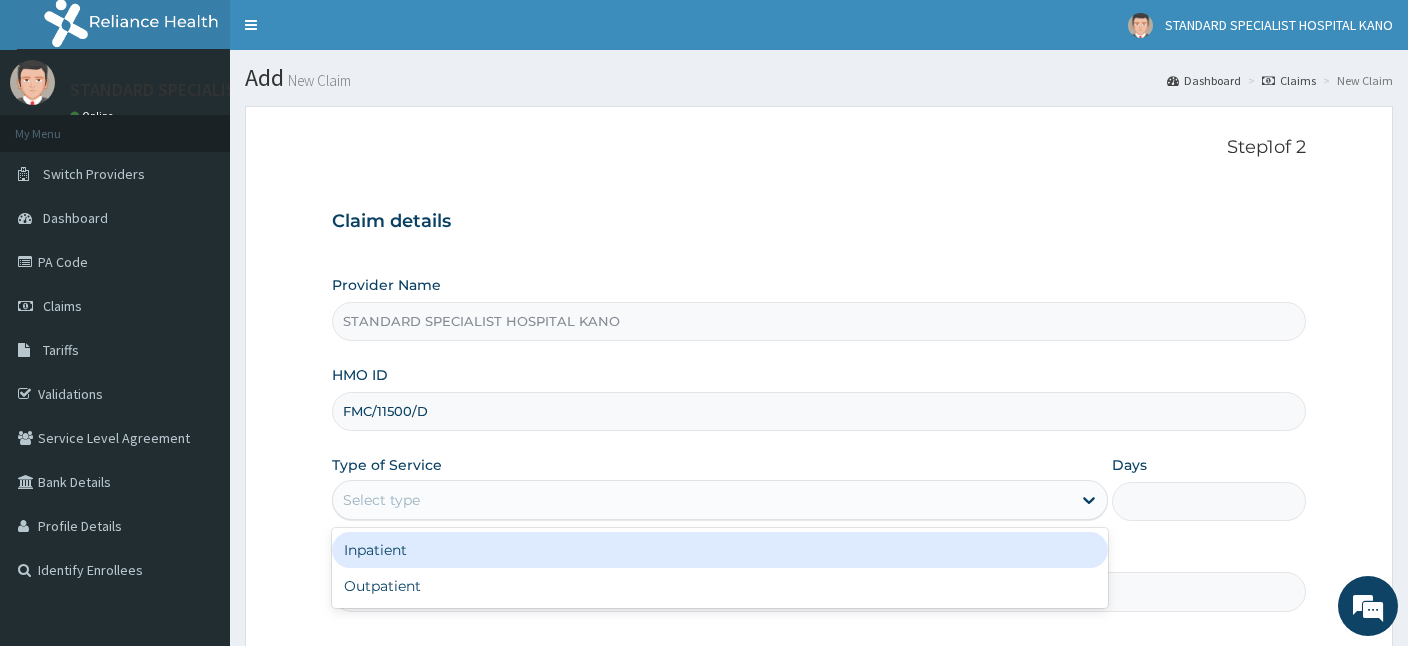 click on "Select type" at bounding box center (381, 500) 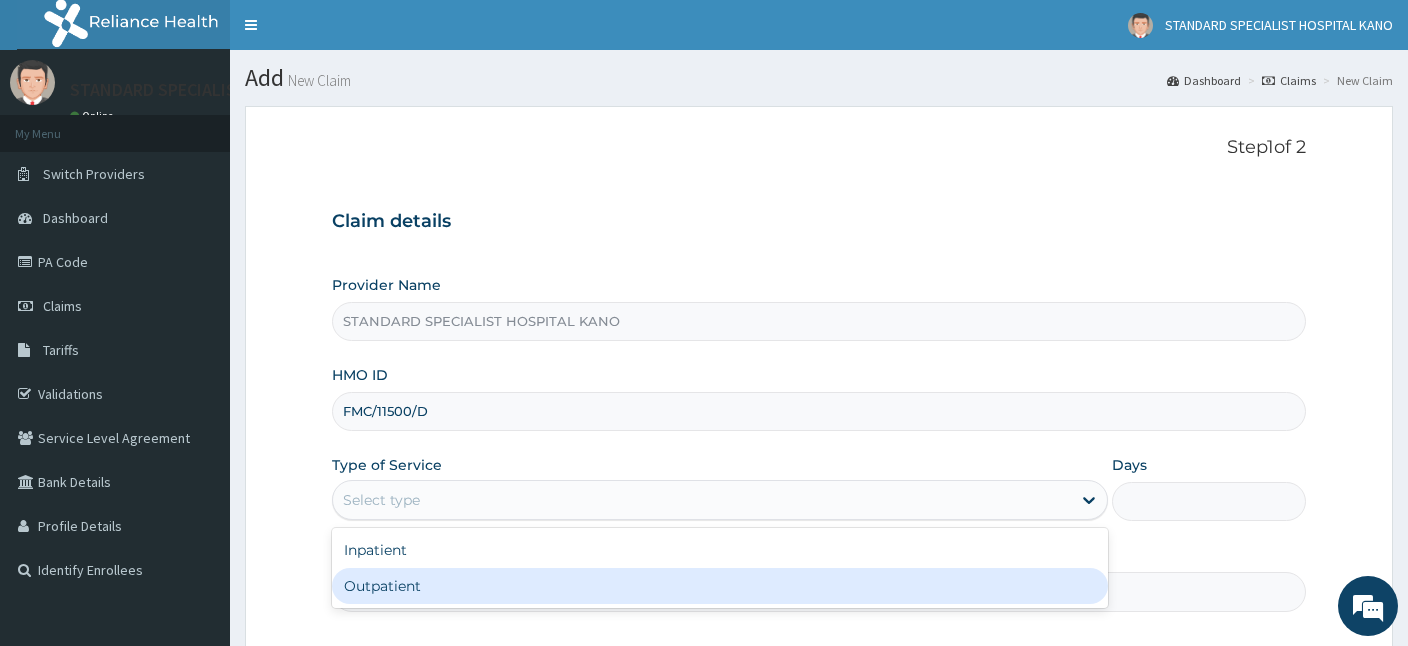click on "Outpatient" at bounding box center [720, 586] 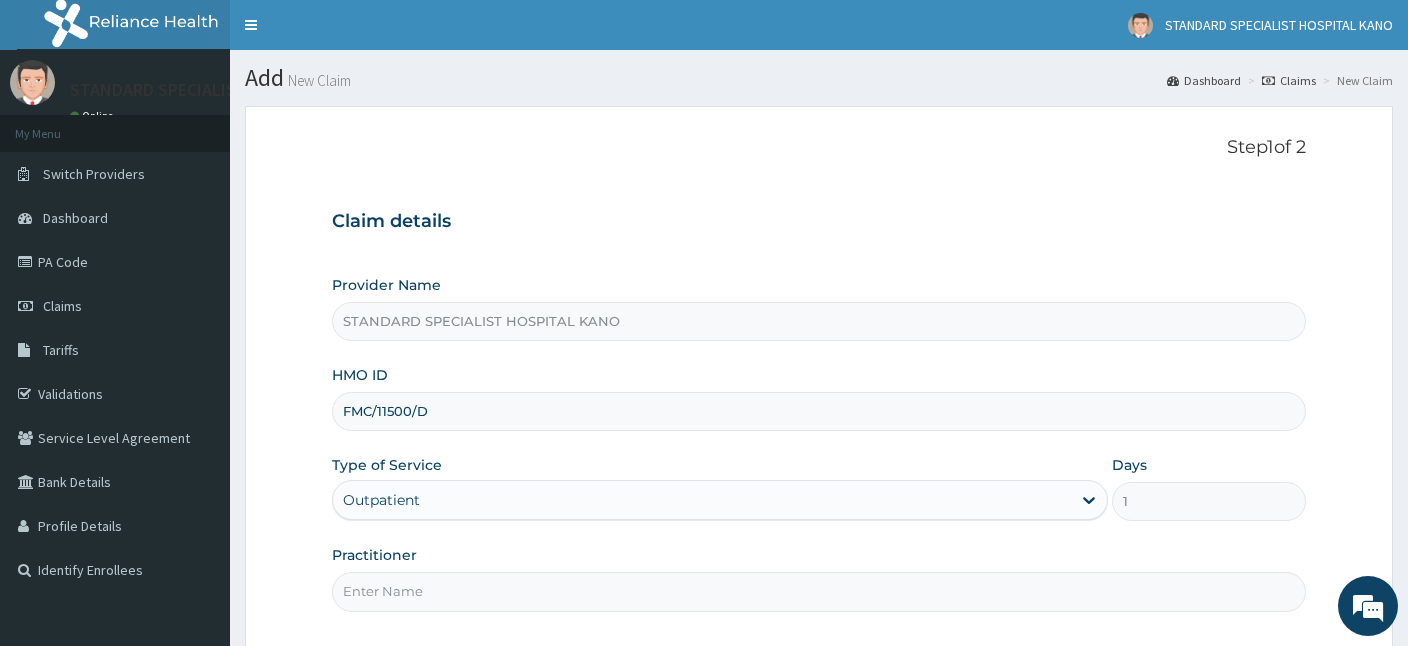 click on "Practitioner" at bounding box center [819, 591] 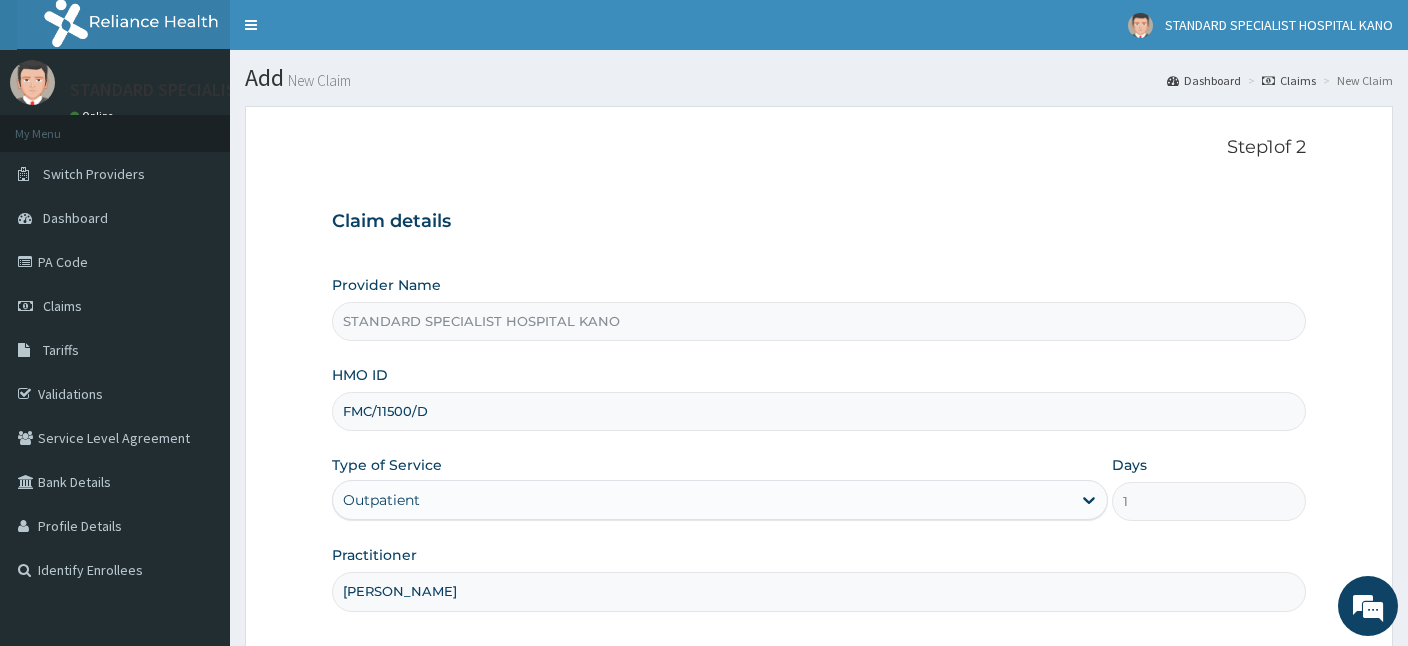 type on "[PERSON_NAME]" 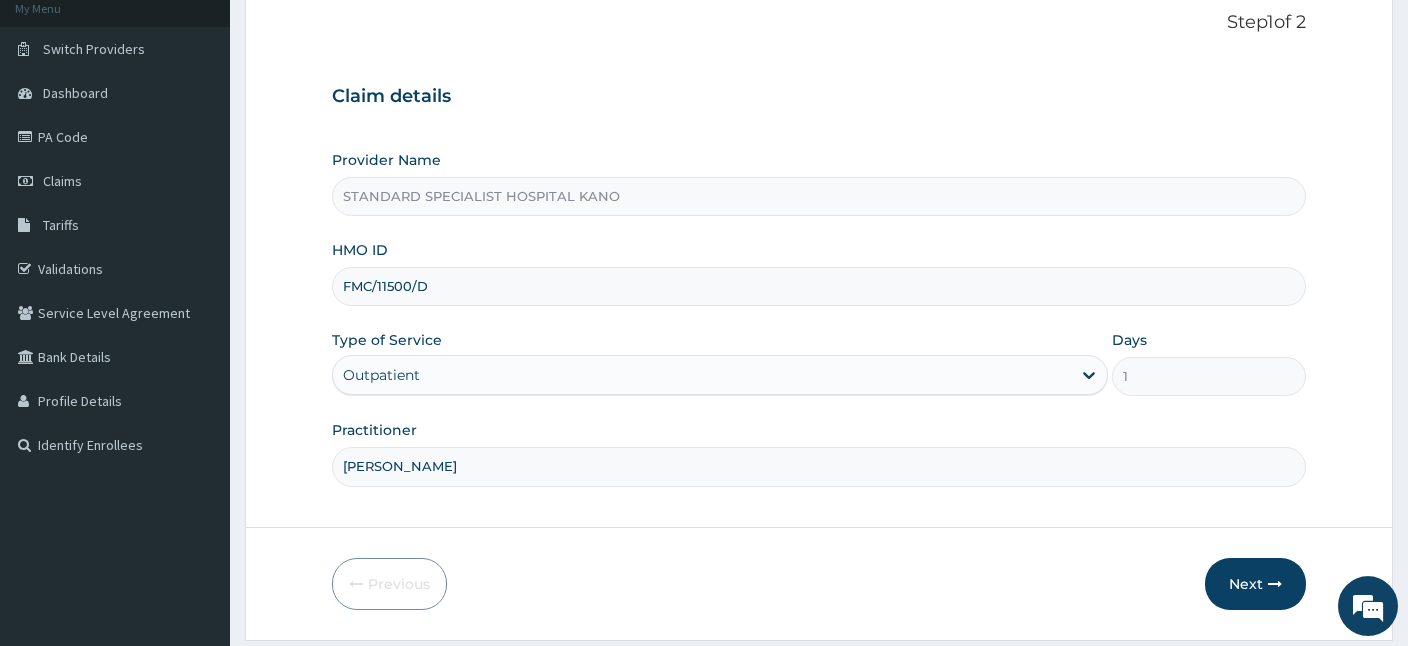 scroll, scrollTop: 184, scrollLeft: 0, axis: vertical 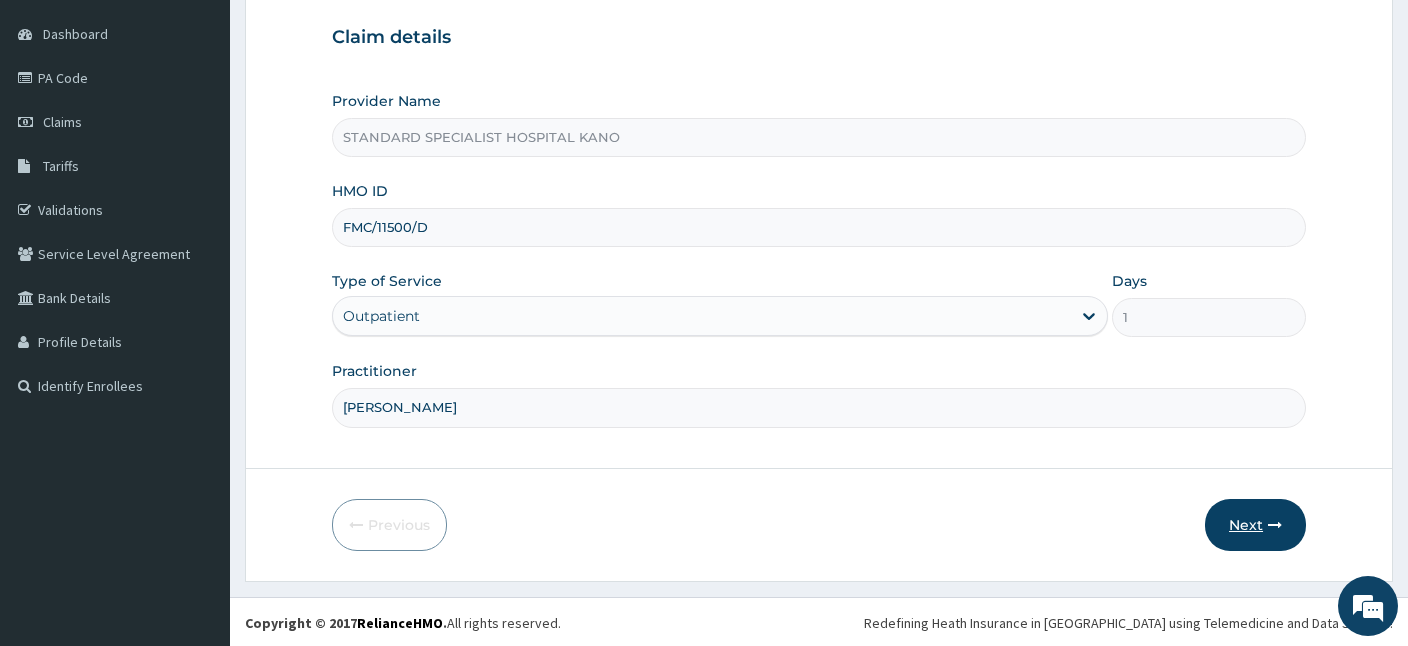 click on "Next" at bounding box center (1255, 525) 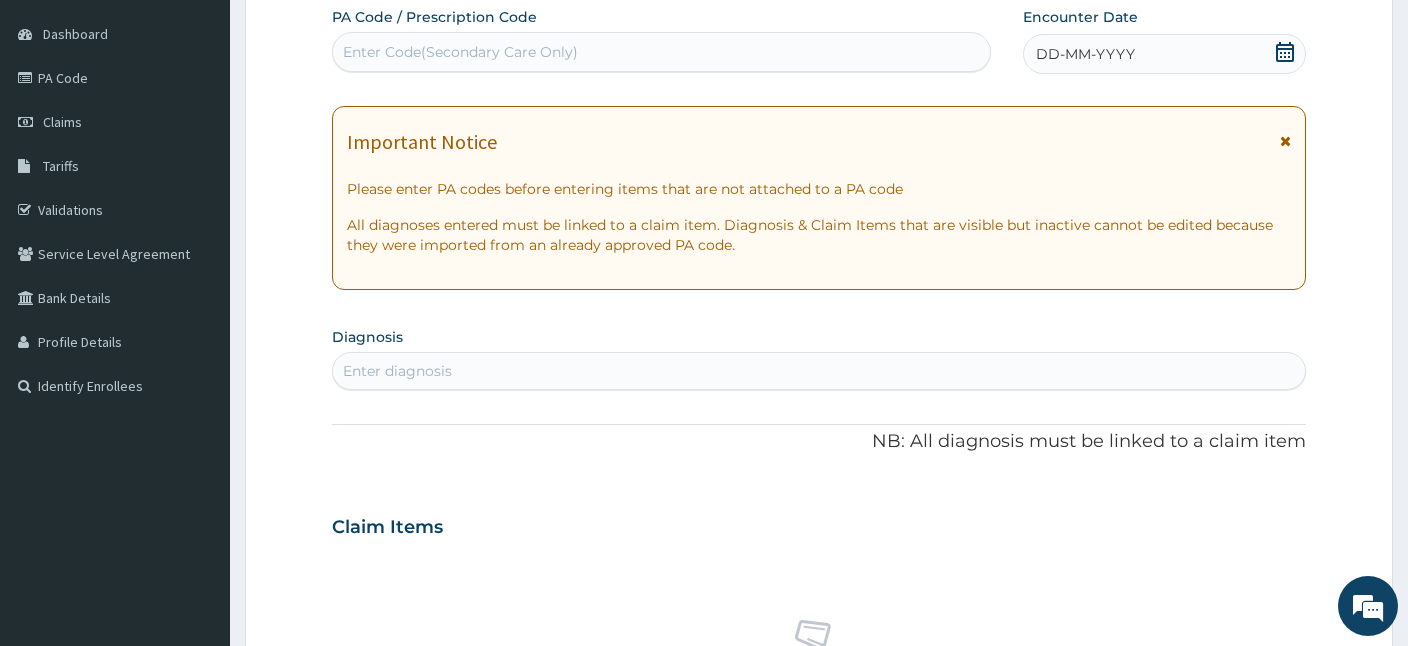 click on "Enter Code(Secondary Care Only)" at bounding box center [460, 52] 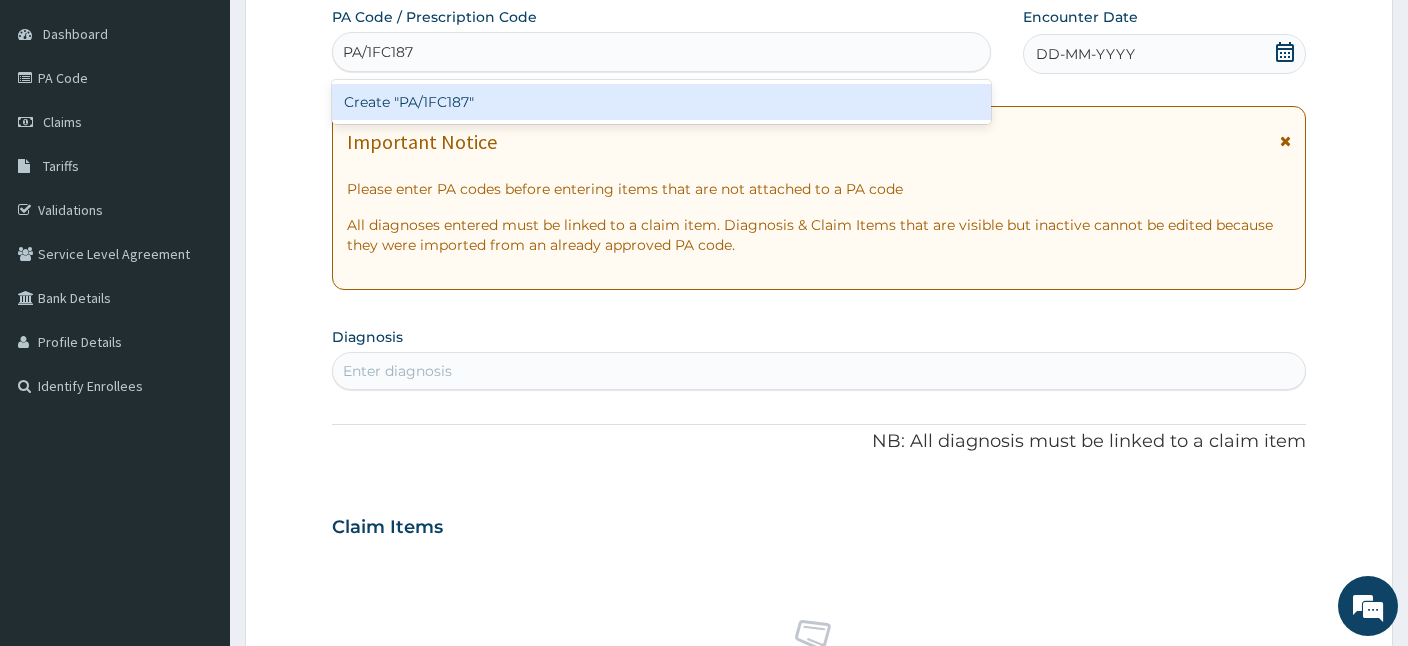 scroll, scrollTop: 0, scrollLeft: 0, axis: both 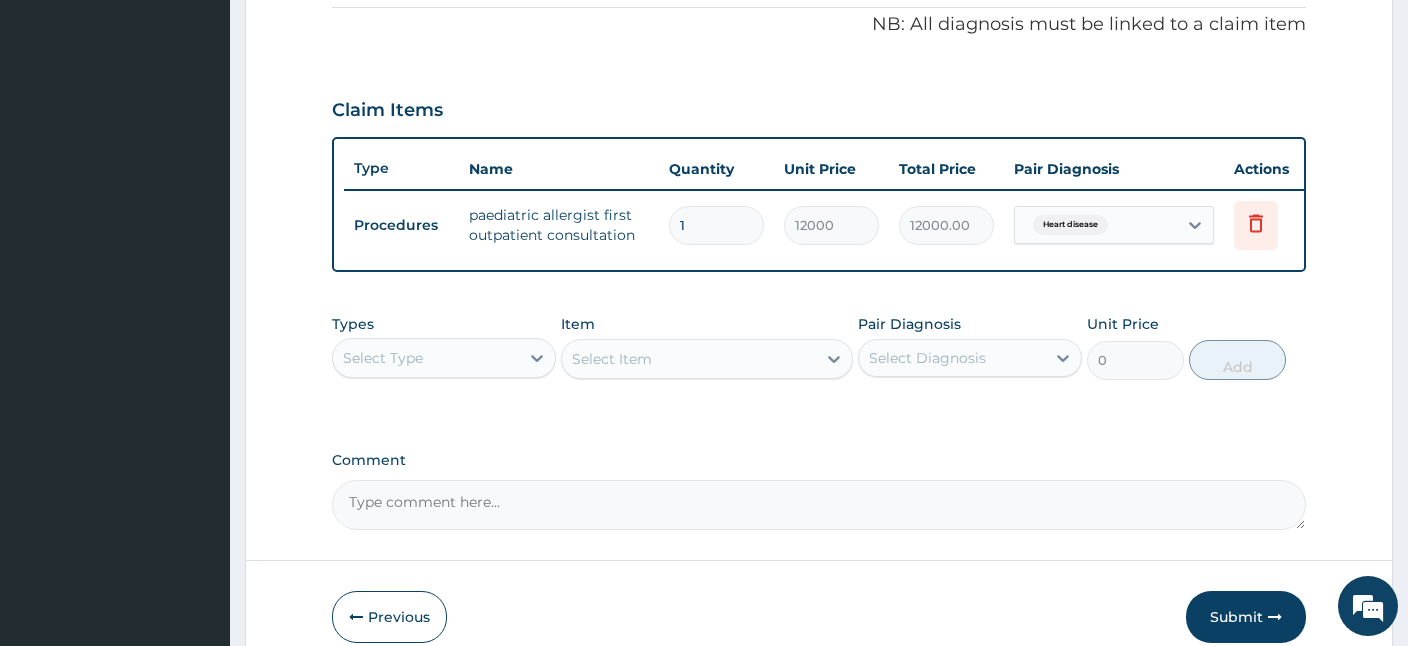 drag, startPoint x: 1245, startPoint y: 603, endPoint x: 1228, endPoint y: 593, distance: 19.723083 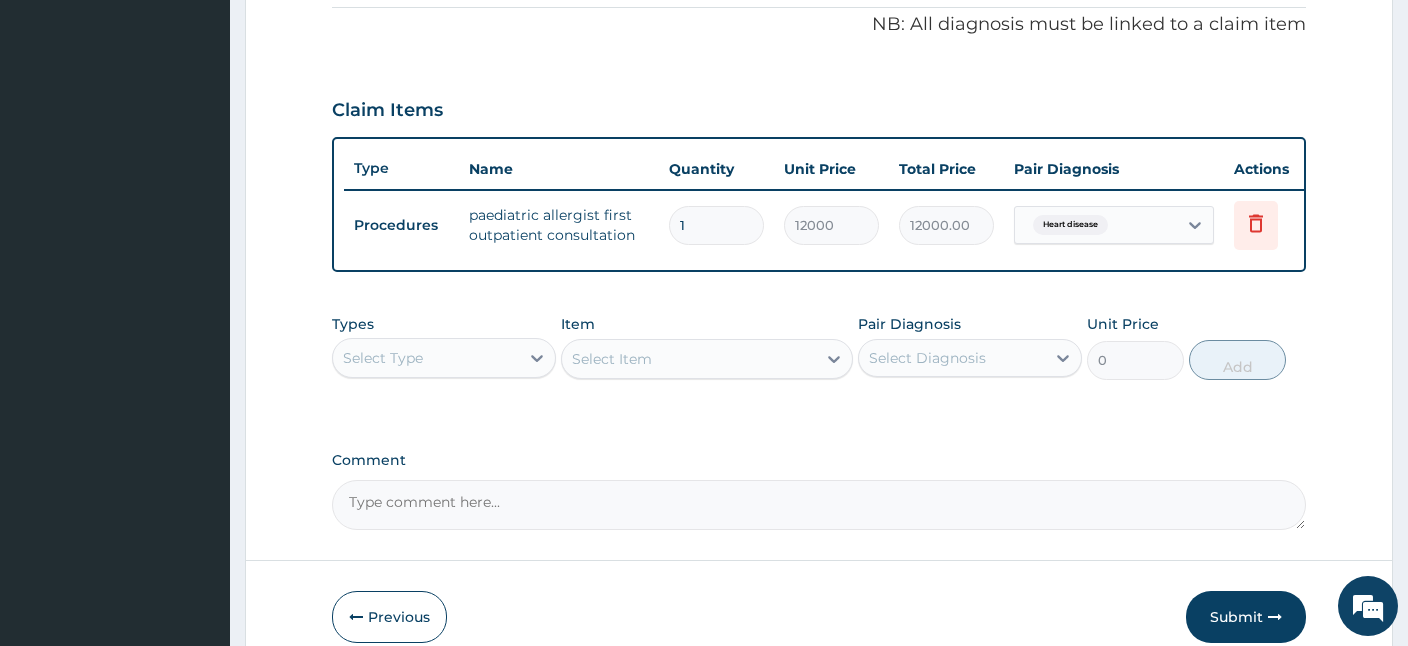 click on "Submit" at bounding box center (1246, 617) 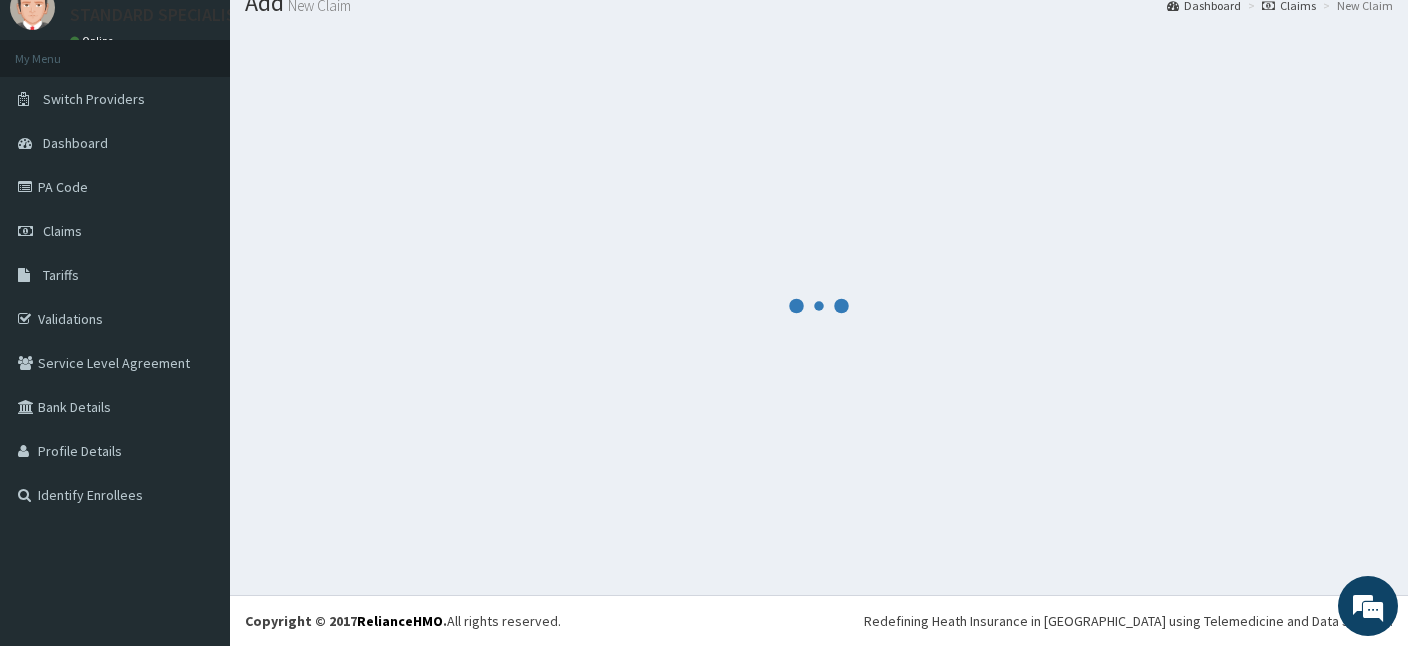 scroll, scrollTop: 75, scrollLeft: 0, axis: vertical 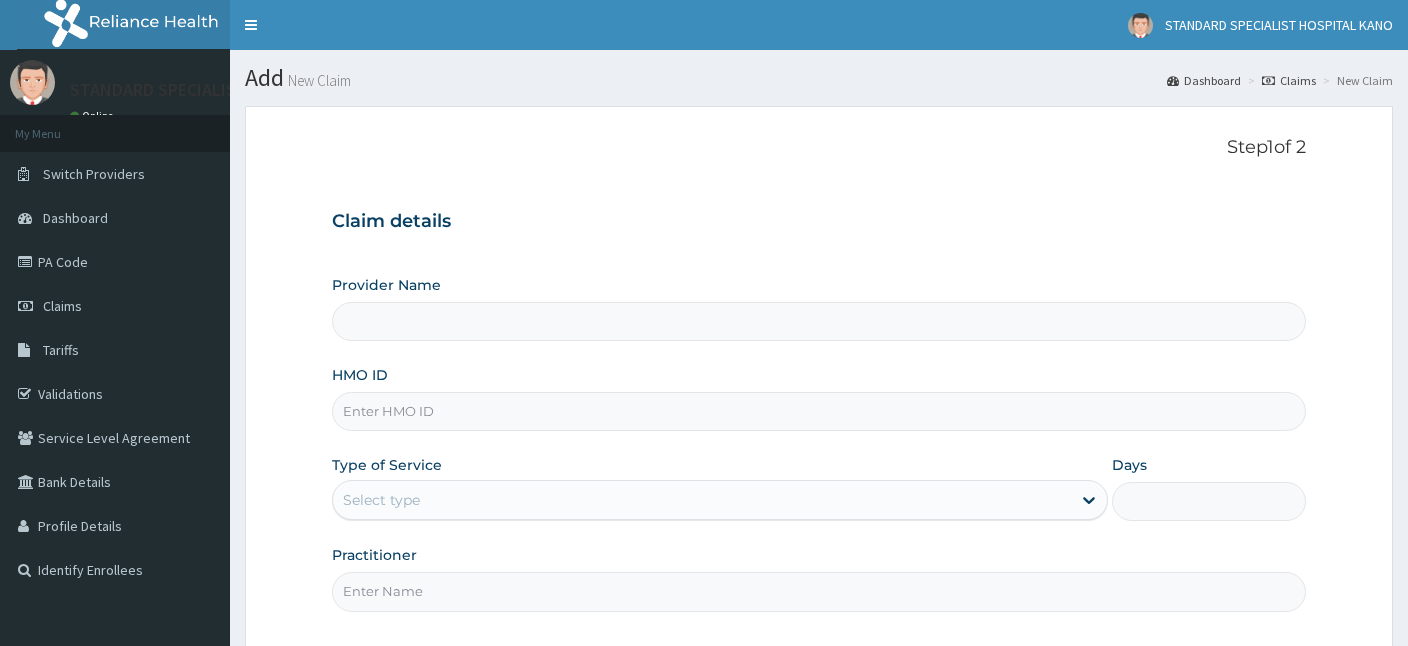 type on "STANDARD SPECIALIST HOSPITAL KANO" 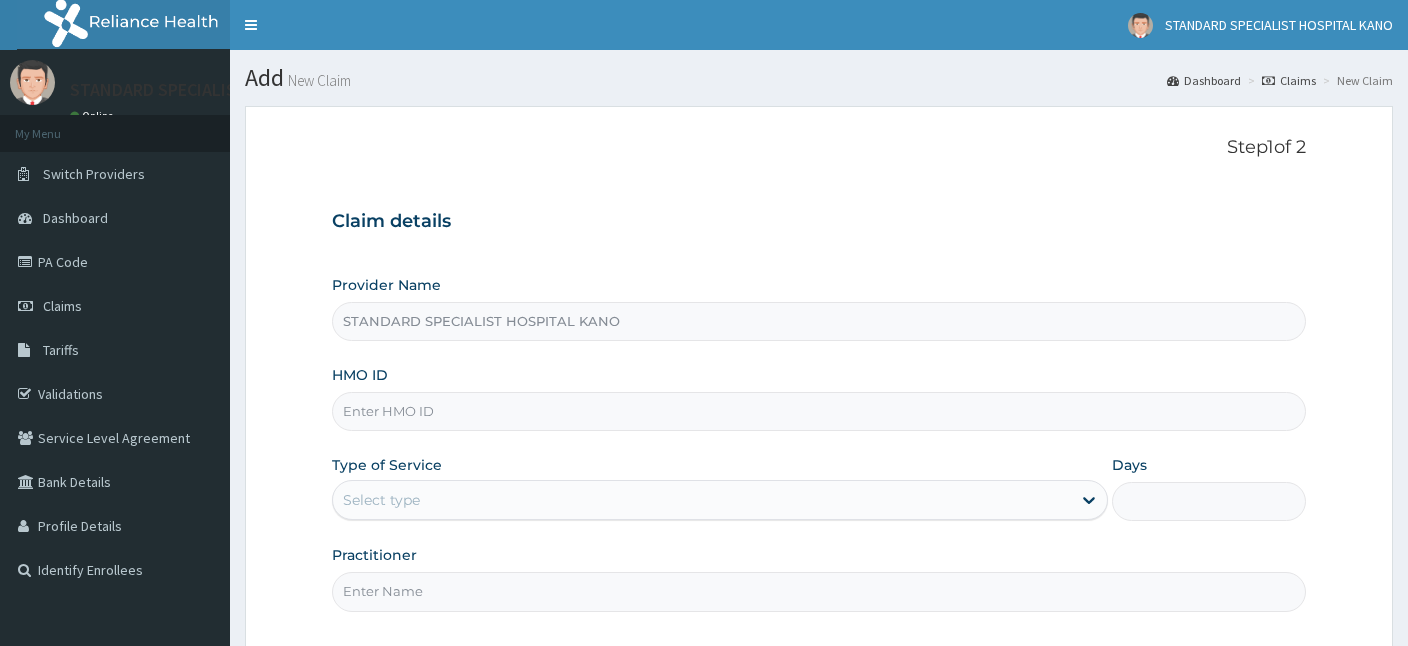 click on "HMO ID" at bounding box center (819, 411) 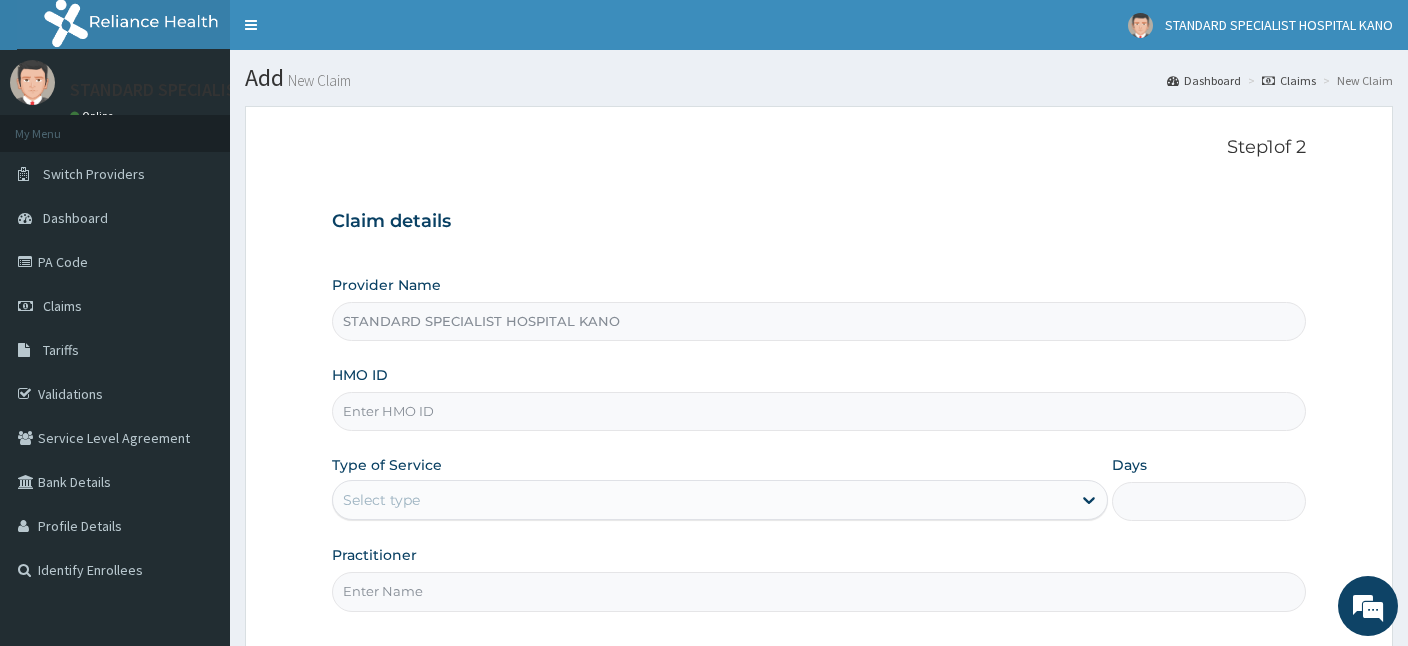 paste on "ENP/10492/F" 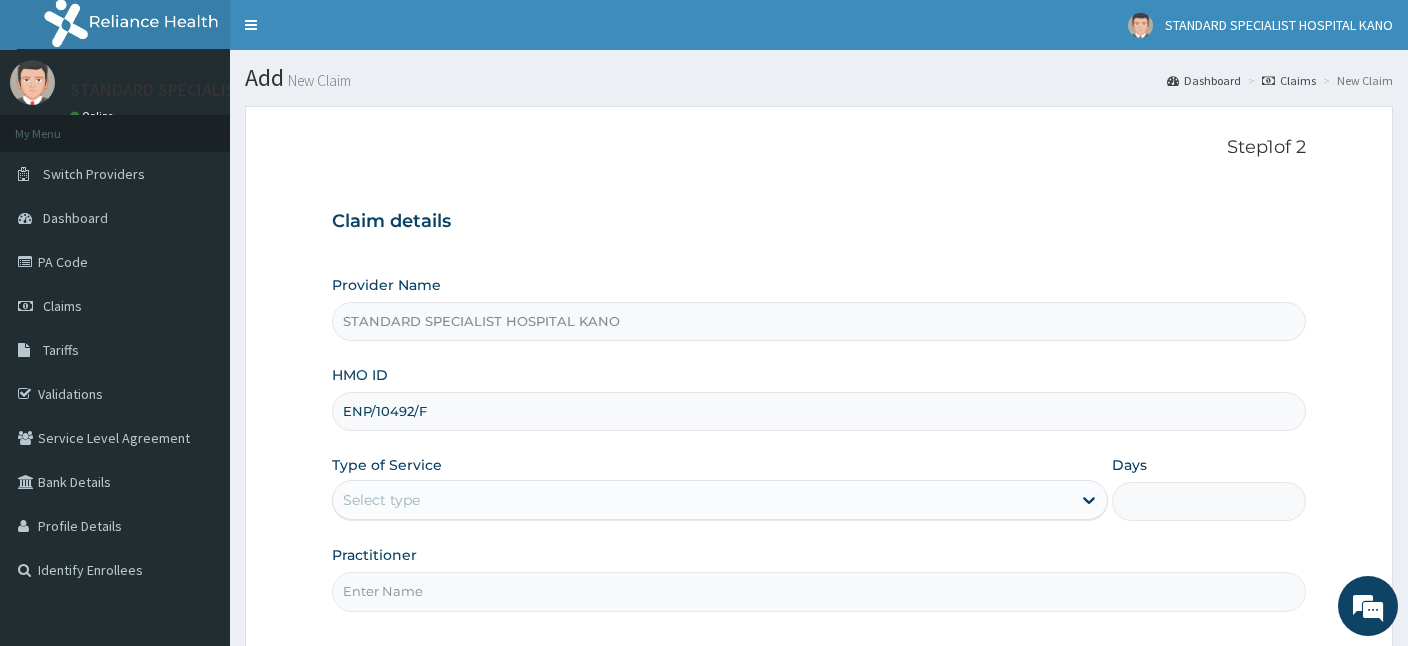 type on "ENP/10492/F" 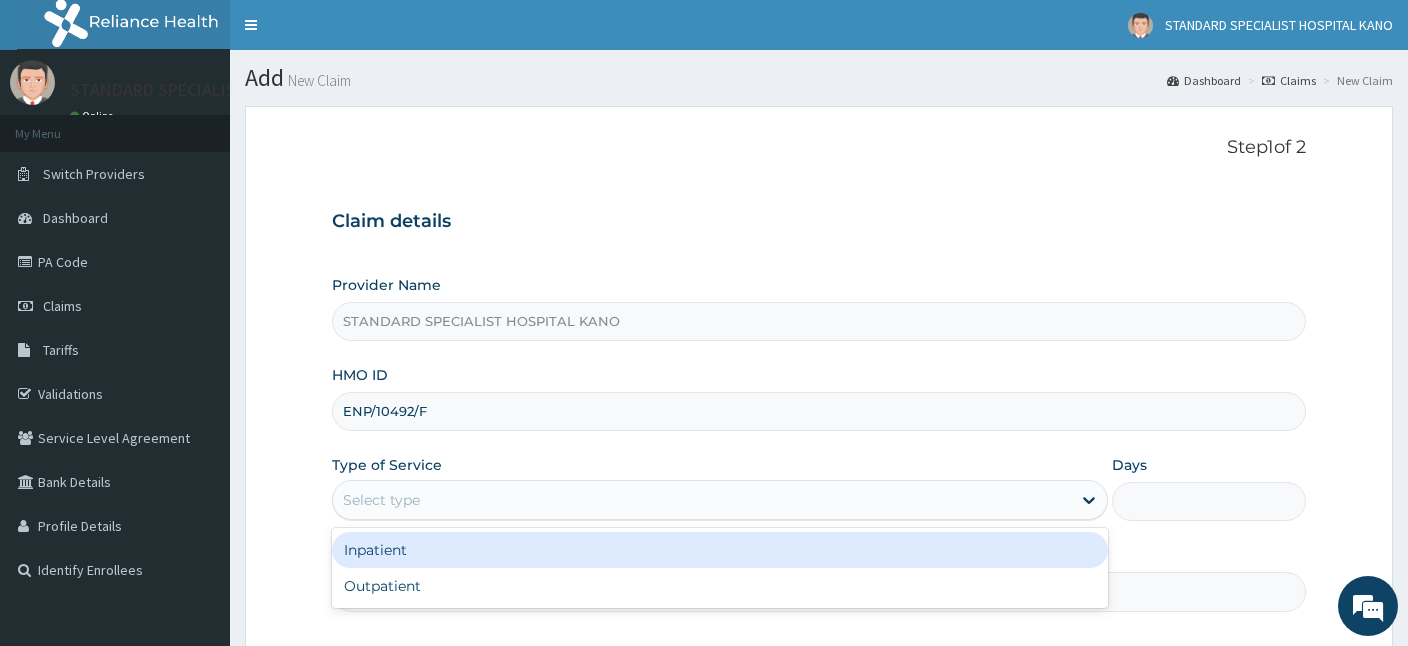click on "Select type" at bounding box center (381, 500) 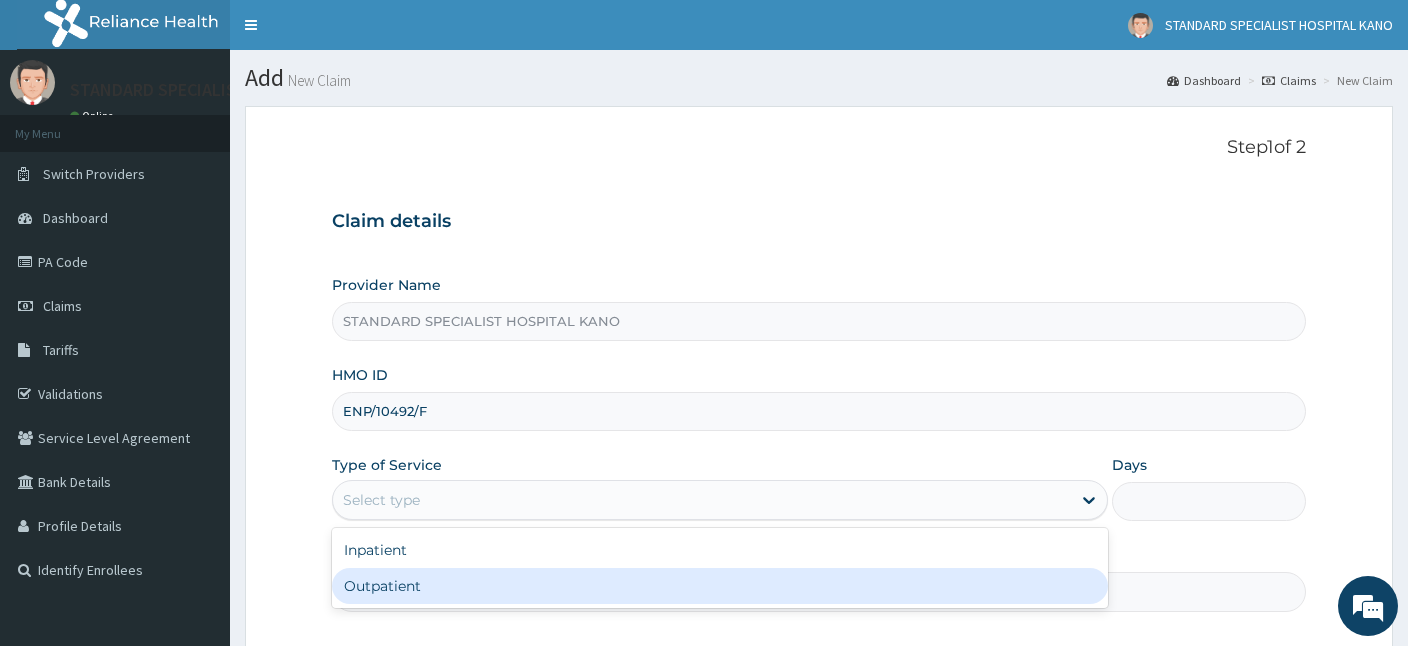 click on "Outpatient" at bounding box center [720, 586] 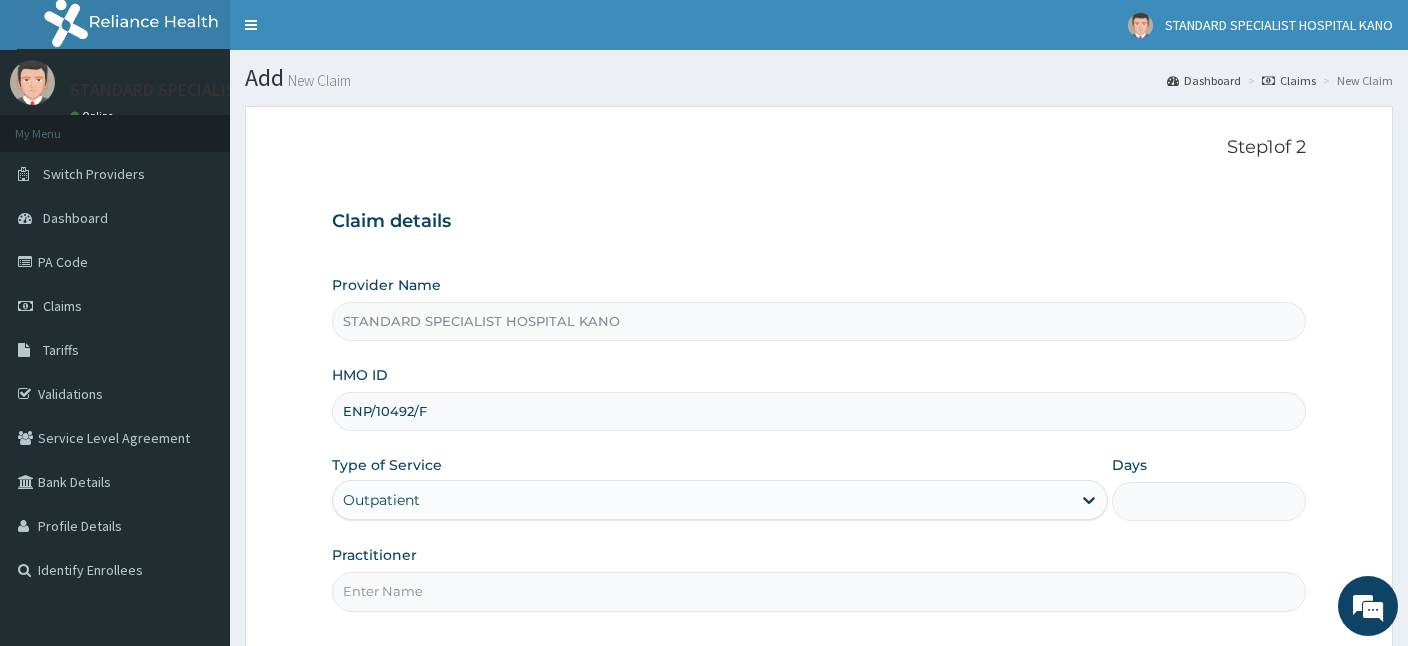 type on "1" 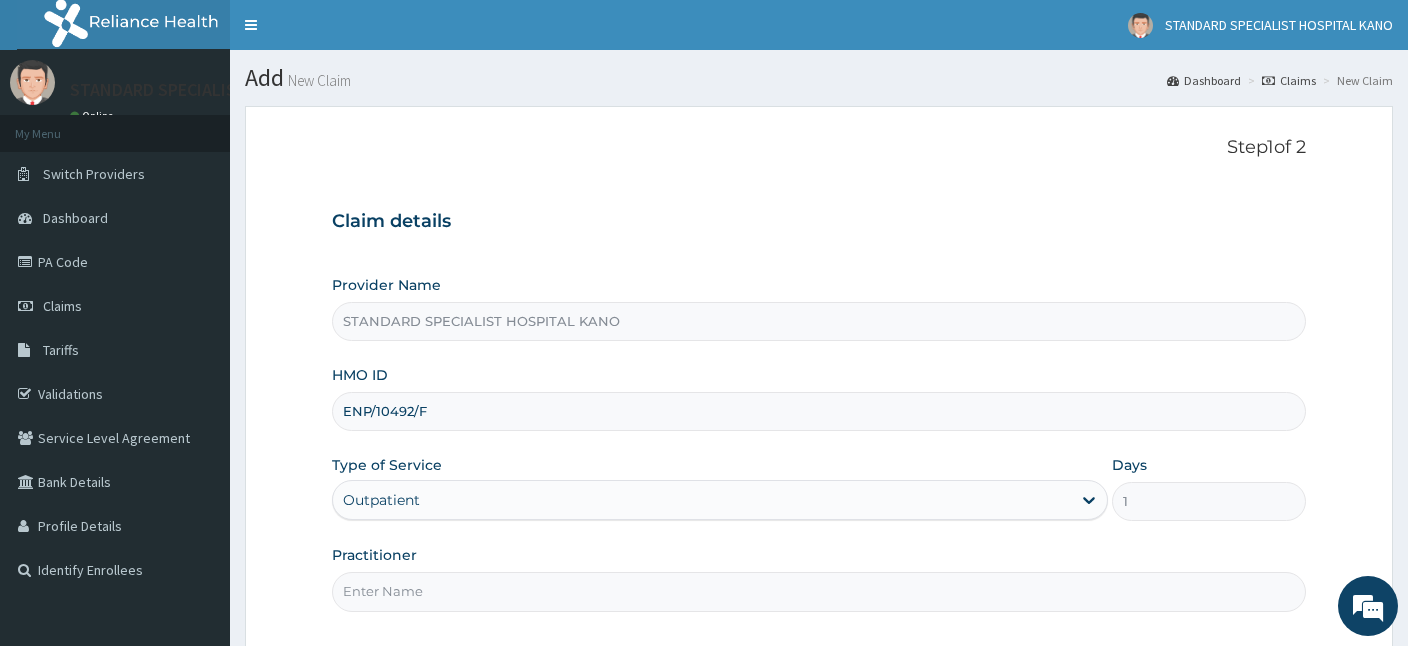 click on "Practitioner" at bounding box center [819, 591] 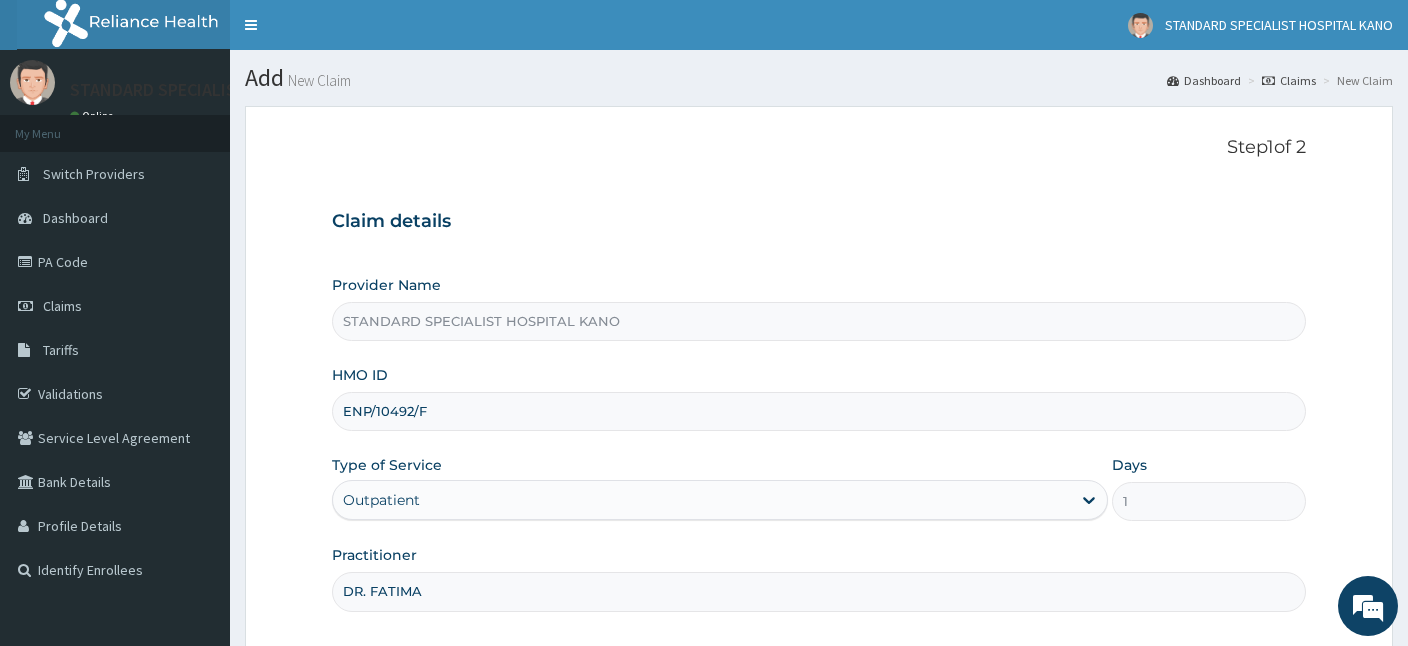 type on "DR. FATIMA" 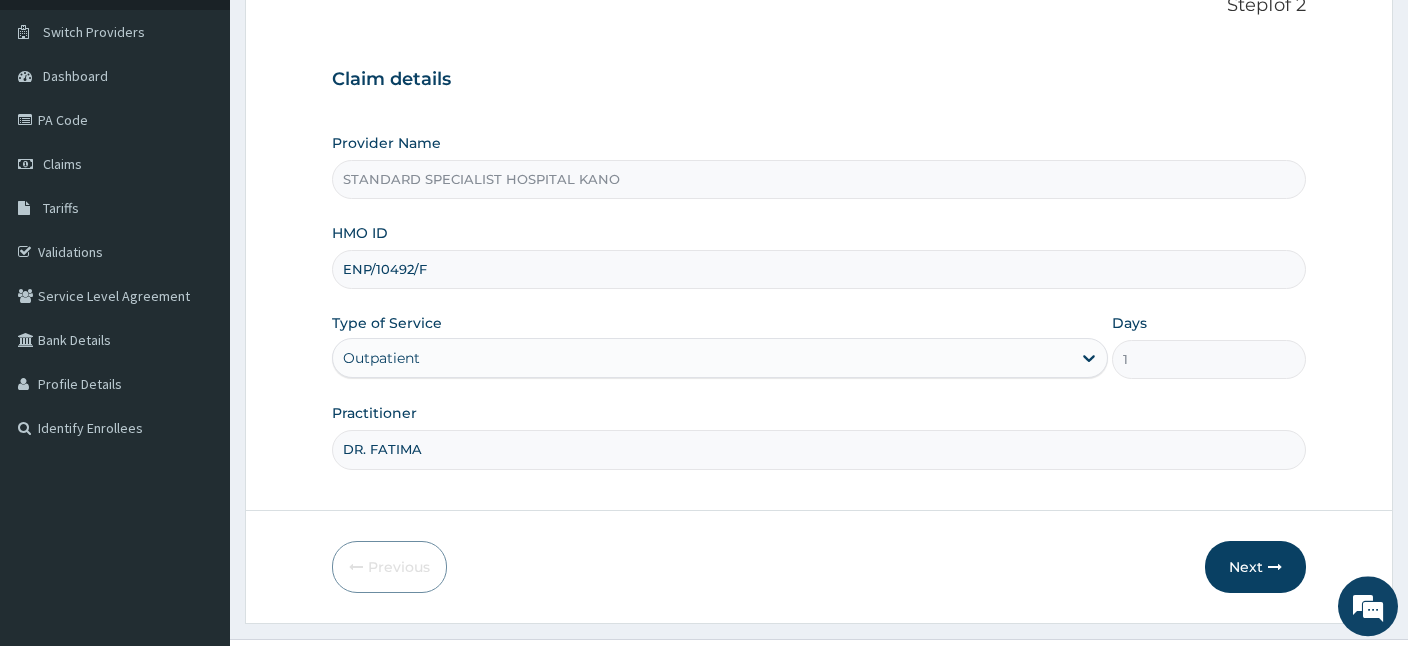 scroll, scrollTop: 184, scrollLeft: 0, axis: vertical 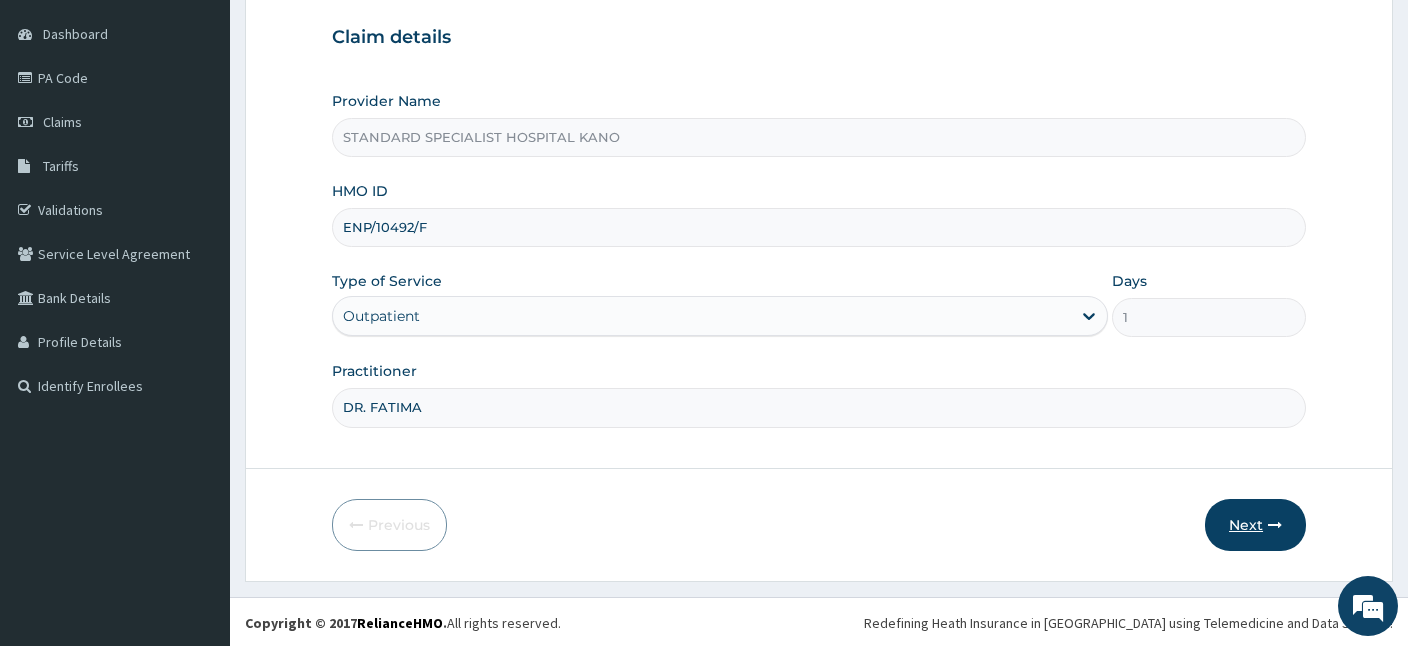 click on "Next" at bounding box center (1255, 525) 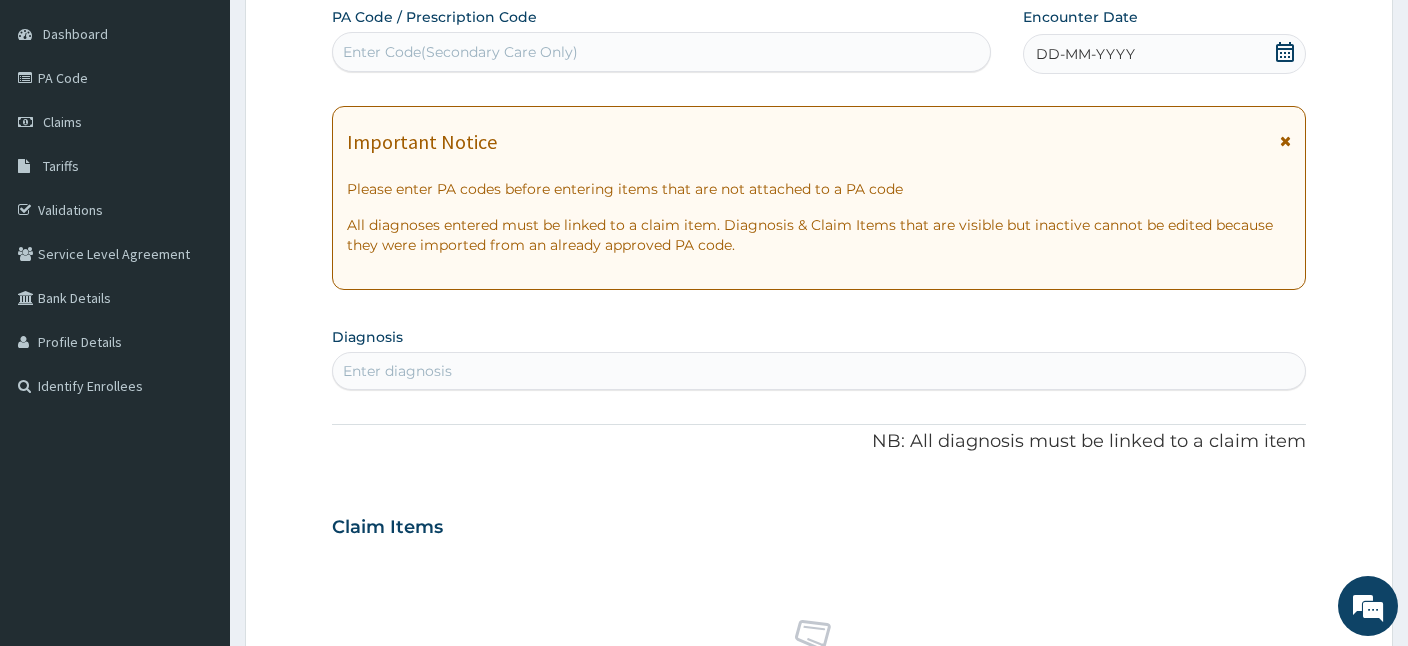 click on "Enter Code(Secondary Care Only)" at bounding box center [460, 52] 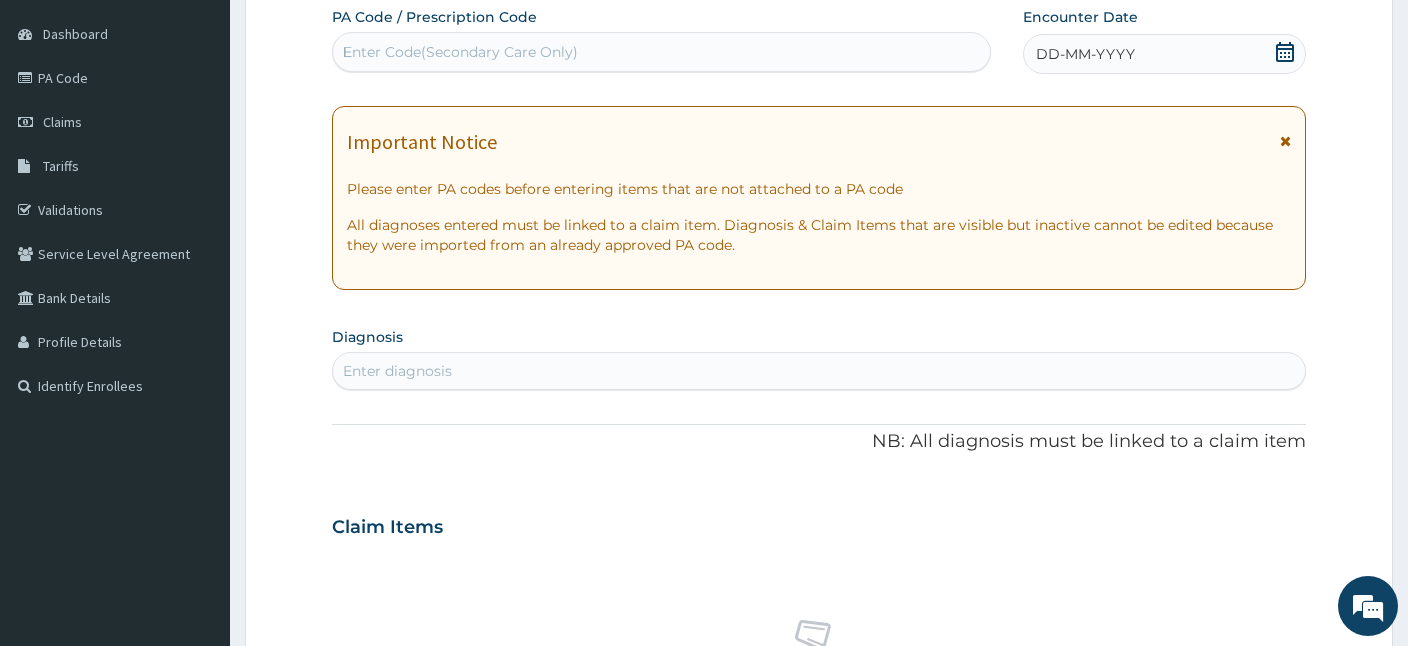 scroll, scrollTop: 0, scrollLeft: 0, axis: both 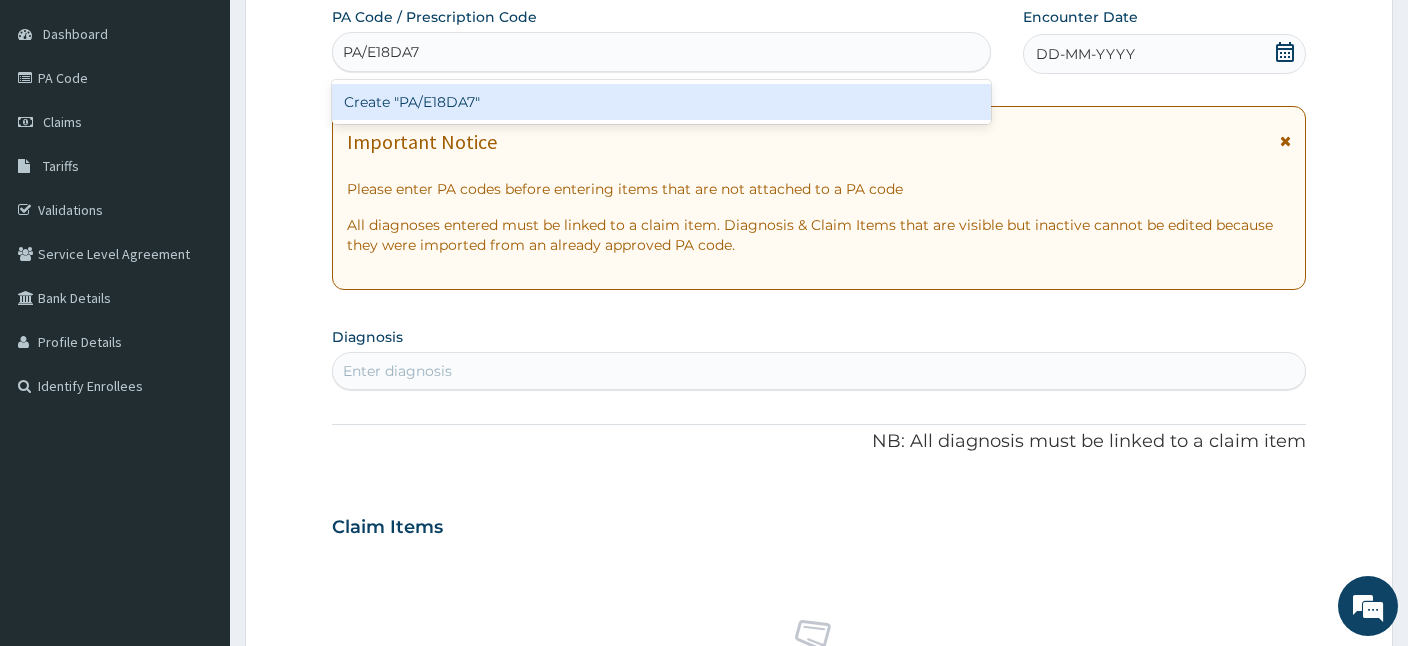 click on "Create "PA/E18DA7"" at bounding box center [661, 102] 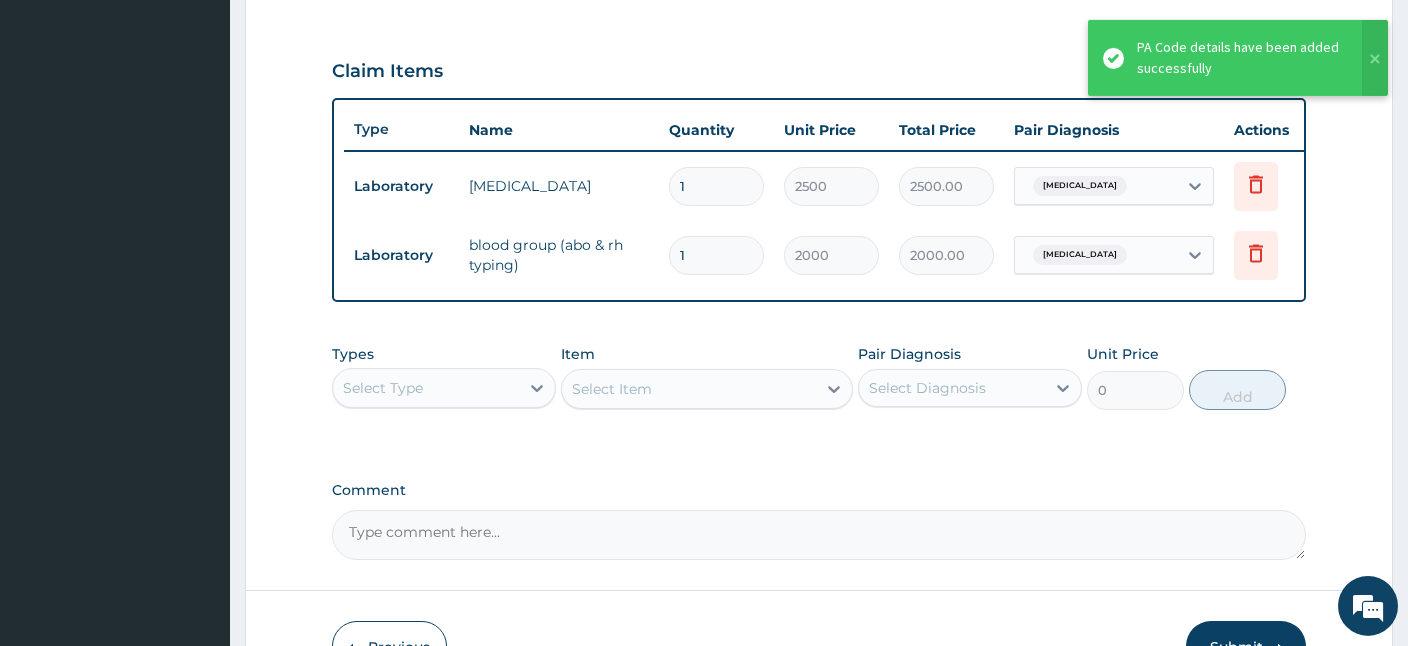 scroll, scrollTop: 766, scrollLeft: 0, axis: vertical 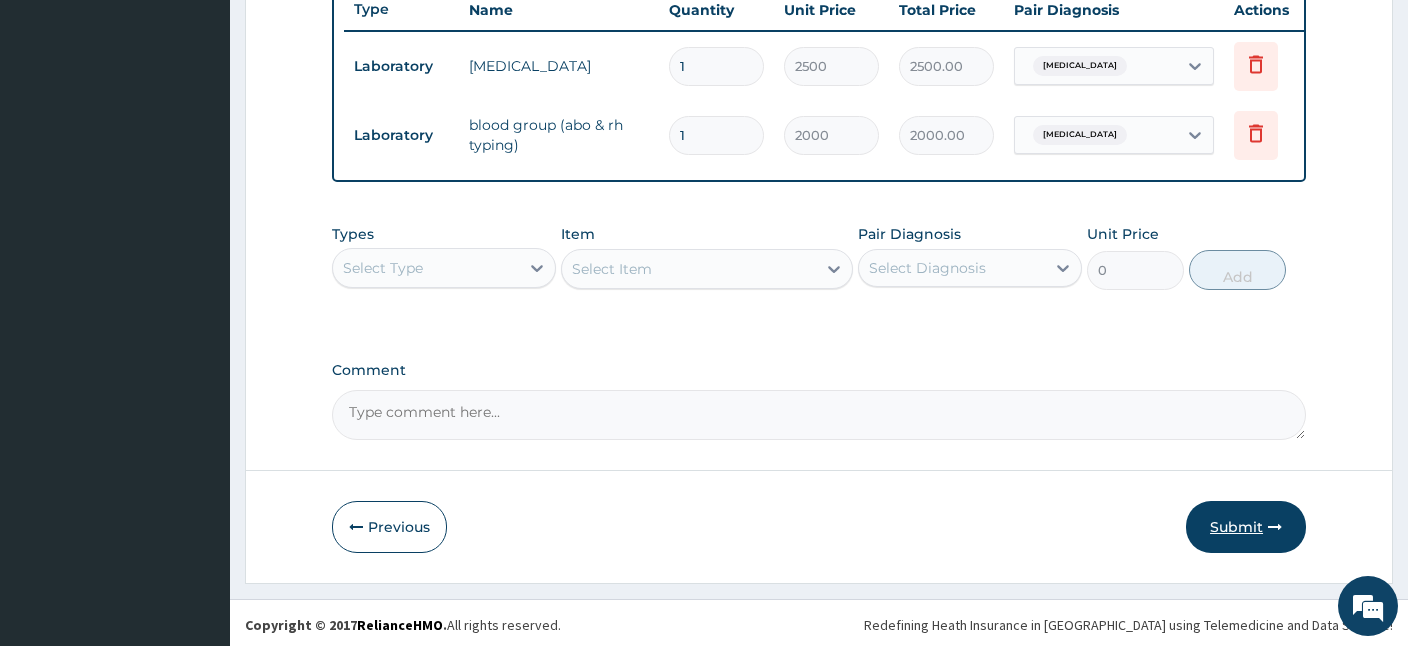 click on "Submit" at bounding box center (1246, 527) 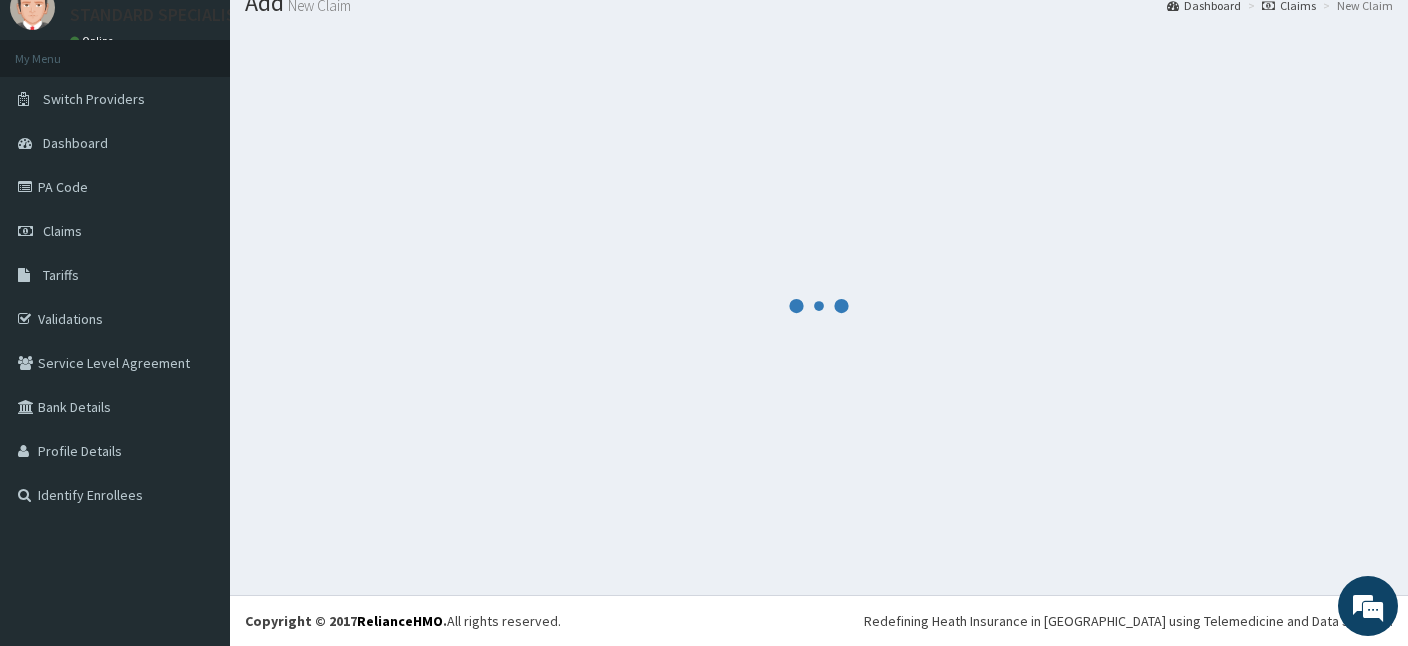 scroll, scrollTop: 75, scrollLeft: 0, axis: vertical 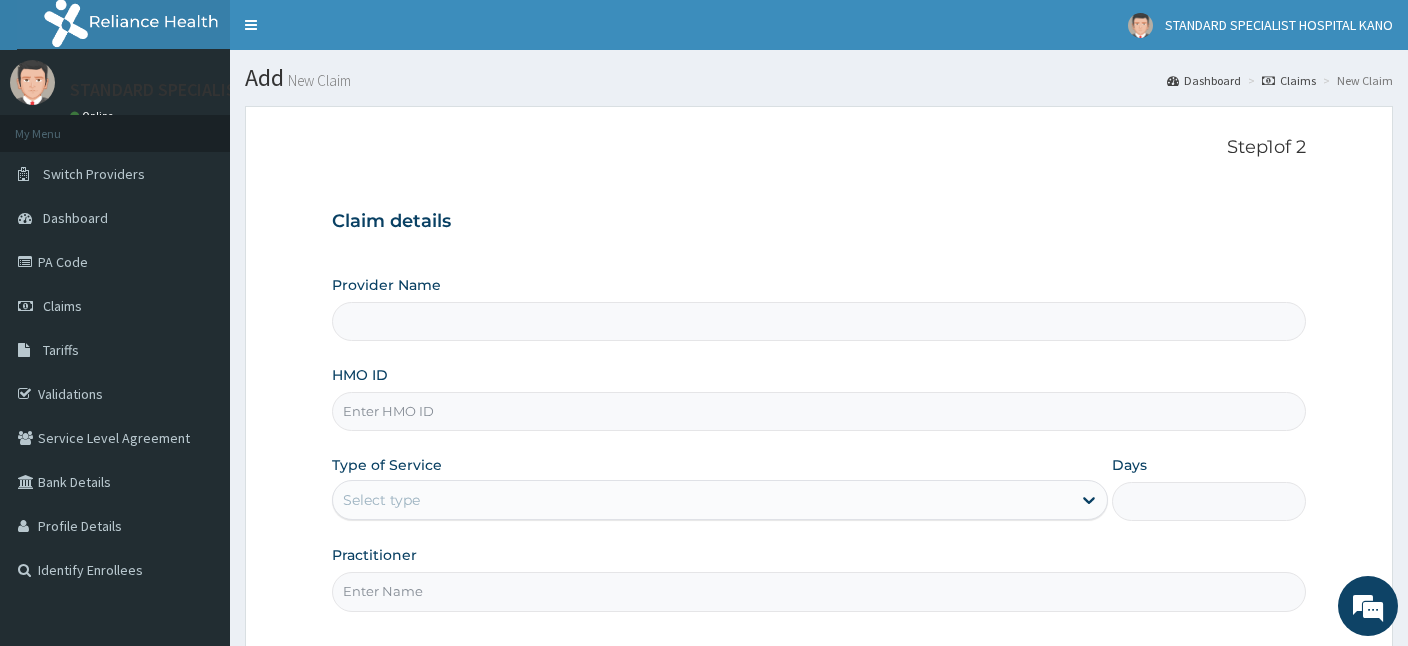 click on "HMO ID" at bounding box center (819, 411) 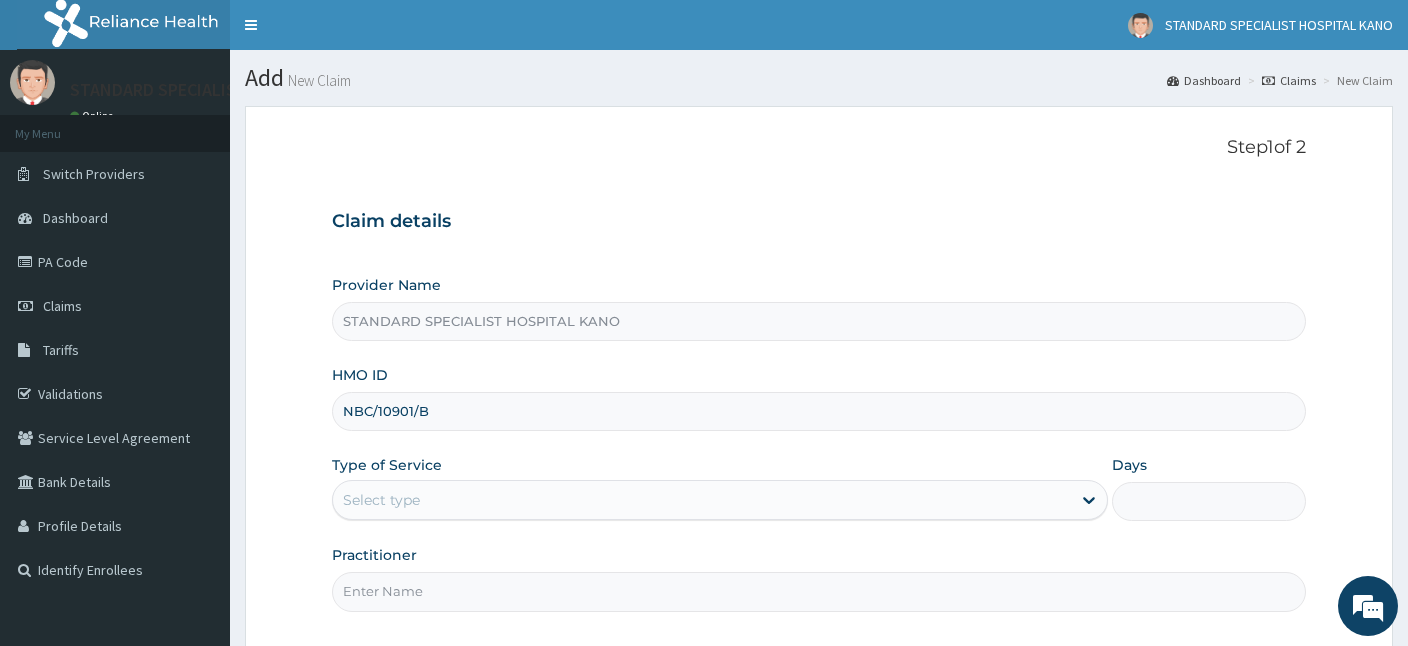 type on "NBC/10901/B" 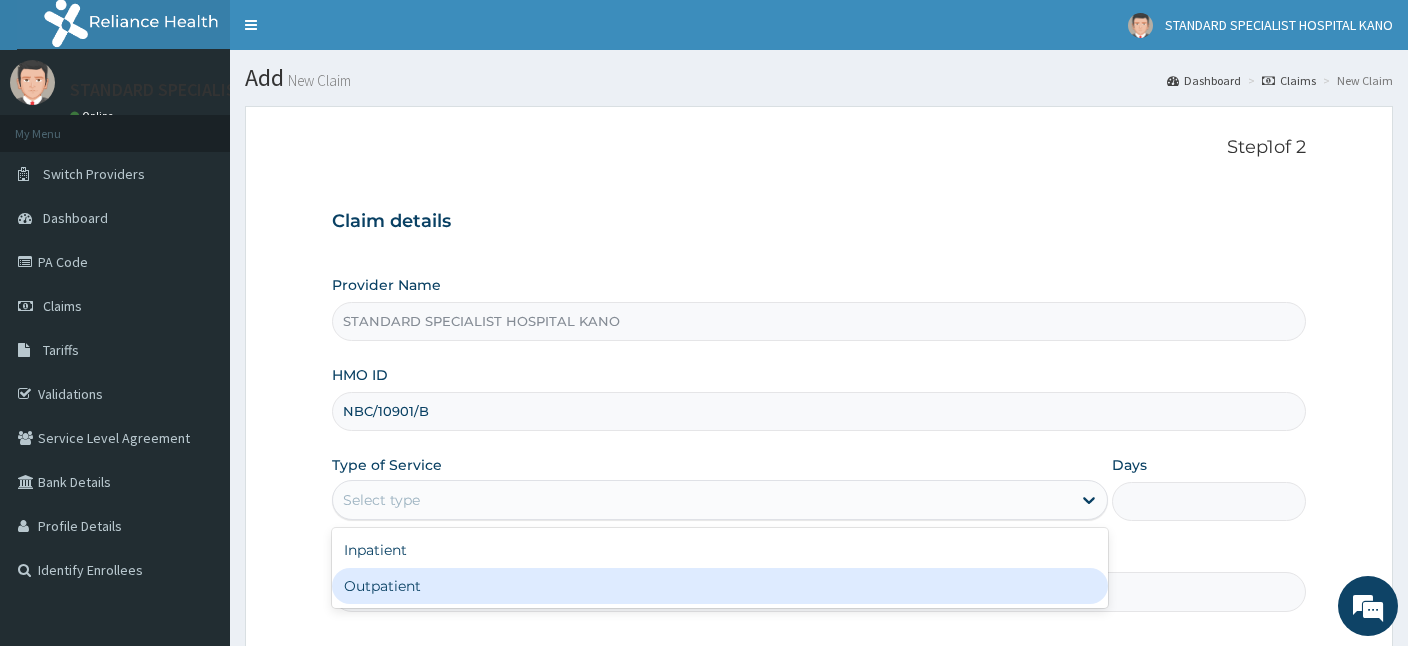 click on "Outpatient" at bounding box center [720, 586] 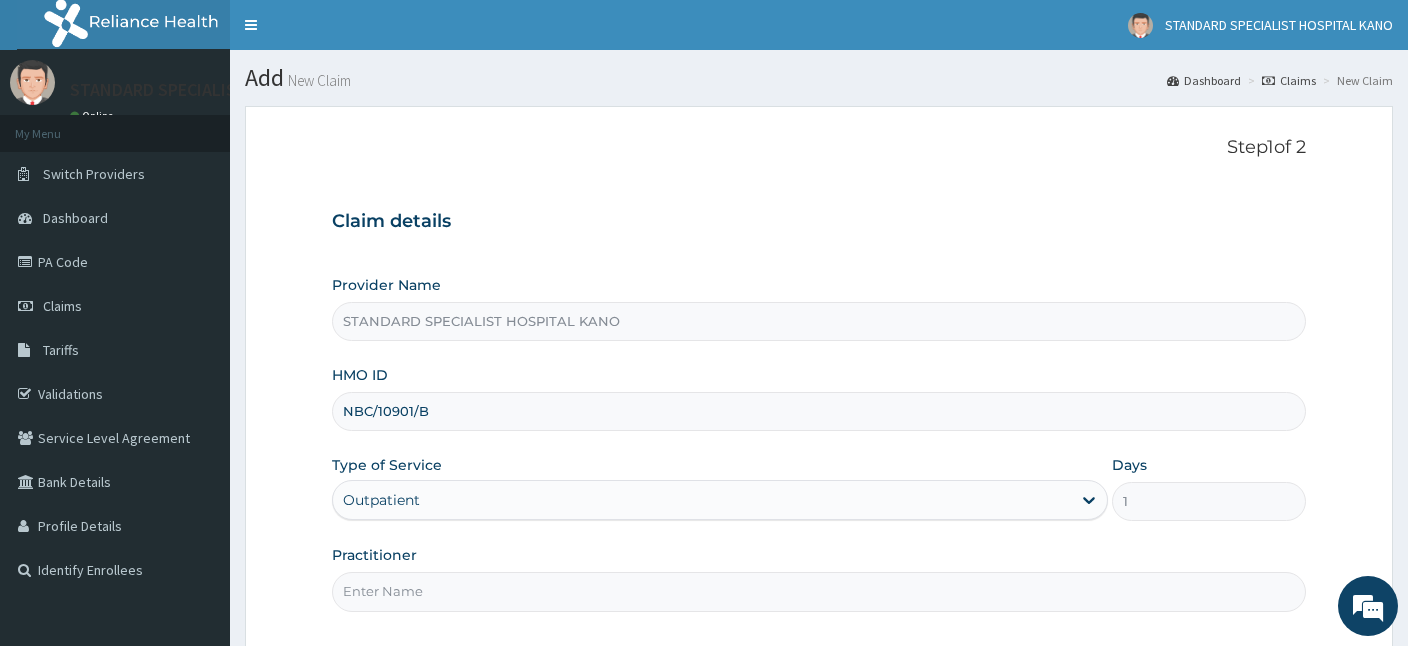 click on "Practitioner" at bounding box center [819, 591] 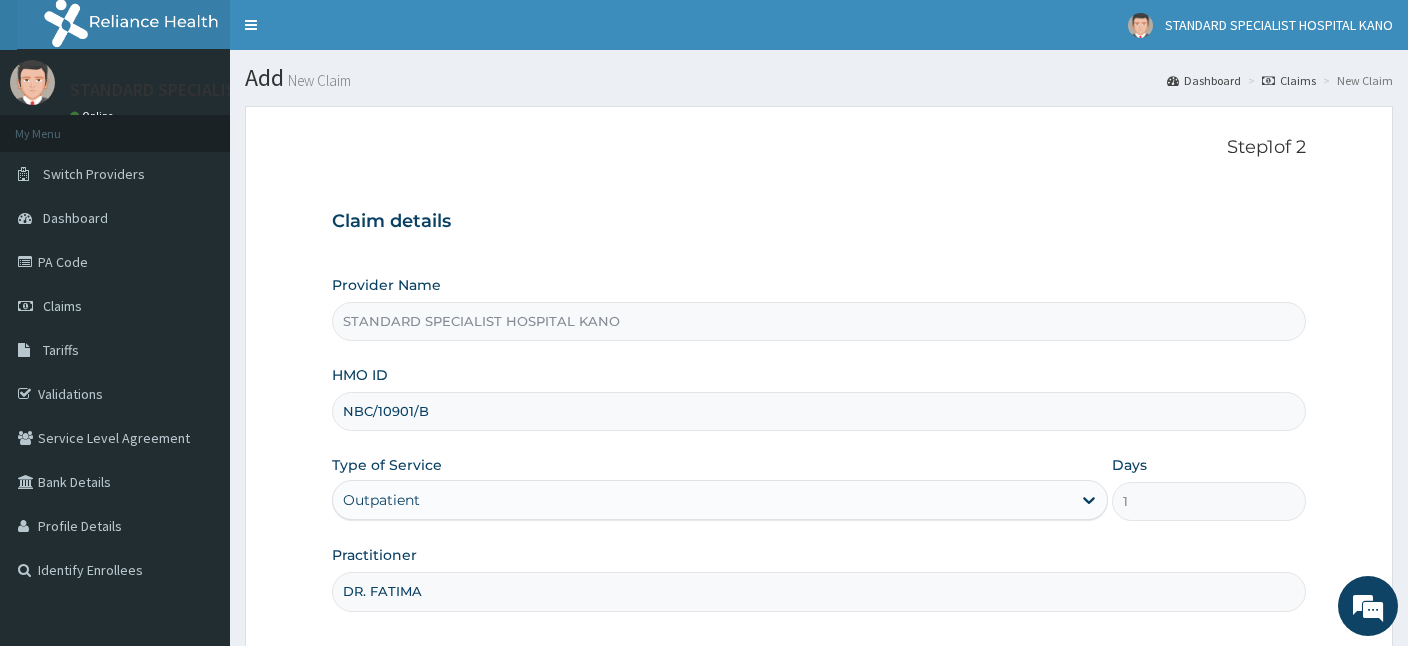 type on "DR. FATIMA" 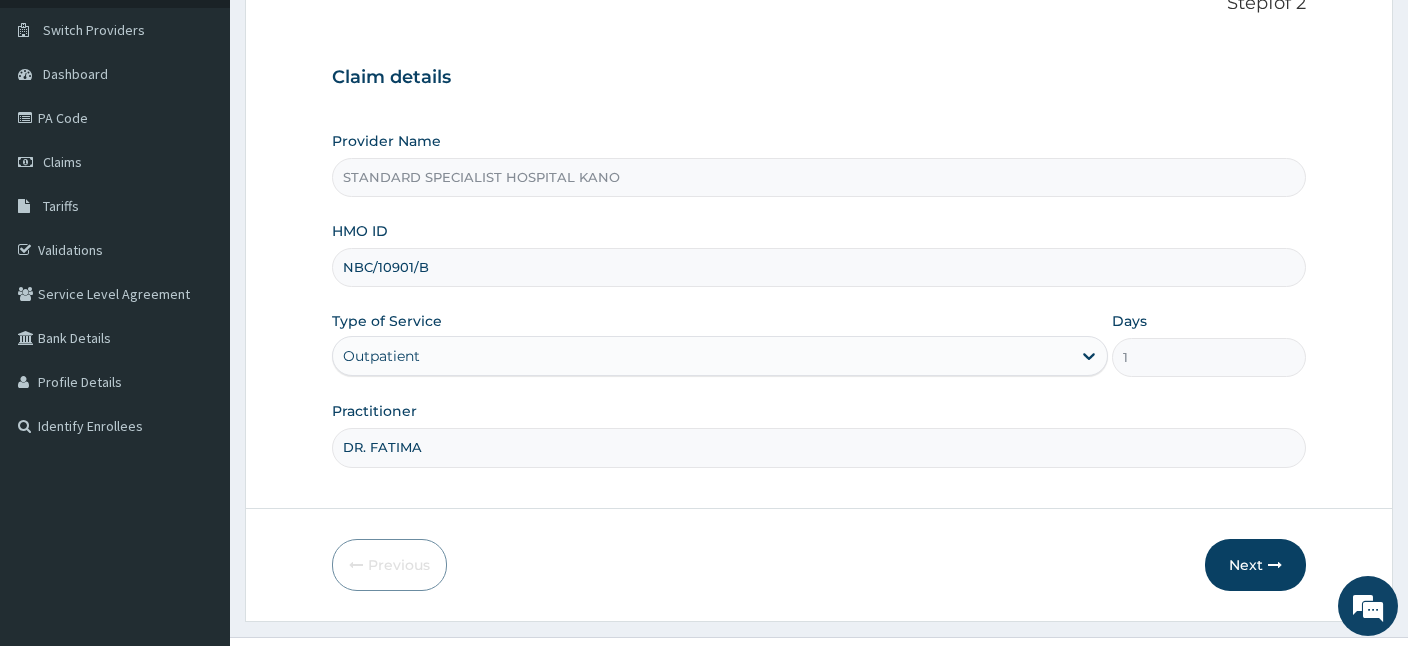 scroll, scrollTop: 184, scrollLeft: 0, axis: vertical 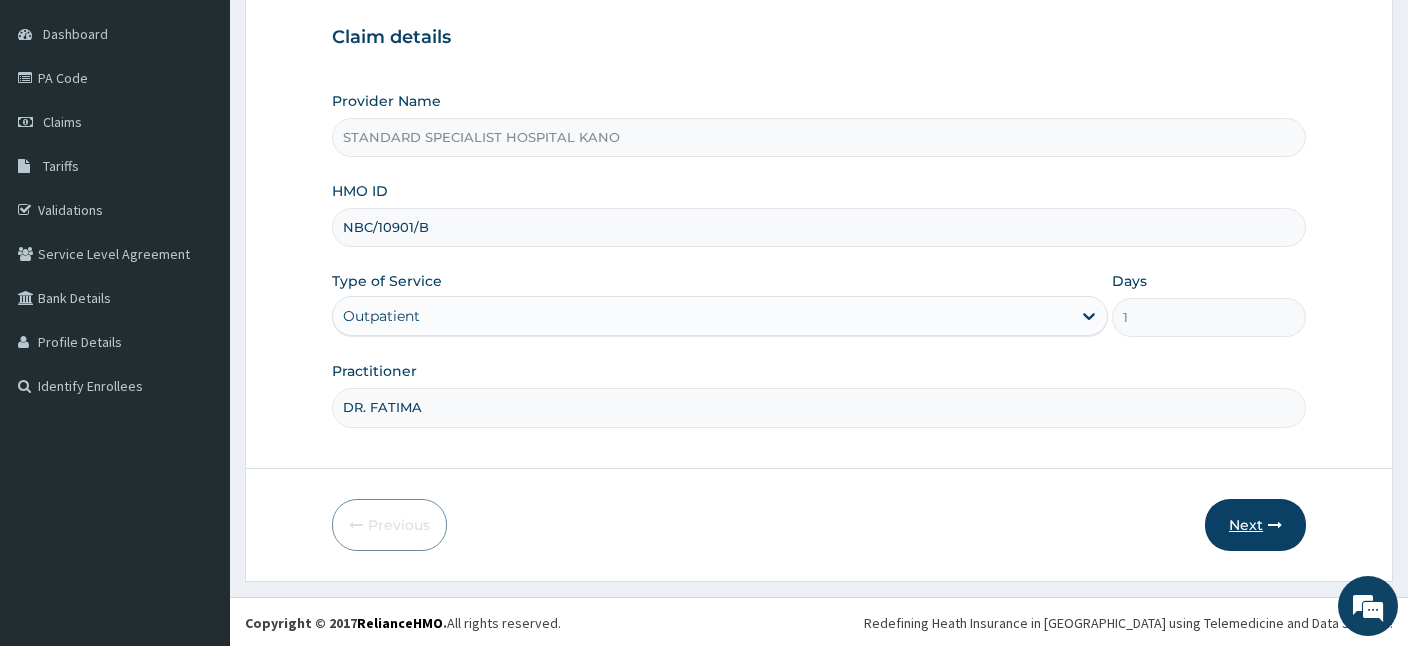 click on "Next" at bounding box center (1255, 525) 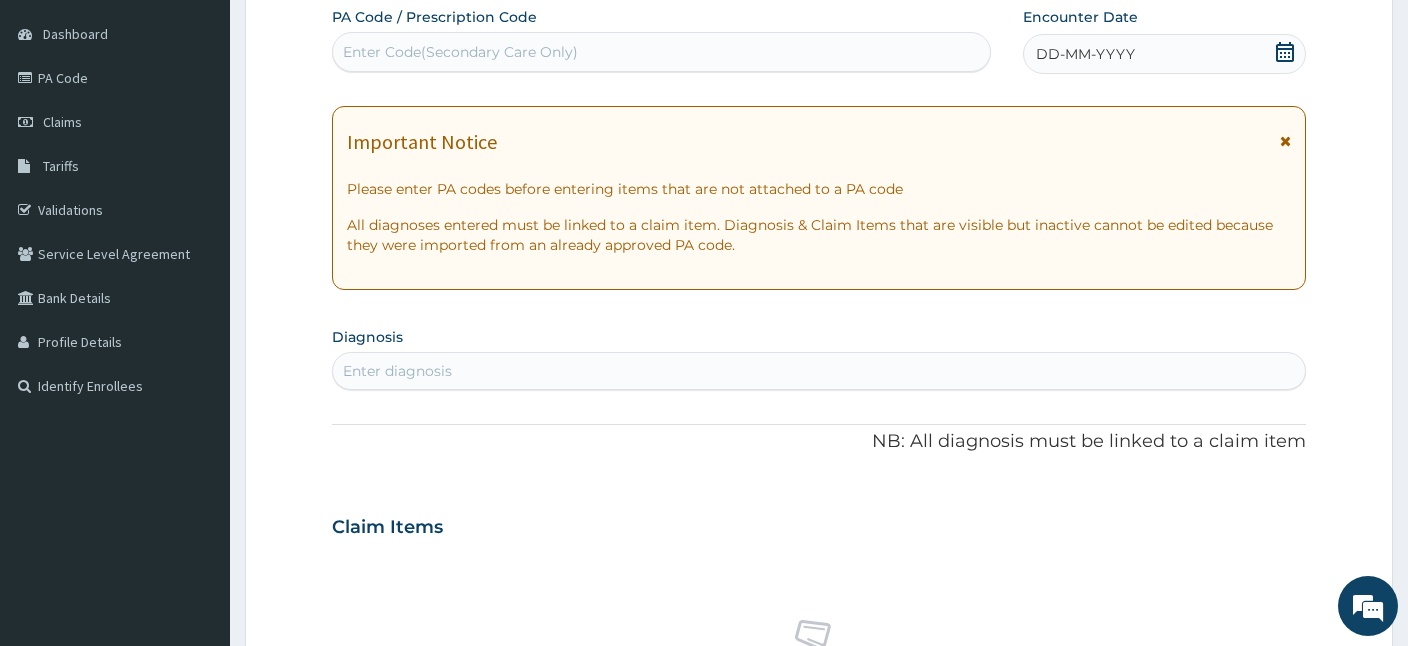 scroll, scrollTop: 0, scrollLeft: 0, axis: both 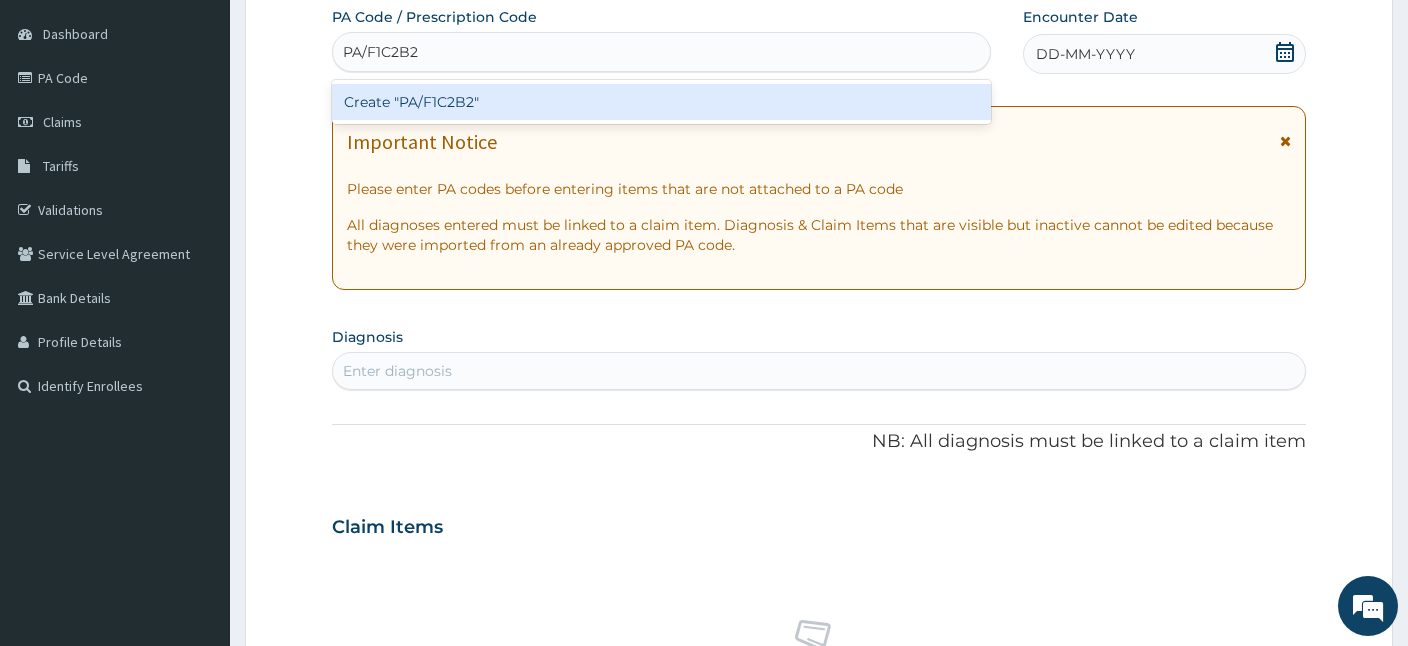 click on "Create "PA/F1C2B2"" at bounding box center [661, 102] 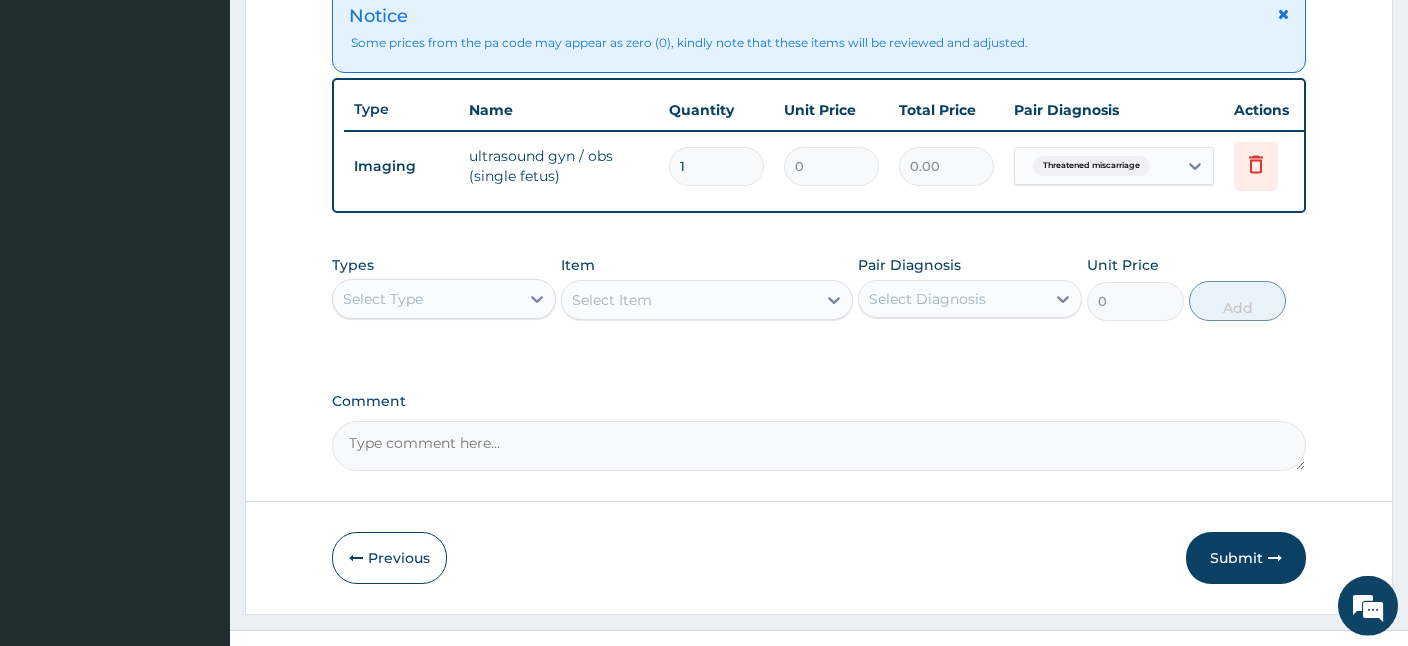 scroll, scrollTop: 786, scrollLeft: 0, axis: vertical 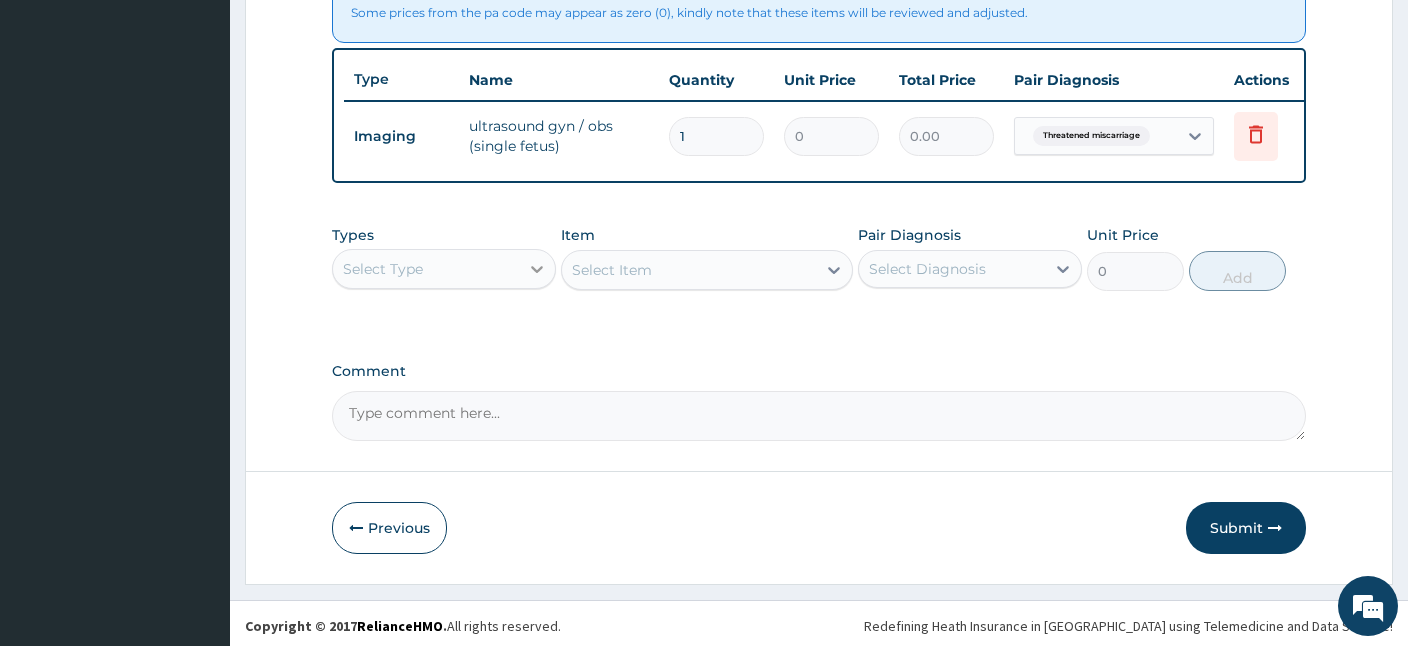 click 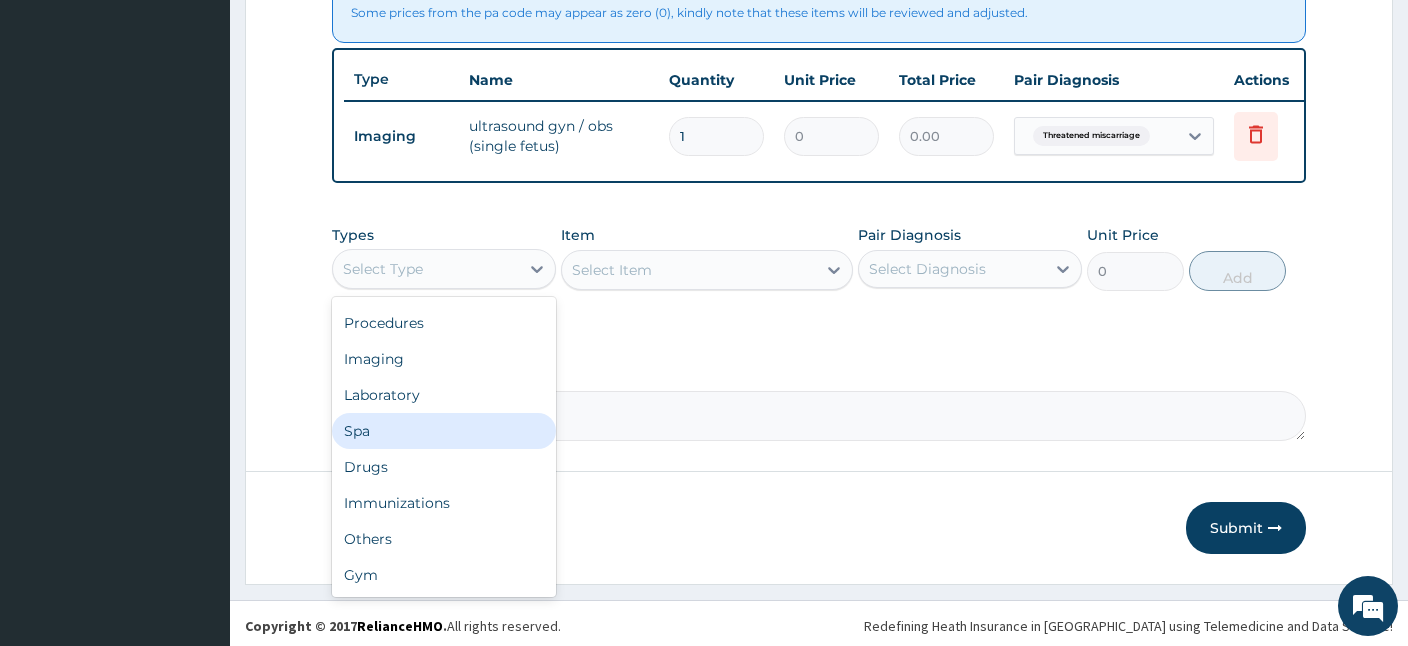 scroll, scrollTop: 0, scrollLeft: 0, axis: both 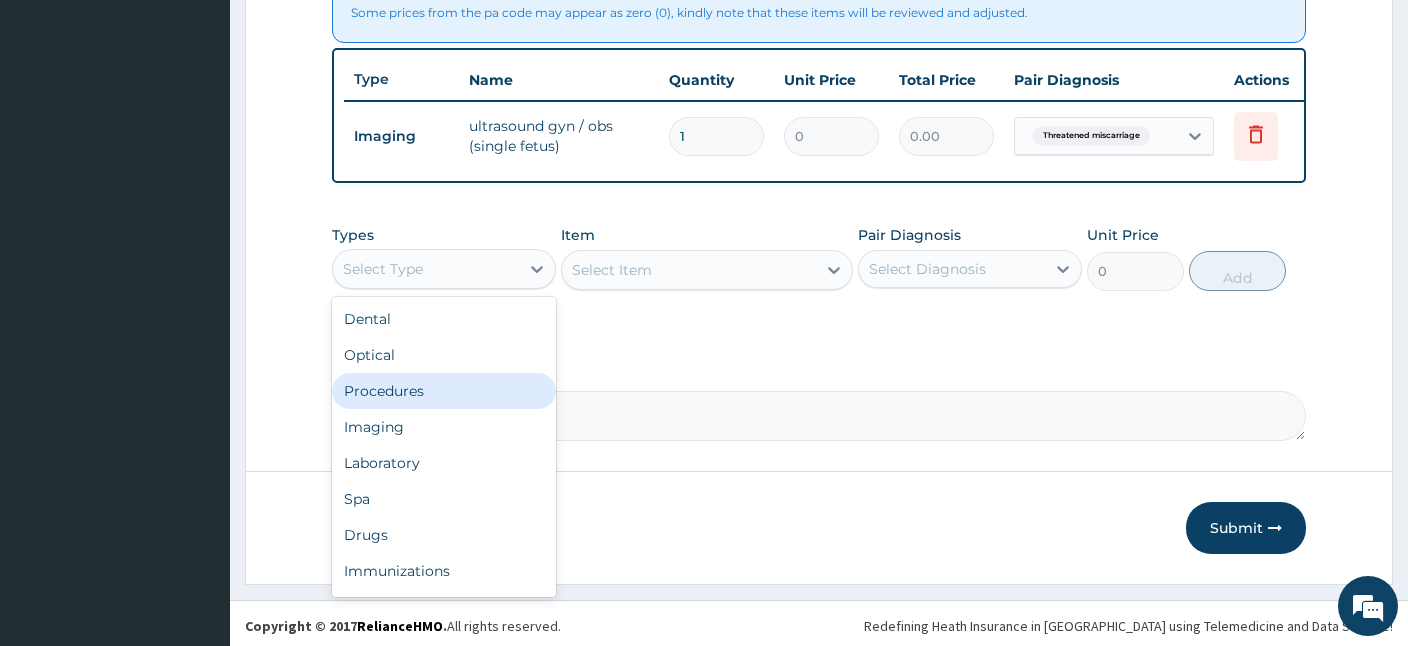 click on "Procedures" at bounding box center [444, 391] 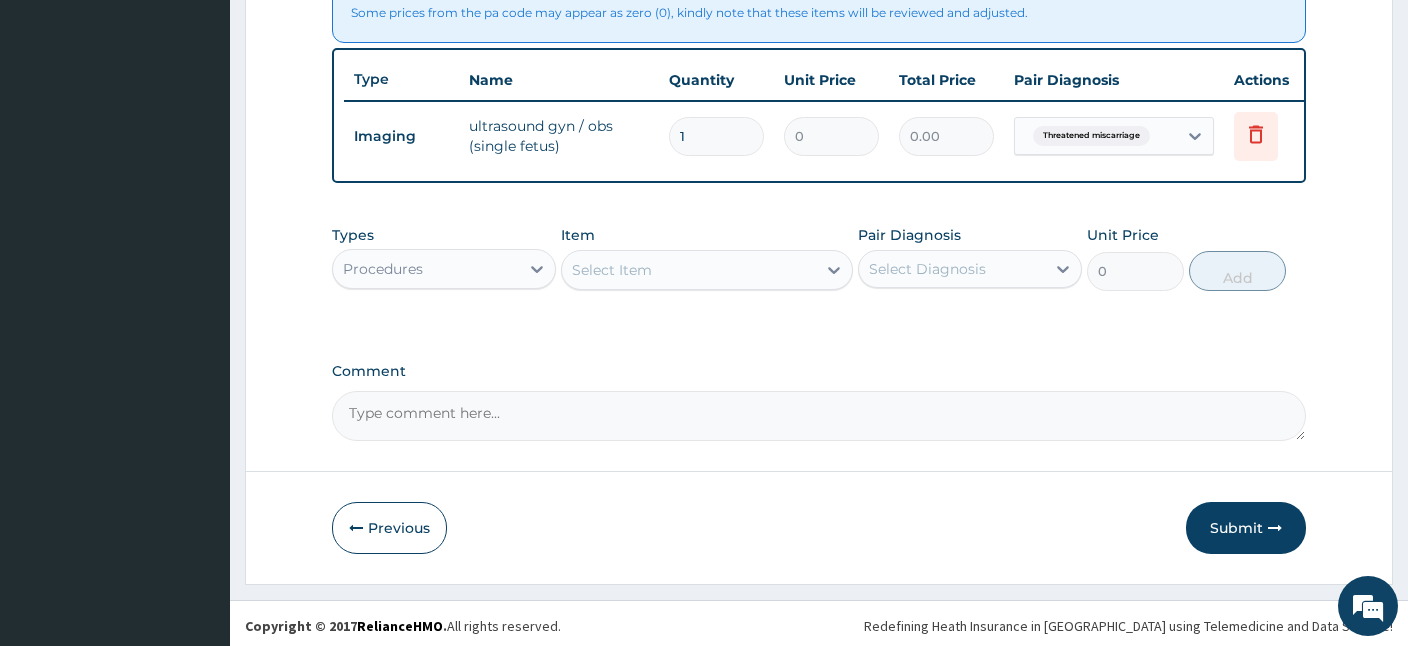 click on "Select Item" at bounding box center [689, 270] 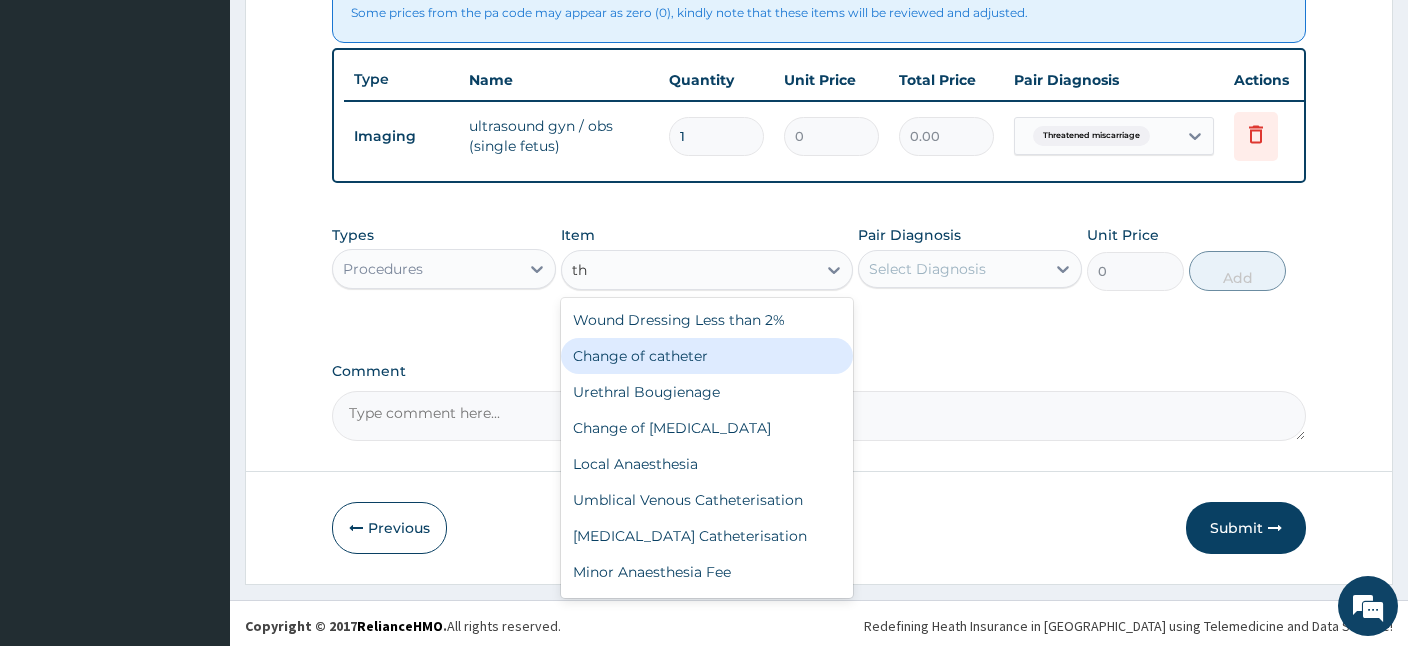 type on "t" 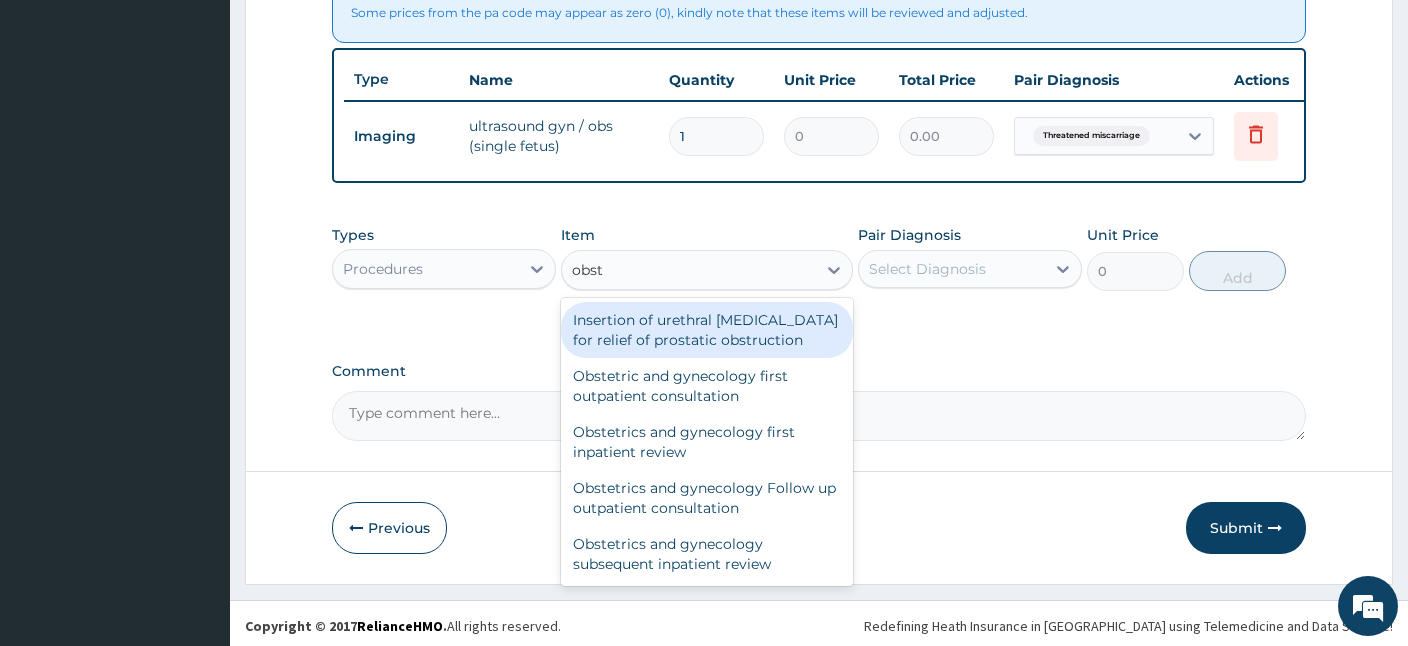 type on "obst" 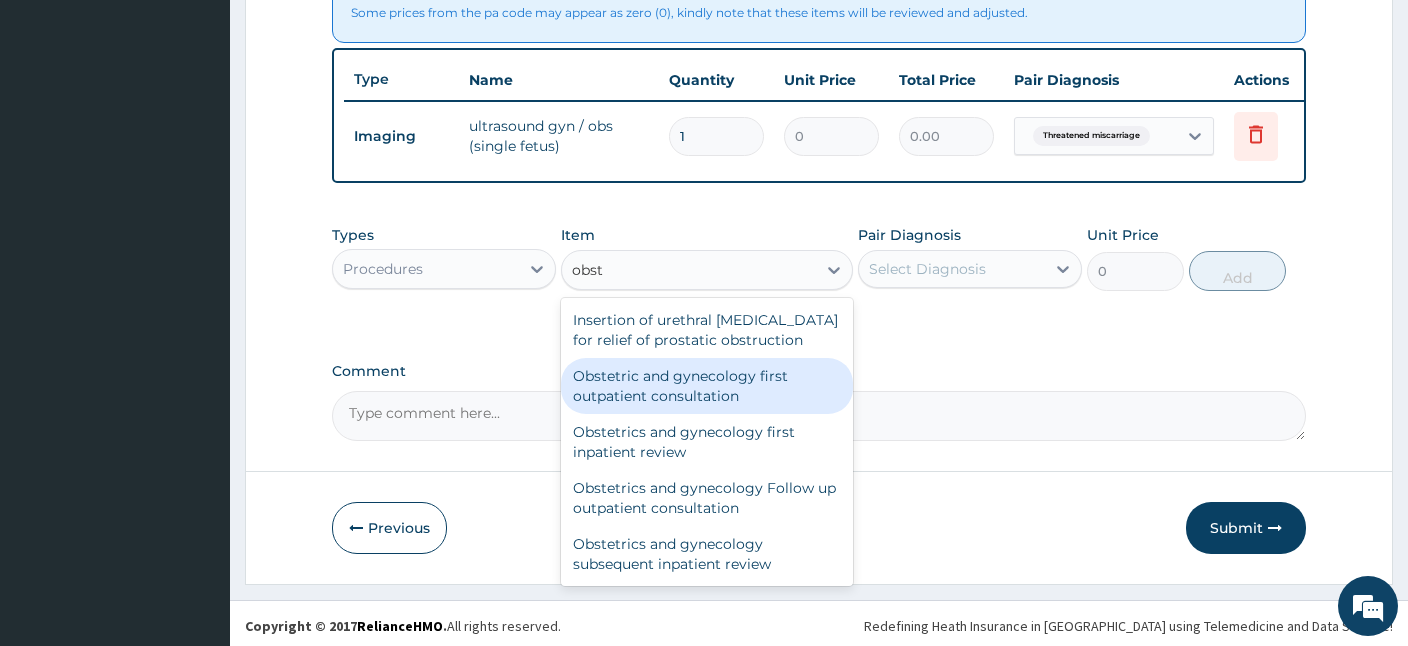 click on "Obstetric and gynecology first outpatient consultation" at bounding box center [707, 386] 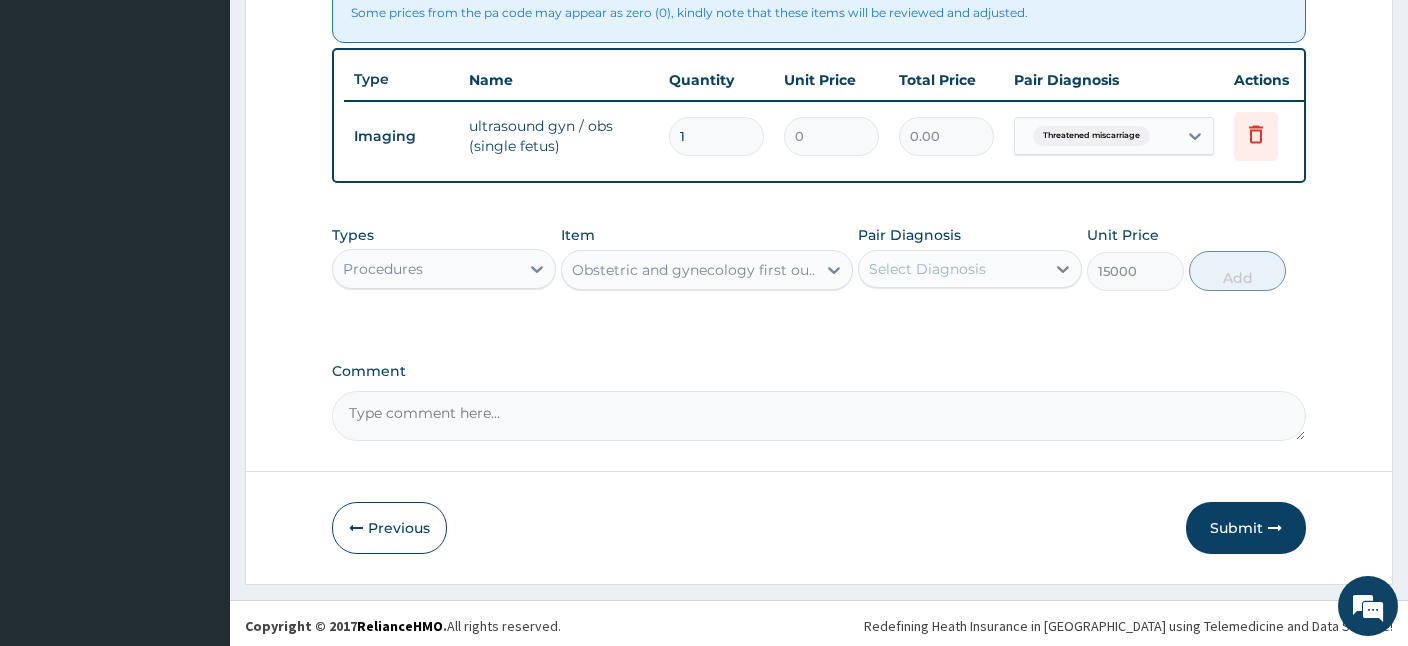 click on "Select Diagnosis" at bounding box center (970, 269) 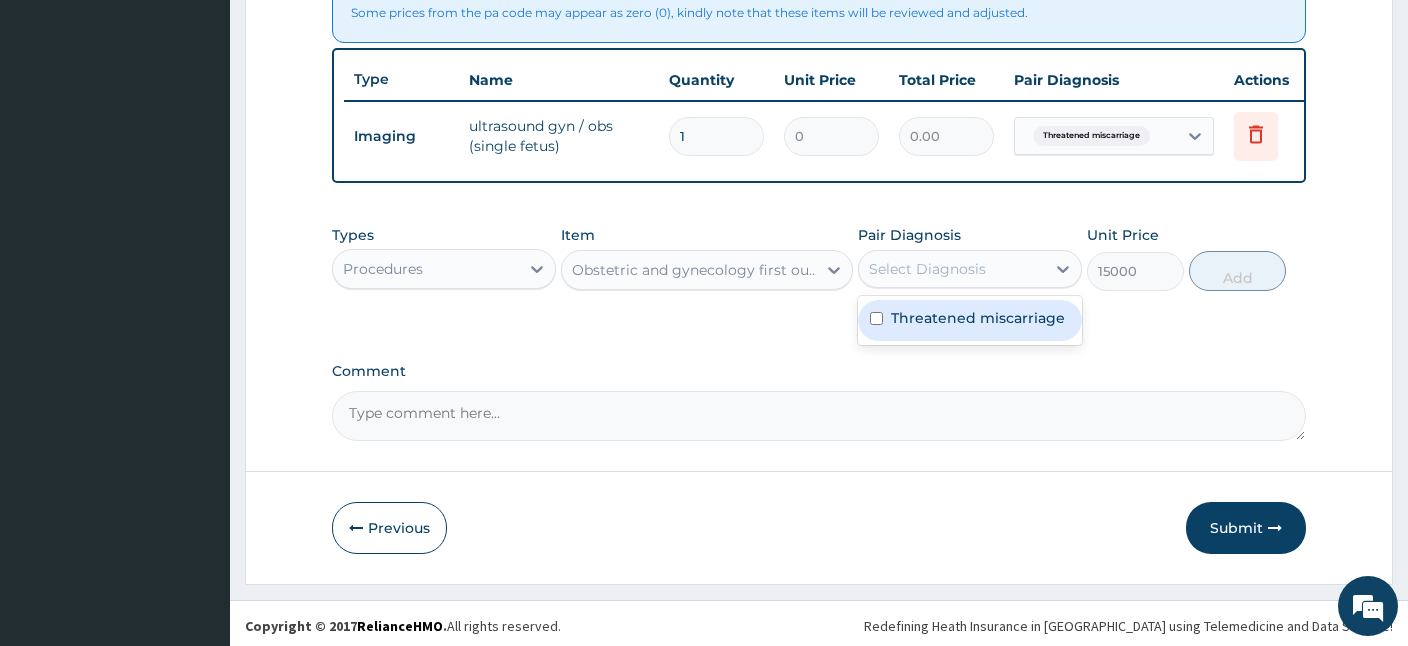 click on "Threatened miscarriage" at bounding box center [978, 318] 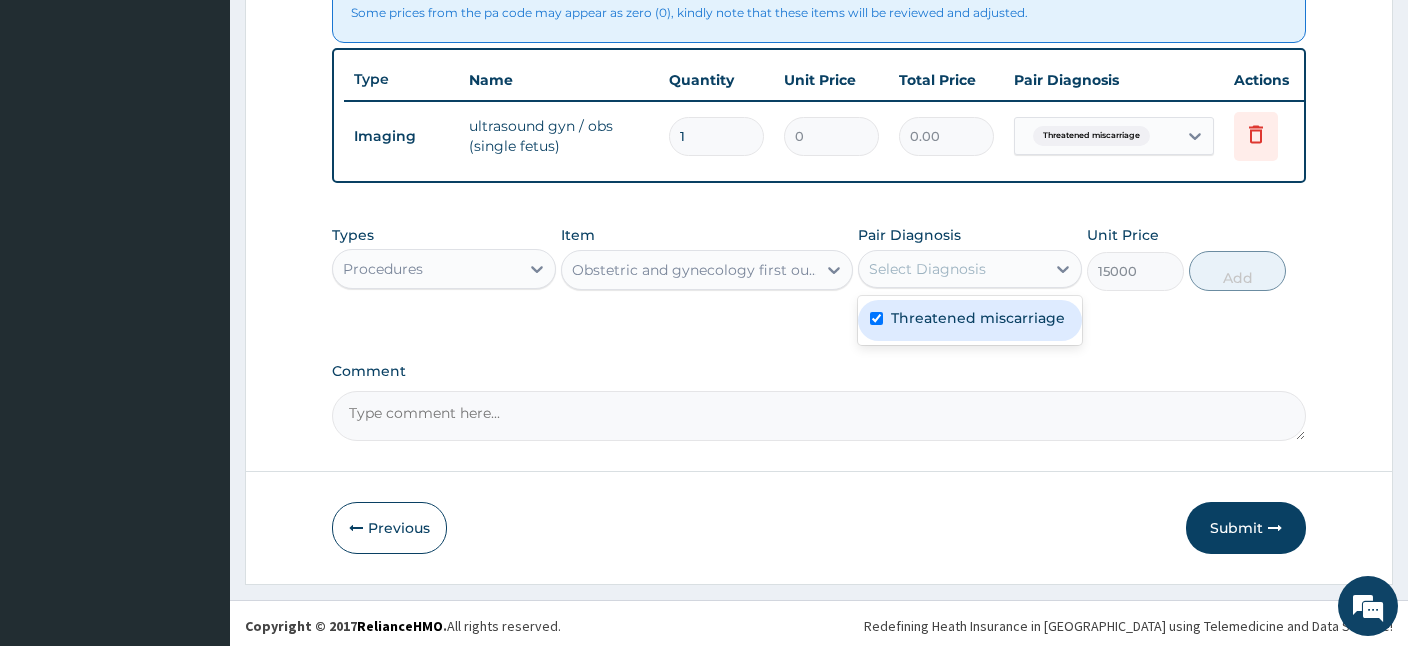 checkbox on "true" 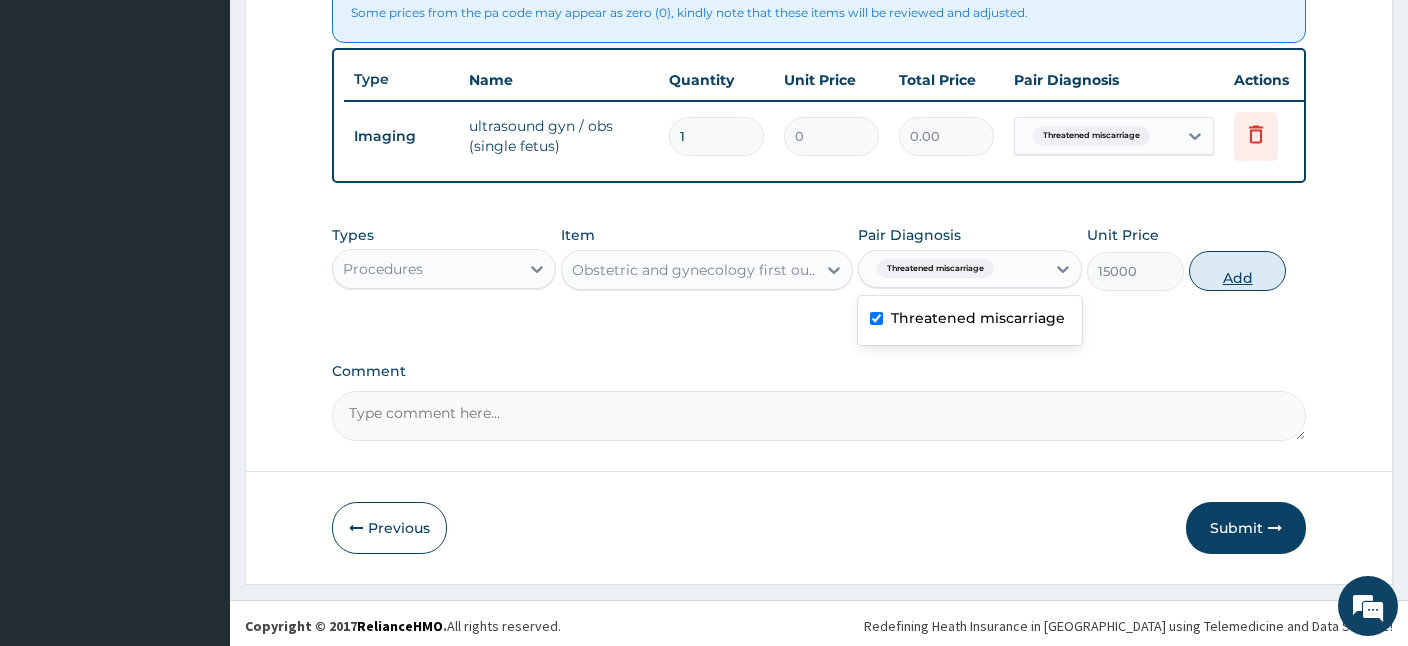 click on "Add" at bounding box center (1237, 271) 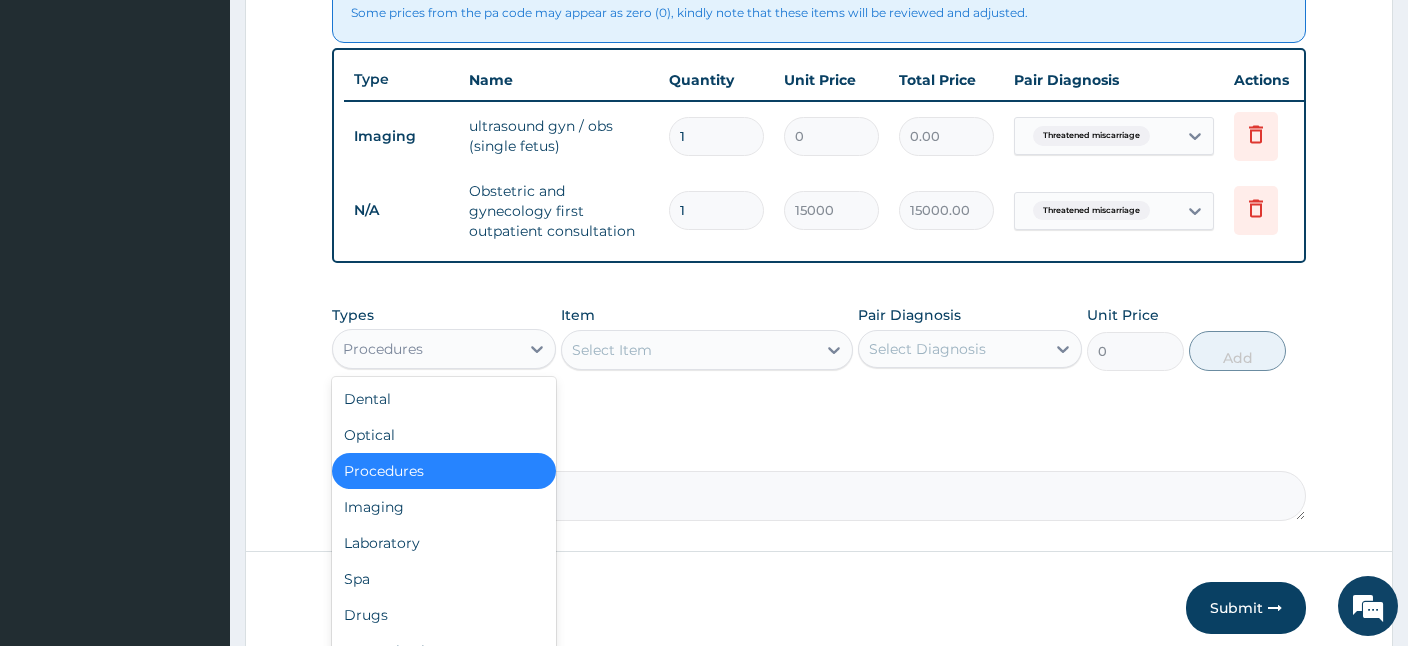 click on "Procedures" at bounding box center [426, 349] 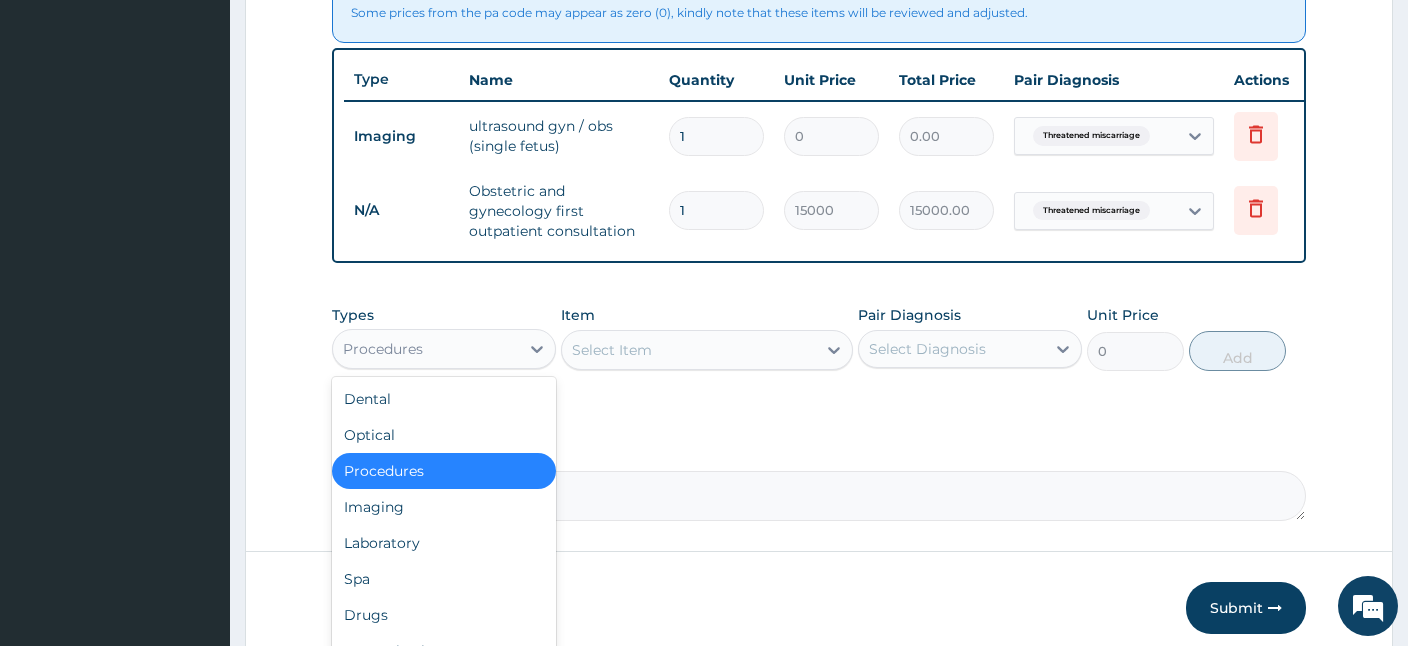 scroll, scrollTop: 68, scrollLeft: 0, axis: vertical 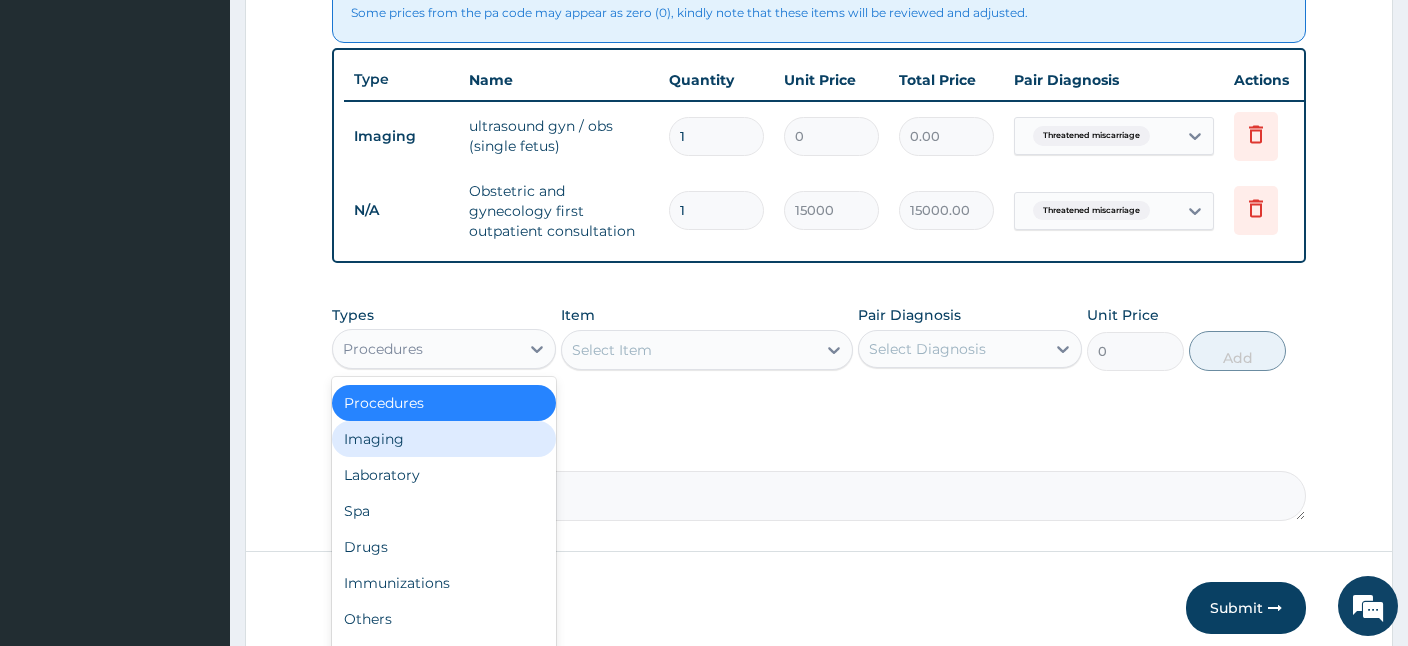 click on "Imaging" at bounding box center [444, 439] 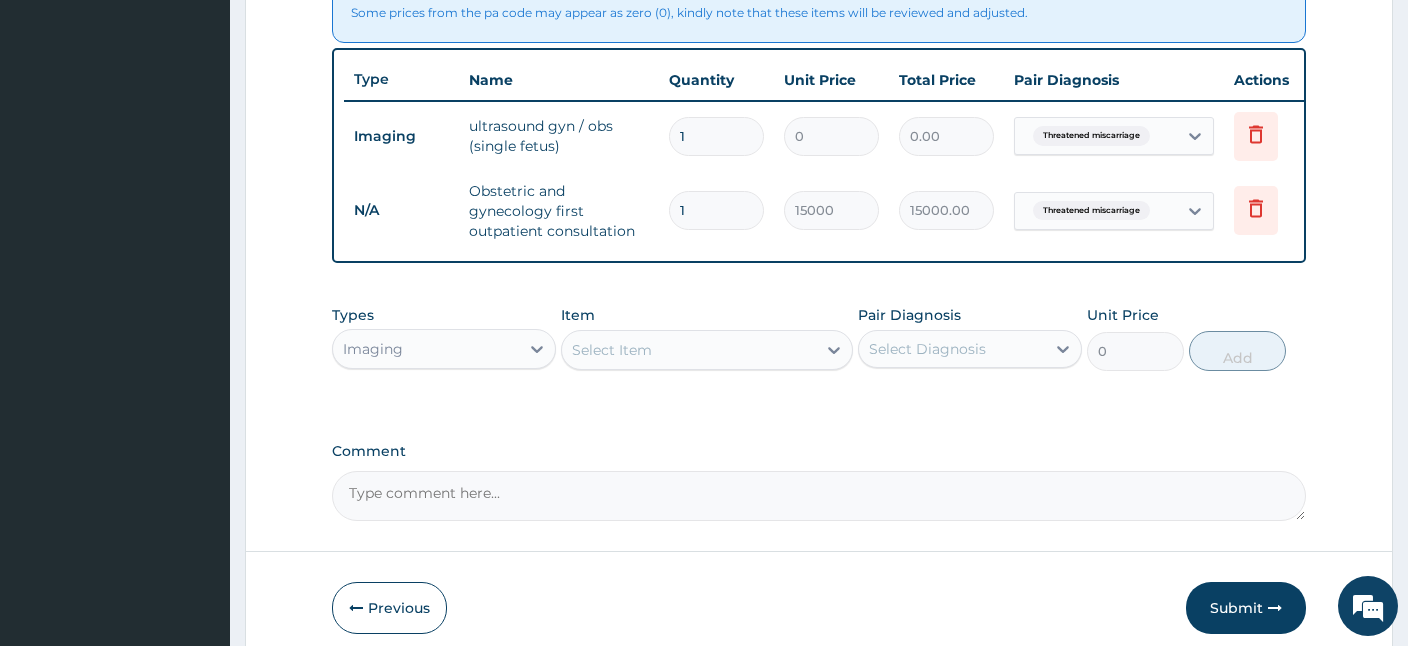 click on "Select Item" at bounding box center (689, 350) 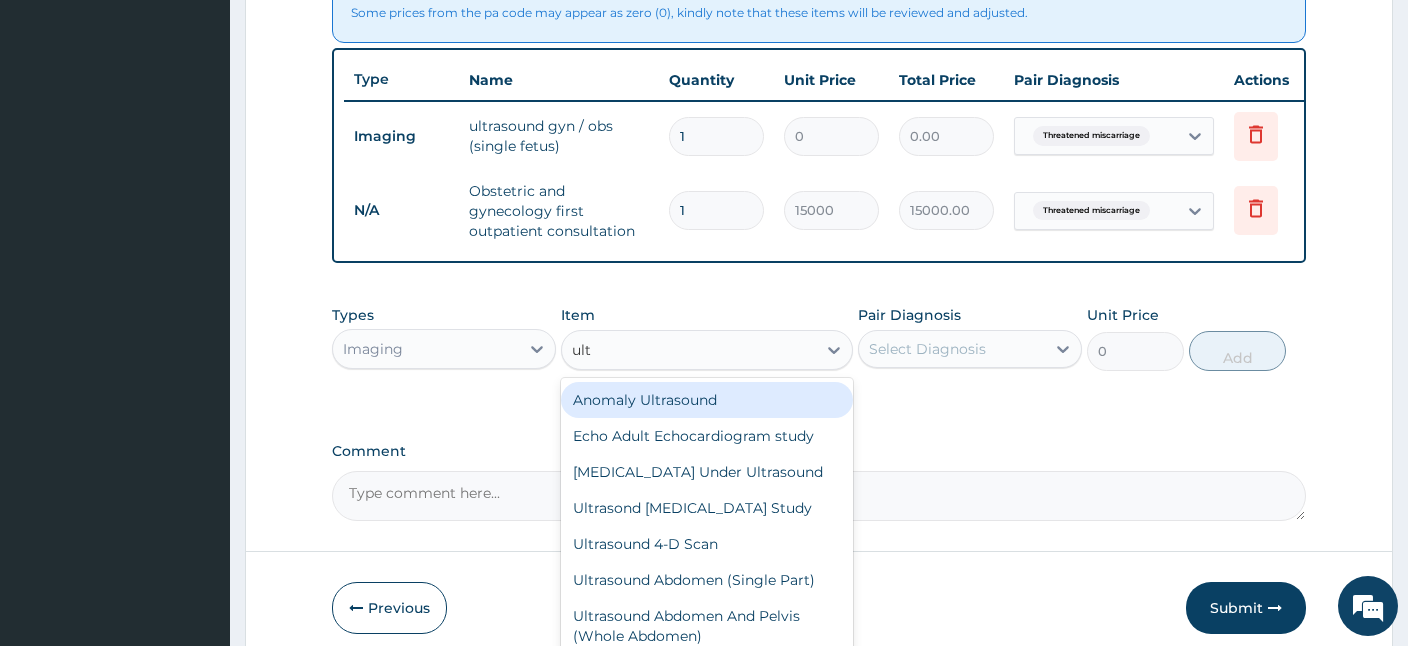type on "ultr" 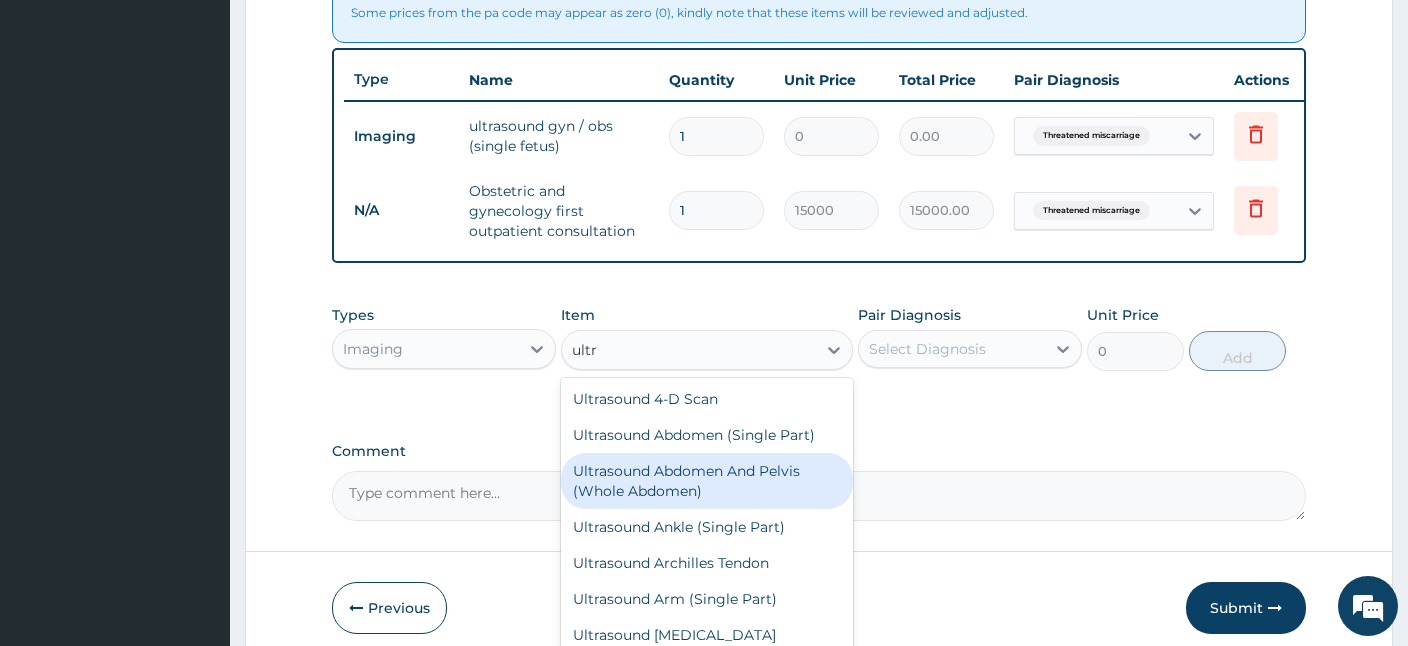 scroll, scrollTop: 0, scrollLeft: 0, axis: both 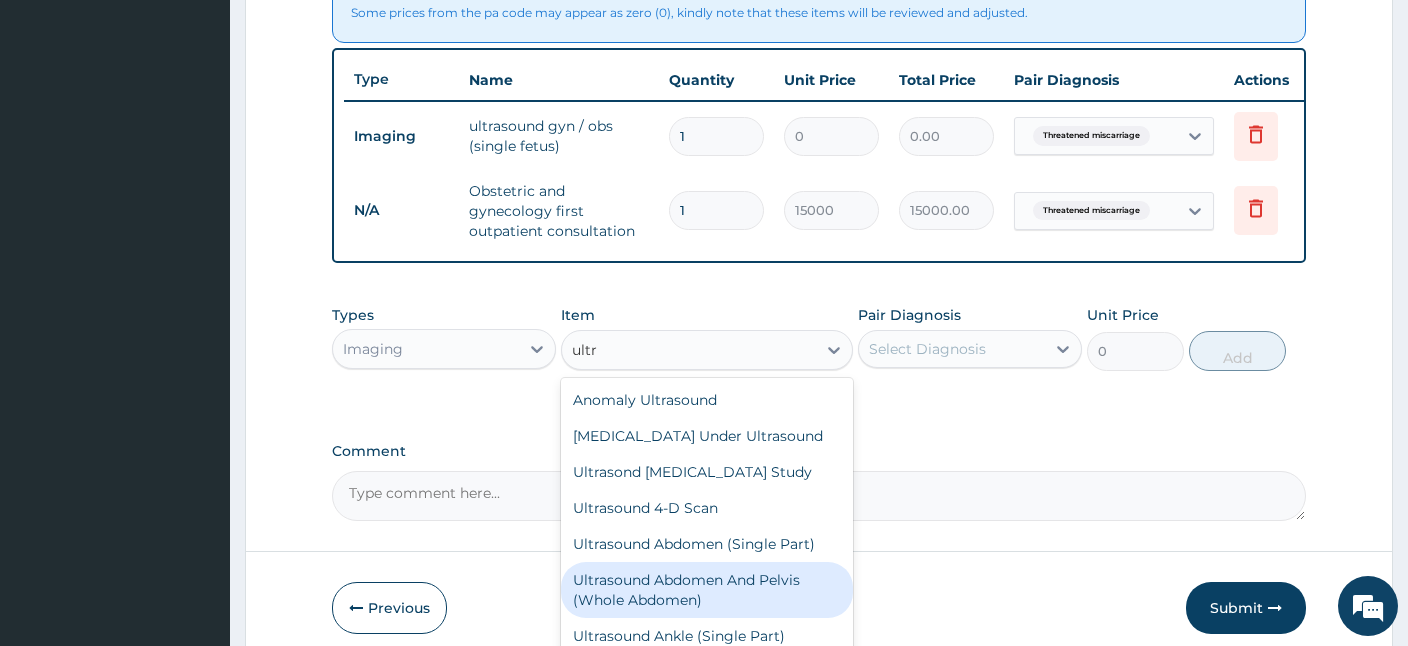click on "Ultrasound Abdomen And Pelvis (Whole Abdomen)" at bounding box center [707, 590] 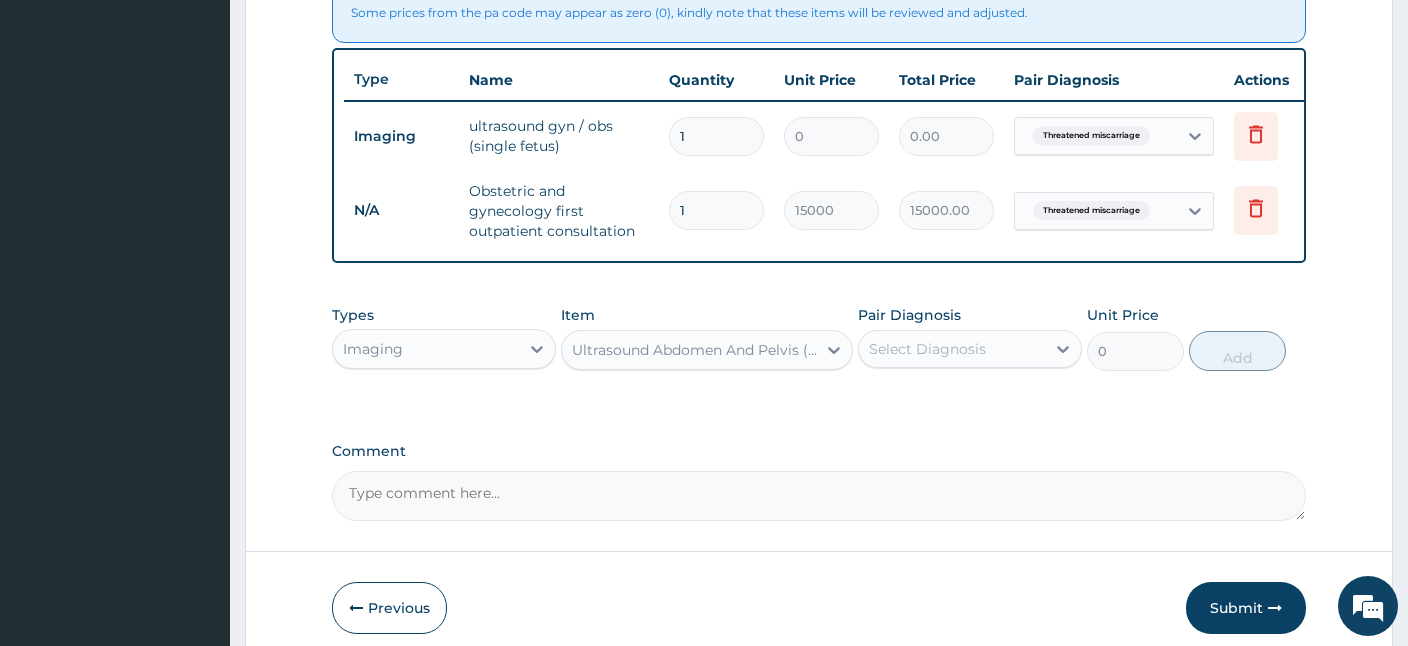 type 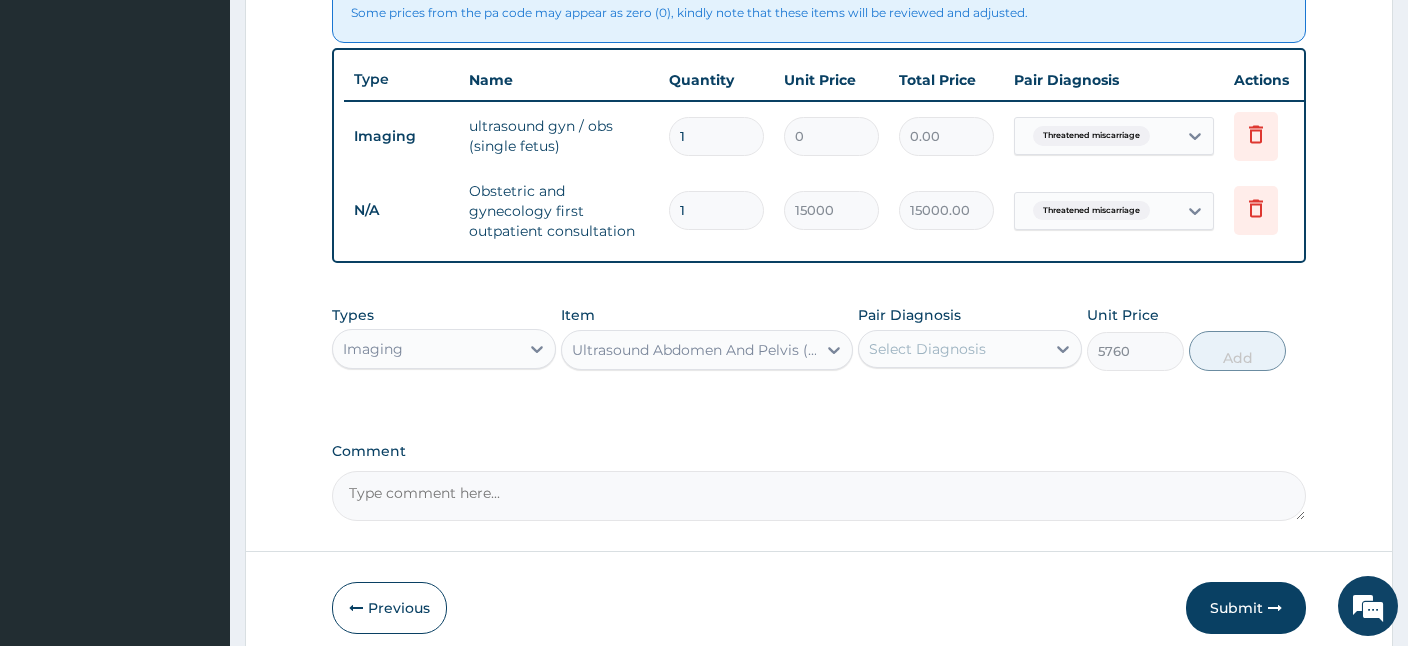 drag, startPoint x: 961, startPoint y: 351, endPoint x: 969, endPoint y: 363, distance: 14.422205 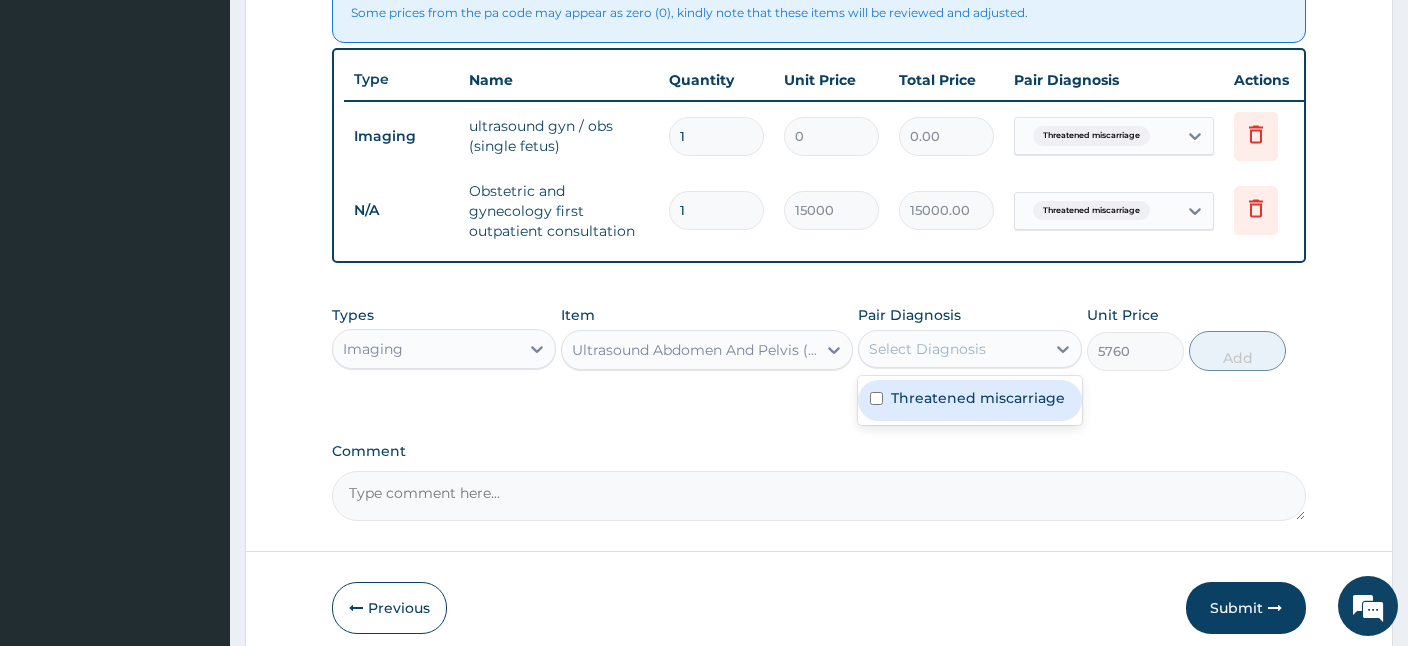 click on "Threatened miscarriage" at bounding box center (978, 398) 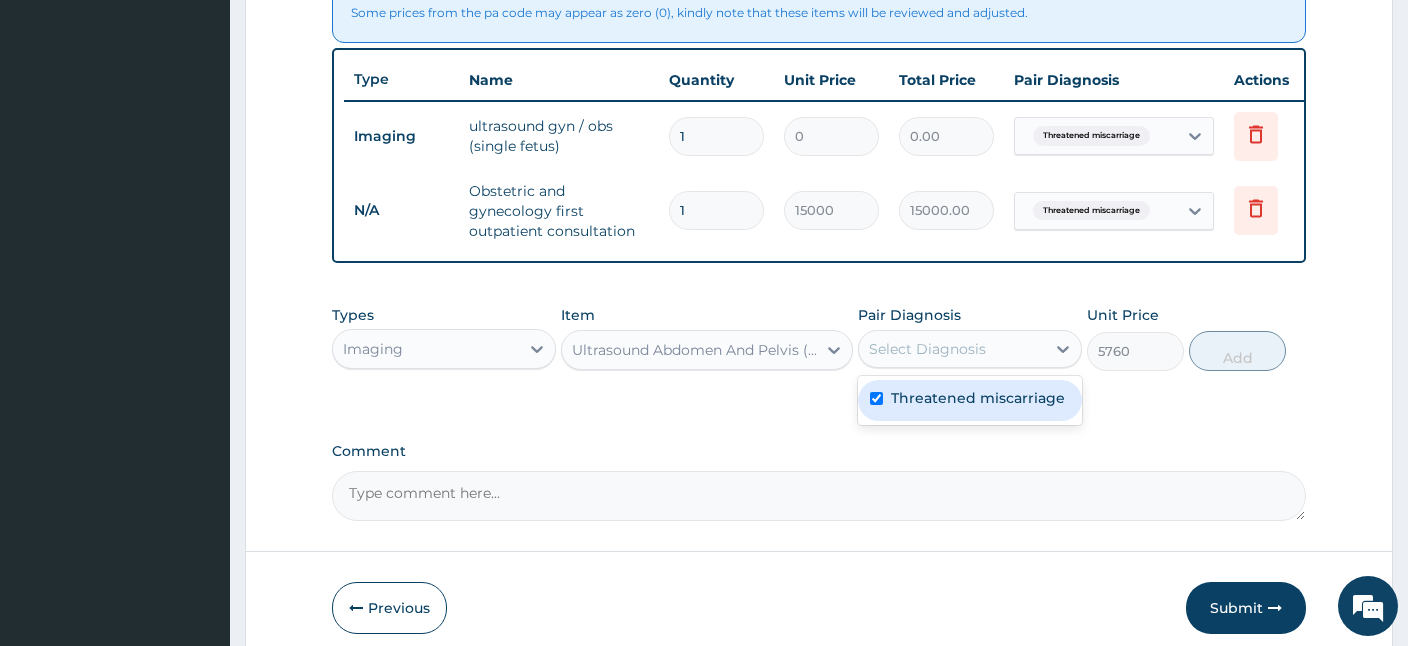 checkbox on "true" 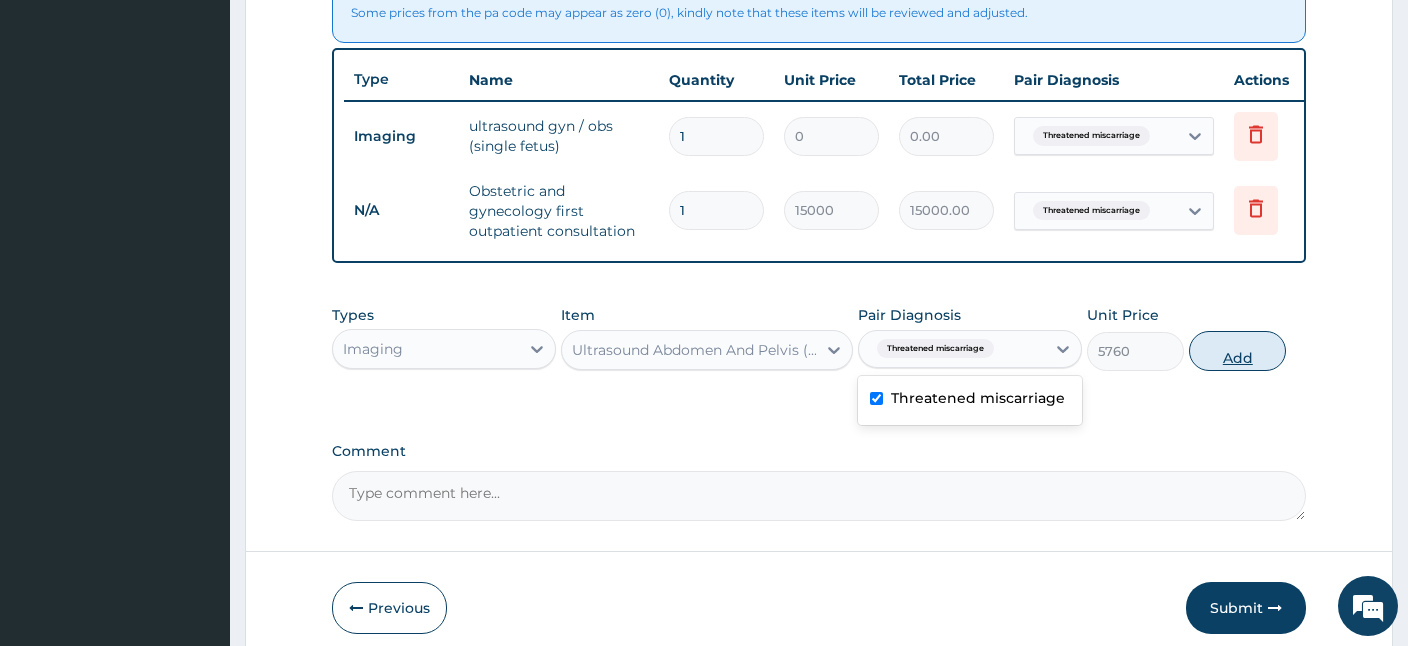 click on "Add" at bounding box center (1237, 351) 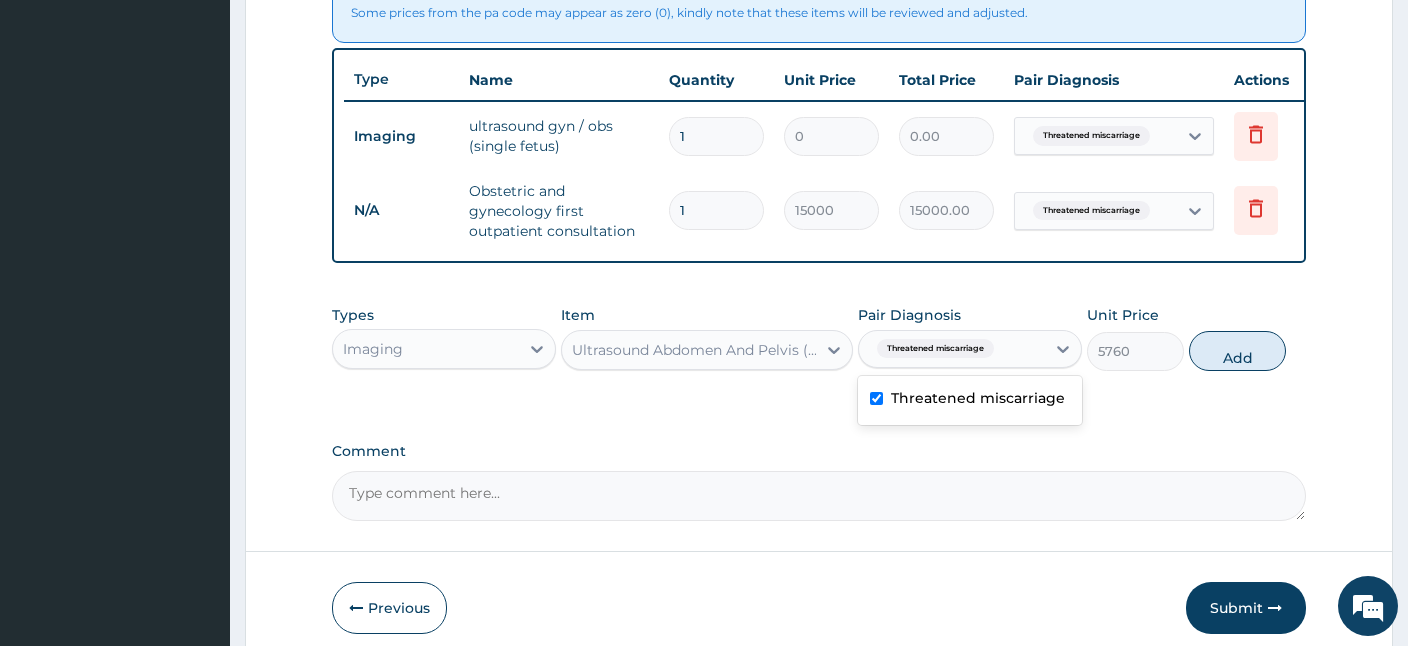 type on "0" 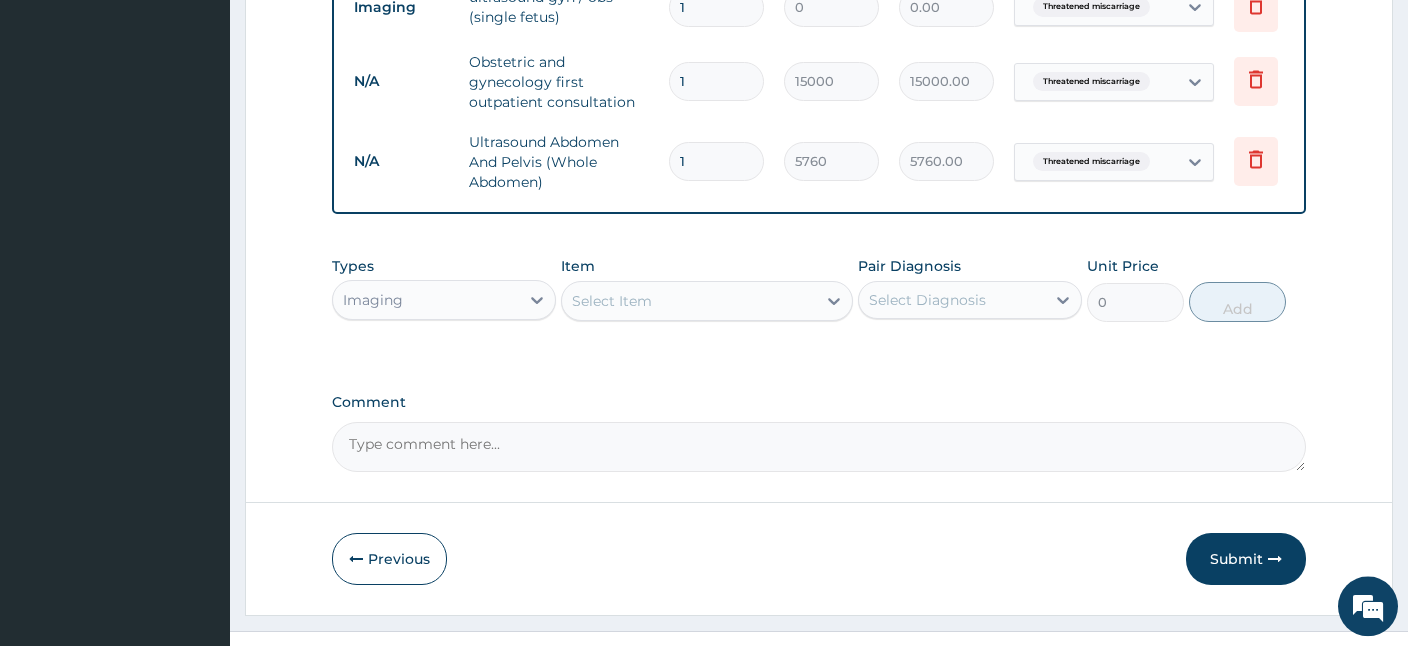 scroll, scrollTop: 946, scrollLeft: 0, axis: vertical 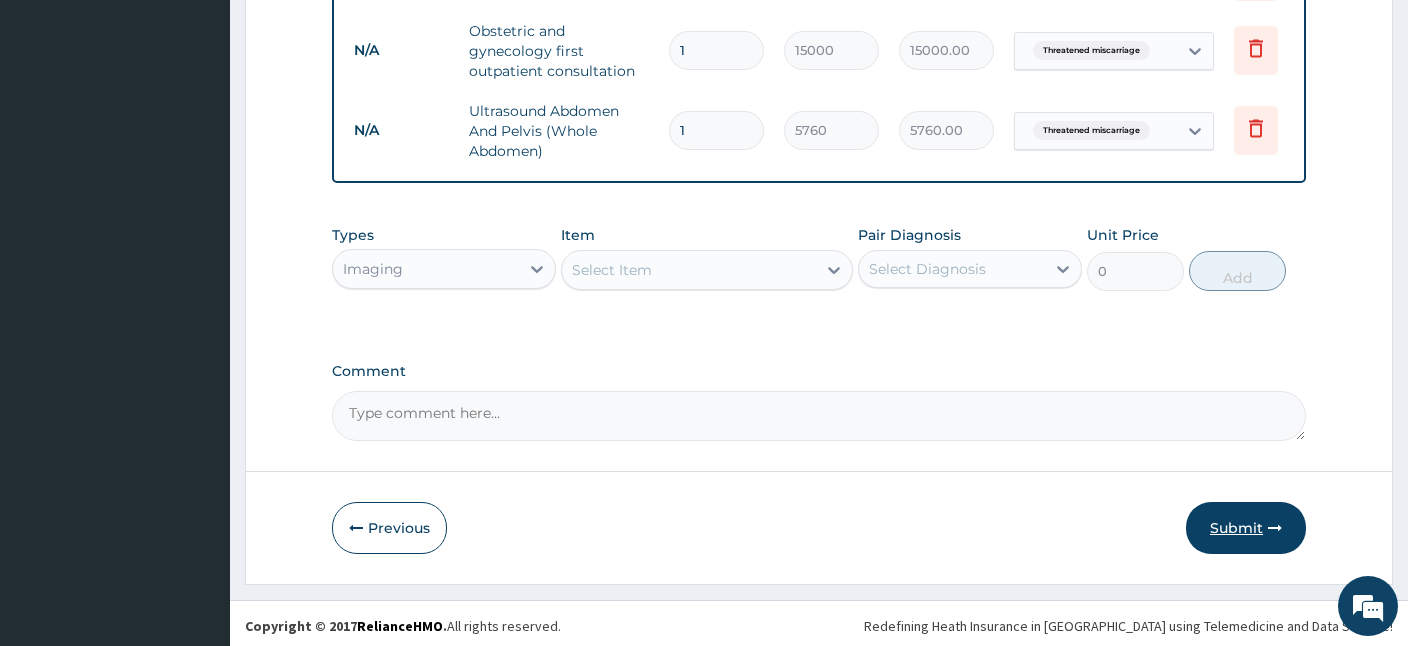 click on "Submit" at bounding box center (1246, 528) 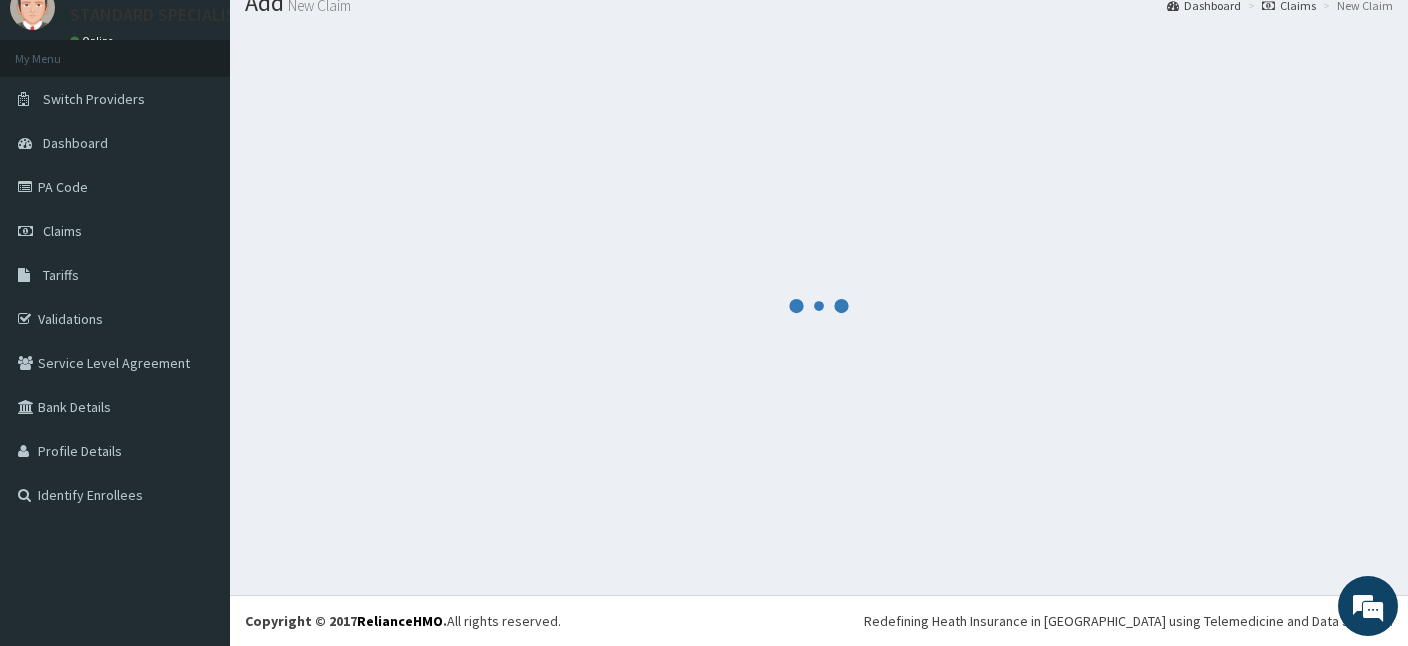 scroll, scrollTop: 75, scrollLeft: 0, axis: vertical 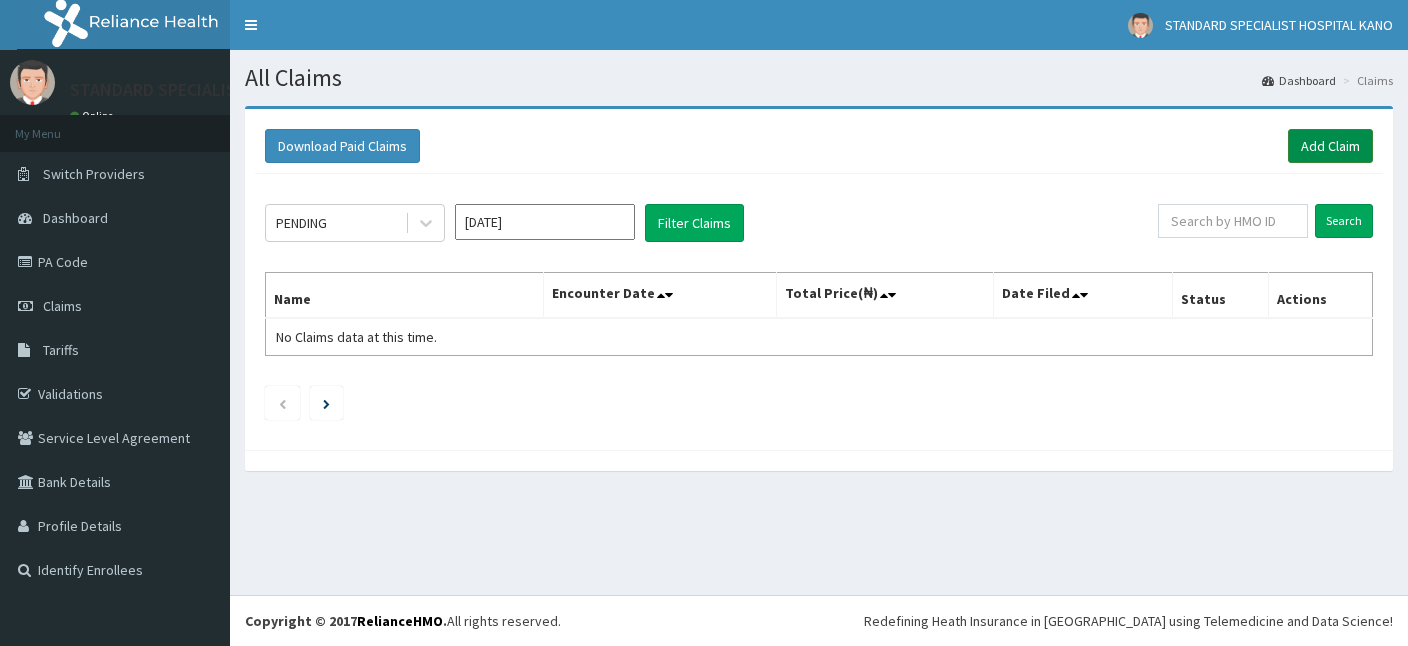 click on "Add Claim" at bounding box center (1330, 146) 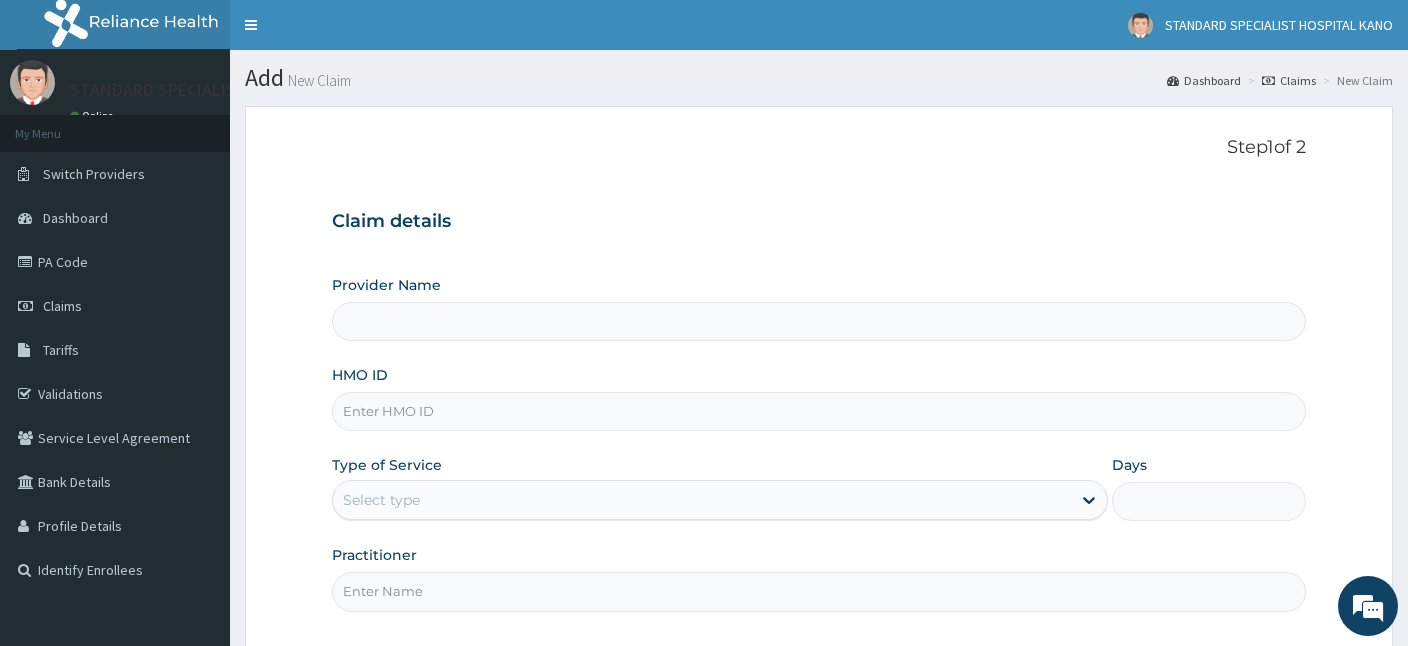 click on "HMO ID" at bounding box center (819, 411) 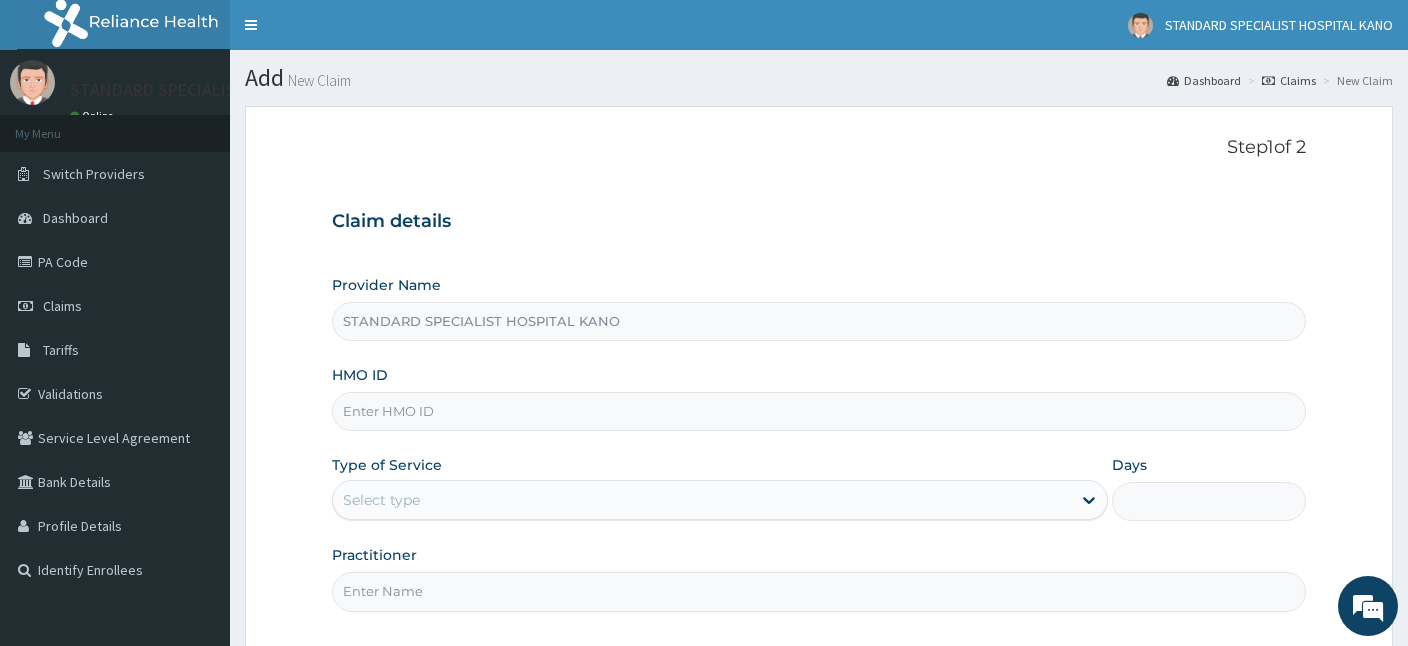 scroll, scrollTop: 0, scrollLeft: 0, axis: both 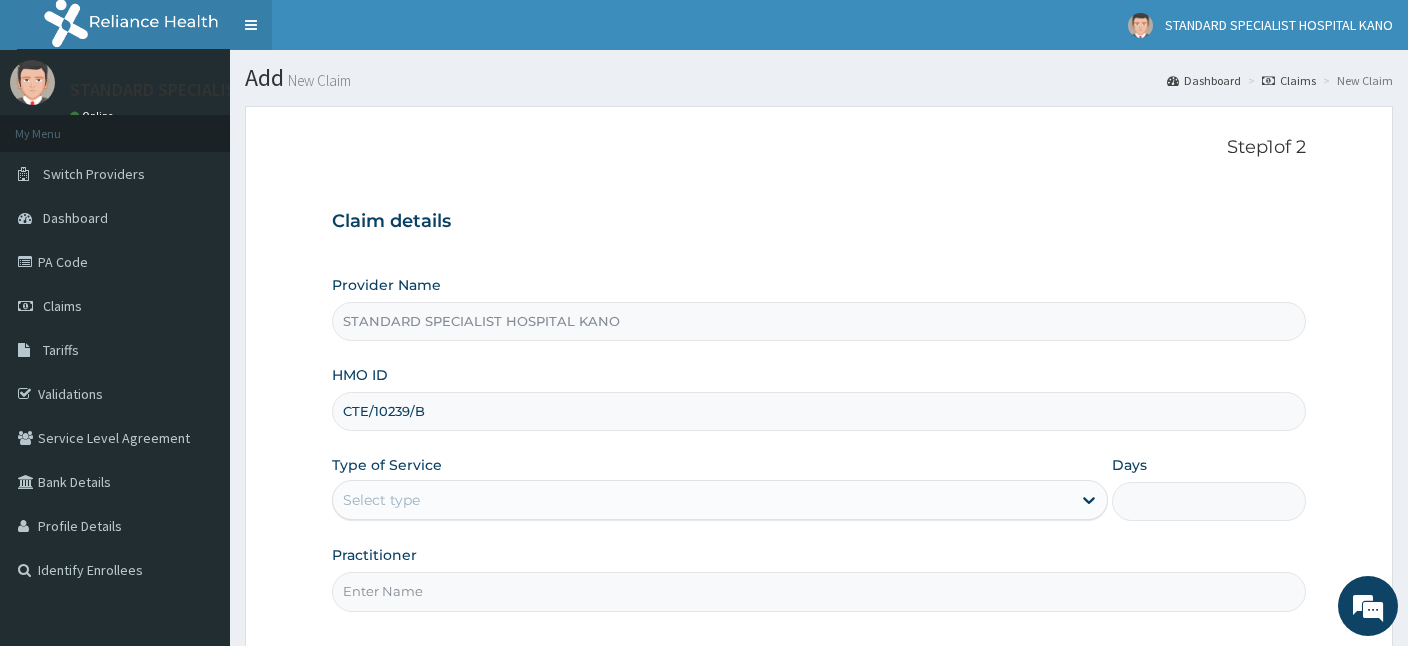 type on "CTE/10239/B" 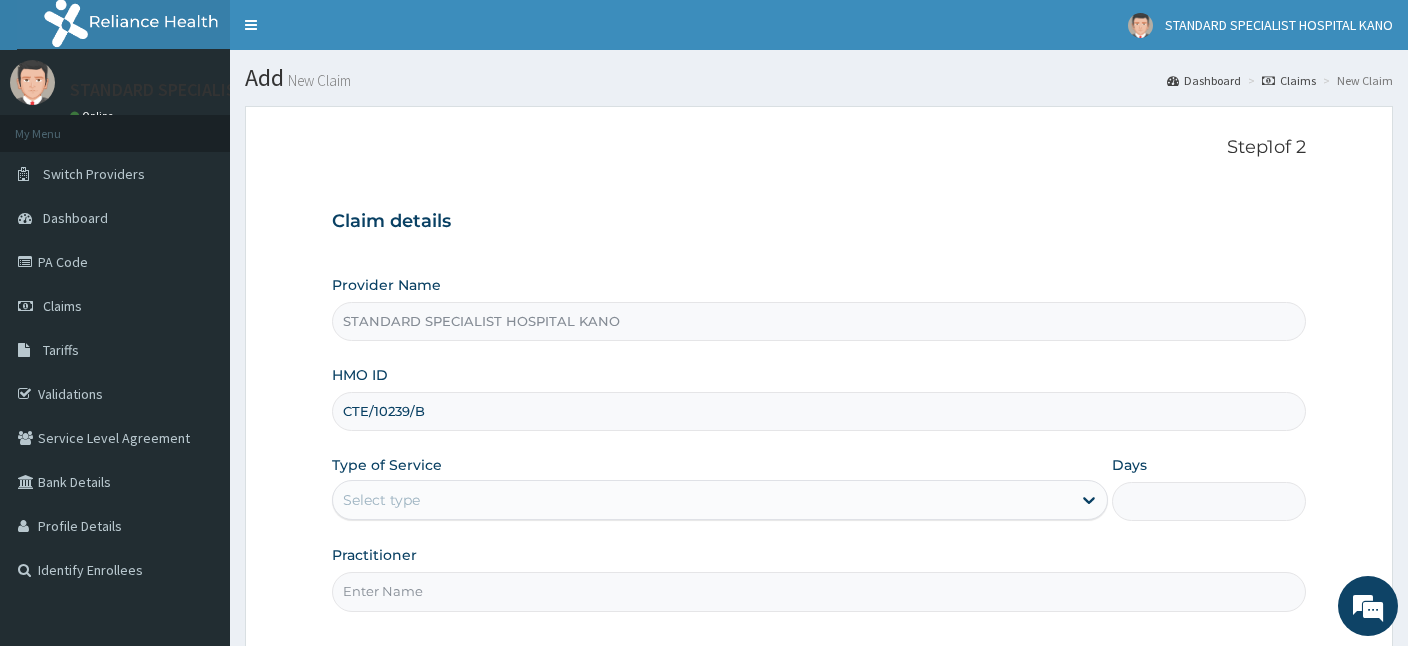drag, startPoint x: 401, startPoint y: 504, endPoint x: 405, endPoint y: 517, distance: 13.601471 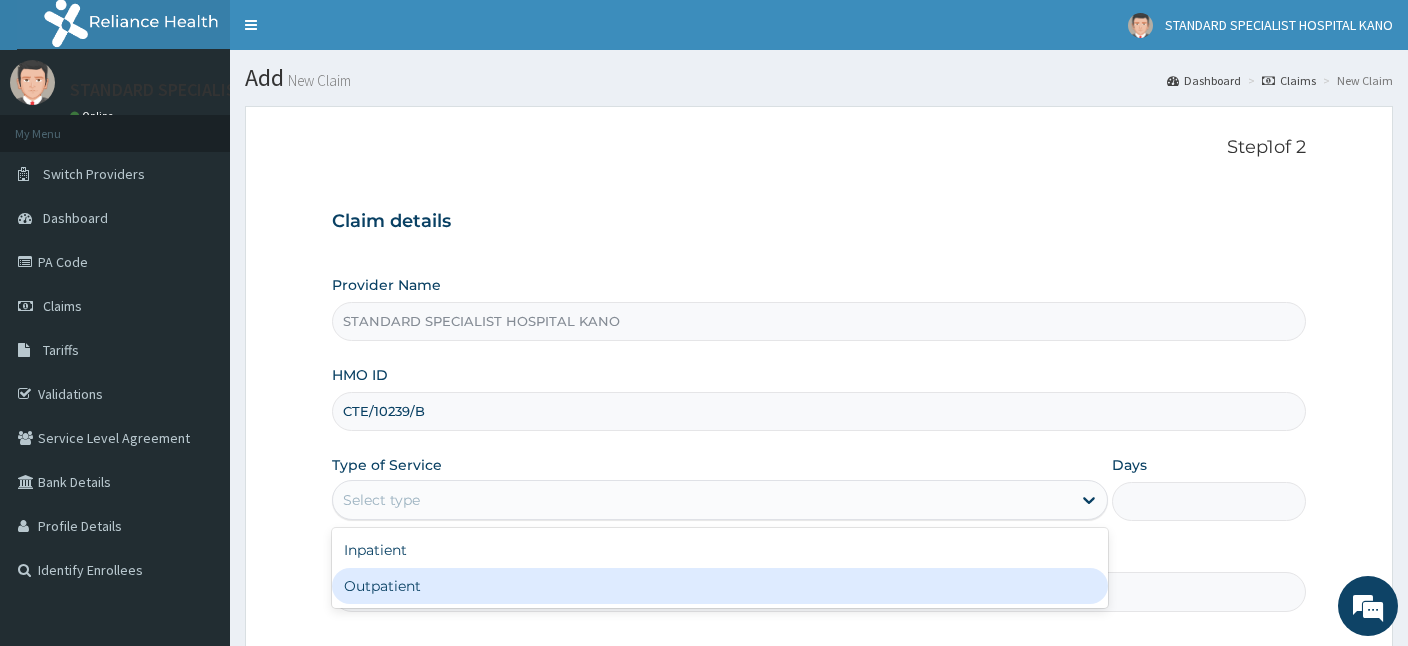 click on "Outpatient" at bounding box center (720, 586) 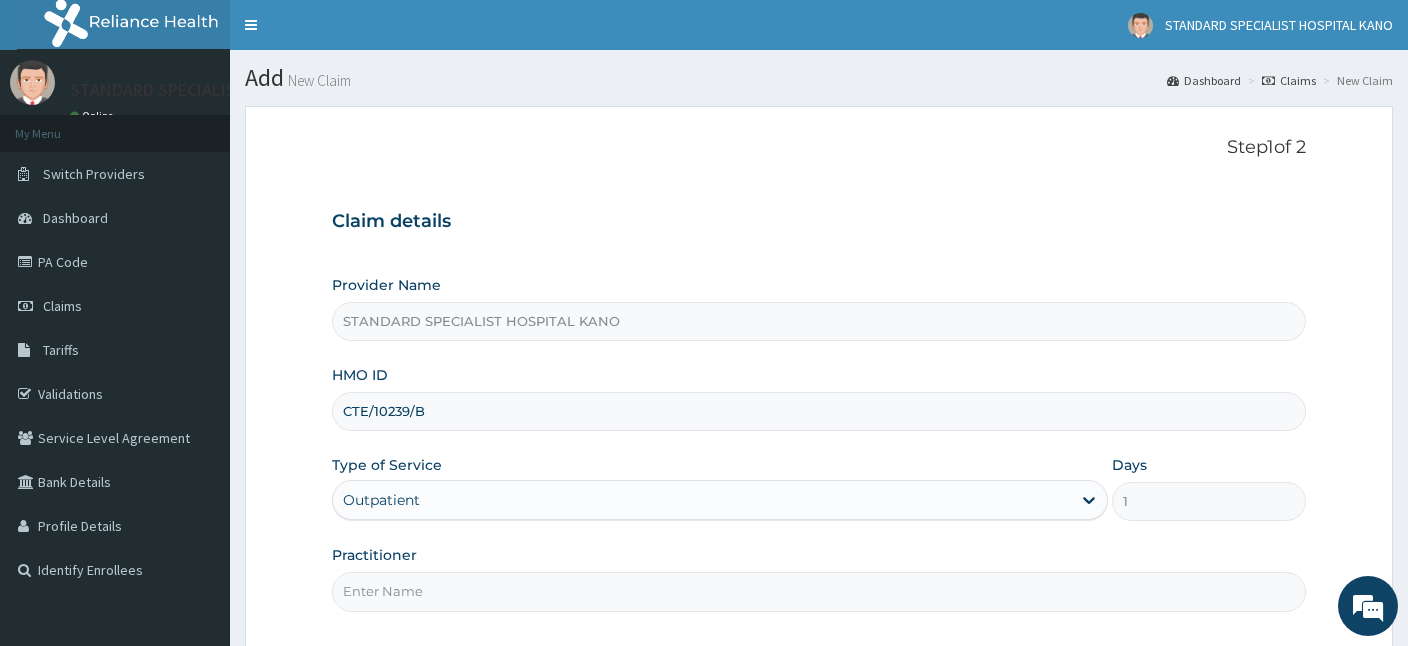 click on "Practitioner" at bounding box center [819, 591] 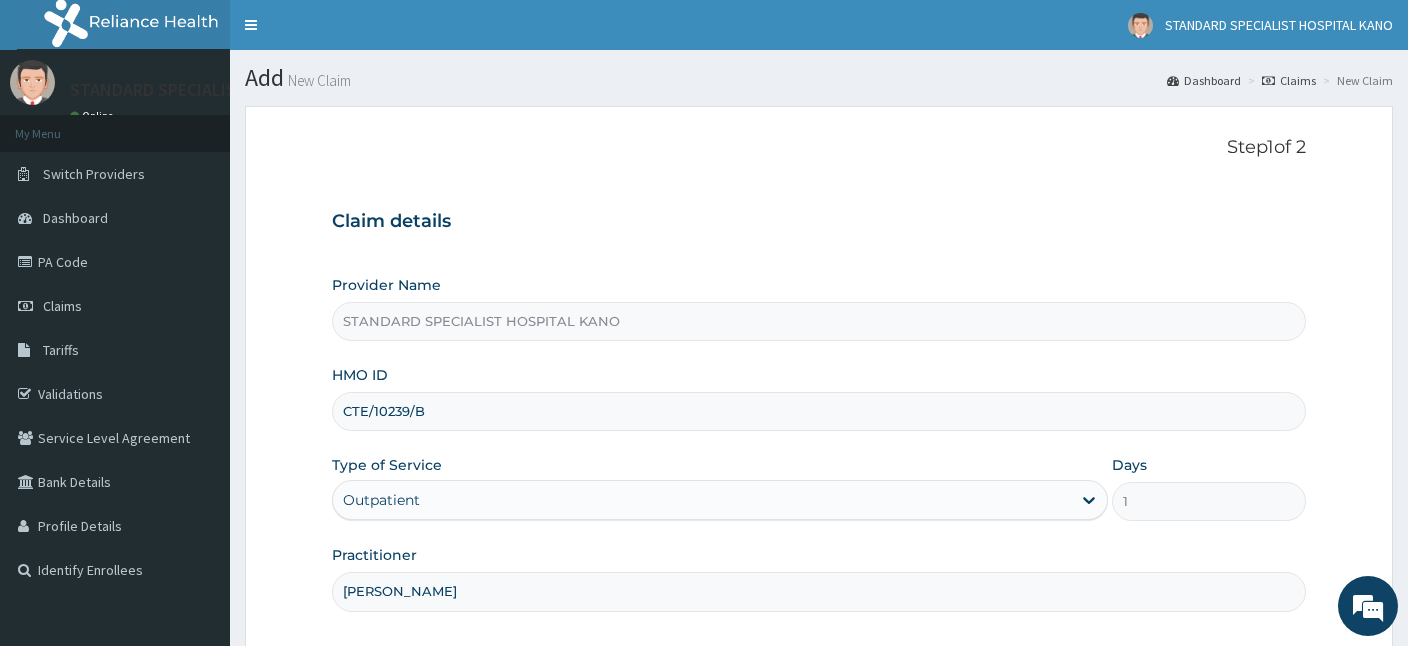 scroll, scrollTop: 0, scrollLeft: 0, axis: both 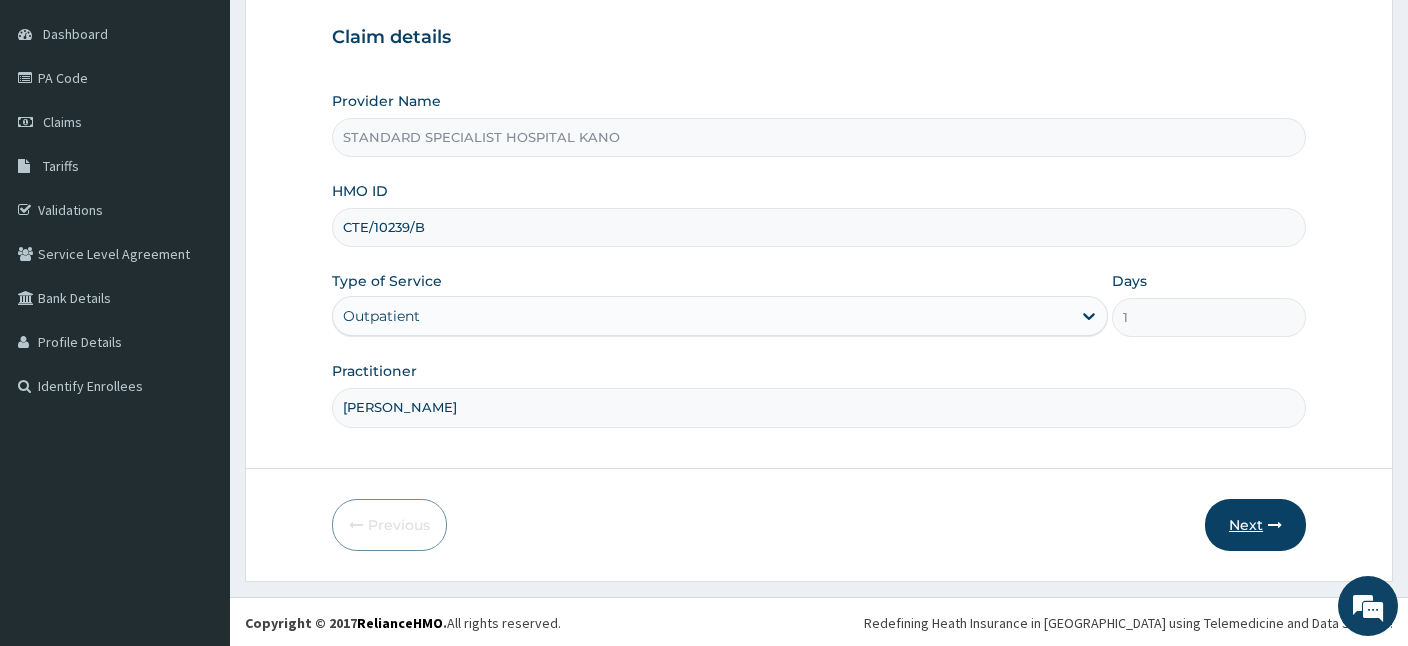 type on "Dr. Ezeh" 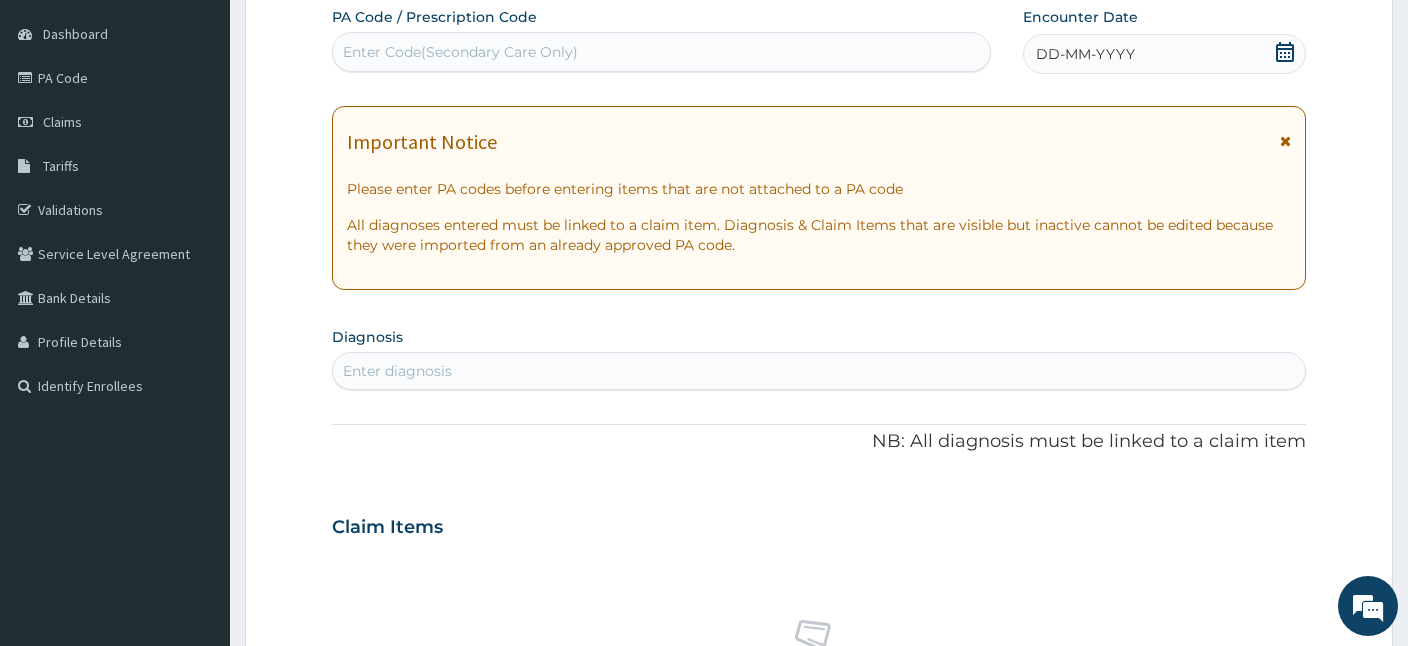 click on "Enter Code(Secondary Care Only)" at bounding box center (661, 52) 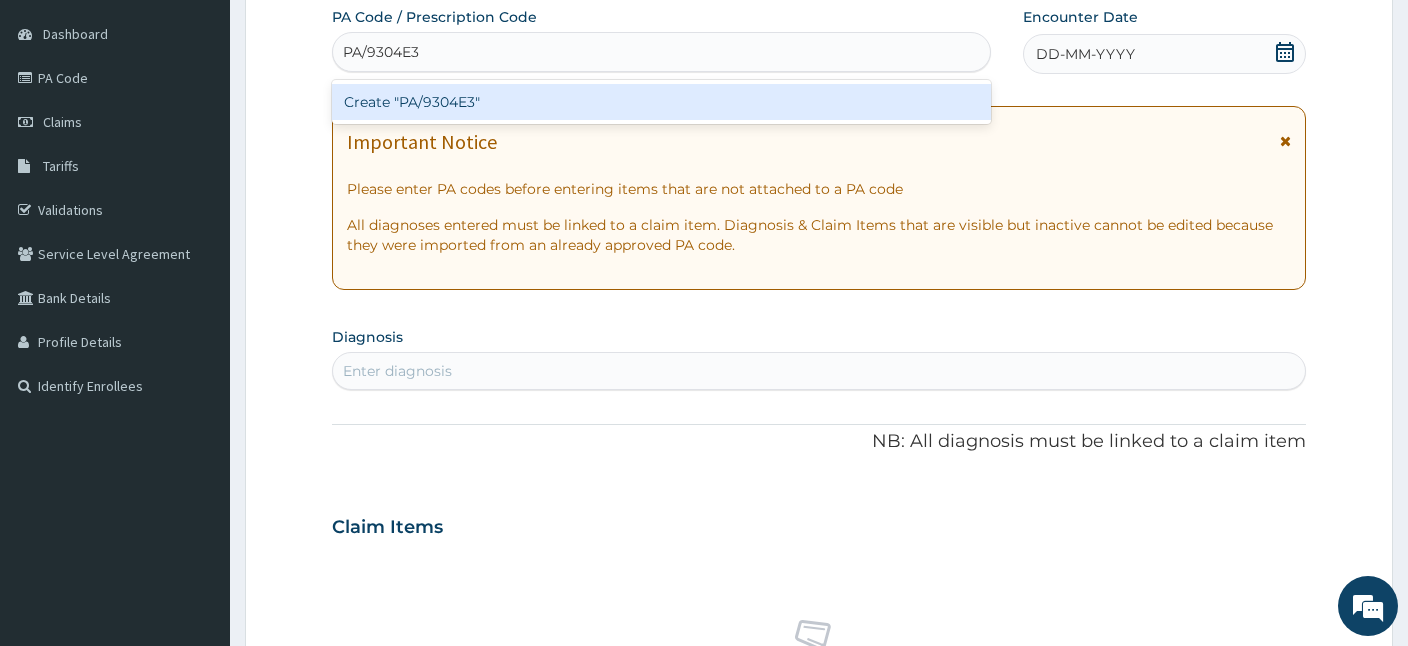 click on "Create "PA/9304E3"" at bounding box center [661, 102] 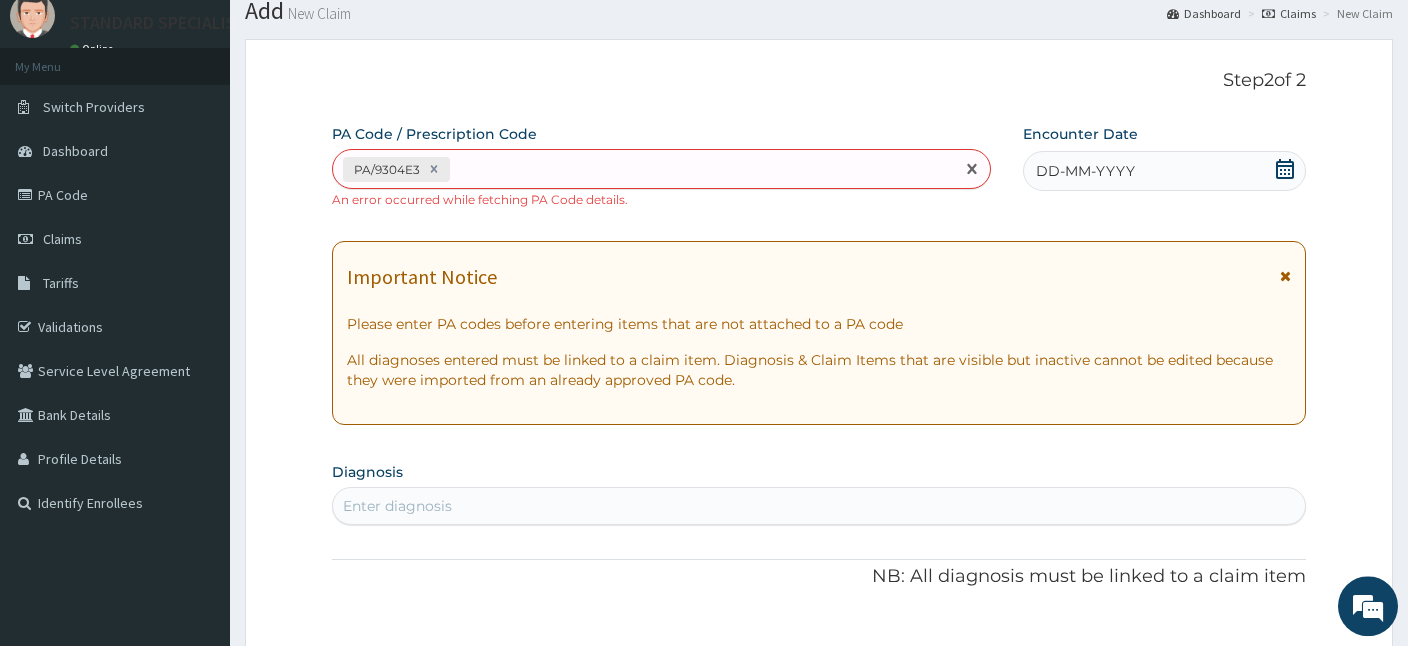 scroll, scrollTop: 0, scrollLeft: 0, axis: both 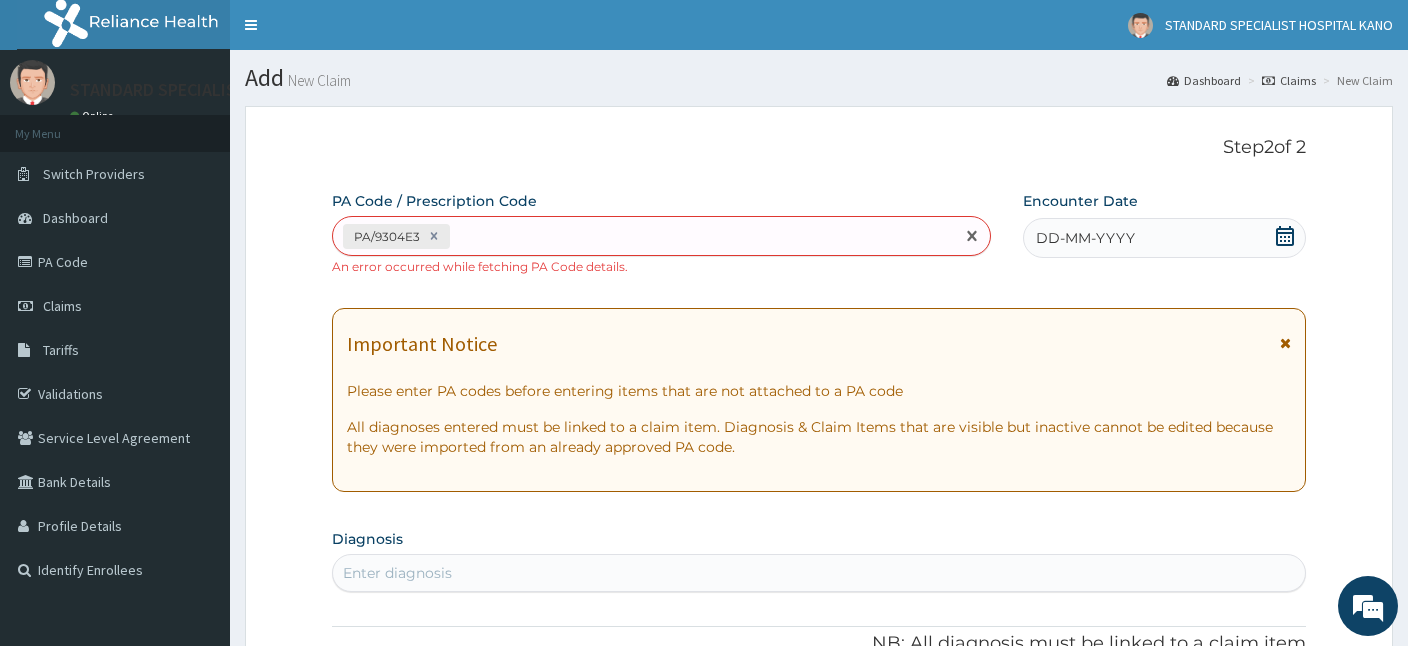 click on "PA/9304E3" at bounding box center (643, 236) 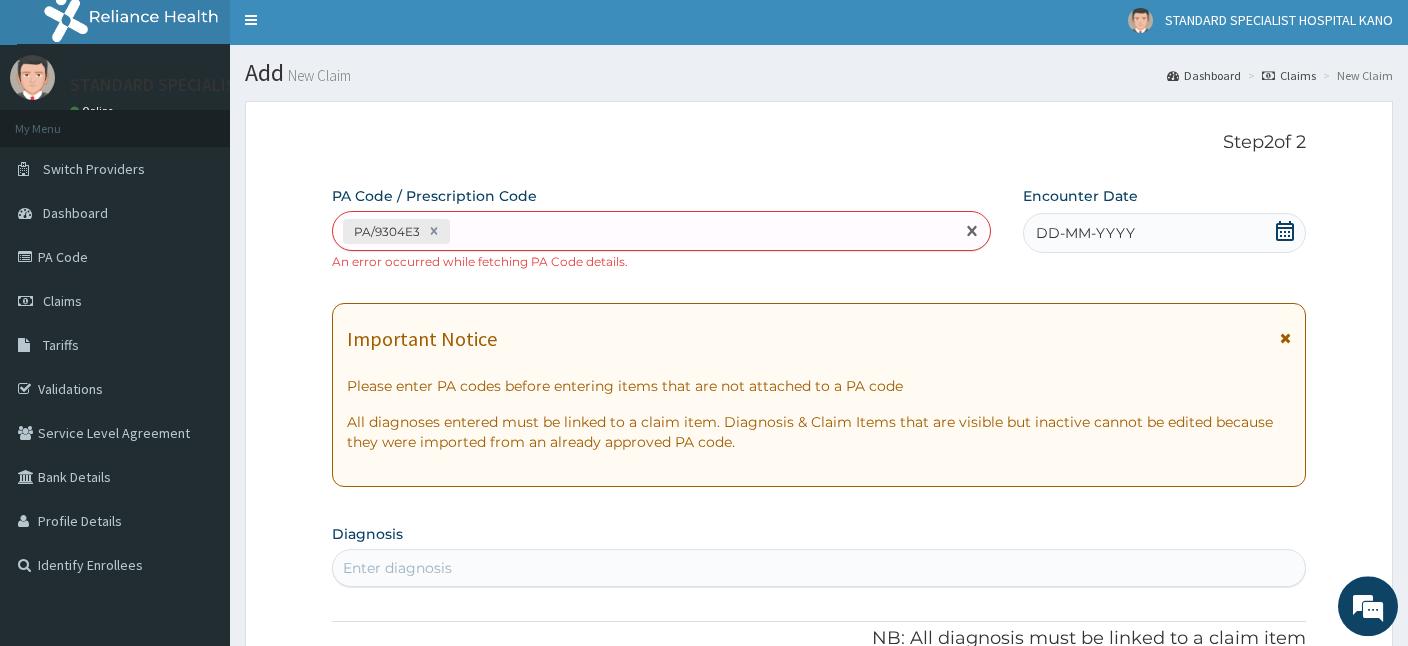 scroll, scrollTop: 0, scrollLeft: 0, axis: both 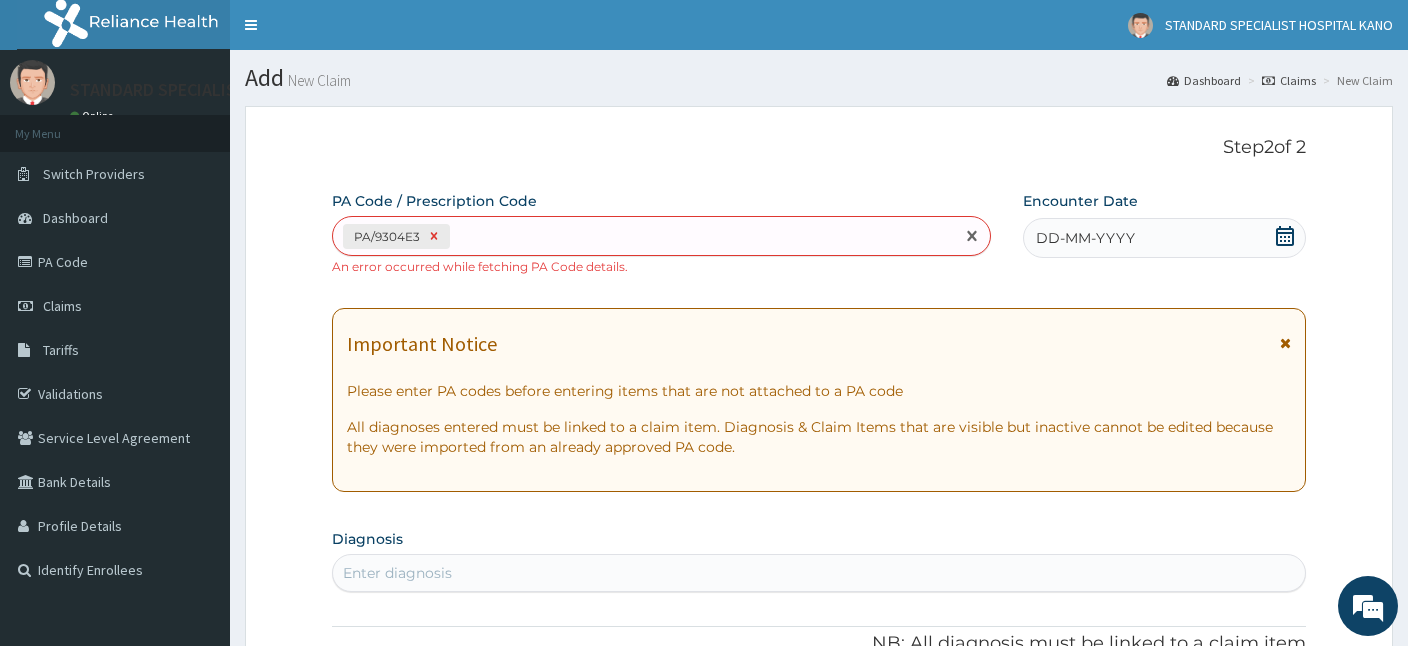 click 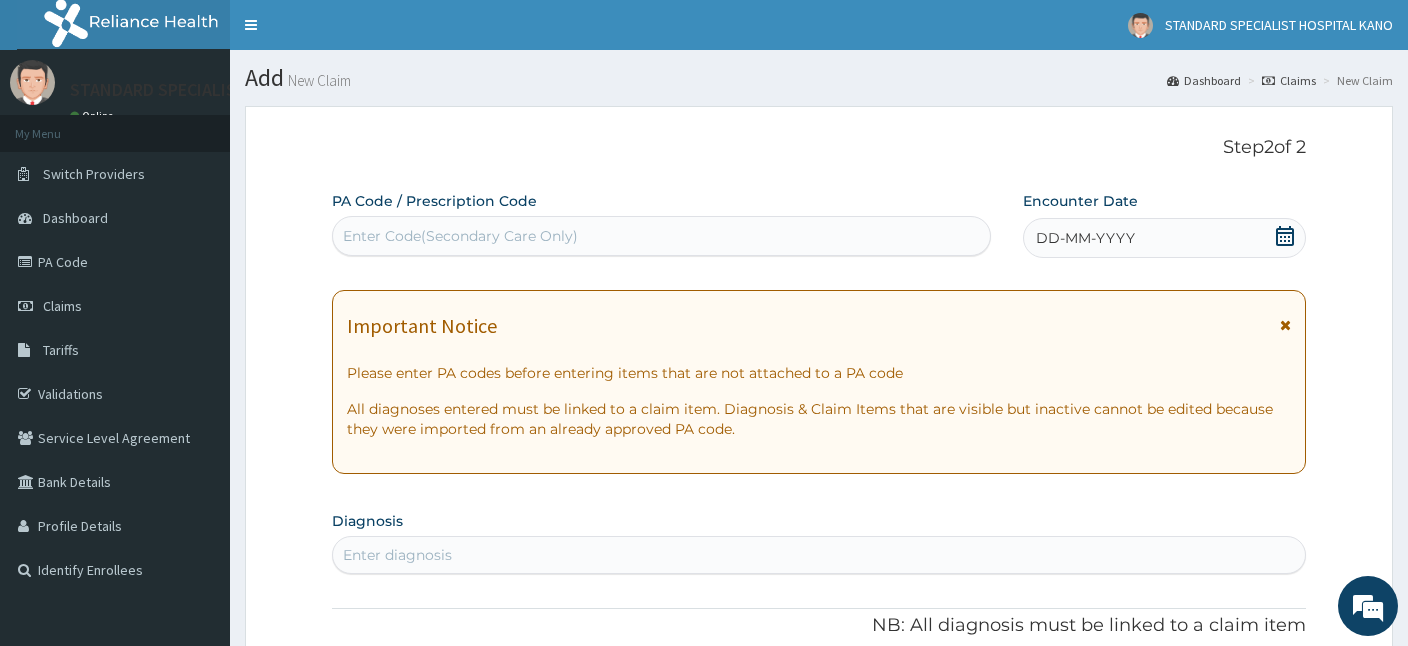 paste on "PA/9304E3" 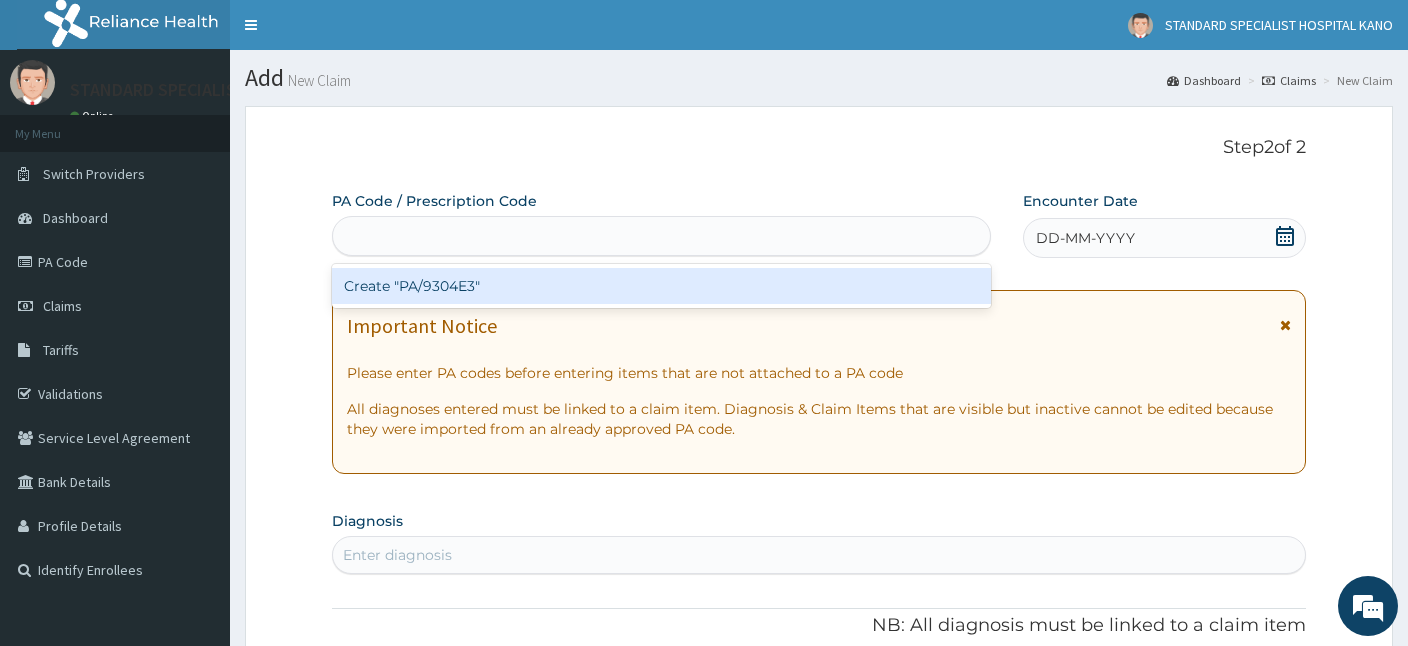 type on "PA/9304E3" 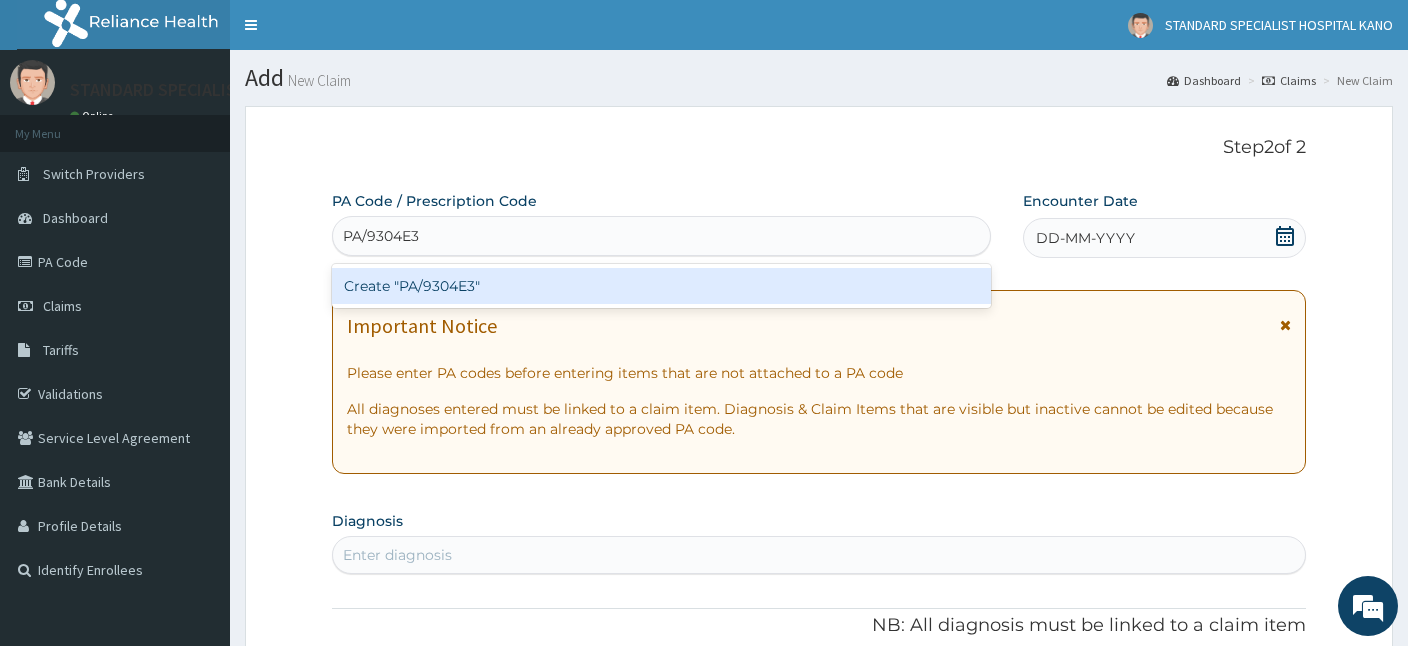click on "Create "PA/9304E3"" at bounding box center [661, 286] 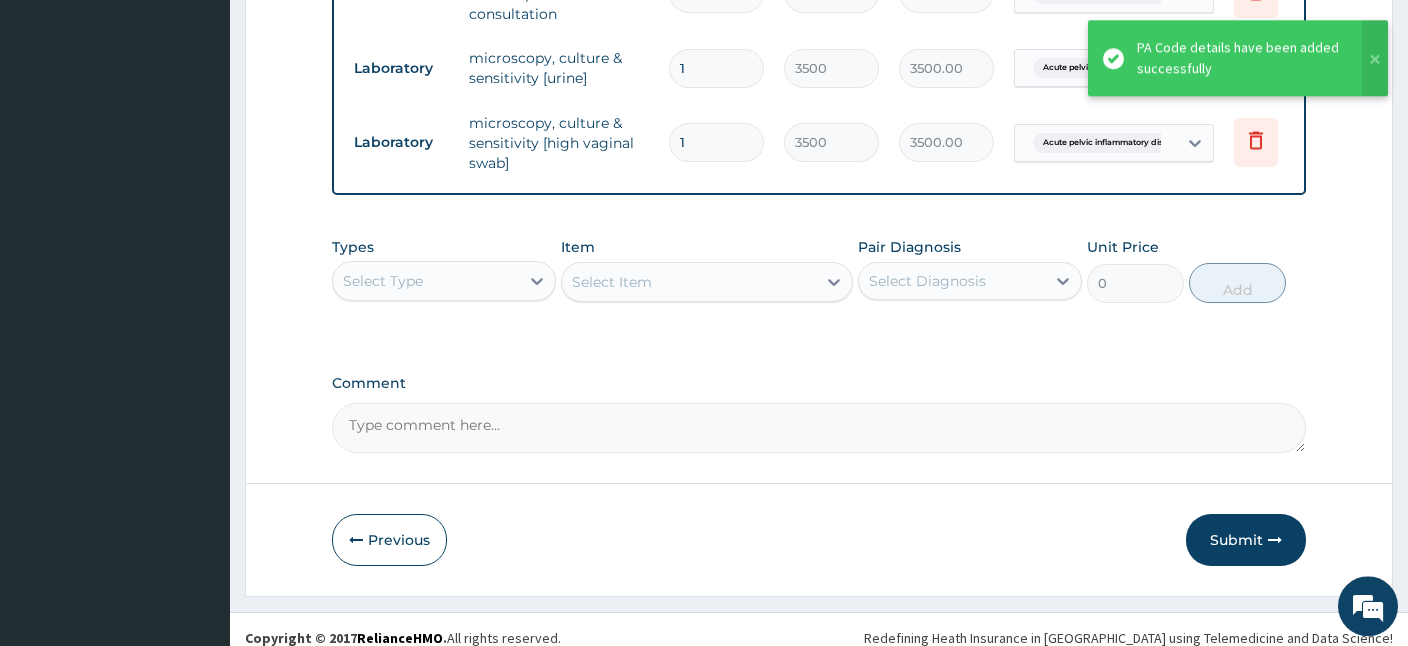 scroll, scrollTop: 857, scrollLeft: 0, axis: vertical 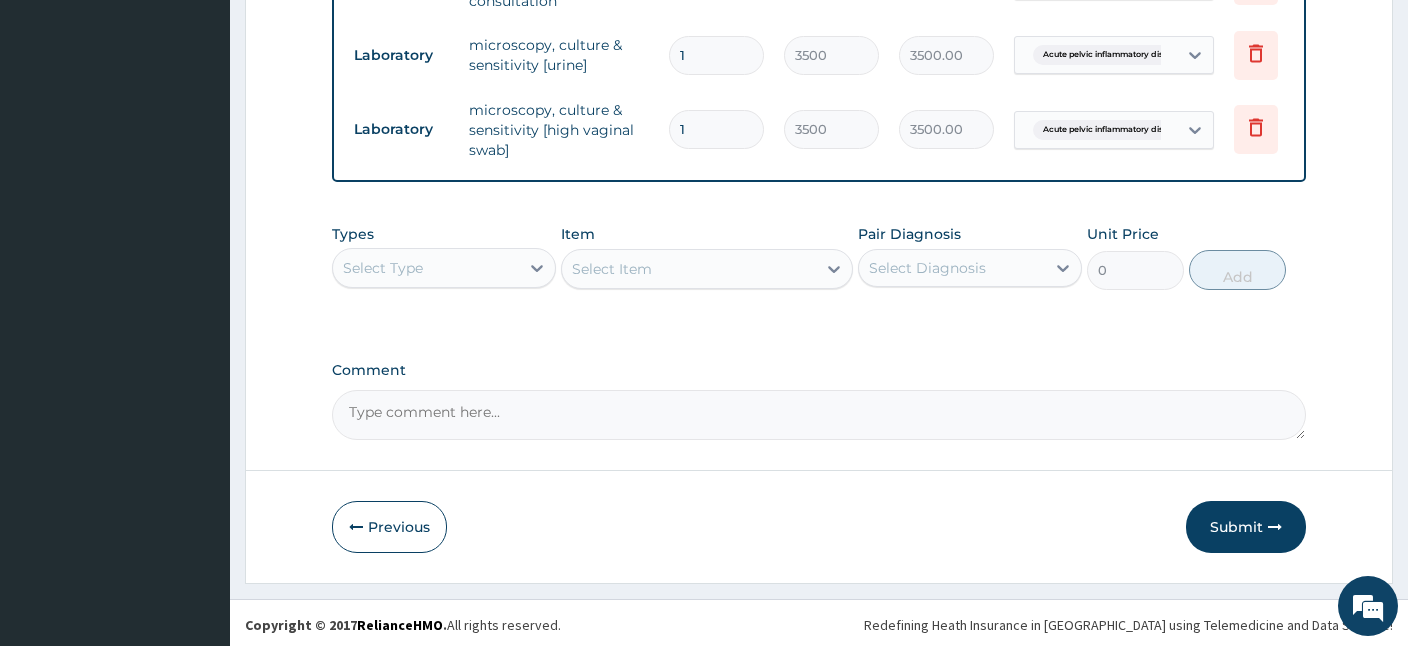 drag, startPoint x: 1234, startPoint y: 505, endPoint x: 959, endPoint y: 389, distance: 298.46442 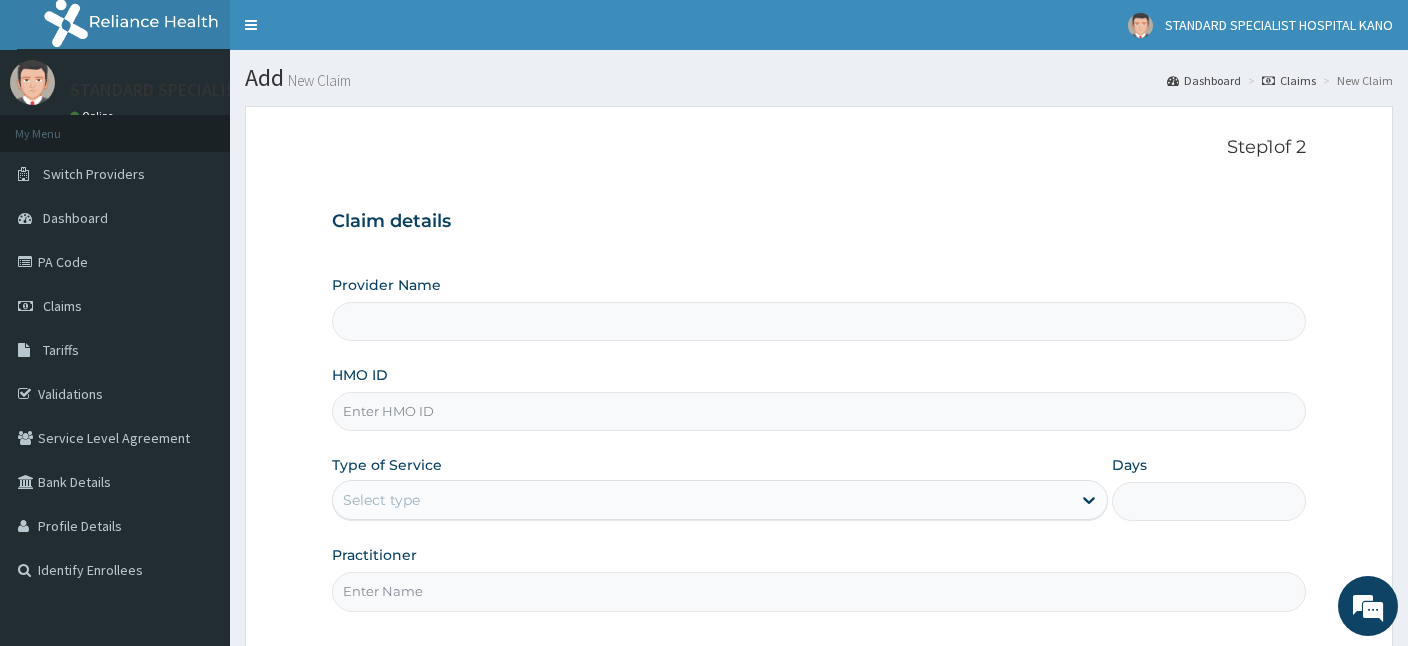 scroll, scrollTop: 0, scrollLeft: 0, axis: both 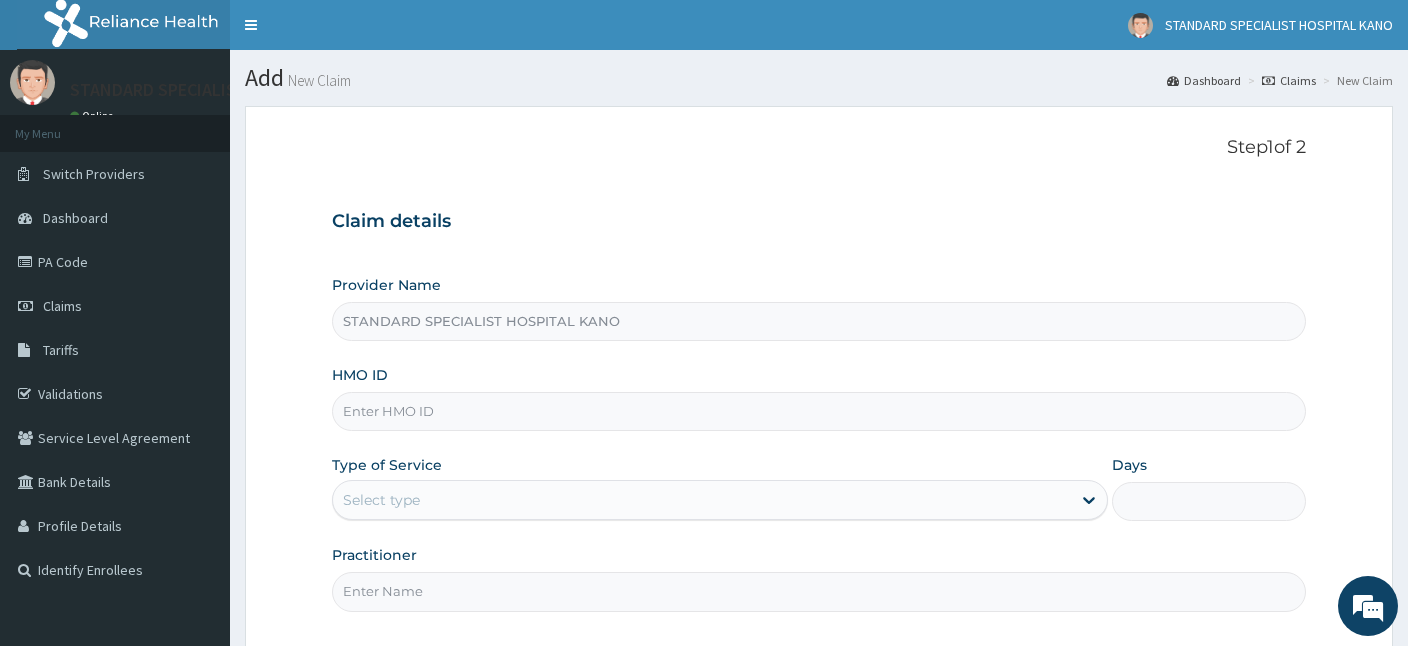 paste on "AIP/10563/A" 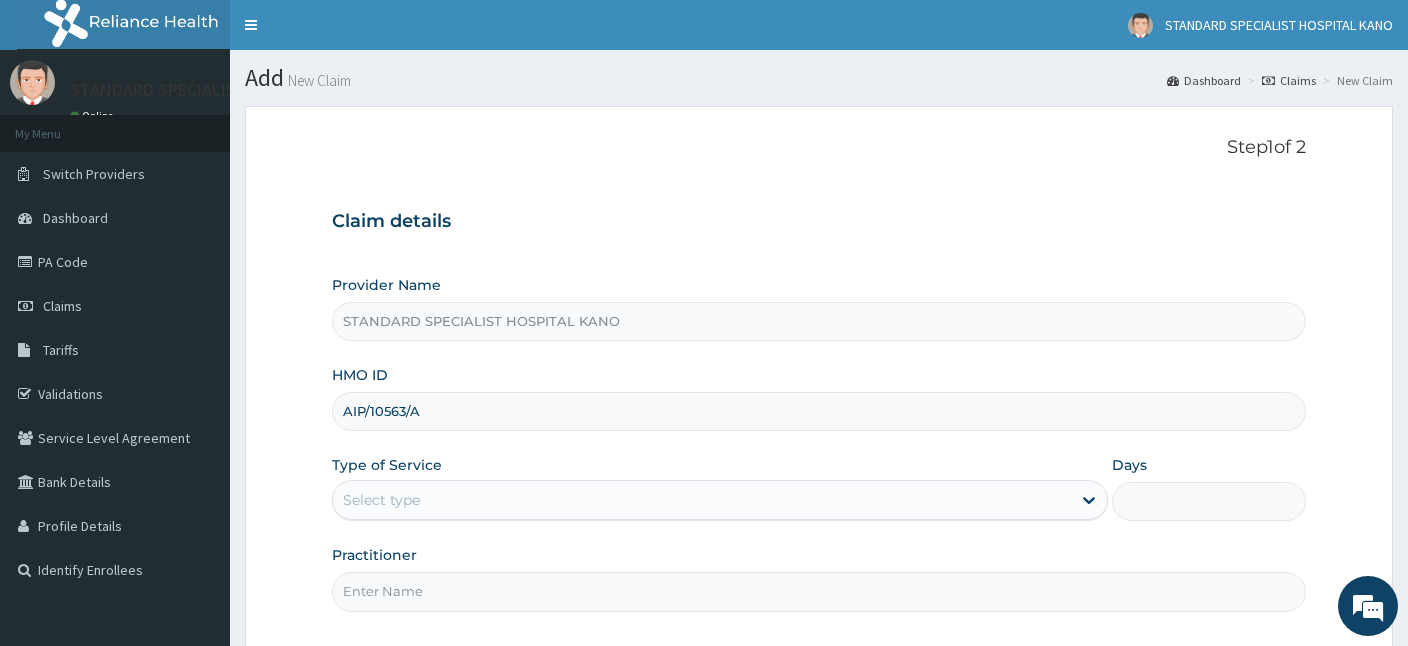 type on "AIP/10563/A" 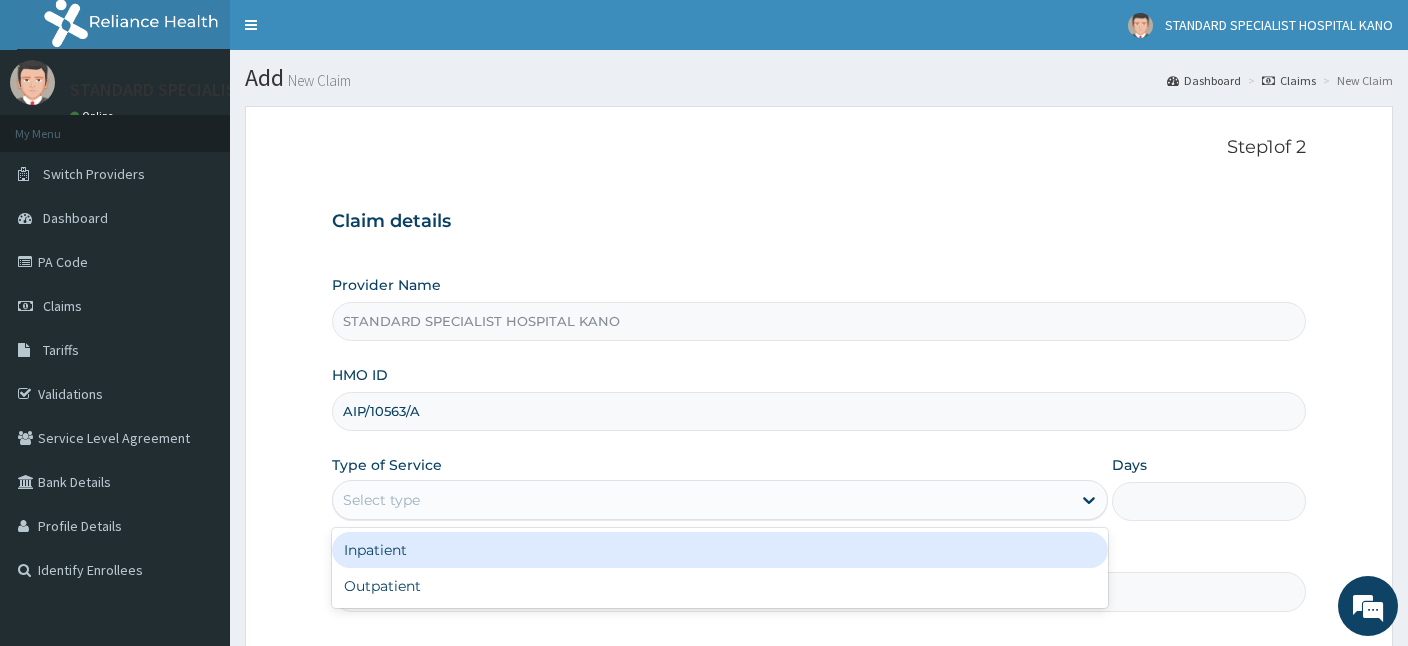 click on "Select type" at bounding box center (381, 500) 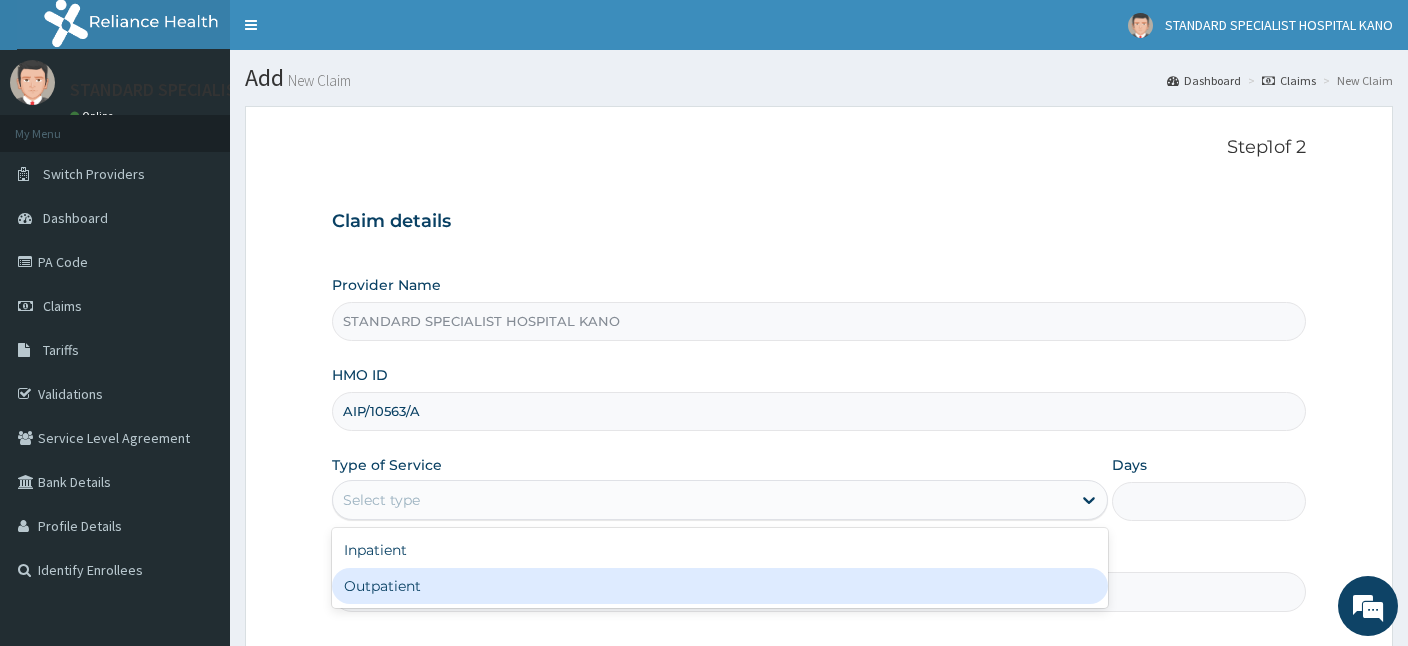 click on "Outpatient" at bounding box center (720, 586) 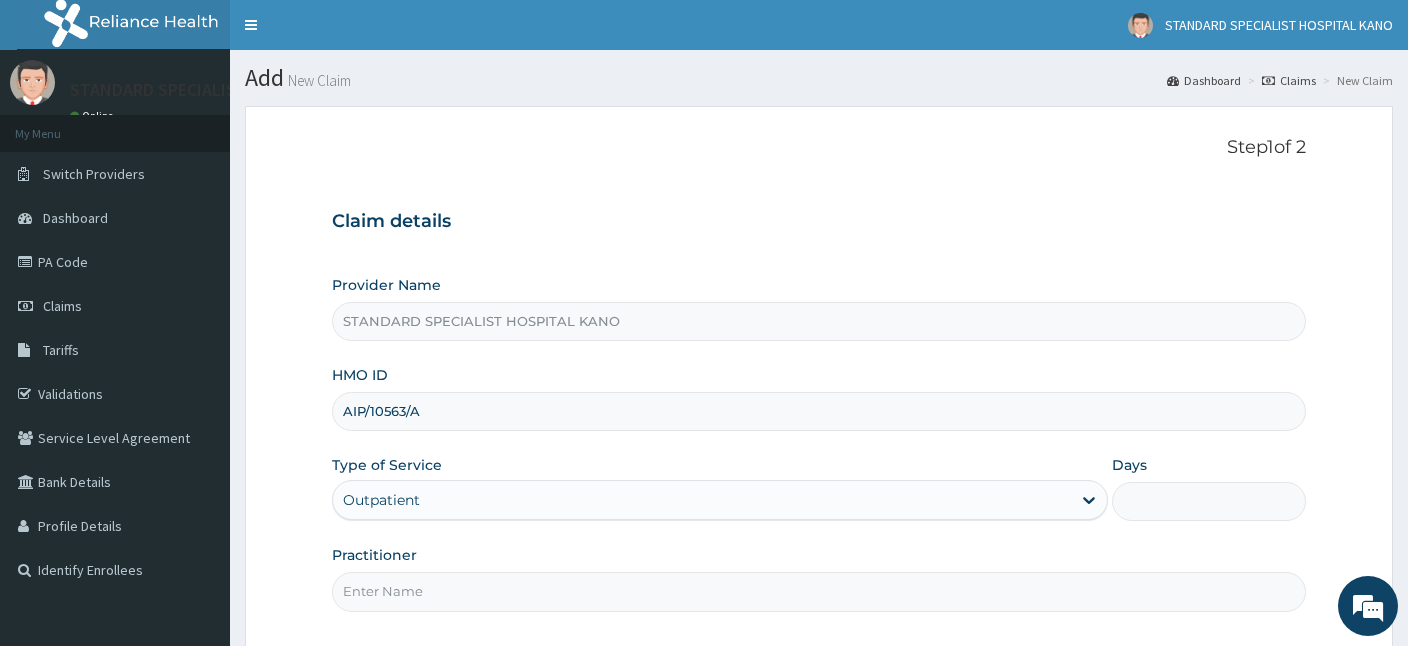 type on "1" 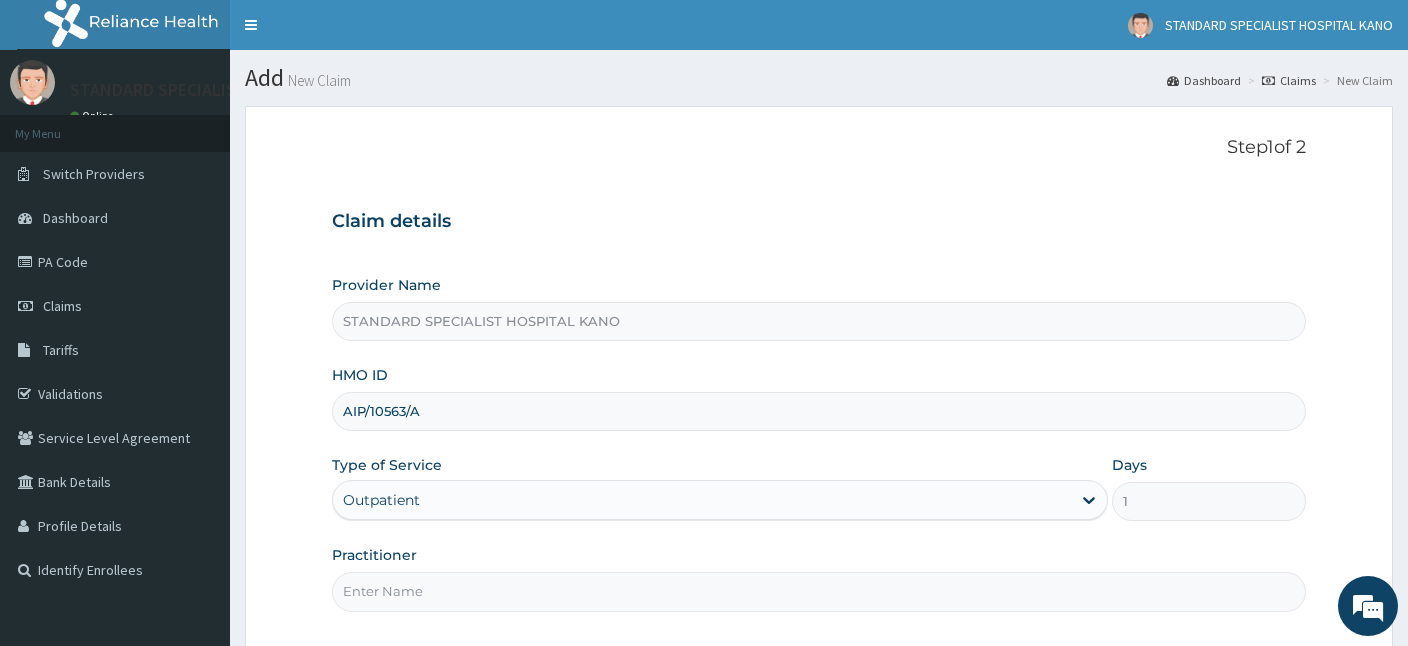 click on "Practitioner" at bounding box center [819, 591] 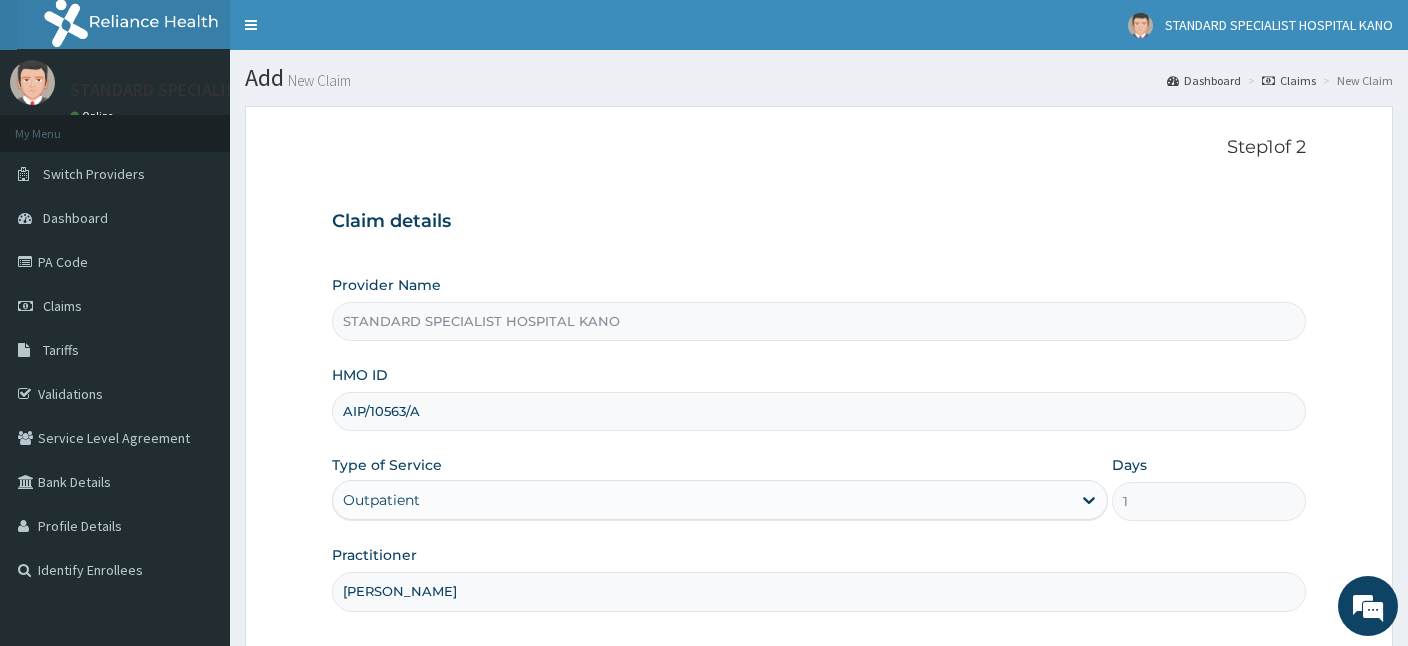 type on "Dr. Ezeh" 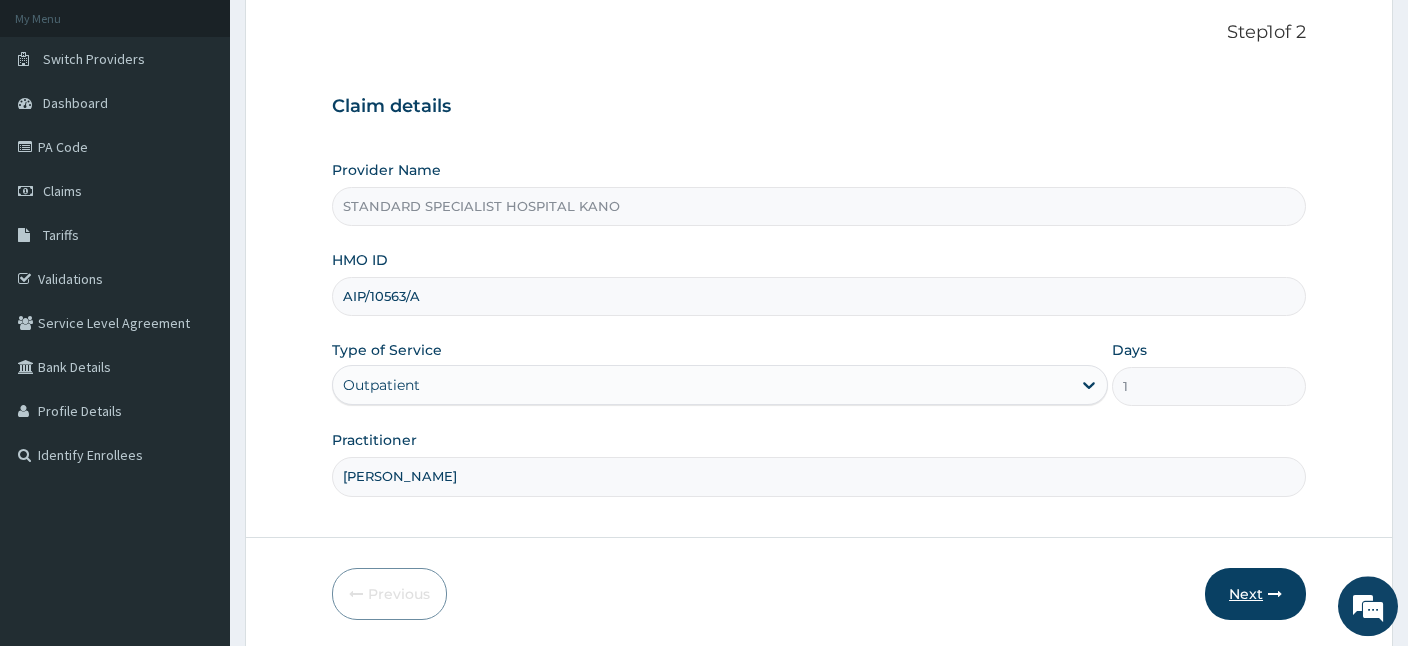 scroll, scrollTop: 184, scrollLeft: 0, axis: vertical 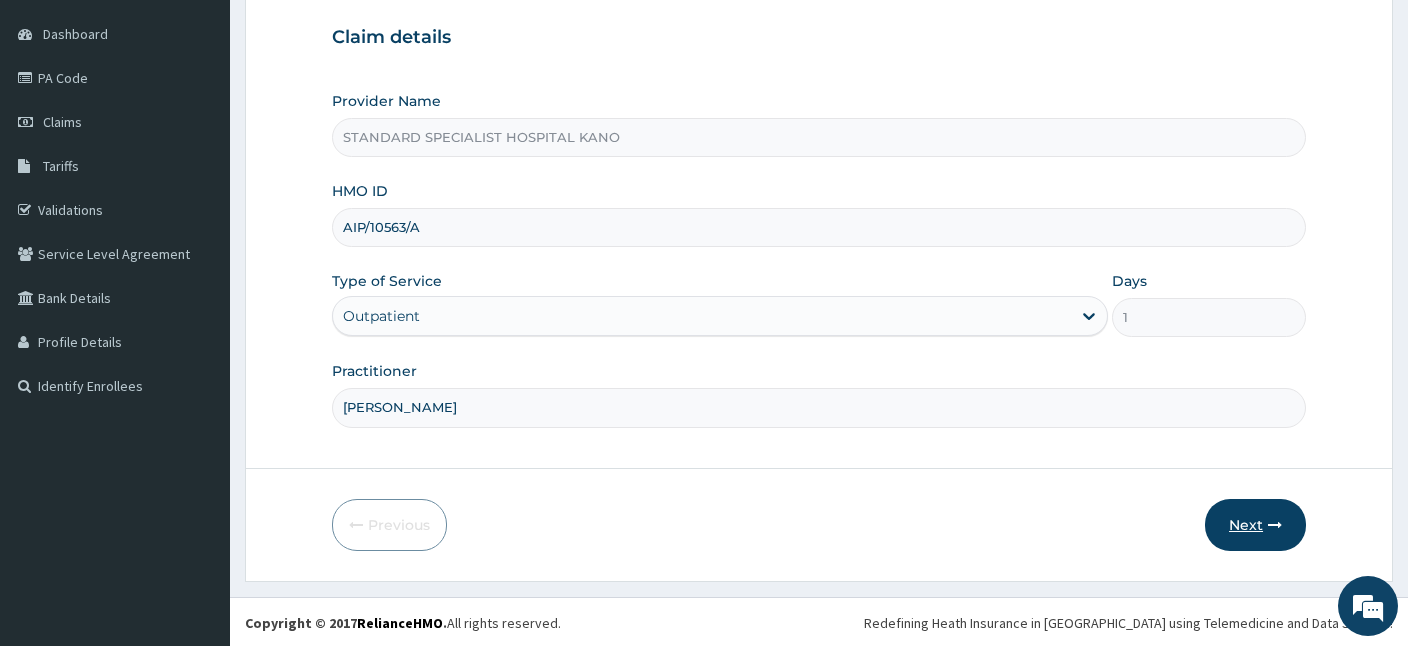 click on "Next" at bounding box center [1255, 525] 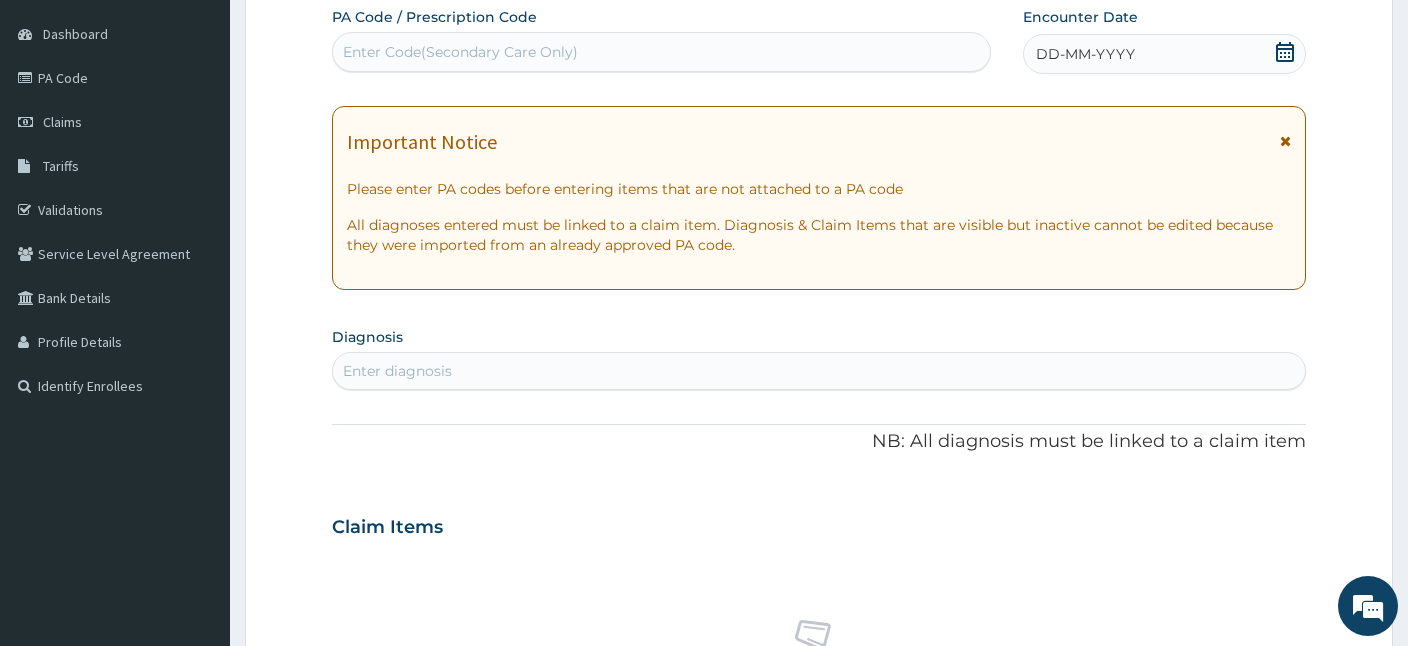 click on "Enter Code(Secondary Care Only)" at bounding box center (460, 52) 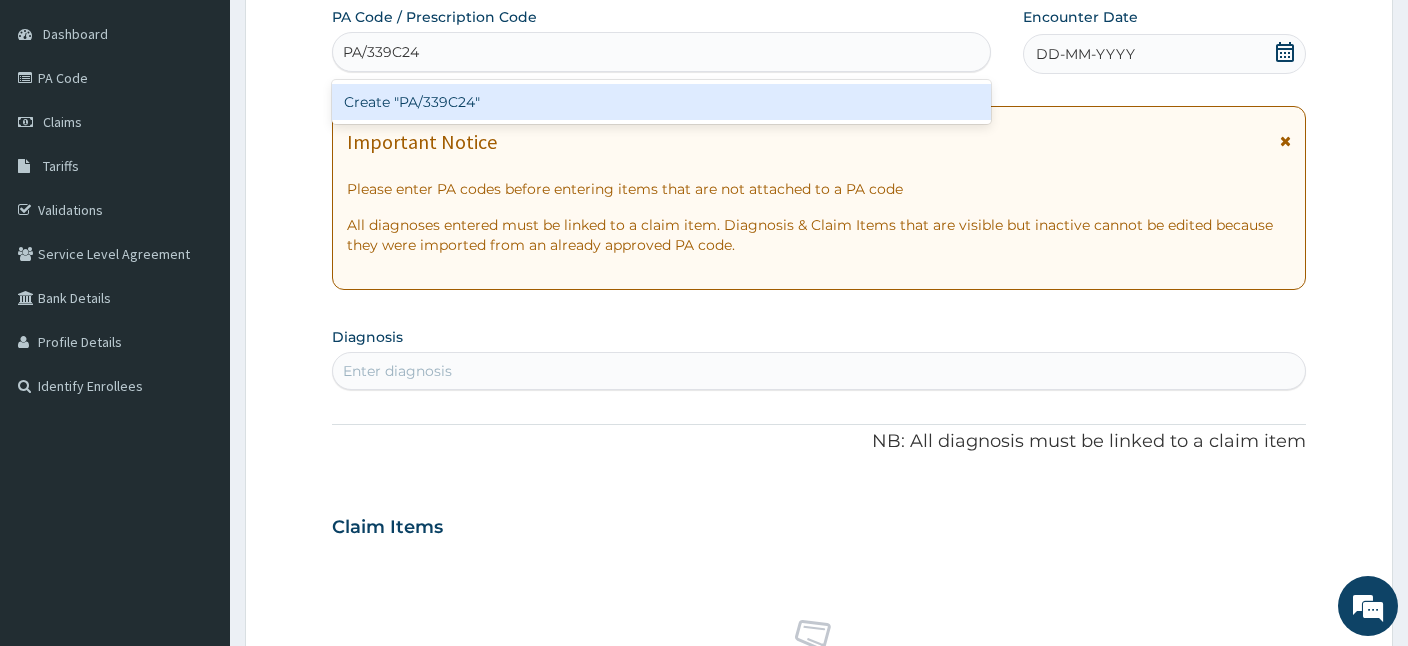 click on "Create "PA/339C24"" at bounding box center (661, 102) 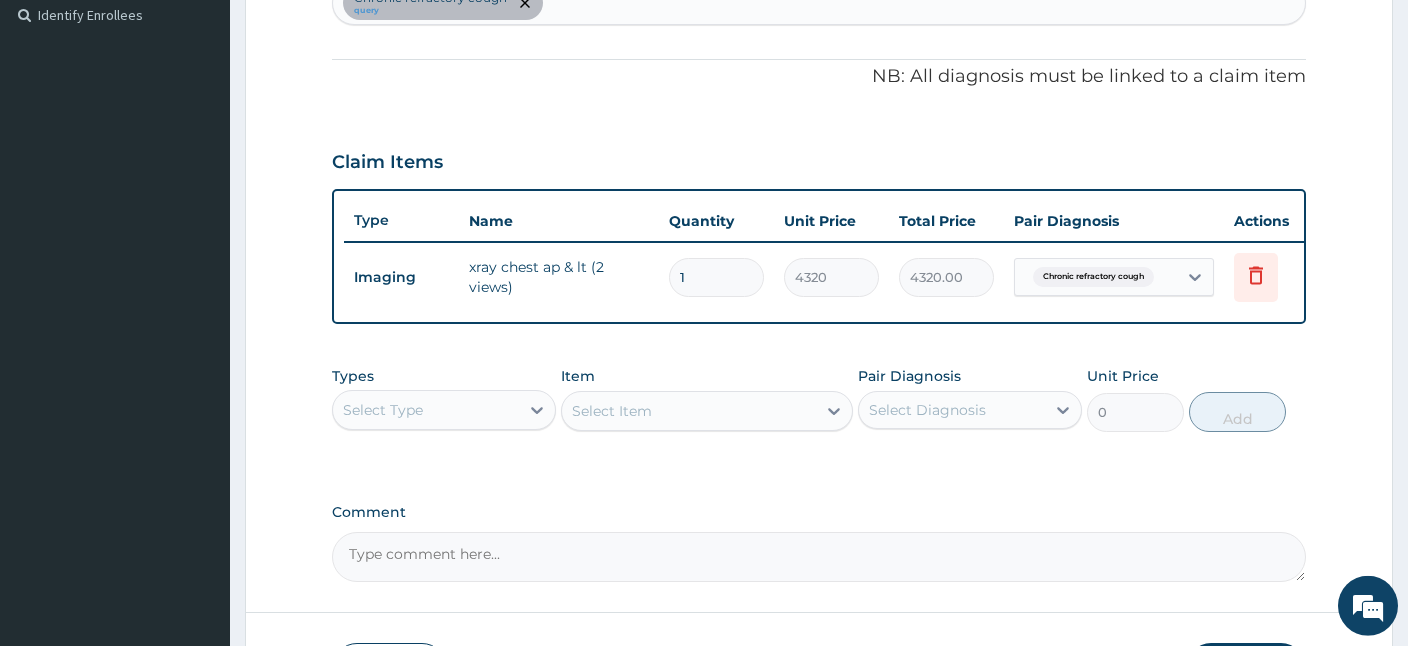 scroll, scrollTop: 607, scrollLeft: 0, axis: vertical 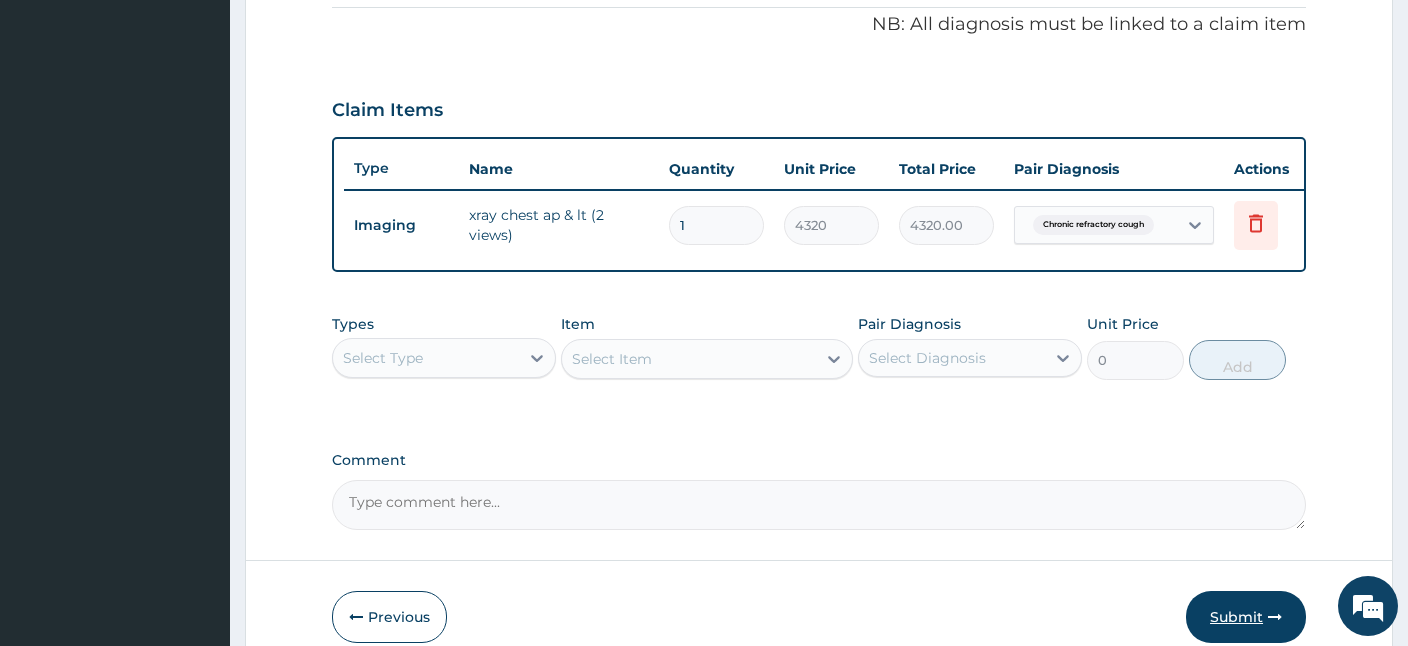 click on "Submit" at bounding box center (1246, 617) 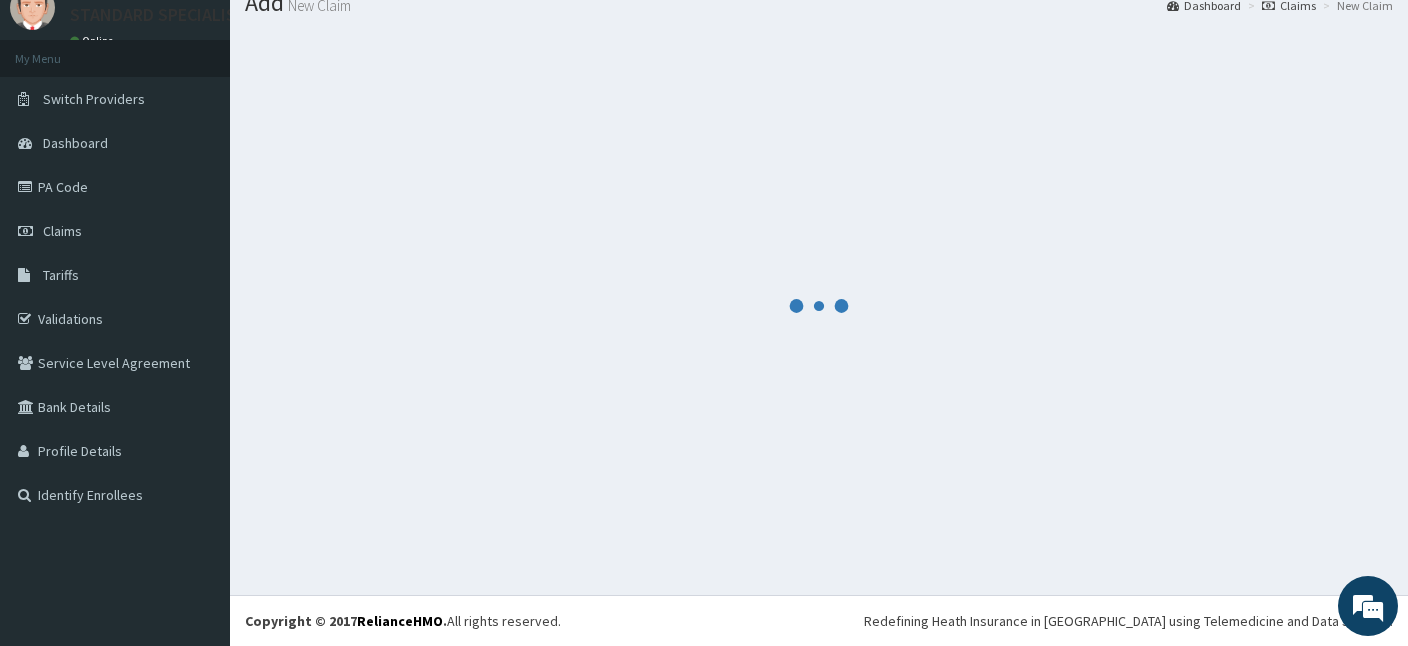 scroll, scrollTop: 75, scrollLeft: 0, axis: vertical 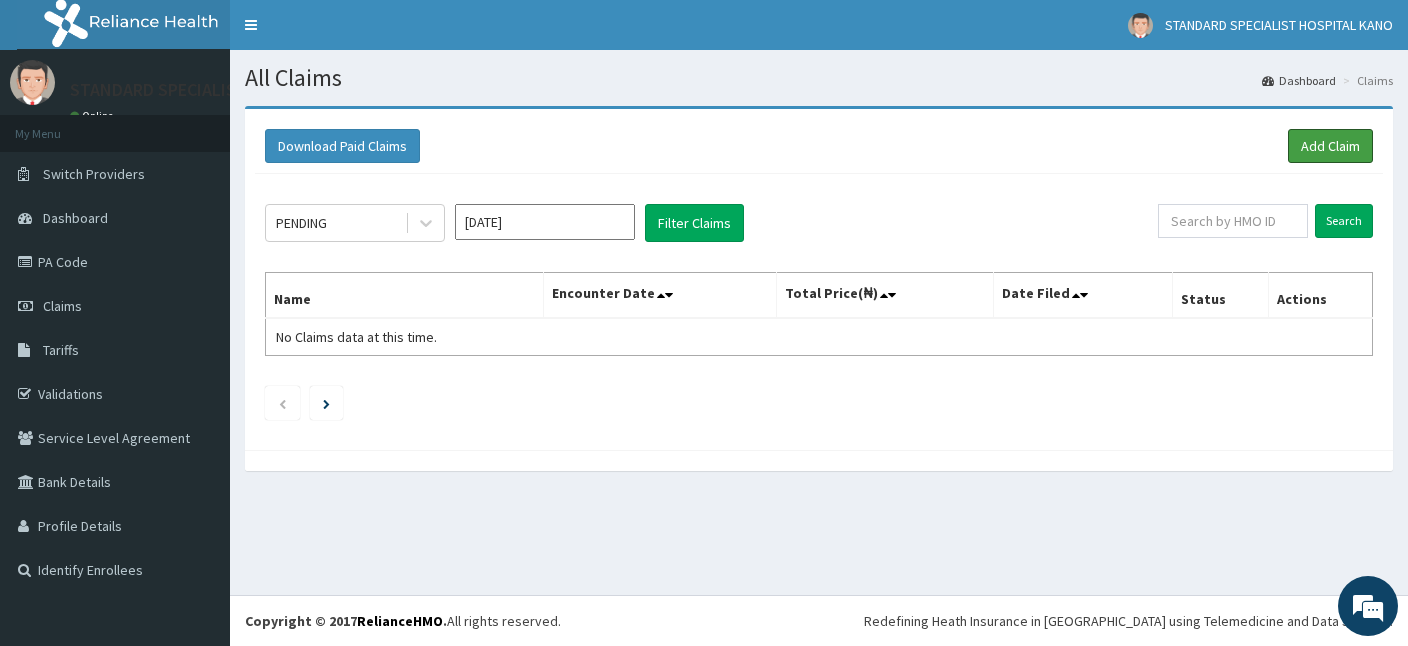 click on "Add Claim" at bounding box center [1330, 146] 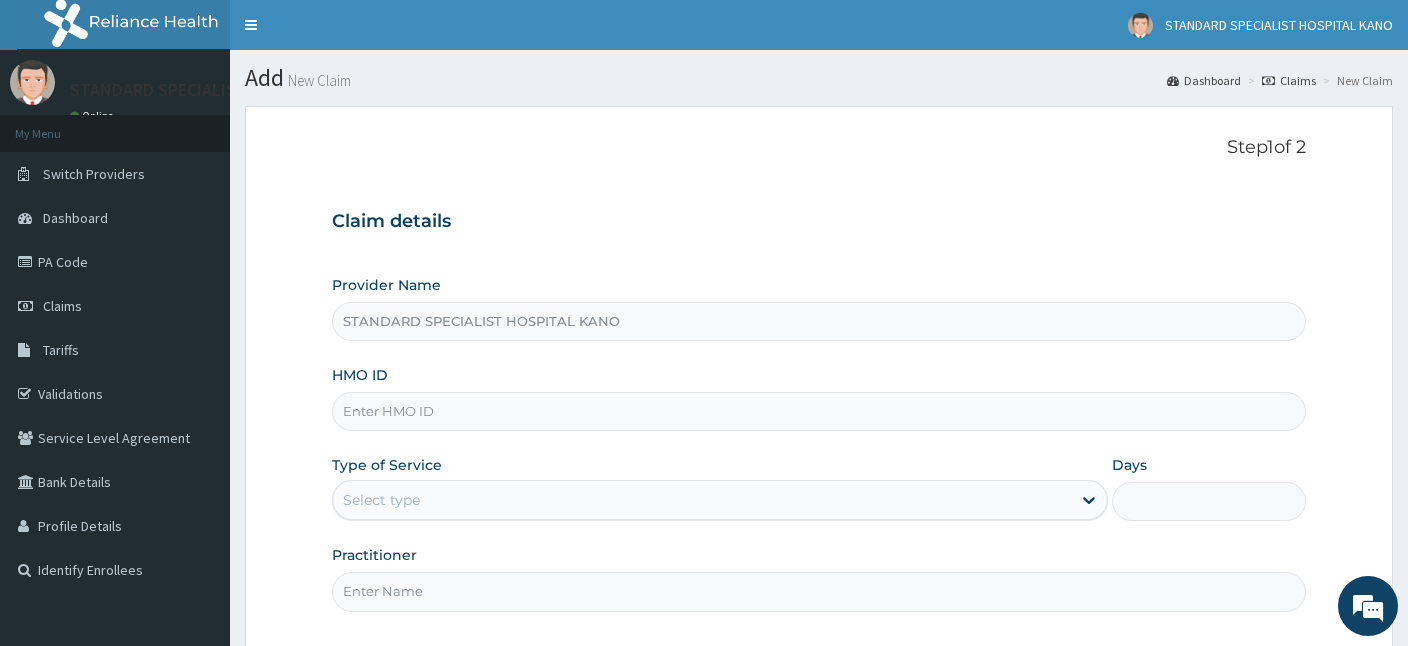 click on "HMO ID" at bounding box center [819, 411] 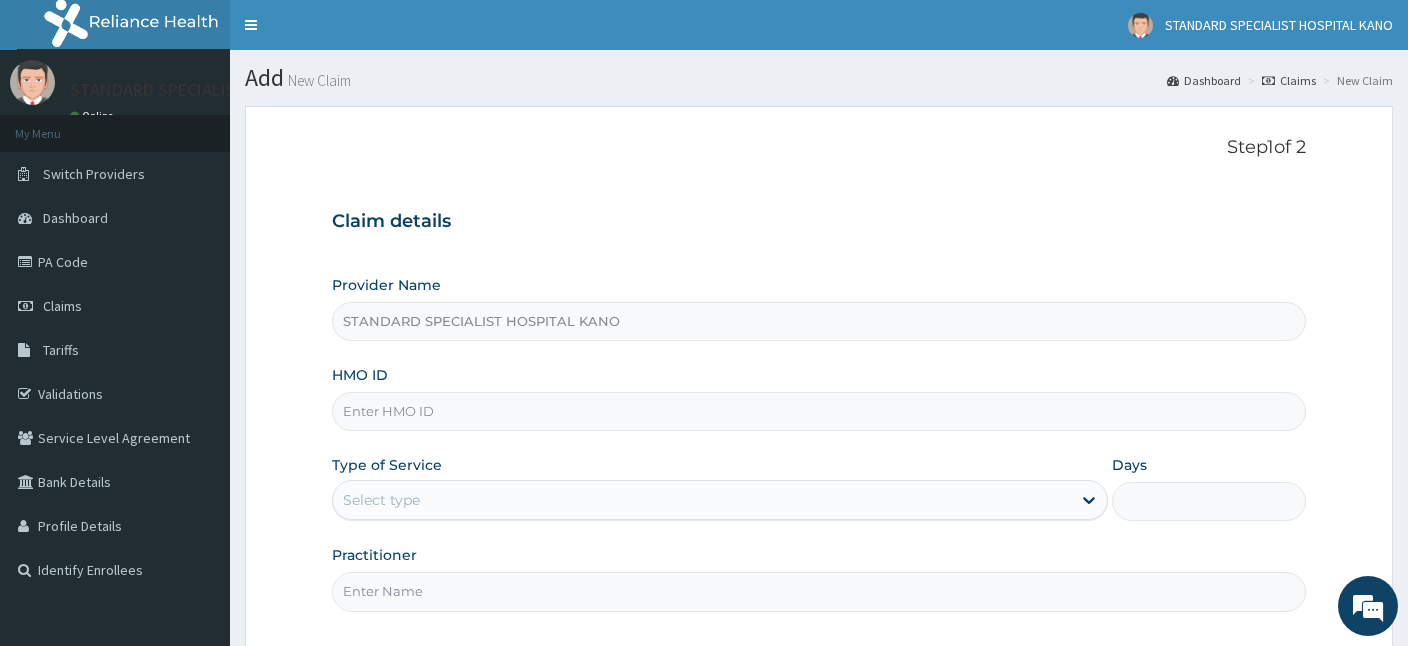 scroll, scrollTop: 0, scrollLeft: 0, axis: both 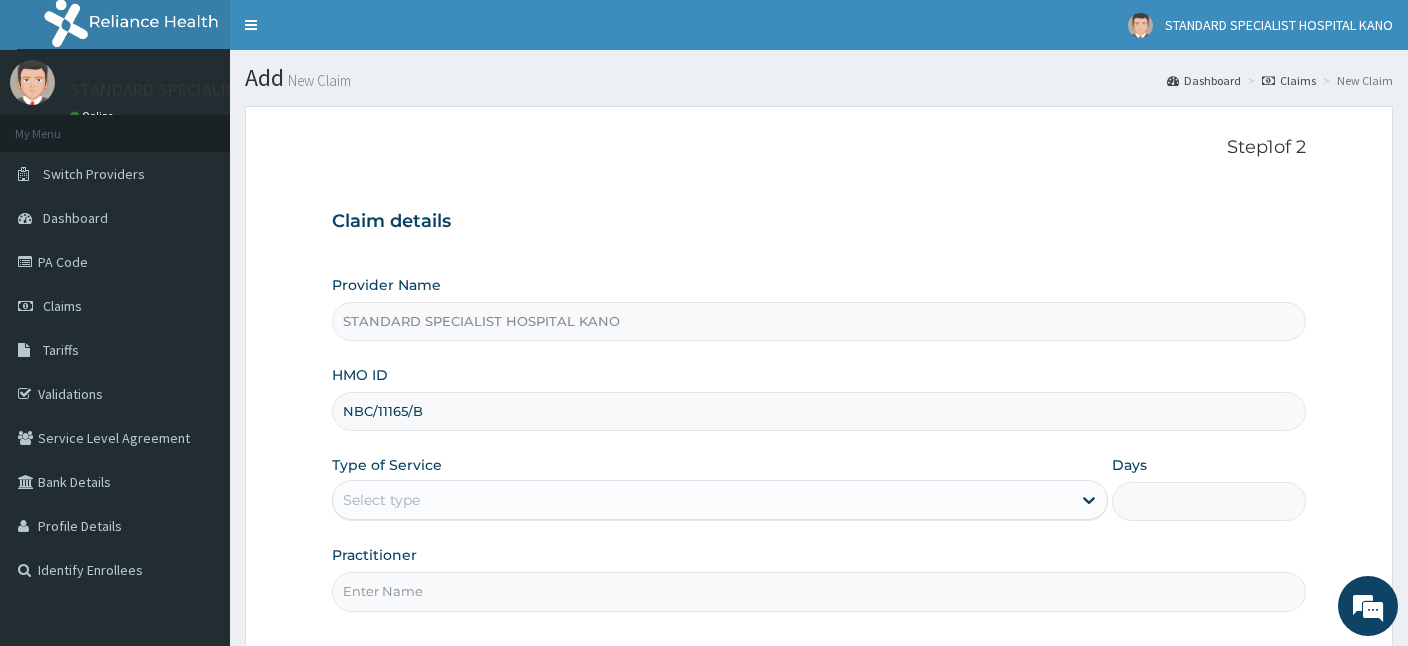 type on "NBC/11165/B" 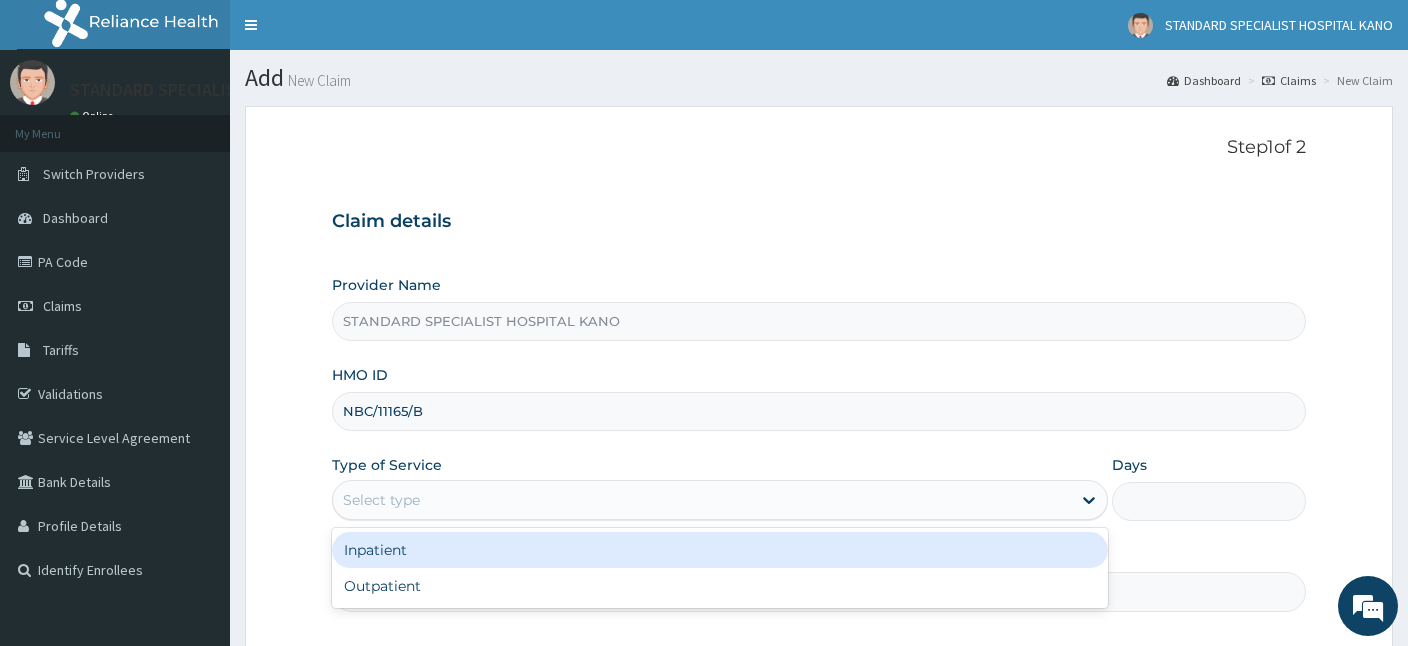 click on "Select type" at bounding box center [381, 500] 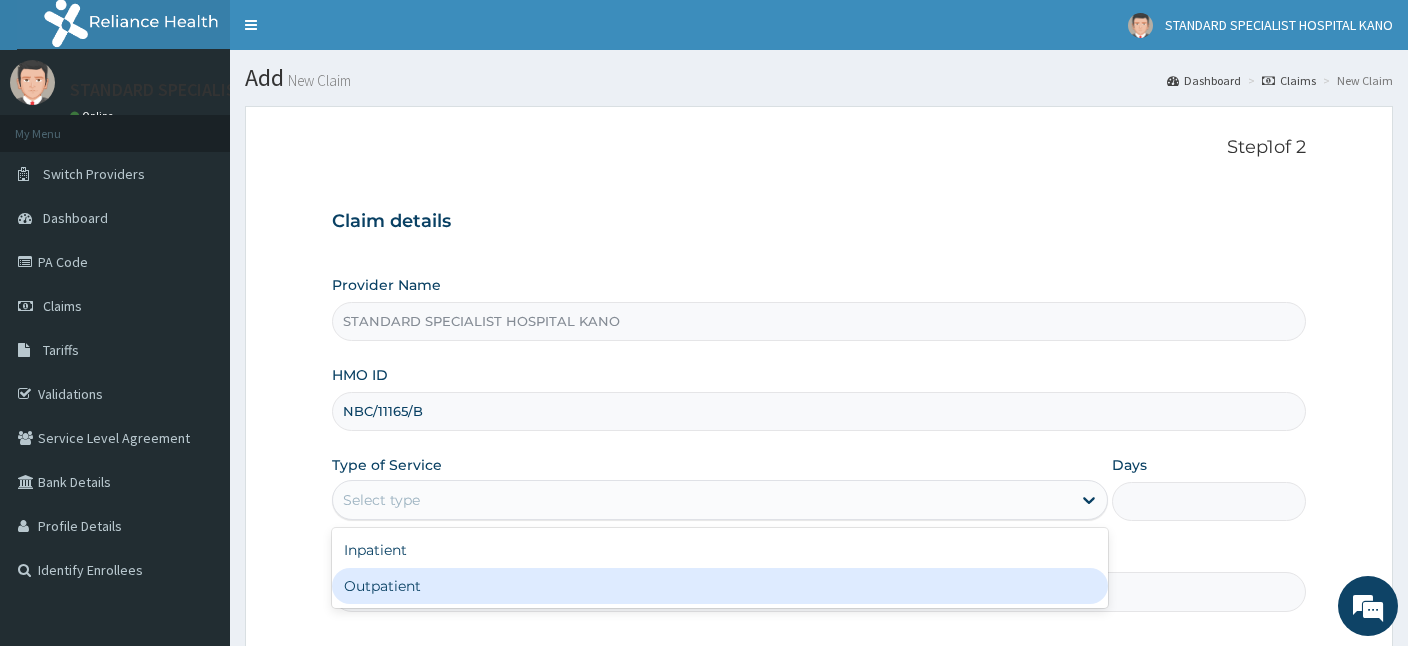 click on "Outpatient" at bounding box center [720, 586] 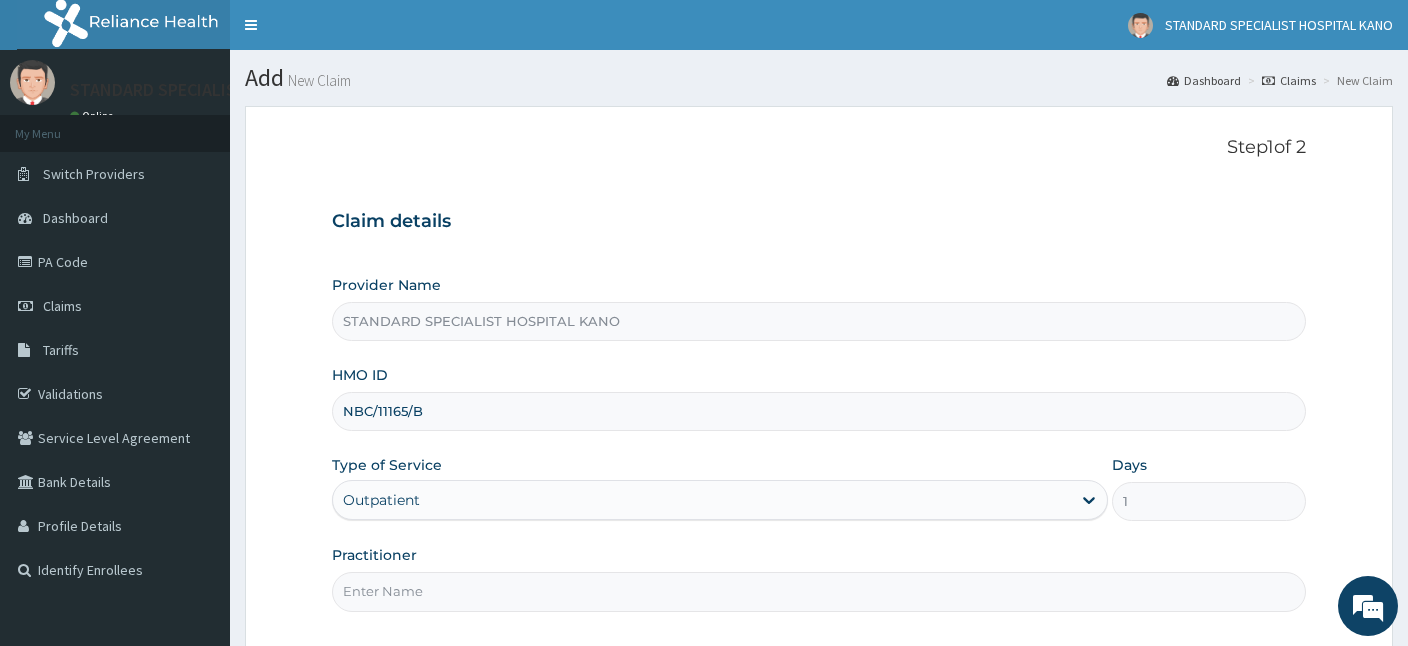 click on "Practitioner" at bounding box center (819, 591) 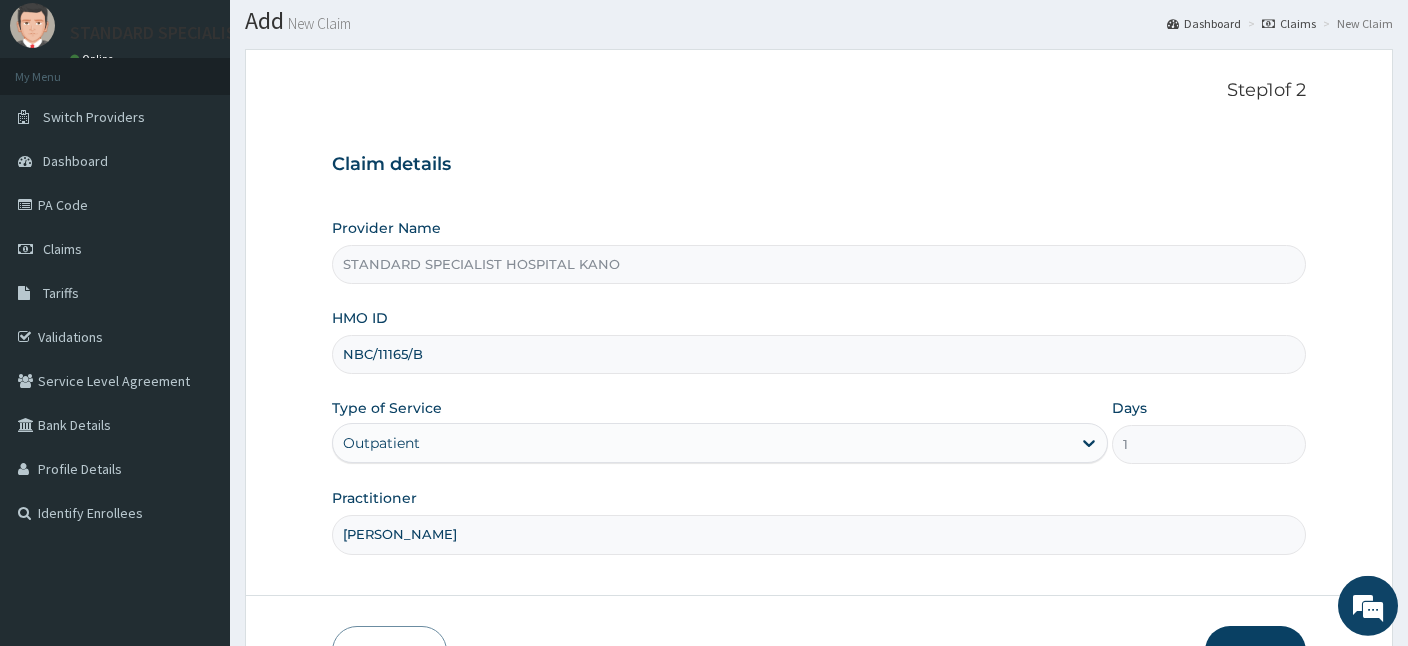scroll, scrollTop: 184, scrollLeft: 0, axis: vertical 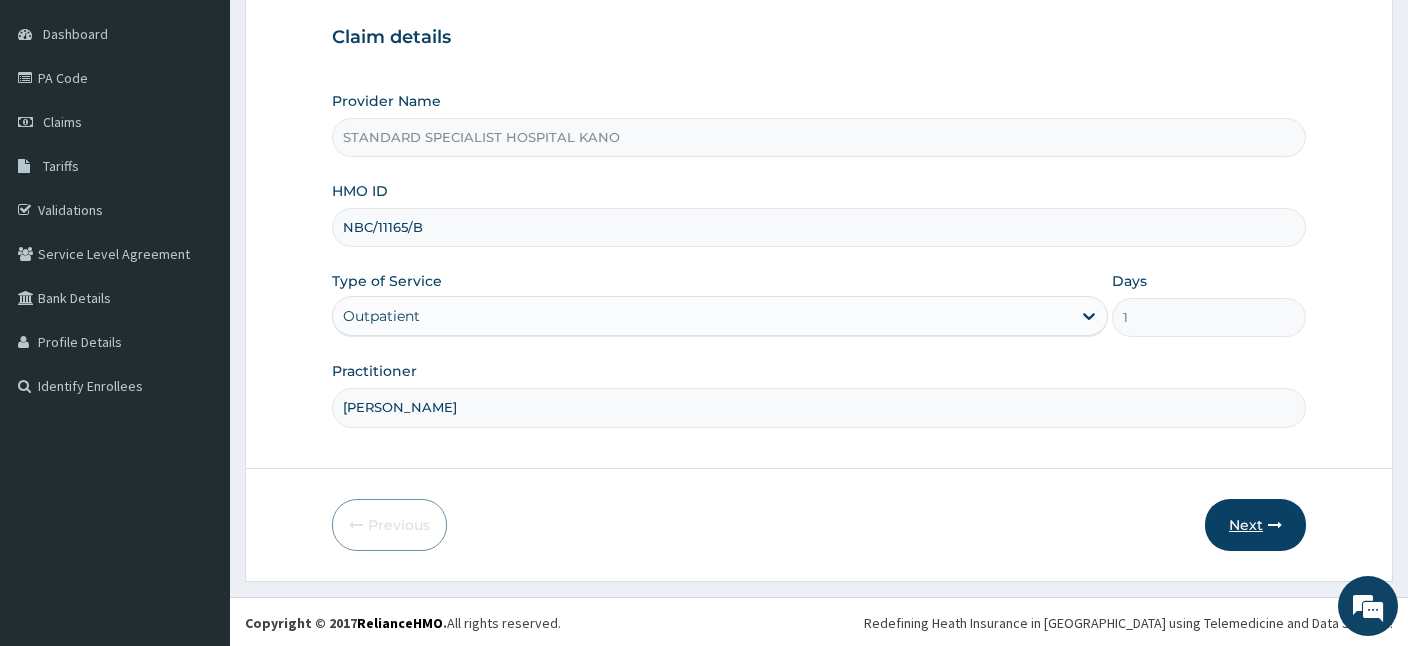 type on "[PERSON_NAME]" 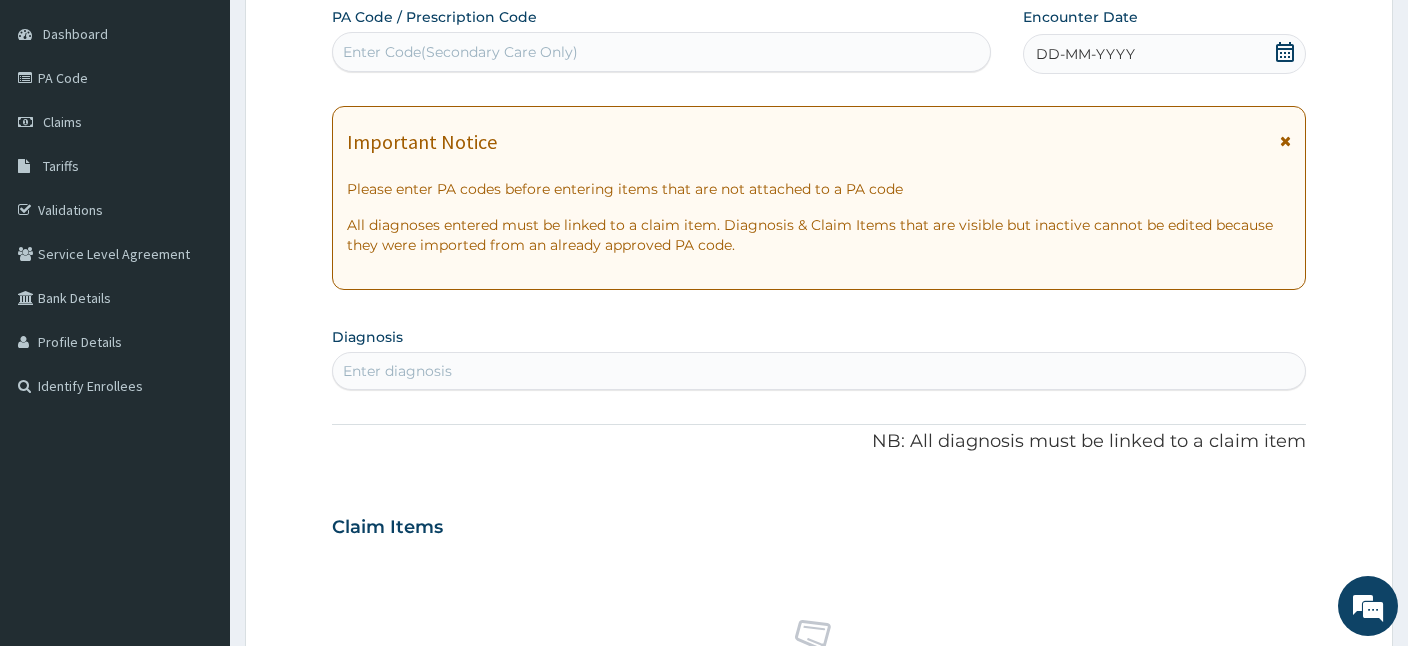 scroll, scrollTop: 0, scrollLeft: 0, axis: both 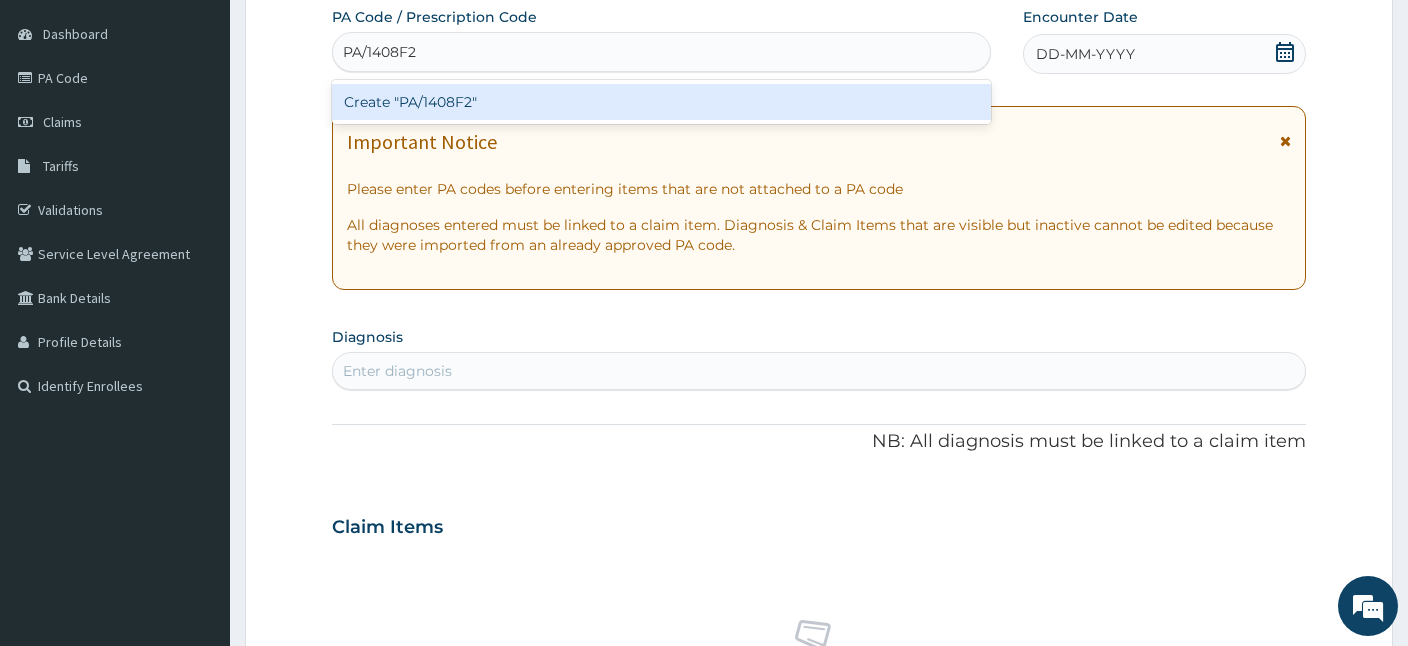 click on "Create "PA/1408F2"" at bounding box center [661, 102] 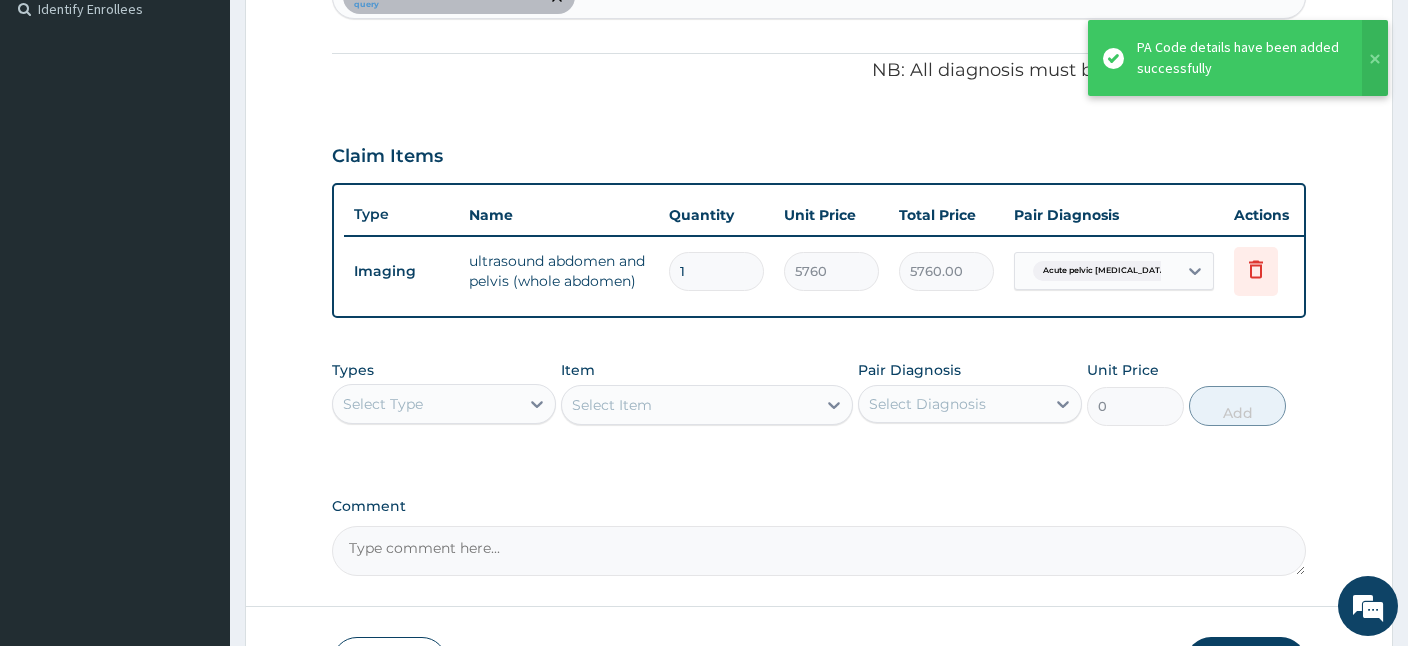 scroll, scrollTop: 697, scrollLeft: 0, axis: vertical 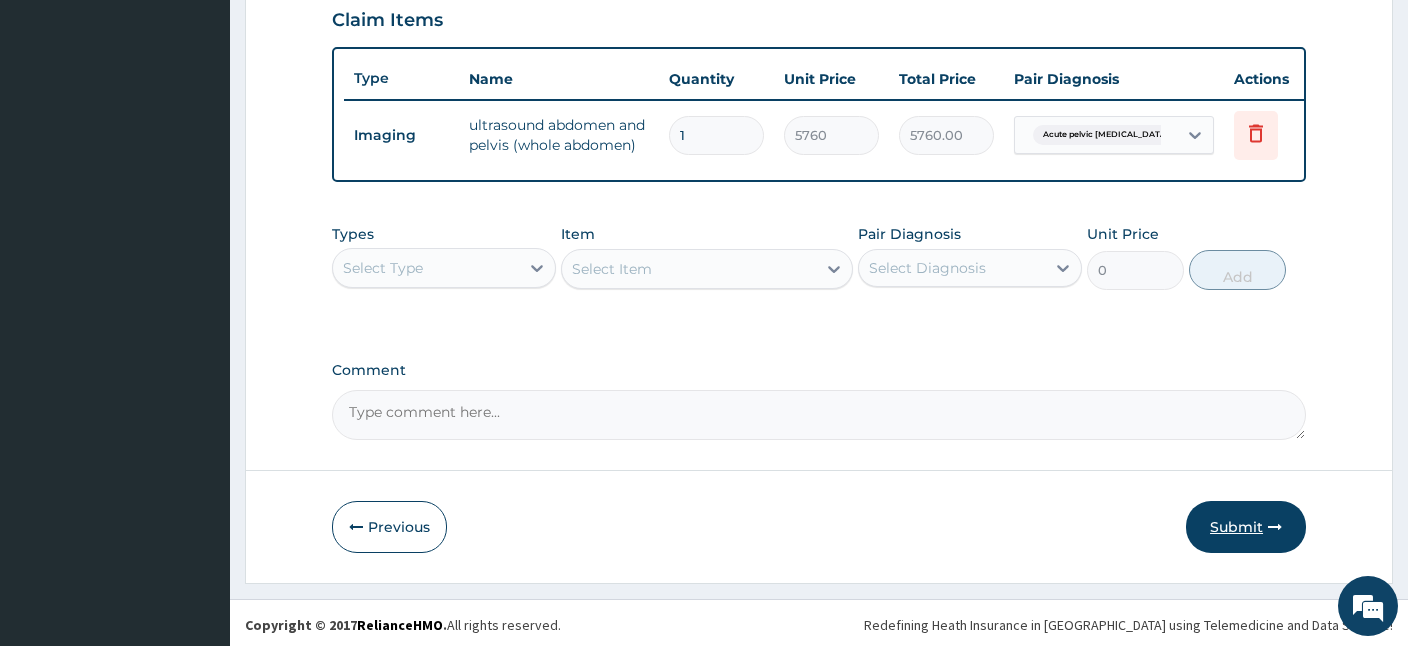 click on "Submit" at bounding box center (1246, 527) 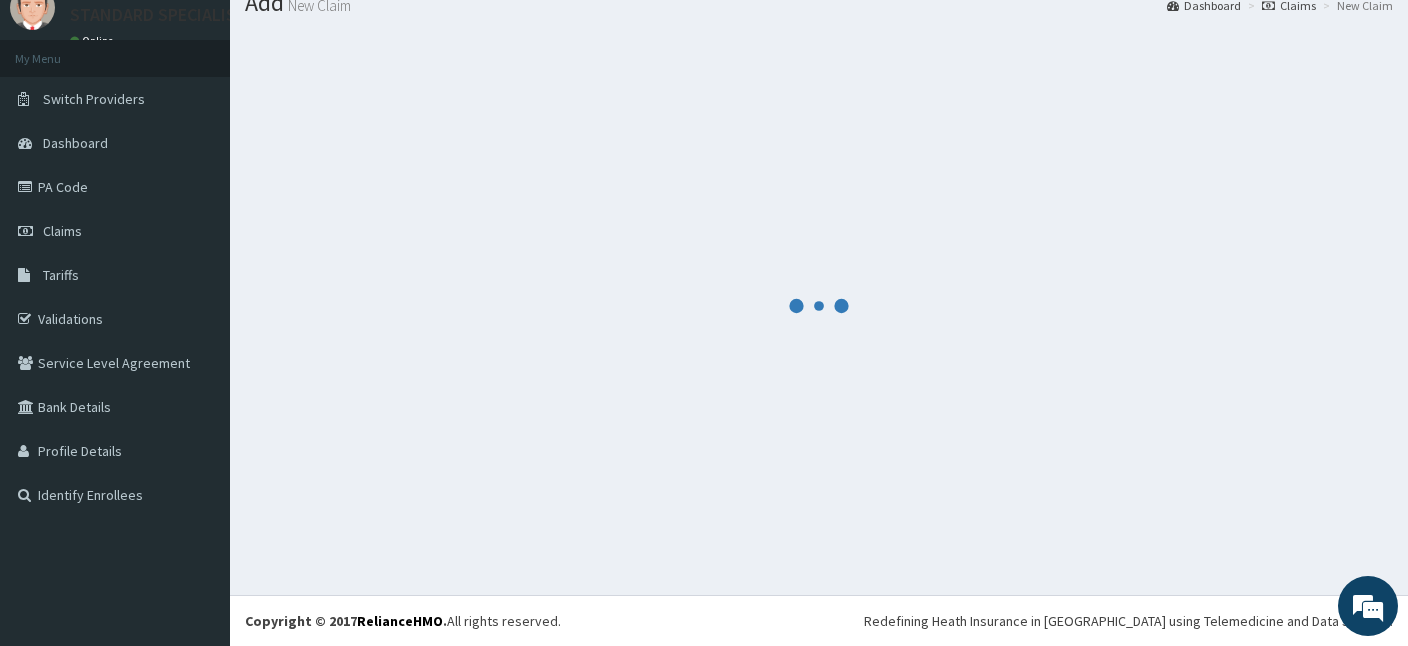 scroll, scrollTop: 75, scrollLeft: 0, axis: vertical 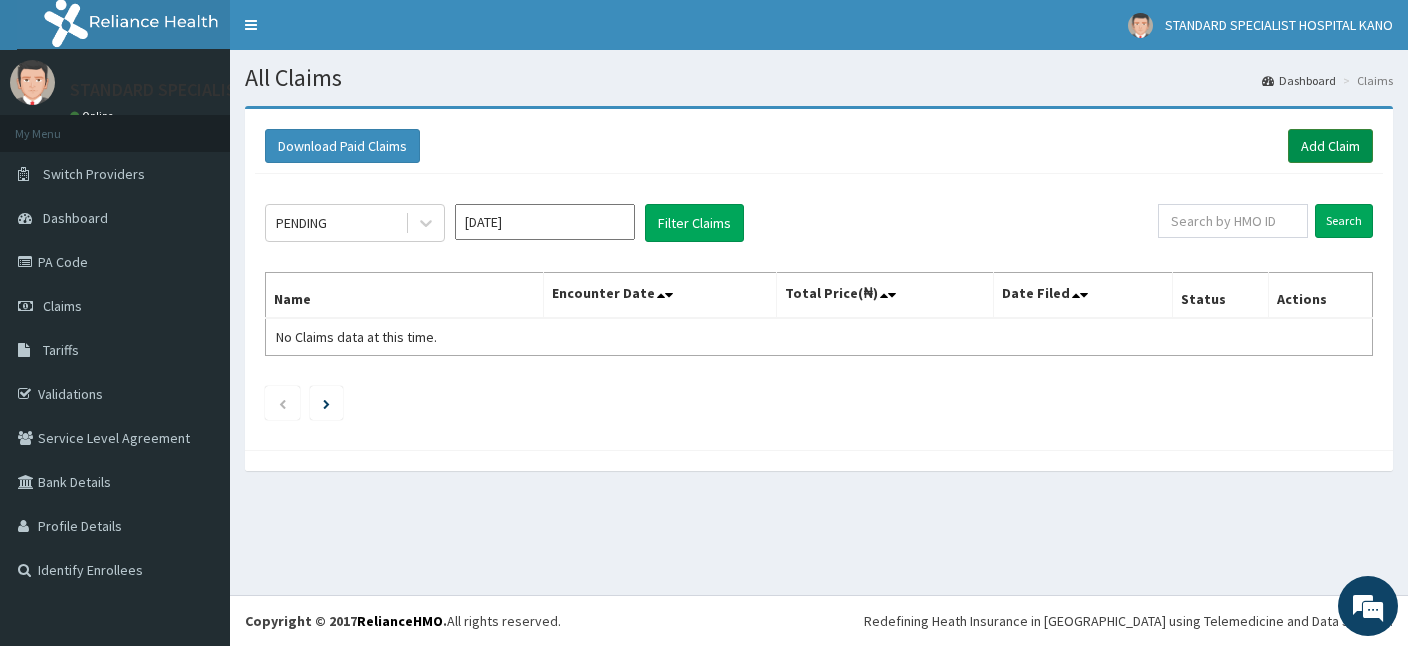 click on "Add Claim" at bounding box center [1330, 146] 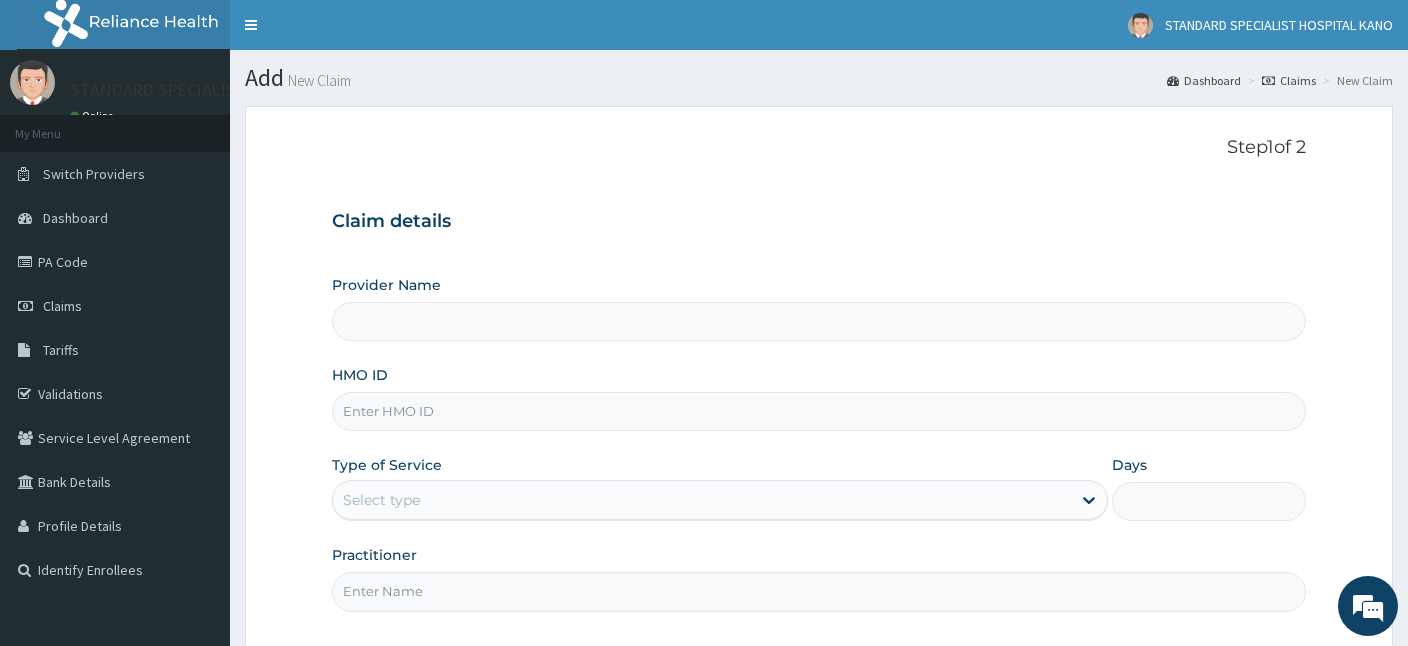 click on "HMO ID" at bounding box center [819, 411] 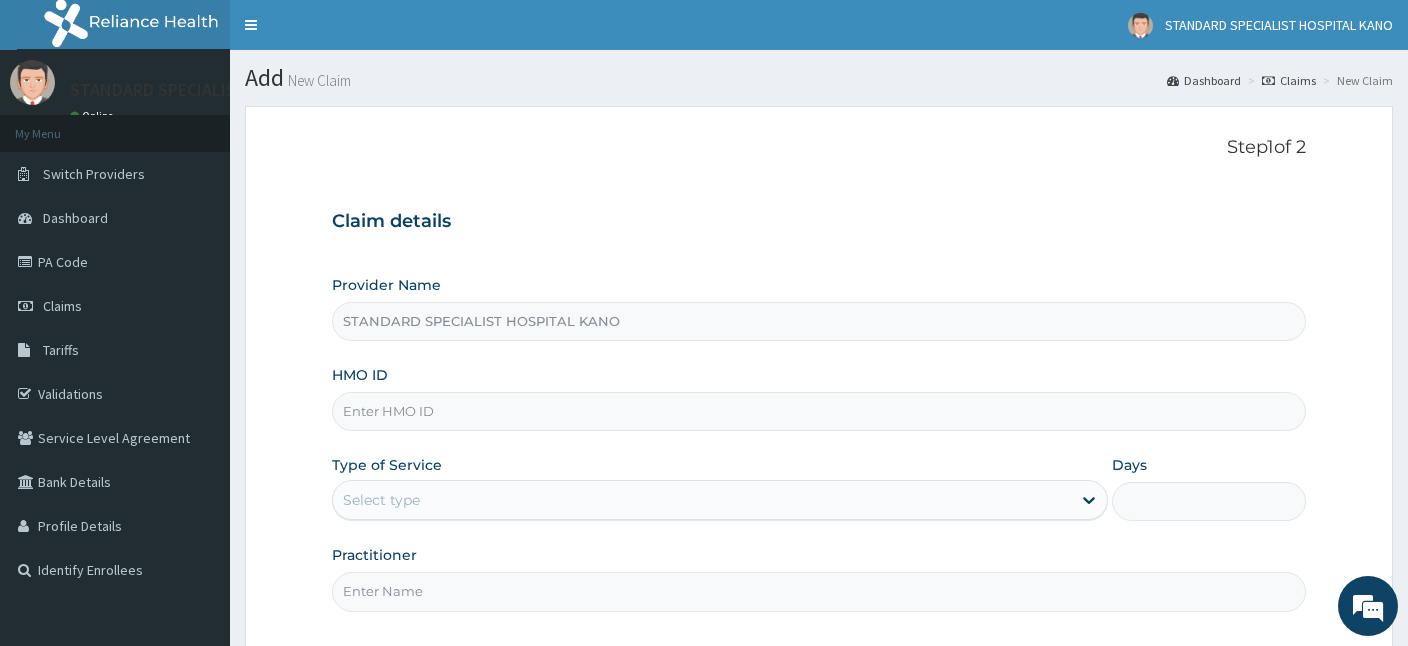 scroll, scrollTop: 0, scrollLeft: 0, axis: both 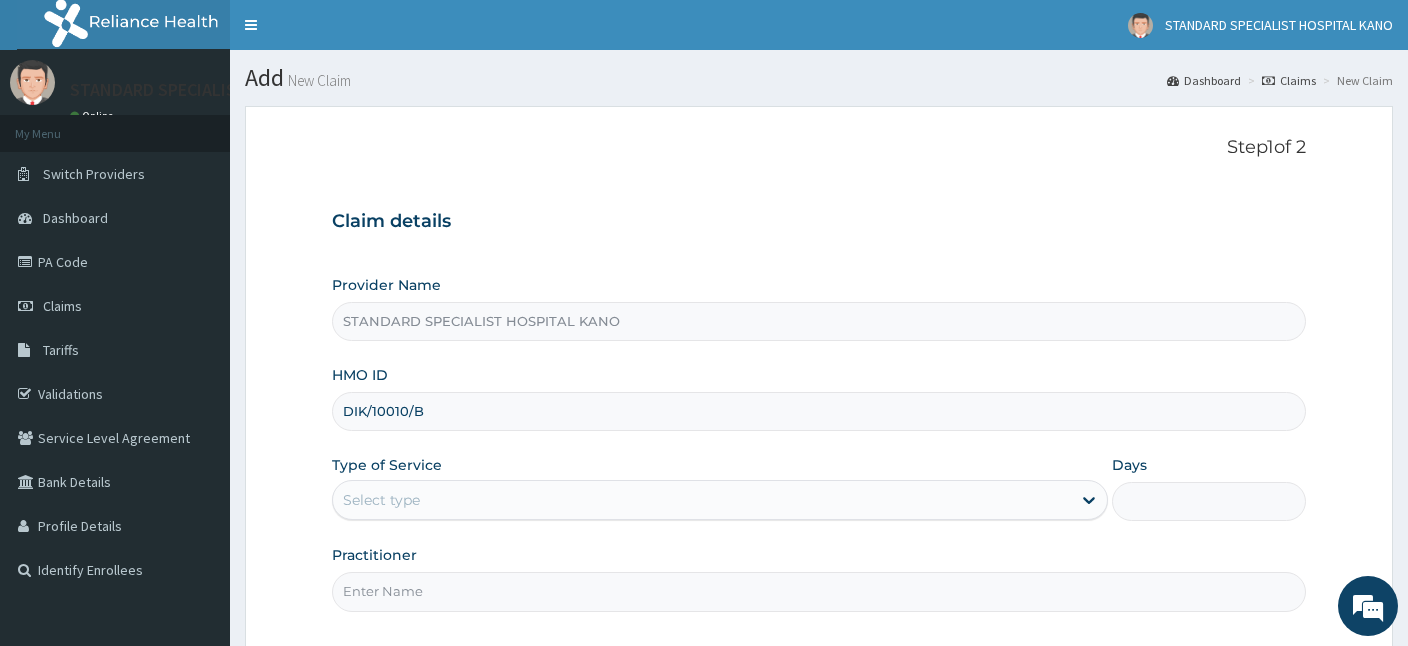 type on "DIK/10010/B" 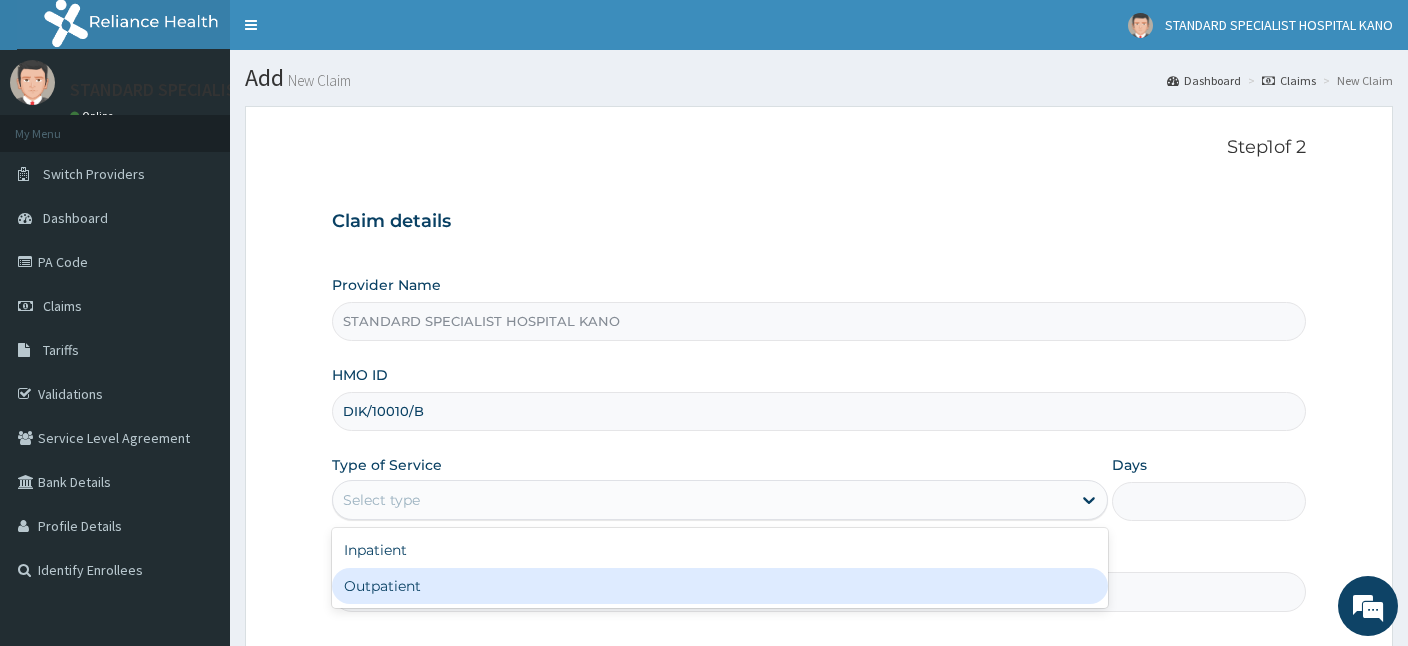 click on "Outpatient" at bounding box center (720, 586) 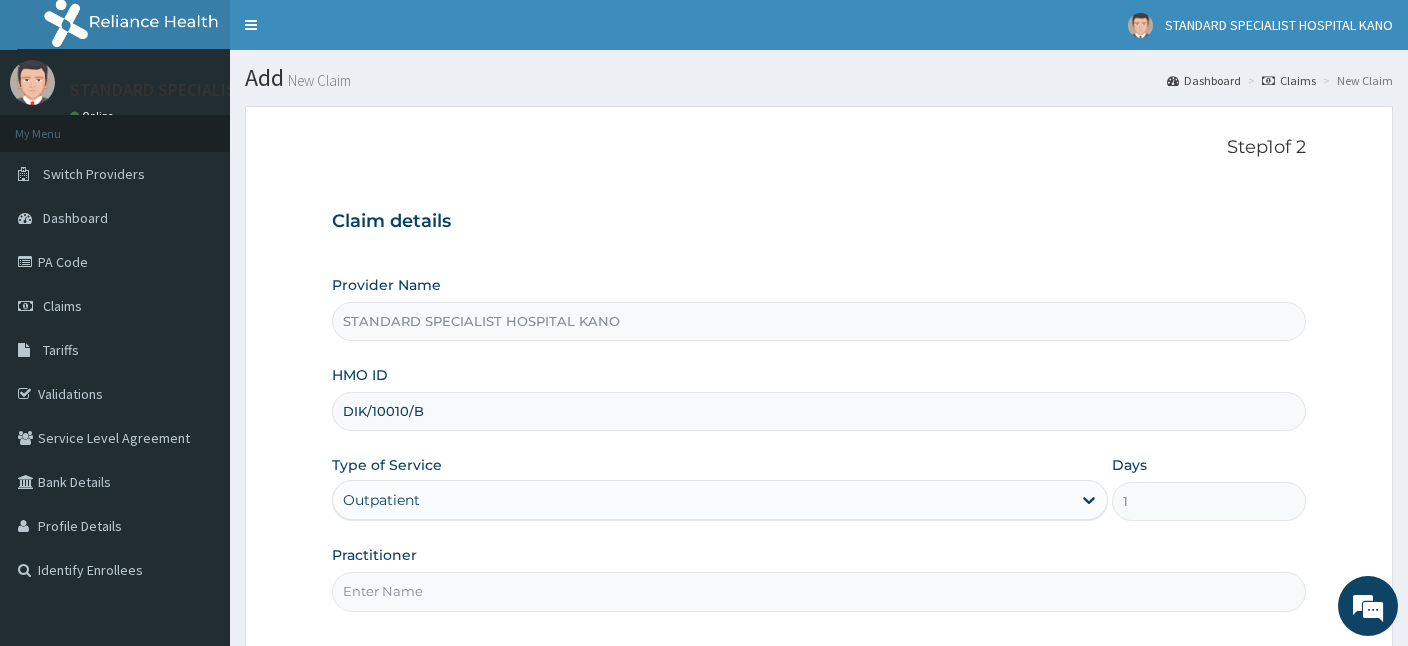 click on "Practitioner" at bounding box center [819, 591] 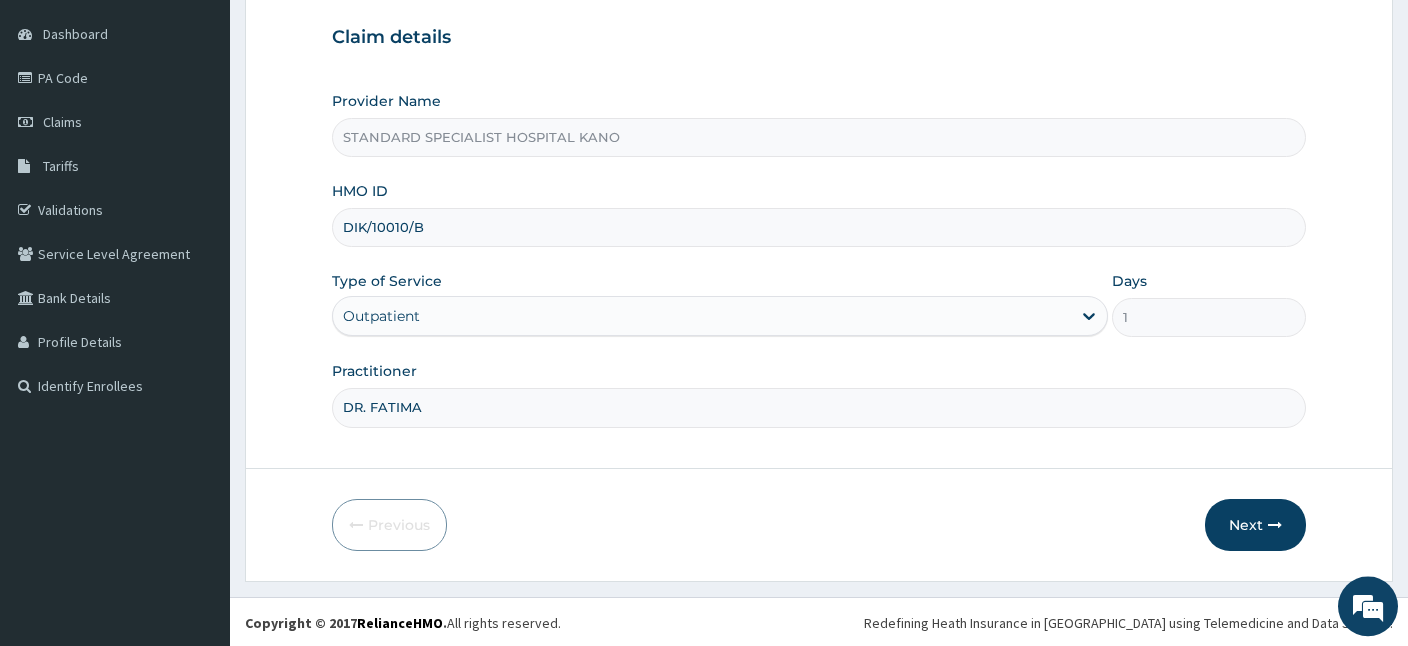 scroll, scrollTop: 184, scrollLeft: 0, axis: vertical 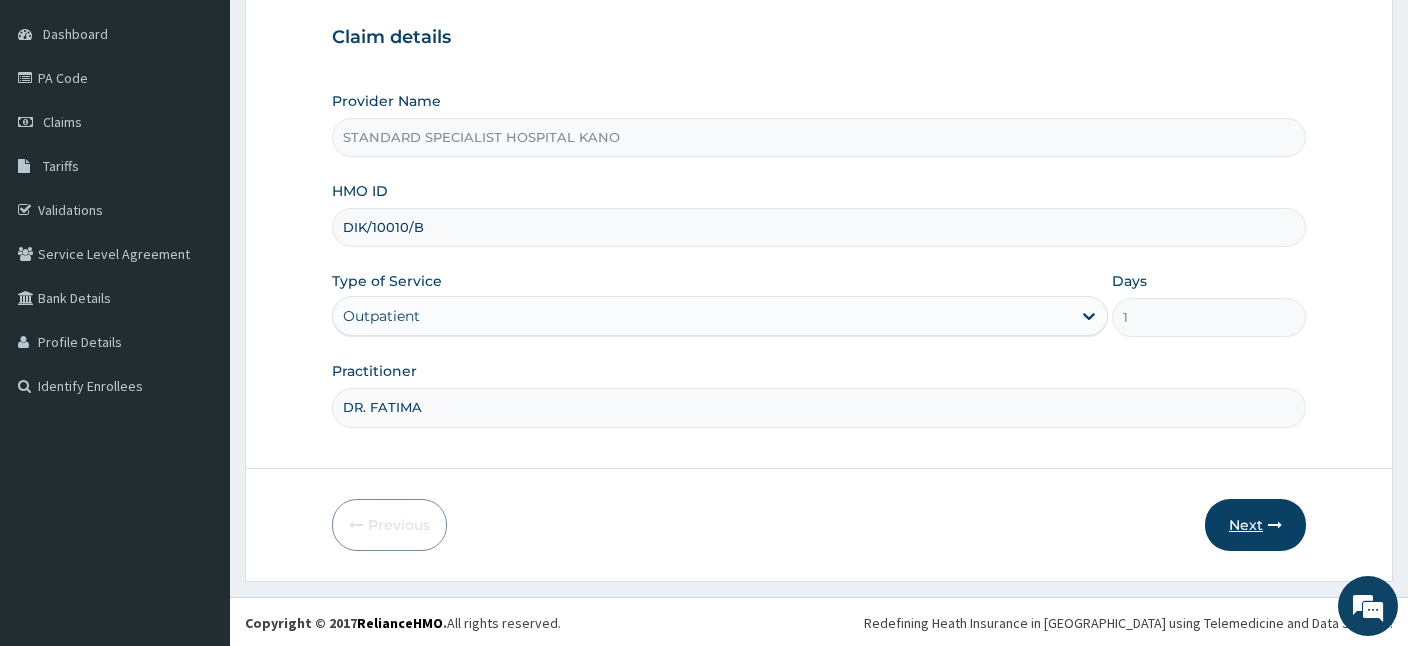 type on "DR. FATIMA" 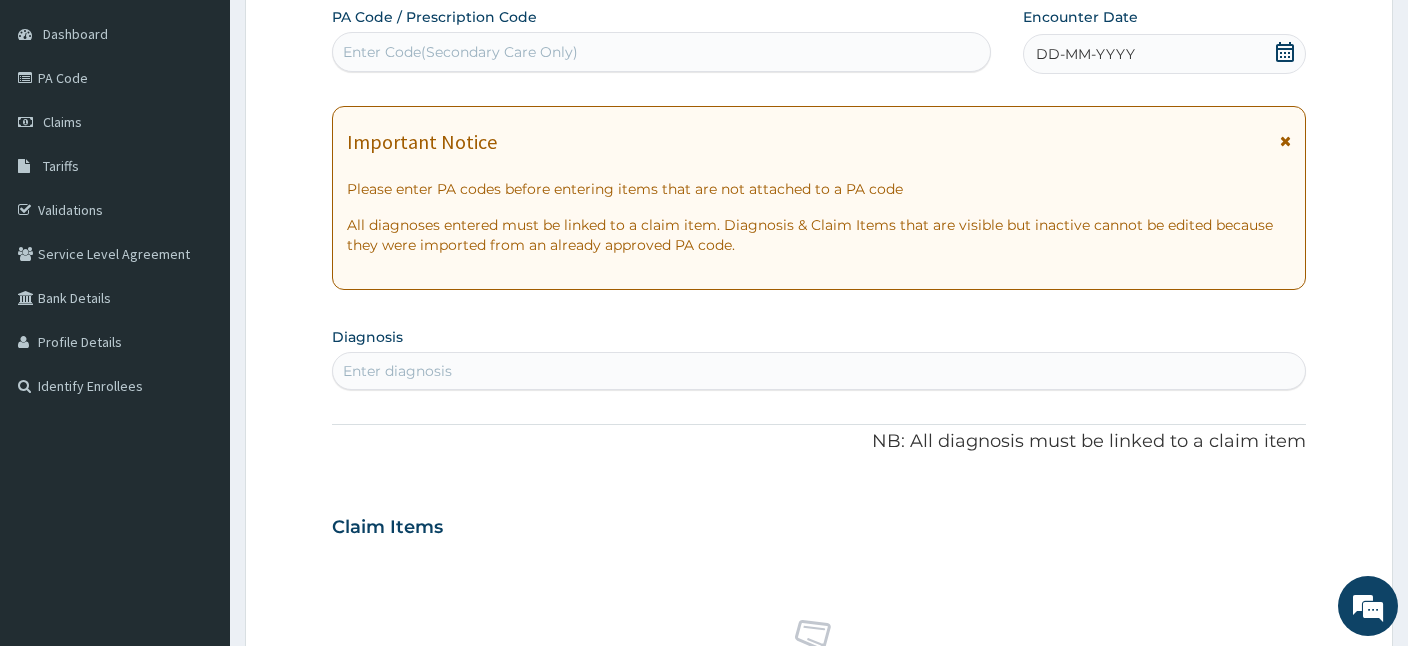 click on "Enter Code(Secondary Care Only)" at bounding box center [661, 52] 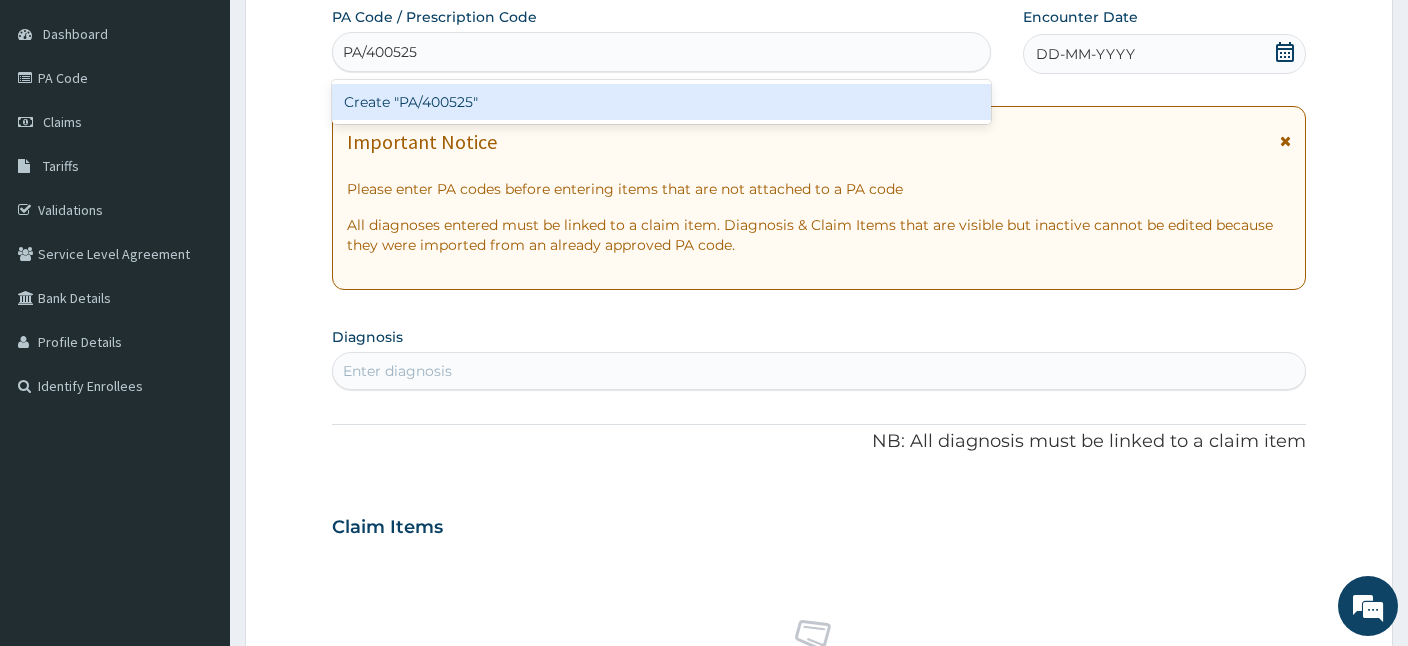 click on "Create "PA/400525"" at bounding box center (661, 102) 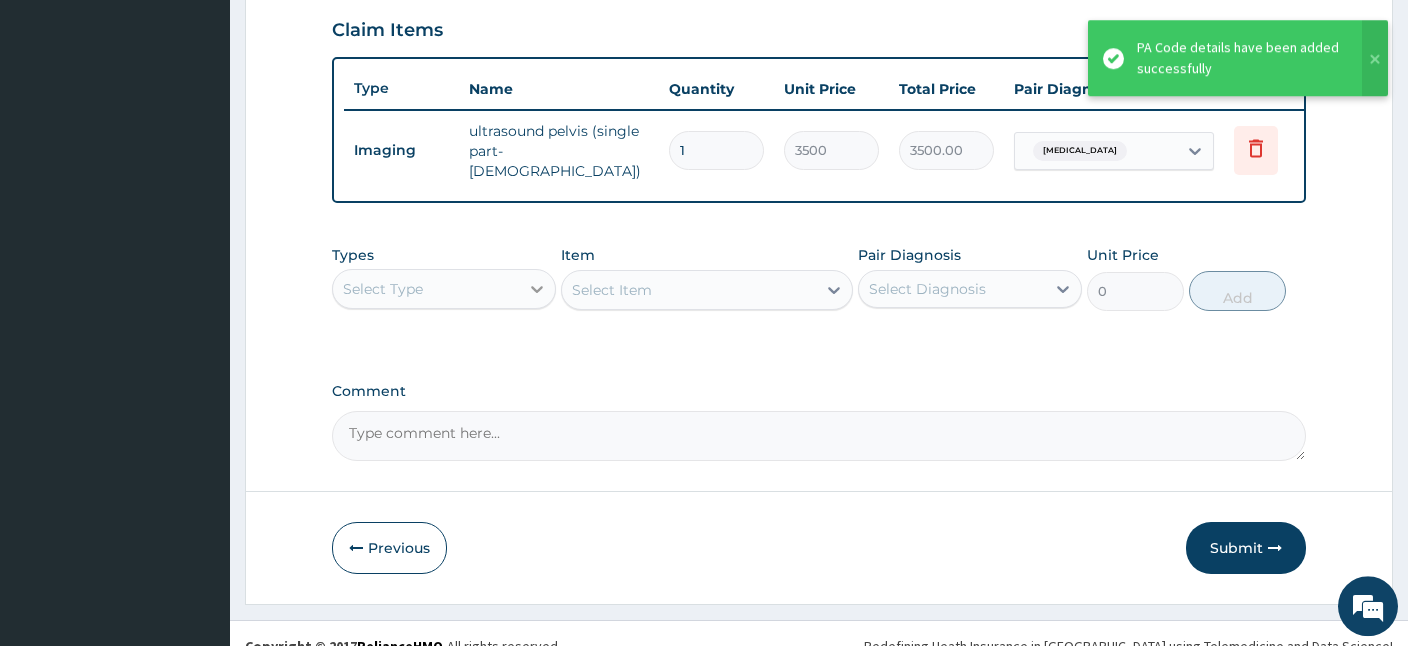 scroll, scrollTop: 697, scrollLeft: 0, axis: vertical 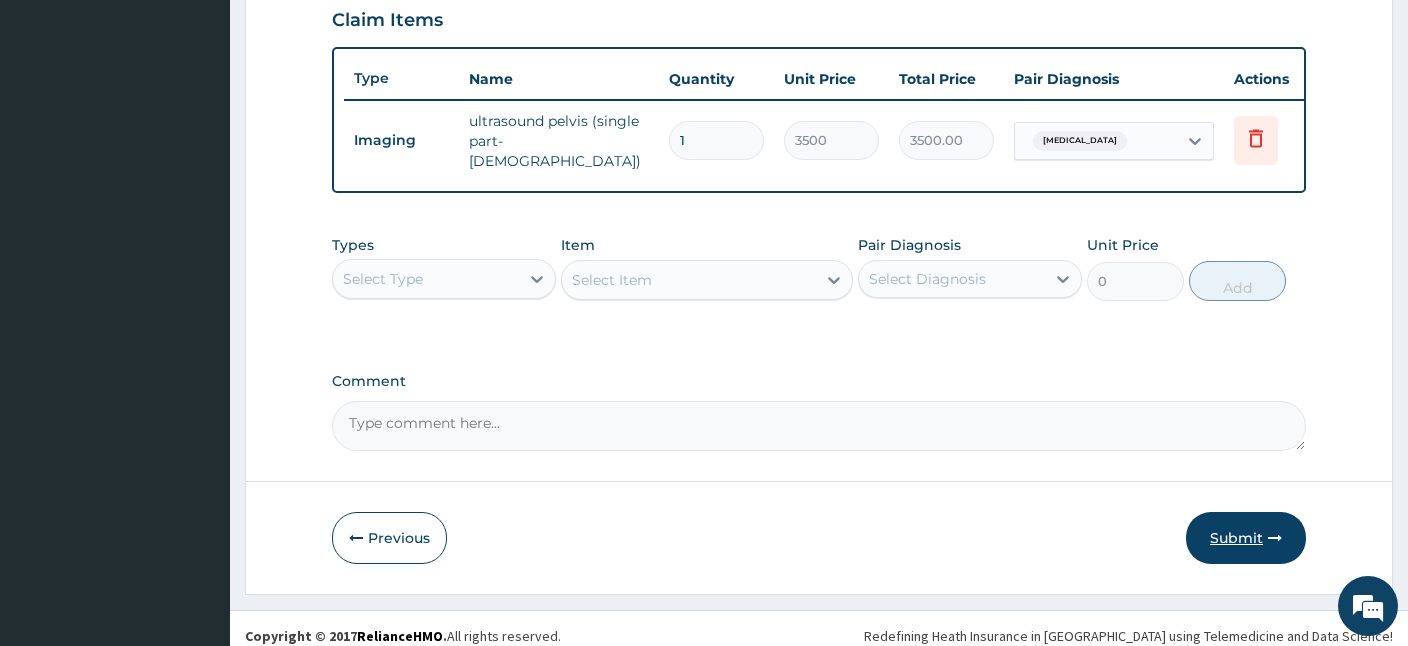click on "Submit" at bounding box center (1246, 538) 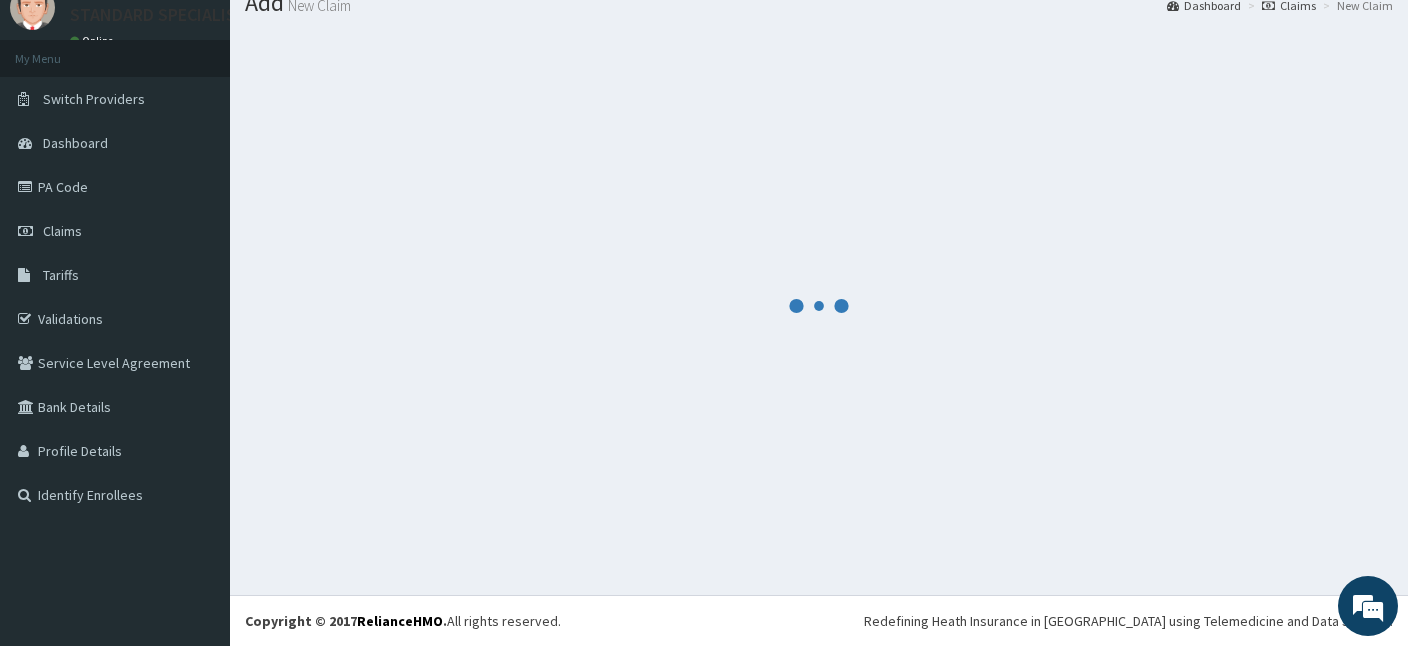 scroll, scrollTop: 75, scrollLeft: 0, axis: vertical 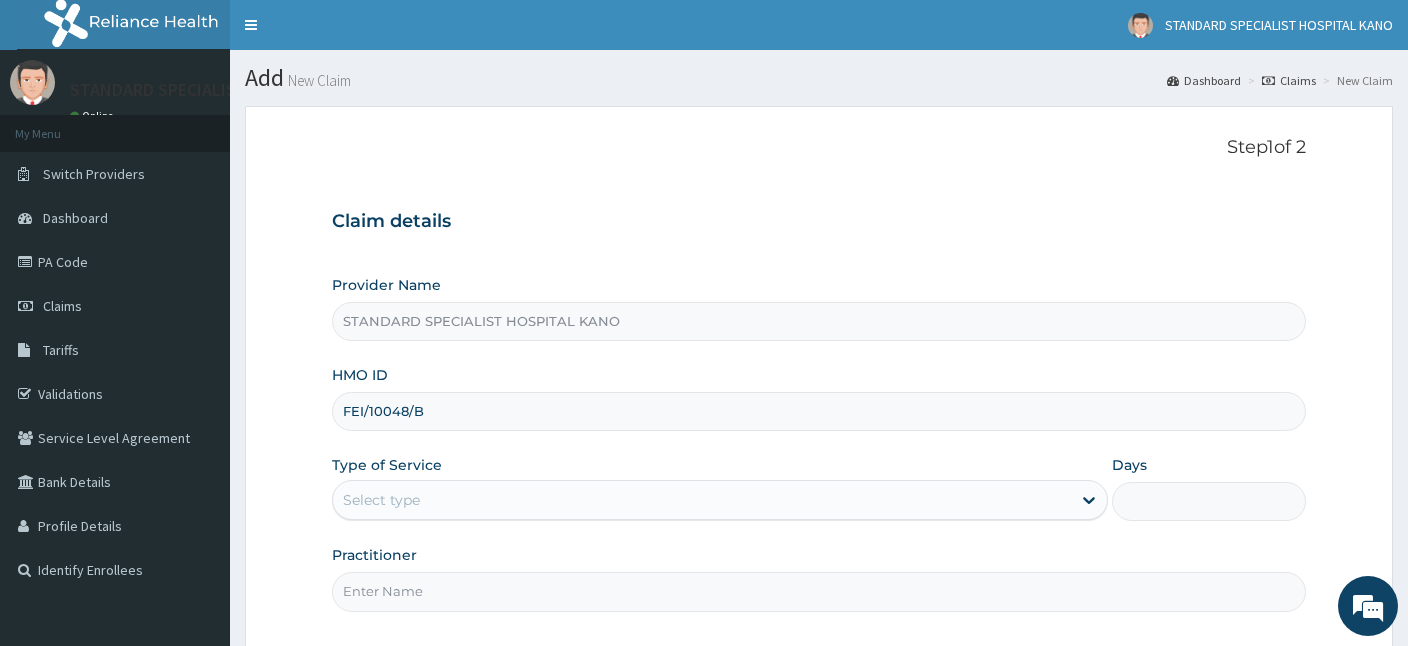 type on "FEI/10048/B" 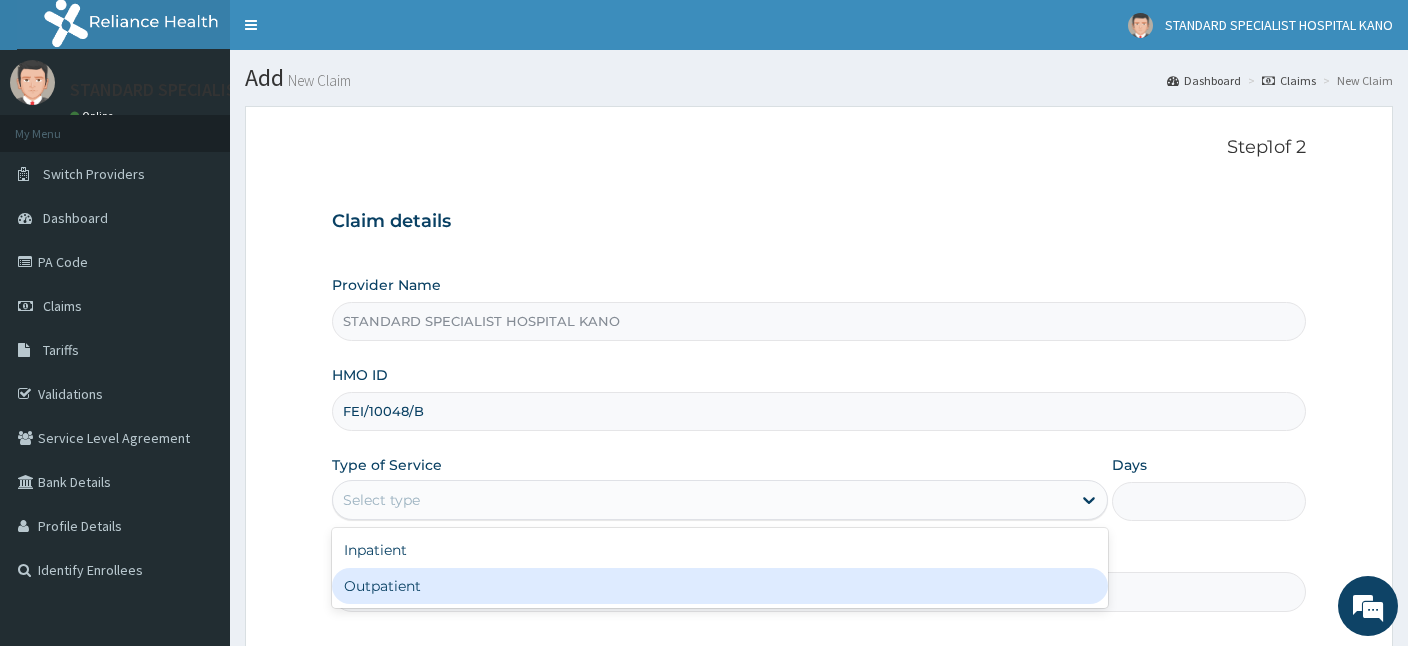 click on "Outpatient" at bounding box center (720, 586) 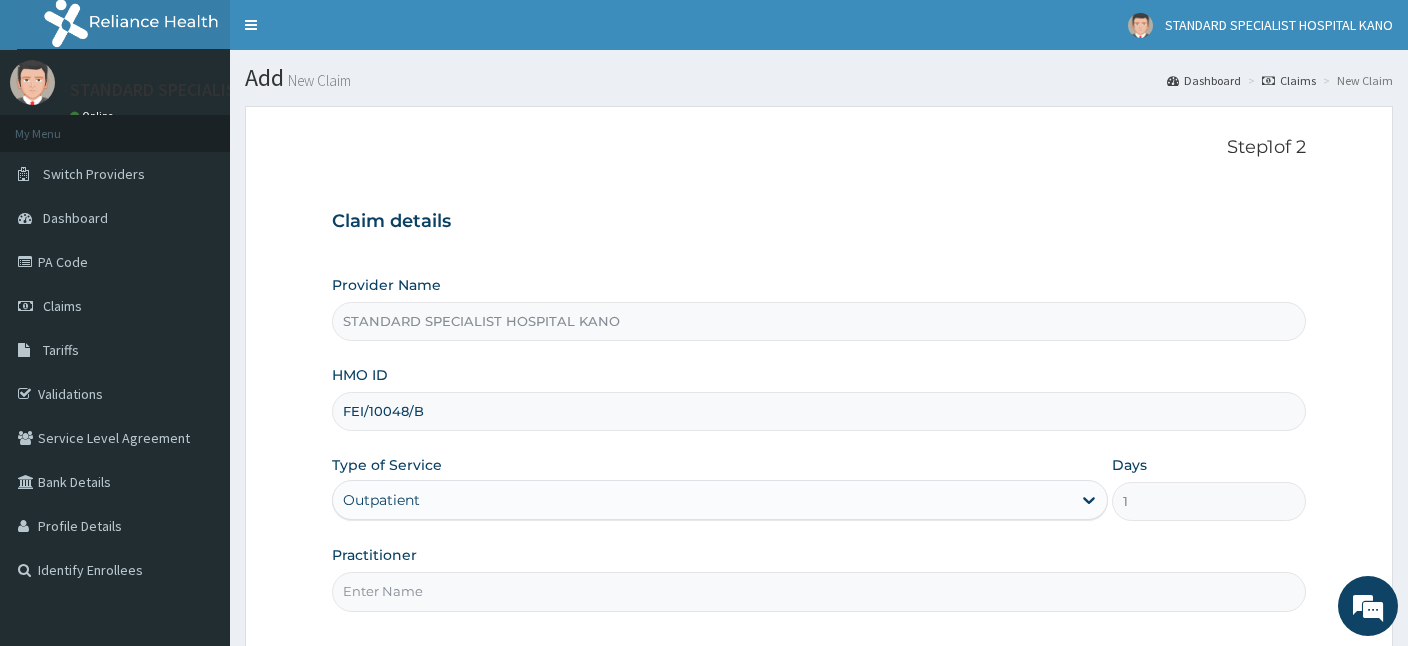 click on "Practitioner" at bounding box center [819, 591] 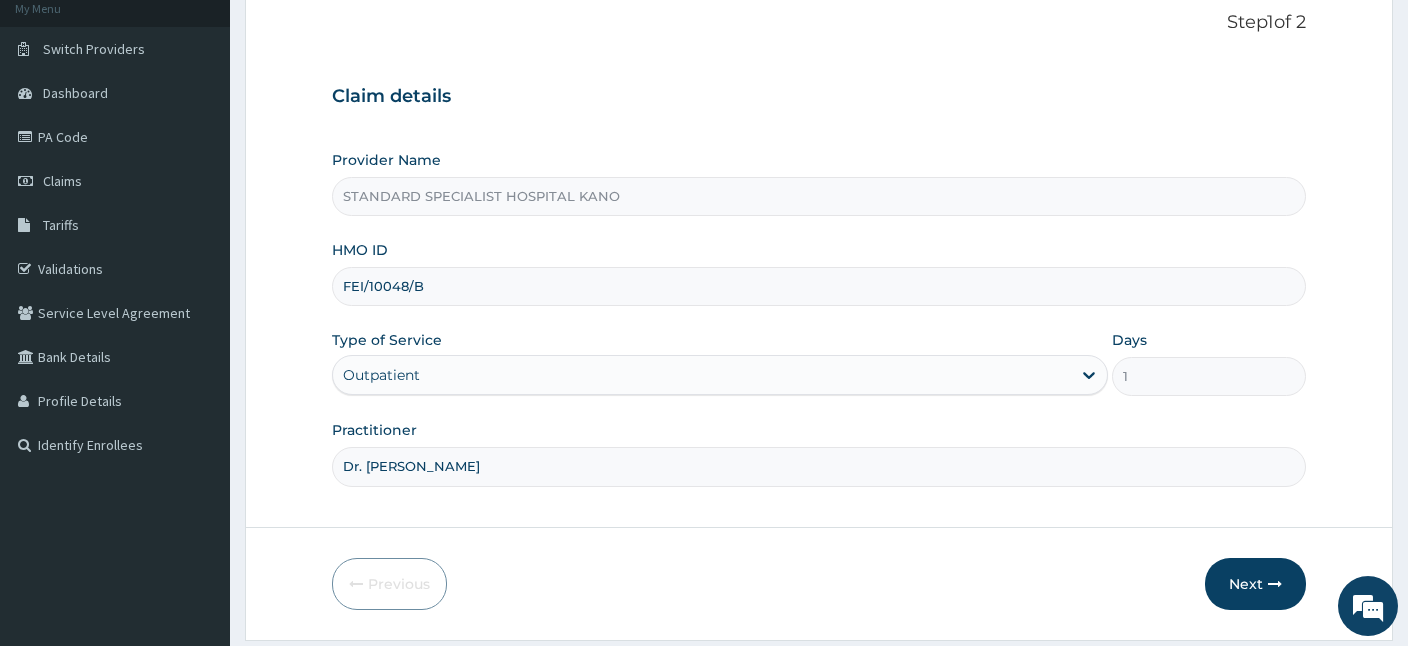 scroll, scrollTop: 184, scrollLeft: 0, axis: vertical 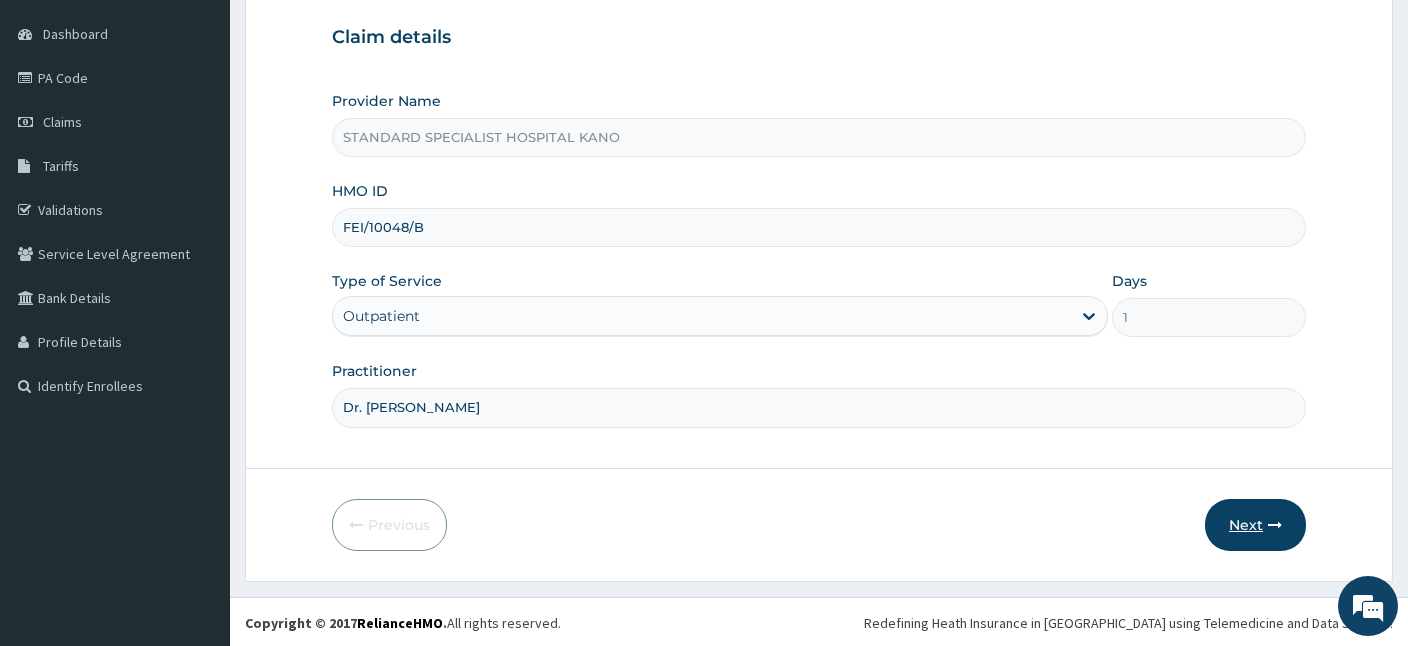 type on "Dr. Hamisu Abdullahi" 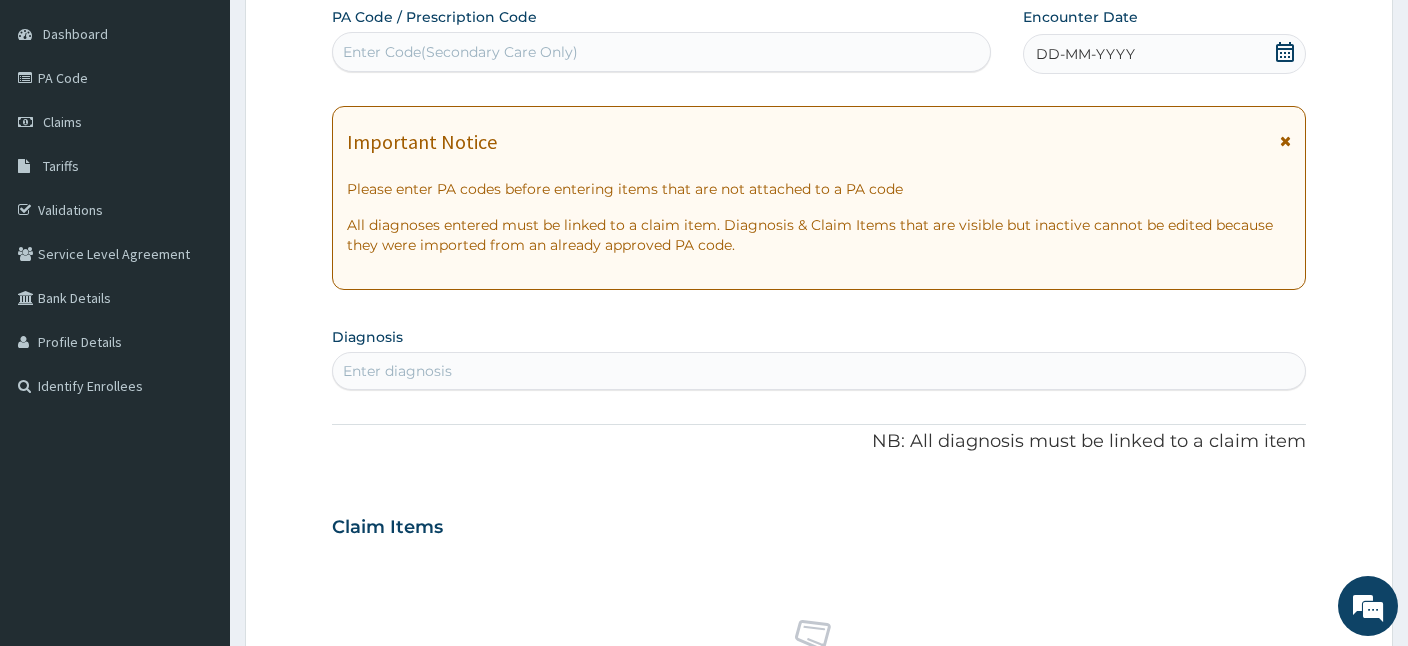 click on "Enter Code(Secondary Care Only)" at bounding box center [460, 52] 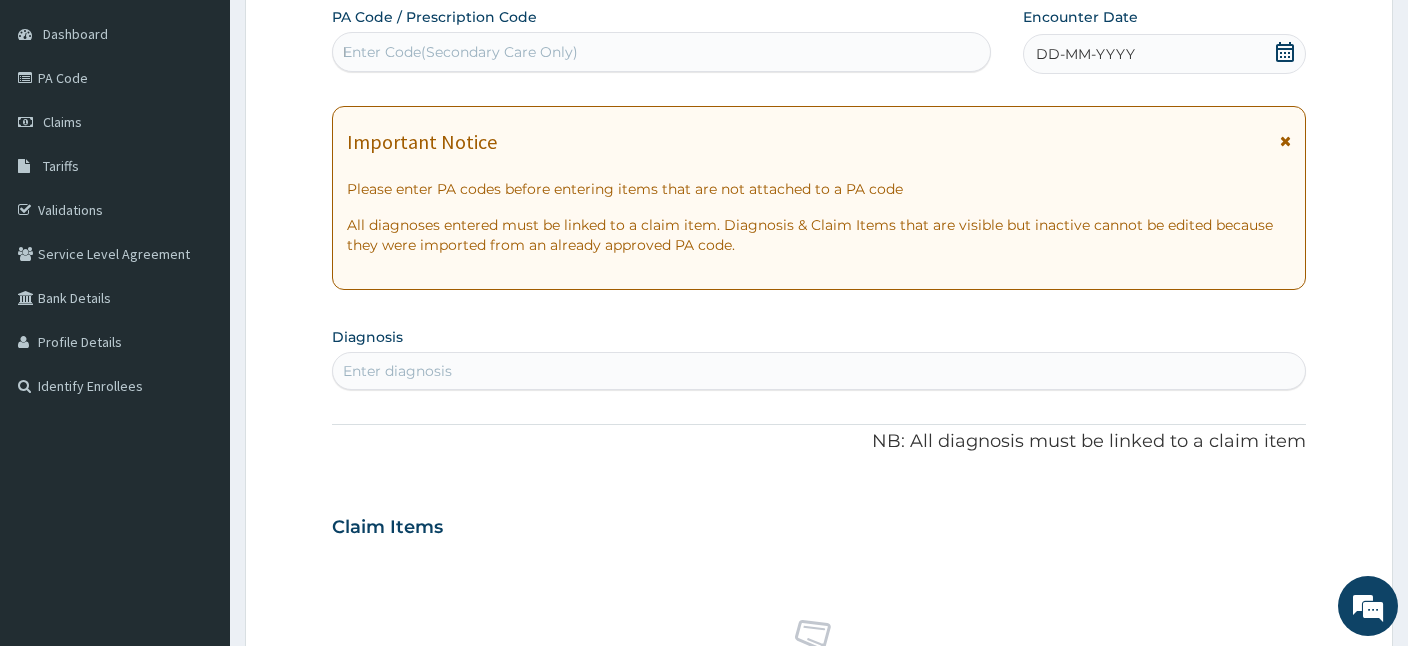 scroll, scrollTop: 0, scrollLeft: 0, axis: both 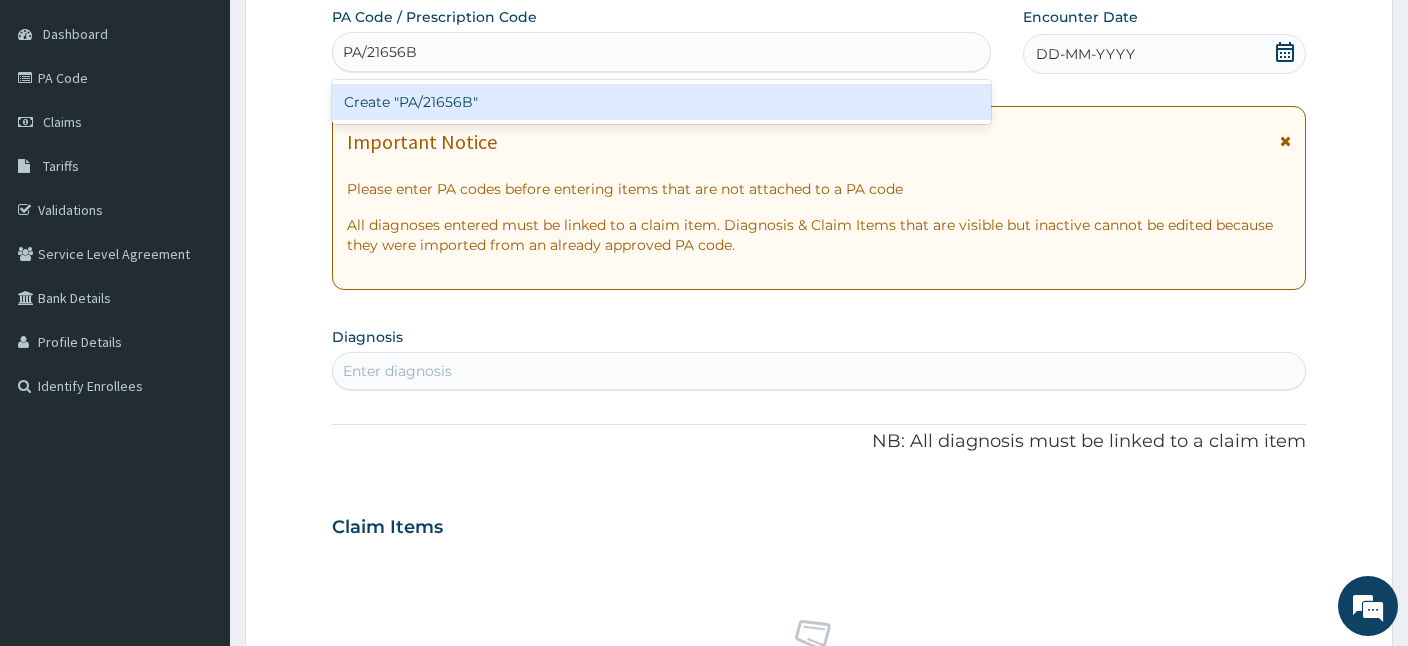 click on "Create "PA/21656B"" at bounding box center [661, 102] 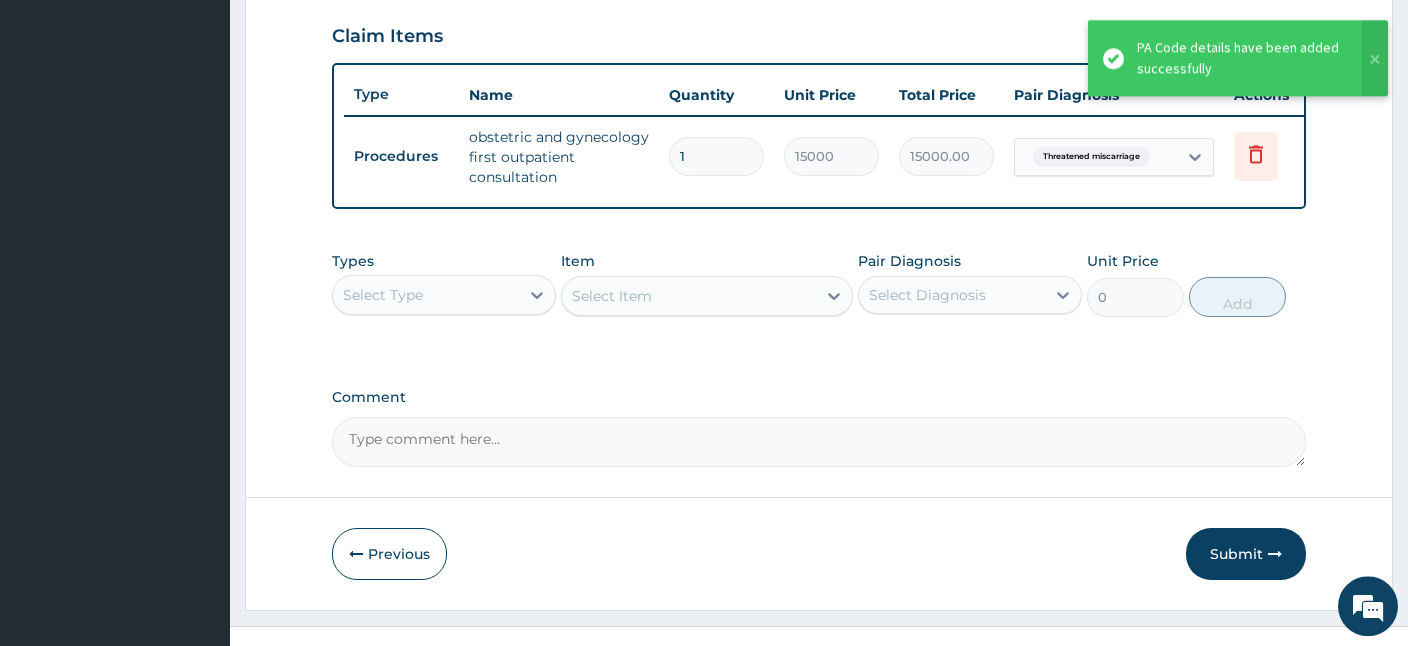 scroll, scrollTop: 707, scrollLeft: 0, axis: vertical 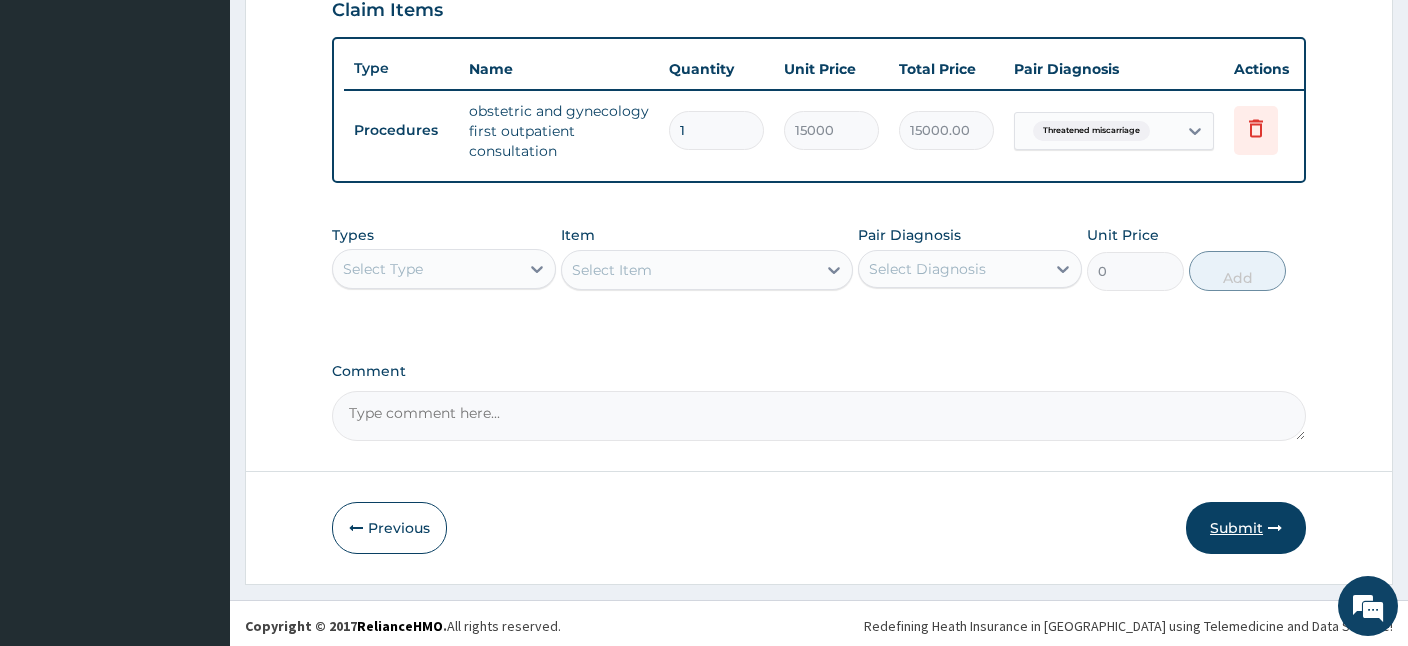 click on "Submit" at bounding box center [1246, 528] 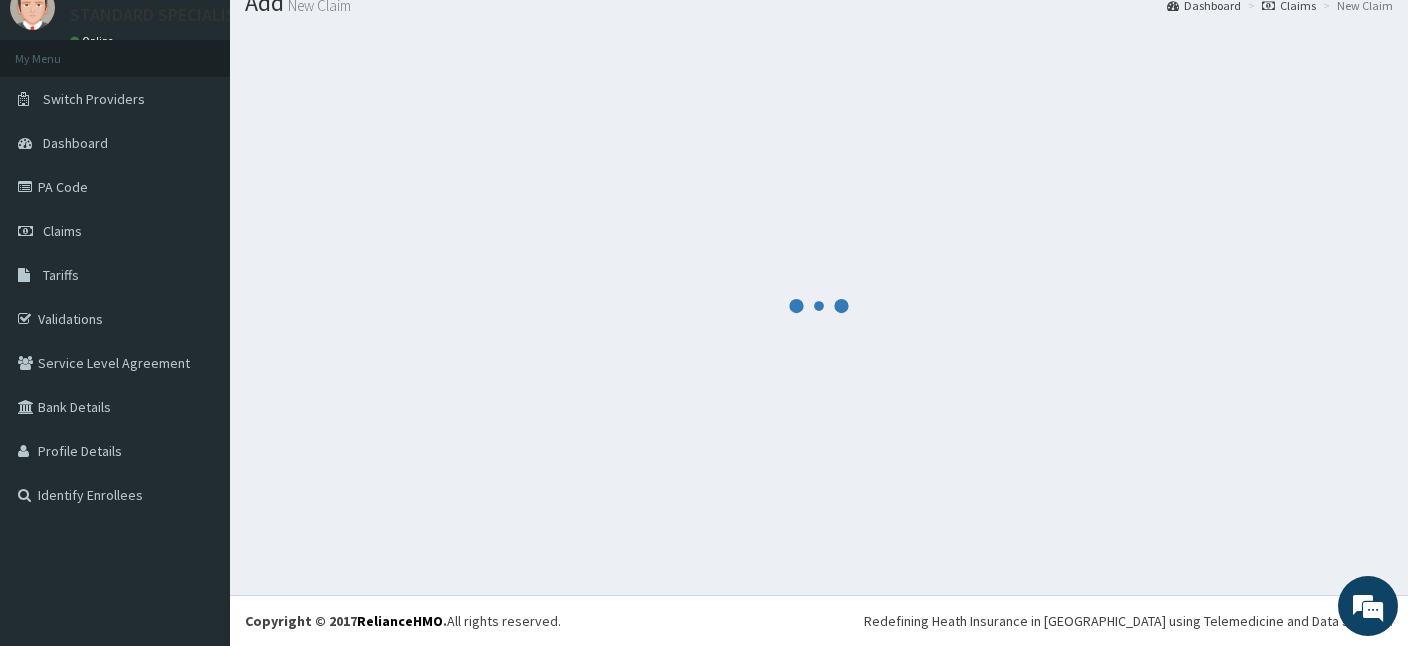 scroll, scrollTop: 75, scrollLeft: 0, axis: vertical 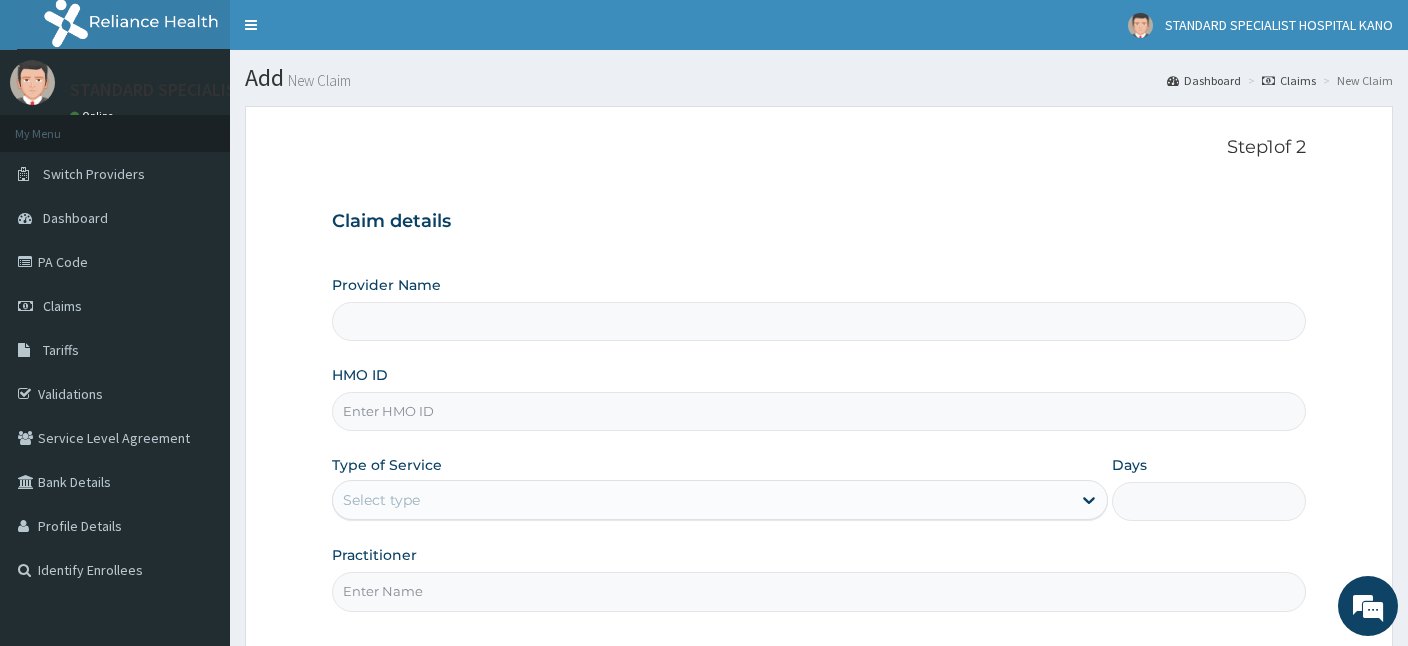 type on "STANDARD SPECIALIST HOSPITAL KANO" 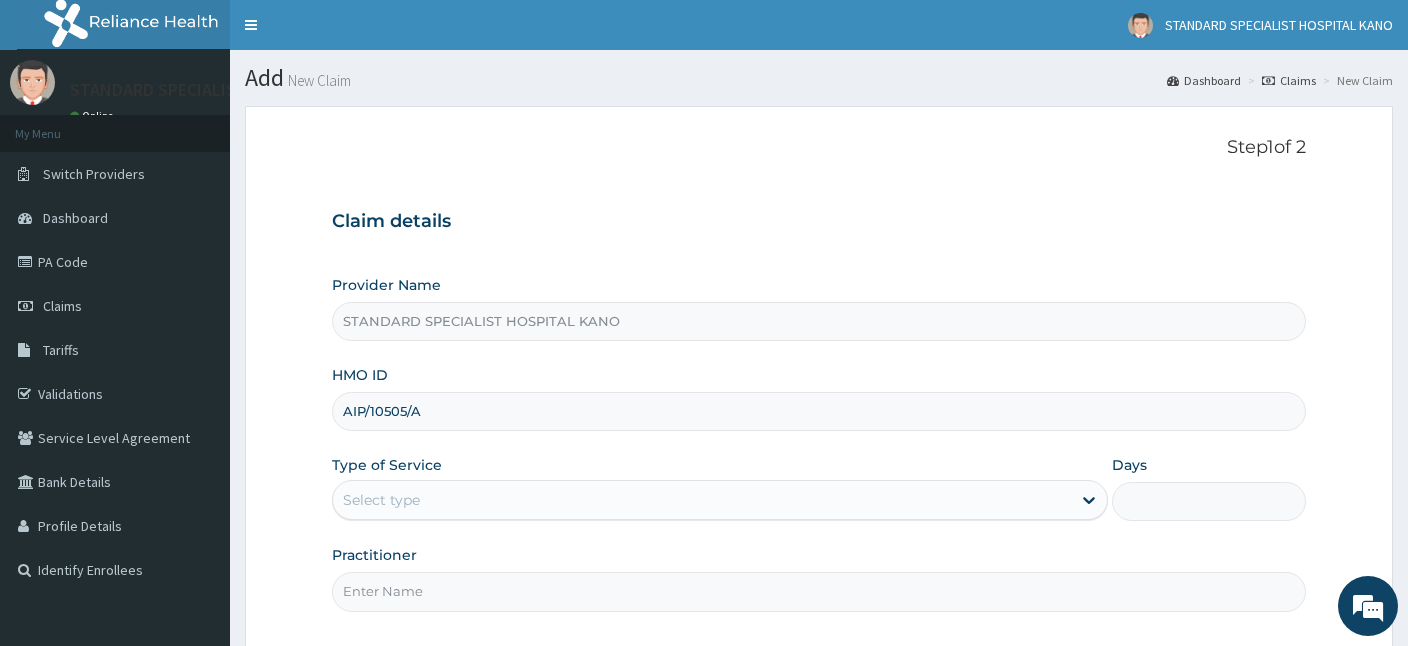 type on "AIP/10505/A" 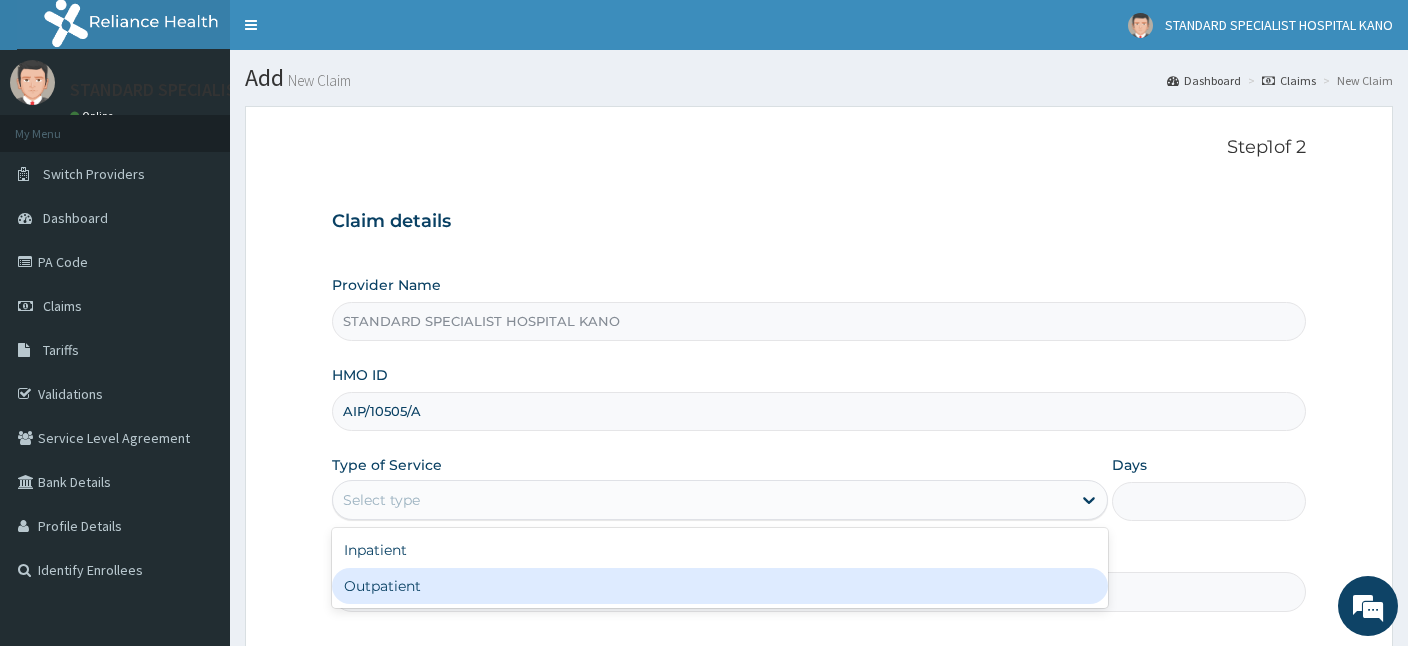 click on "Outpatient" at bounding box center [720, 586] 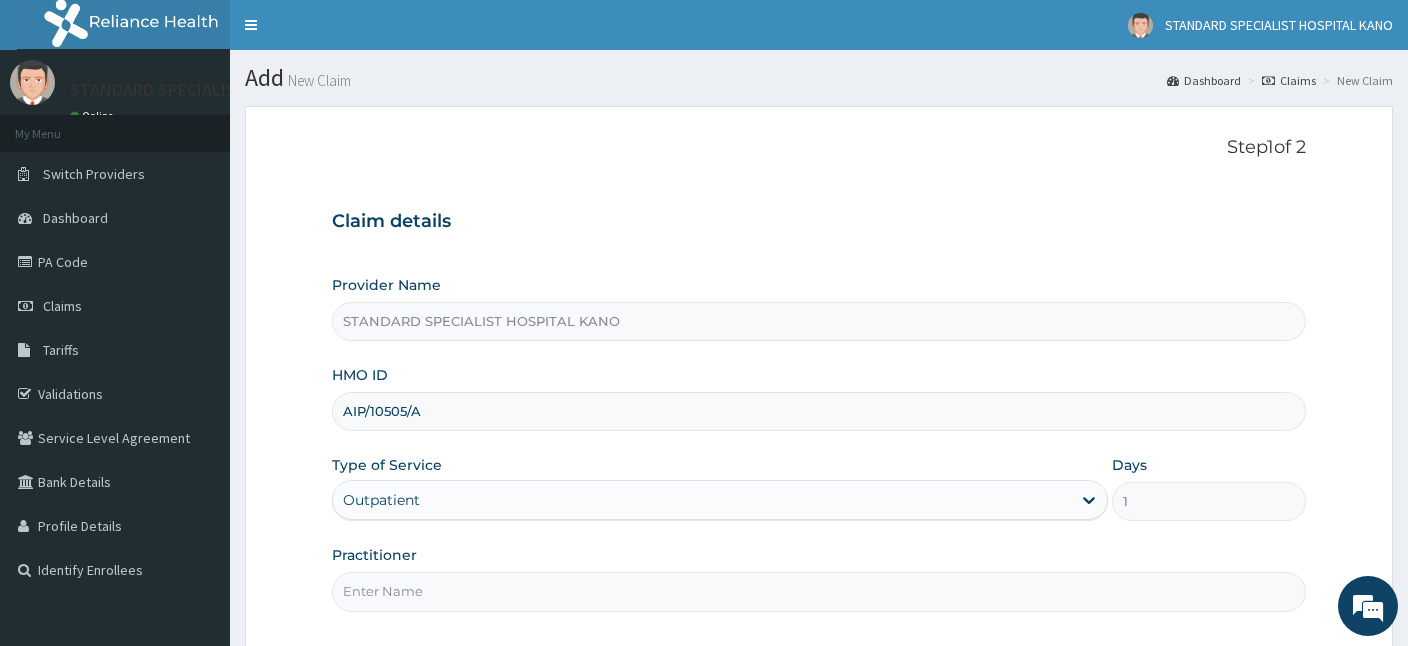 click on "Practitioner" at bounding box center [819, 591] 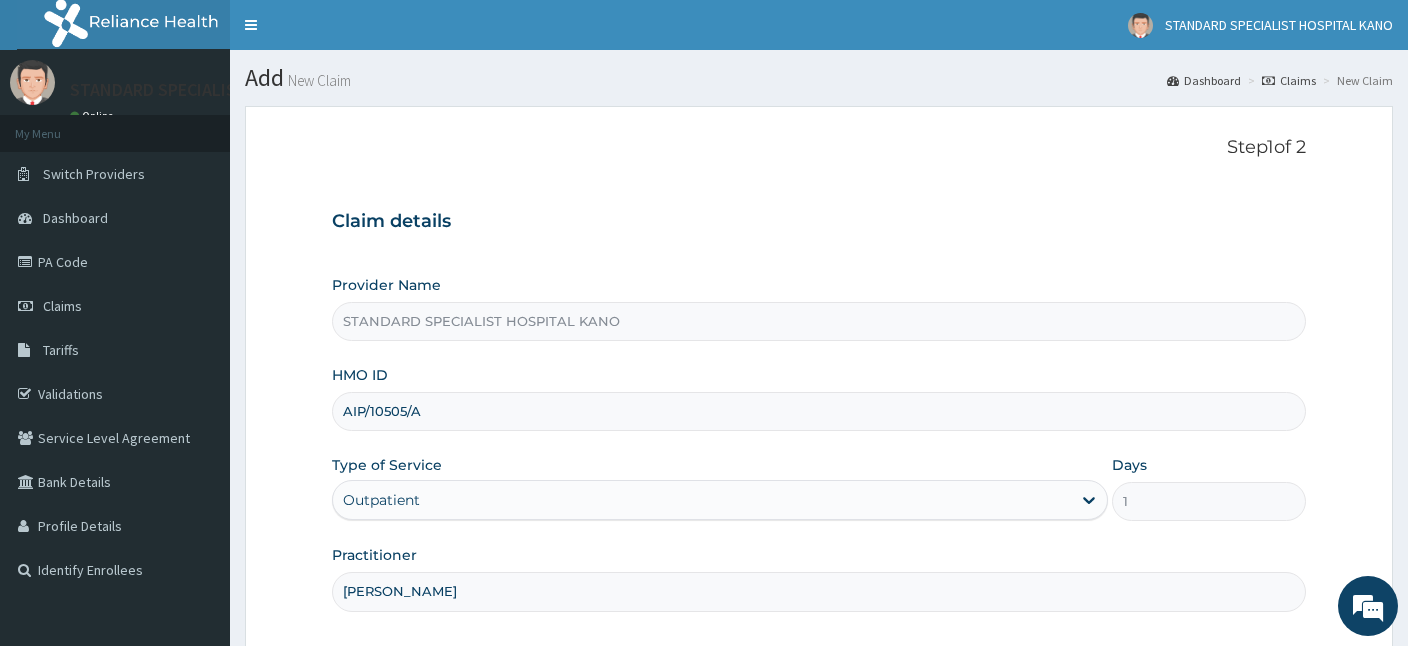 type on "Dr. Ezeh" 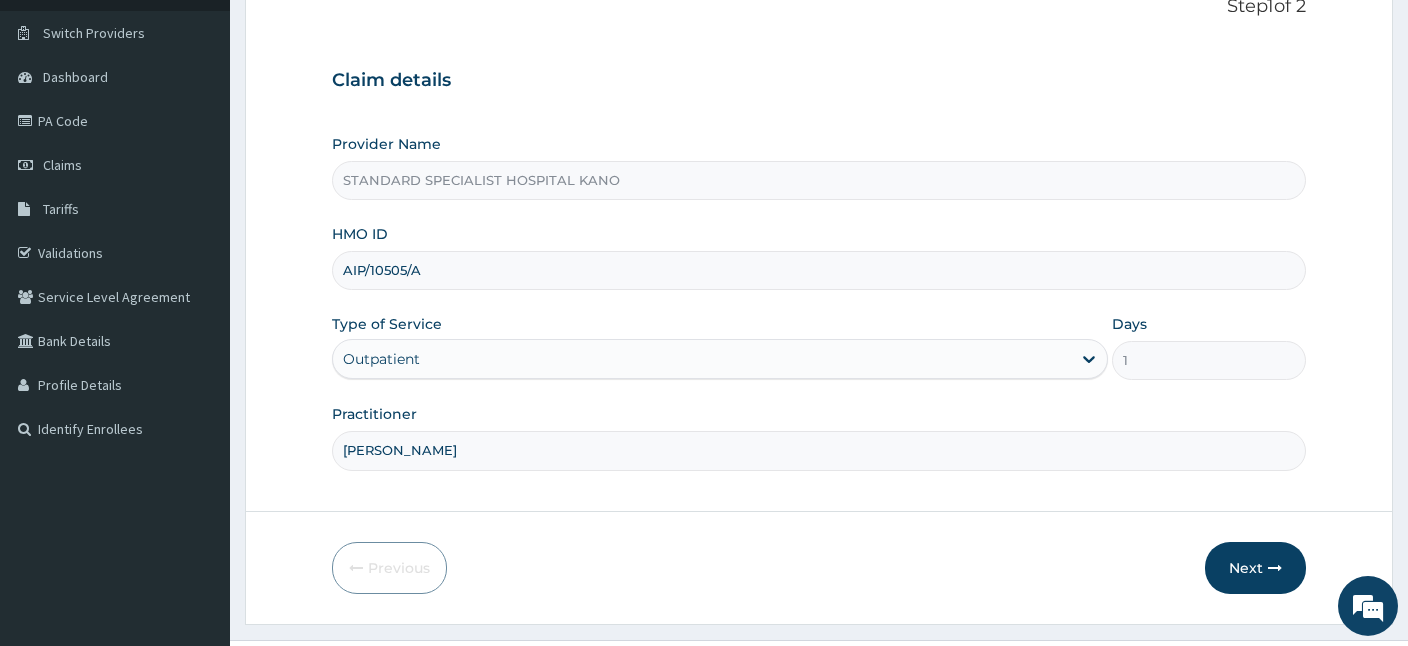 scroll, scrollTop: 184, scrollLeft: 0, axis: vertical 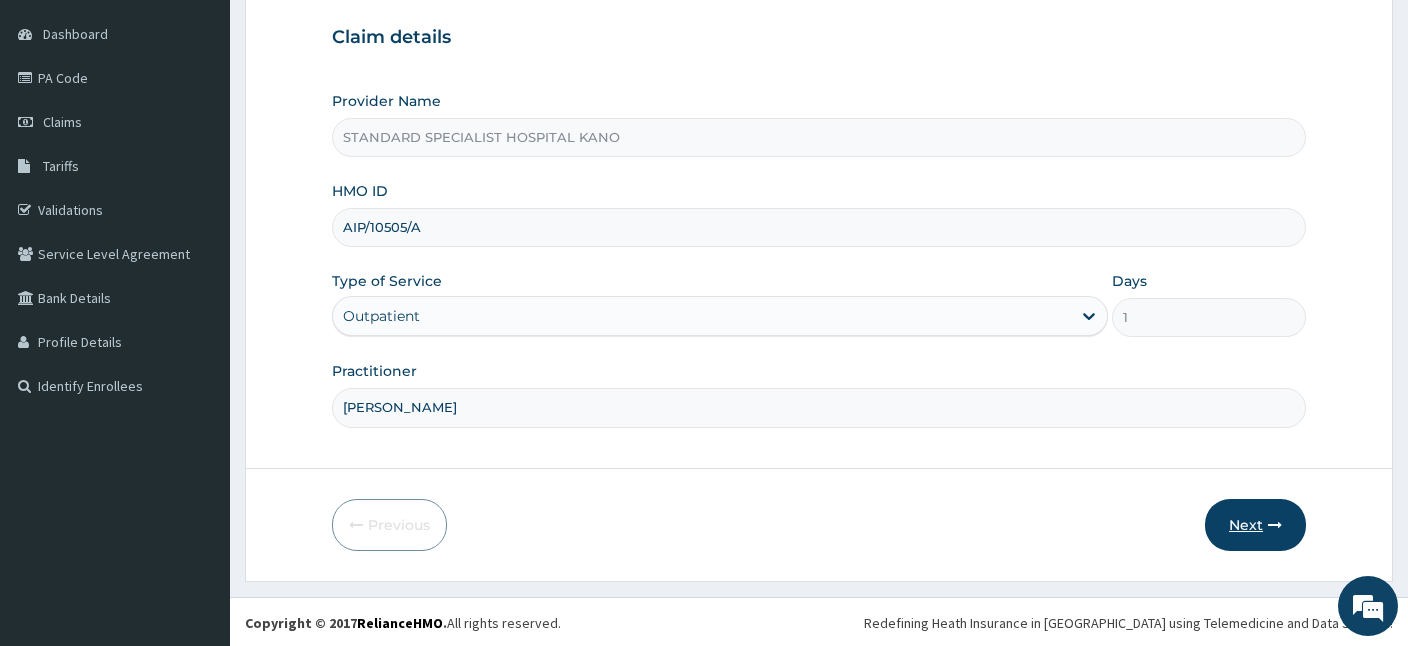 click on "Next" at bounding box center [1255, 525] 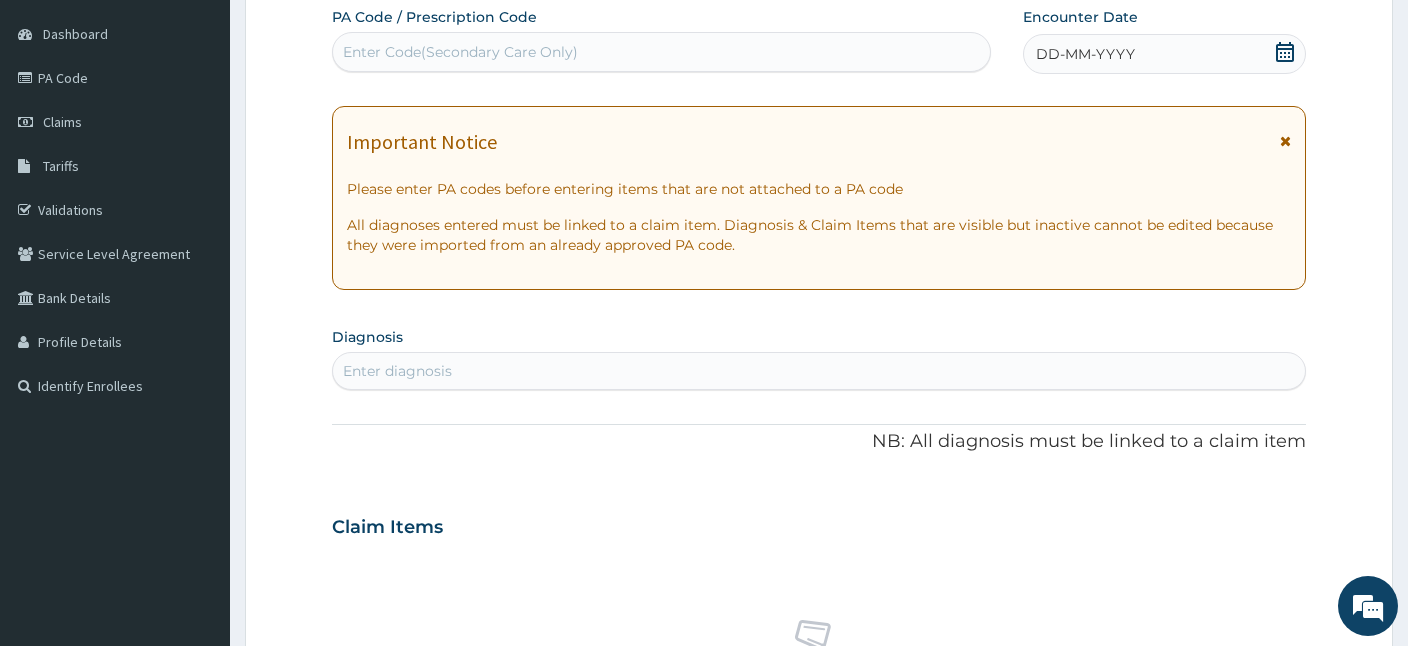 click on "Enter Code(Secondary Care Only)" at bounding box center (460, 52) 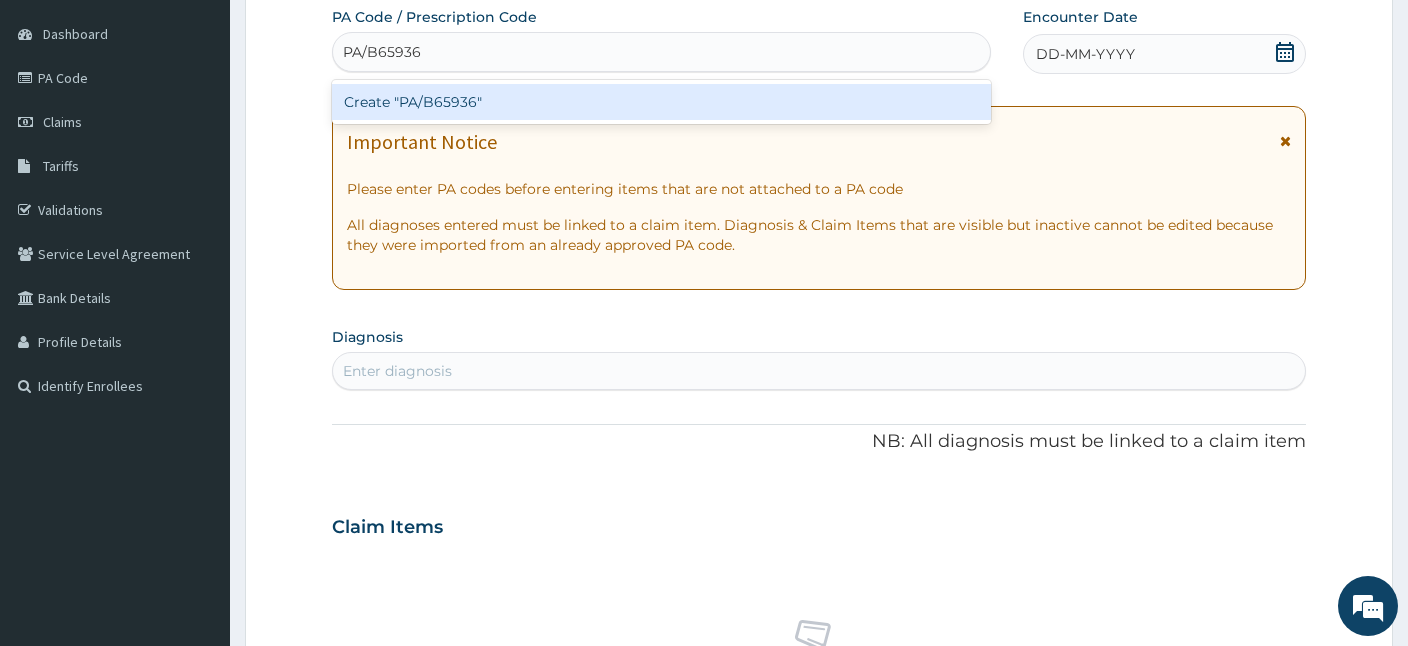 click on "Create "PA/B65936"" at bounding box center [661, 102] 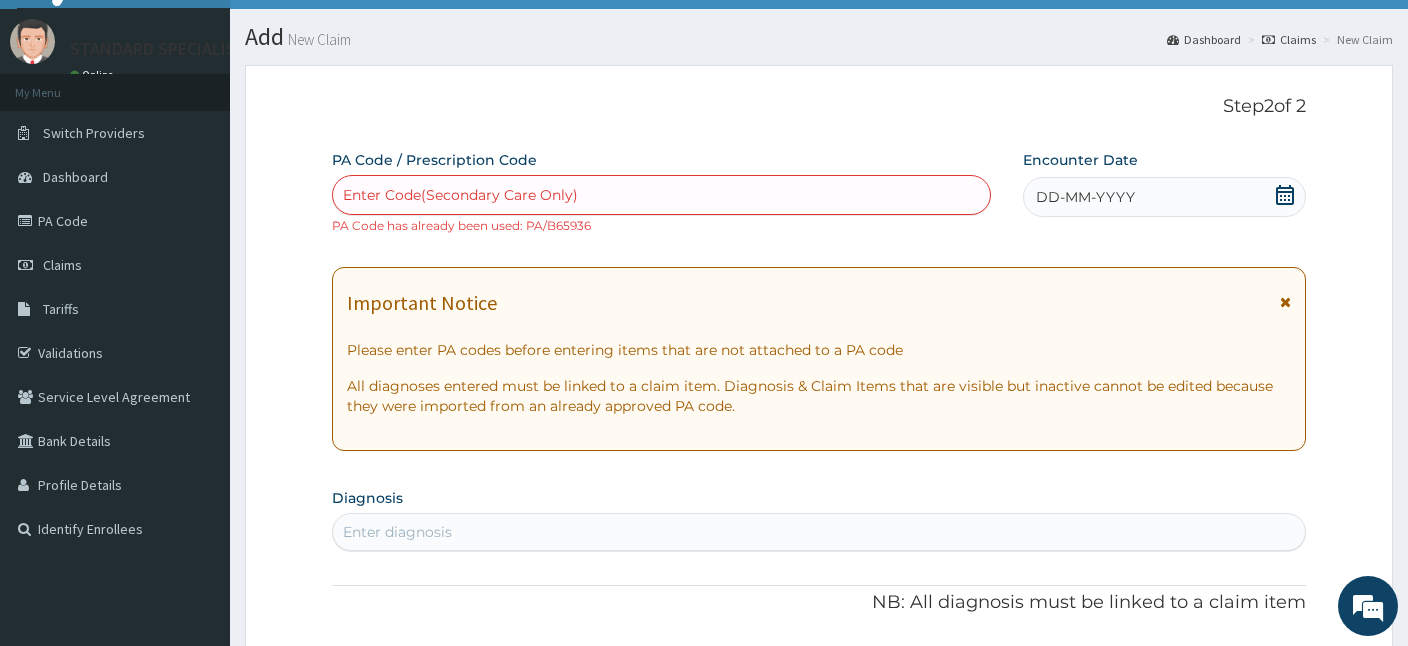 scroll, scrollTop: 0, scrollLeft: 0, axis: both 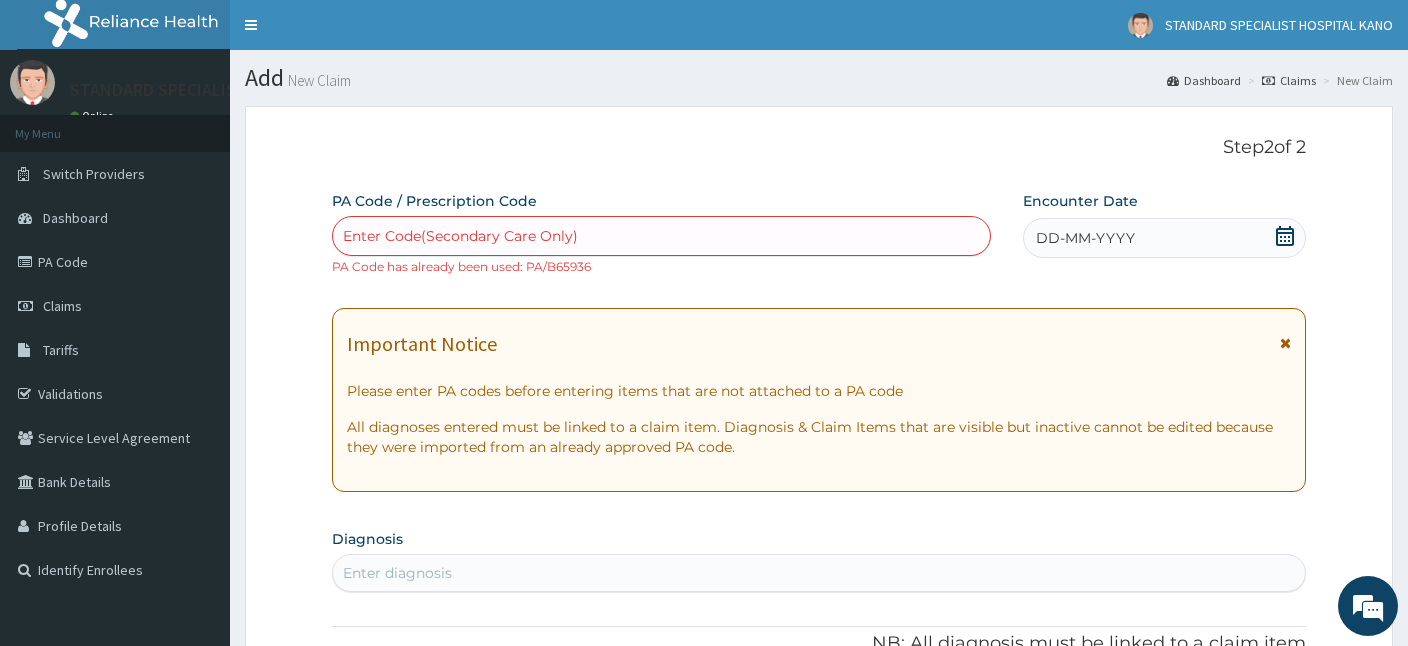click on "Claims" at bounding box center [1289, 80] 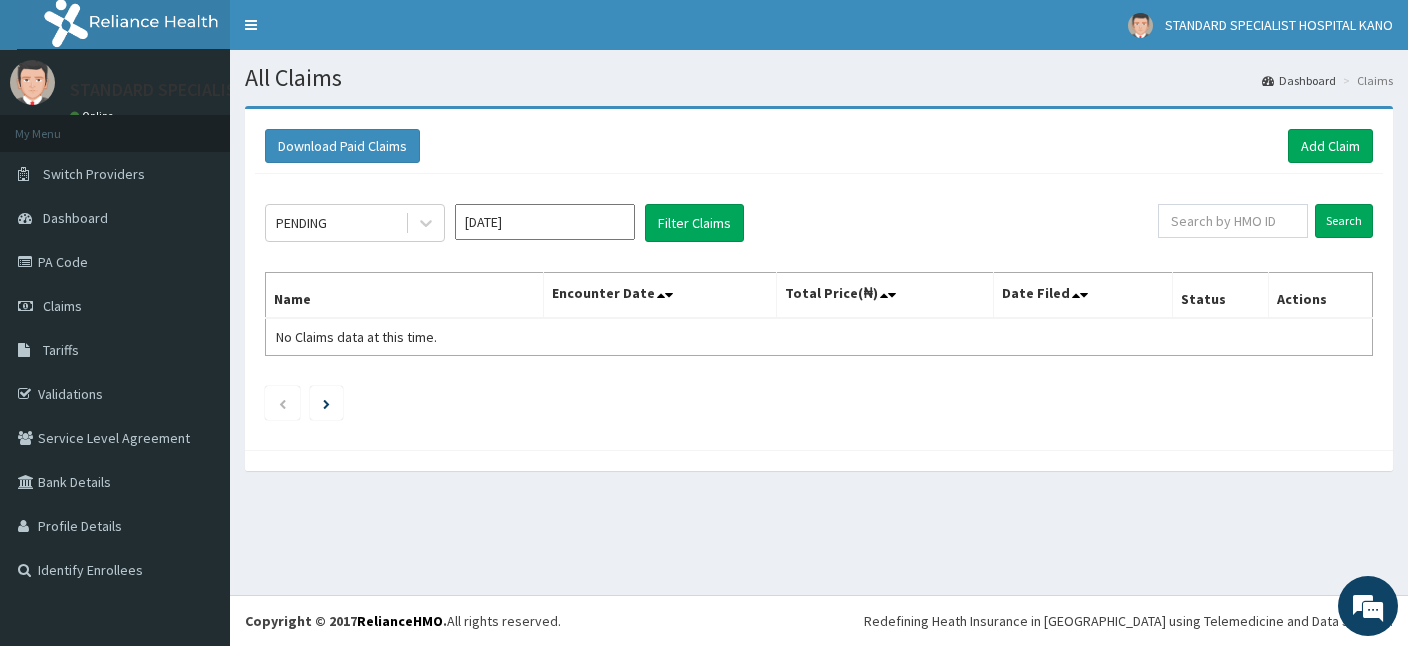 scroll, scrollTop: 0, scrollLeft: 0, axis: both 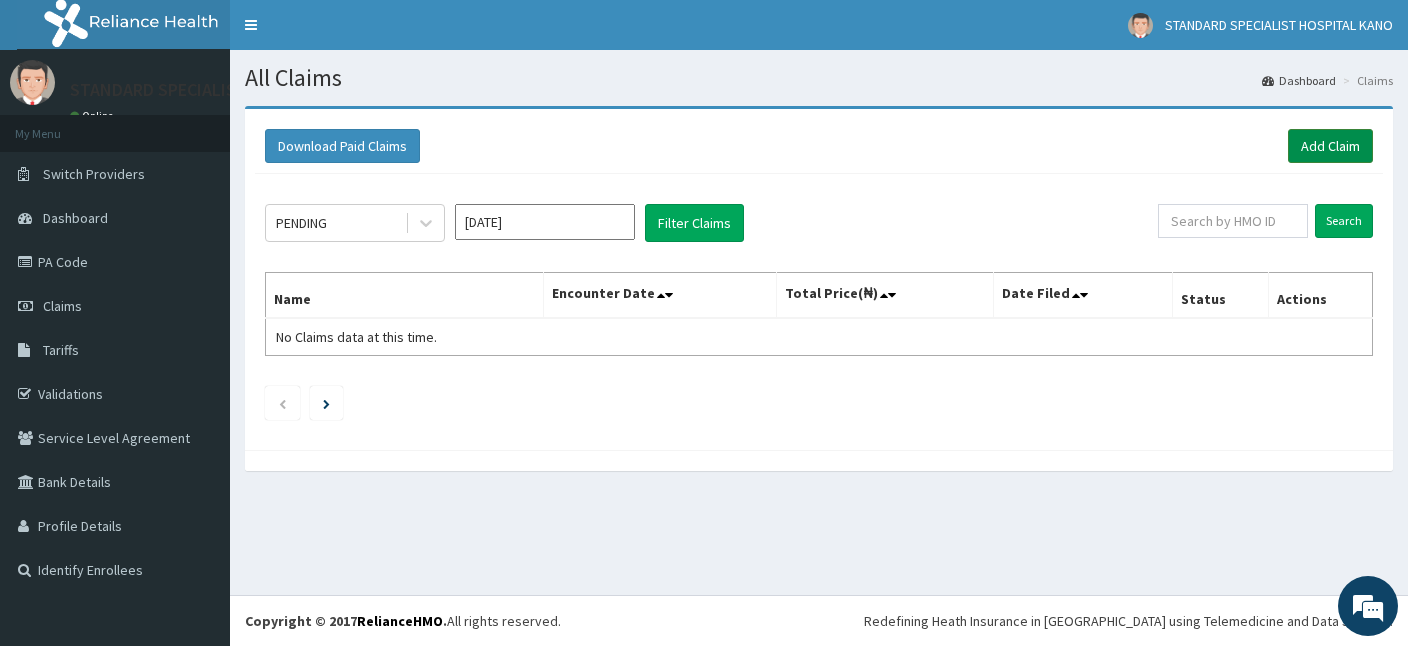 click on "Add Claim" at bounding box center (1330, 146) 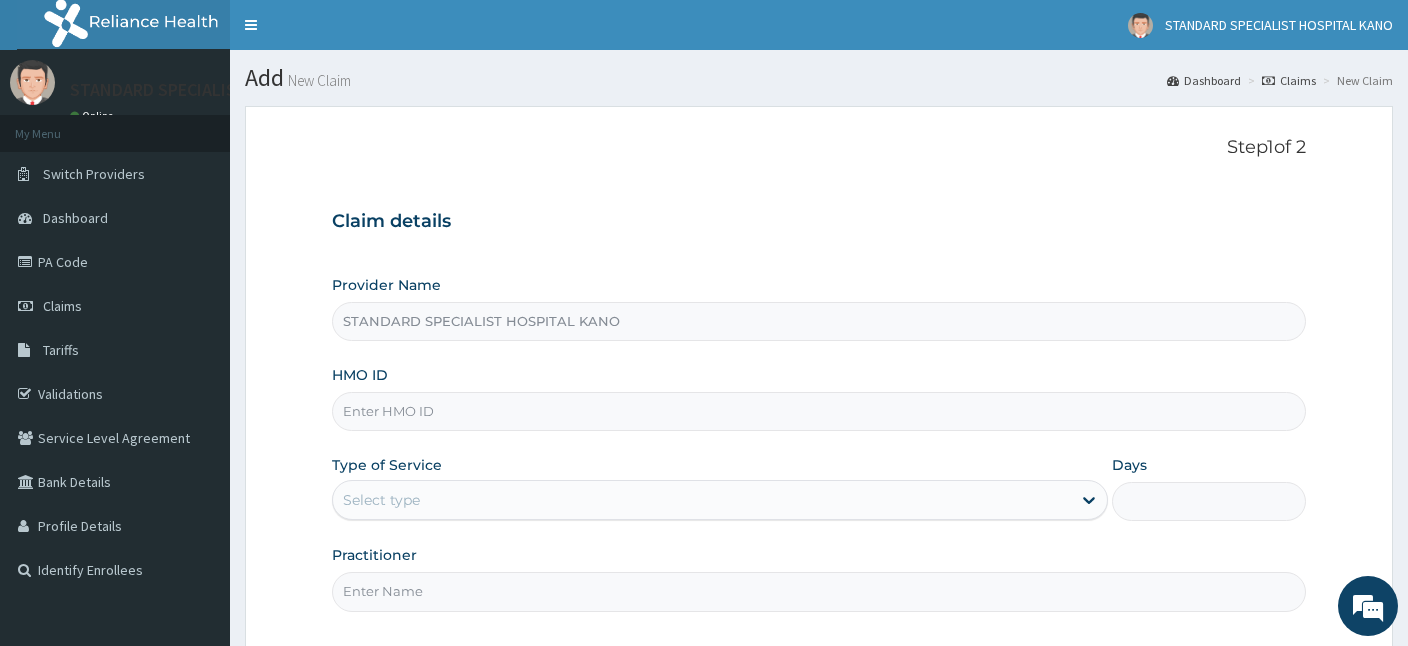 scroll, scrollTop: 0, scrollLeft: 0, axis: both 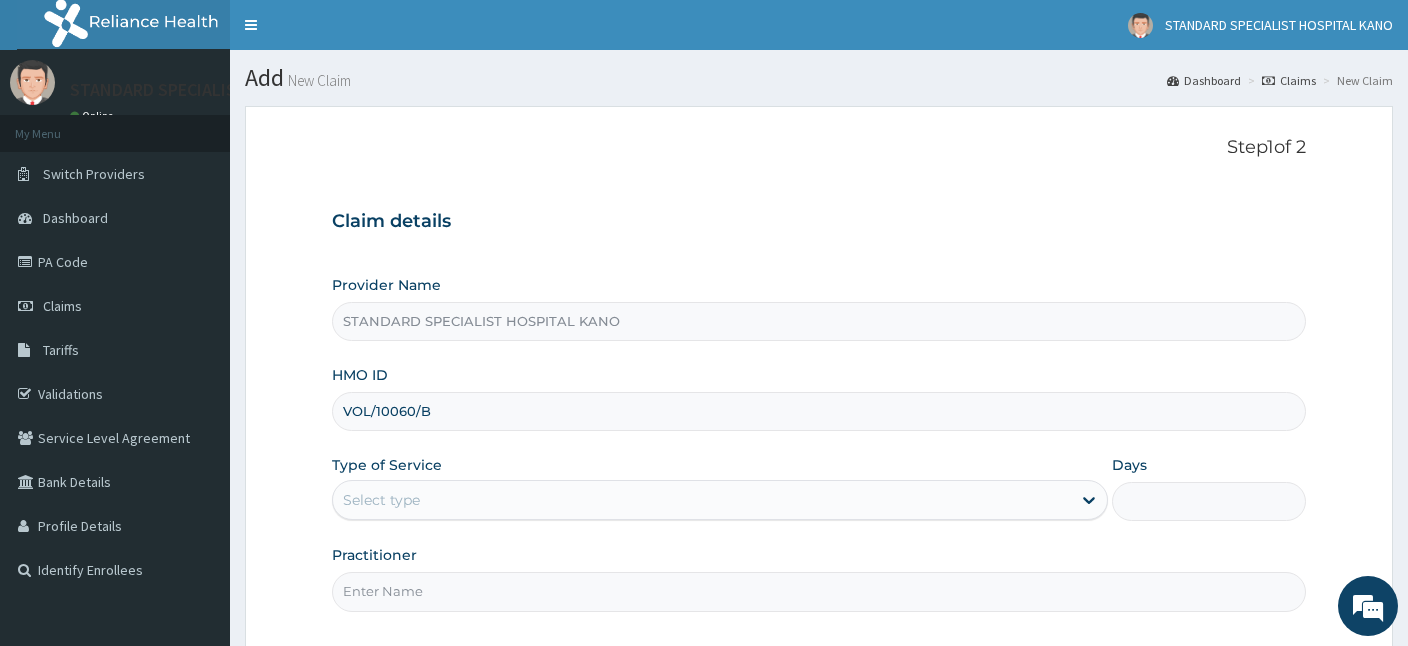 type on "VOL/10060/B" 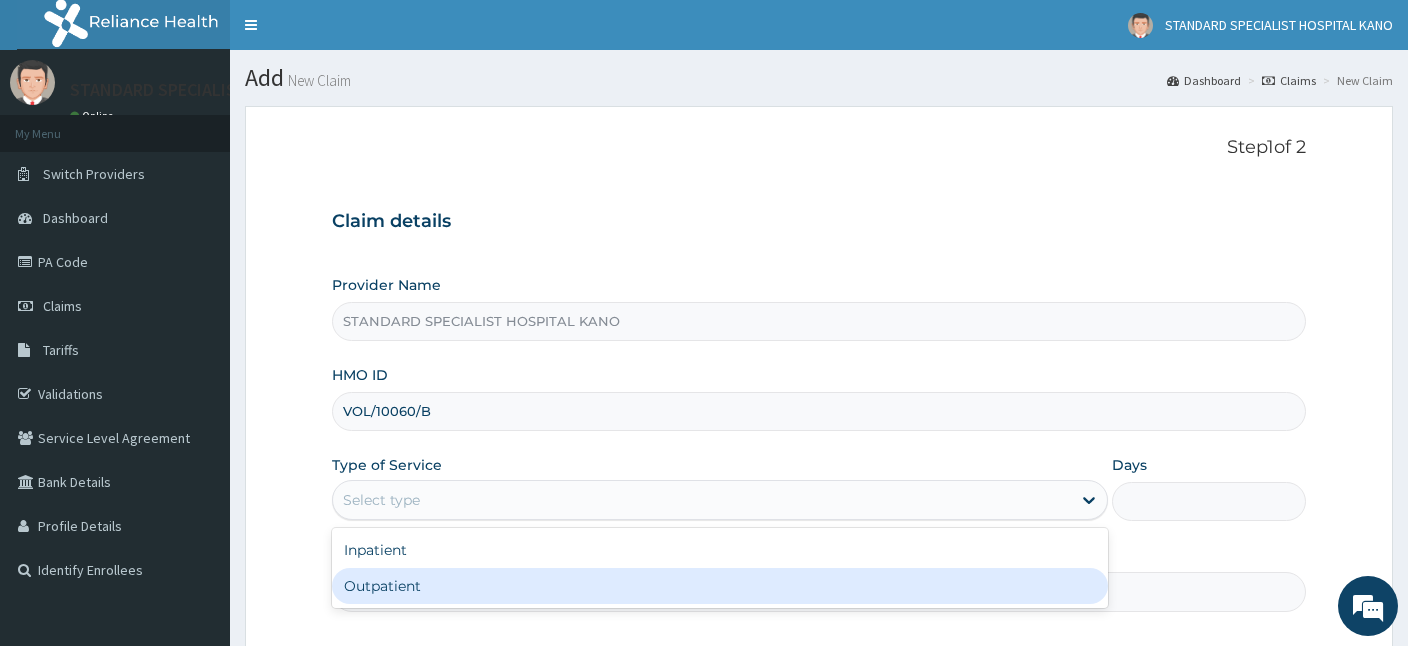 click on "Outpatient" at bounding box center (720, 586) 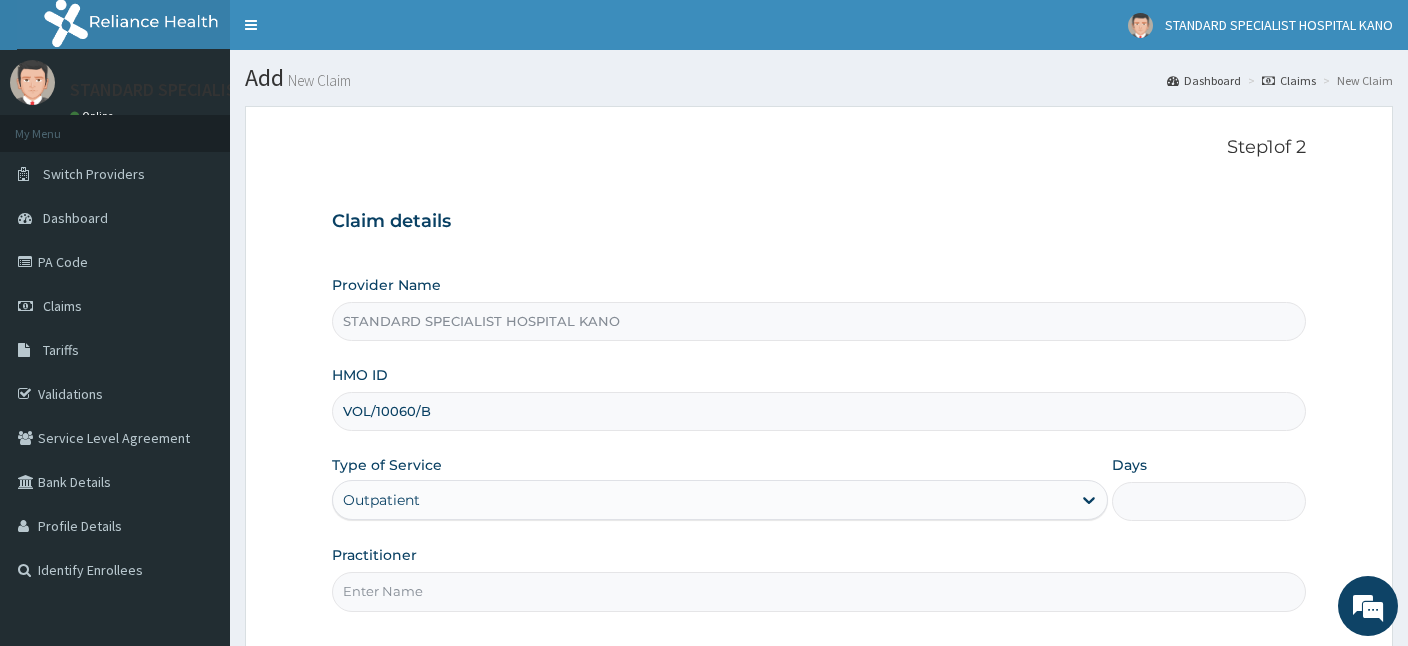 type on "1" 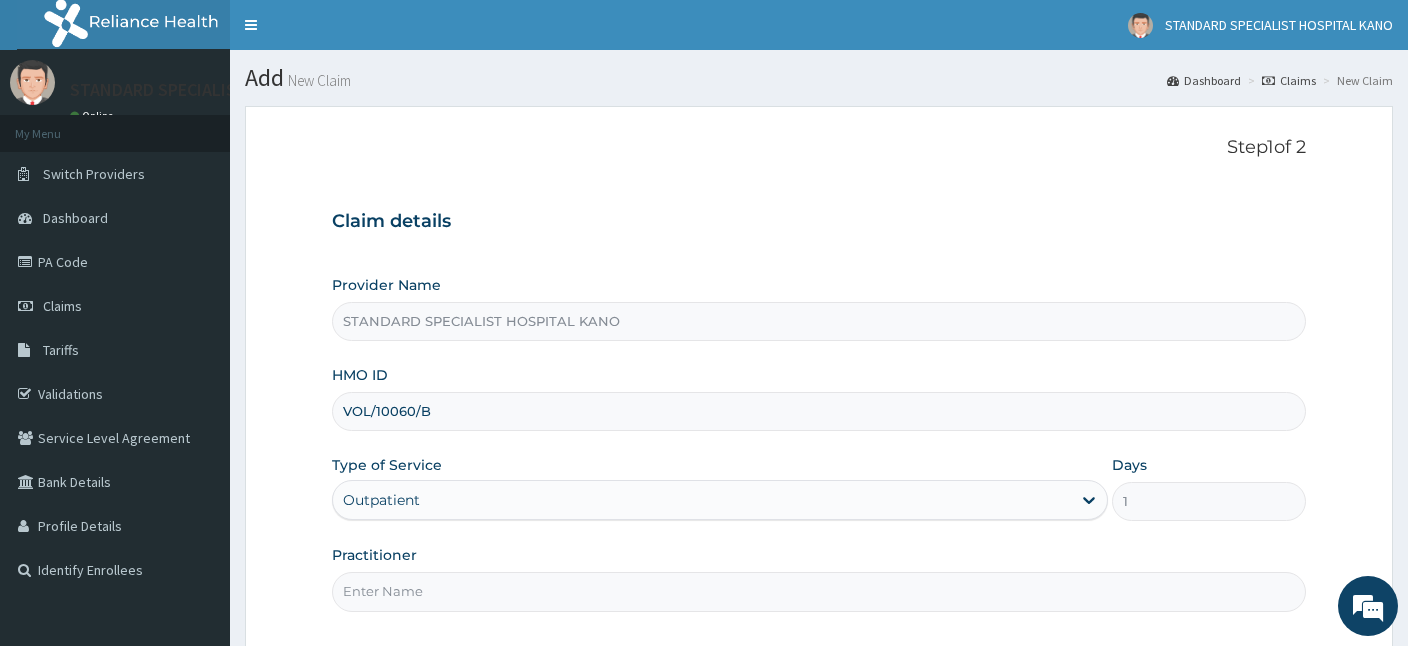 click on "Practitioner" at bounding box center (819, 591) 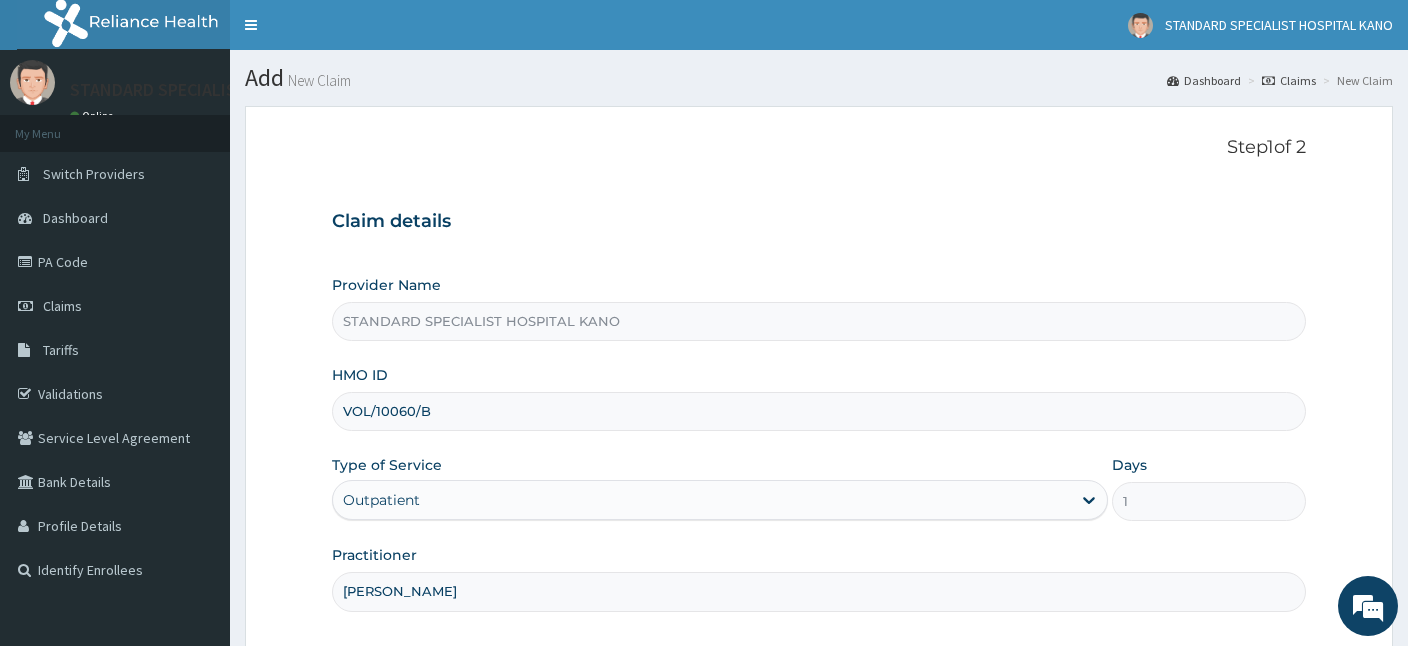 type on "[PERSON_NAME]" 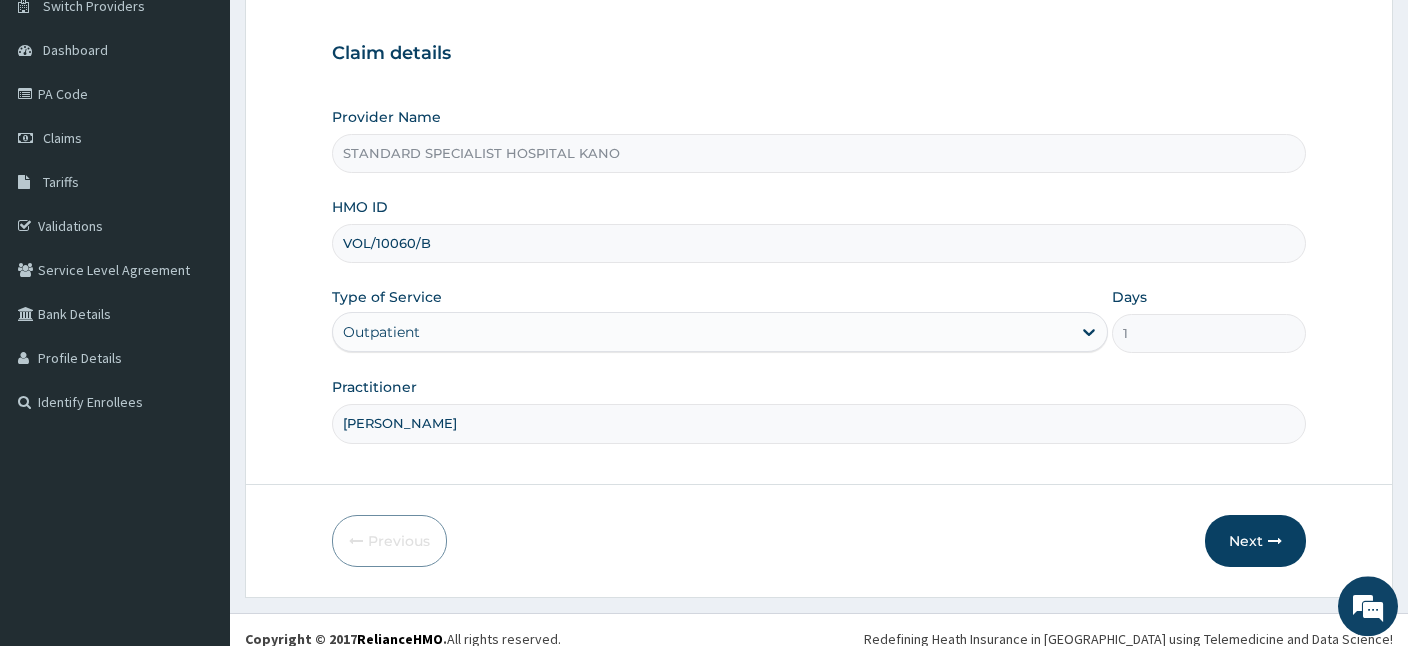 scroll, scrollTop: 184, scrollLeft: 0, axis: vertical 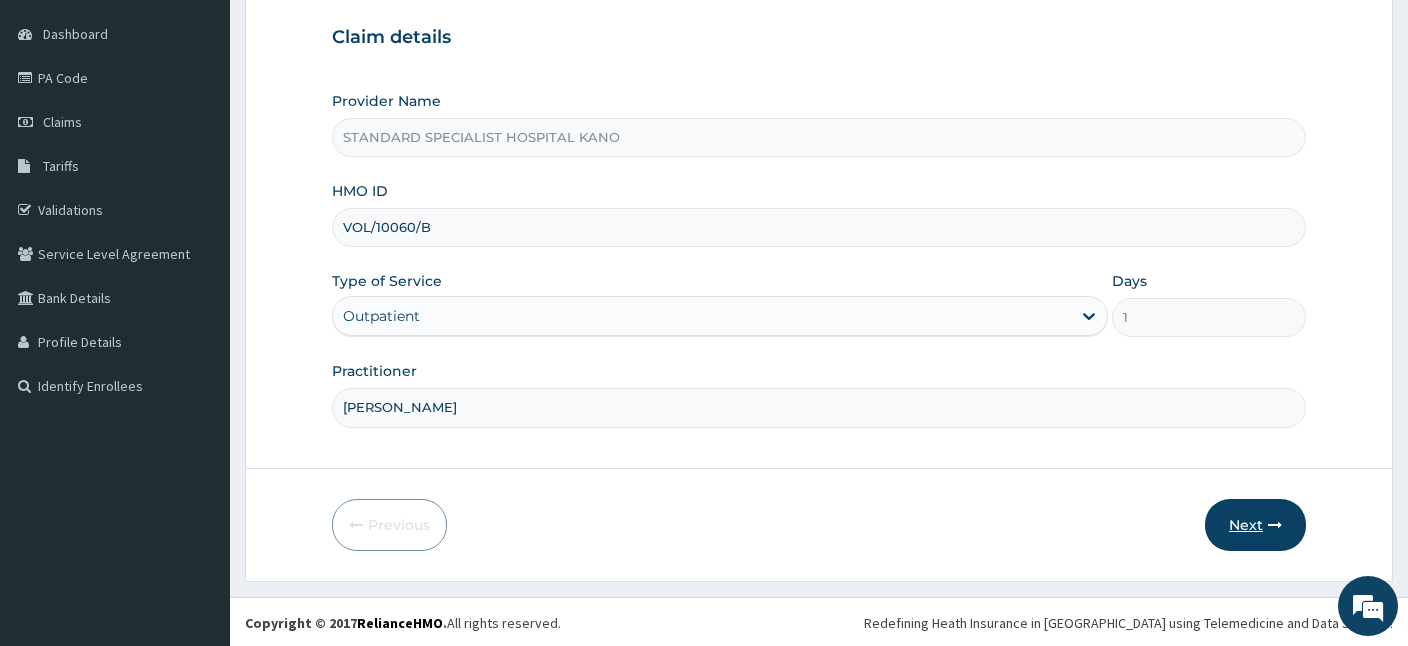click on "Next" at bounding box center [1255, 525] 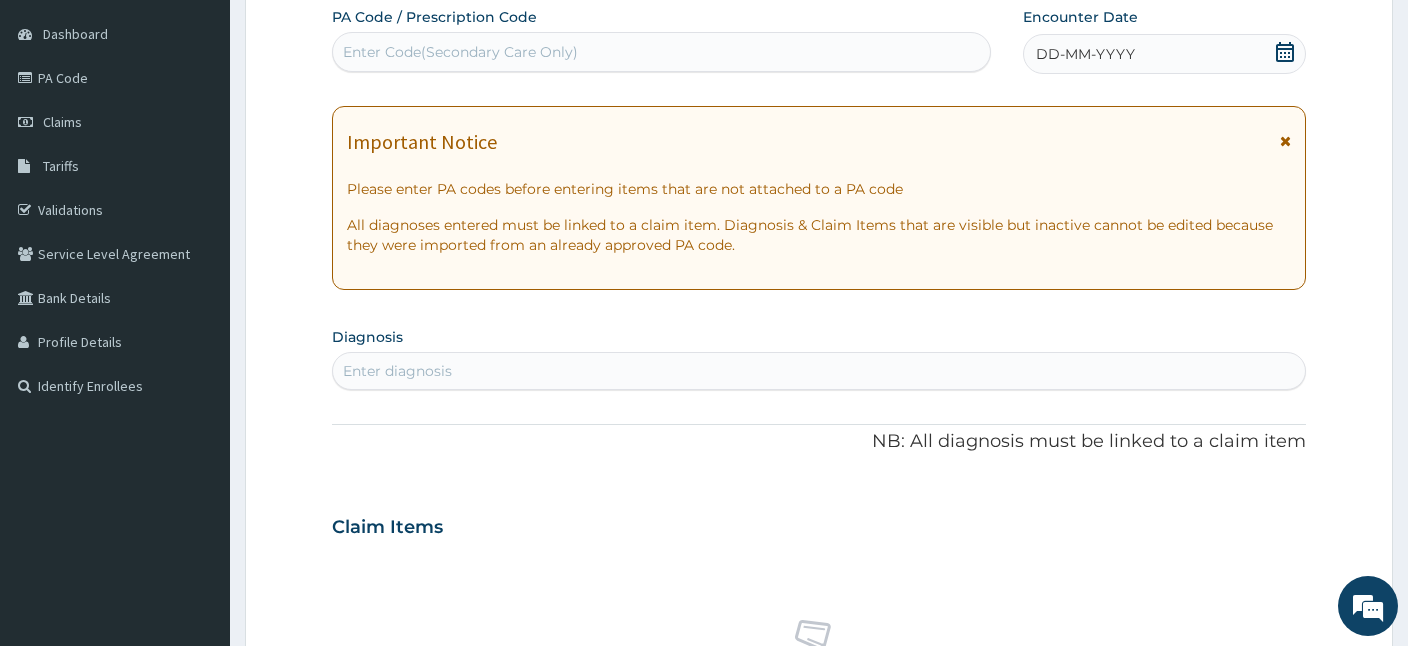 click on "Enter Code(Secondary Care Only)" at bounding box center (661, 52) 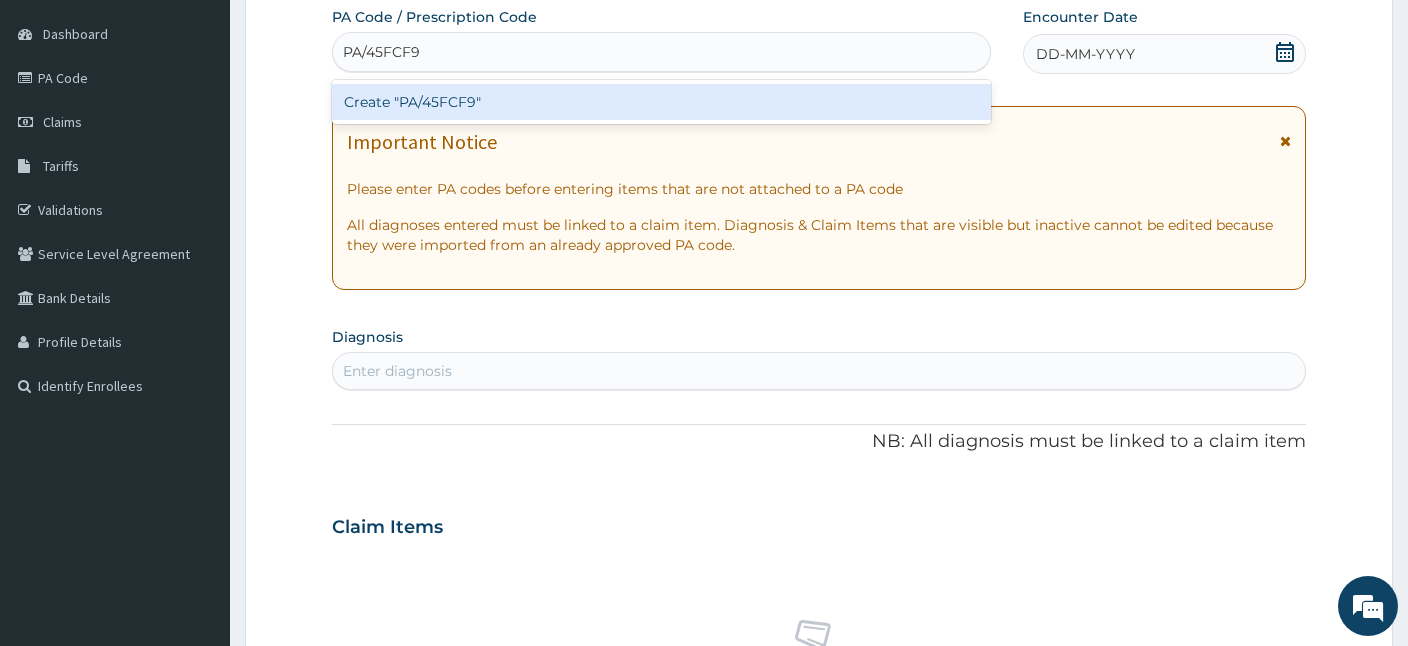 click on "Create "PA/45FCF9"" at bounding box center [661, 102] 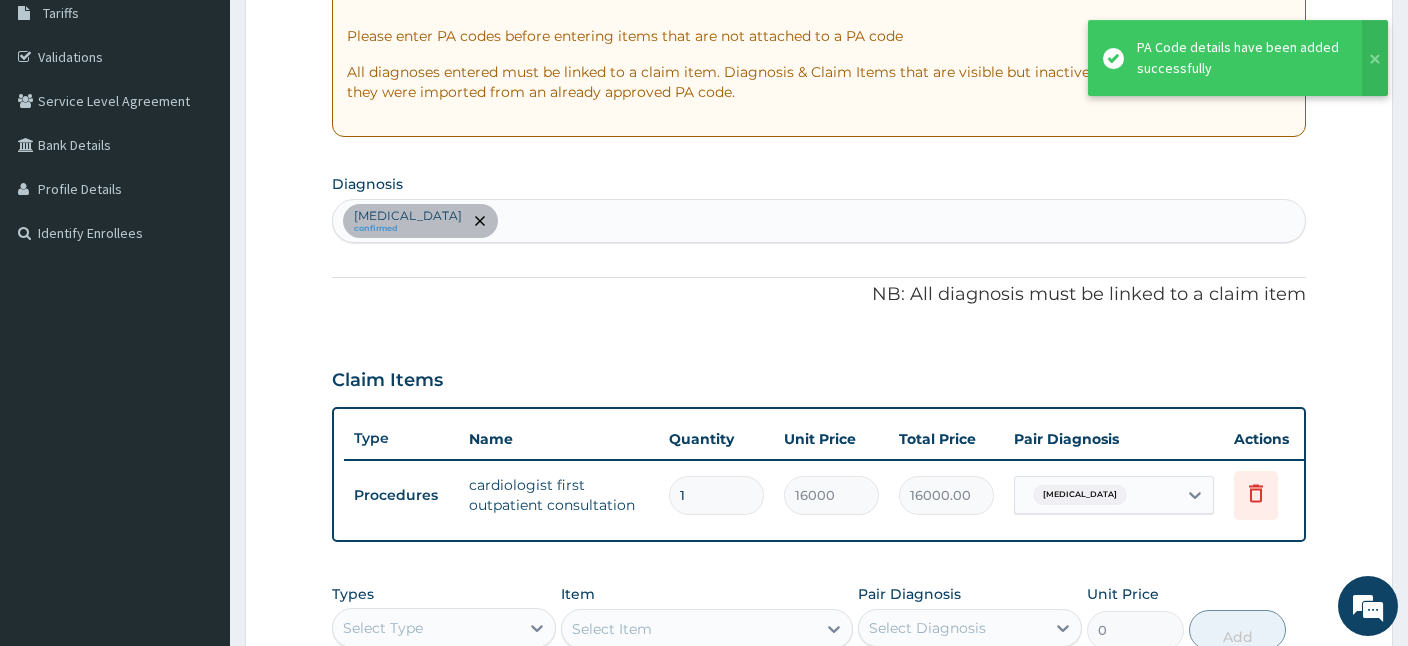 scroll, scrollTop: 697, scrollLeft: 0, axis: vertical 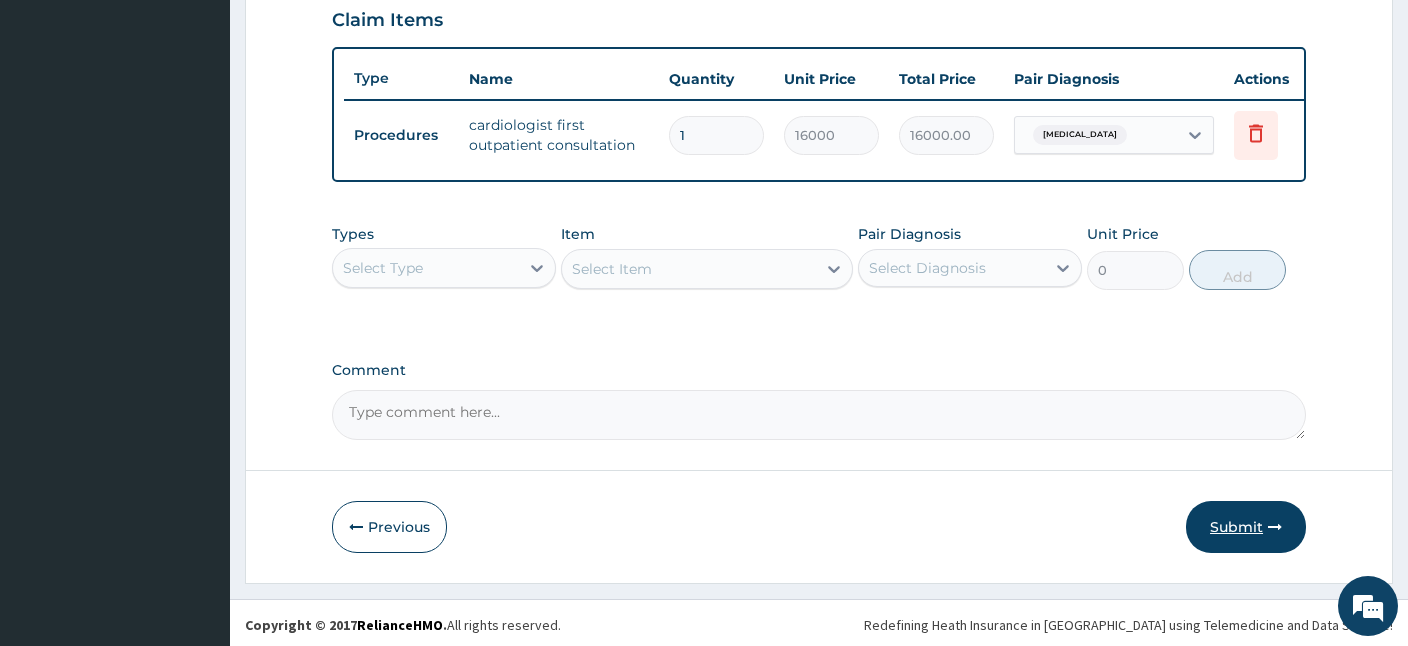 click on "Submit" at bounding box center [1246, 527] 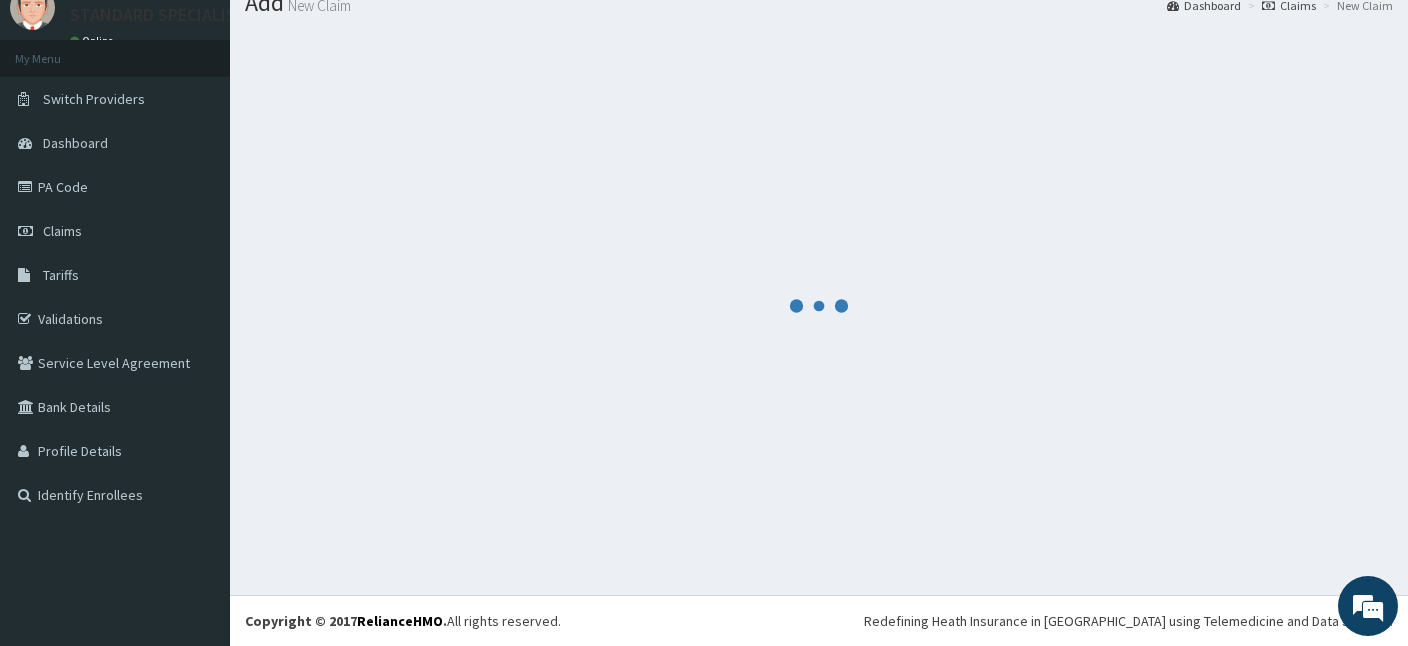 scroll, scrollTop: 75, scrollLeft: 0, axis: vertical 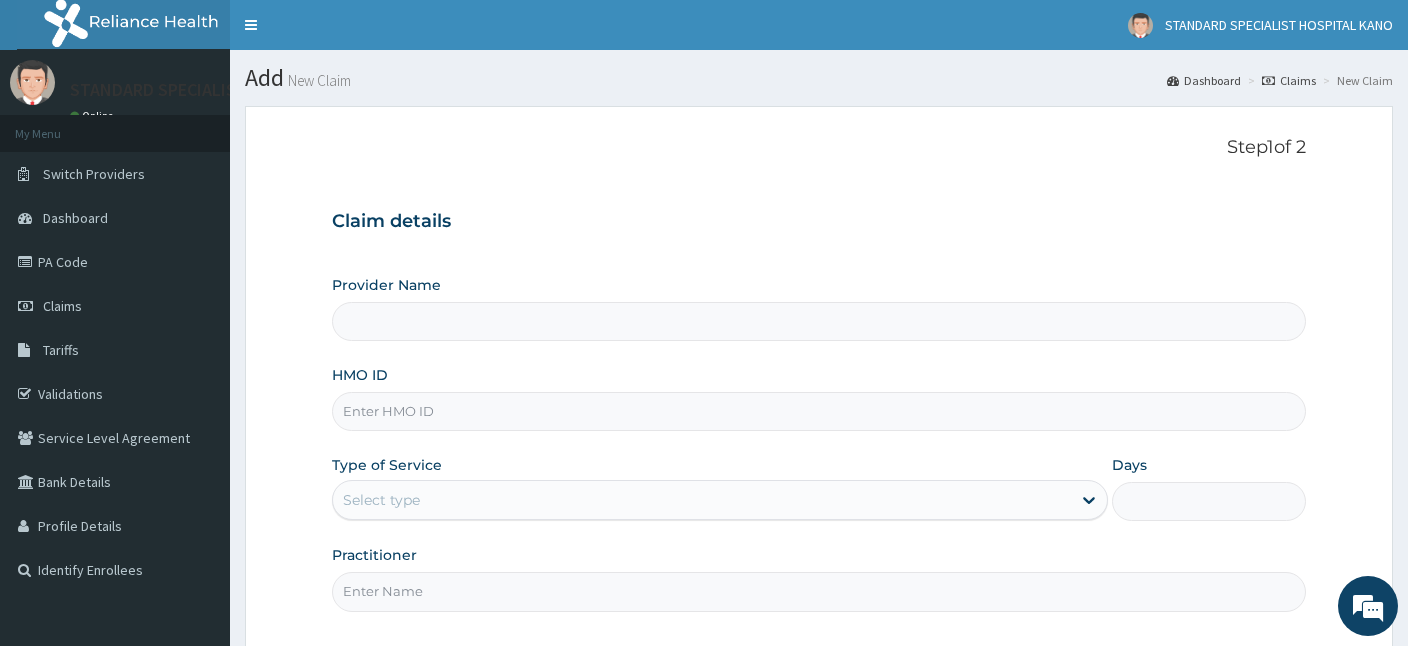 type on "STANDARD SPECIALIST HOSPITAL KANO" 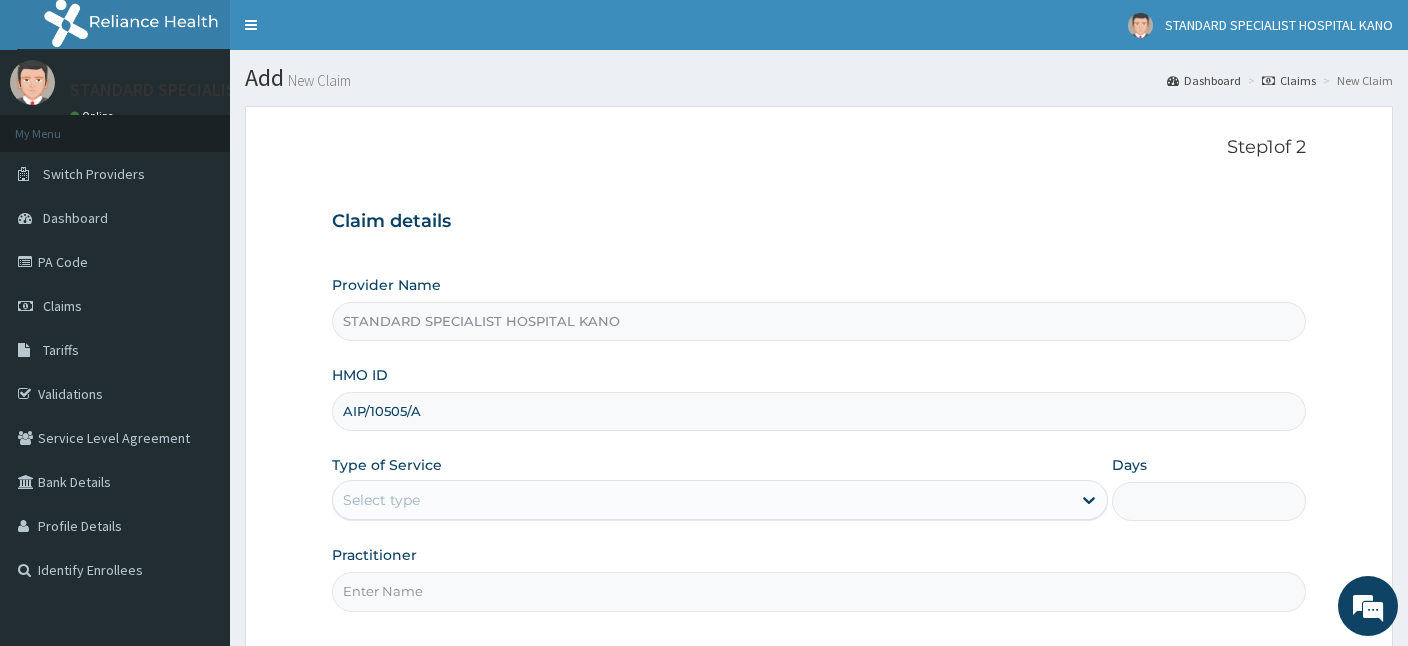type on "AIP/10505/A" 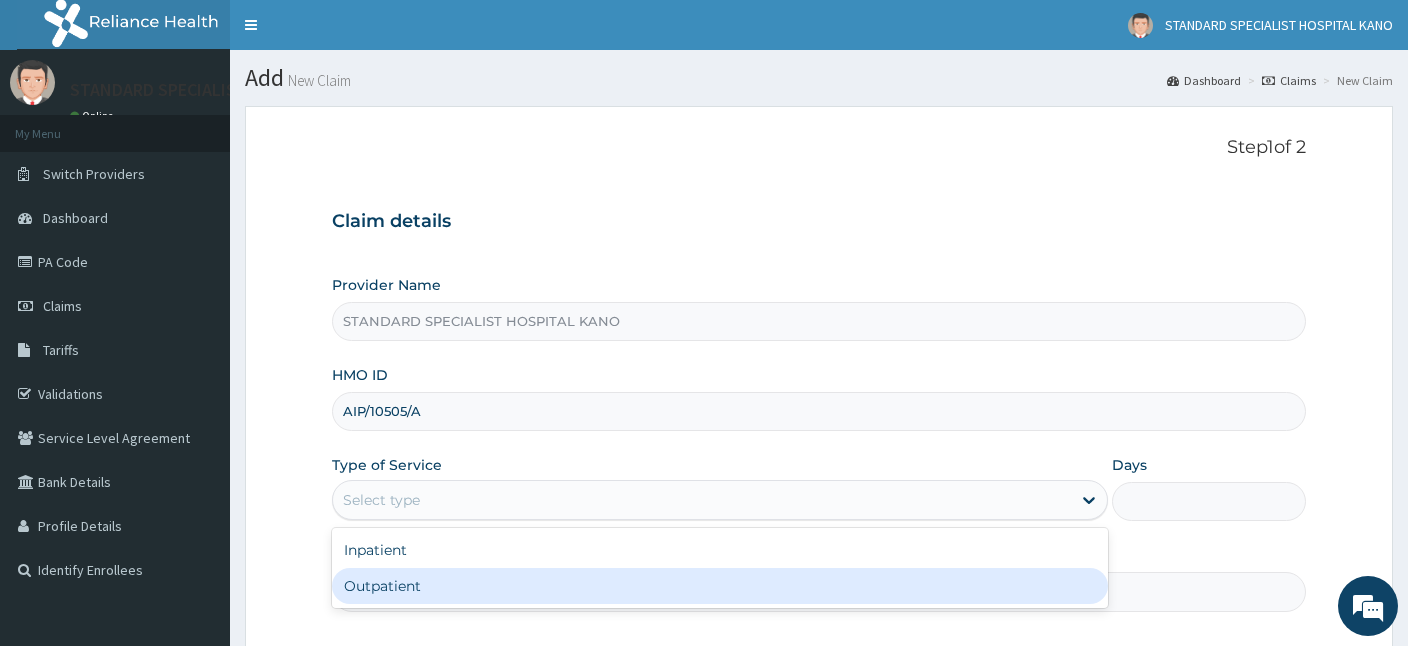 drag, startPoint x: 379, startPoint y: 576, endPoint x: 379, endPoint y: 554, distance: 22 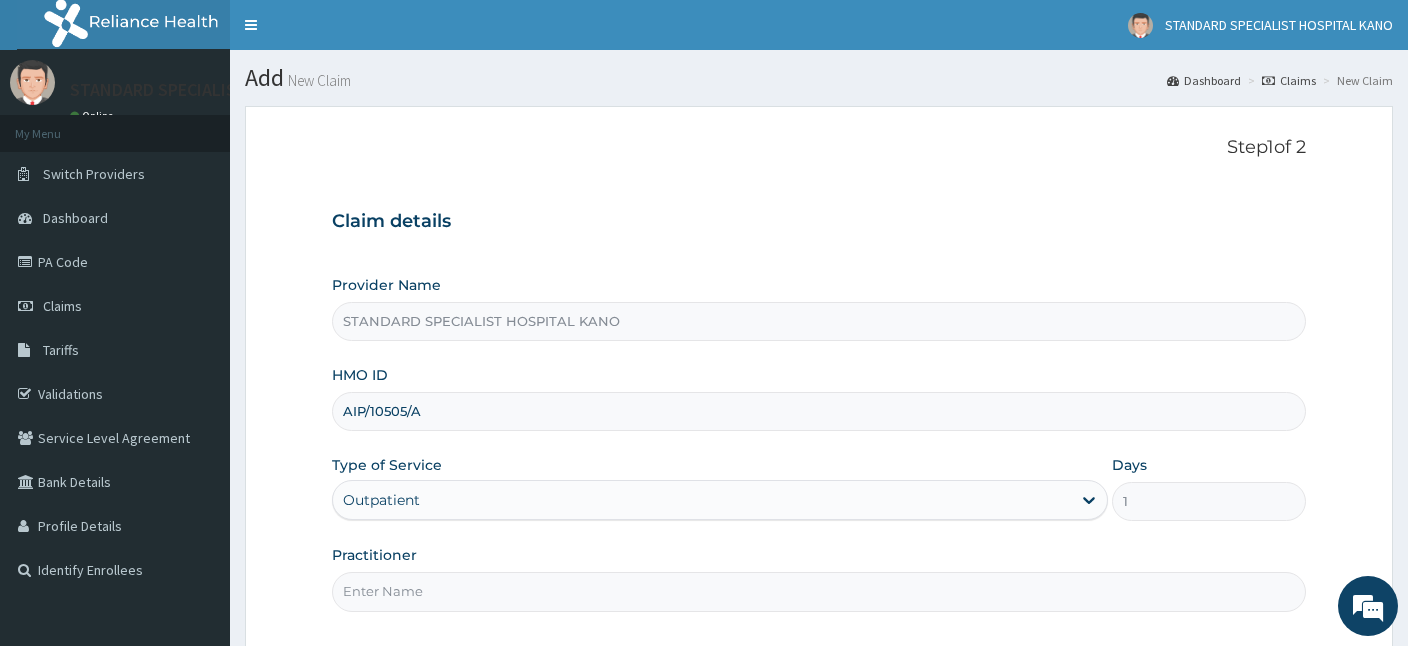 click on "Practitioner" at bounding box center [819, 591] 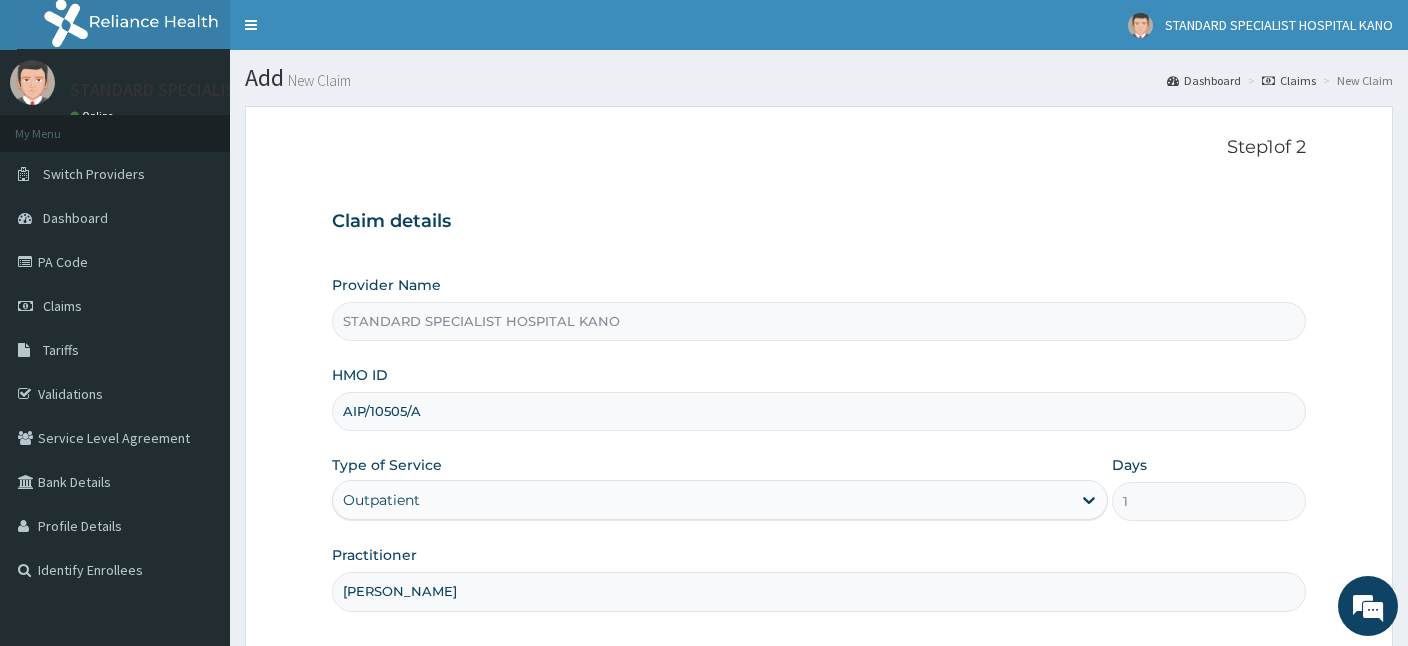 type on "[PERSON_NAME]" 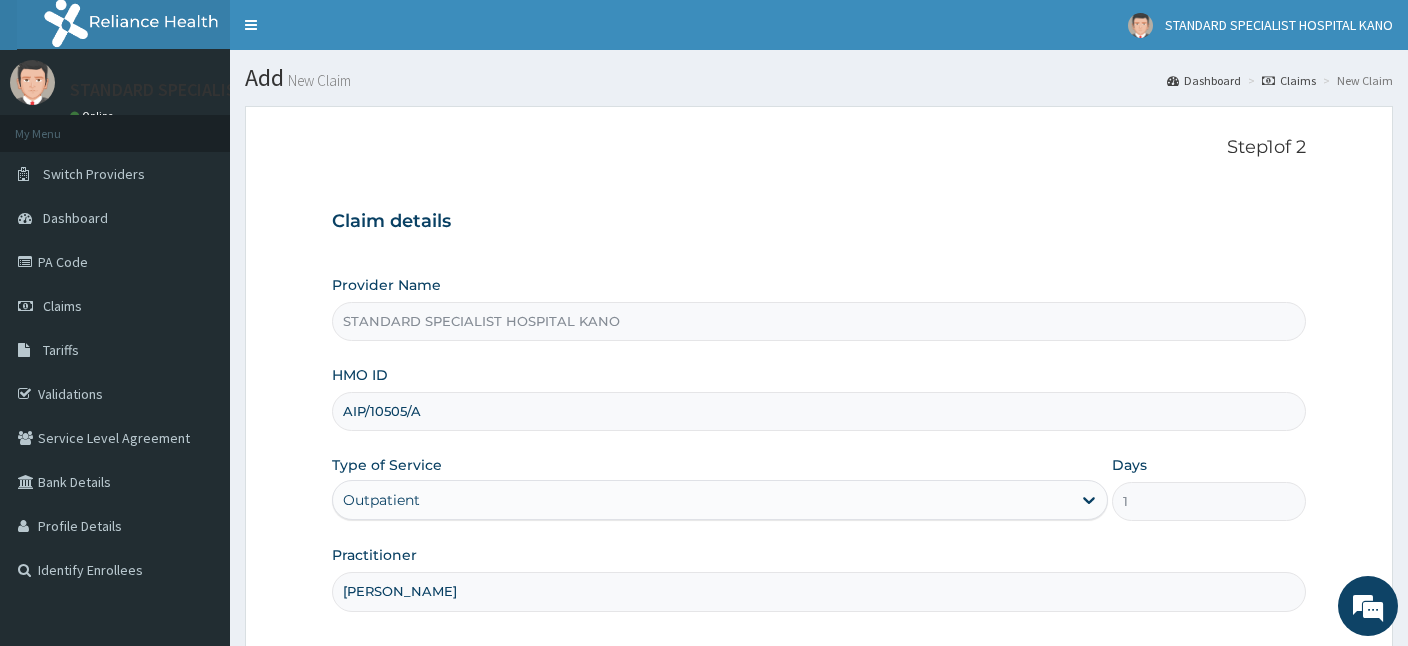 type on "AIP/10505/A" 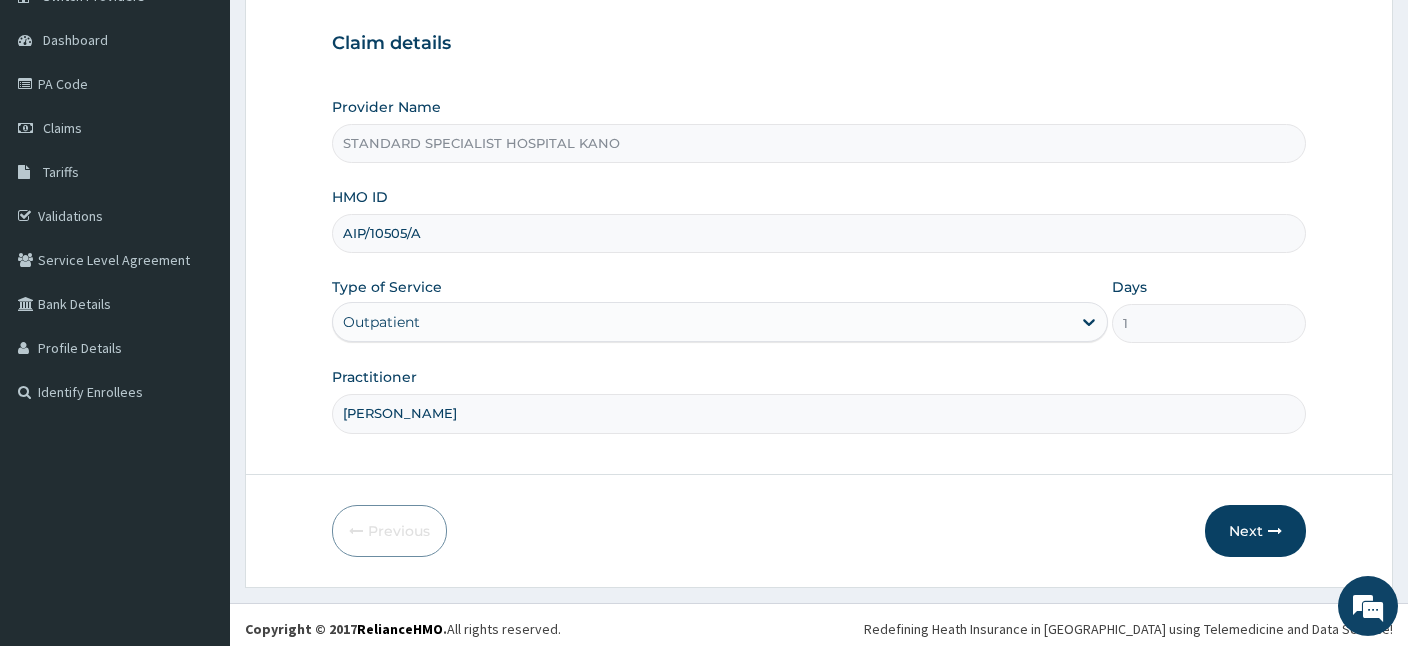 scroll, scrollTop: 184, scrollLeft: 0, axis: vertical 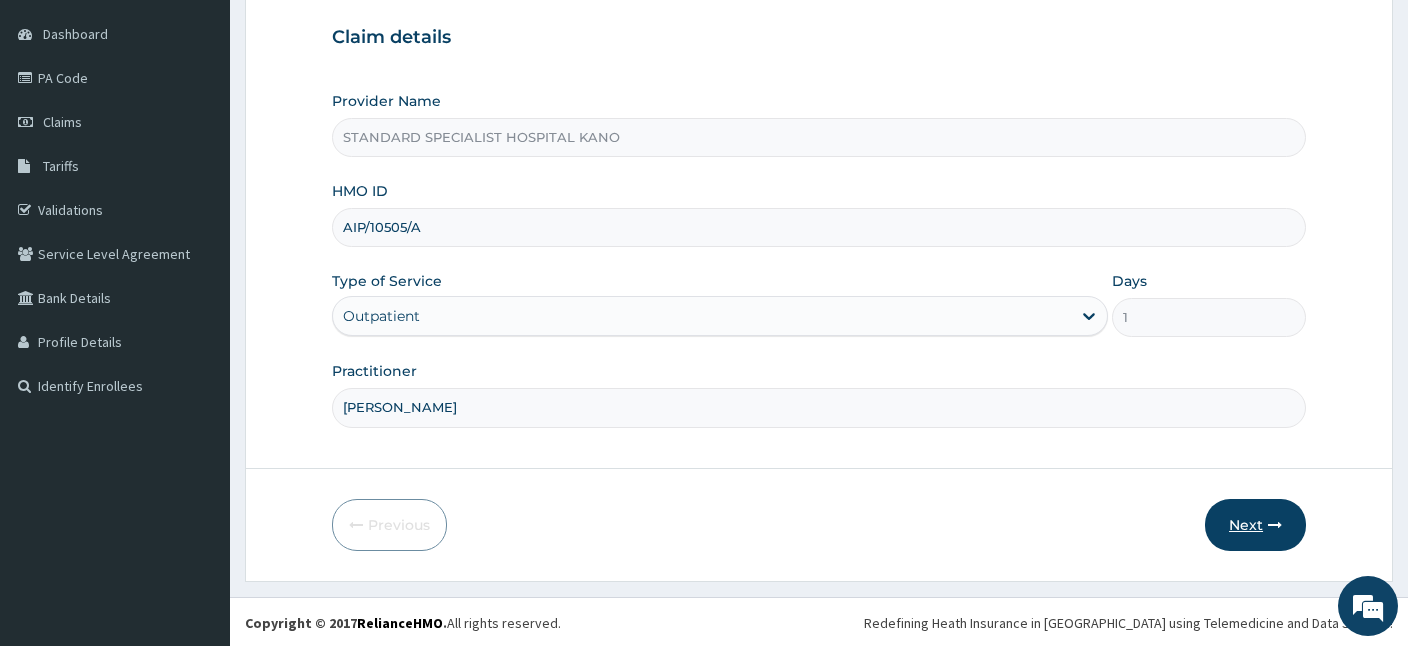 click on "Next" at bounding box center [1255, 525] 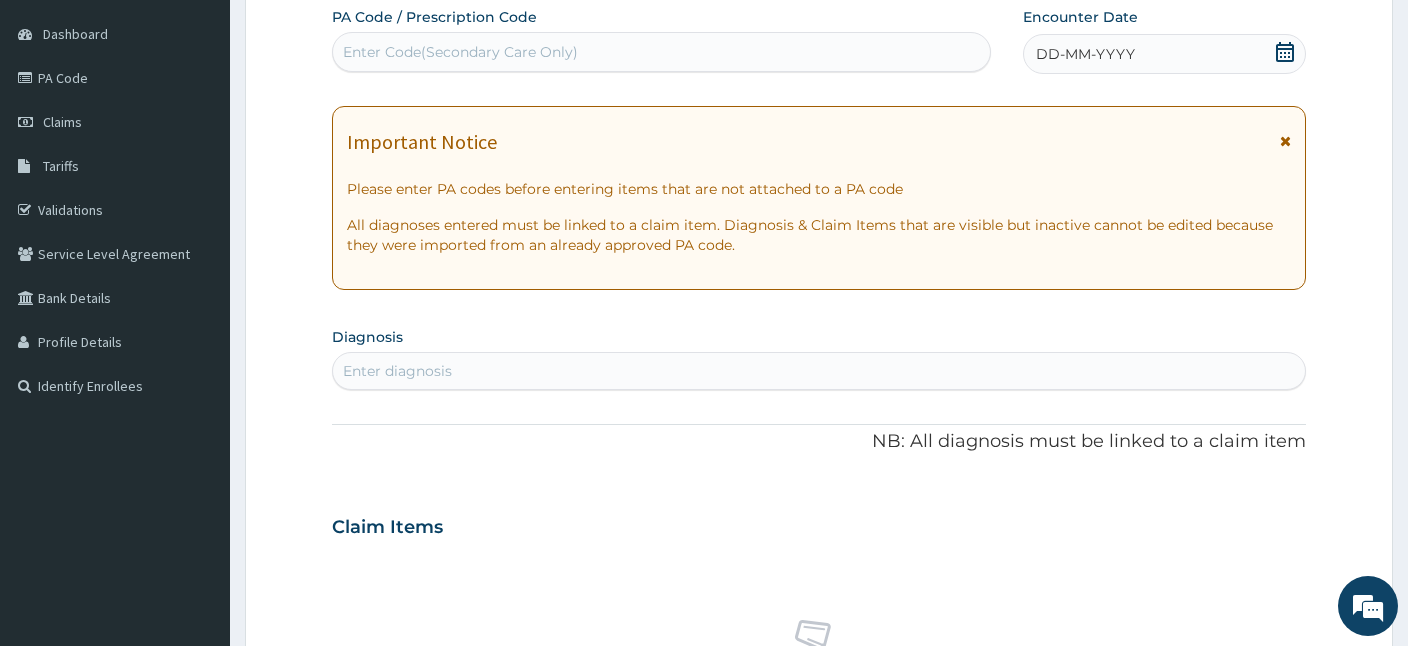click on "Enter Code(Secondary Care Only)" at bounding box center [460, 52] 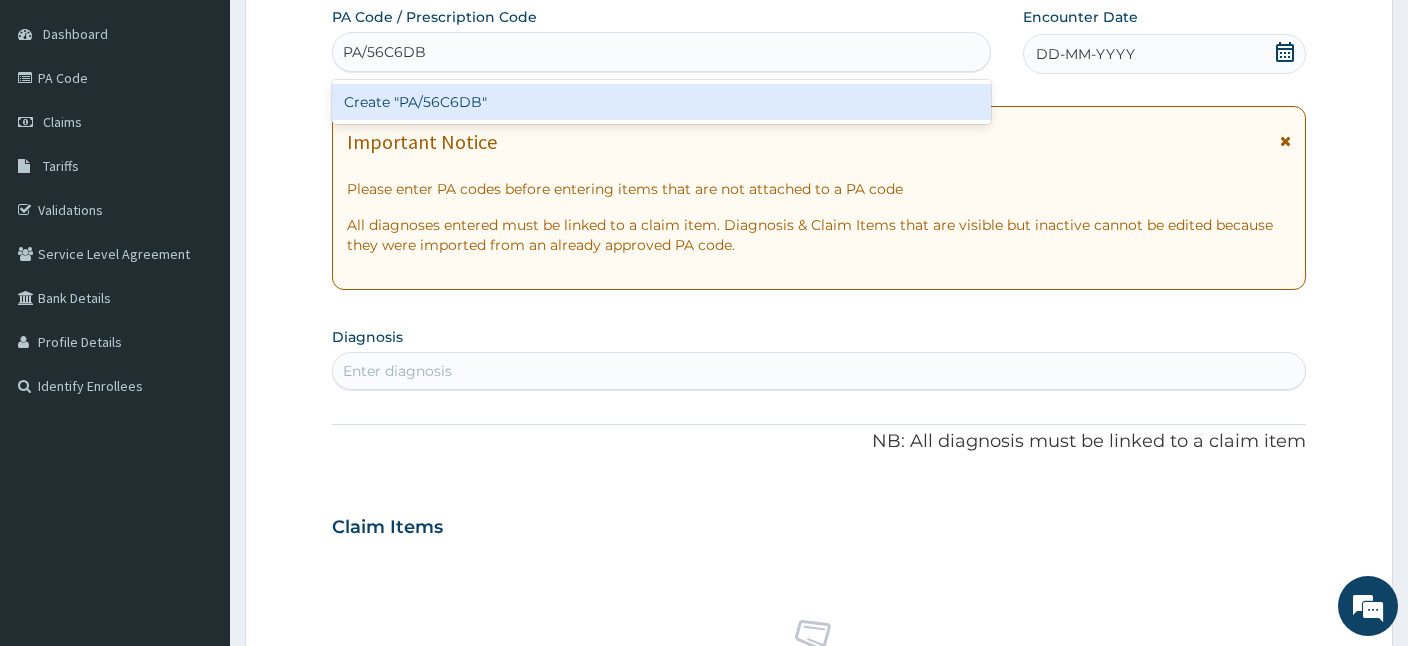 click on "Create "PA/56C6DB"" at bounding box center [661, 102] 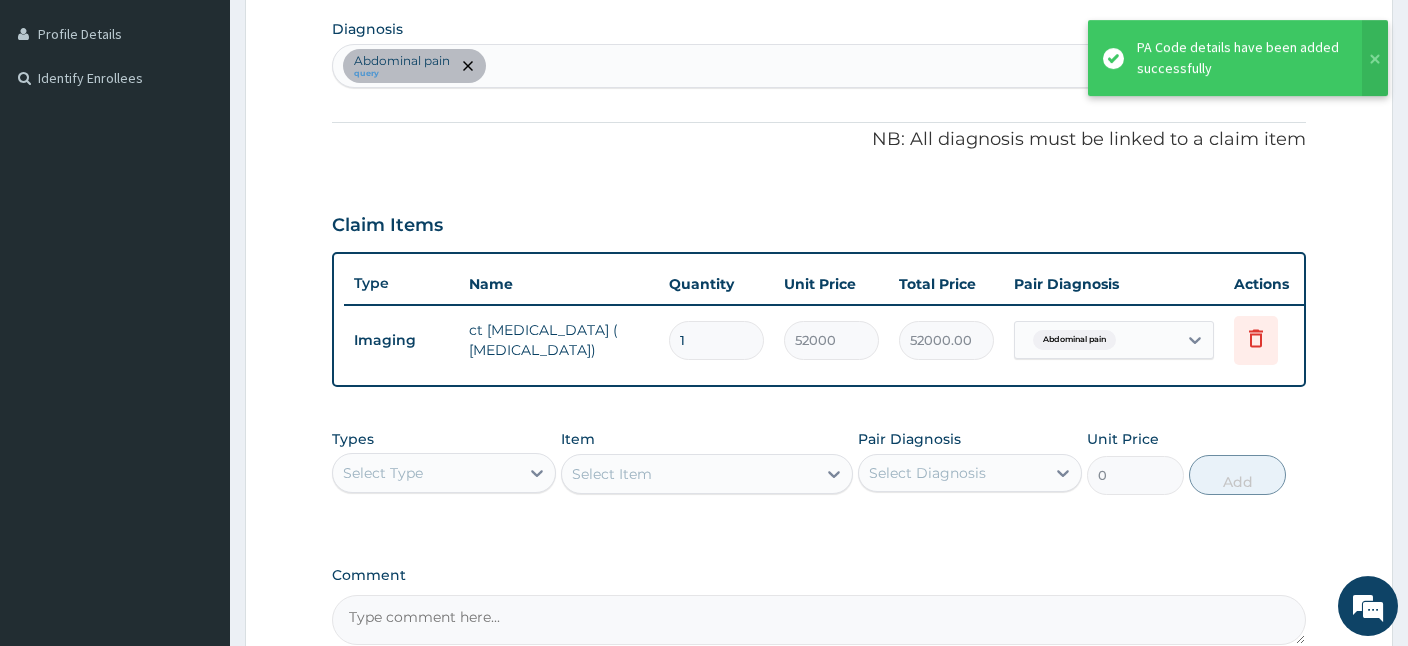 scroll, scrollTop: 697, scrollLeft: 0, axis: vertical 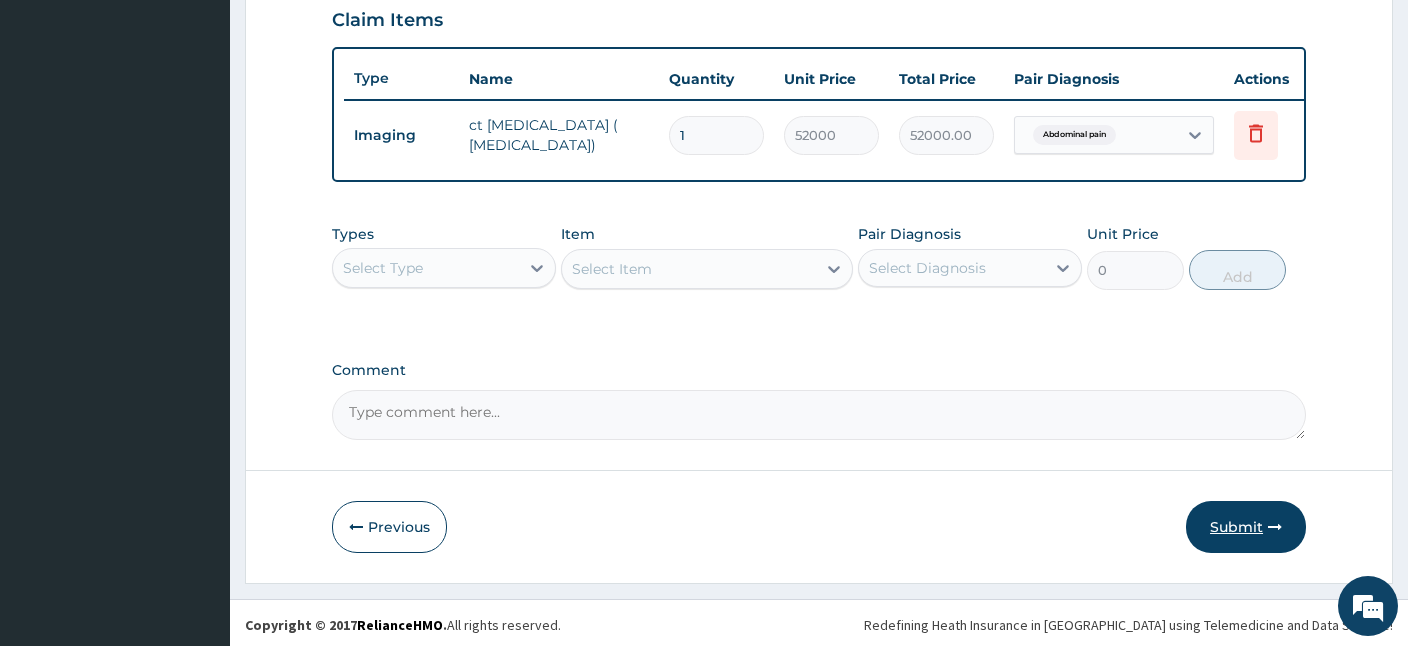click on "Submit" at bounding box center [1246, 527] 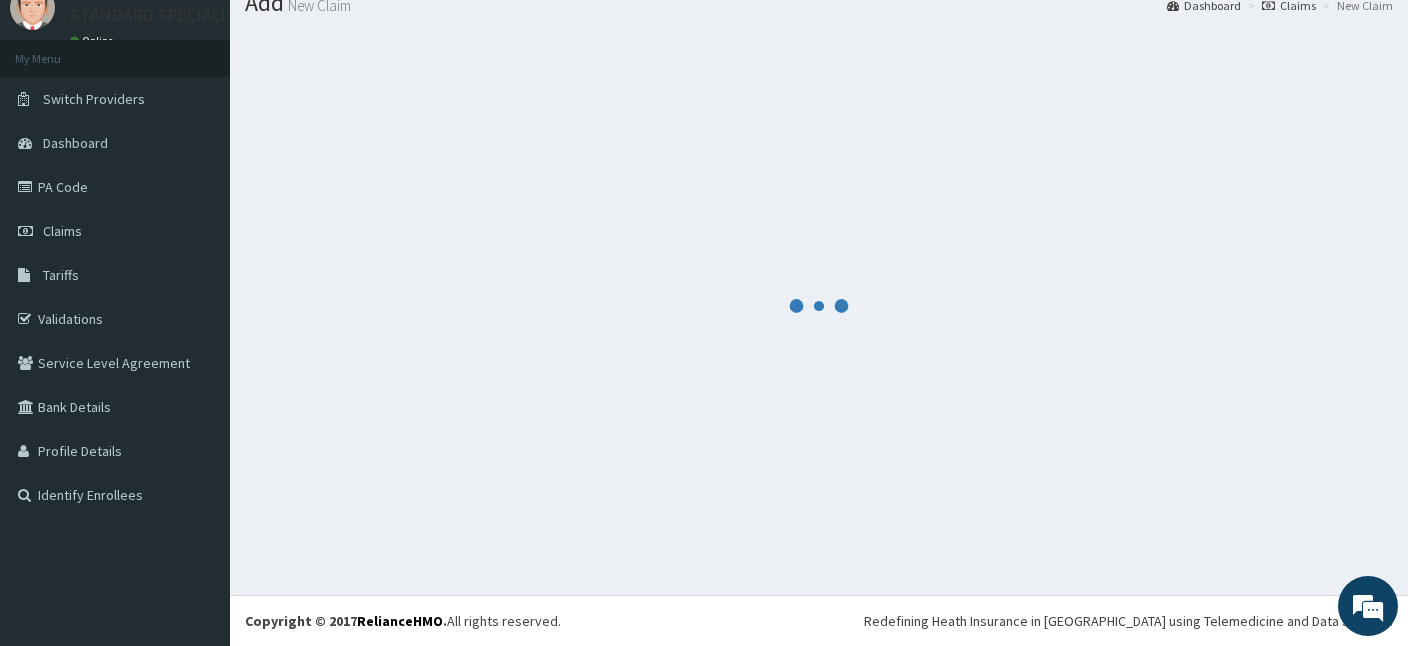 scroll, scrollTop: 75, scrollLeft: 0, axis: vertical 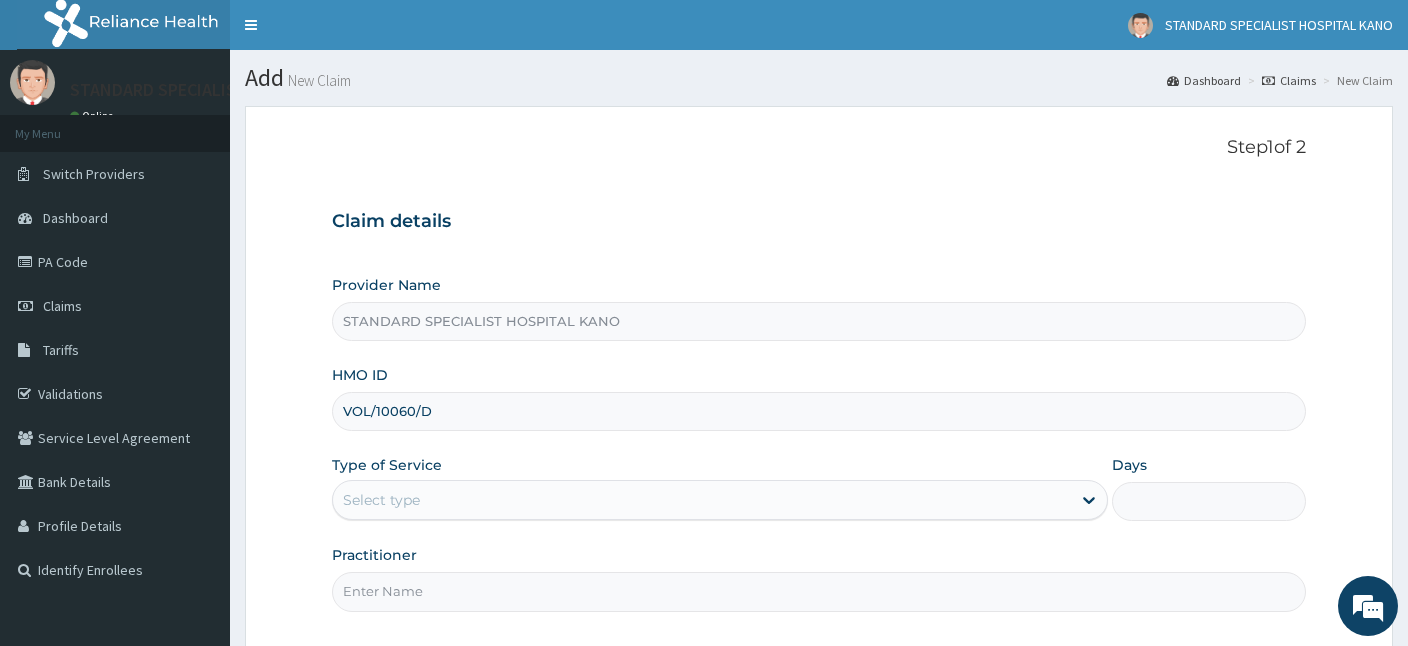 type on "VOL/10060/D" 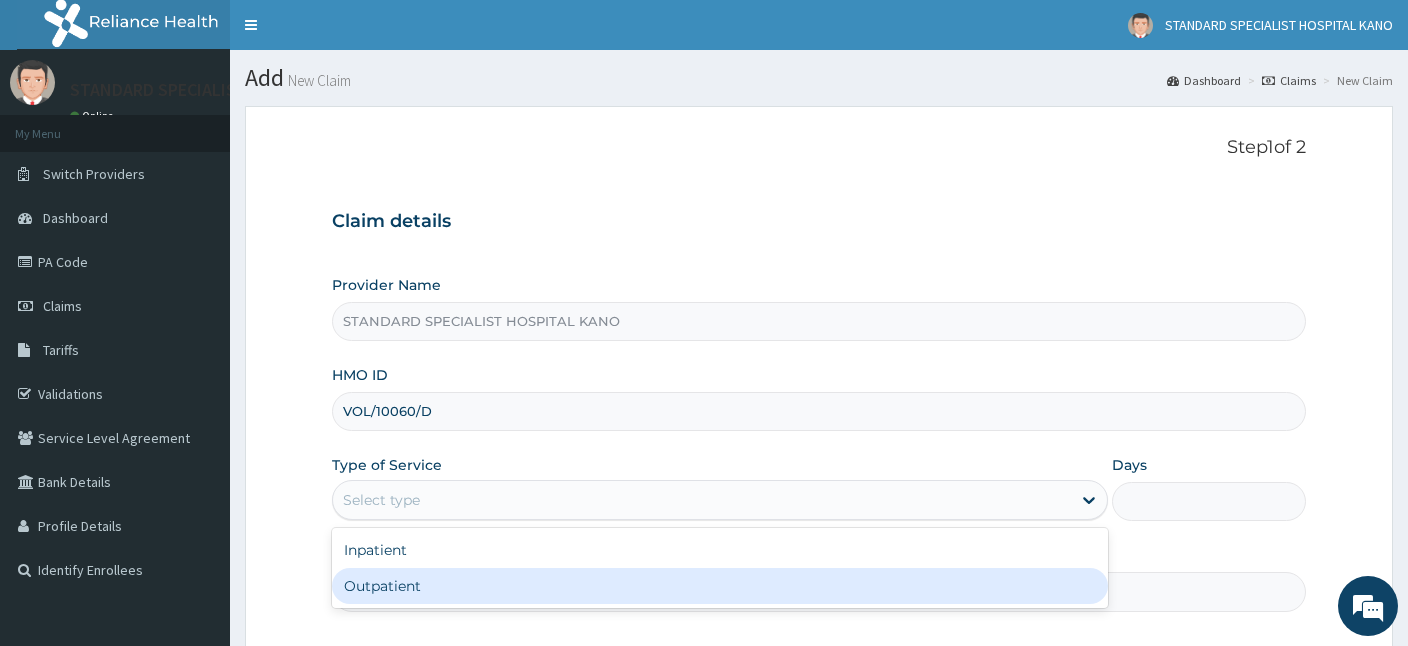 click on "Outpatient" at bounding box center [720, 586] 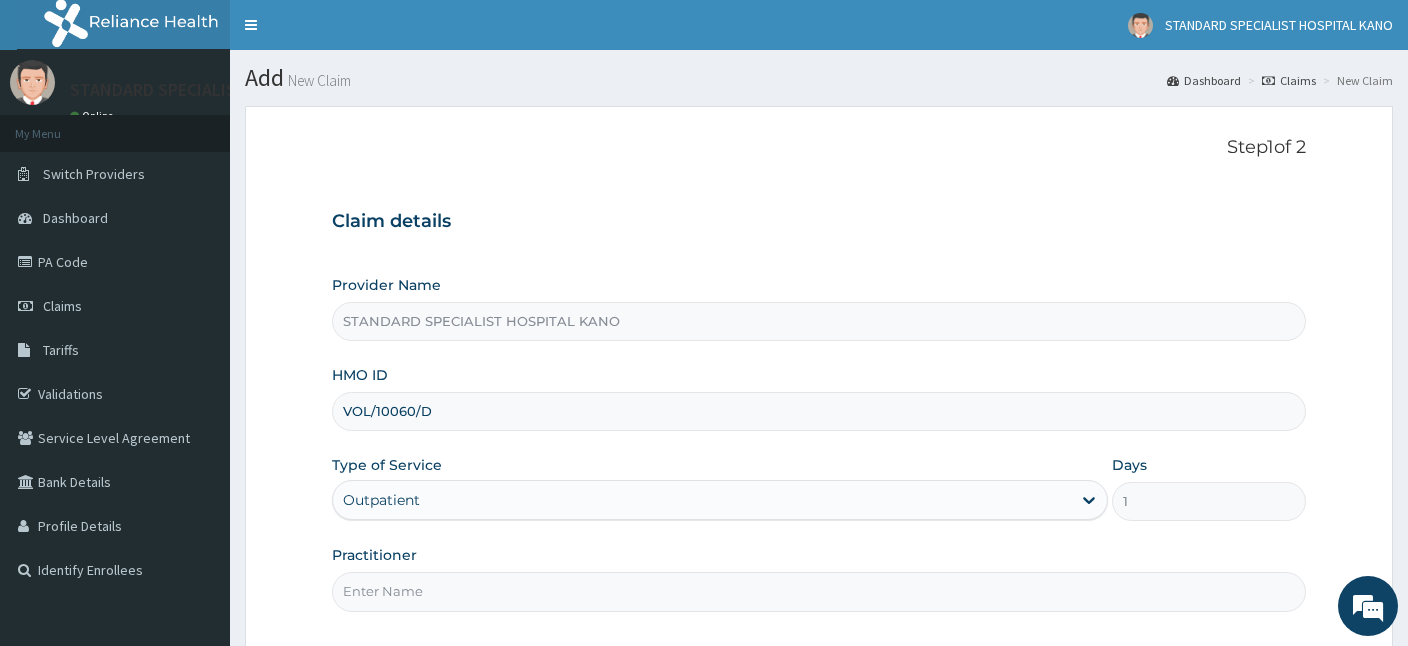 click on "Practitioner" at bounding box center (819, 591) 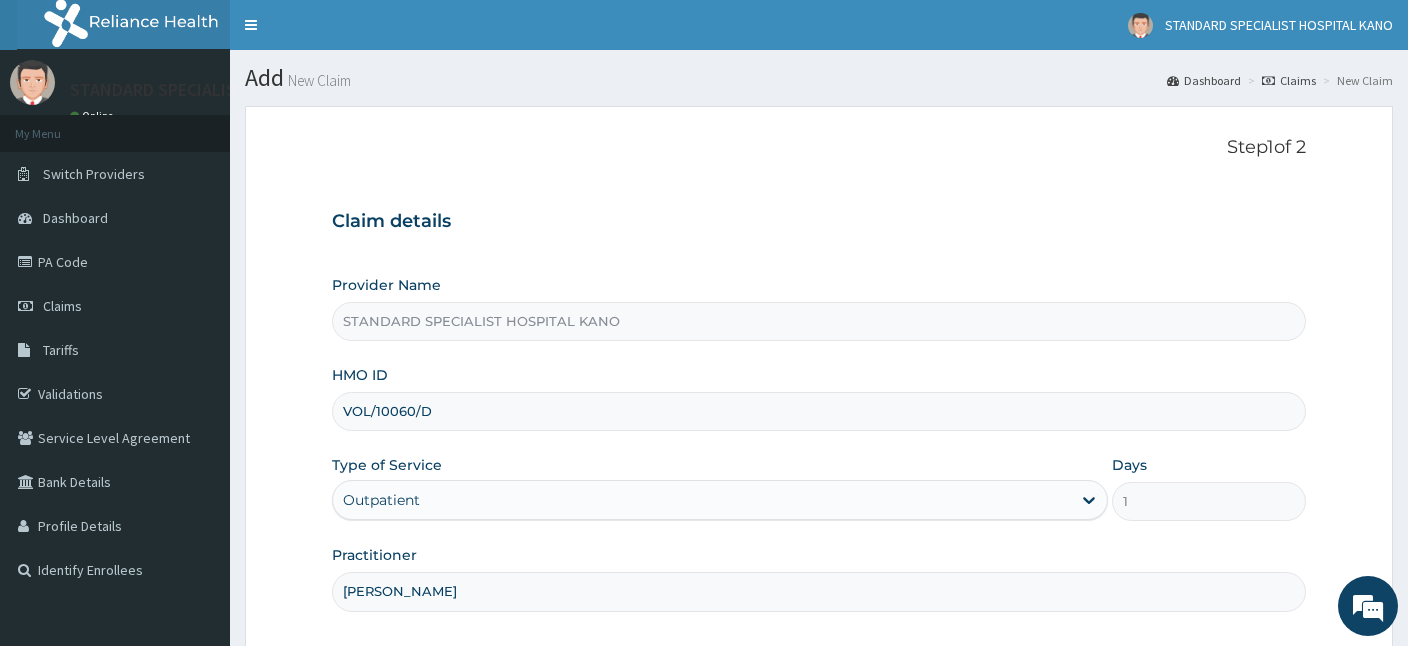 type on "[PERSON_NAME]" 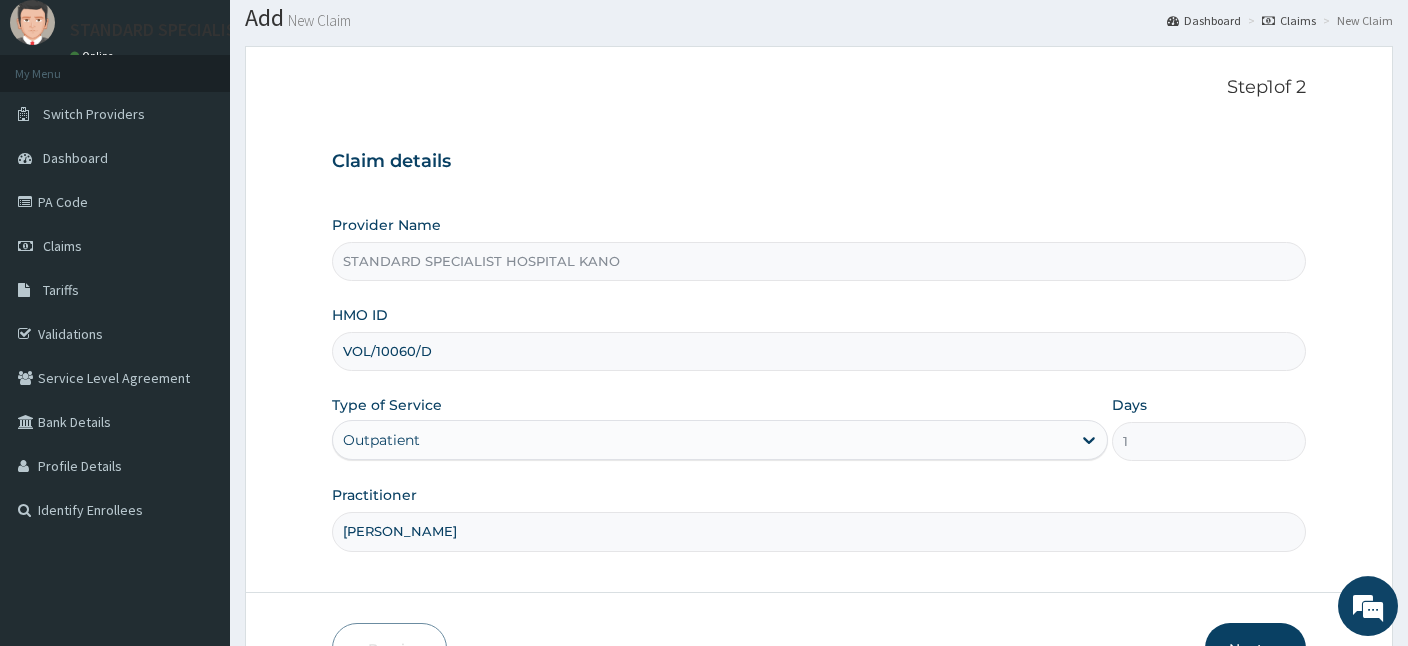 scroll, scrollTop: 184, scrollLeft: 0, axis: vertical 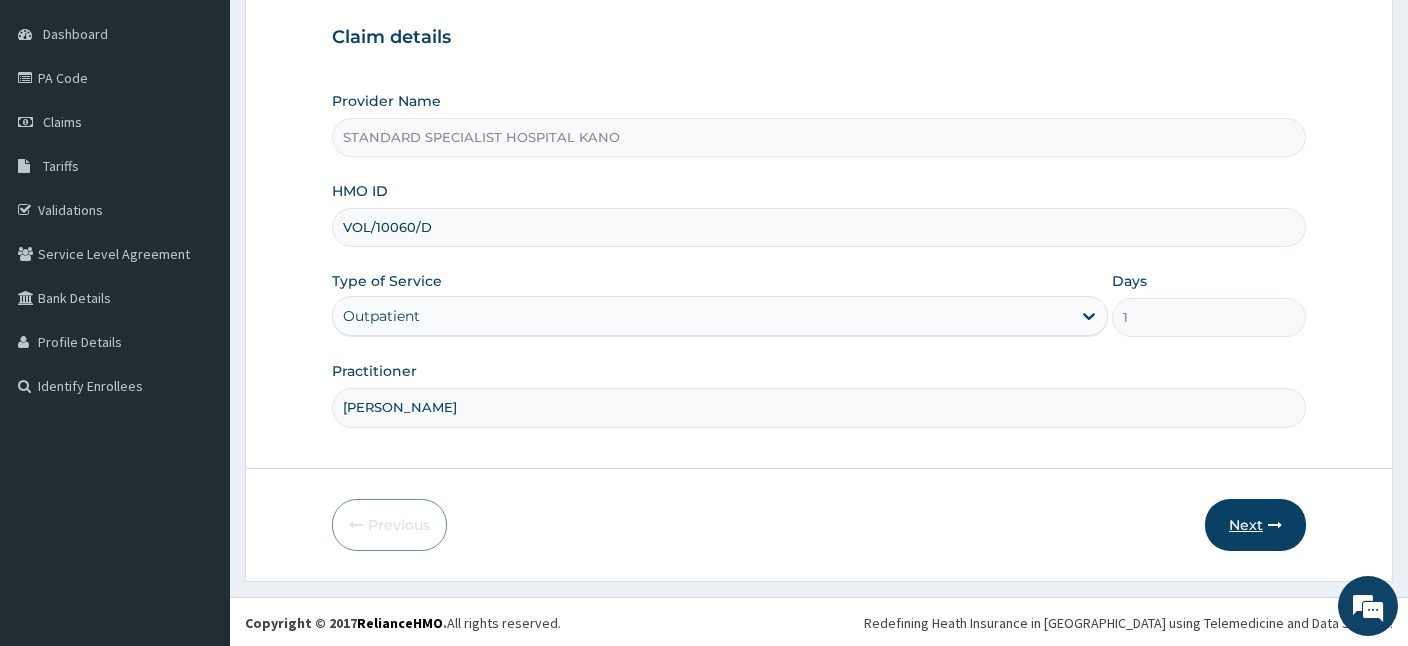 click on "Next" at bounding box center [1255, 525] 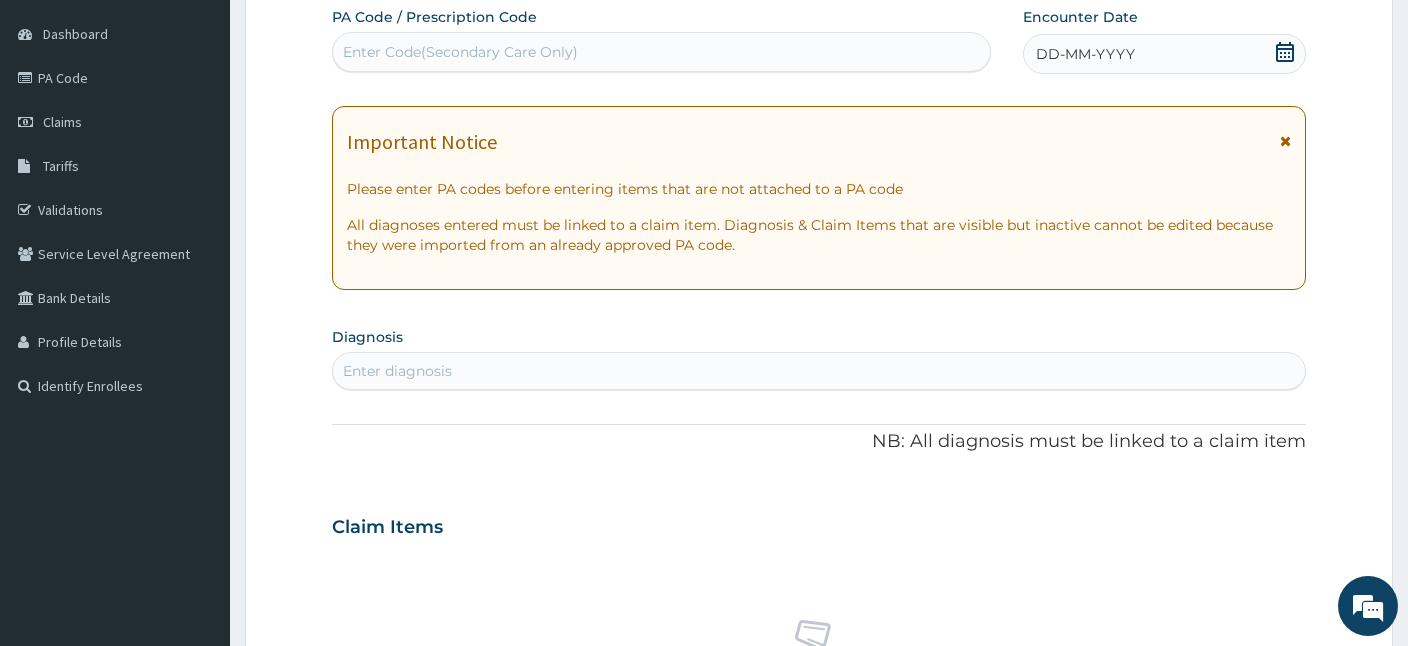 scroll, scrollTop: 0, scrollLeft: 0, axis: both 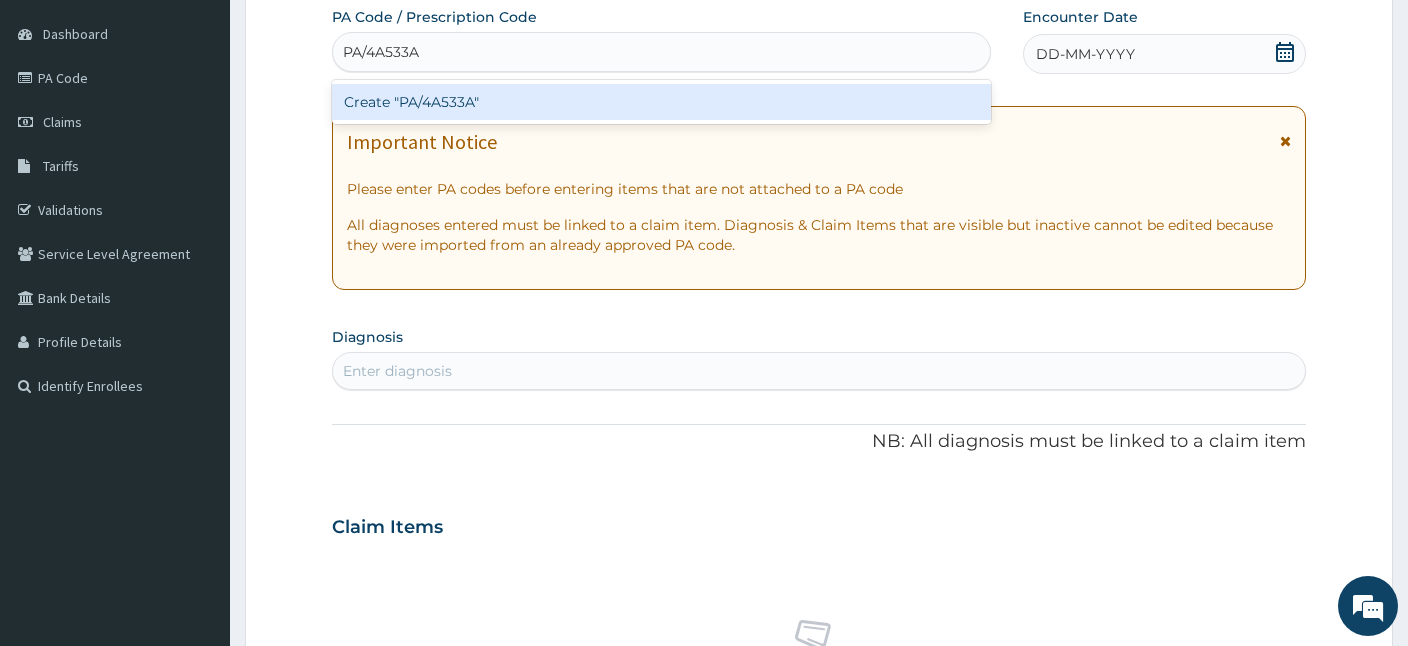 click on "Create "PA/4A533A"" at bounding box center [661, 102] 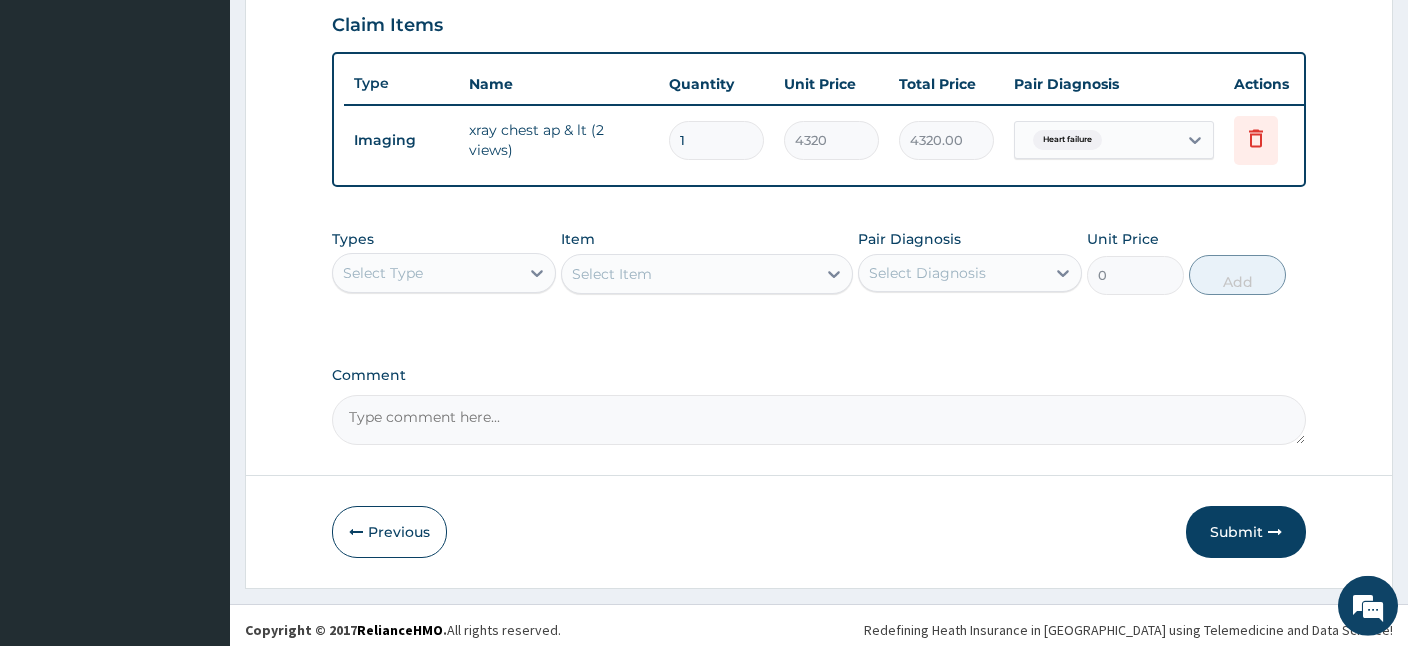 scroll, scrollTop: 697, scrollLeft: 0, axis: vertical 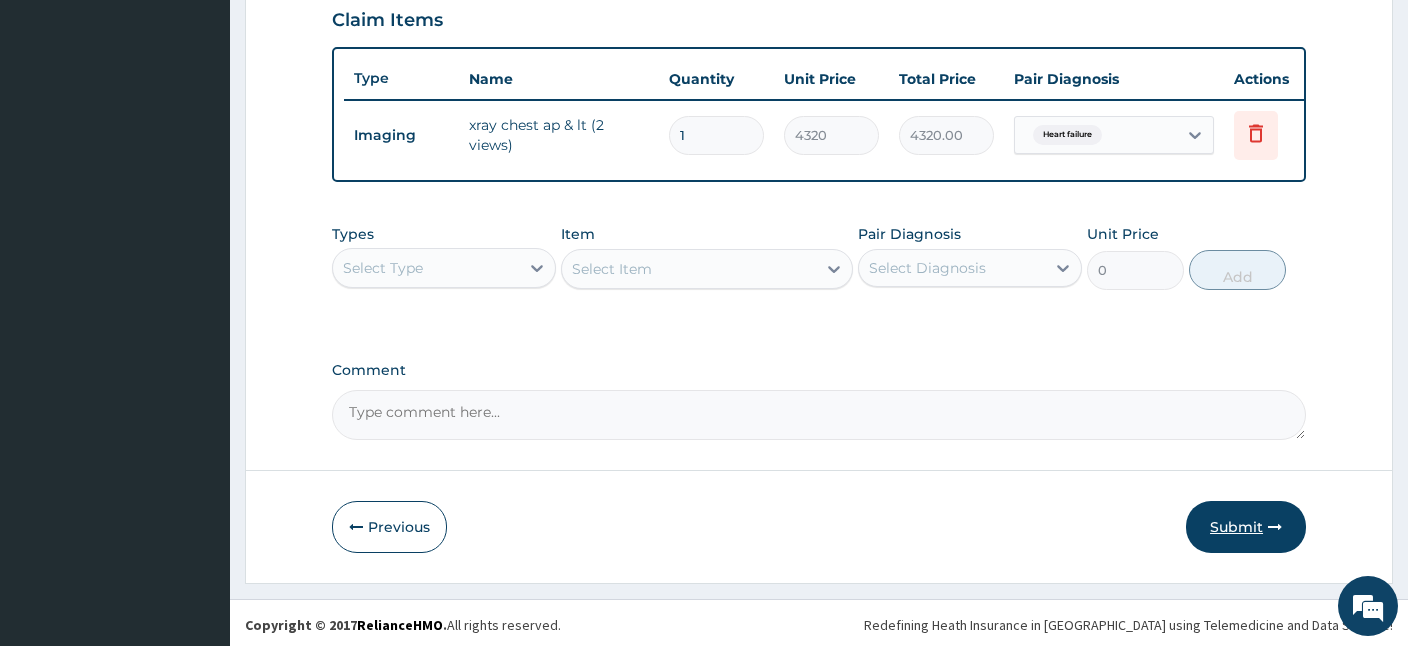 click on "Submit" at bounding box center (1246, 527) 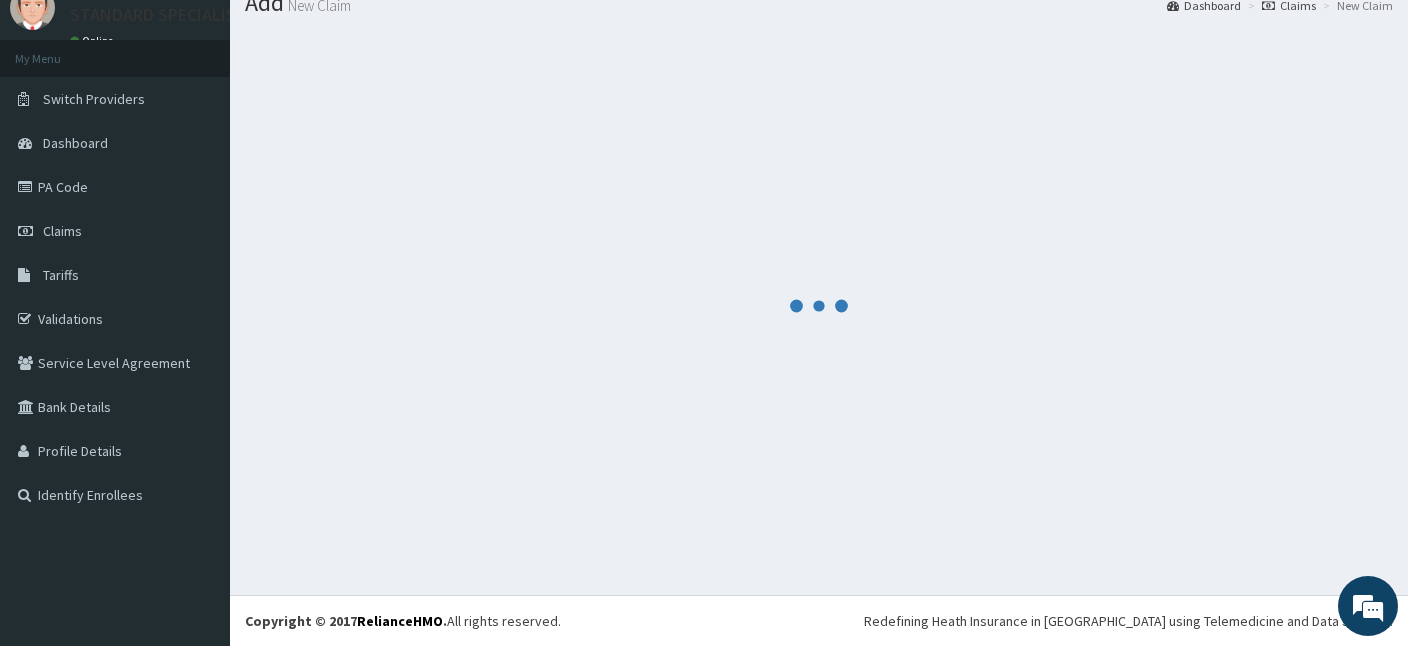 scroll, scrollTop: 75, scrollLeft: 0, axis: vertical 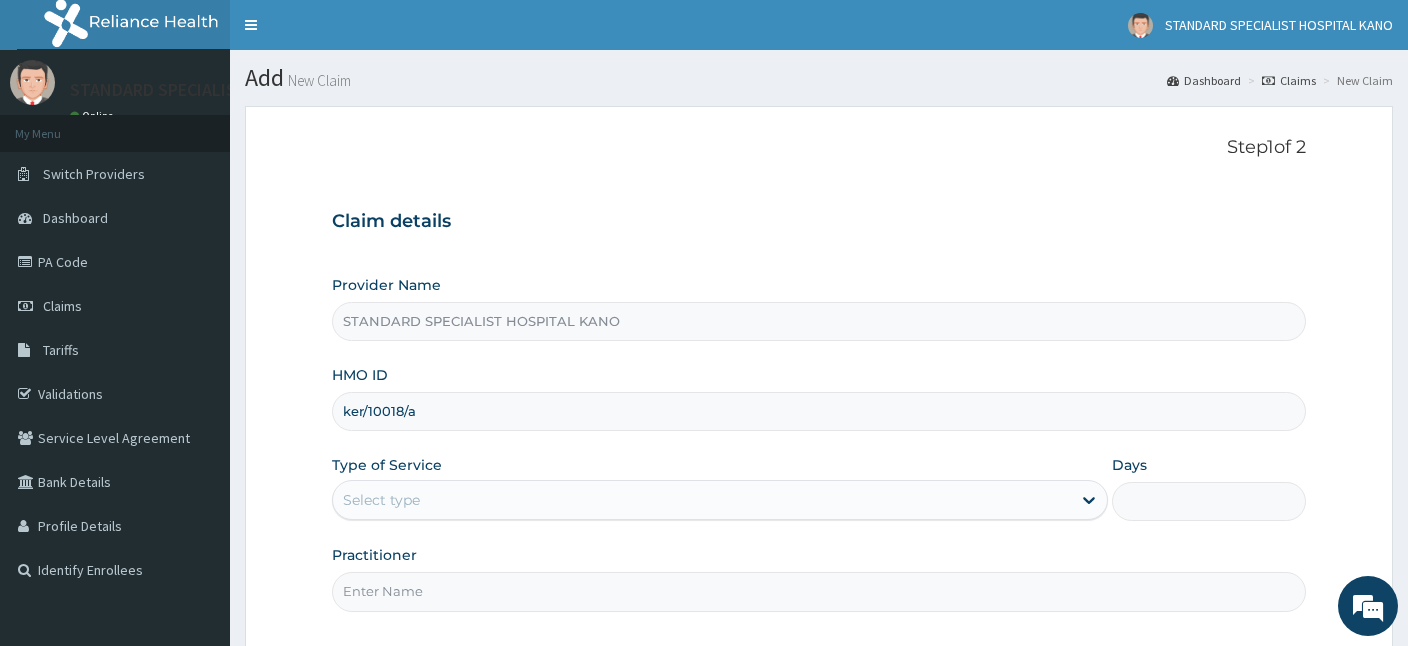 type on "ker/10018/a" 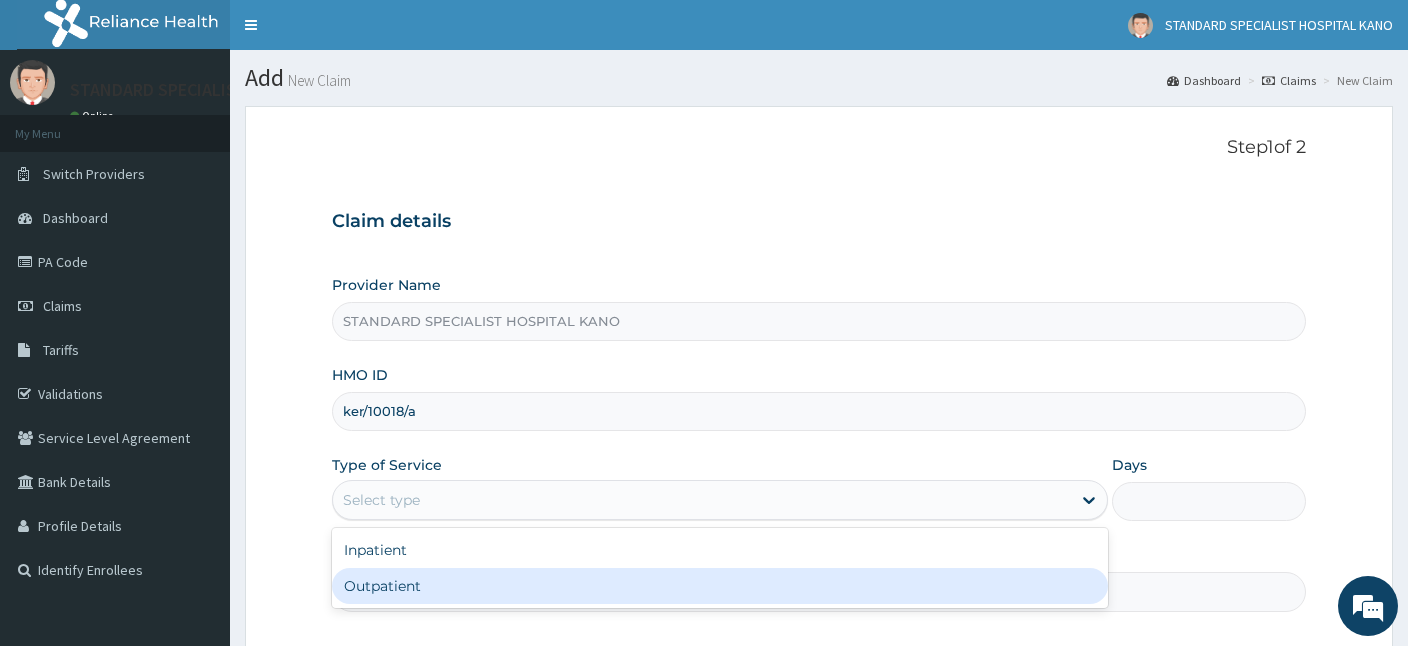 click on "Outpatient" at bounding box center [720, 586] 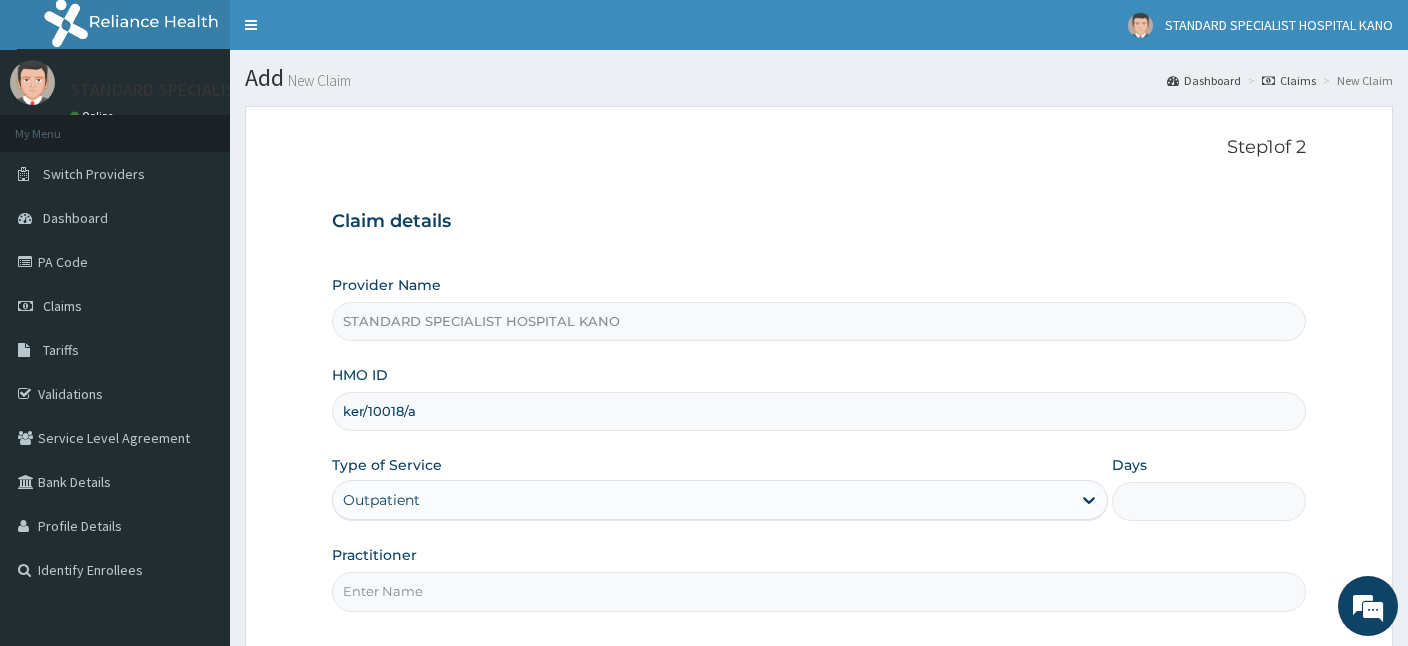 type on "1" 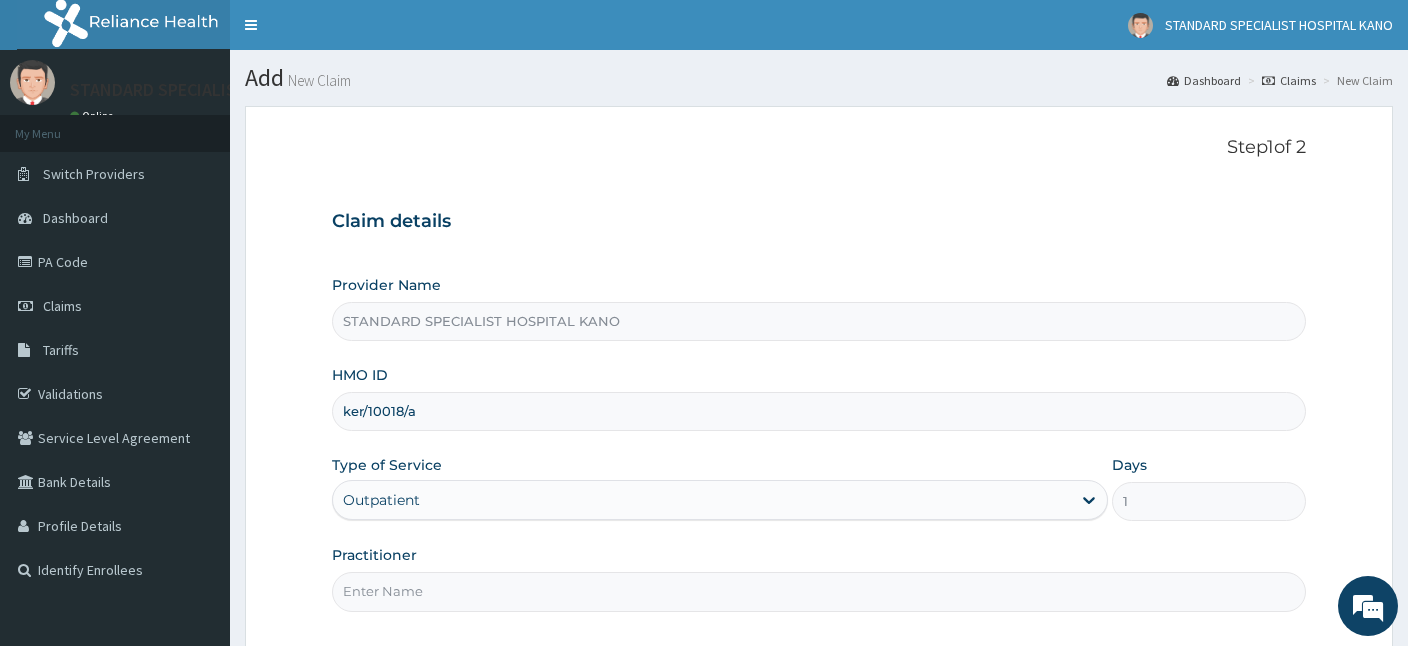 click on "Practitioner" at bounding box center [819, 591] 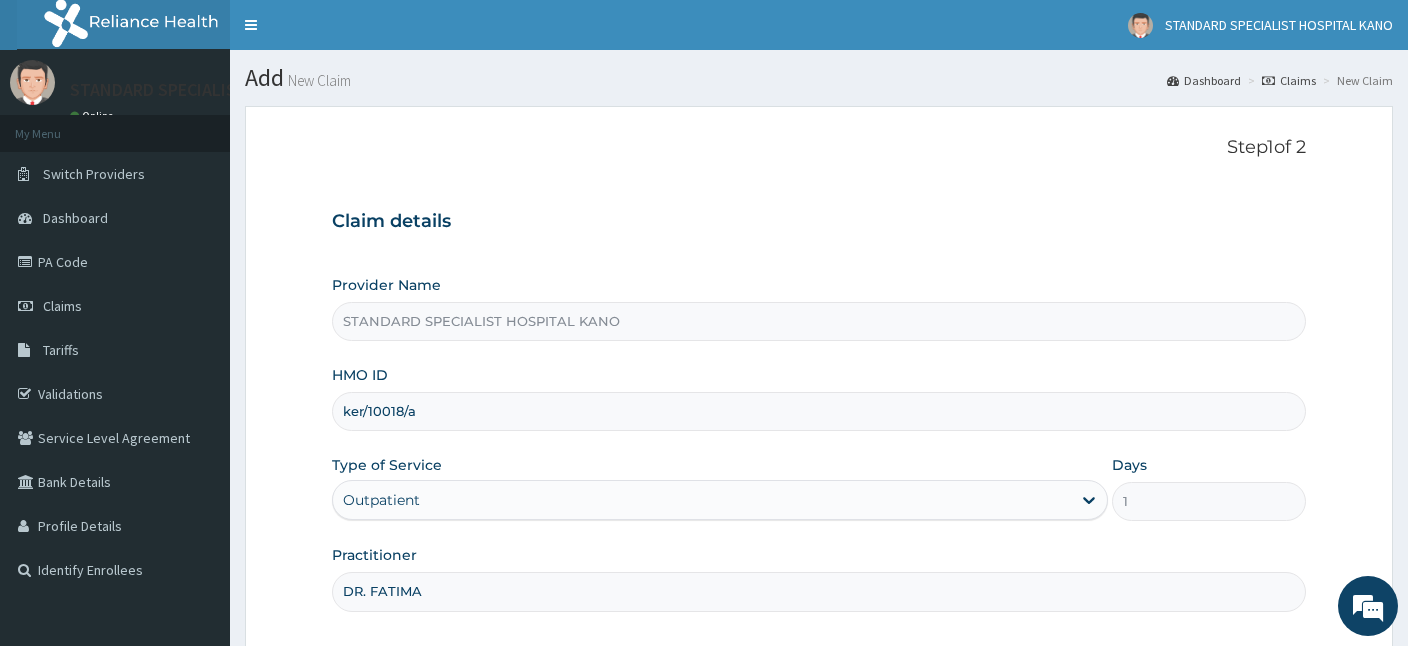type on "DR. FATIMA" 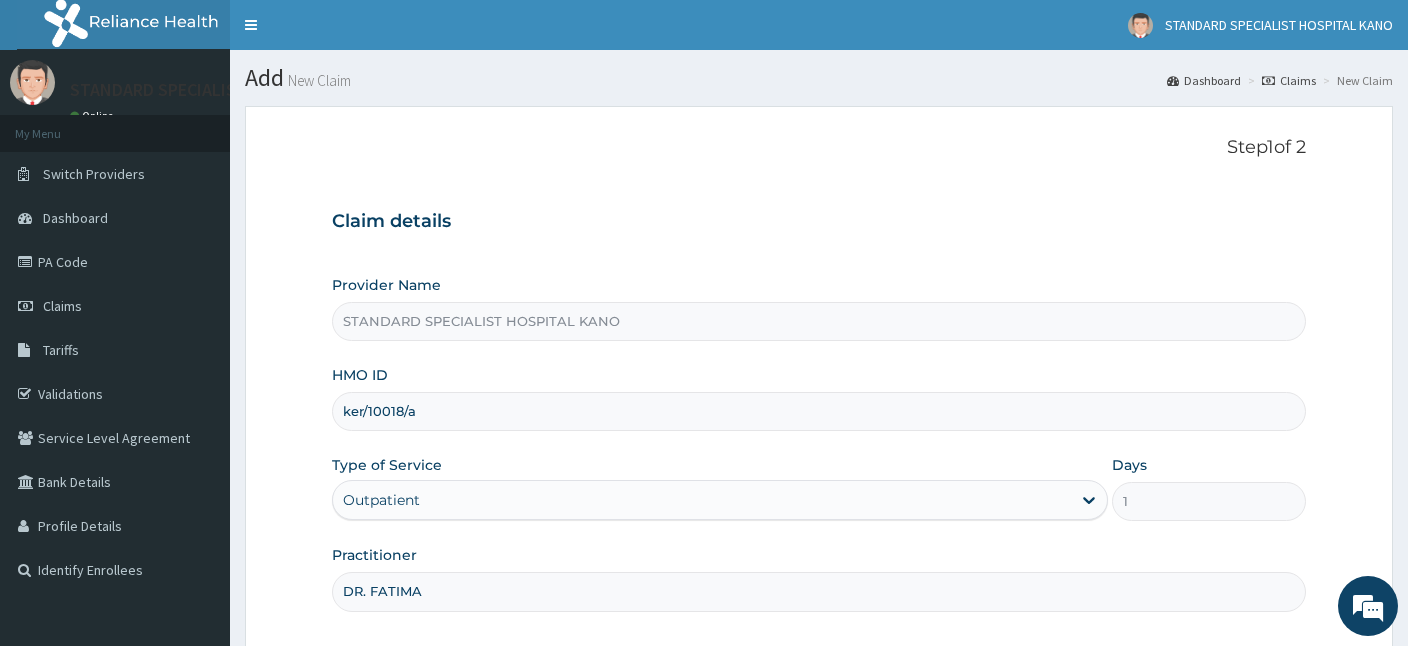 scroll, scrollTop: 184, scrollLeft: 0, axis: vertical 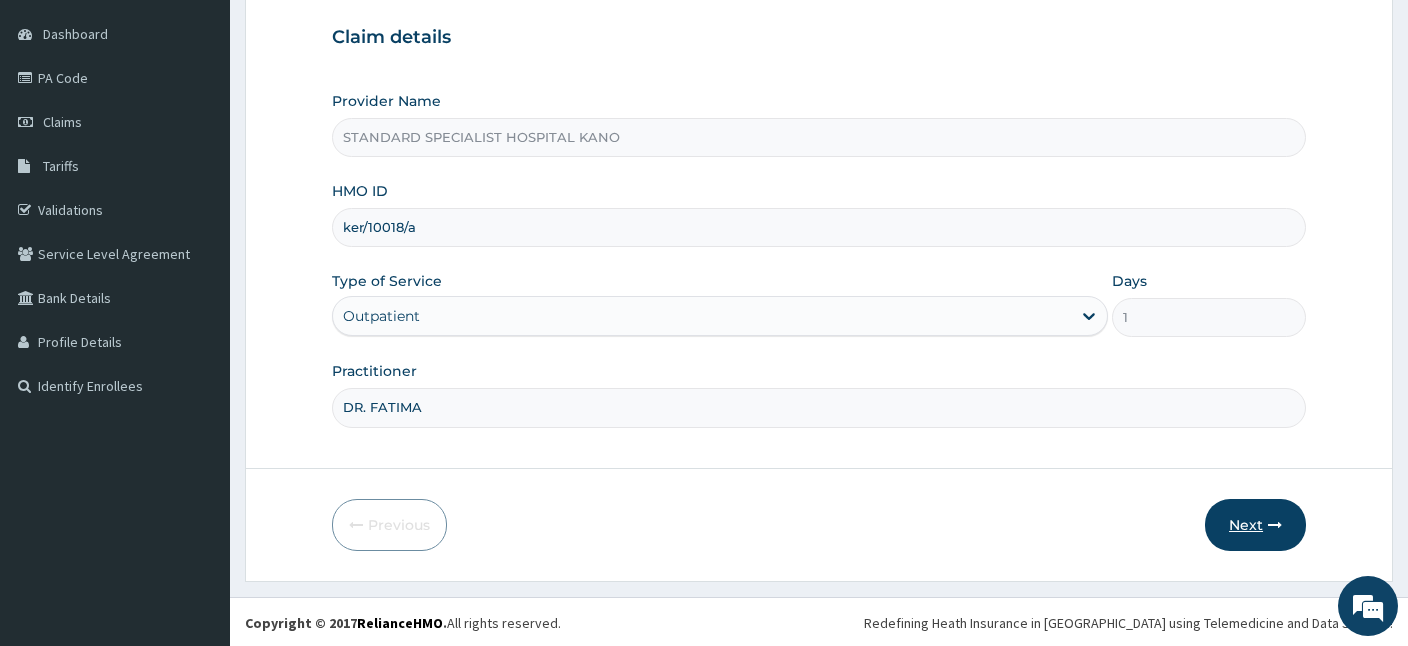 click on "Next" at bounding box center [1255, 525] 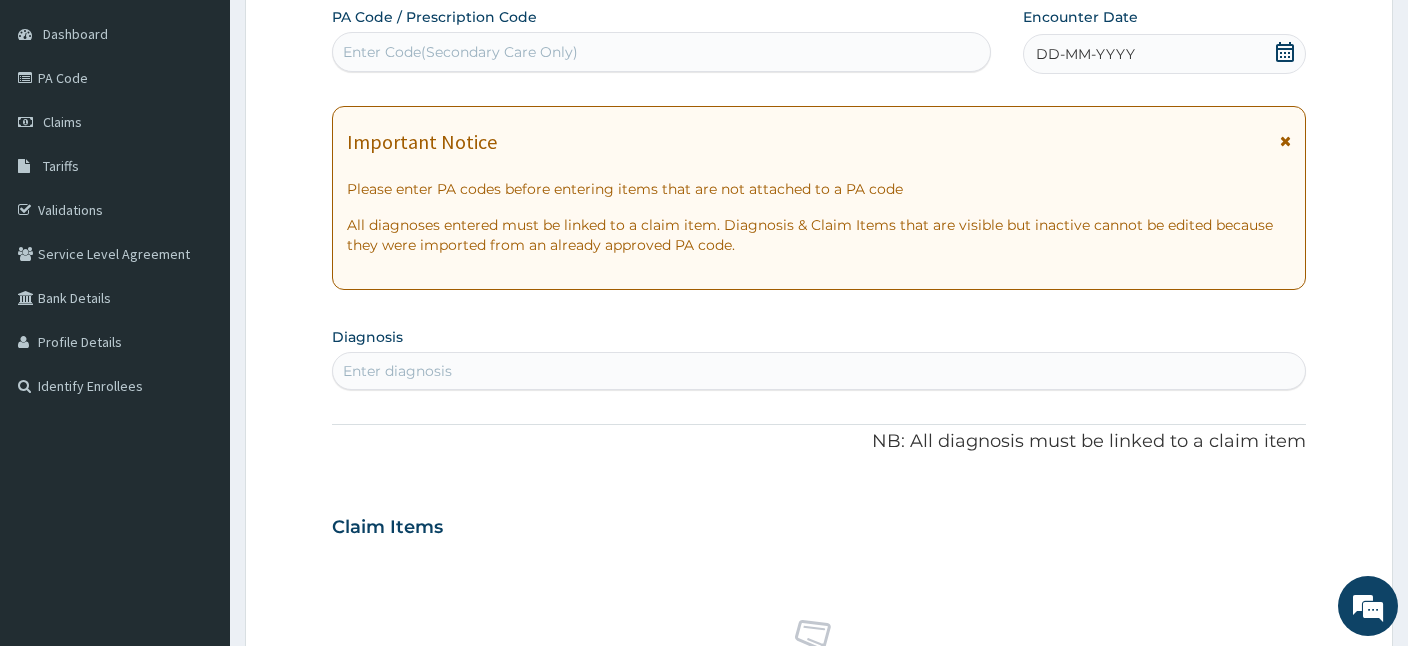 scroll, scrollTop: 0, scrollLeft: 0, axis: both 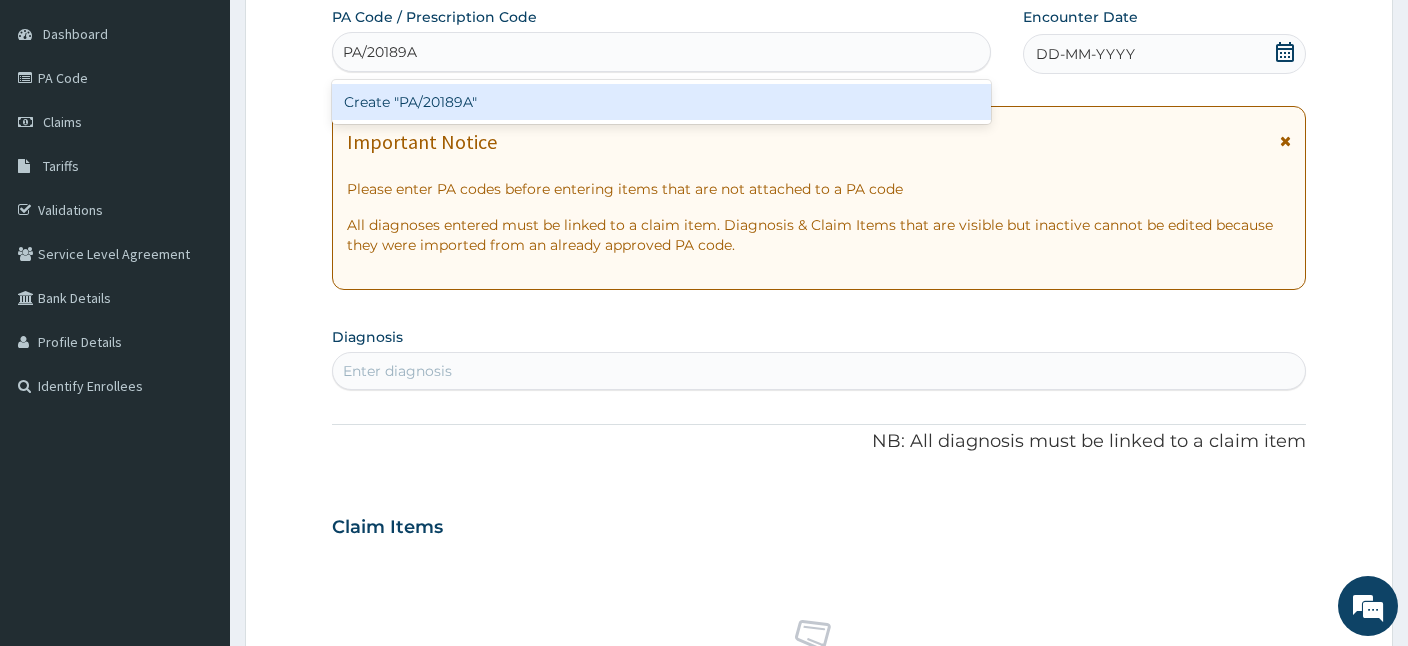 click on "Create "PA/20189A"" at bounding box center (661, 102) 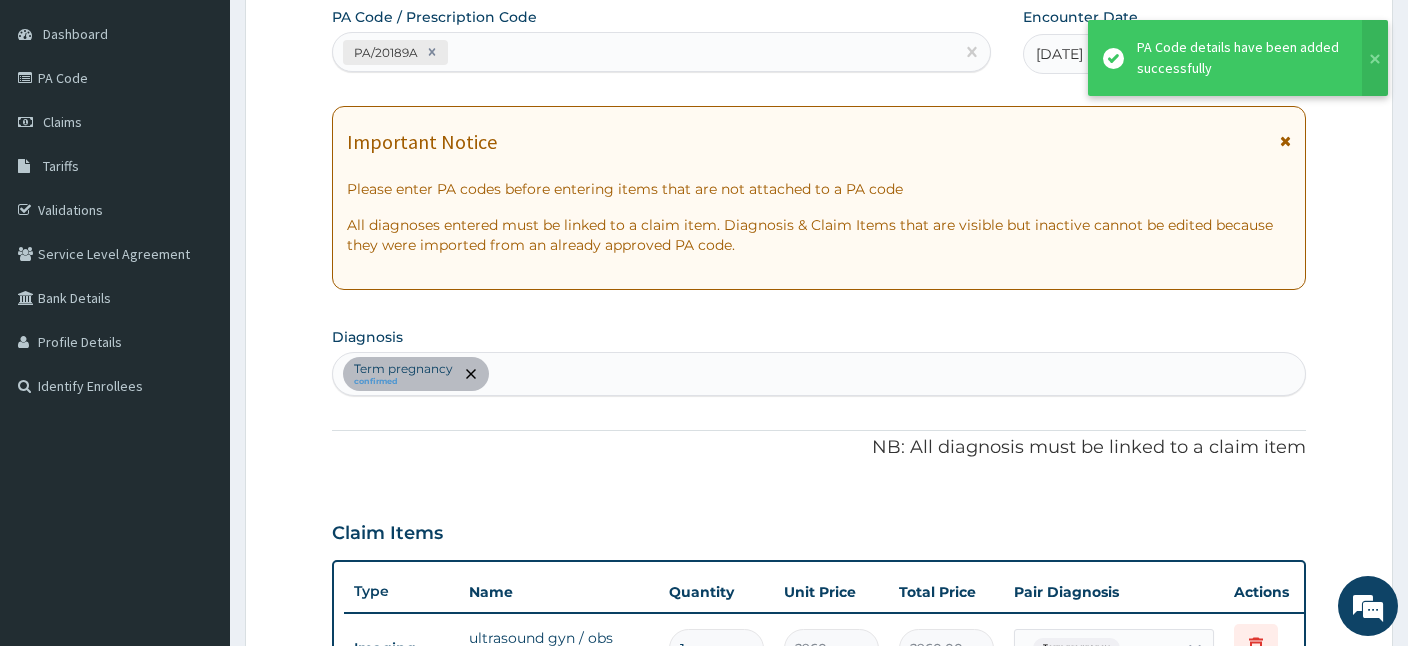 scroll, scrollTop: 938, scrollLeft: 0, axis: vertical 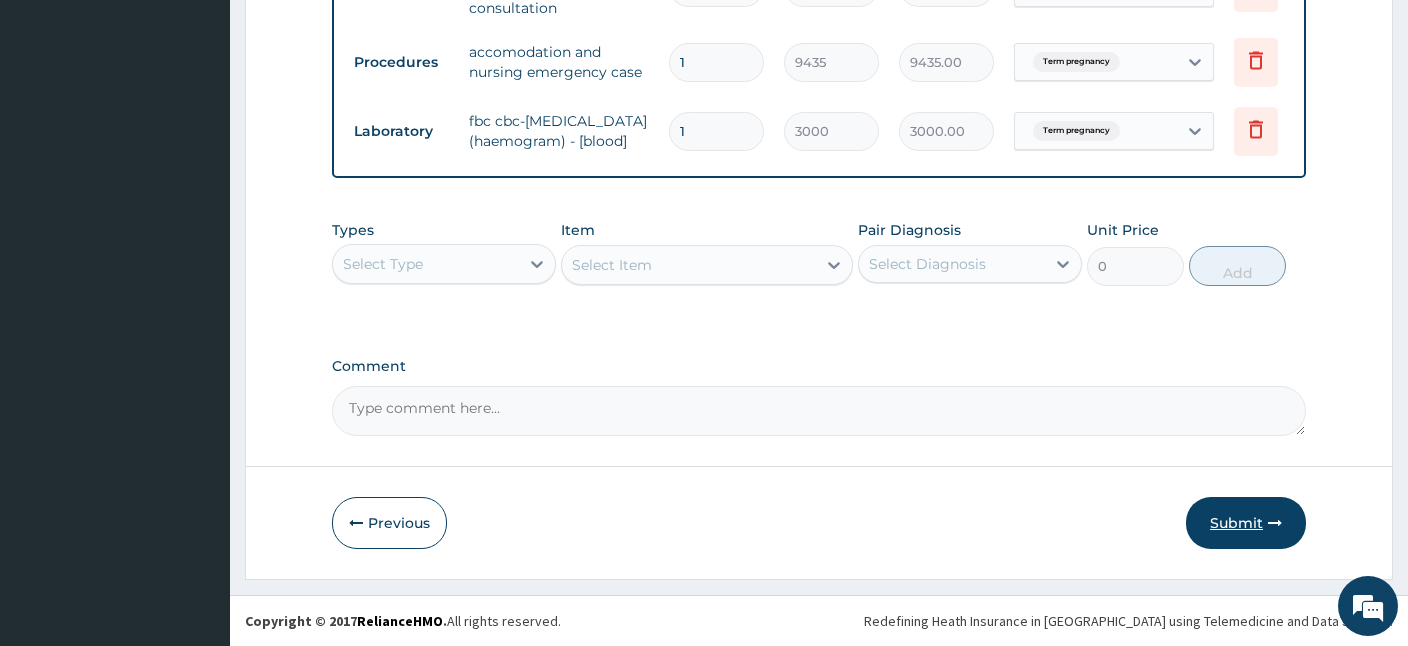 click on "Submit" at bounding box center (1246, 523) 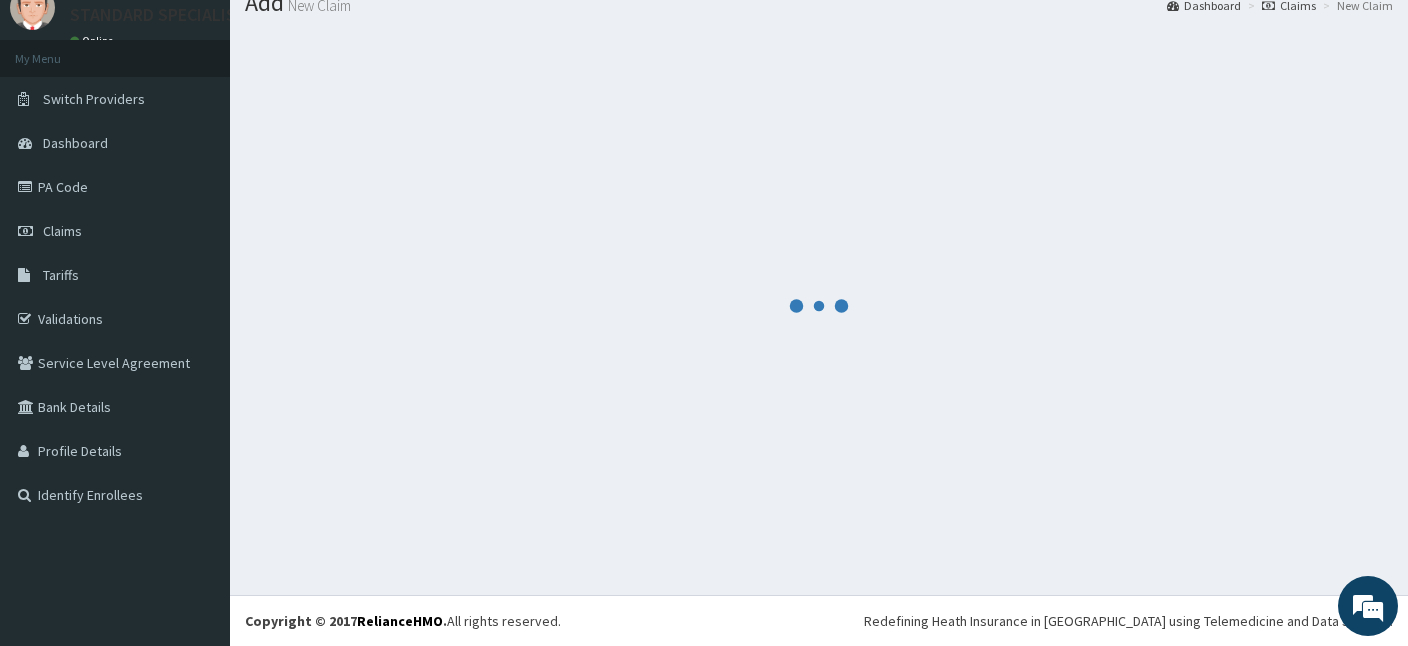 scroll, scrollTop: 75, scrollLeft: 0, axis: vertical 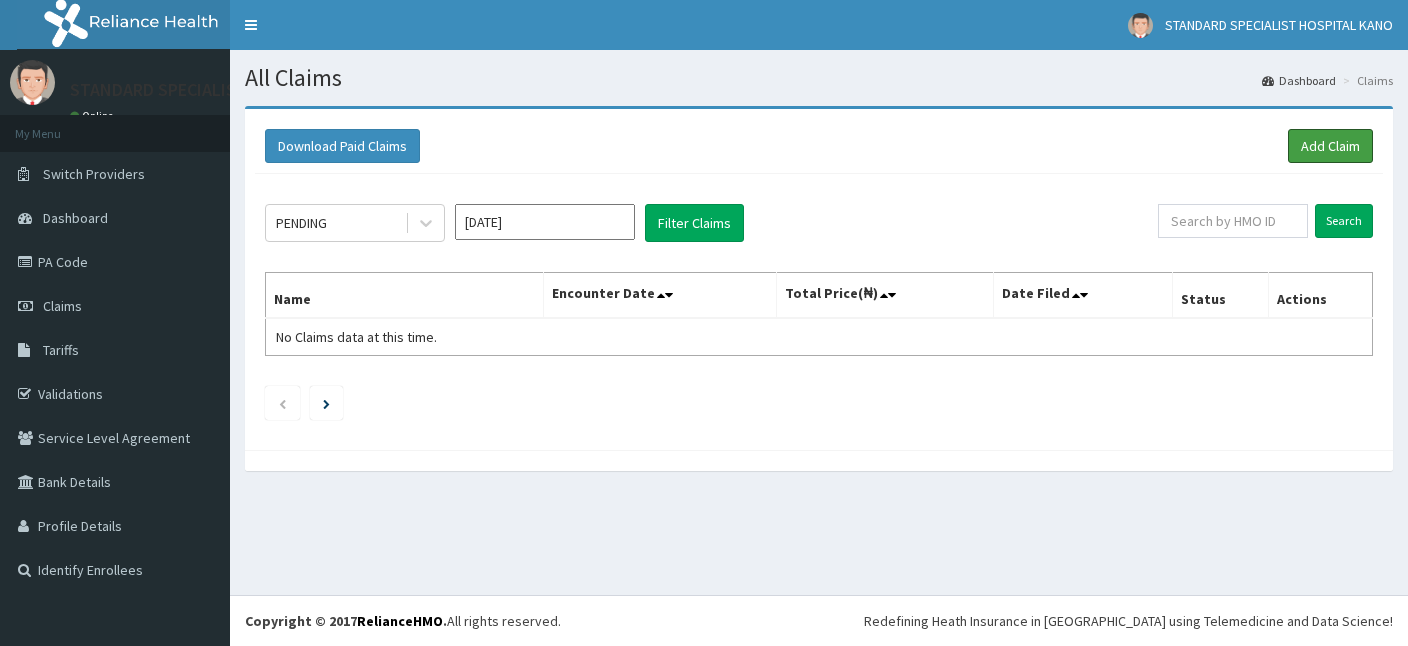 click on "Add Claim" at bounding box center [1330, 146] 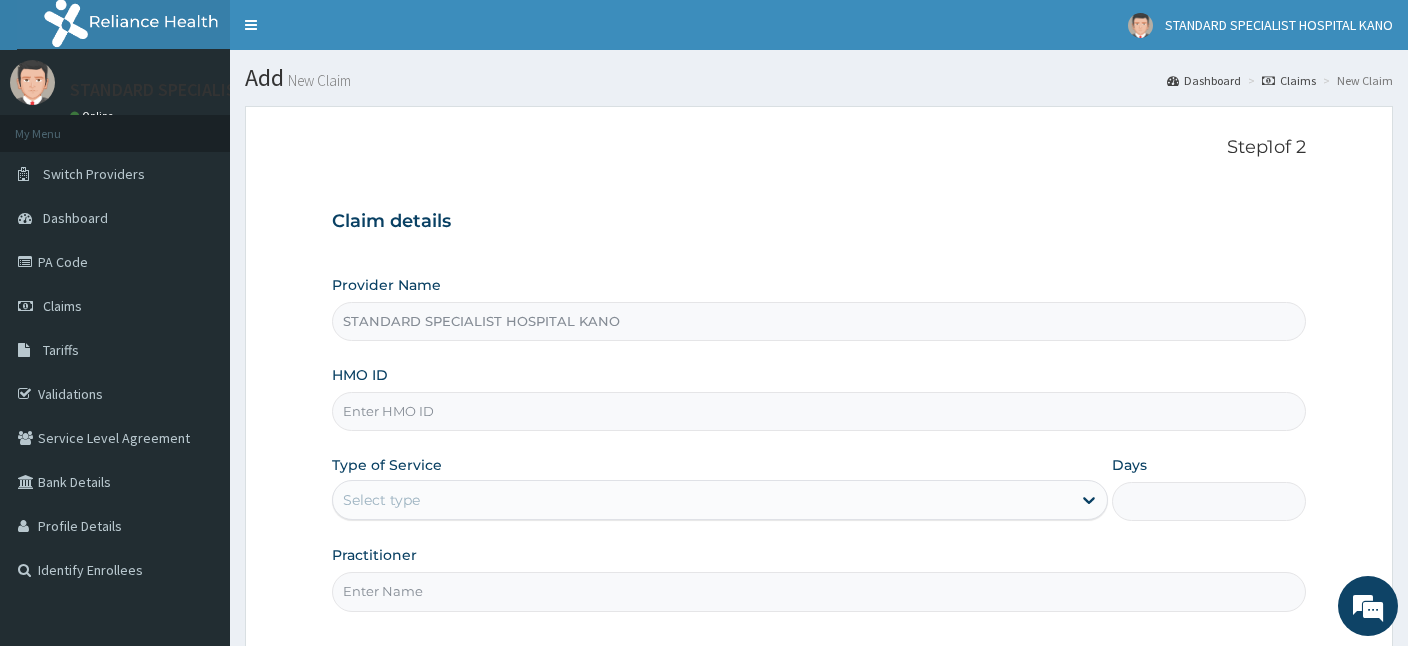 scroll, scrollTop: 0, scrollLeft: 0, axis: both 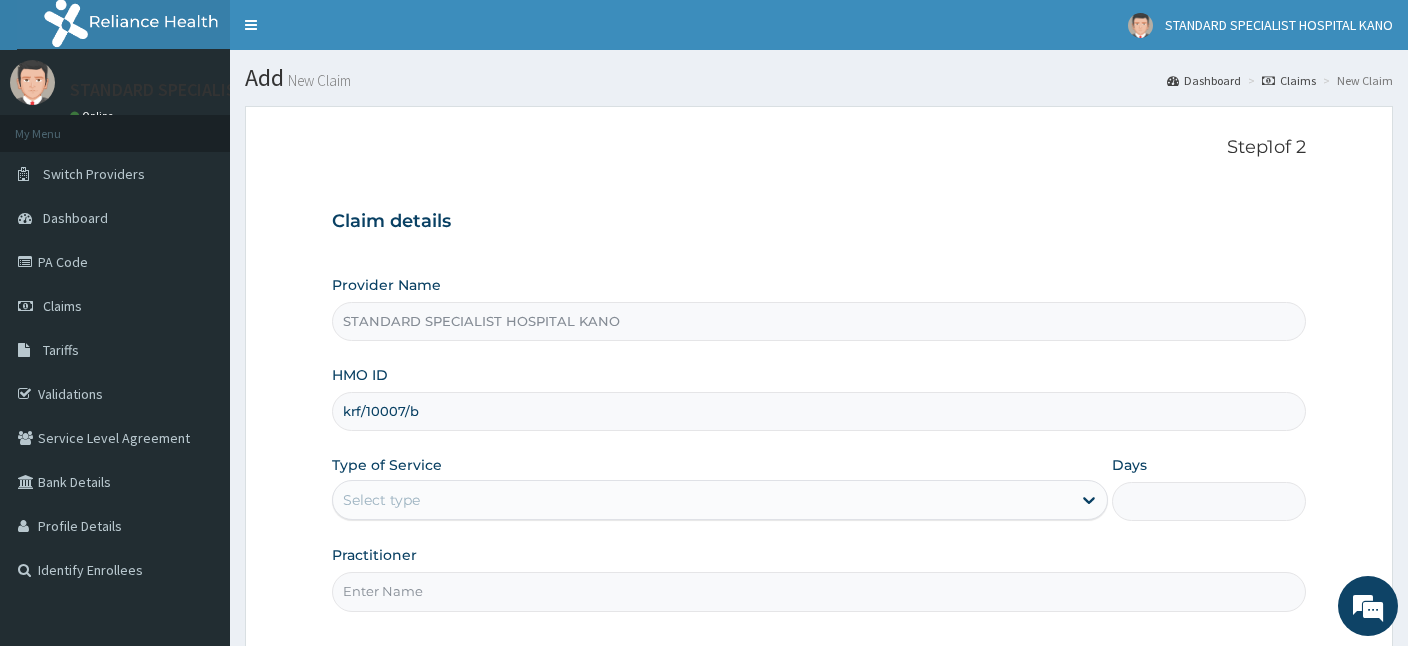 click on "krf/10007/b" at bounding box center [819, 411] 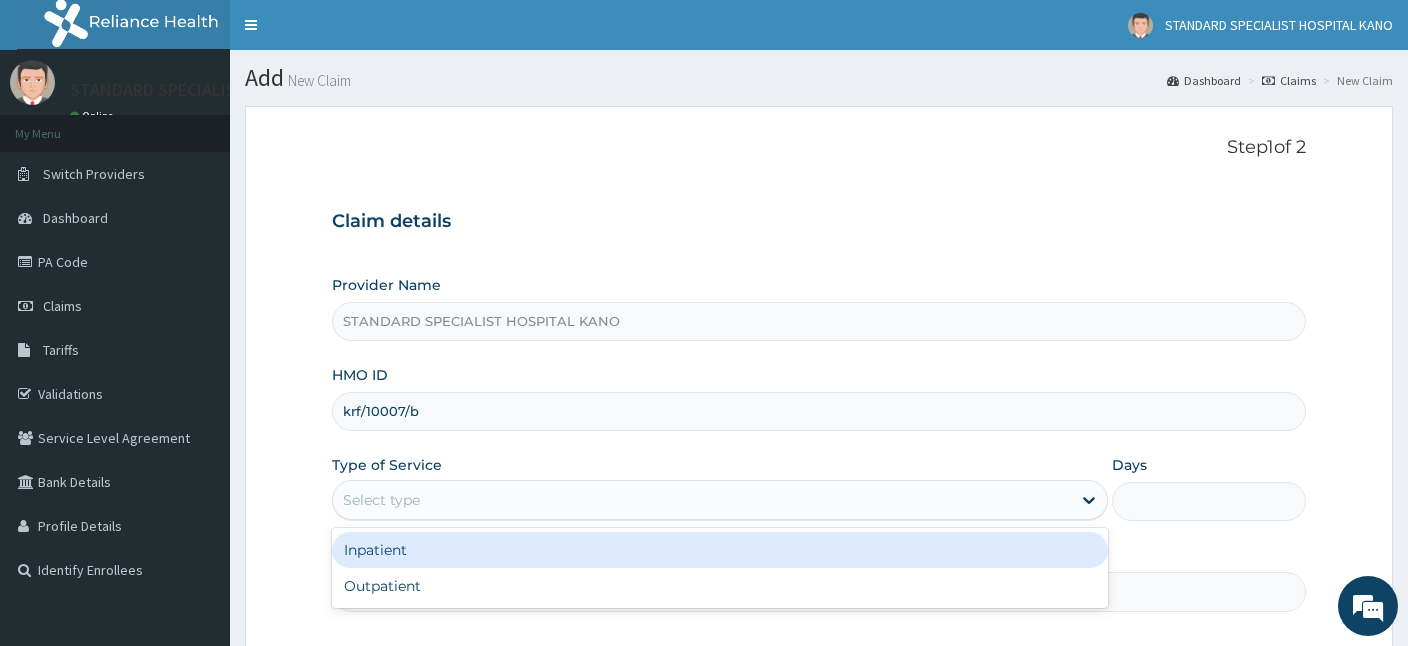 click on "Select type" at bounding box center (381, 500) 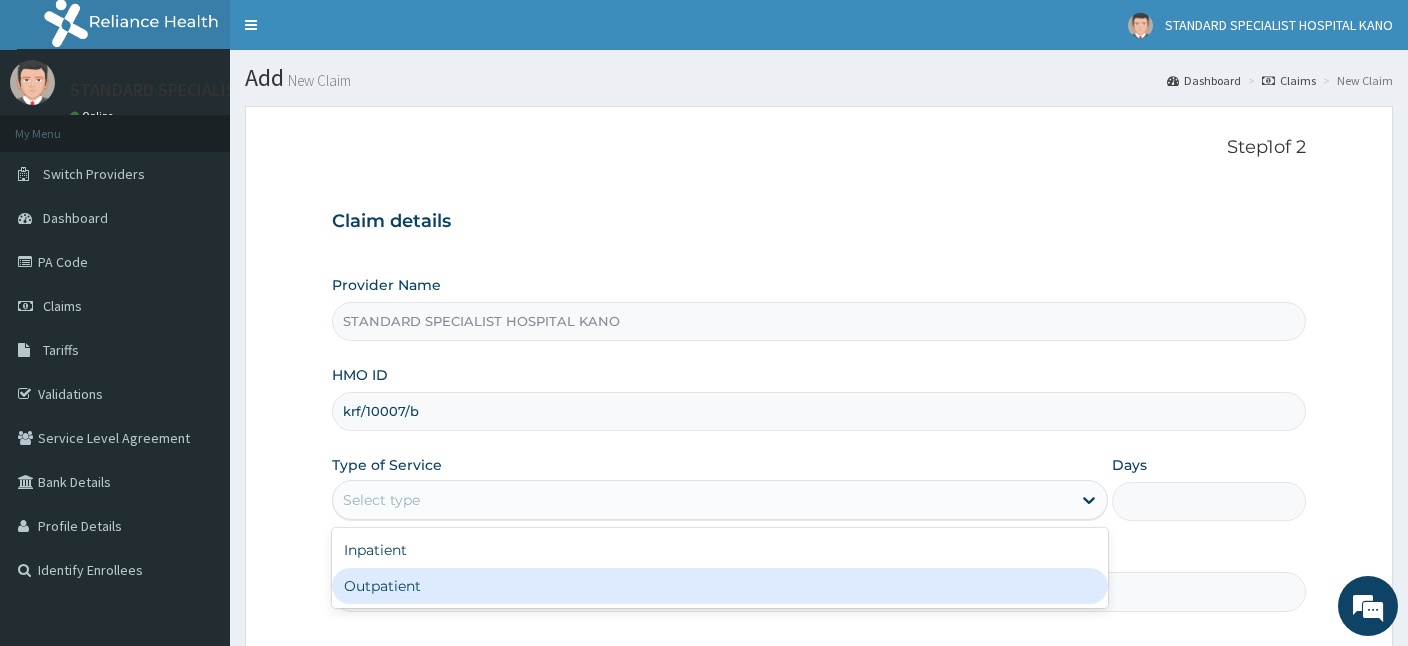 click on "Outpatient" at bounding box center (720, 586) 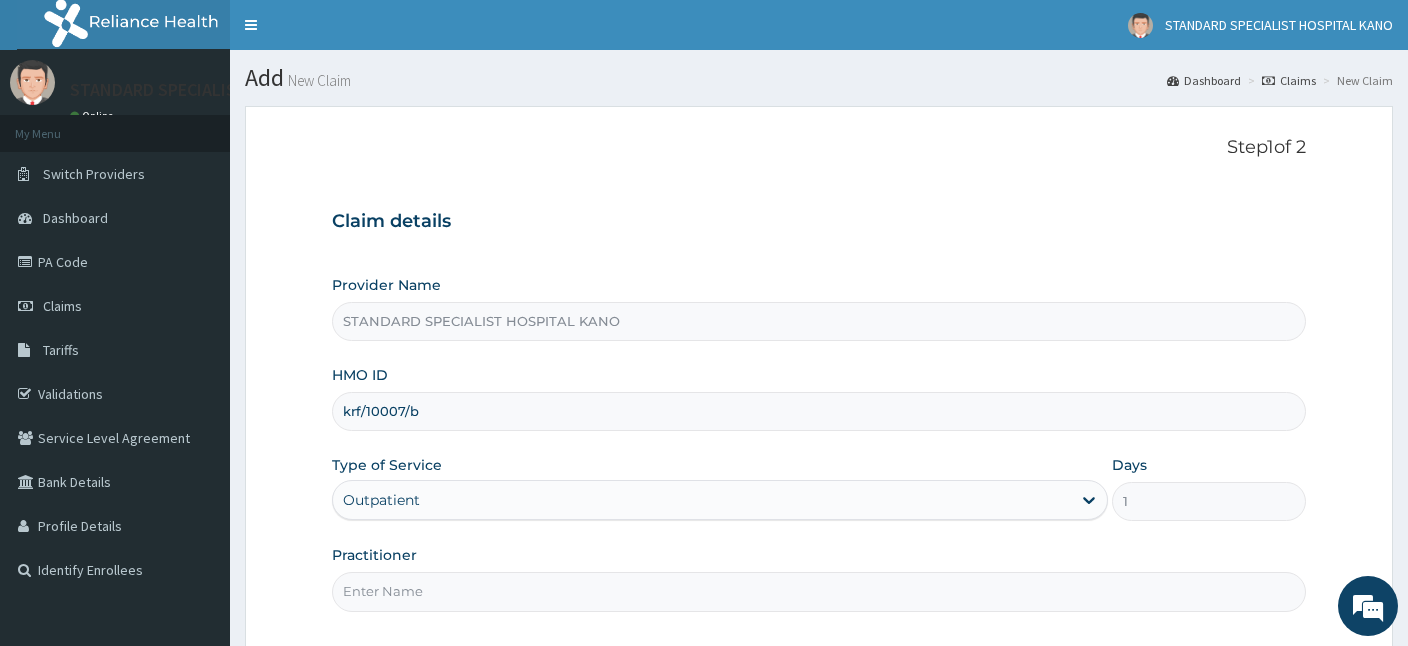 click on "Practitioner" at bounding box center (819, 591) 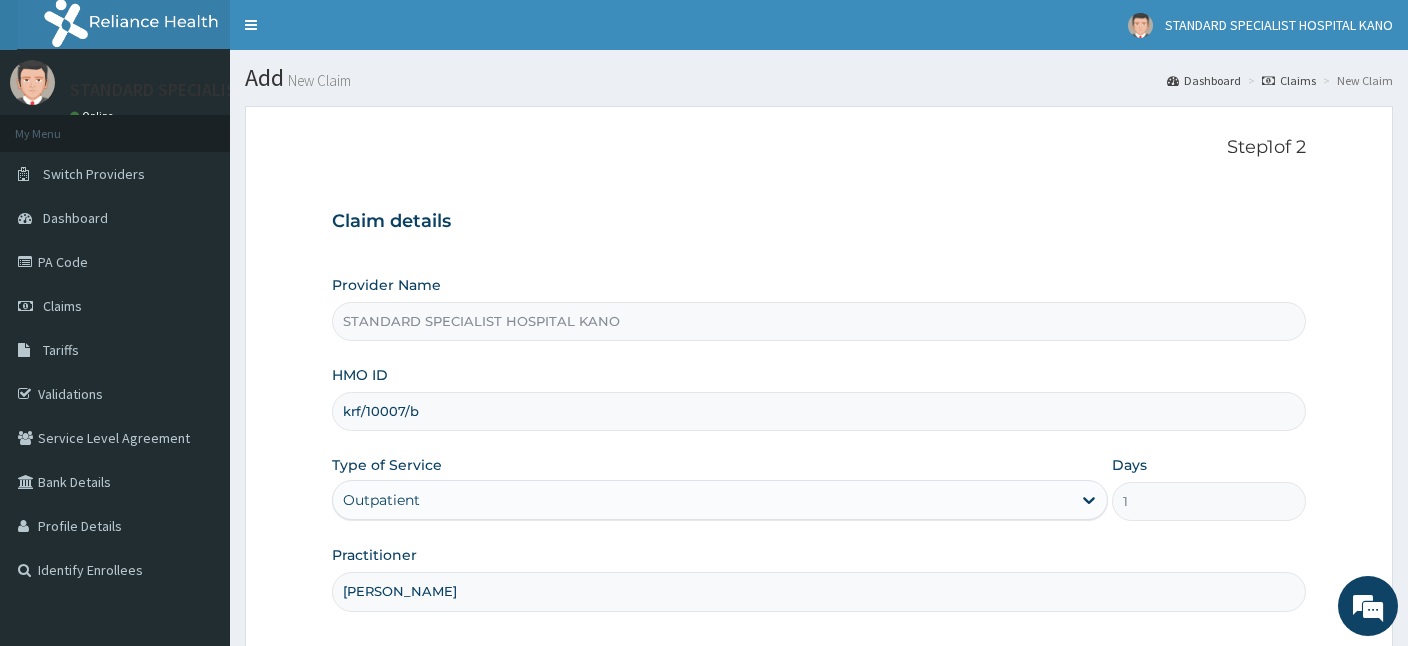 type on "Dr. Ezeh" 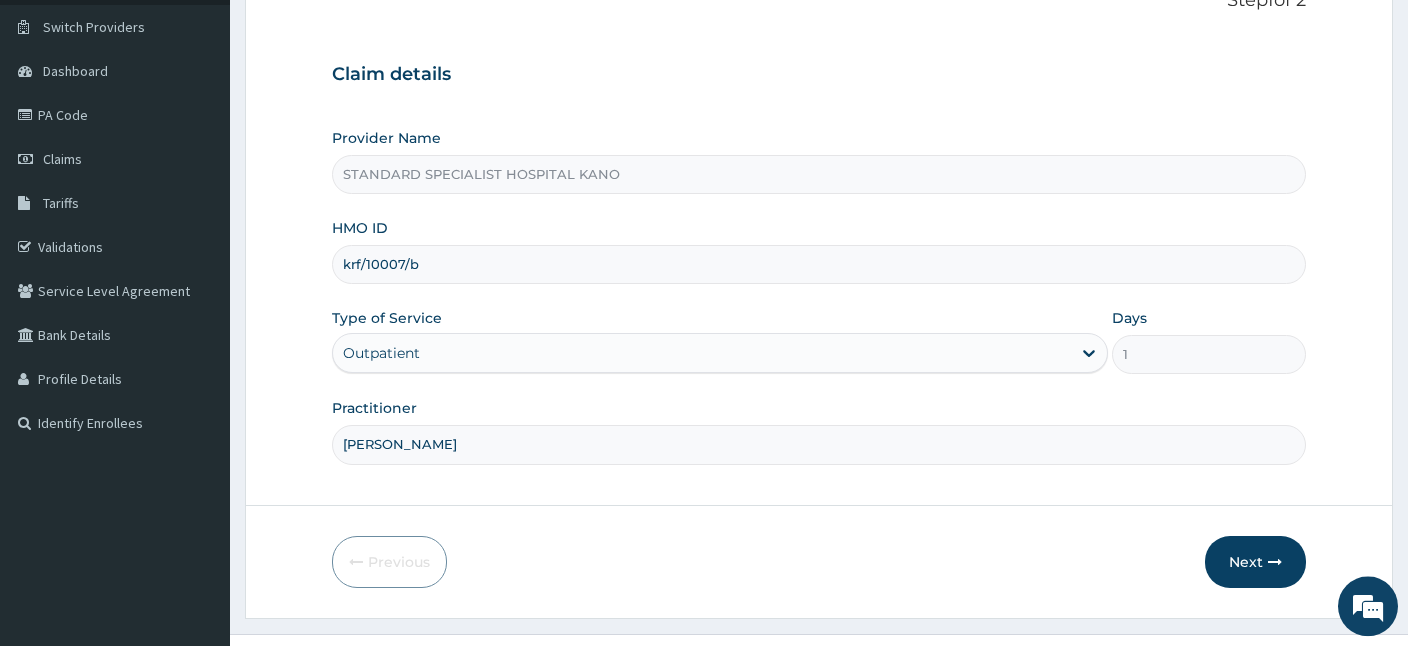 scroll, scrollTop: 184, scrollLeft: 0, axis: vertical 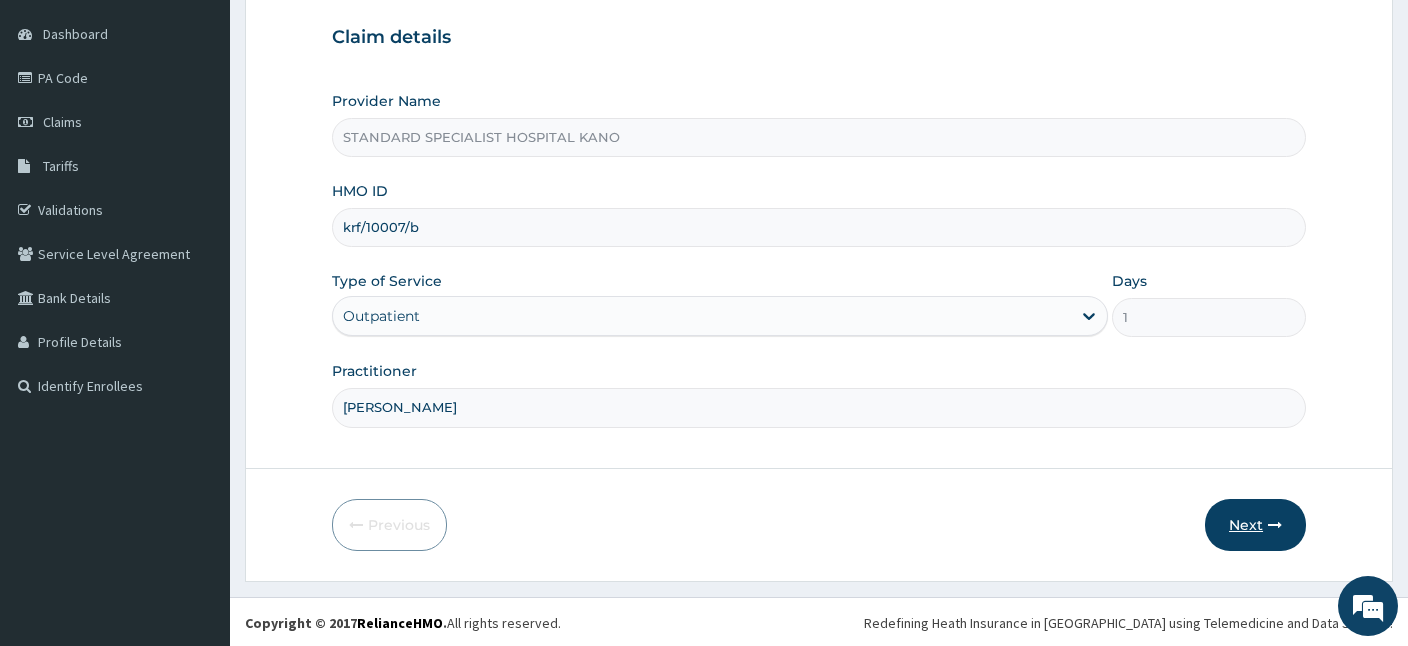 click on "Next" at bounding box center (1255, 525) 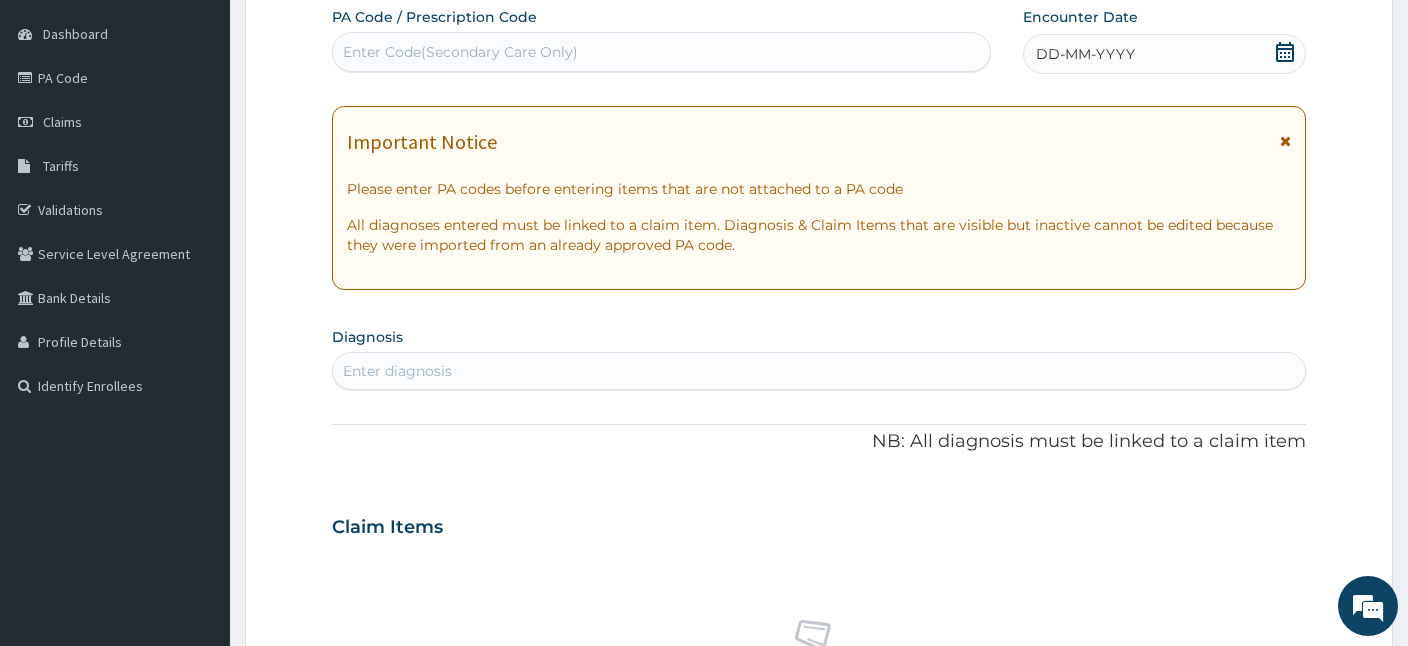 click on "Enter Code(Secondary Care Only)" at bounding box center [460, 52] 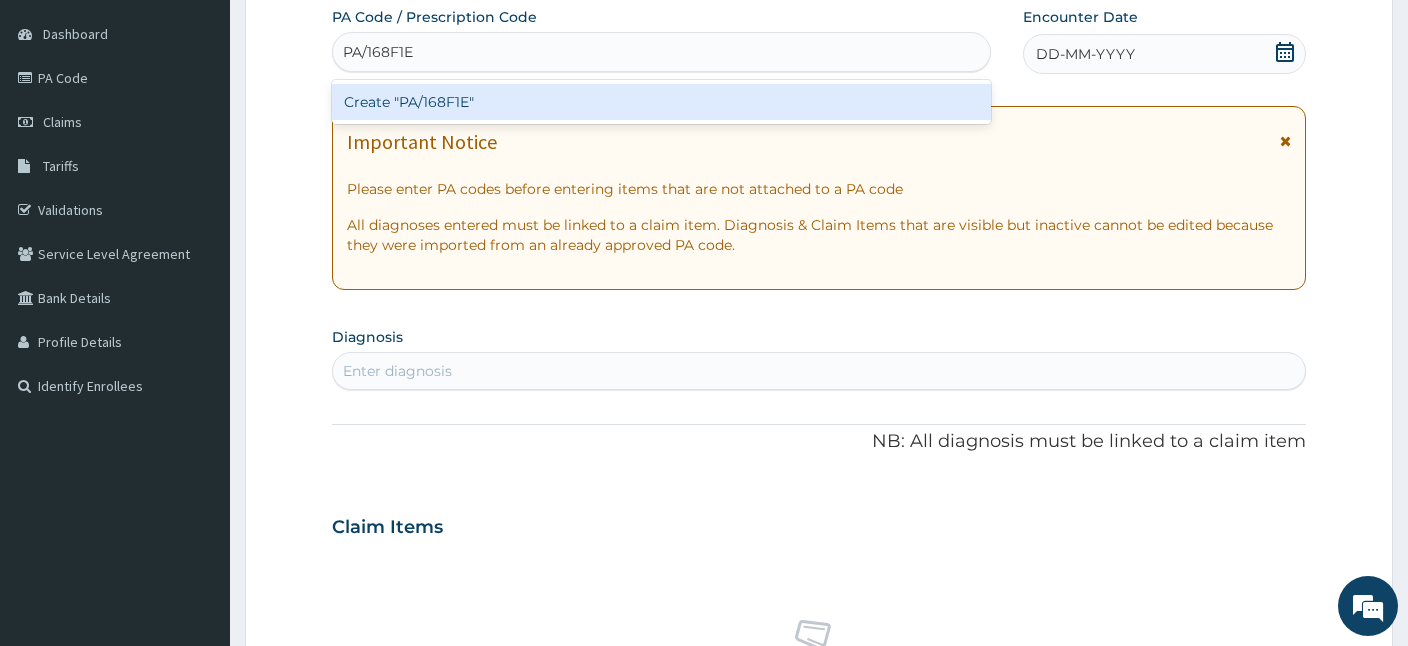 click on "Create "PA/168F1E"" at bounding box center (661, 102) 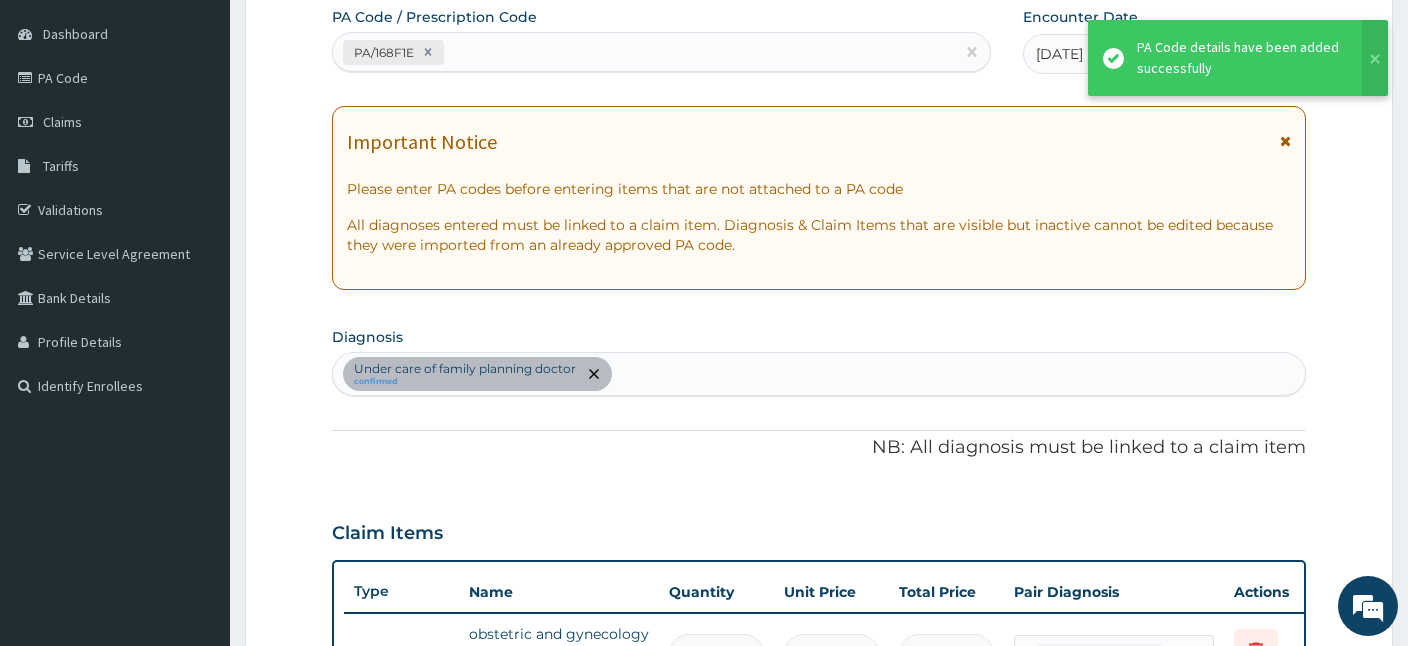 scroll, scrollTop: 512, scrollLeft: 0, axis: vertical 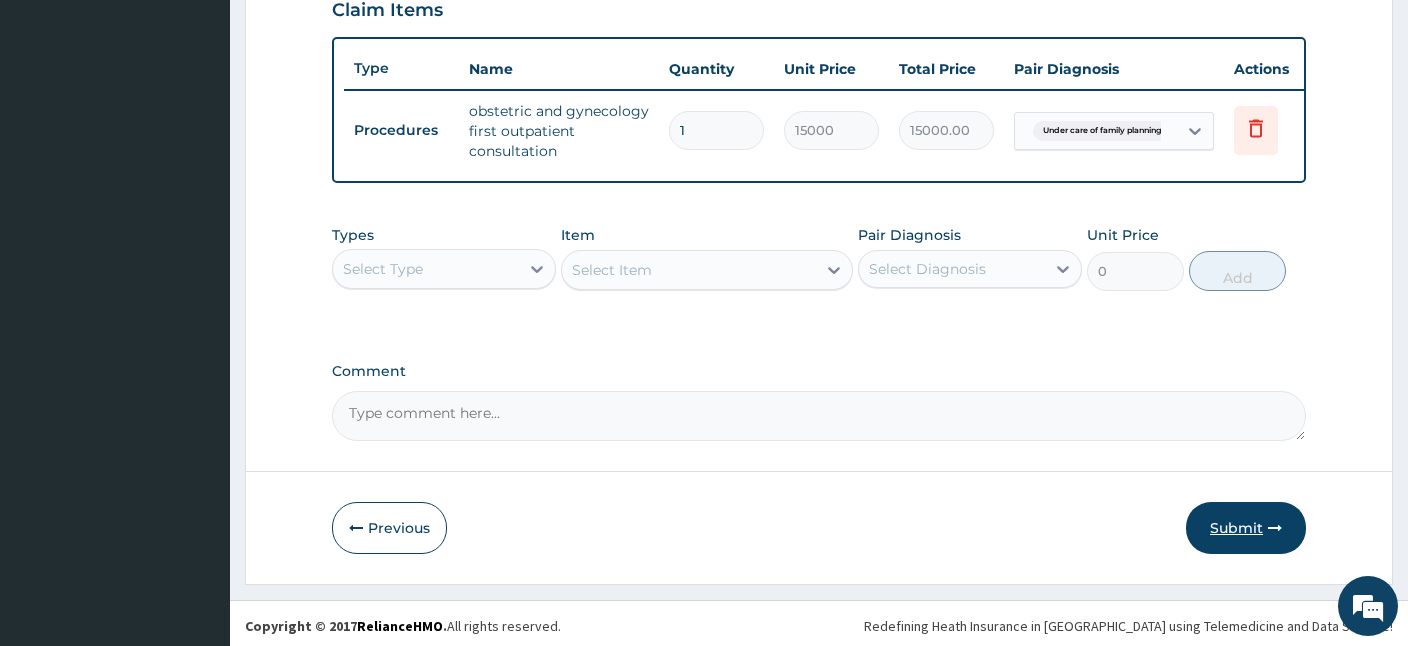 click on "Submit" at bounding box center [1246, 528] 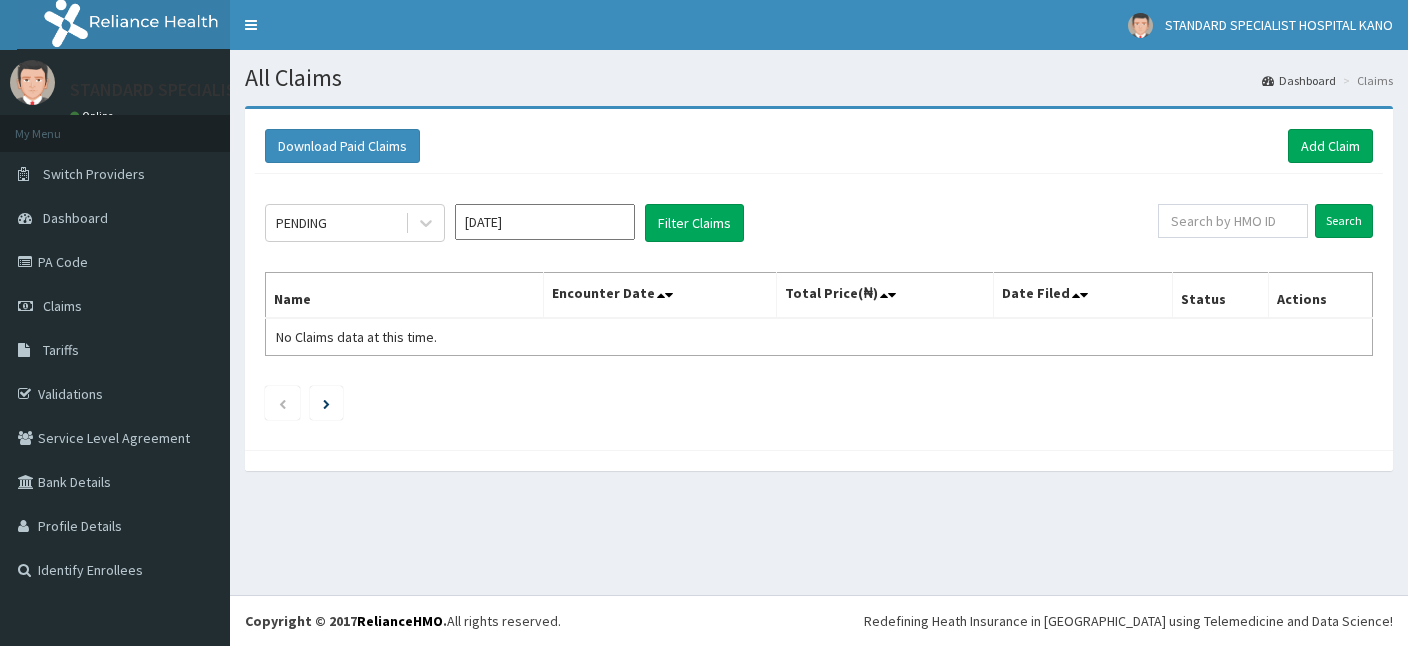 scroll, scrollTop: 0, scrollLeft: 0, axis: both 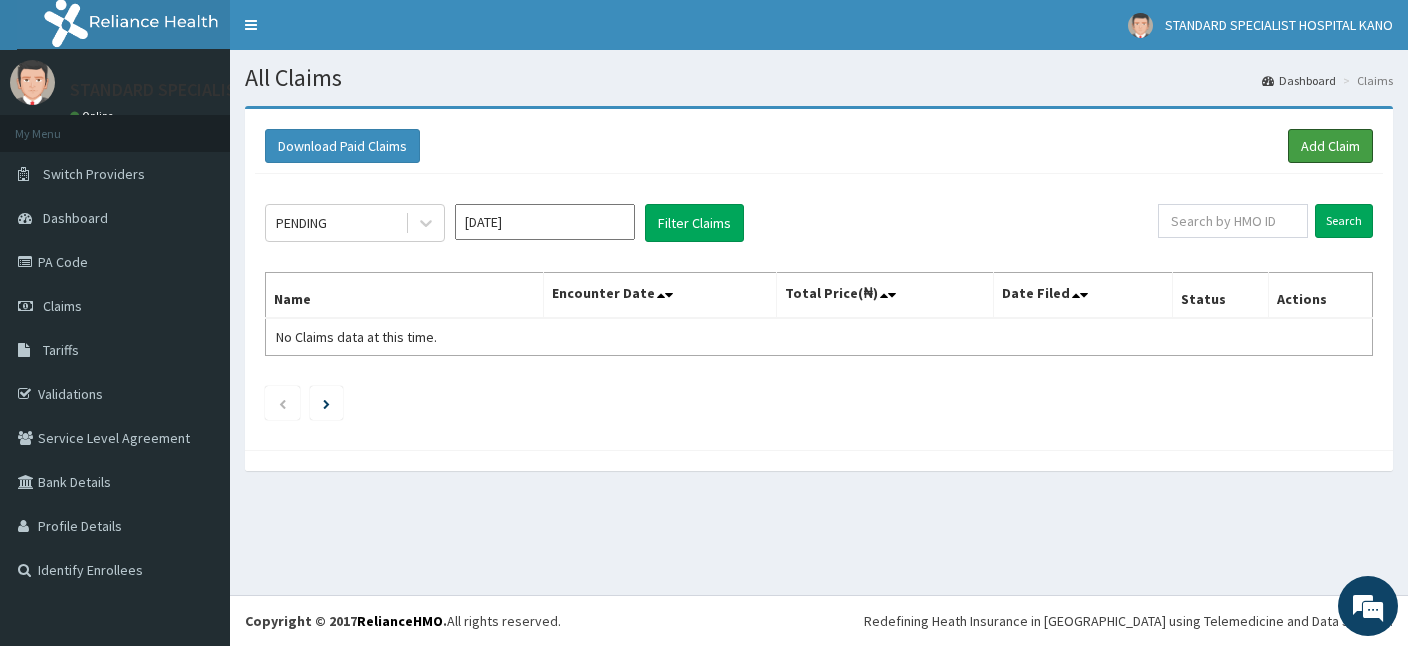 click on "Add Claim" at bounding box center (1330, 146) 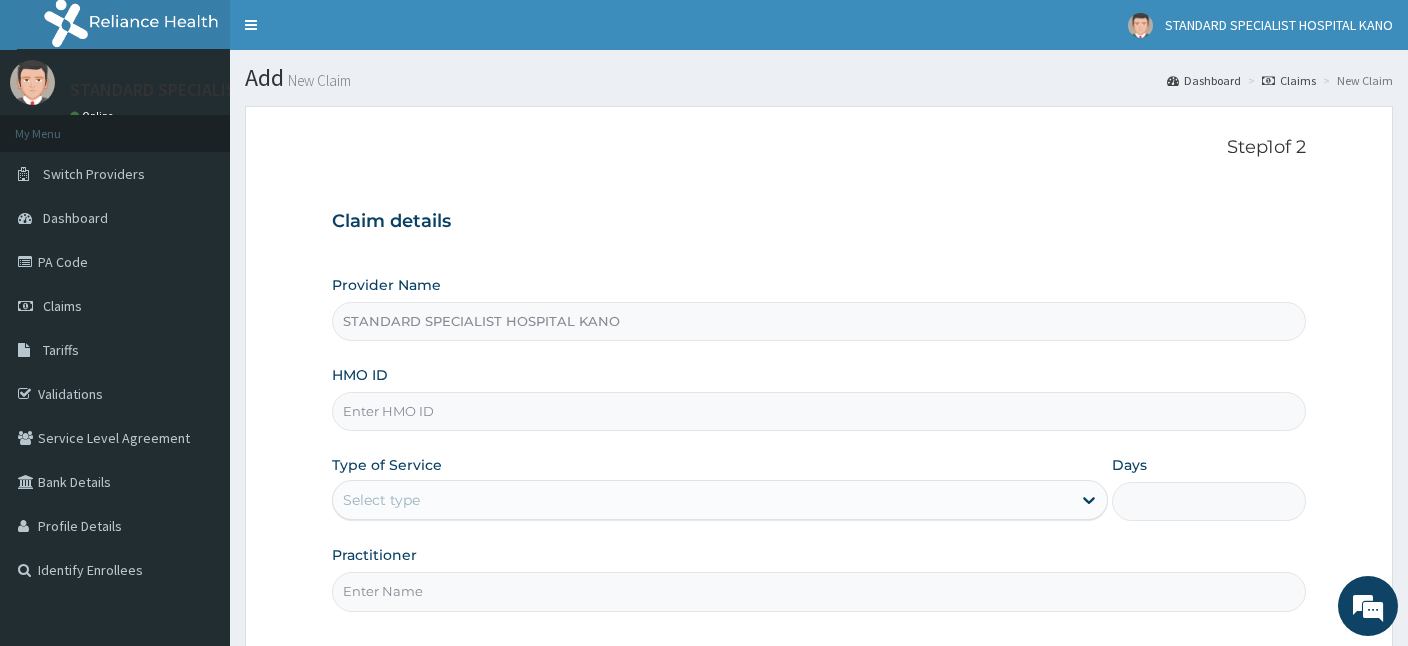 scroll, scrollTop: 0, scrollLeft: 0, axis: both 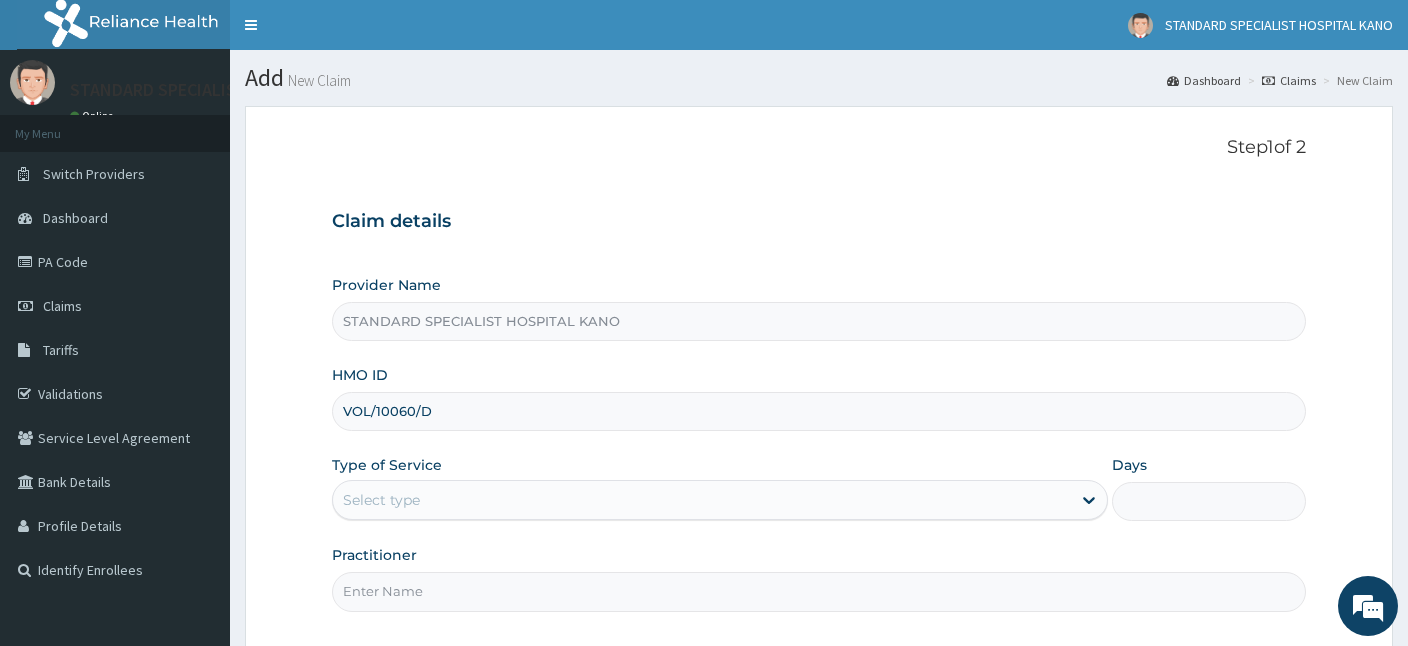 type on "VOL/10060/D" 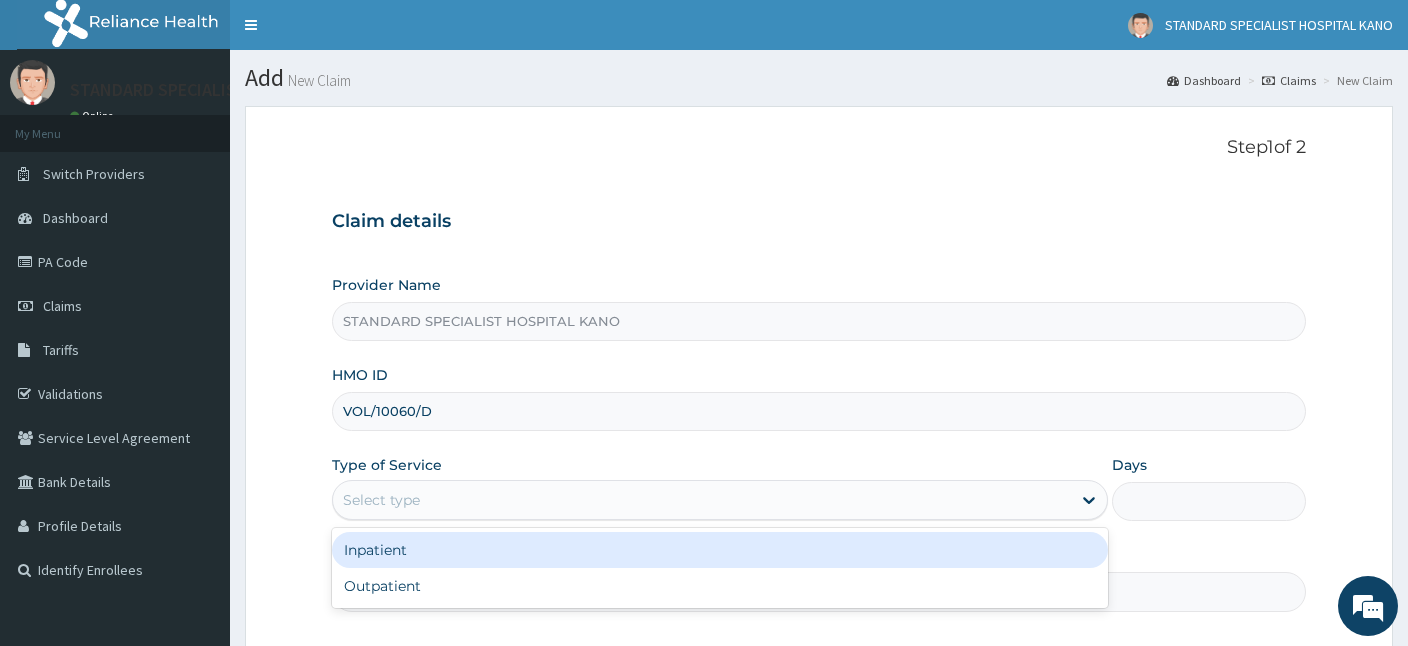 click on "Select type" at bounding box center [381, 500] 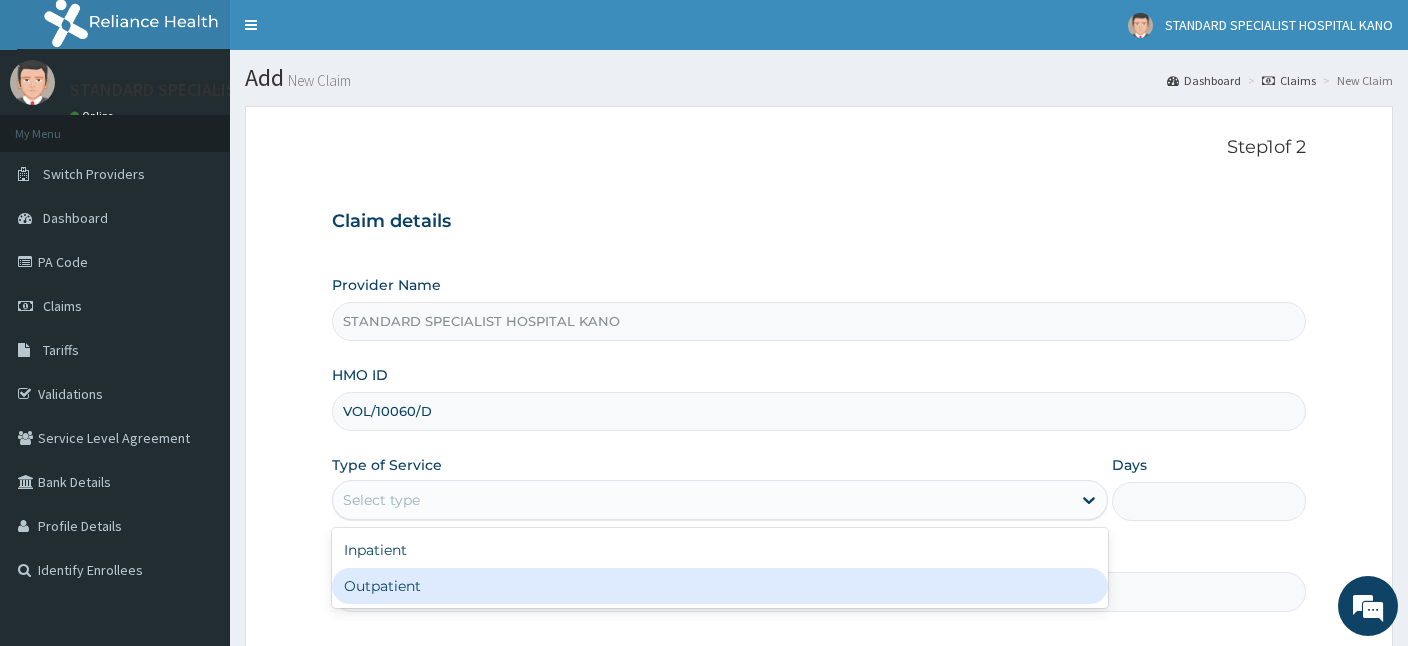 click on "Outpatient" at bounding box center (720, 586) 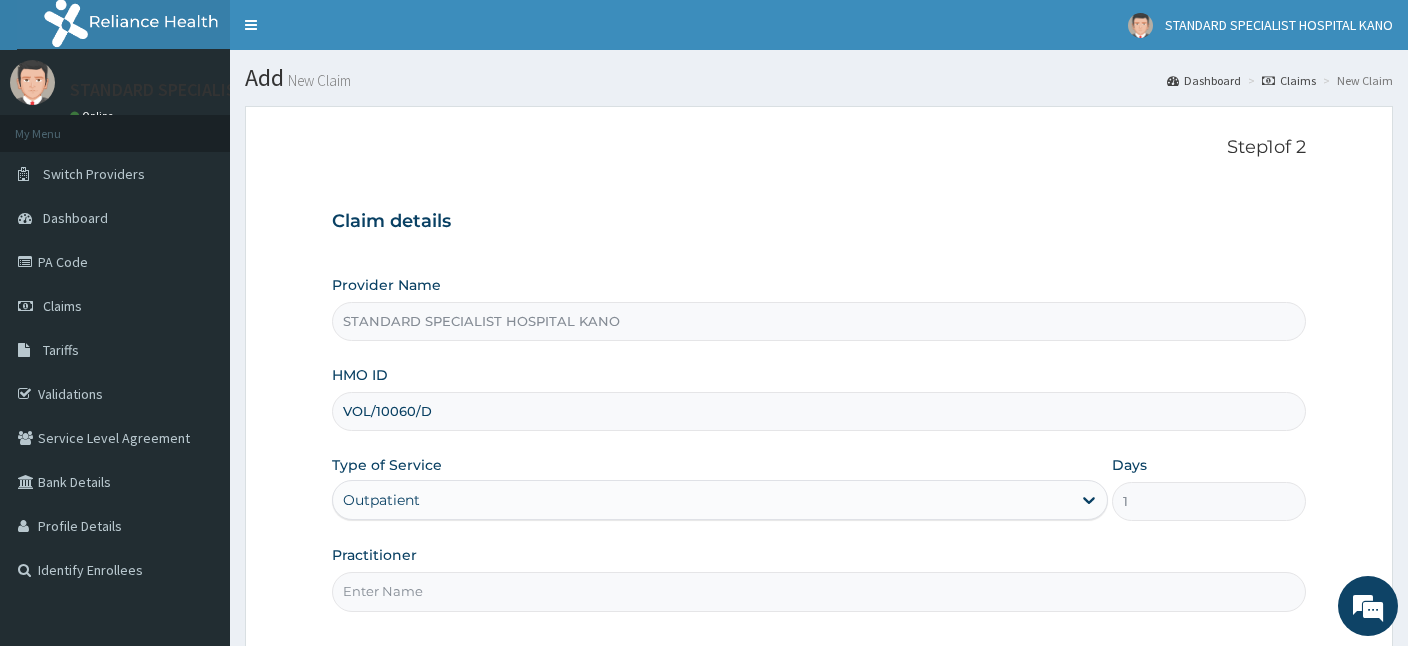 click on "Practitioner" at bounding box center (819, 591) 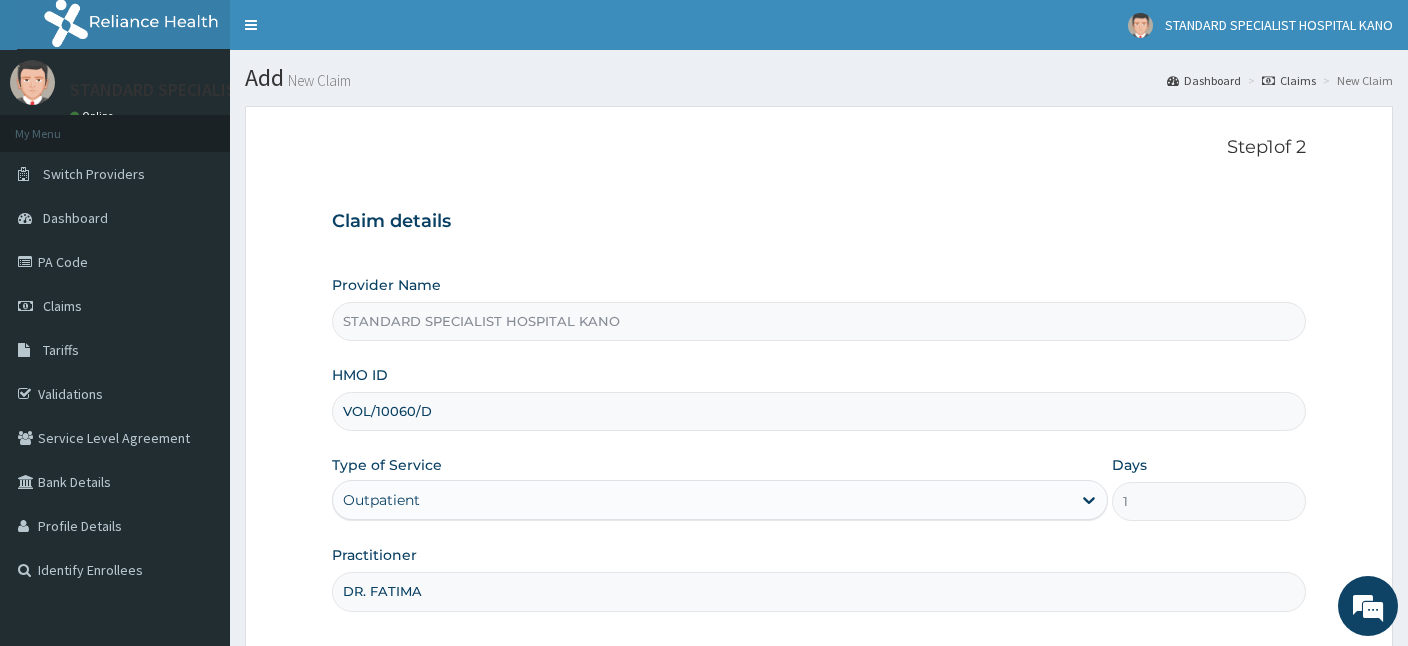 type on "DR. FATIMA" 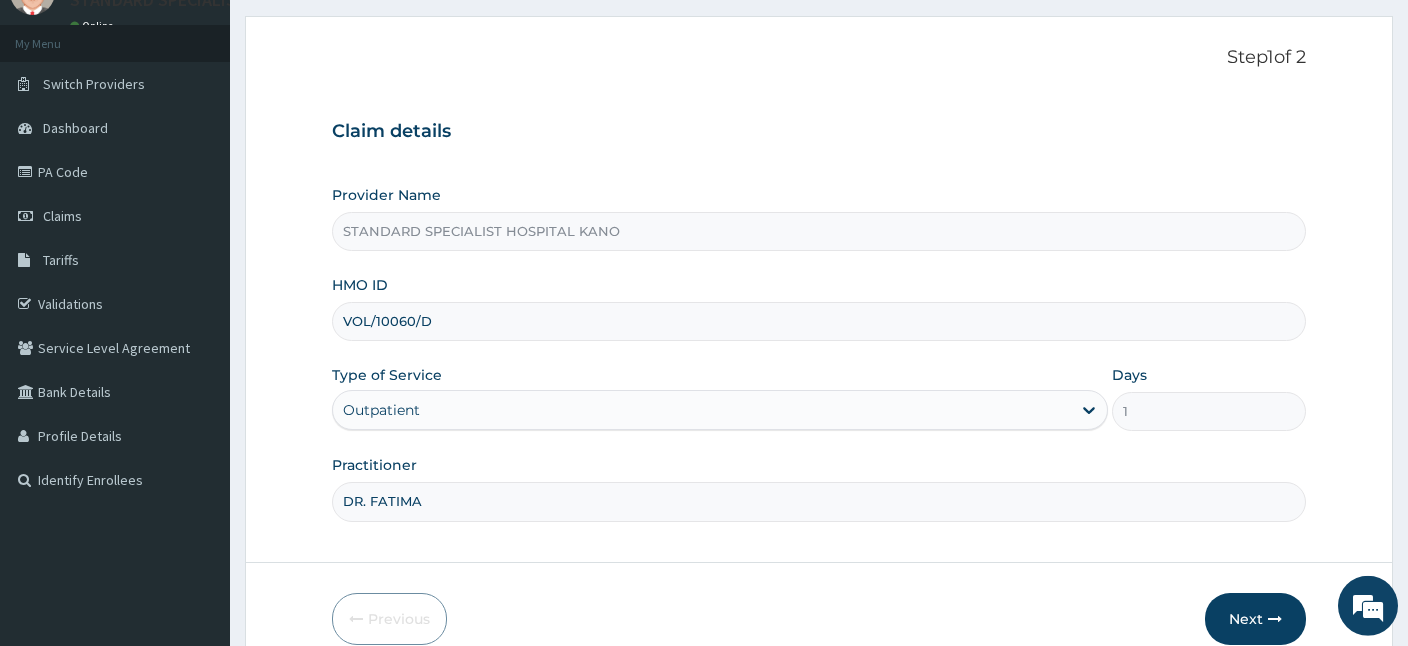 scroll, scrollTop: 184, scrollLeft: 0, axis: vertical 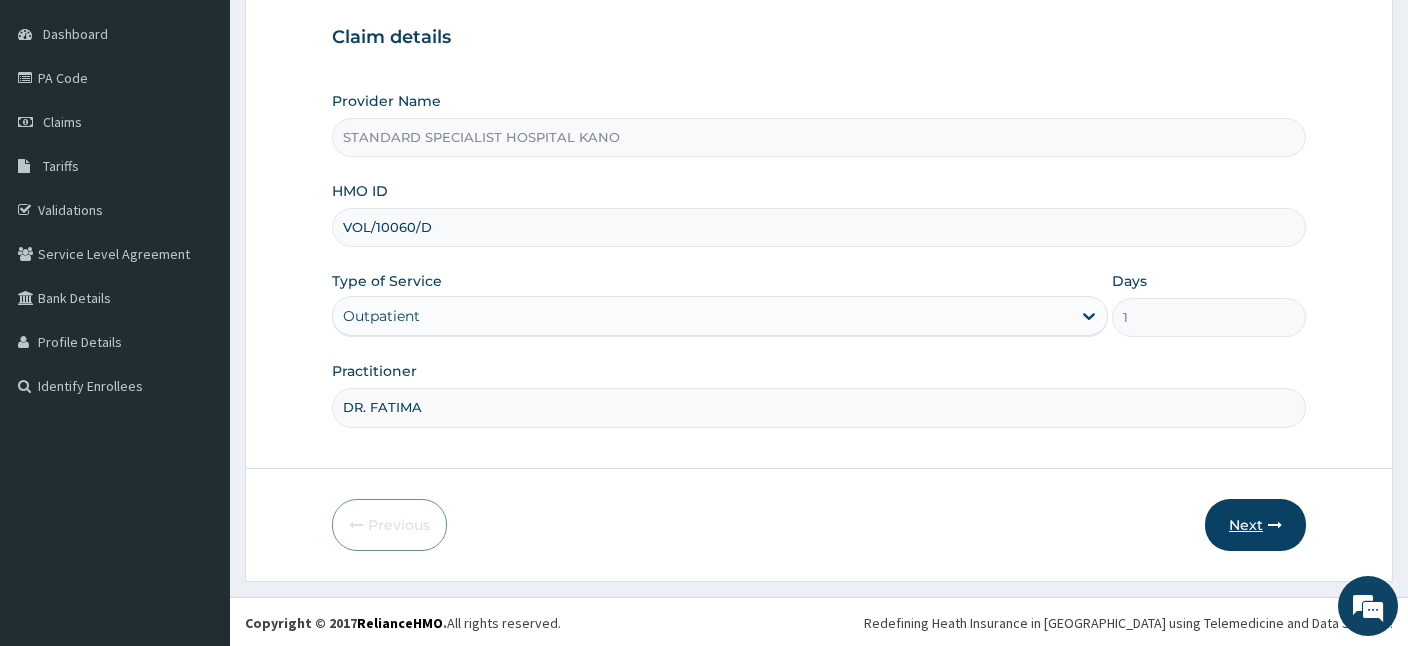 click on "Next" at bounding box center [1255, 525] 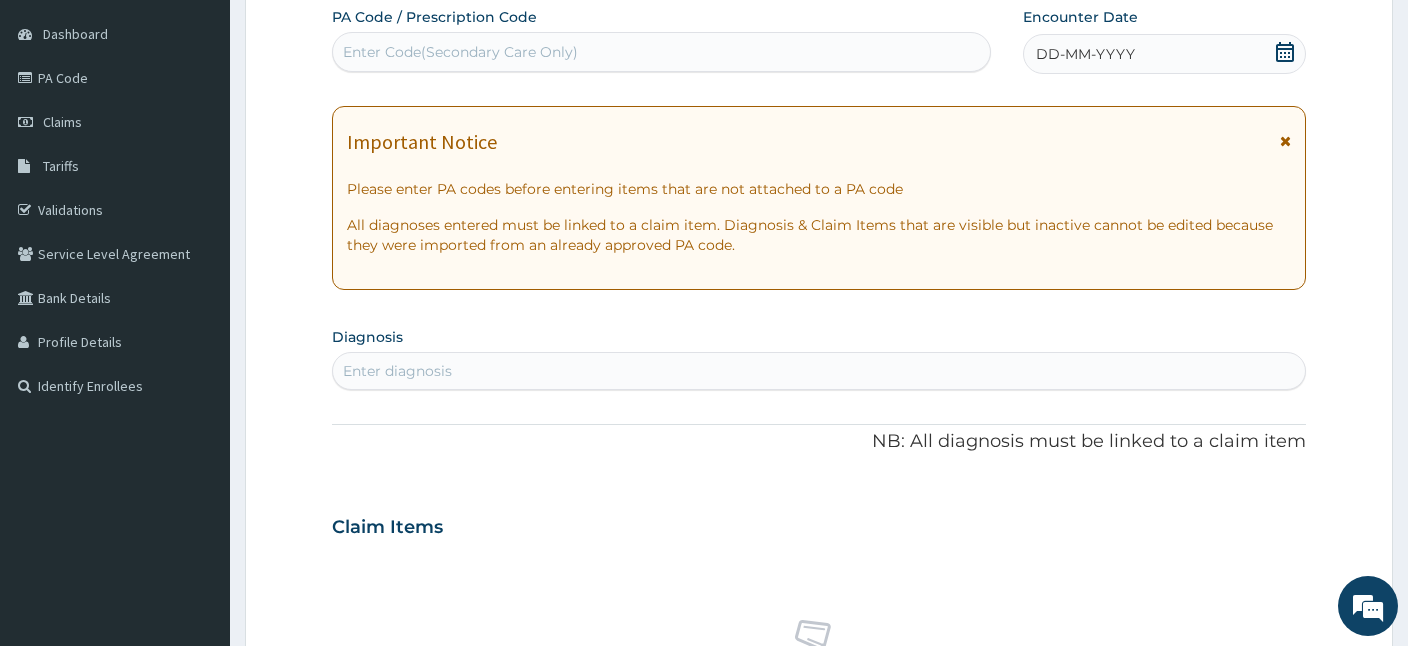 click on "Enter Code(Secondary Care Only)" at bounding box center [661, 52] 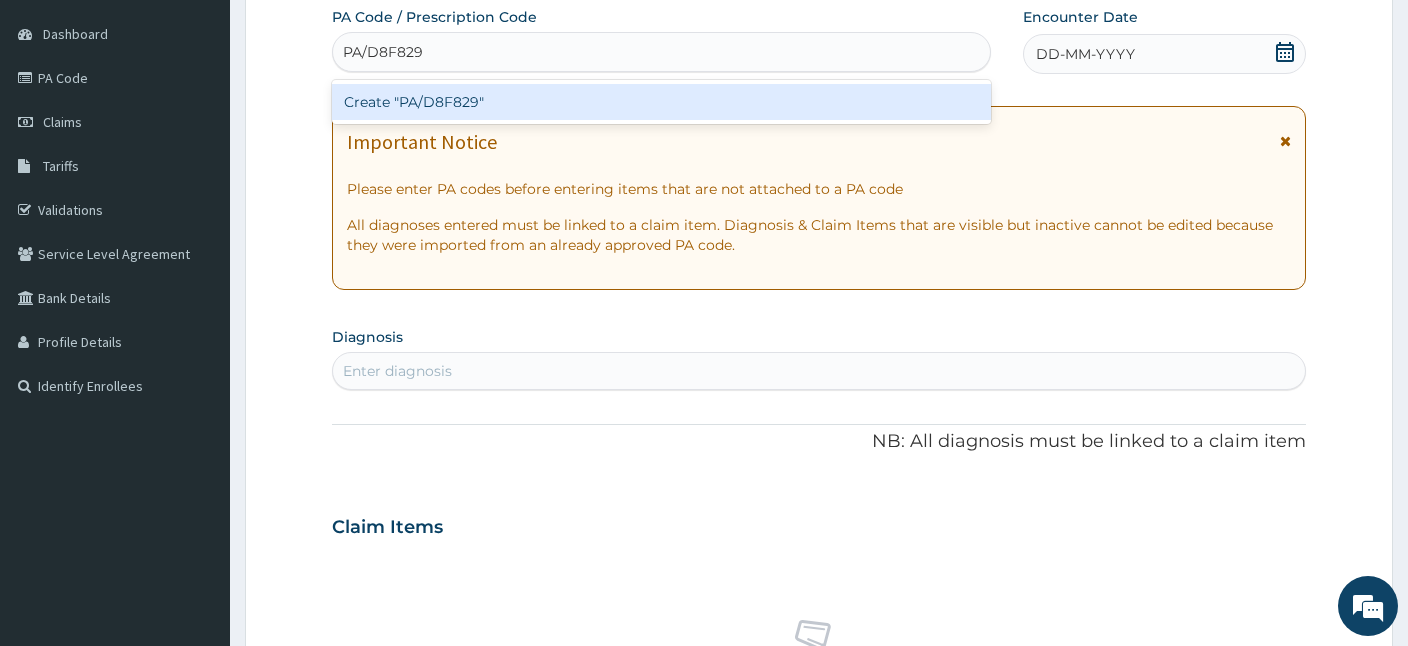 drag, startPoint x: 357, startPoint y: 88, endPoint x: 328, endPoint y: 64, distance: 37.64306 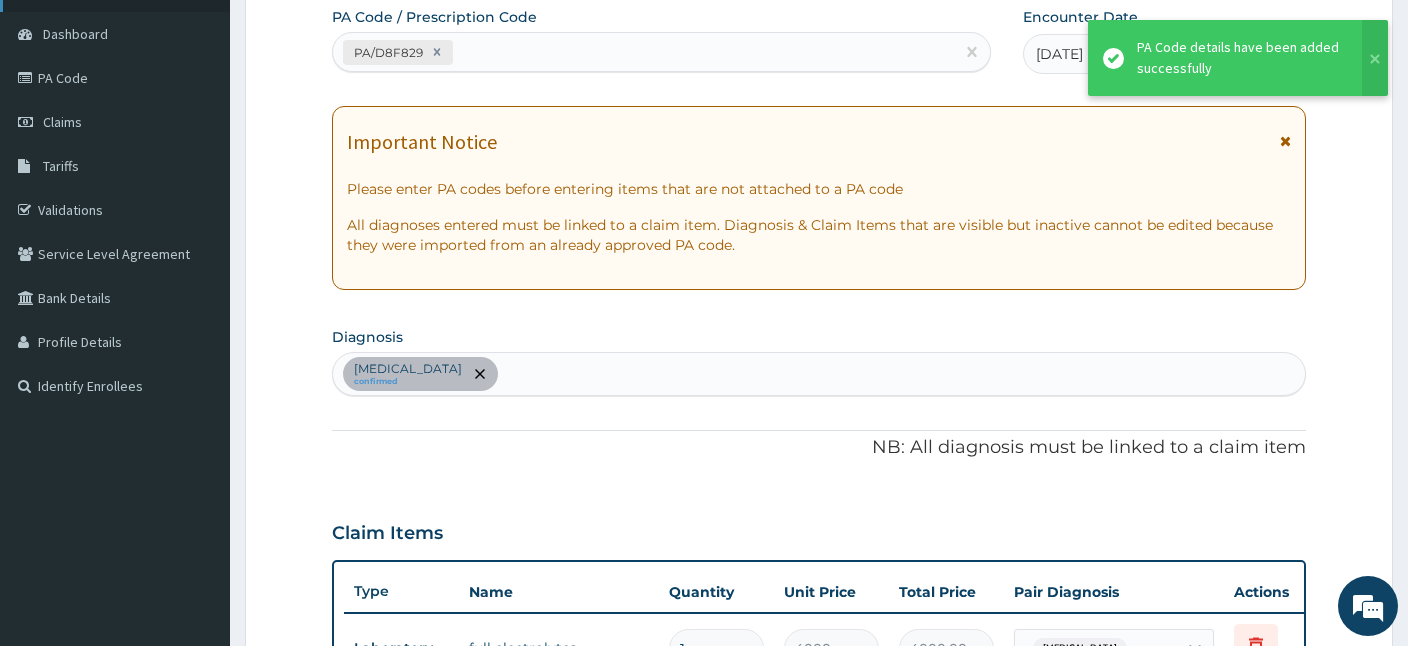 scroll, scrollTop: 576, scrollLeft: 0, axis: vertical 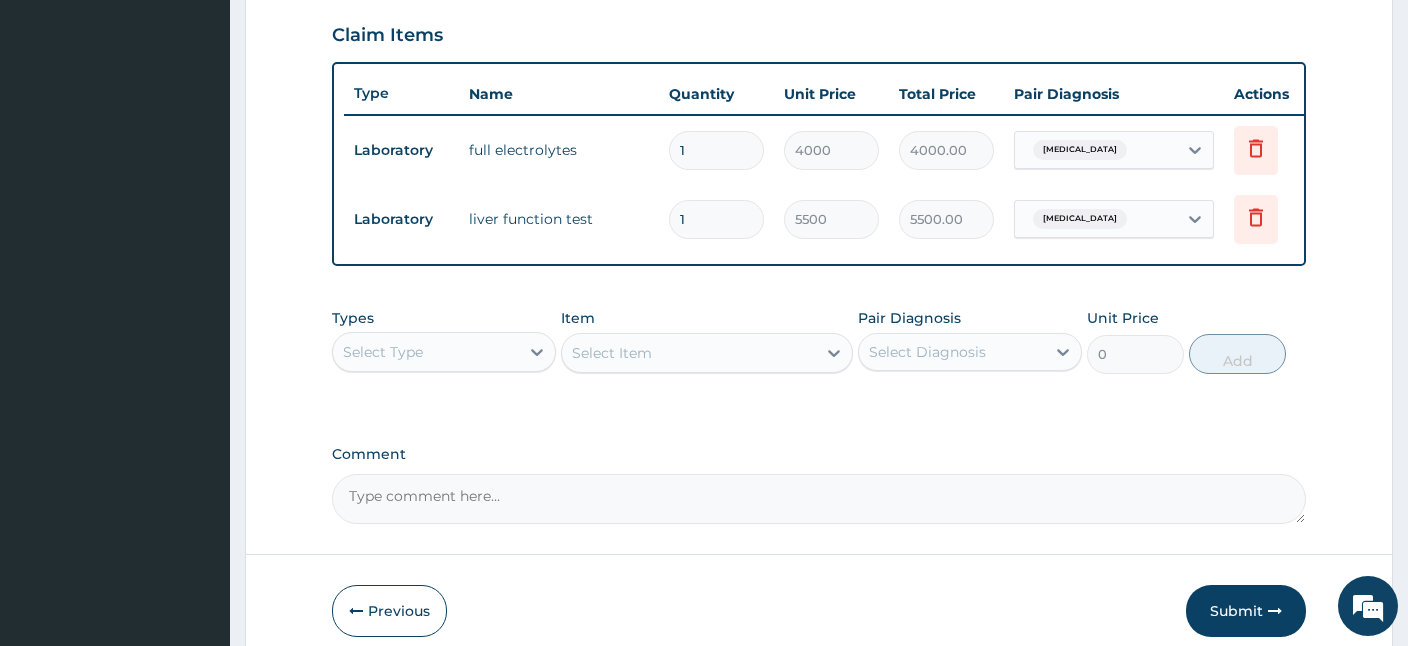 click on "Submit" at bounding box center (1246, 611) 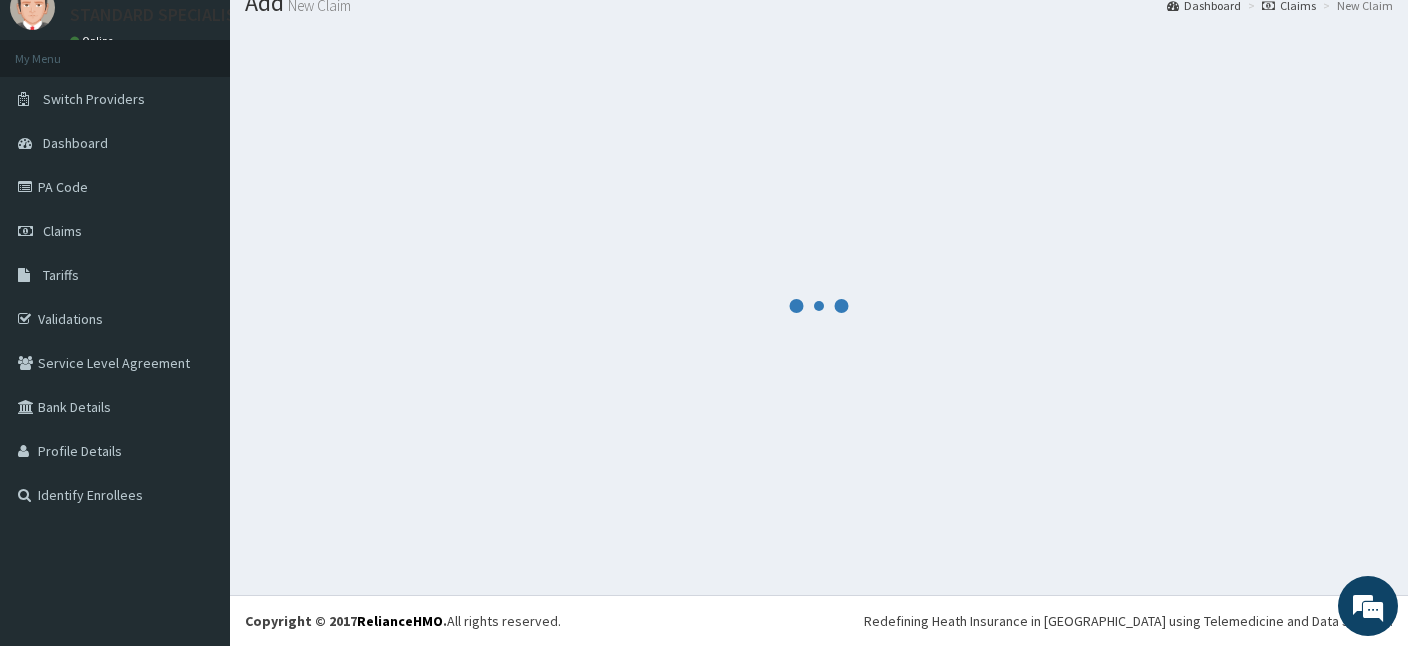 scroll, scrollTop: 75, scrollLeft: 0, axis: vertical 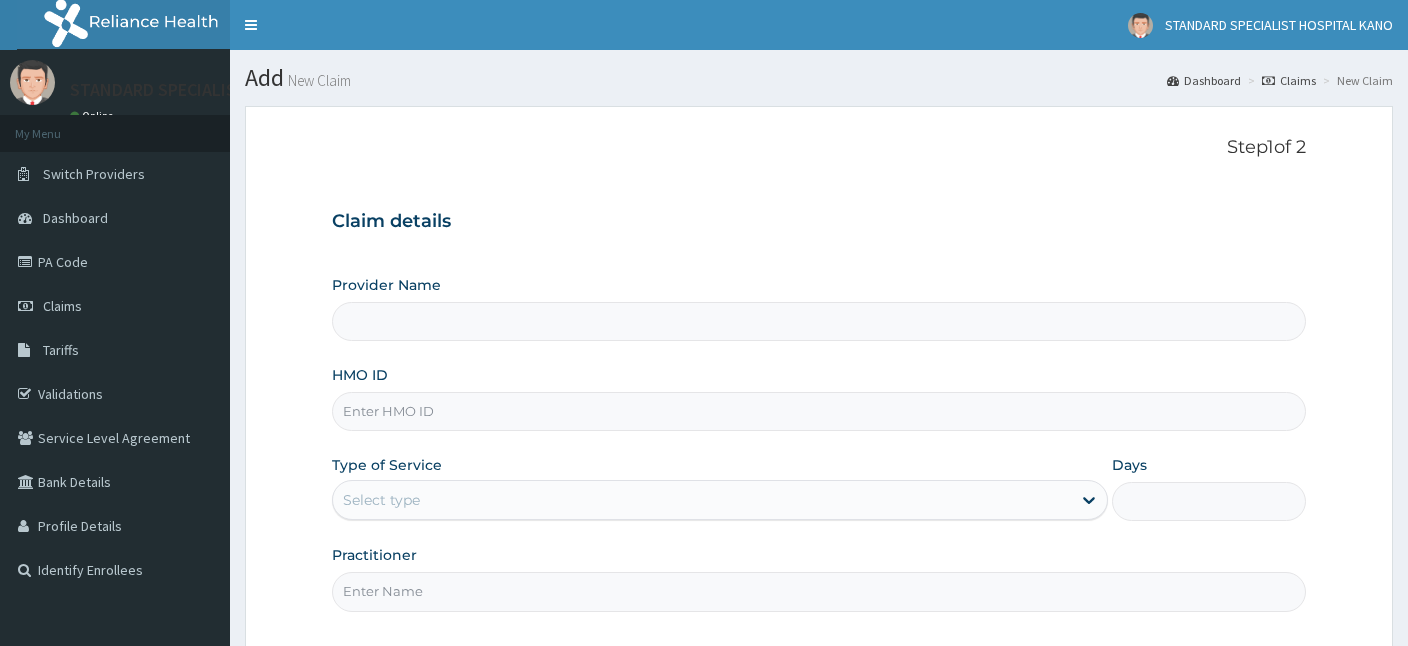 click on "HMO ID" at bounding box center (819, 411) 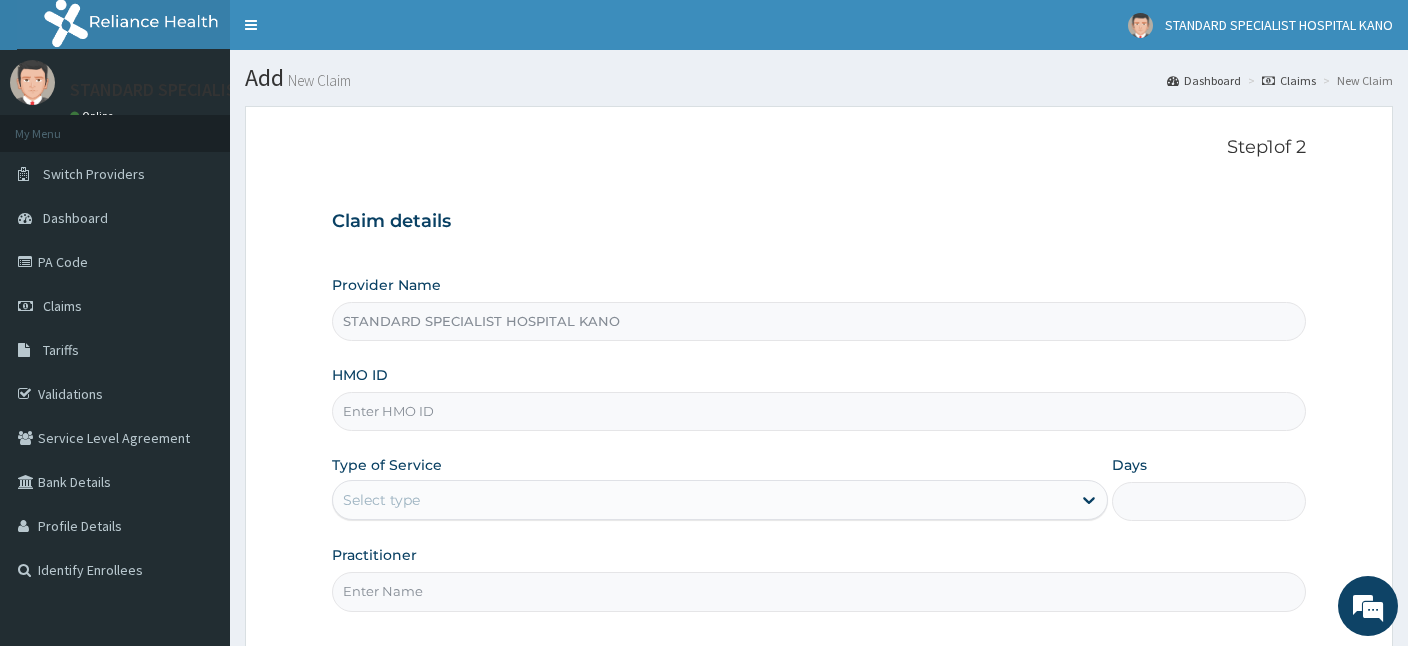 paste on "SLH/10255/B" 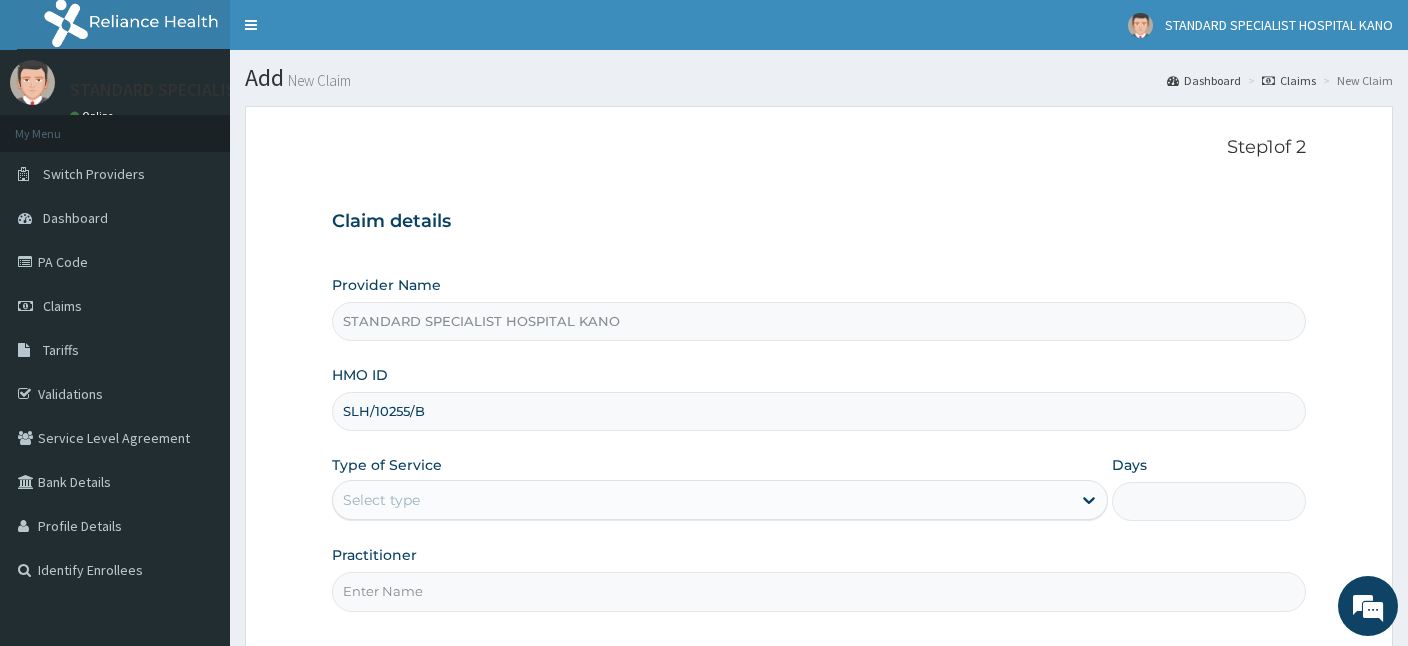 type on "SLH/10255/B" 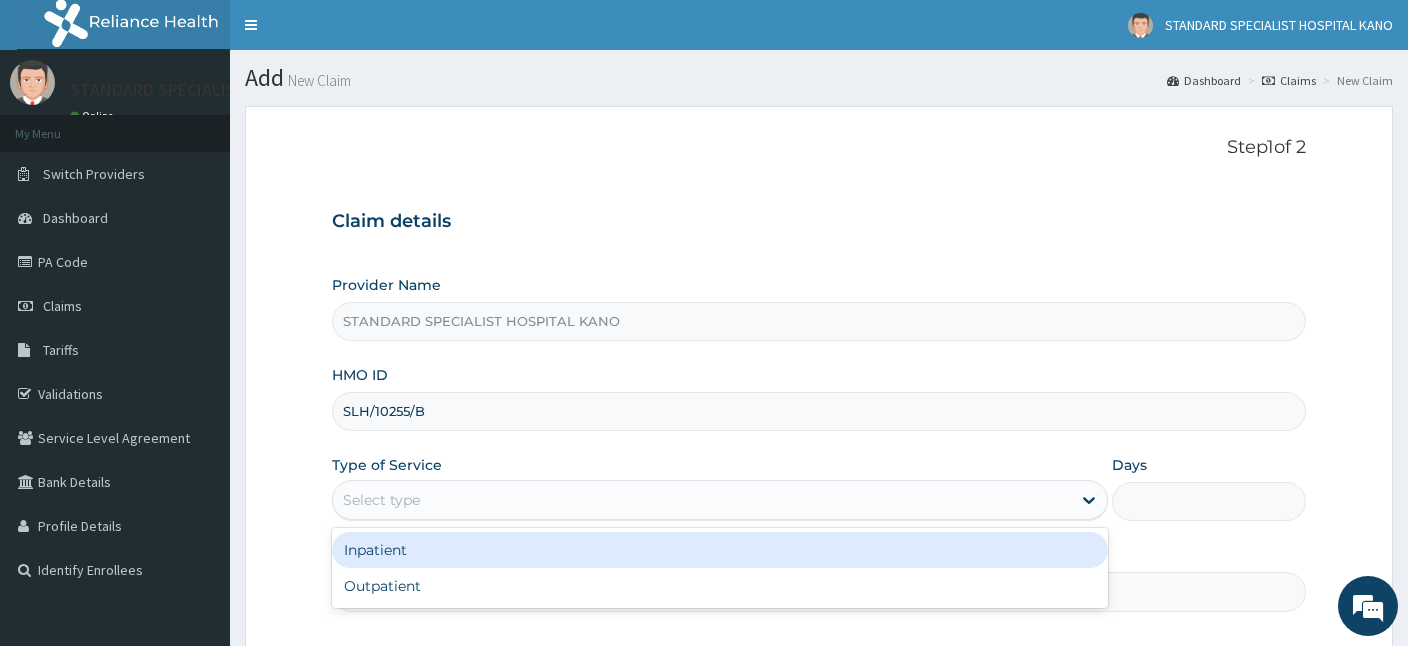 click on "Select type" at bounding box center [381, 500] 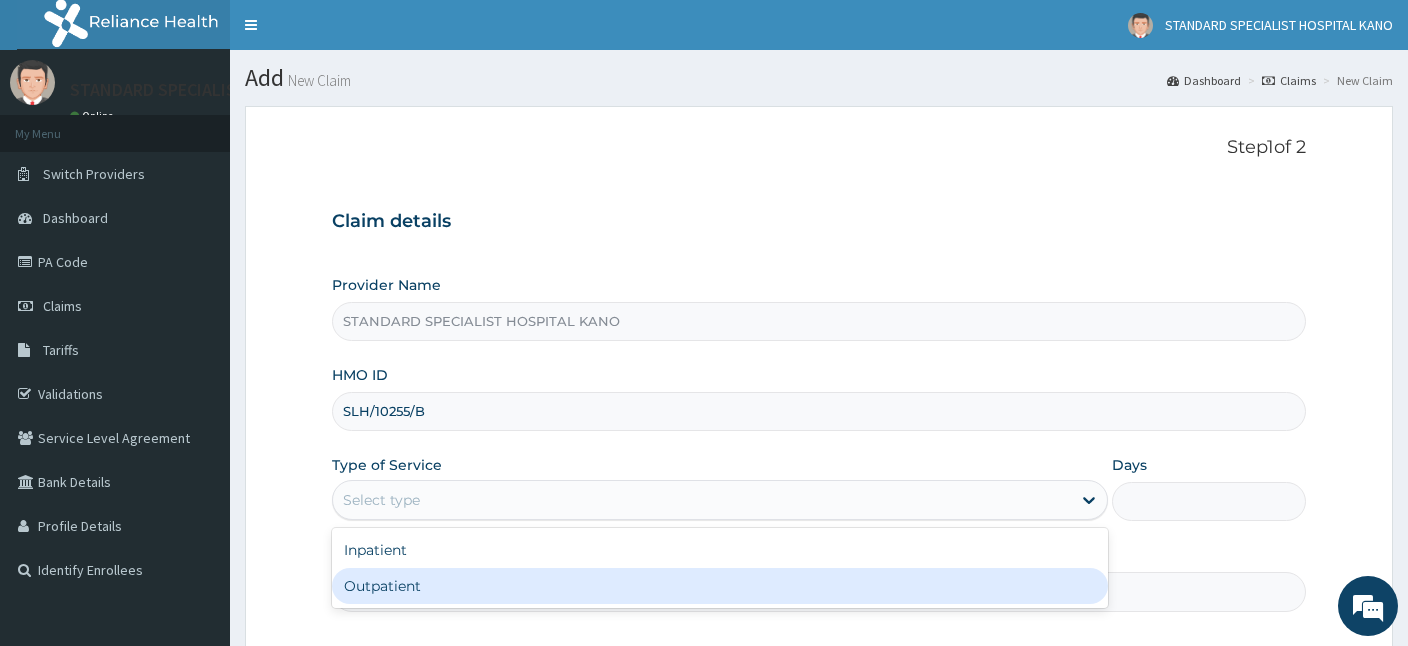 click on "Outpatient" at bounding box center (720, 586) 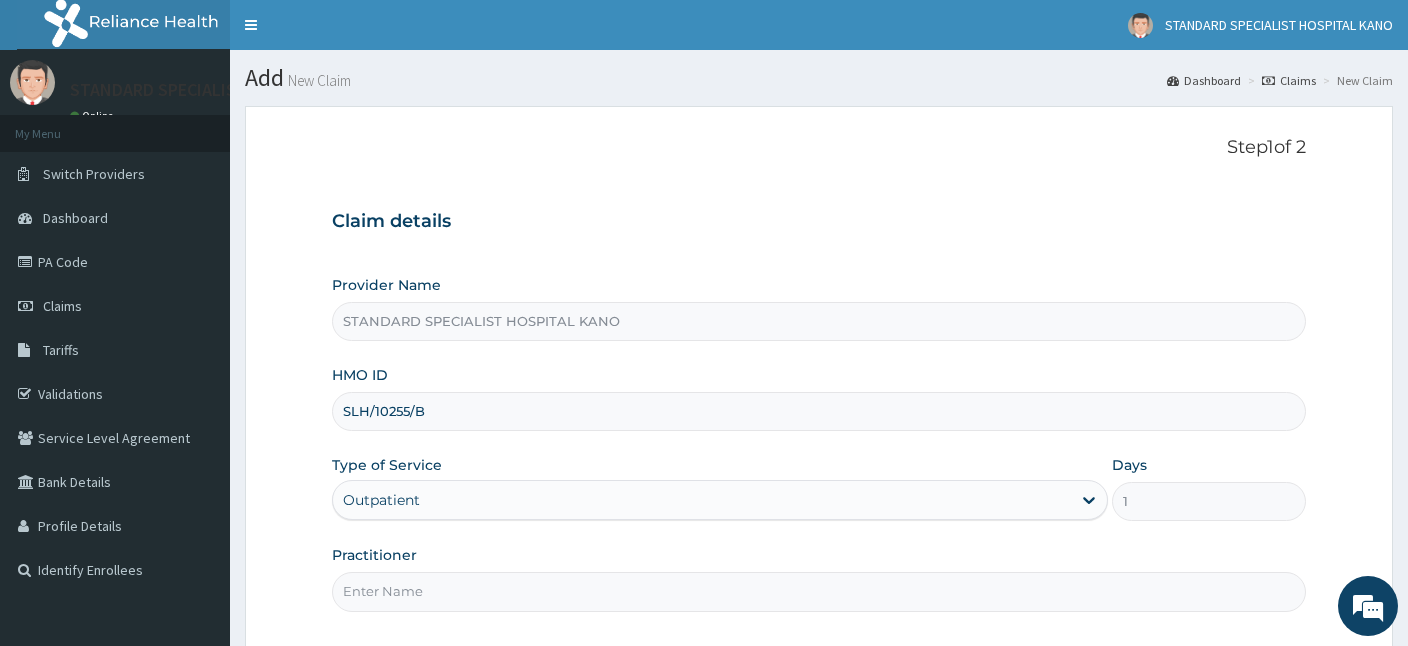 click on "Practitioner" at bounding box center [819, 591] 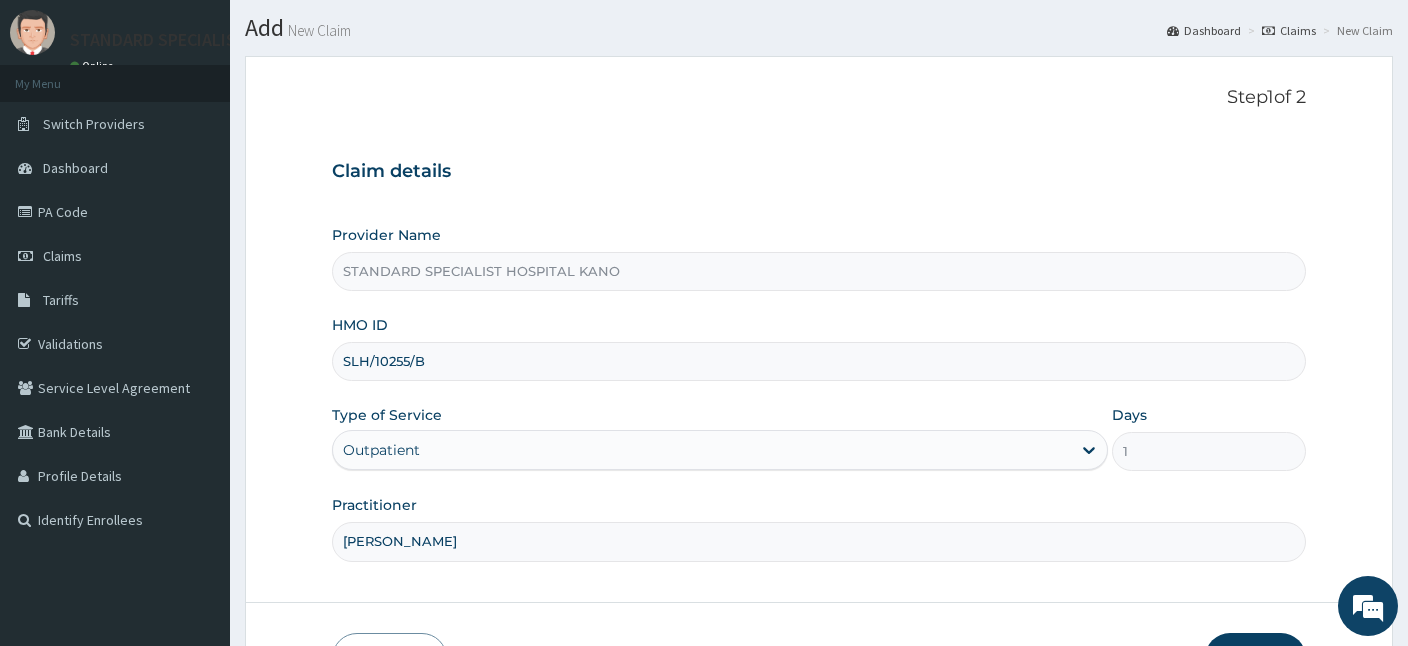 scroll, scrollTop: 184, scrollLeft: 0, axis: vertical 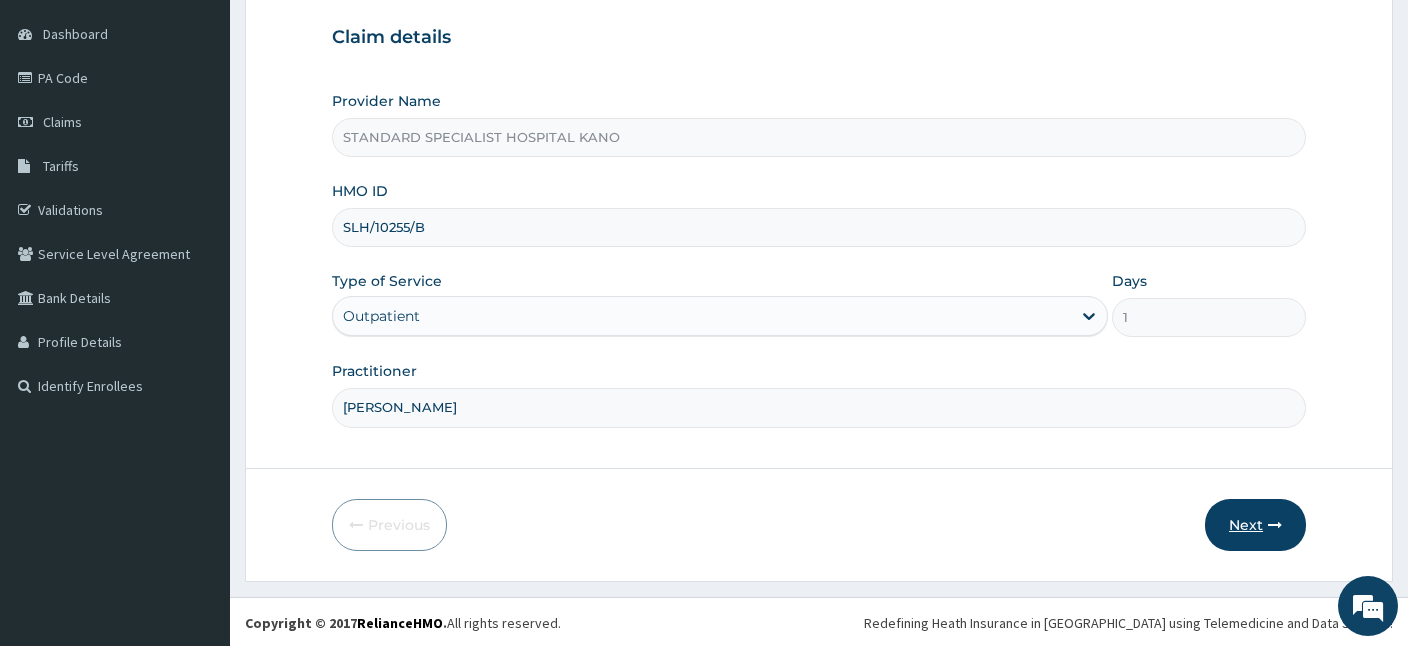 type on "[PERSON_NAME]" 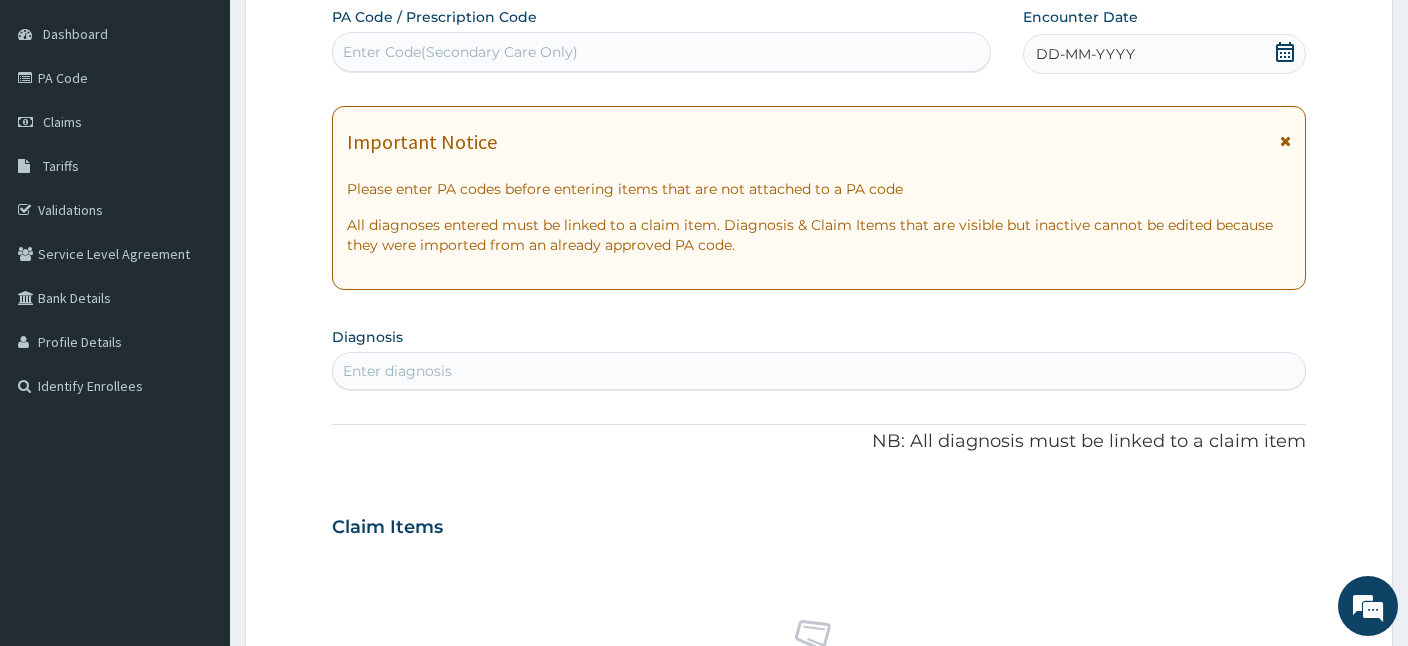 click on "Enter Code(Secondary Care Only)" at bounding box center [661, 52] 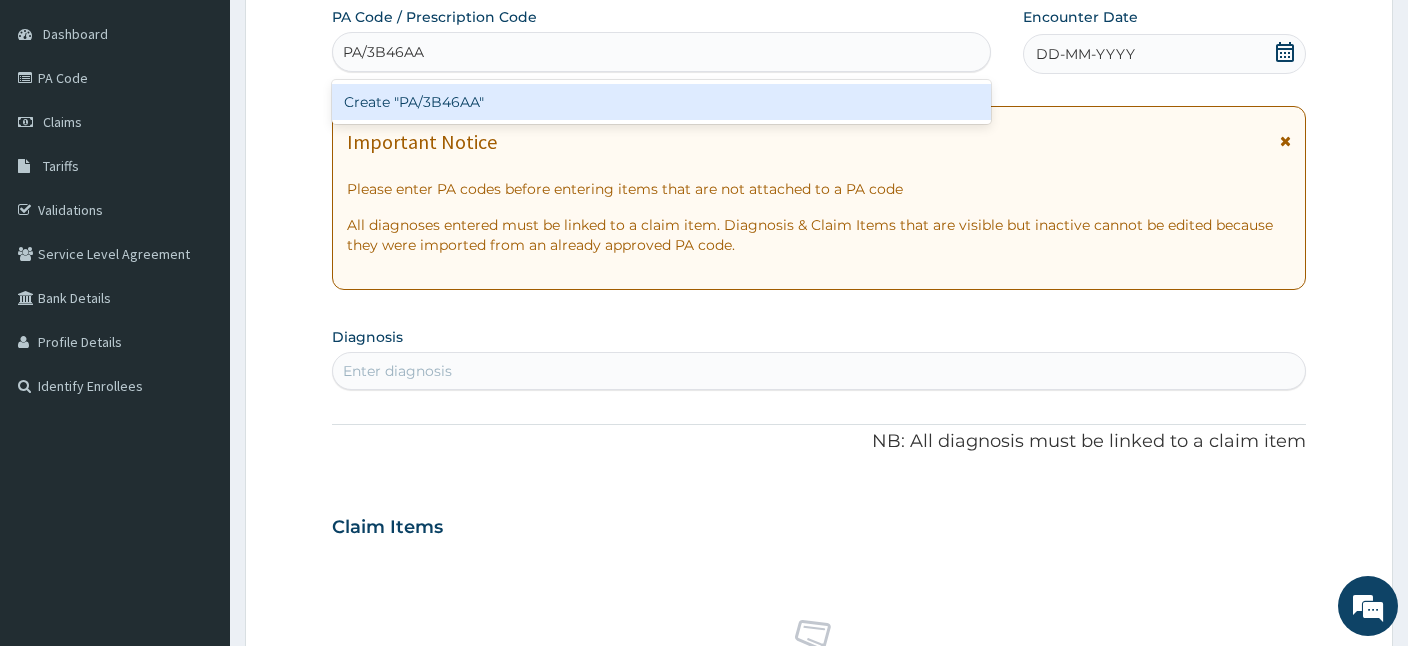 click on "Create "PA/3B46AA"" at bounding box center (661, 102) 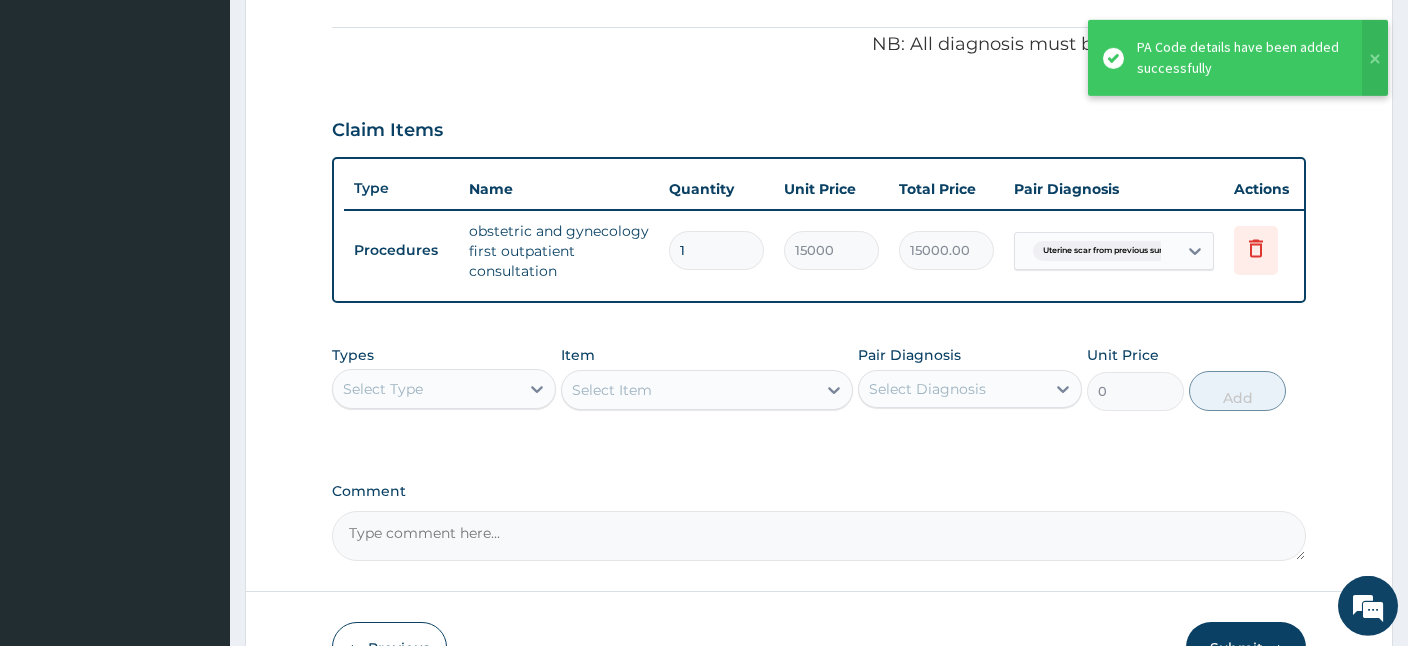 scroll, scrollTop: 707, scrollLeft: 0, axis: vertical 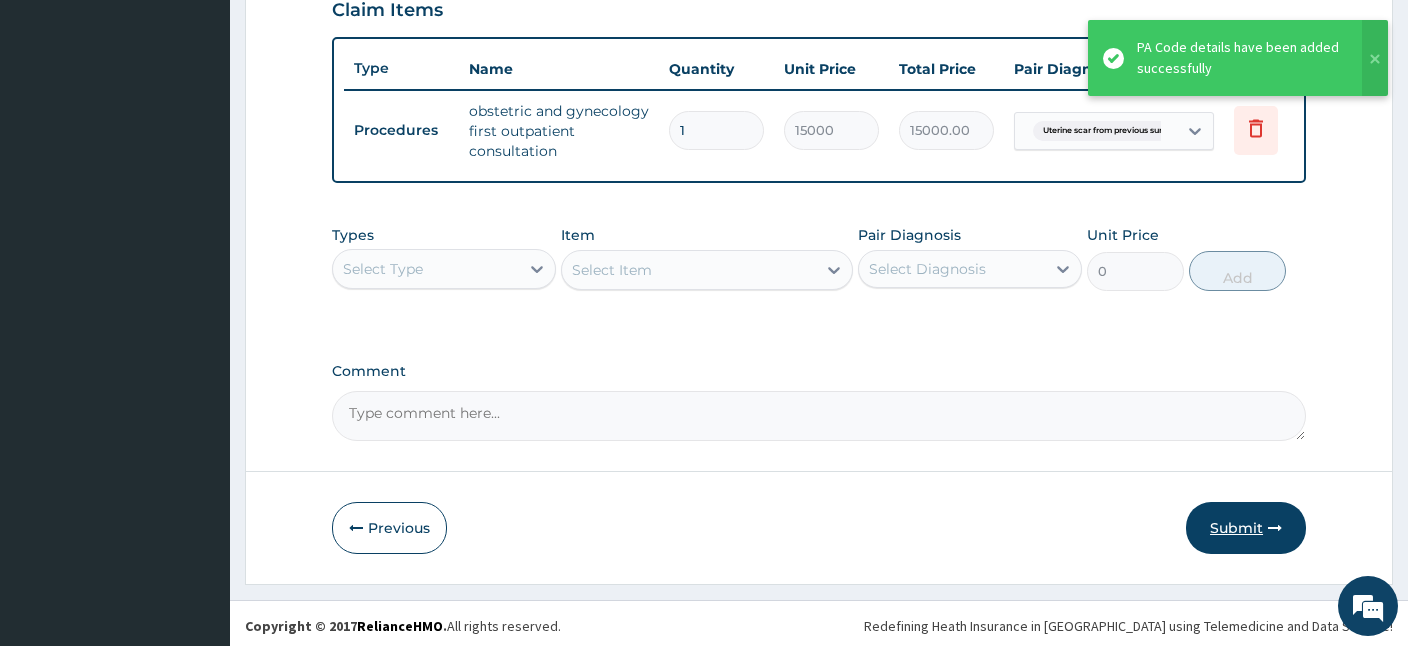 click on "Submit" at bounding box center [1246, 528] 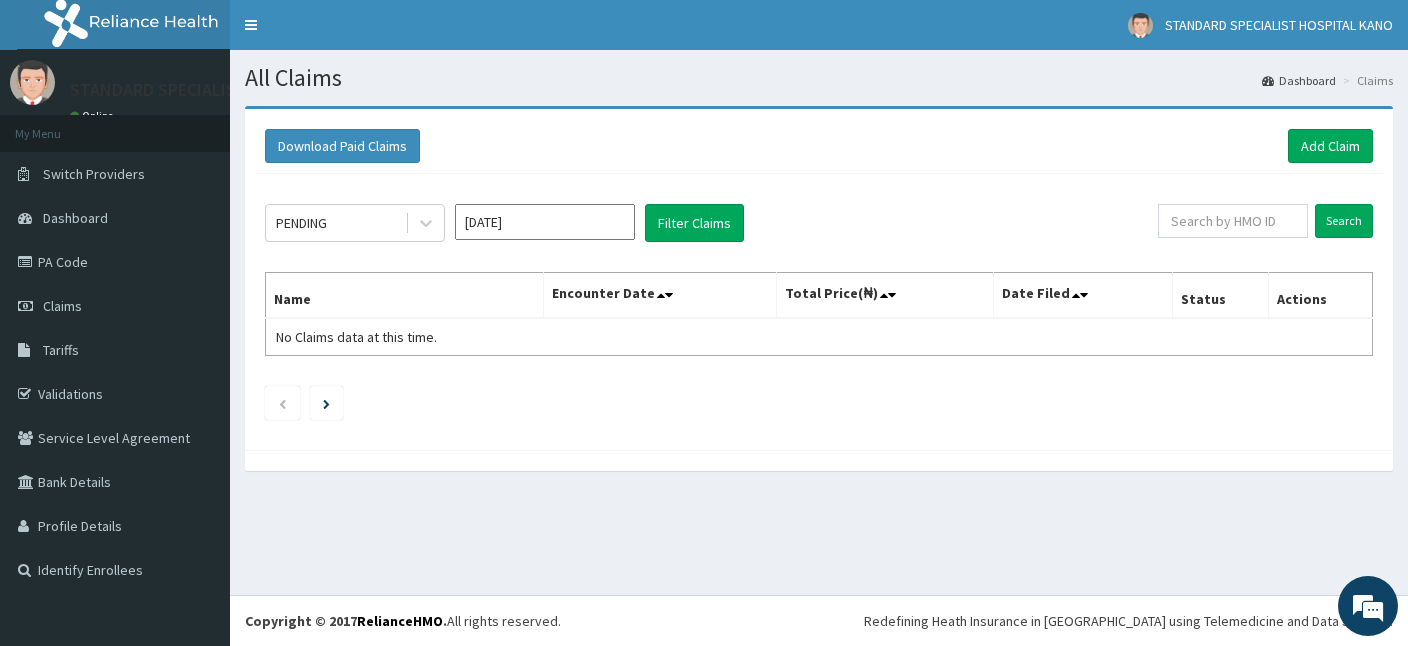 scroll, scrollTop: 0, scrollLeft: 0, axis: both 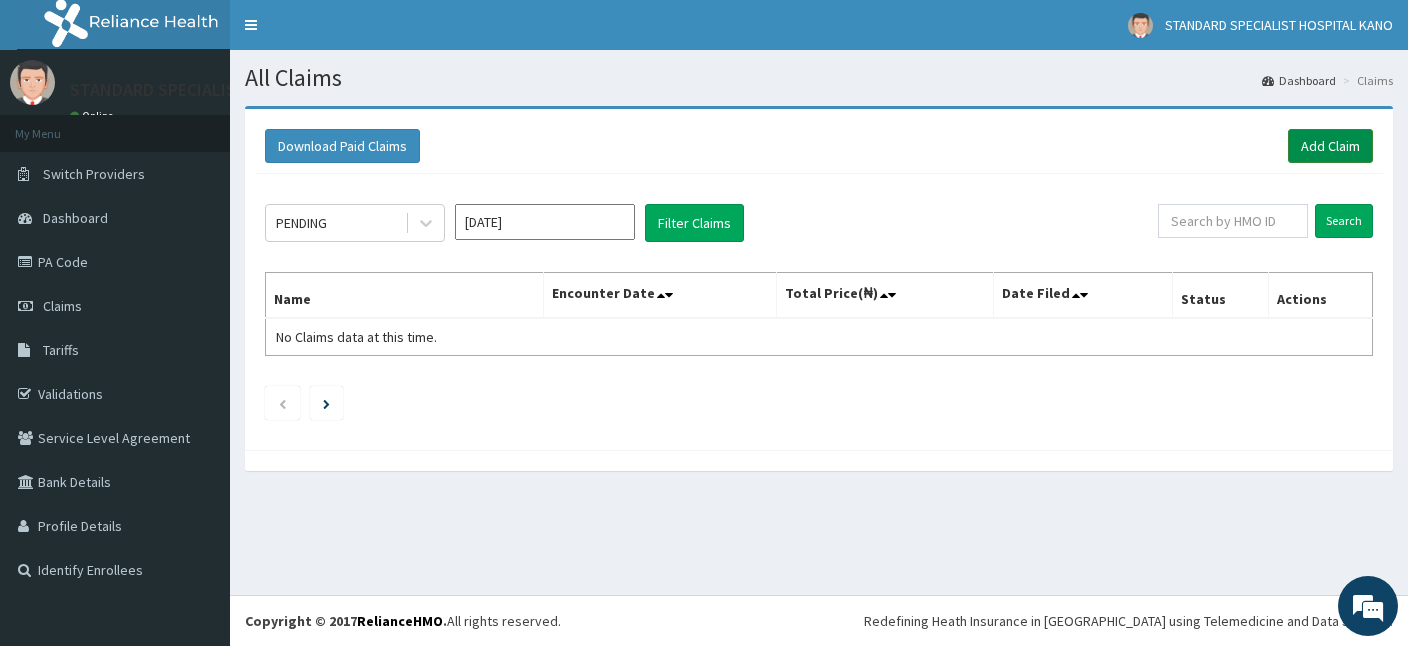 click on "Add Claim" at bounding box center (1330, 146) 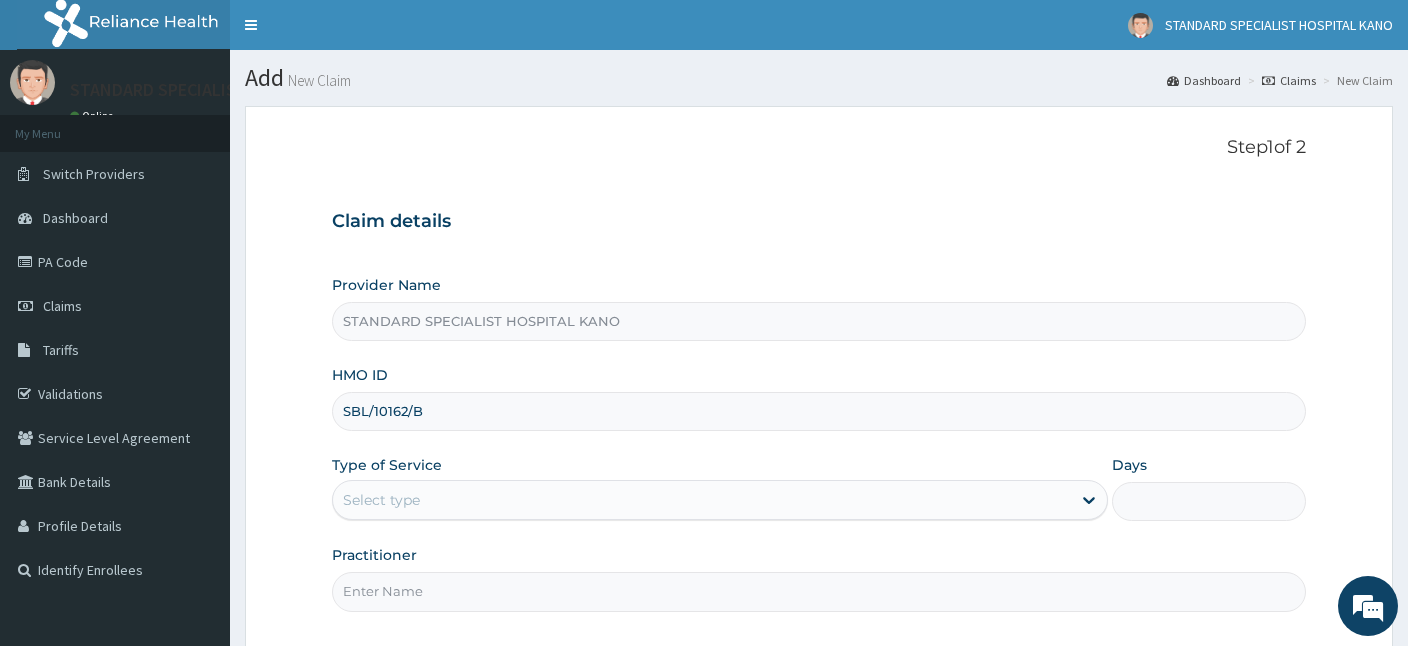 scroll, scrollTop: 0, scrollLeft: 0, axis: both 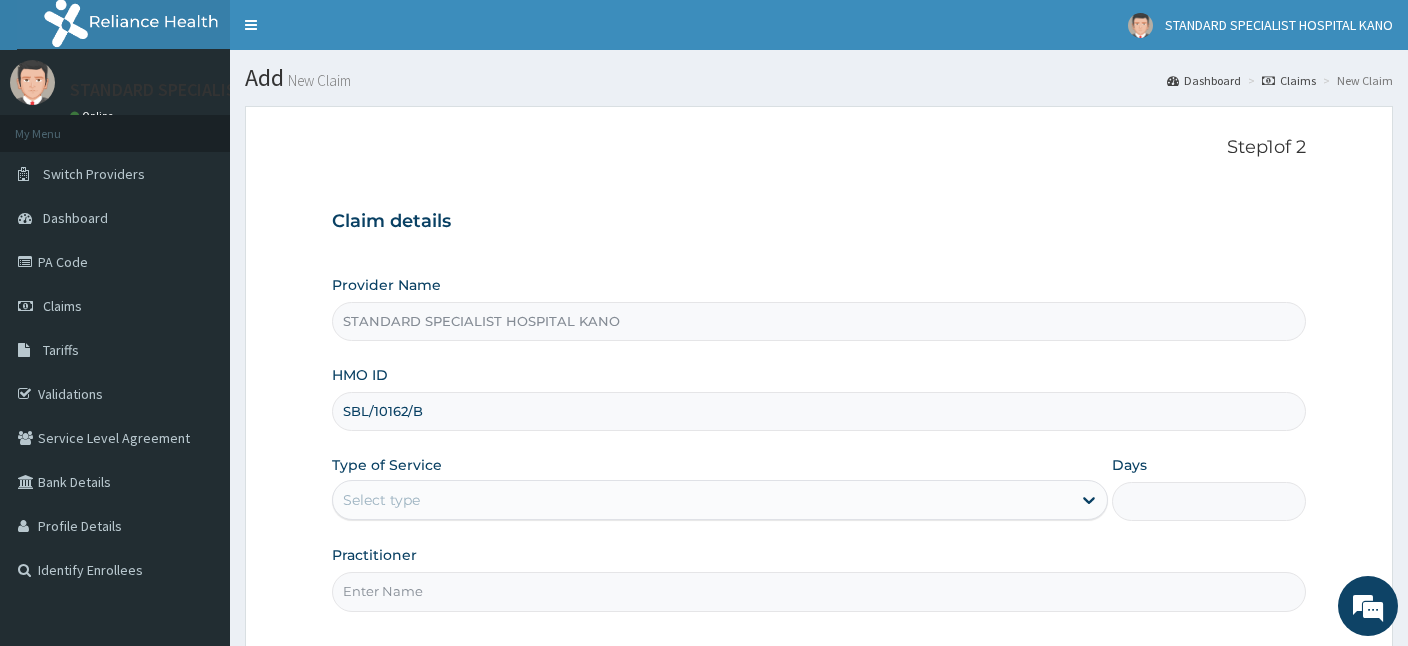 type on "SBL/10162/B" 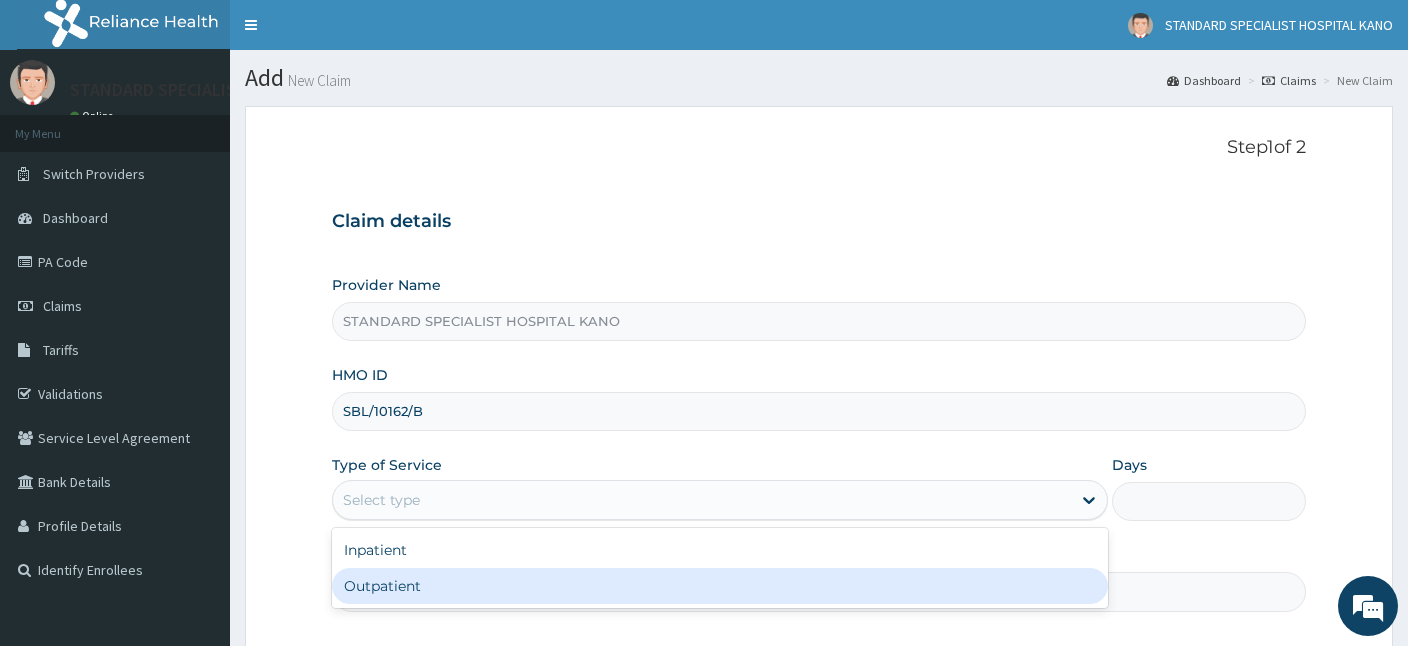 click on "Outpatient" at bounding box center [720, 586] 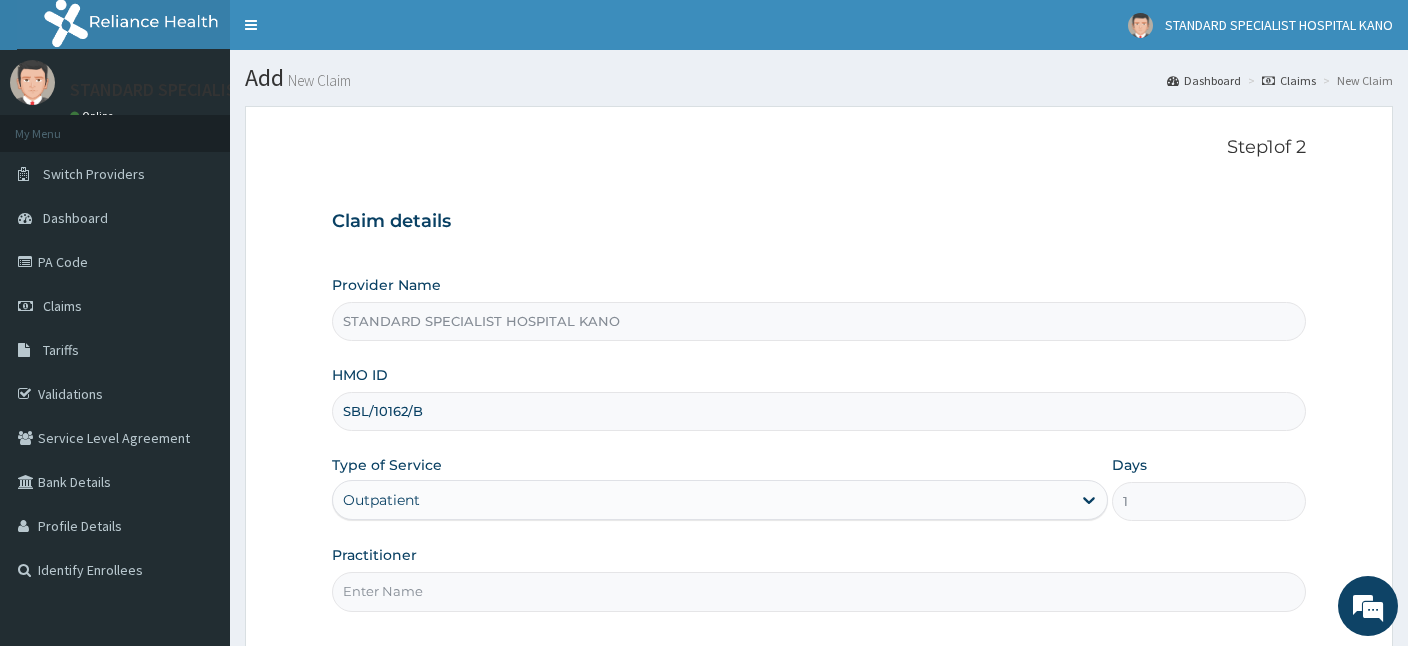 click on "Practitioner" at bounding box center (819, 591) 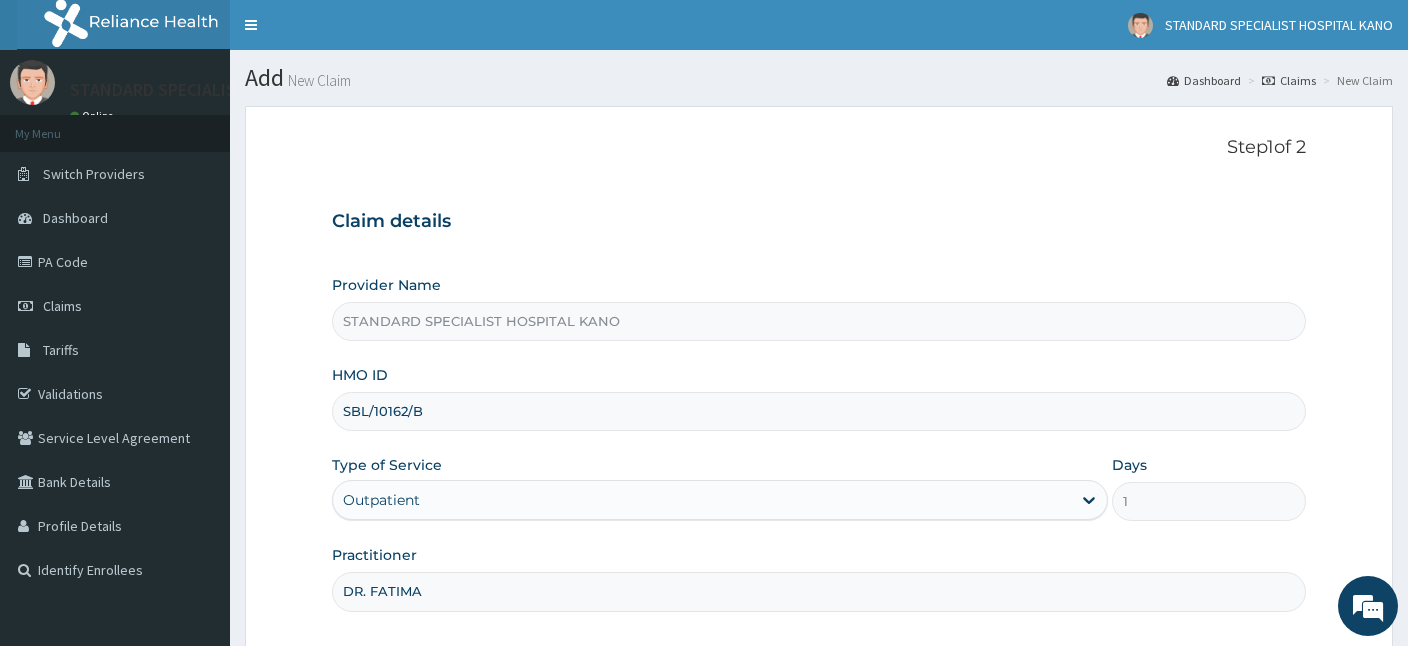 type on "DR. FATIMA" 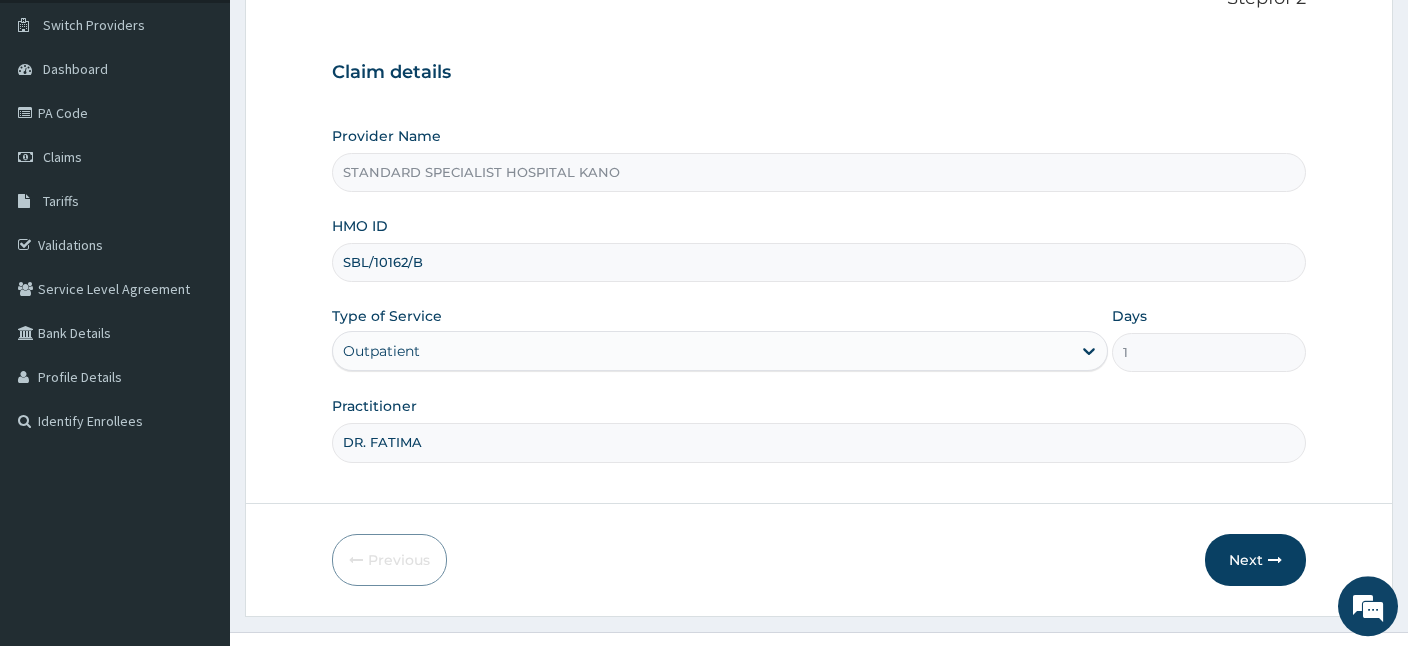 scroll, scrollTop: 184, scrollLeft: 0, axis: vertical 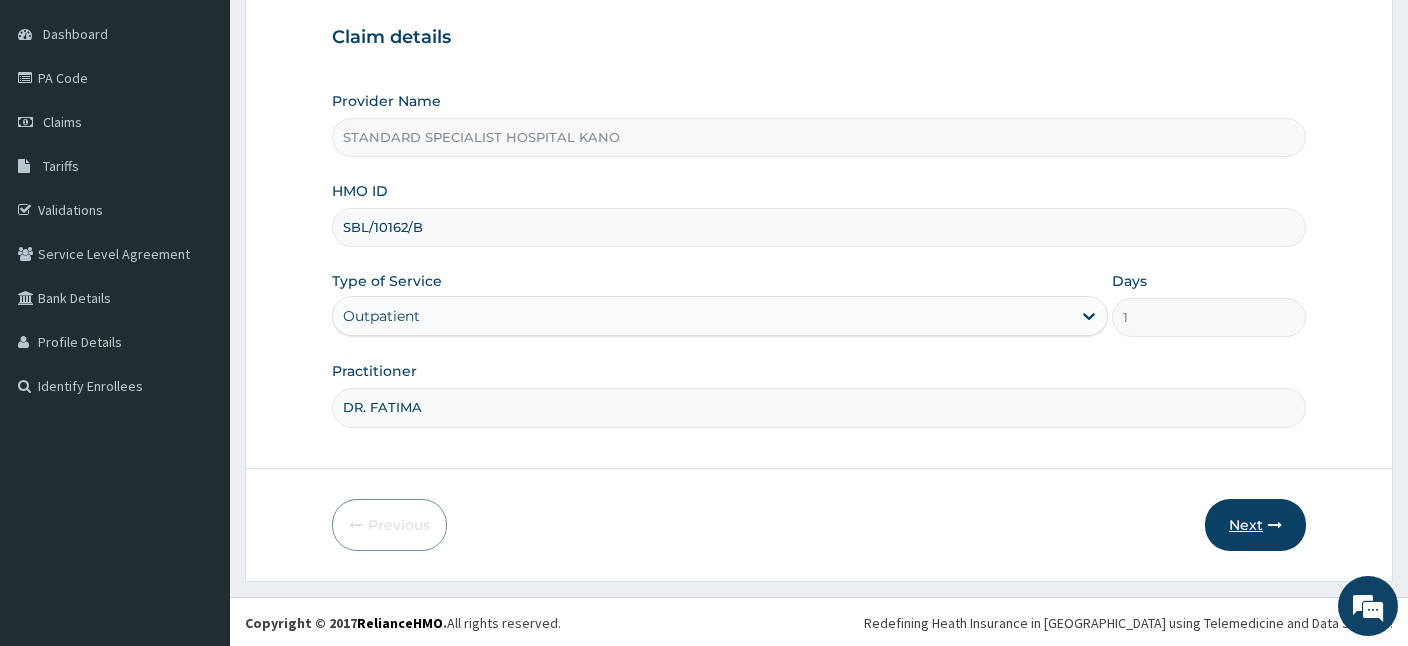 click at bounding box center (1275, 525) 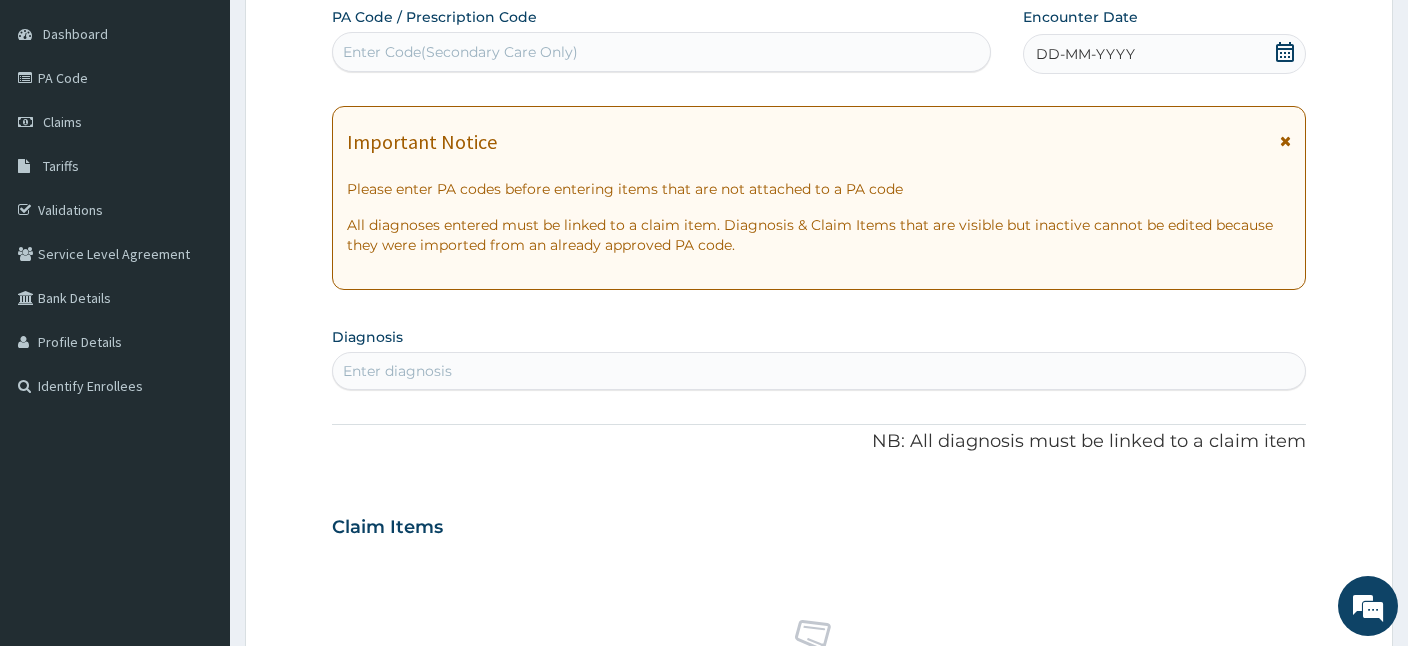 click on "Enter Code(Secondary Care Only)" at bounding box center (460, 52) 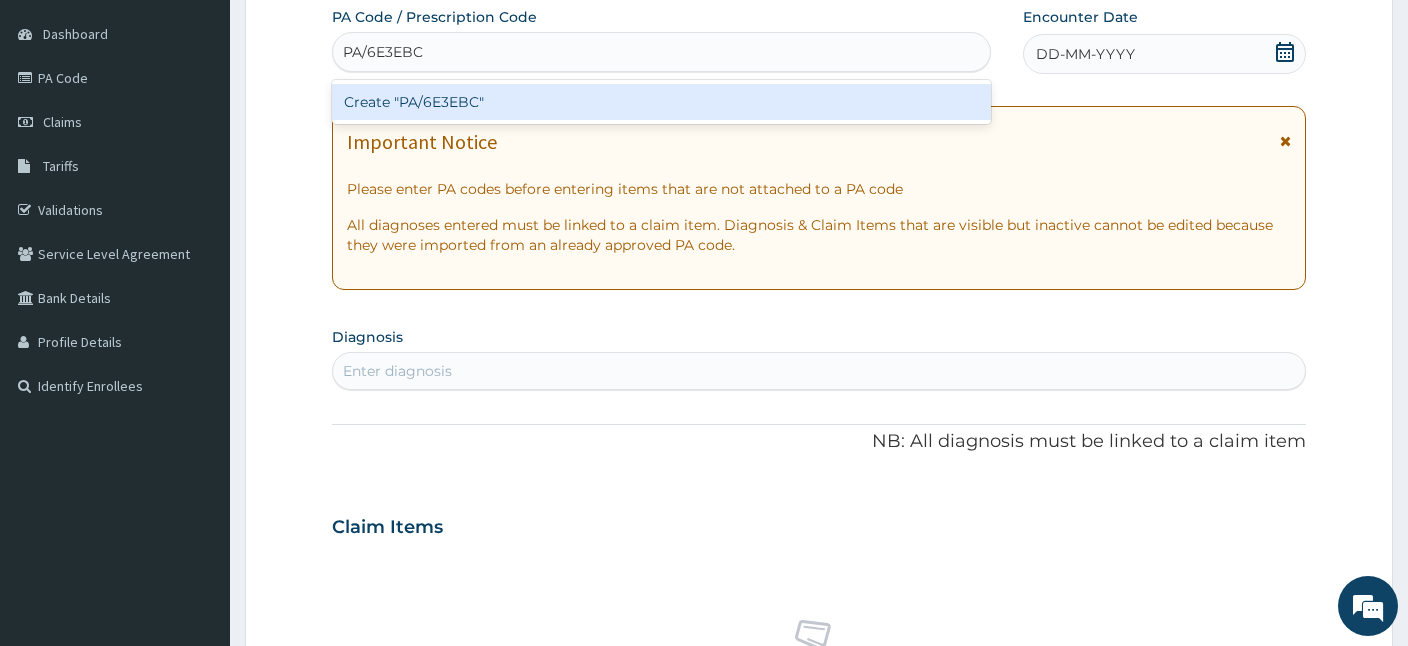 scroll, scrollTop: 0, scrollLeft: 0, axis: both 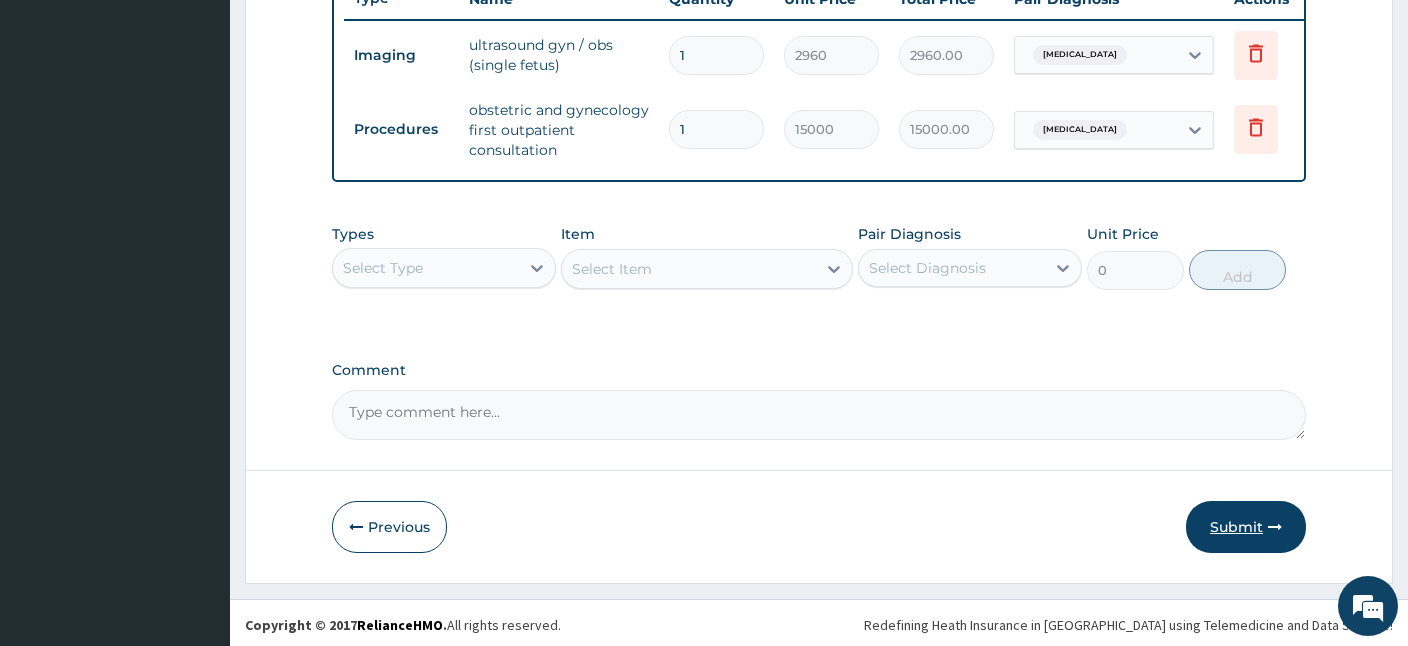 click on "Submit" at bounding box center [1246, 527] 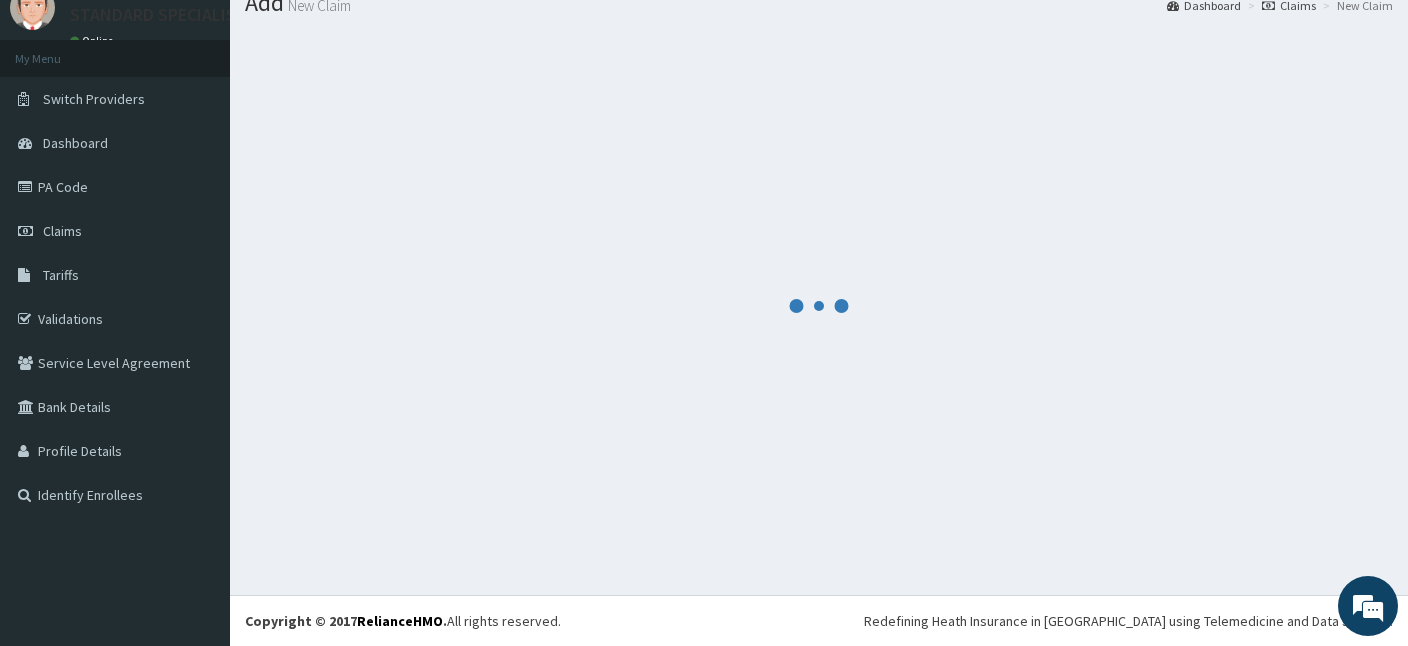 scroll, scrollTop: 75, scrollLeft: 0, axis: vertical 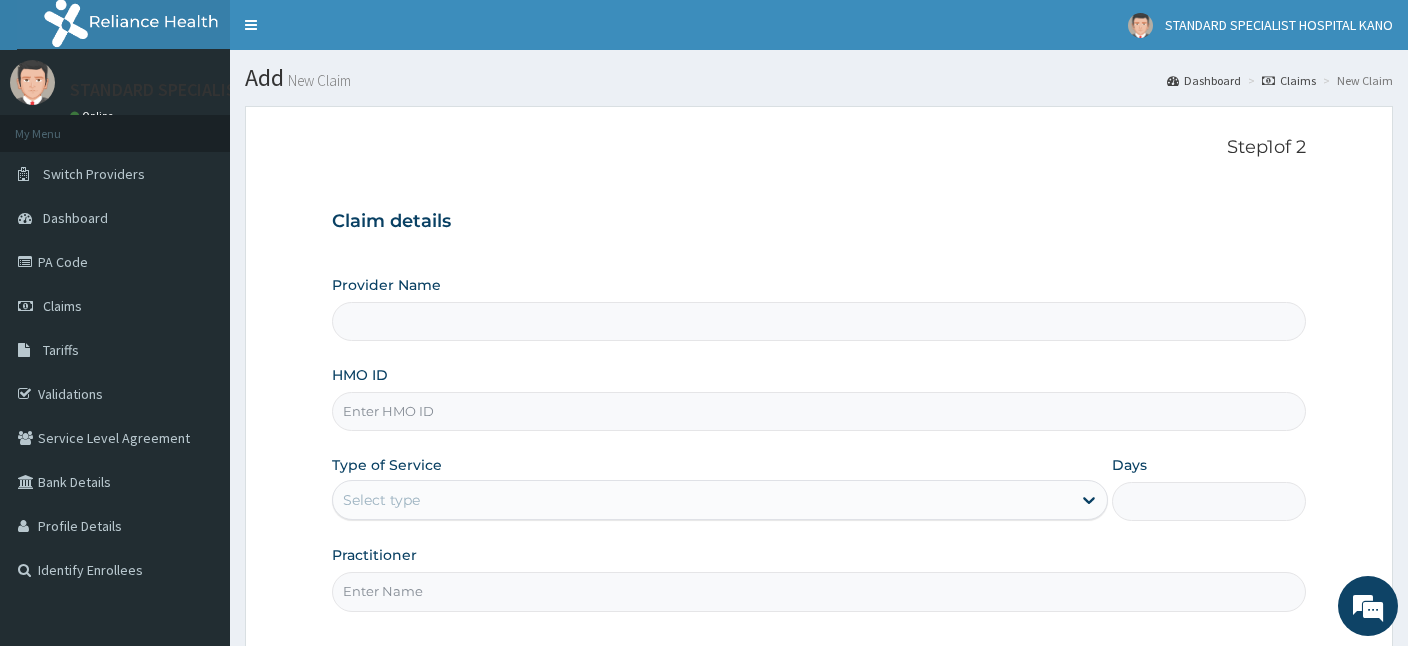 type on "STANDARD SPECIALIST HOSPITAL KANO" 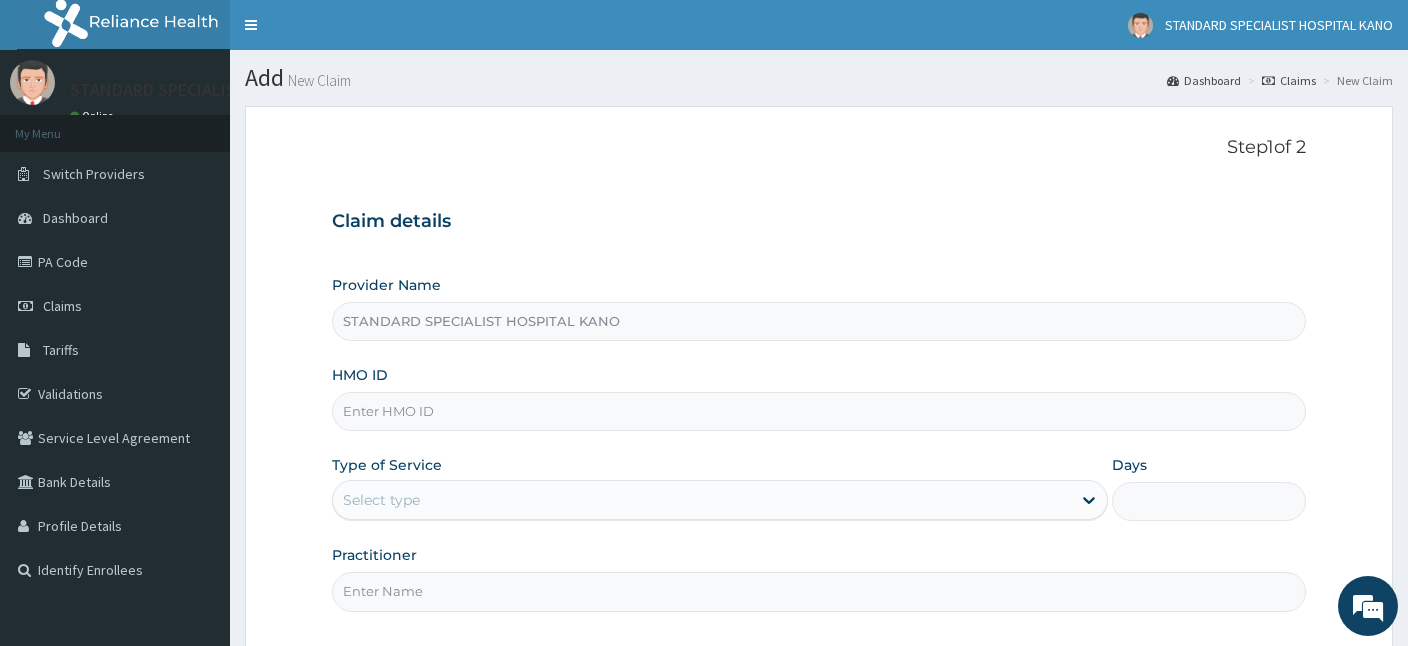 scroll, scrollTop: 0, scrollLeft: 0, axis: both 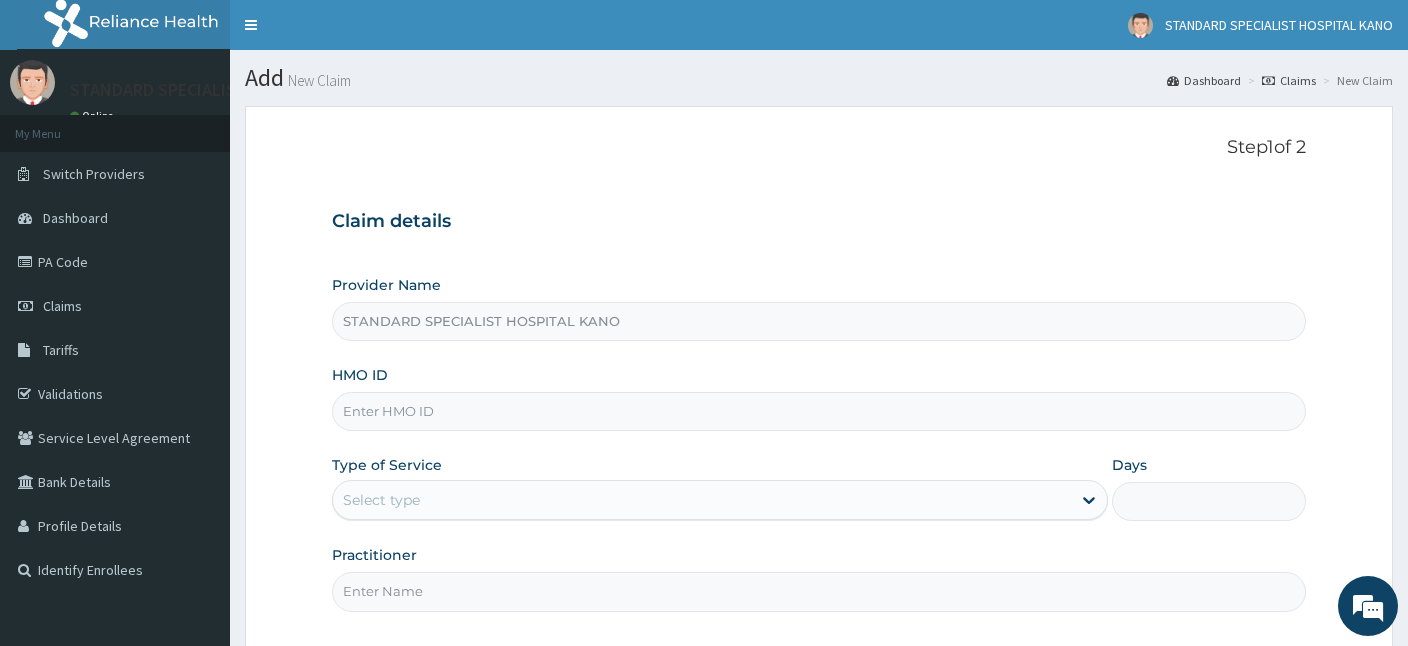click on "HMO ID" at bounding box center [819, 411] 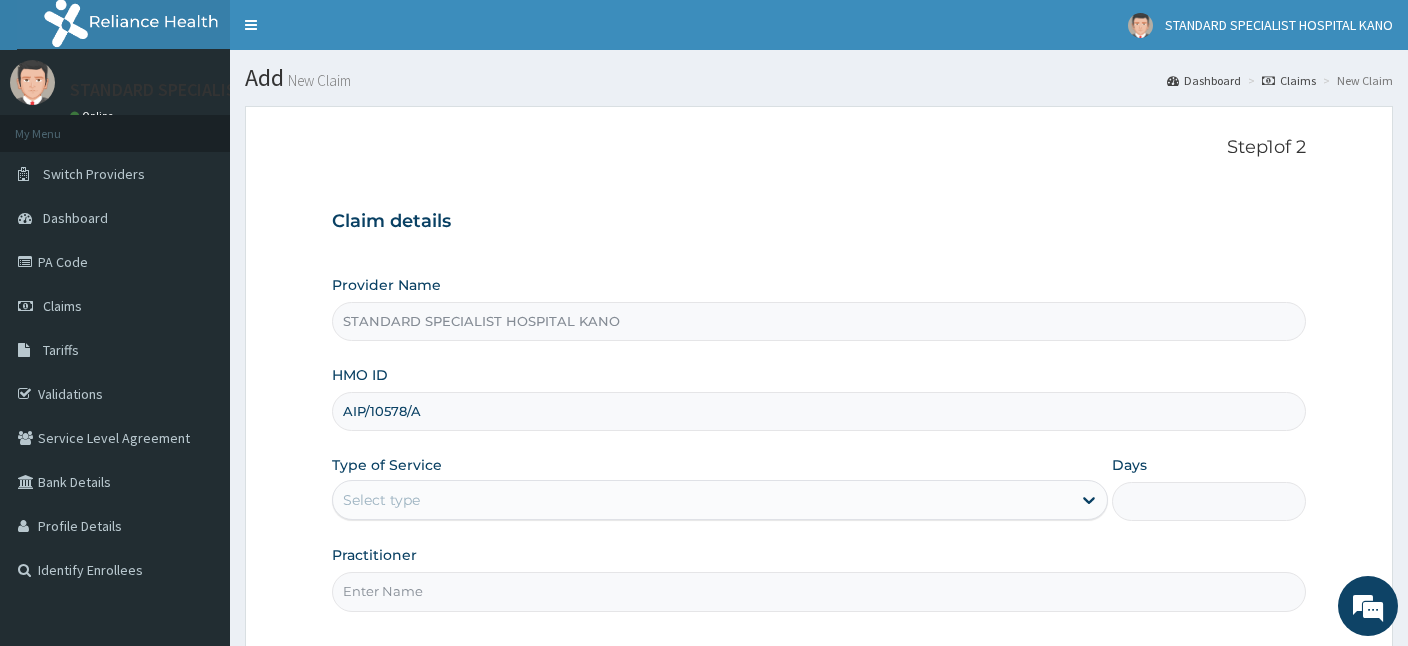 type on "AIP/10578/A" 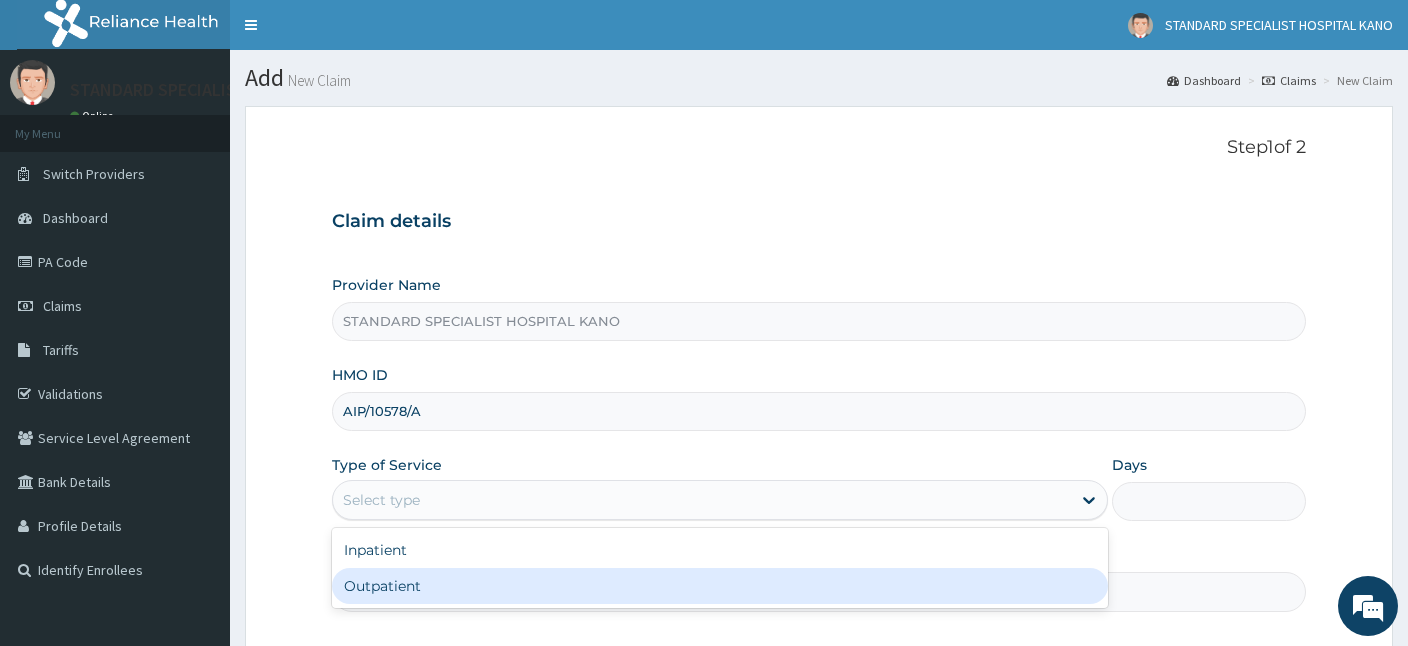 click on "Outpatient" at bounding box center [720, 586] 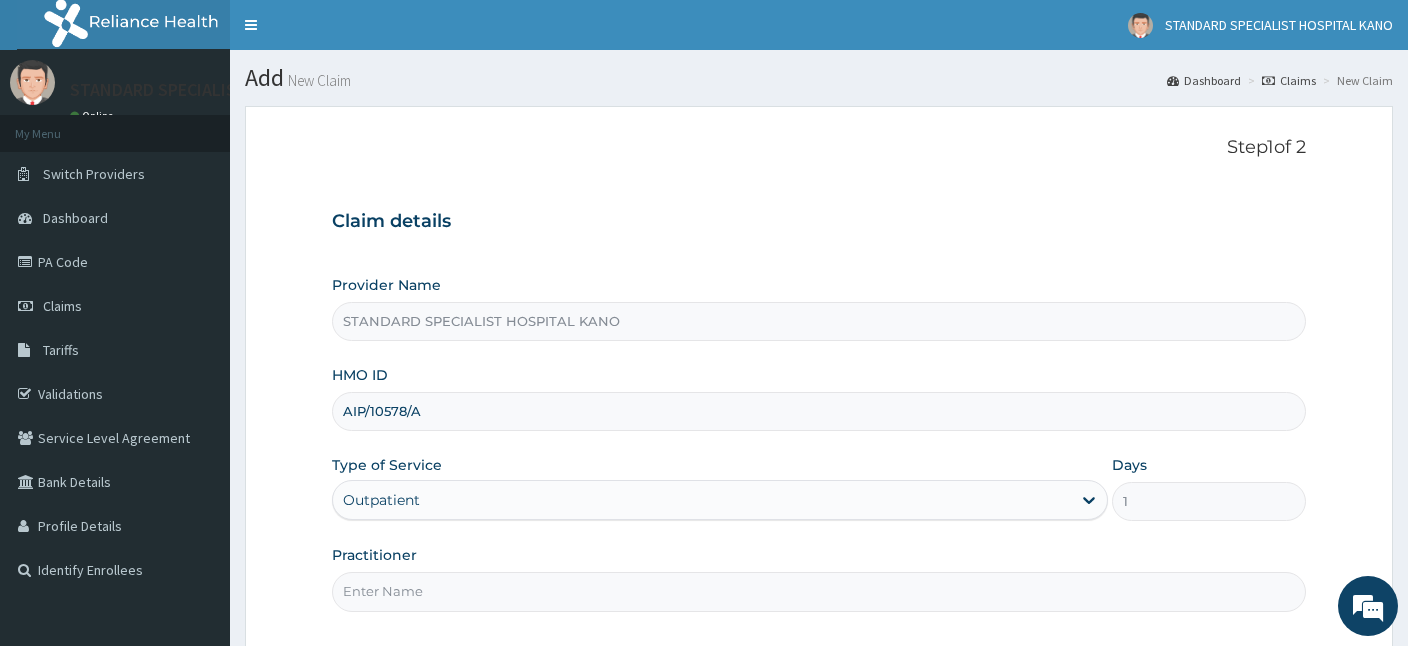 click on "Practitioner" at bounding box center [819, 591] 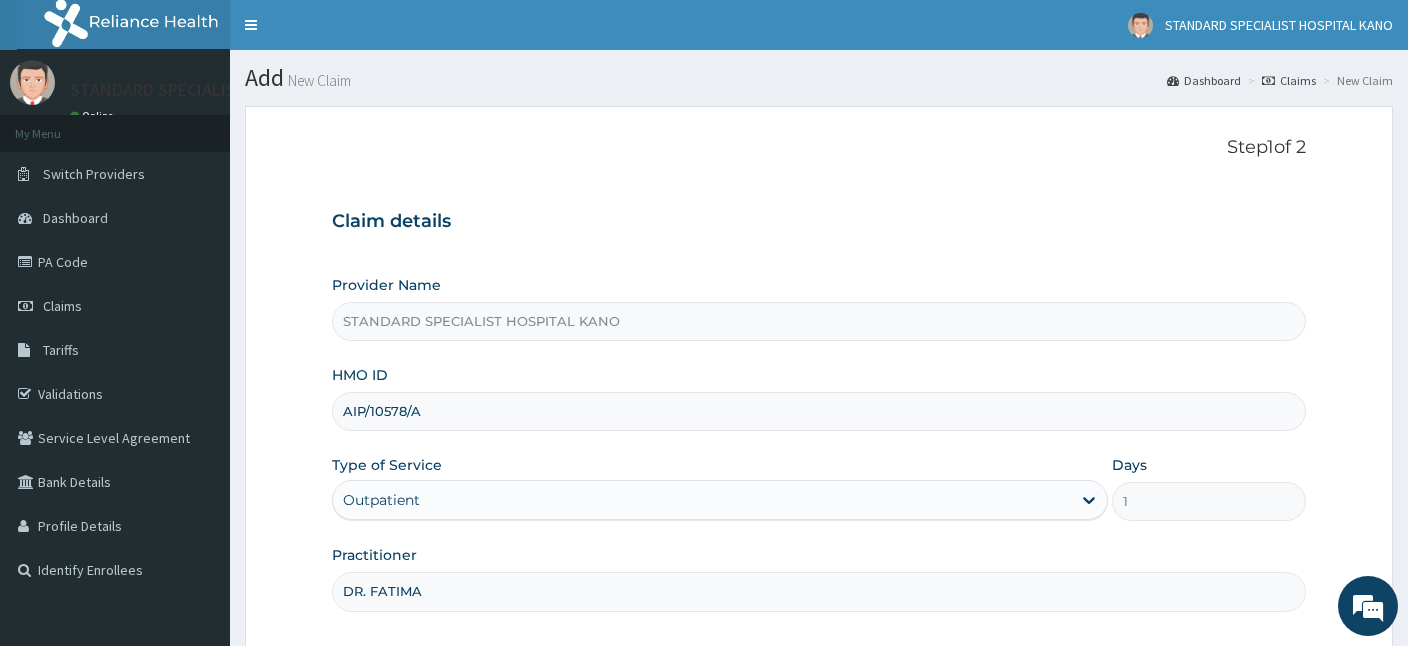 type on "DR. FATIMA" 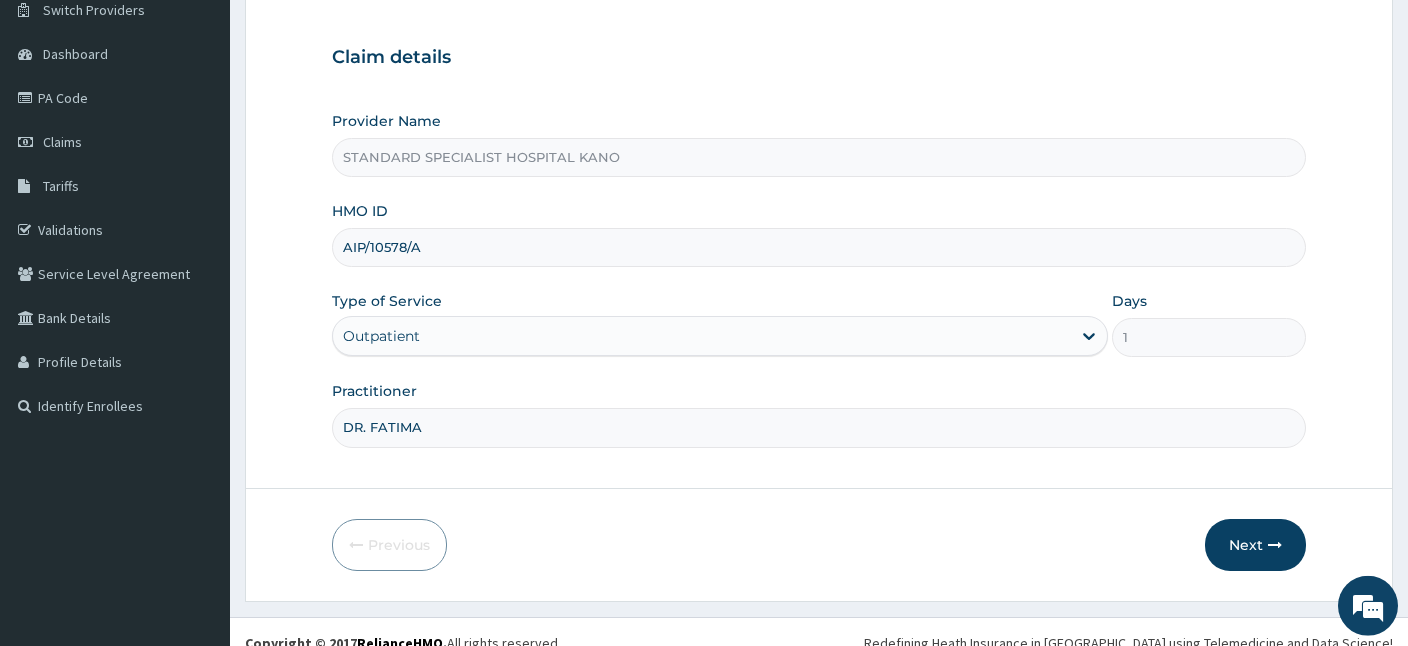 scroll, scrollTop: 184, scrollLeft: 0, axis: vertical 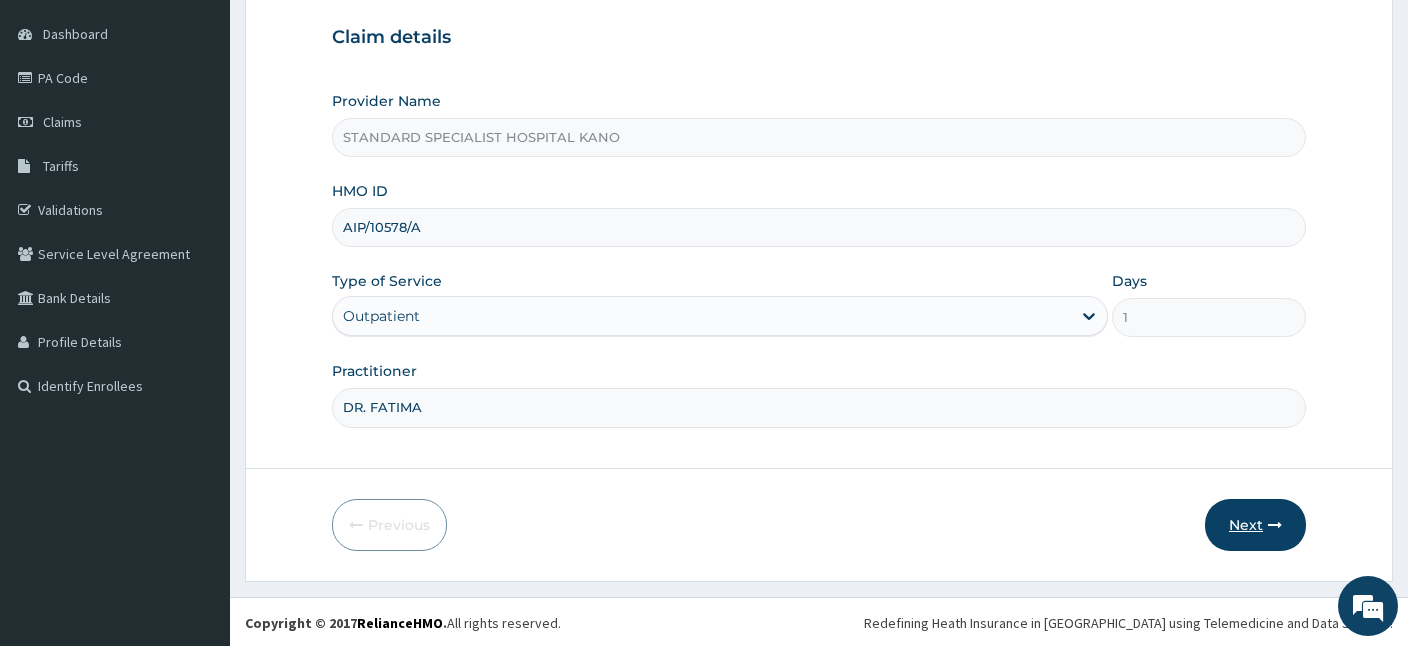 click on "Next" at bounding box center (1255, 525) 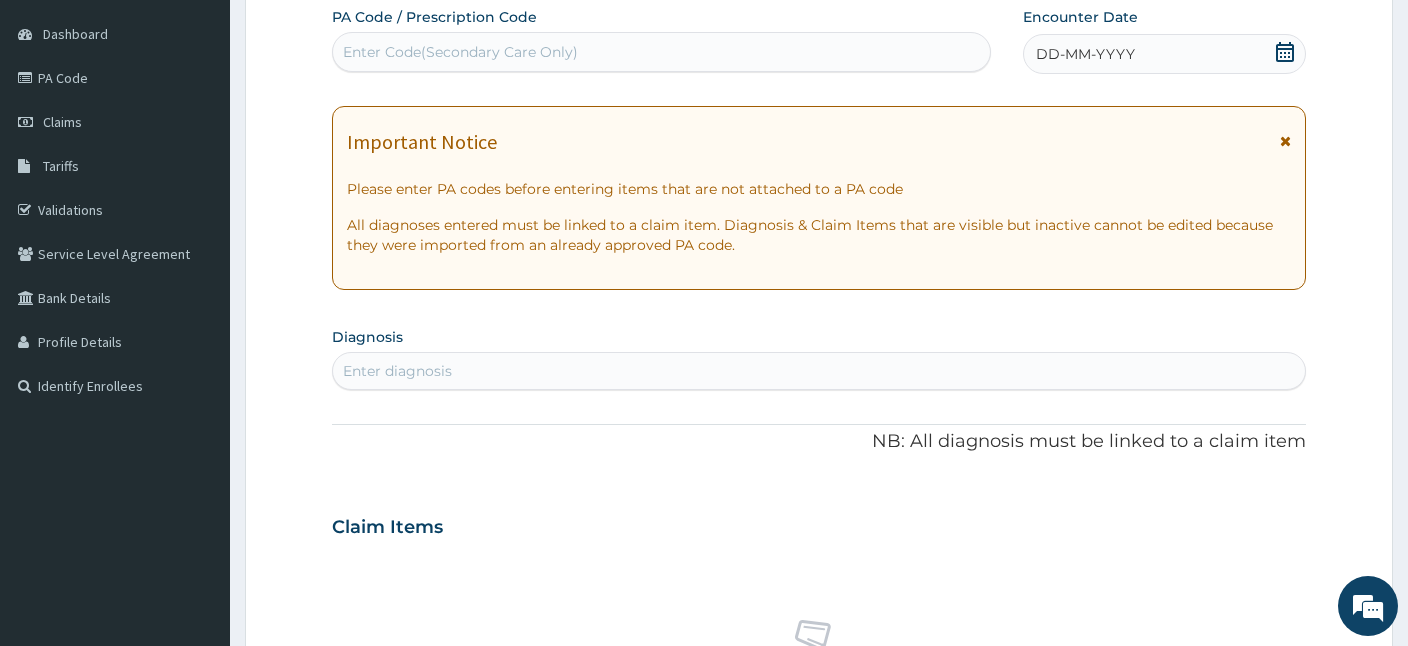 click on "Enter Code(Secondary Care Only)" at bounding box center (661, 52) 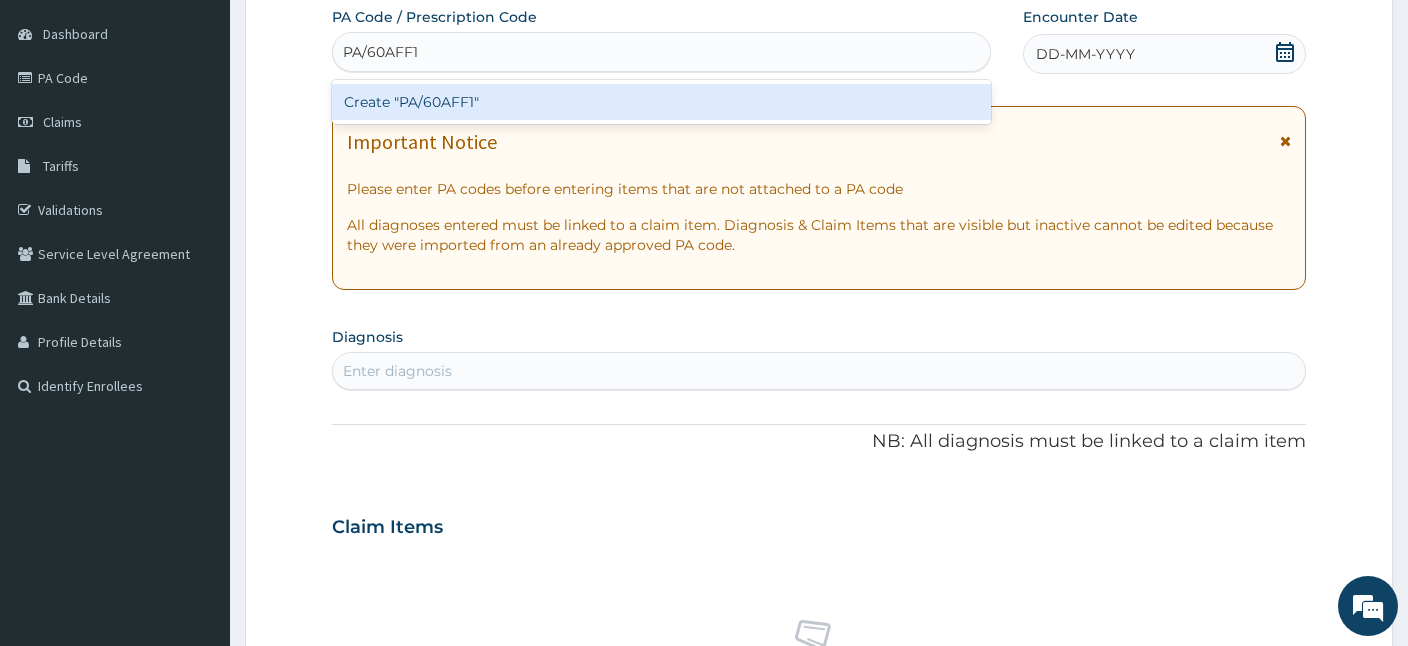 click on "Create "PA/60AFF1"" at bounding box center [661, 102] 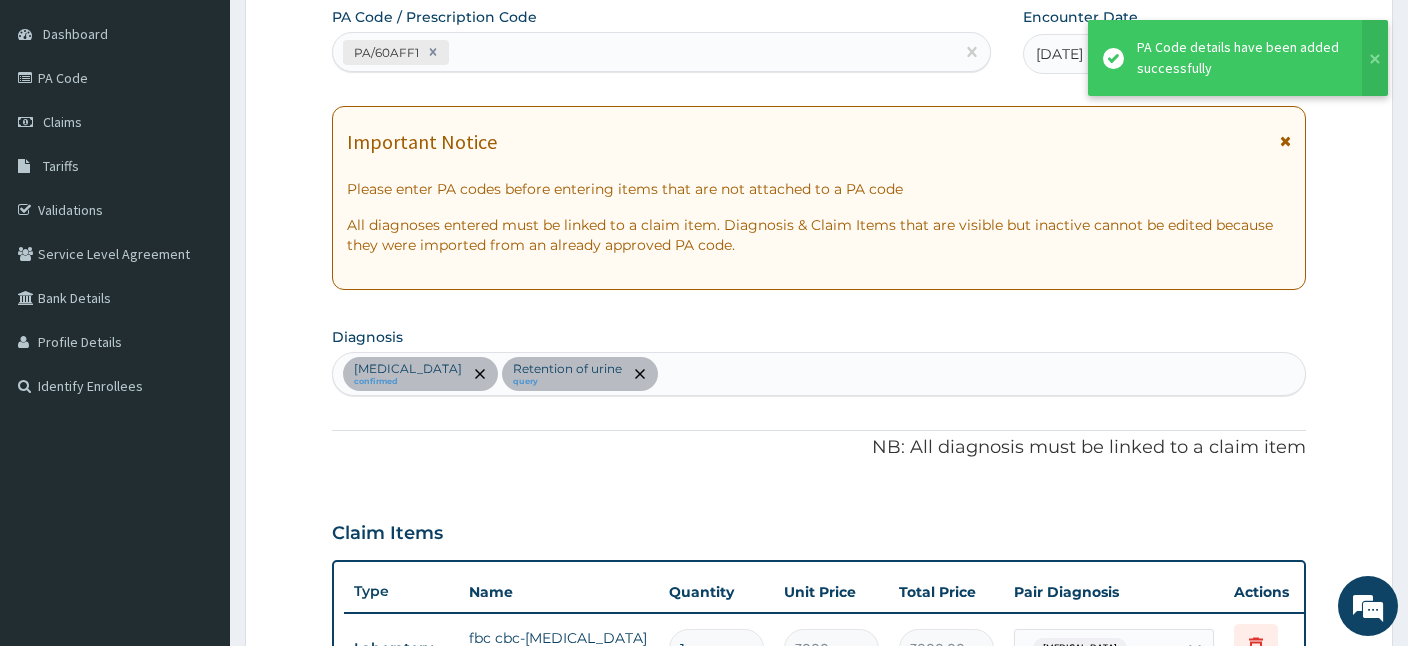 scroll, scrollTop: 586, scrollLeft: 0, axis: vertical 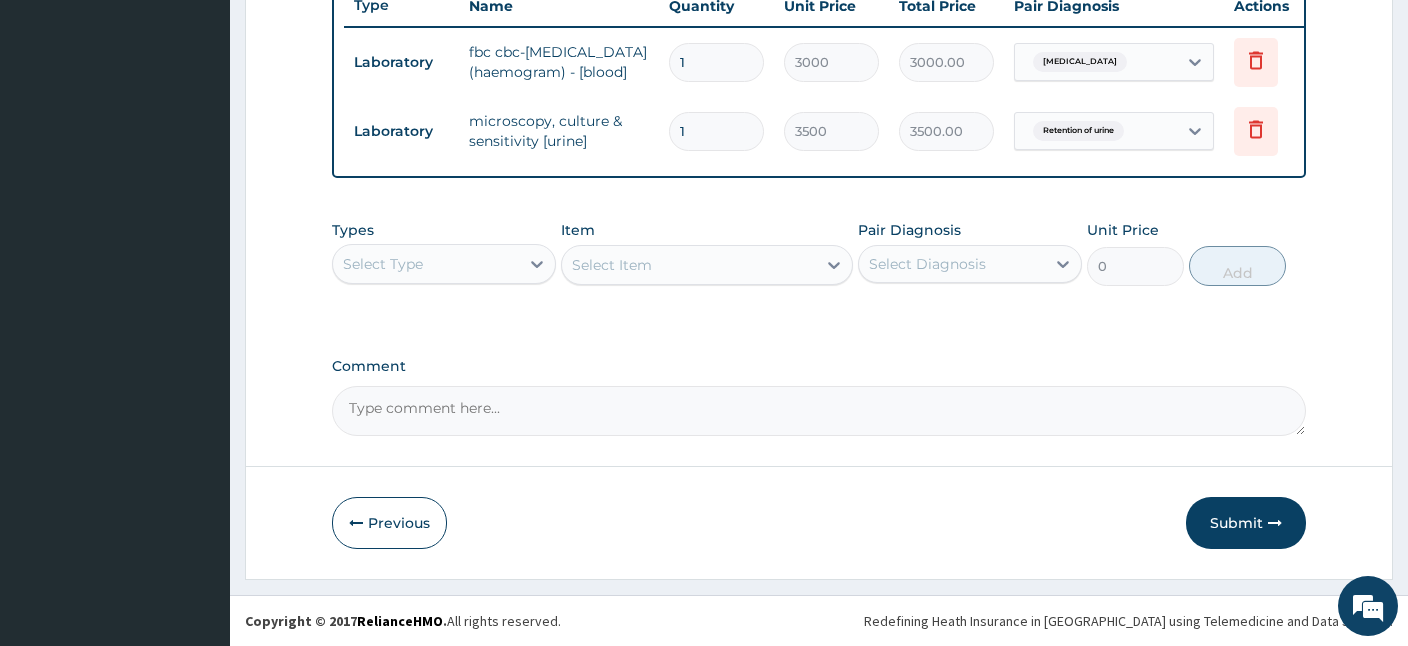 click on "Submit" at bounding box center [1246, 523] 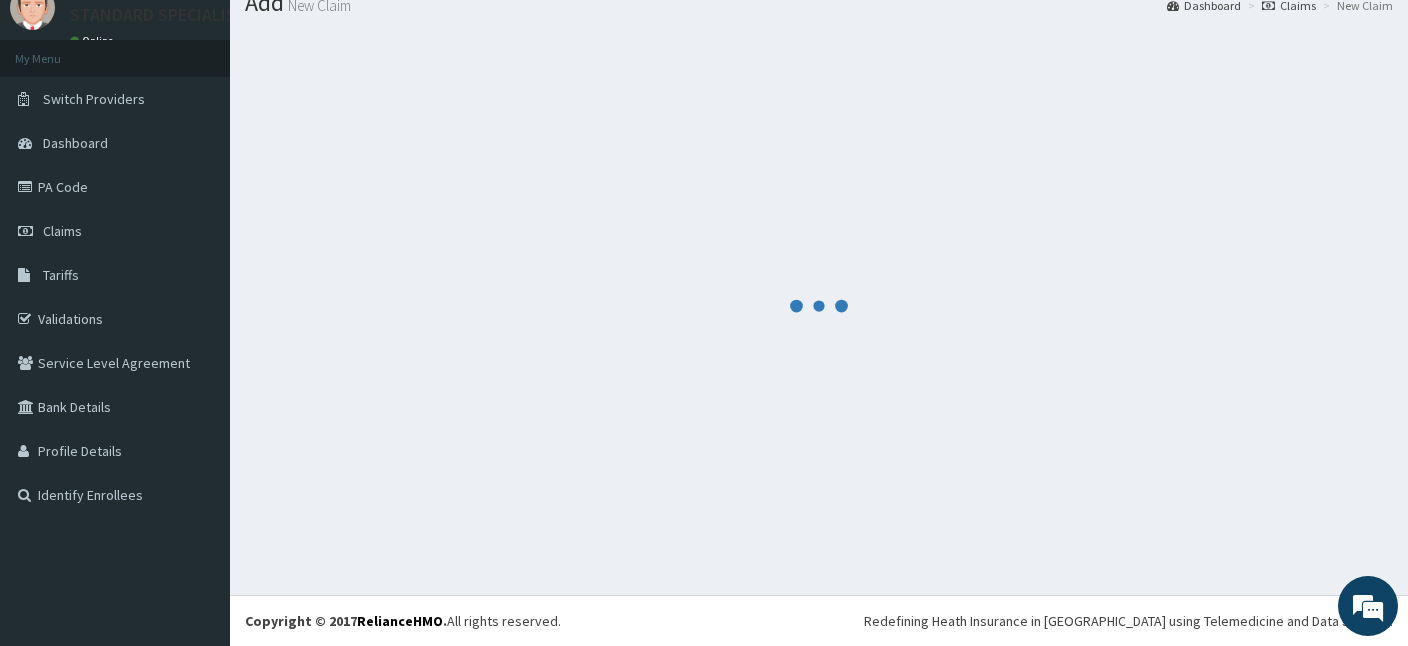 scroll, scrollTop: 75, scrollLeft: 0, axis: vertical 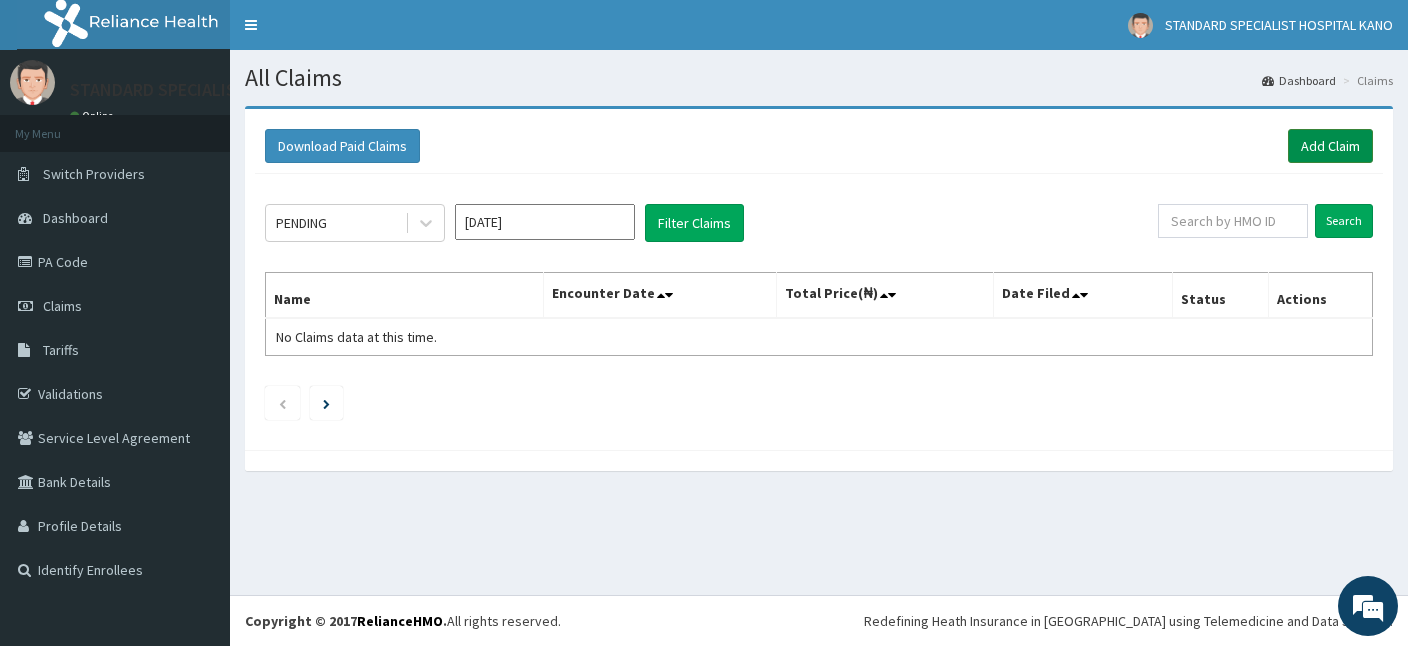 click on "Add Claim" at bounding box center [1330, 146] 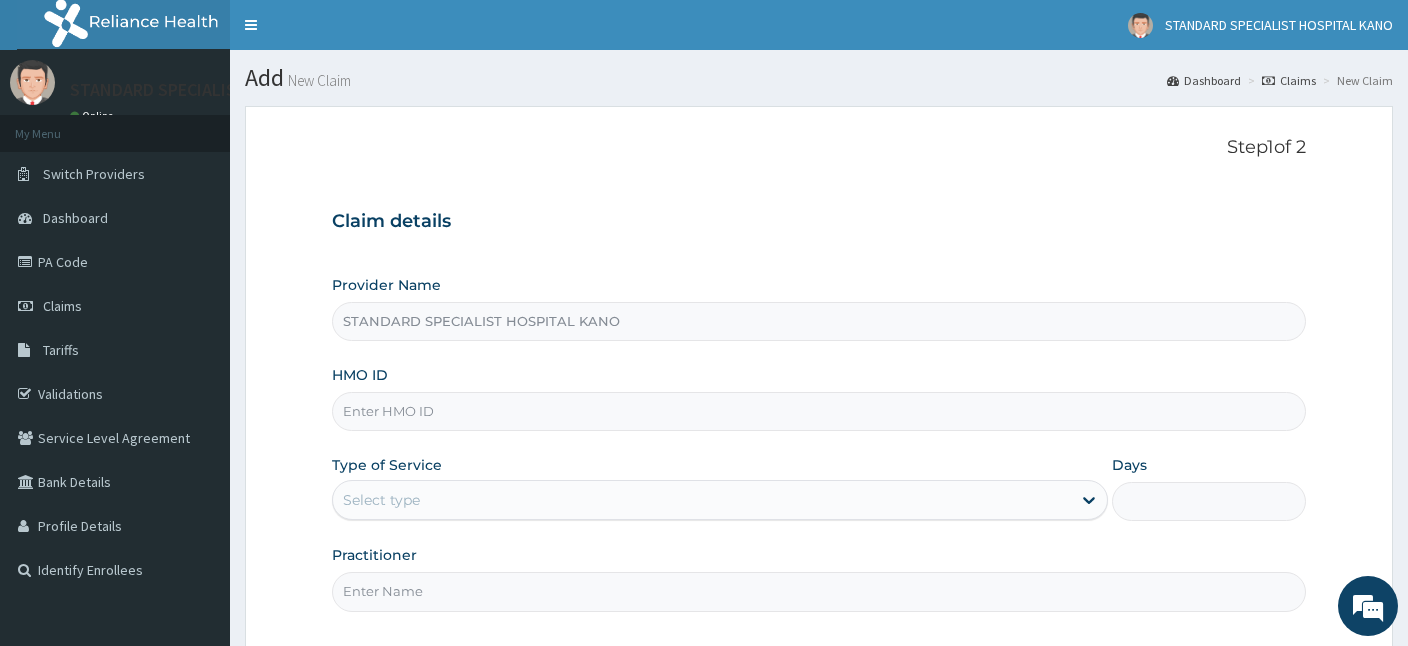 scroll, scrollTop: 0, scrollLeft: 0, axis: both 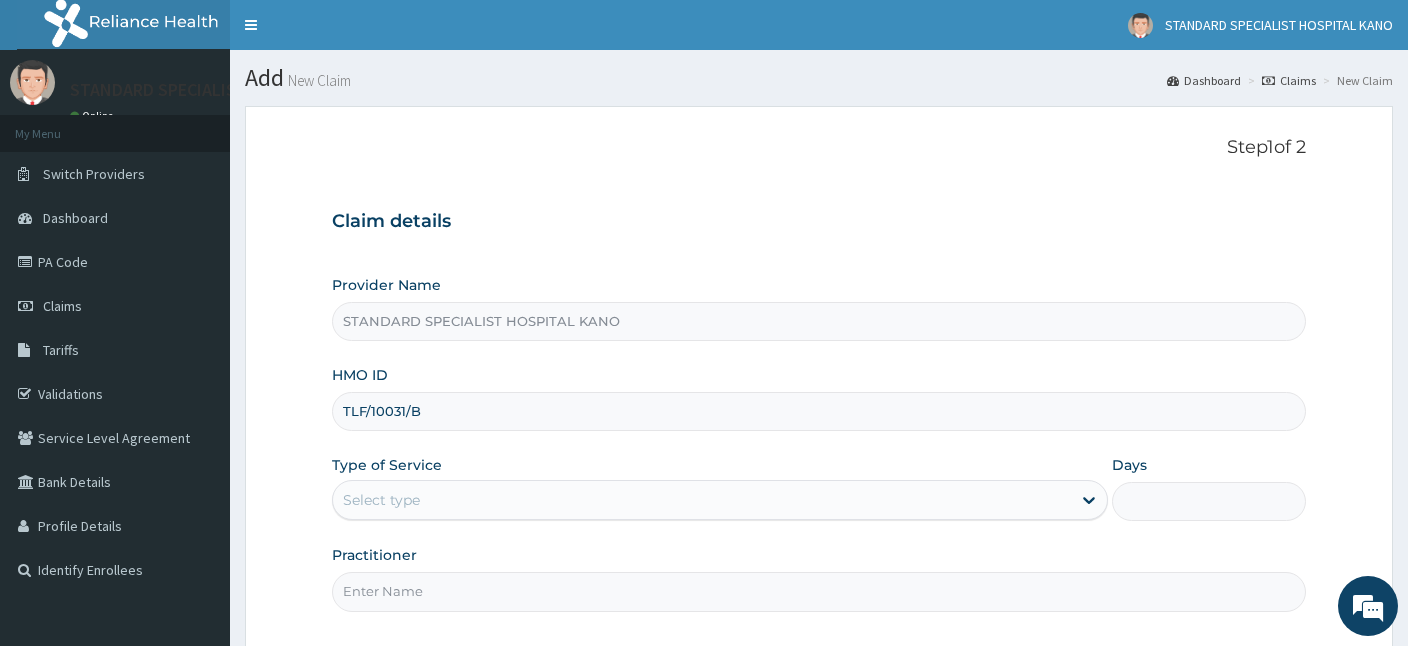 type on "TLF/10031/B" 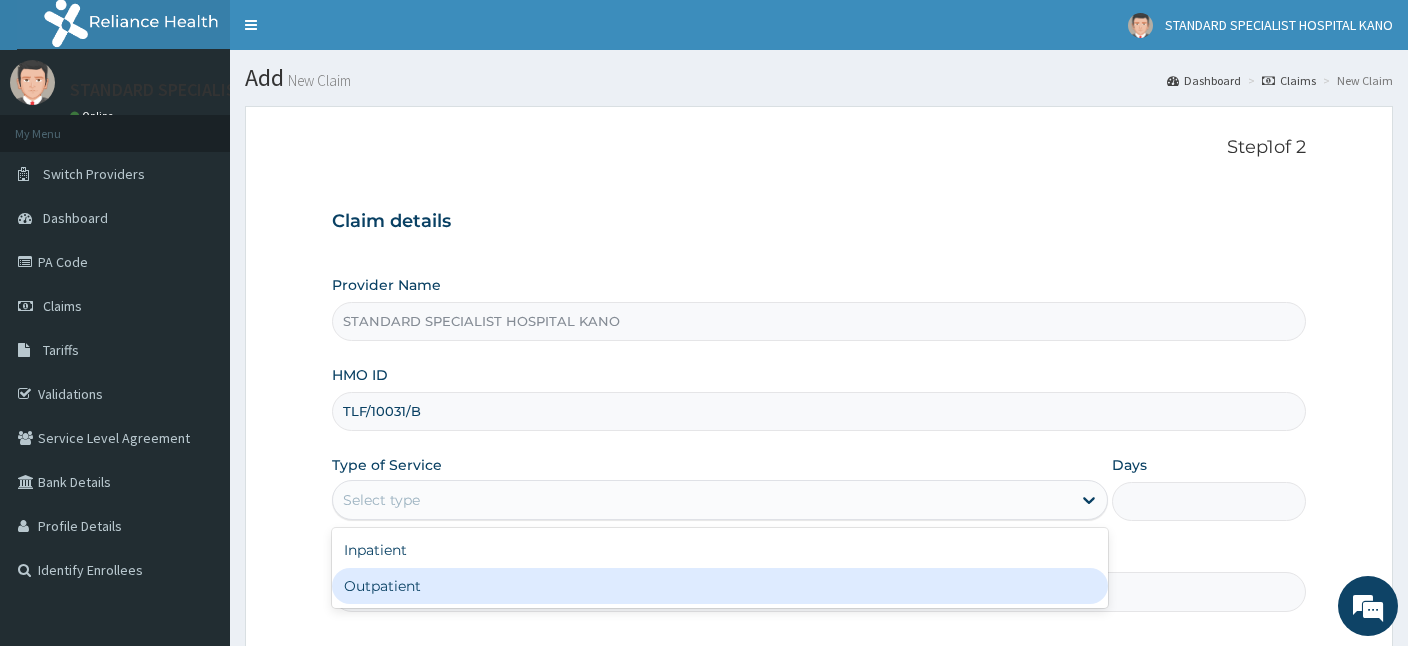 click on "Outpatient" at bounding box center [720, 586] 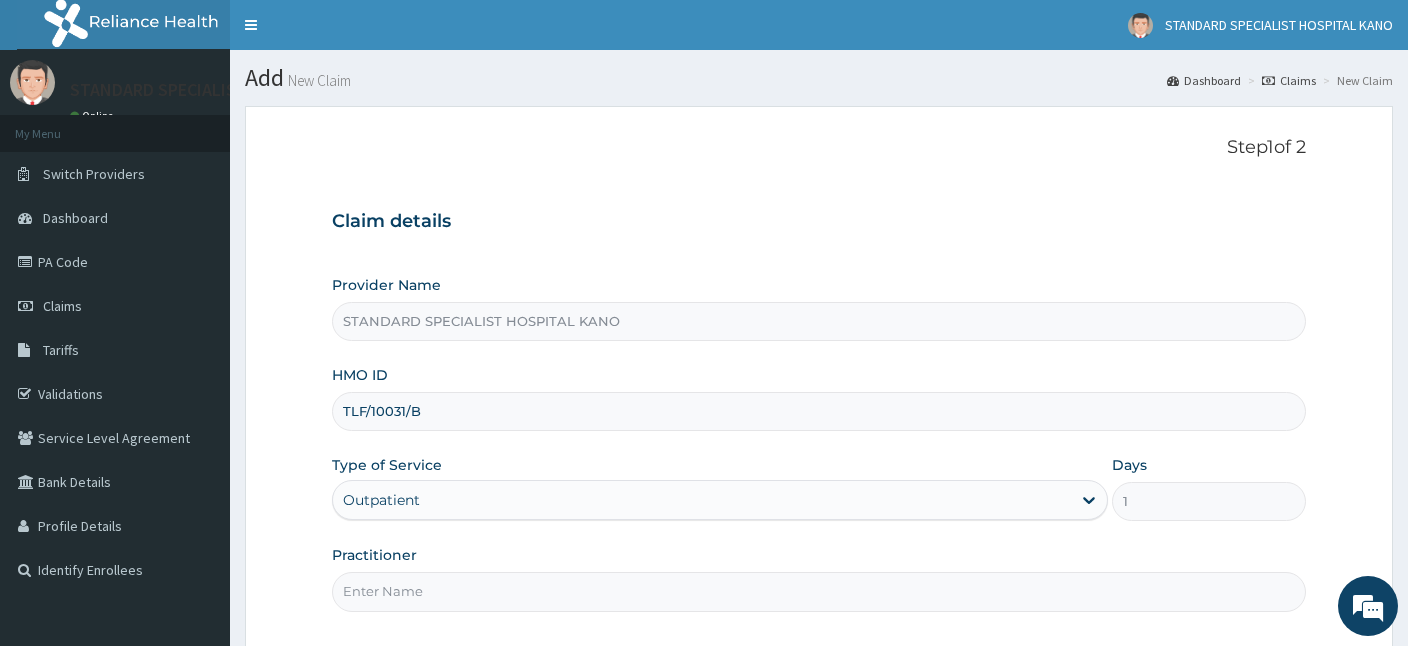 click on "Practitioner" at bounding box center (819, 591) 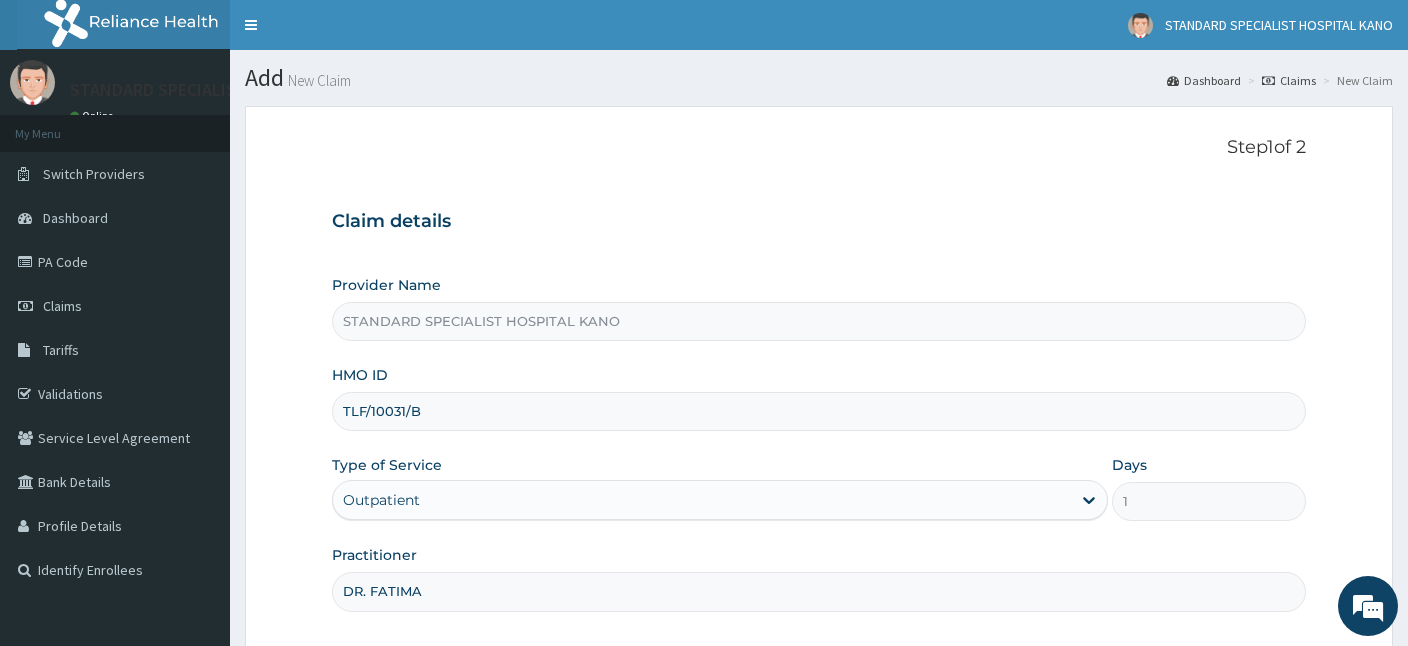 type on "DR. FATIMA" 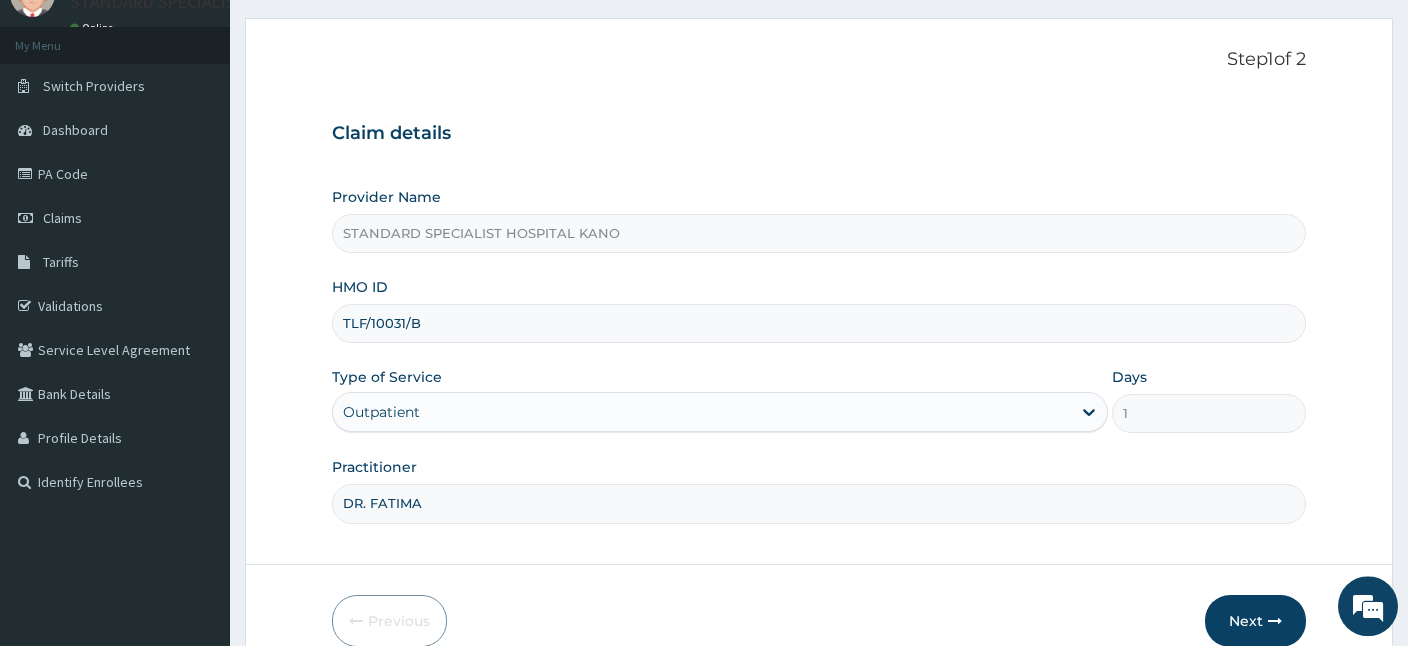 scroll, scrollTop: 184, scrollLeft: 0, axis: vertical 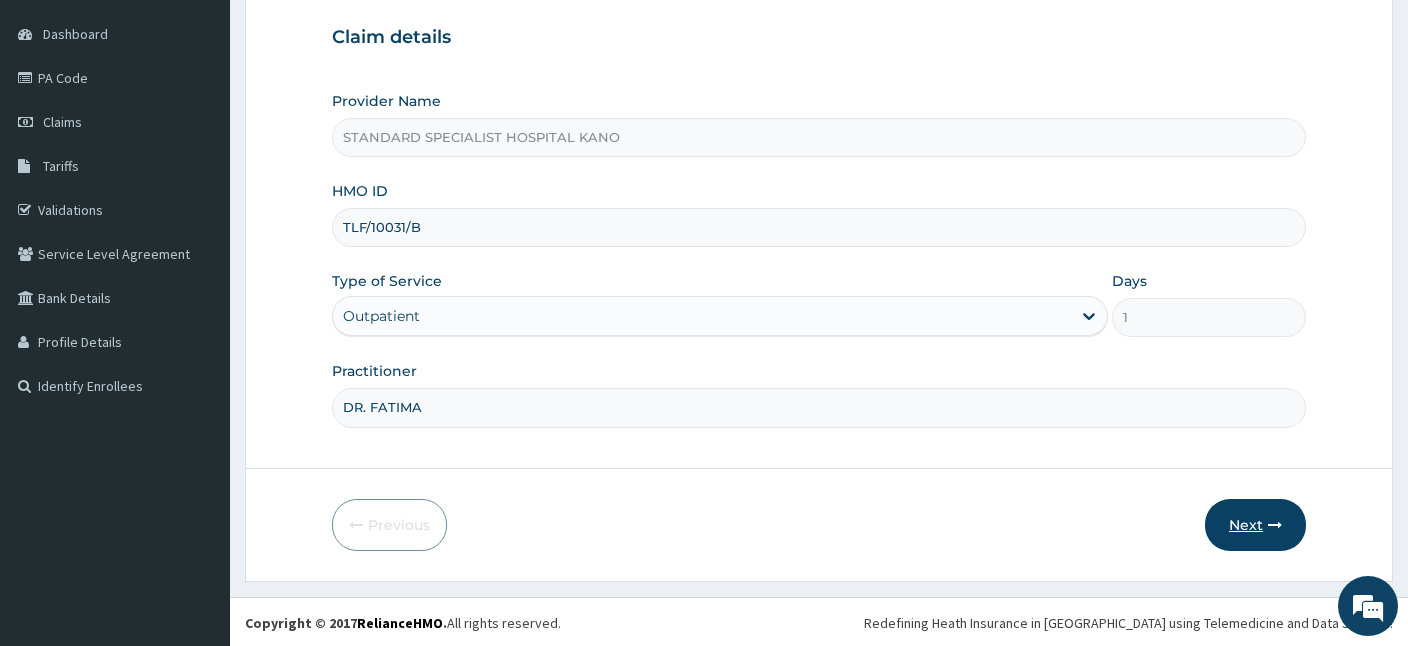 click on "Next" at bounding box center (1255, 525) 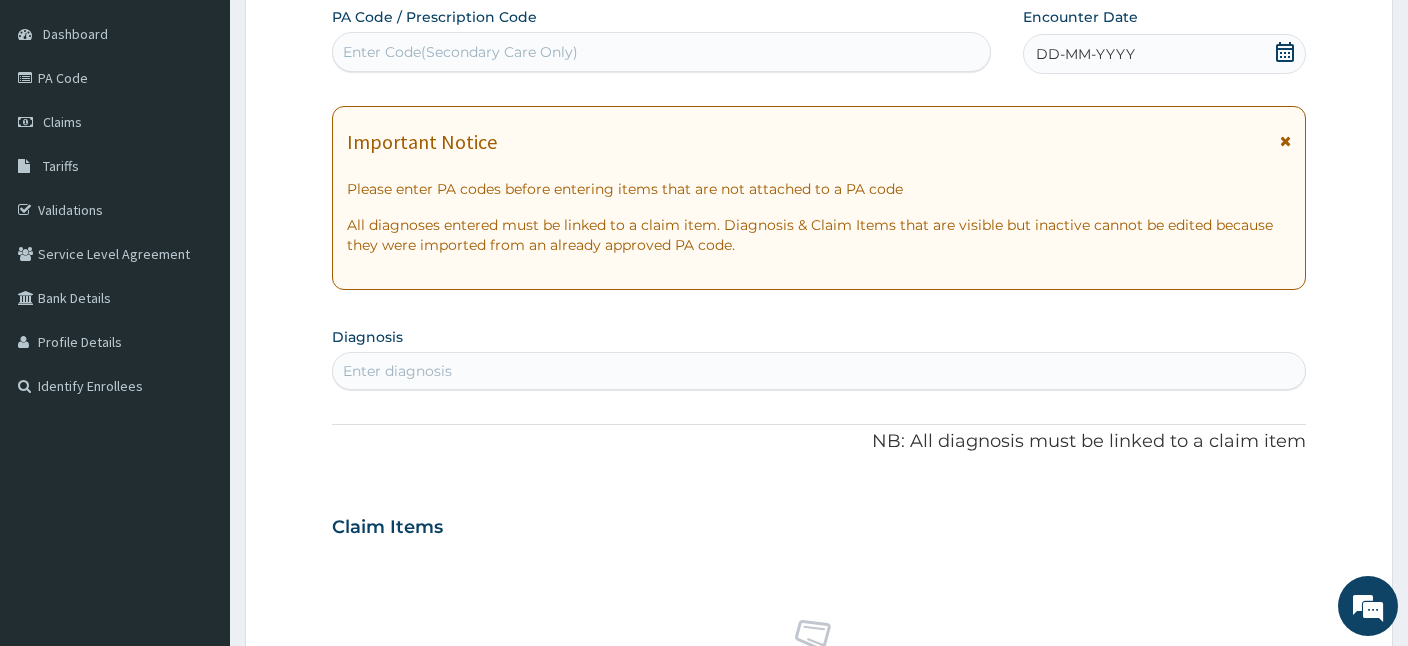 drag, startPoint x: 406, startPoint y: 43, endPoint x: 417, endPoint y: 47, distance: 11.7046995 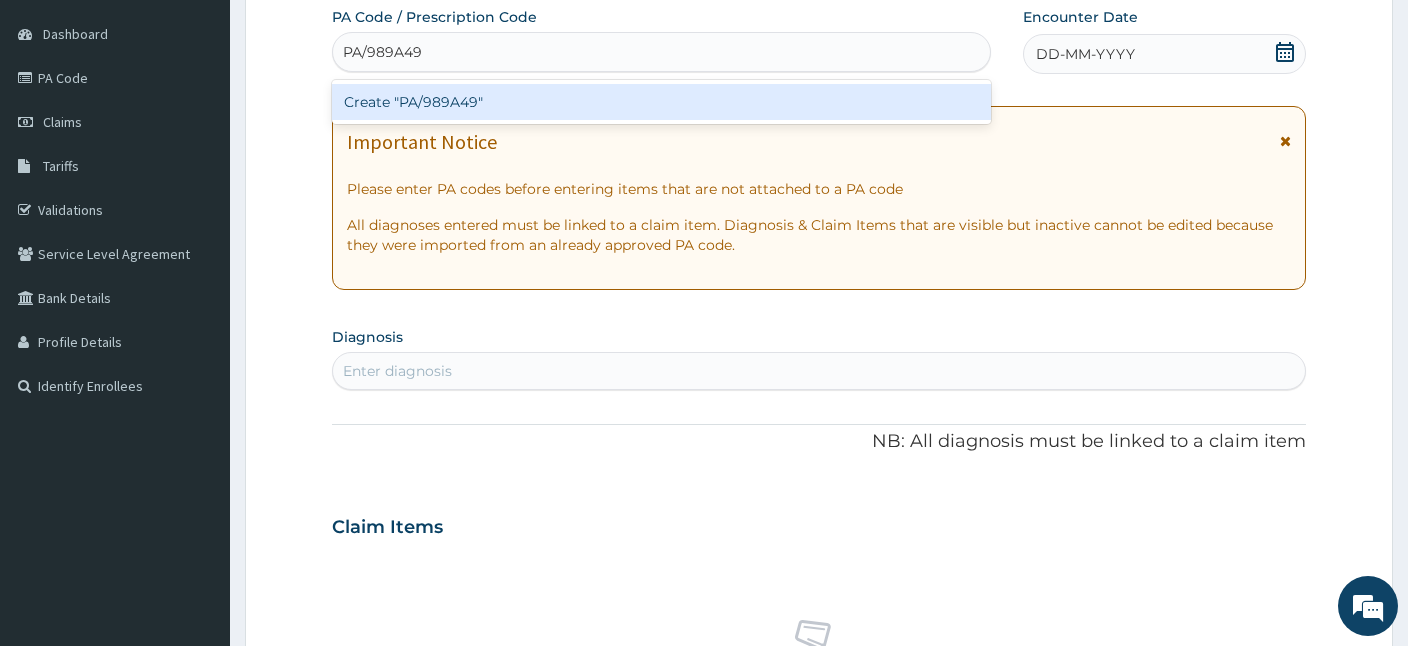 click on "Create "PA/989A49"" at bounding box center [661, 102] 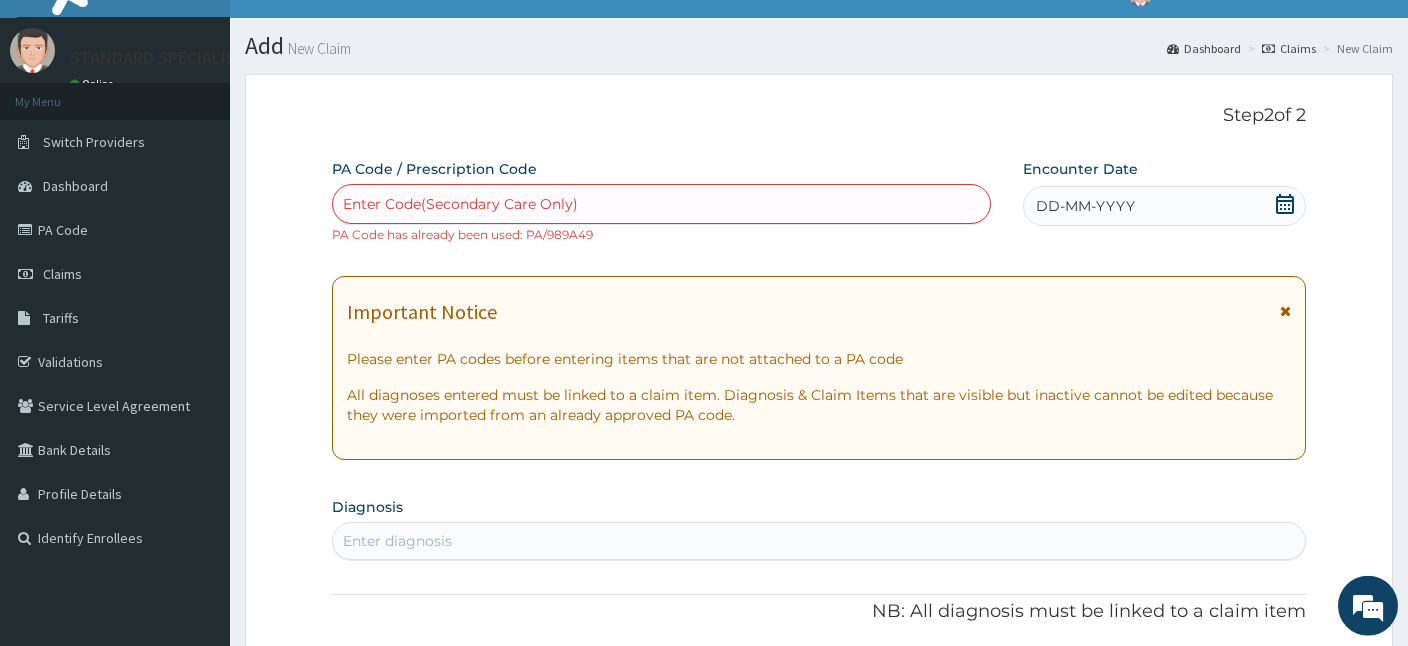 scroll, scrollTop: 0, scrollLeft: 0, axis: both 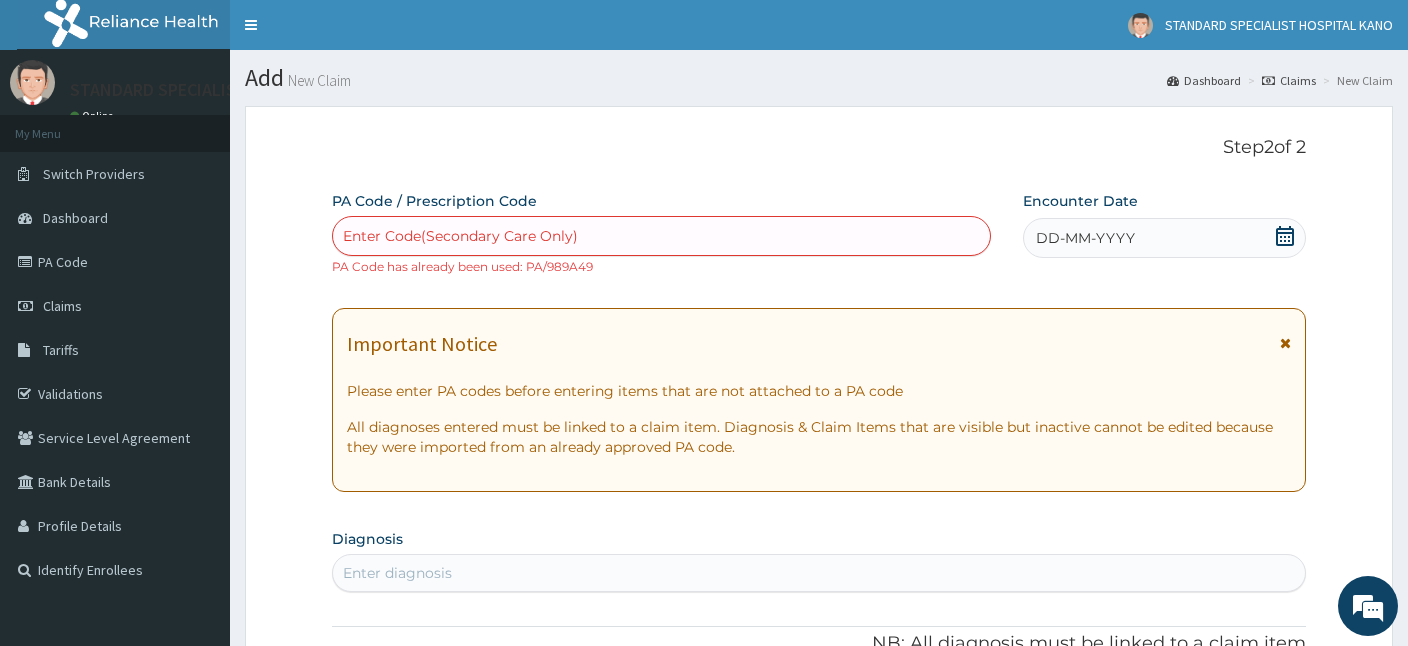 click on "Claims" at bounding box center [1289, 80] 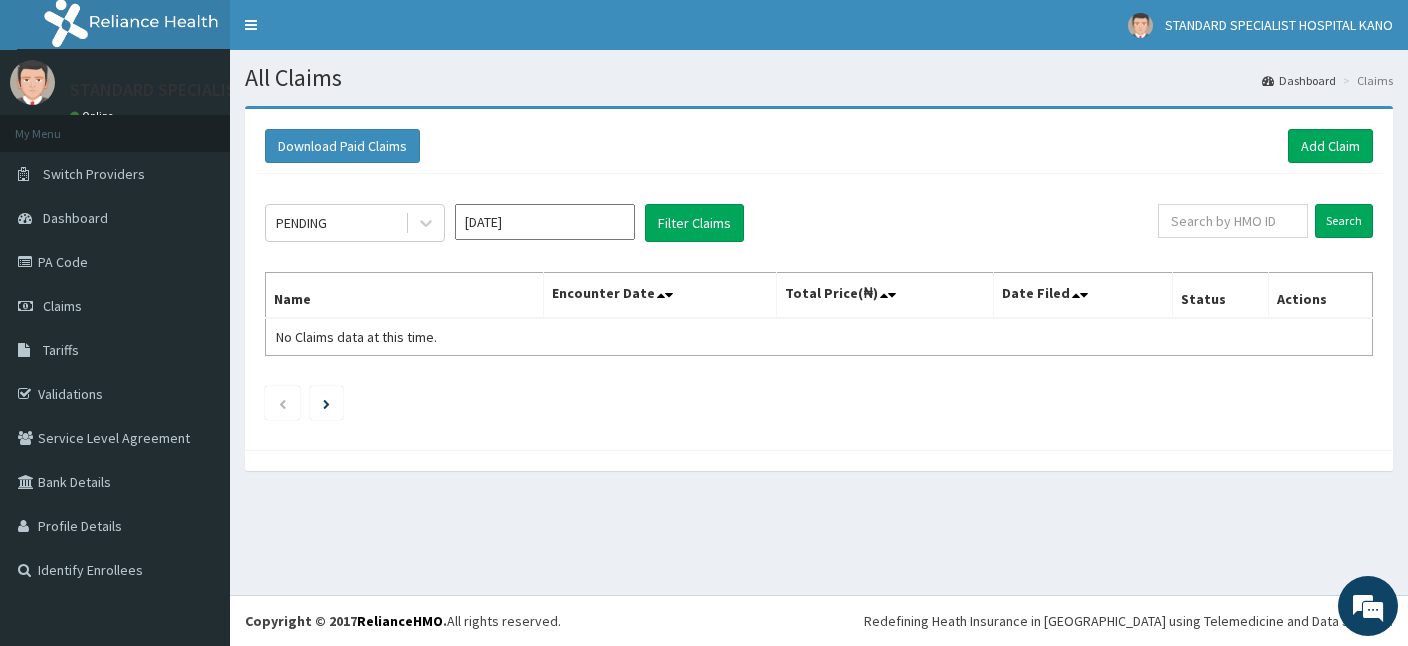 scroll, scrollTop: 0, scrollLeft: 0, axis: both 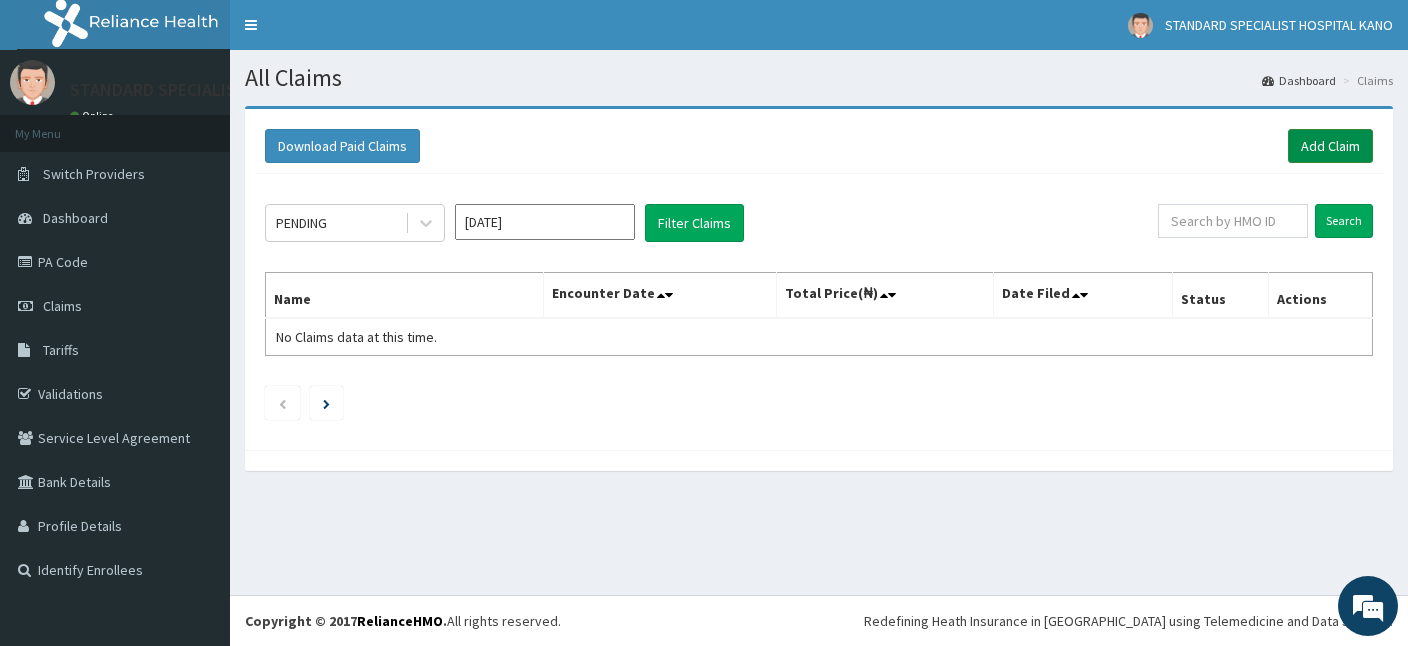 click on "Add Claim" at bounding box center (1330, 146) 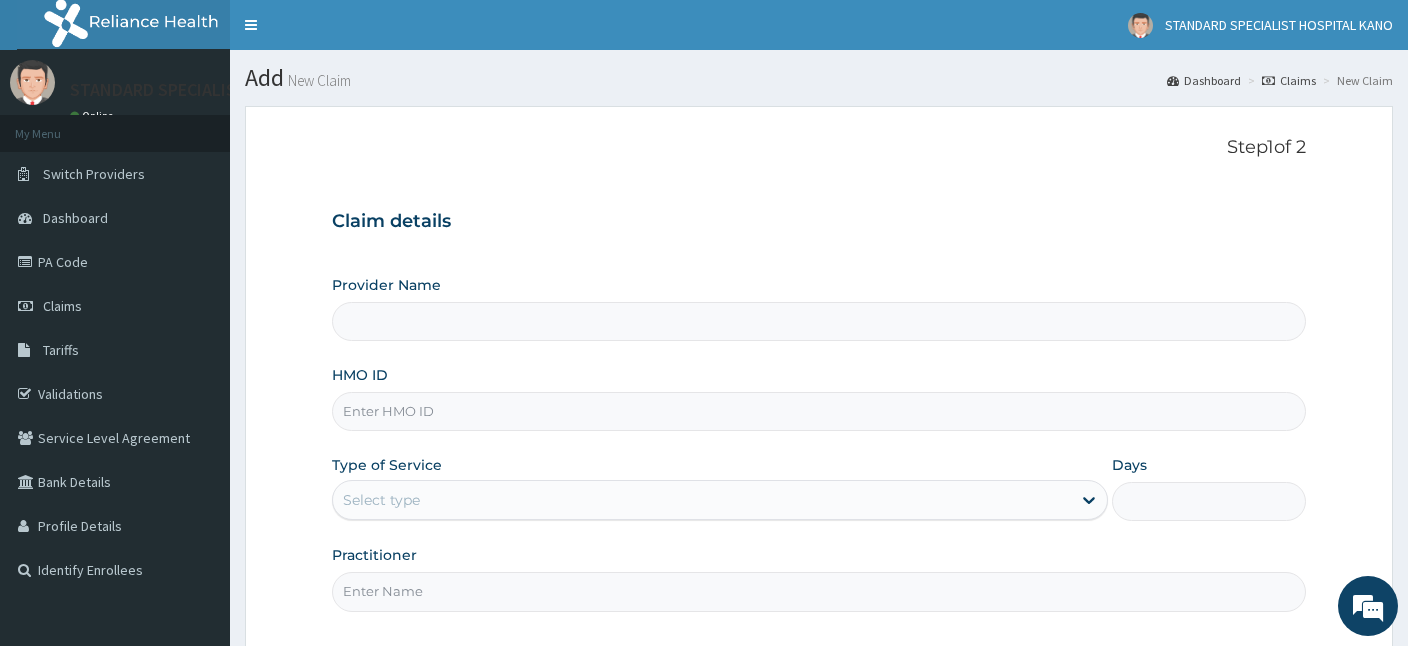 scroll, scrollTop: 0, scrollLeft: 0, axis: both 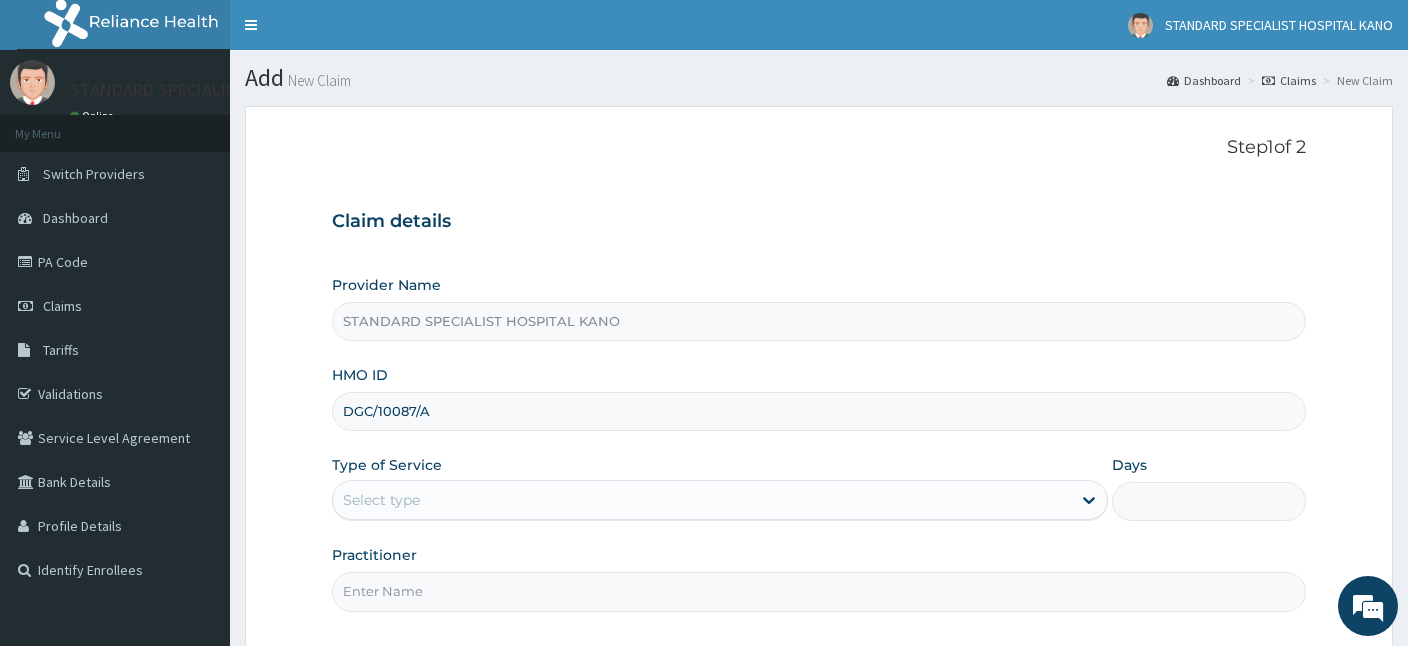 type on "DGC/10087/A" 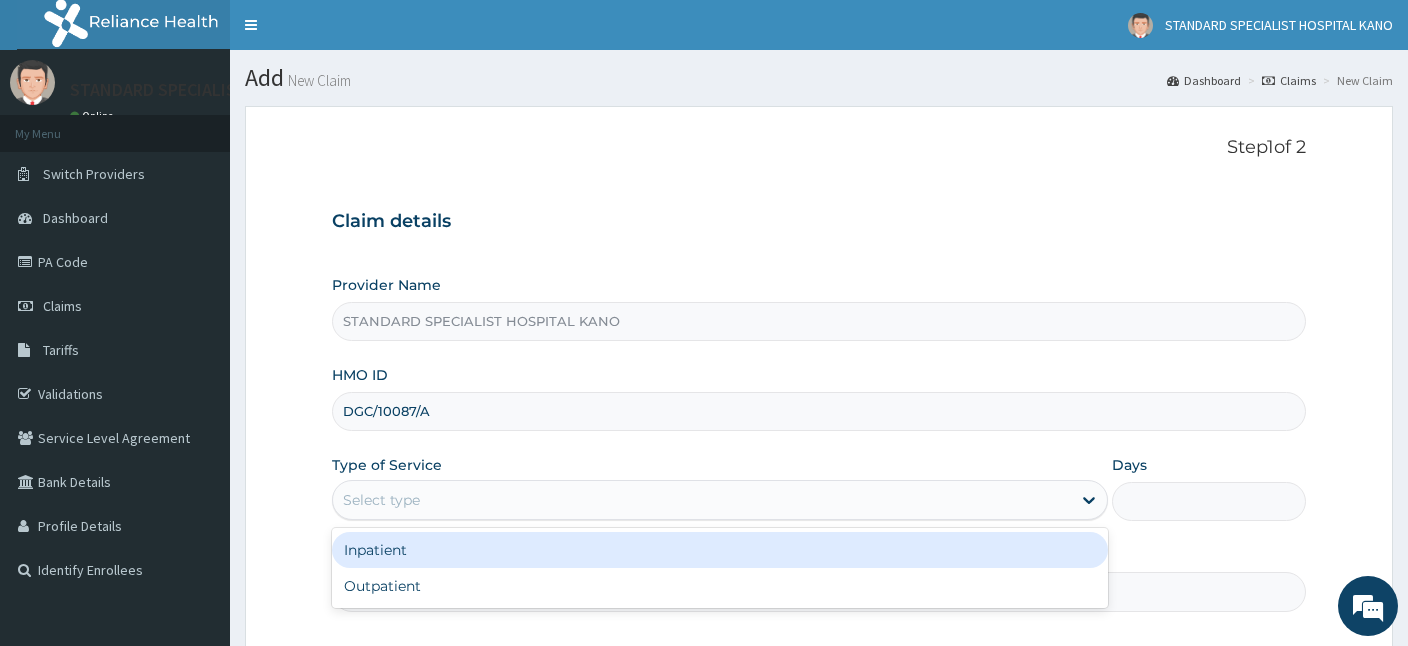 click on "Select type" at bounding box center (720, 500) 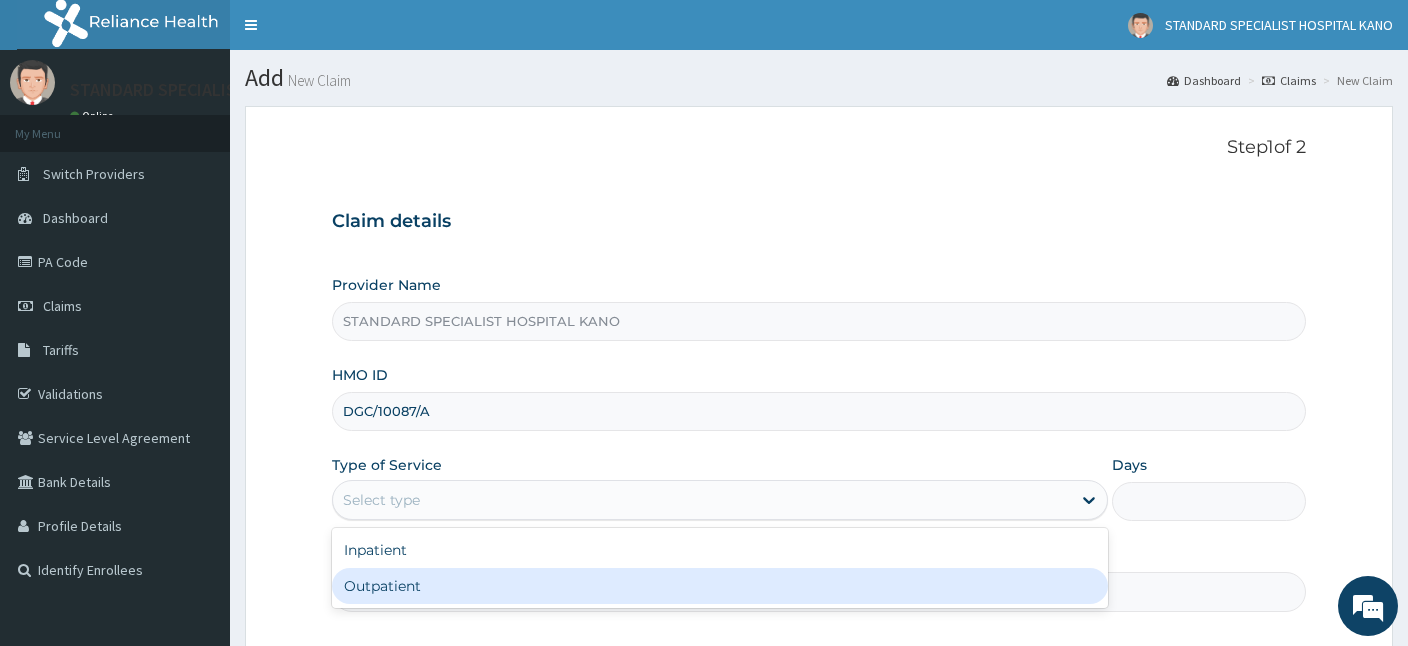 click on "Outpatient" at bounding box center [720, 586] 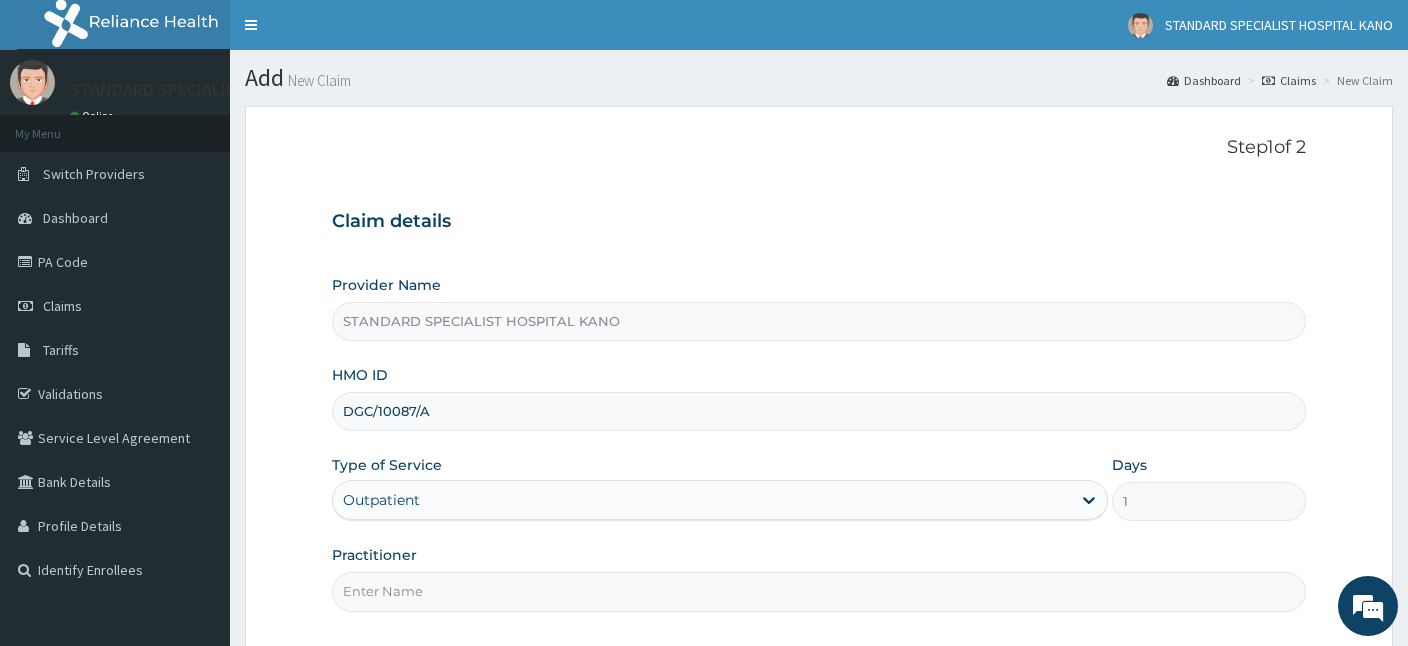 click on "Practitioner" at bounding box center [819, 591] 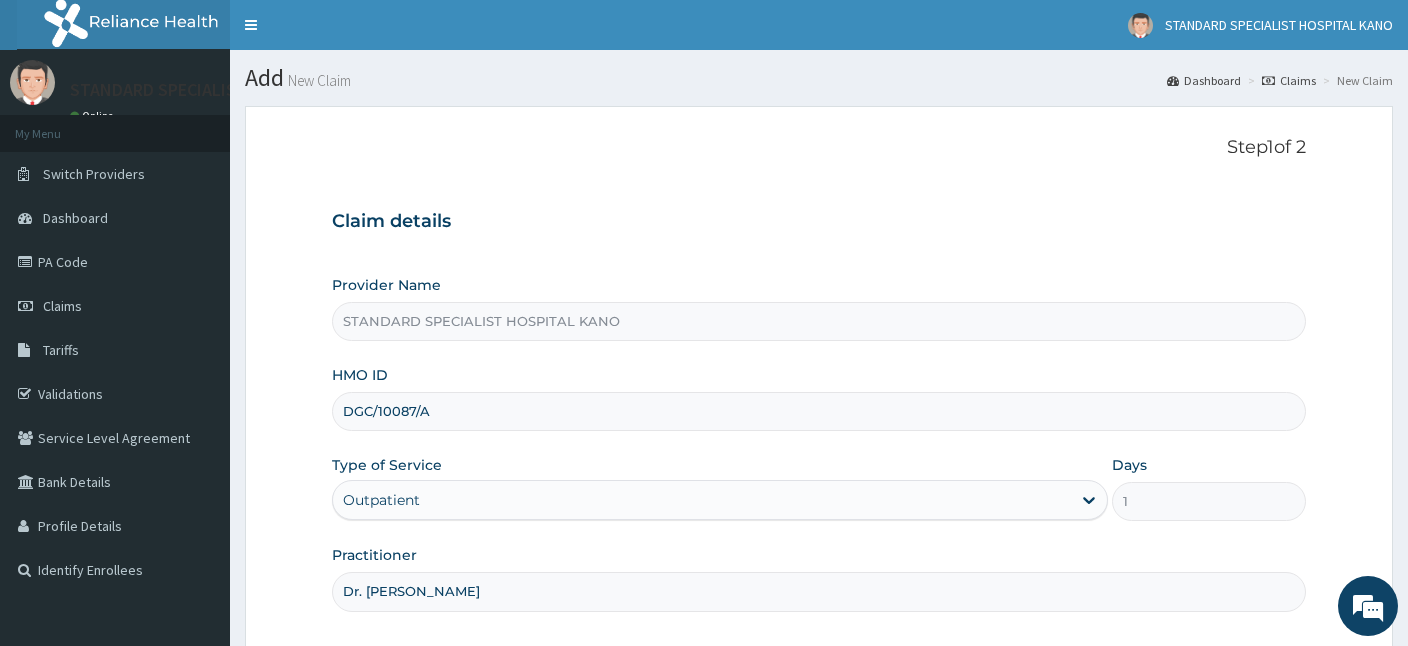 type on "Dr. Hamisu Abdullahi" 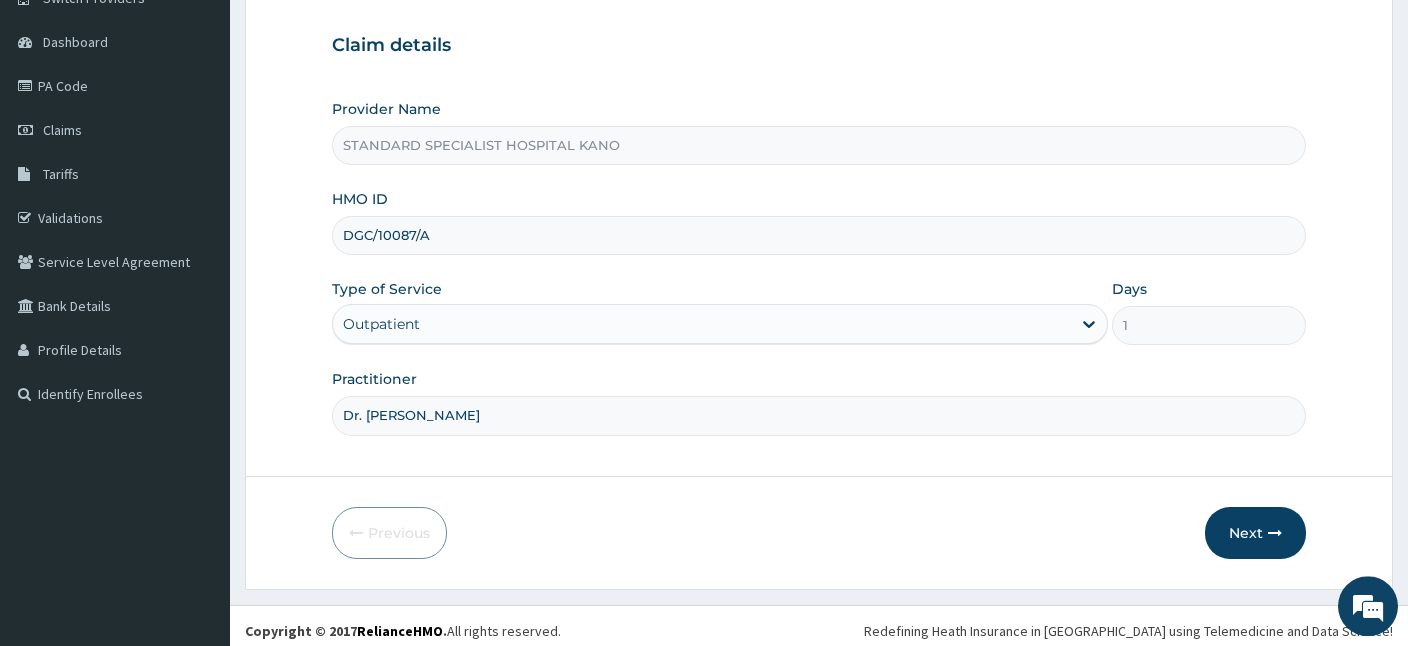 scroll, scrollTop: 184, scrollLeft: 0, axis: vertical 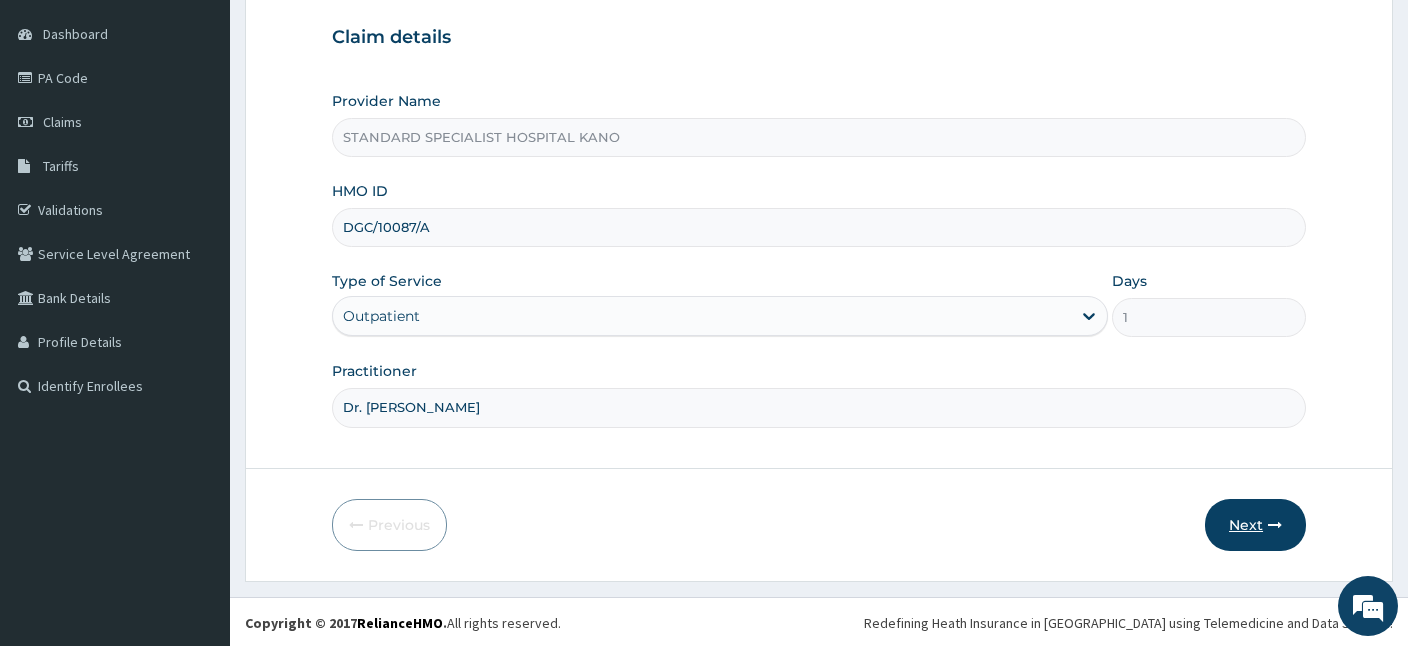 click on "Next" at bounding box center [1255, 525] 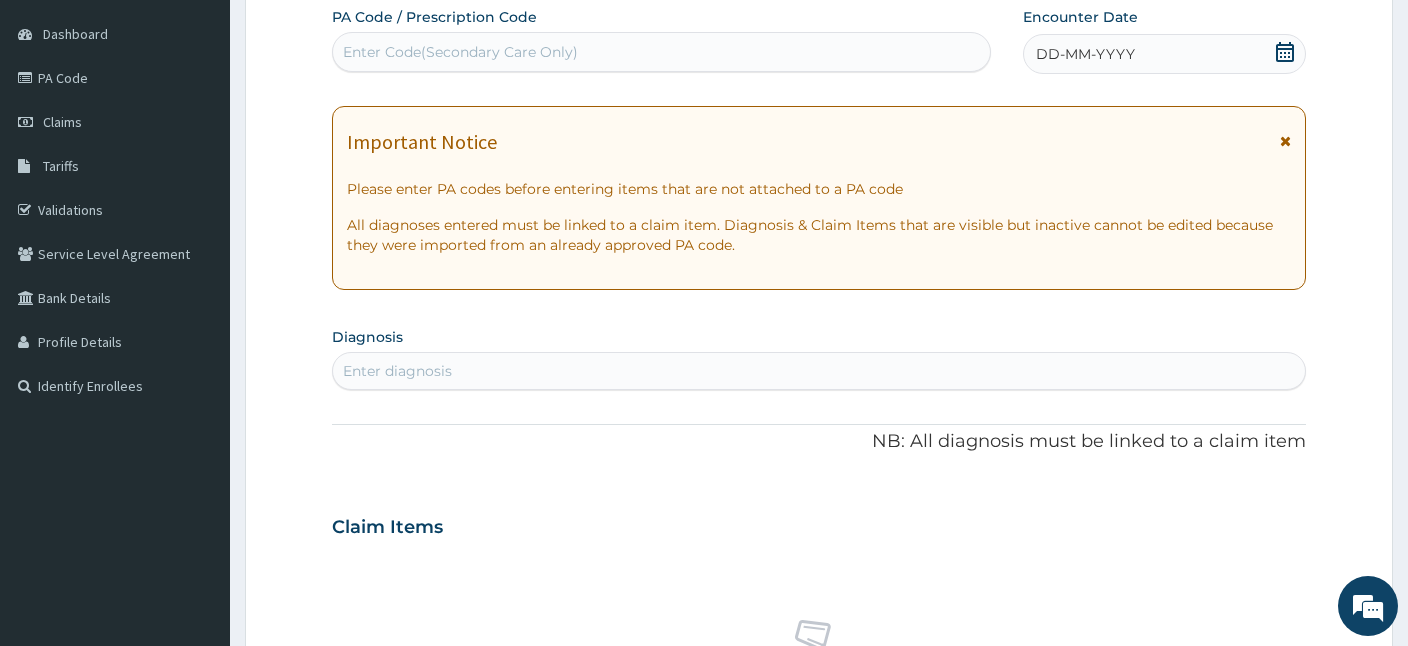click on "Enter Code(Secondary Care Only)" at bounding box center (460, 52) 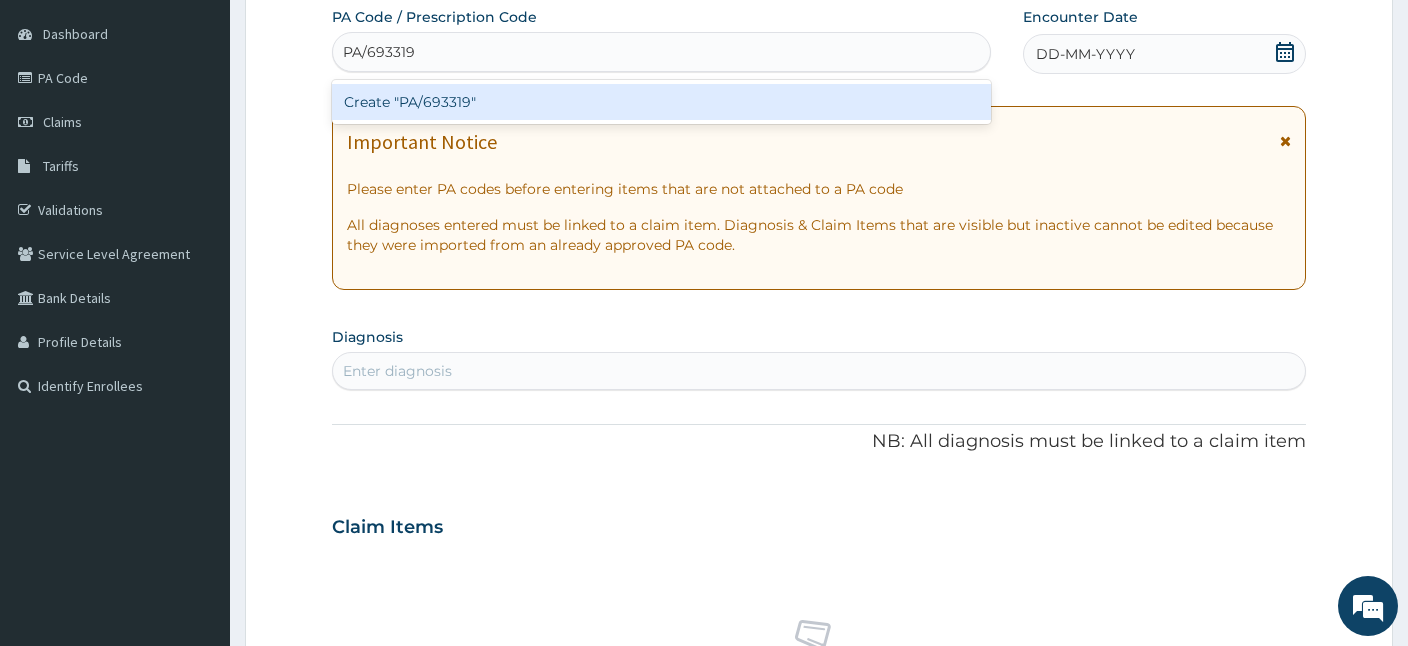 click on "Create "PA/693319"" at bounding box center (661, 102) 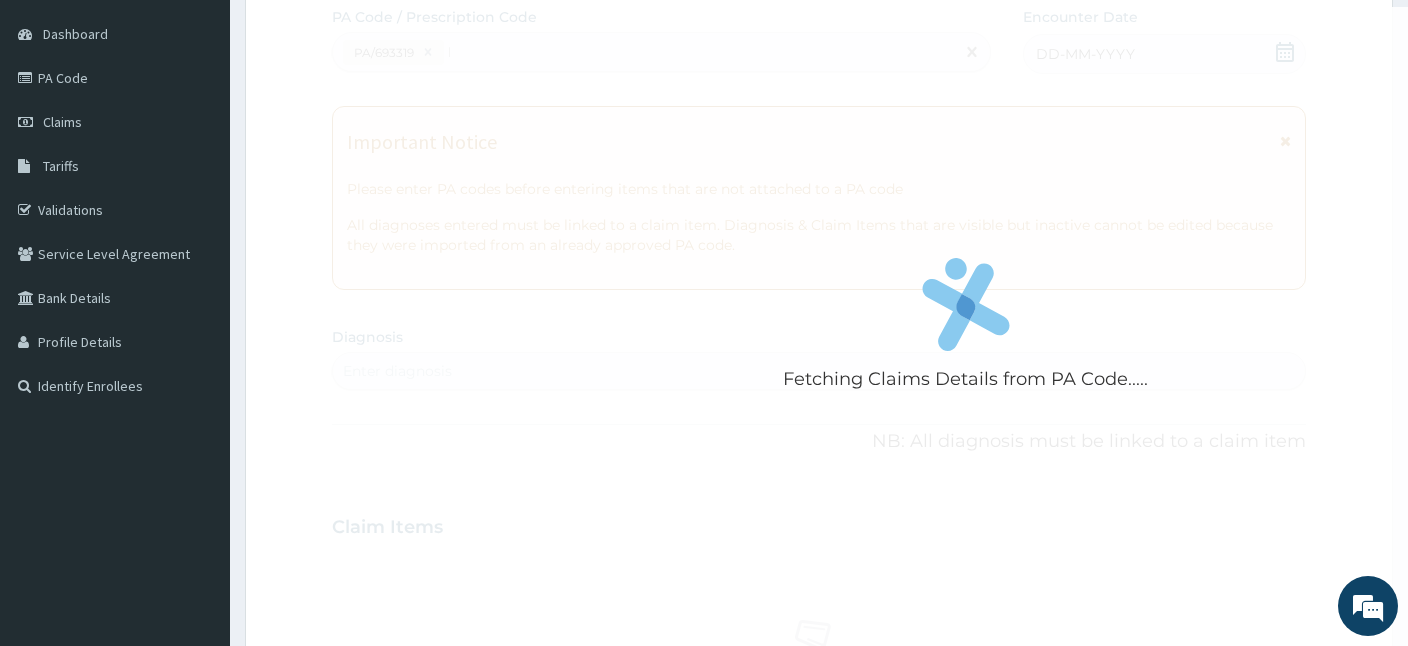 type 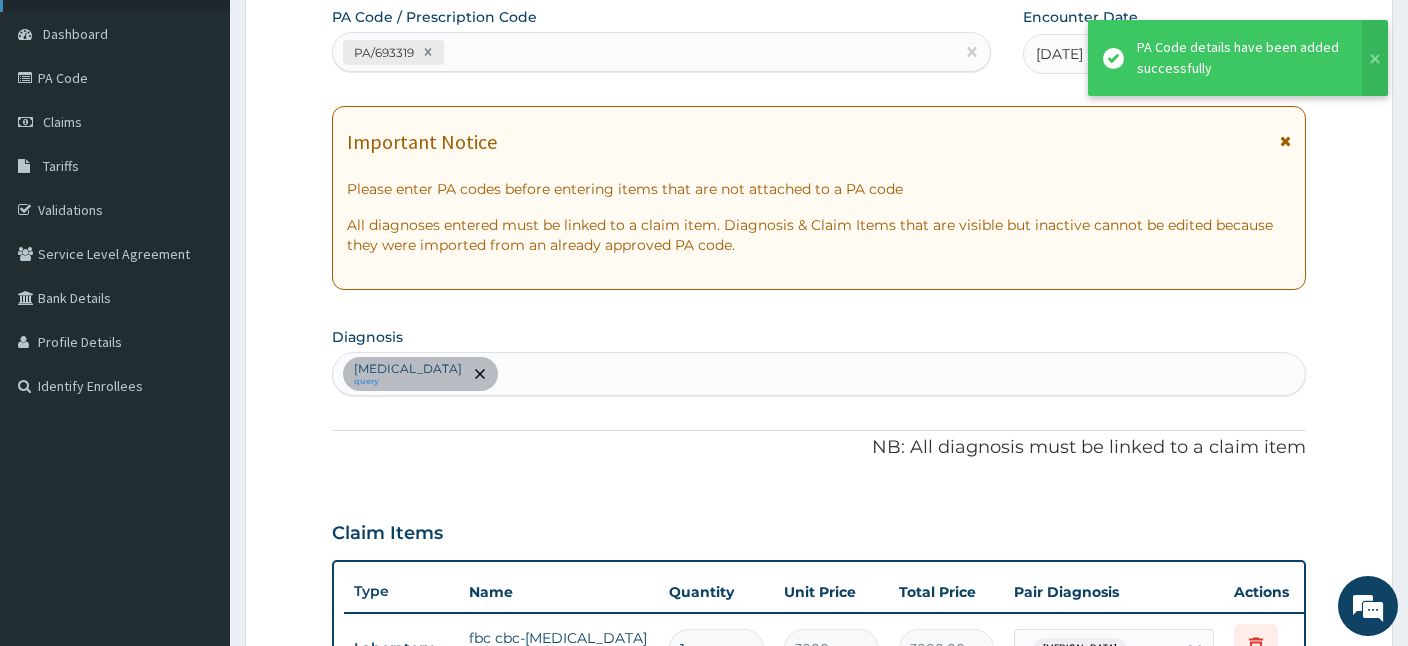 scroll, scrollTop: 512, scrollLeft: 0, axis: vertical 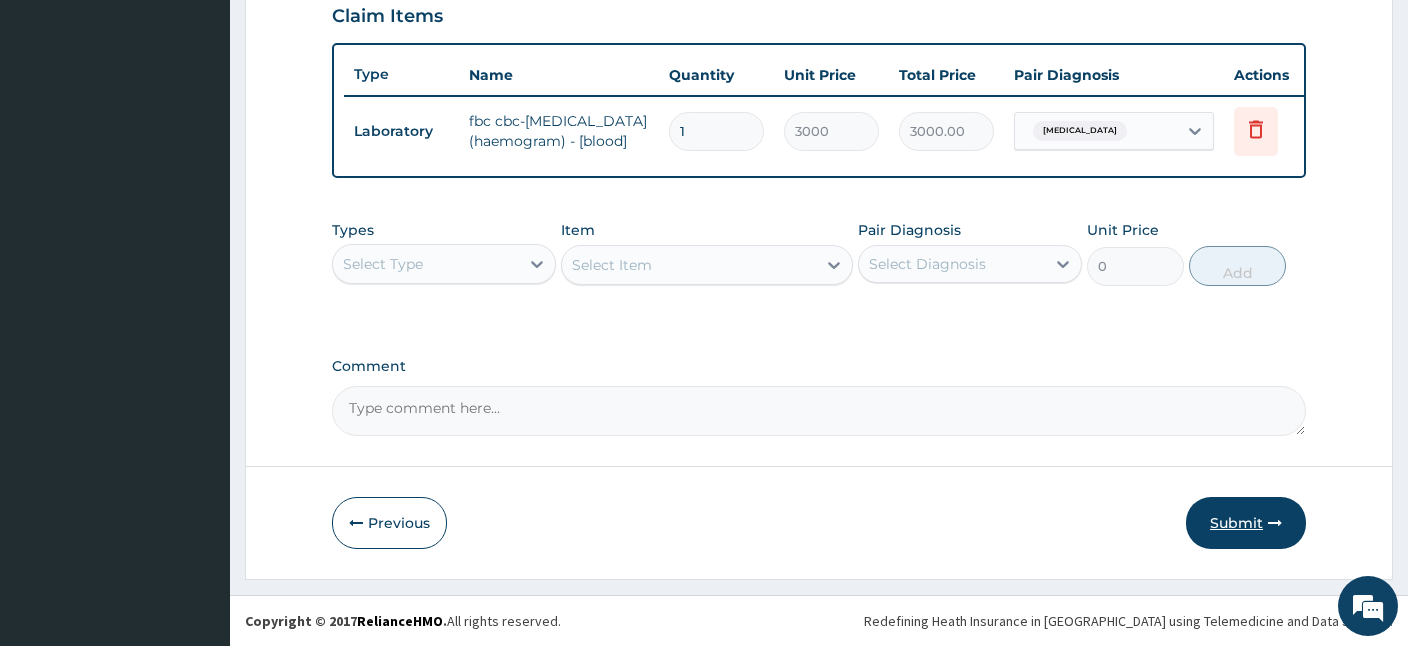 click on "Submit" at bounding box center (1246, 523) 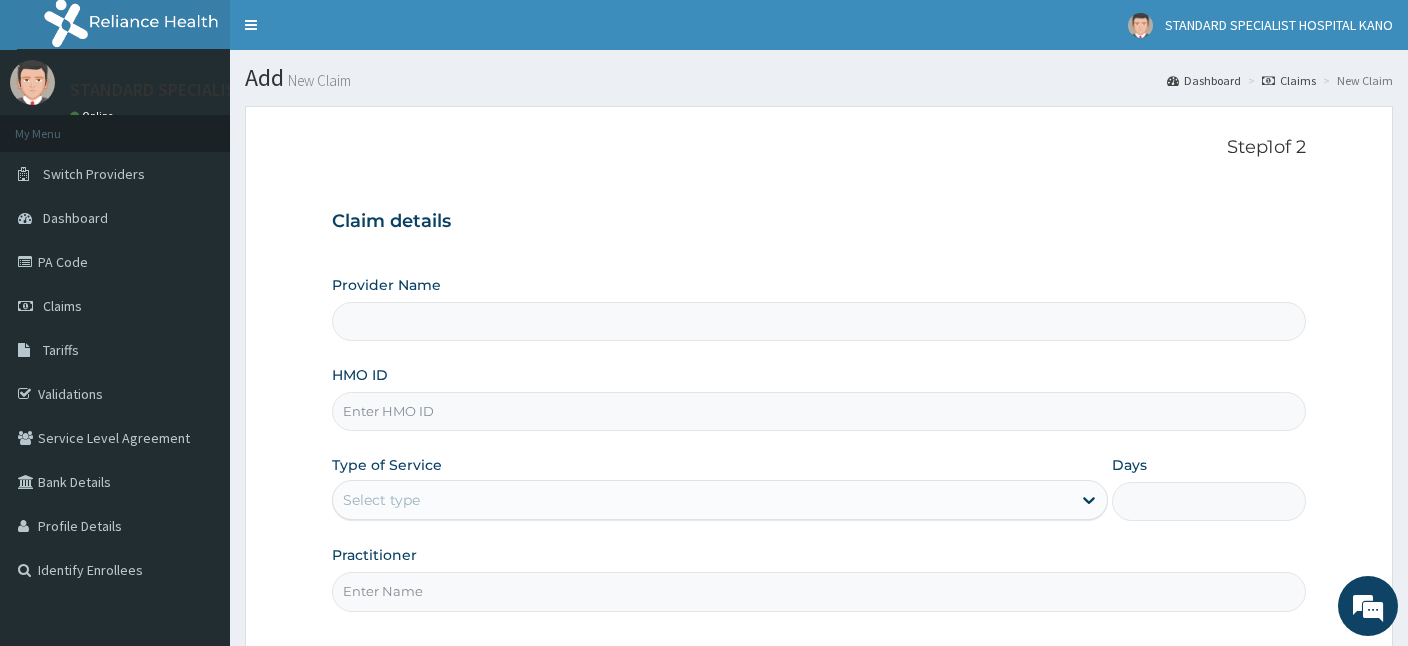 click on "HMO ID" at bounding box center (819, 411) 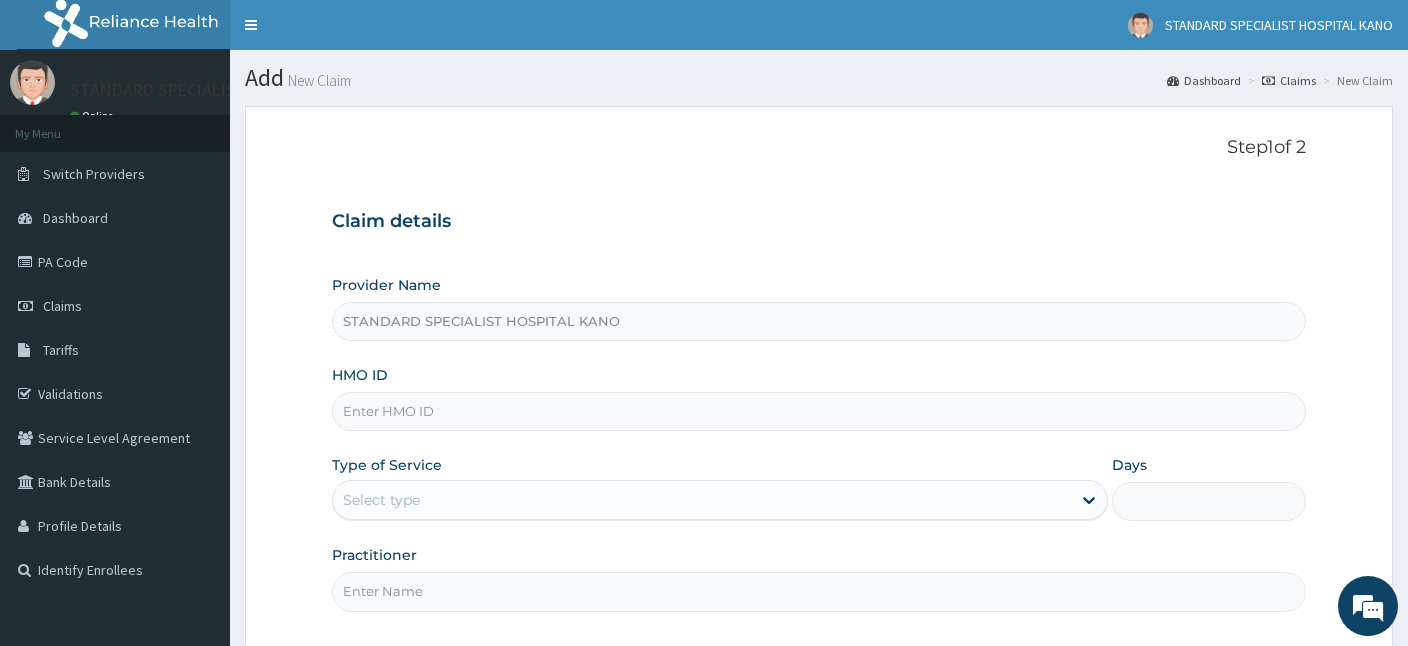 scroll, scrollTop: 0, scrollLeft: 0, axis: both 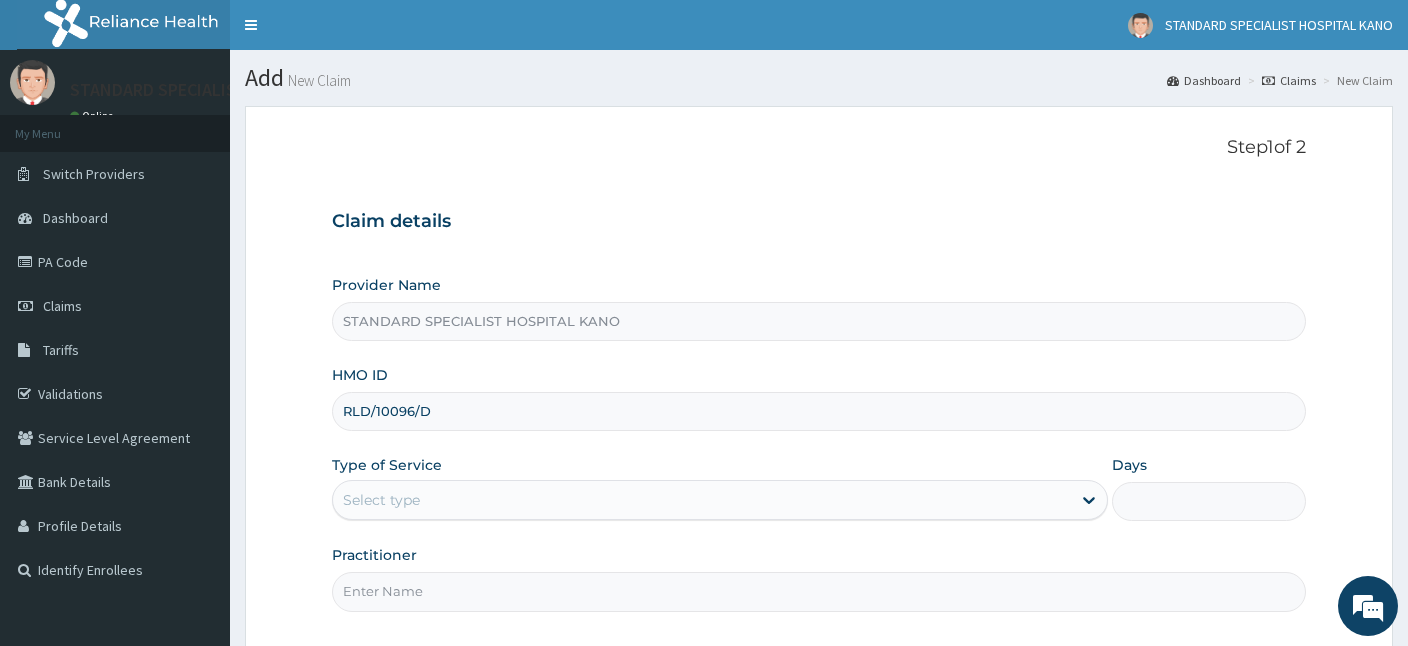 type on "RLD/10096/D" 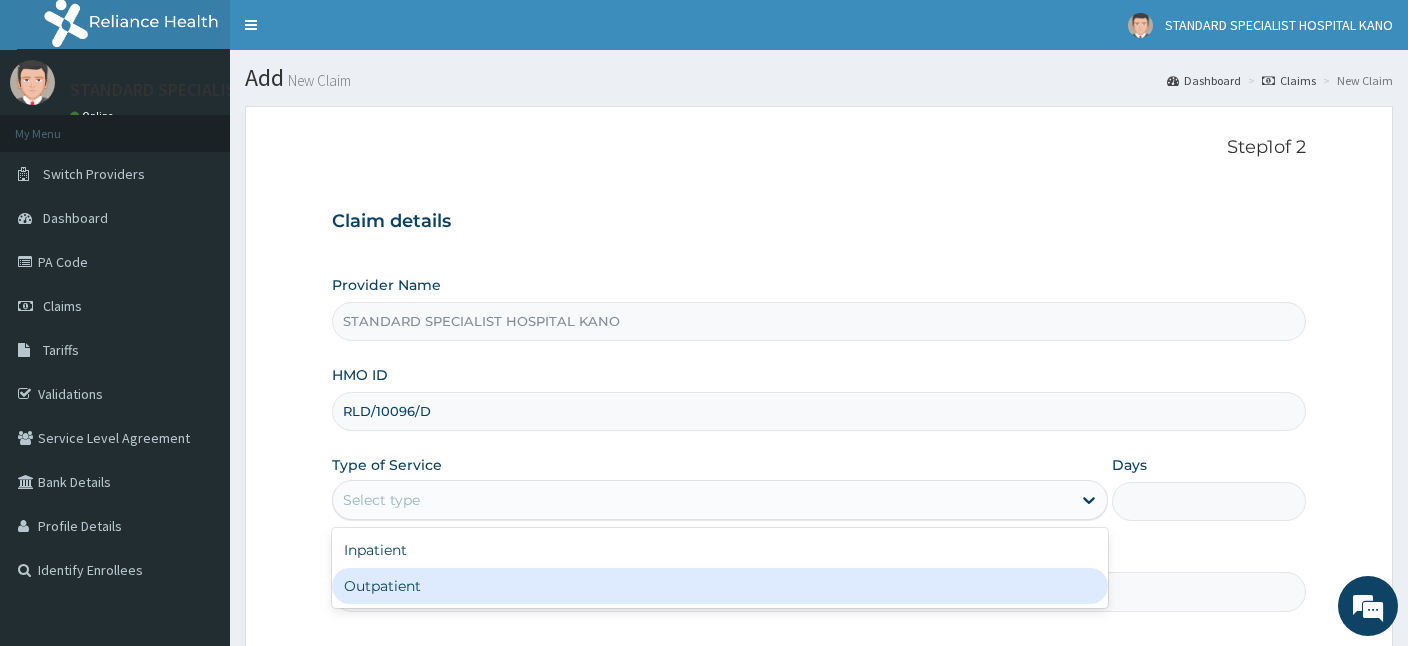click on "Outpatient" at bounding box center (720, 586) 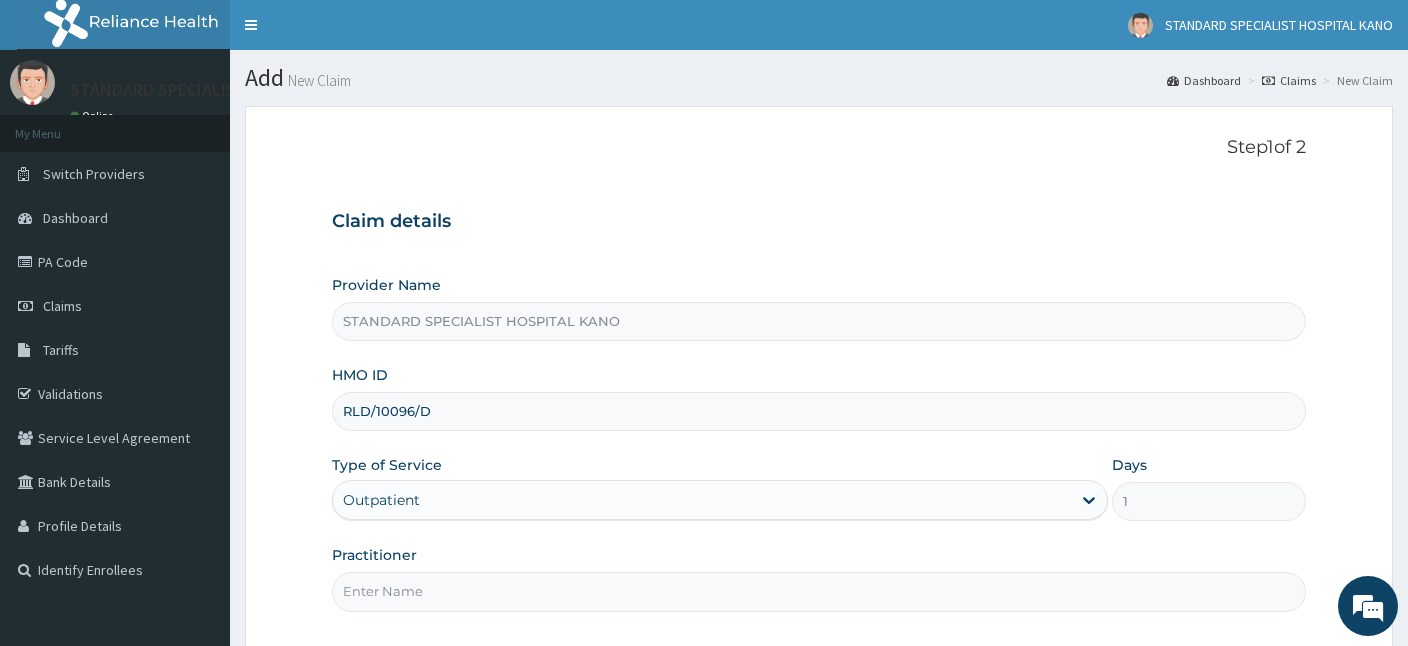 click on "Practitioner" at bounding box center [819, 591] 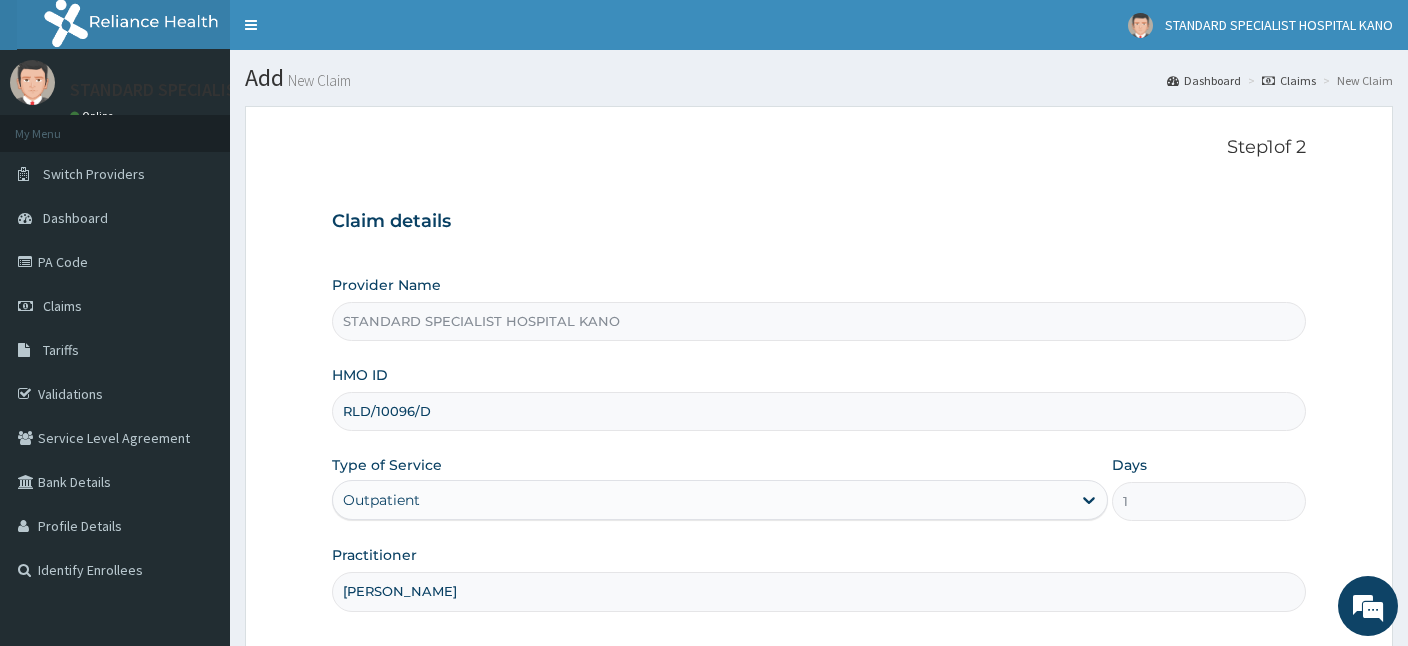 type on "[PERSON_NAME]" 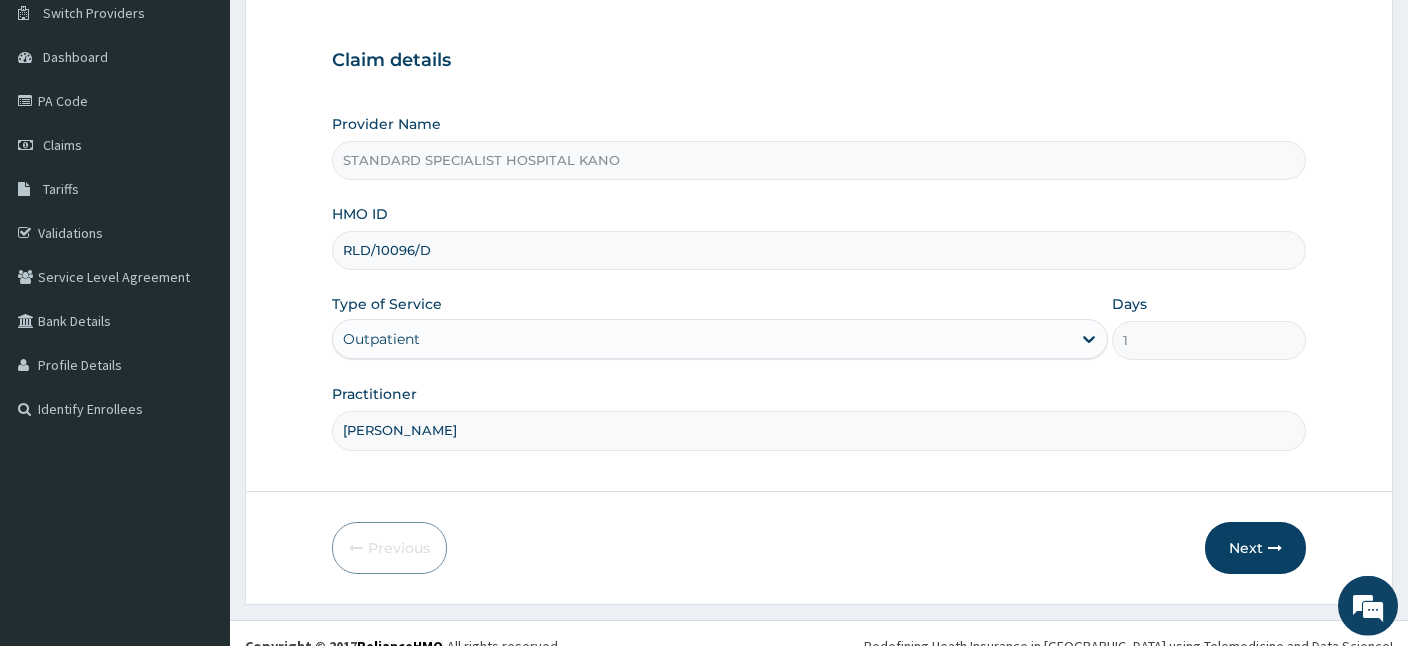 scroll, scrollTop: 184, scrollLeft: 0, axis: vertical 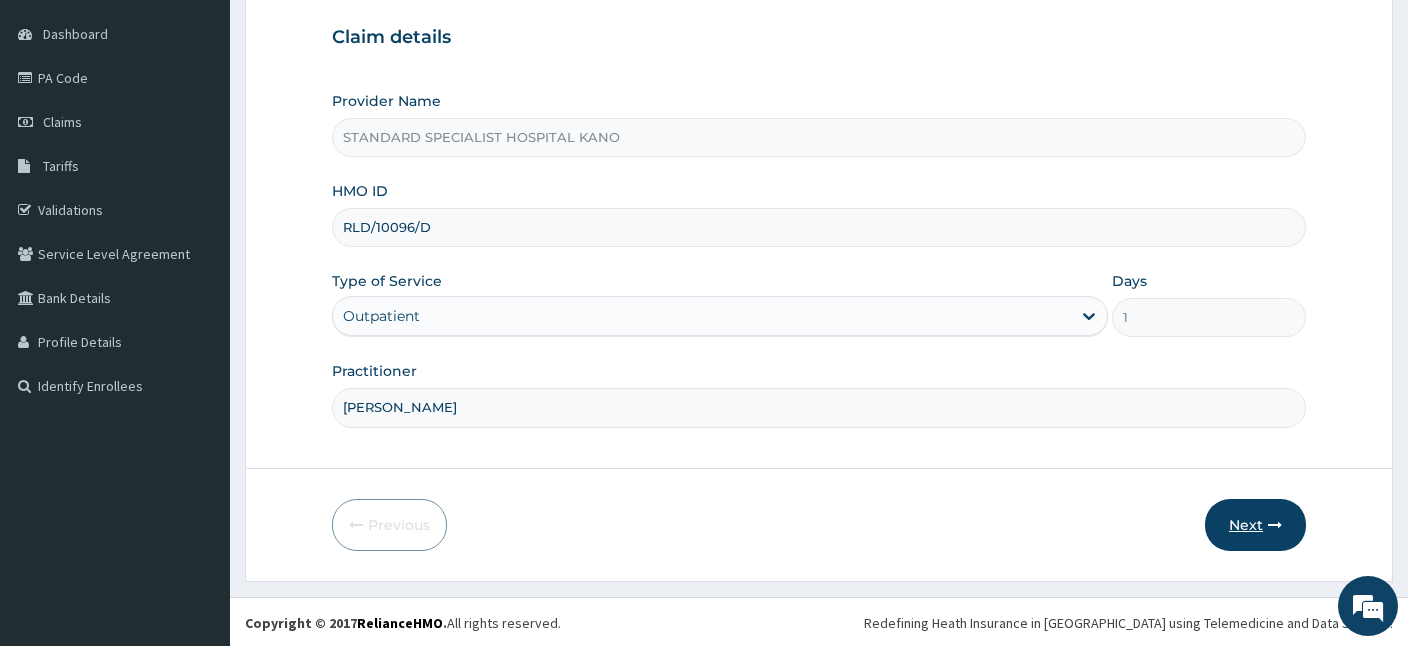 click on "Next" at bounding box center (1255, 525) 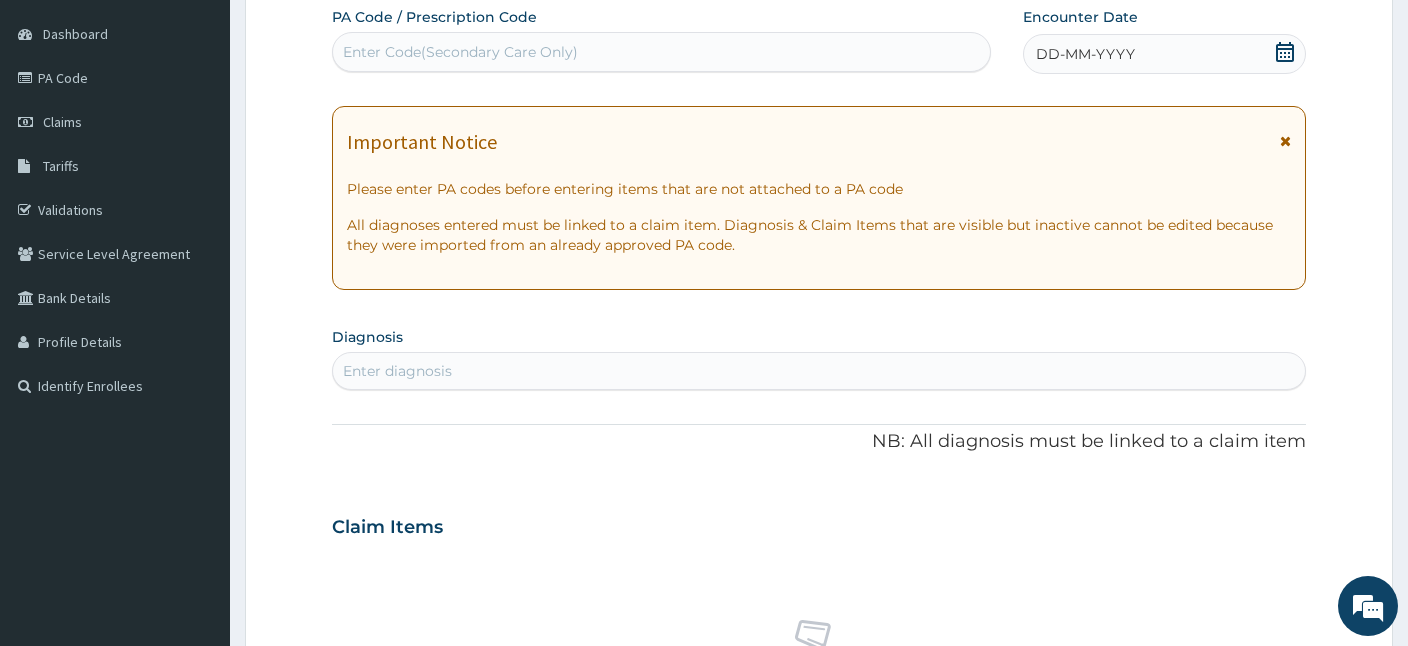 click on "Enter Code(Secondary Care Only)" at bounding box center (460, 52) 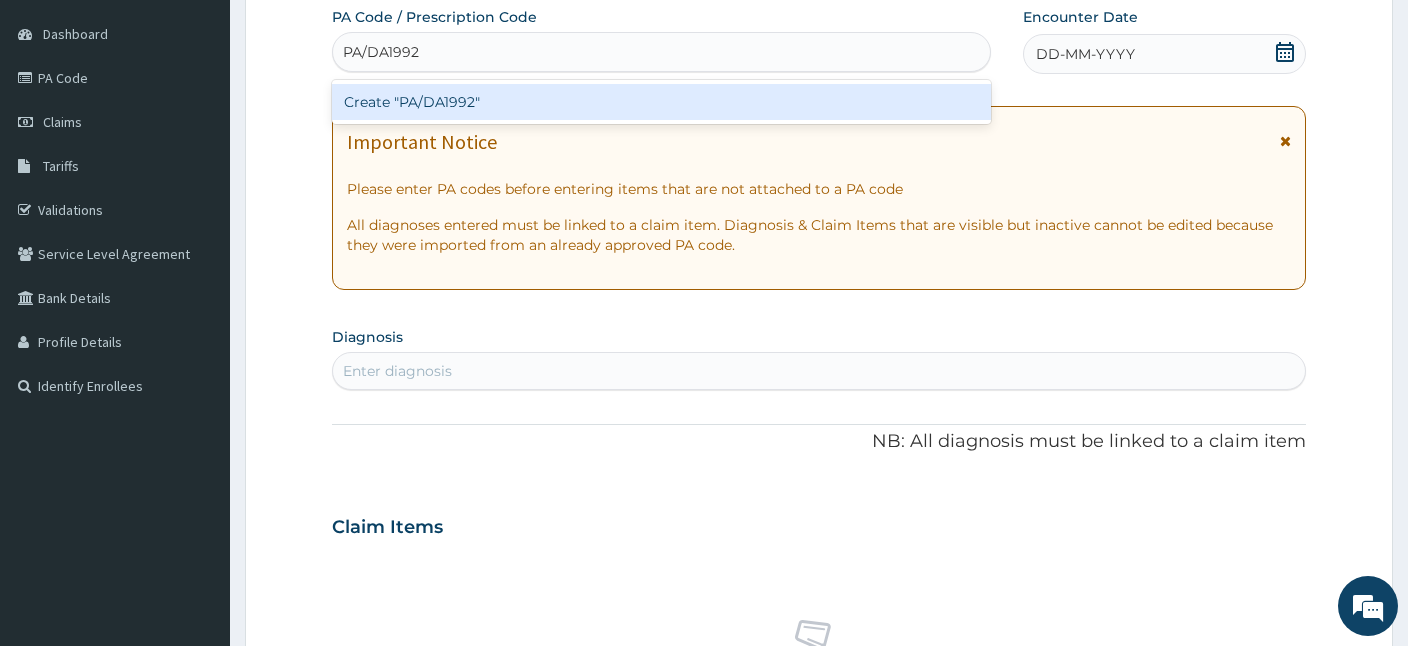 click on "Create "PA/DA1992"" at bounding box center (661, 102) 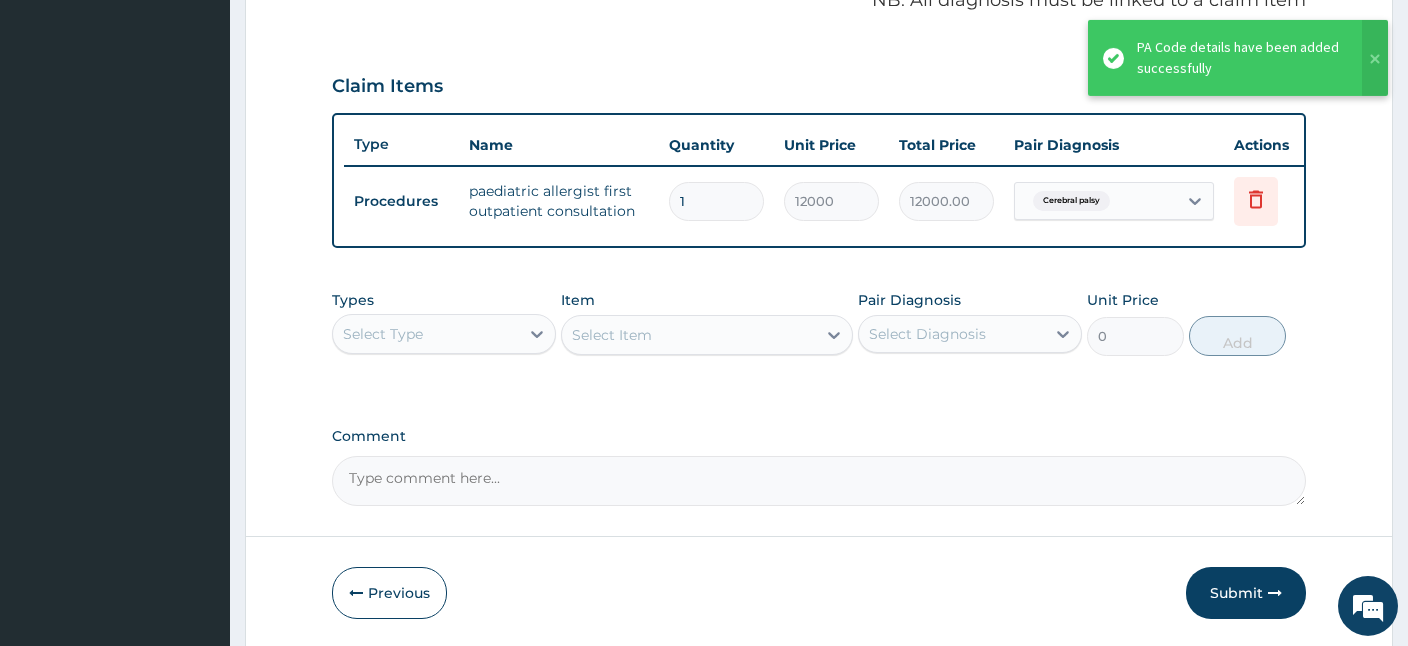 scroll, scrollTop: 697, scrollLeft: 0, axis: vertical 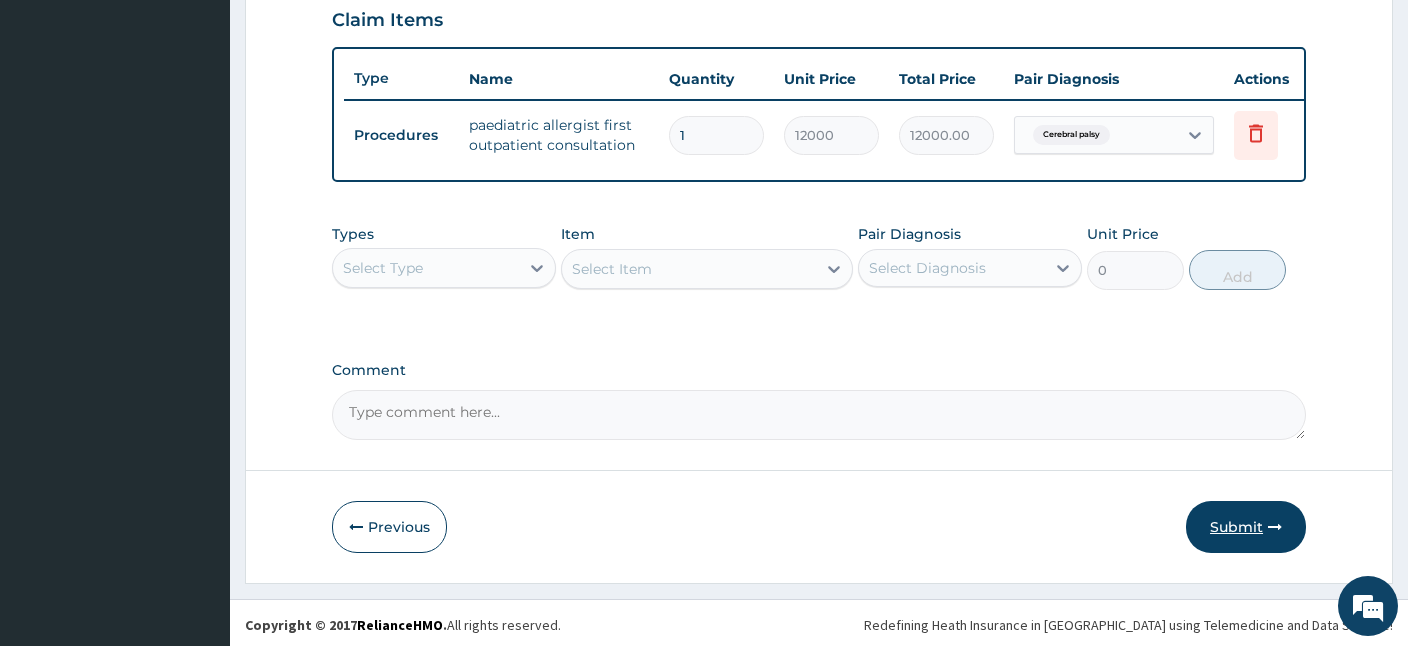 click on "Submit" at bounding box center [1246, 527] 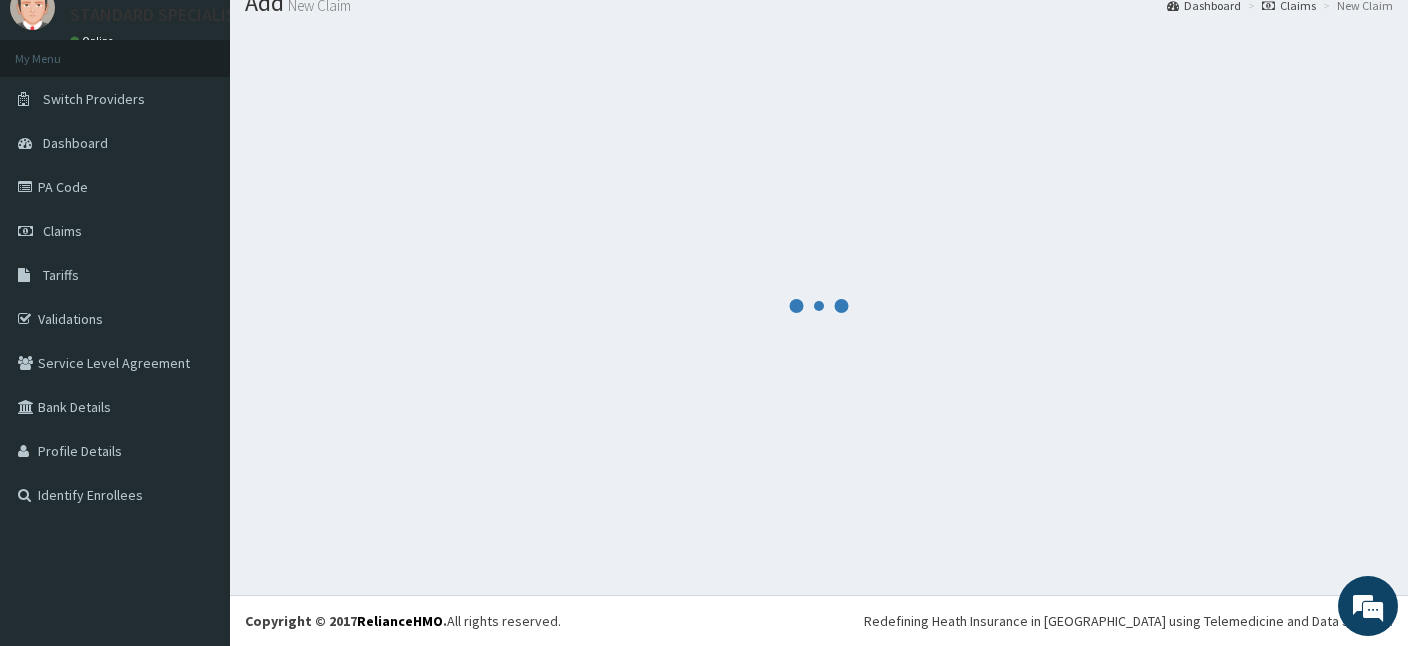 scroll, scrollTop: 75, scrollLeft: 0, axis: vertical 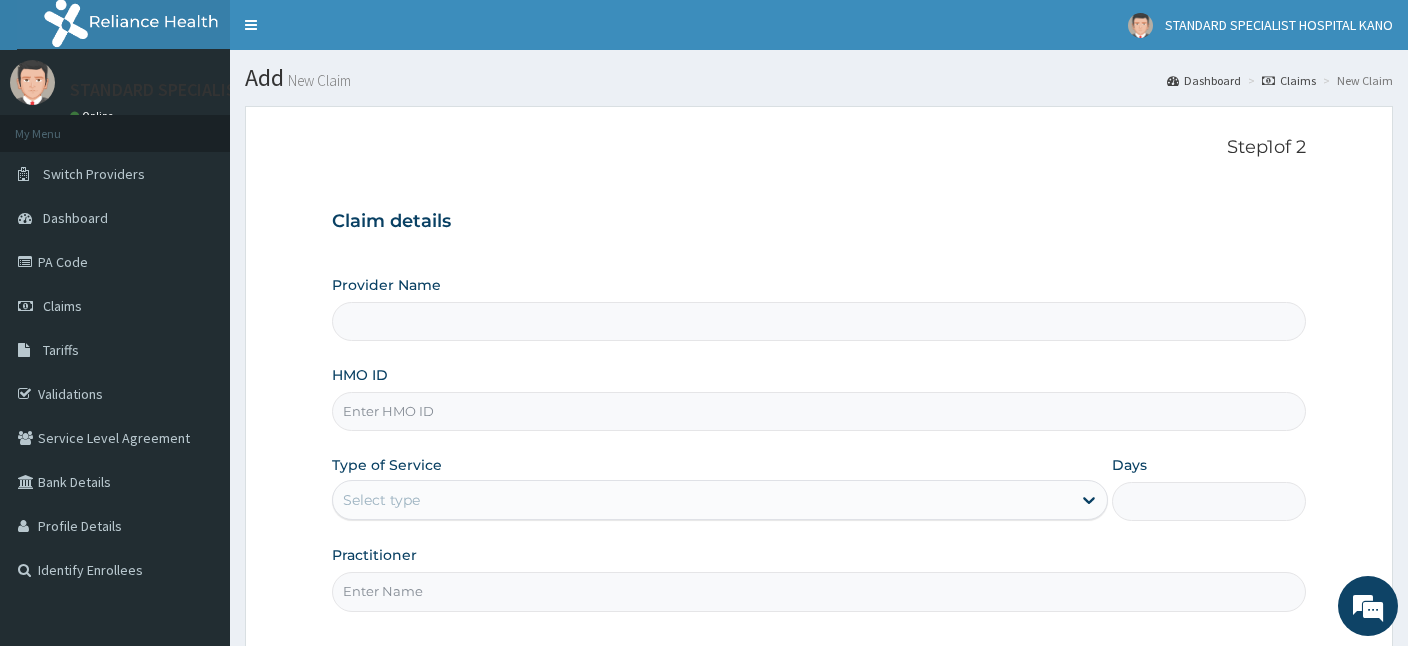 click on "HMO ID" at bounding box center (819, 411) 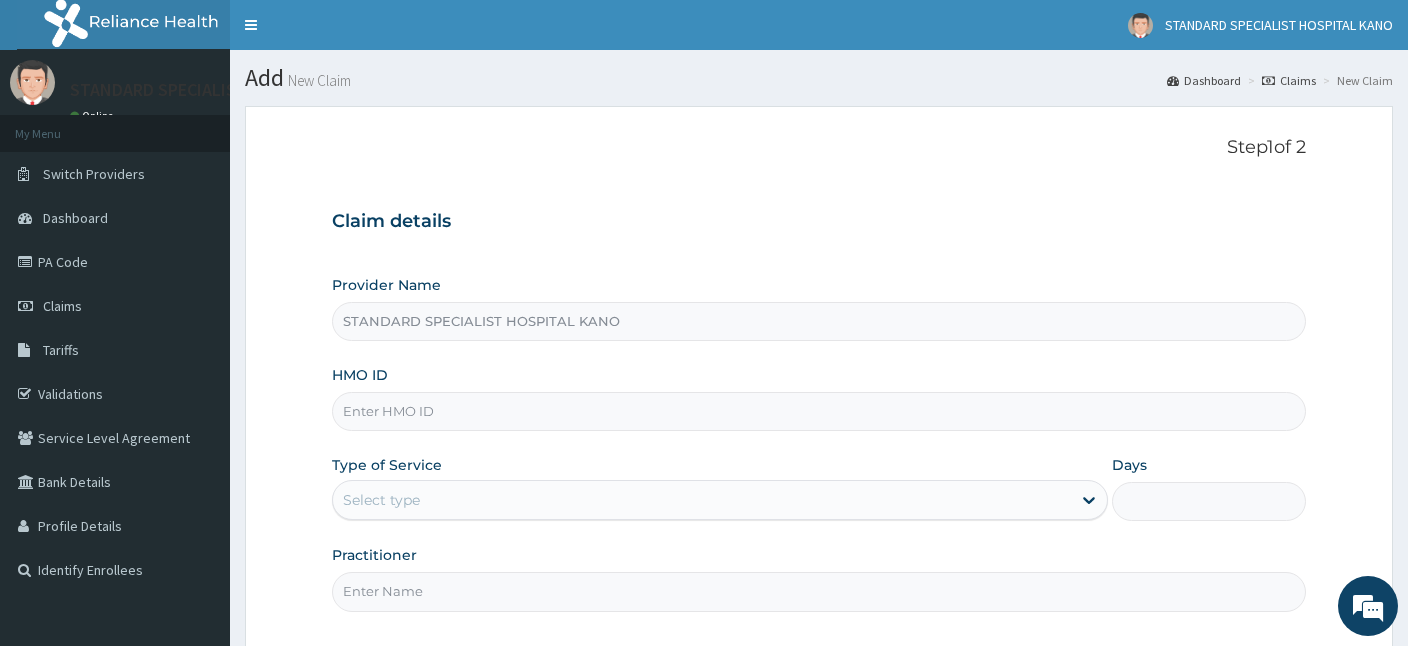 paste on "RLD/10096/B" 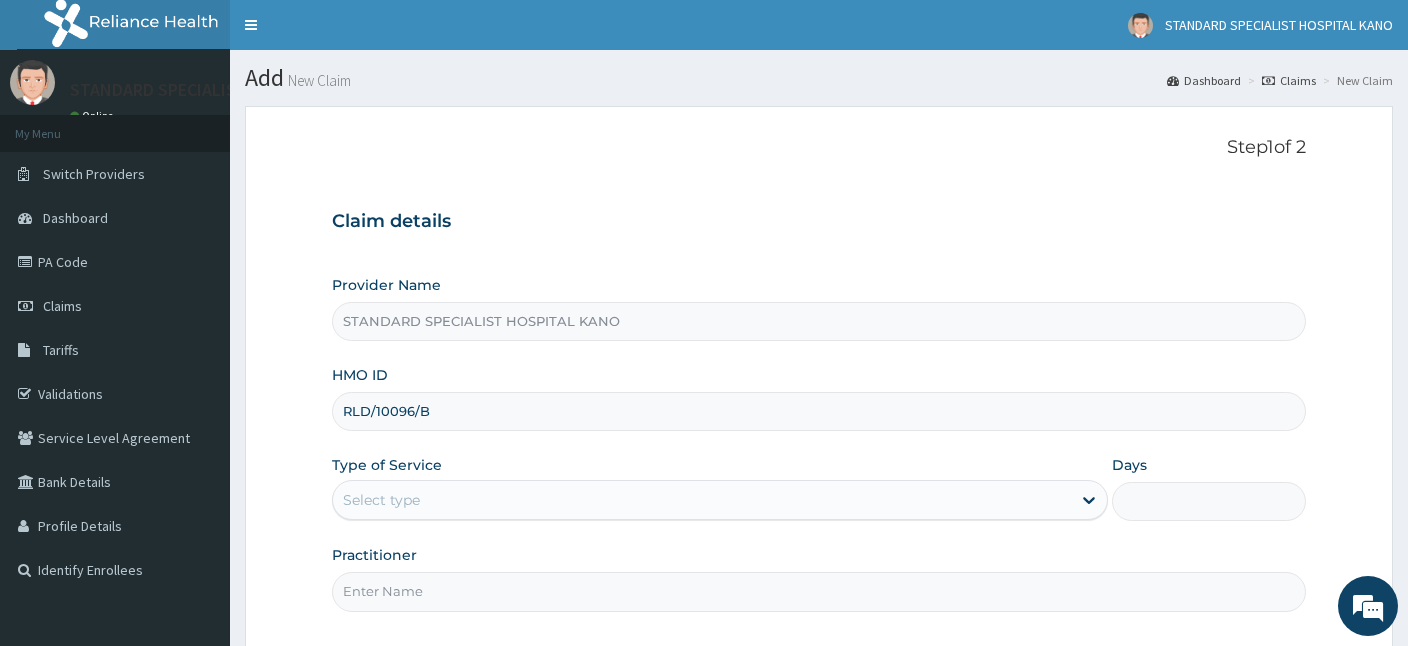 type on "RLD/10096/B" 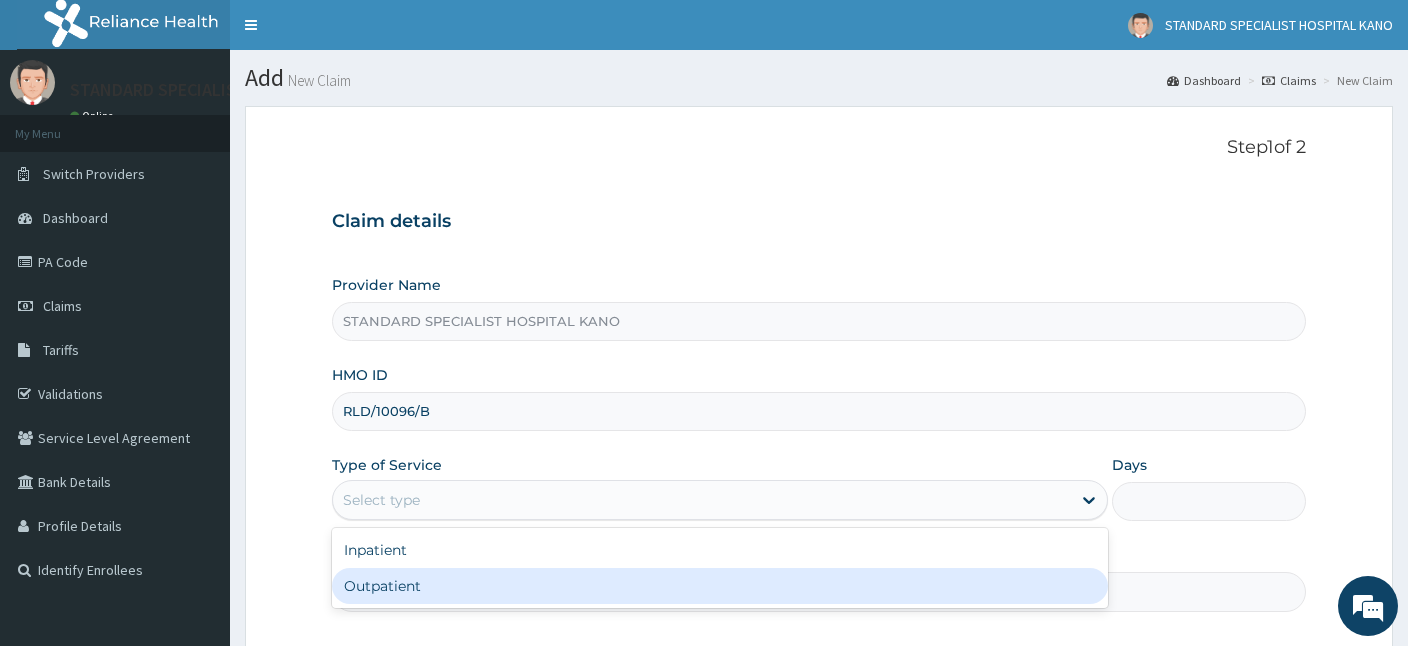 click on "Outpatient" at bounding box center [720, 586] 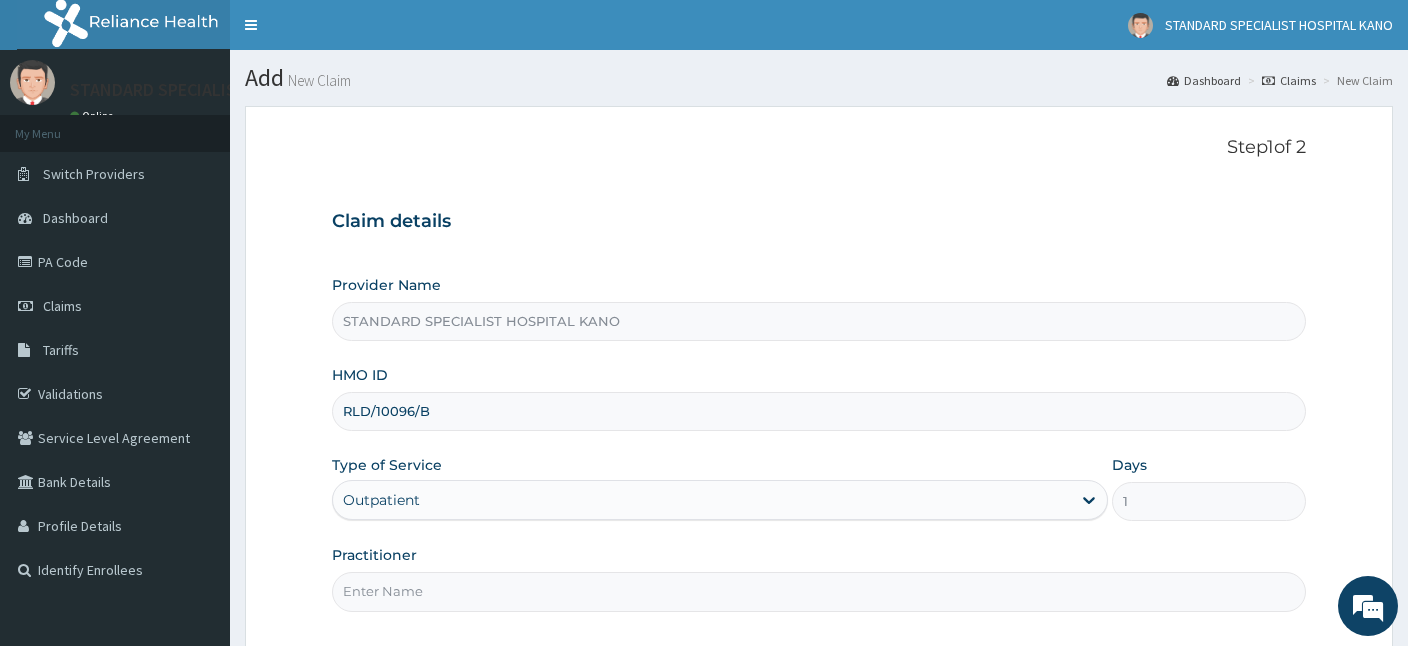 click on "Practitioner" at bounding box center (819, 591) 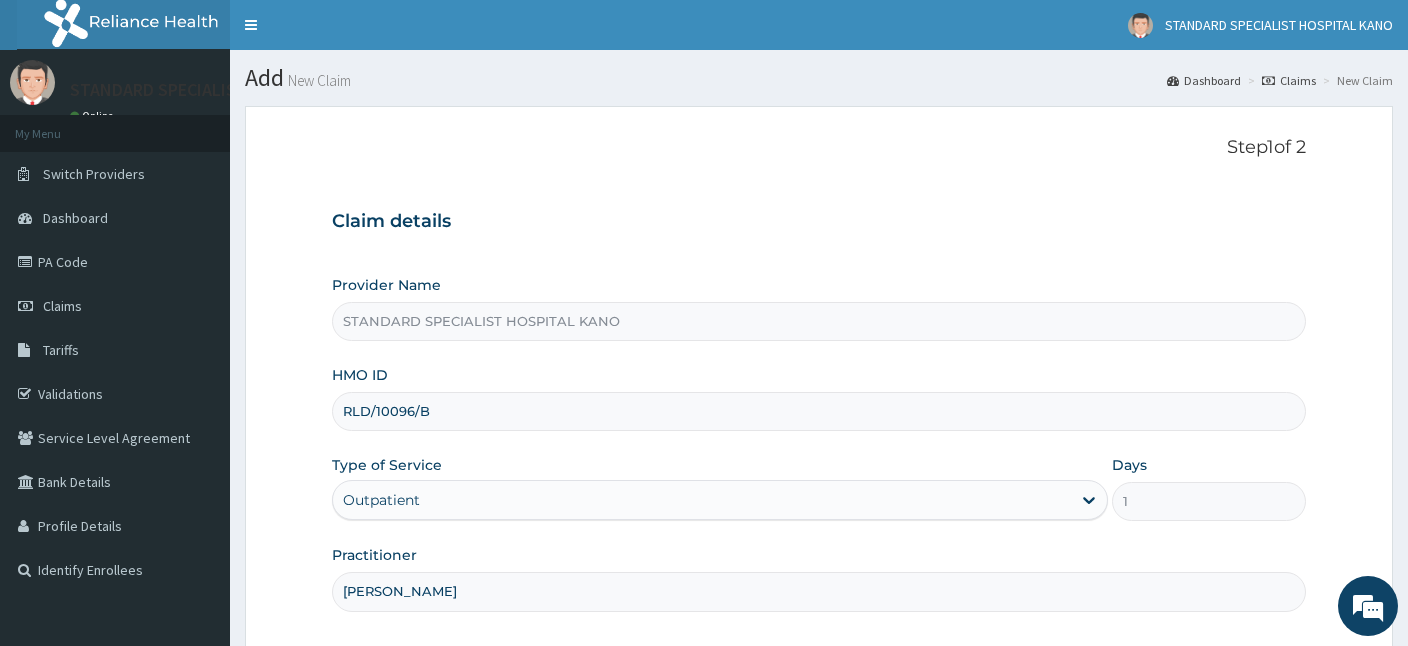 type on "[PERSON_NAME]" 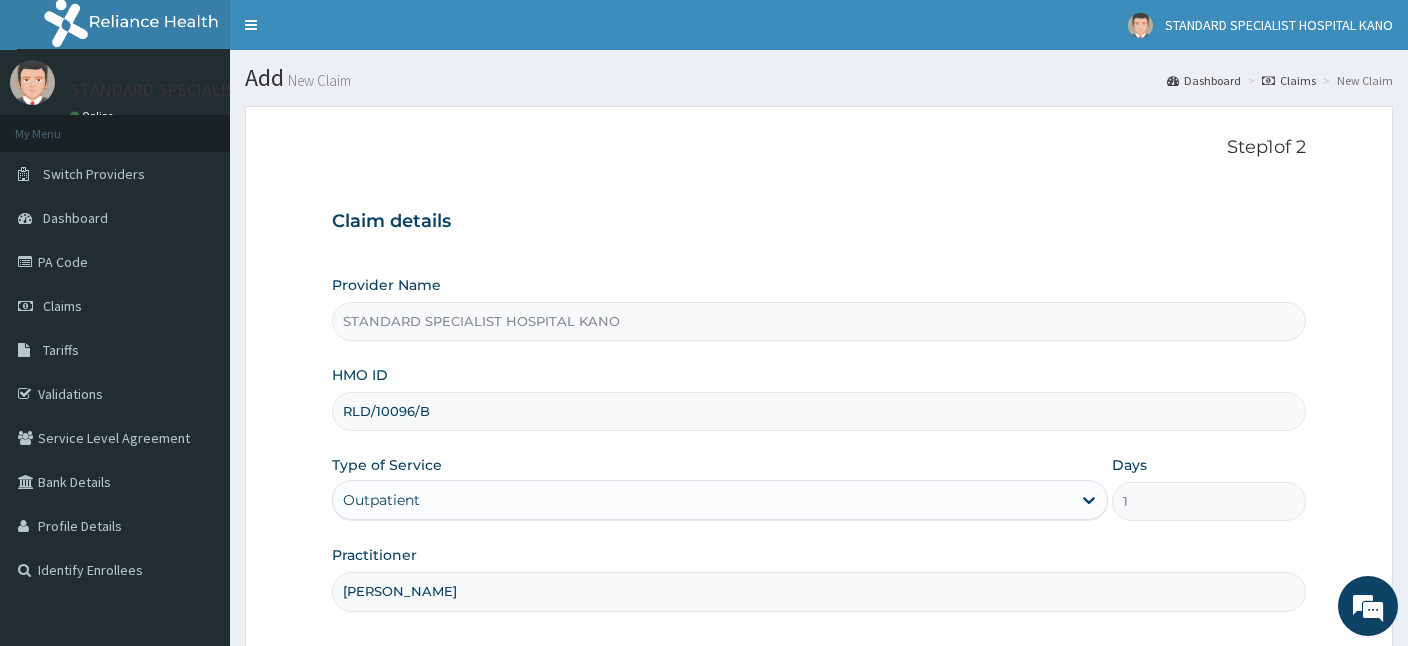 scroll, scrollTop: 184, scrollLeft: 0, axis: vertical 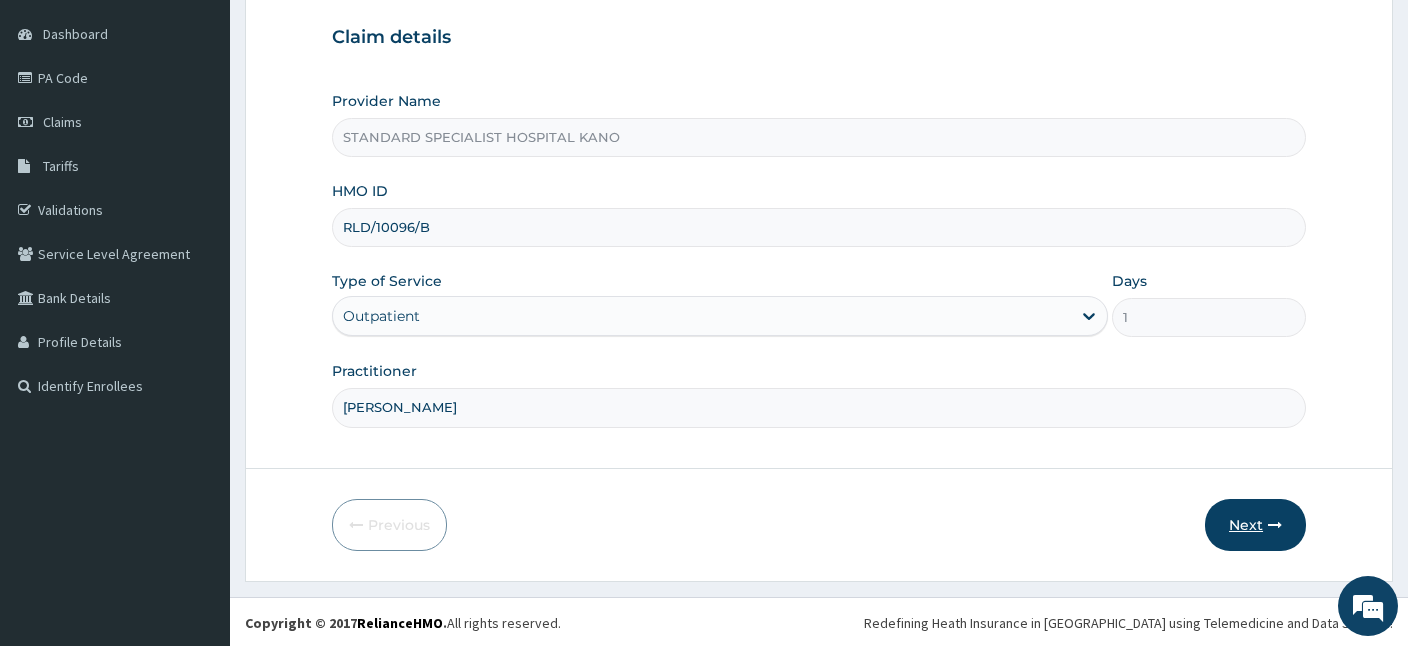 click on "Next" at bounding box center (1255, 525) 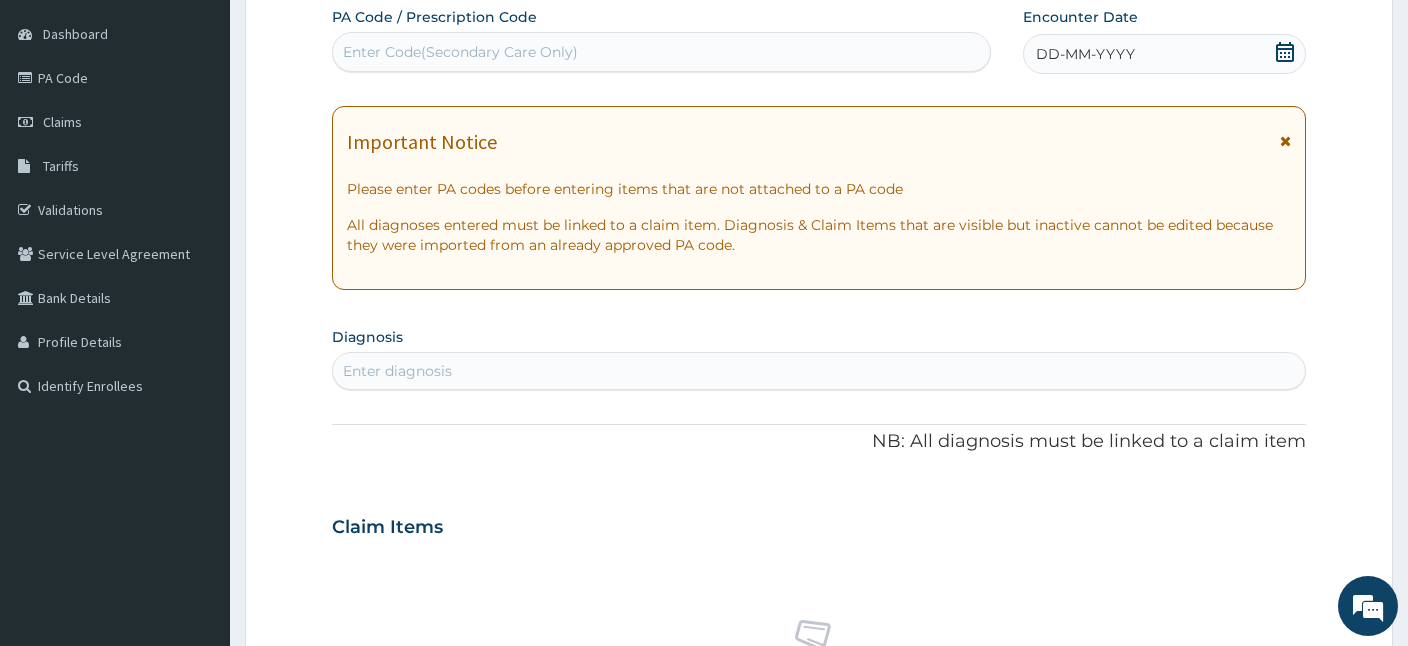 scroll, scrollTop: 0, scrollLeft: 0, axis: both 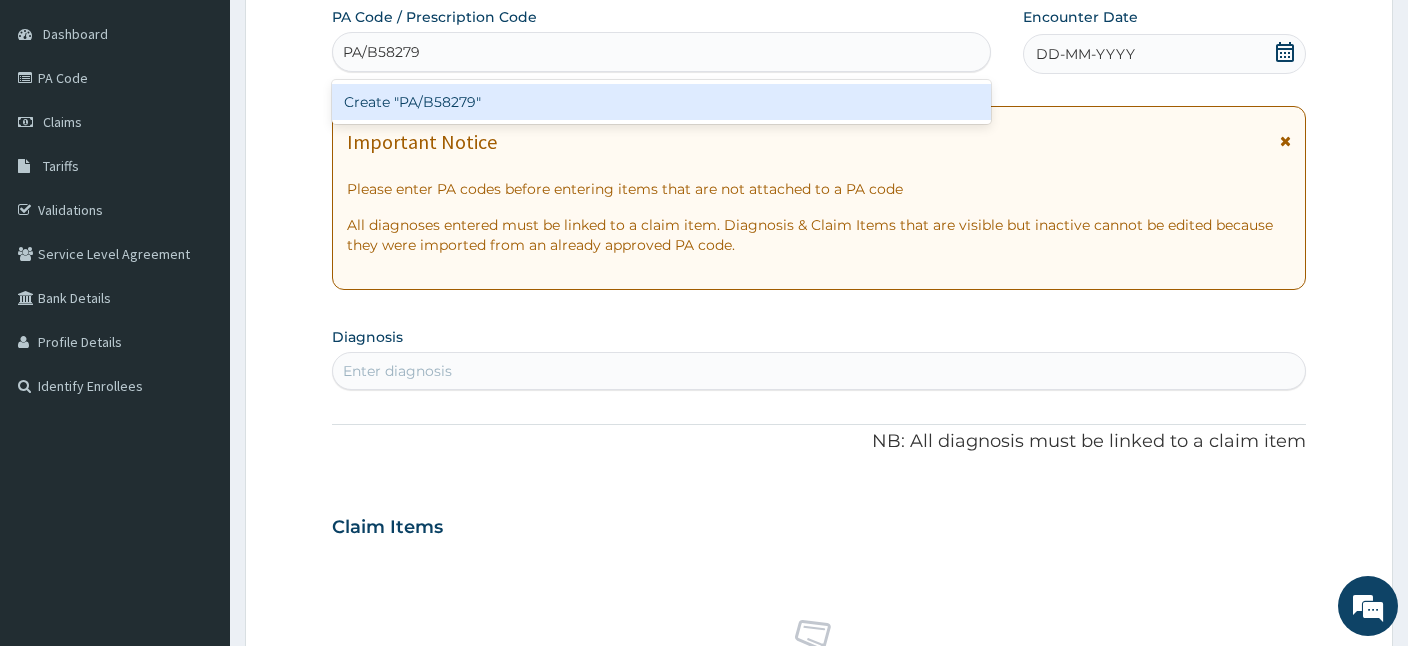 click on "Create "PA/B58279"" at bounding box center (661, 102) 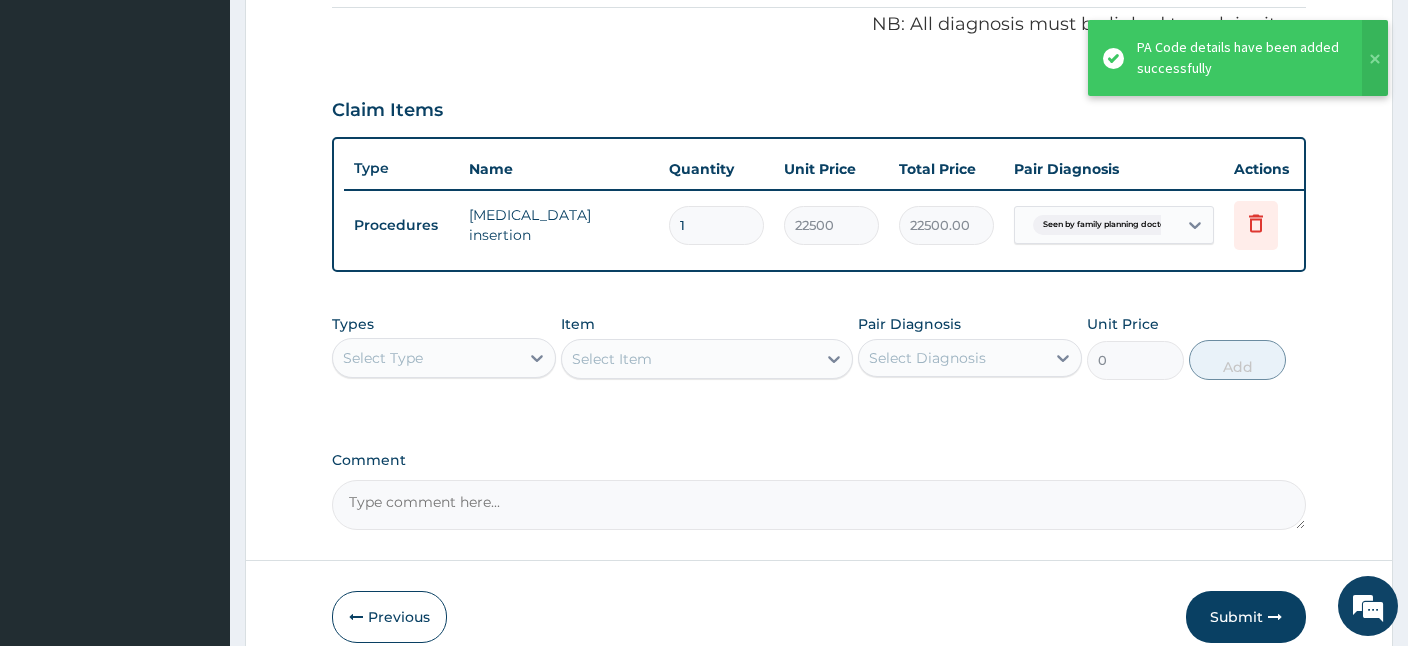 scroll, scrollTop: 697, scrollLeft: 0, axis: vertical 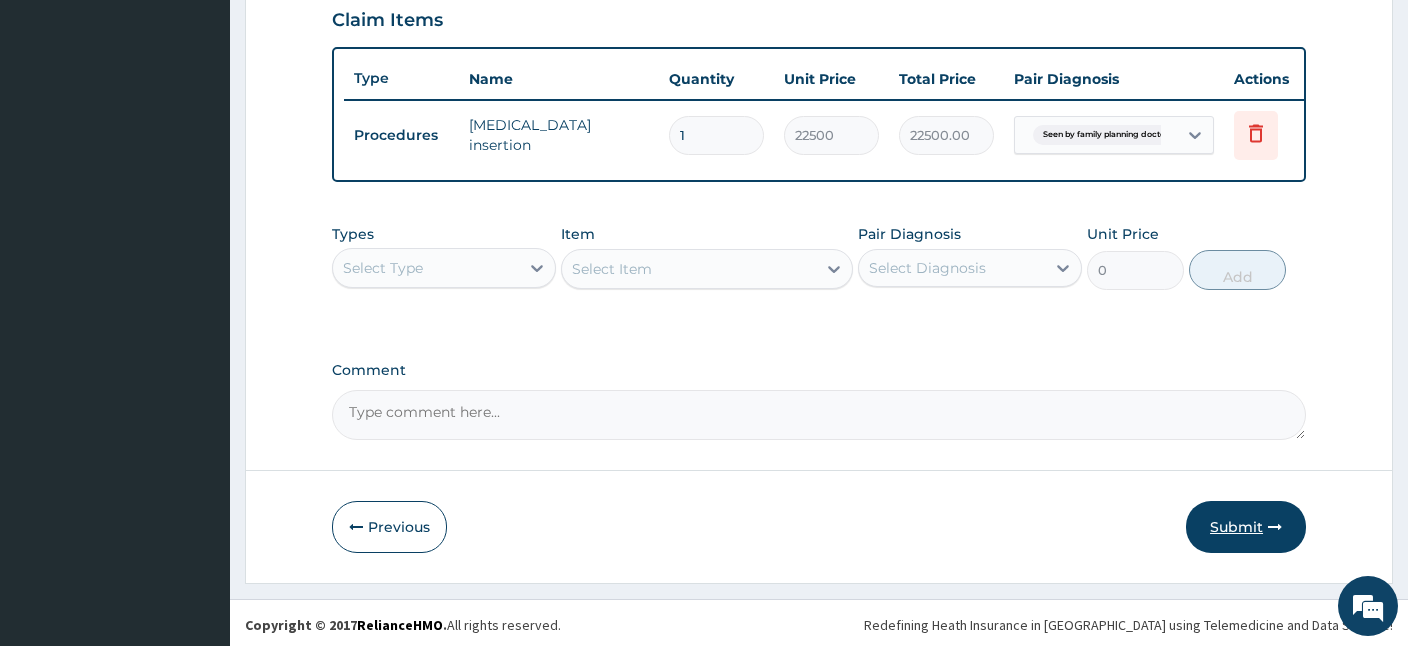 click on "Submit" at bounding box center [1246, 527] 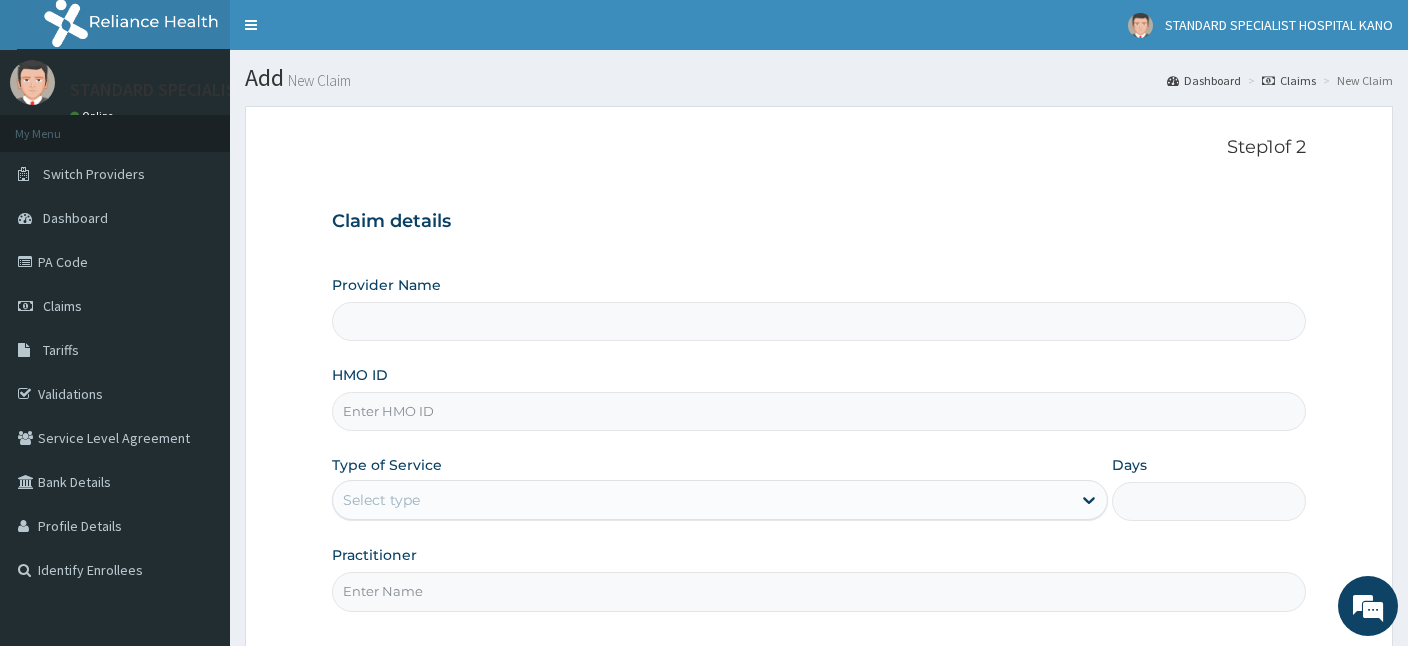 scroll, scrollTop: 0, scrollLeft: 0, axis: both 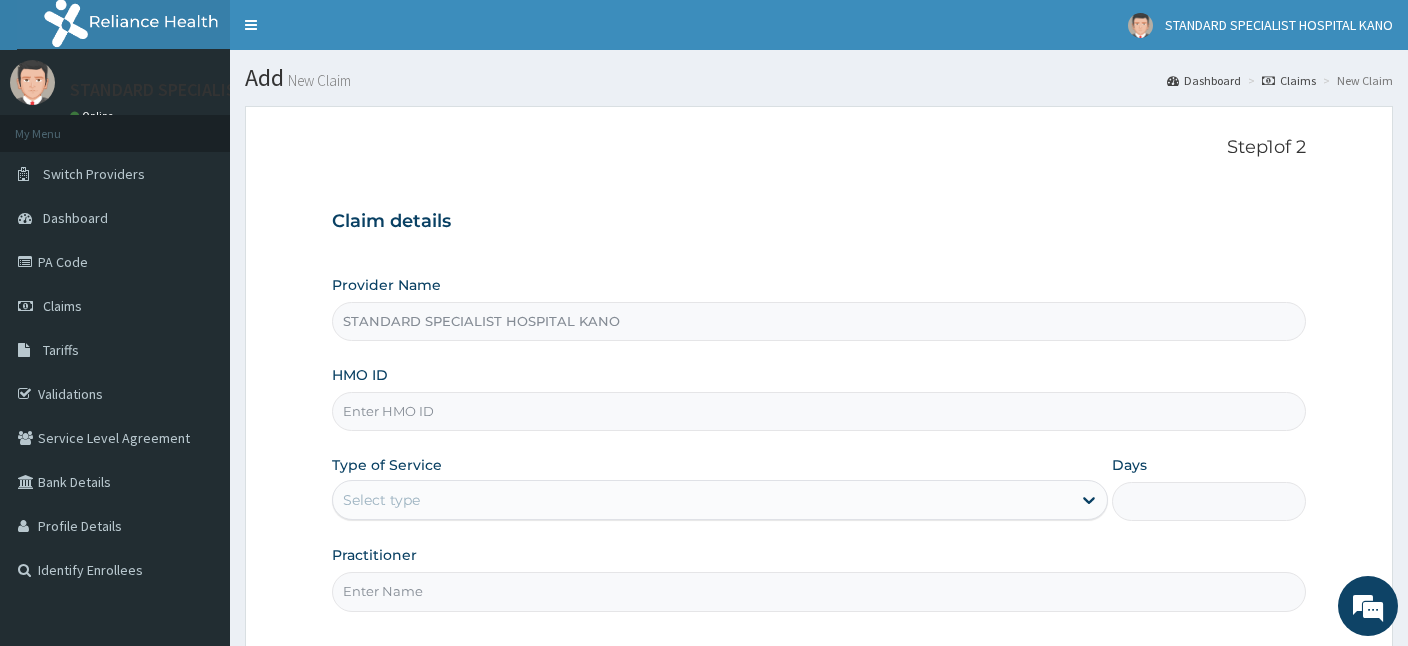 click on "HMO ID" at bounding box center [819, 411] 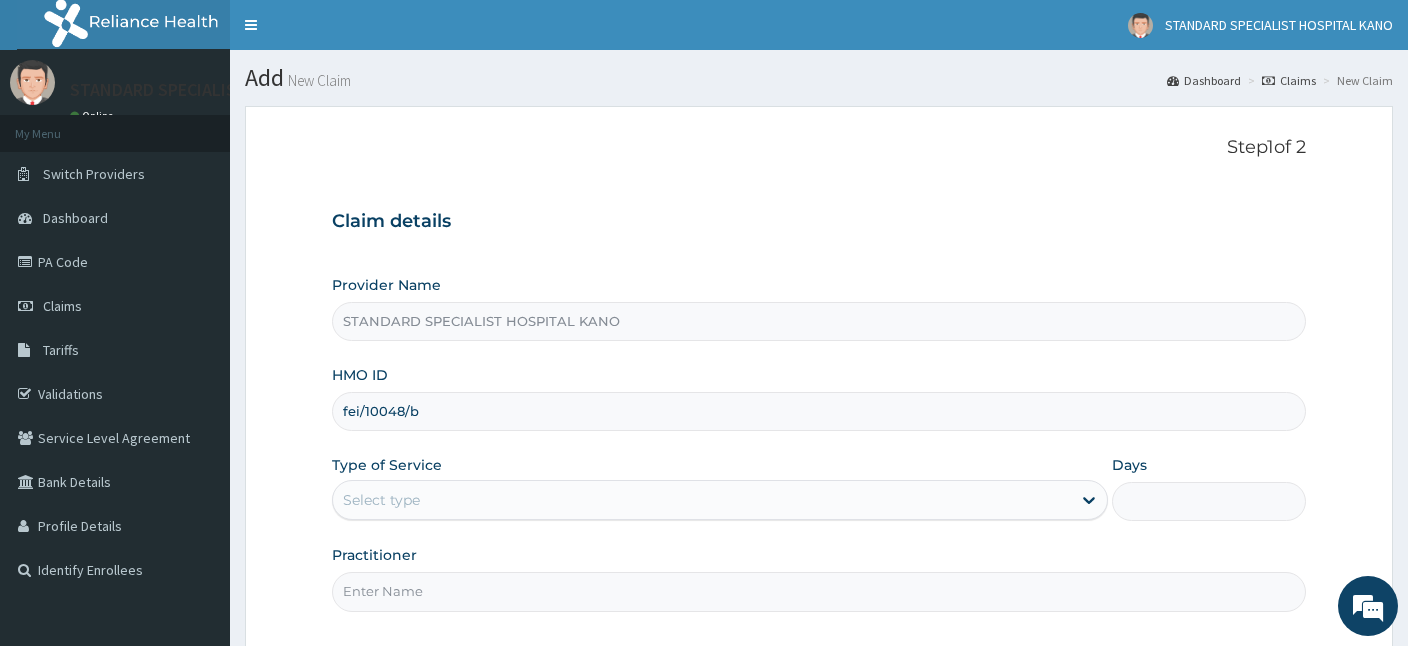 type on "fei/10048/b" 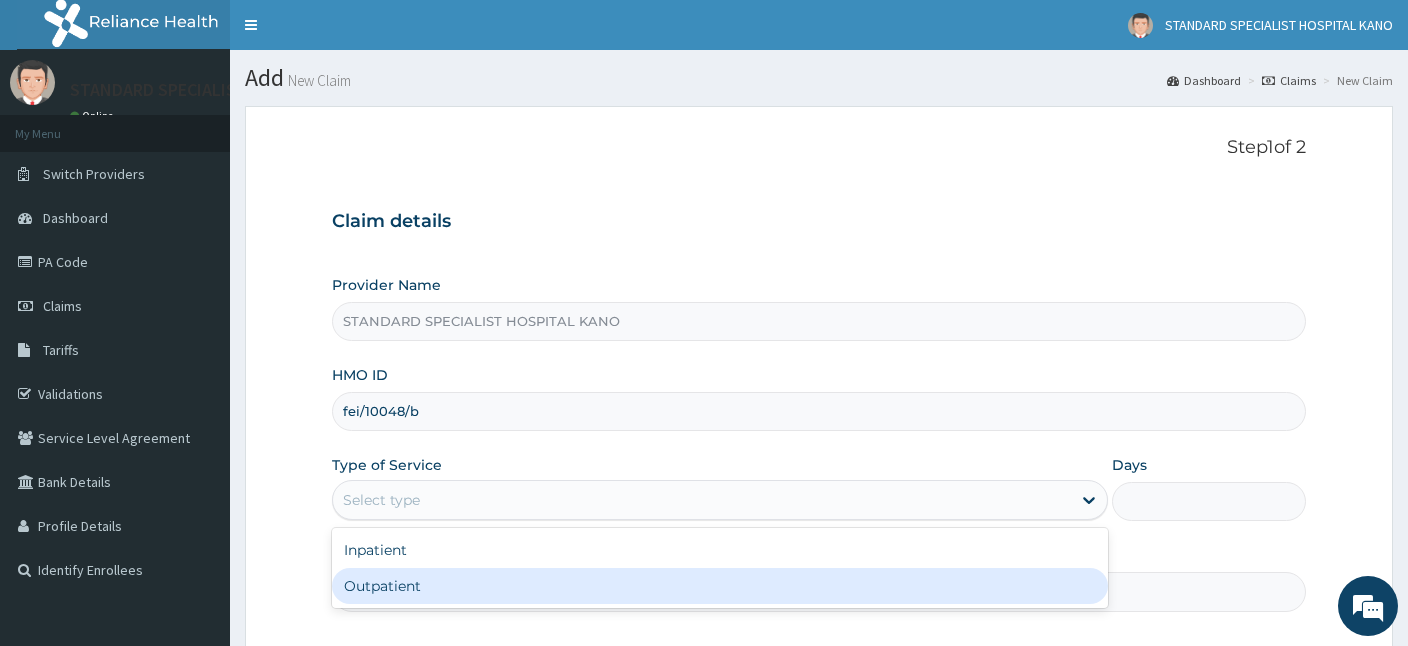 click on "Outpatient" at bounding box center (720, 586) 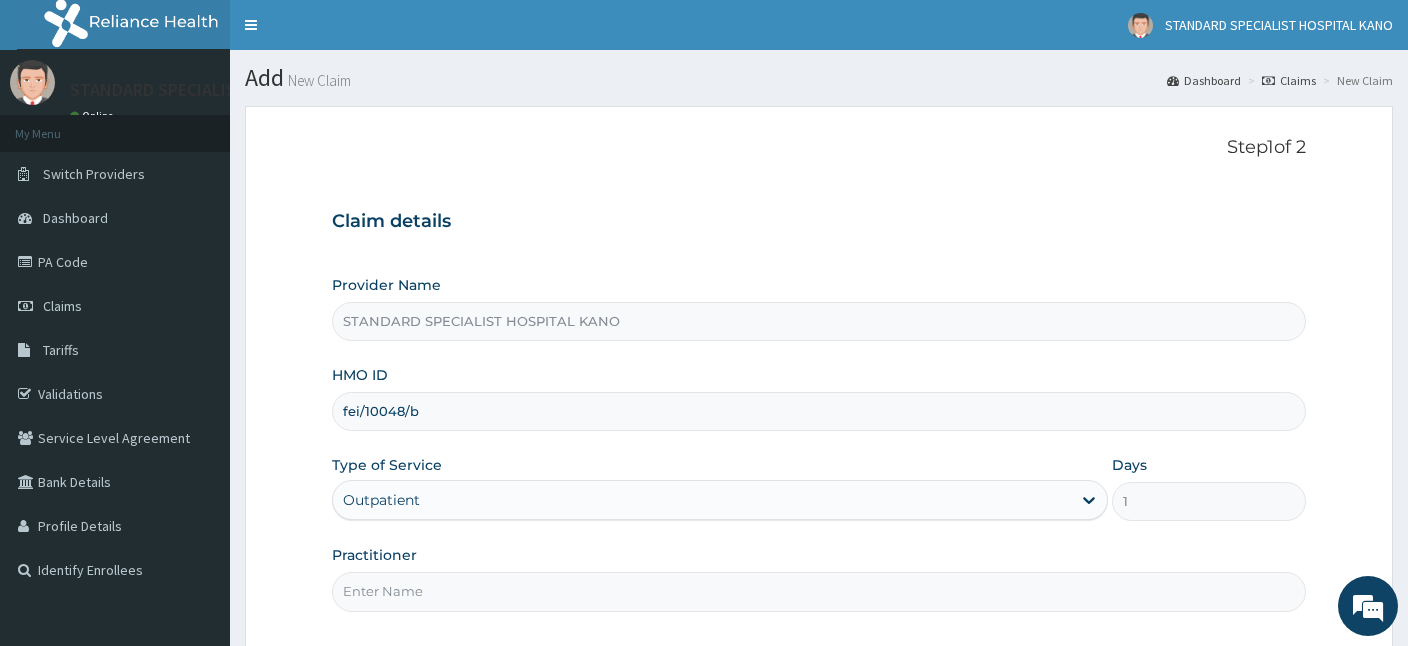 click on "Practitioner" at bounding box center [819, 591] 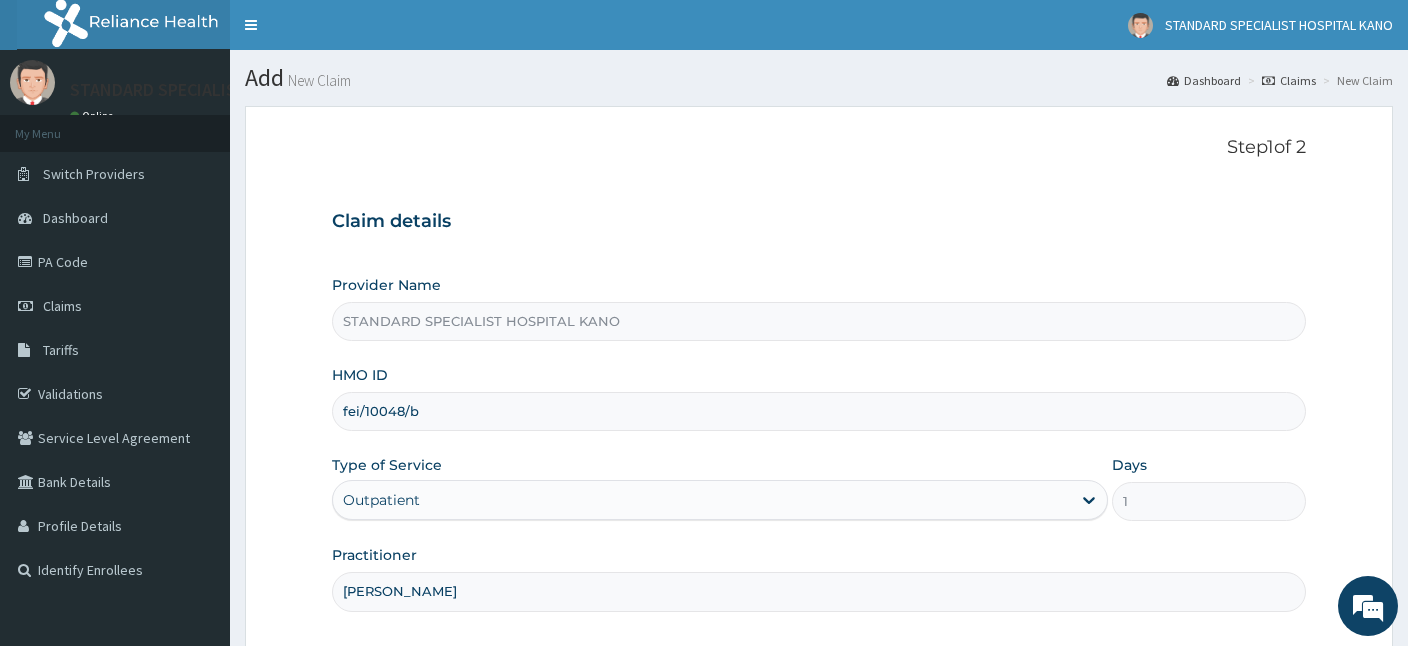 type on "Dr. Ezeh" 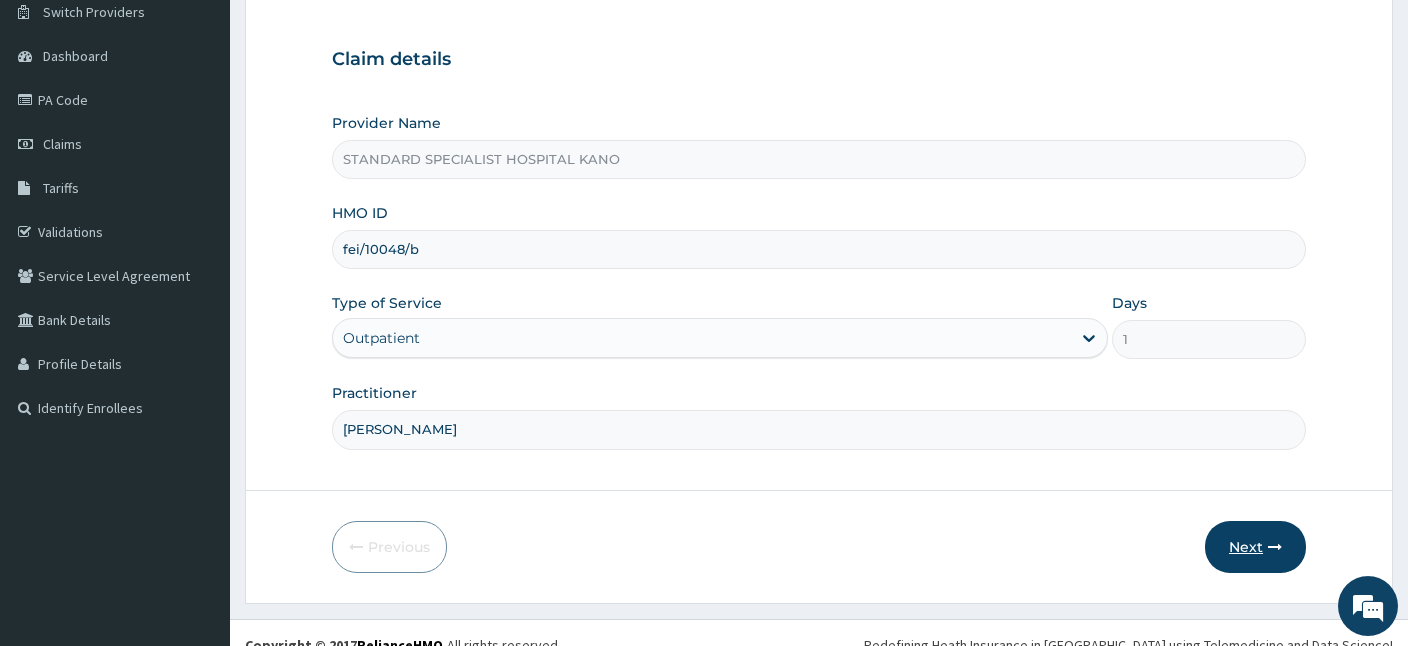 scroll, scrollTop: 184, scrollLeft: 0, axis: vertical 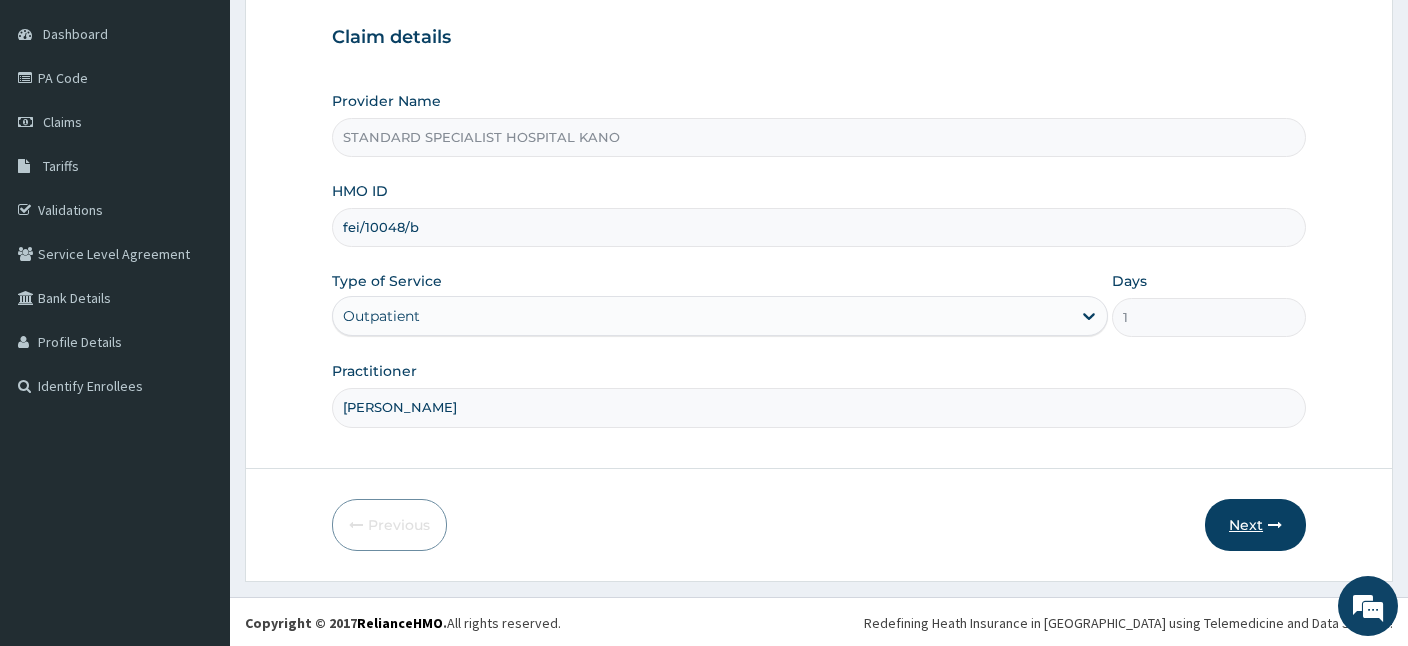 click at bounding box center [1275, 525] 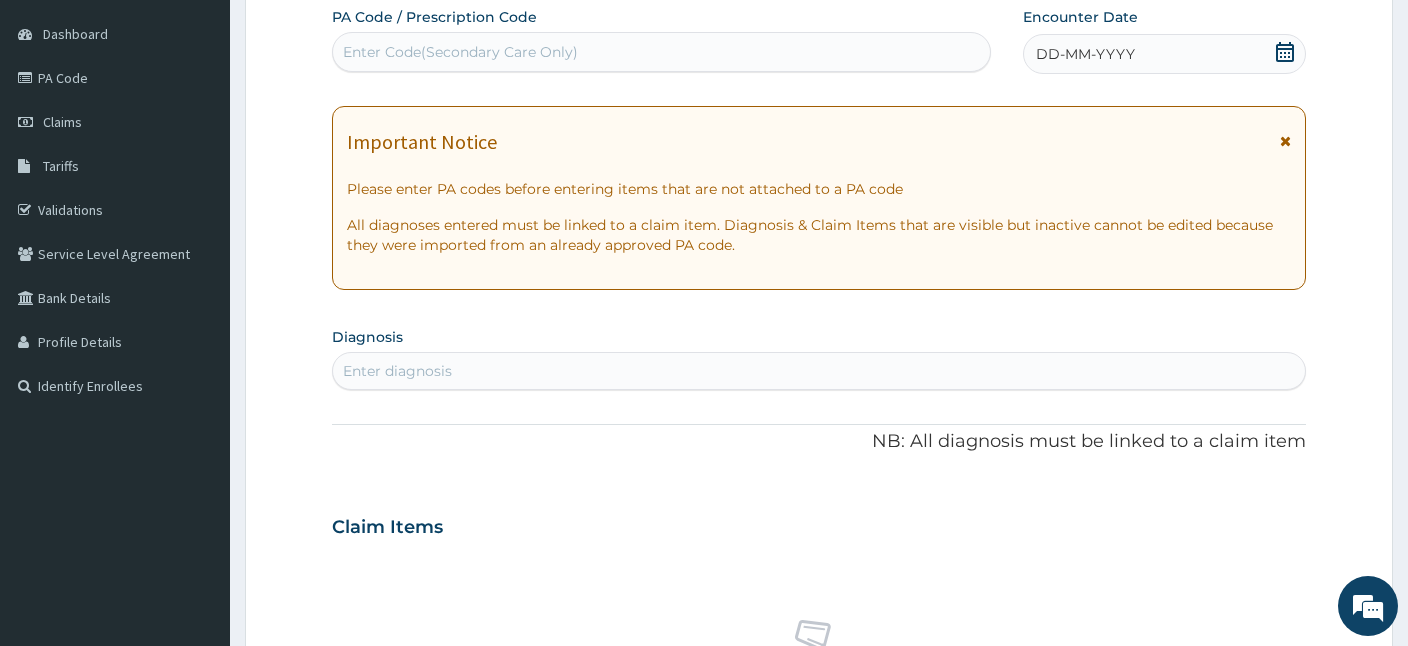 scroll, scrollTop: 0, scrollLeft: 0, axis: both 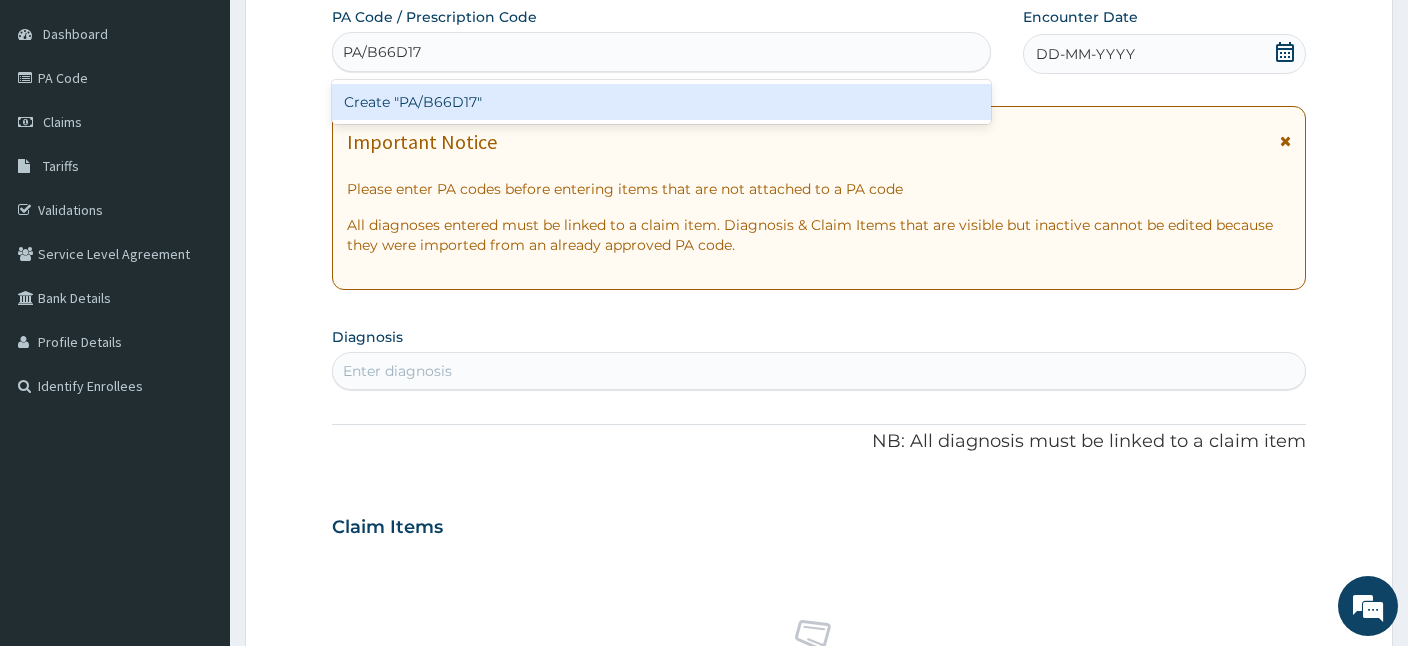 click on "Create "PA/B66D17"" at bounding box center (661, 102) 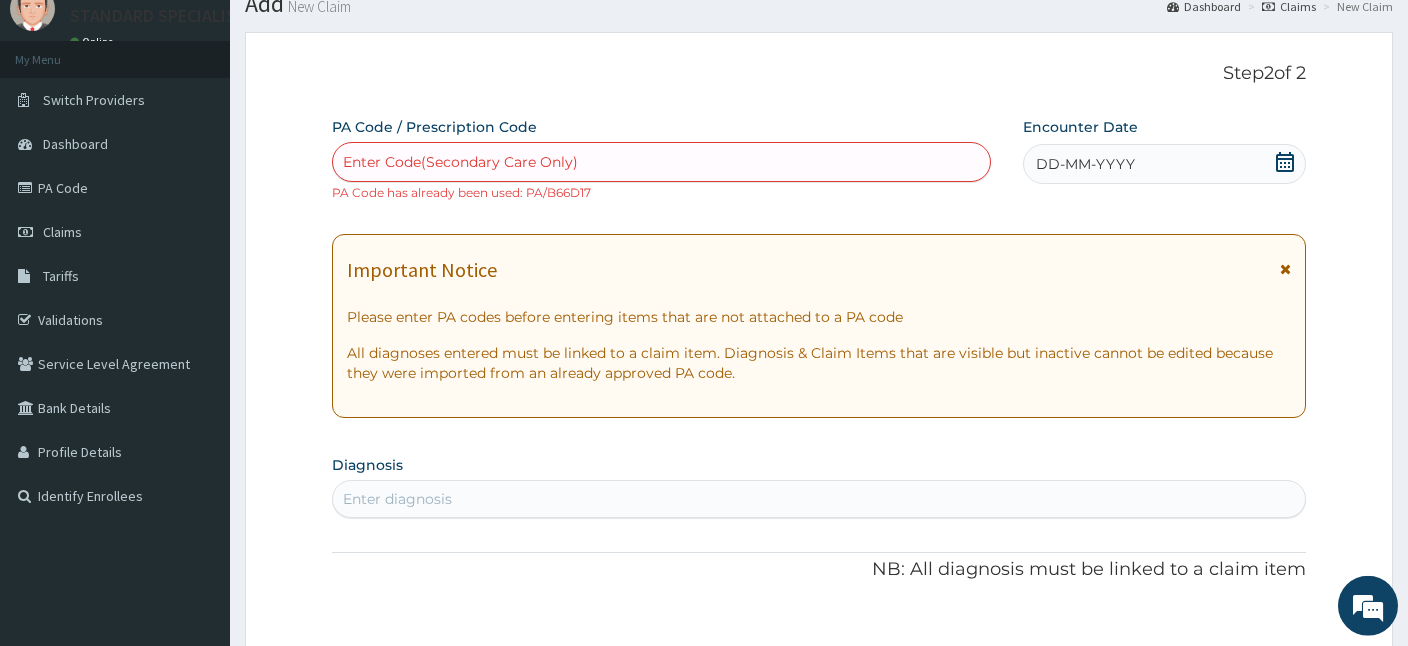 scroll, scrollTop: 0, scrollLeft: 0, axis: both 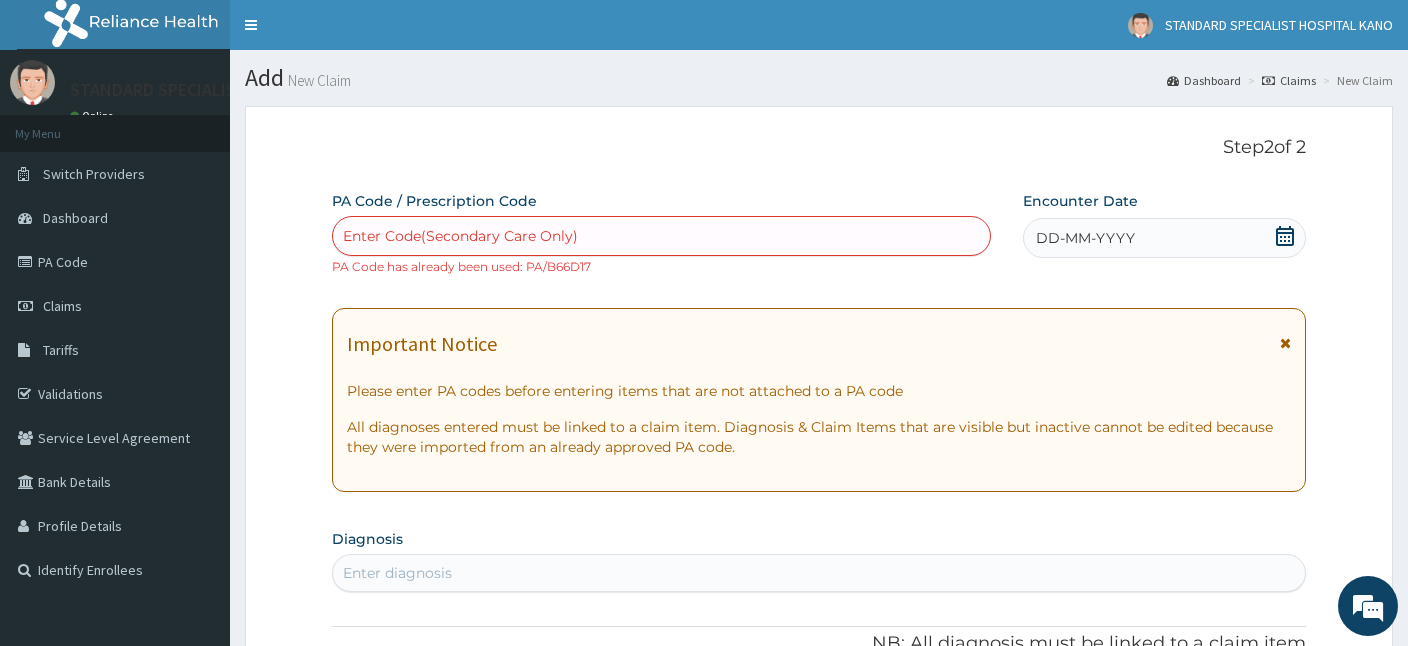 click on "Claims" at bounding box center (1289, 80) 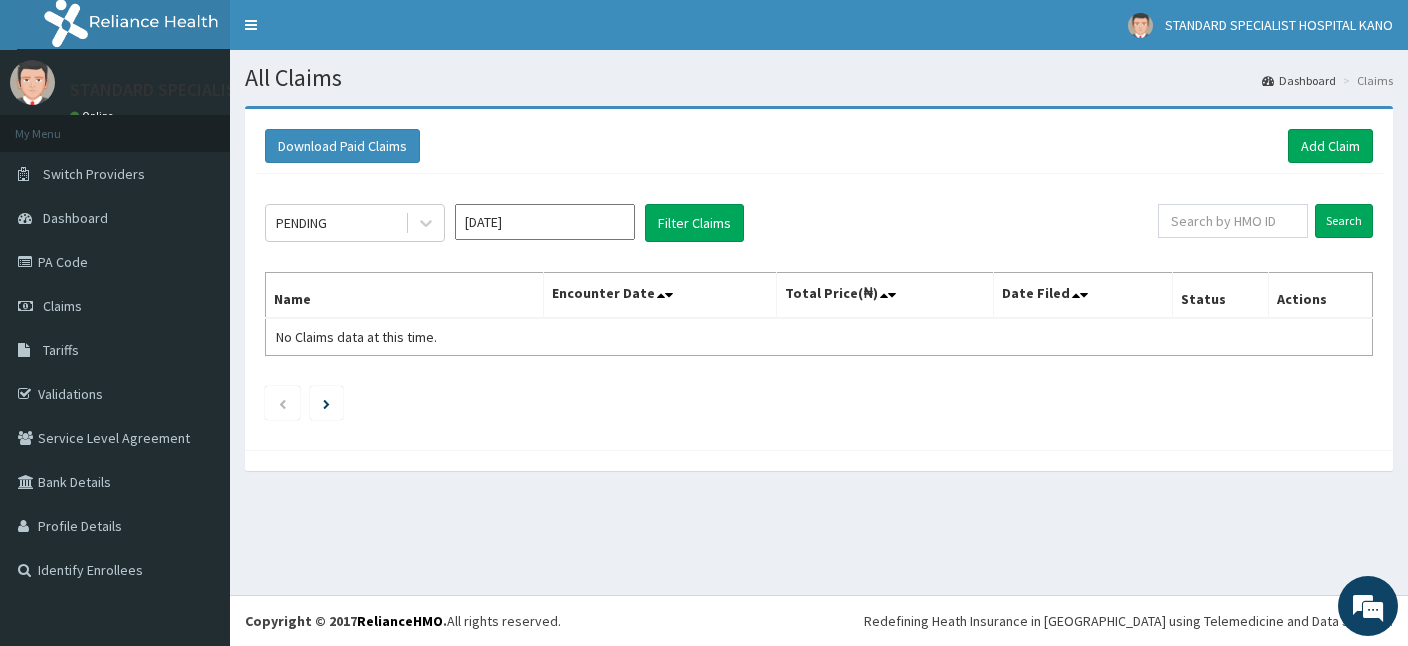 click on "Add Claim" at bounding box center (1330, 146) 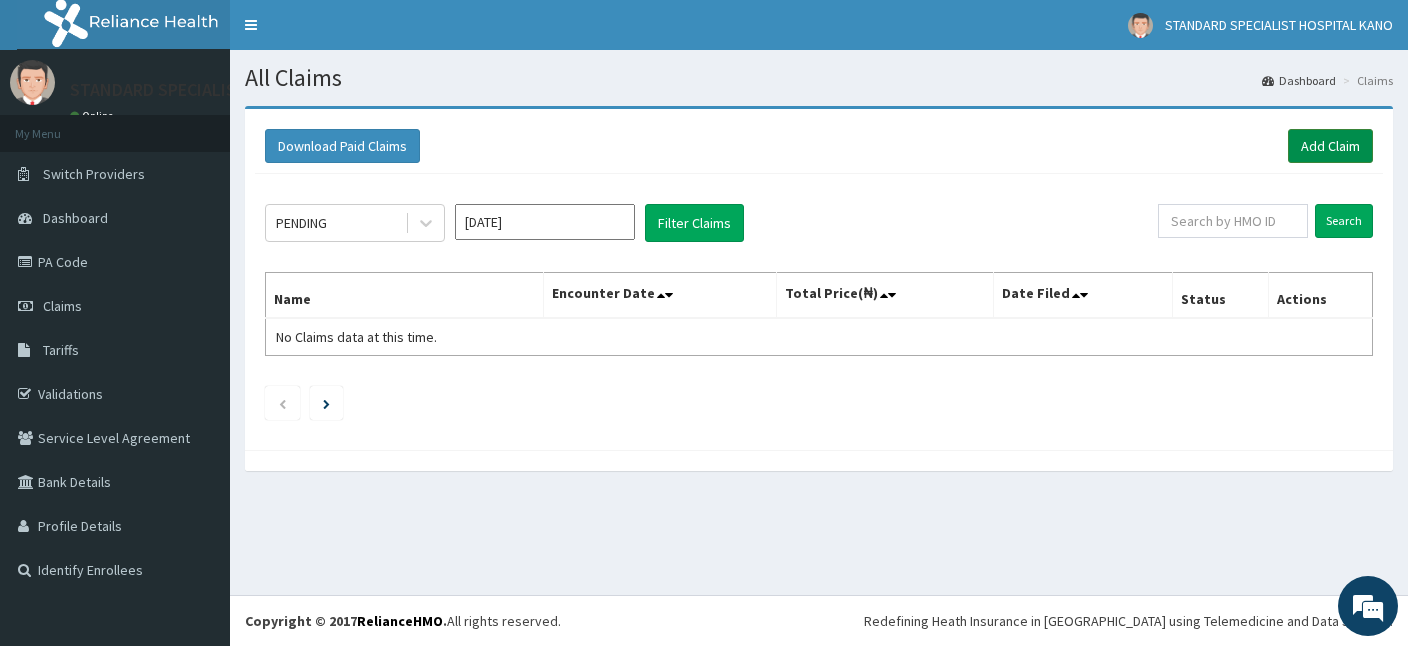 scroll, scrollTop: 0, scrollLeft: 0, axis: both 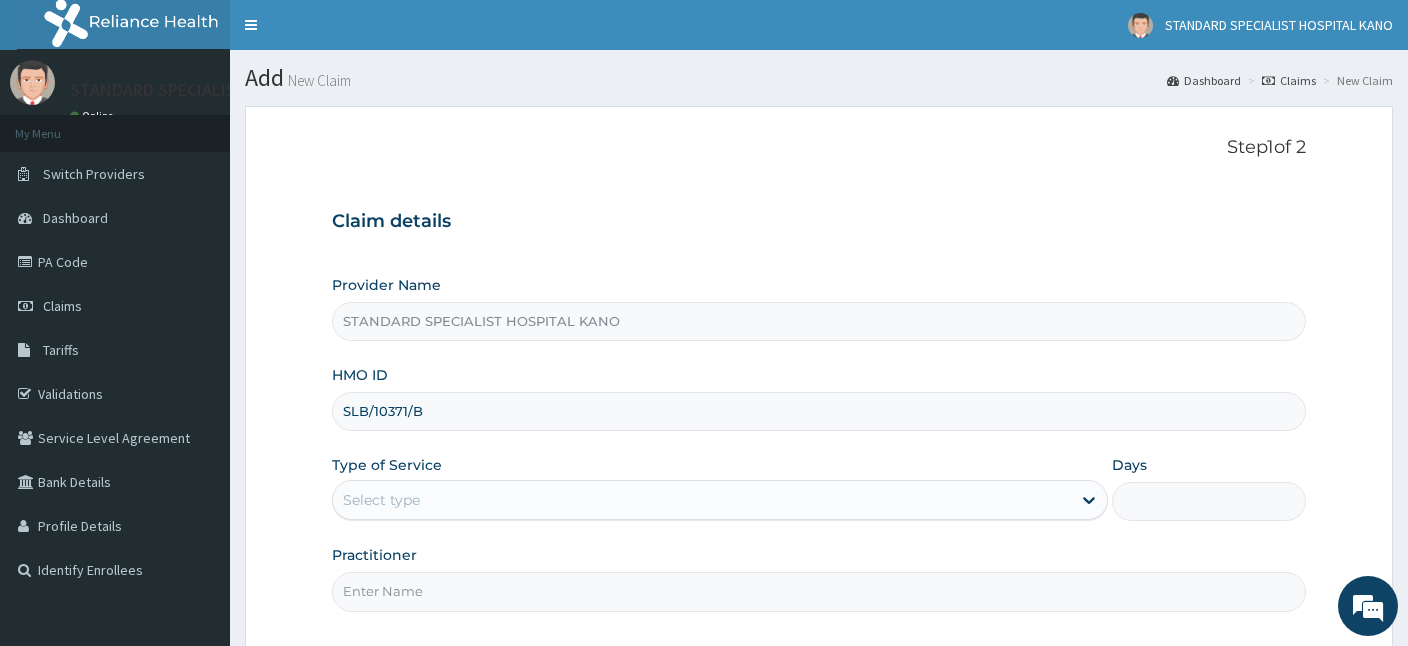 type on "SLB/10371/B" 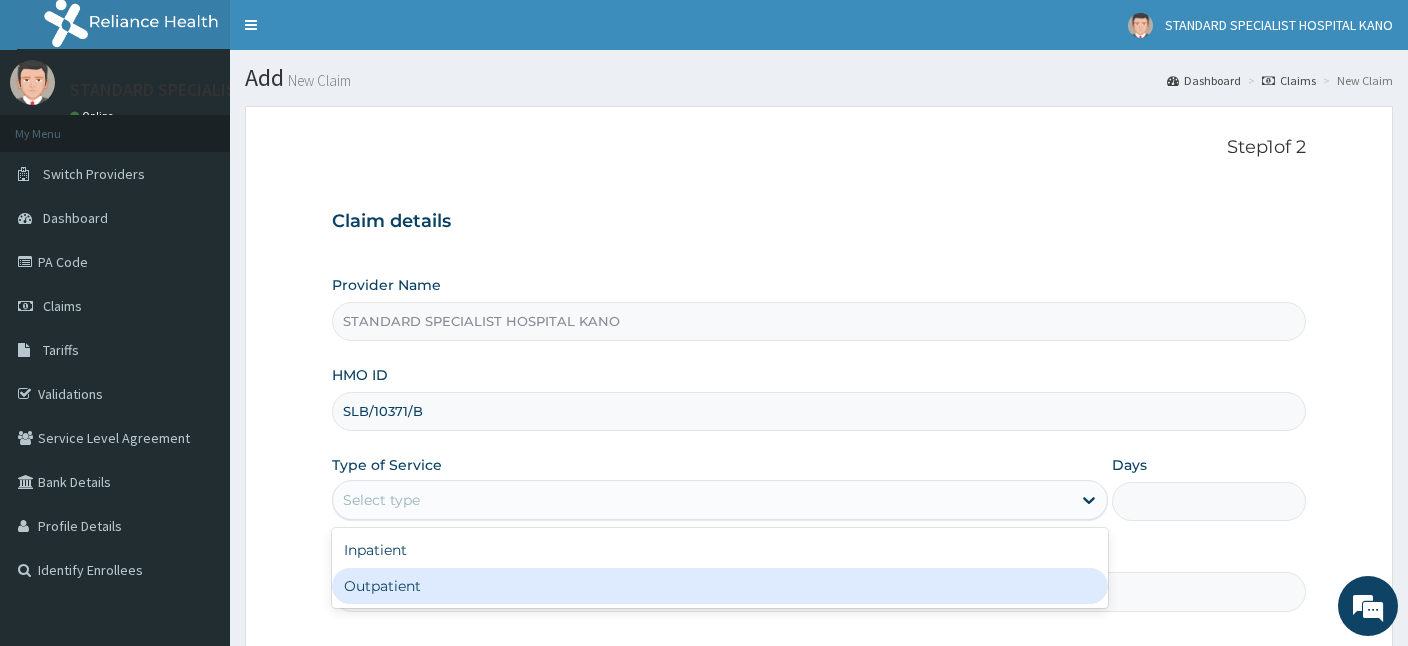 click on "Outpatient" at bounding box center [720, 586] 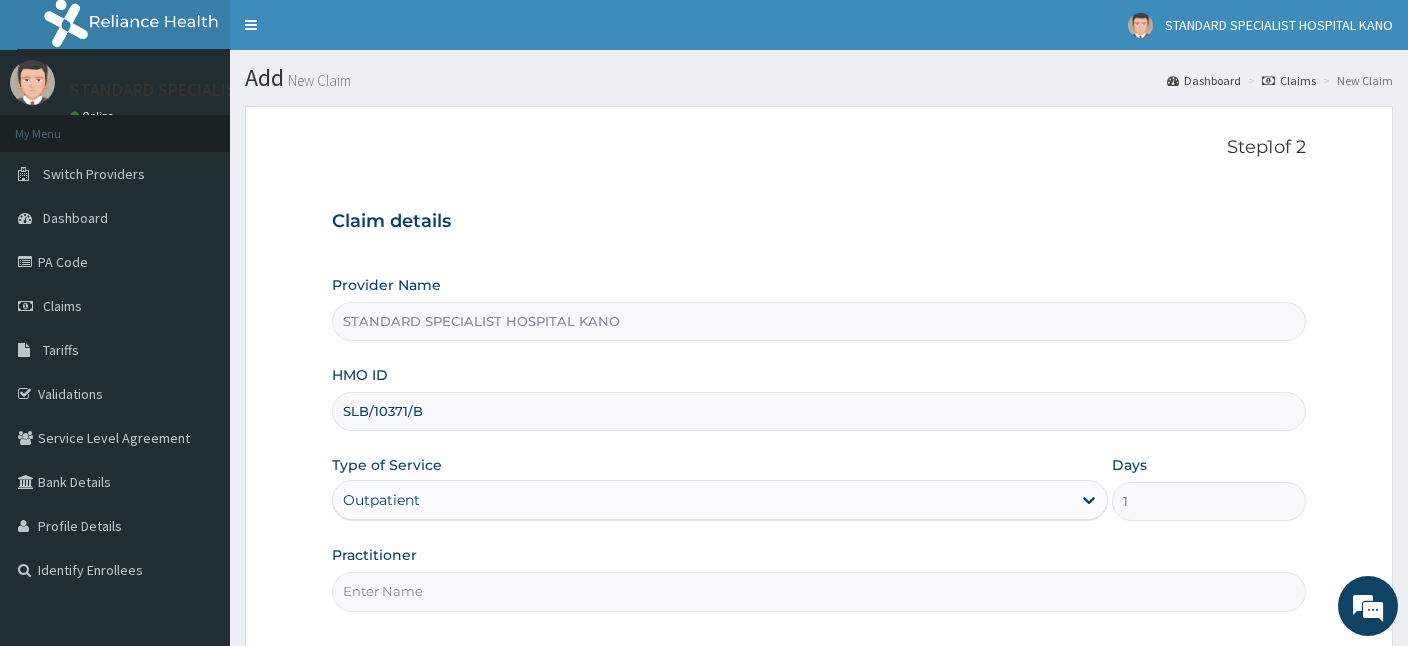 click on "Practitioner" at bounding box center (819, 591) 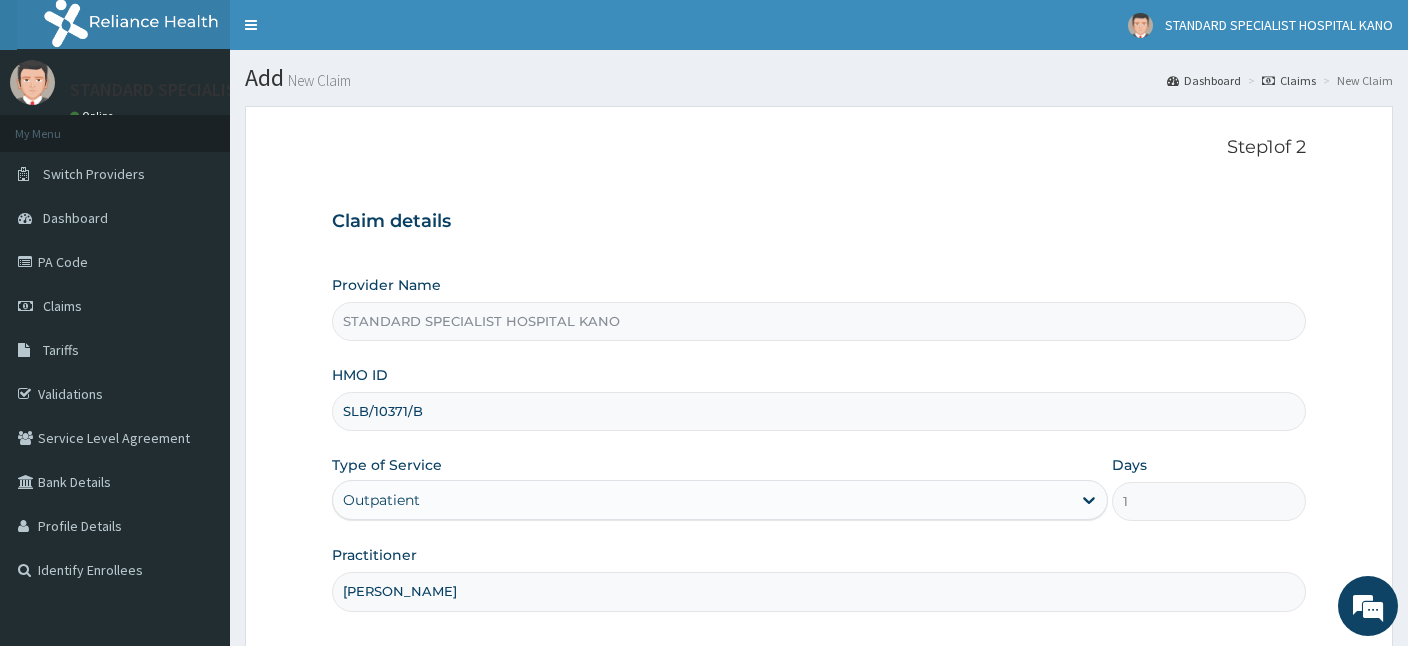 type on "[PERSON_NAME]" 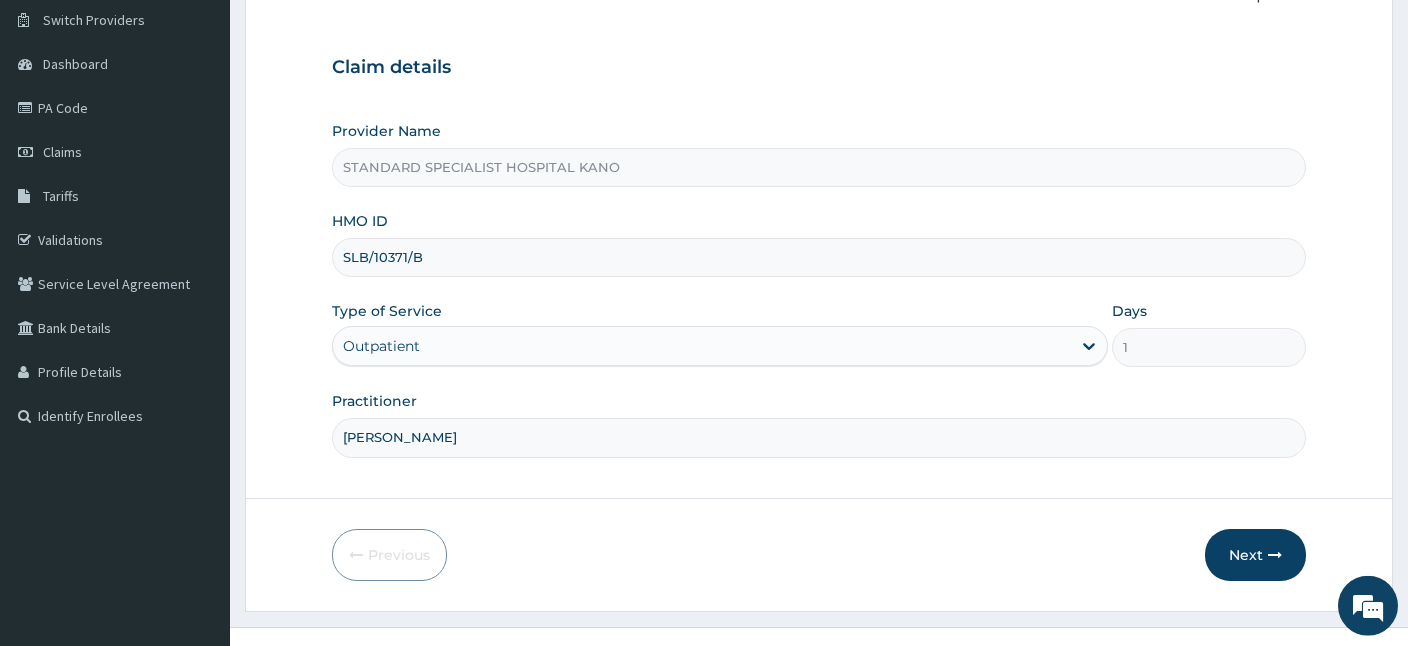 scroll, scrollTop: 184, scrollLeft: 0, axis: vertical 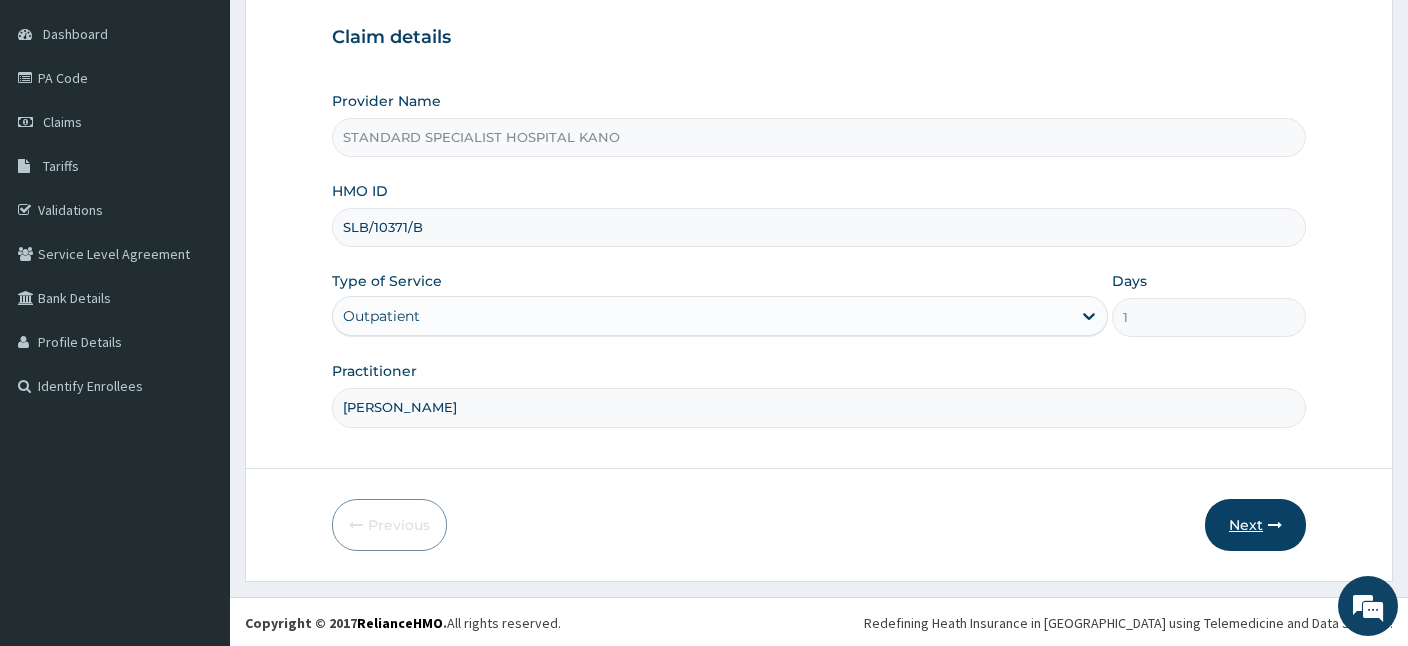 click on "Next" at bounding box center [1255, 525] 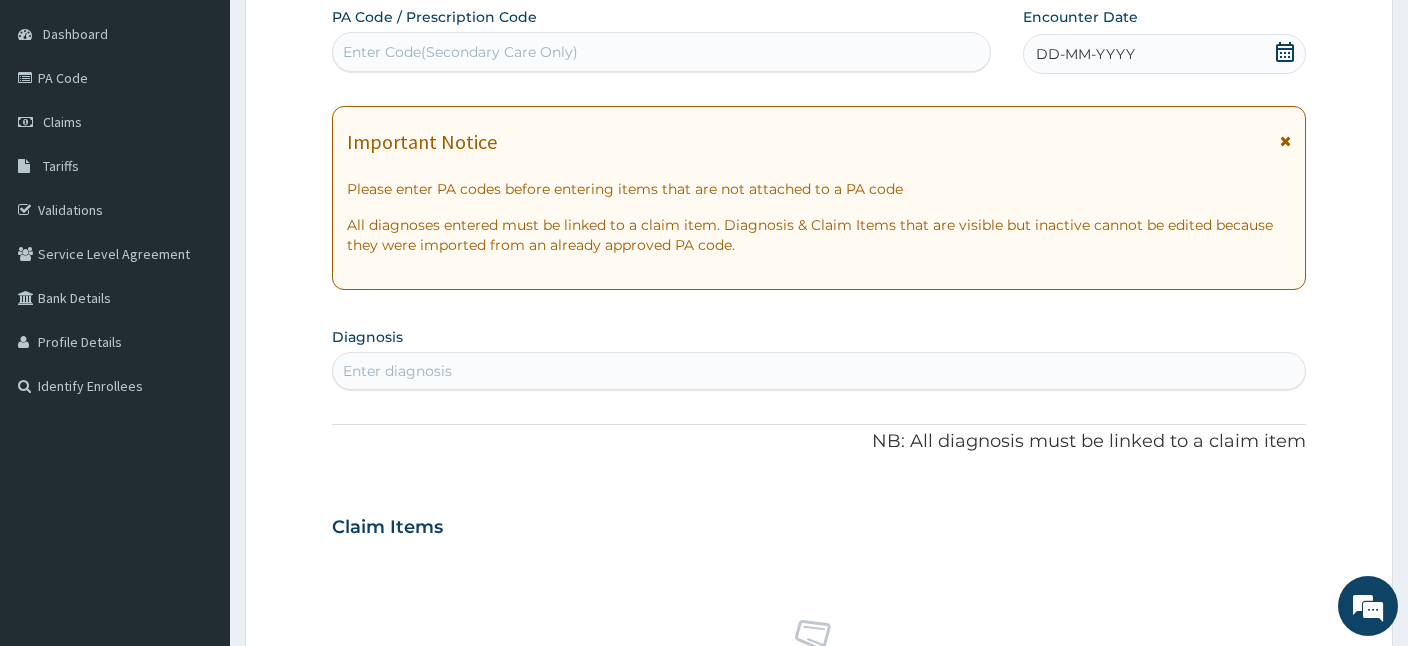 scroll, scrollTop: 0, scrollLeft: 0, axis: both 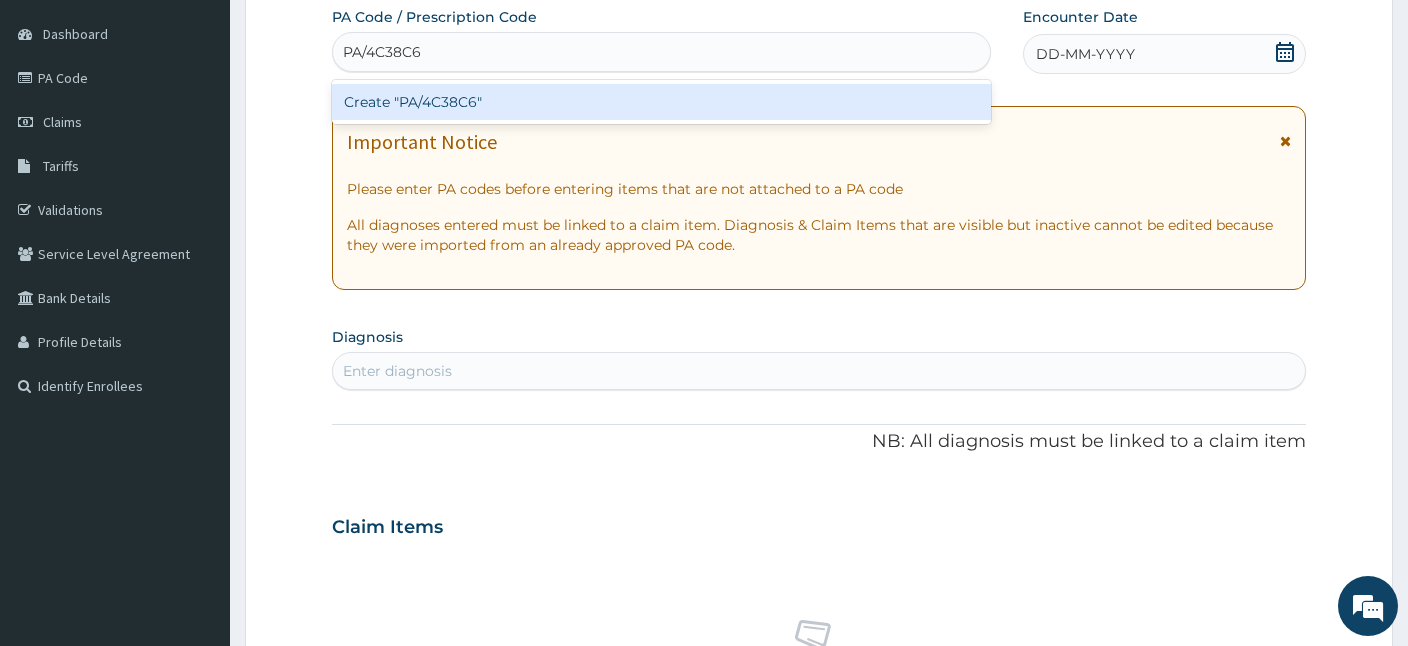 click on "Create "PA/4C38C6"" at bounding box center [661, 102] 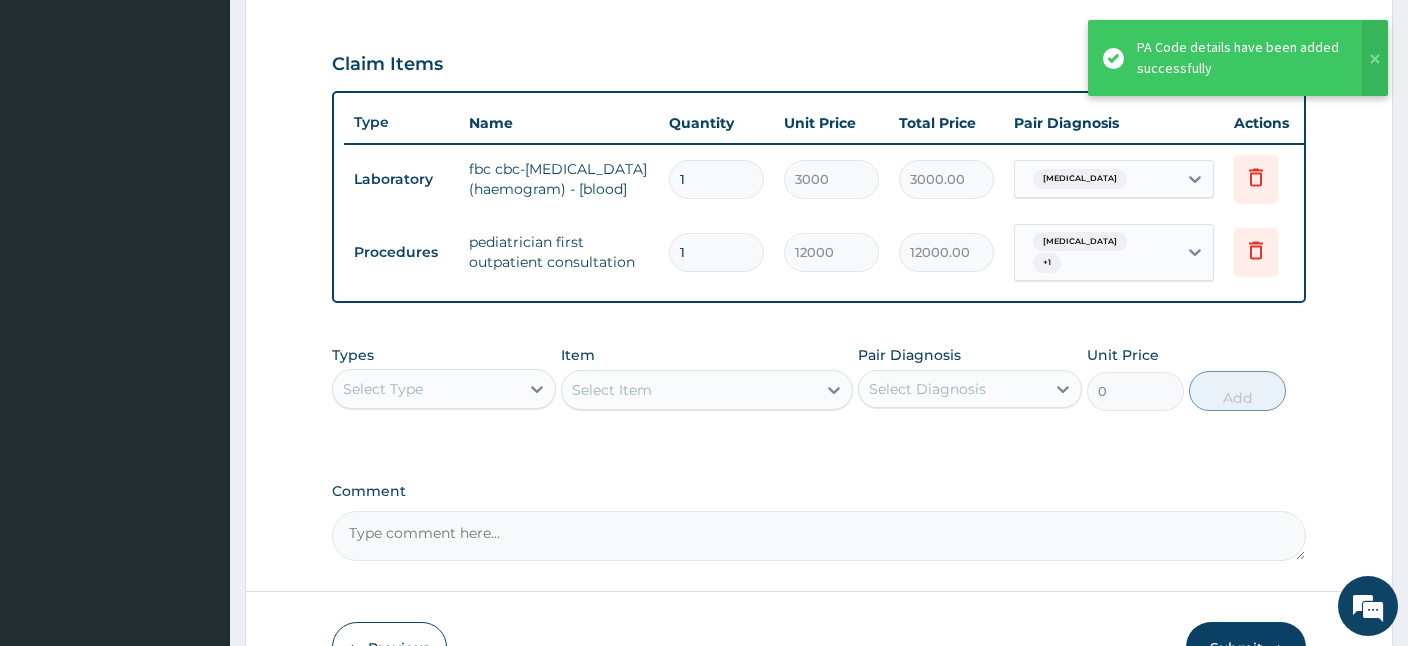 scroll, scrollTop: 692, scrollLeft: 0, axis: vertical 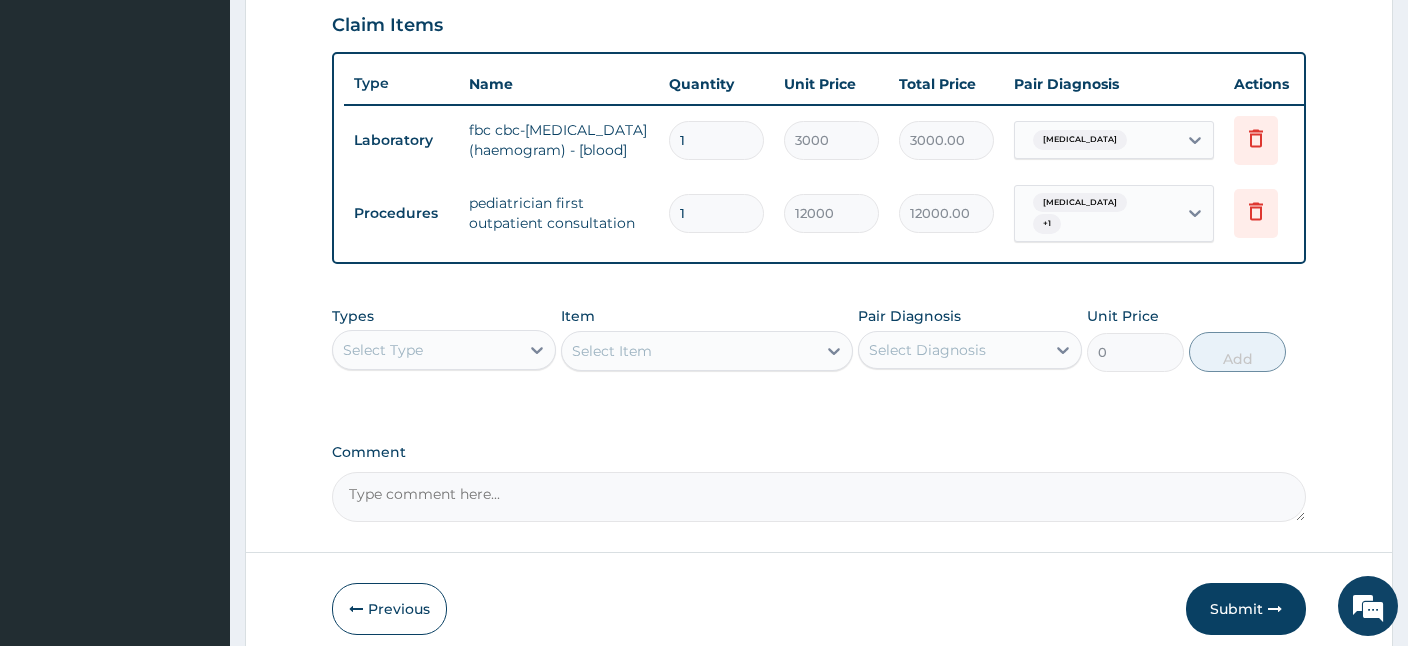 click on "Submit" at bounding box center [1246, 609] 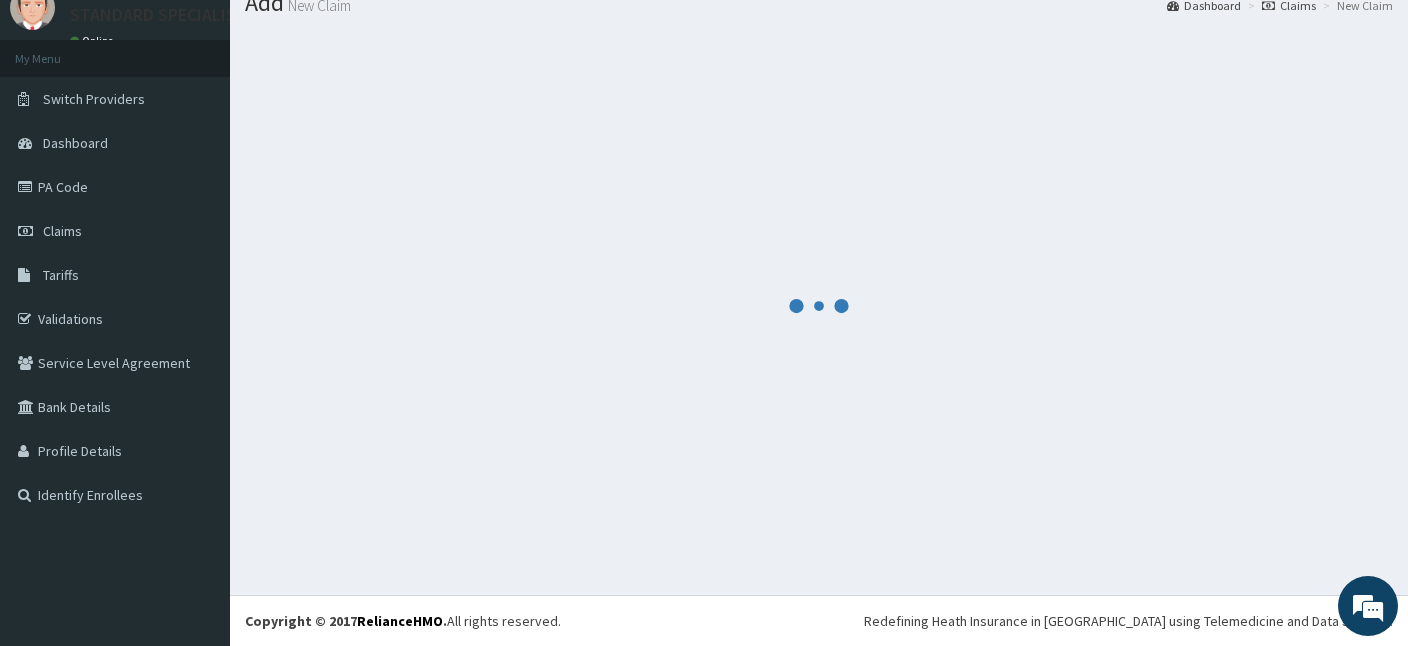 scroll, scrollTop: 75, scrollLeft: 0, axis: vertical 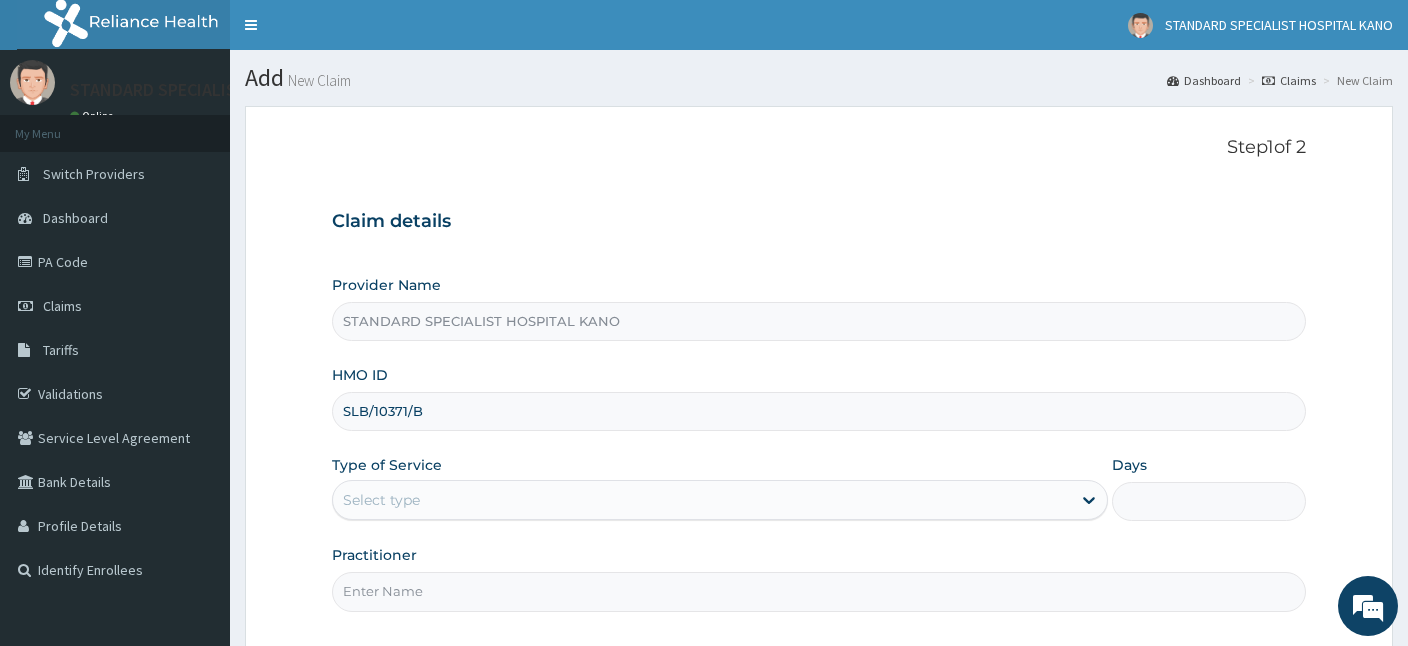 type on "SLB/10371/B" 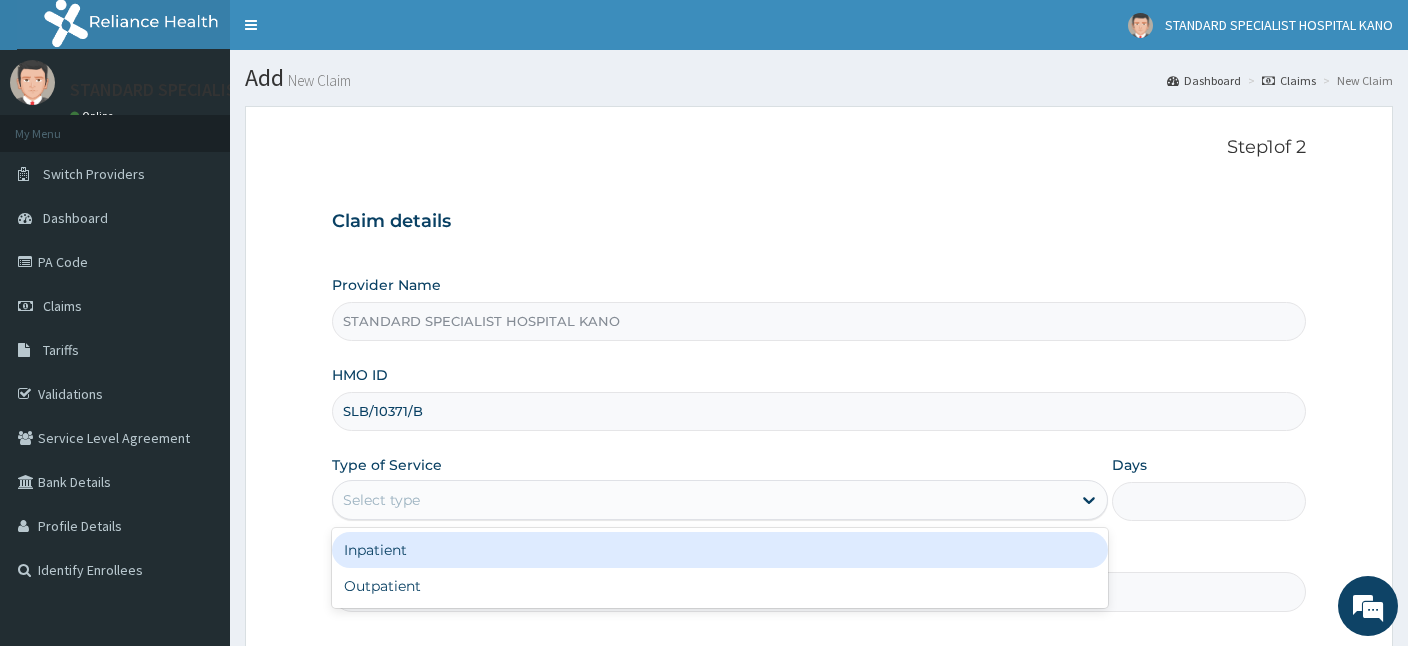 click on "Select type" at bounding box center (702, 500) 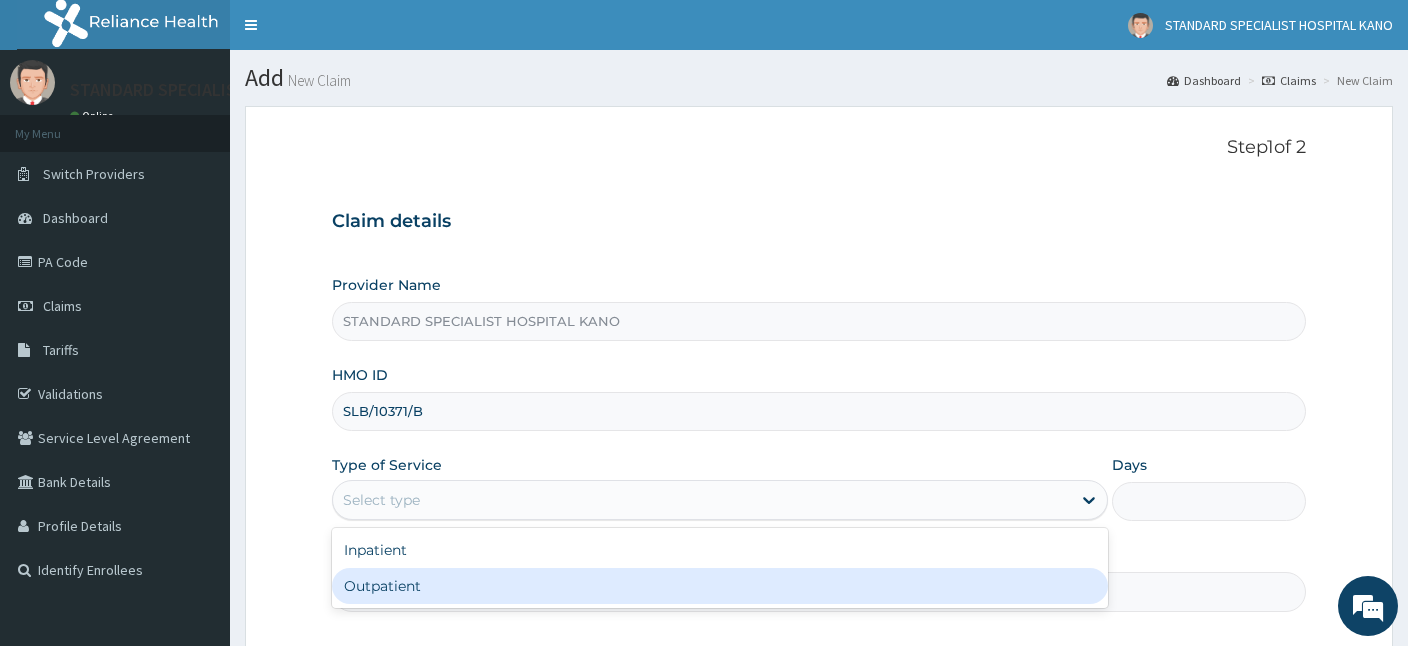 click on "Outpatient" at bounding box center [720, 586] 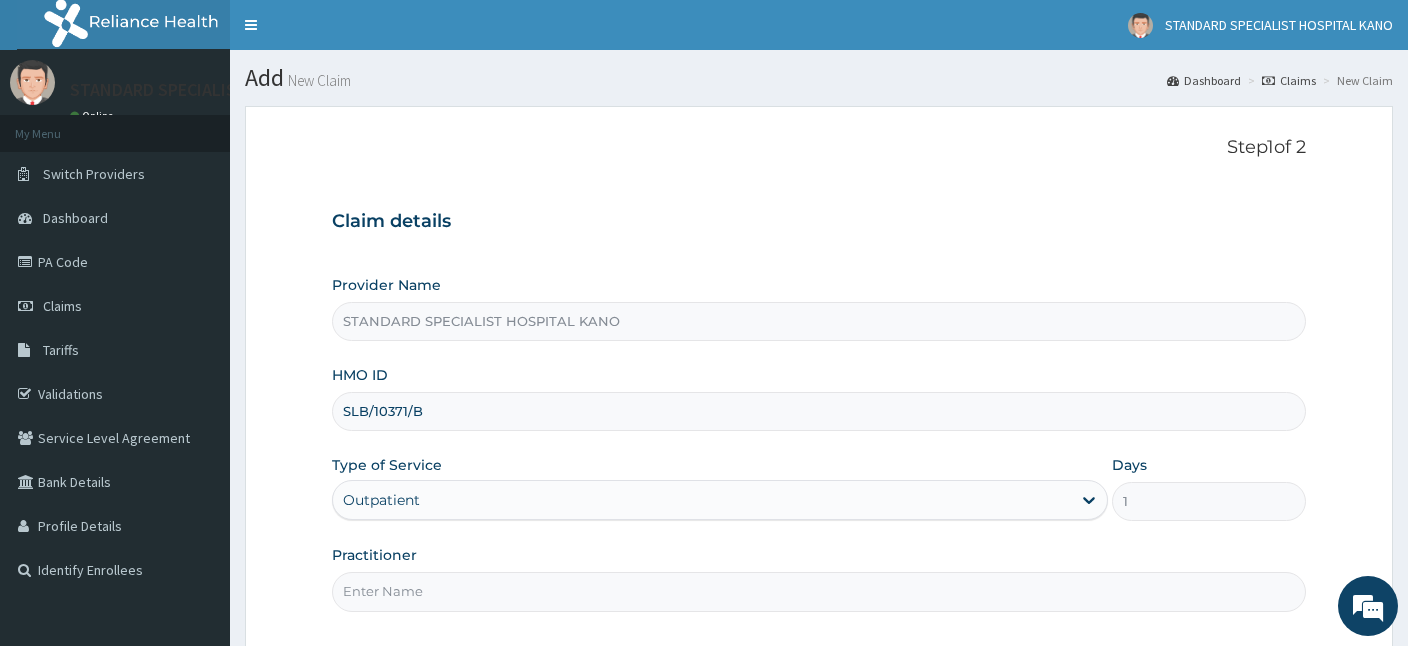 click on "Step  1  of 2 Claim details Provider Name STANDARD SPECIALIST HOSPITAL KANO HMO ID SLB/10371/B Type of Service Outpatient Days 1 Practitioner" at bounding box center (819, 379) 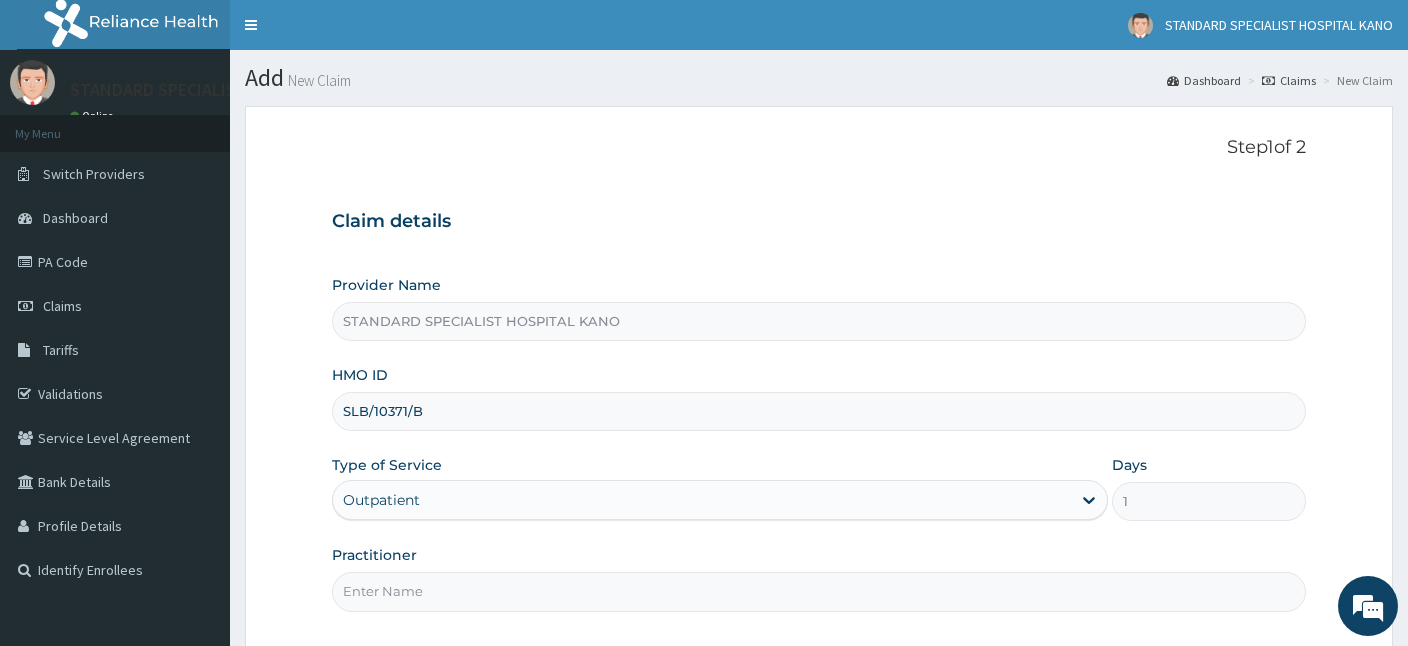 click on "Practitioner" at bounding box center (819, 591) 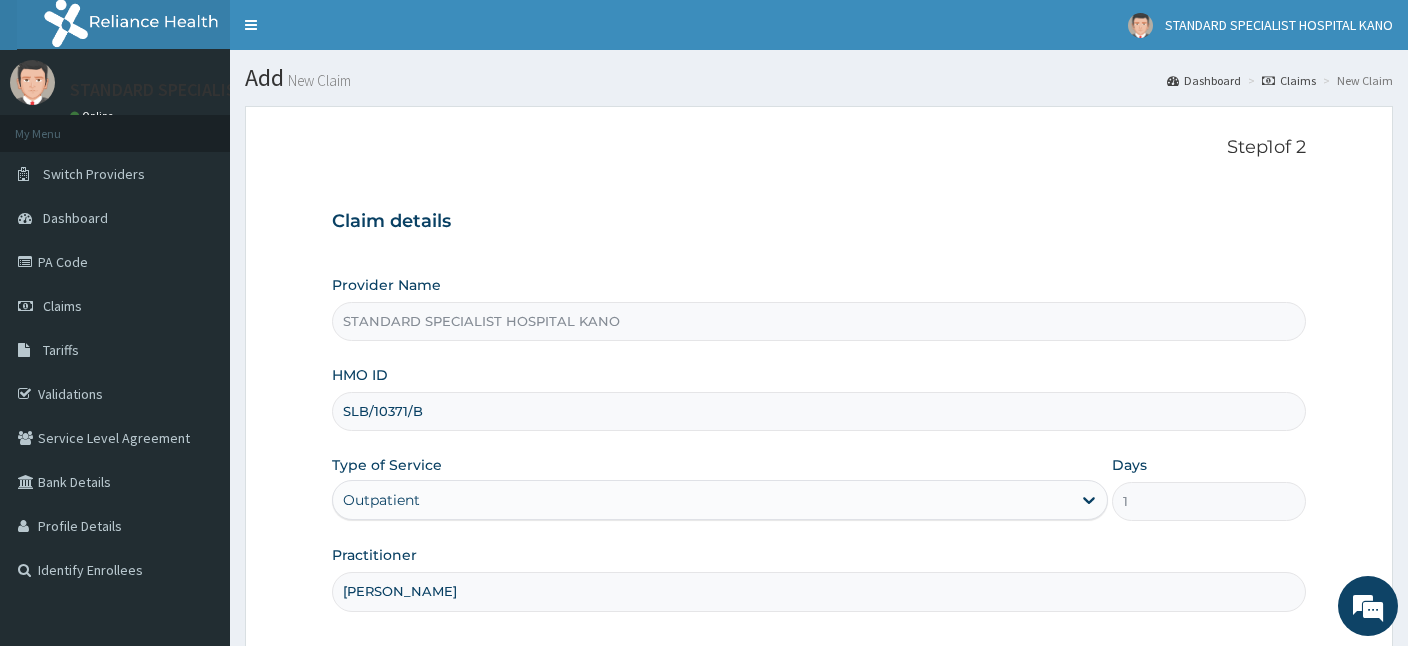 type on "Dr. Ezeh" 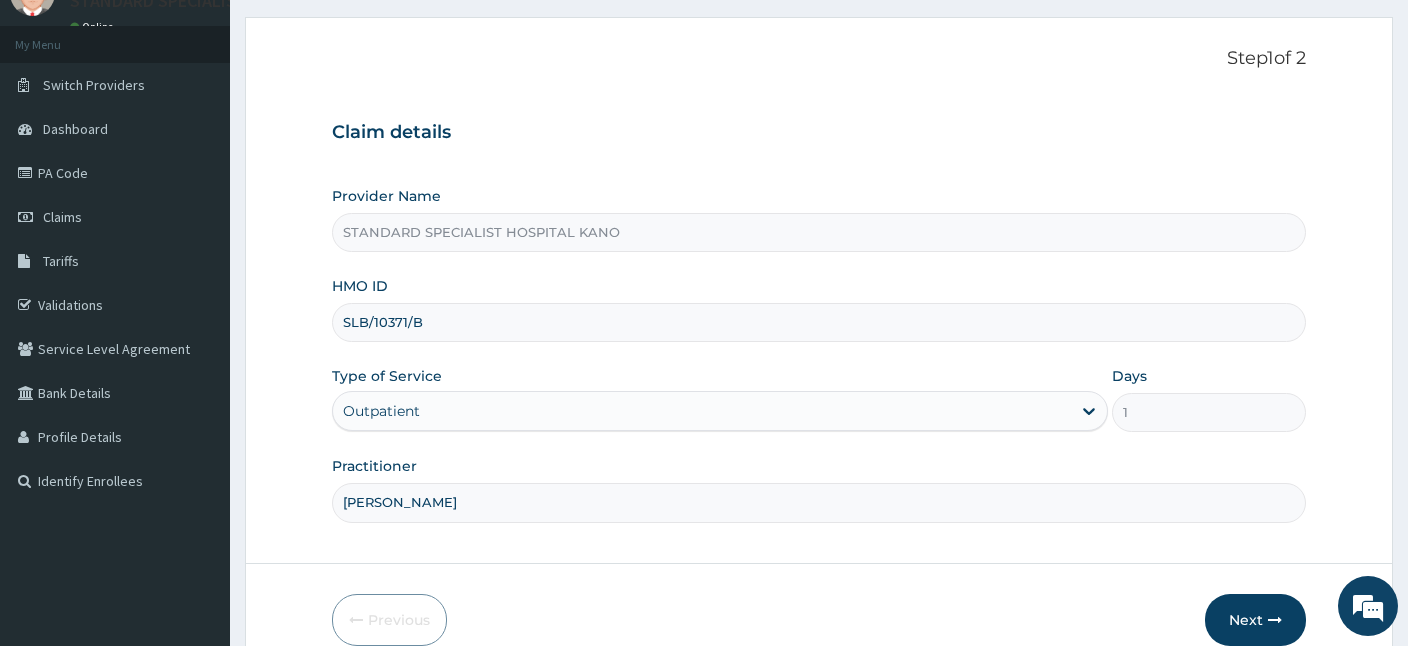 scroll, scrollTop: 184, scrollLeft: 0, axis: vertical 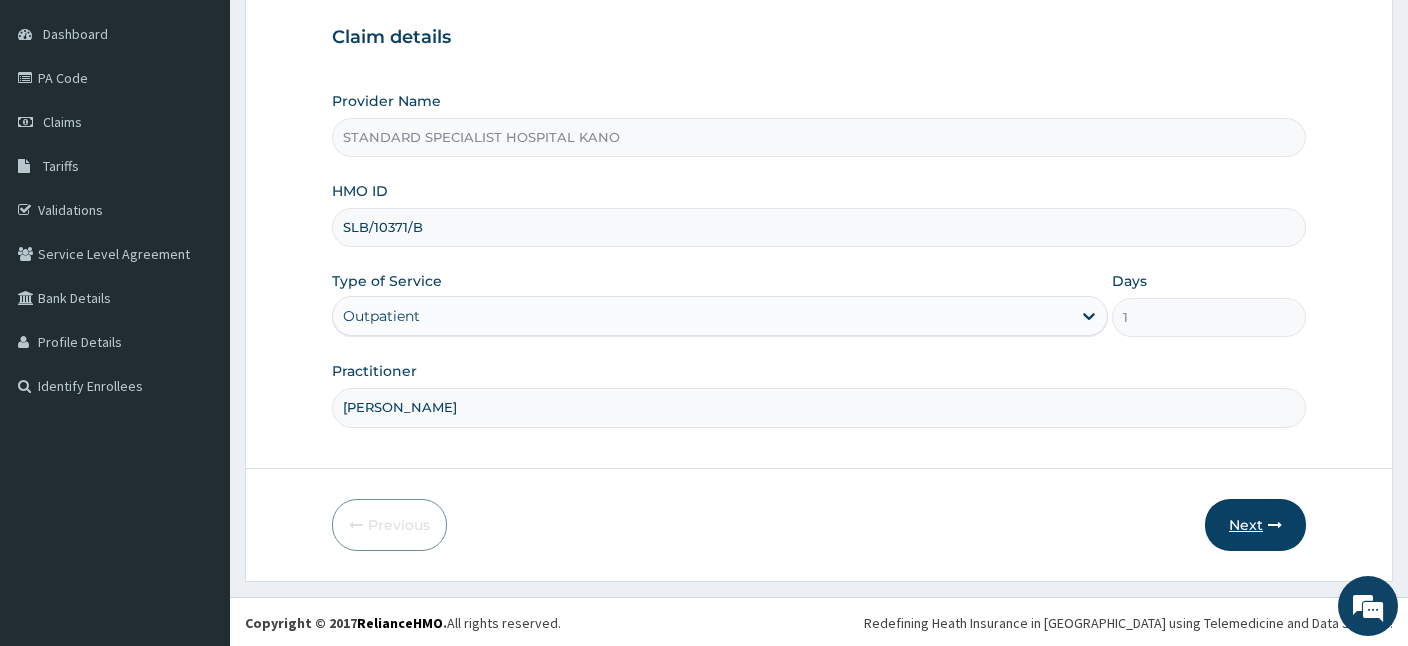 click on "Next" at bounding box center (1255, 525) 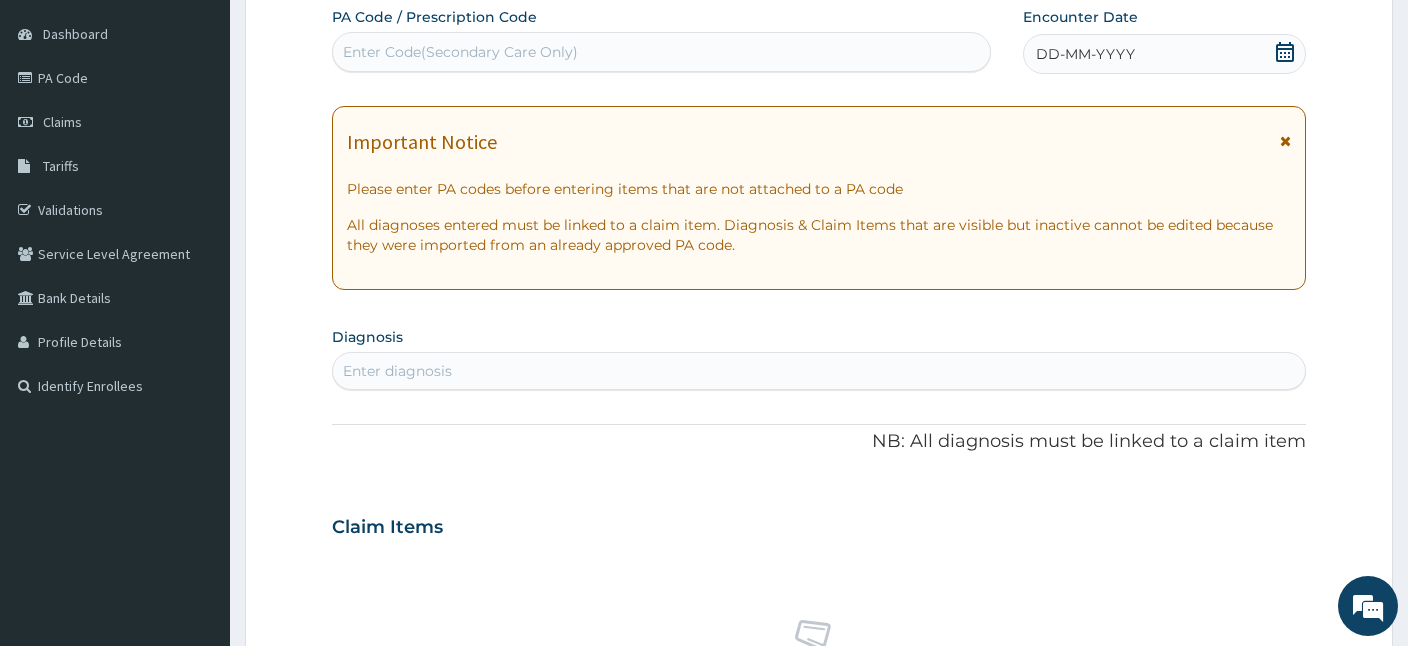 click on "Enter Code(Secondary Care Only)" at bounding box center (460, 52) 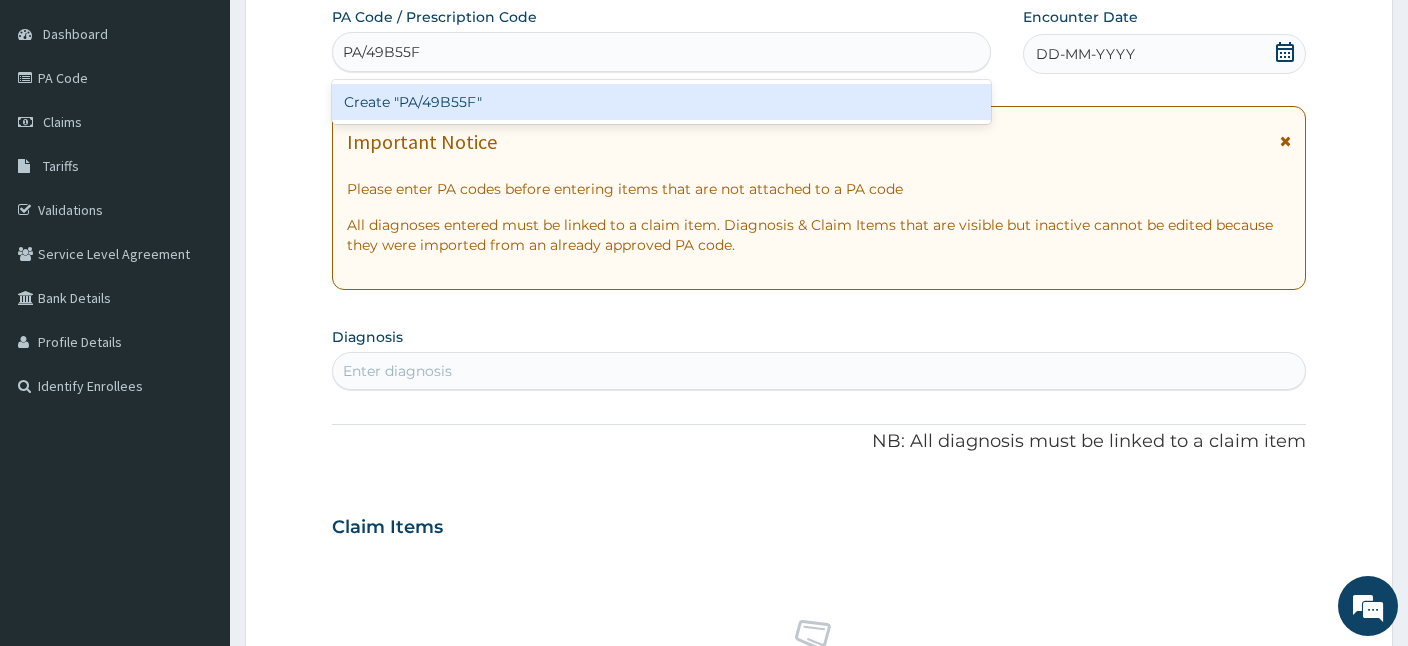 click on "Create "PA/49B55F"" at bounding box center [661, 102] 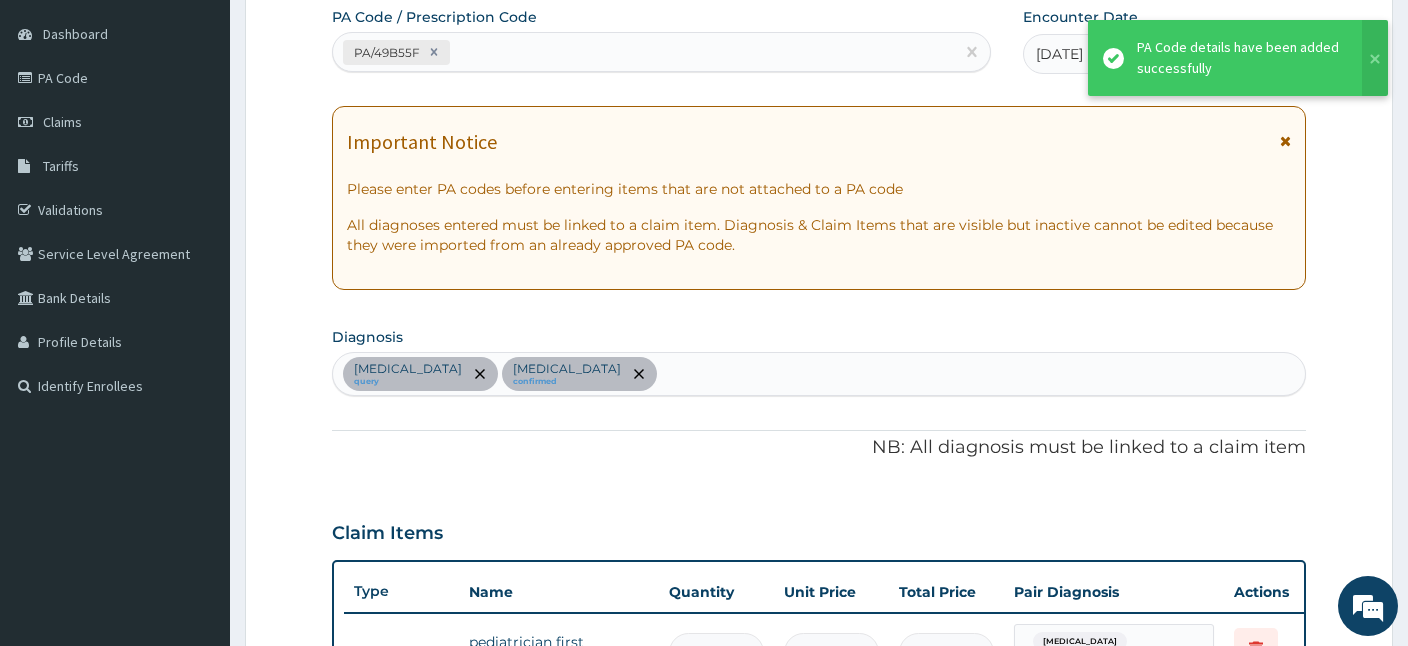 scroll, scrollTop: 589, scrollLeft: 0, axis: vertical 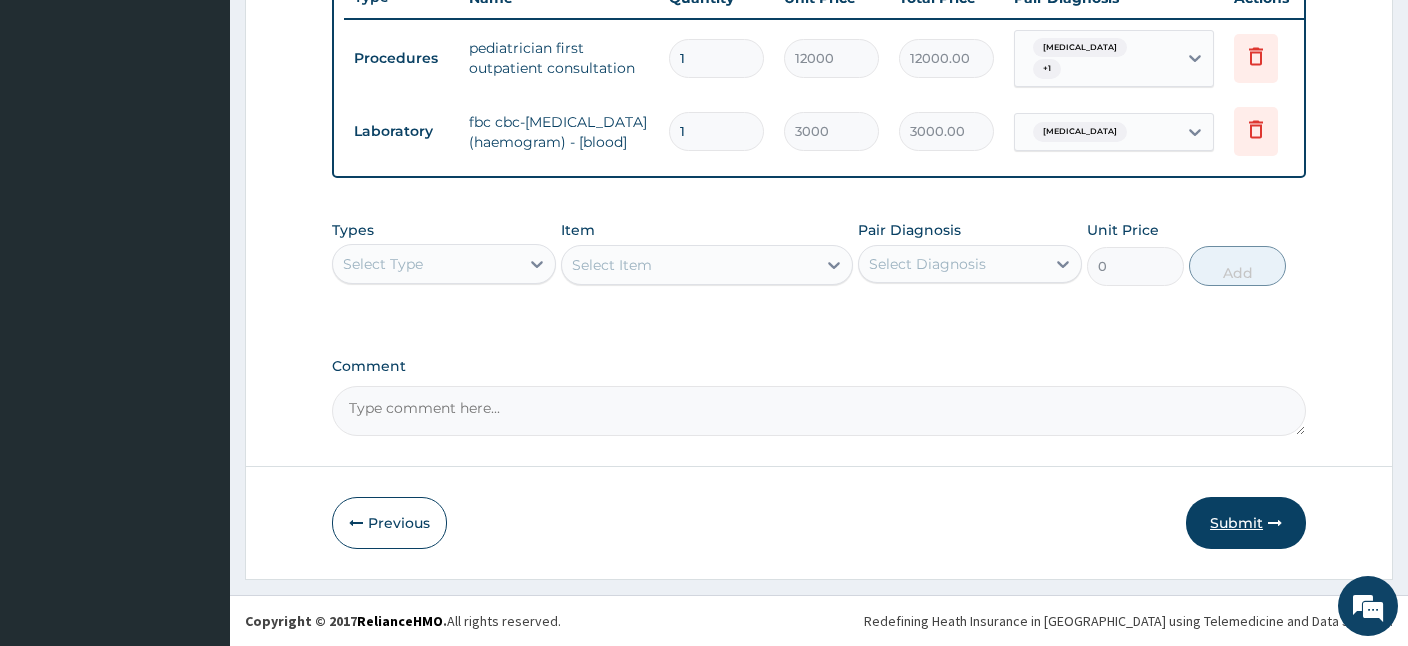 click on "Submit" at bounding box center [1246, 523] 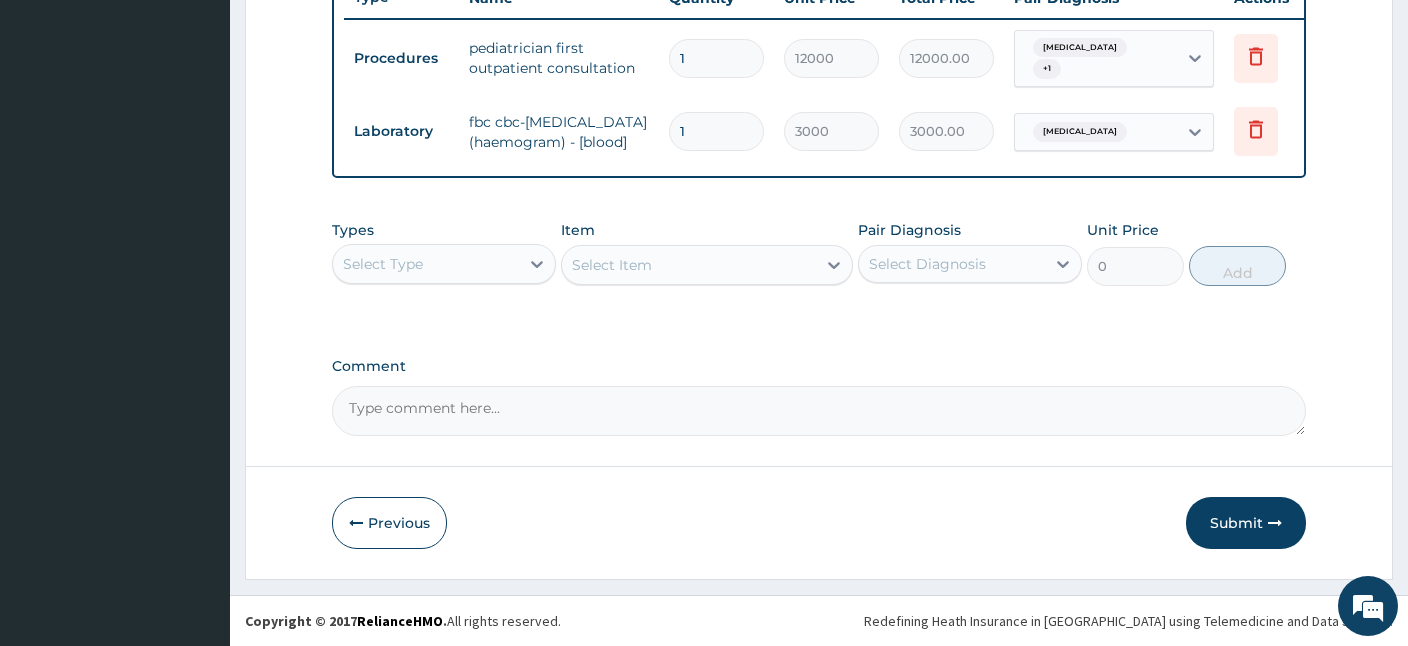 scroll, scrollTop: 75, scrollLeft: 0, axis: vertical 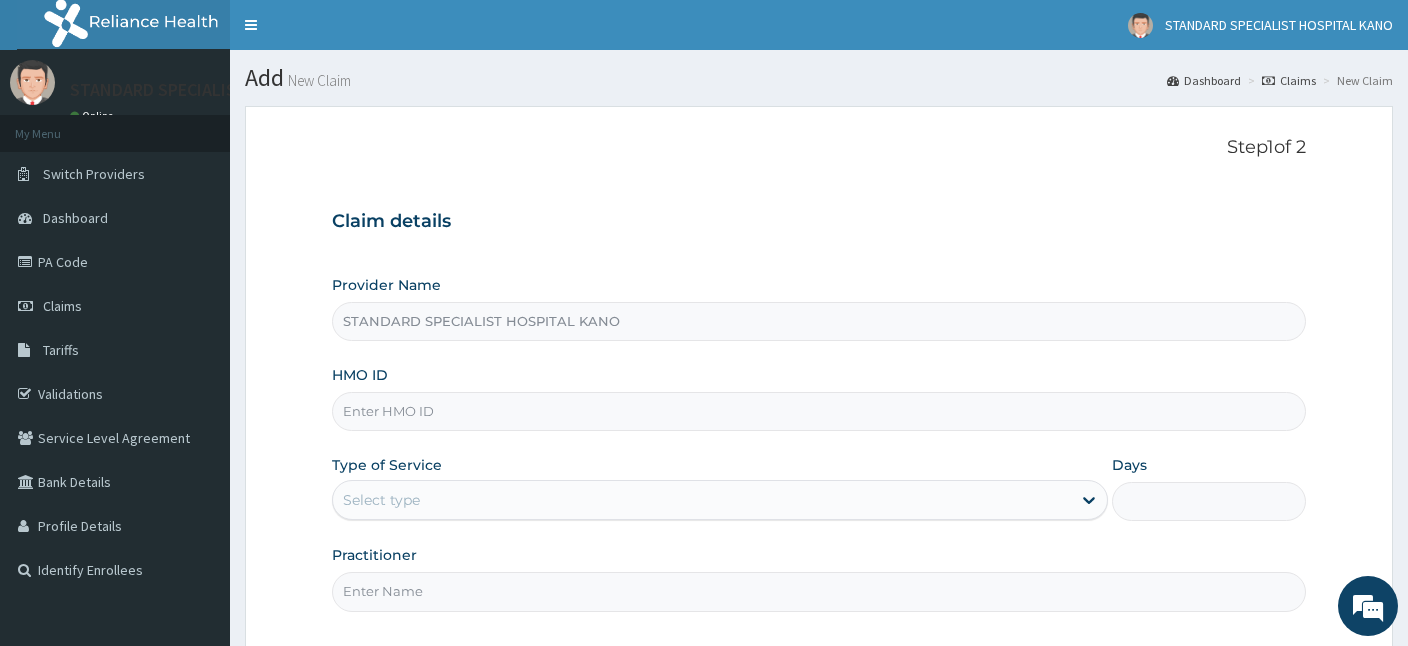 click on "HMO ID" at bounding box center (819, 411) 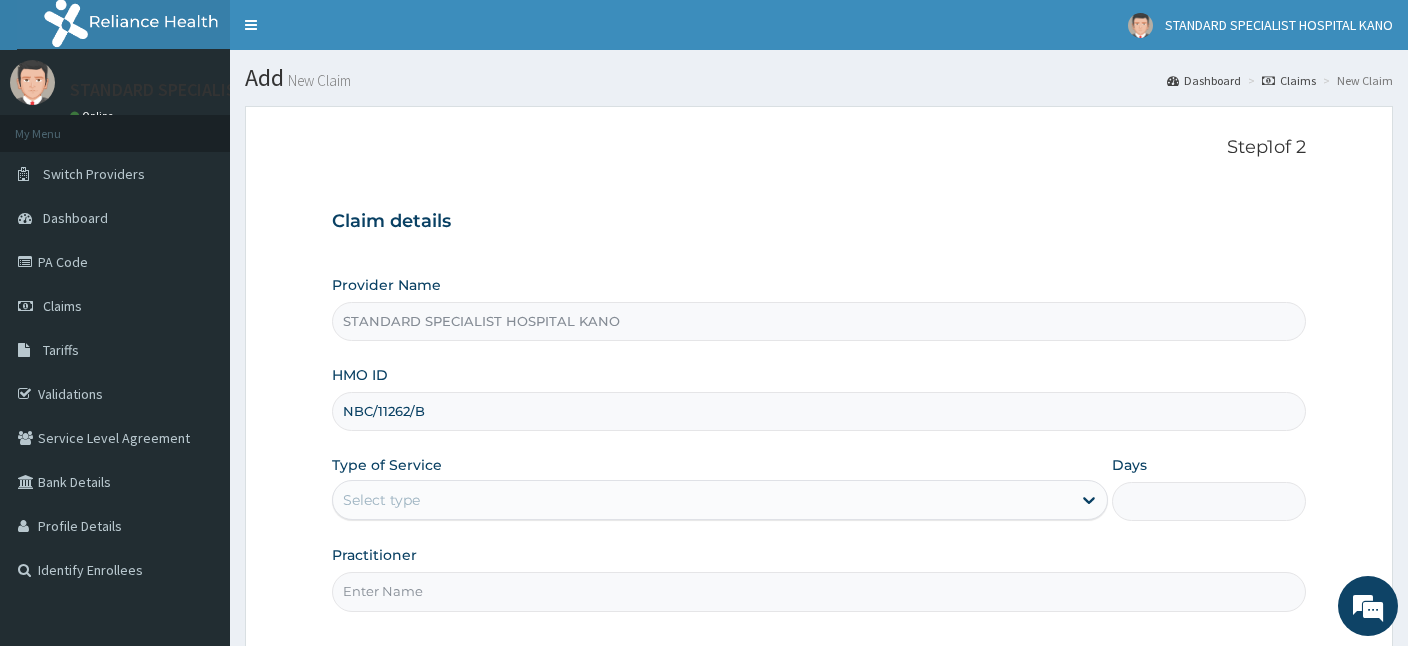 type on "NBC/11262/B" 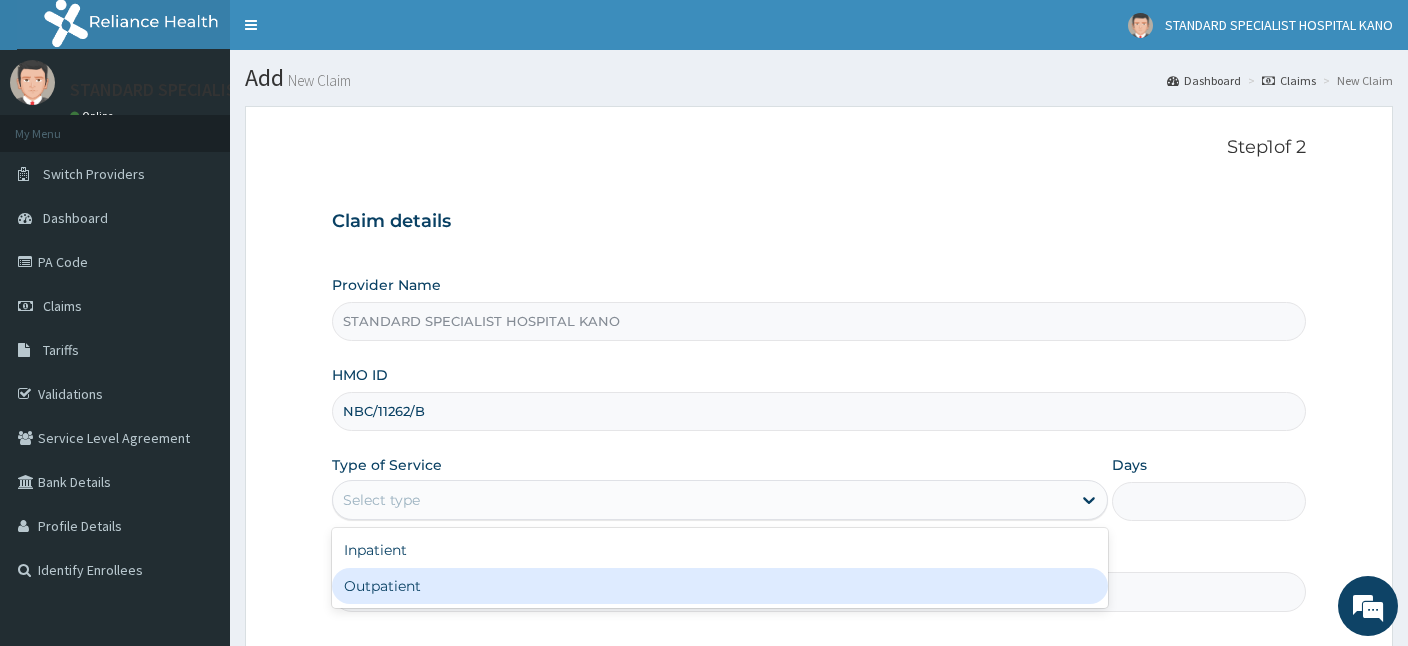 click on "Outpatient" at bounding box center [720, 586] 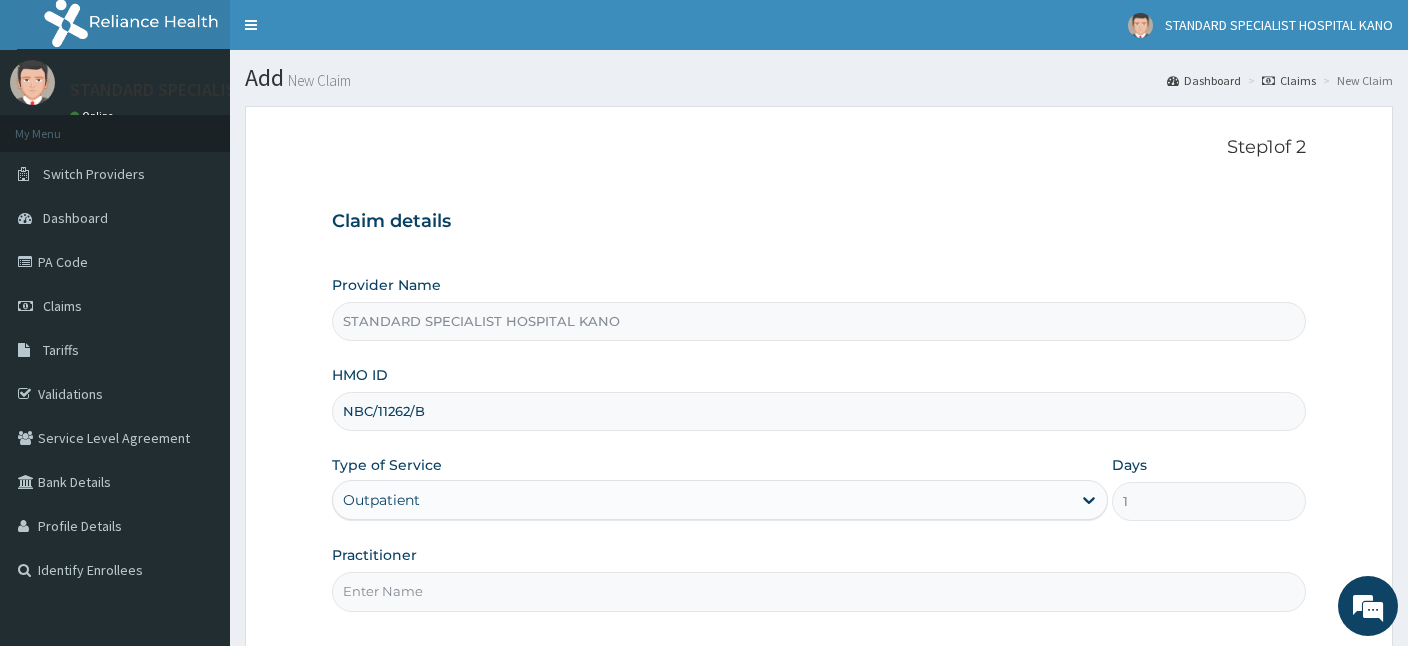 click on "Practitioner" at bounding box center (819, 591) 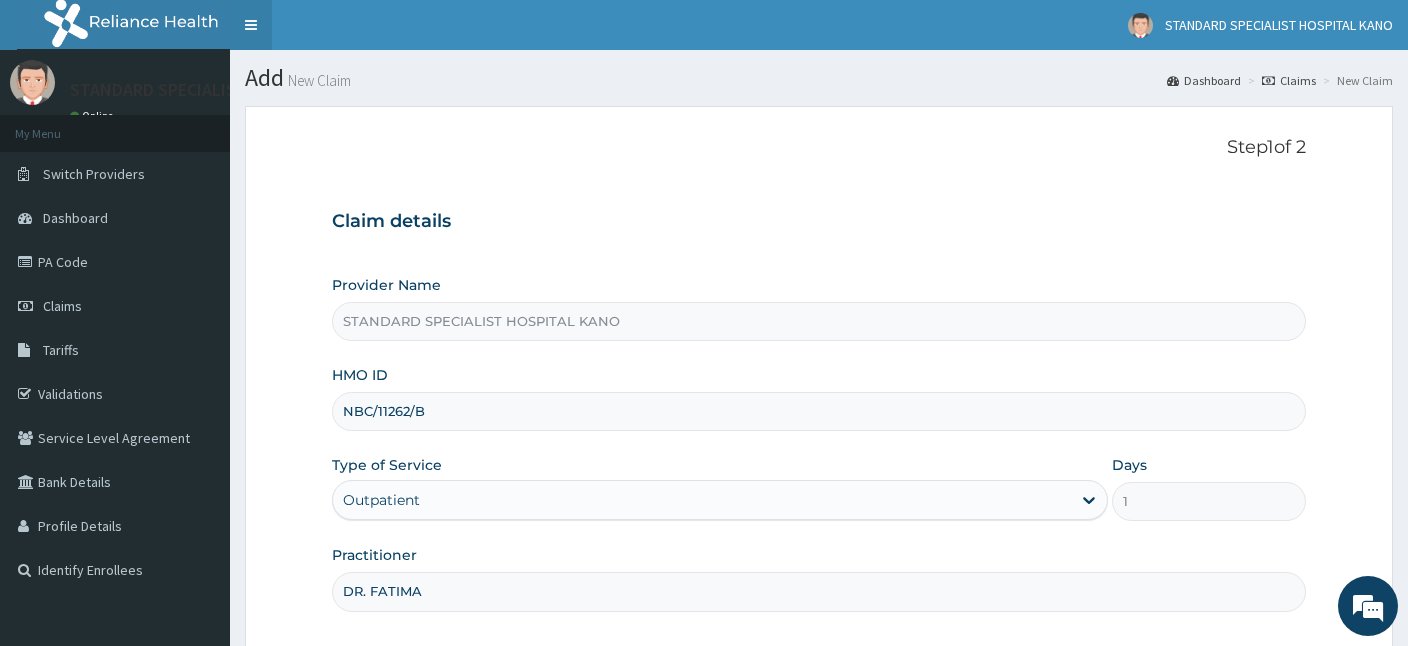 type on "DR. FATIMA" 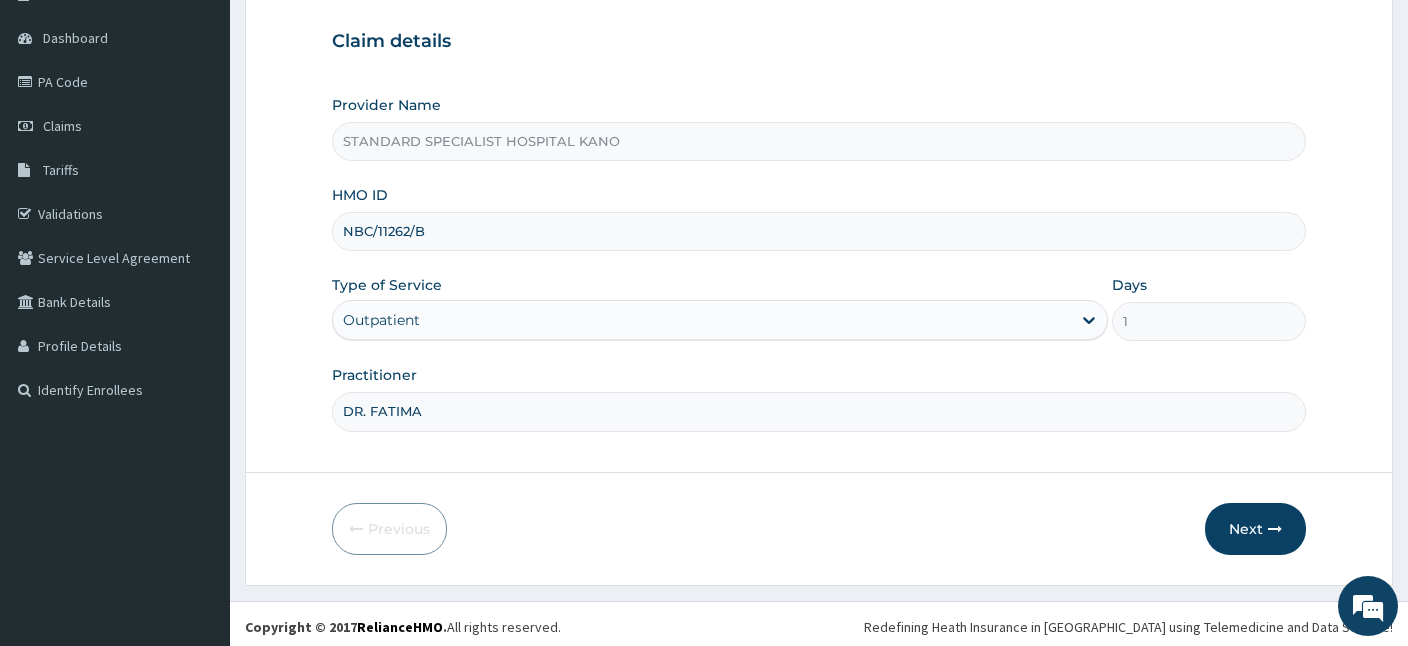 scroll, scrollTop: 184, scrollLeft: 0, axis: vertical 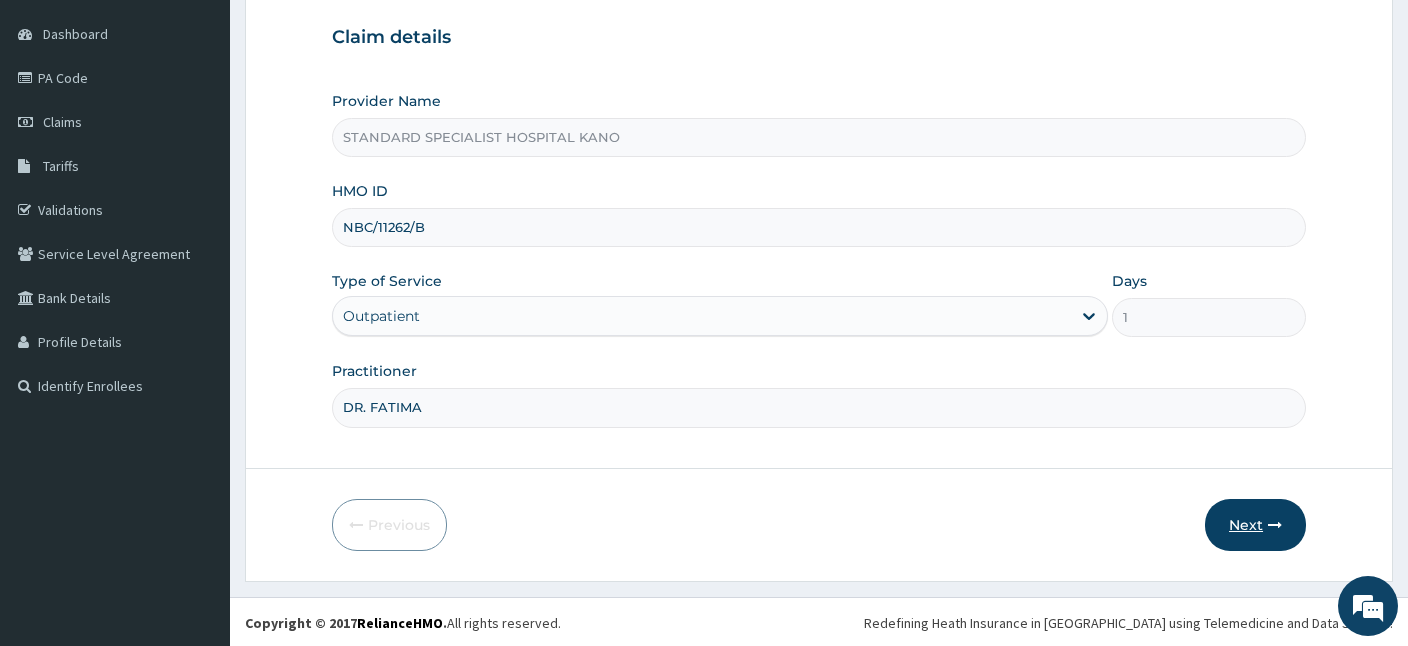 click on "Next" at bounding box center [1255, 525] 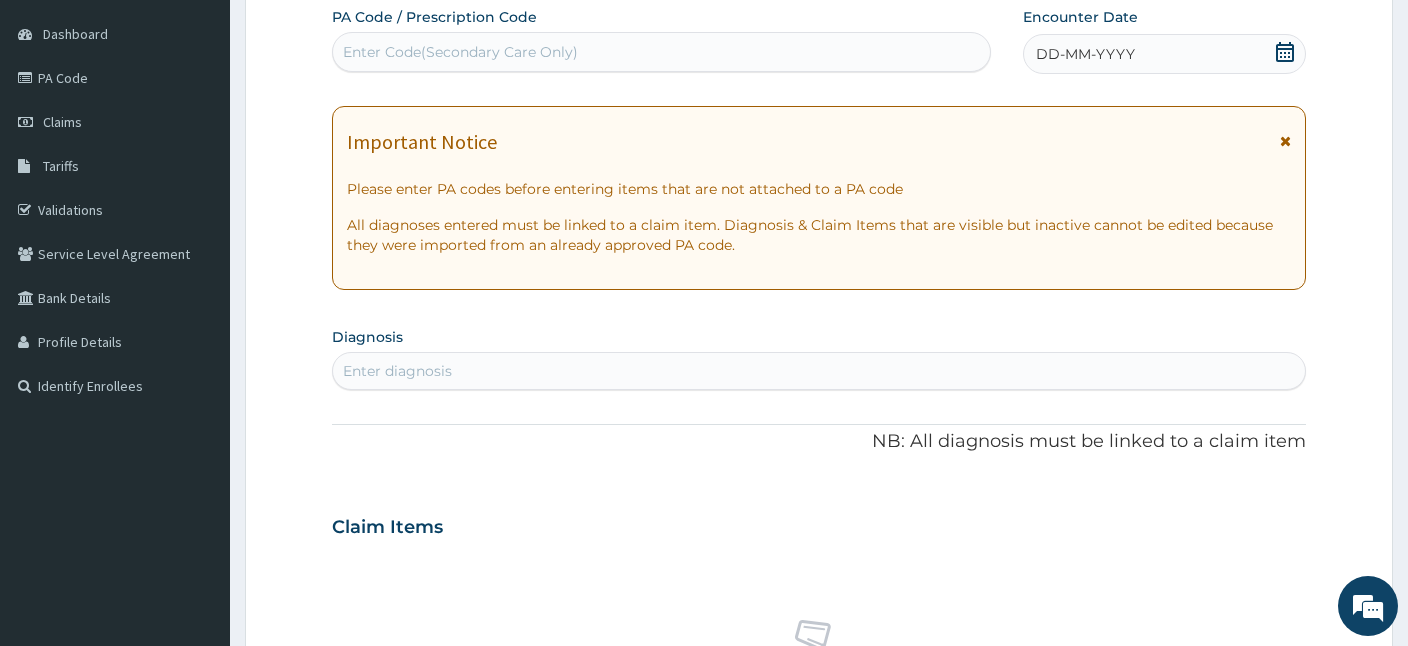 click on "Enter Code(Secondary Care Only)" at bounding box center (661, 52) 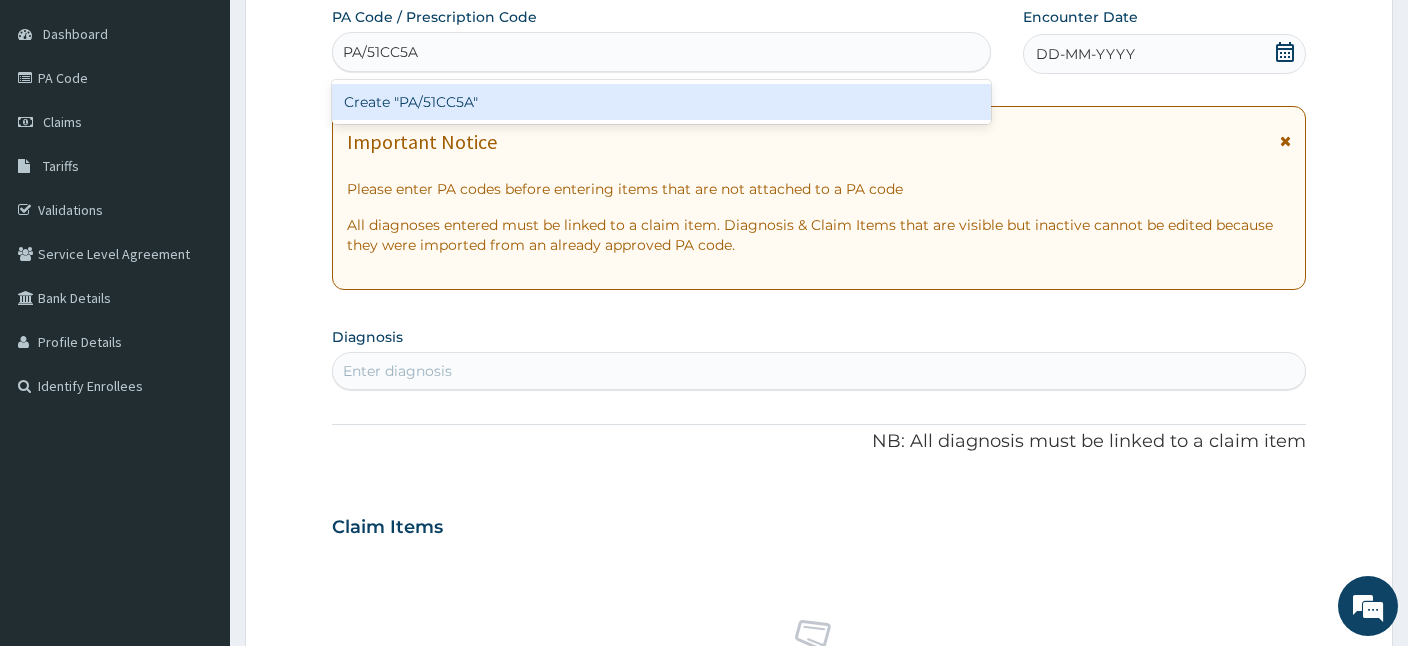 click on "Create "PA/51CC5A"" at bounding box center (661, 102) 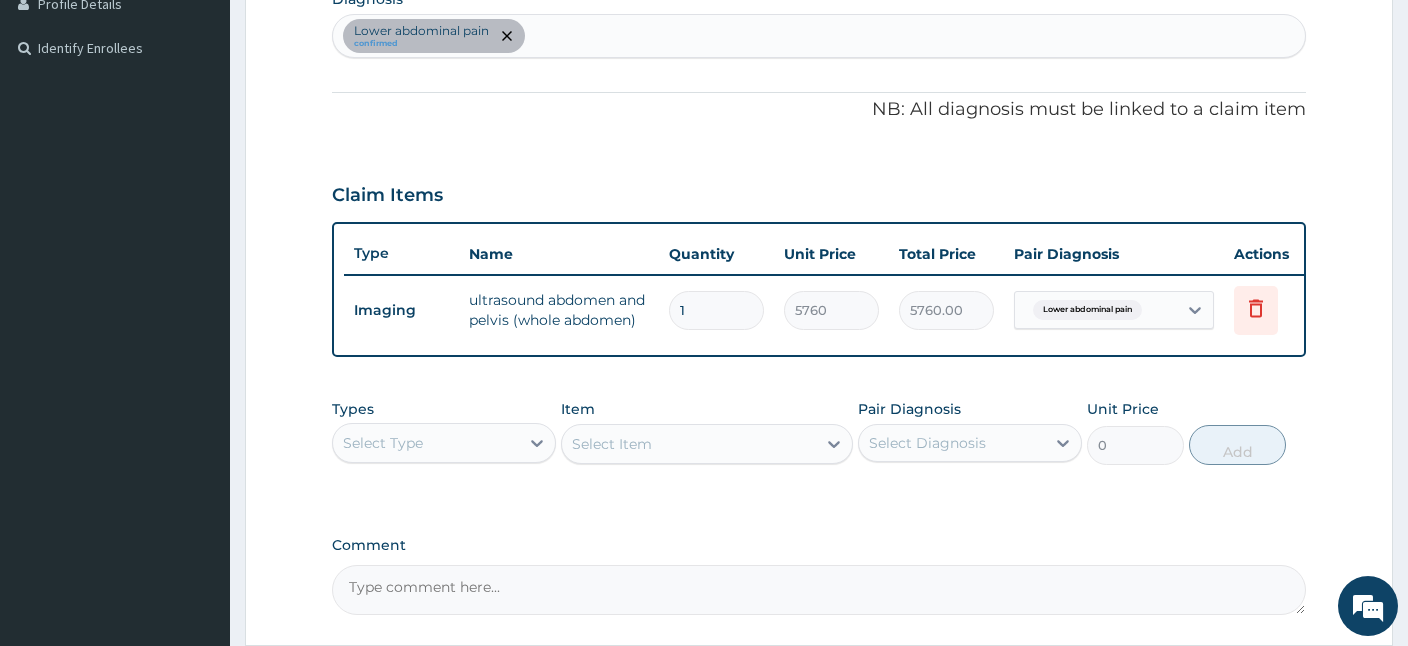 scroll, scrollTop: 607, scrollLeft: 0, axis: vertical 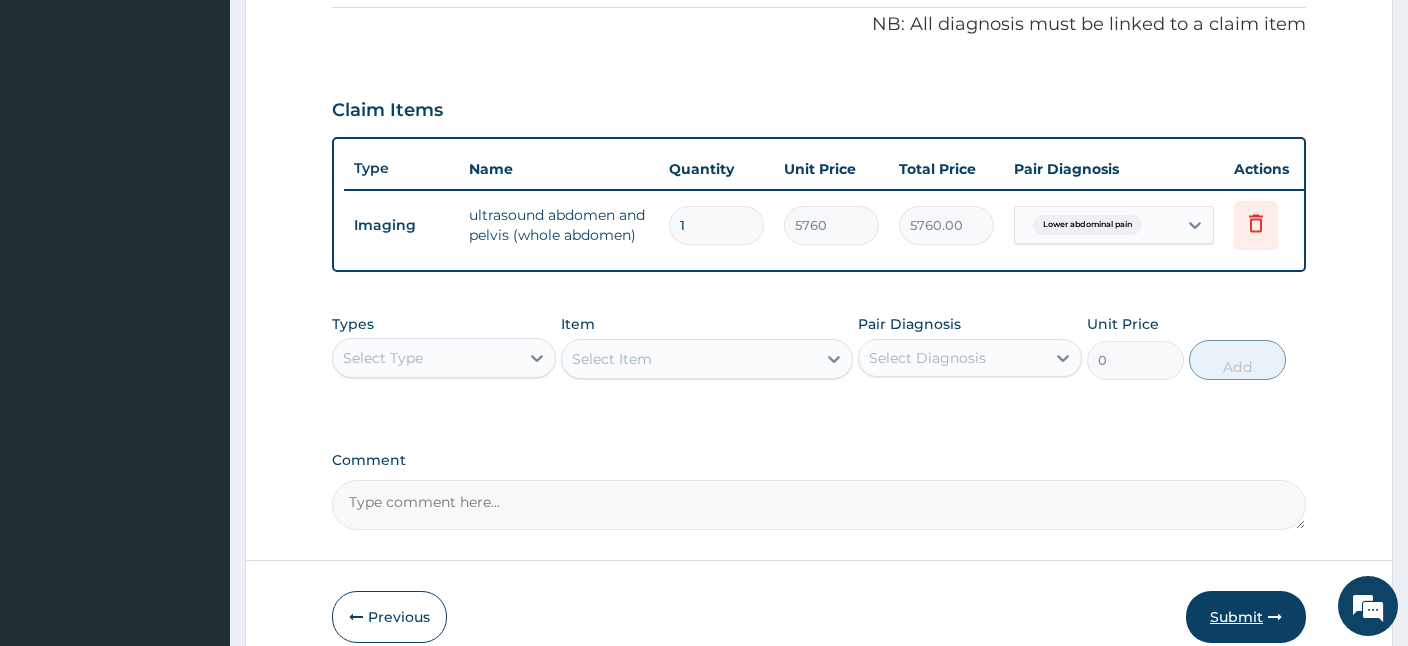 click on "Submit" at bounding box center [1246, 617] 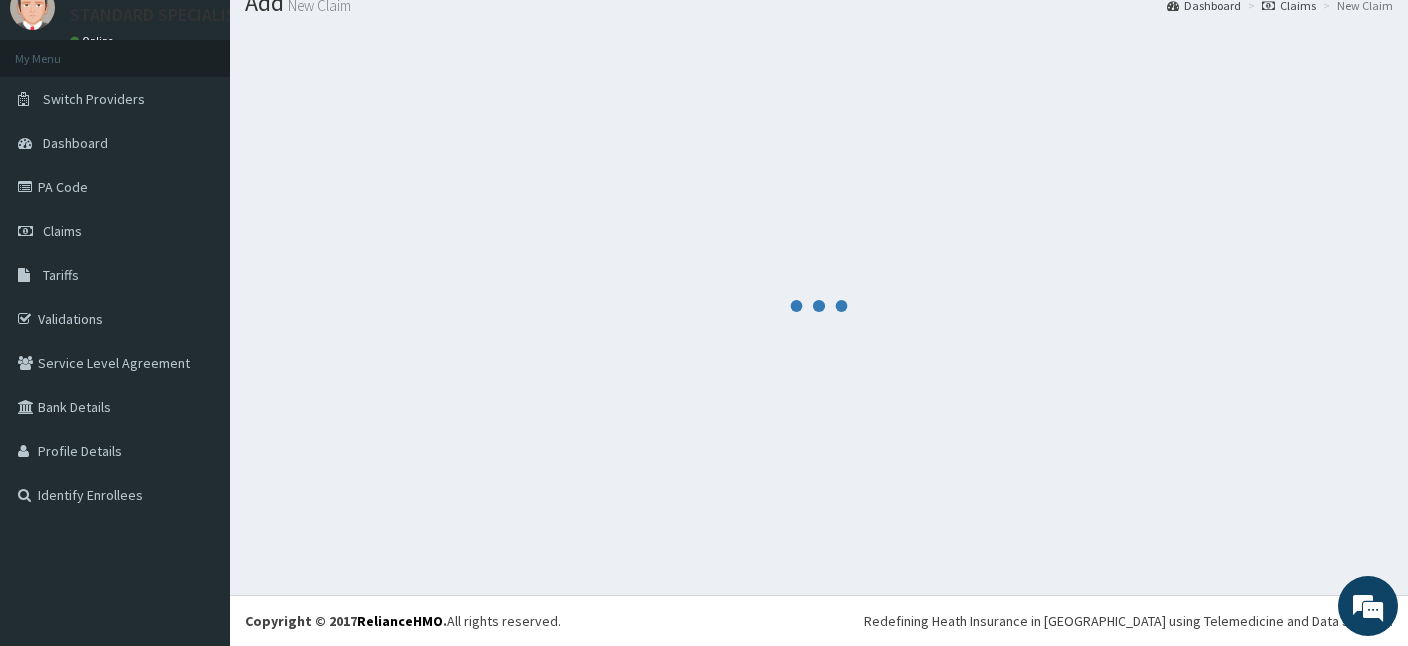 scroll, scrollTop: 75, scrollLeft: 0, axis: vertical 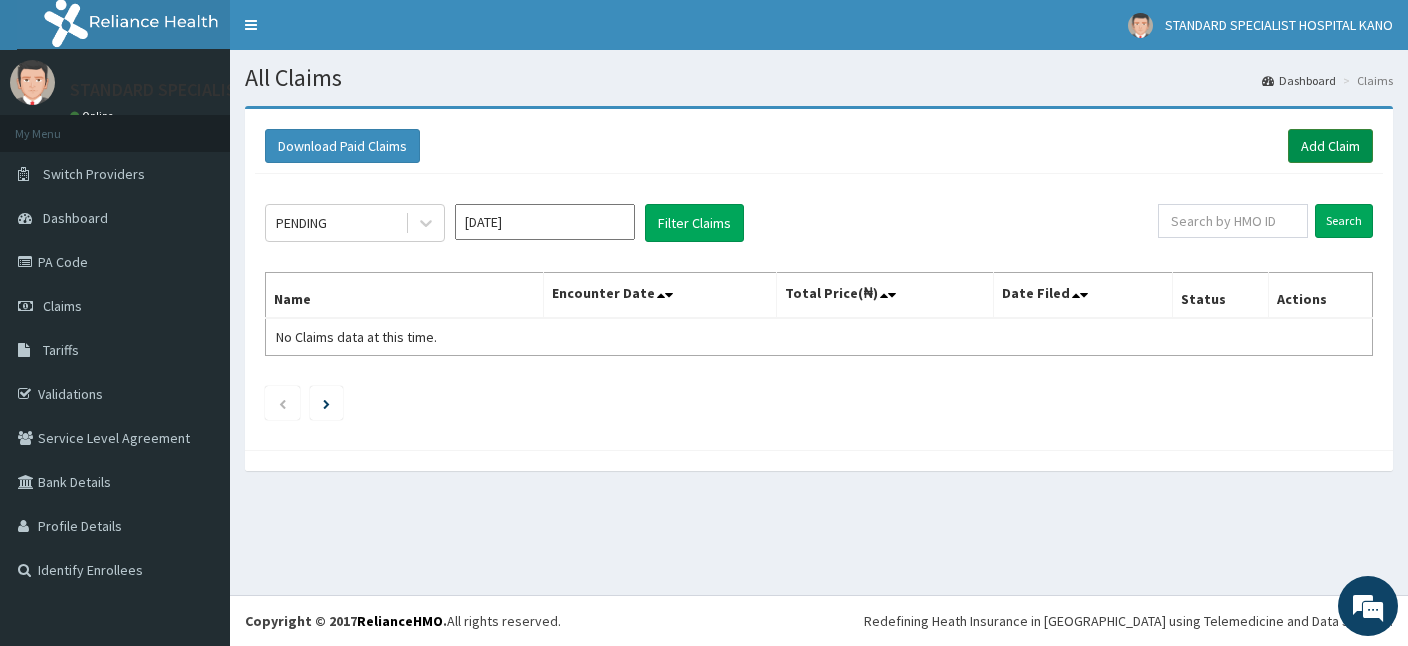 click on "Add Claim" at bounding box center (1330, 146) 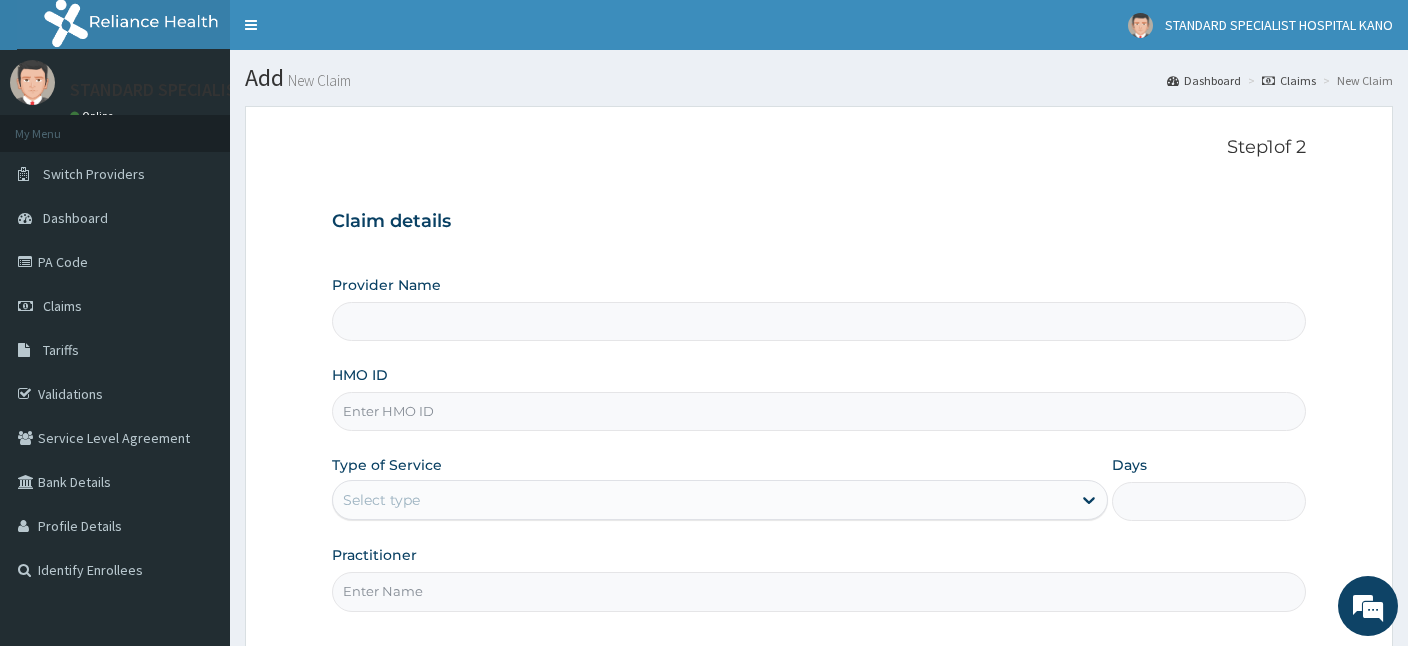 scroll, scrollTop: 0, scrollLeft: 0, axis: both 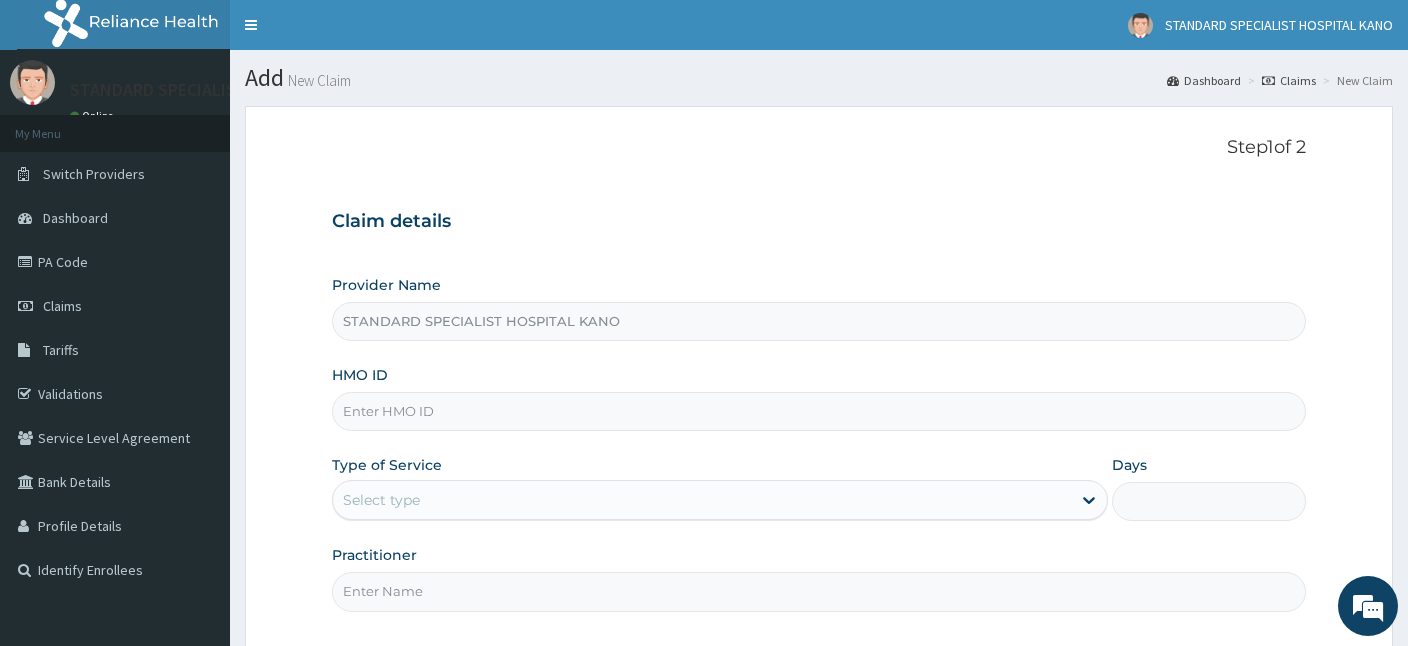 click on "HMO ID" at bounding box center [819, 411] 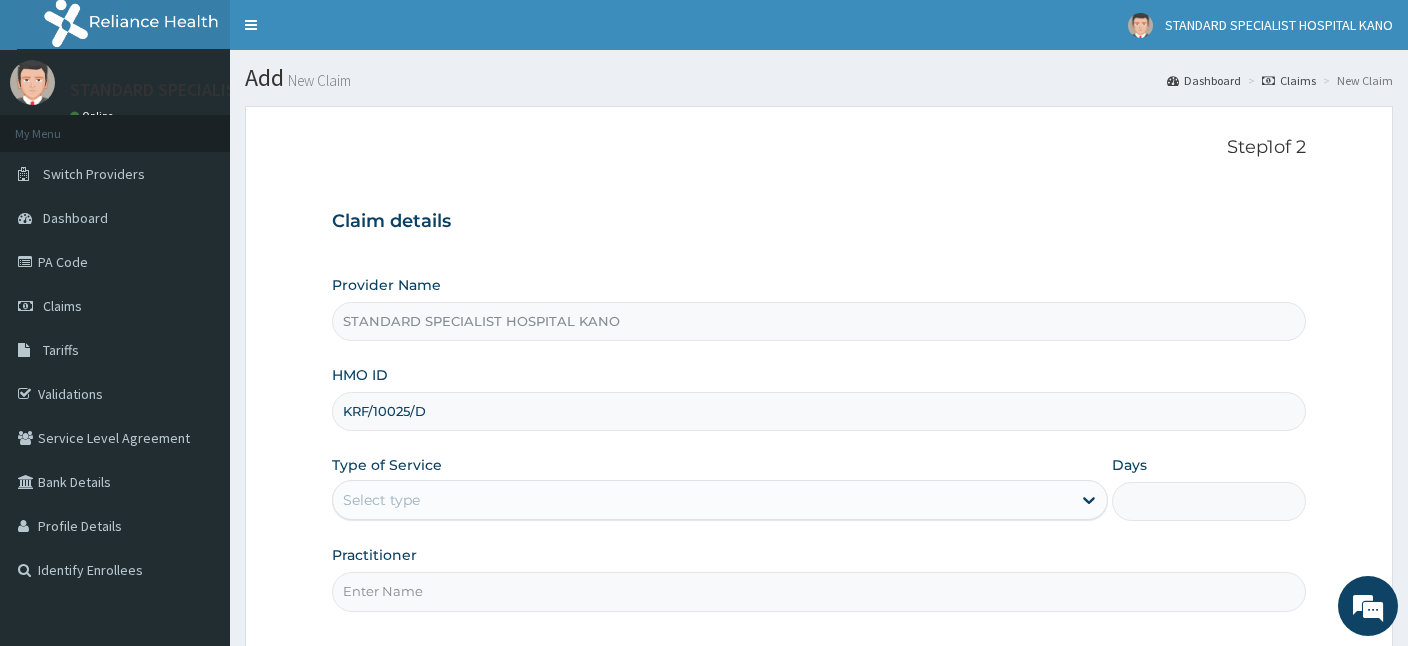 type on "KRF/10025/D" 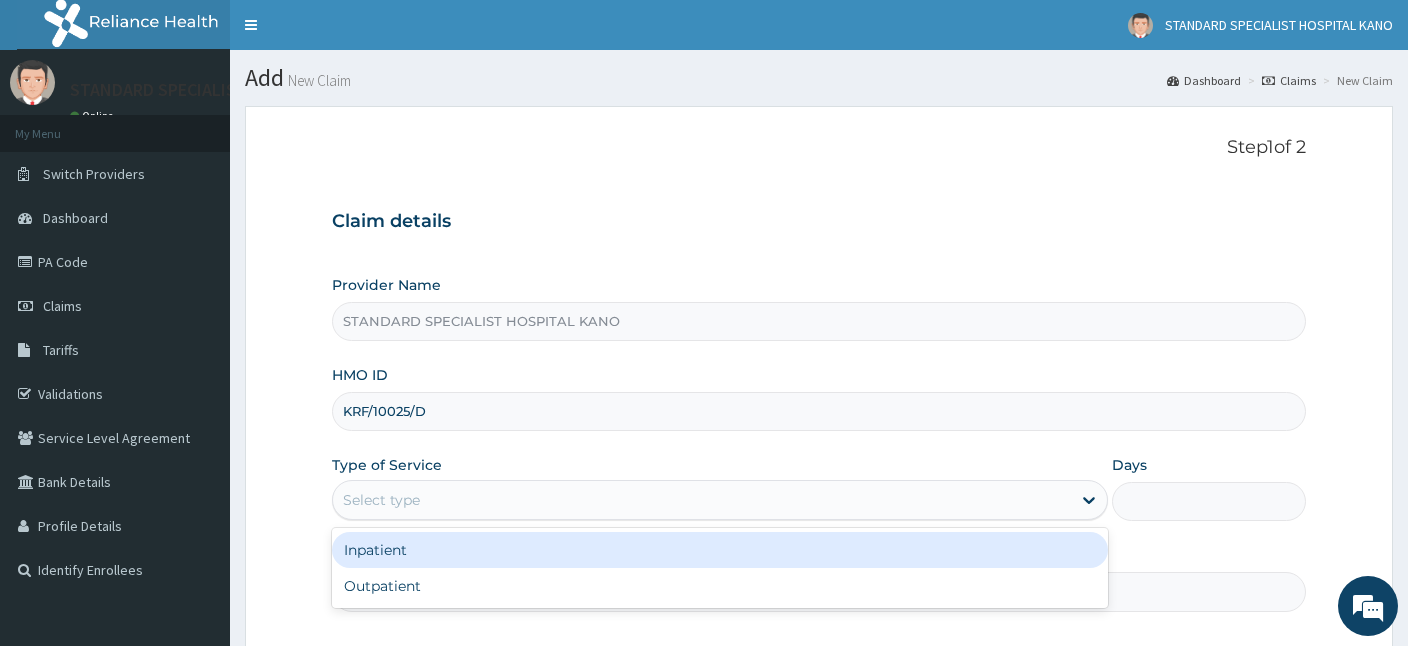 drag, startPoint x: 433, startPoint y: 489, endPoint x: 410, endPoint y: 532, distance: 48.76474 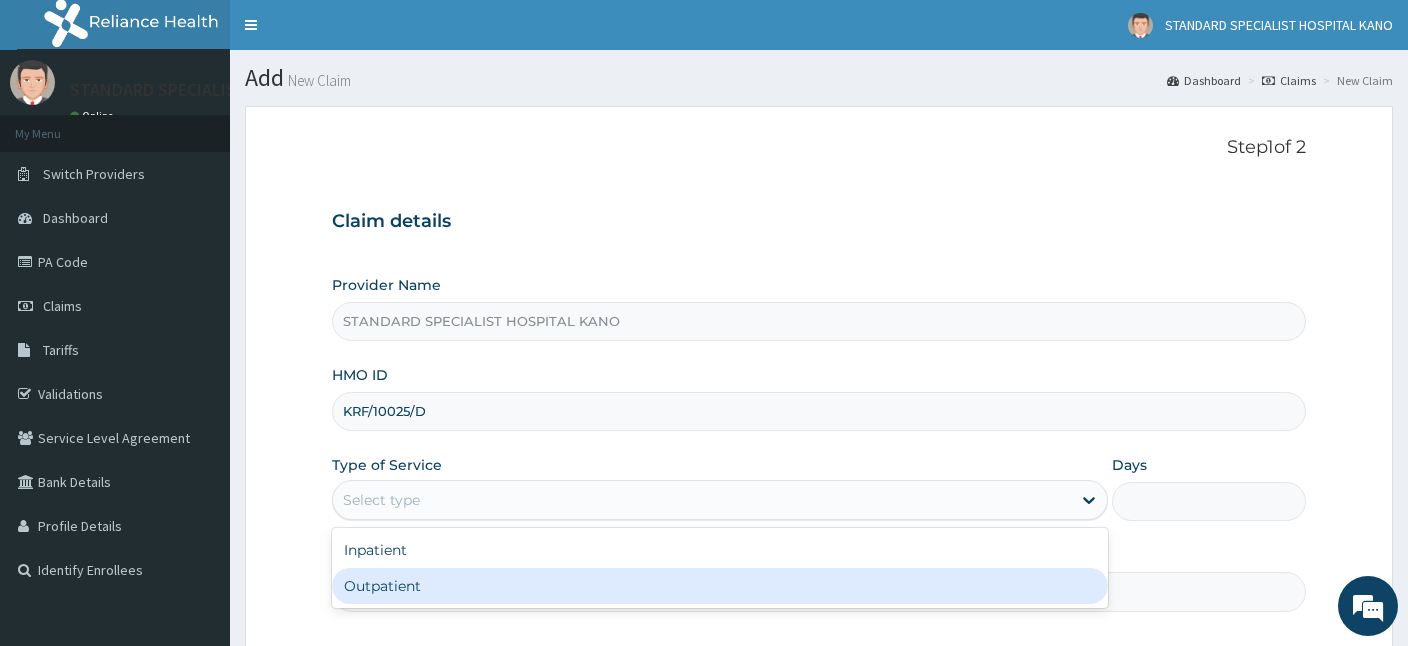 click on "Outpatient" at bounding box center (720, 586) 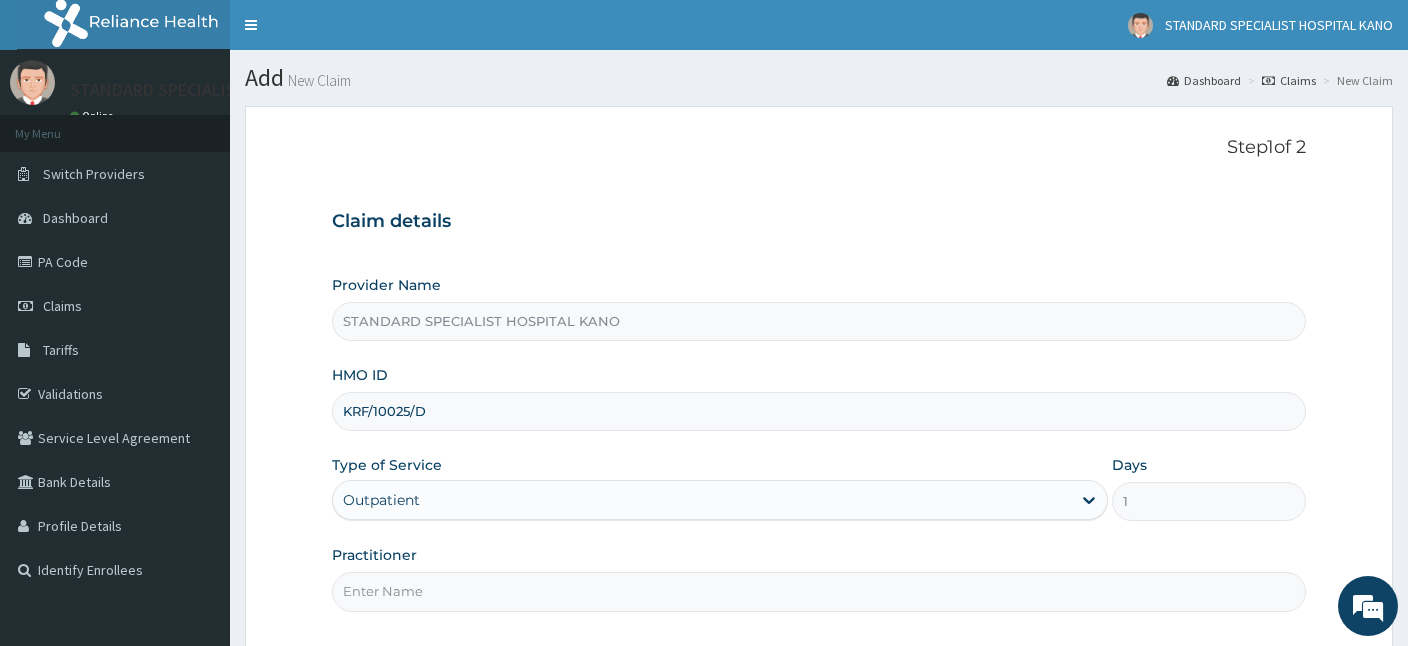 click on "Practitioner" at bounding box center (819, 591) 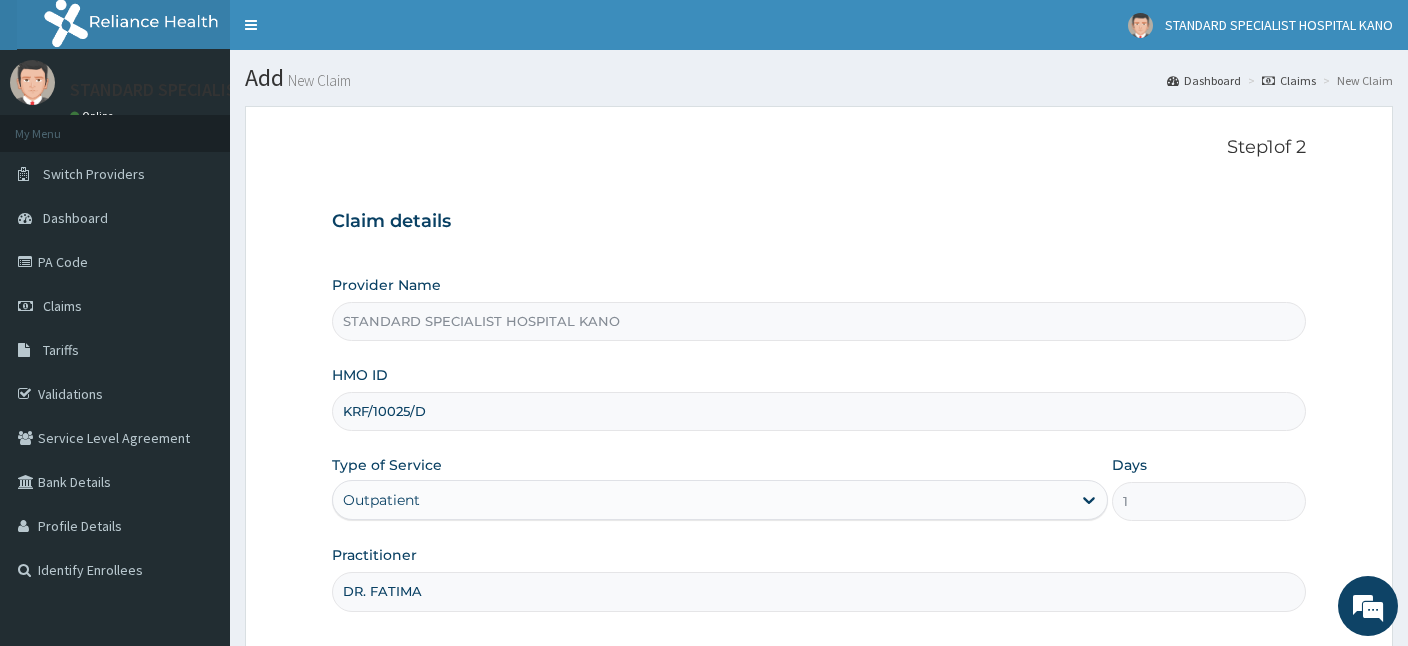 type on "DR. FATIMA" 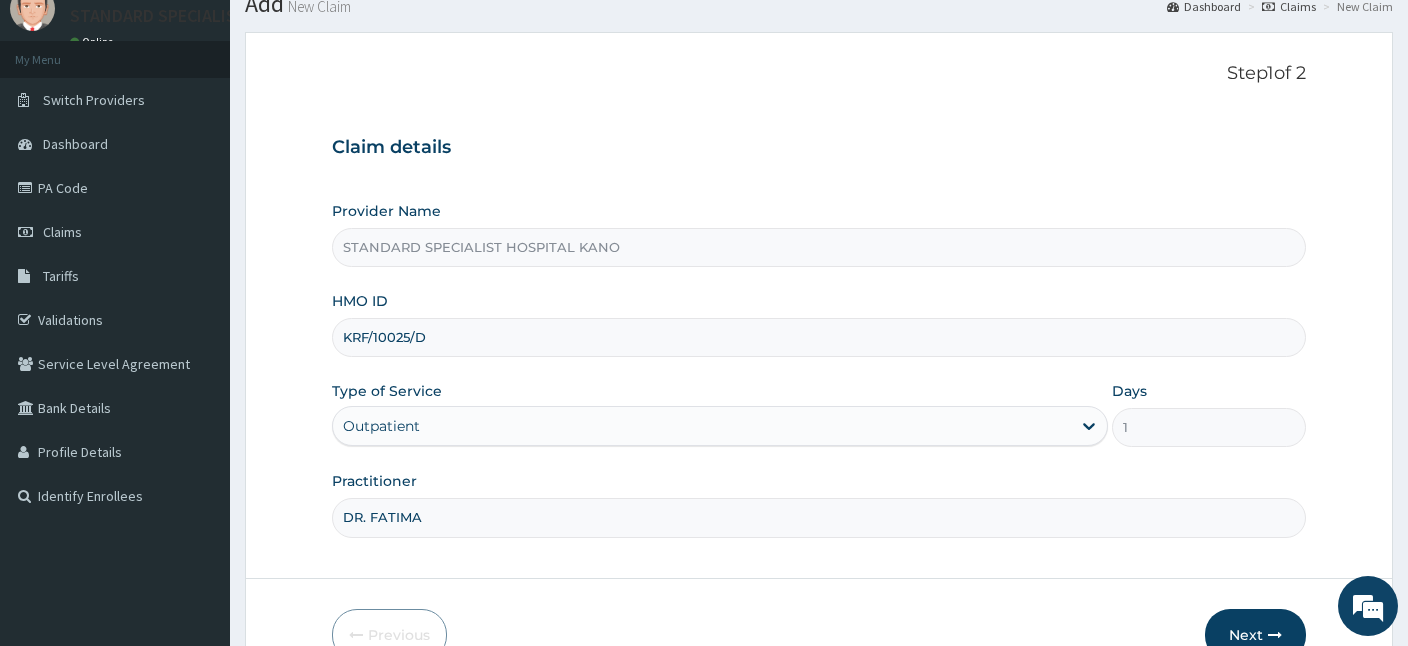 scroll, scrollTop: 184, scrollLeft: 0, axis: vertical 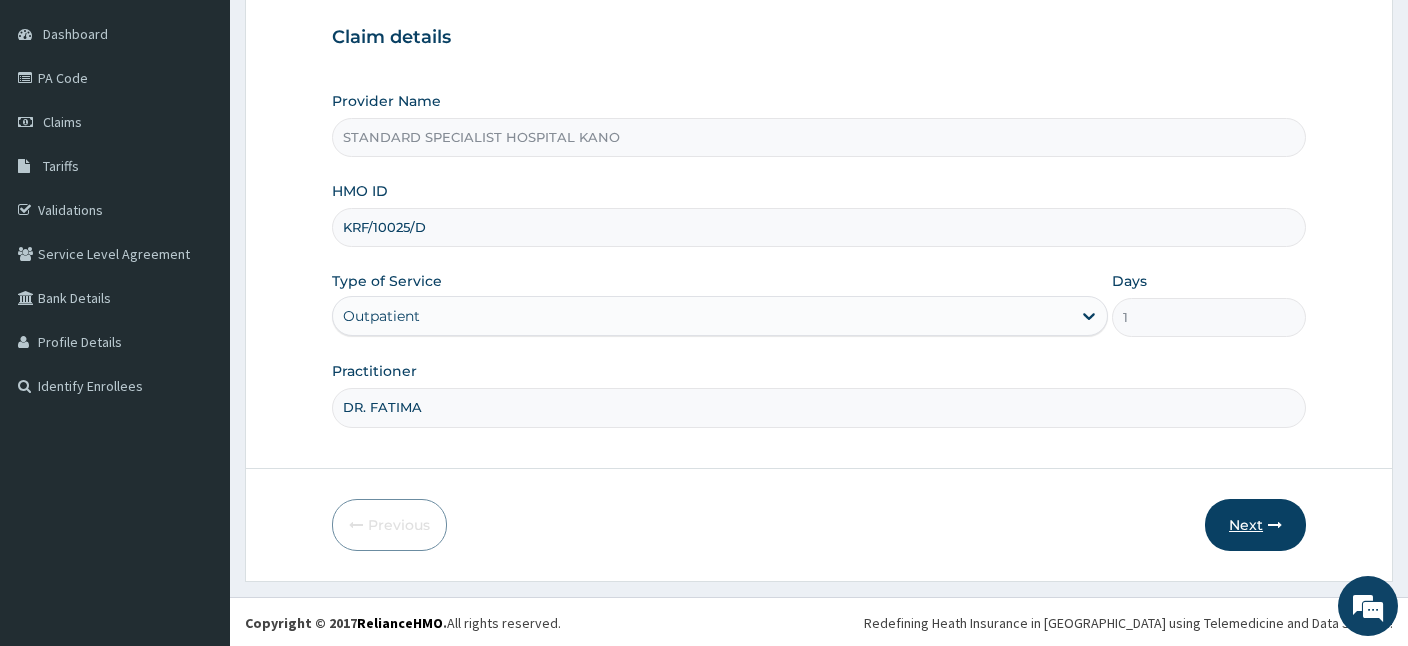 click on "Next" at bounding box center (1255, 525) 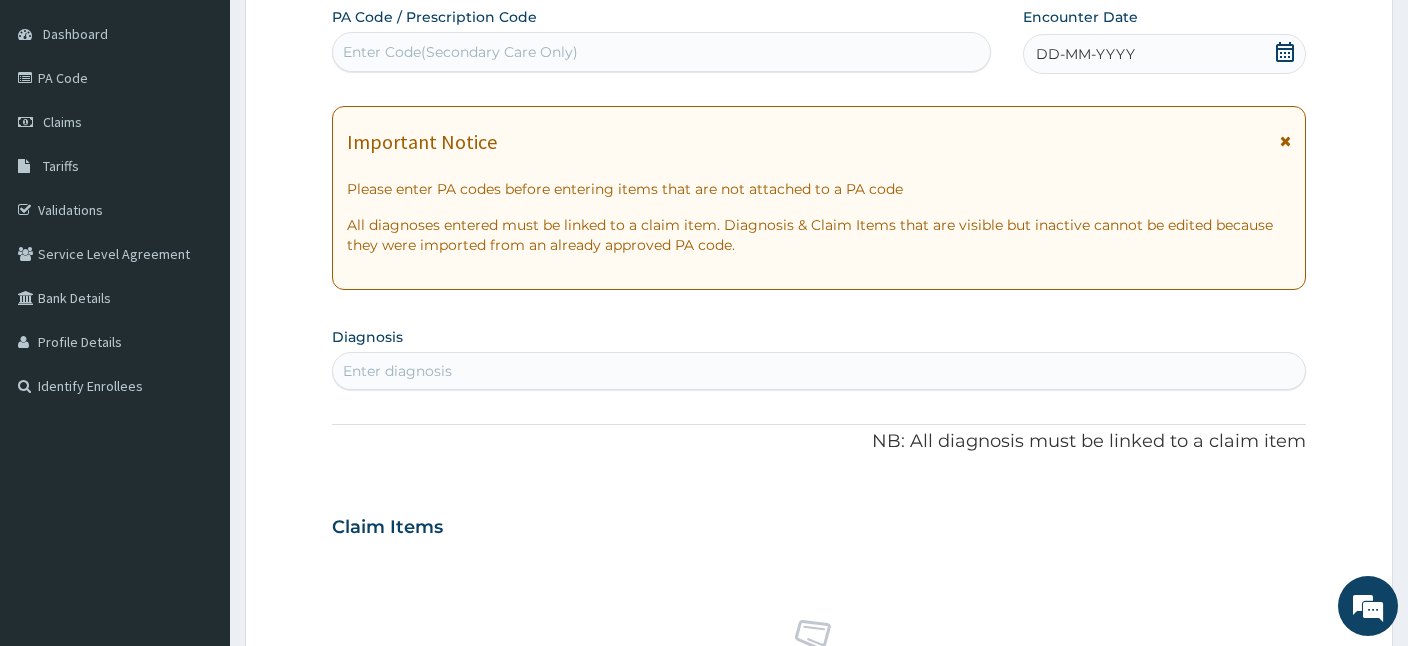 scroll, scrollTop: 0, scrollLeft: 0, axis: both 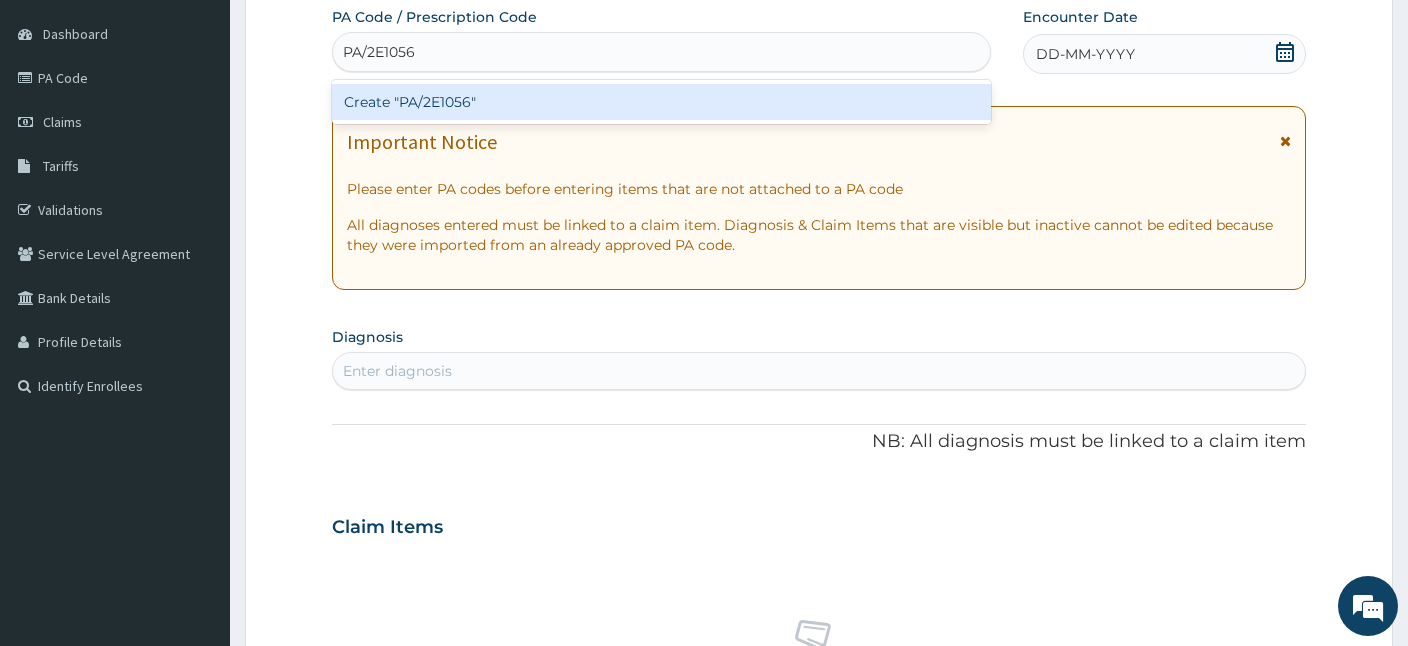 click on "Create "PA/2E1056"" at bounding box center (661, 102) 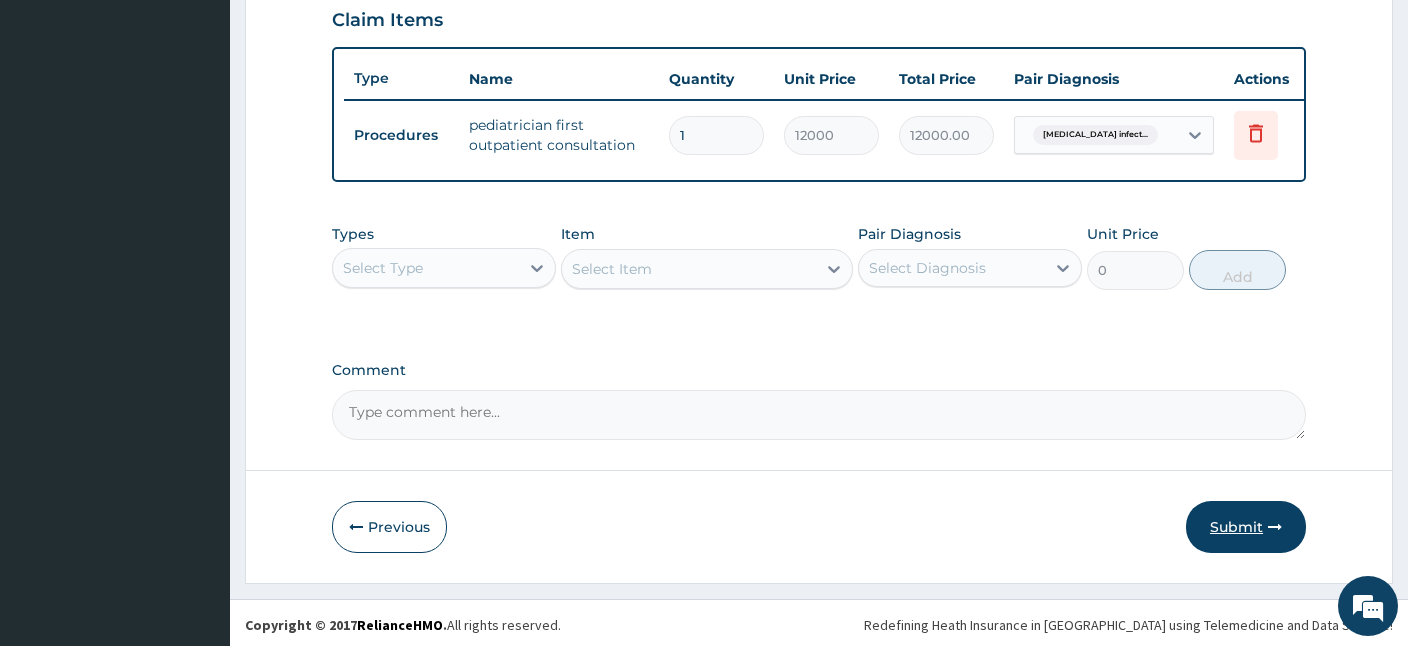 click on "Submit" at bounding box center [1246, 527] 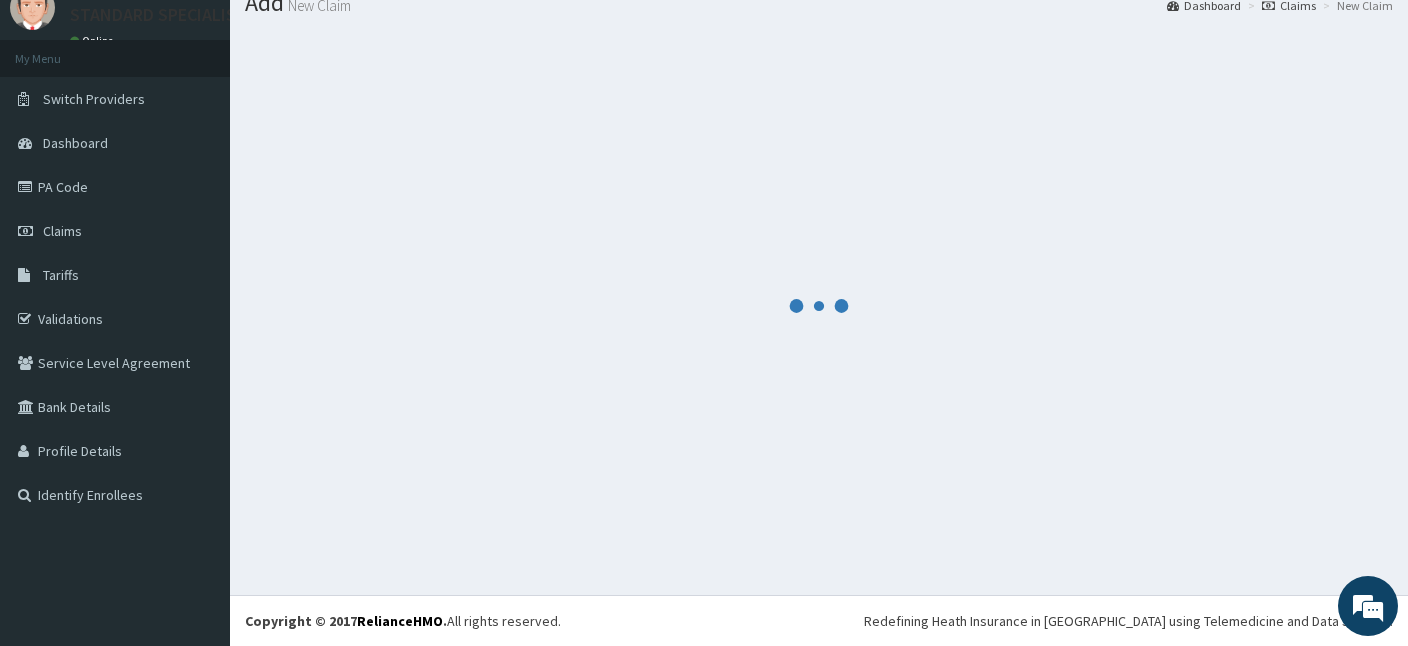 scroll, scrollTop: 75, scrollLeft: 0, axis: vertical 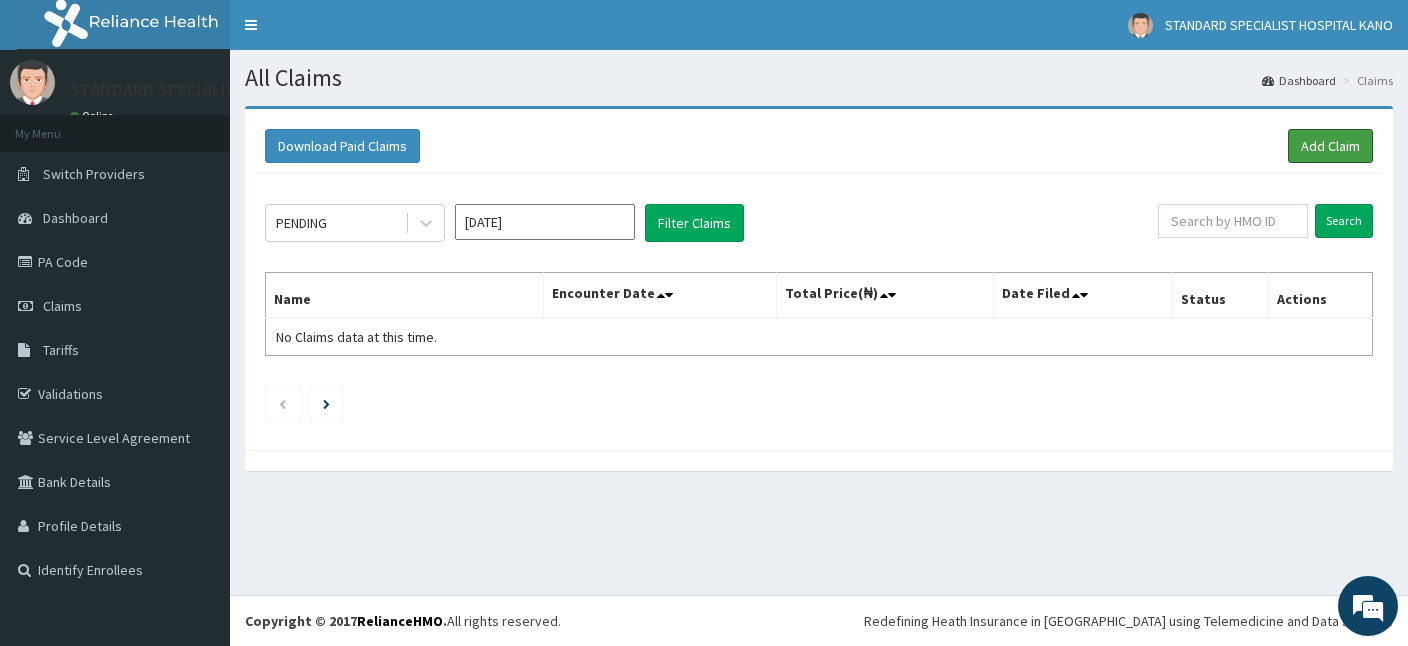 click on "Add Claim" at bounding box center (1330, 146) 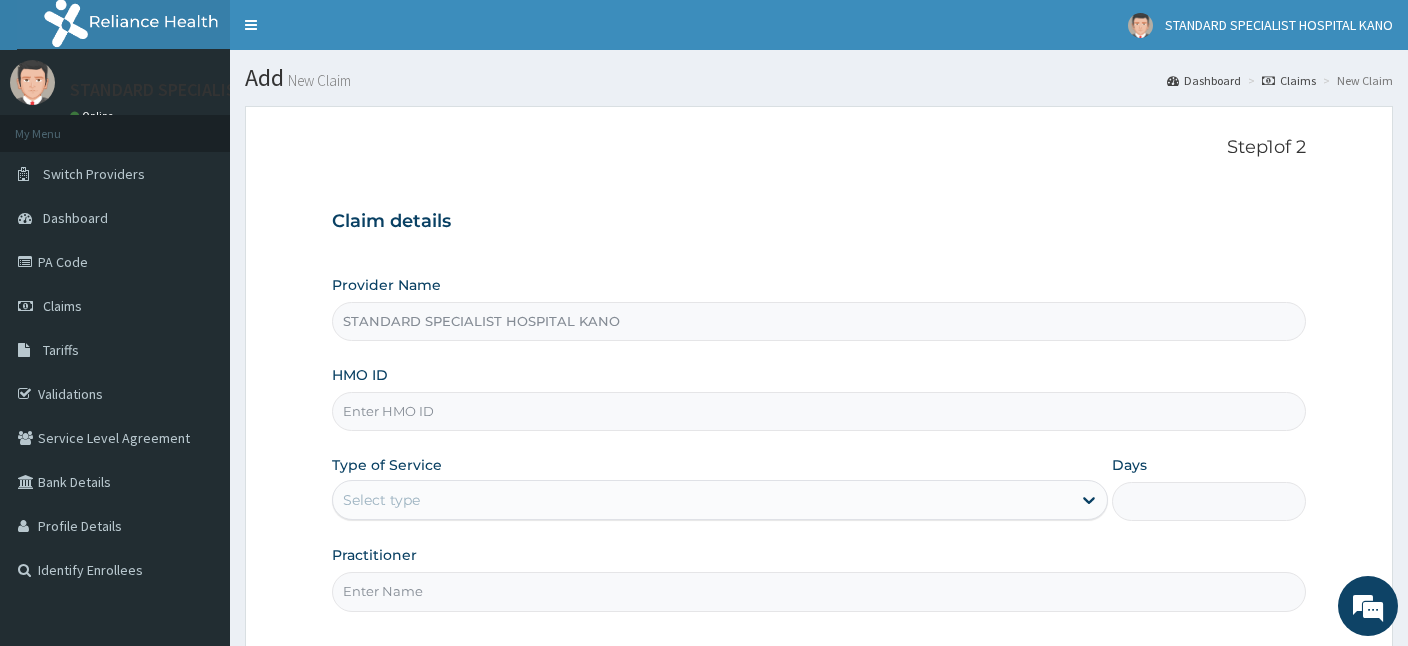 scroll, scrollTop: 0, scrollLeft: 0, axis: both 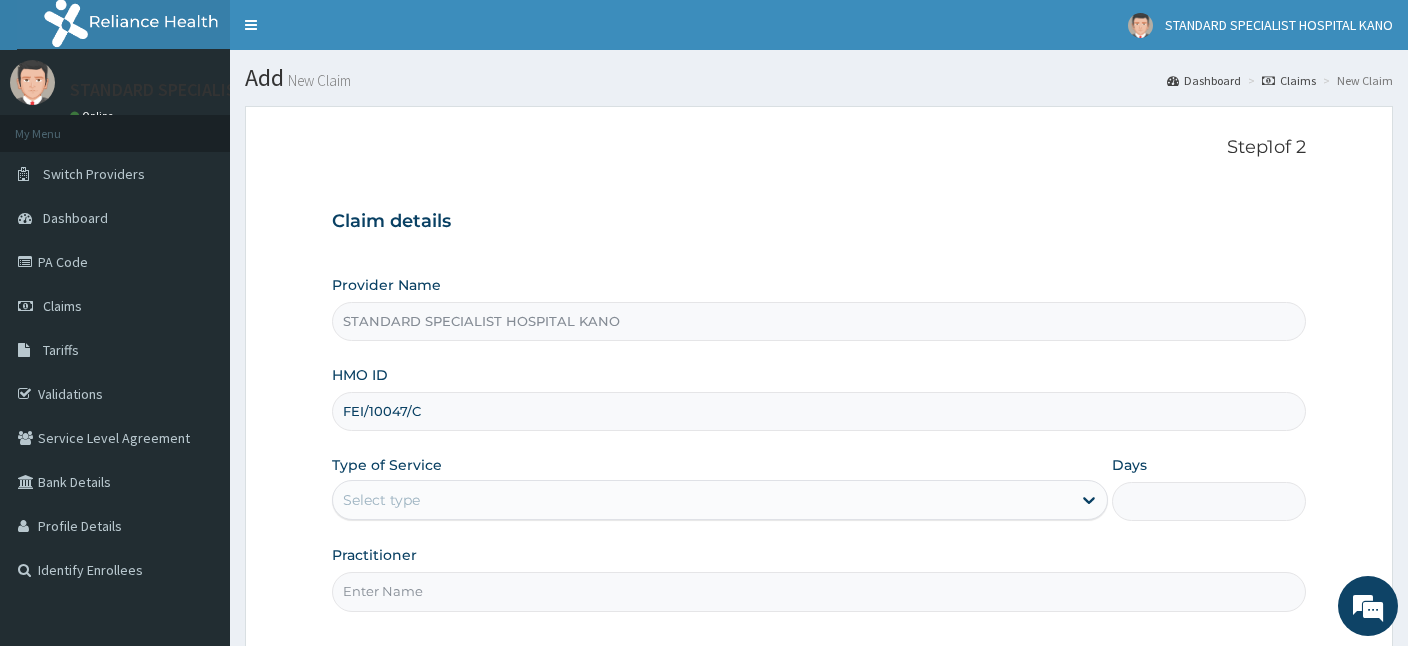 type on "FEI/10047/C" 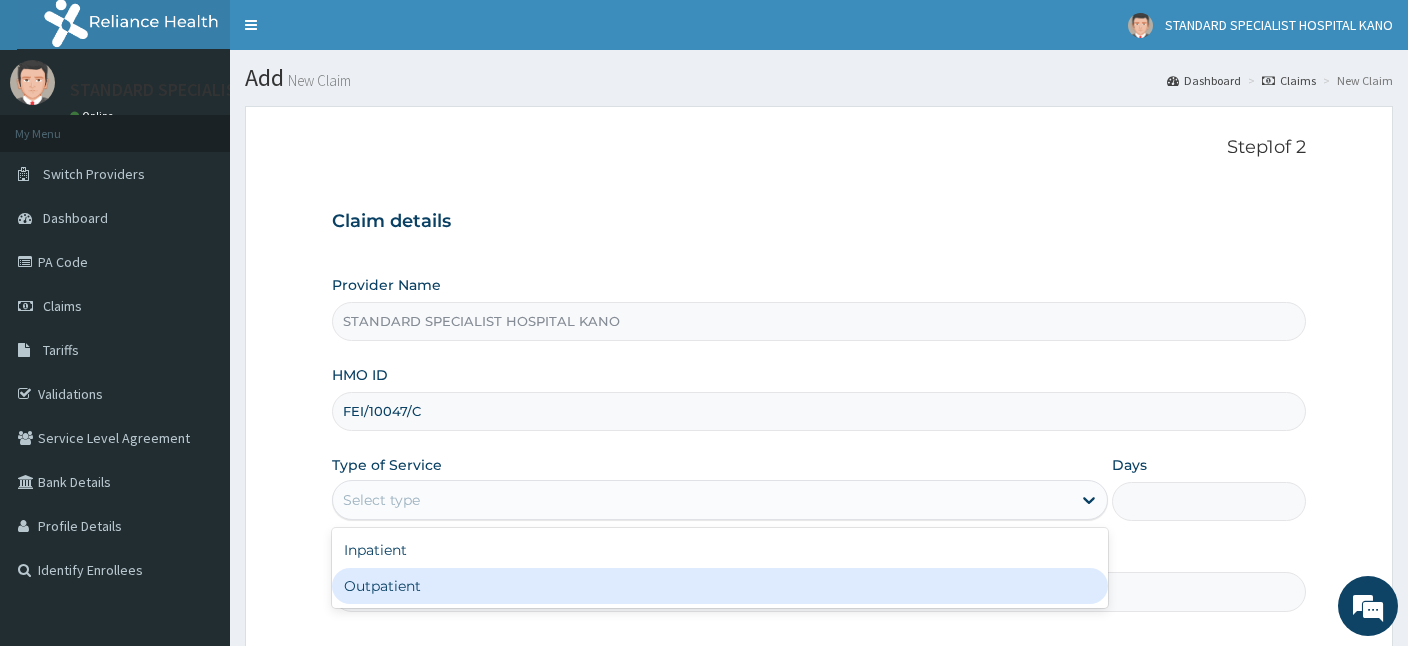 click on "Outpatient" at bounding box center [720, 586] 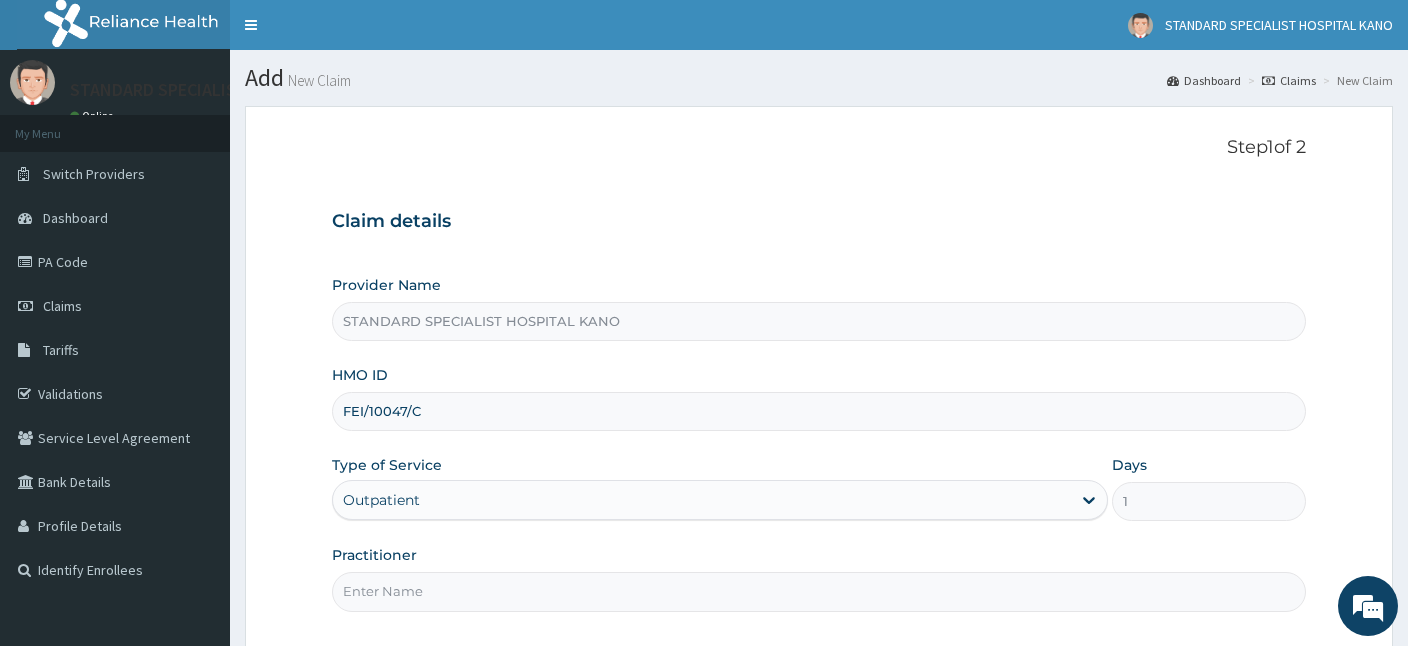 click on "Practitioner" at bounding box center (819, 591) 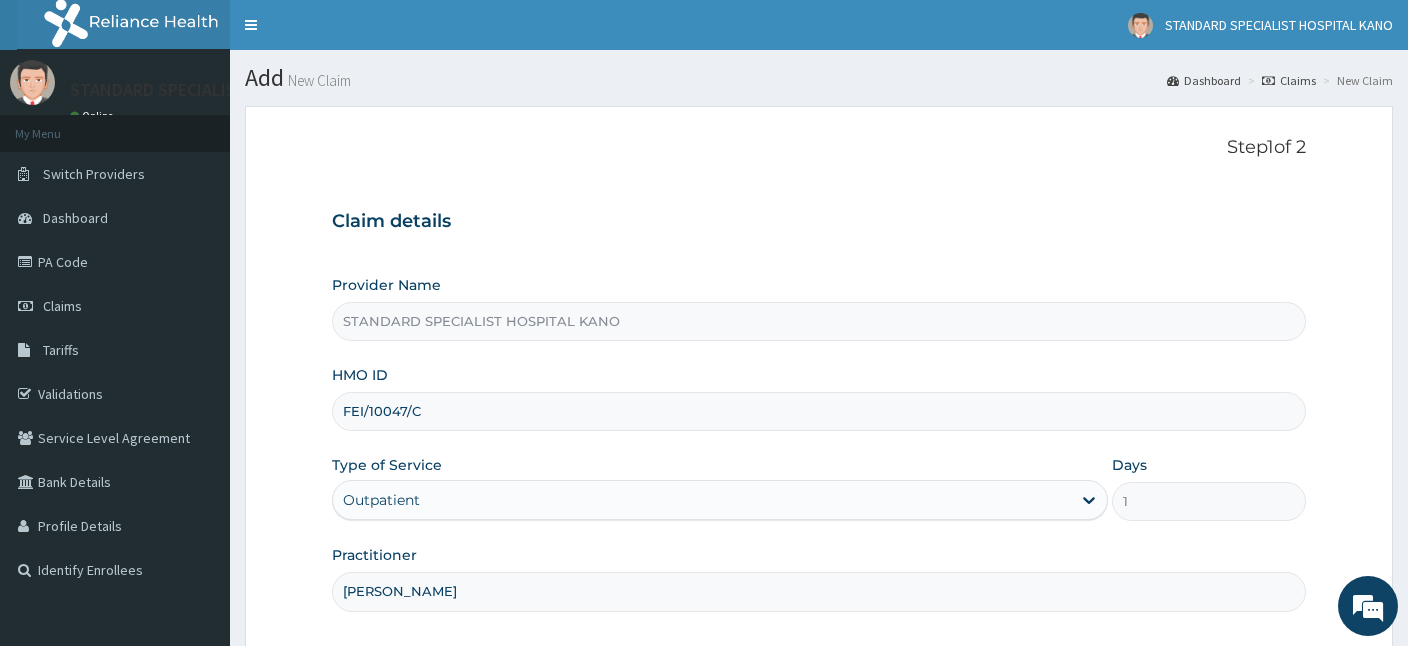 type on "DR OBAJE" 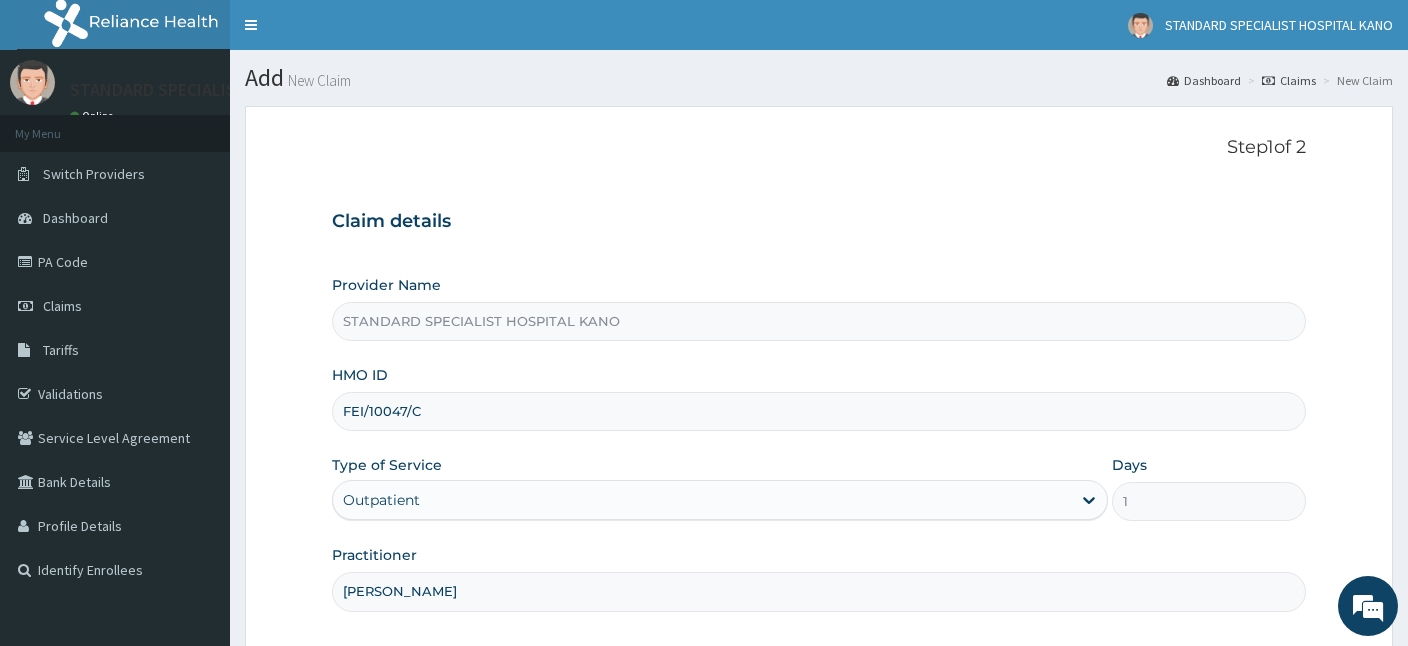 scroll, scrollTop: 184, scrollLeft: 0, axis: vertical 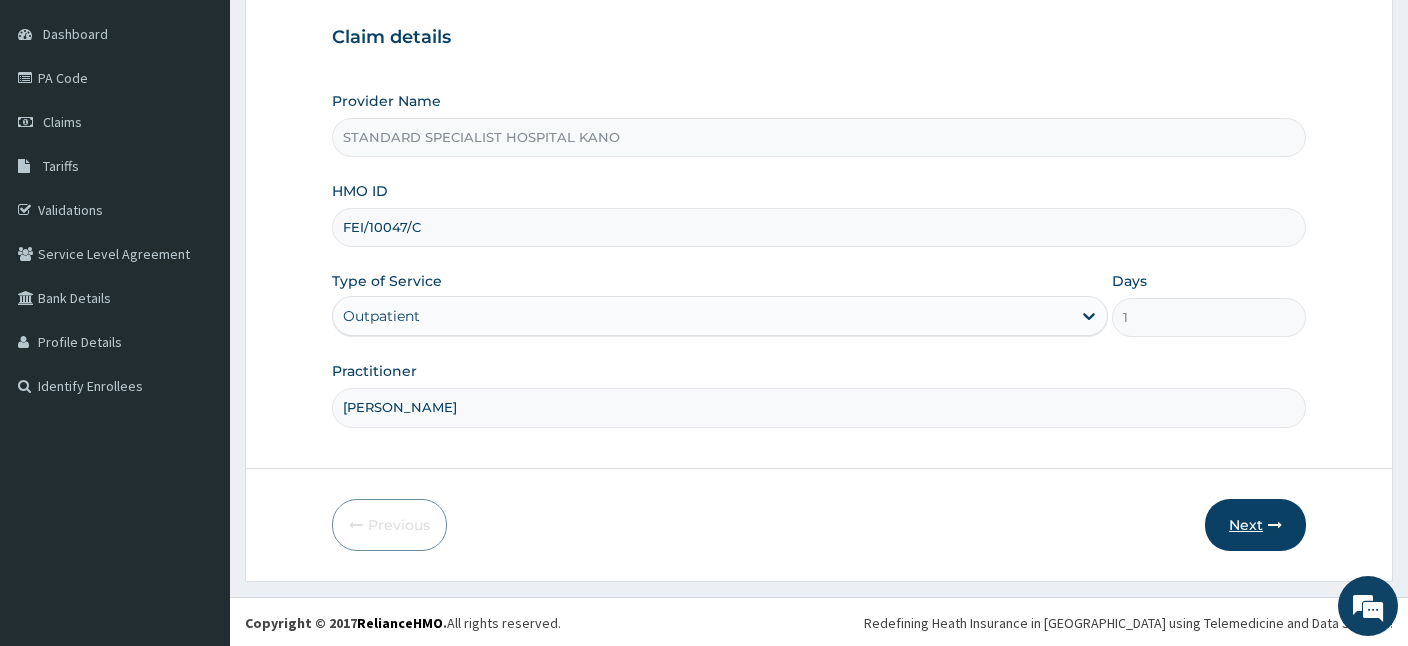 click on "Next" at bounding box center [1255, 525] 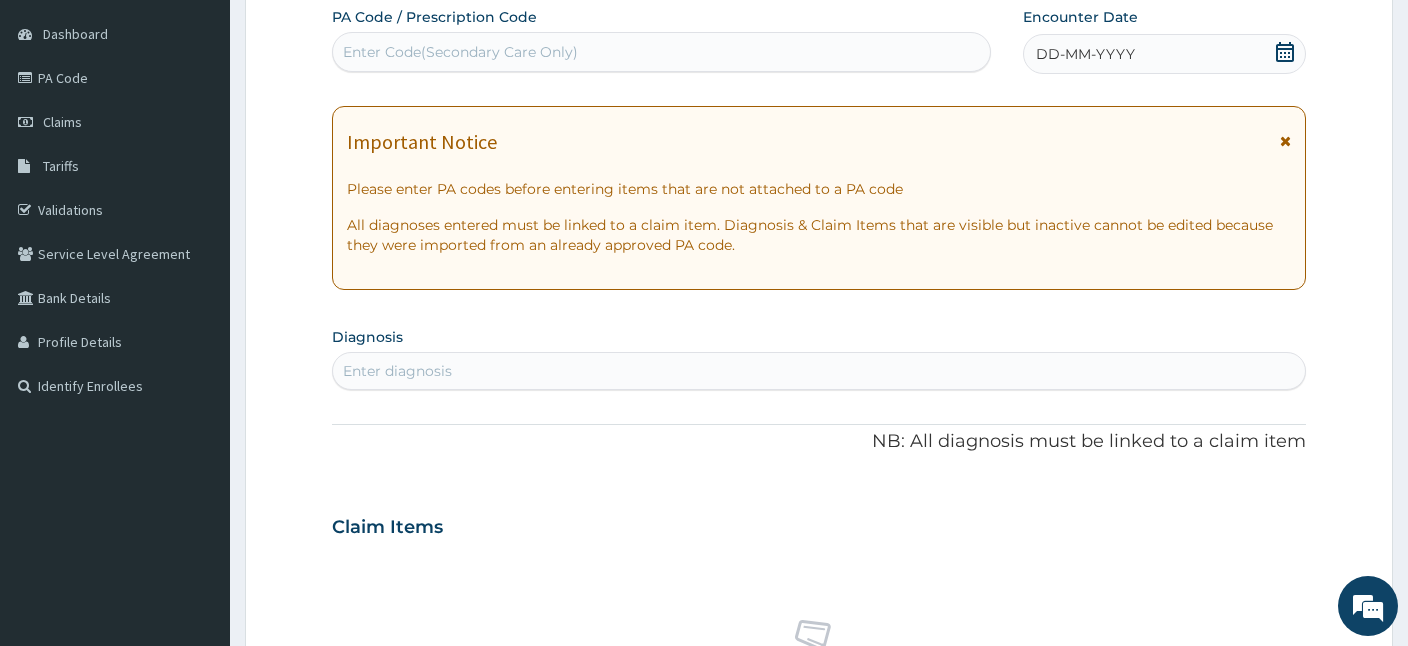 scroll, scrollTop: 0, scrollLeft: 0, axis: both 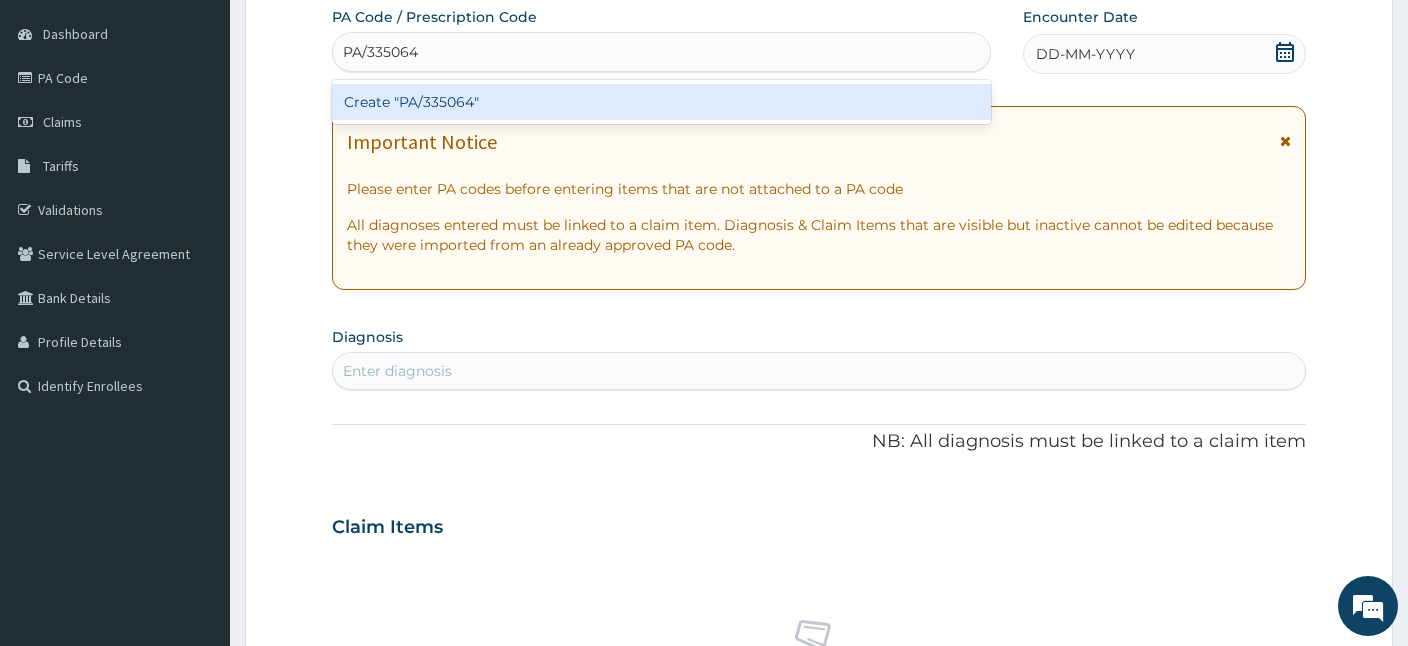 click on "Create "PA/335064"" at bounding box center (661, 102) 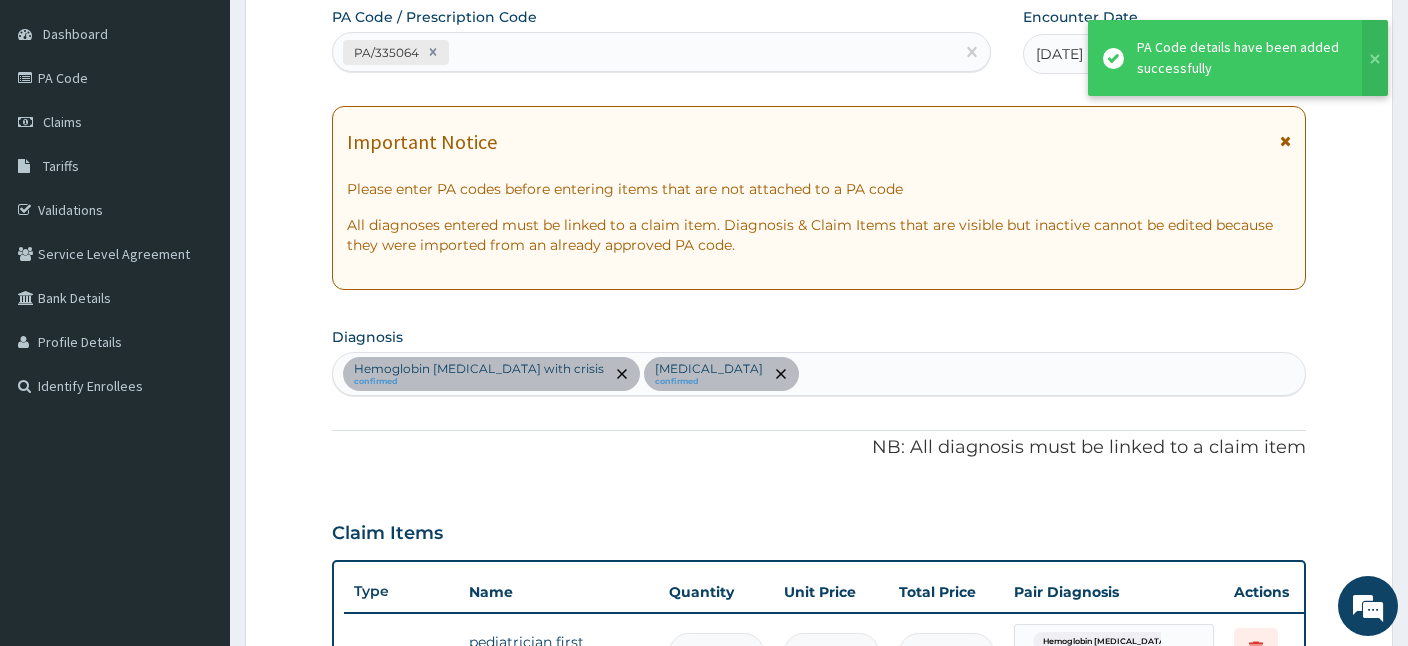 scroll, scrollTop: 511, scrollLeft: 0, axis: vertical 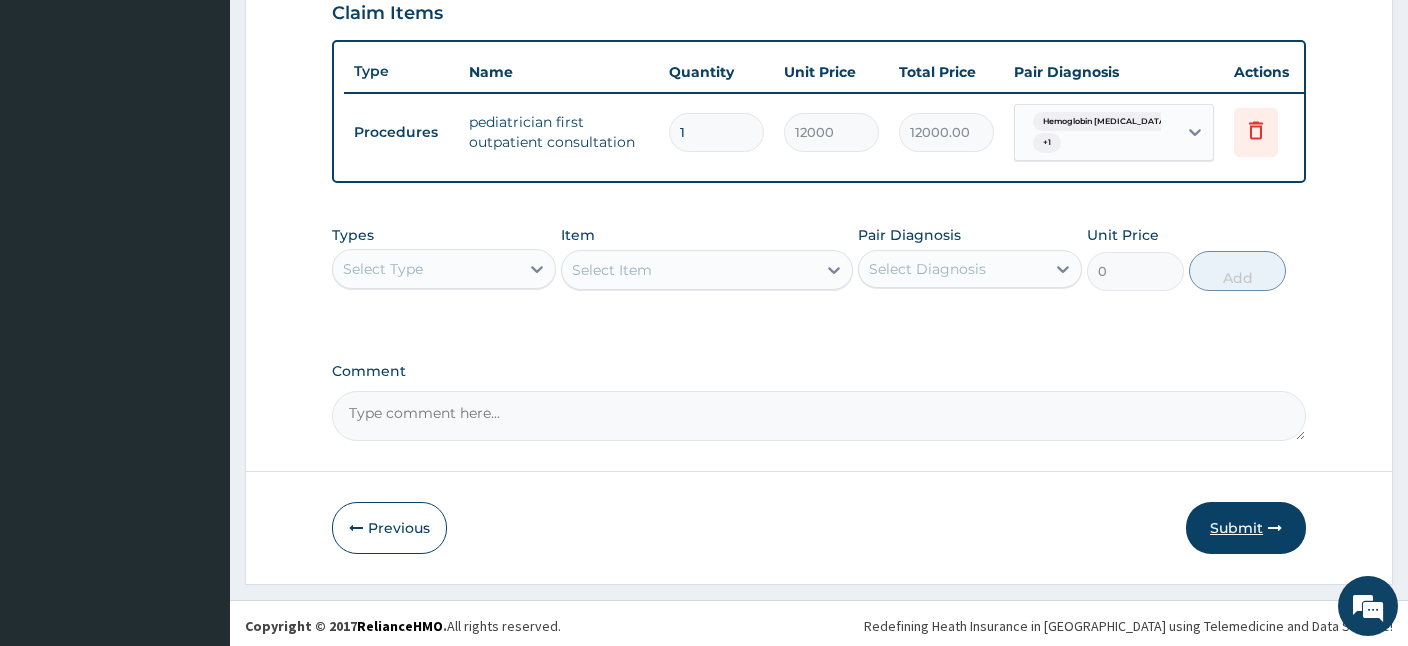 click on "Submit" at bounding box center (1246, 528) 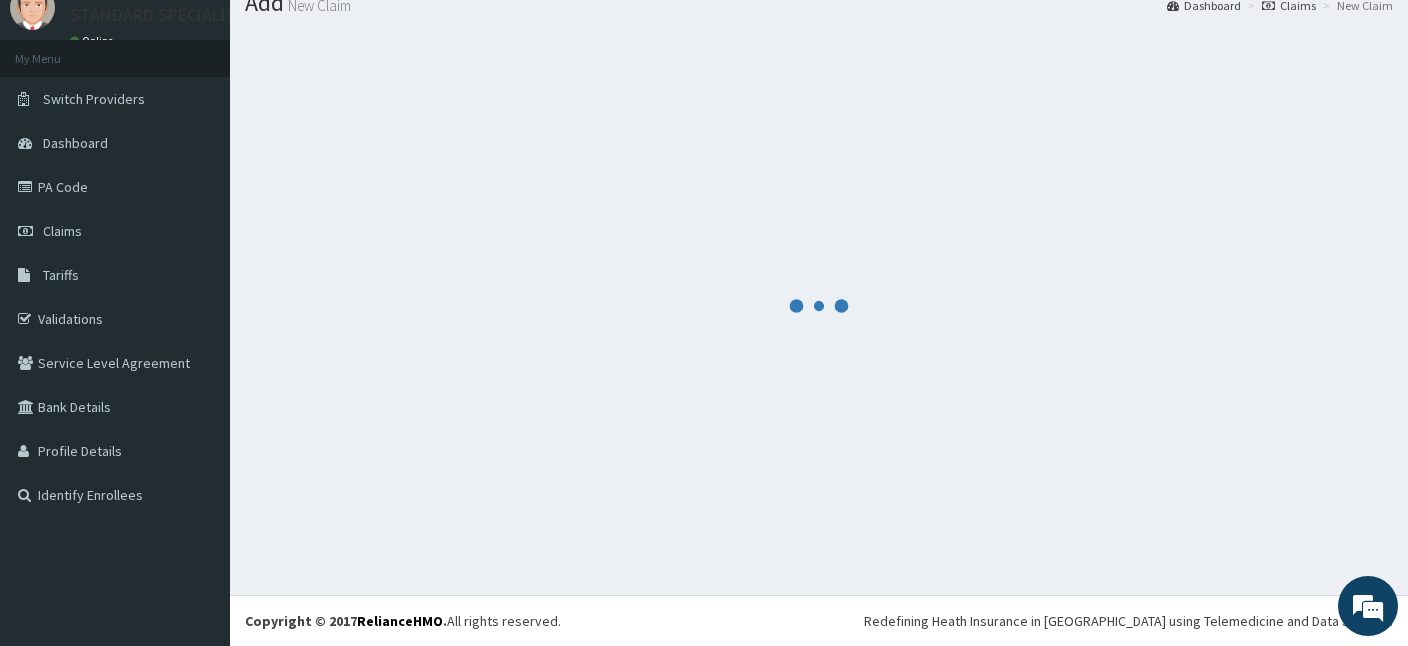 scroll, scrollTop: 75, scrollLeft: 0, axis: vertical 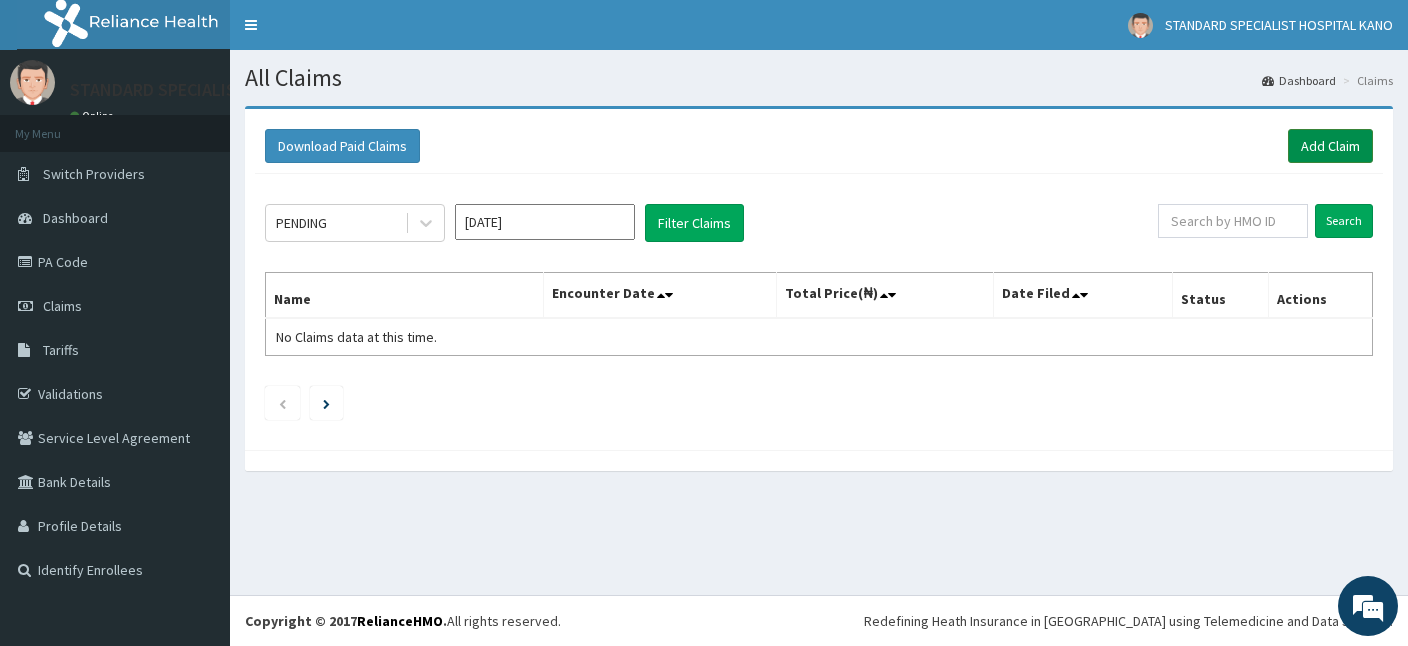 click on "Add Claim" at bounding box center [1330, 146] 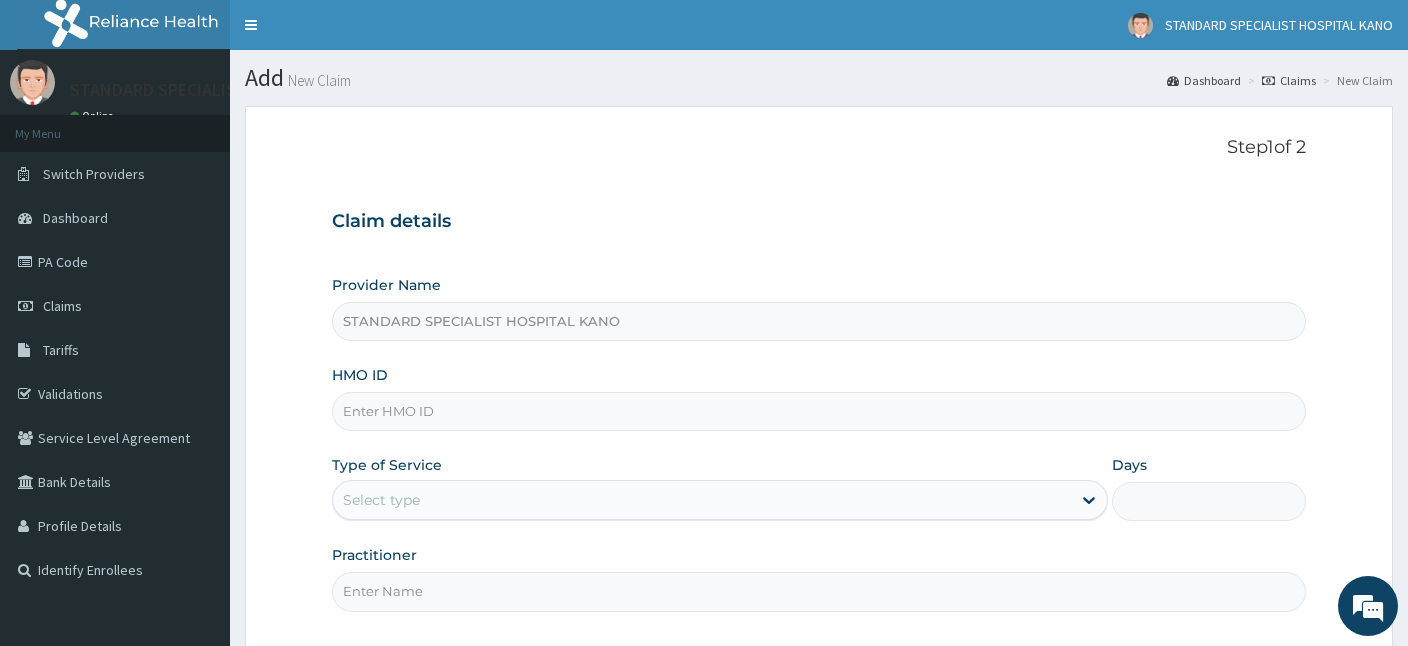 scroll, scrollTop: 0, scrollLeft: 0, axis: both 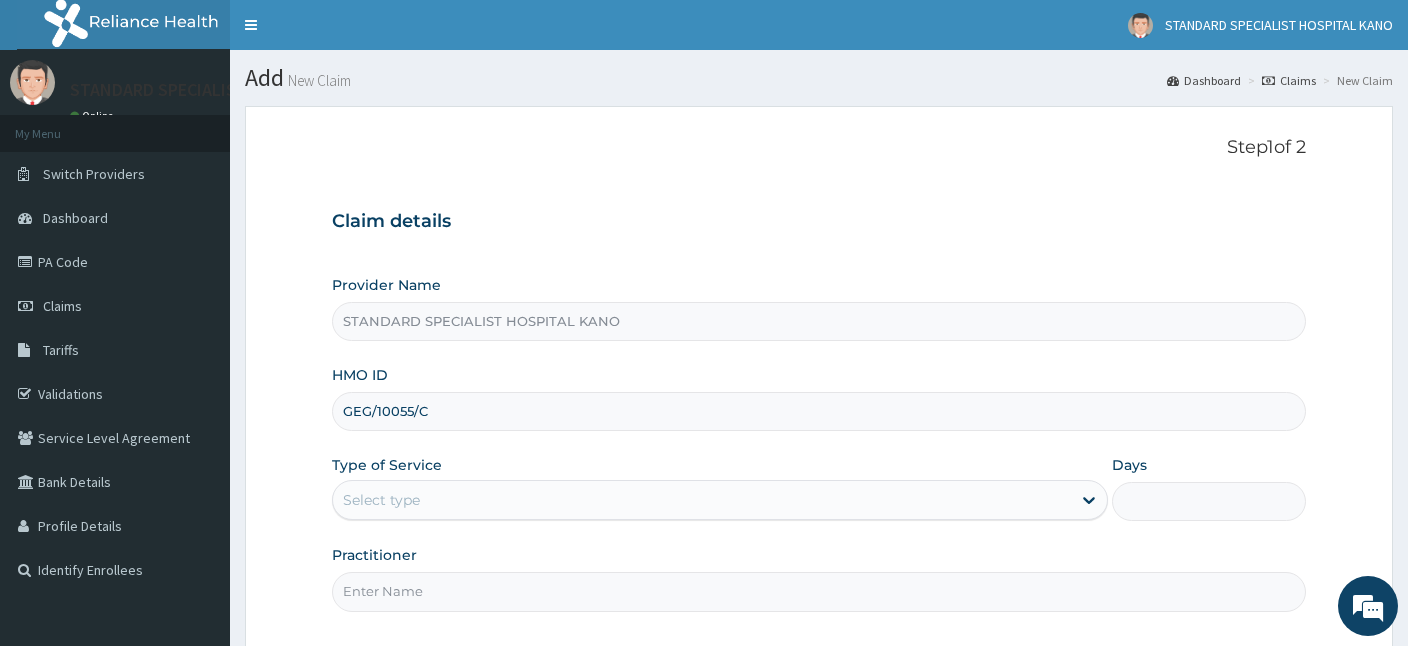 type on "GEG/10055/C" 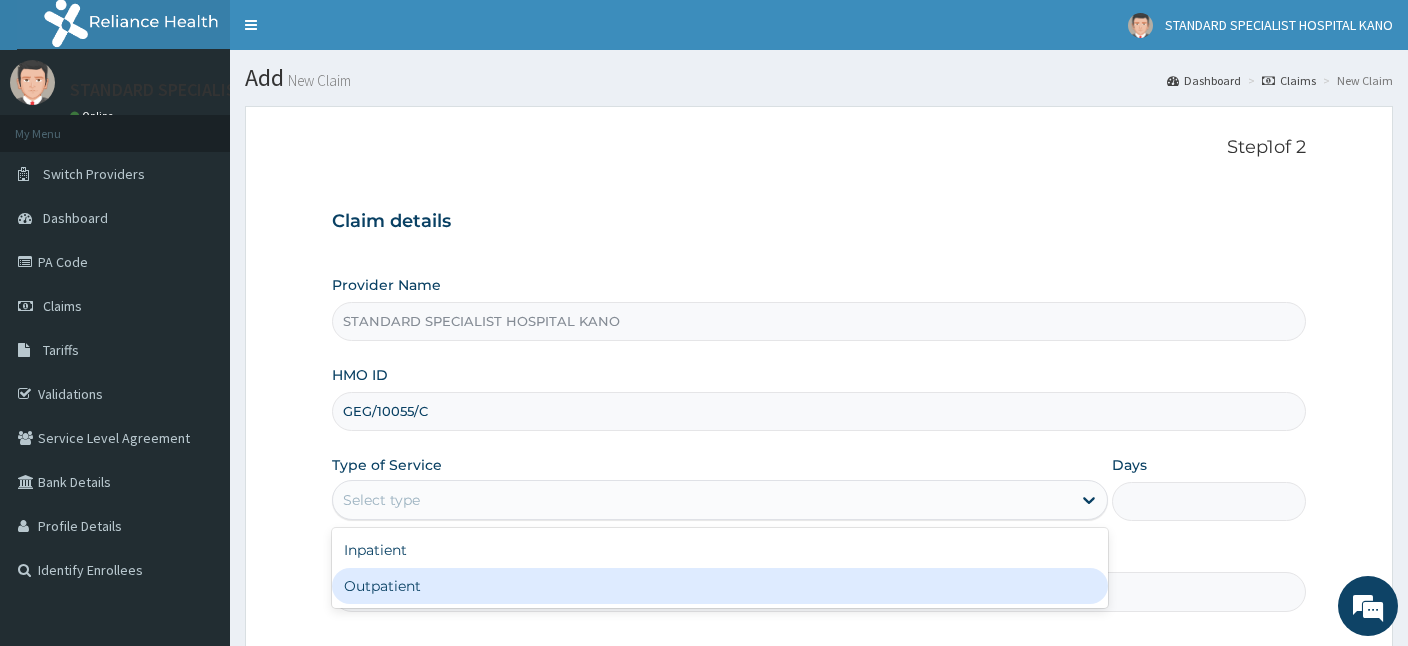 click on "Outpatient" at bounding box center (720, 586) 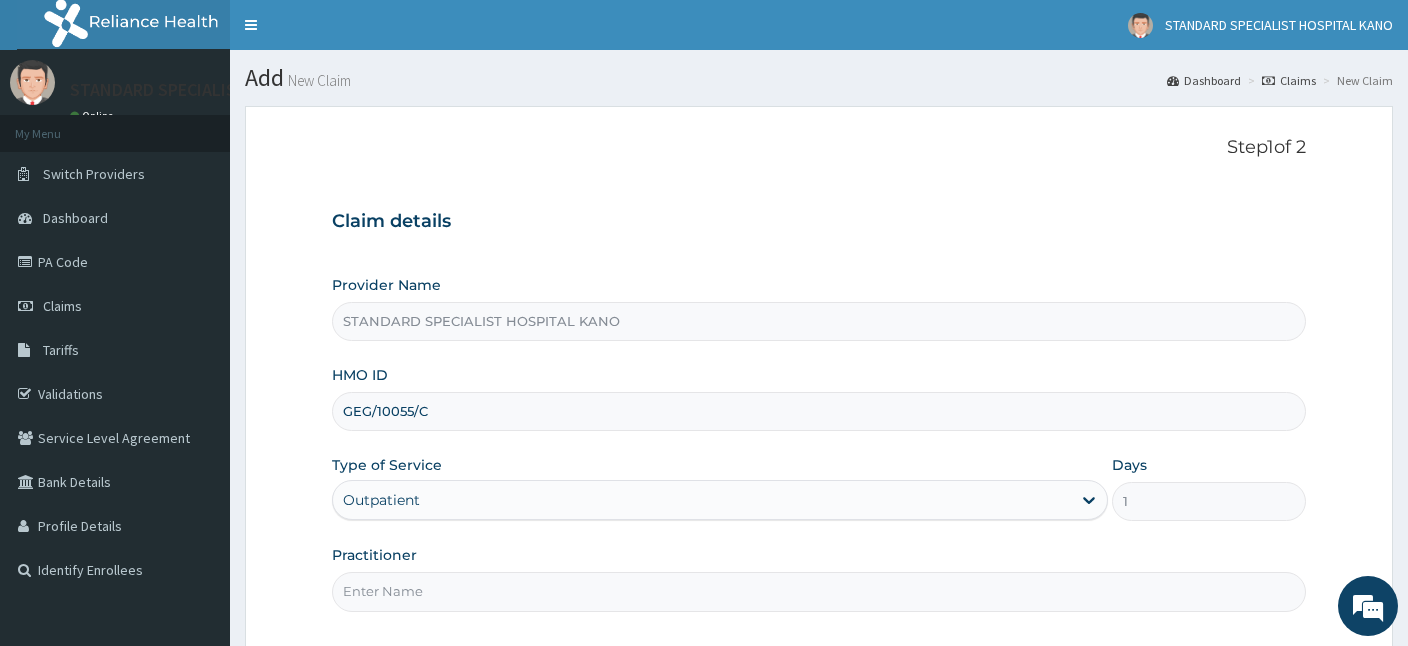 click on "Practitioner" at bounding box center (819, 591) 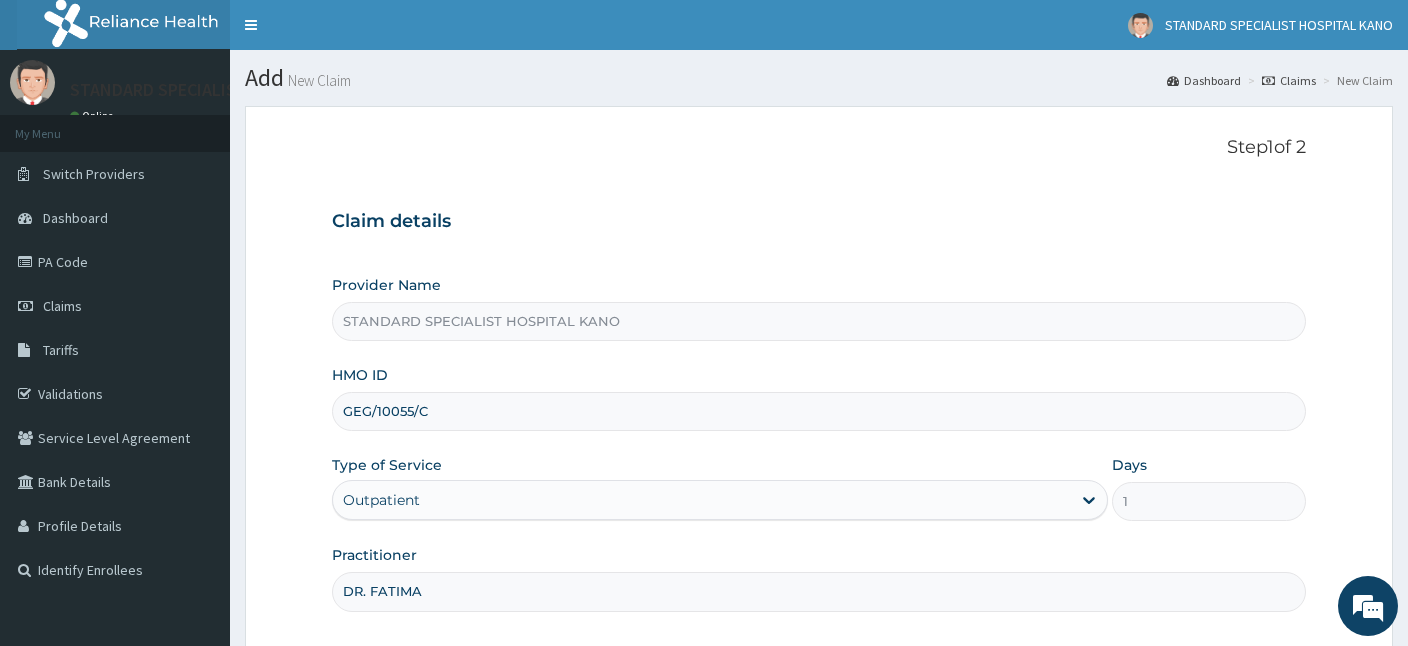 type on "DR. FATIMA" 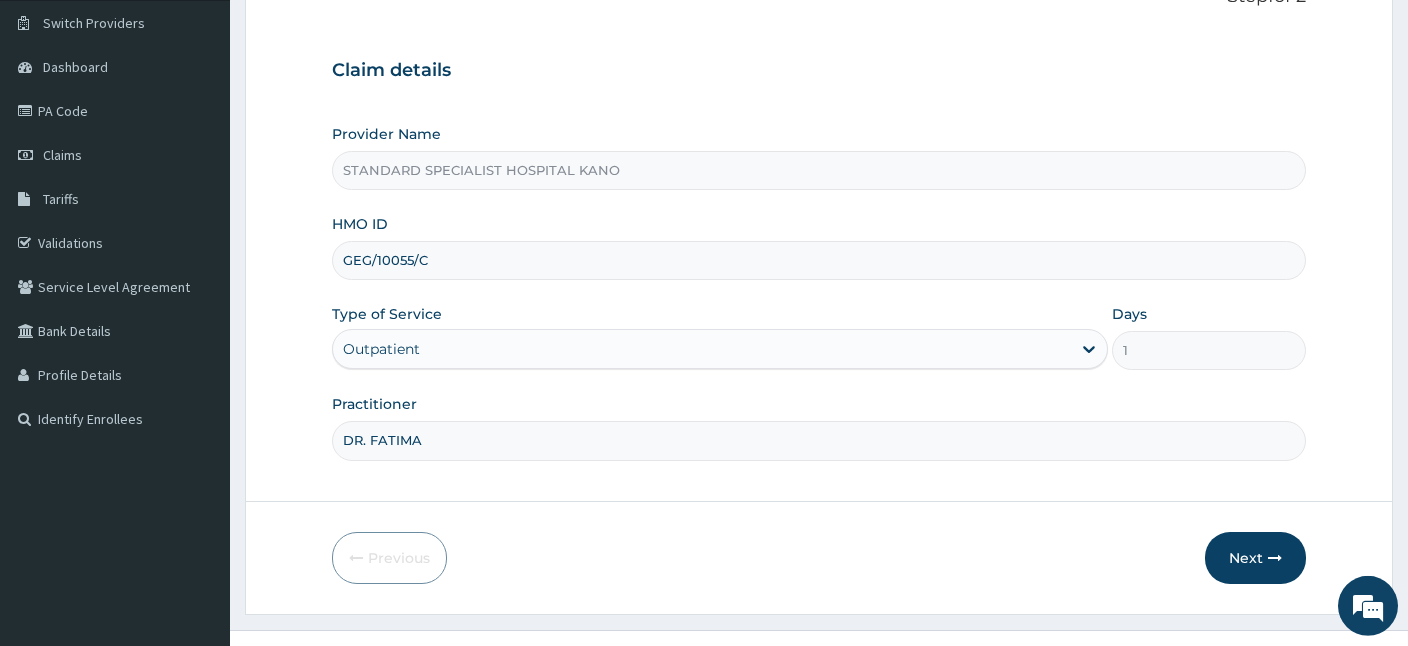 scroll, scrollTop: 184, scrollLeft: 0, axis: vertical 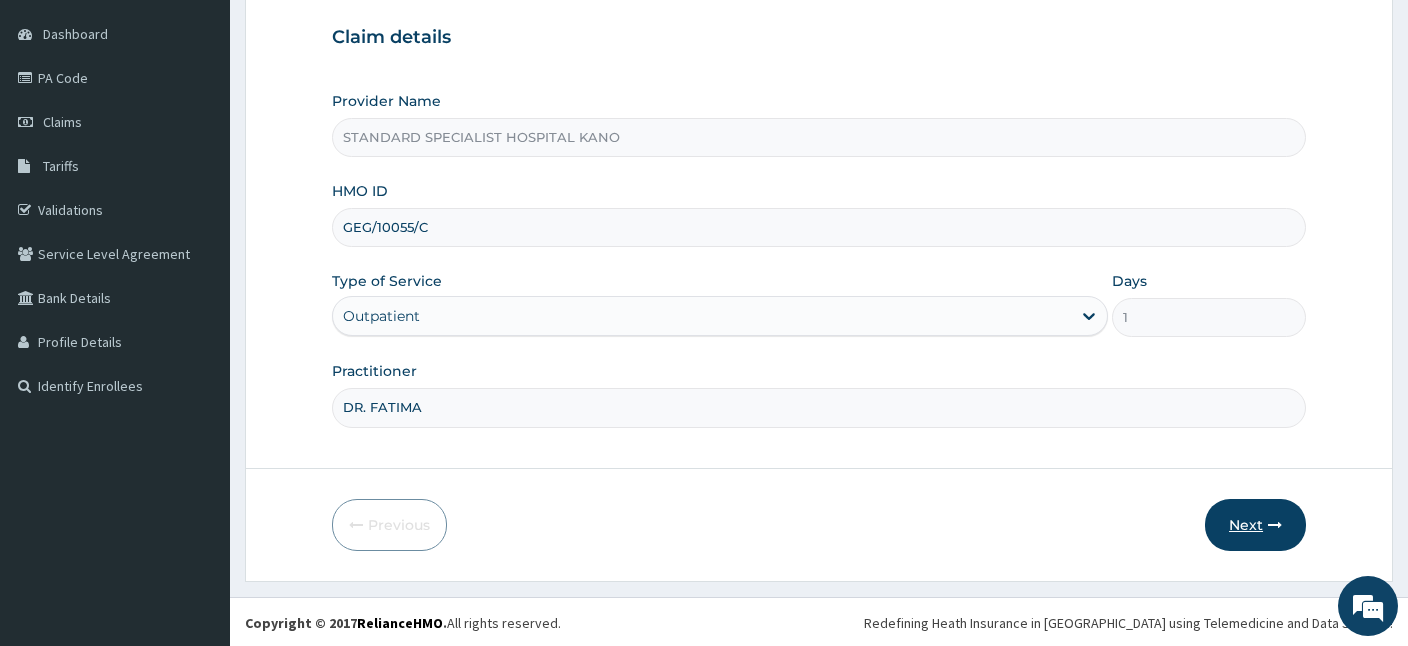 click on "Next" at bounding box center [1255, 525] 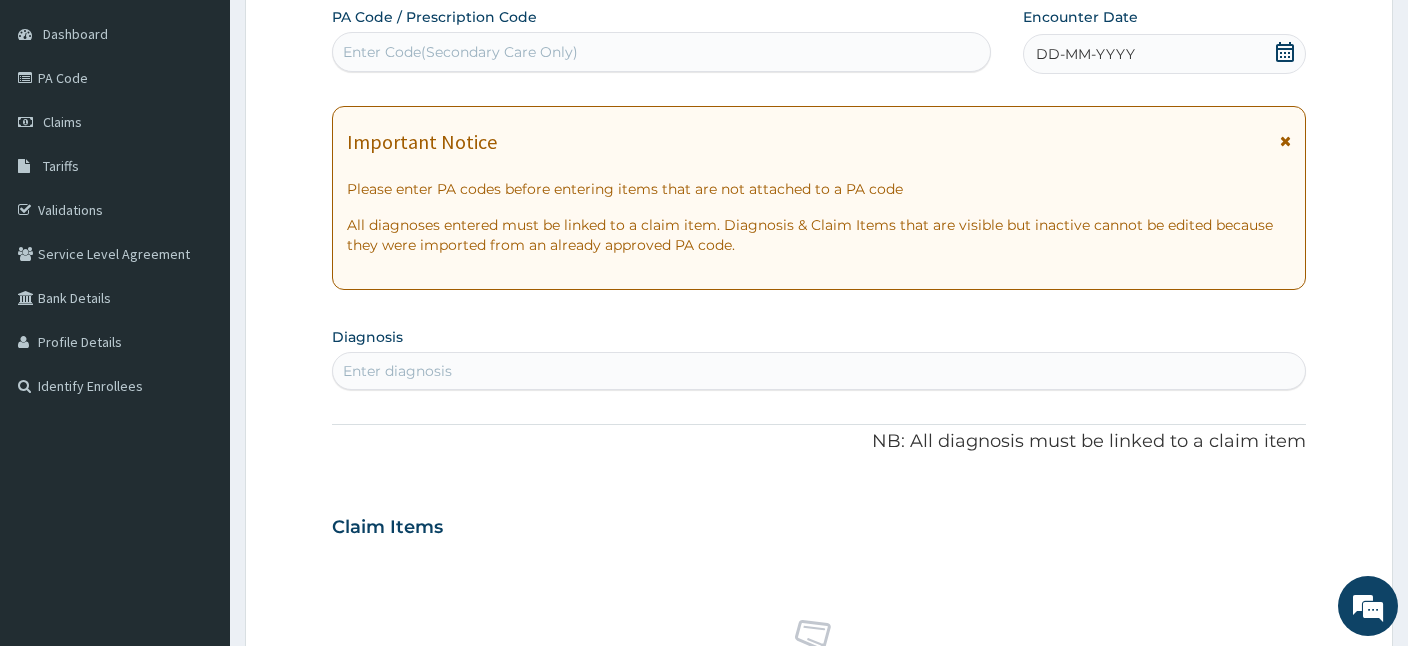 click on "Enter Code(Secondary Care Only)" at bounding box center [661, 52] 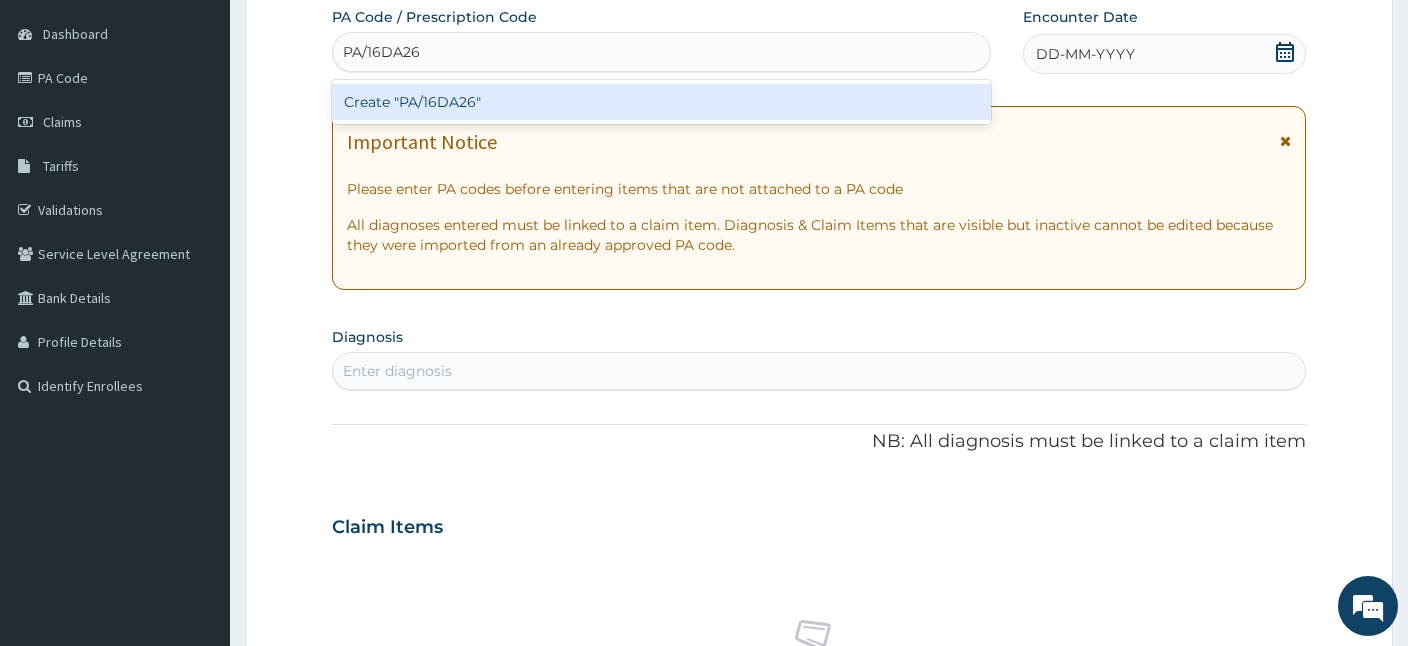 click on "Create "PA/16DA26"" at bounding box center (661, 102) 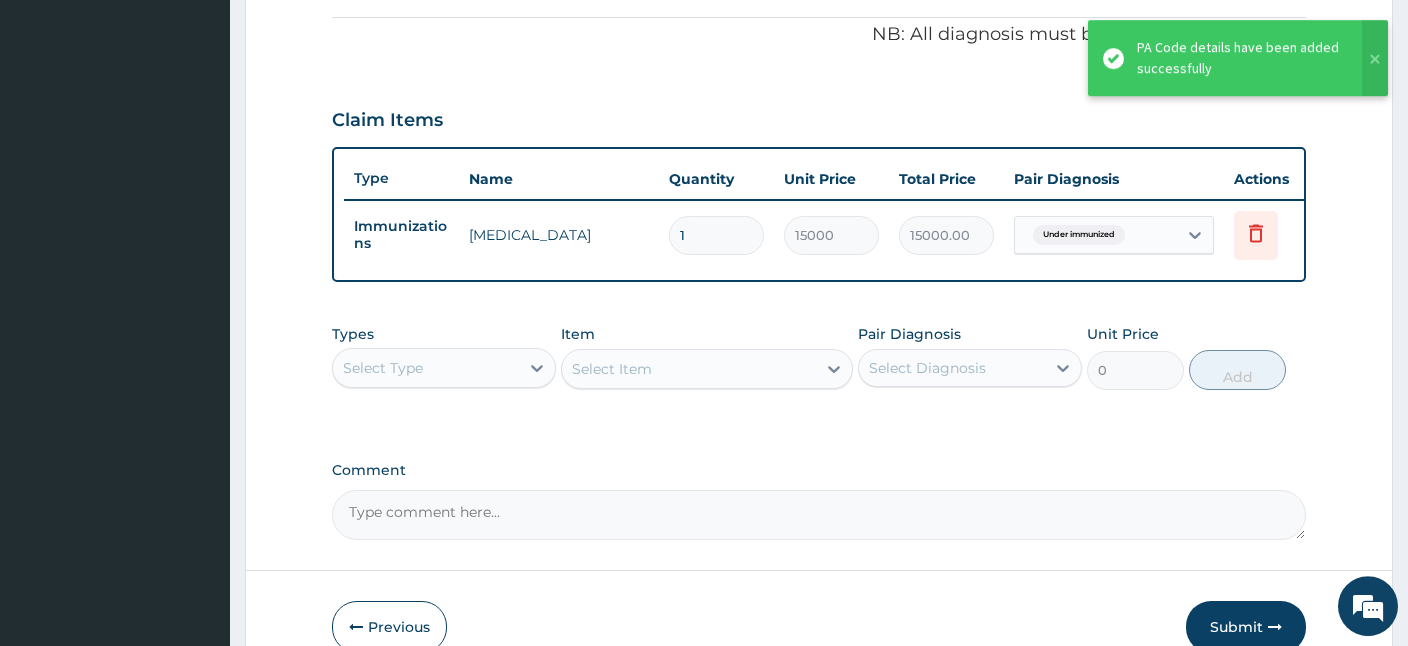scroll, scrollTop: 697, scrollLeft: 0, axis: vertical 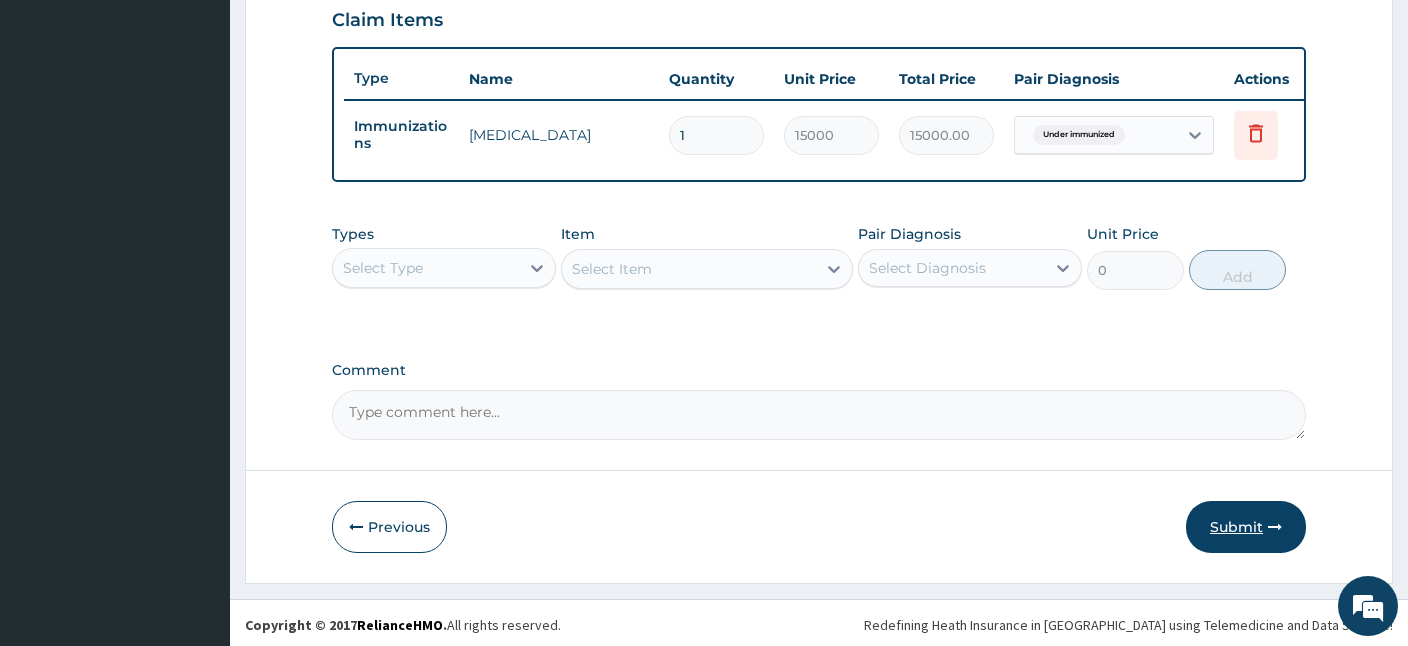 click on "Submit" at bounding box center (1246, 527) 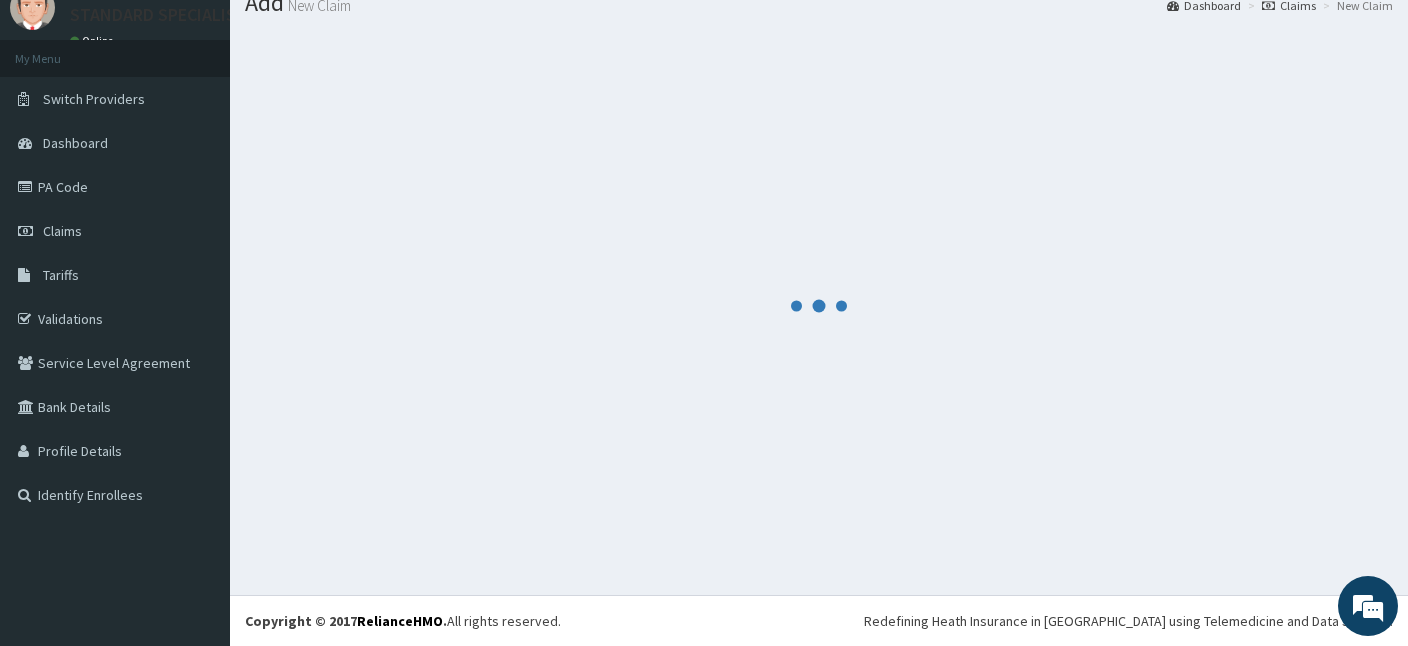 scroll, scrollTop: 75, scrollLeft: 0, axis: vertical 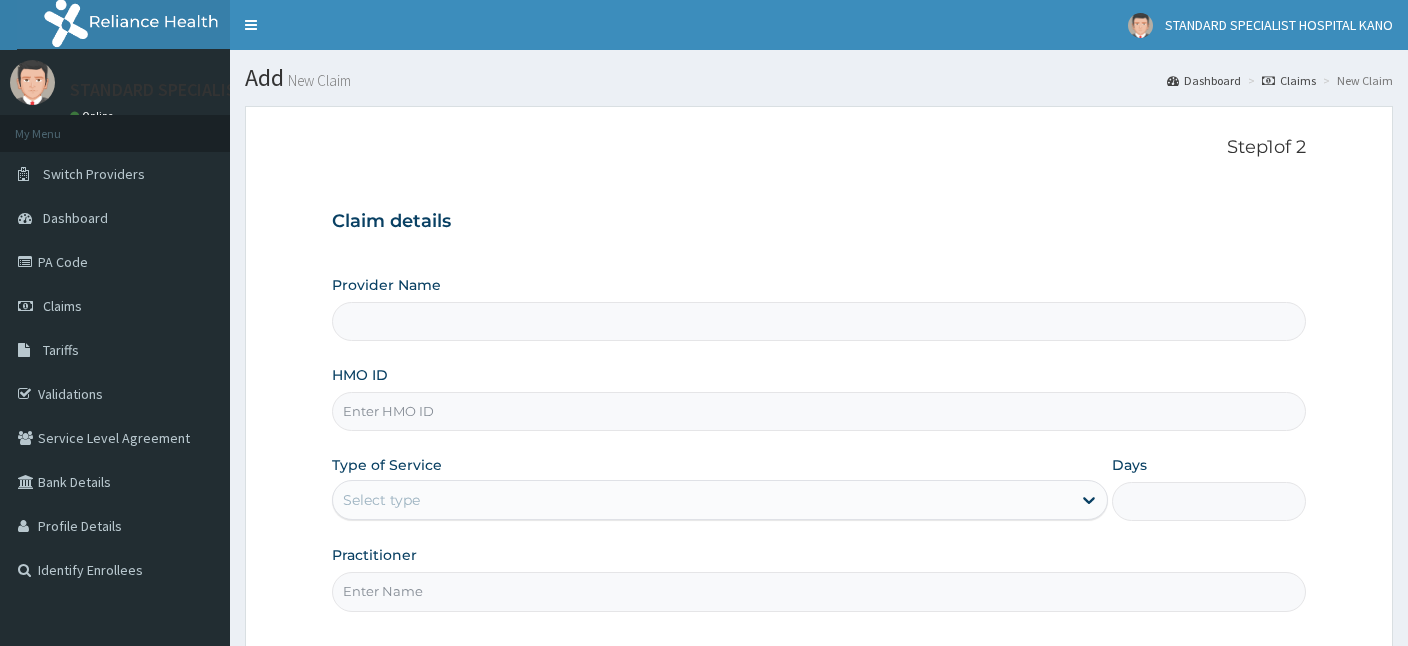 click on "HMO ID" at bounding box center [819, 411] 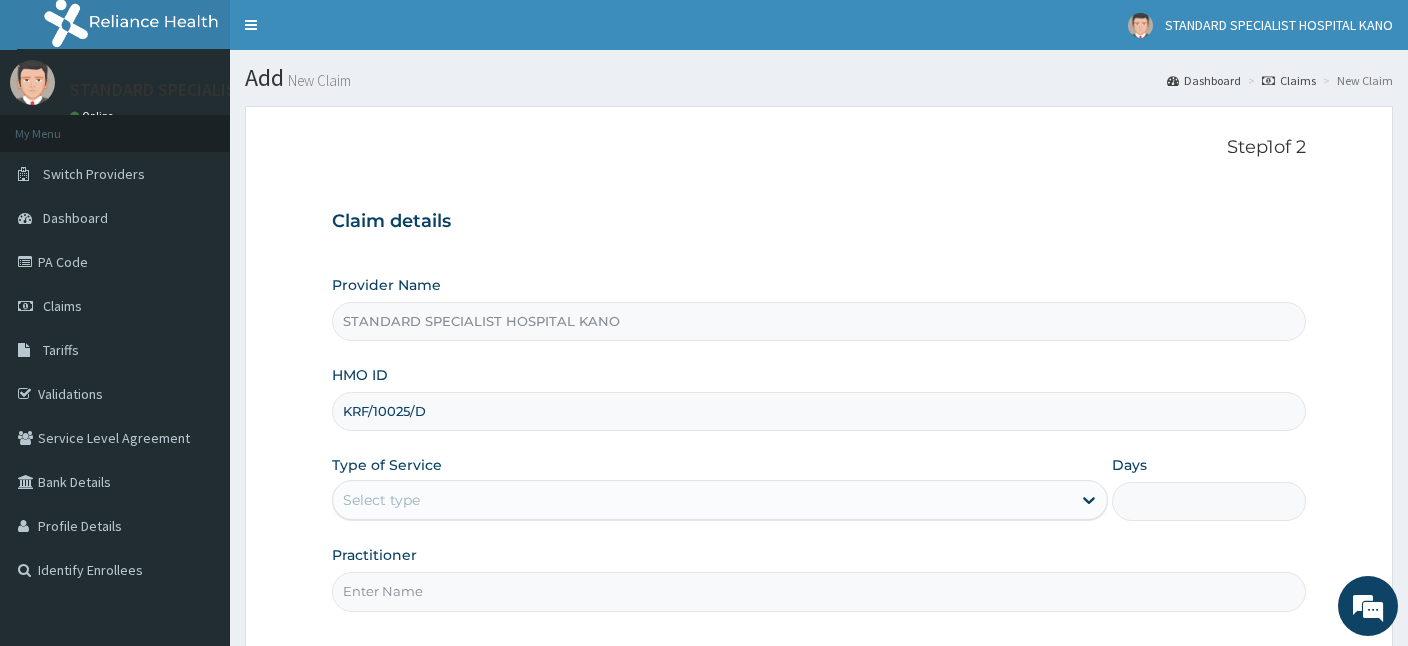 type on "KRF/10025/D" 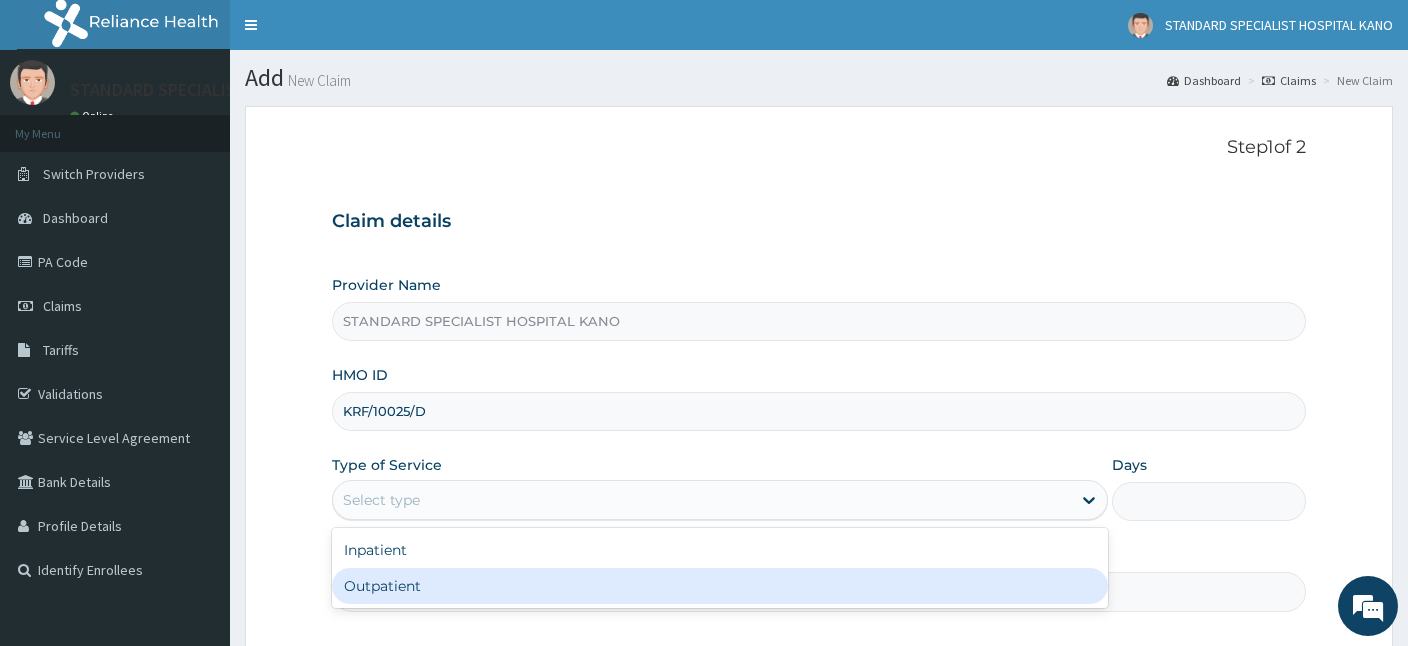 click on "Outpatient" at bounding box center (720, 586) 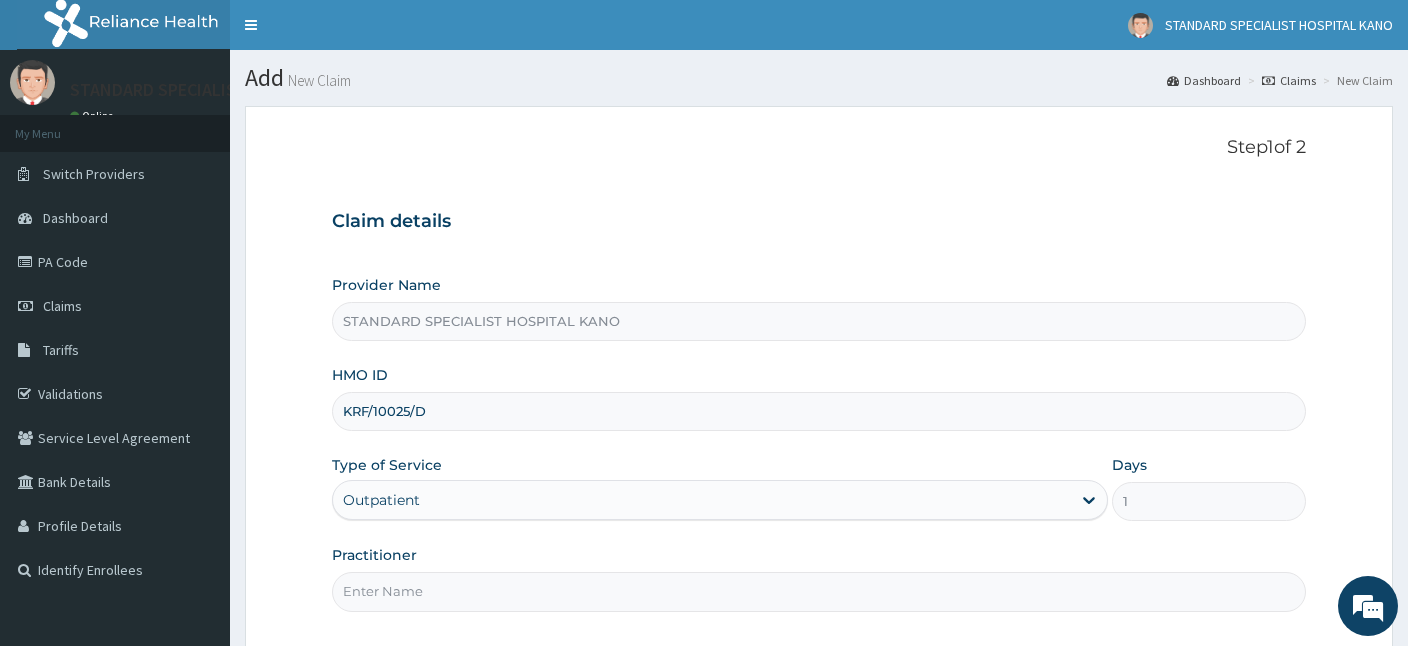 click on "Practitioner" at bounding box center [819, 591] 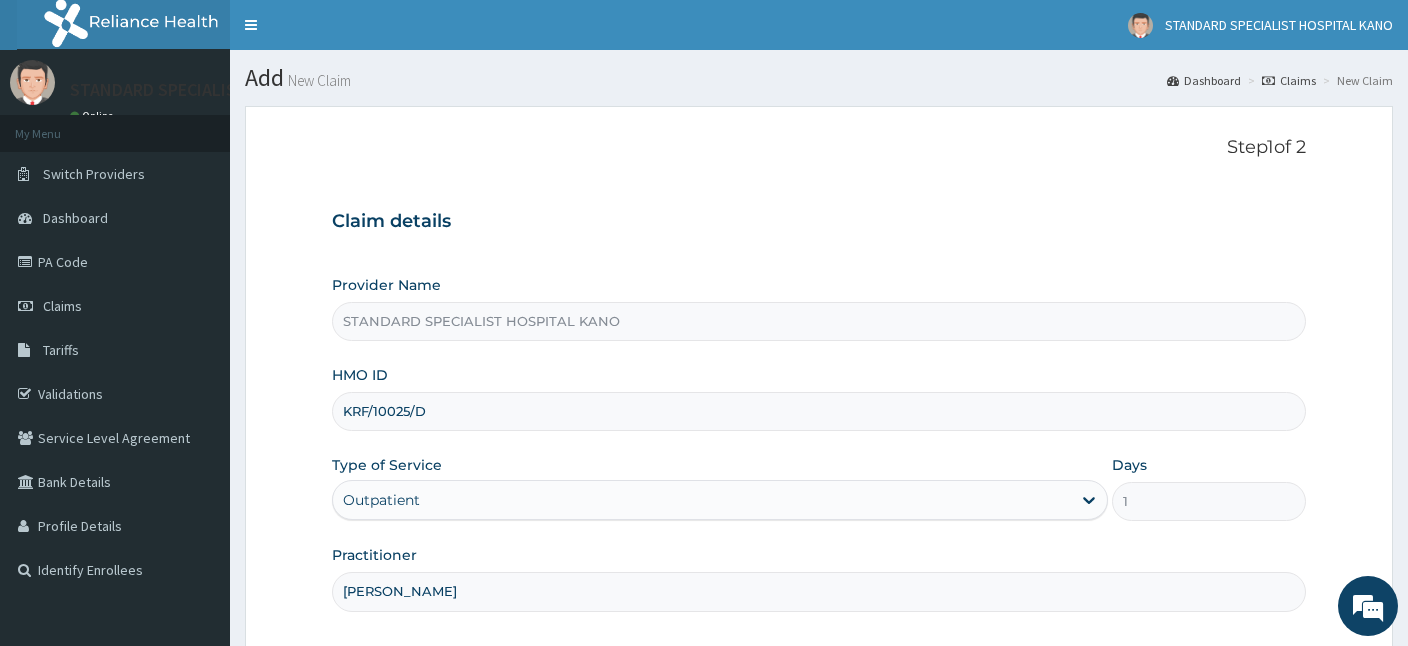 type on "[PERSON_NAME]" 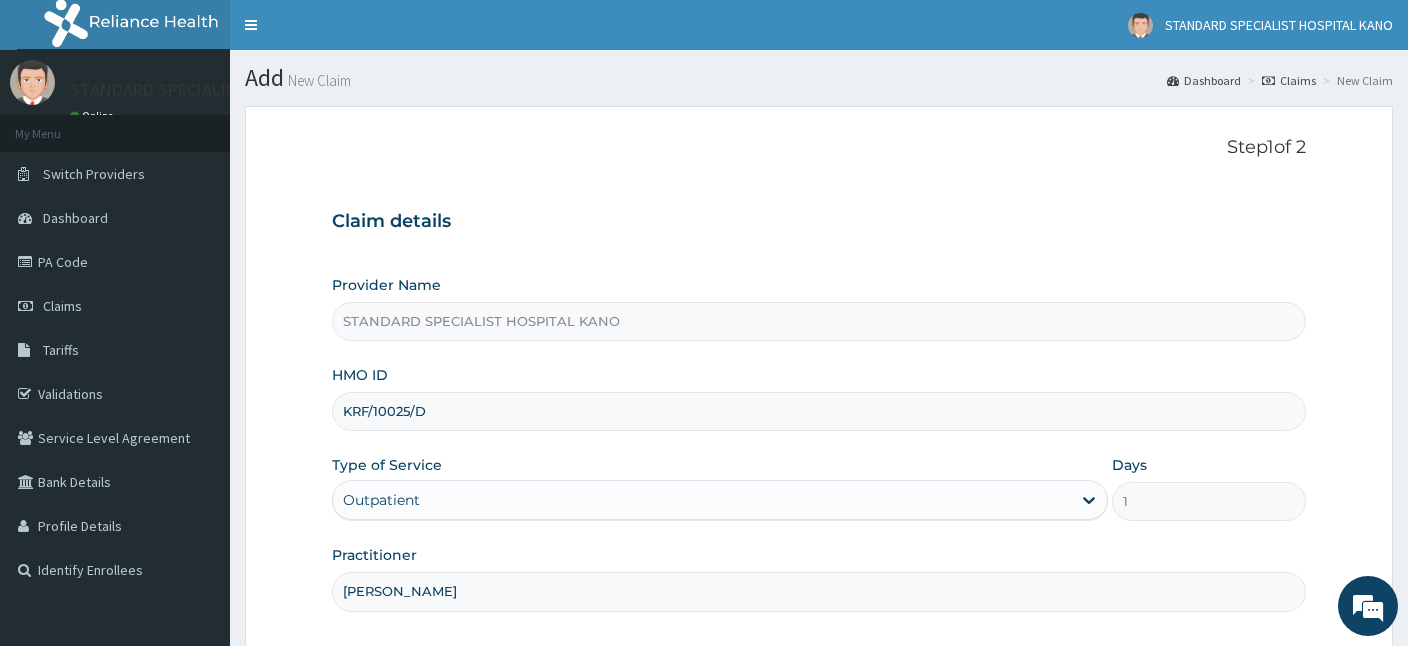 scroll, scrollTop: 184, scrollLeft: 0, axis: vertical 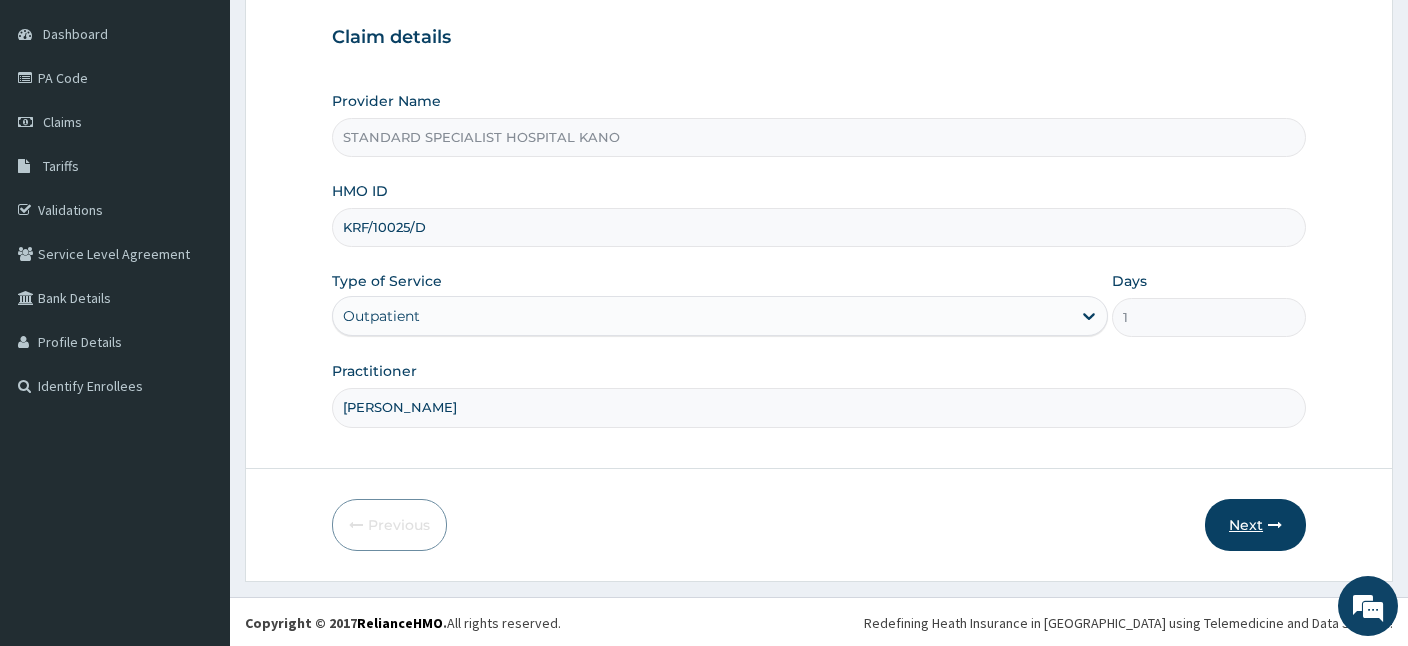 click on "Next" at bounding box center (1255, 525) 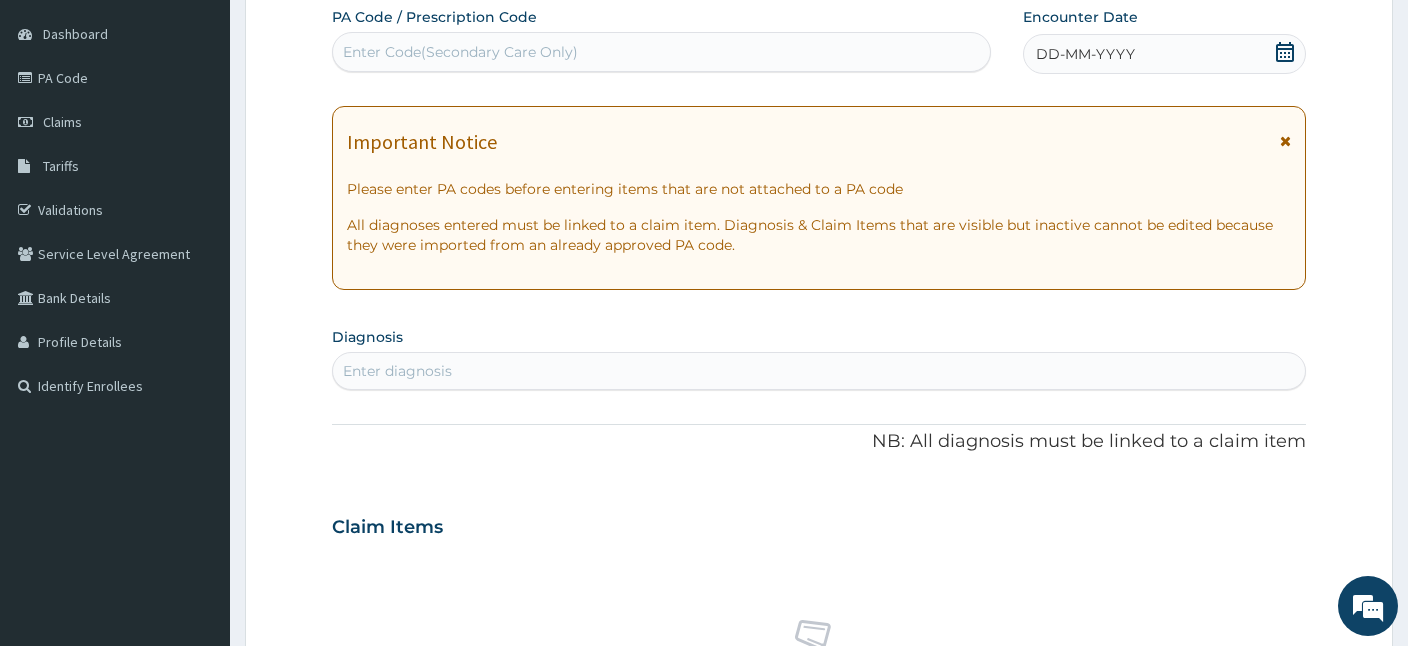 click on "Enter Code(Secondary Care Only)" at bounding box center (460, 52) 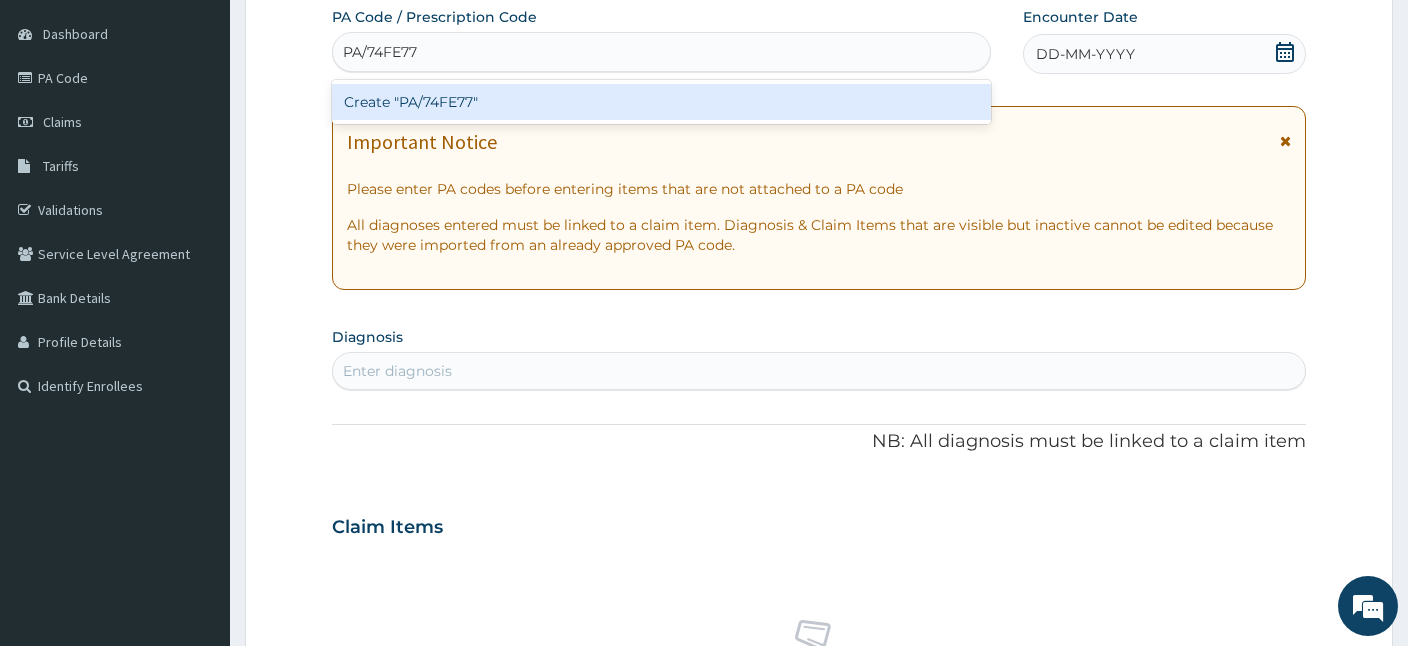 click on "Create "PA/74FE77"" at bounding box center [661, 102] 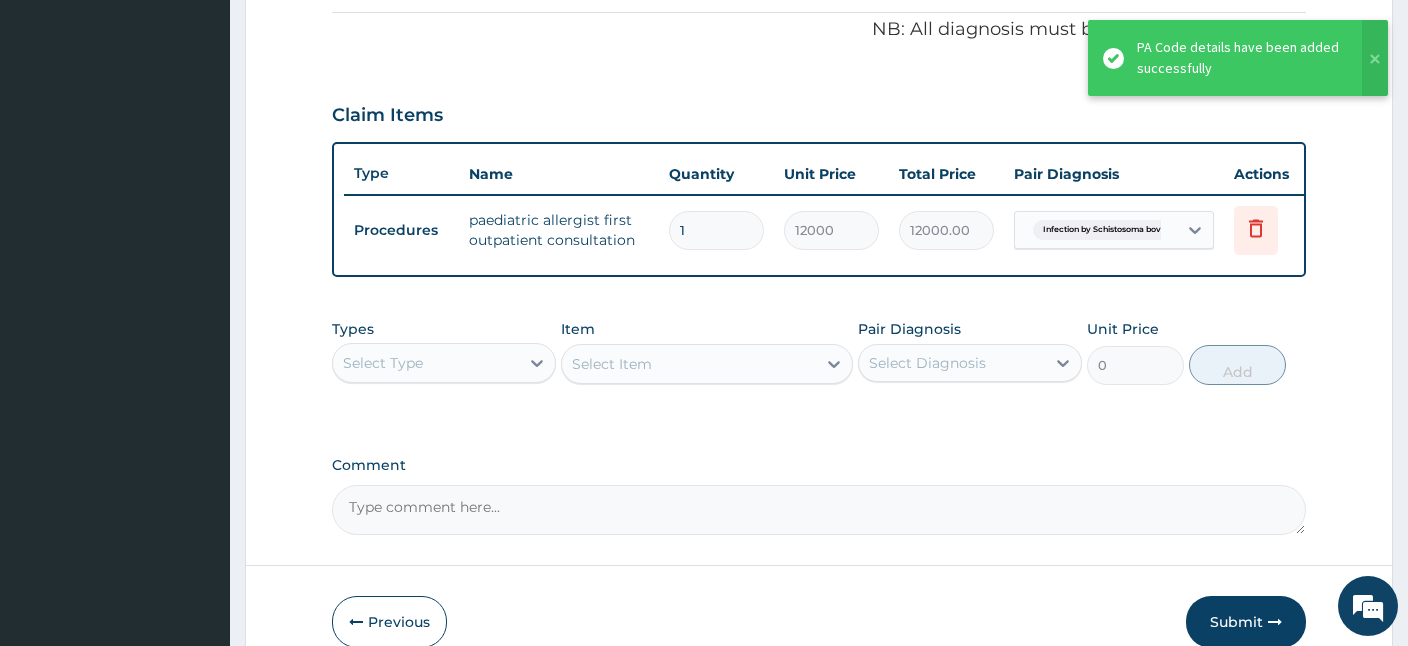 scroll, scrollTop: 697, scrollLeft: 0, axis: vertical 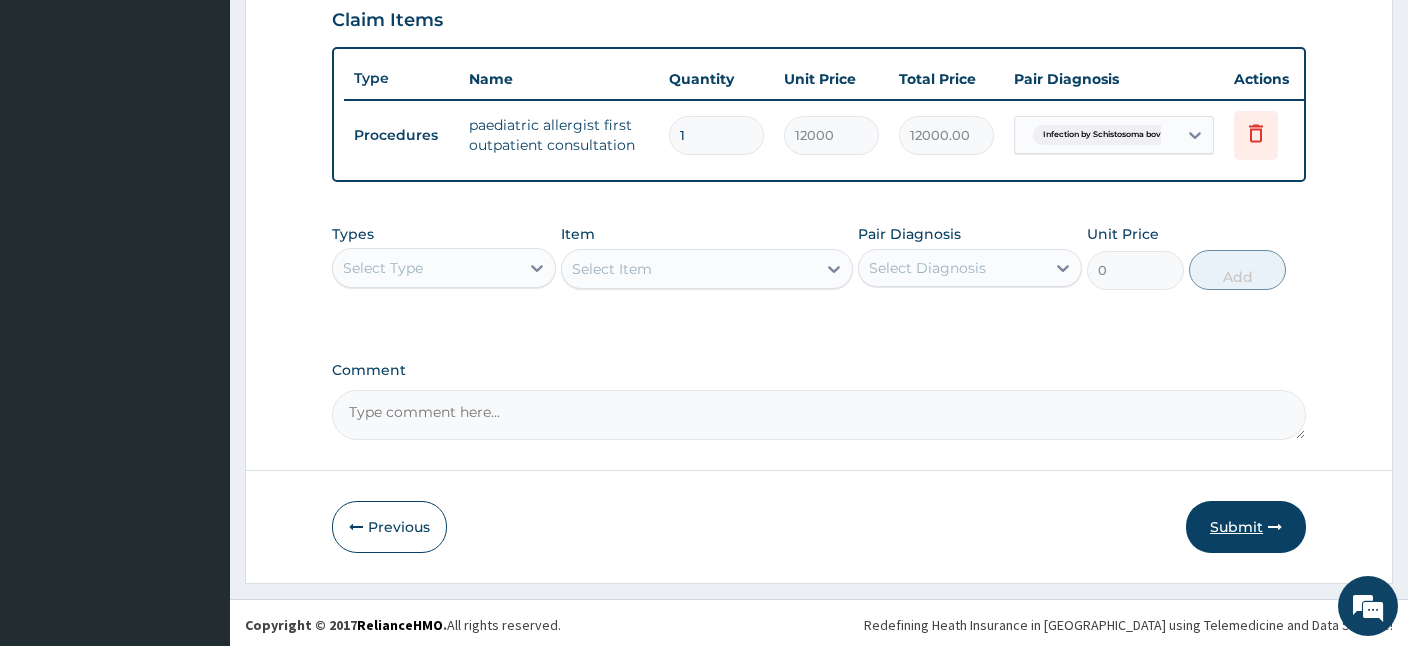 click on "Submit" at bounding box center [1246, 527] 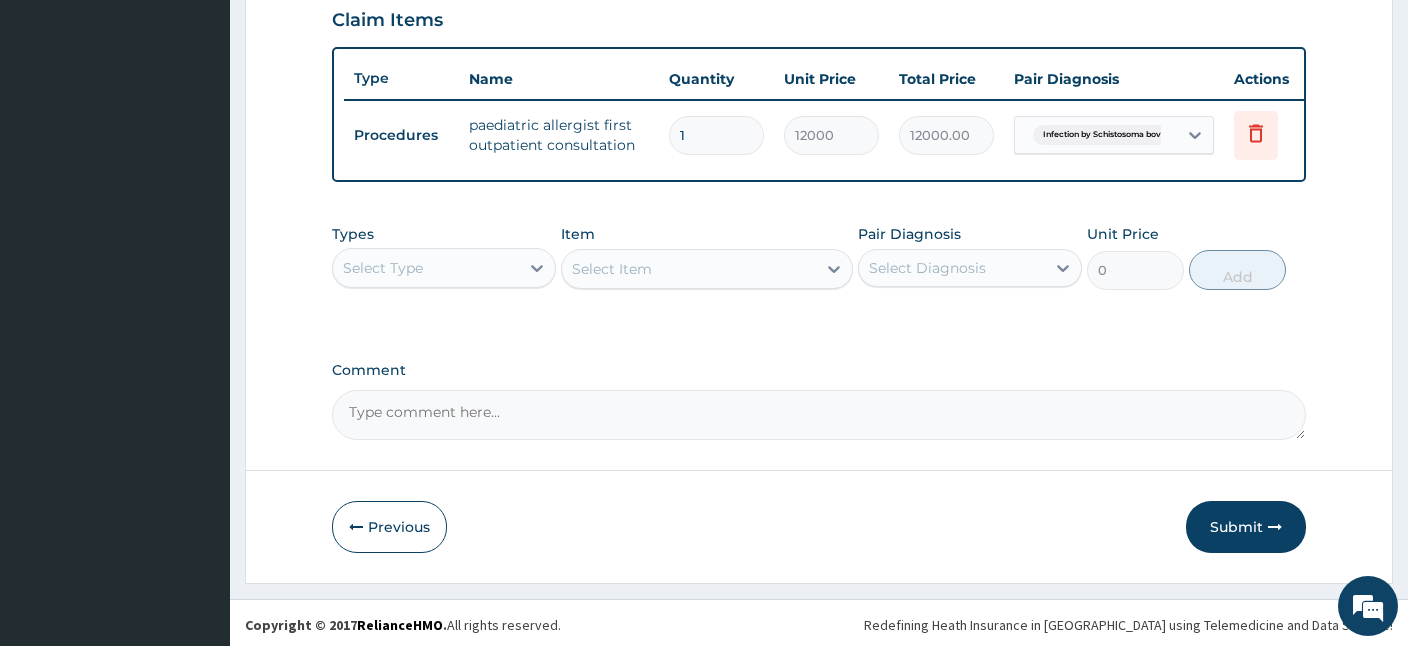scroll, scrollTop: 75, scrollLeft: 0, axis: vertical 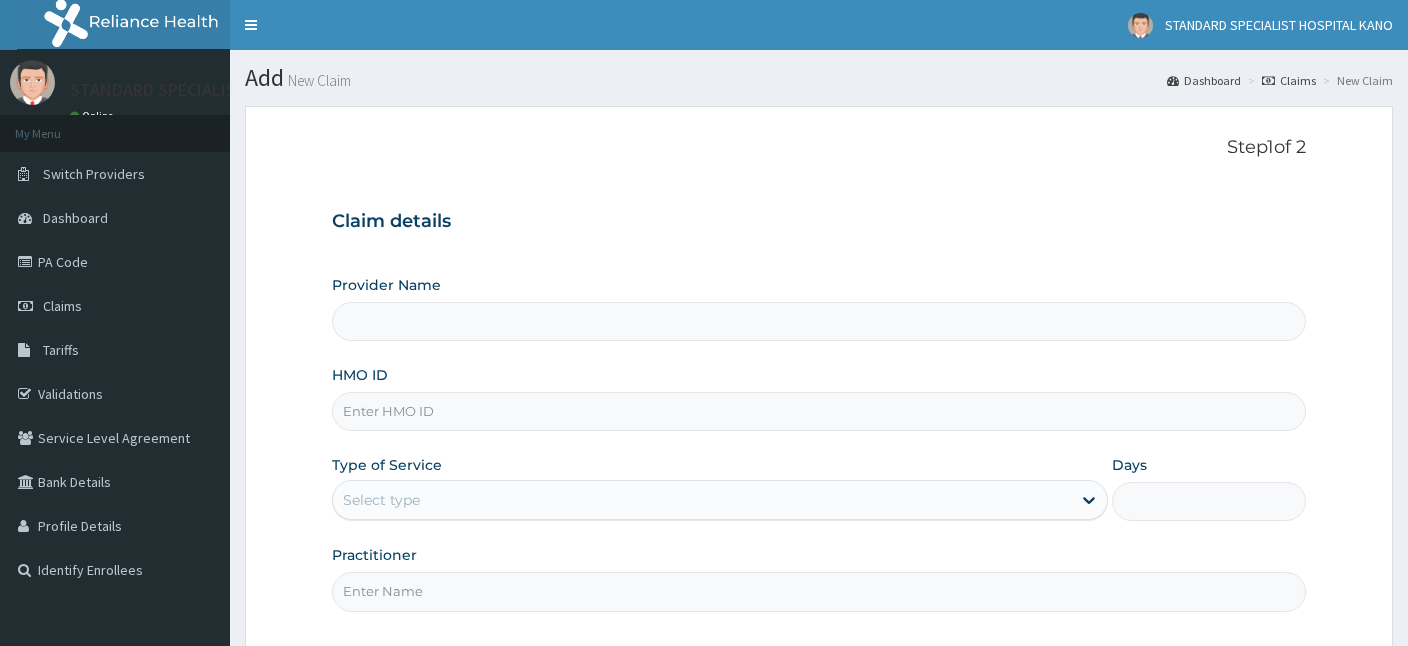 type on "STANDARD SPECIALIST HOSPITAL KANO" 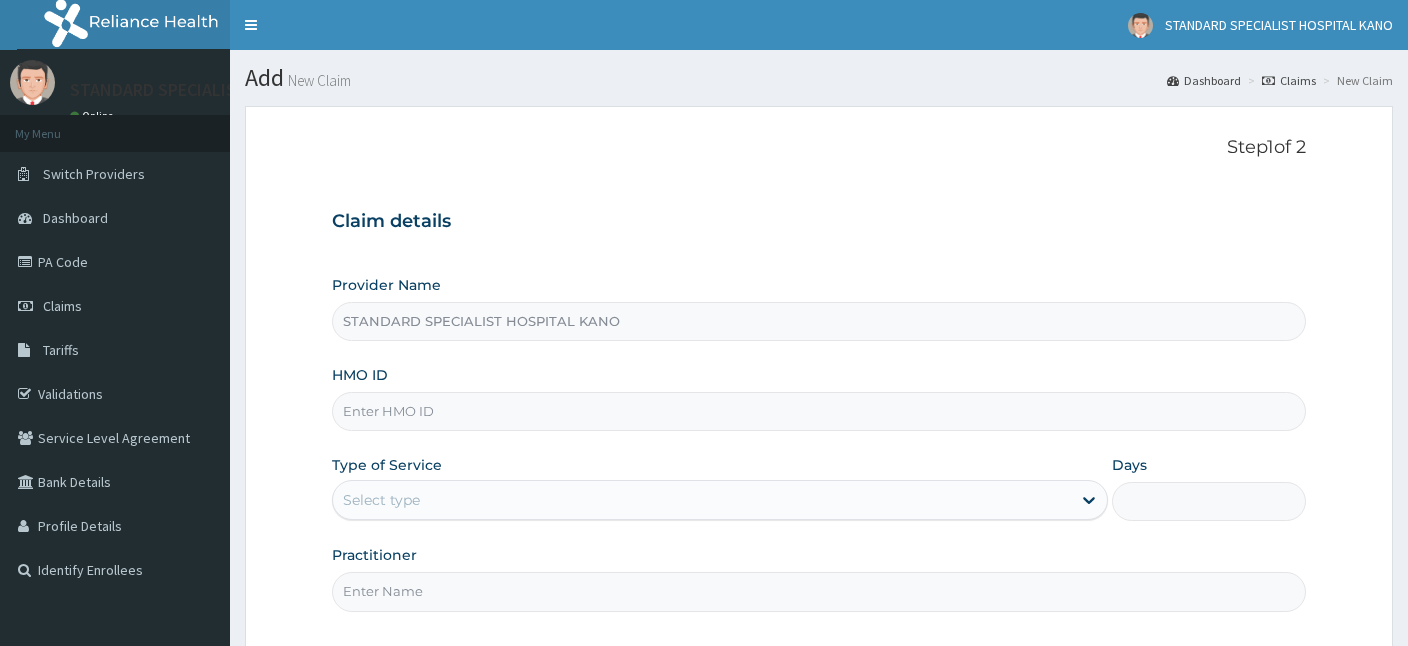scroll, scrollTop: 0, scrollLeft: 0, axis: both 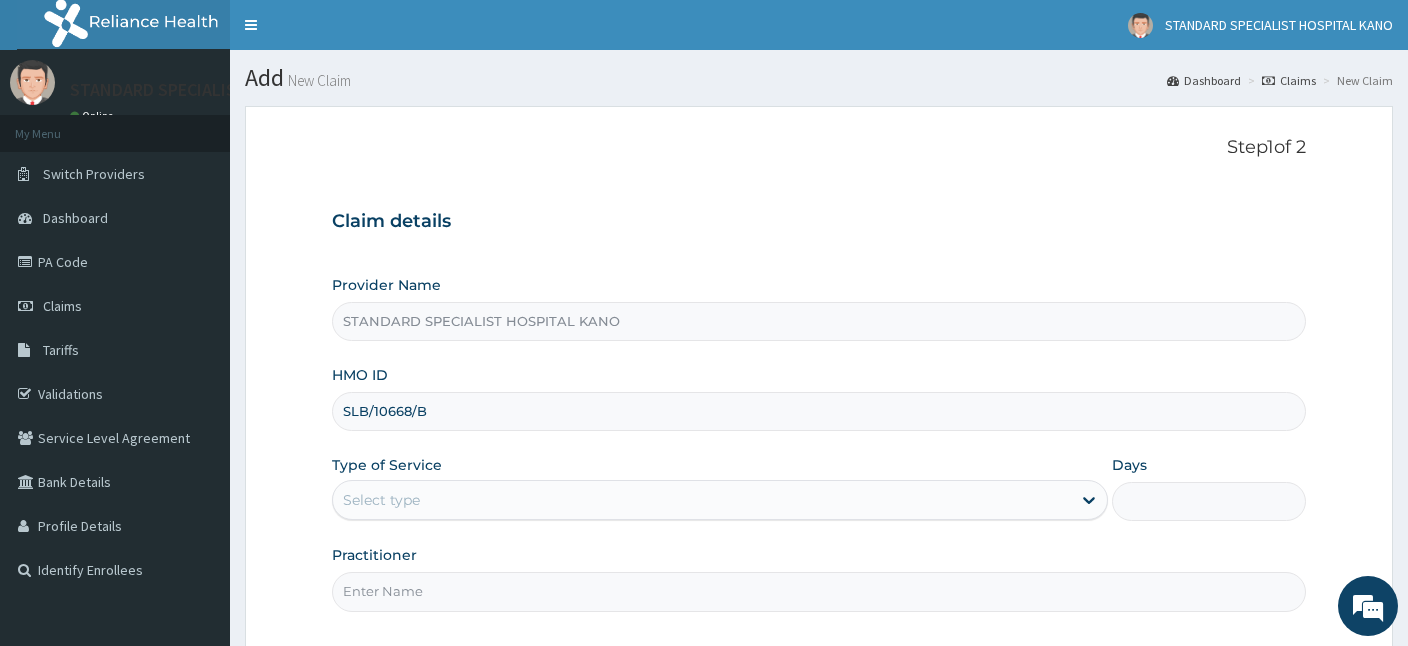 type on "SLB/10668/B" 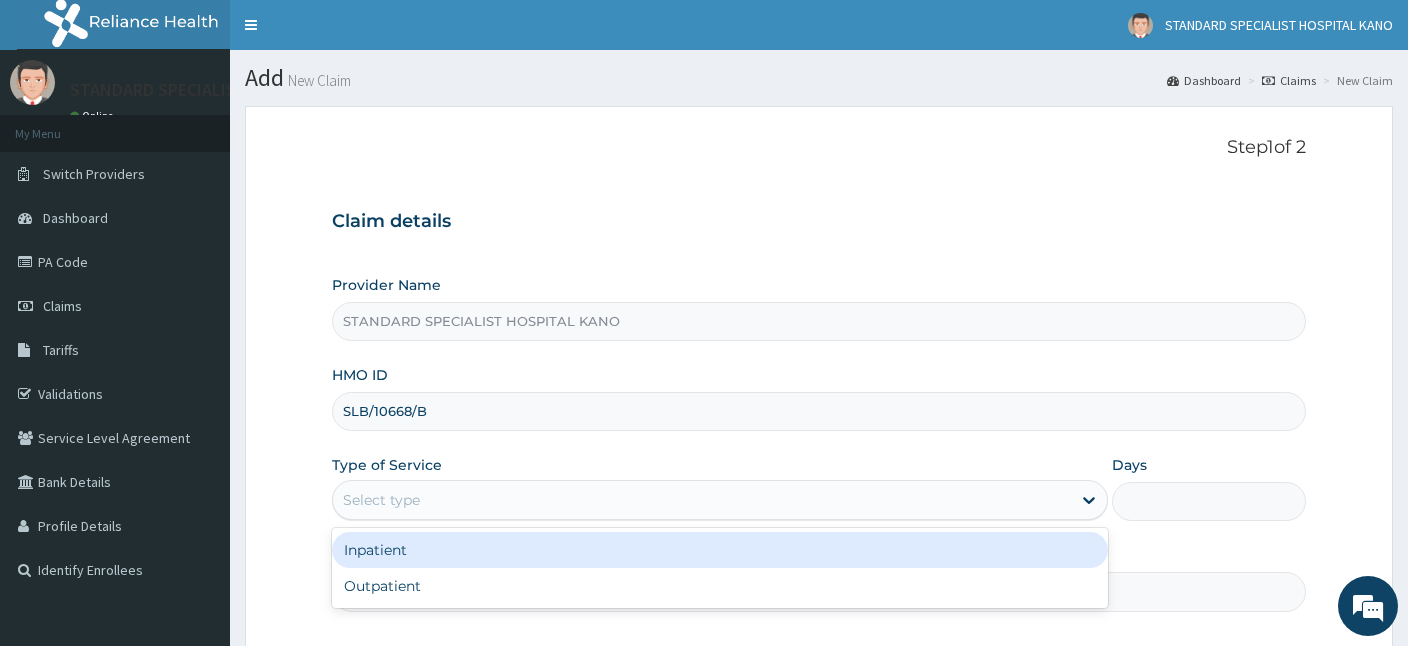 drag, startPoint x: 381, startPoint y: 494, endPoint x: 387, endPoint y: 586, distance: 92.19544 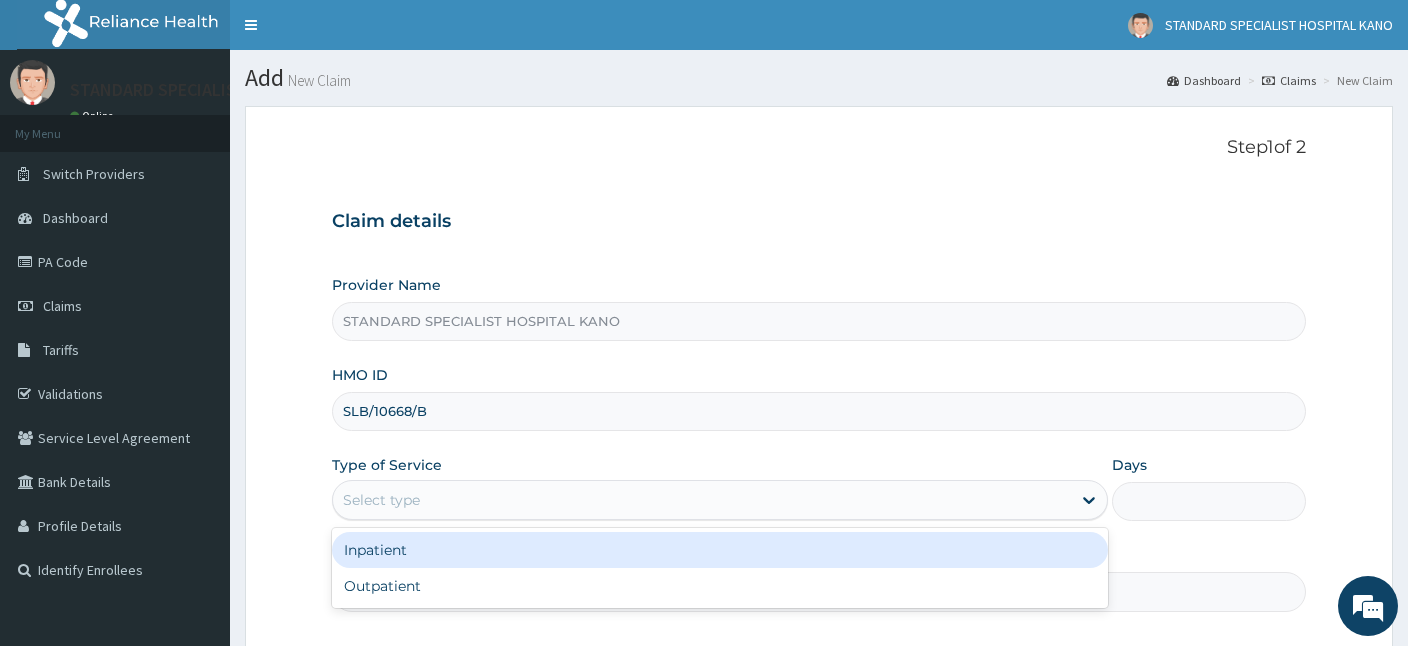 click on "Select type" at bounding box center (381, 500) 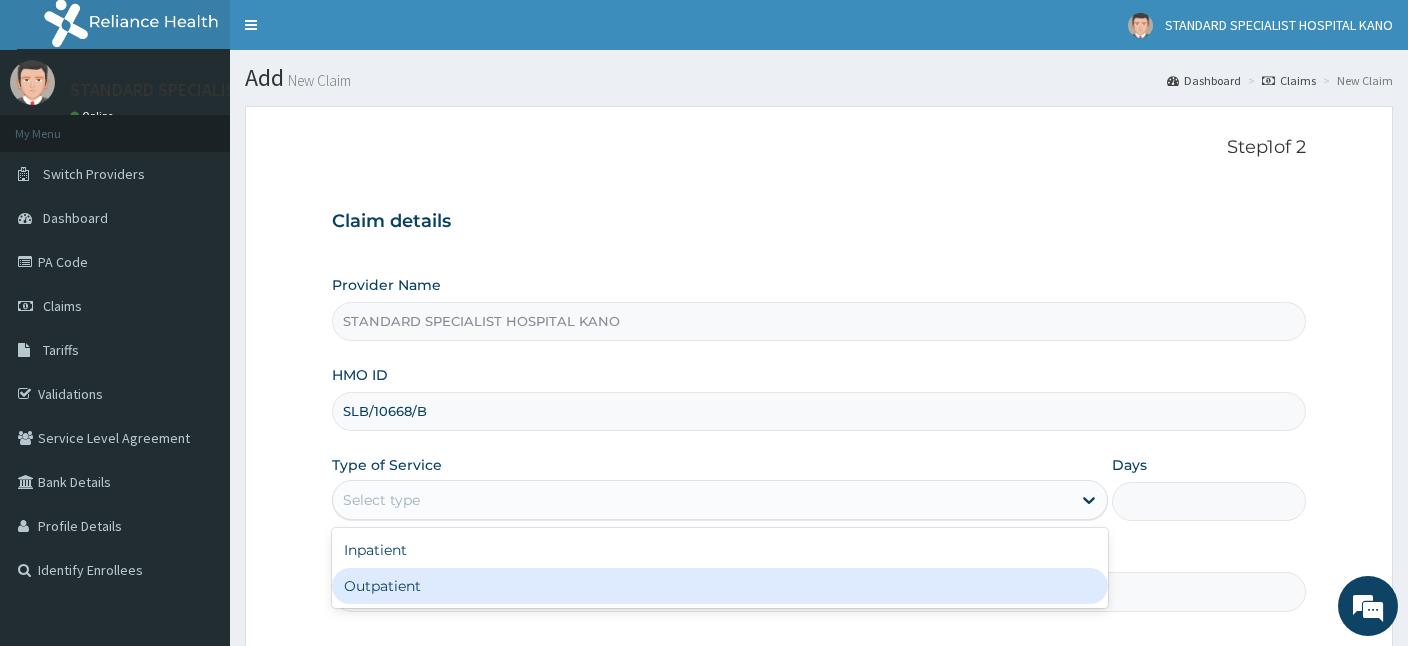 click on "Outpatient" at bounding box center [720, 586] 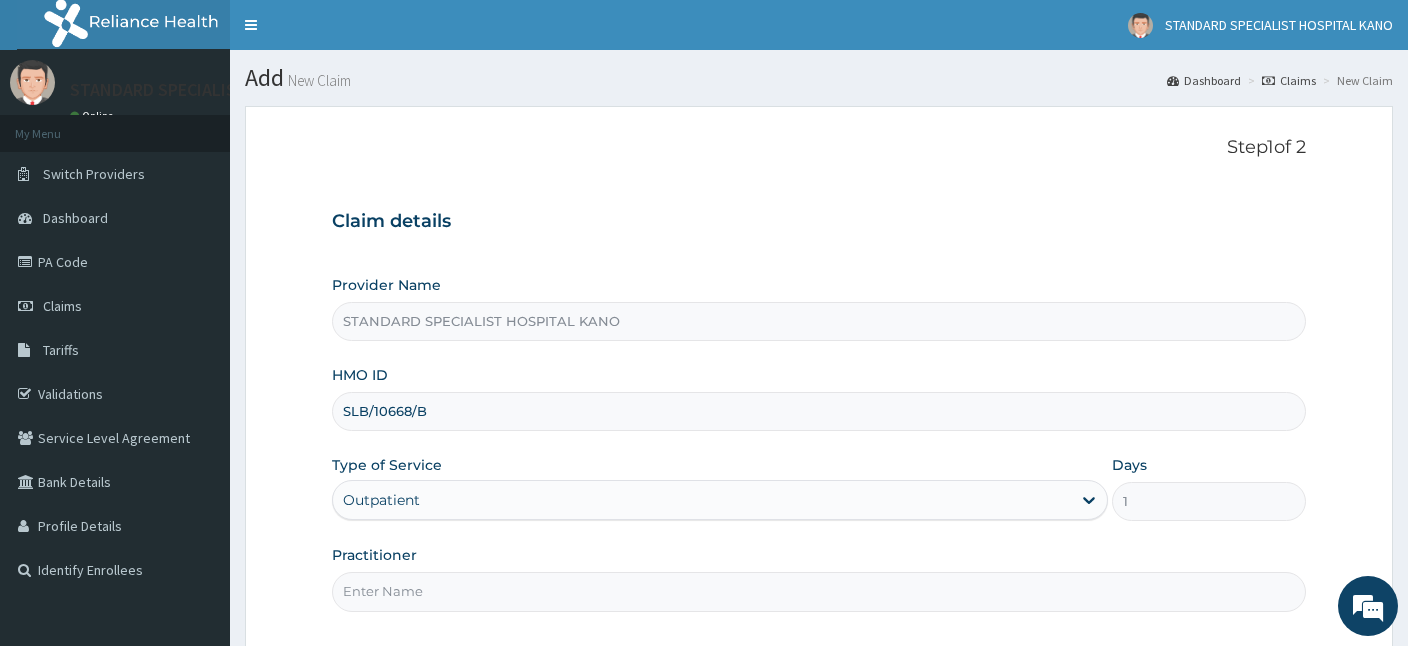 click on "Practitioner" at bounding box center (819, 591) 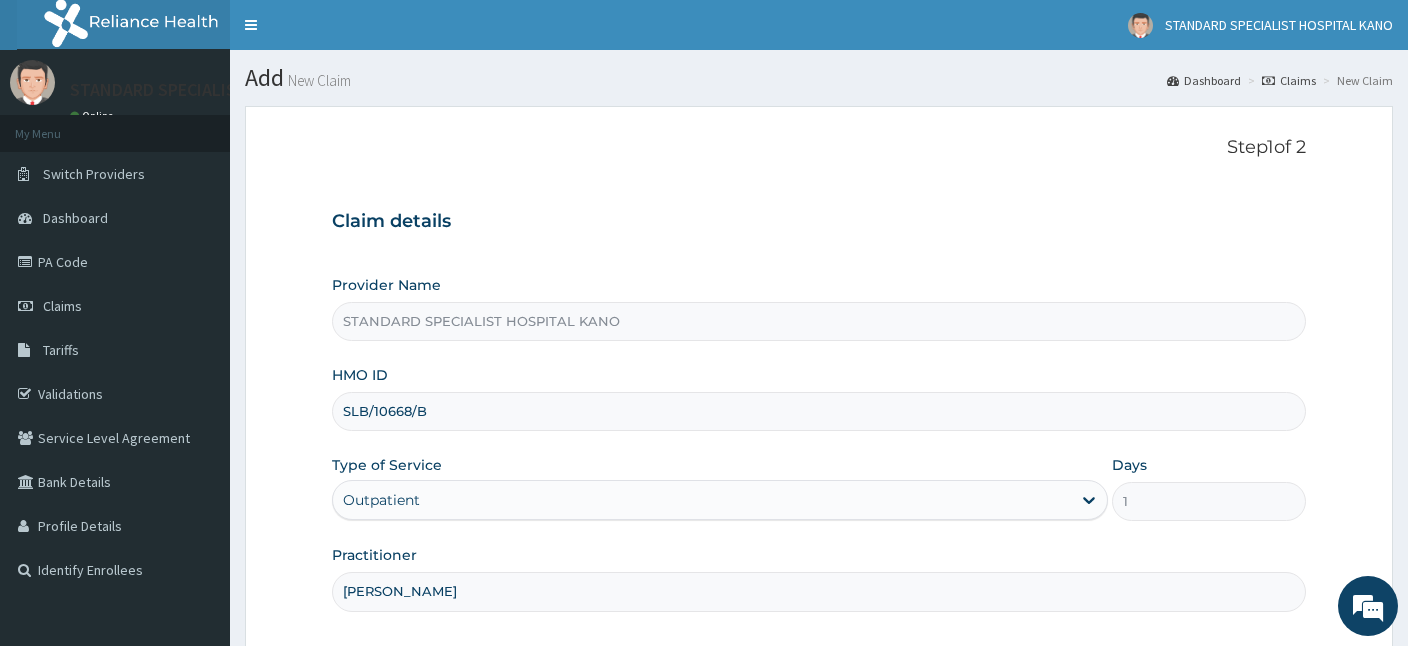 type on "Dr. Ezeh" 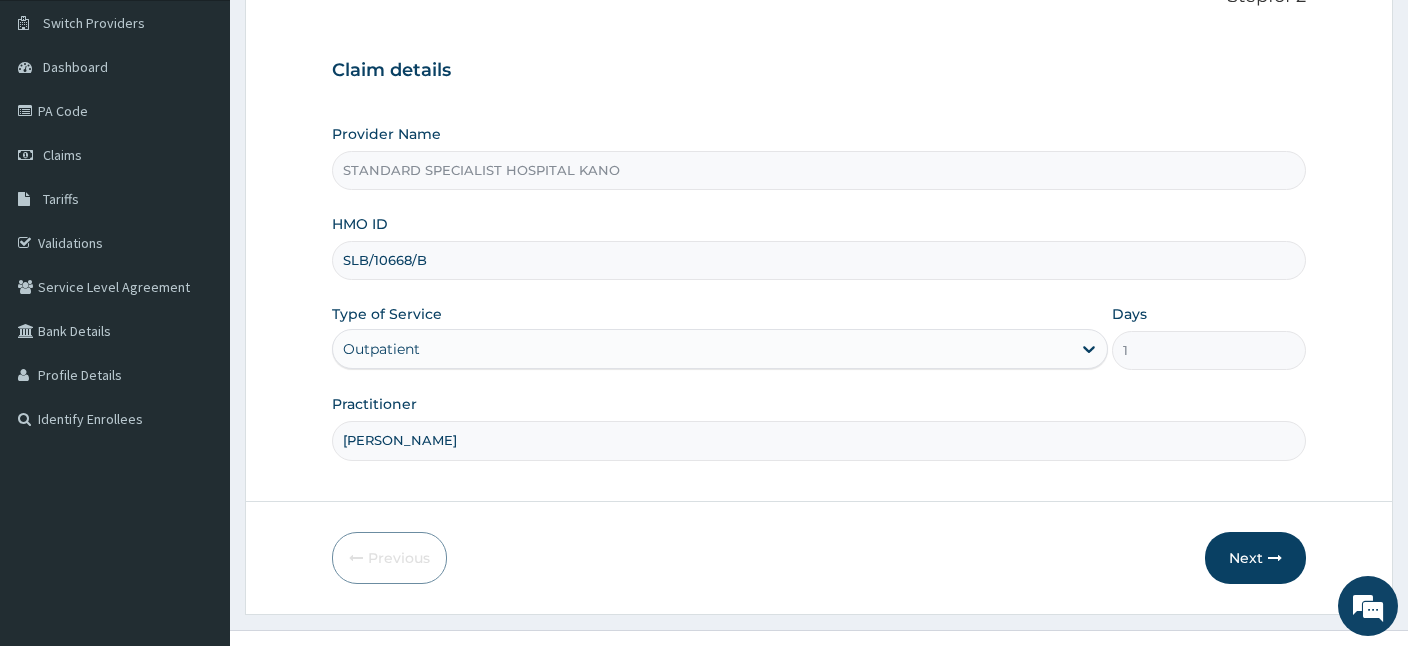 scroll, scrollTop: 184, scrollLeft: 0, axis: vertical 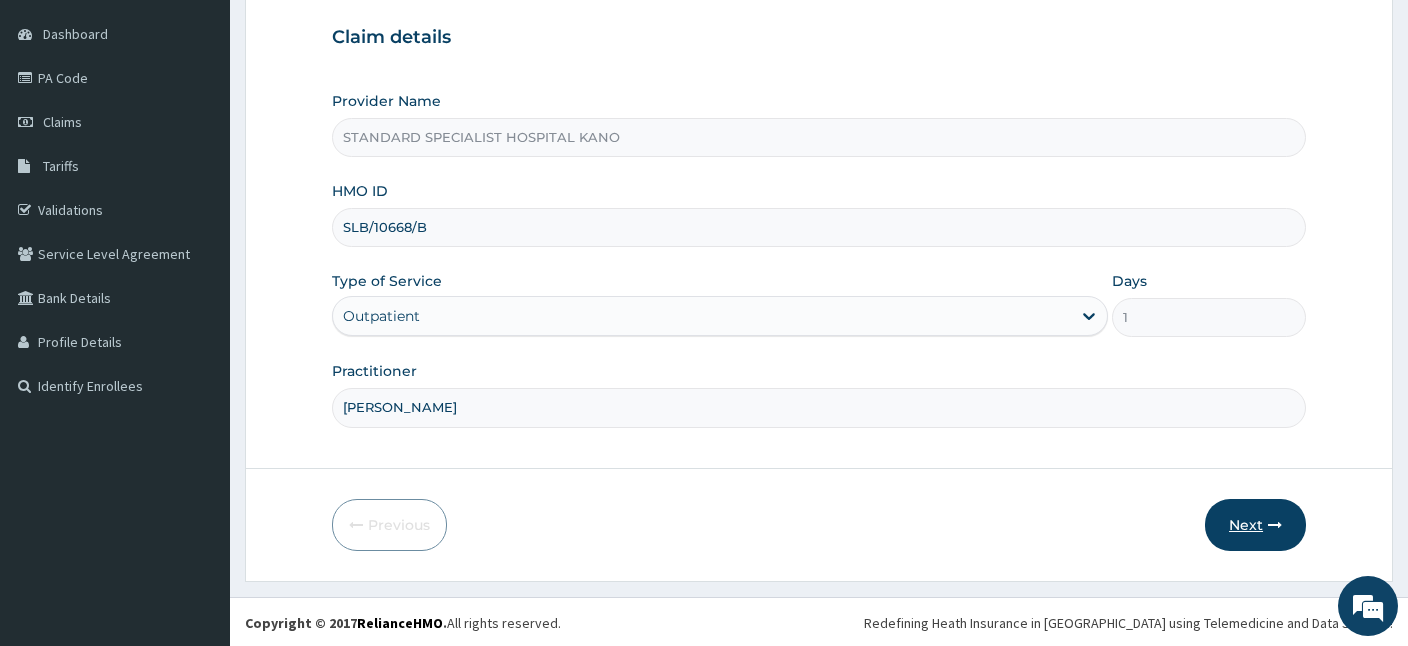 click on "Next" at bounding box center [1255, 525] 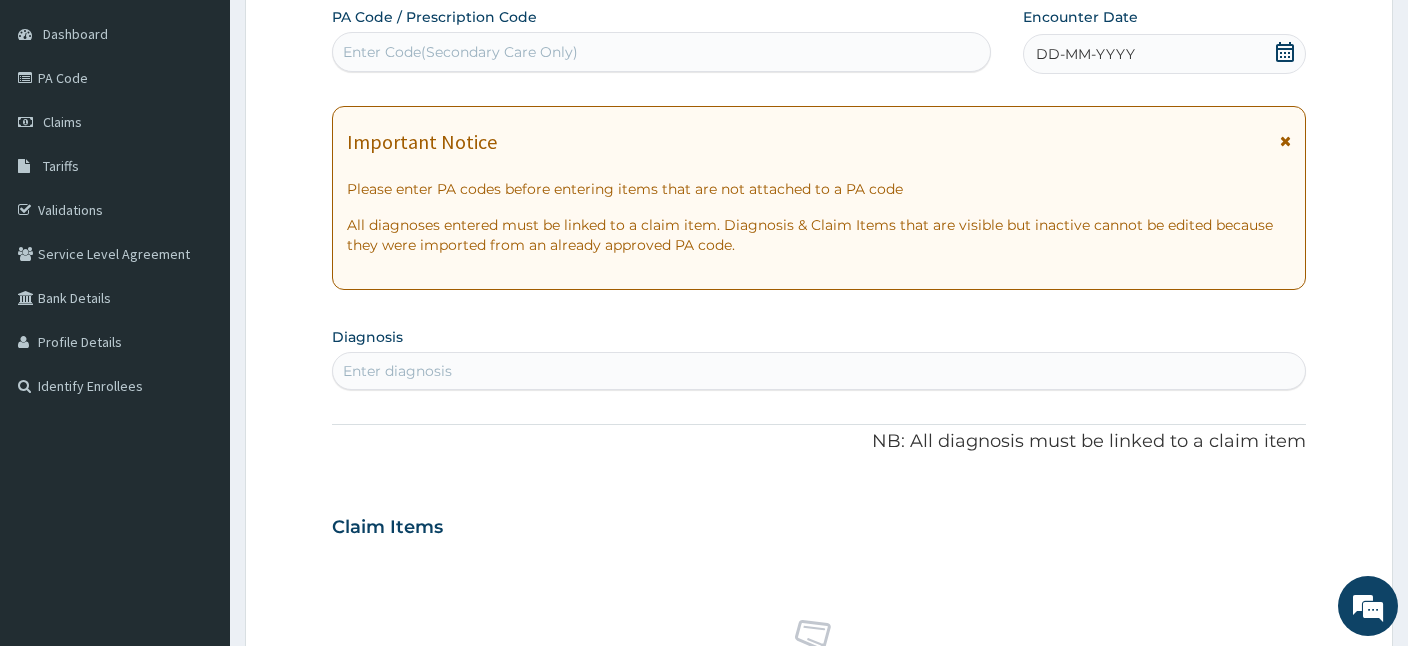 click on "Enter Code(Secondary Care Only)" at bounding box center (661, 52) 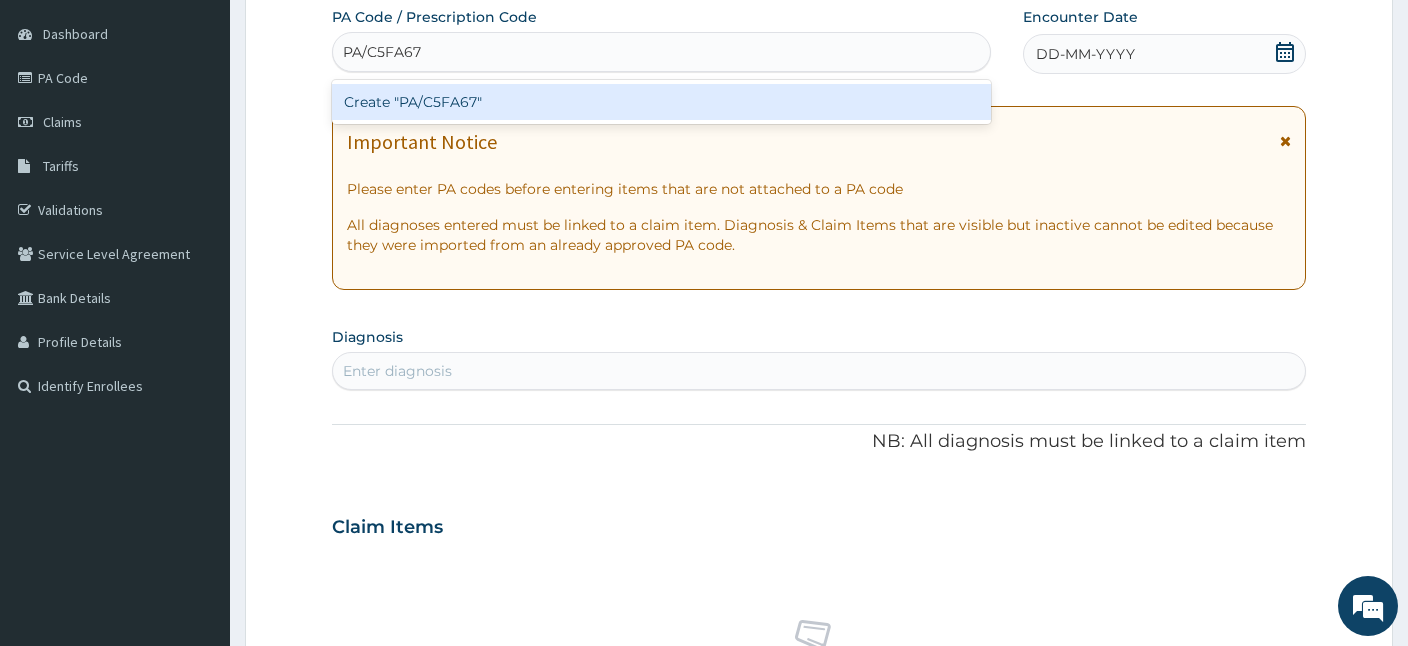 click on "Create "PA/C5FA67"" at bounding box center (661, 102) 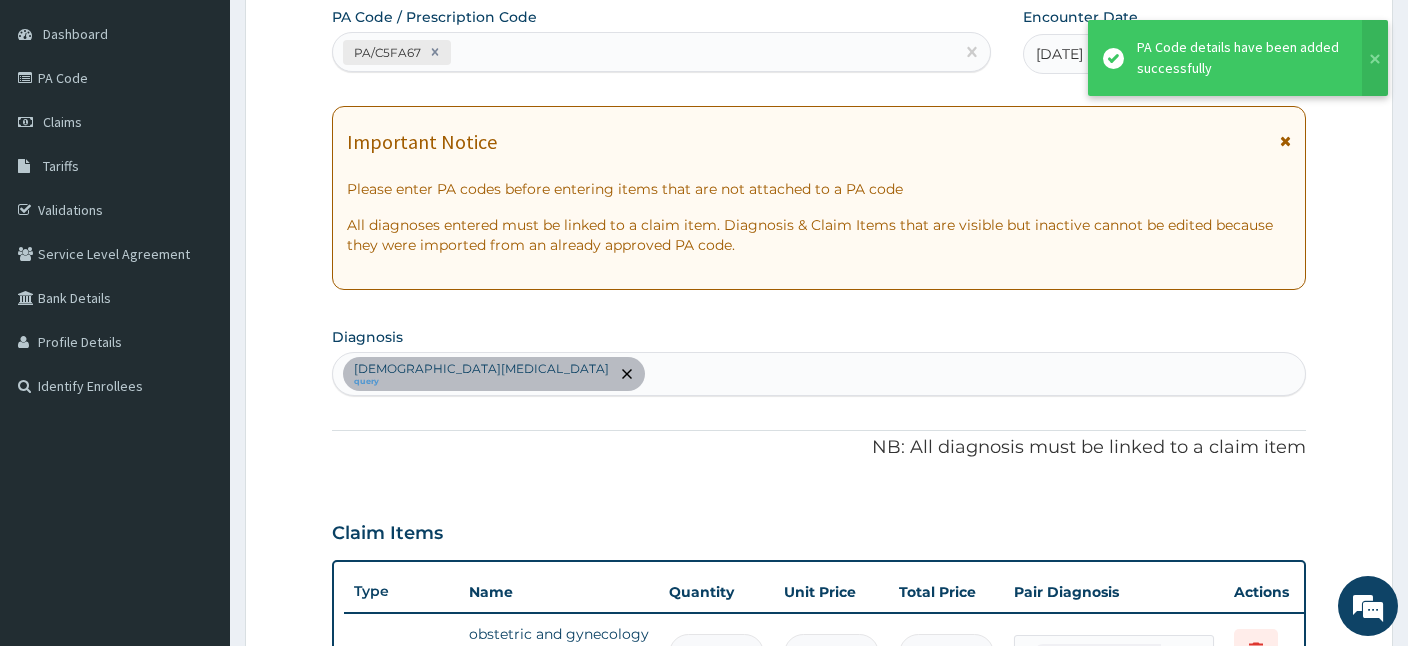 scroll, scrollTop: 512, scrollLeft: 0, axis: vertical 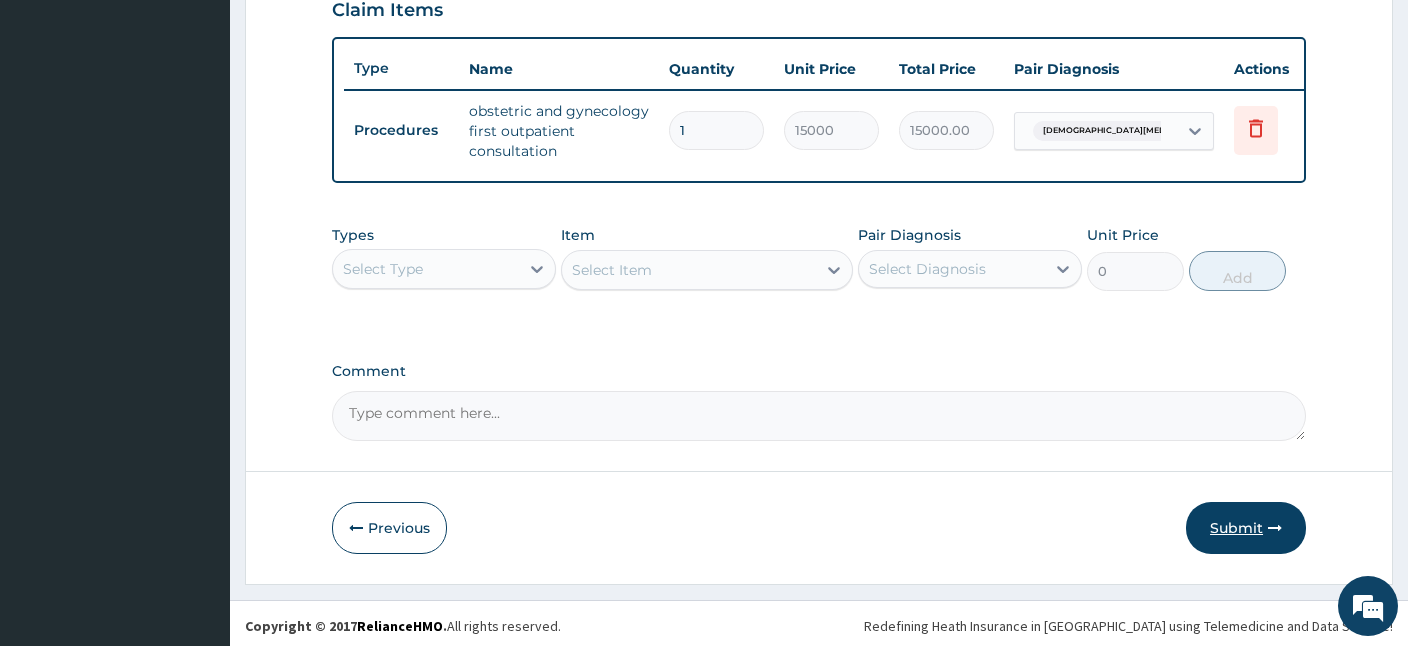 click on "Submit" at bounding box center [1246, 528] 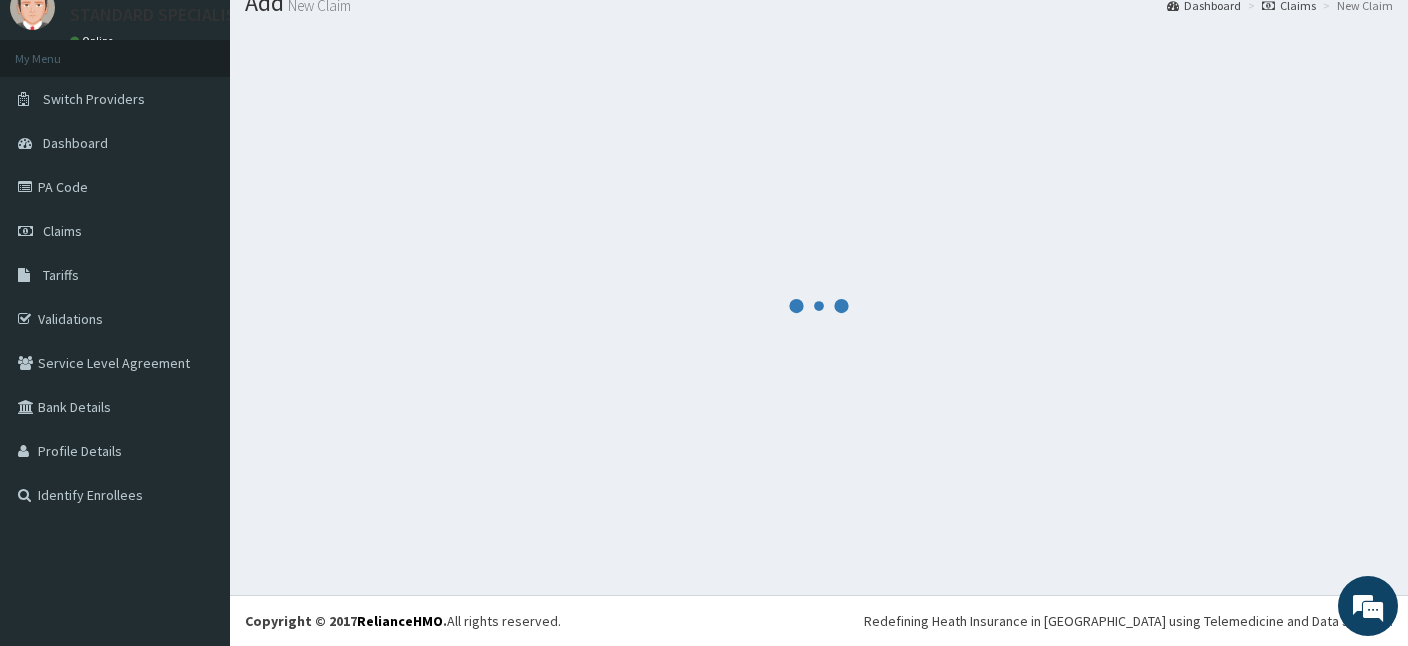scroll, scrollTop: 75, scrollLeft: 0, axis: vertical 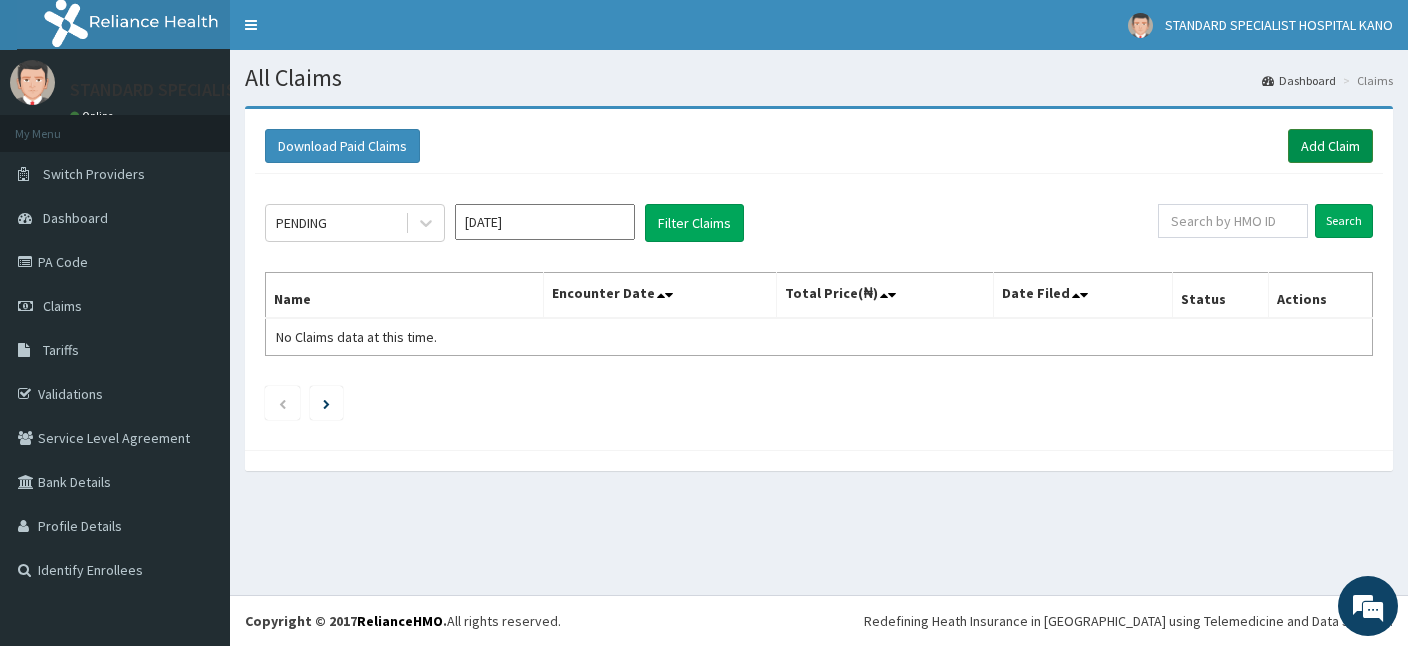 click on "Add Claim" at bounding box center (1330, 146) 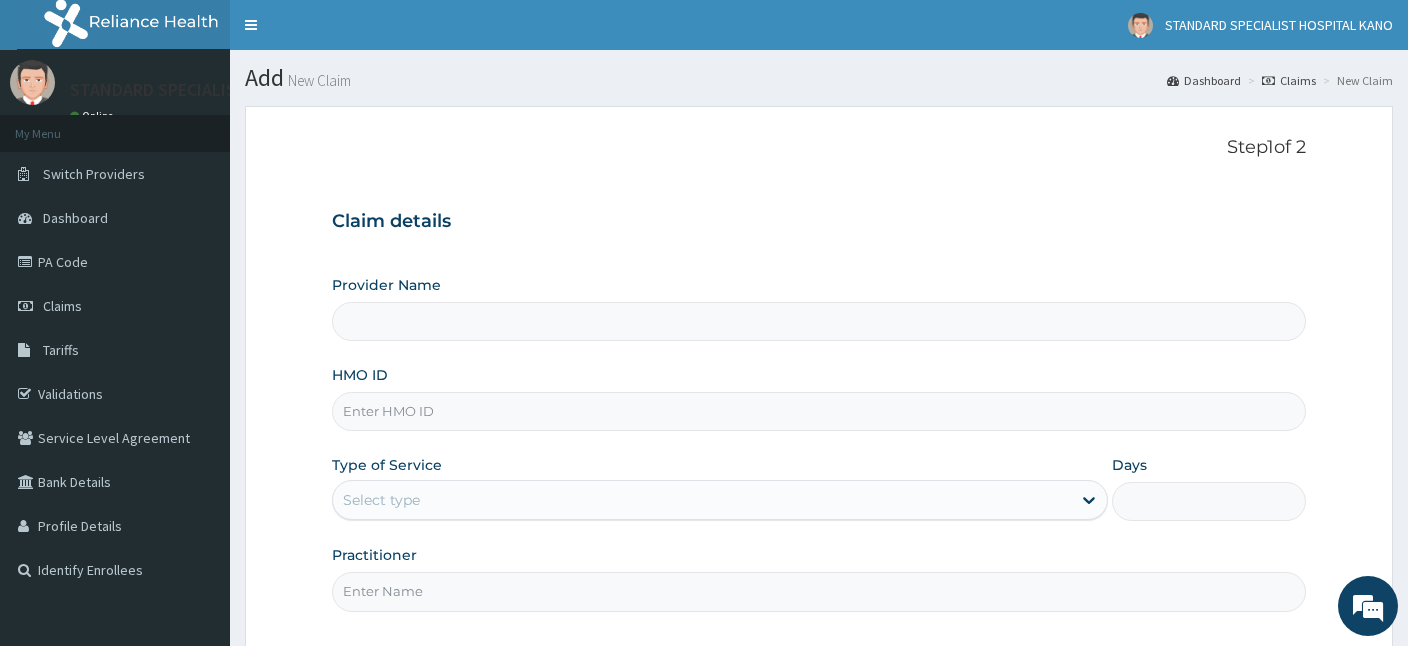 type on "STANDARD SPECIALIST HOSPITAL KANO" 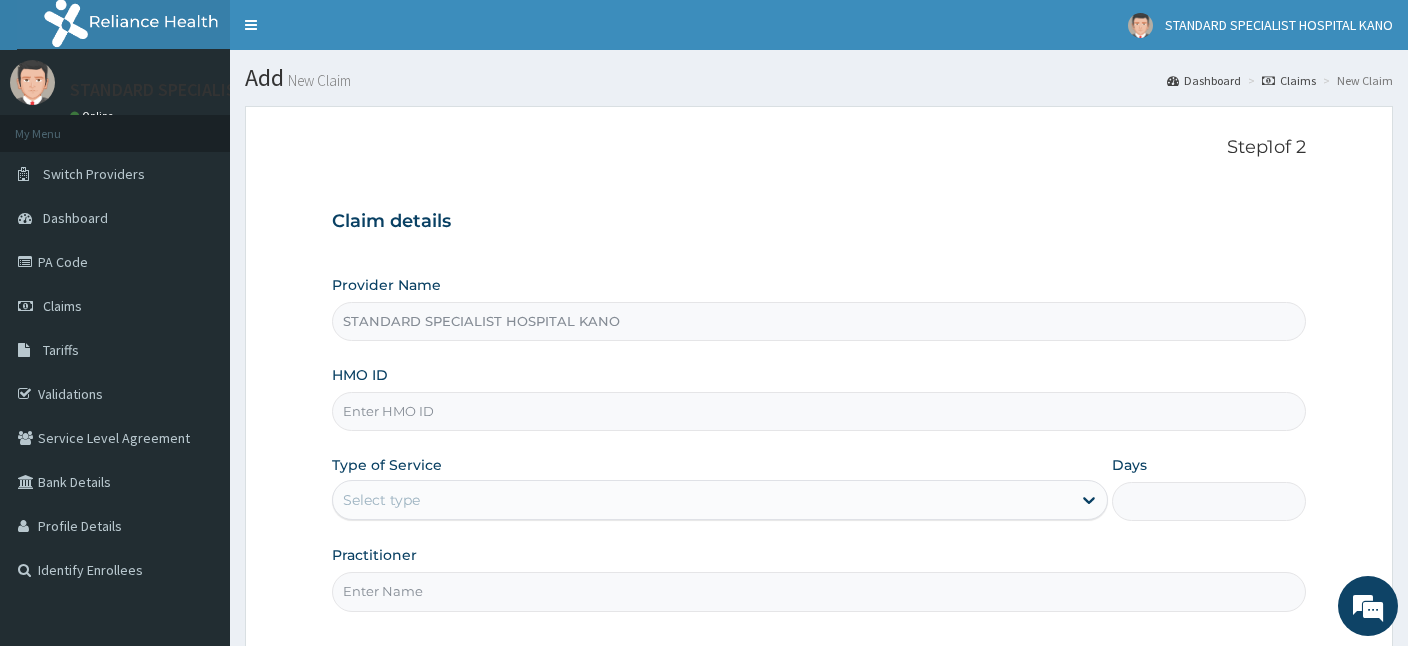 scroll, scrollTop: 0, scrollLeft: 0, axis: both 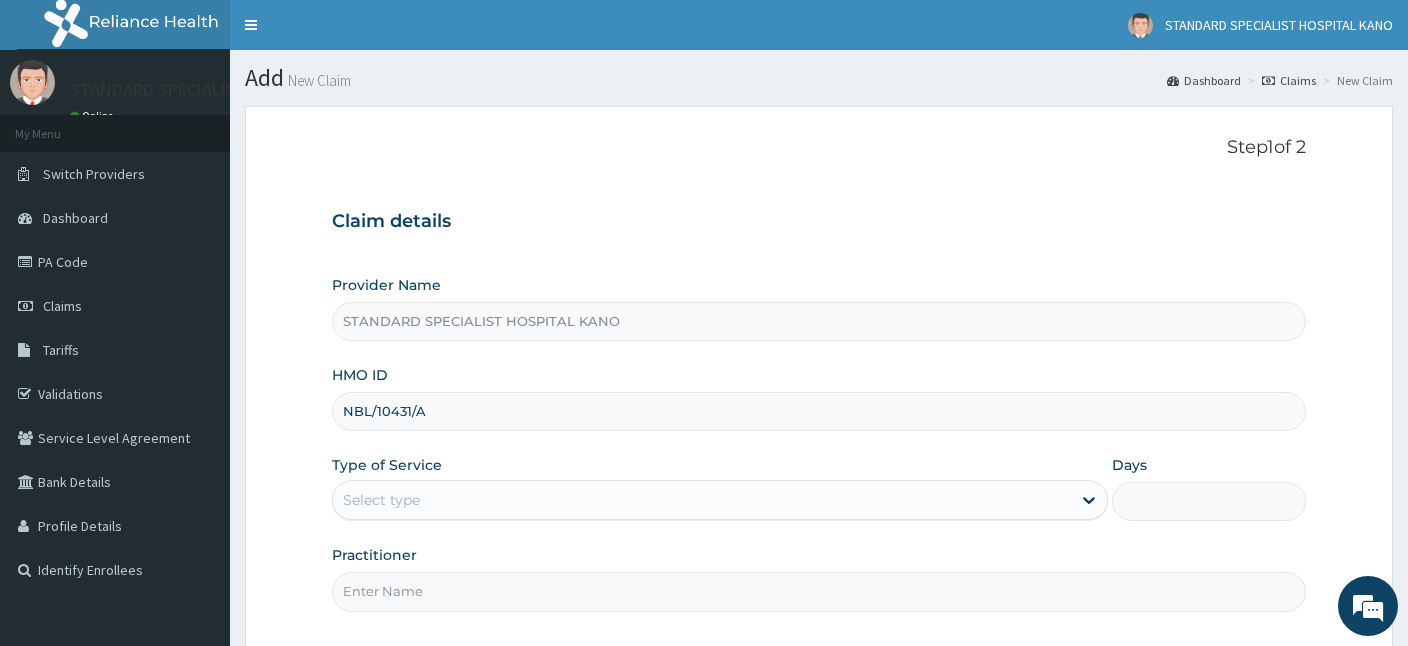 type on "NBL/10431/A" 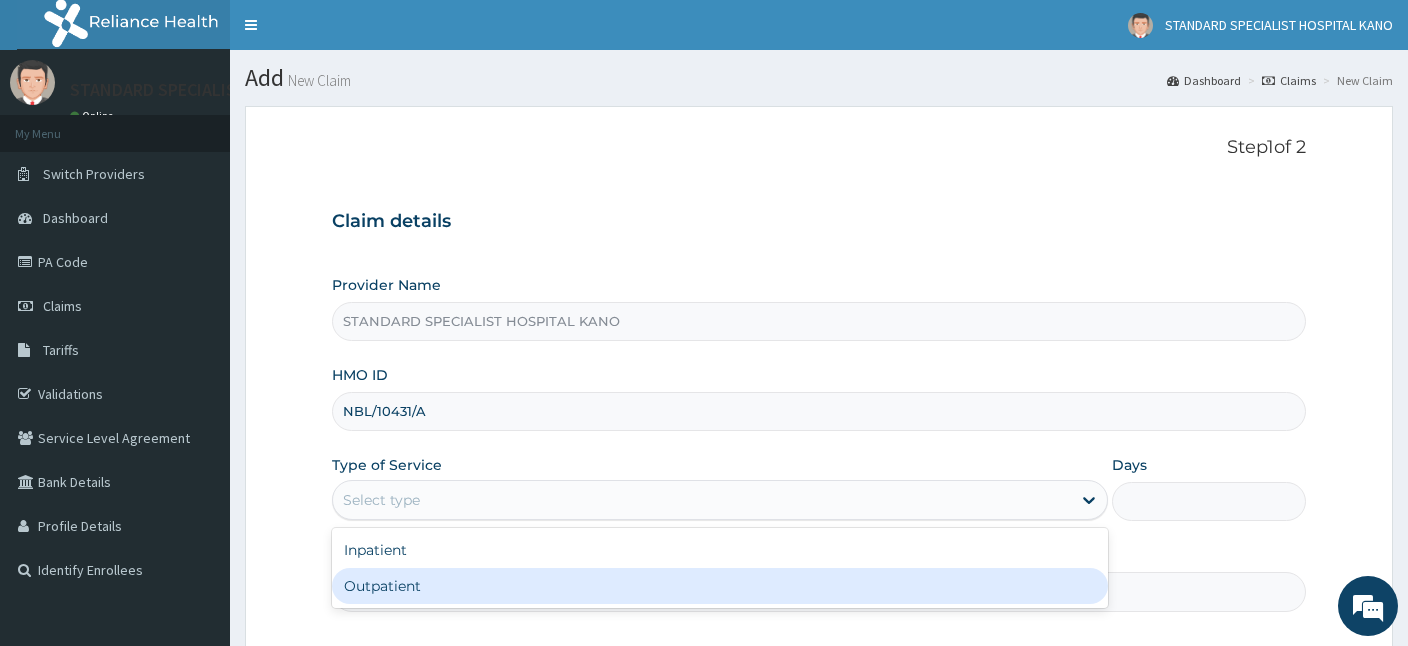 click on "Outpatient" at bounding box center [720, 586] 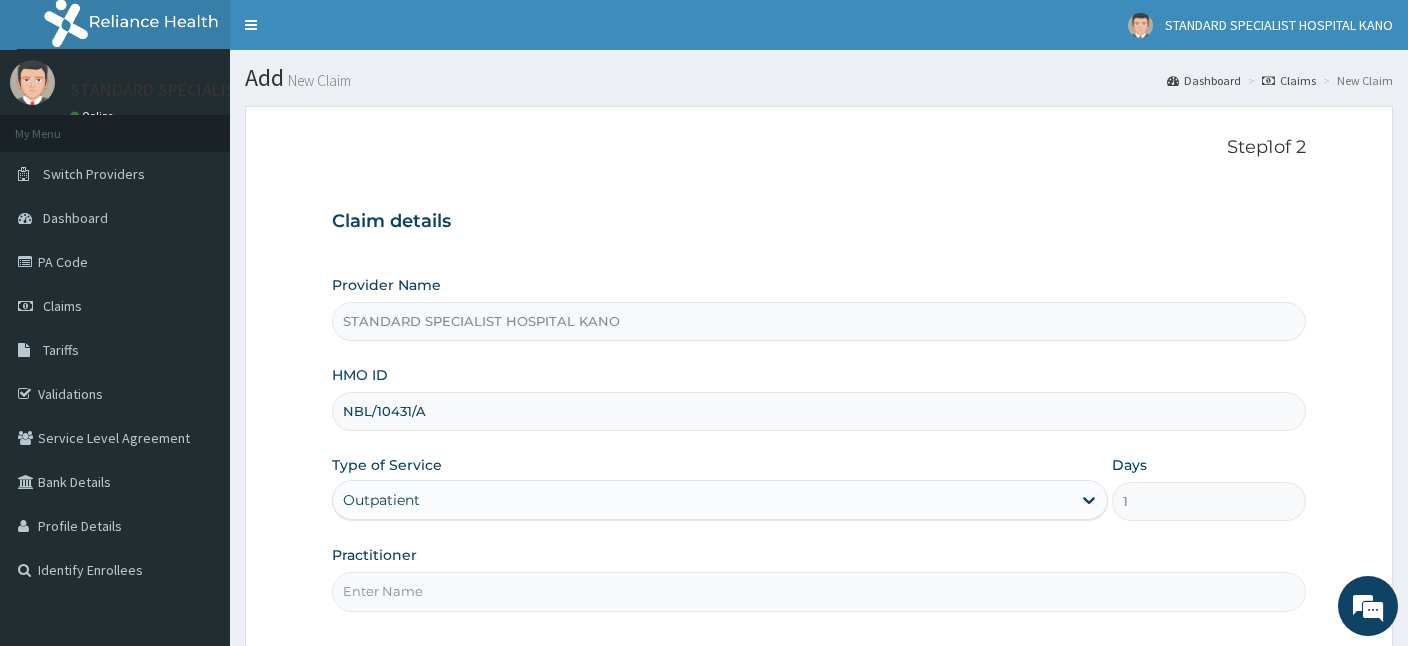 click on "Practitioner" at bounding box center (819, 591) 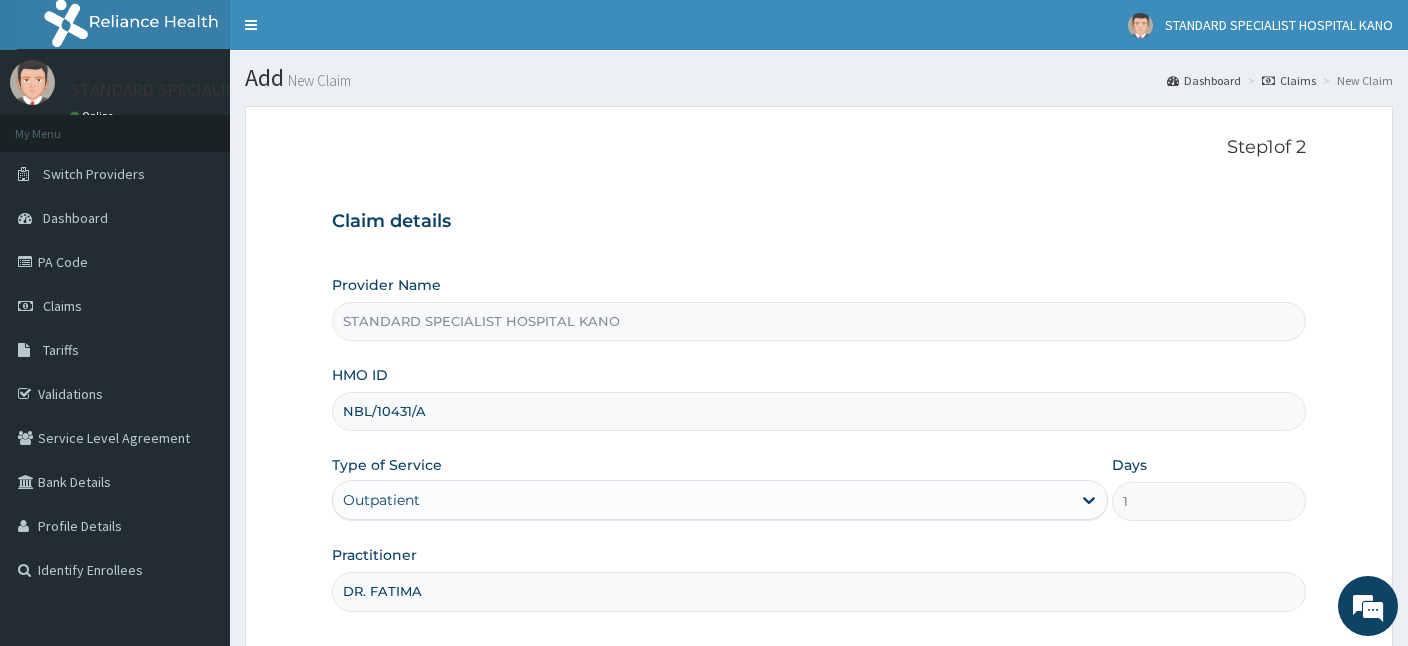 type on "DR. FATIMA" 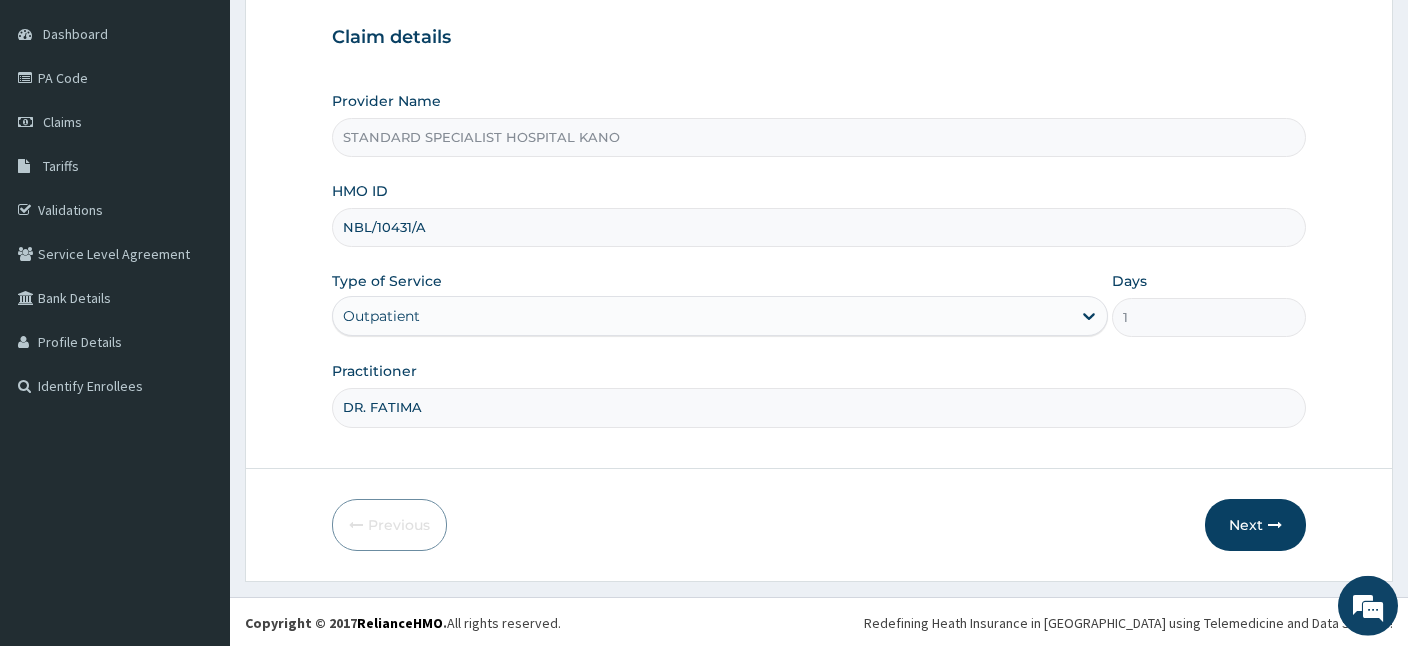 scroll, scrollTop: 184, scrollLeft: 0, axis: vertical 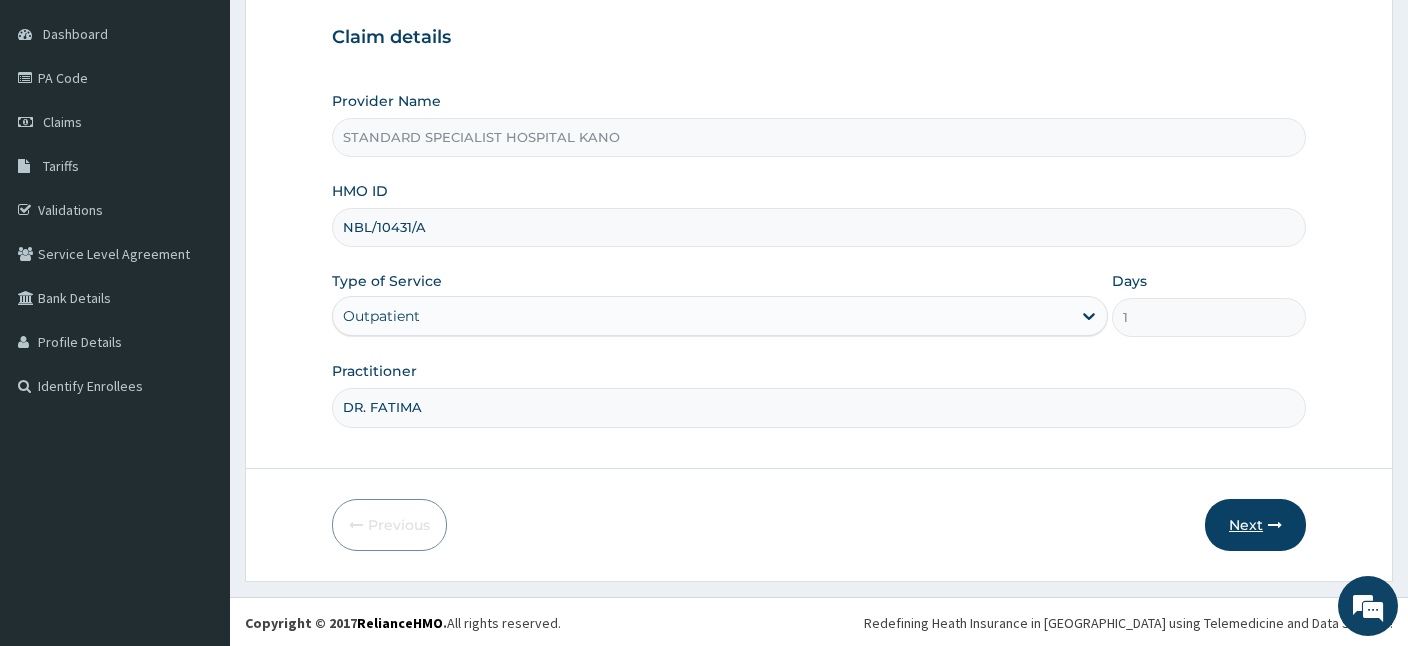 click on "Next" at bounding box center (1255, 525) 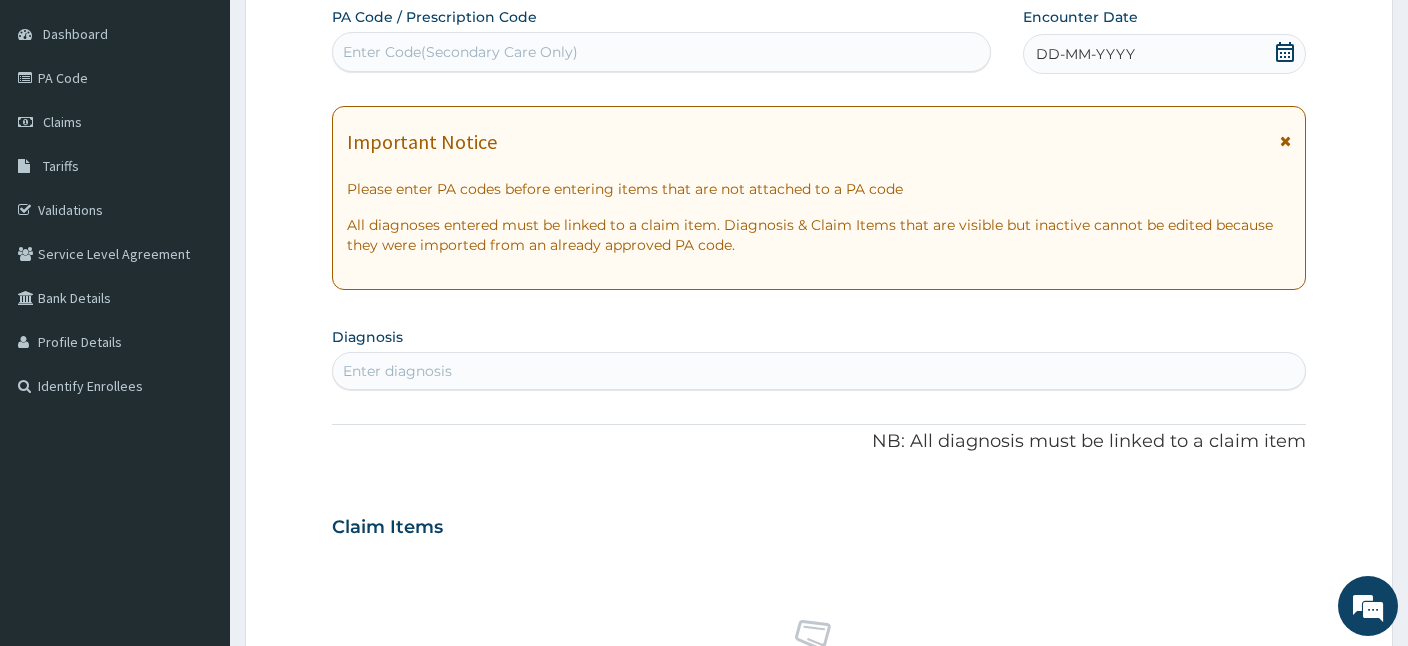 scroll, scrollTop: 0, scrollLeft: 0, axis: both 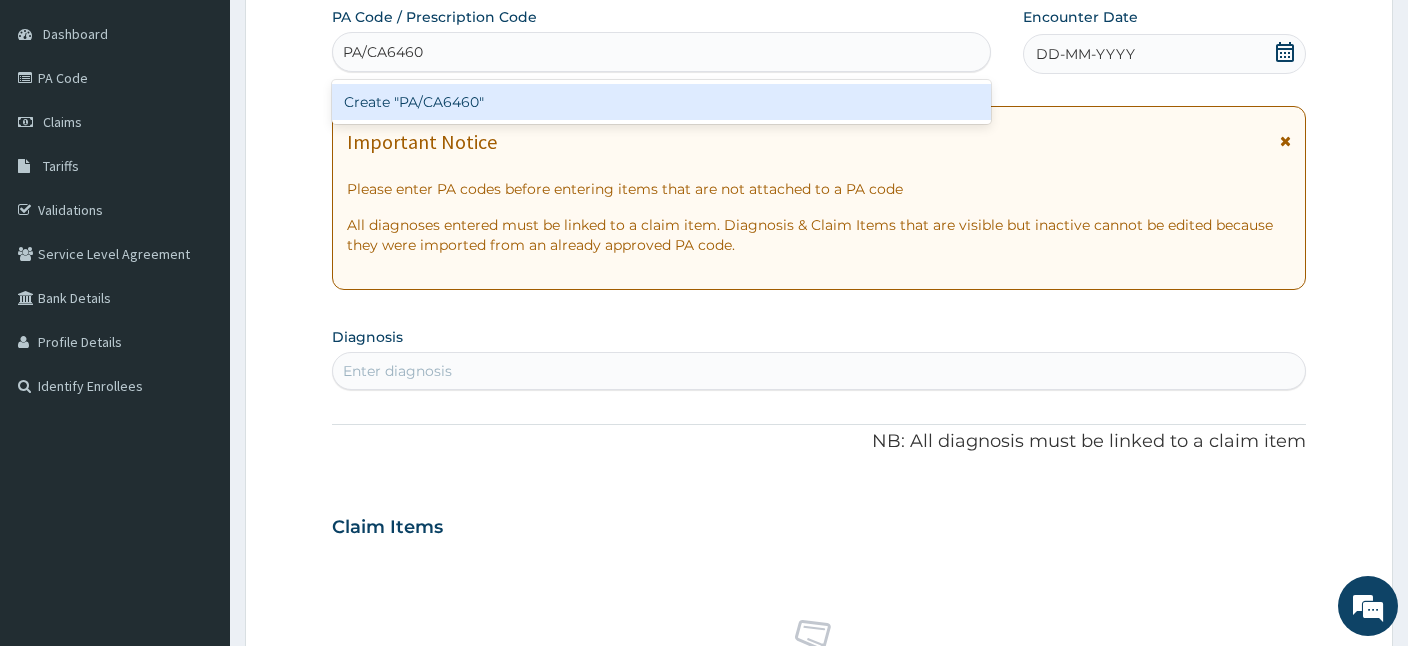 click on "Create "PA/CA6460"" at bounding box center (661, 102) 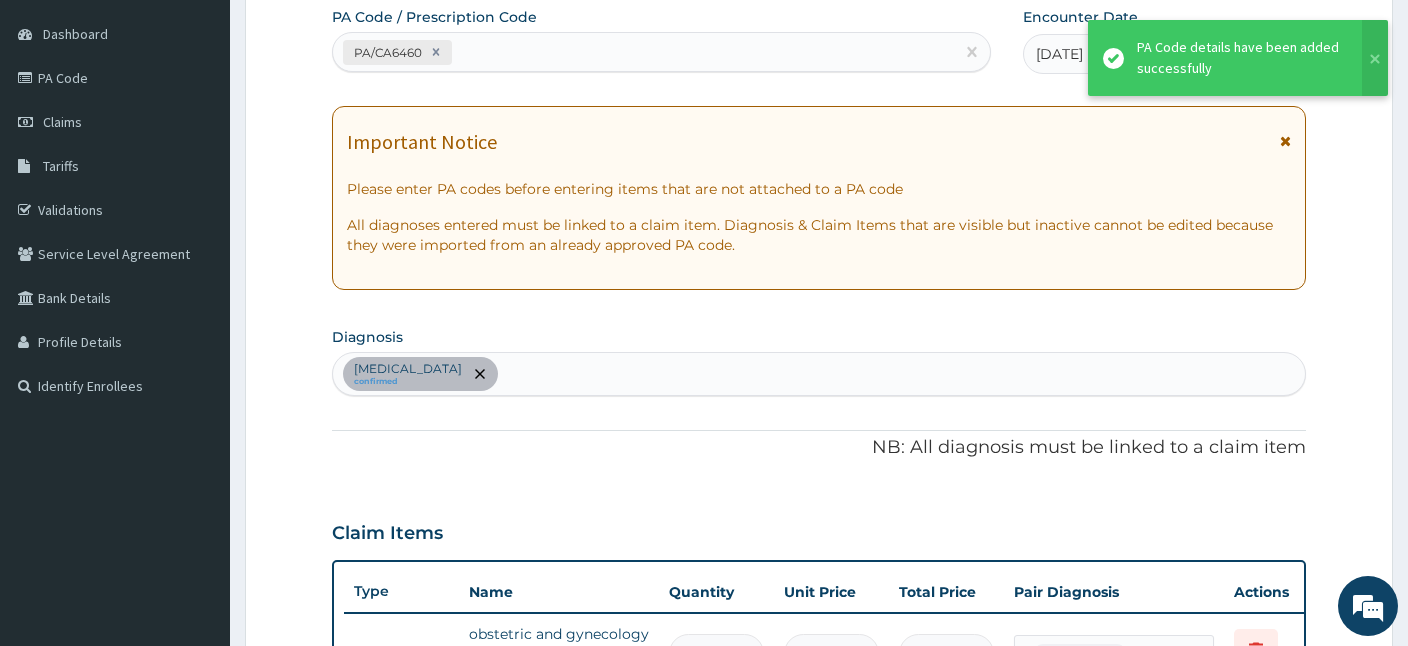 scroll, scrollTop: 512, scrollLeft: 0, axis: vertical 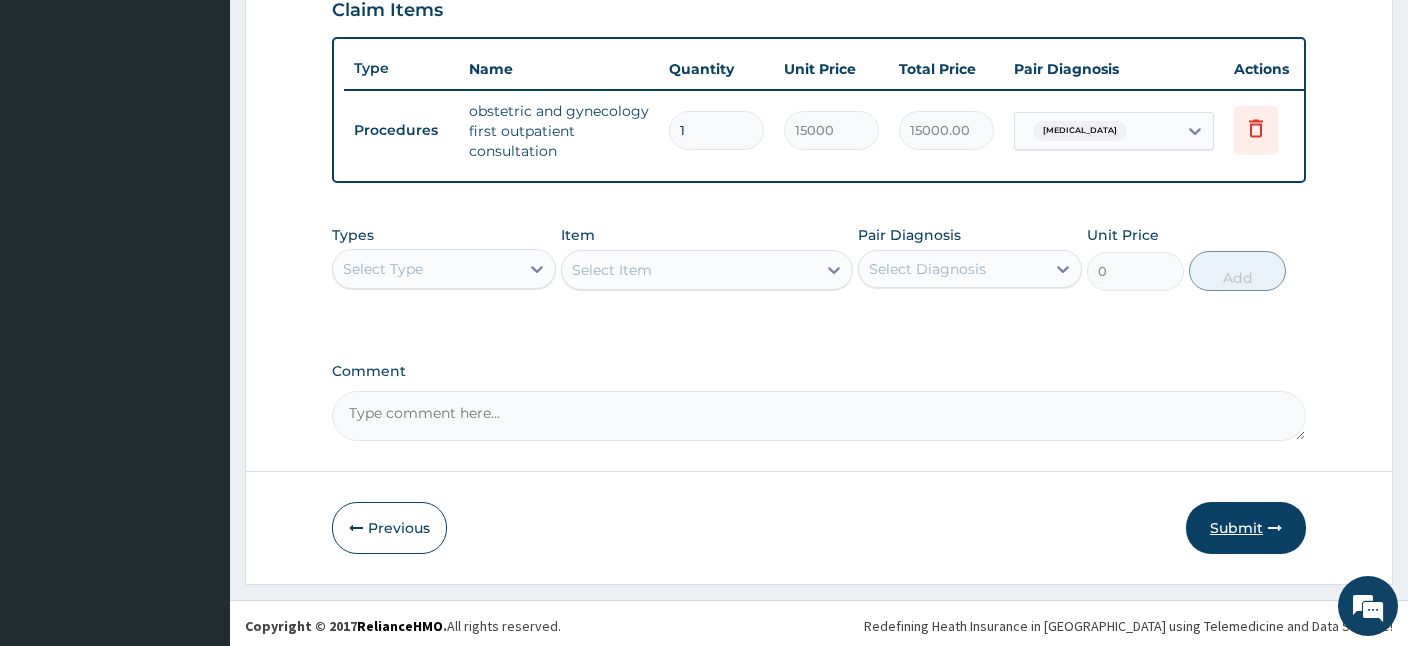 click on "Submit" at bounding box center (1246, 528) 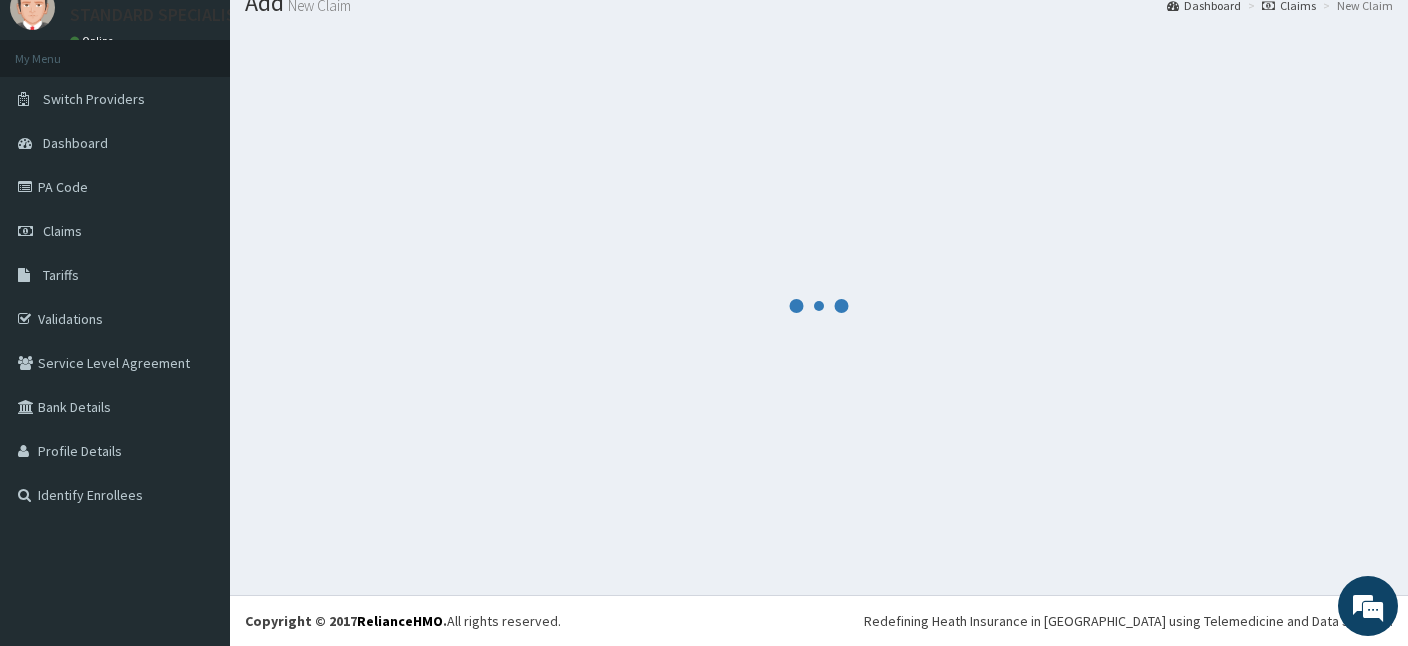 scroll, scrollTop: 75, scrollLeft: 0, axis: vertical 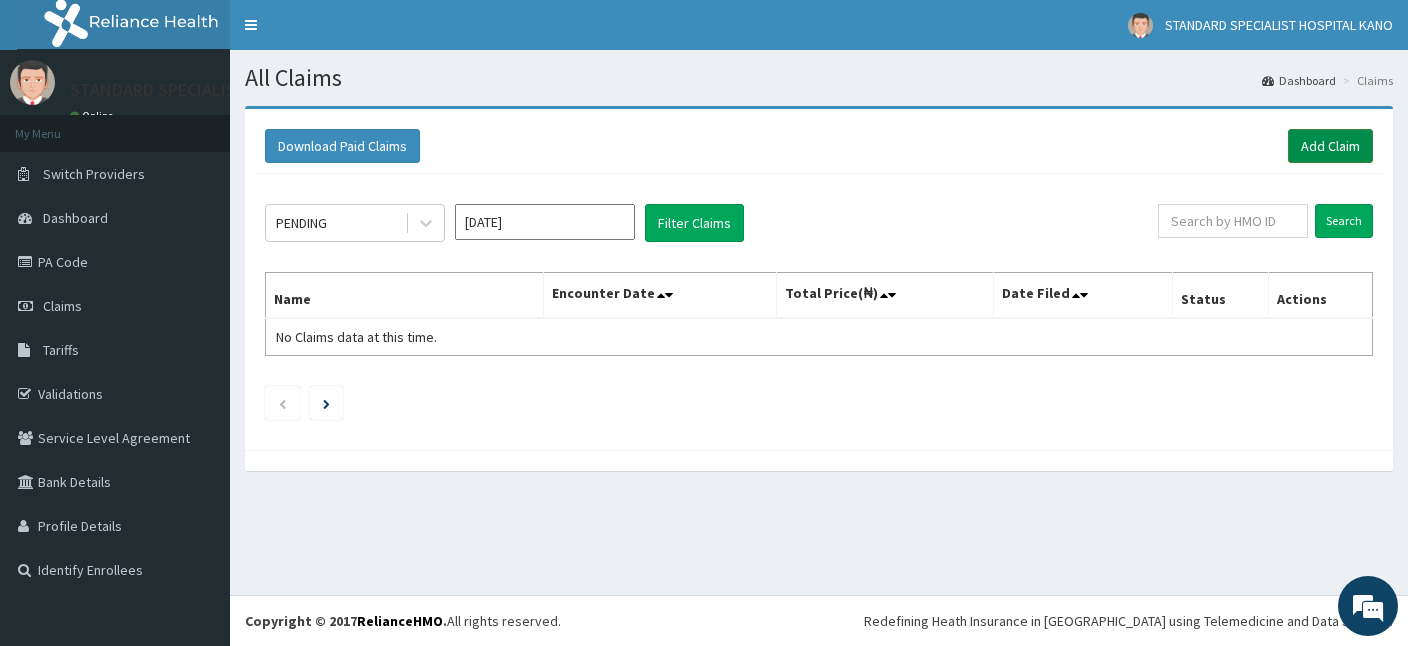 click on "Add Claim" at bounding box center (1330, 146) 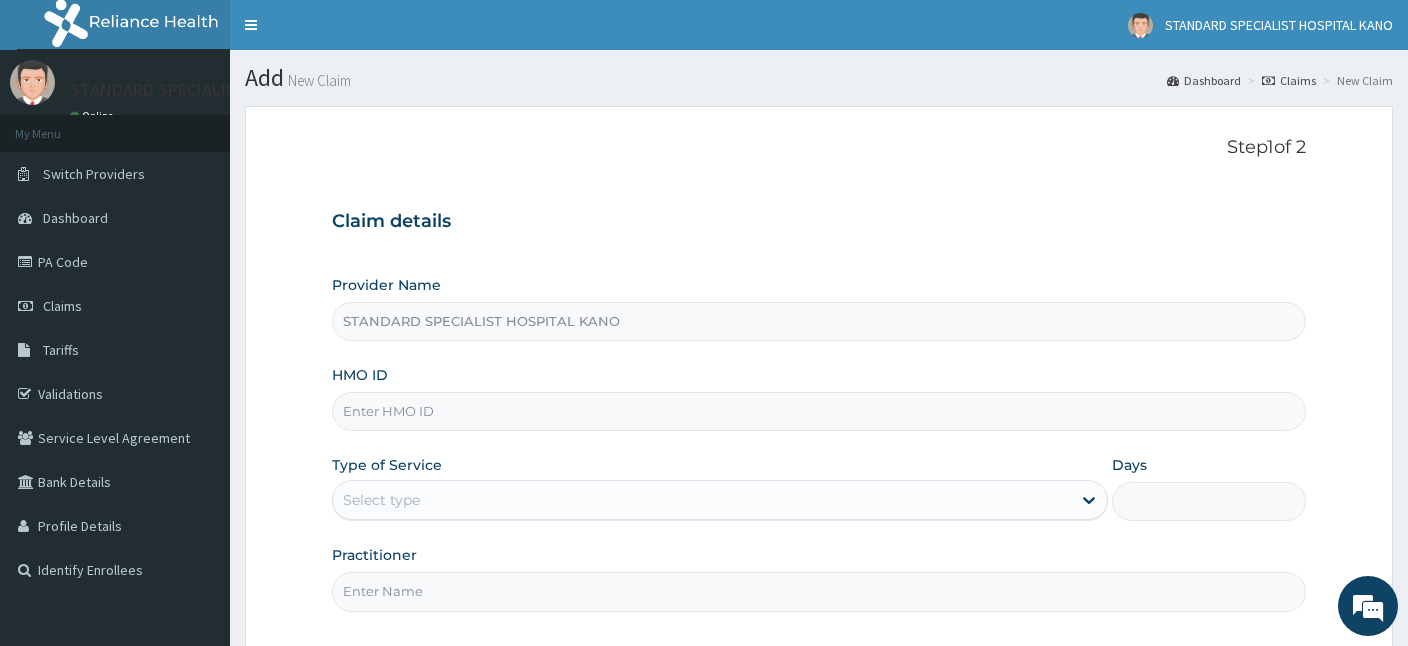 scroll, scrollTop: 0, scrollLeft: 0, axis: both 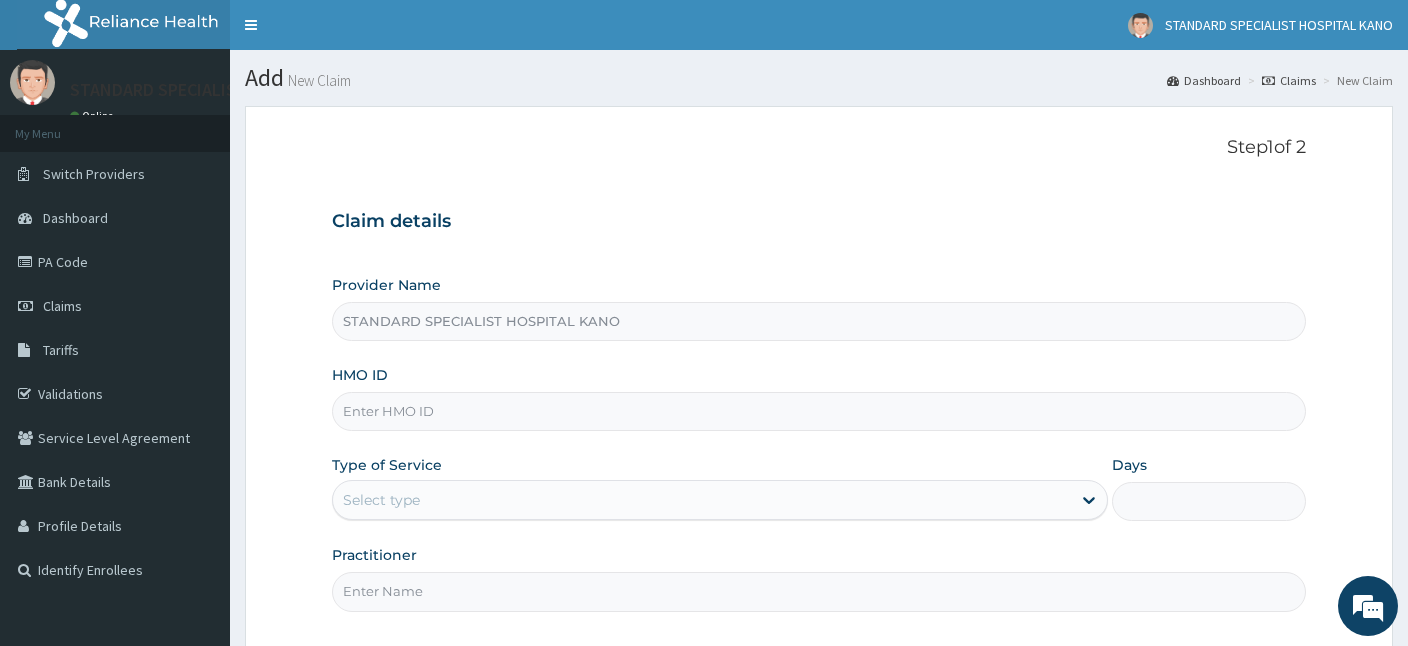 paste on "OLM/10025/E" 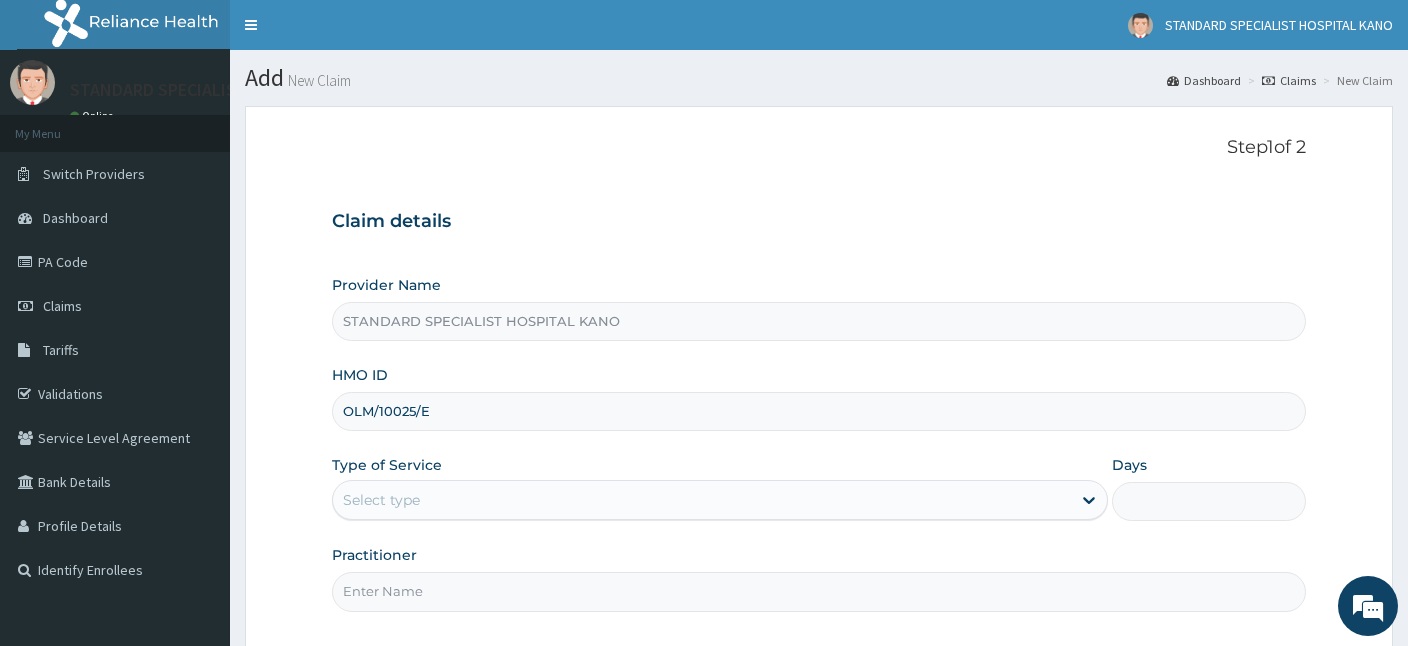 type on "OLM/10025/E" 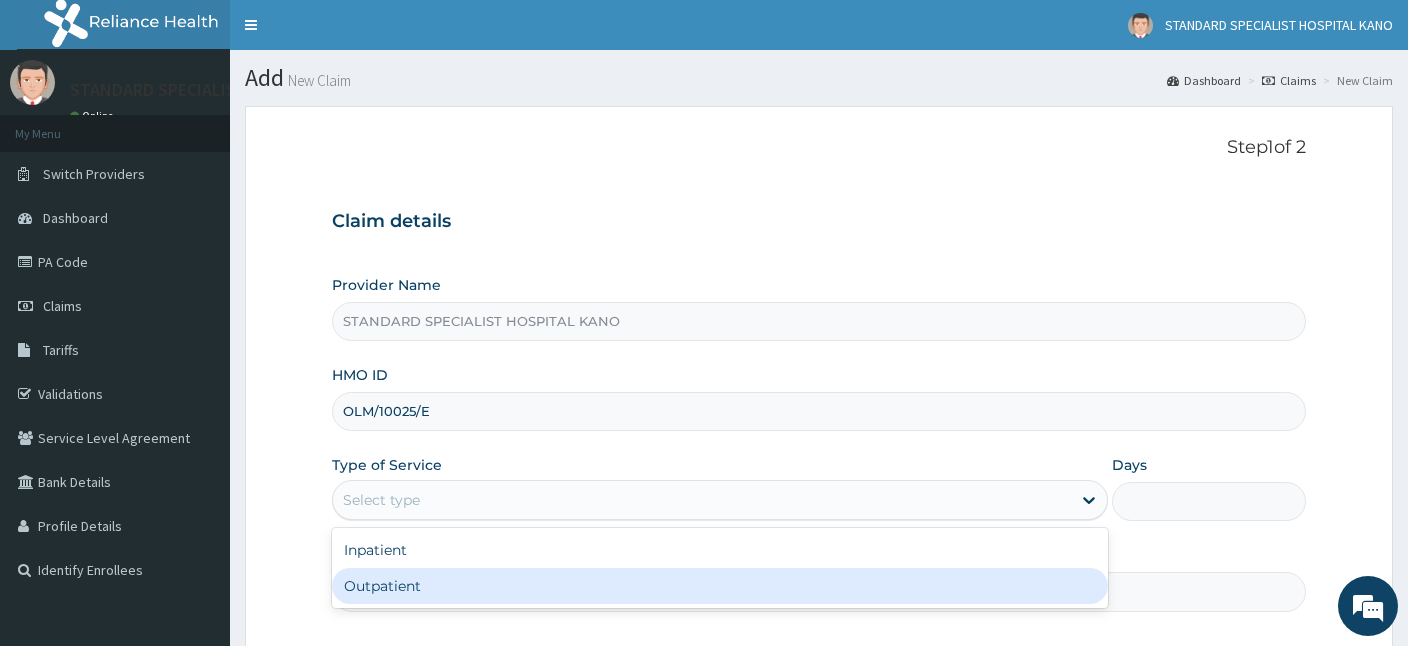 click on "Outpatient" at bounding box center (720, 586) 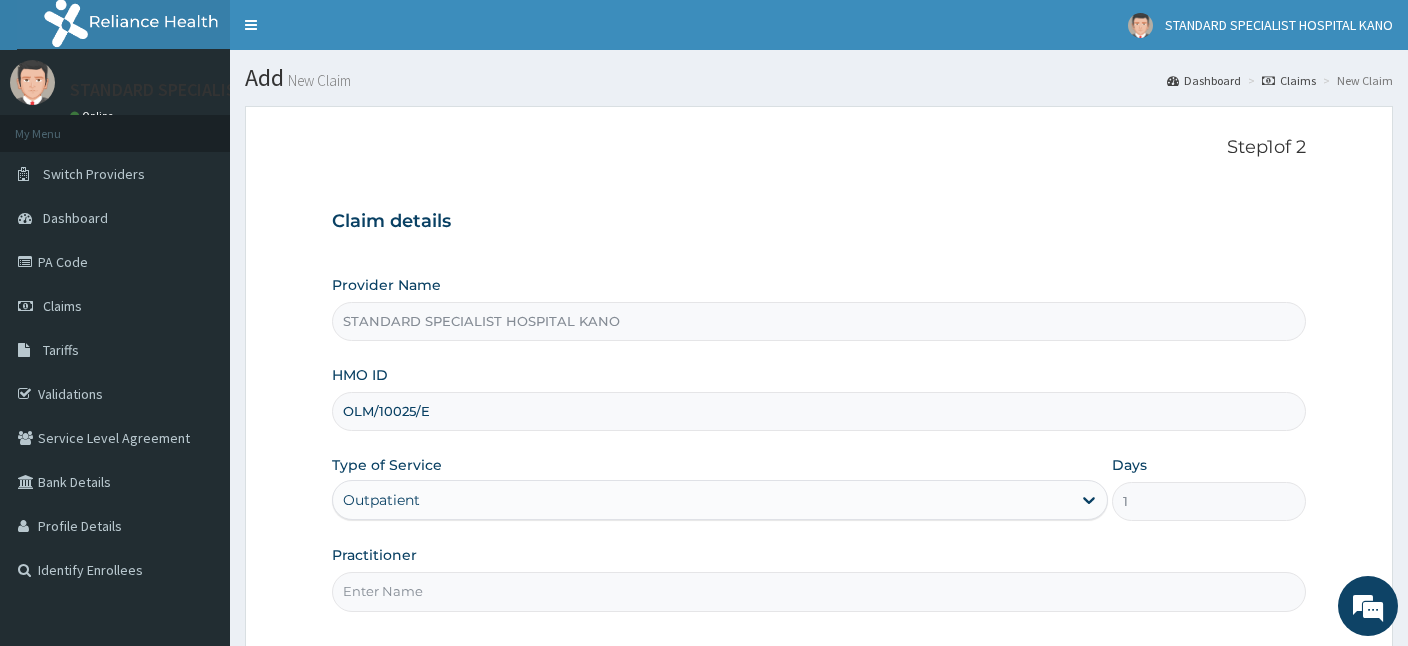 click on "Practitioner" at bounding box center [819, 591] 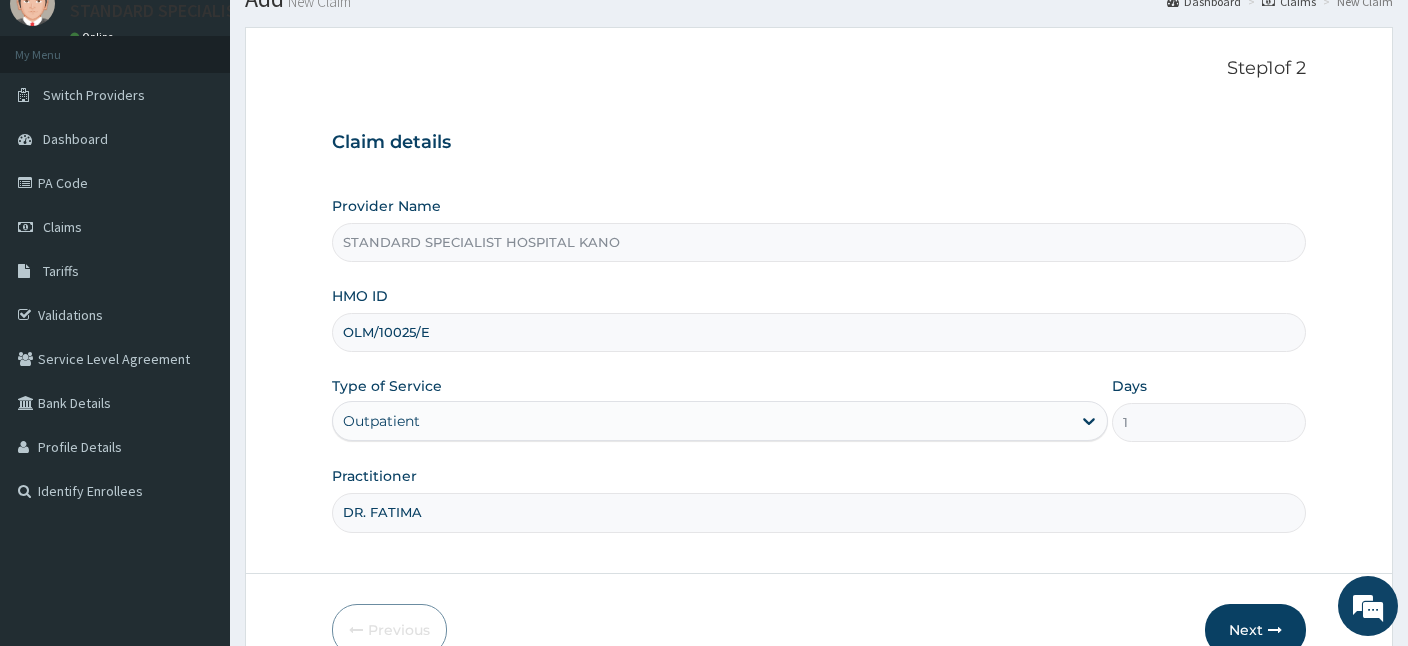 scroll, scrollTop: 184, scrollLeft: 0, axis: vertical 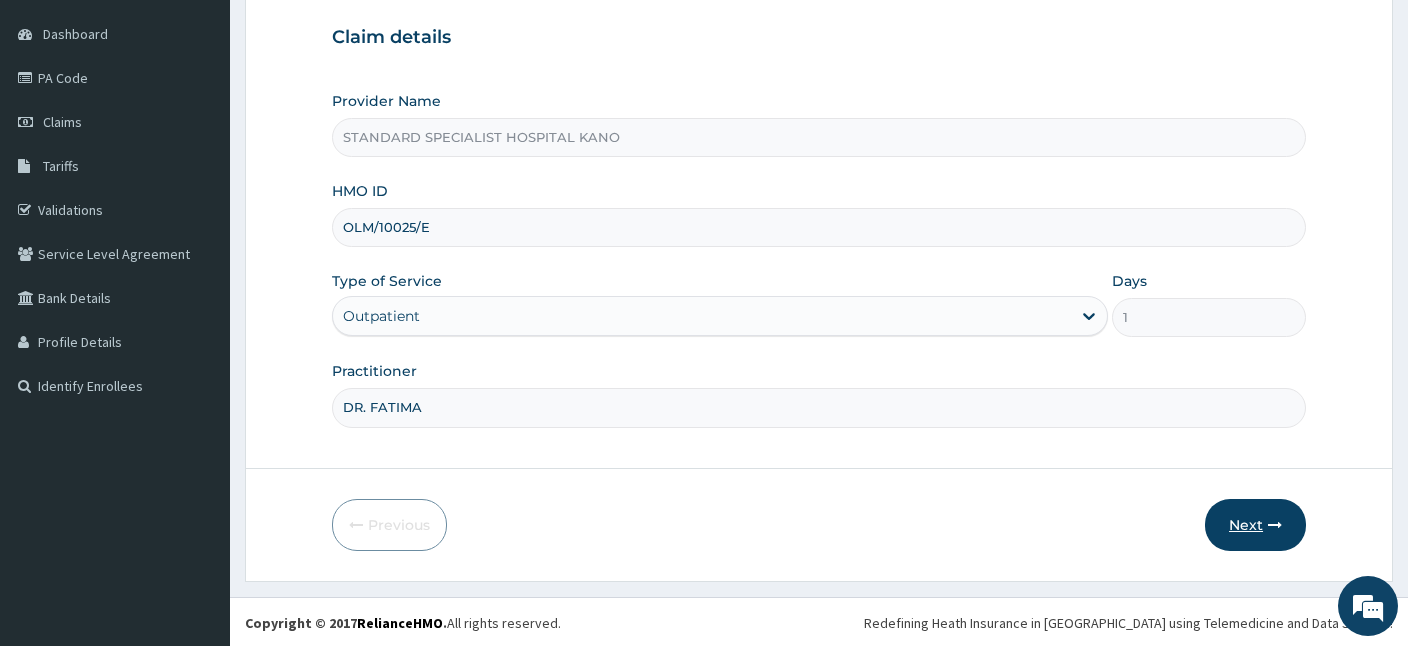 type on "DR. FATIMA" 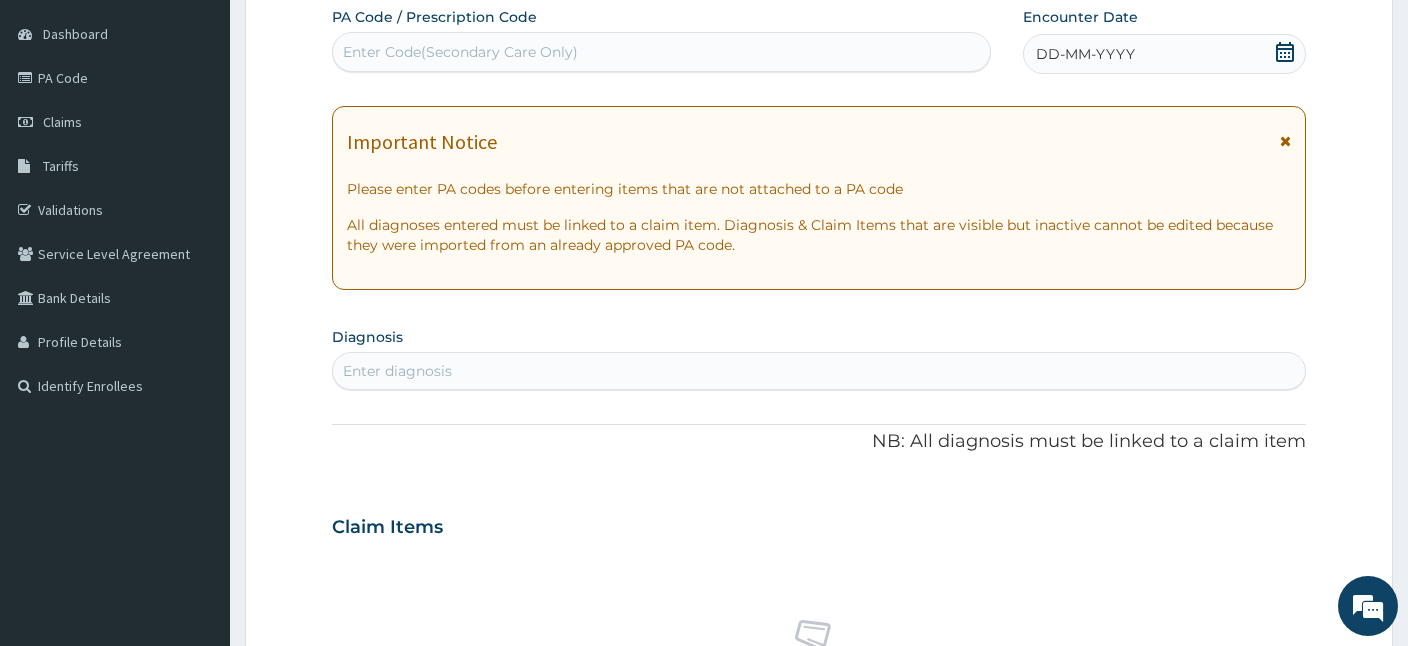 click on "Enter Code(Secondary Care Only)" at bounding box center [661, 52] 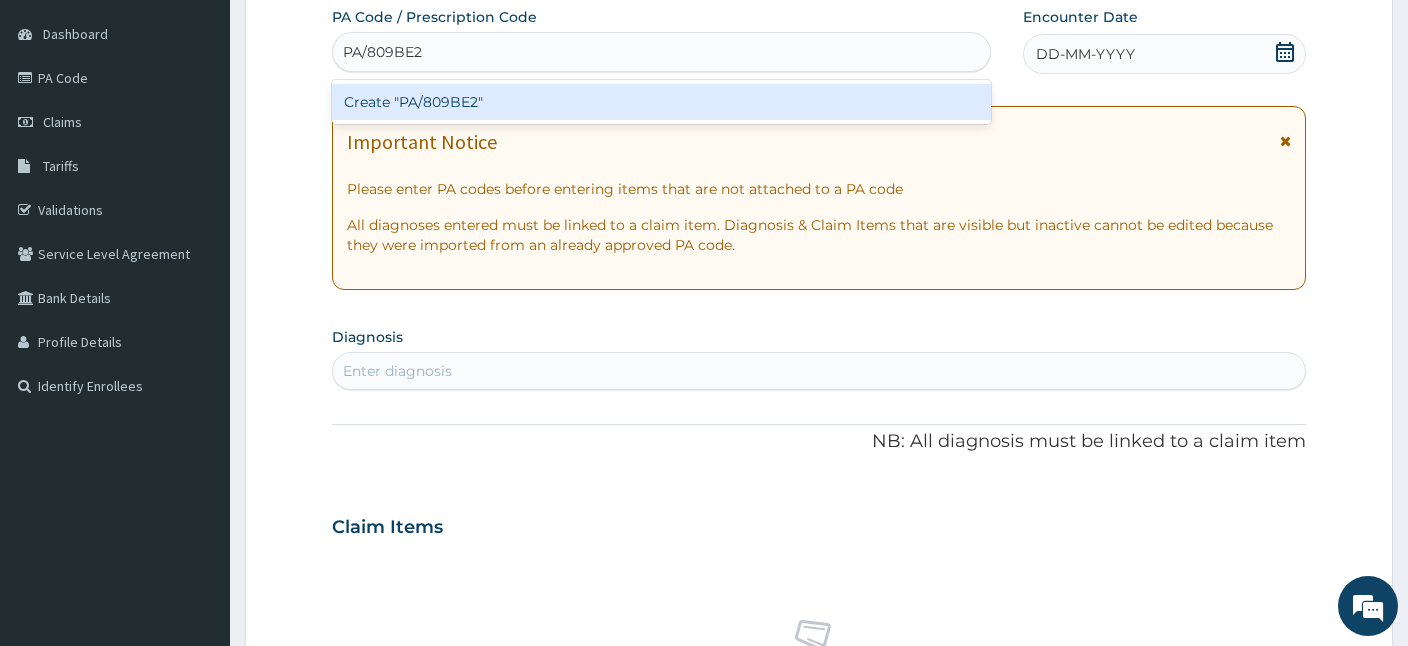click on "Create "PA/809BE2"" at bounding box center (661, 102) 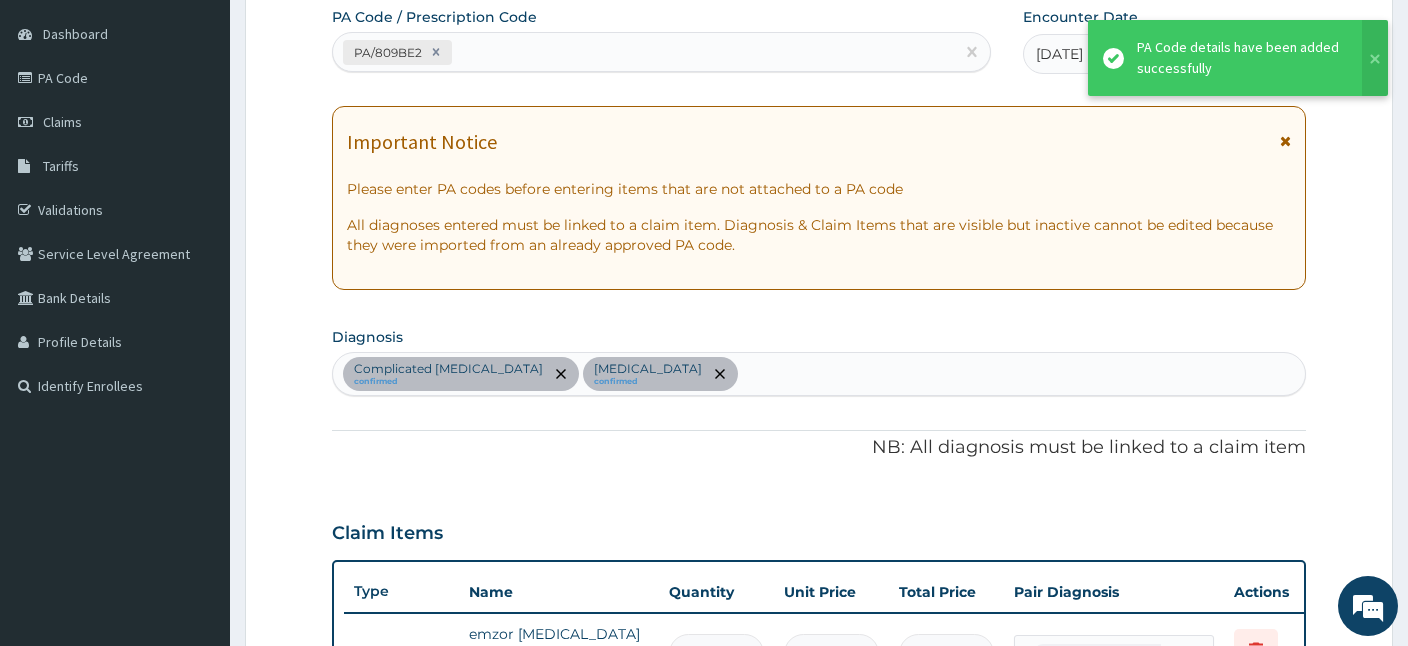 scroll, scrollTop: 1012, scrollLeft: 0, axis: vertical 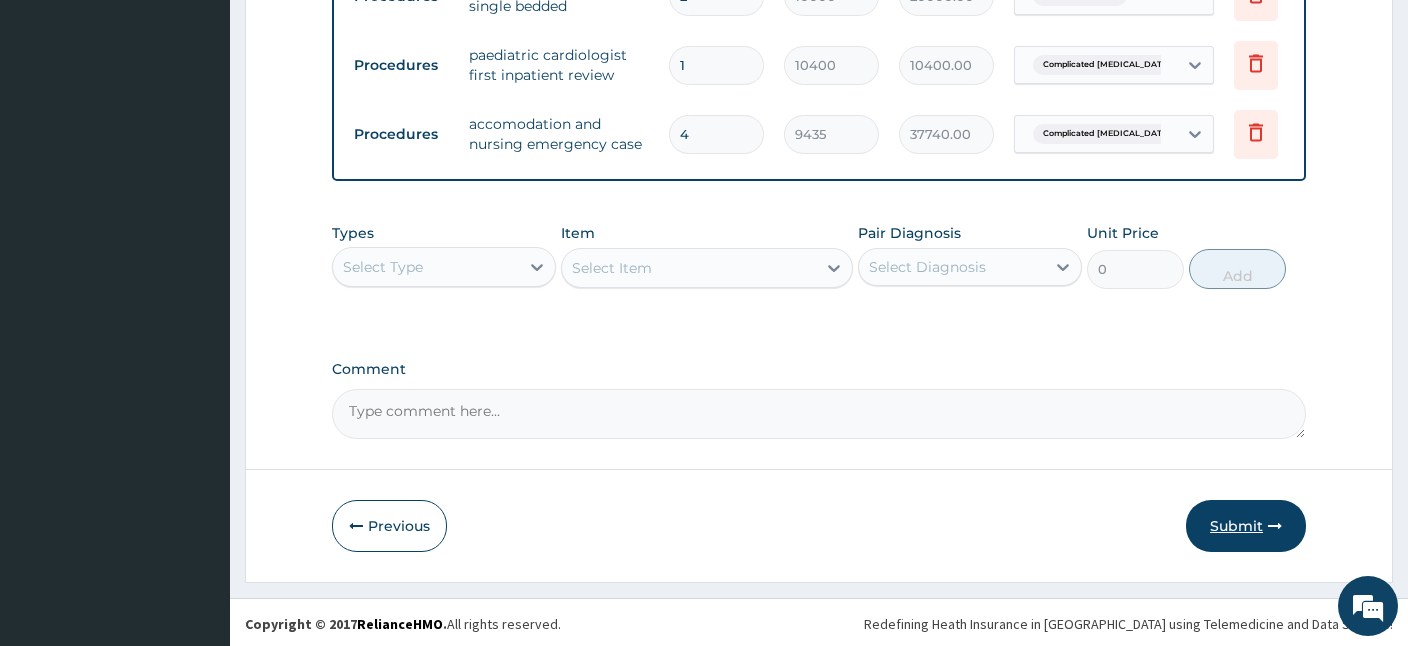 click on "Submit" at bounding box center [1246, 526] 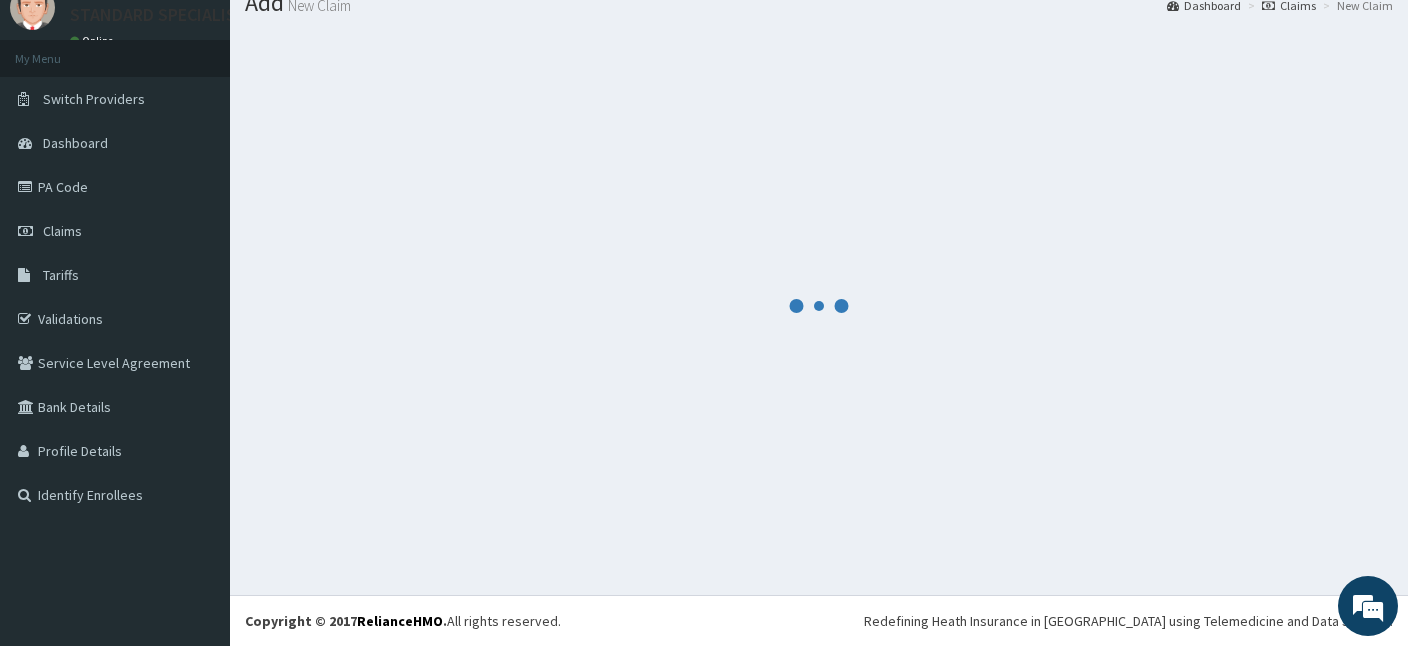 scroll, scrollTop: 75, scrollLeft: 0, axis: vertical 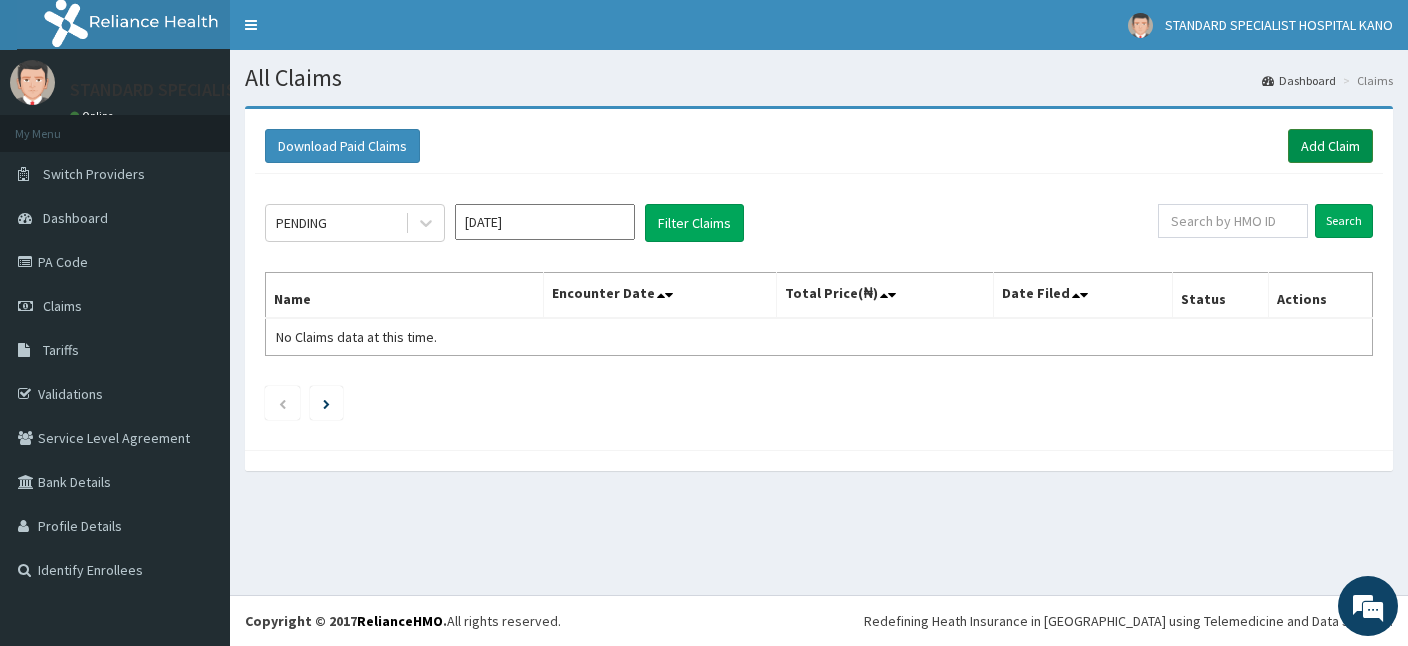 click on "Add Claim" at bounding box center (1330, 146) 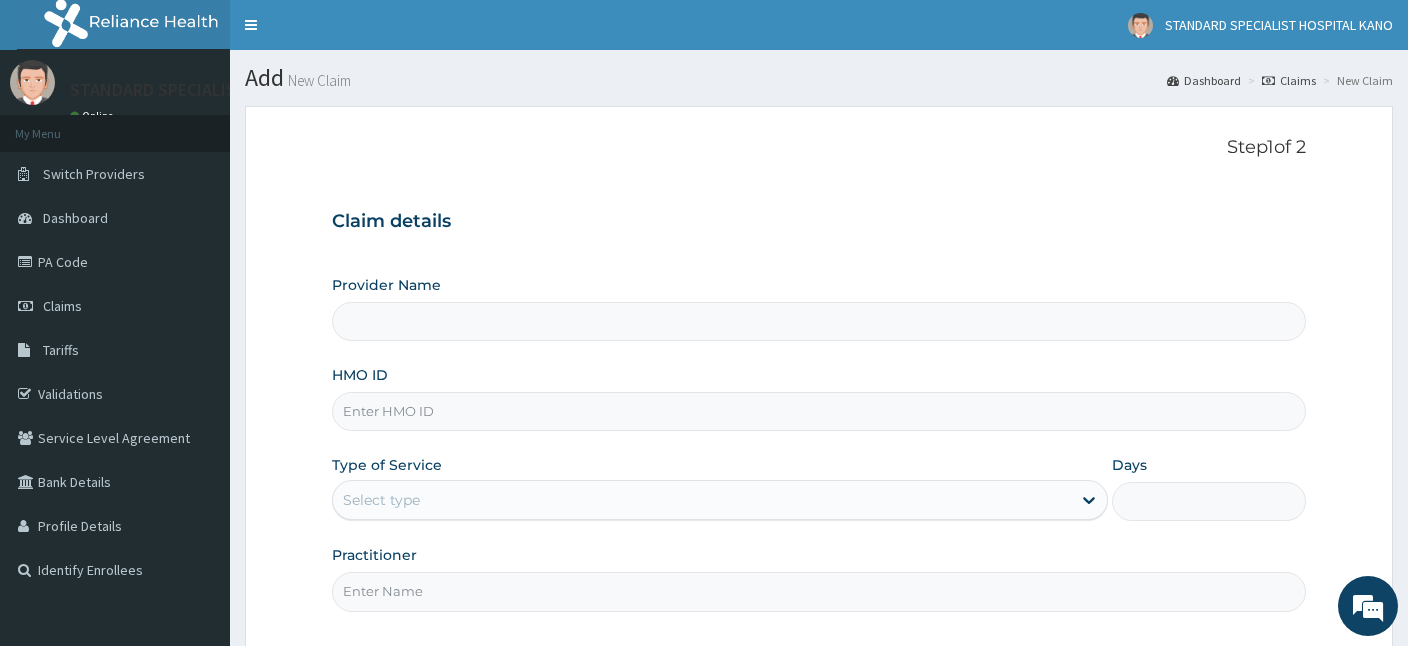 type on "STANDARD SPECIALIST HOSPITAL KANO" 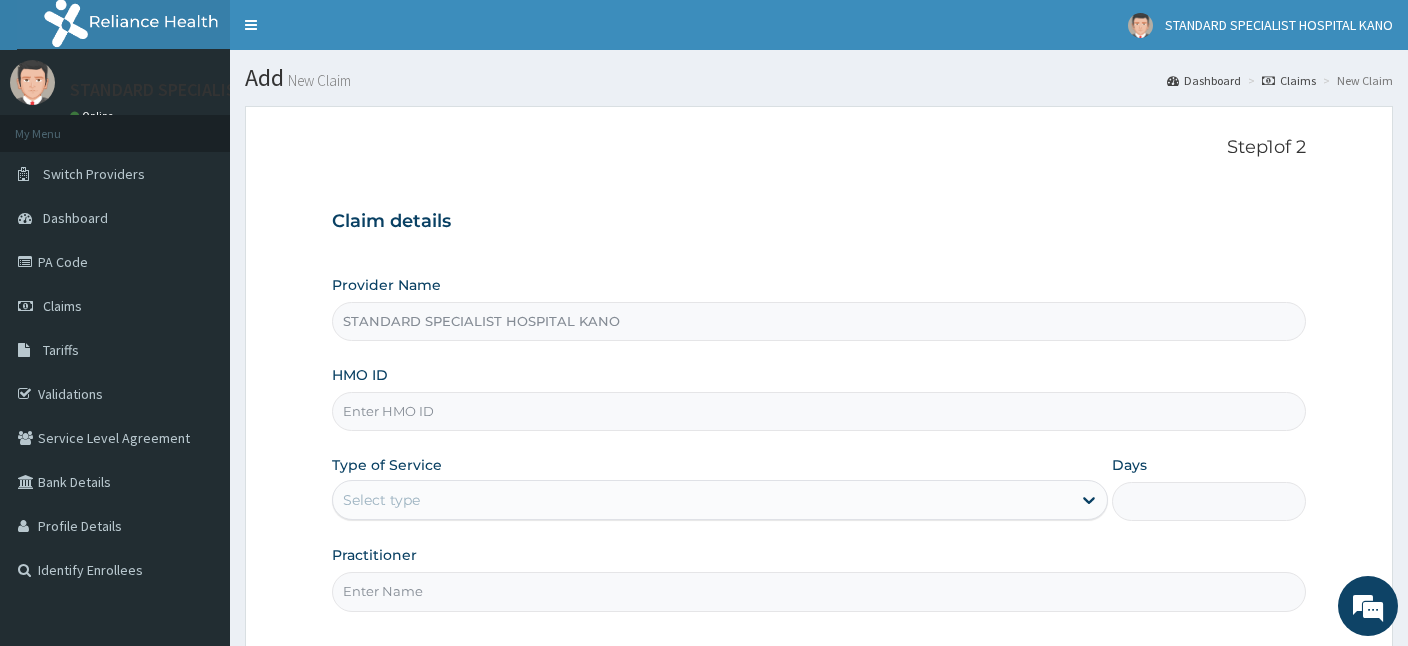 scroll, scrollTop: 0, scrollLeft: 0, axis: both 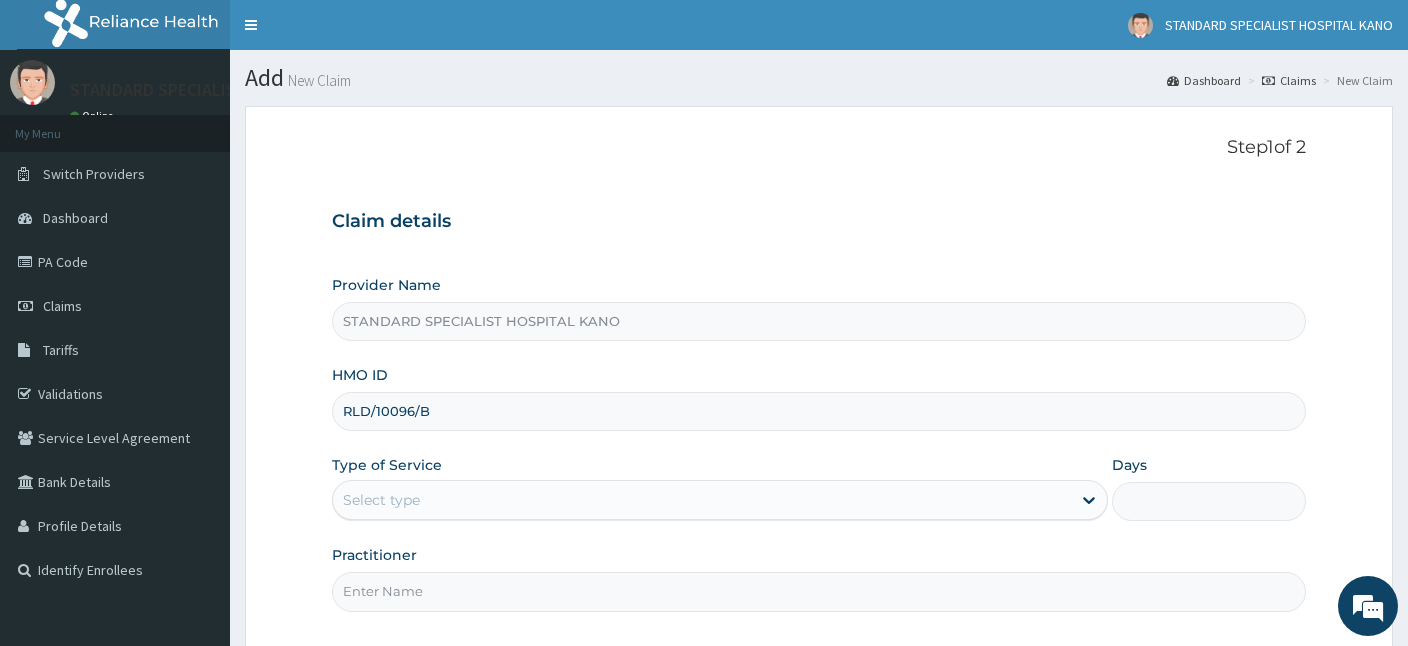 type on "RLD/10096/B" 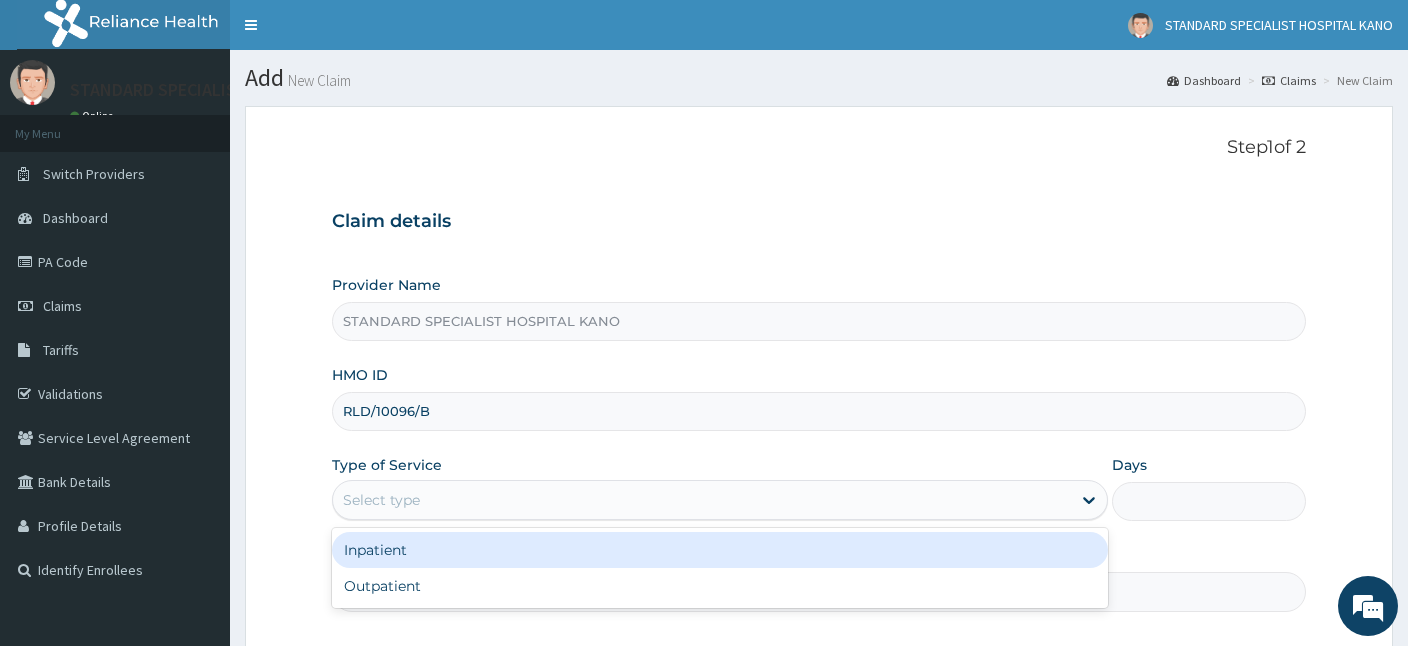 click on "Select type" at bounding box center [381, 500] 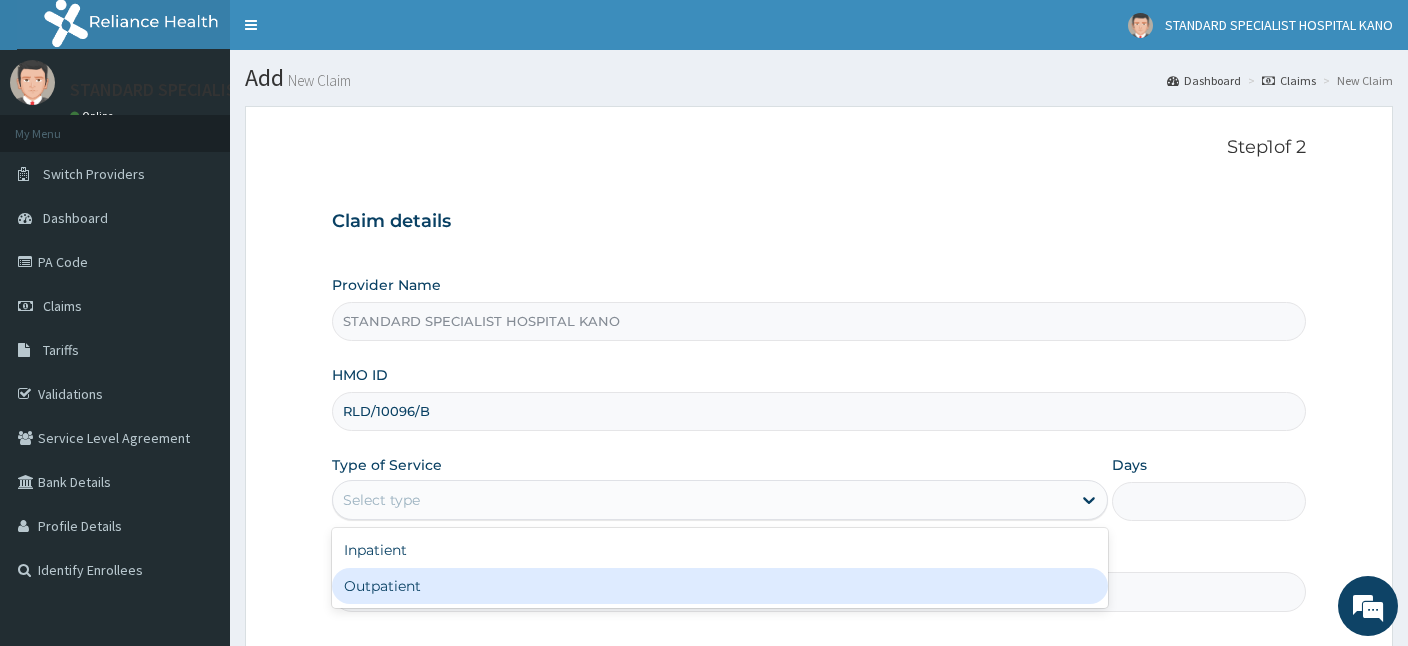 click on "Outpatient" at bounding box center [720, 586] 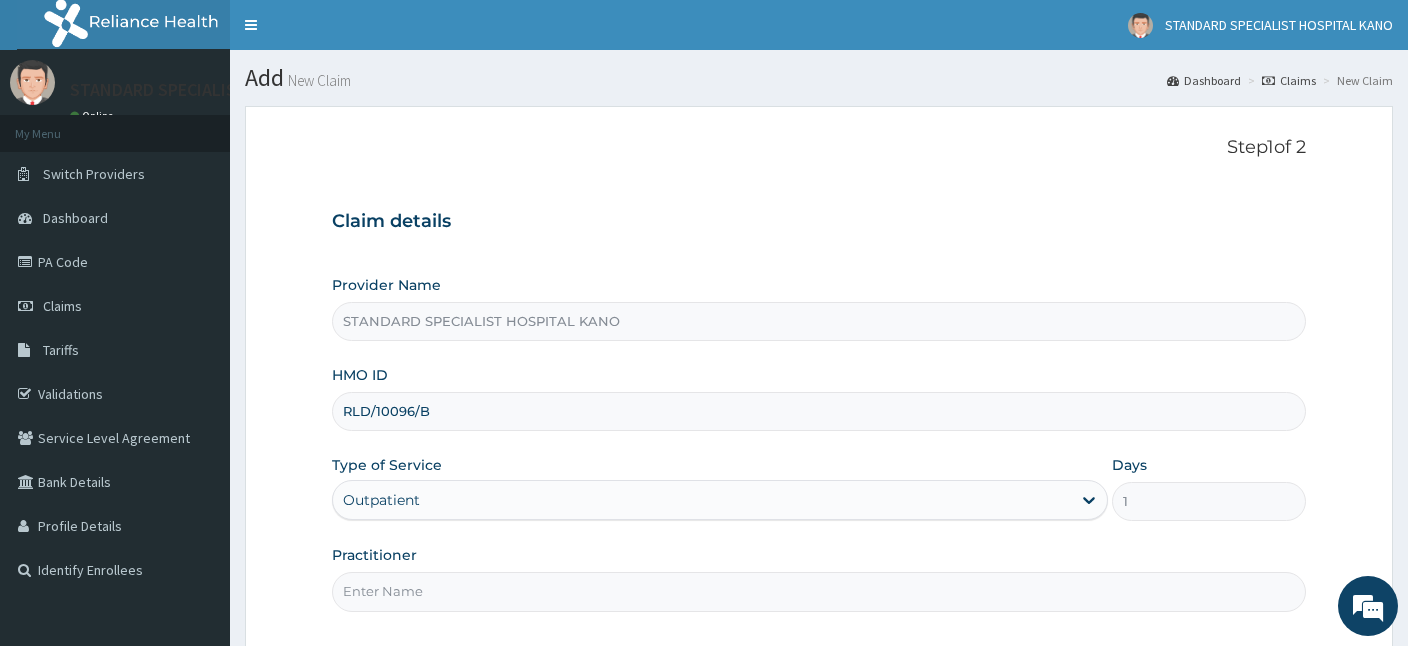 click on "Practitioner" at bounding box center [819, 591] 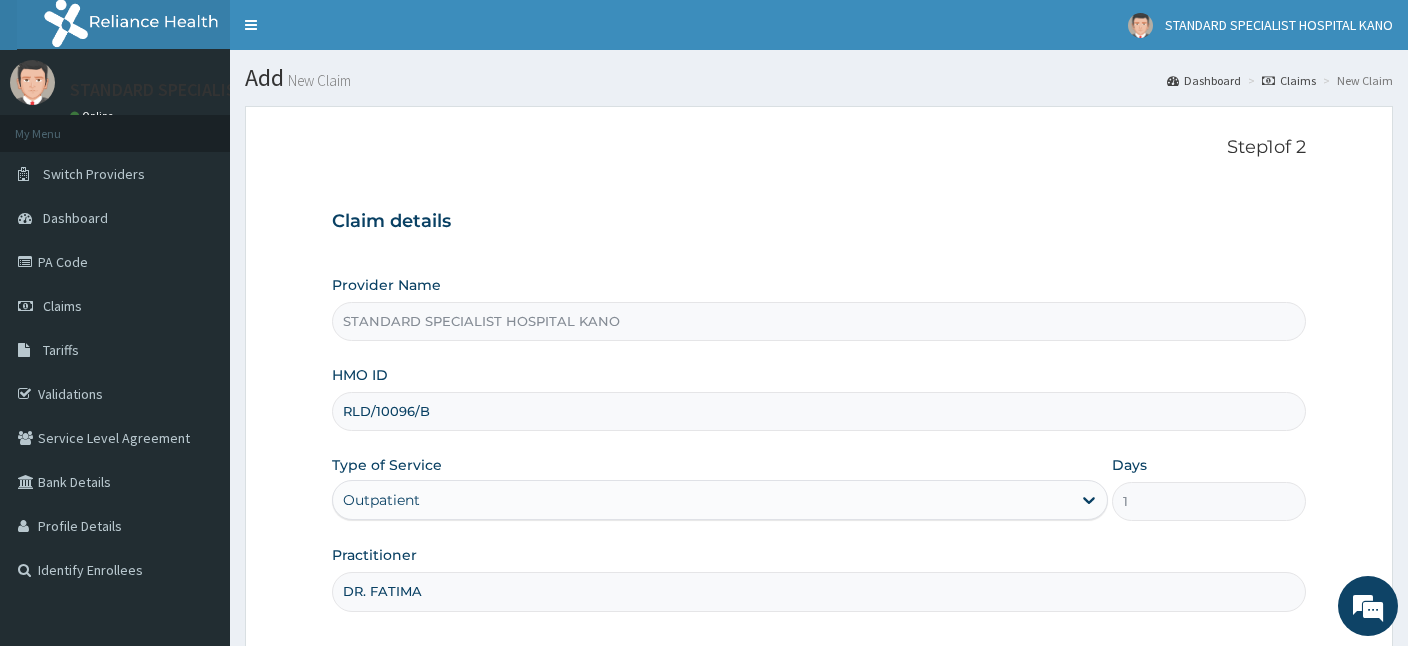 type on "DR. FATIMA" 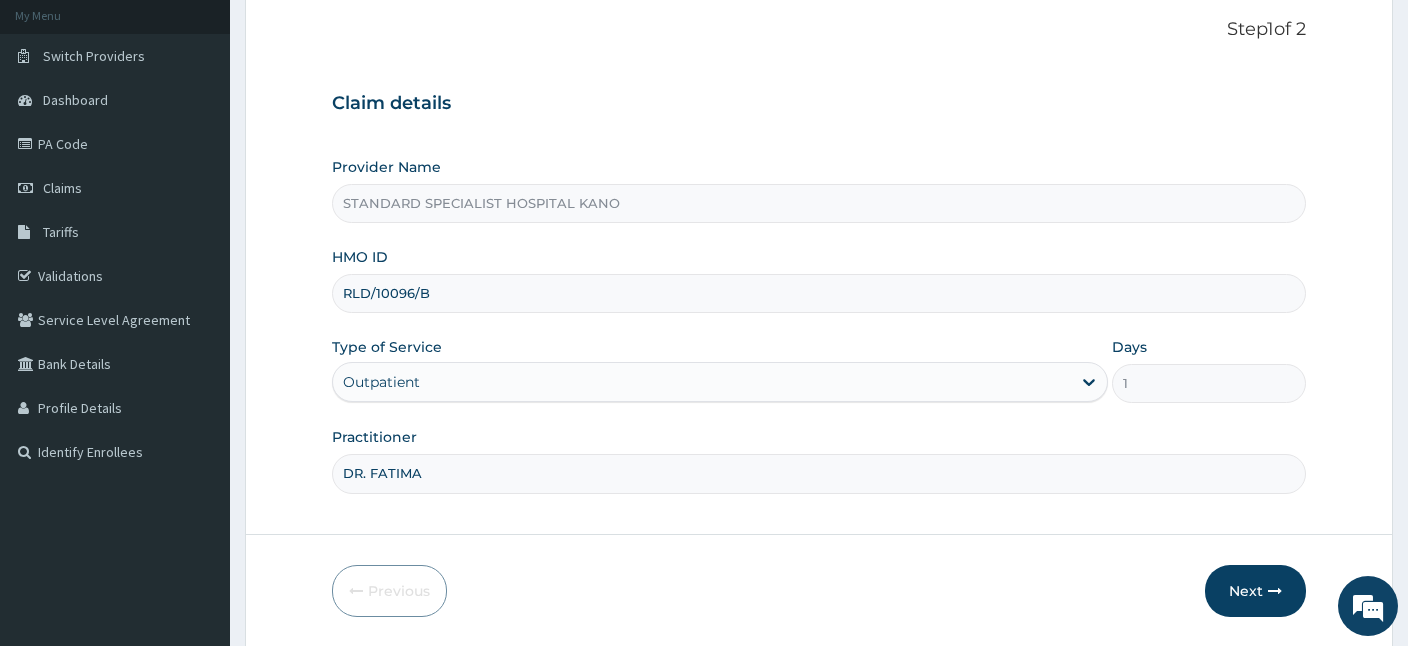 scroll, scrollTop: 184, scrollLeft: 0, axis: vertical 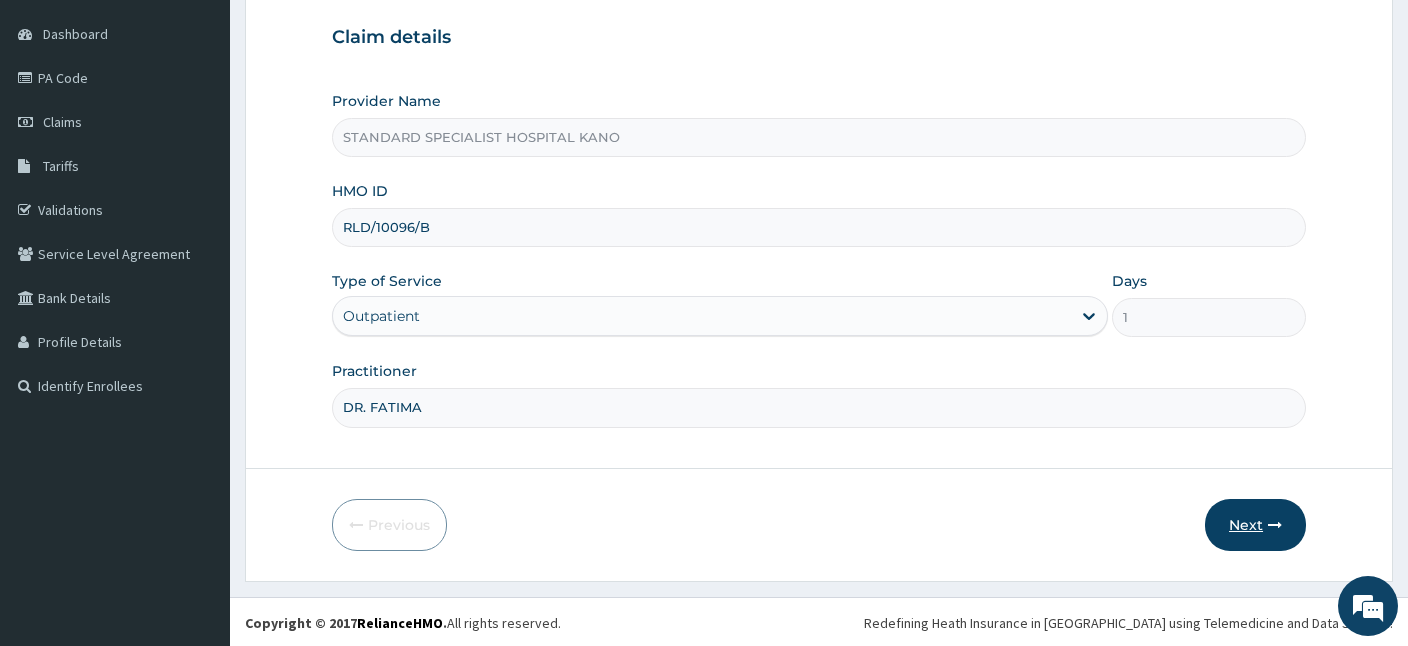 click on "Next" at bounding box center (1255, 525) 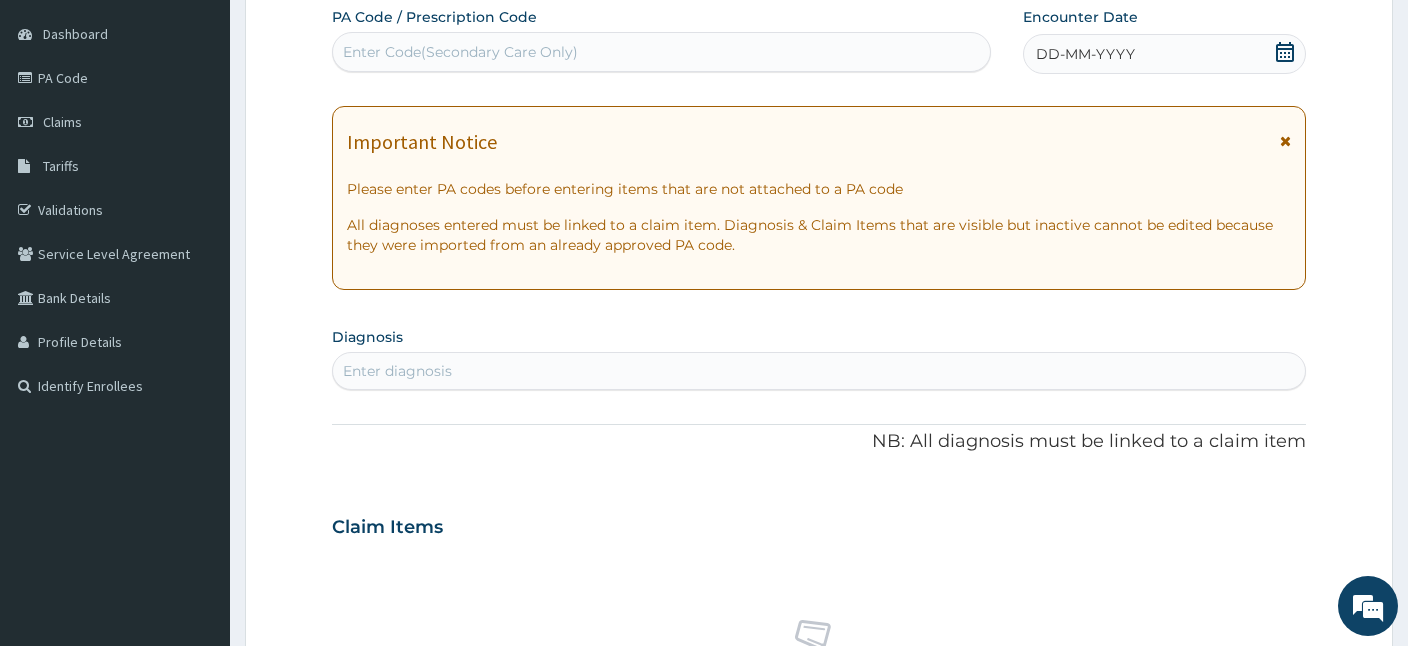click on "Enter Code(Secondary Care Only)" at bounding box center [460, 52] 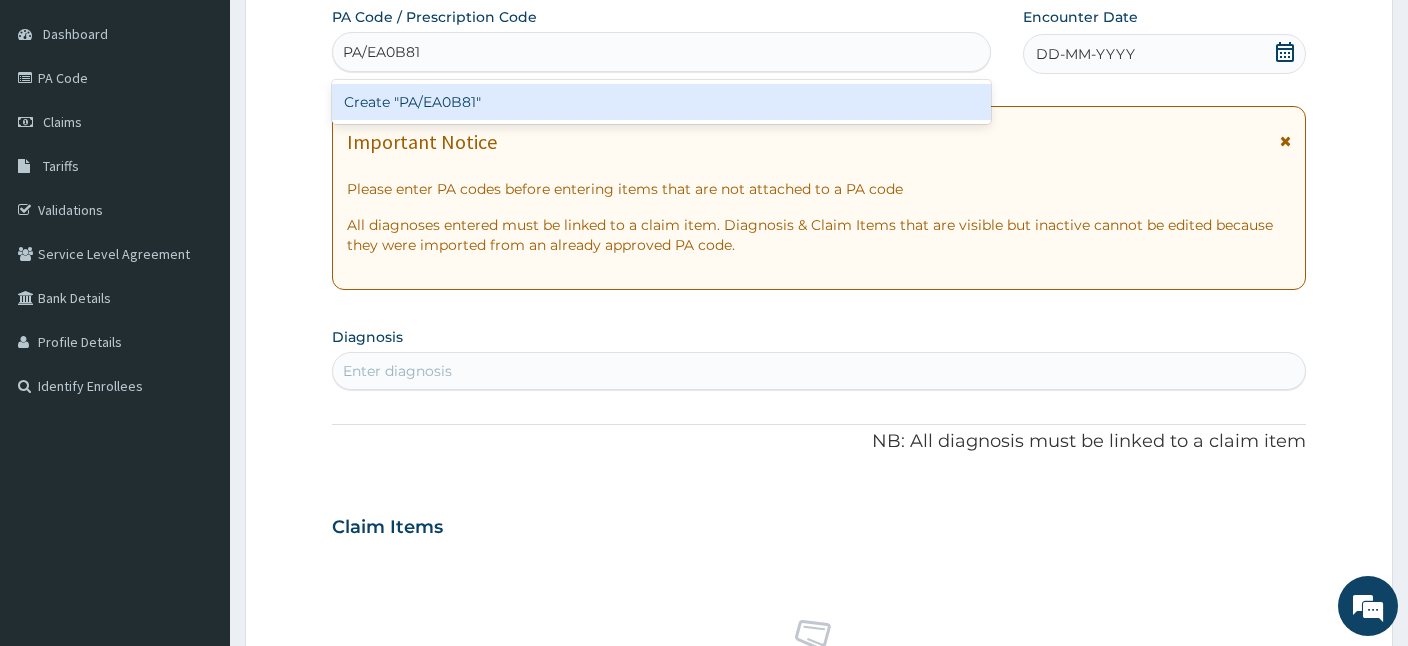 click on "Create "PA/EA0B81"" at bounding box center [661, 102] 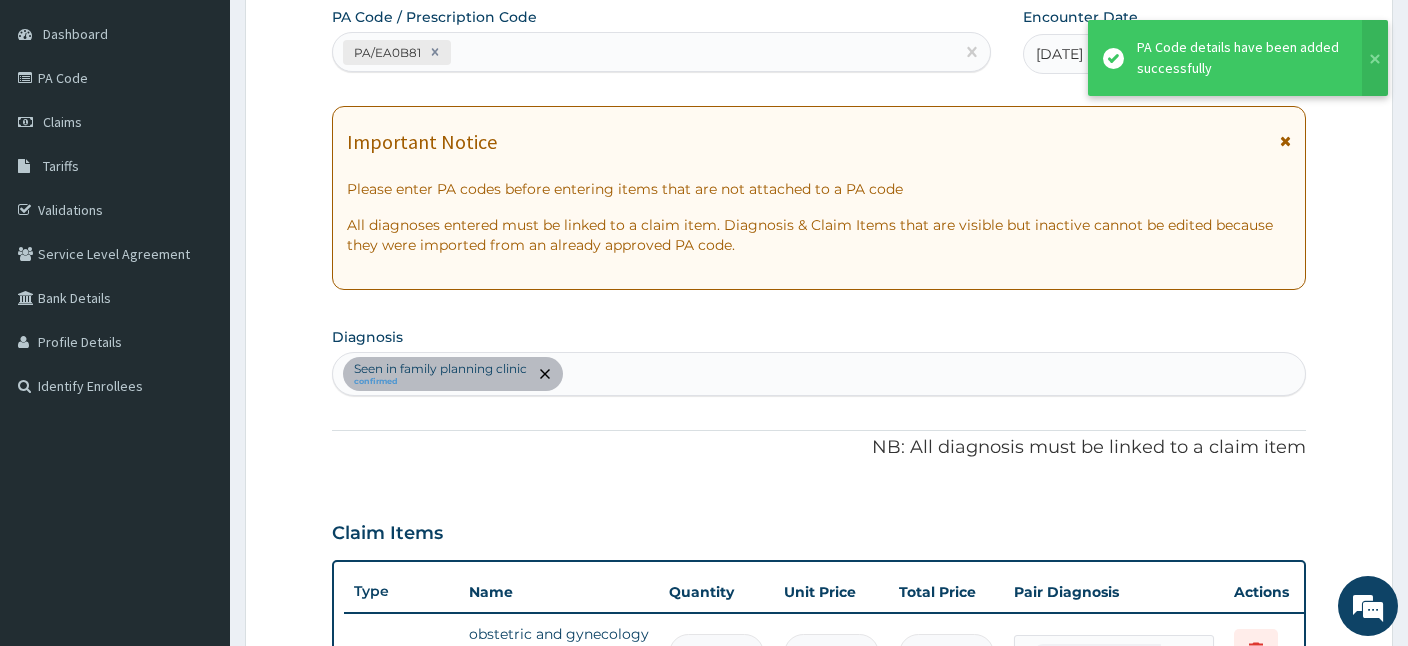 scroll, scrollTop: 512, scrollLeft: 0, axis: vertical 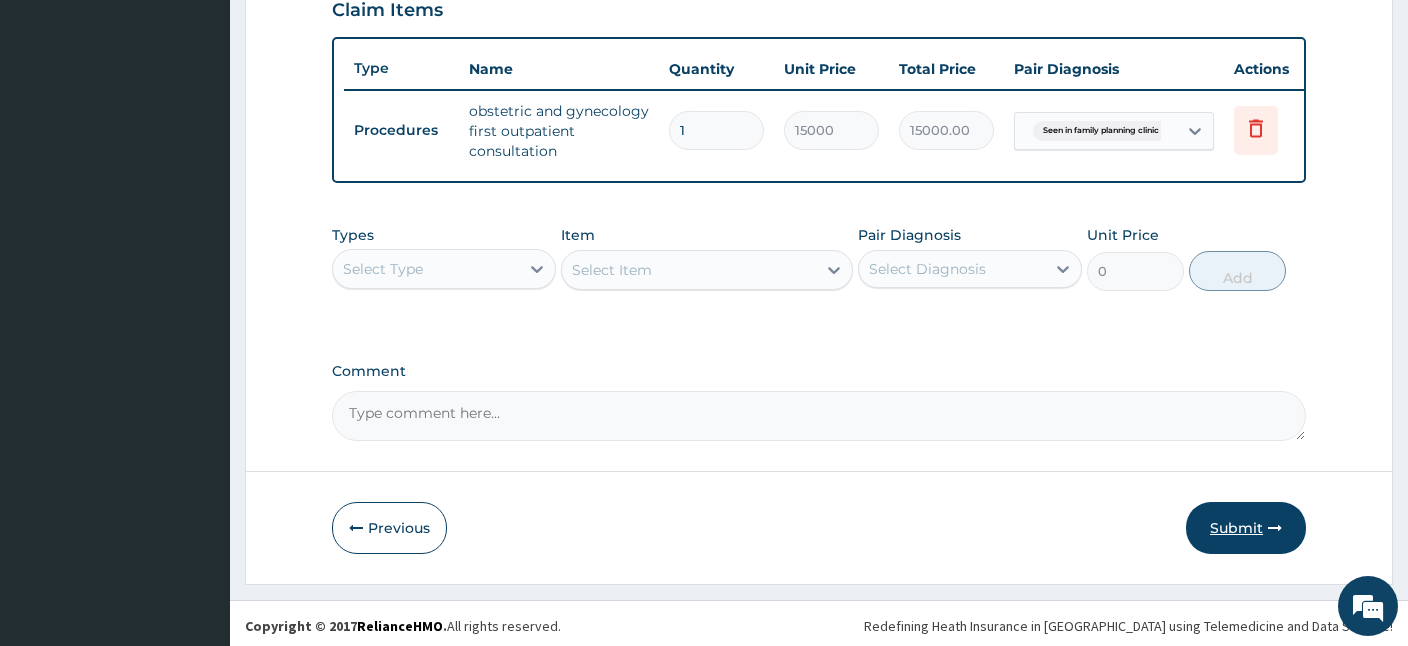 click on "Submit" at bounding box center [1246, 528] 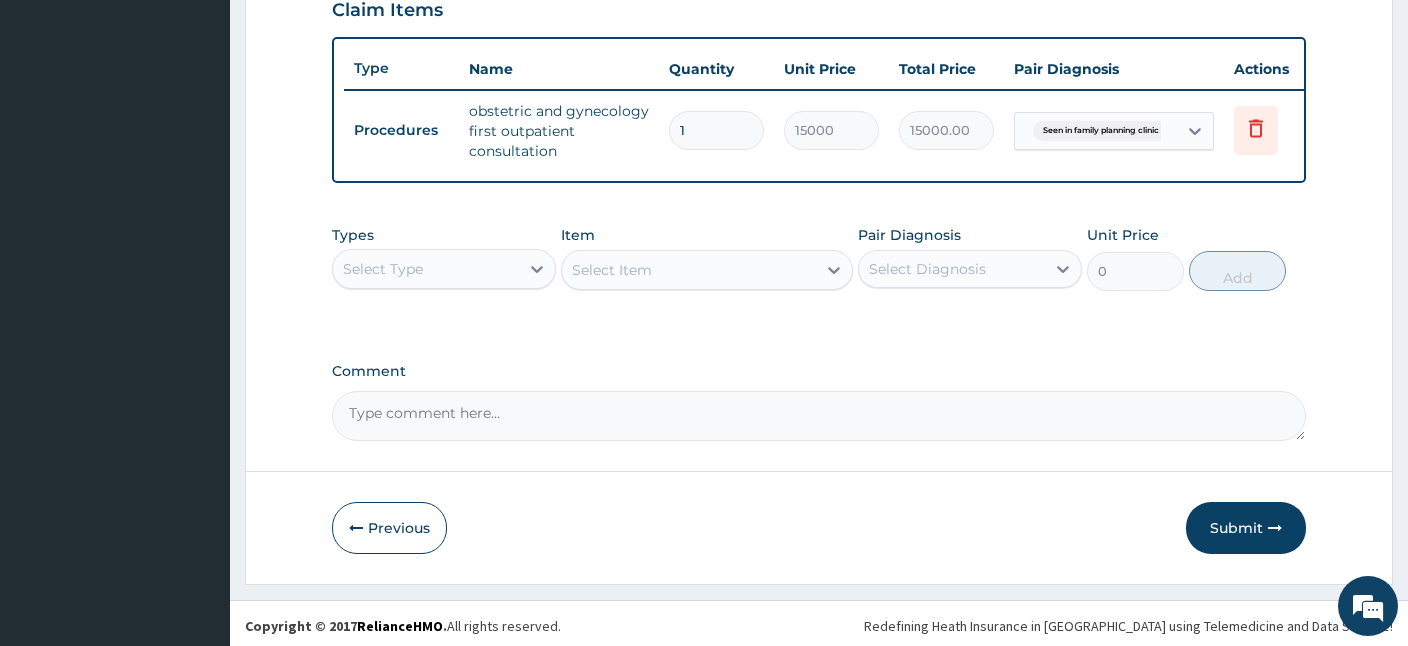 scroll, scrollTop: 75, scrollLeft: 0, axis: vertical 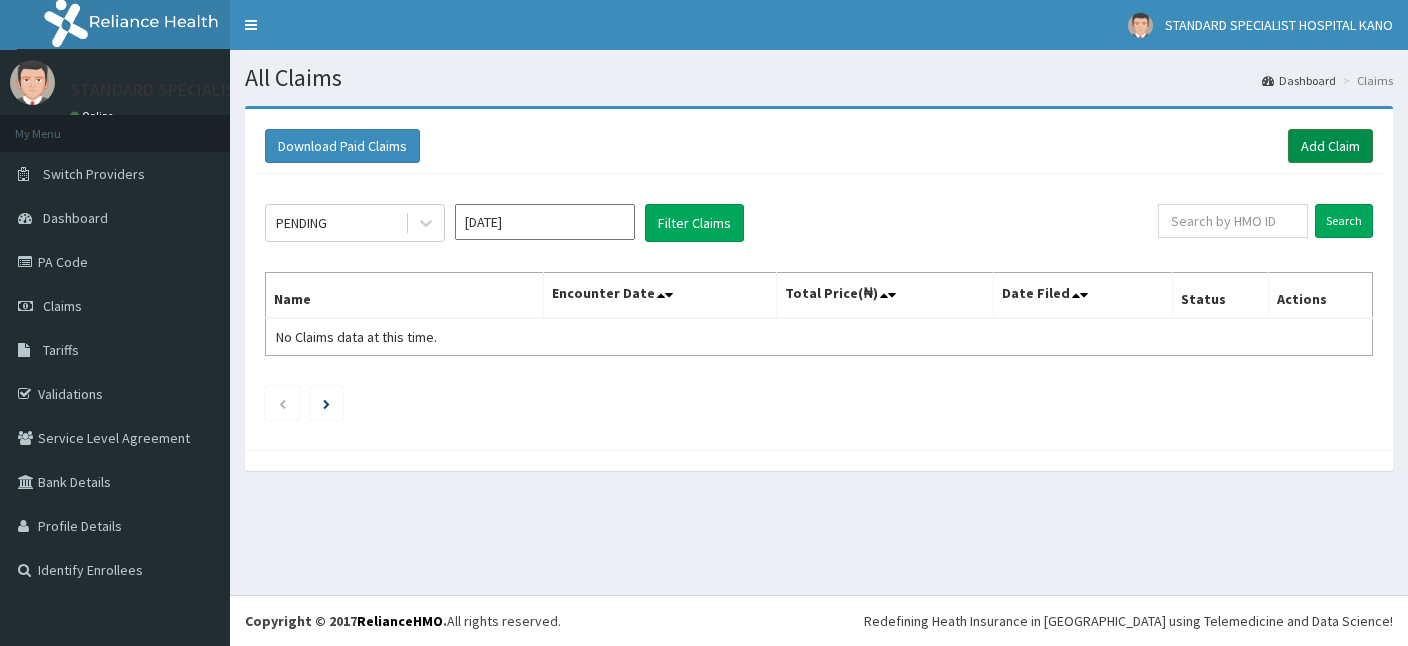 click on "Add Claim" at bounding box center [1330, 146] 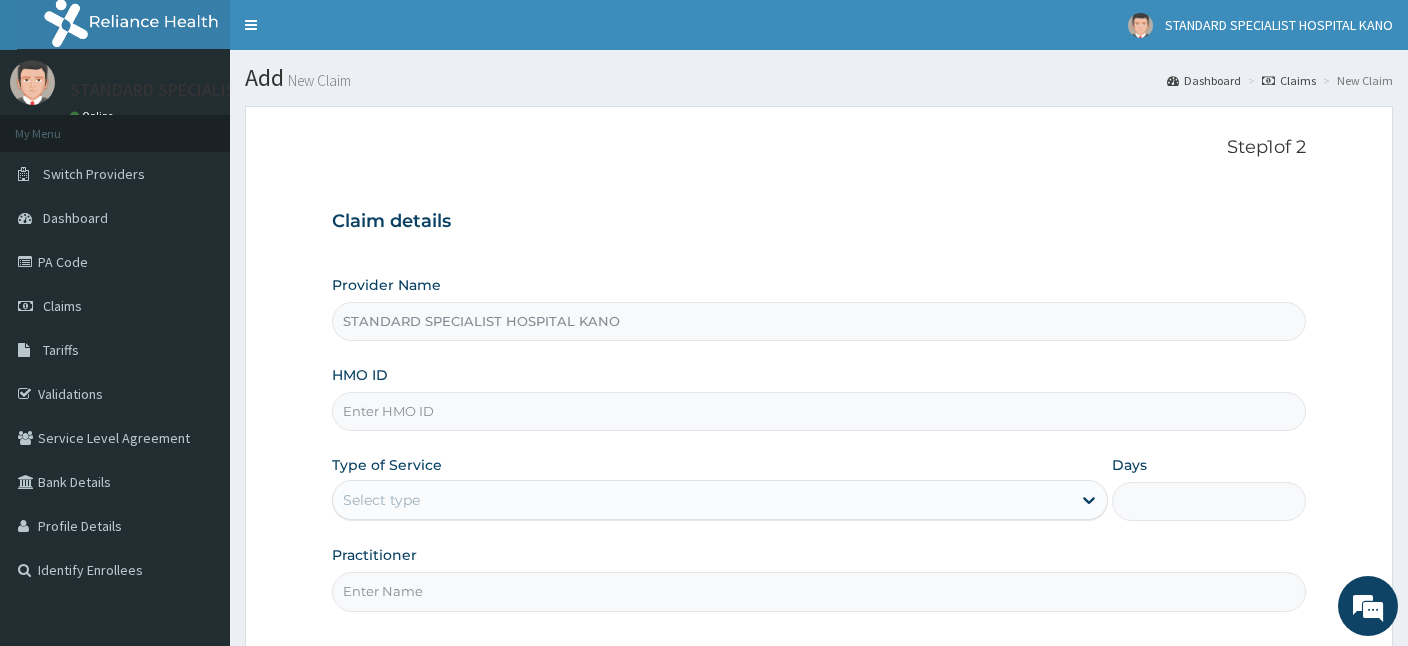 scroll, scrollTop: 0, scrollLeft: 0, axis: both 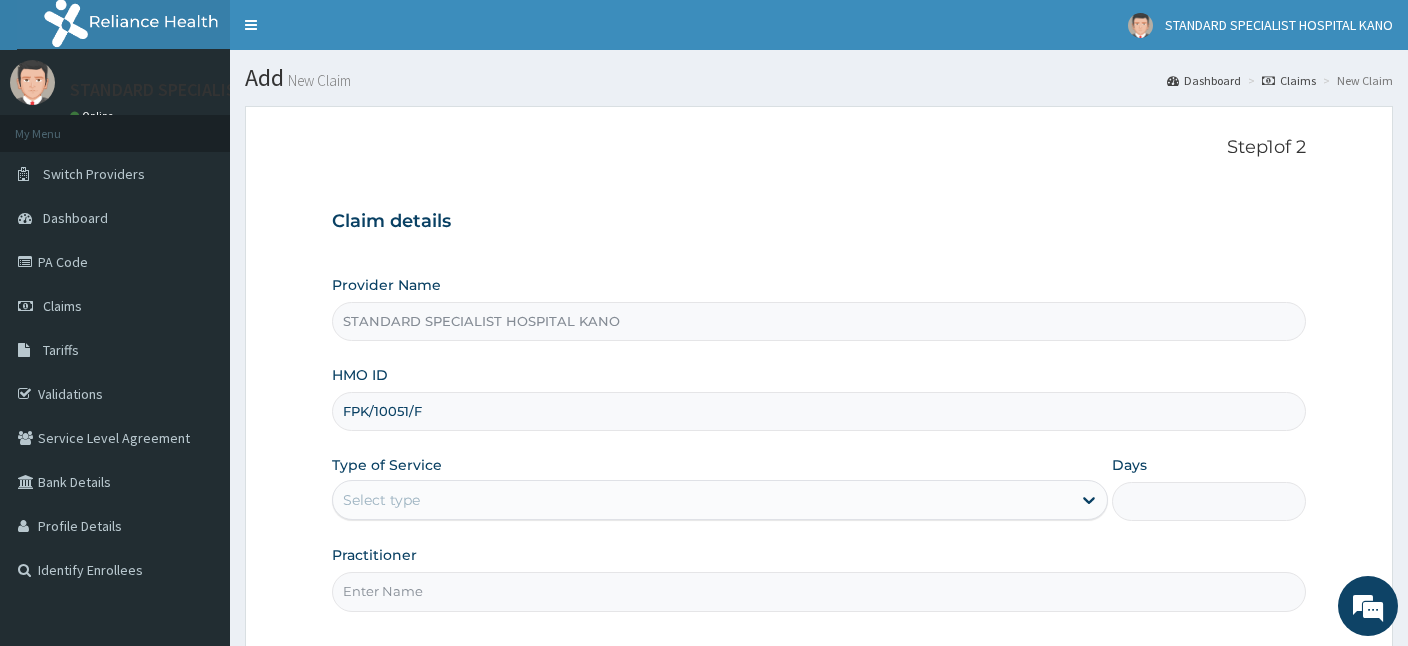type on "FPK/10051/F" 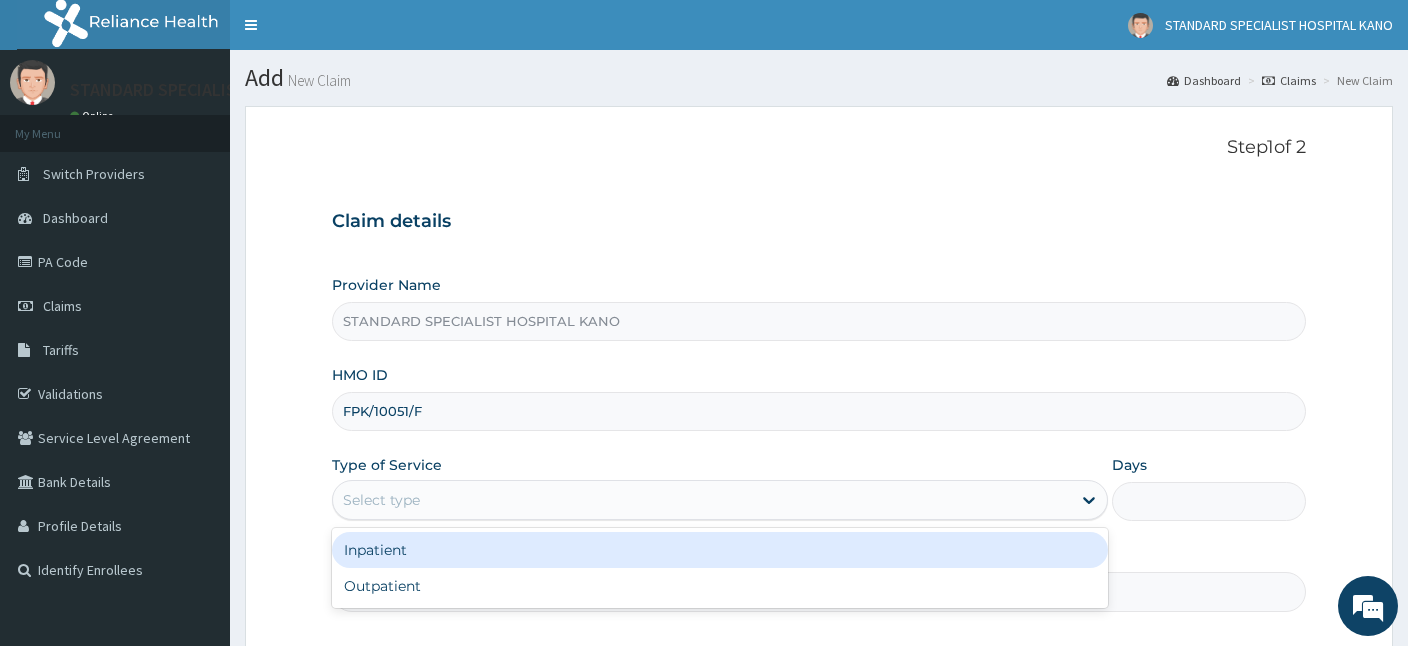 click on "Select type" at bounding box center [381, 500] 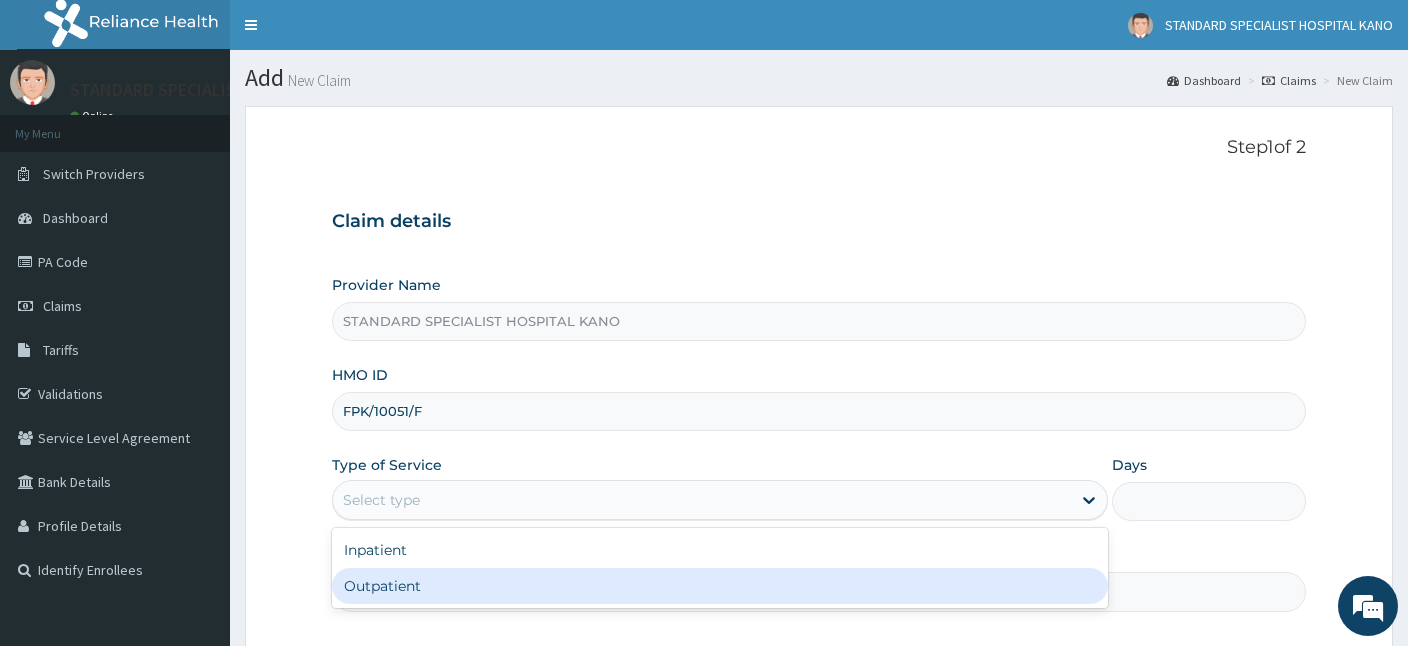 click on "Outpatient" at bounding box center (720, 586) 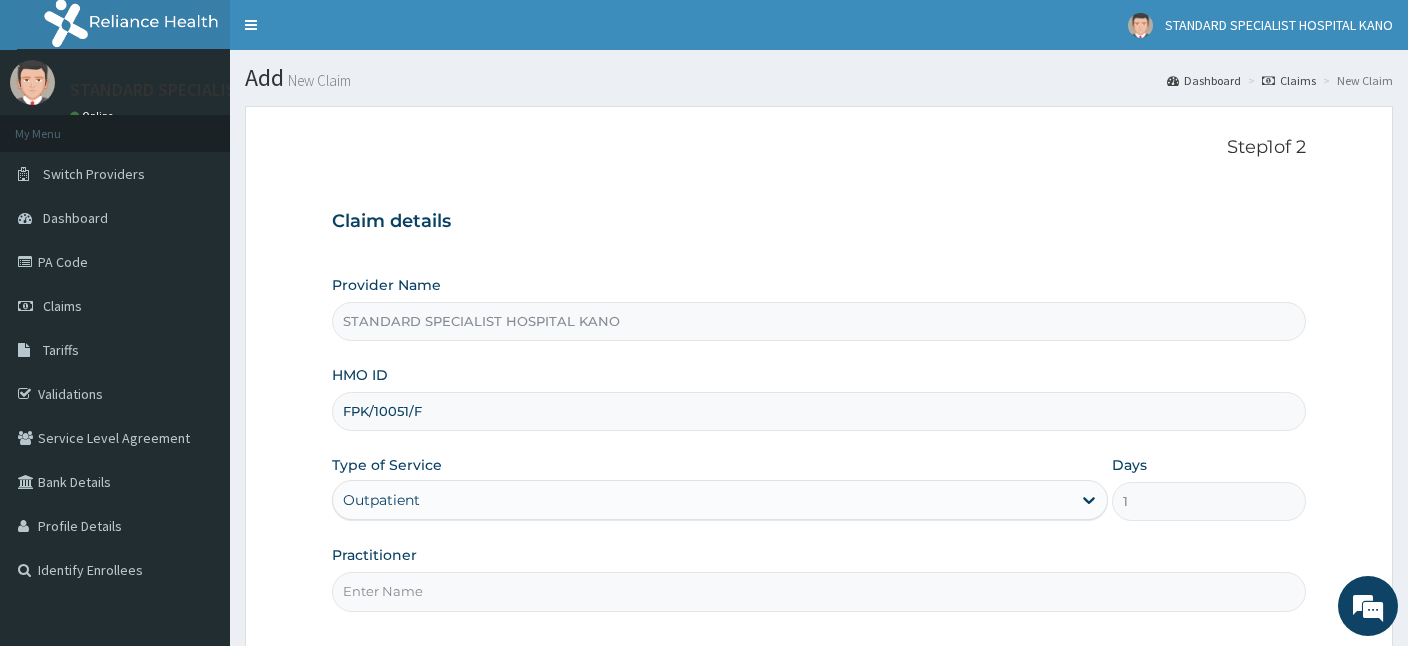 click on "Practitioner" at bounding box center (819, 591) 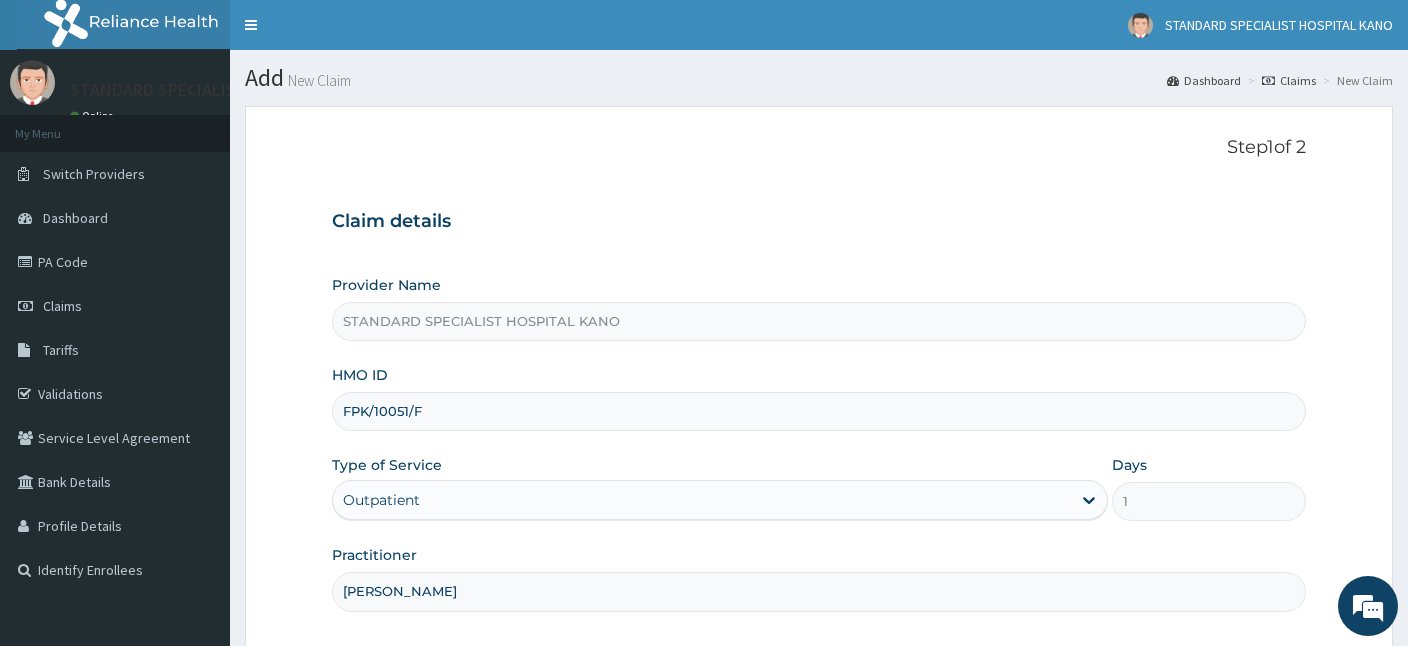 type on "DR OBAJE" 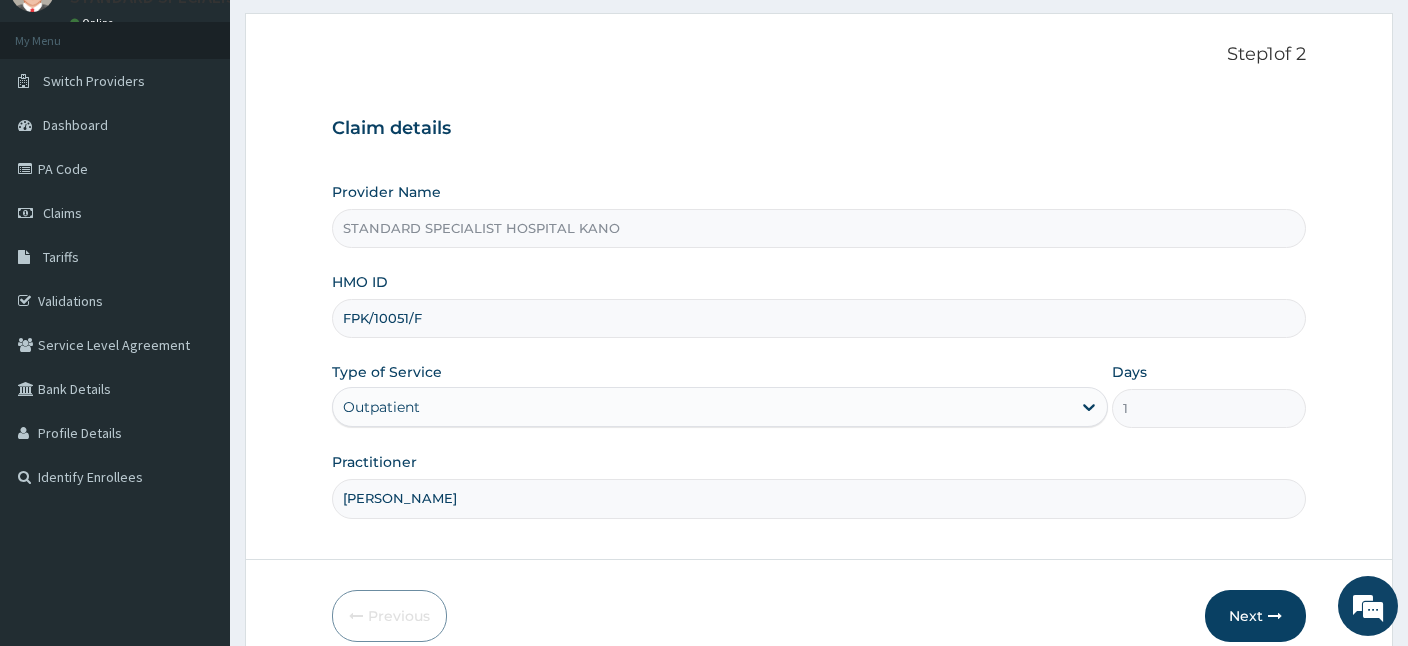 scroll, scrollTop: 184, scrollLeft: 0, axis: vertical 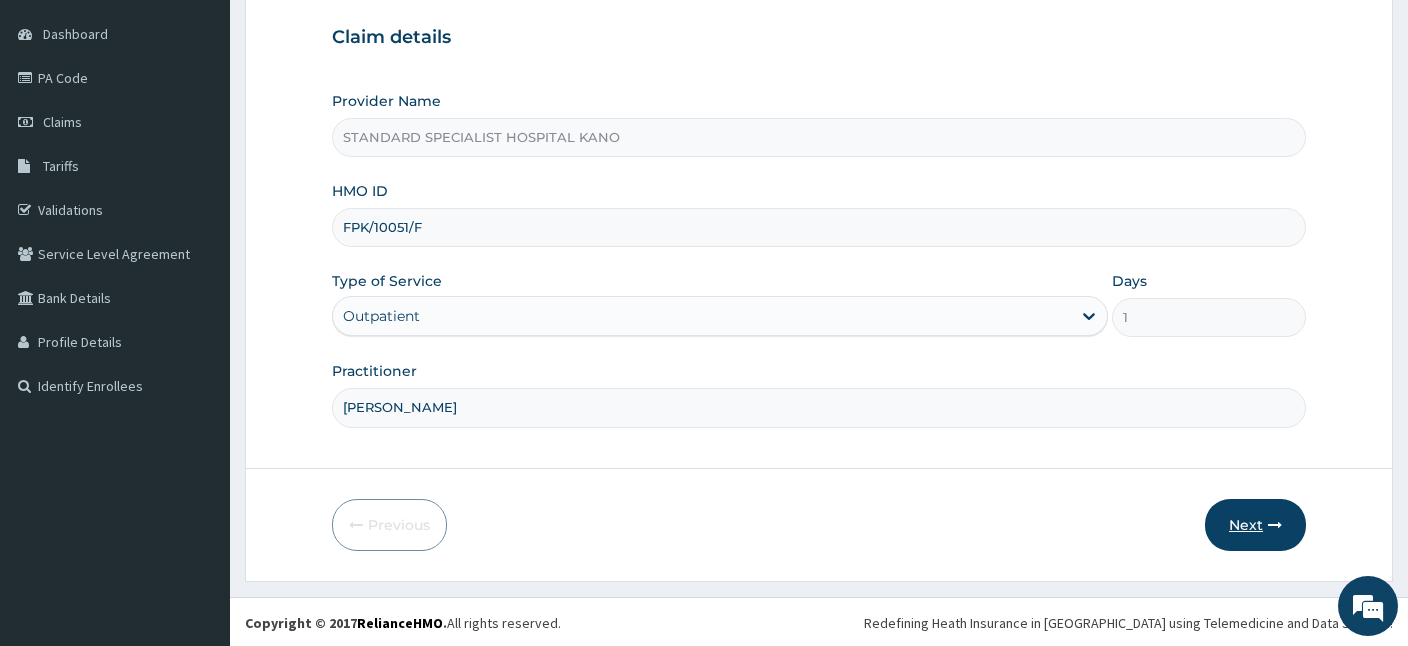 click at bounding box center (1275, 525) 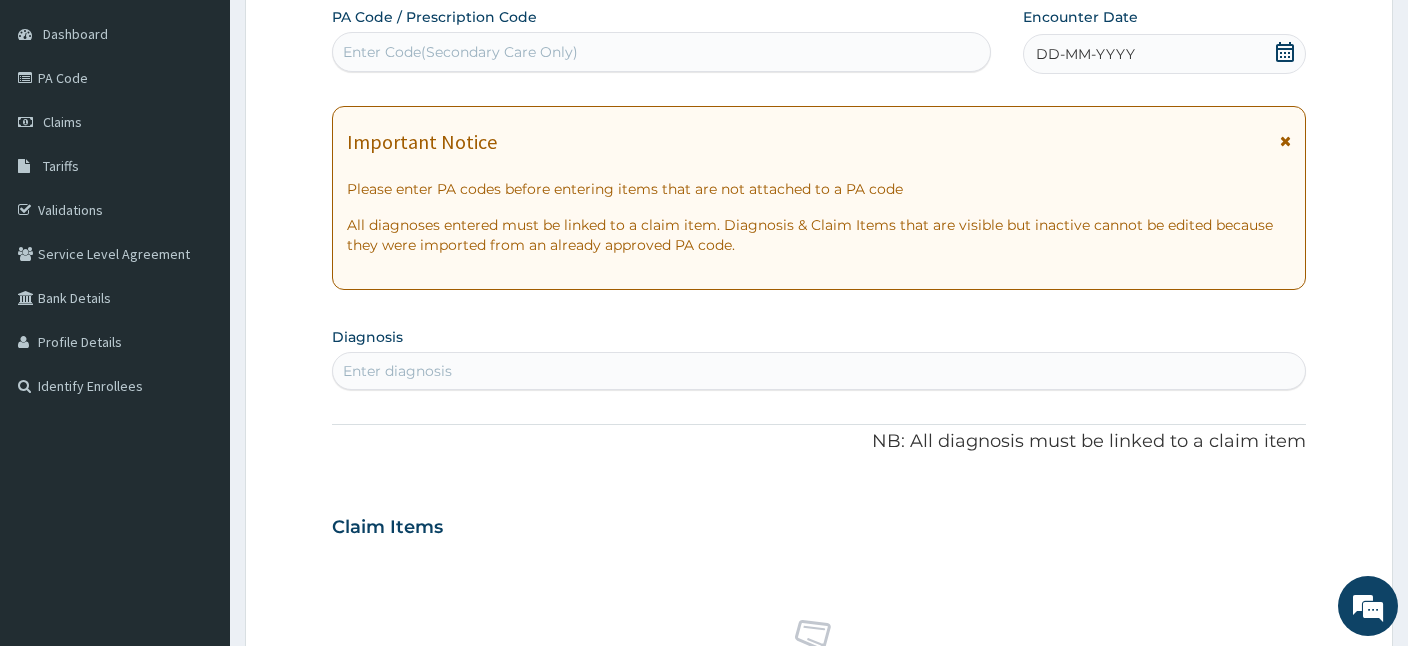 click on "Enter Code(Secondary Care Only)" at bounding box center (661, 52) 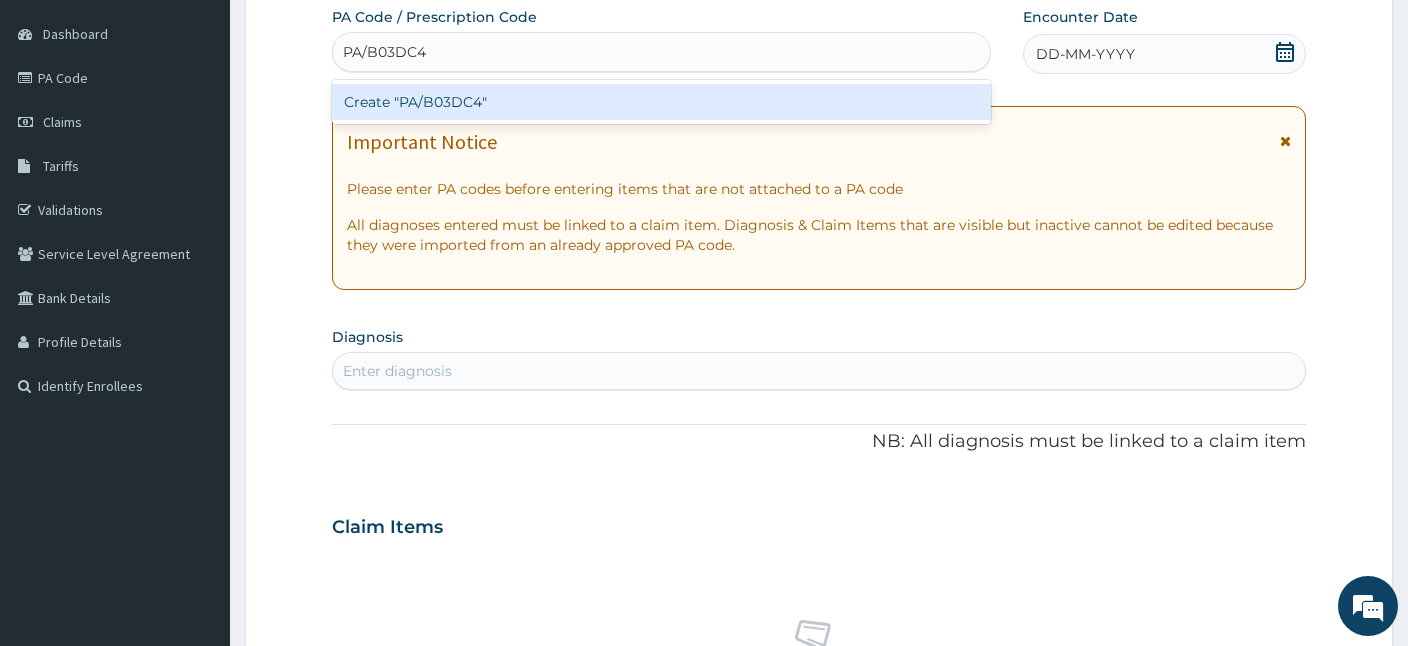 click on "Create "PA/B03DC4"" at bounding box center [661, 102] 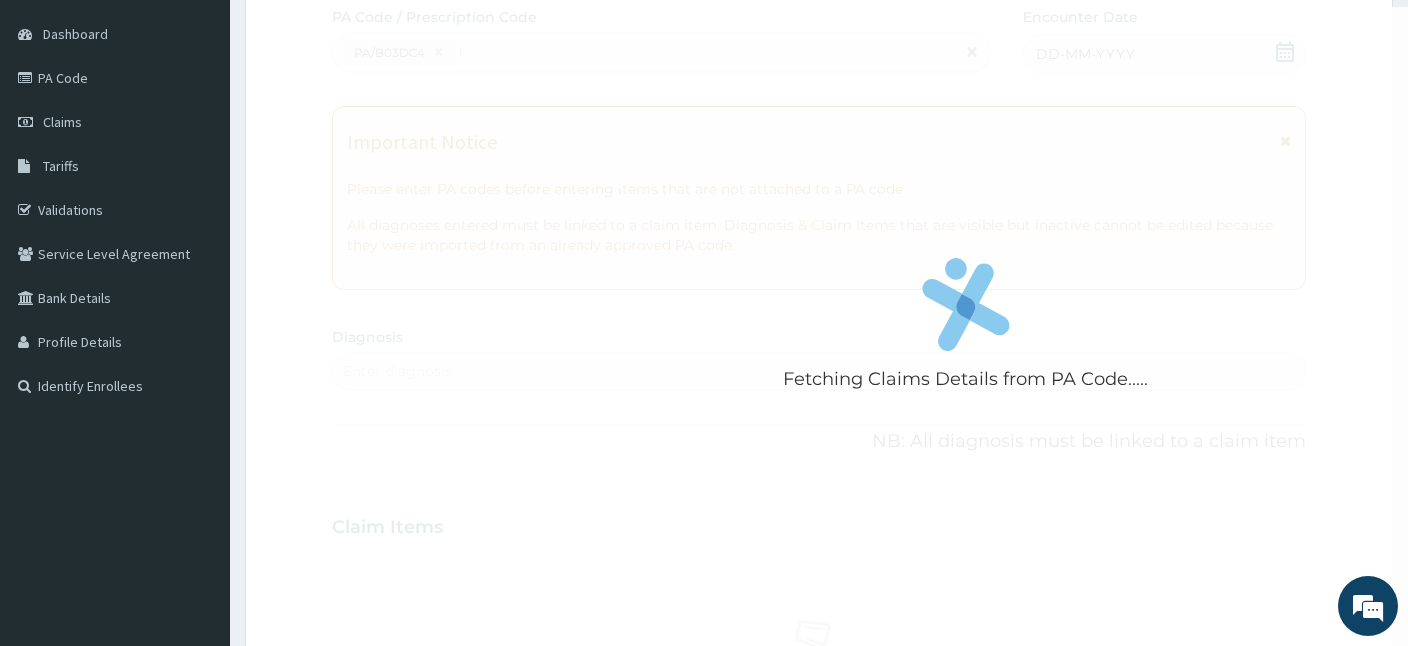 type 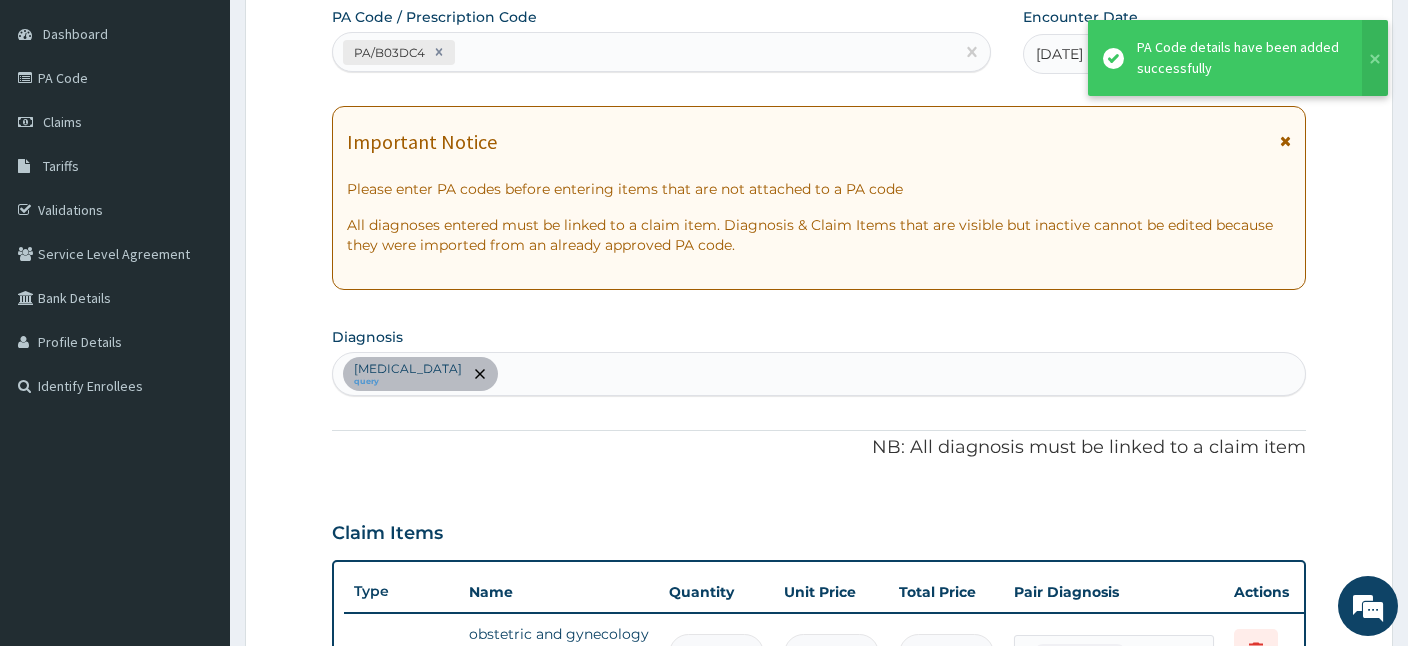 scroll, scrollTop: 512, scrollLeft: 0, axis: vertical 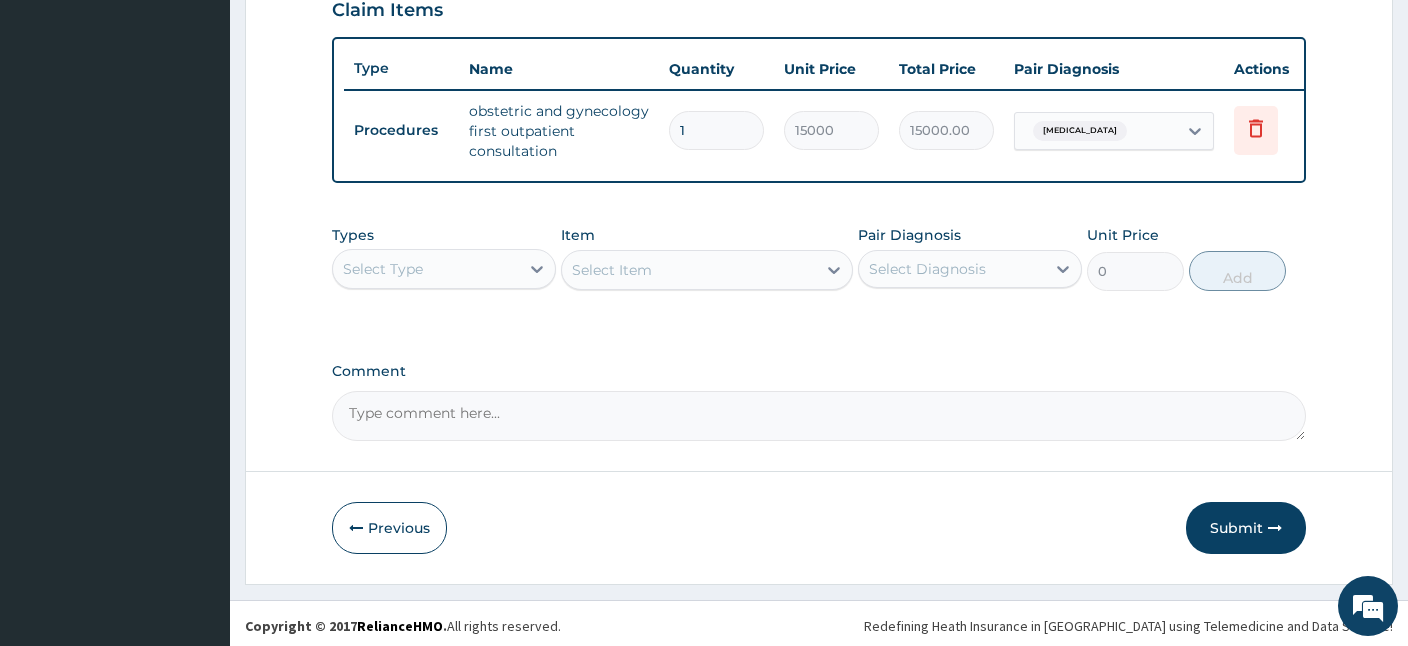 click on "Submit" at bounding box center (1246, 528) 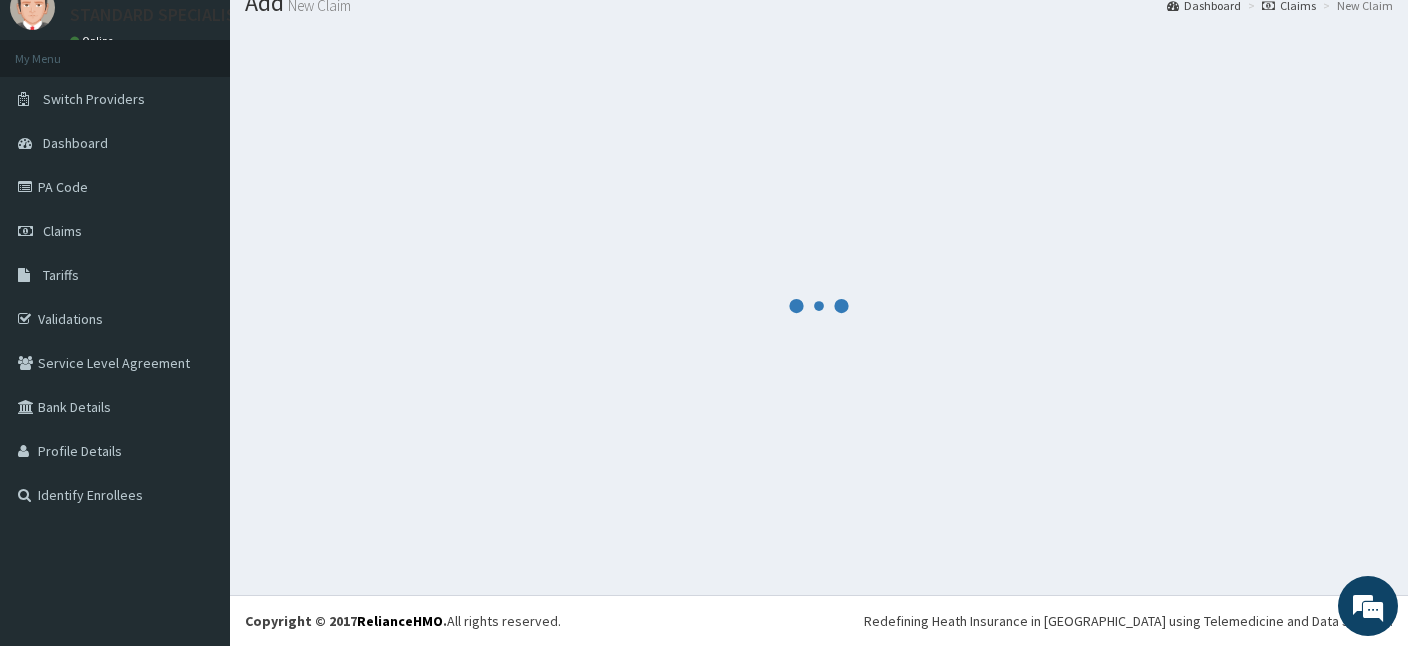 scroll, scrollTop: 75, scrollLeft: 0, axis: vertical 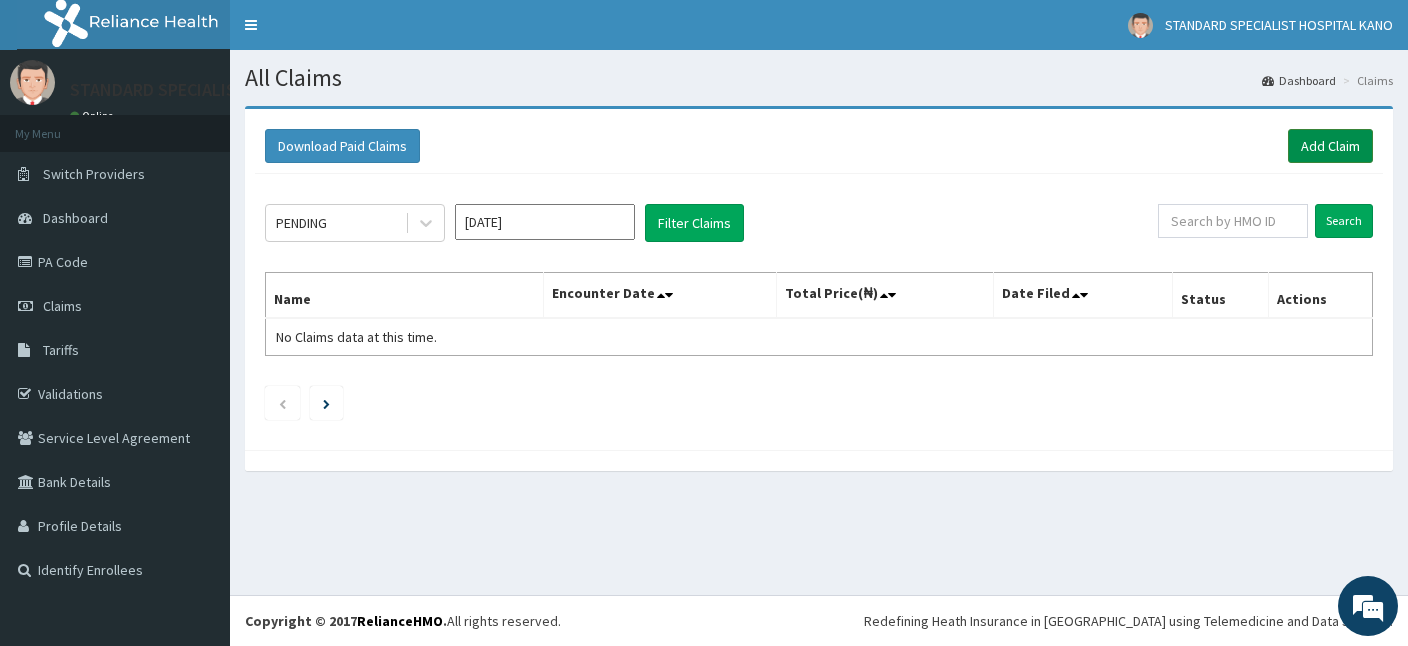 click on "Add Claim" at bounding box center (1330, 146) 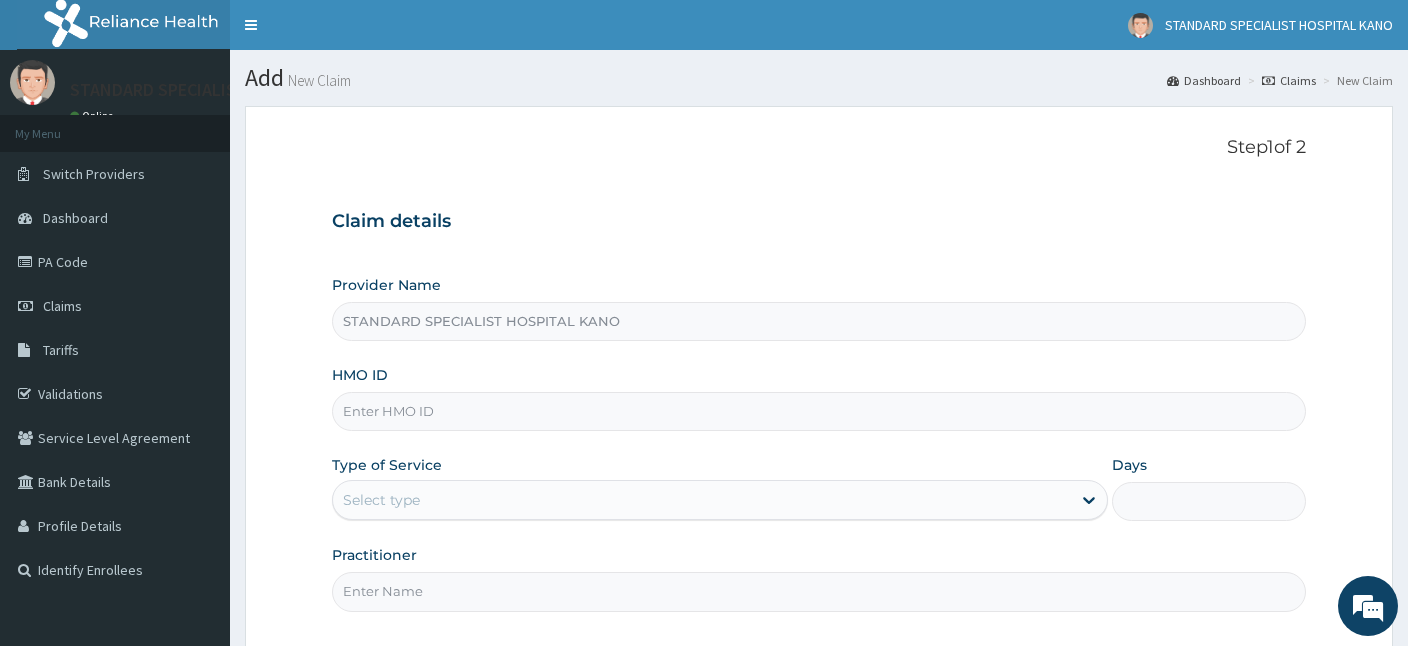 scroll, scrollTop: 0, scrollLeft: 0, axis: both 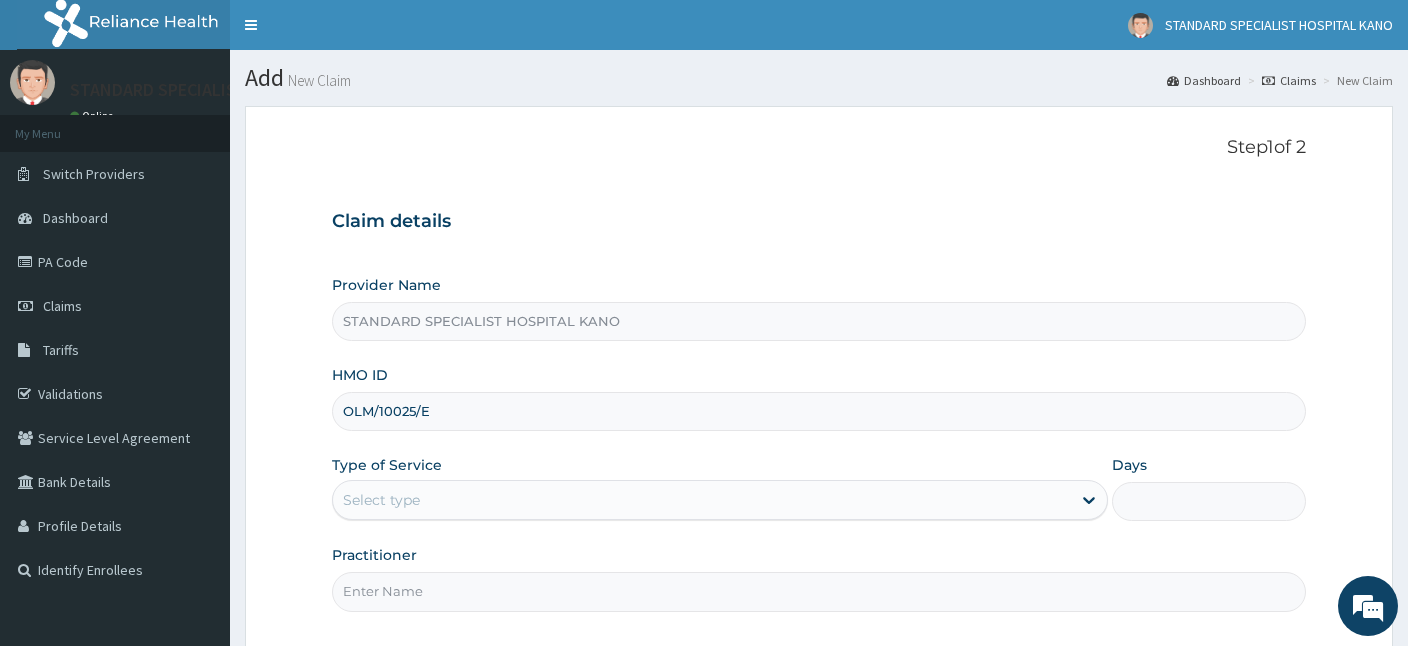 type on "OLM/10025/E" 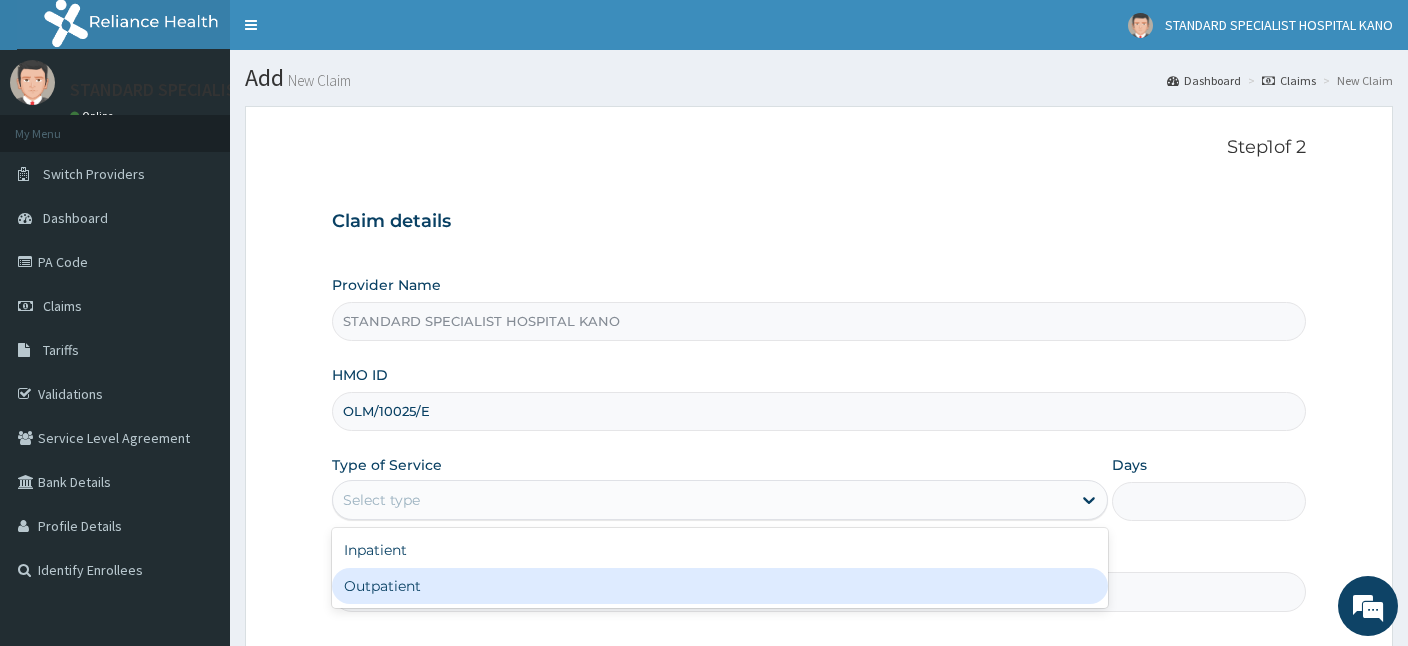 click on "Outpatient" at bounding box center (720, 586) 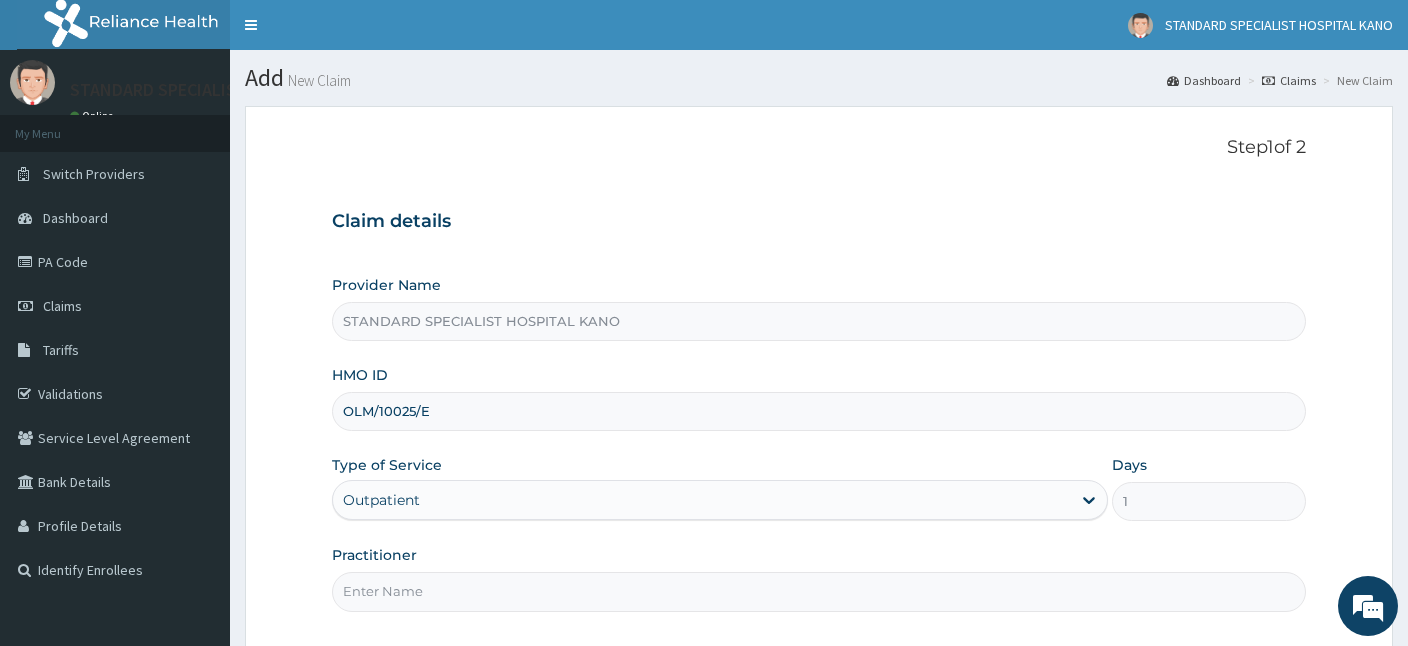 click on "Practitioner" at bounding box center (819, 591) 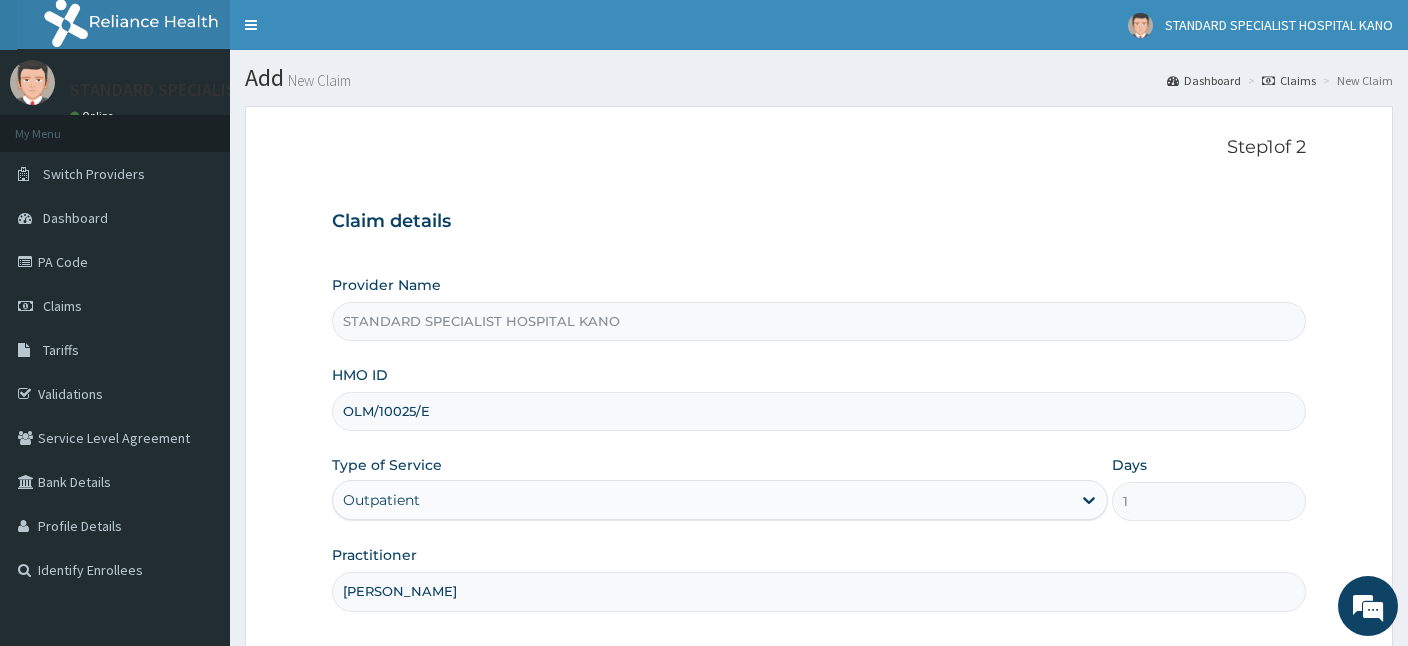 type on "Dr. Ezeh" 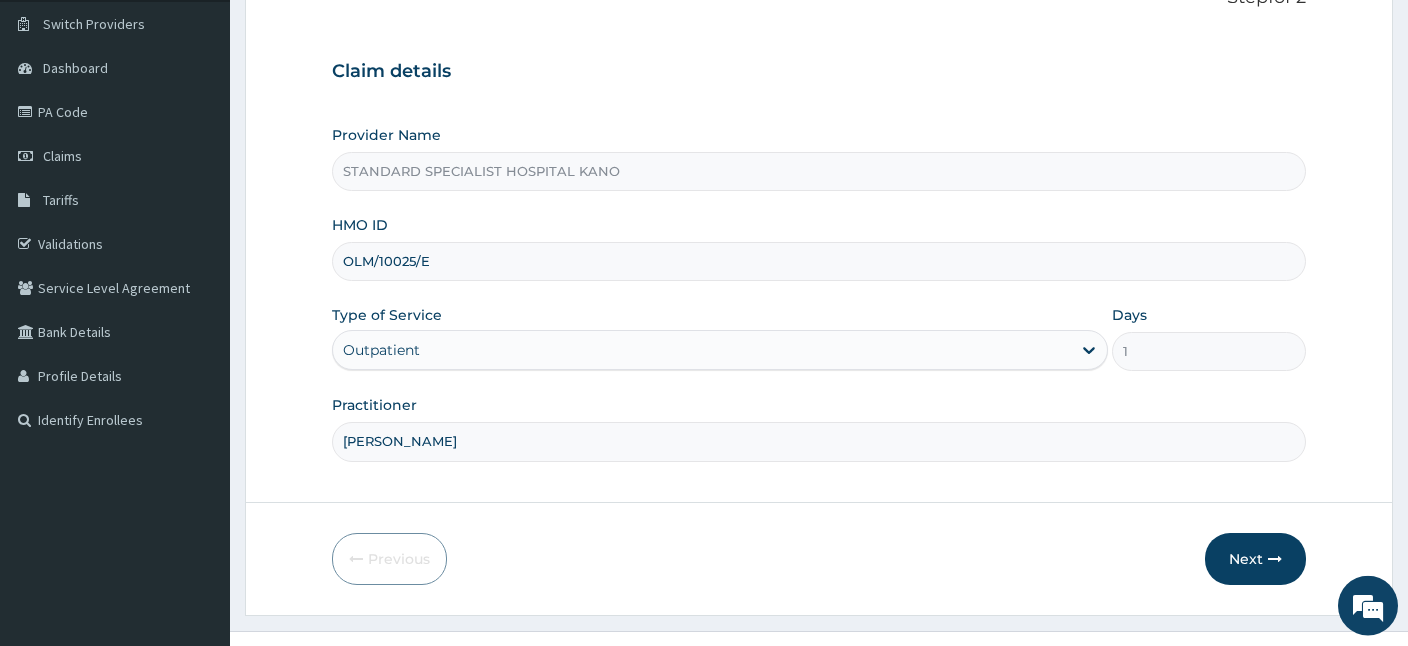 scroll, scrollTop: 184, scrollLeft: 0, axis: vertical 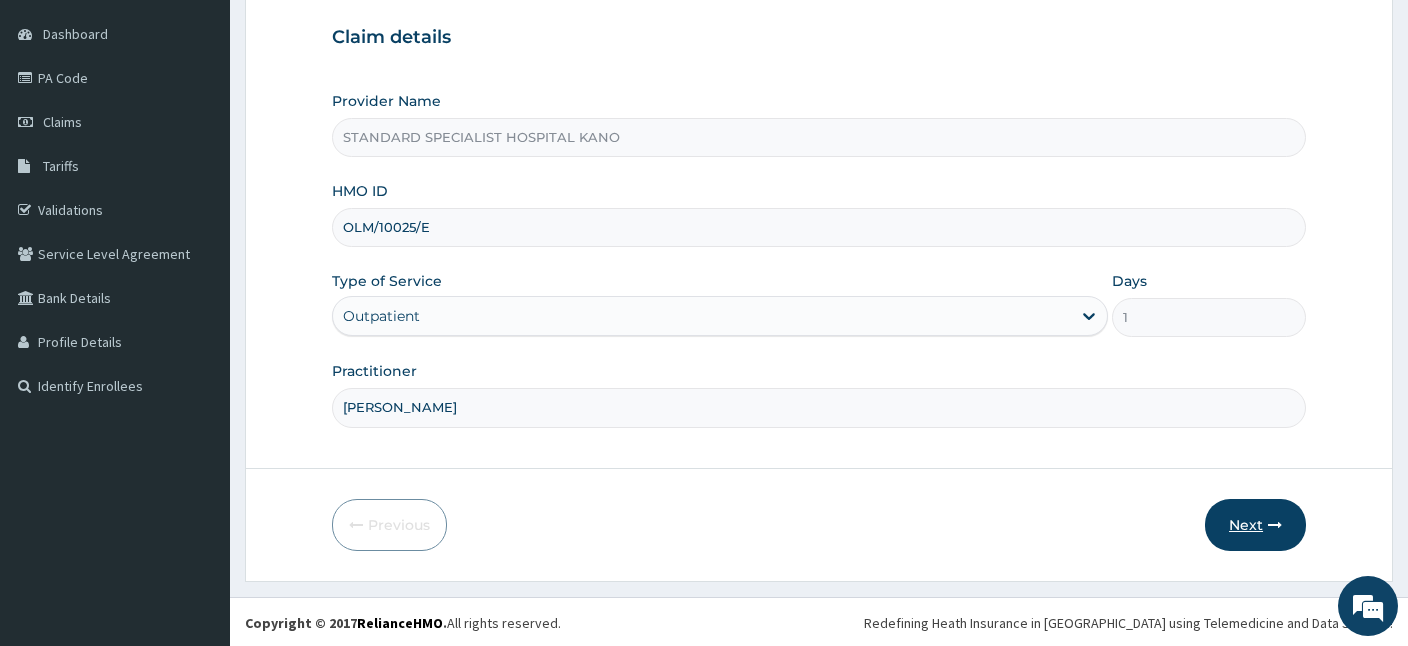 click on "Next" at bounding box center [1255, 525] 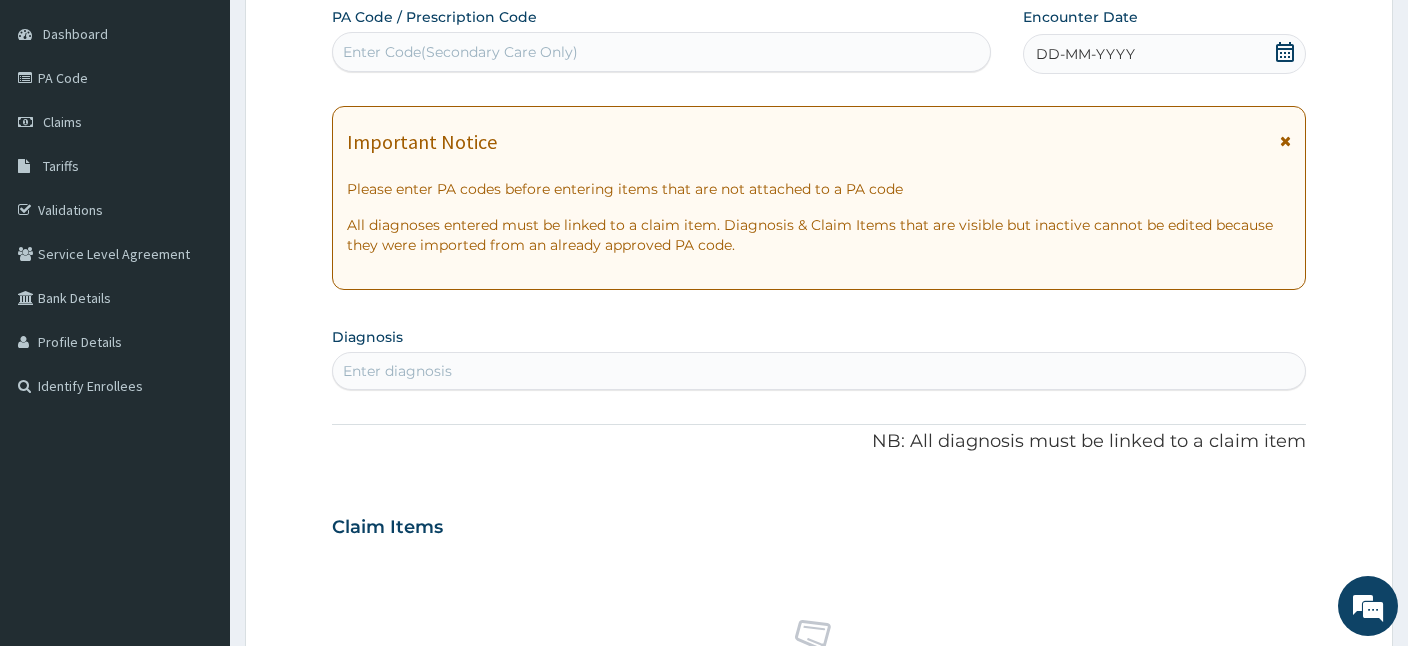 scroll, scrollTop: 0, scrollLeft: 0, axis: both 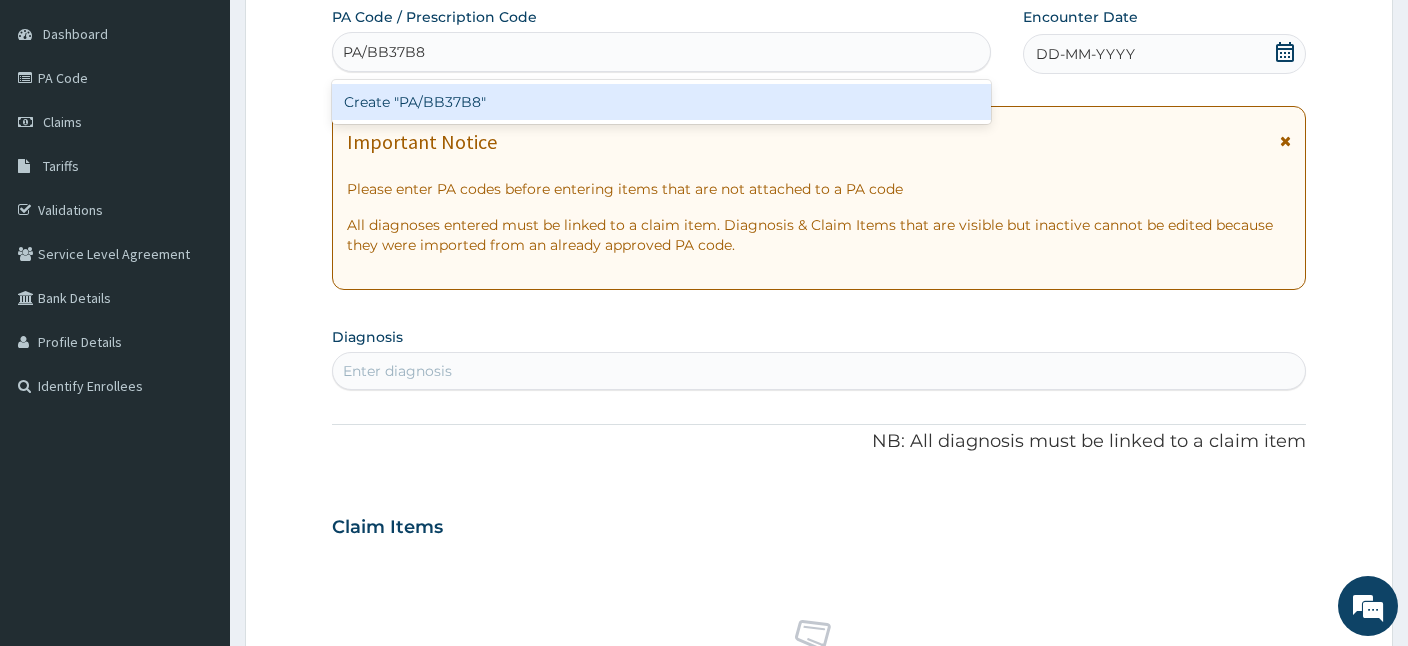 click on "Create "PA/BB37B8"" at bounding box center (661, 102) 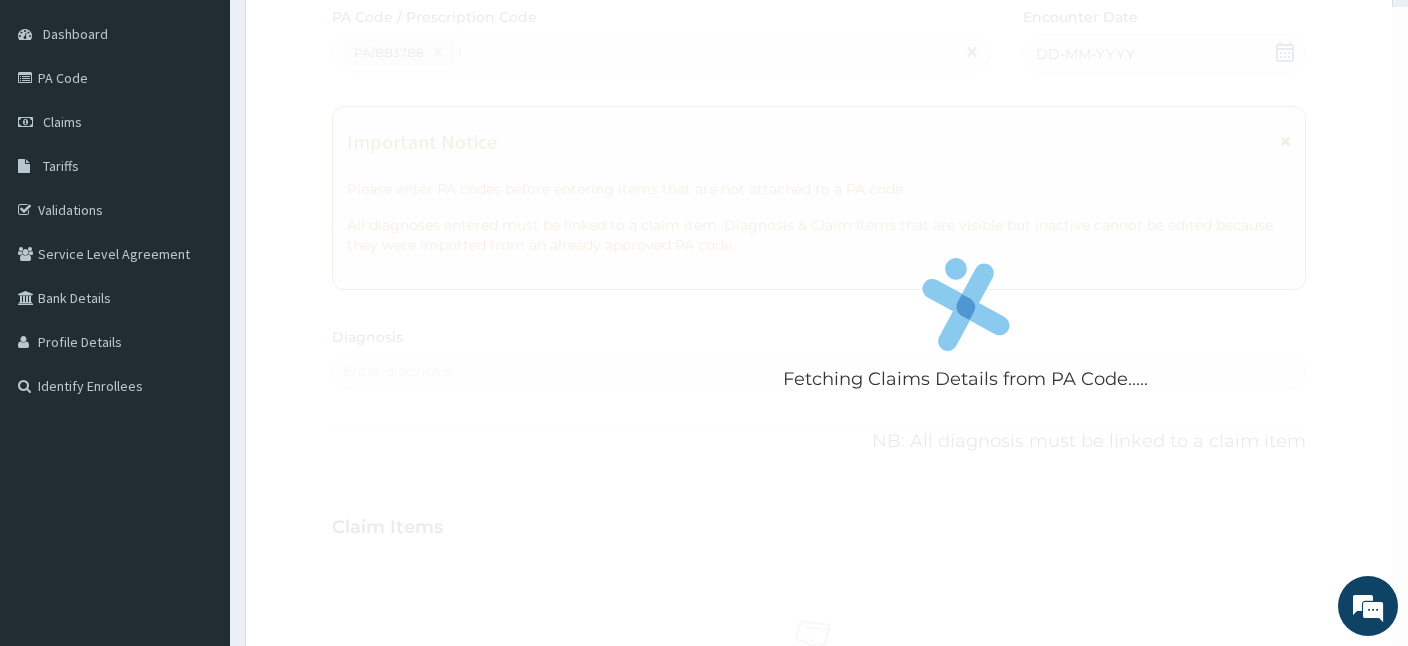 type 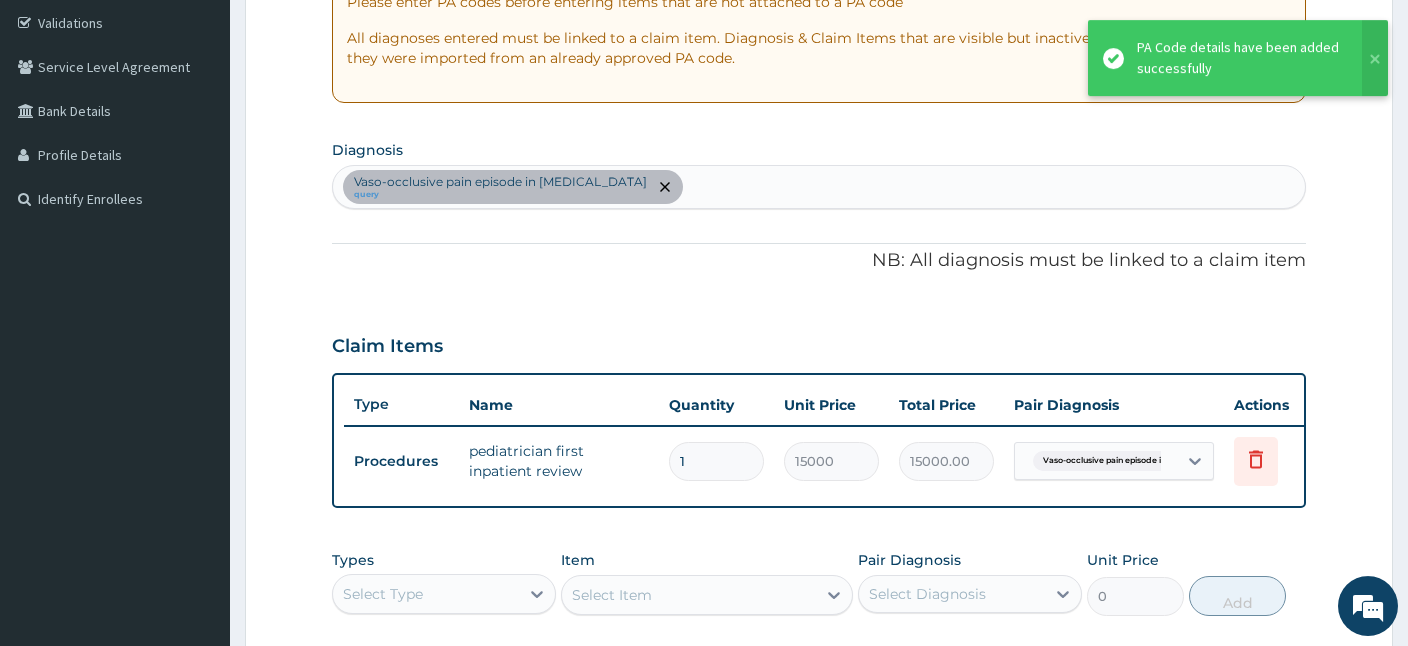 scroll, scrollTop: 697, scrollLeft: 0, axis: vertical 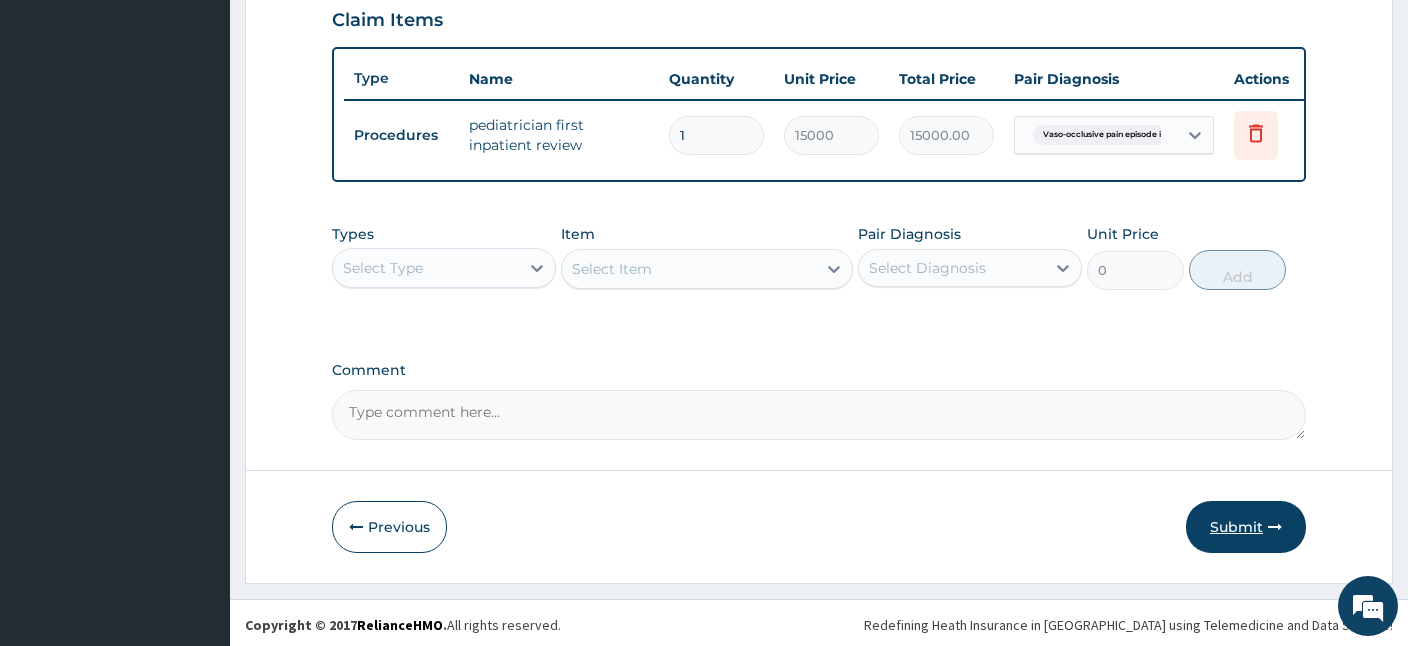 click on "Submit" at bounding box center (1246, 527) 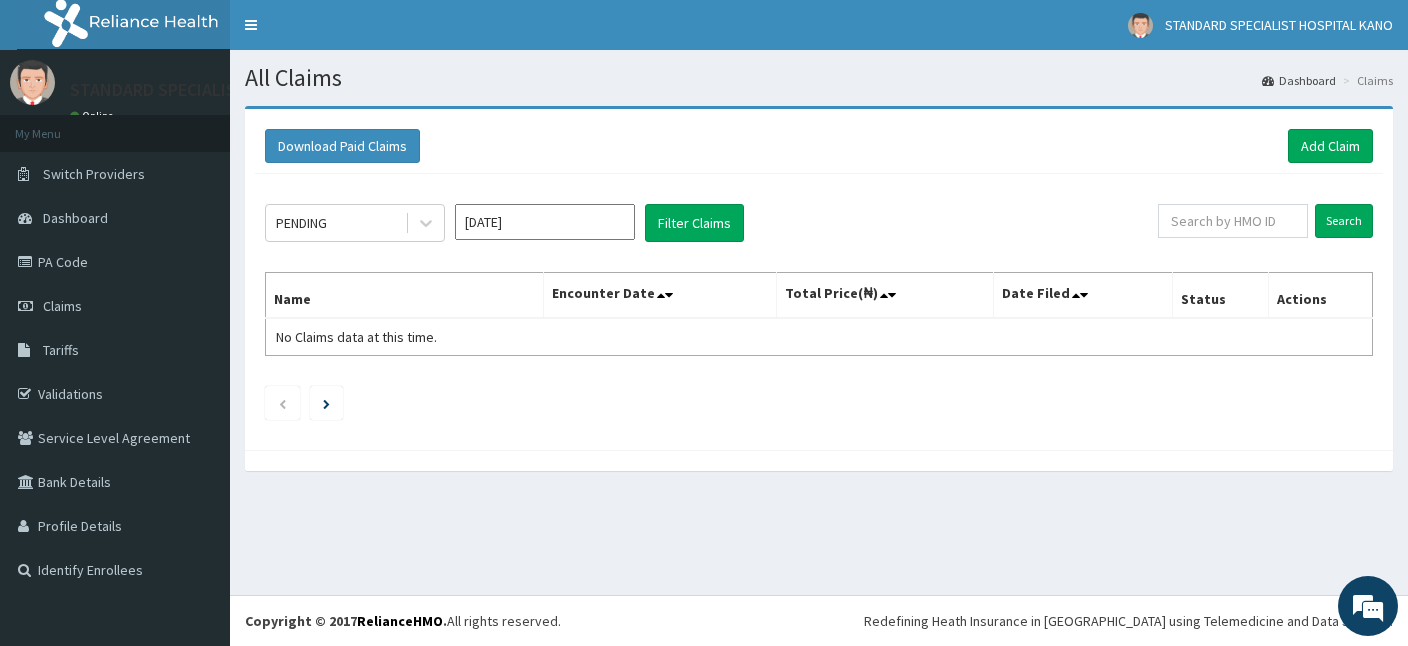 scroll, scrollTop: 0, scrollLeft: 0, axis: both 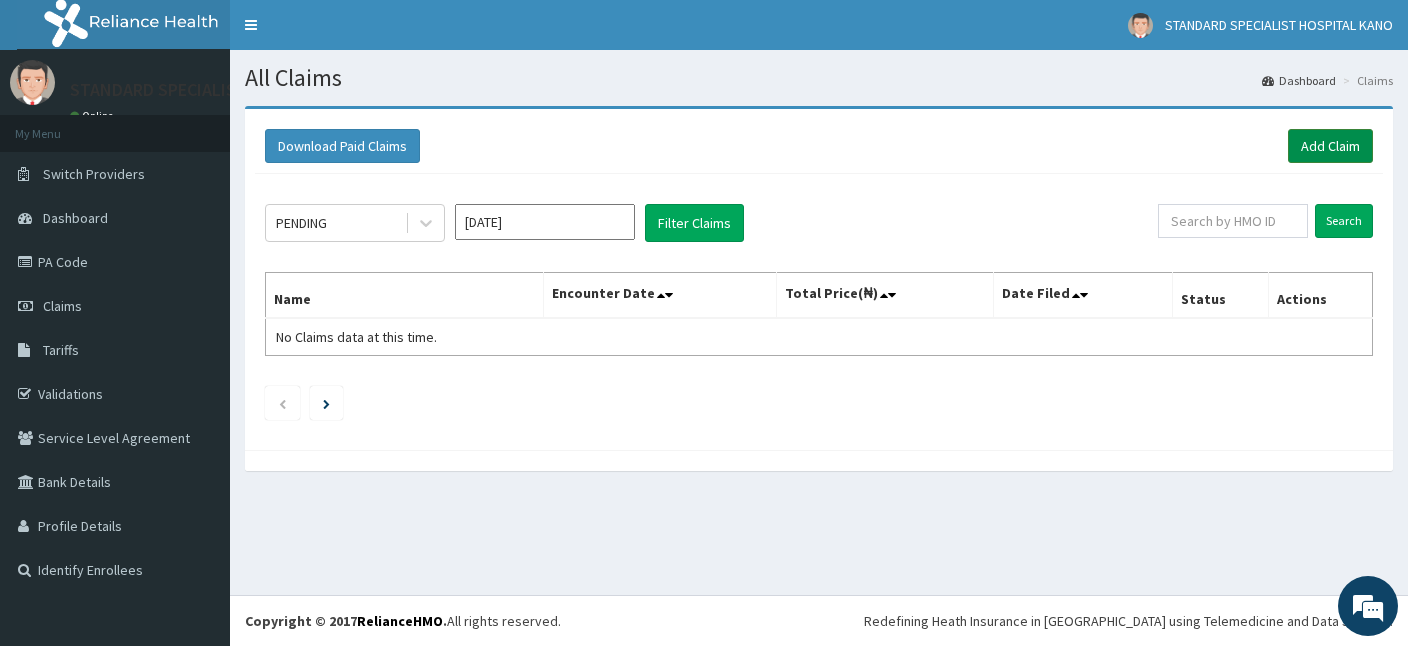 click on "Add Claim" at bounding box center [1330, 146] 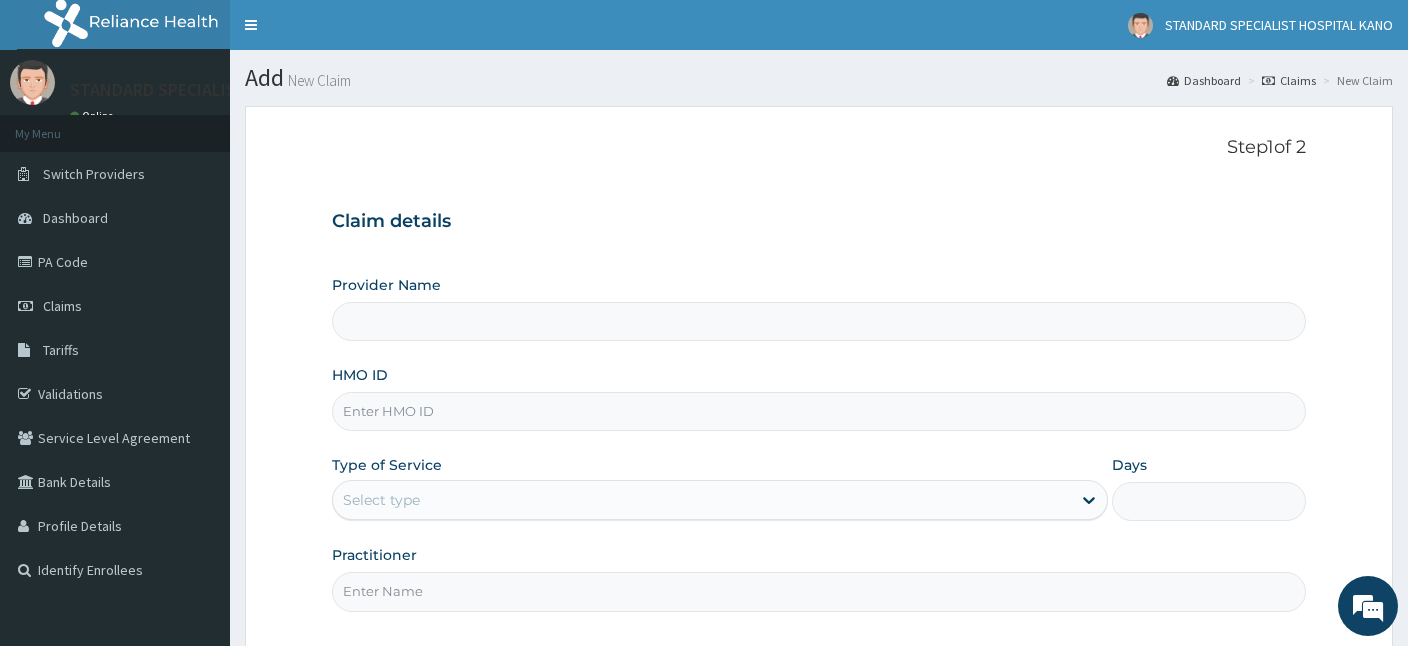 scroll, scrollTop: 0, scrollLeft: 0, axis: both 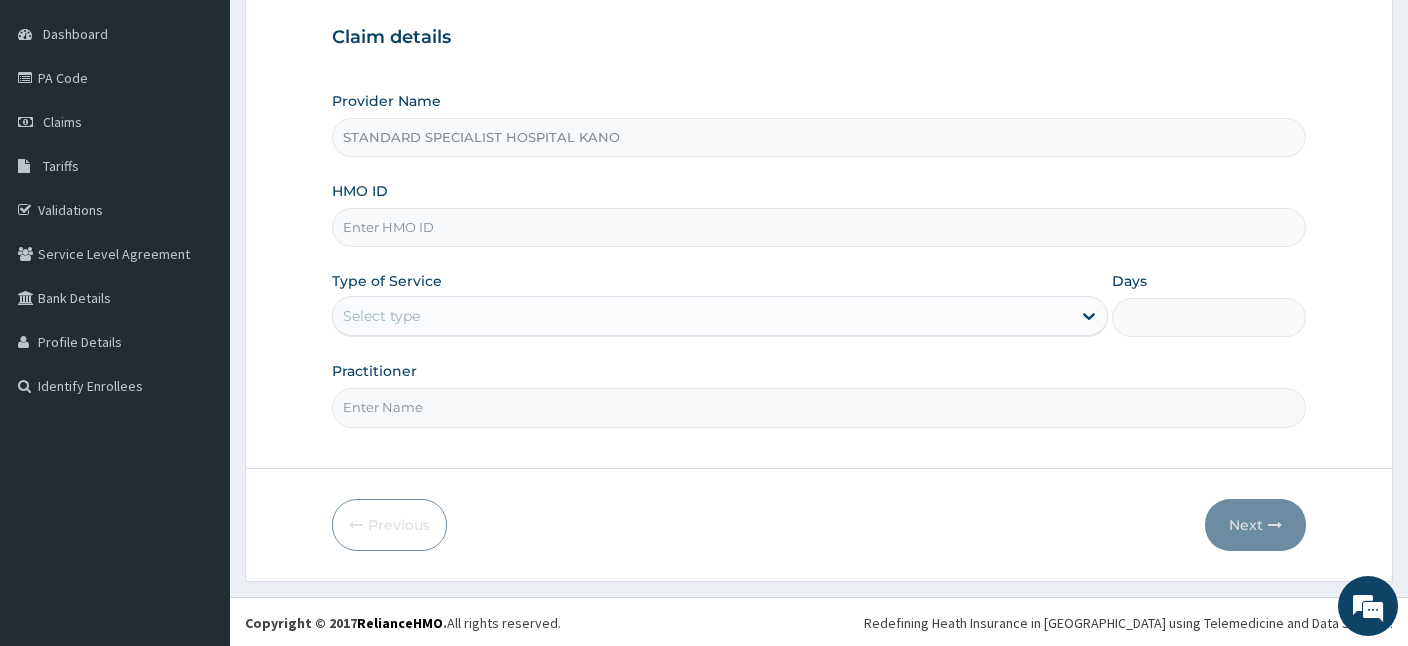 click on "HMO ID" at bounding box center (819, 227) 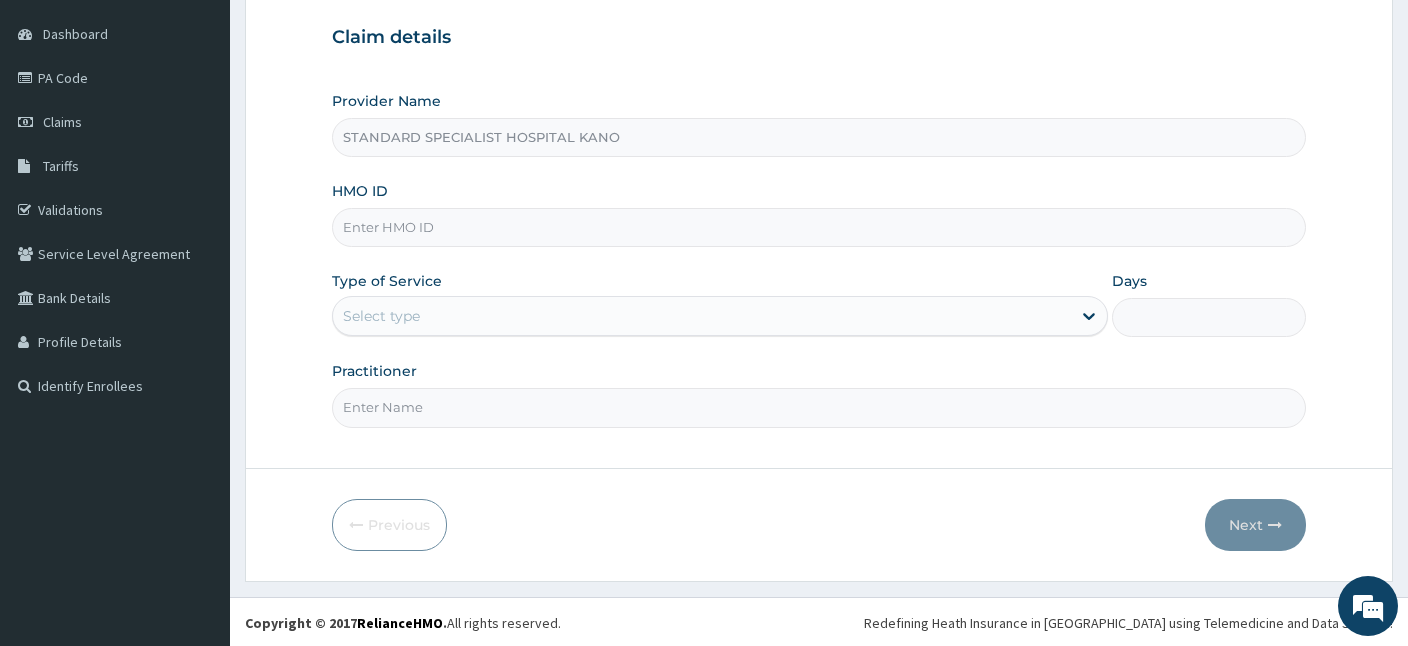 paste on "TAP/10745/B" 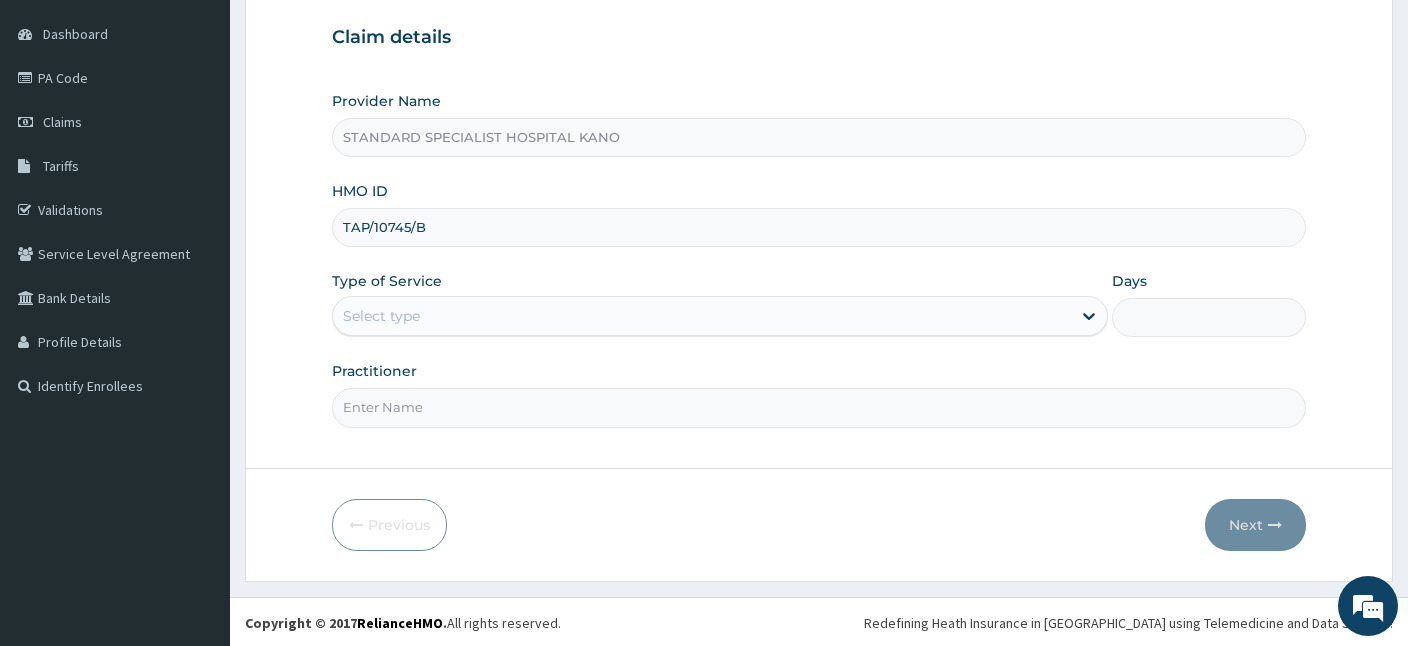 scroll, scrollTop: 0, scrollLeft: 0, axis: both 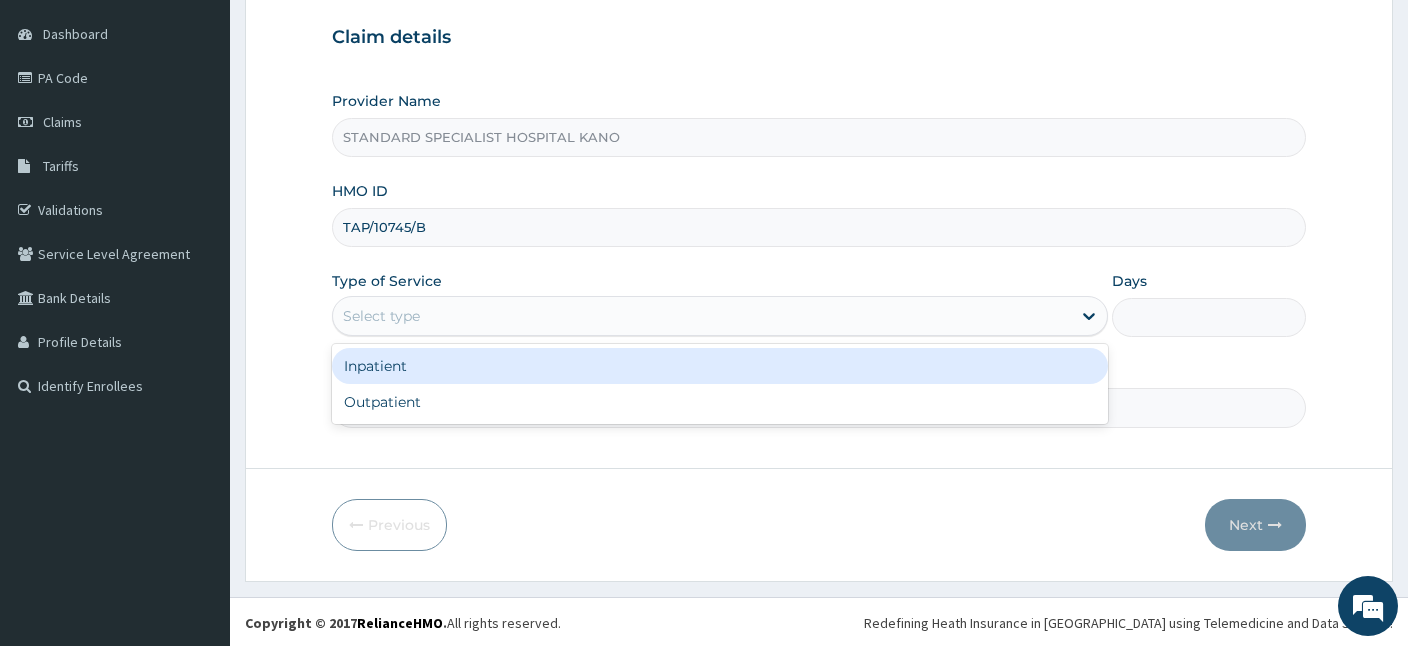 drag, startPoint x: 410, startPoint y: 305, endPoint x: 410, endPoint y: 331, distance: 26 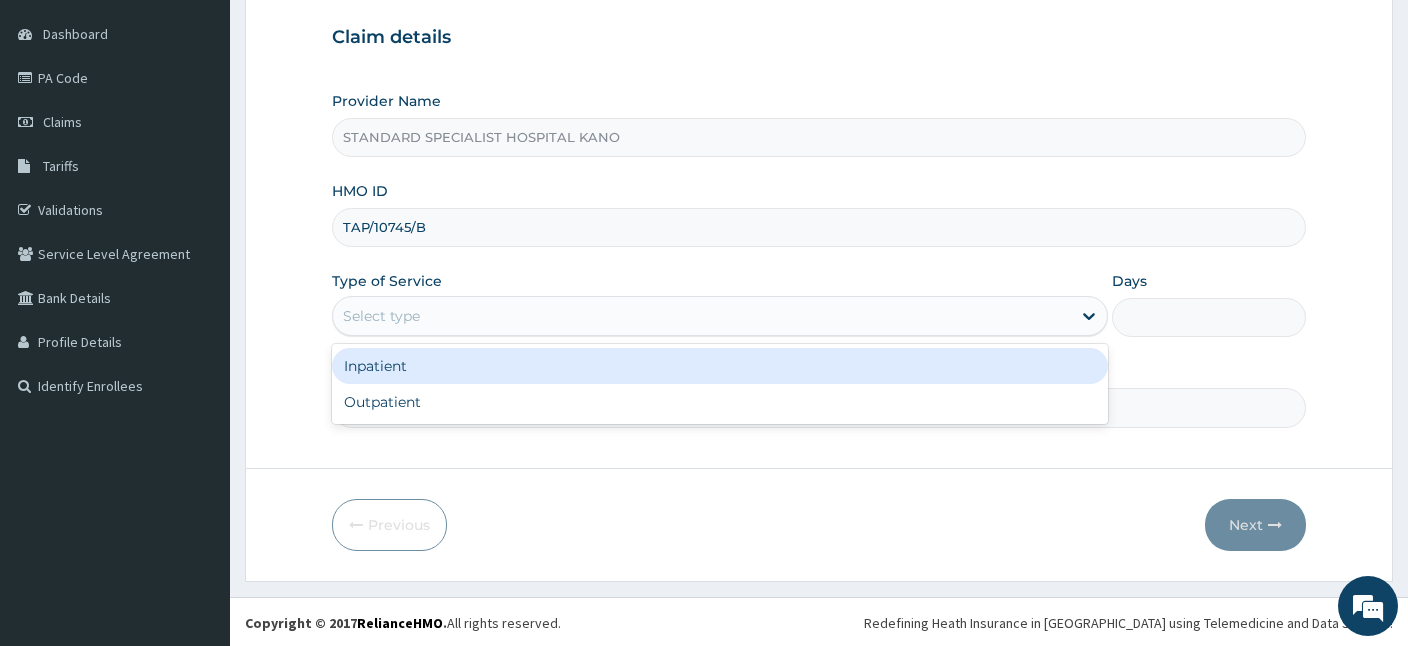 click on "Select type" at bounding box center [381, 316] 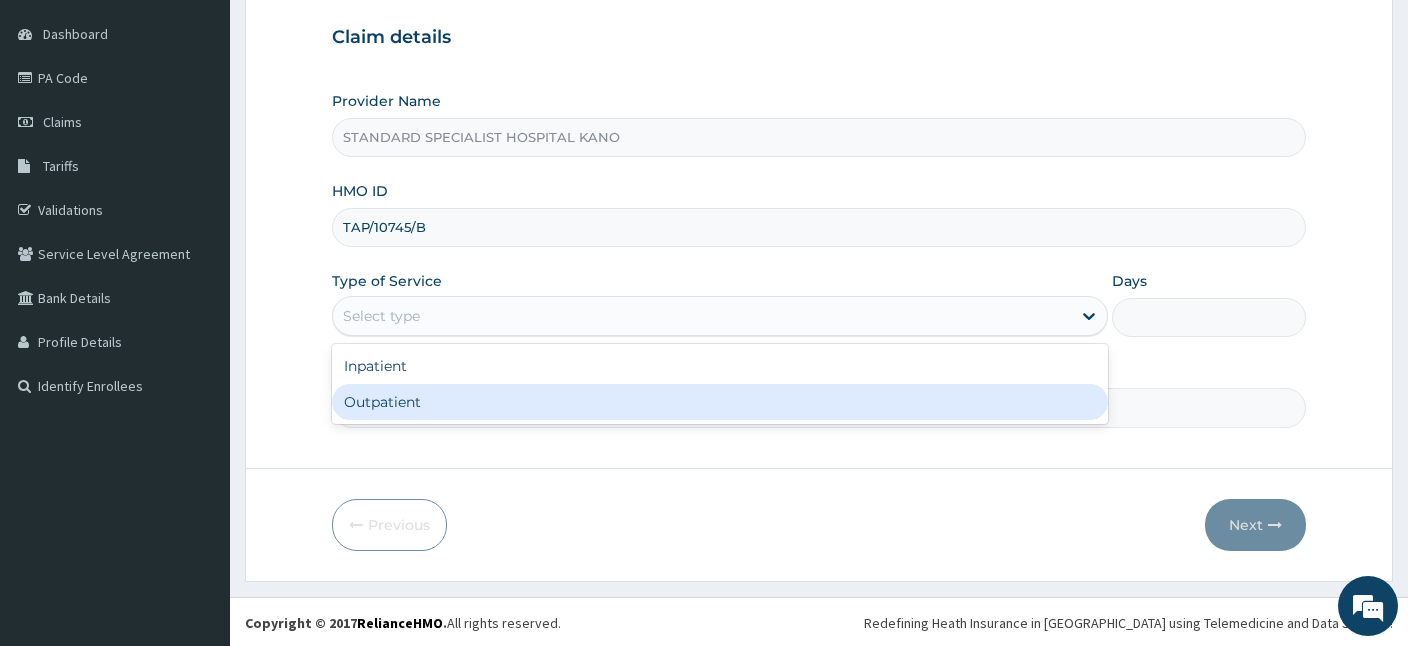 click on "Outpatient" at bounding box center (720, 402) 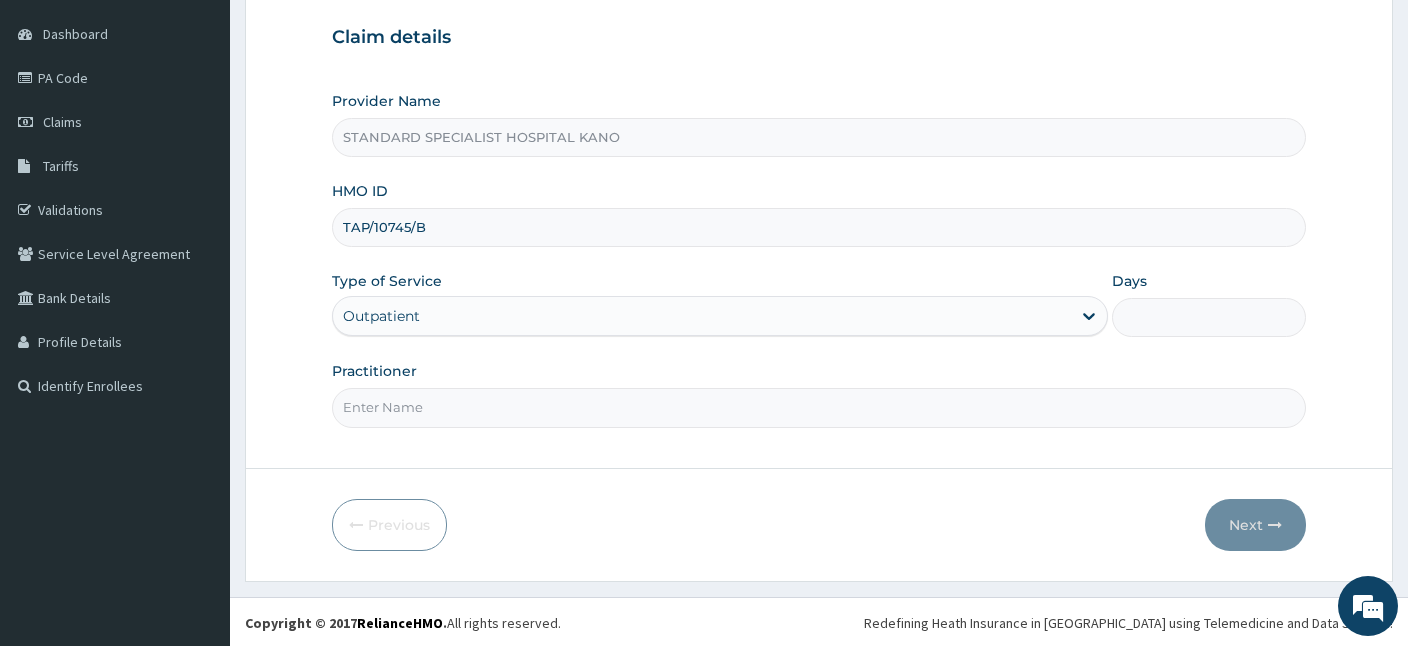 type on "1" 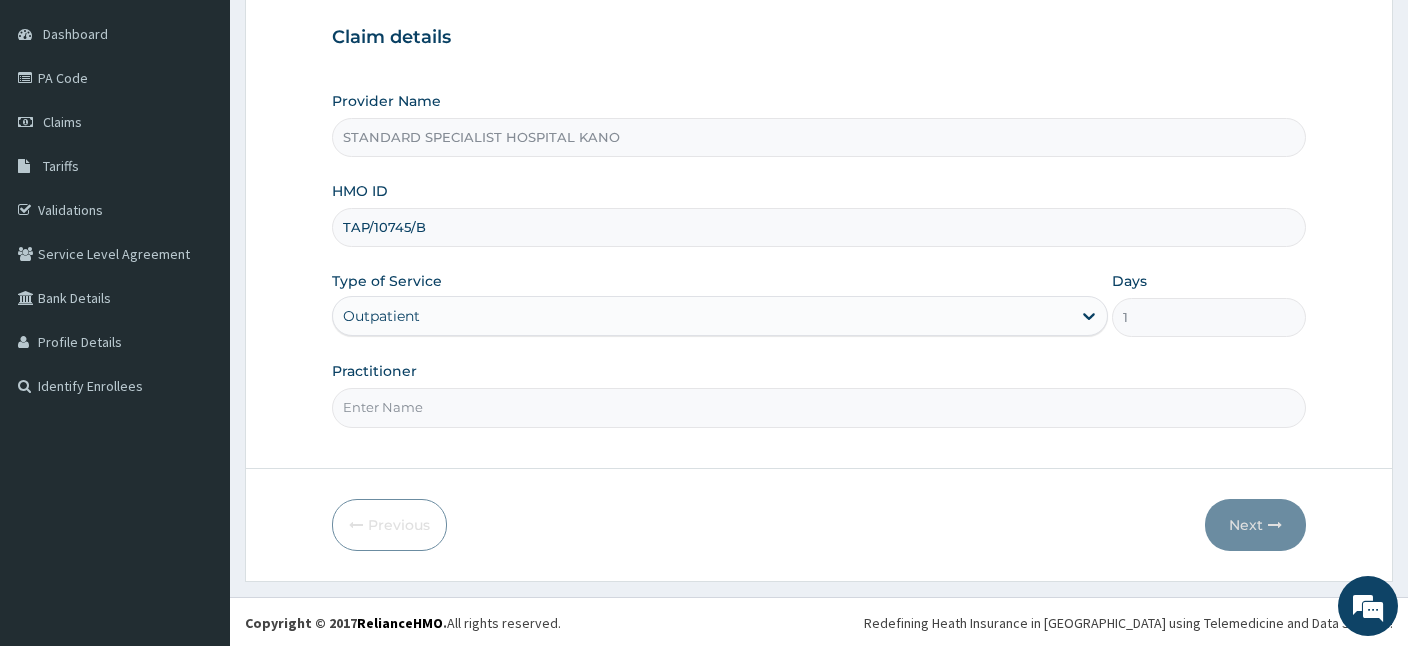 click on "Practitioner" at bounding box center (819, 407) 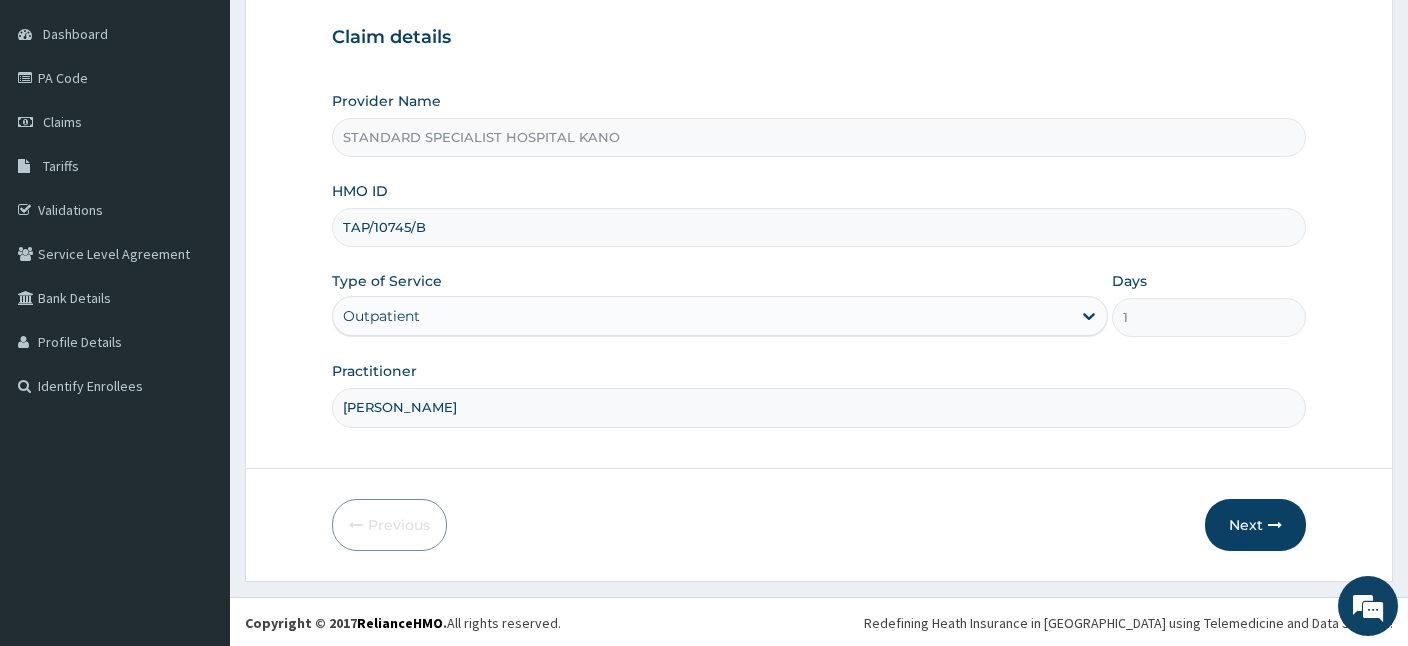 type on "DR FELIX" 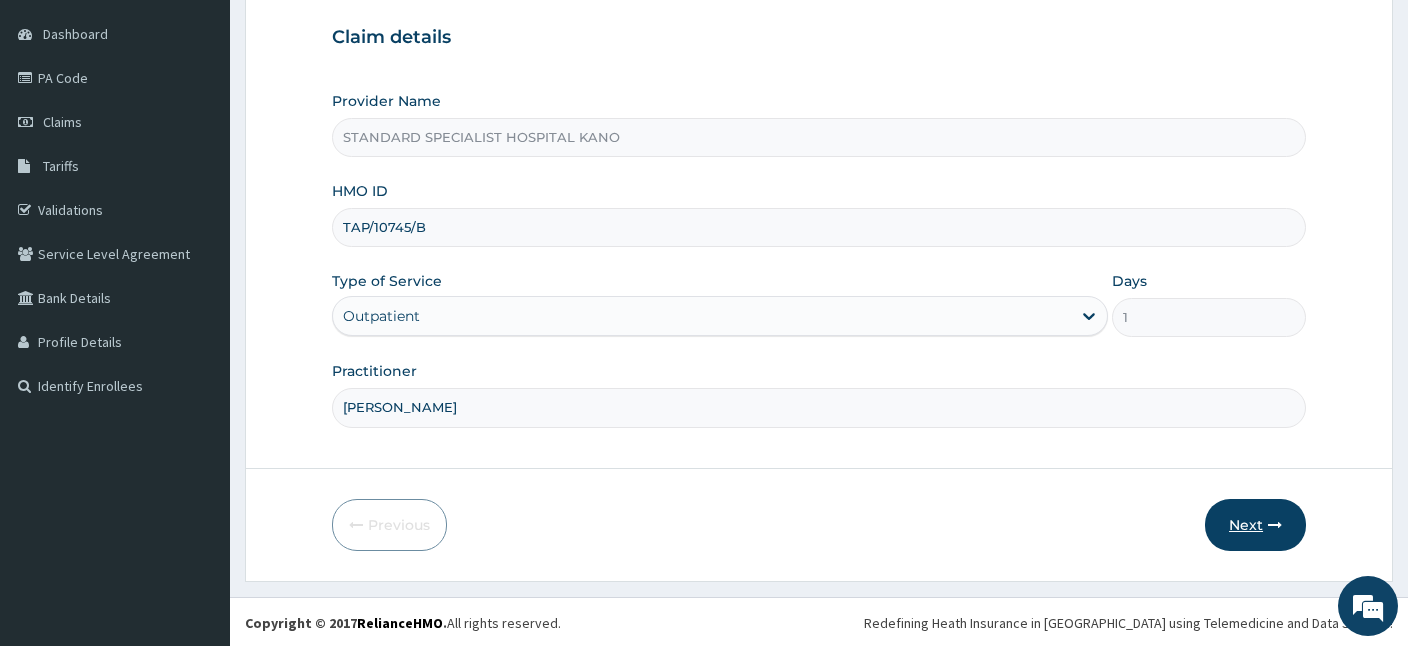 click on "Next" at bounding box center (1255, 525) 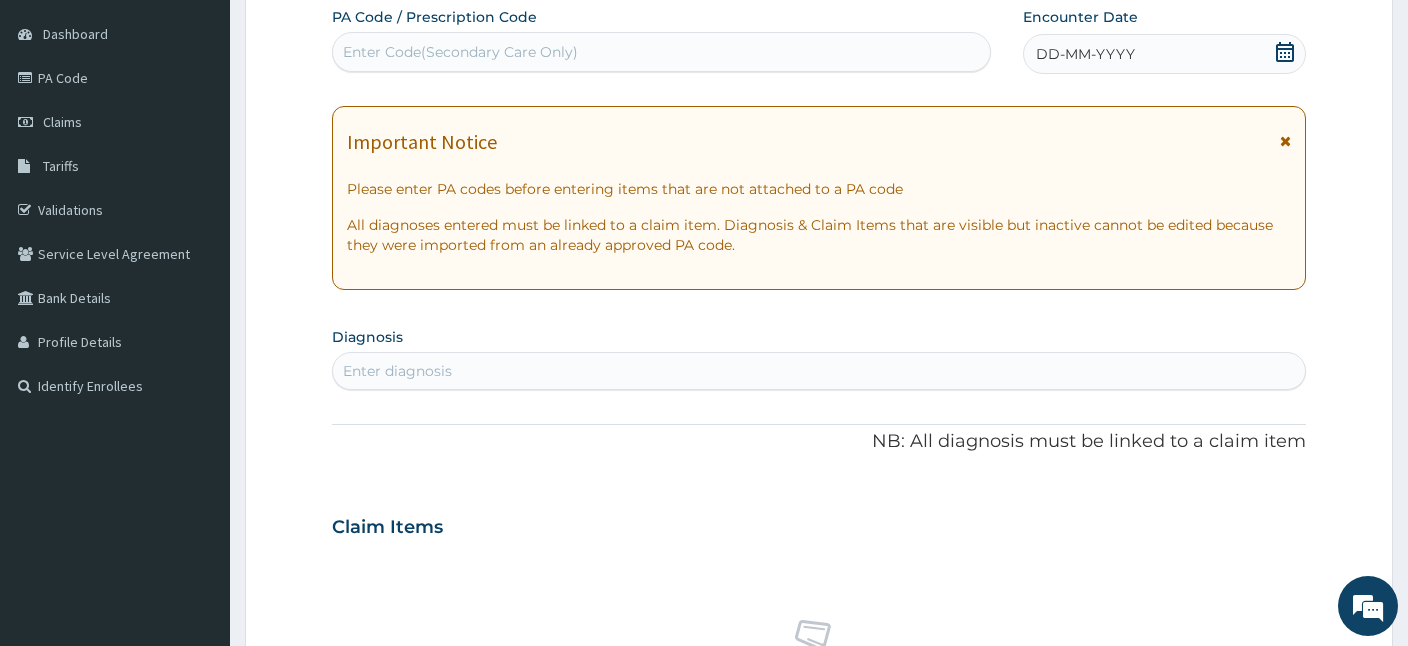 click on "Enter Code(Secondary Care Only)" at bounding box center [661, 52] 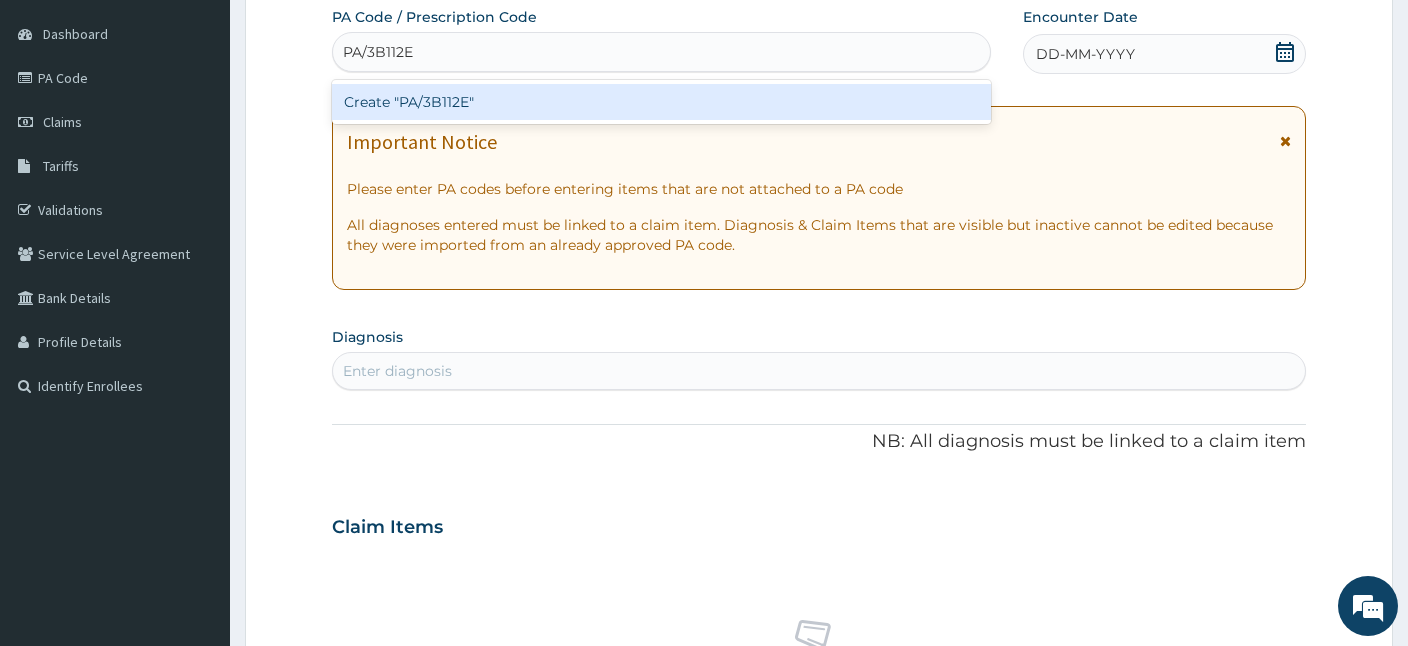 click on "Create "PA/3B112E"" at bounding box center [661, 102] 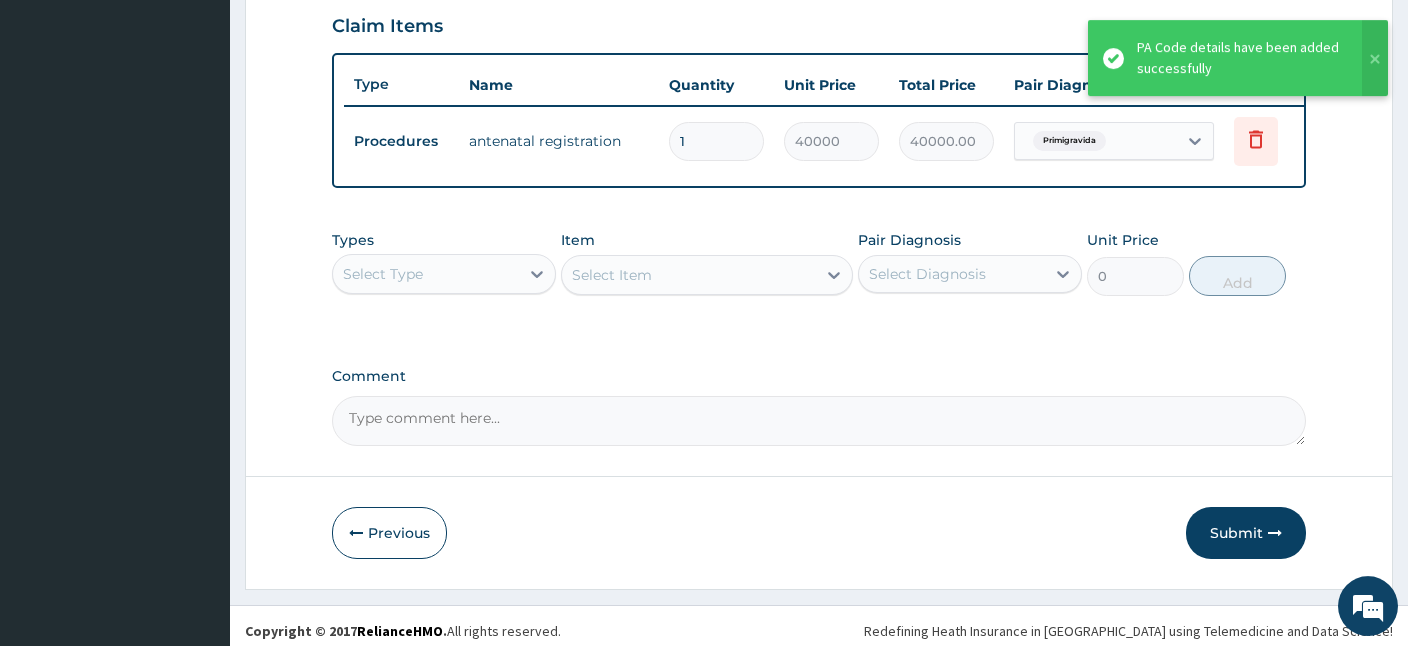 scroll, scrollTop: 697, scrollLeft: 0, axis: vertical 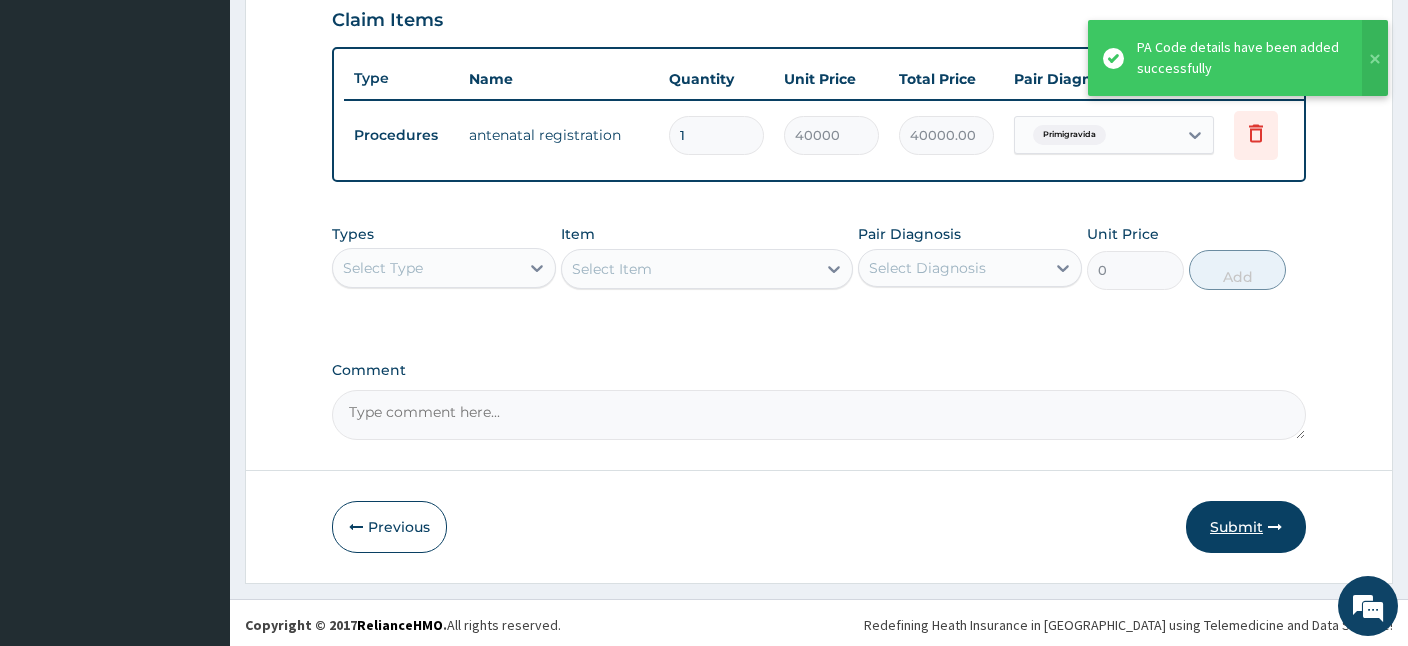 click on "Submit" at bounding box center (1246, 527) 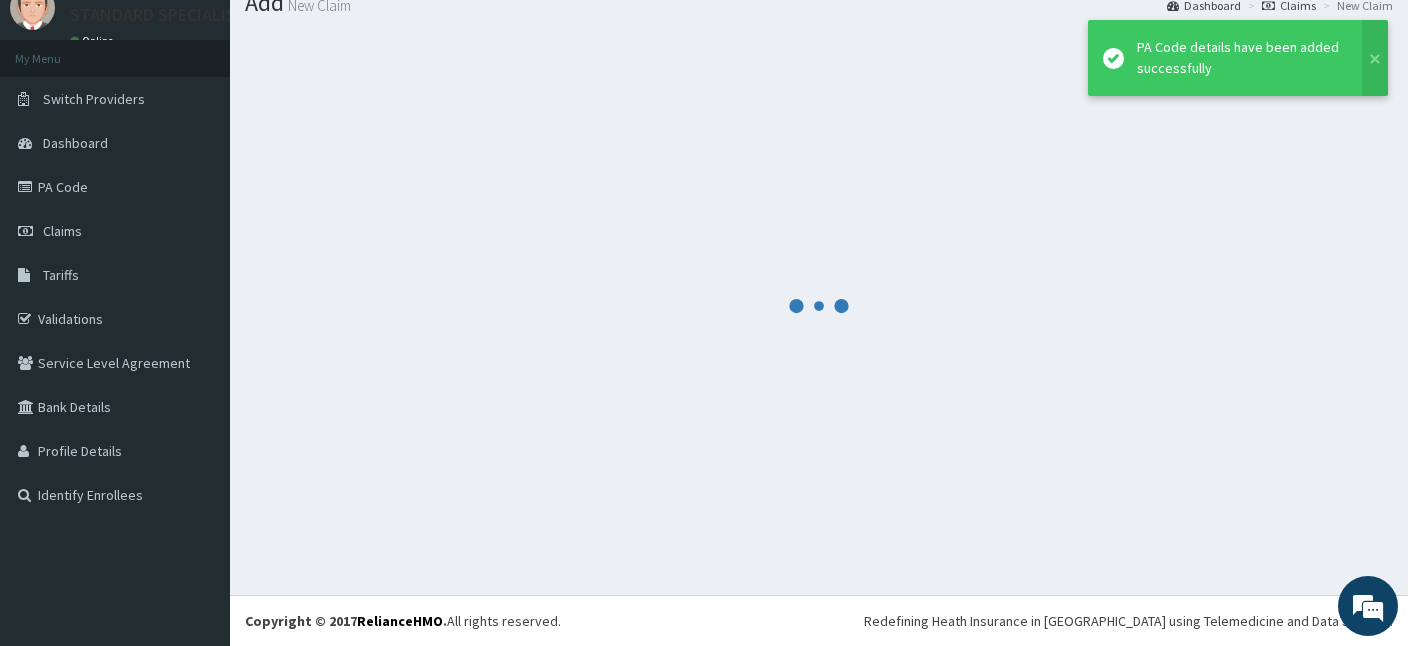scroll, scrollTop: 75, scrollLeft: 0, axis: vertical 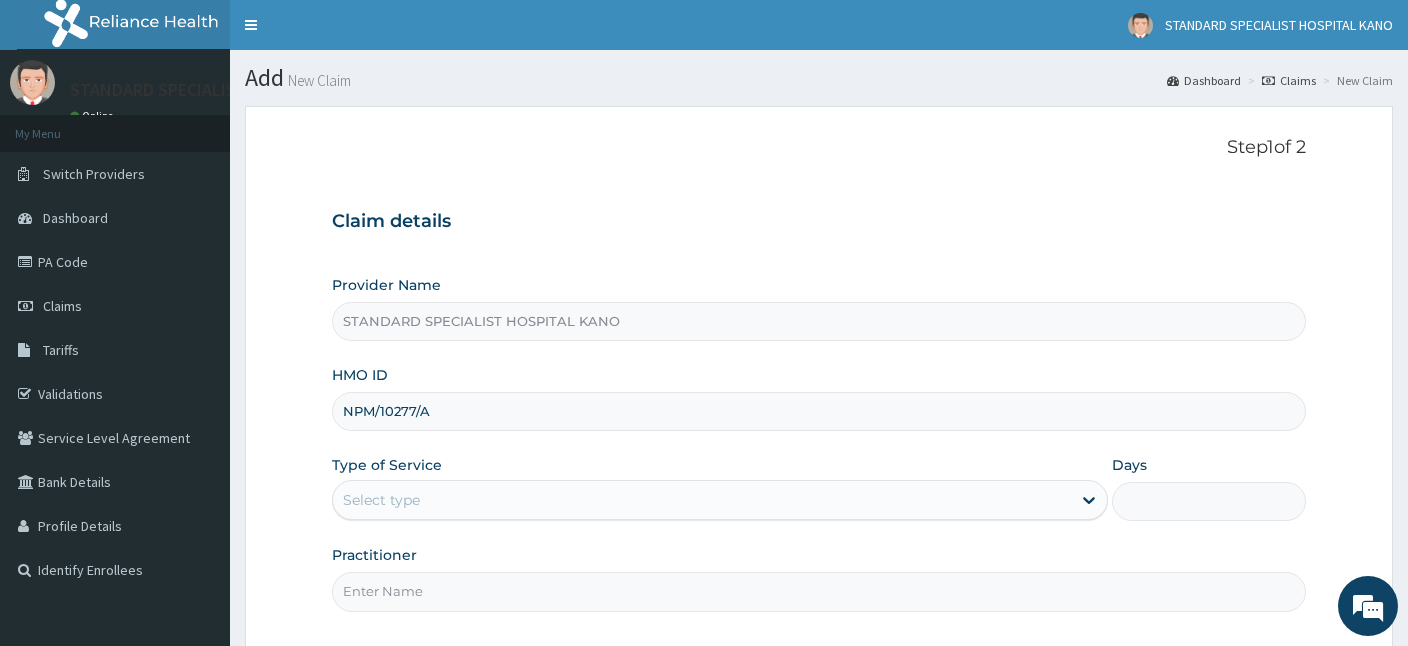 type on "NPM/10277/A" 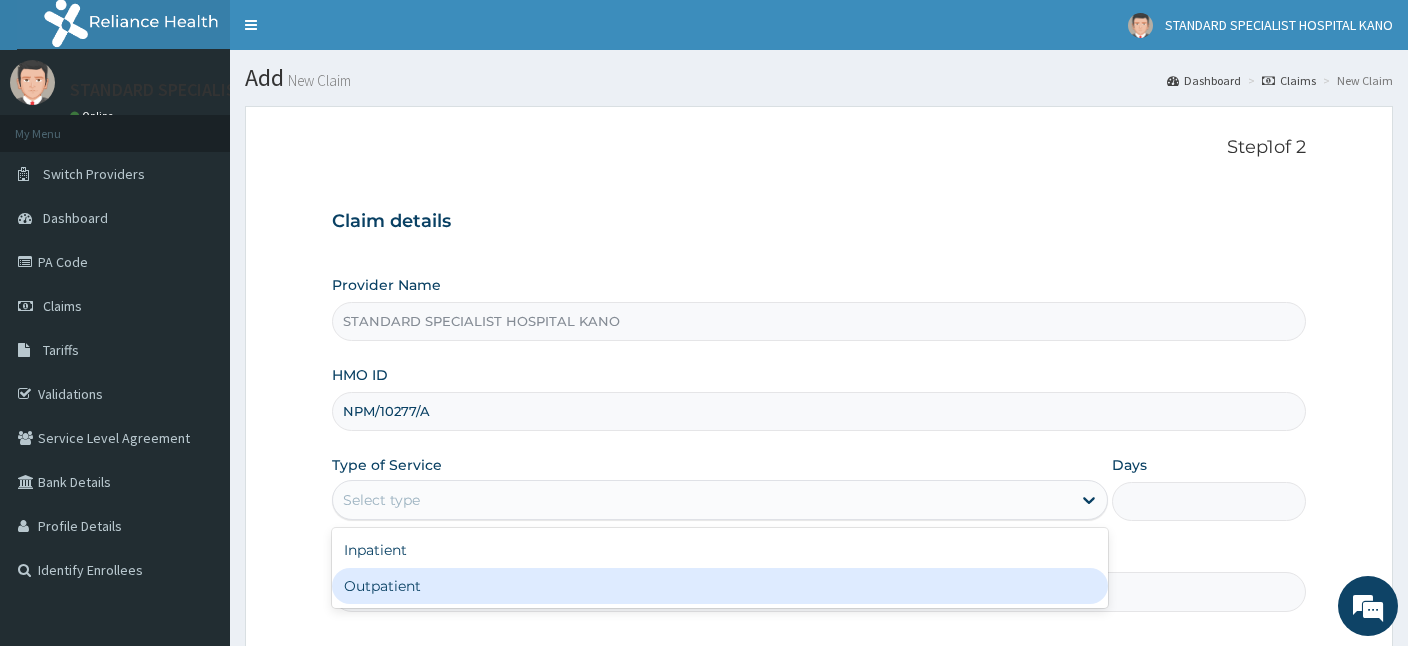 click on "Outpatient" at bounding box center [720, 586] 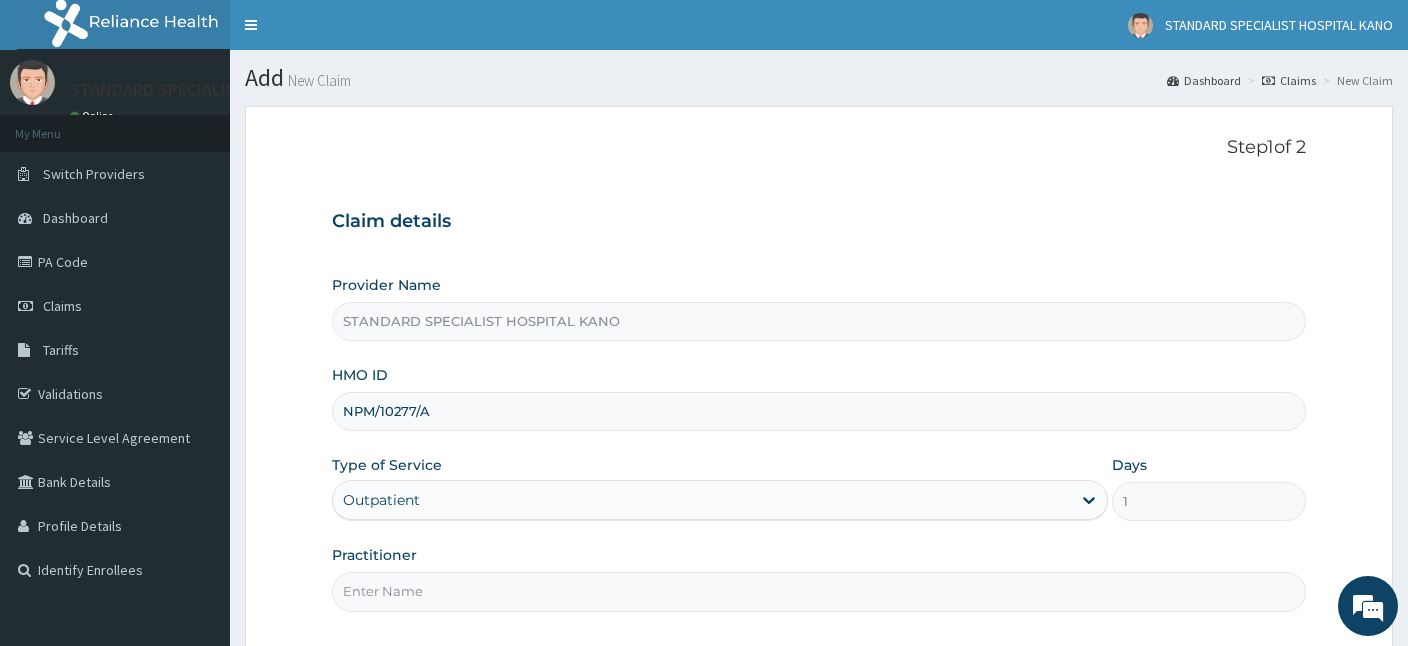 click on "Practitioner" at bounding box center (819, 591) 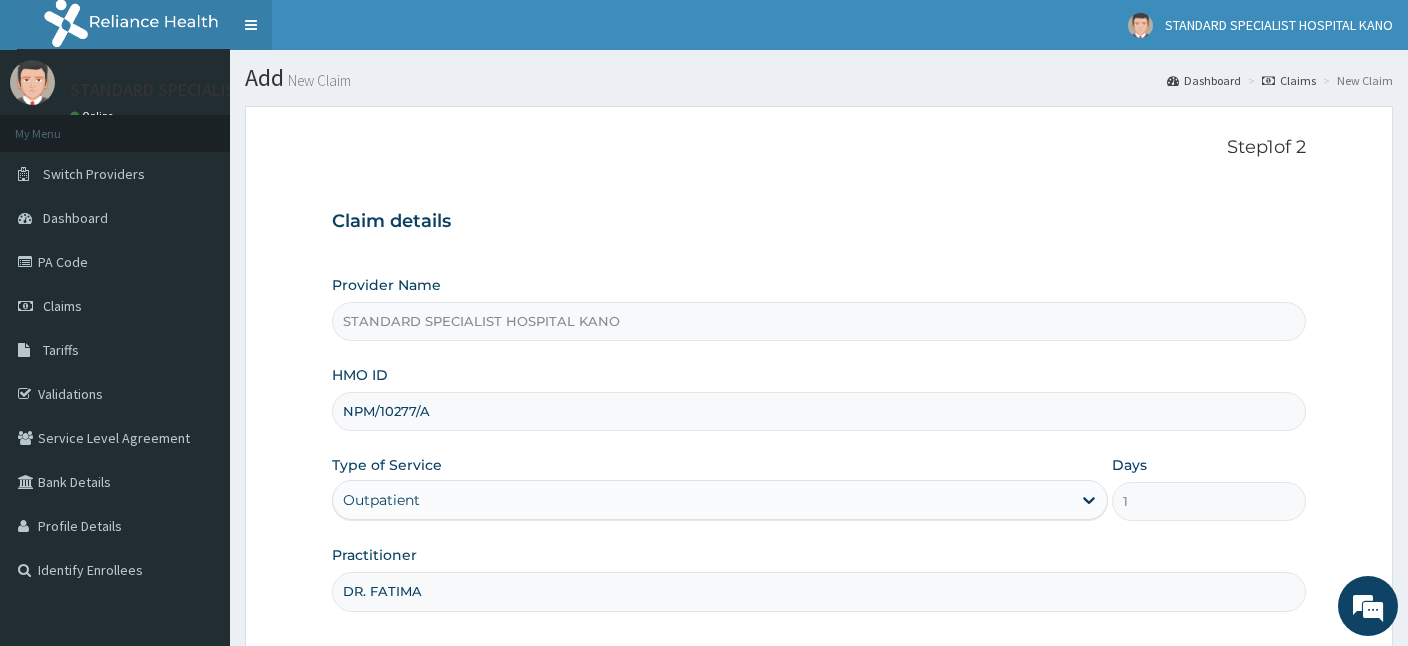 type on "DR. FATIMA" 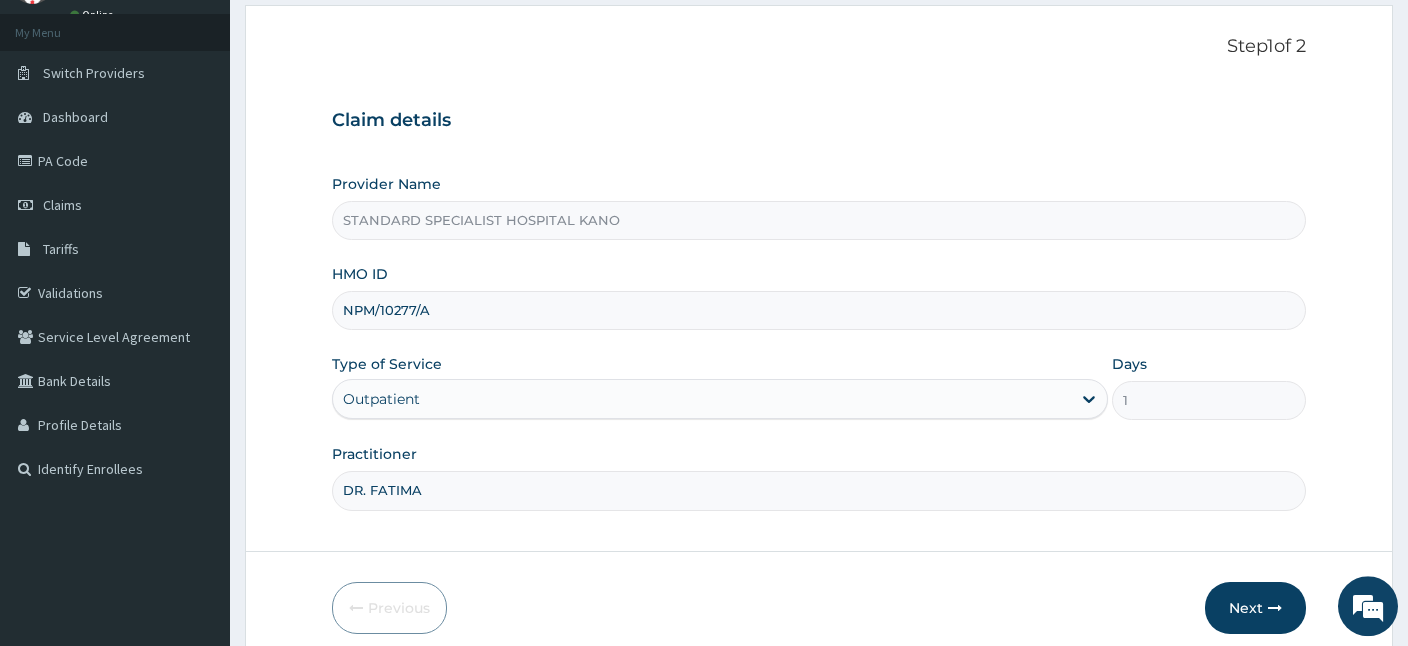 scroll, scrollTop: 184, scrollLeft: 0, axis: vertical 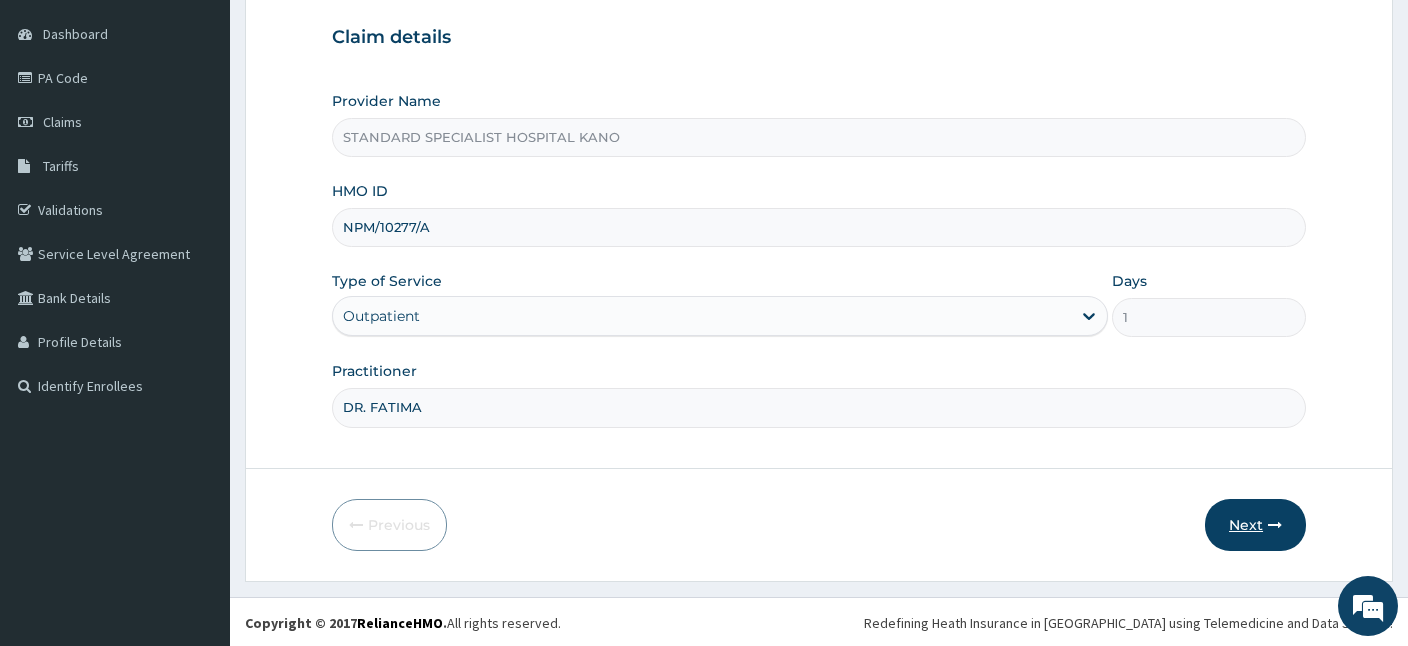 click on "Next" at bounding box center (1255, 525) 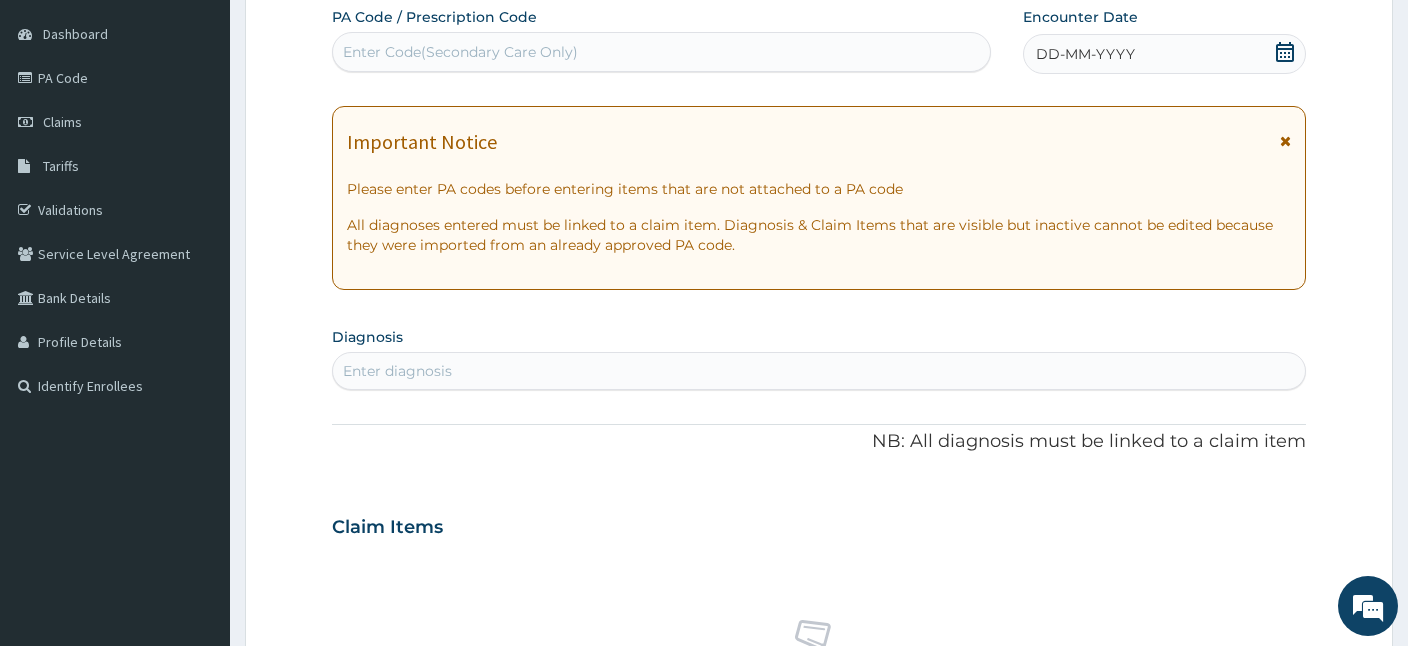 click on "Enter Code(Secondary Care Only)" at bounding box center [661, 52] 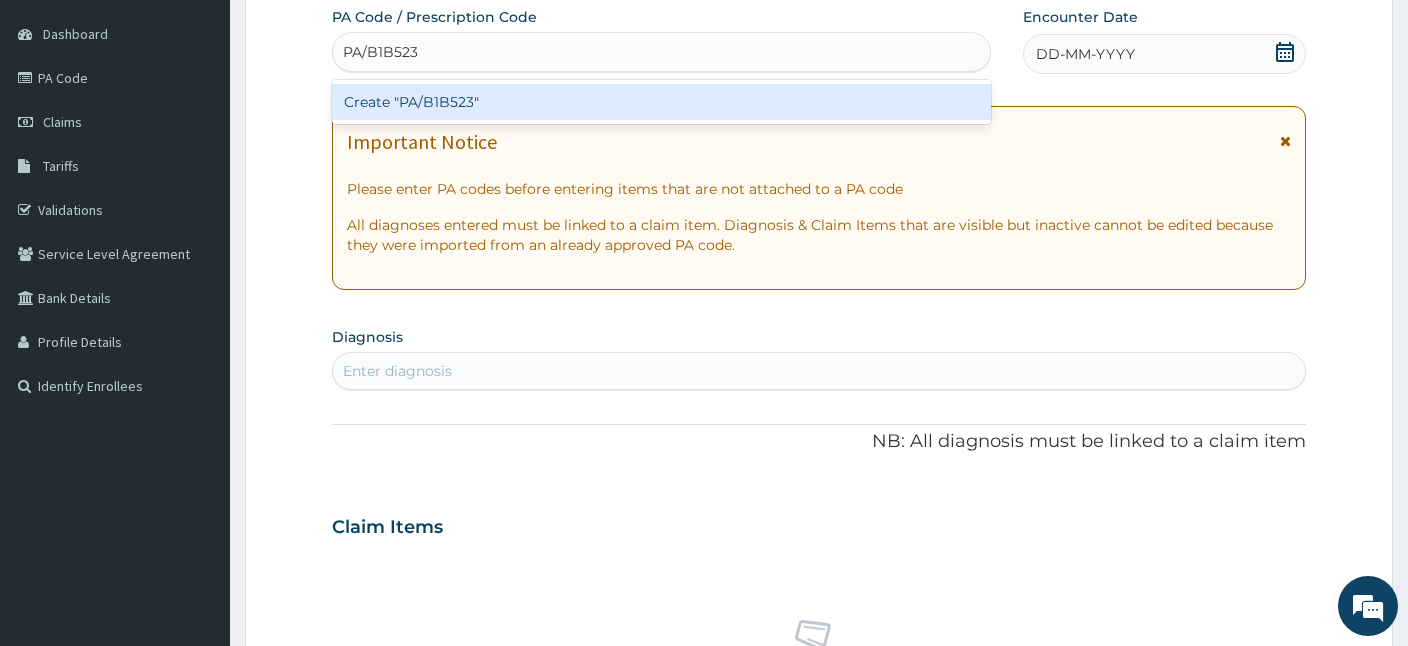 type on "PA/B1B523" 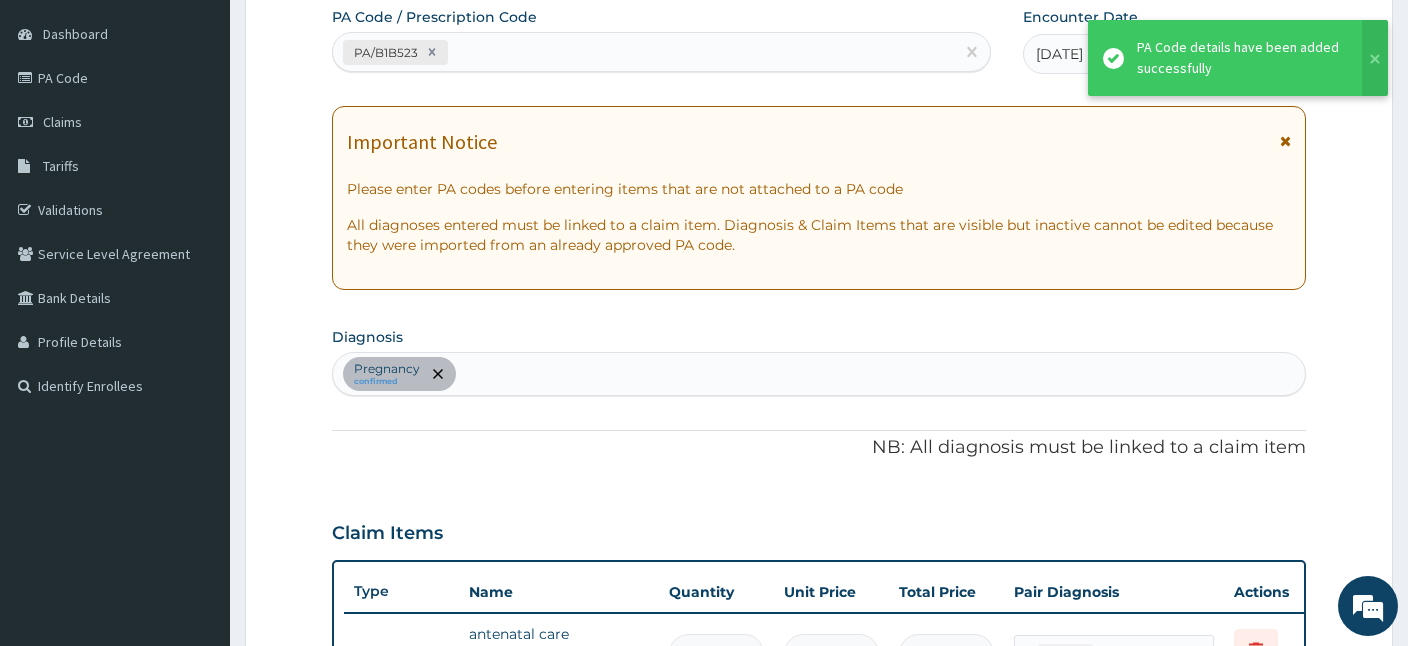 scroll, scrollTop: 512, scrollLeft: 0, axis: vertical 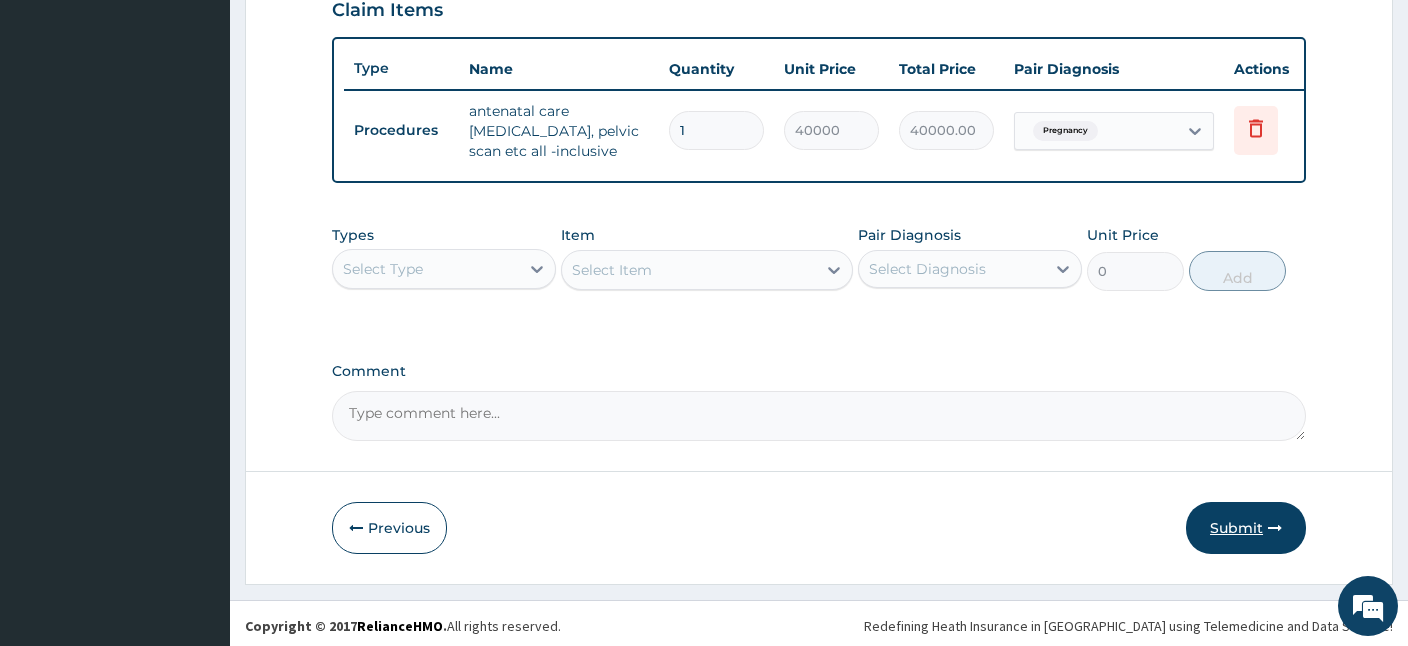 click on "Submit" at bounding box center (1246, 528) 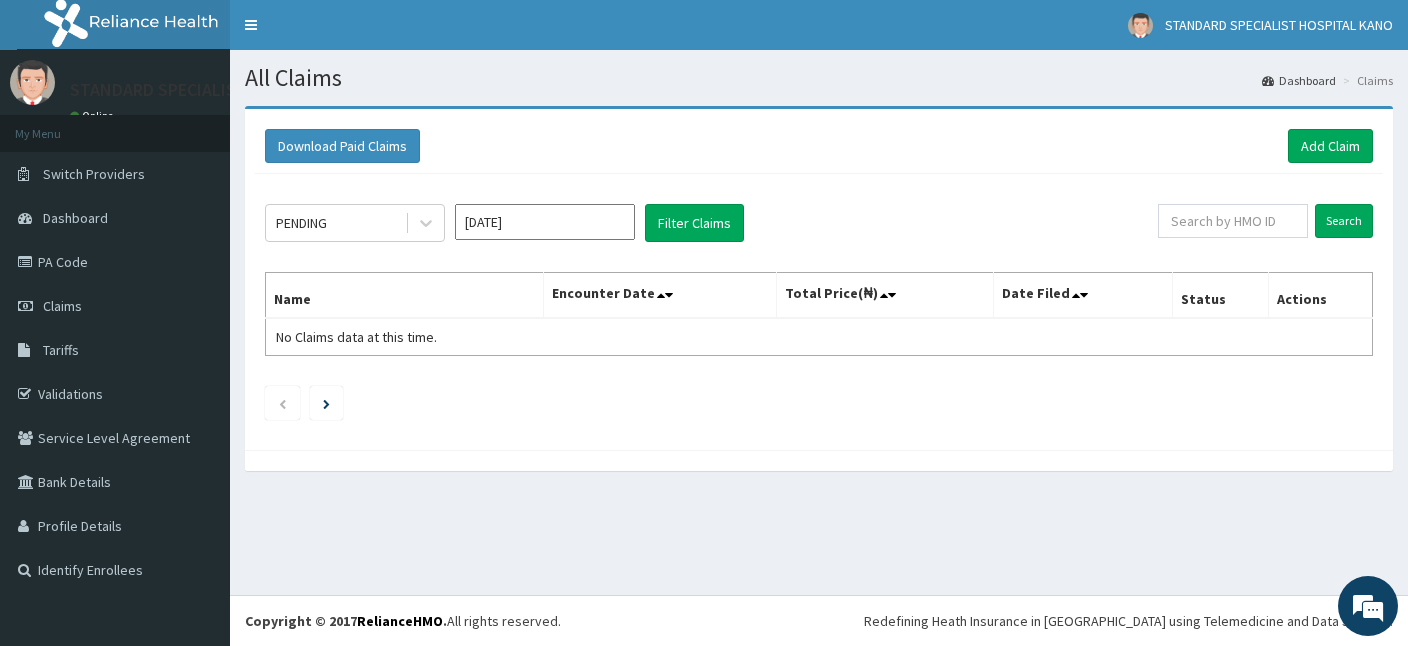click on "Add Claim" at bounding box center [1330, 146] 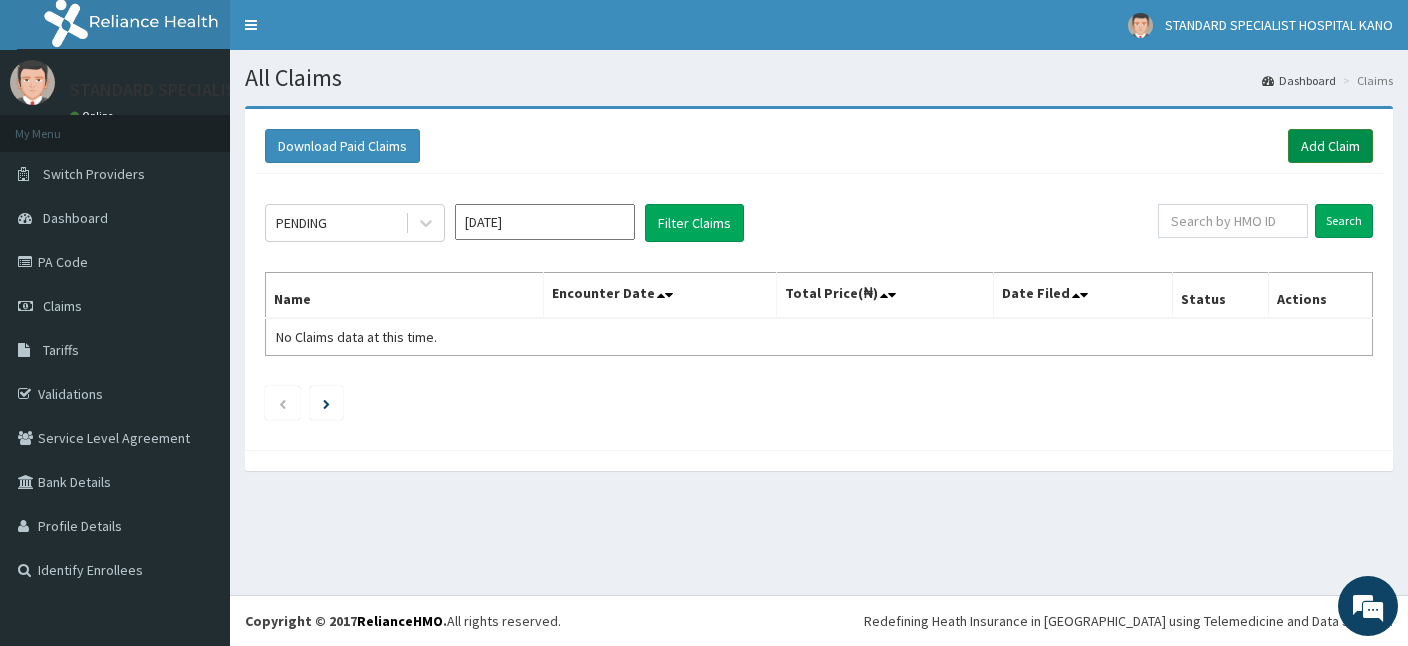 scroll, scrollTop: 0, scrollLeft: 0, axis: both 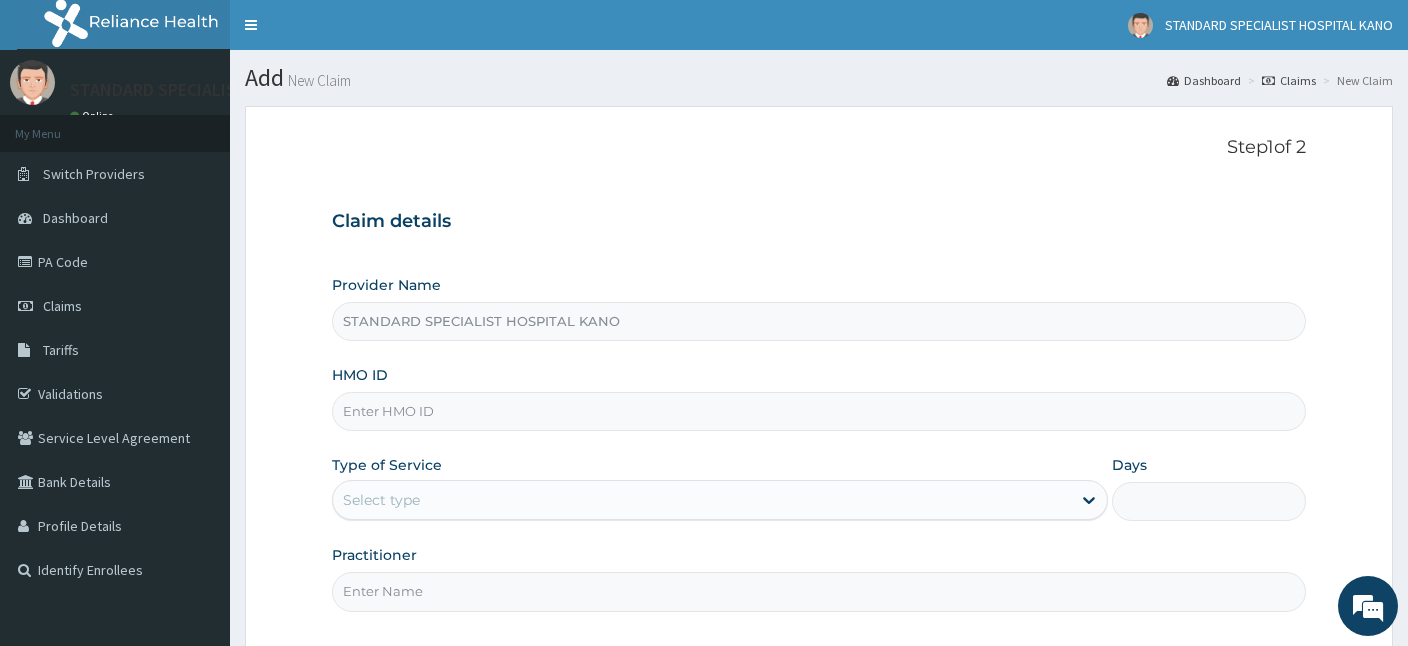 click on "HMO ID" at bounding box center [819, 411] 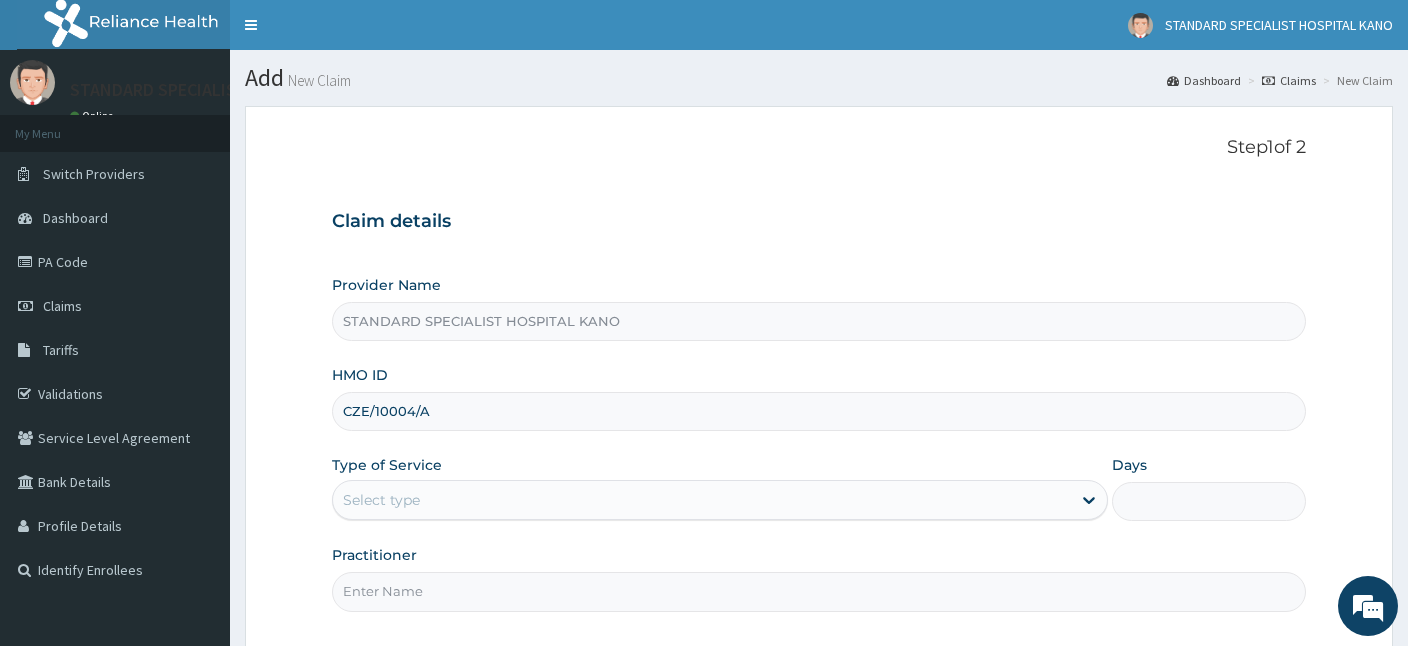 type on "CZE/10004/A" 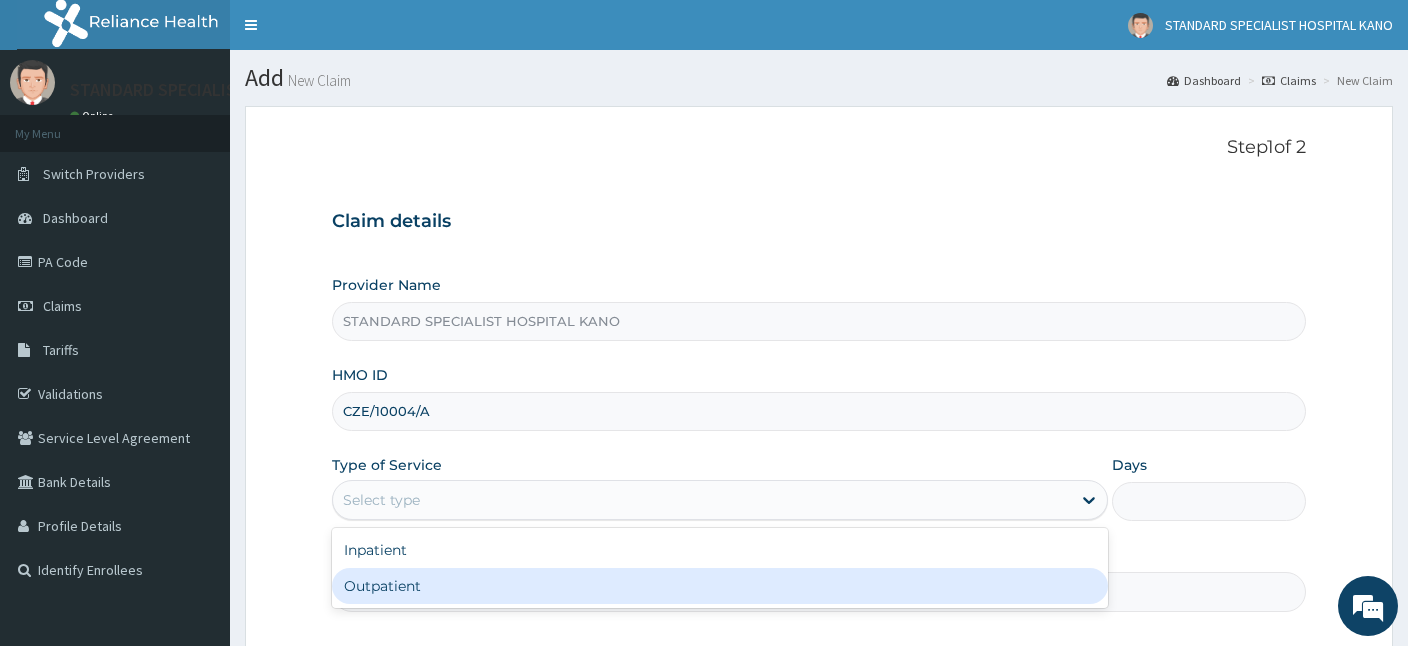 click on "Outpatient" at bounding box center (720, 586) 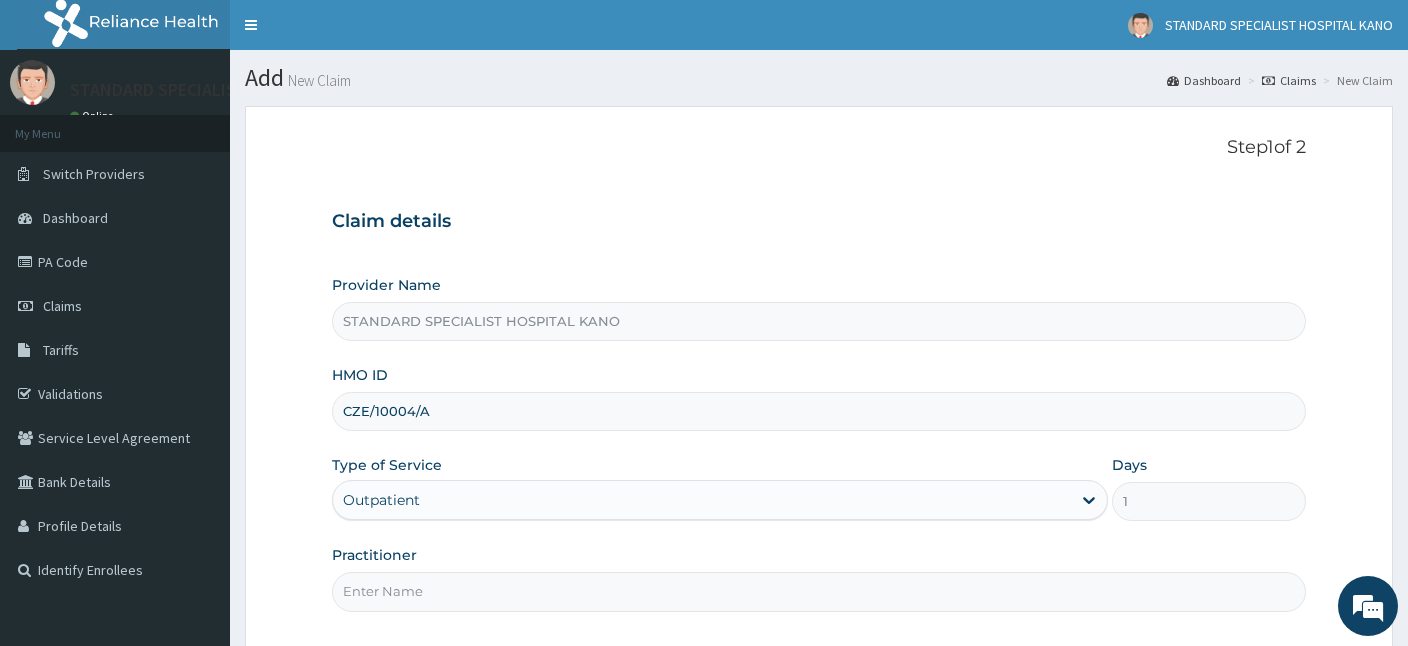click on "Practitioner" at bounding box center (819, 591) 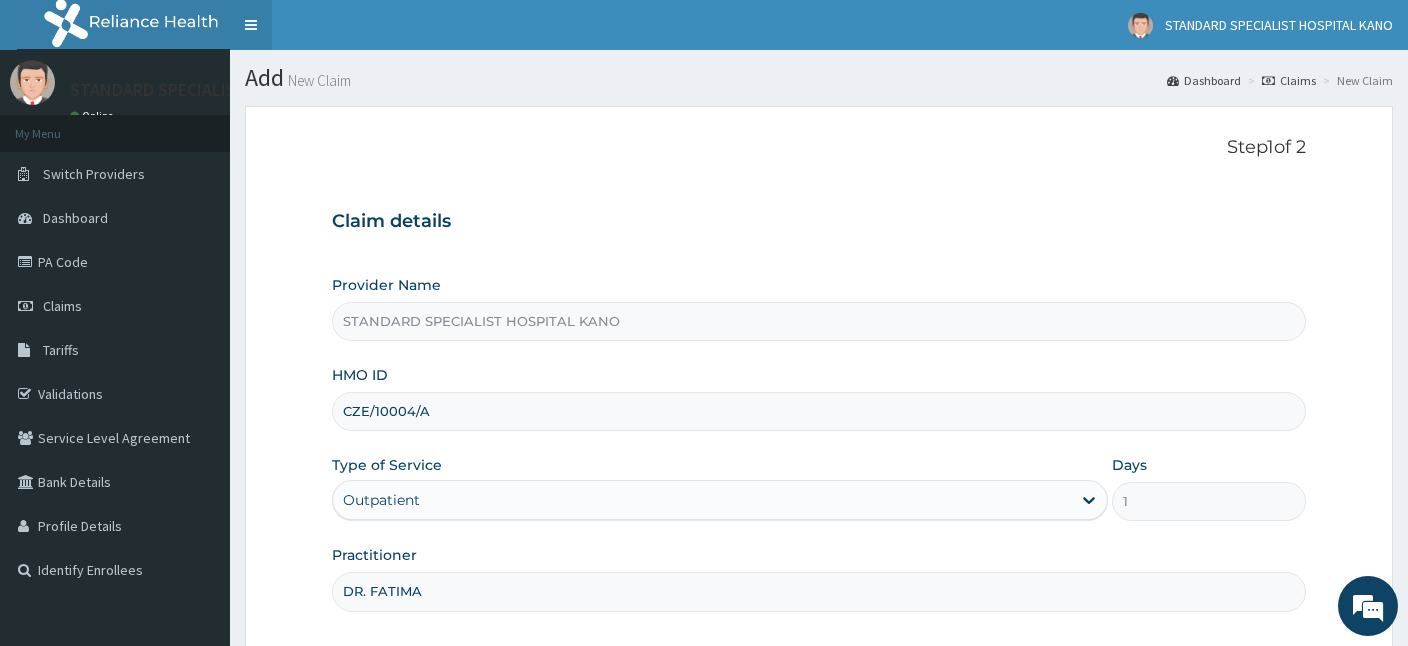 type on "DR. FATIMA" 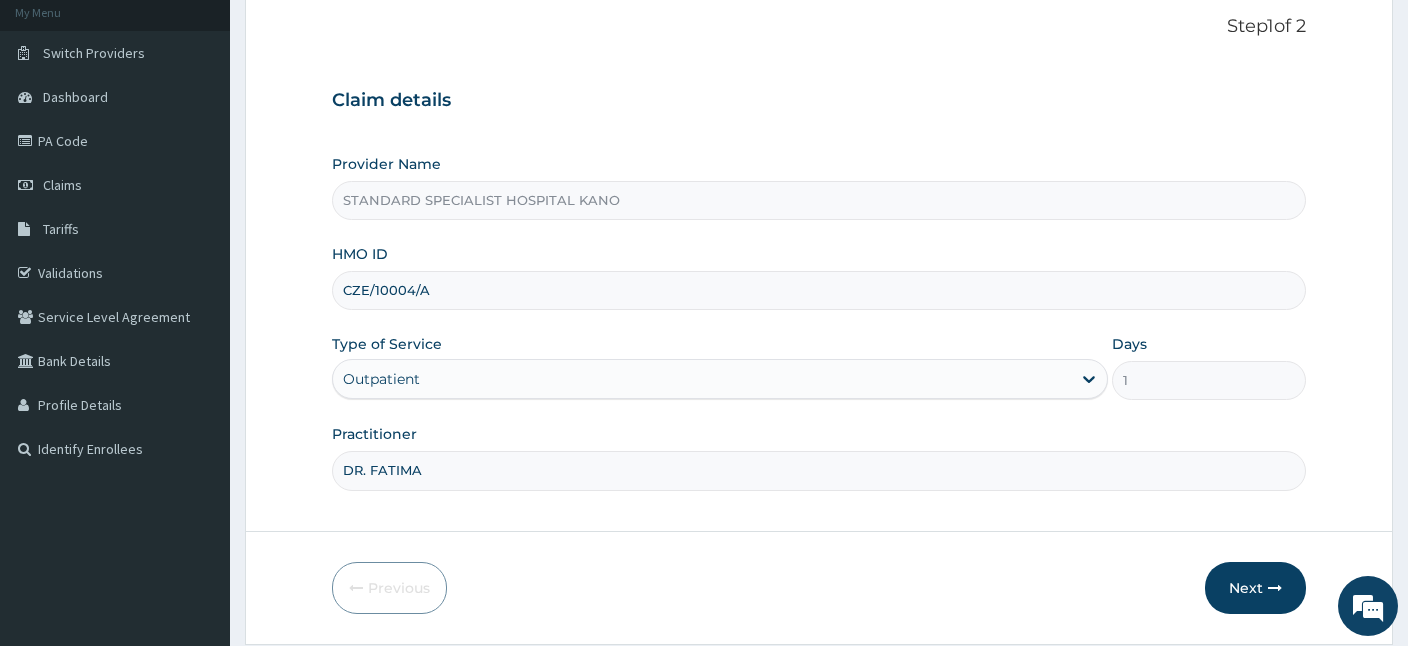 scroll, scrollTop: 184, scrollLeft: 0, axis: vertical 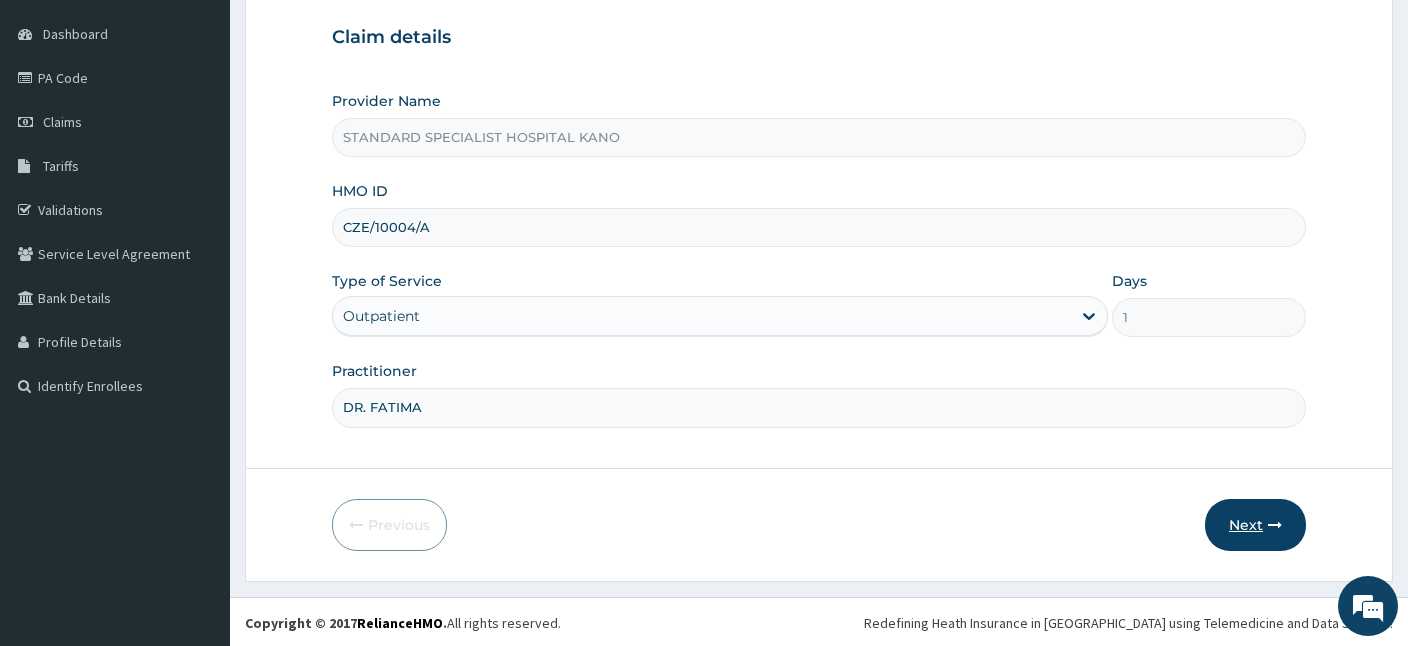 click on "Next" at bounding box center (1255, 525) 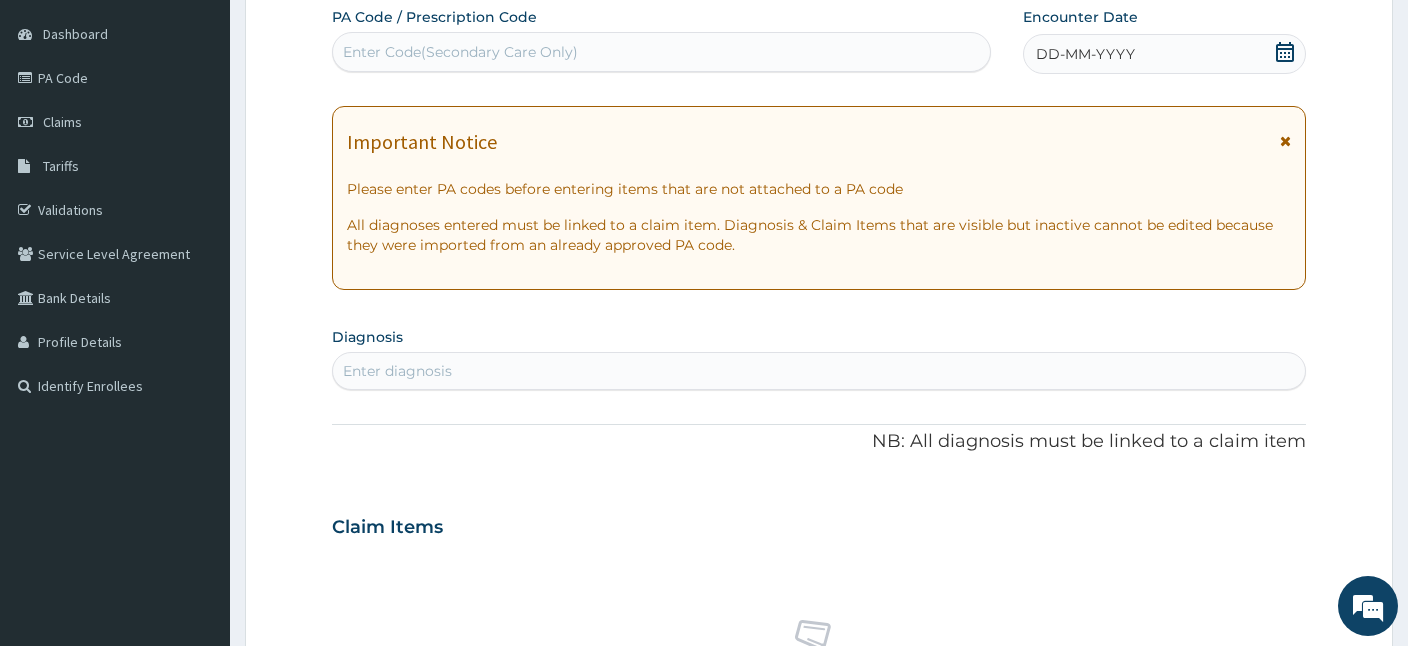 click on "Enter Code(Secondary Care Only)" at bounding box center (661, 52) 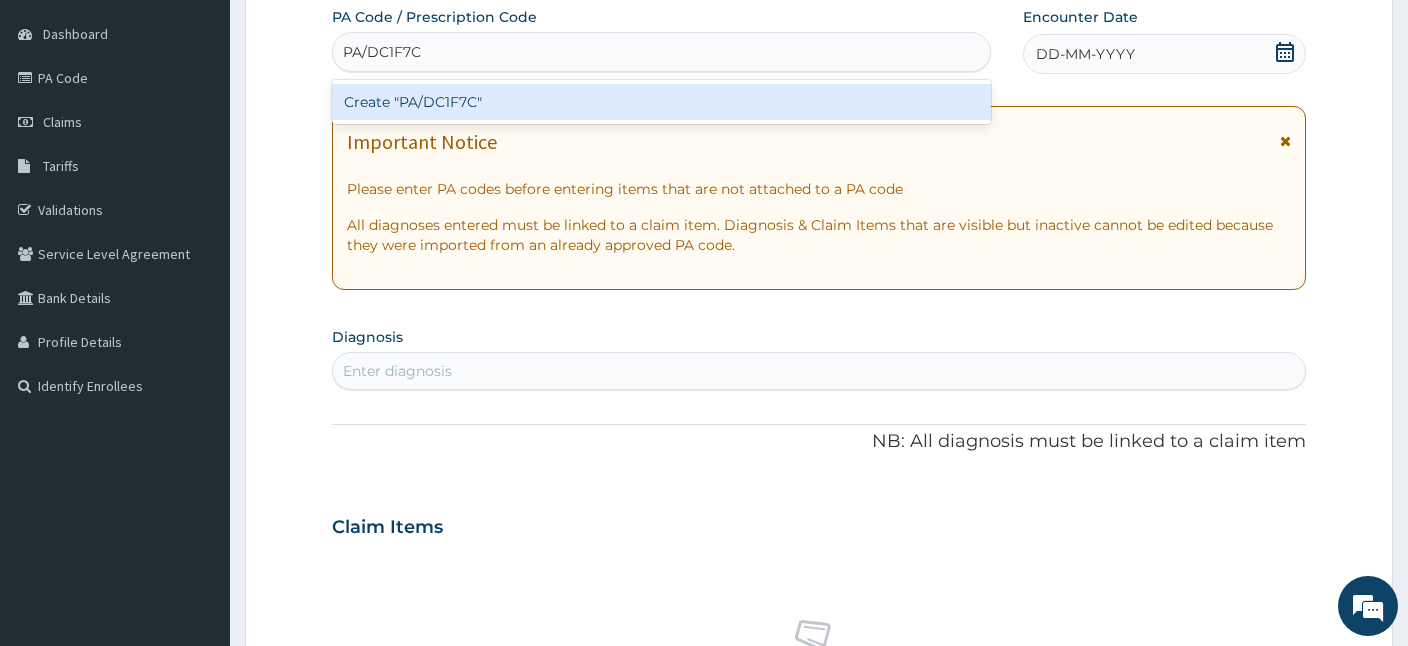 click on "Create "PA/DC1F7C"" at bounding box center [661, 102] 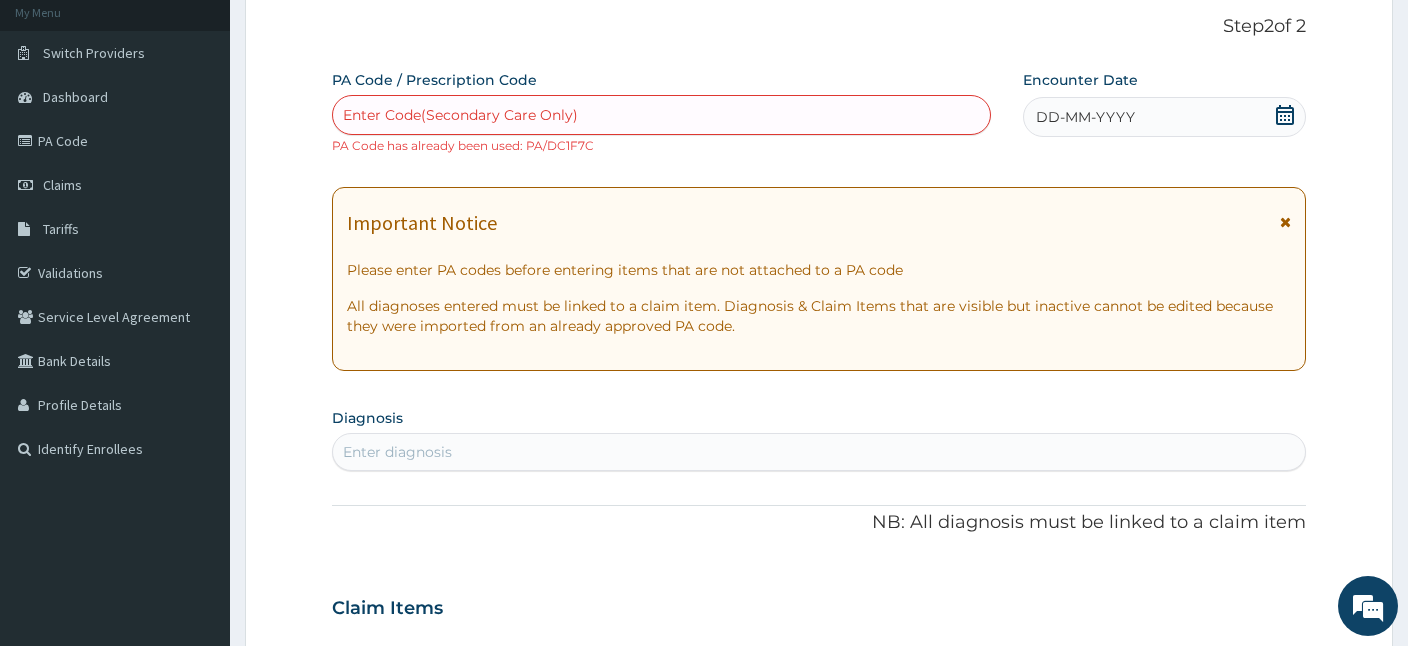 scroll, scrollTop: 79, scrollLeft: 0, axis: vertical 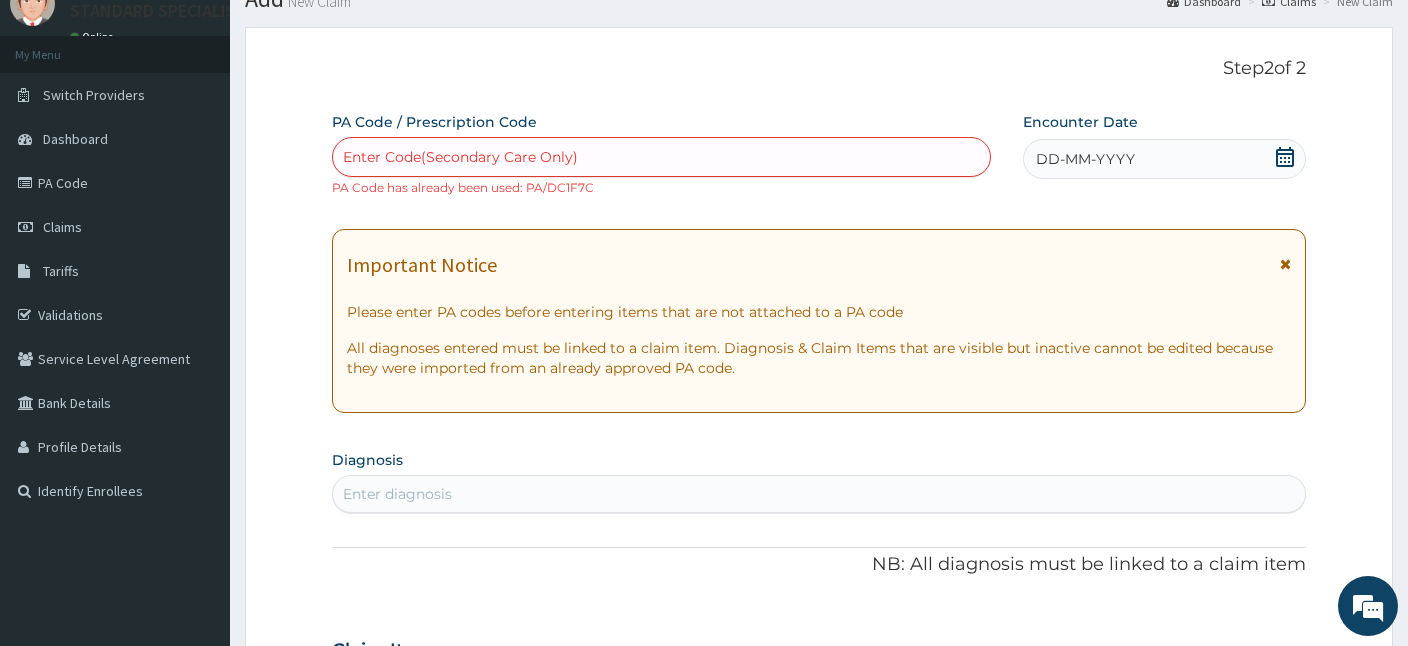 click on "Claims" at bounding box center (1289, 1) 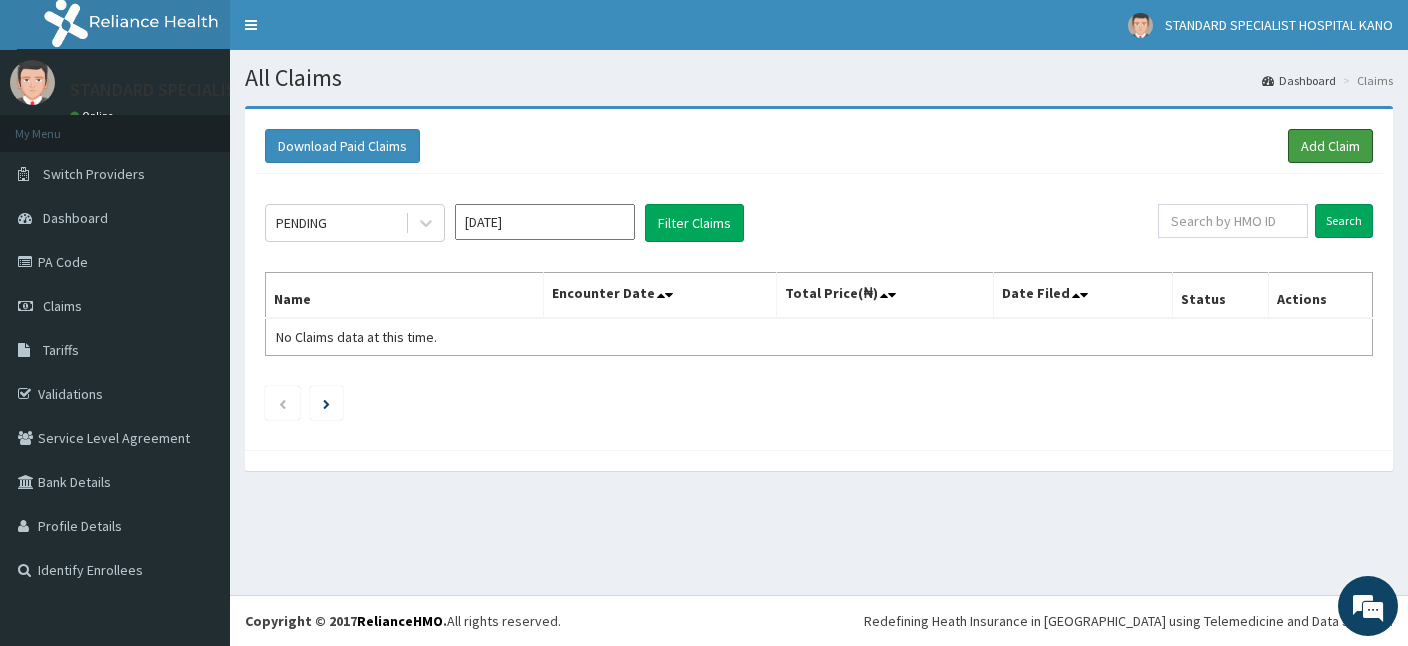 scroll, scrollTop: 0, scrollLeft: 0, axis: both 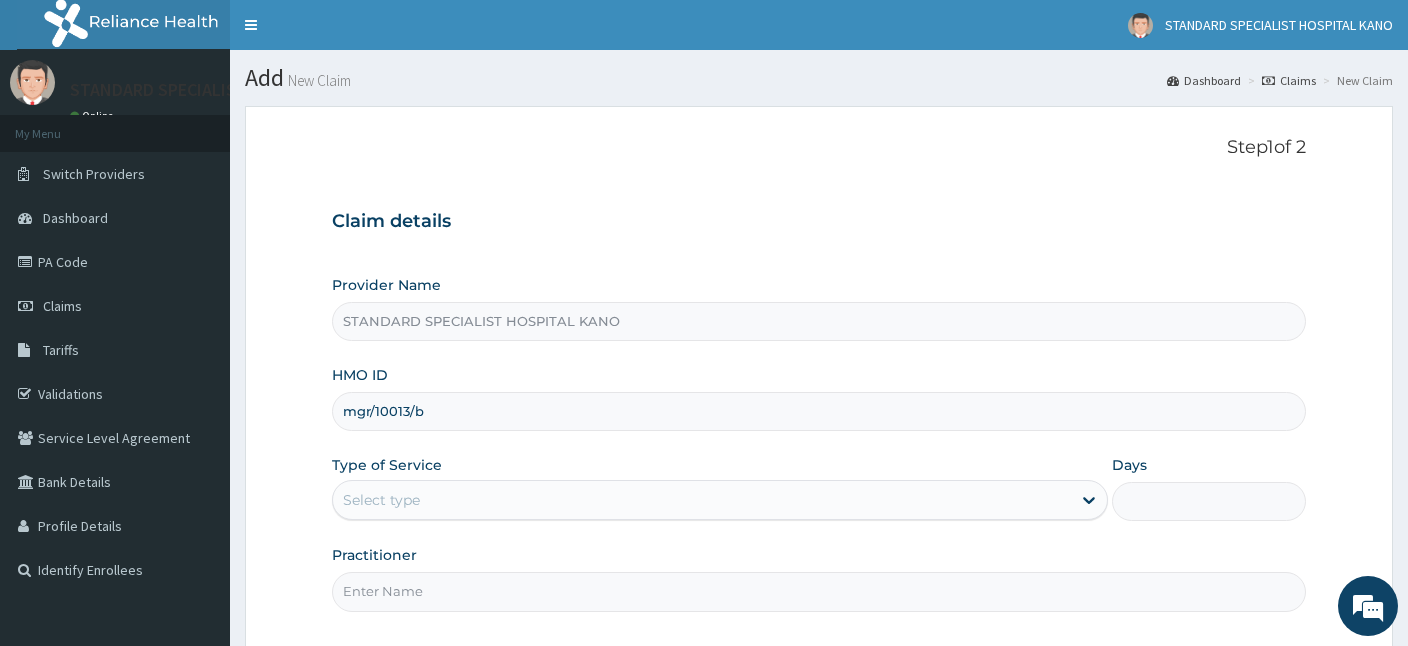 type on "mgr/10013/b" 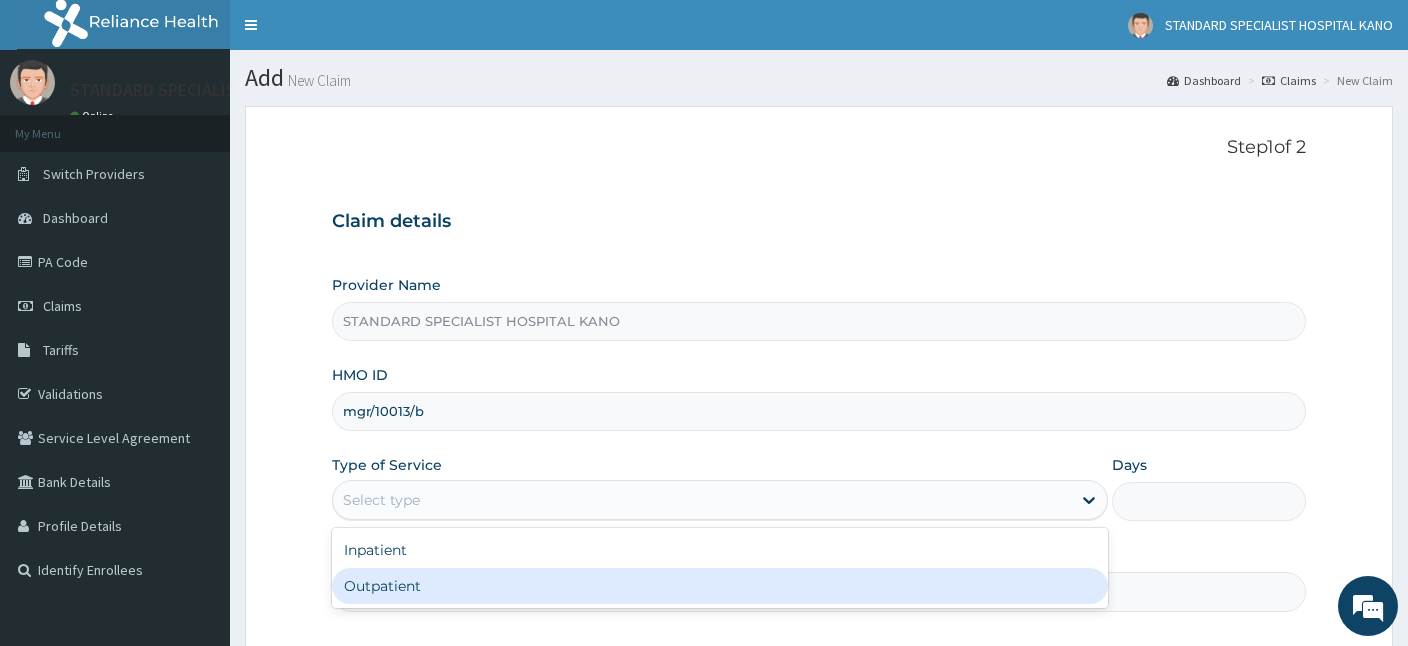 click on "Outpatient" at bounding box center [720, 586] 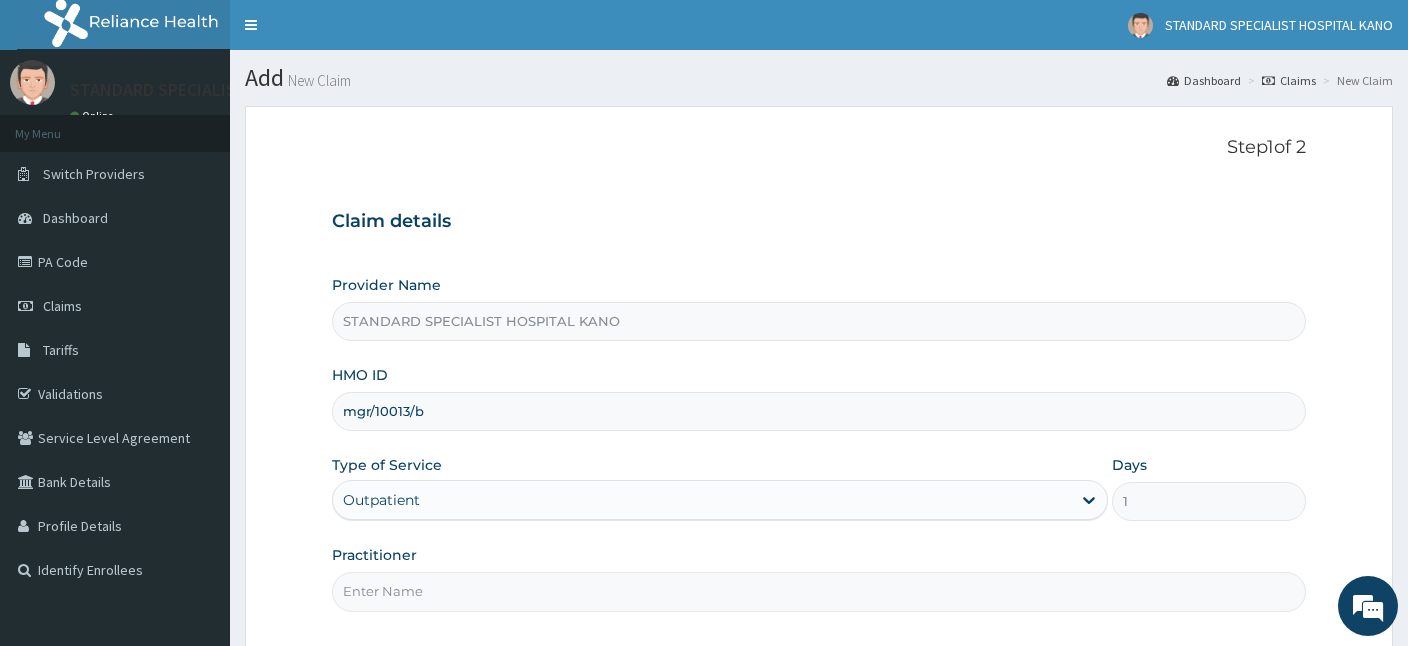 click on "Practitioner" at bounding box center [819, 591] 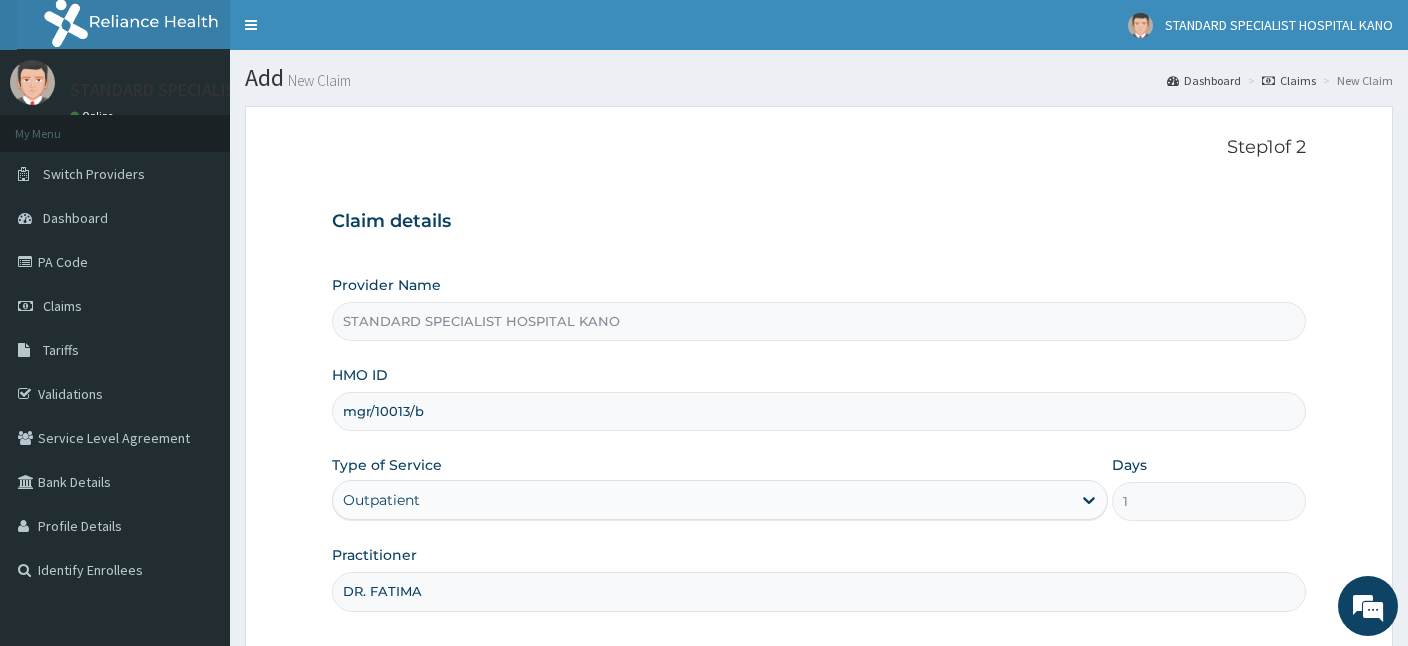 type on "DR. FATIMA" 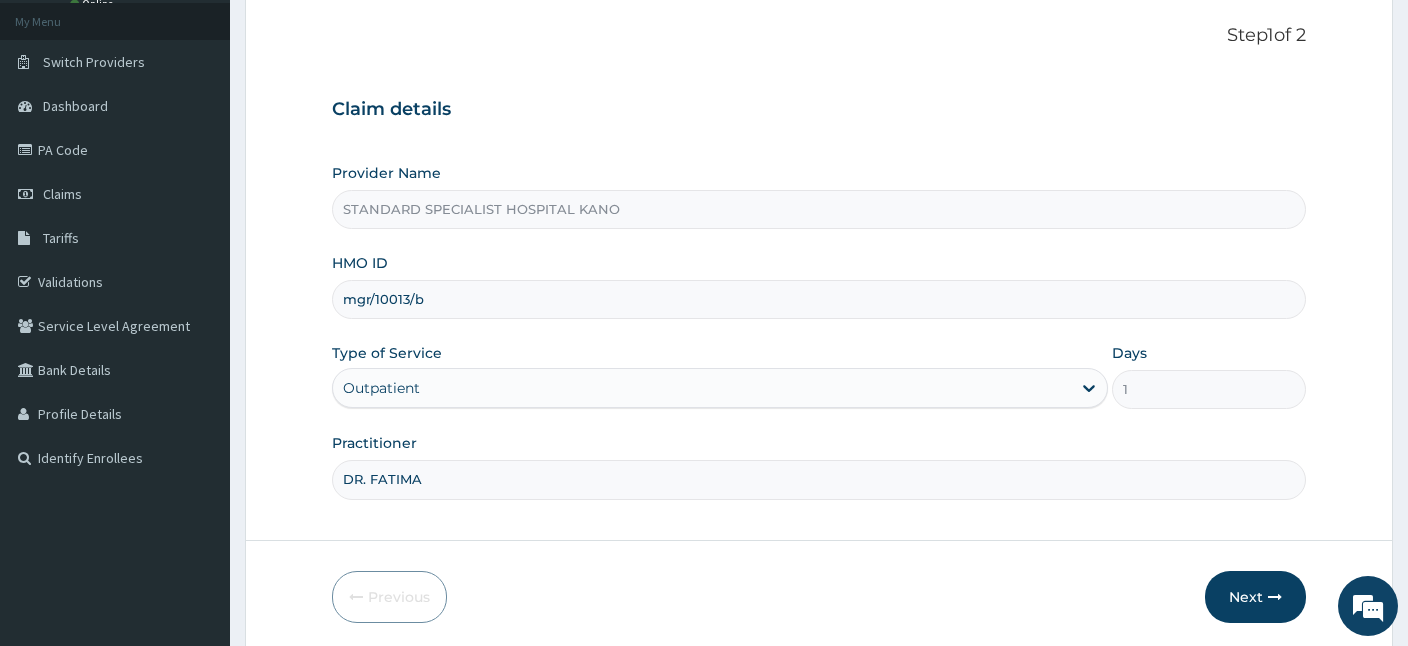 scroll, scrollTop: 184, scrollLeft: 0, axis: vertical 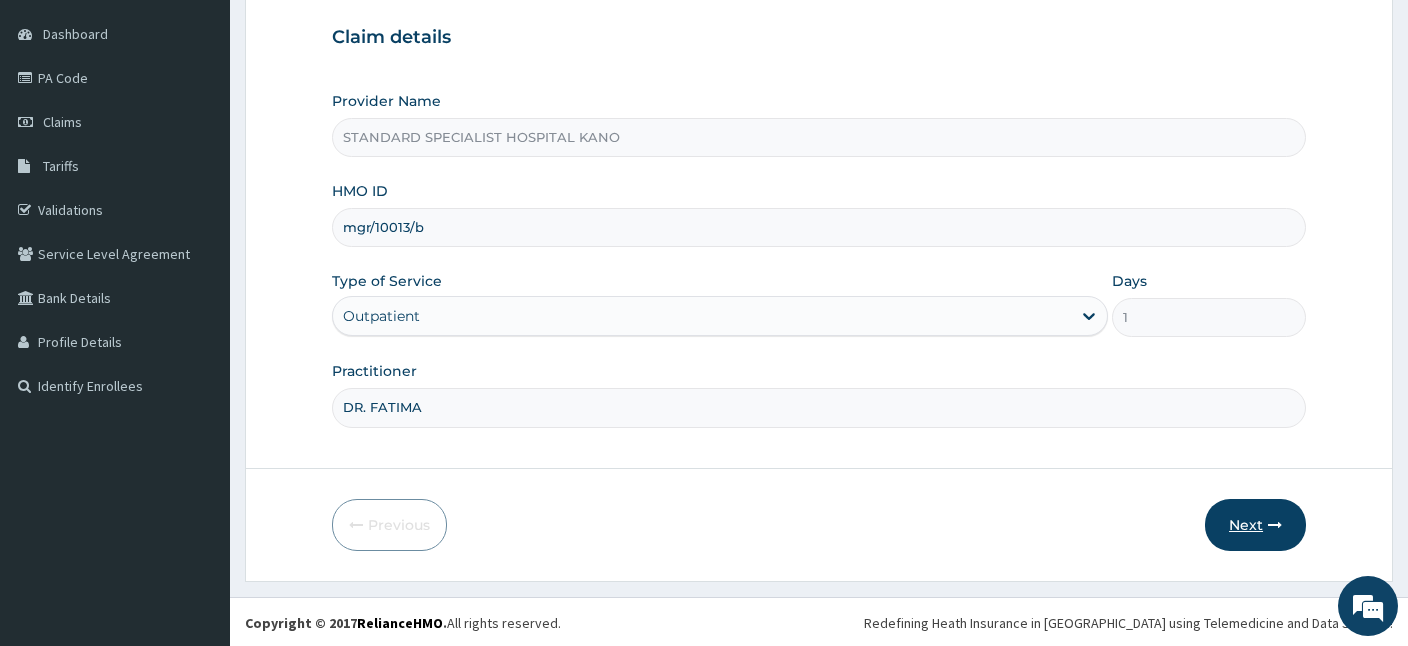 click on "Next" at bounding box center (1255, 525) 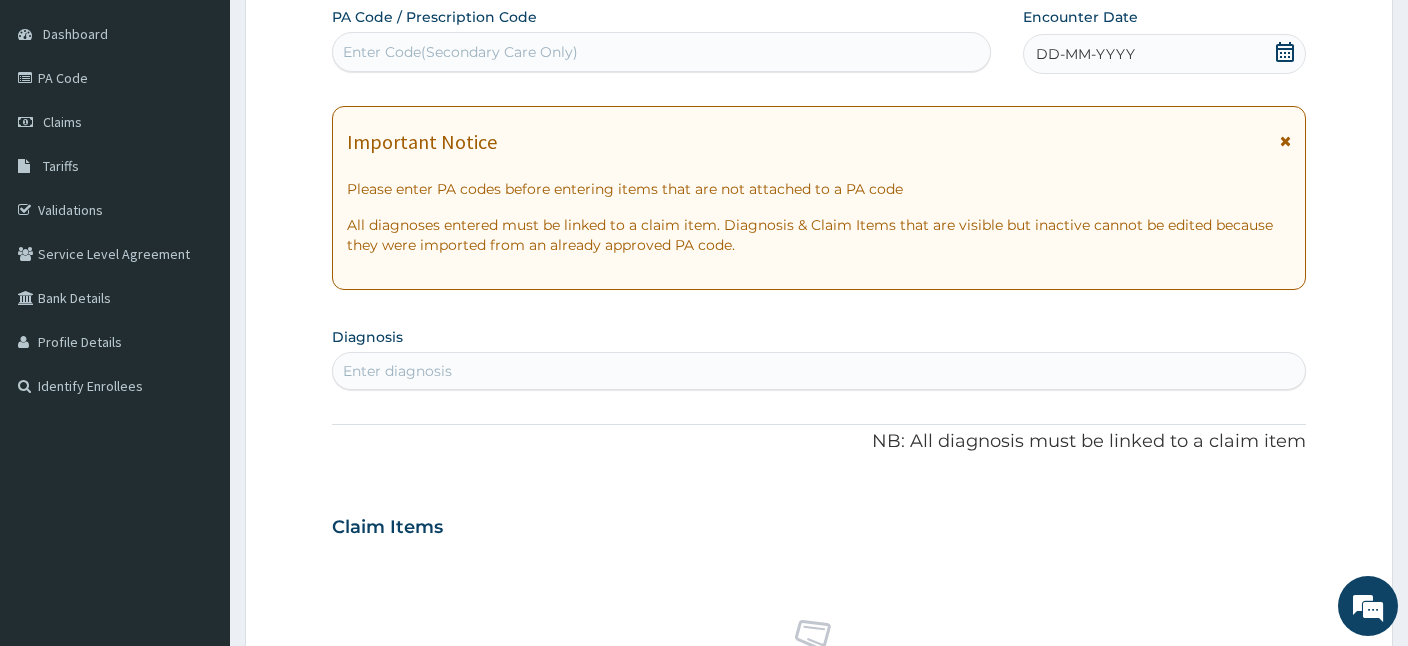 click on "Enter Code(Secondary Care Only)" at bounding box center (460, 52) 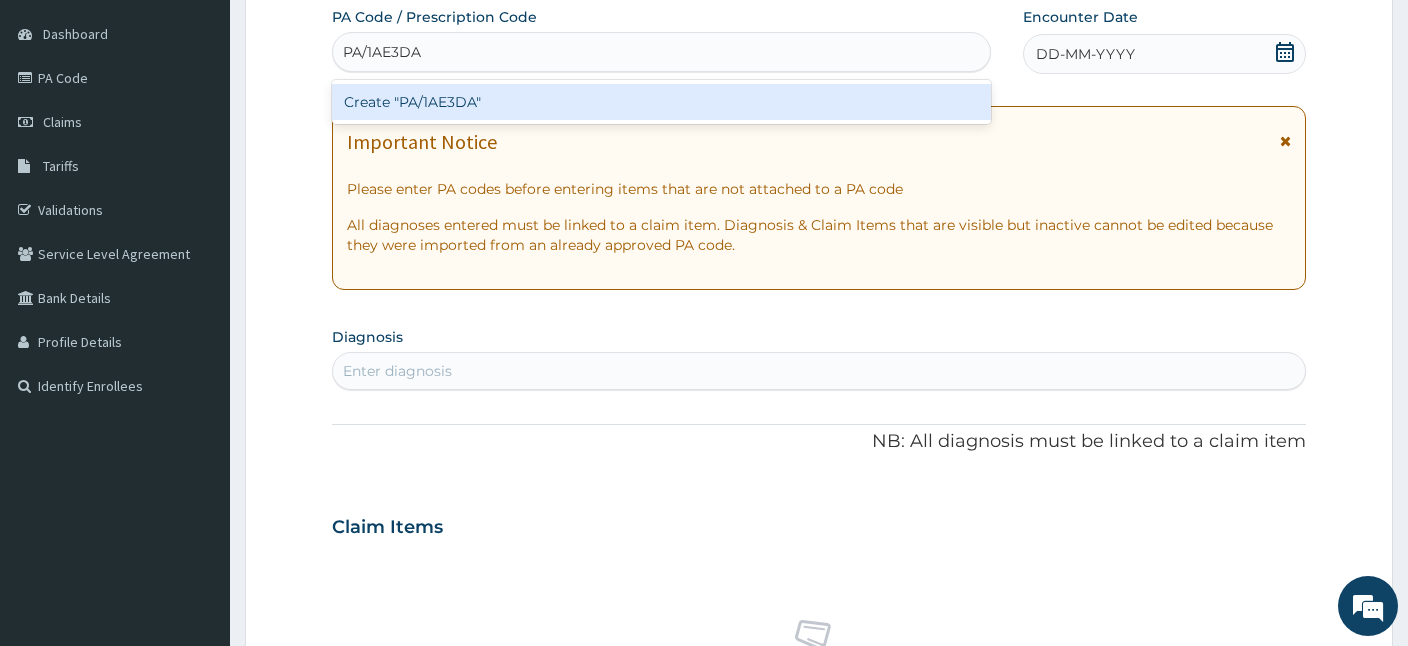 click on "Create "PA/1AE3DA"" at bounding box center [661, 102] 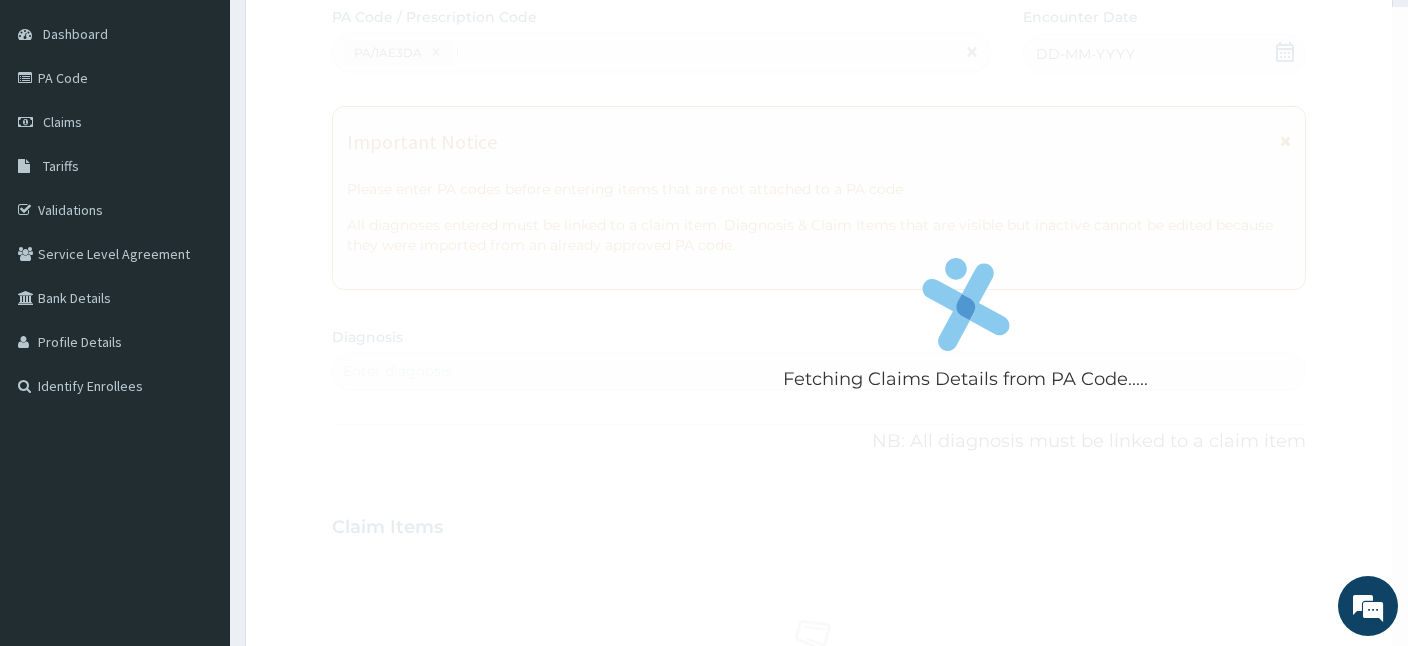 type 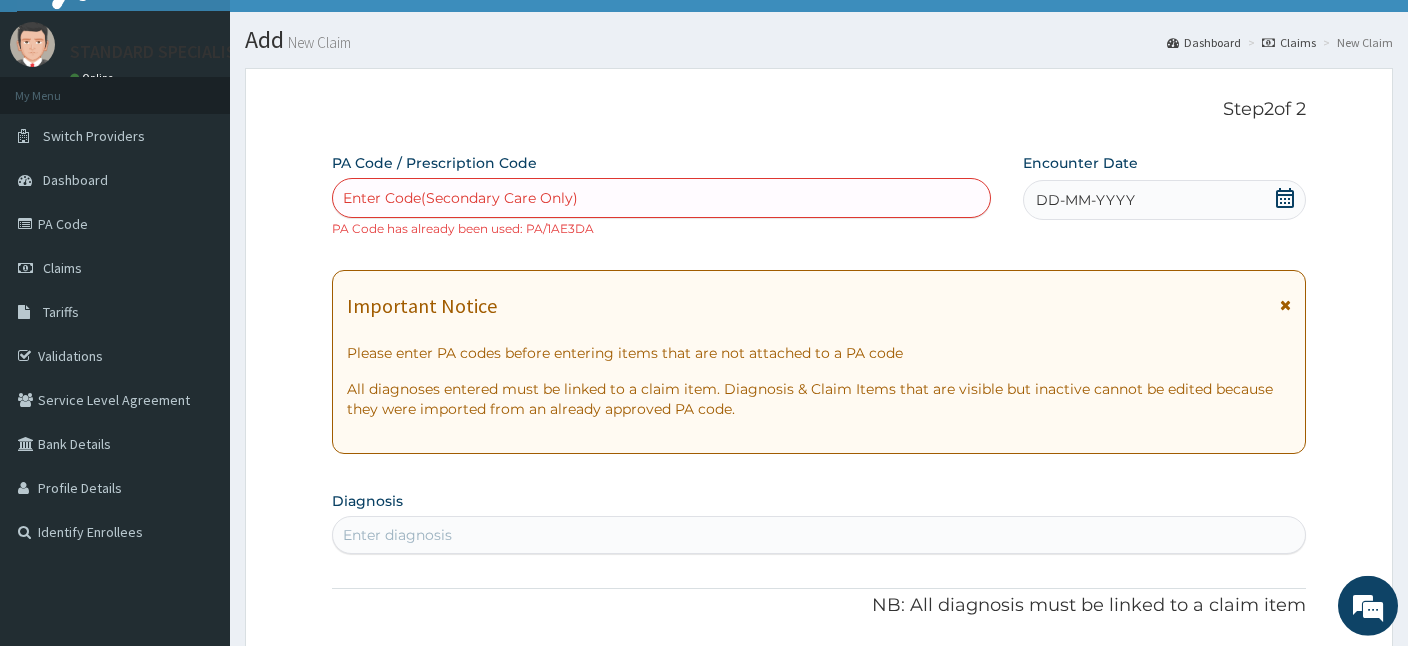 scroll, scrollTop: 0, scrollLeft: 0, axis: both 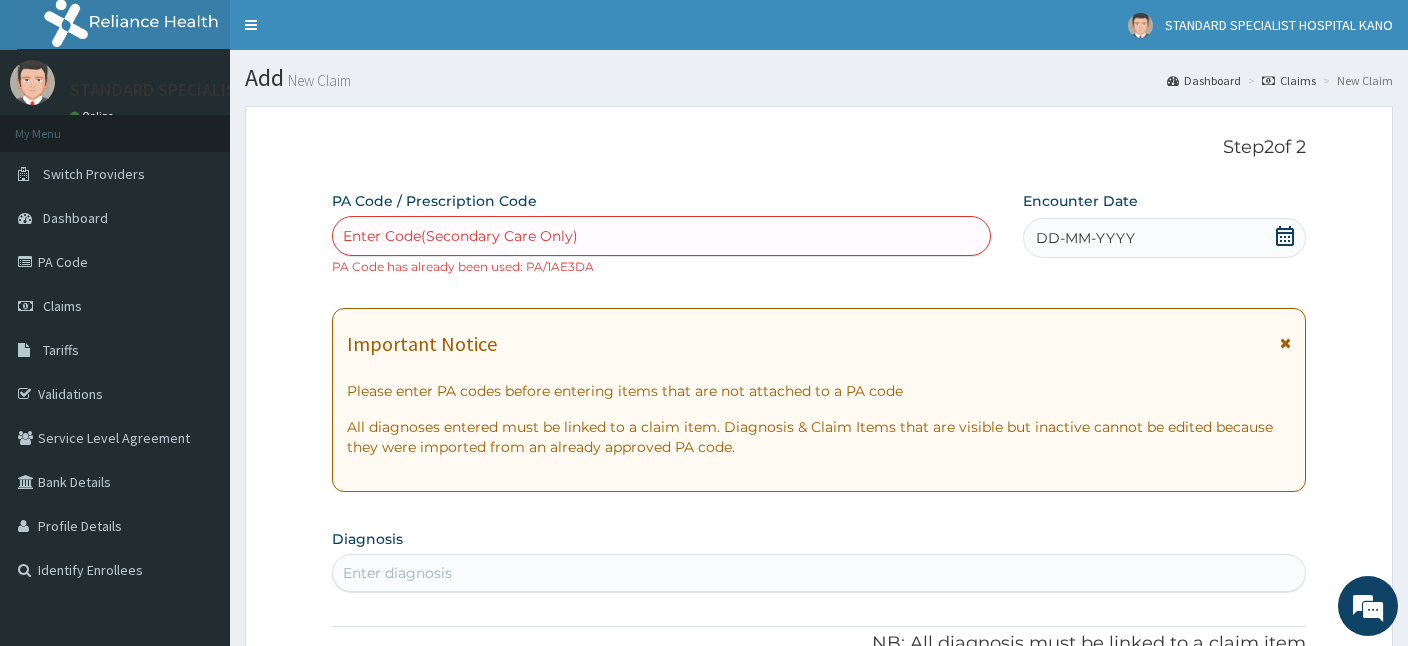 click on "Claims" at bounding box center [1289, 80] 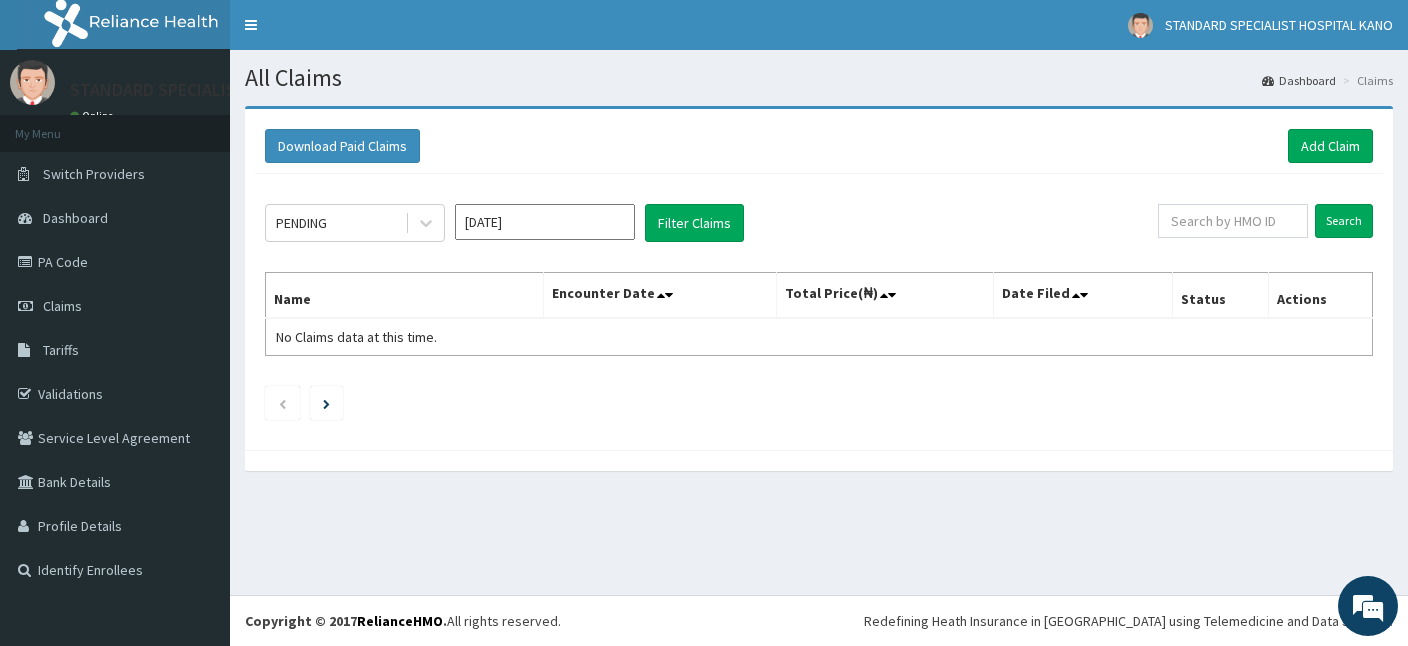 scroll, scrollTop: 0, scrollLeft: 0, axis: both 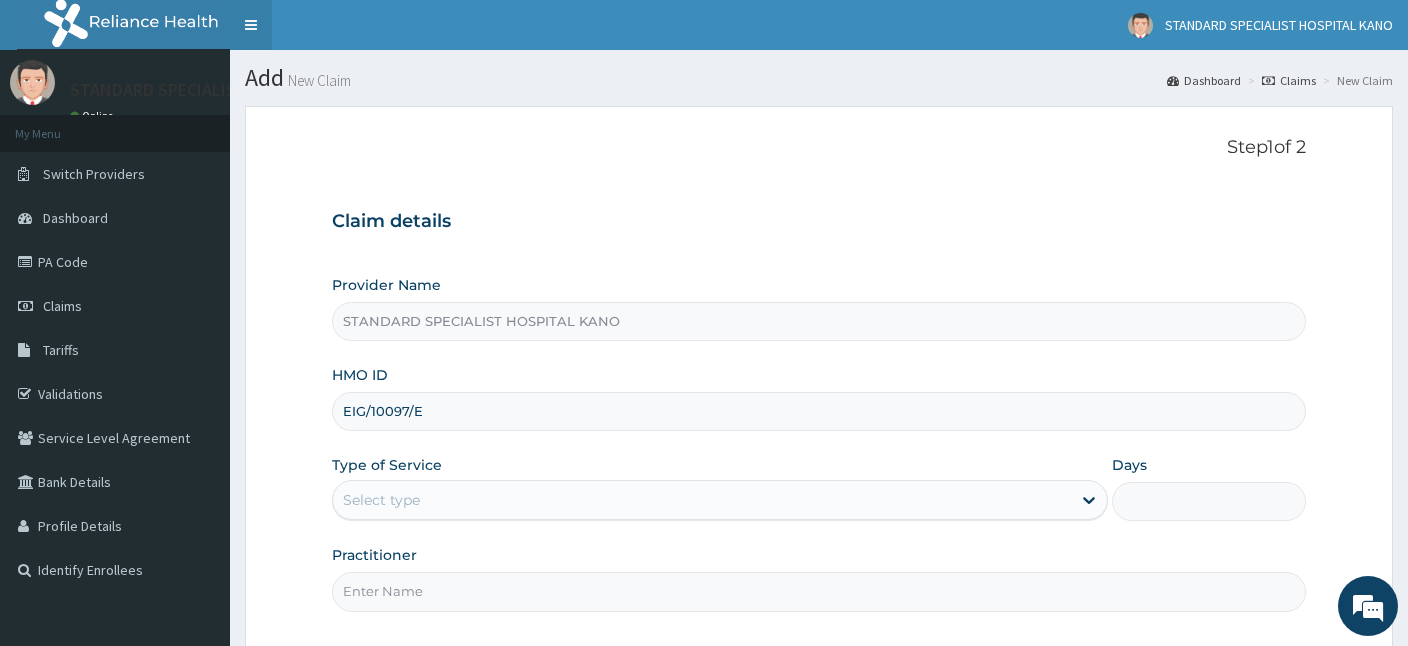 type on "EIG/10097/E" 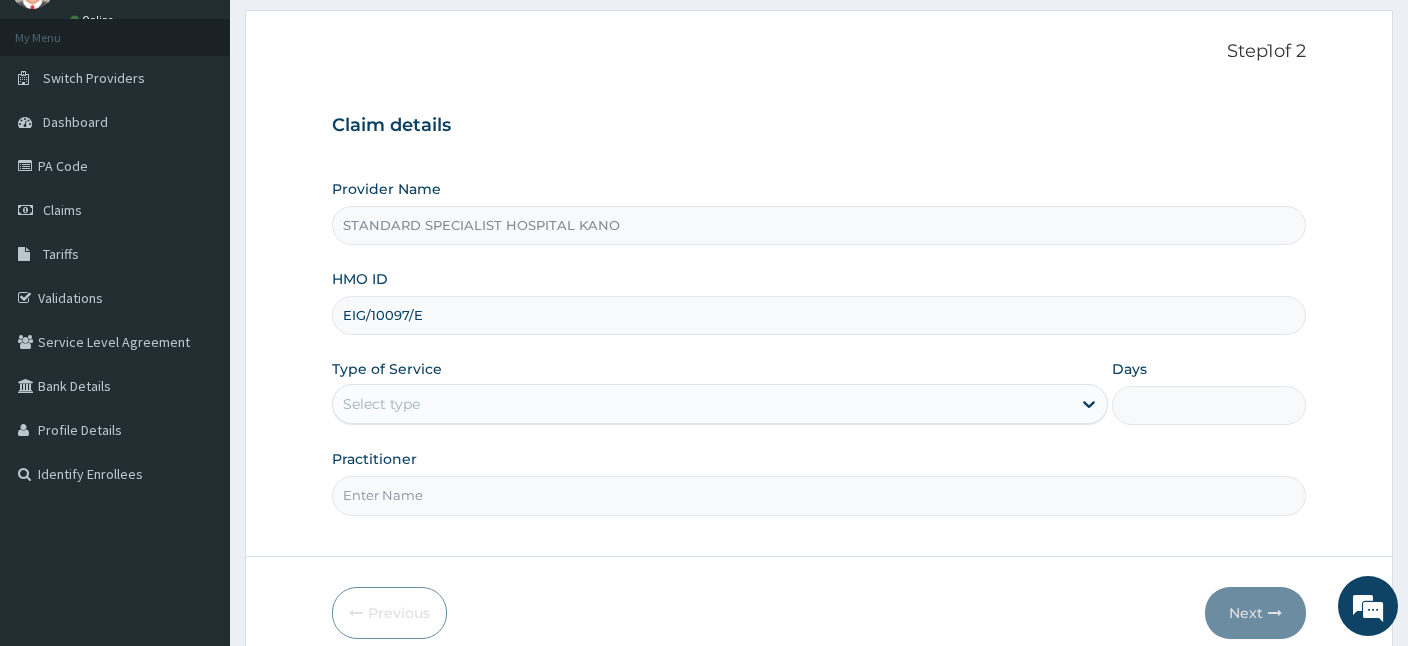 scroll, scrollTop: 184, scrollLeft: 0, axis: vertical 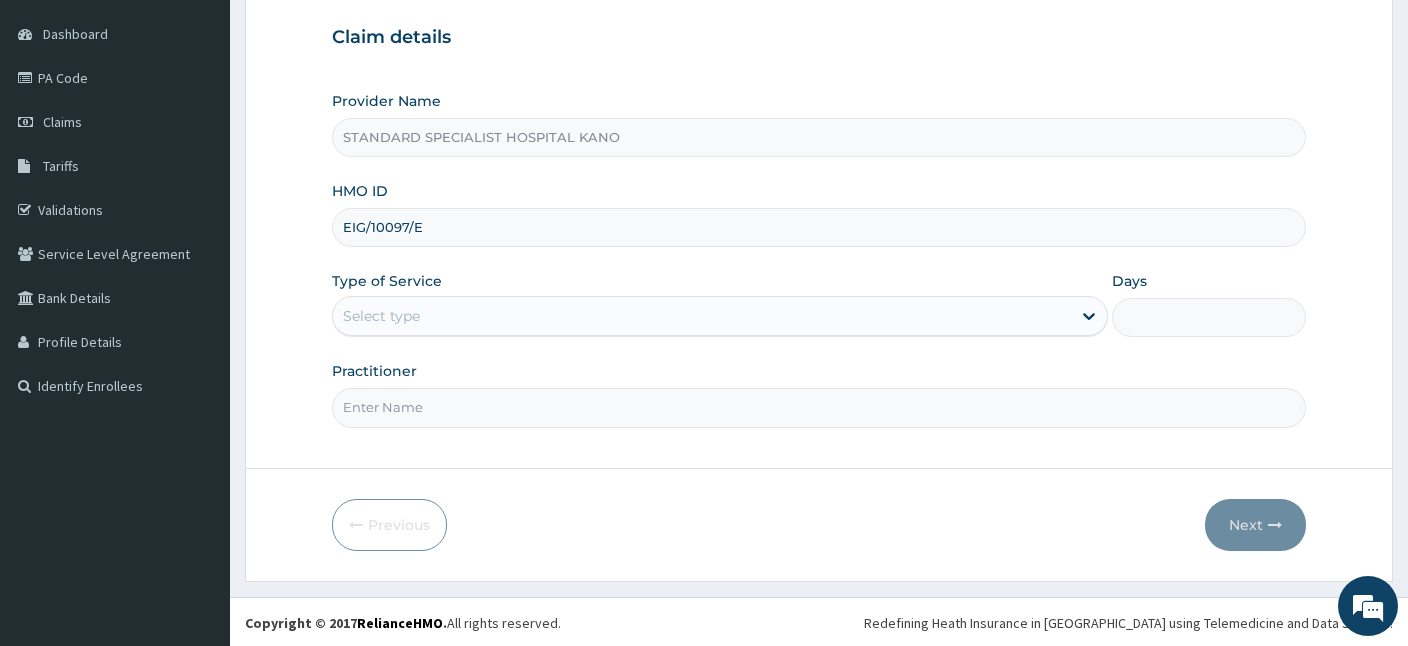 click on "Select type" at bounding box center [702, 316] 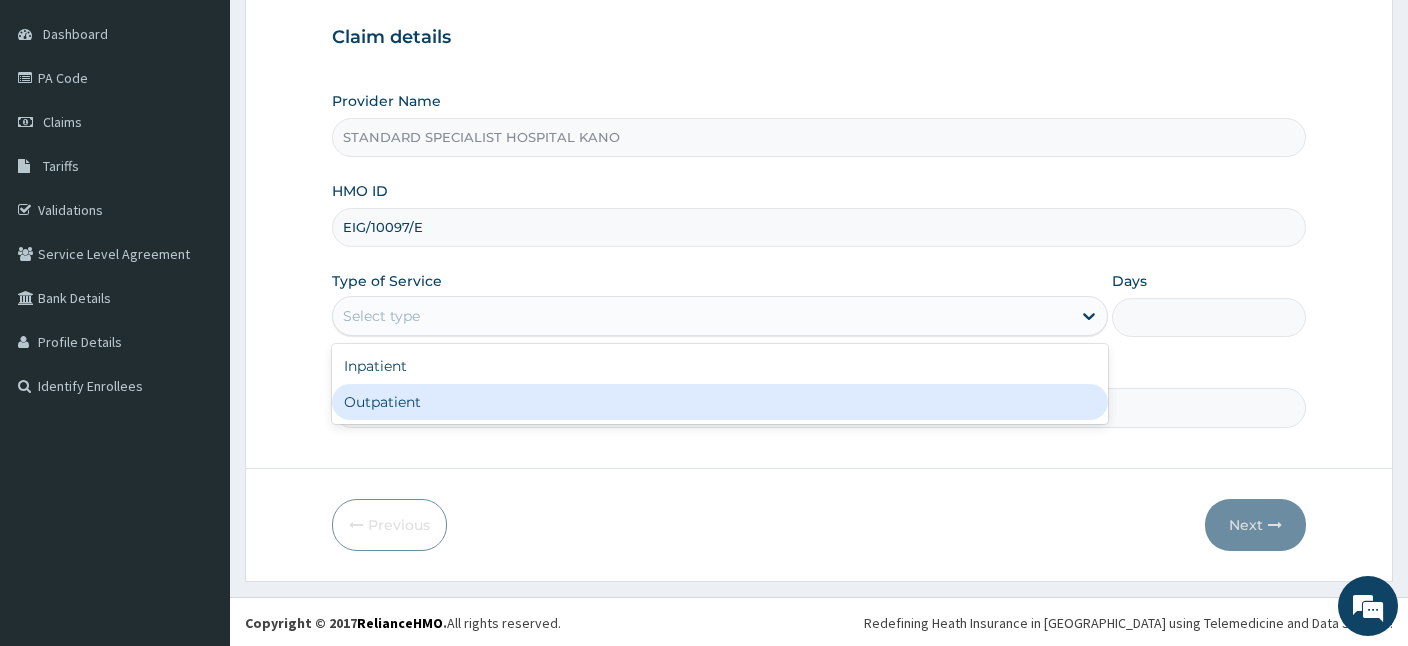 click on "Outpatient" at bounding box center (720, 402) 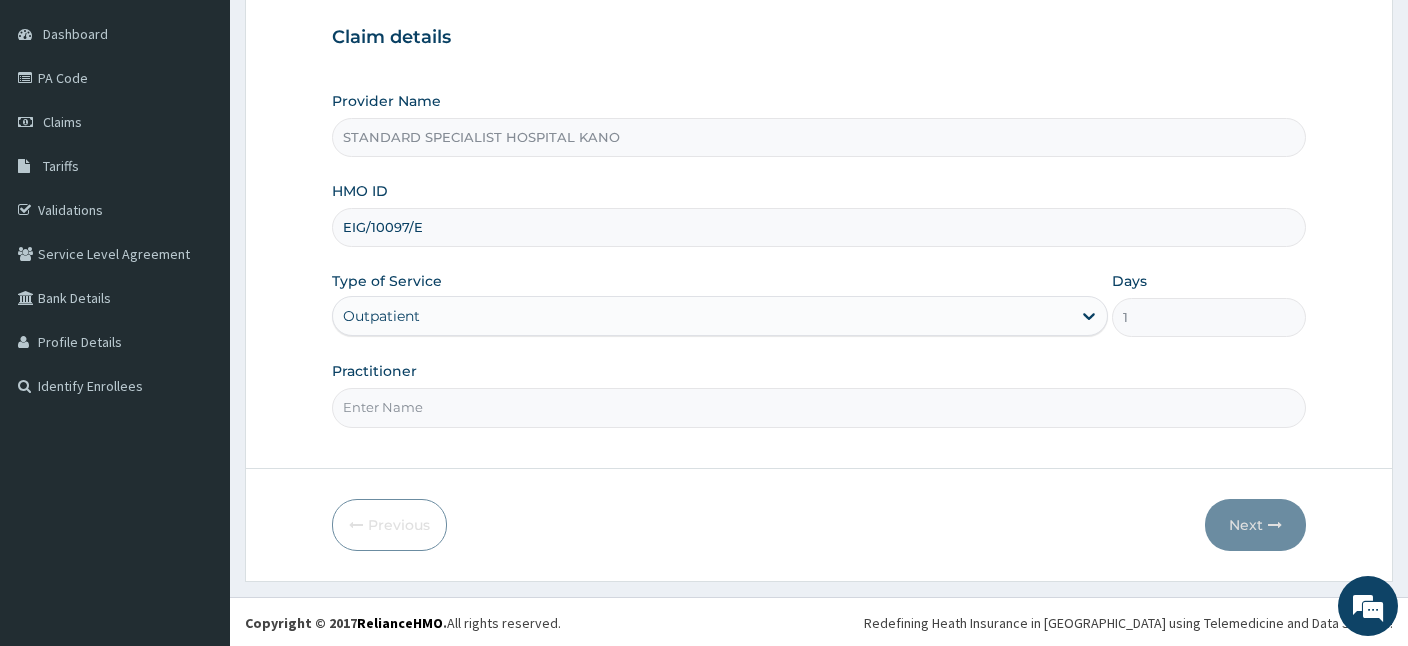 click on "Practitioner" at bounding box center [819, 407] 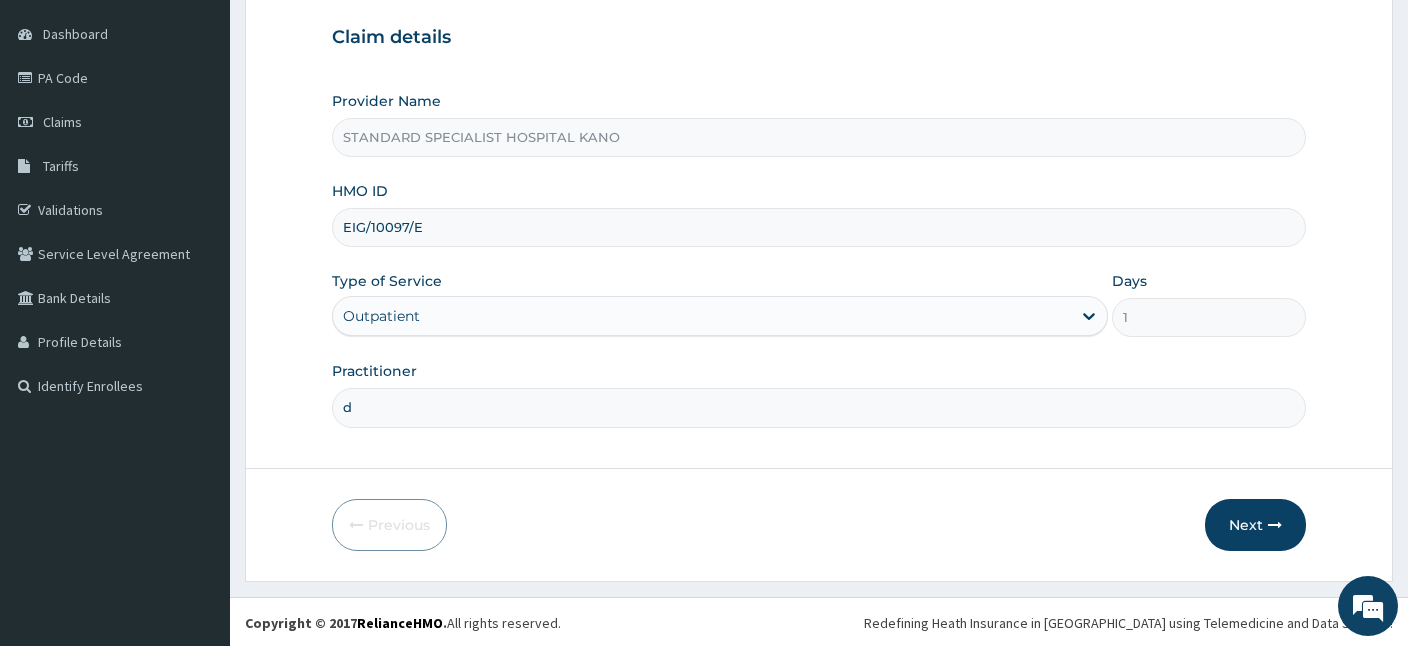 scroll, scrollTop: 0, scrollLeft: 0, axis: both 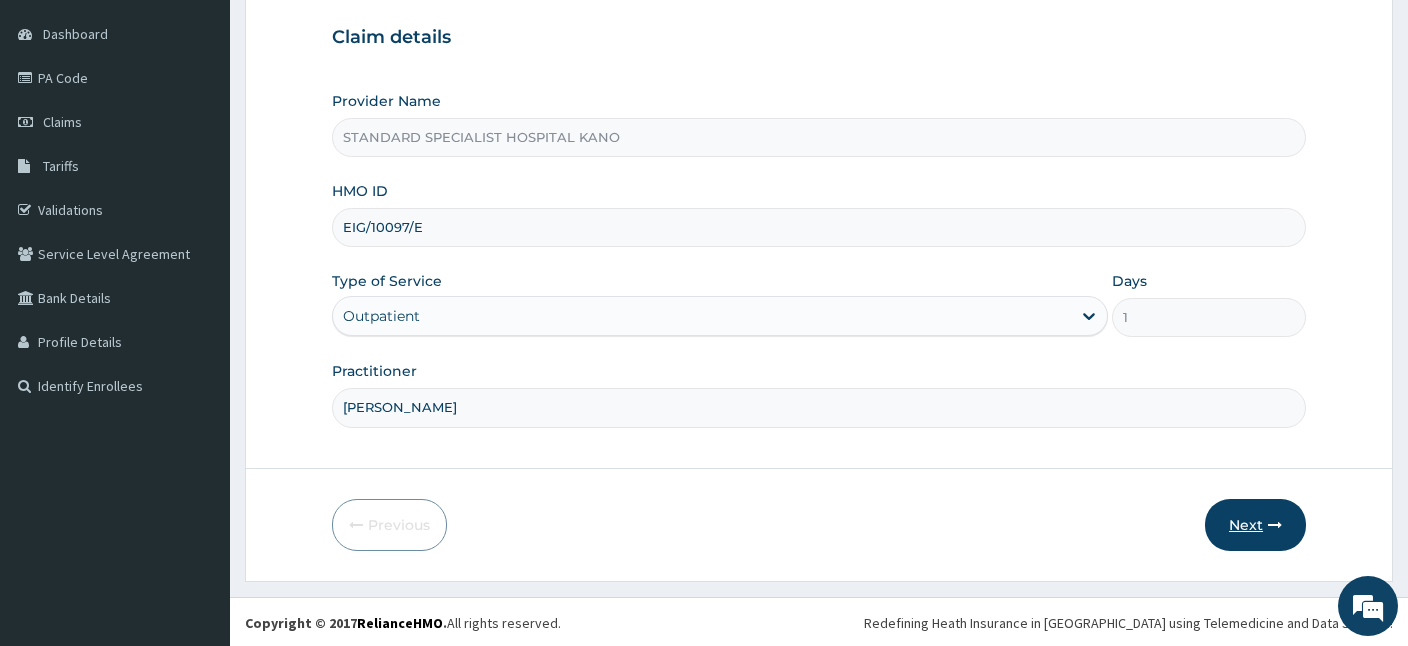 type on "DR FELIX" 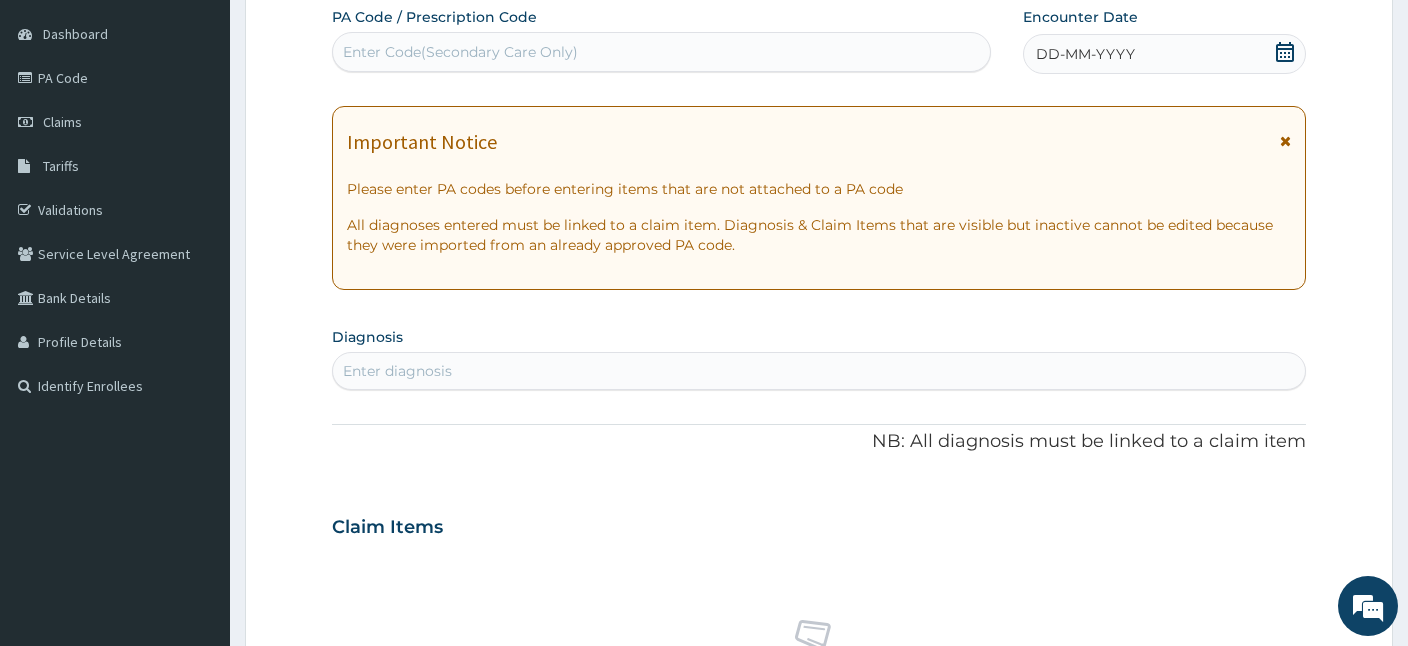 click on "Enter Code(Secondary Care Only)" at bounding box center [460, 52] 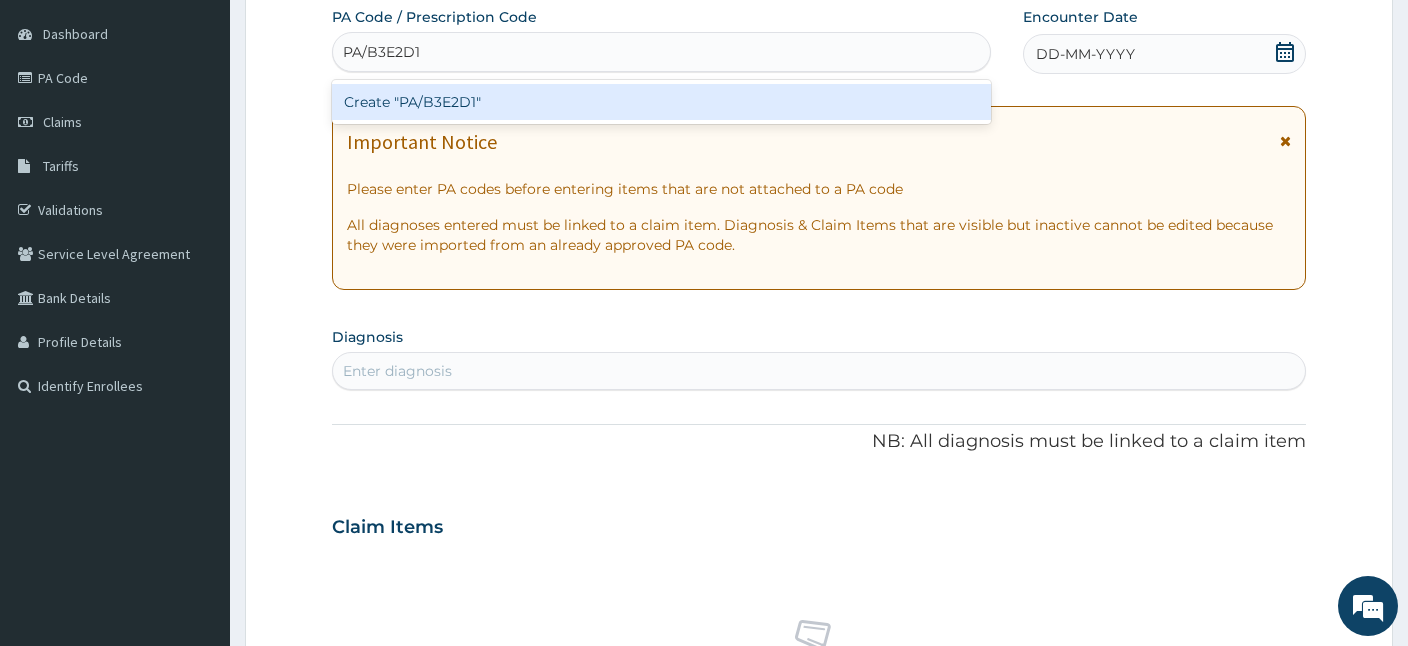 click on "Create "PA/B3E2D1"" at bounding box center (661, 102) 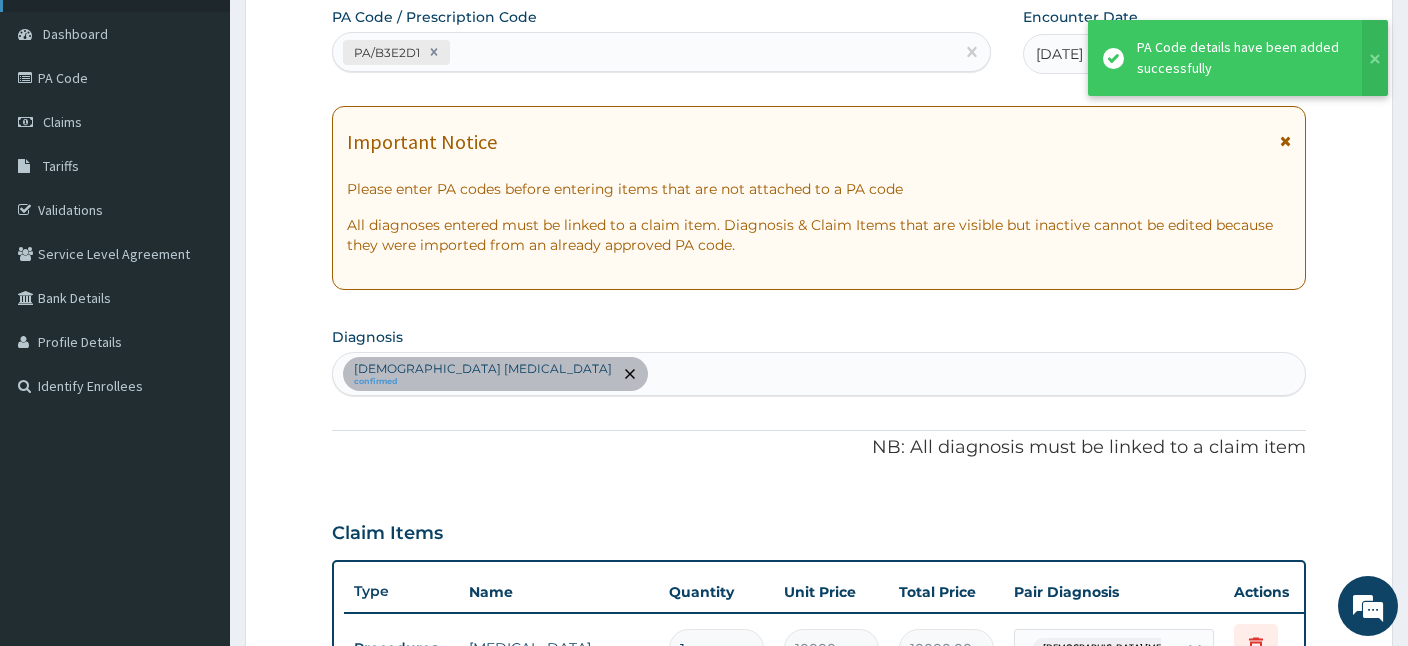 scroll, scrollTop: 191, scrollLeft: 0, axis: vertical 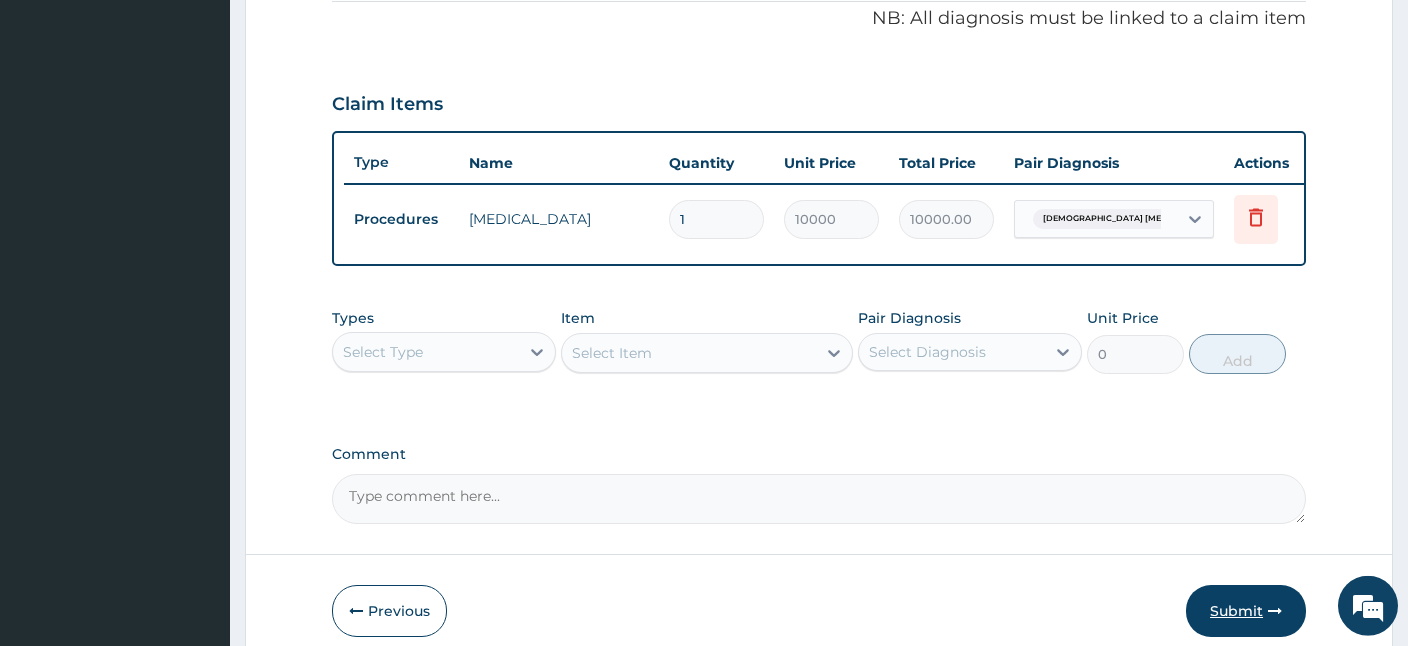 click on "Submit" at bounding box center (1246, 611) 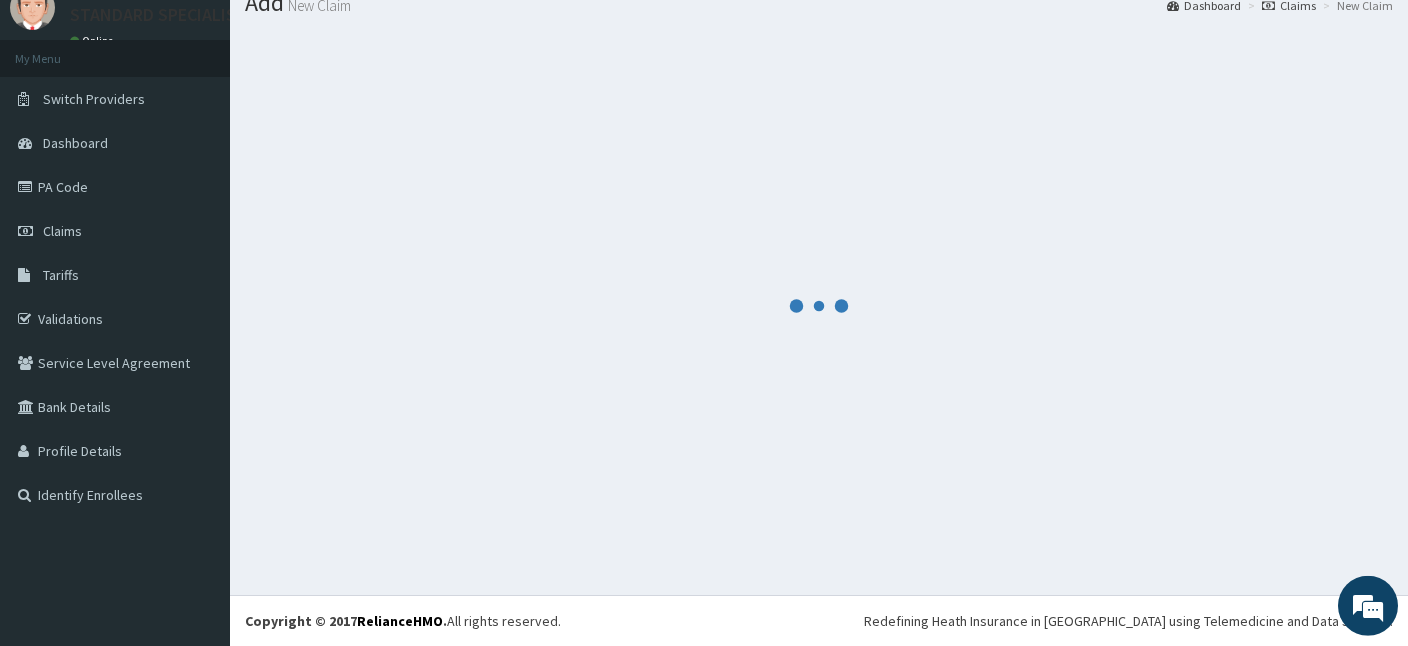 scroll, scrollTop: 75, scrollLeft: 0, axis: vertical 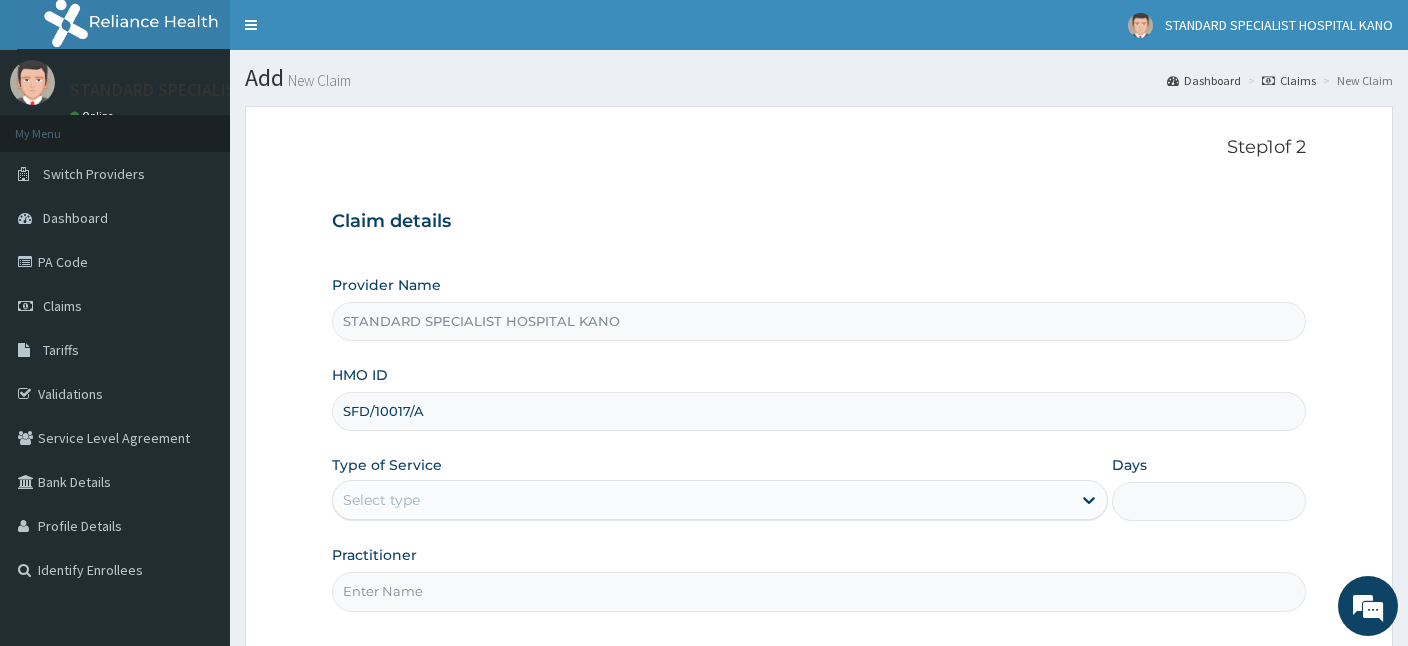 type on "SFD/10017/A" 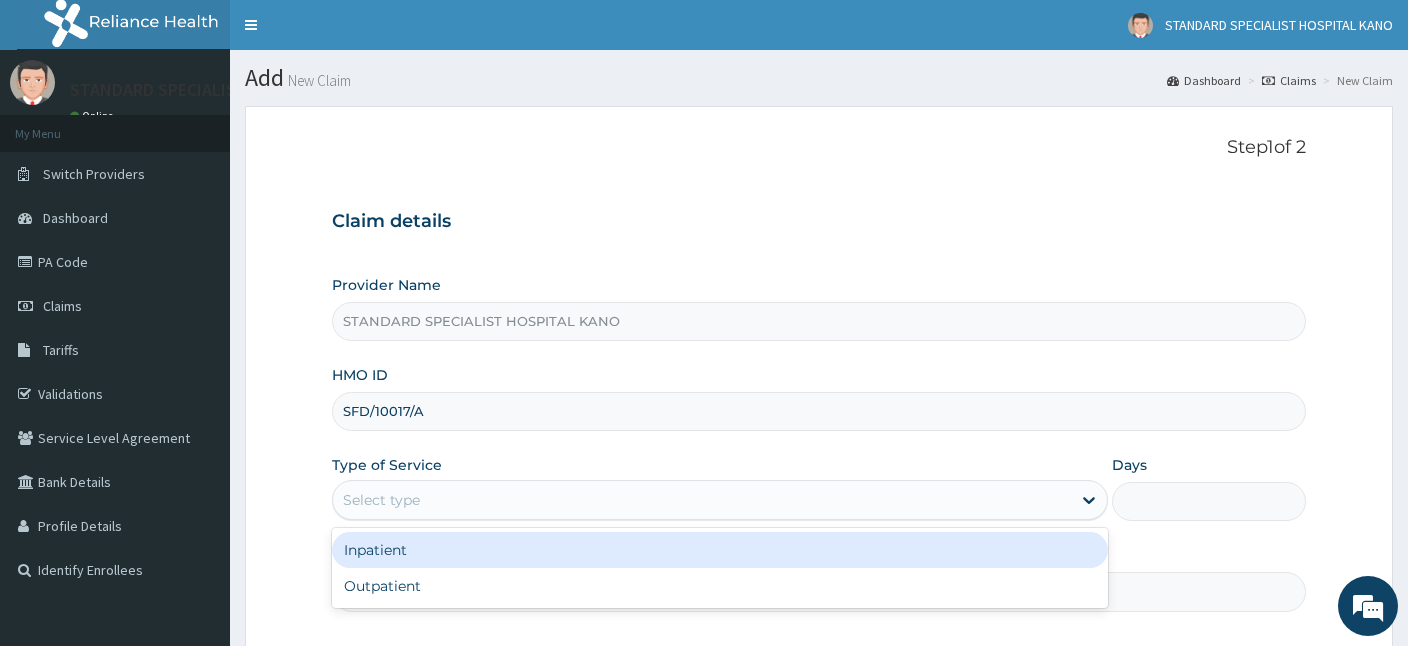 drag, startPoint x: 422, startPoint y: 485, endPoint x: 419, endPoint y: 499, distance: 14.3178215 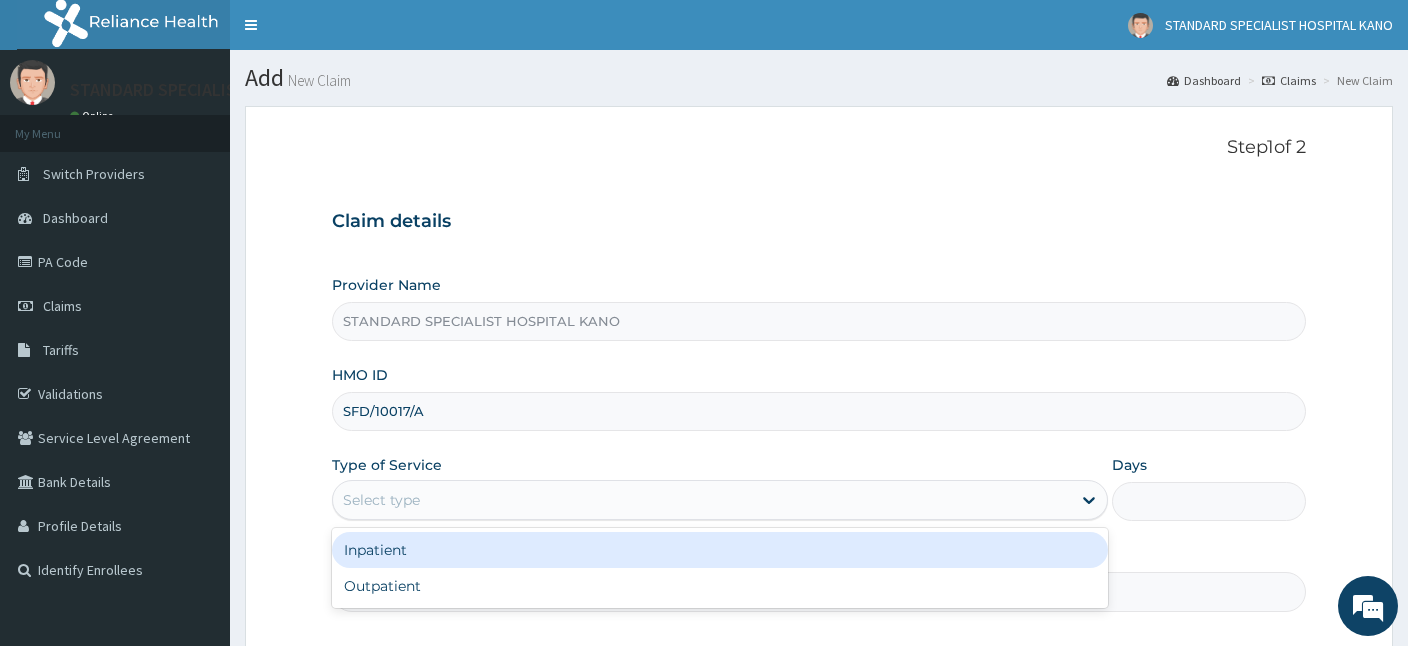 click on "Select type" at bounding box center [702, 500] 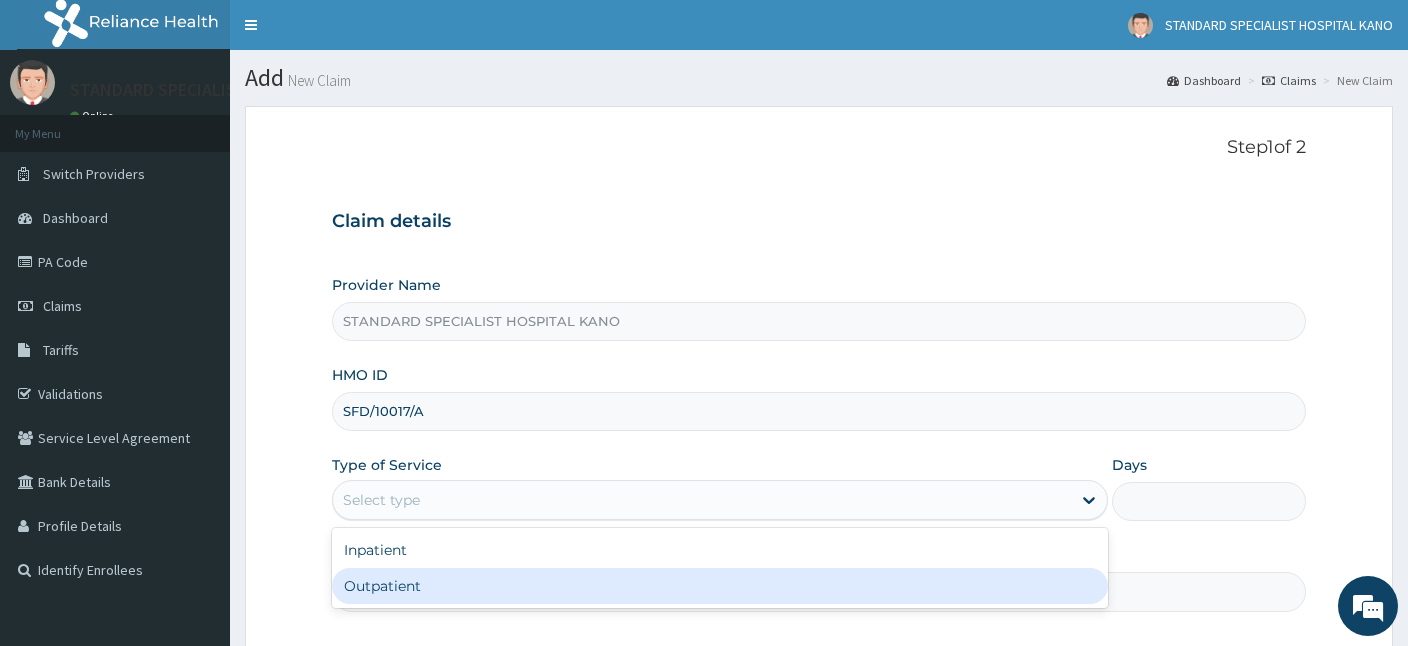 click on "Outpatient" at bounding box center [720, 586] 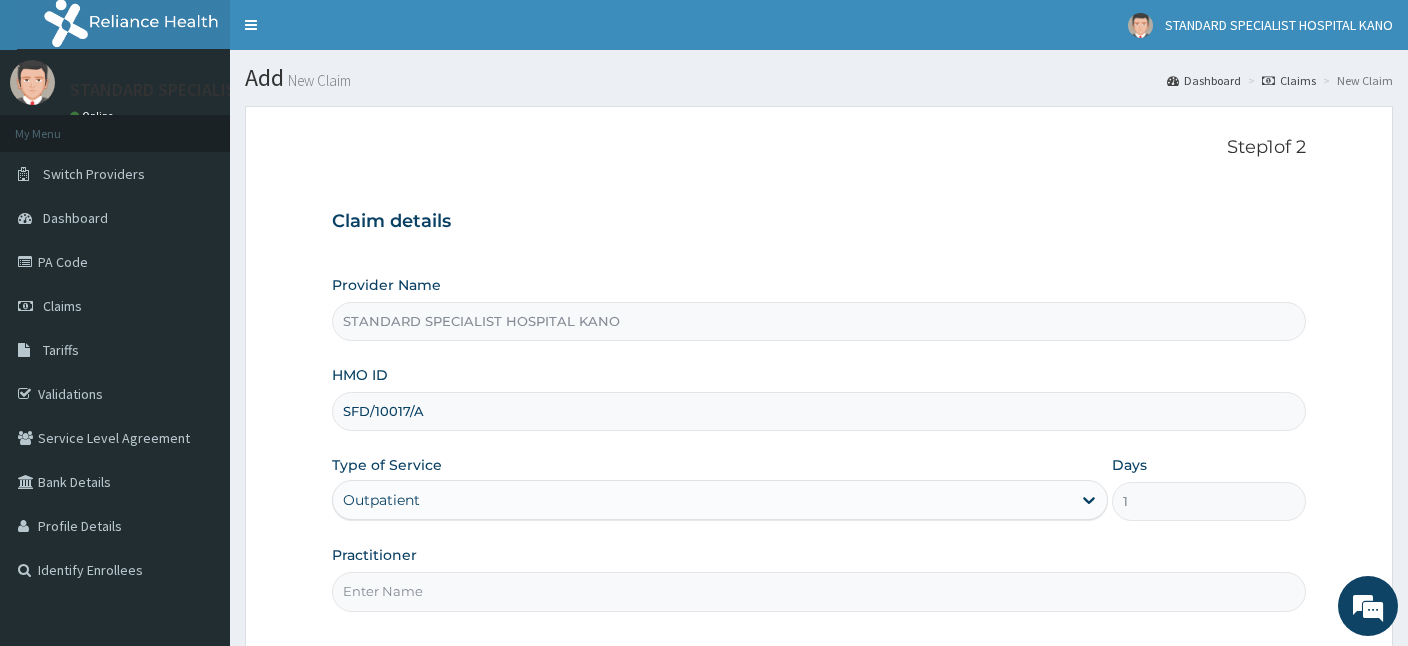 click on "Practitioner" at bounding box center (819, 591) 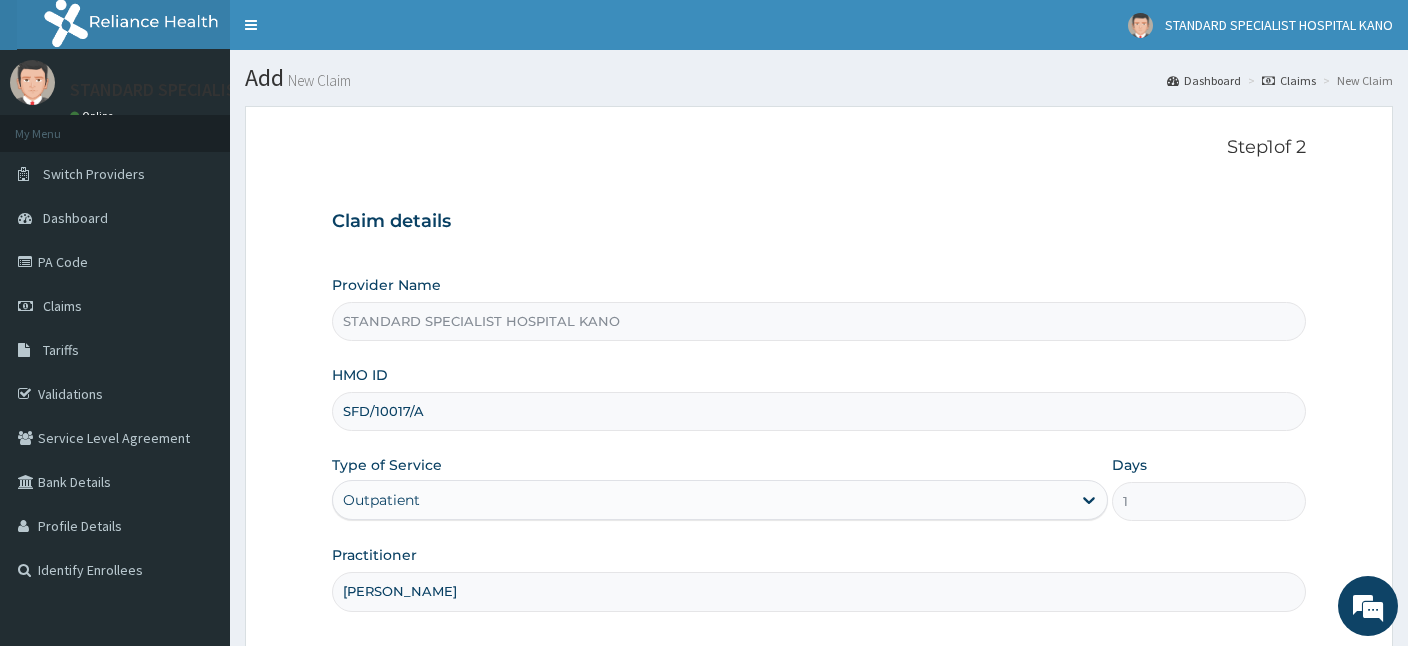 type on "Dr. Ezeh" 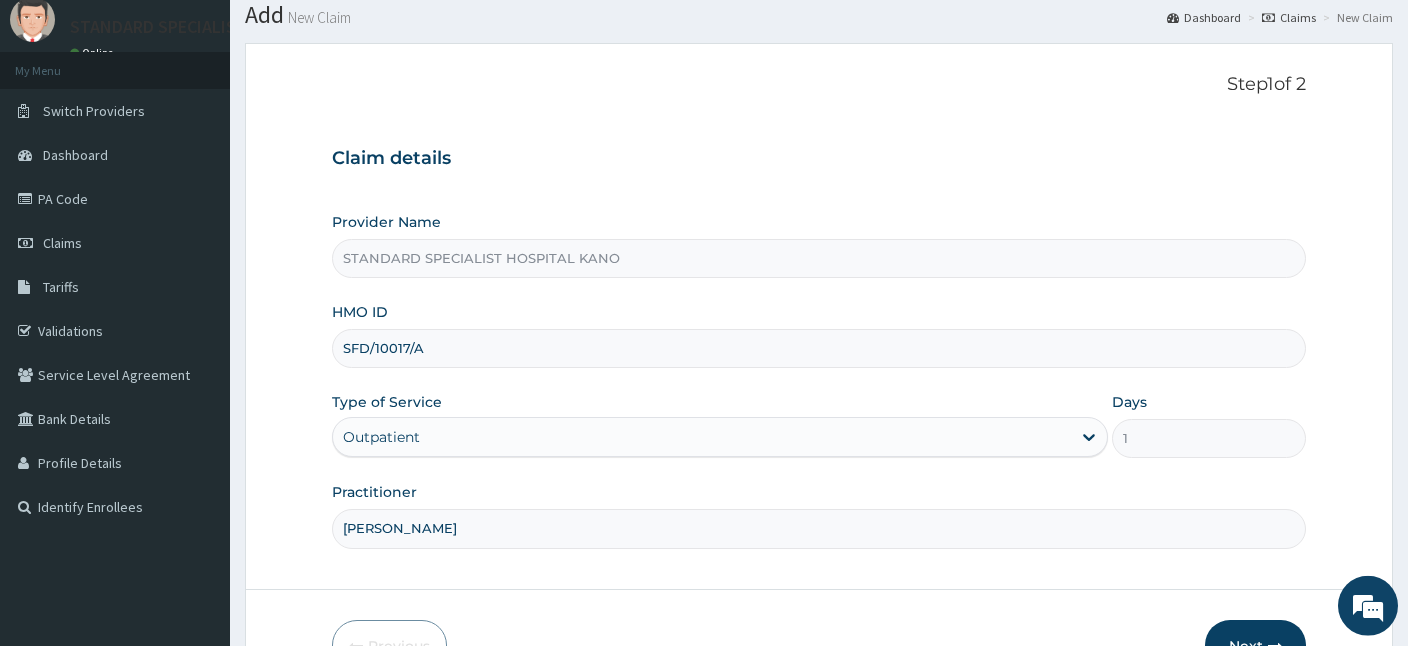 scroll, scrollTop: 184, scrollLeft: 0, axis: vertical 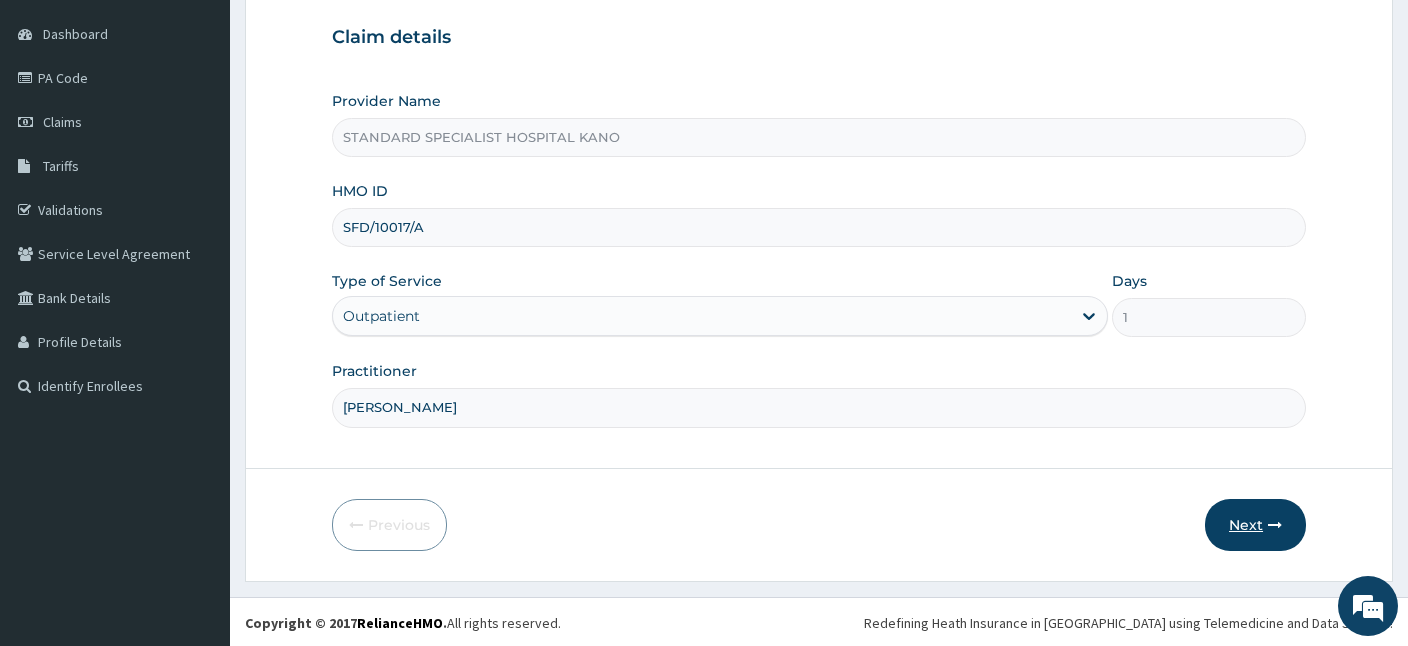 click on "Next" at bounding box center [1255, 525] 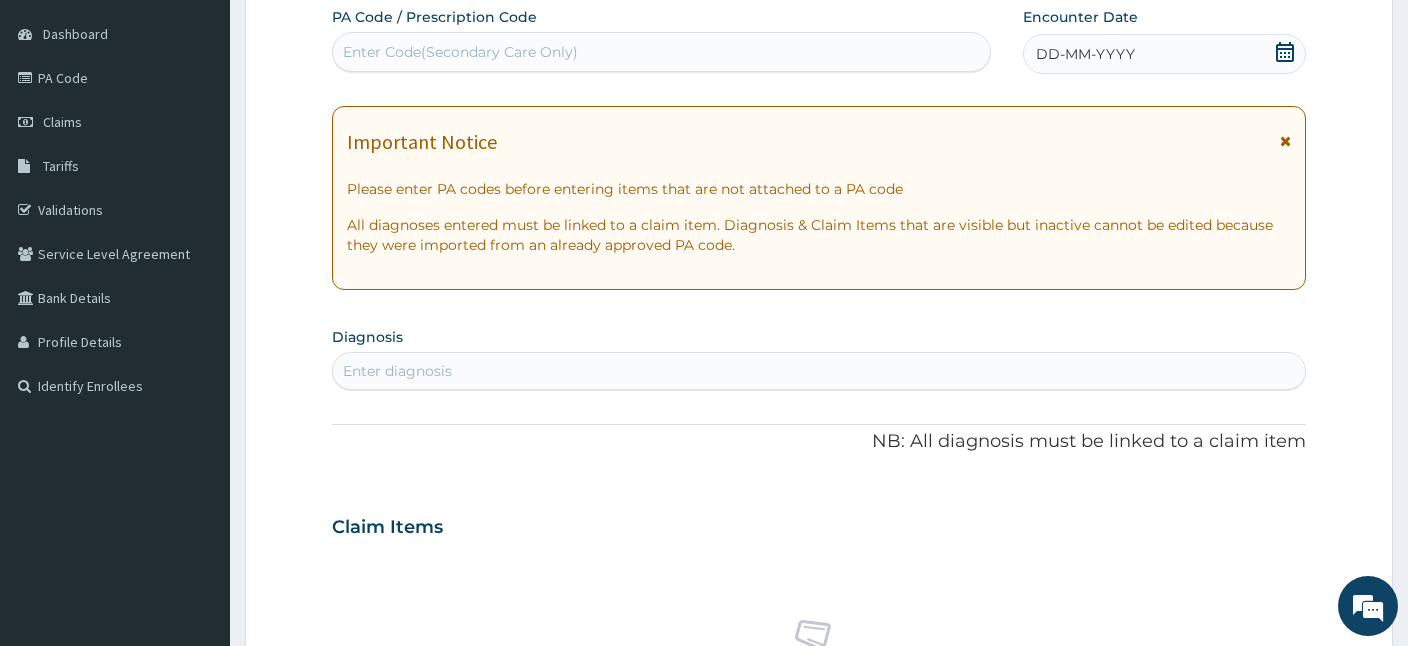 click on "Enter Code(Secondary Care Only)" at bounding box center (460, 52) 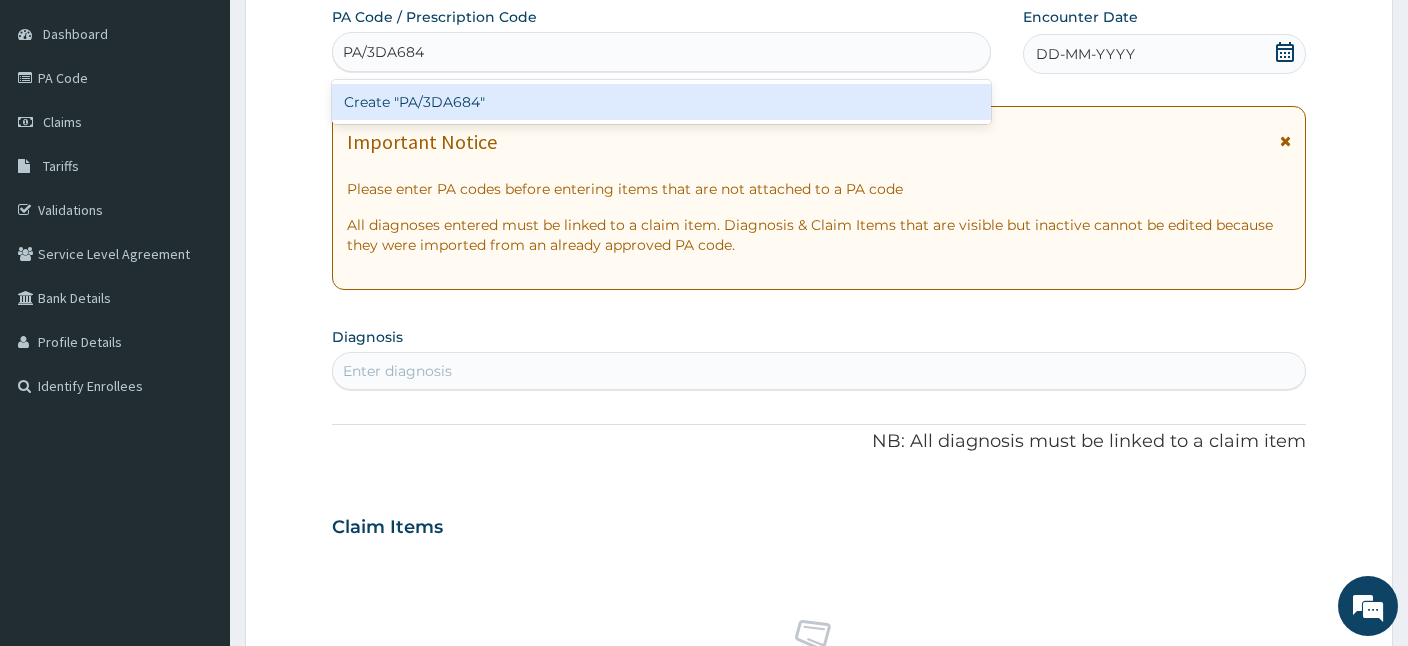 click on "Create "PA/3DA684"" at bounding box center [661, 102] 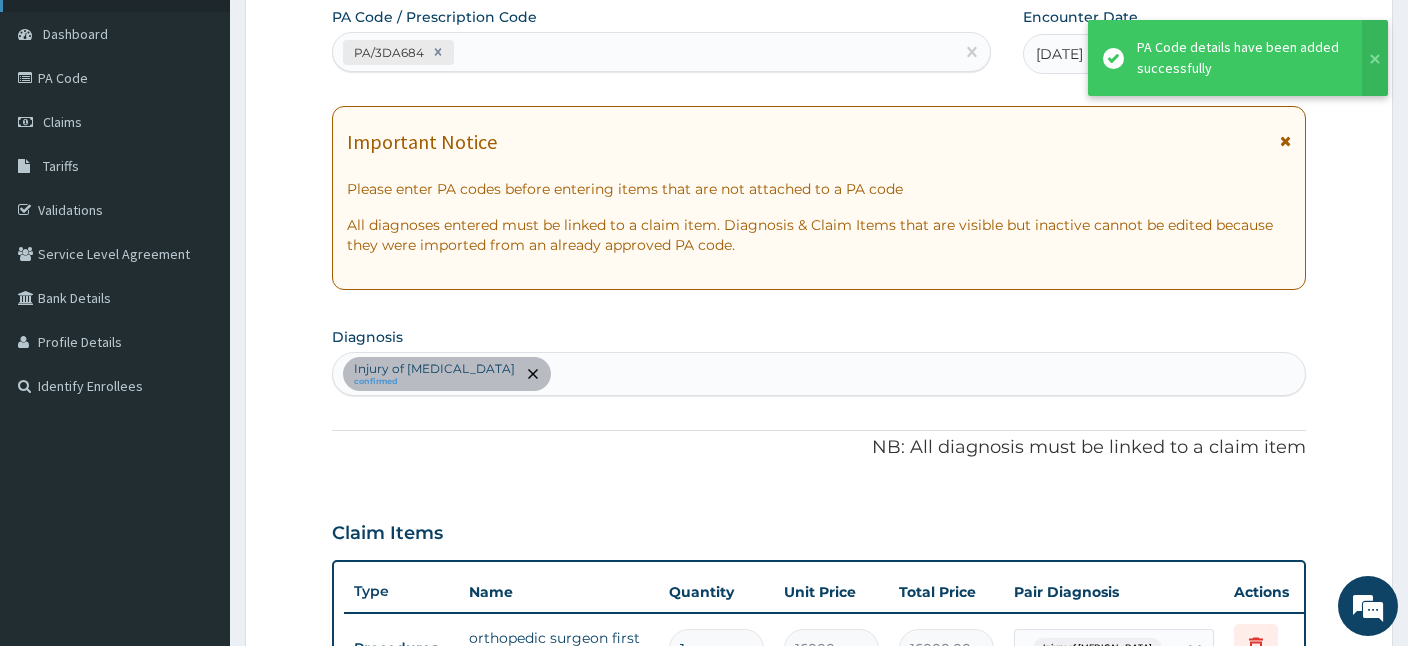 scroll, scrollTop: 192, scrollLeft: 0, axis: vertical 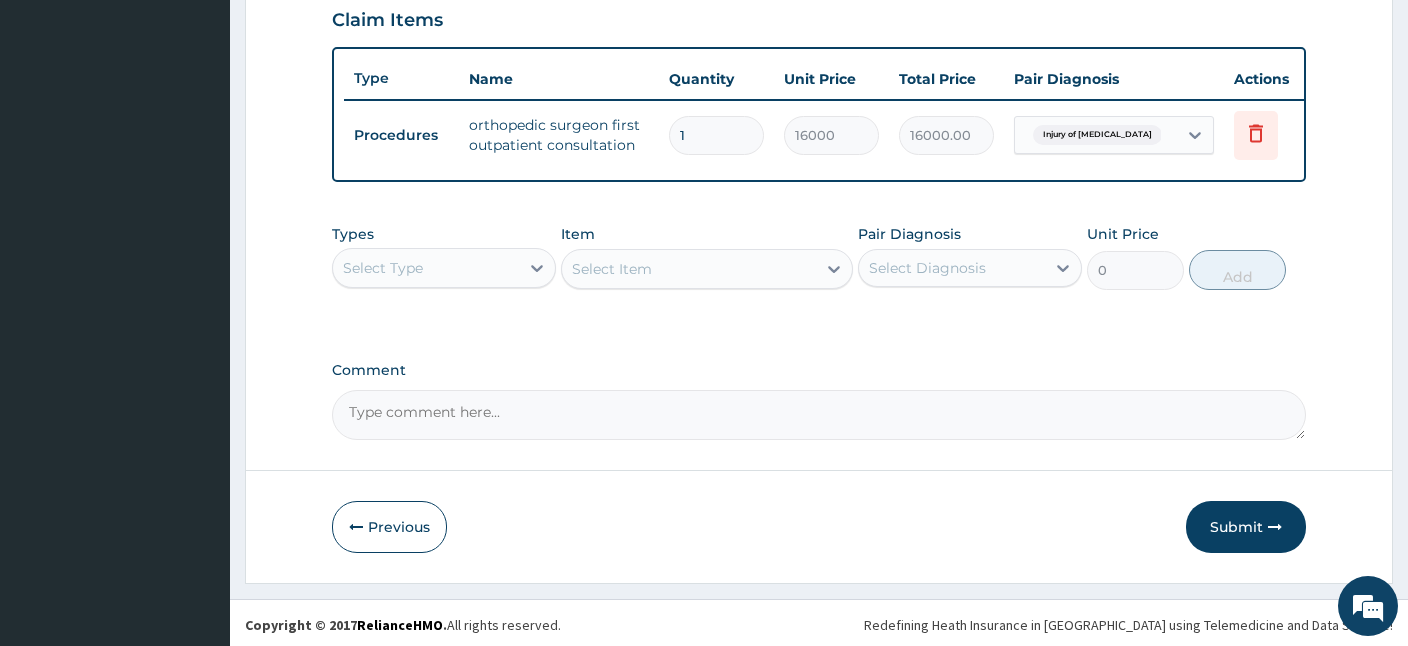 click on "Submit" at bounding box center [1246, 527] 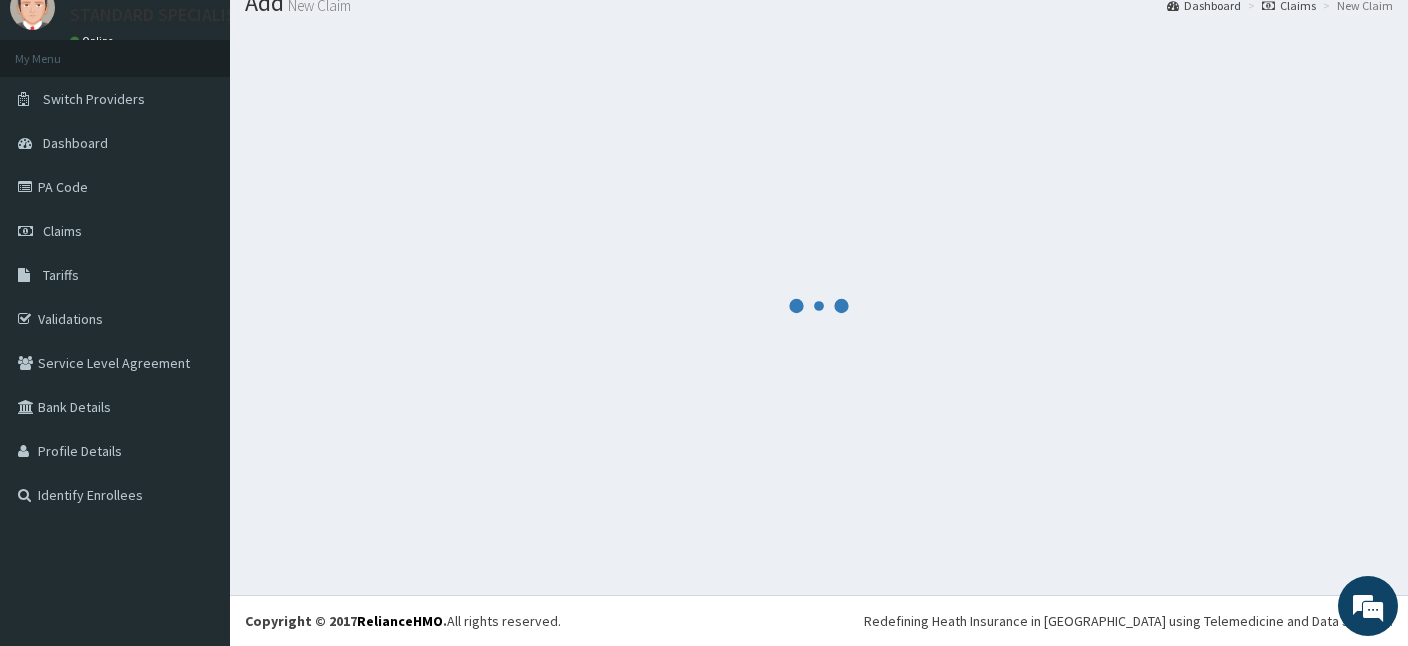 scroll, scrollTop: 75, scrollLeft: 0, axis: vertical 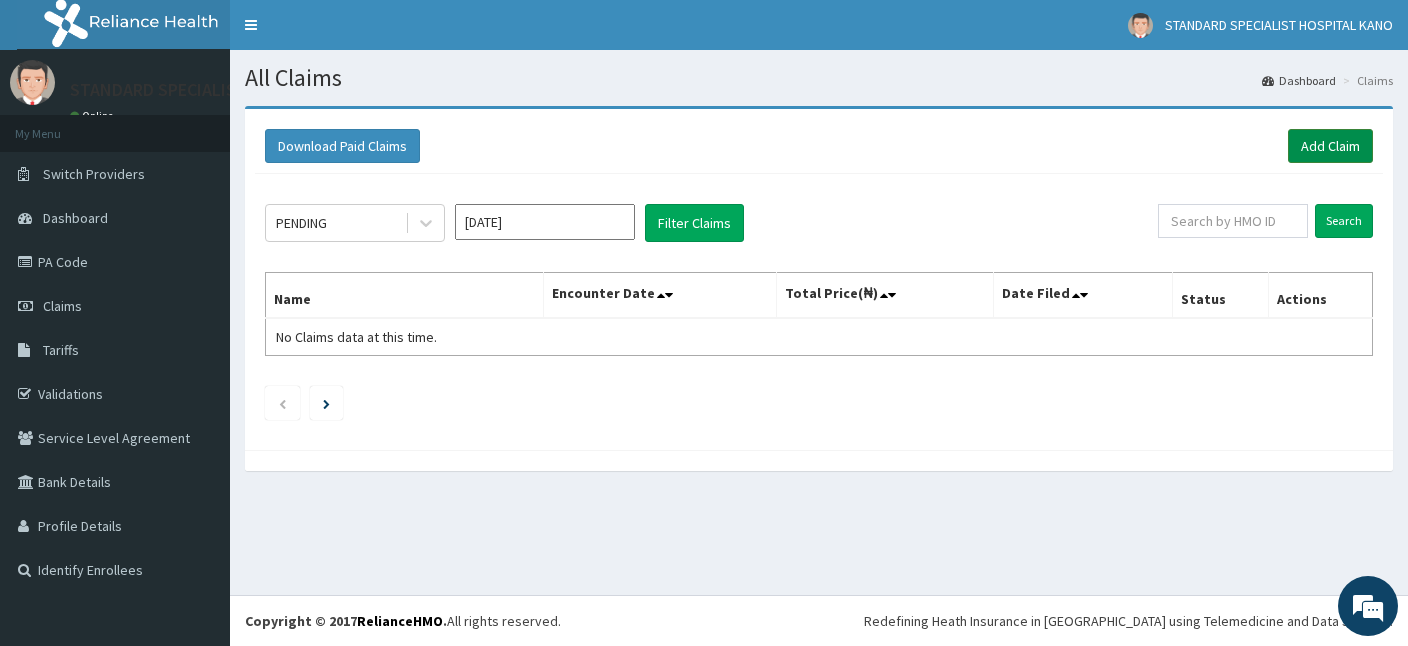 click on "Add Claim" at bounding box center [1330, 146] 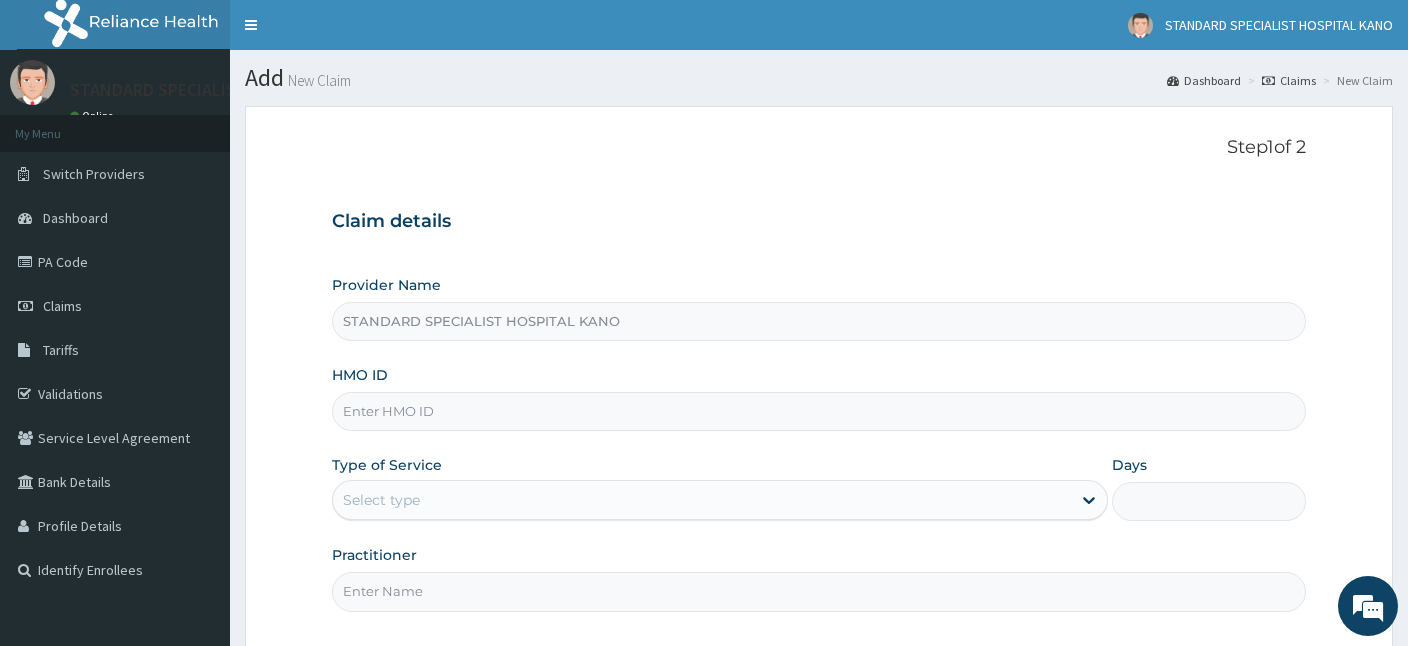 scroll, scrollTop: 0, scrollLeft: 0, axis: both 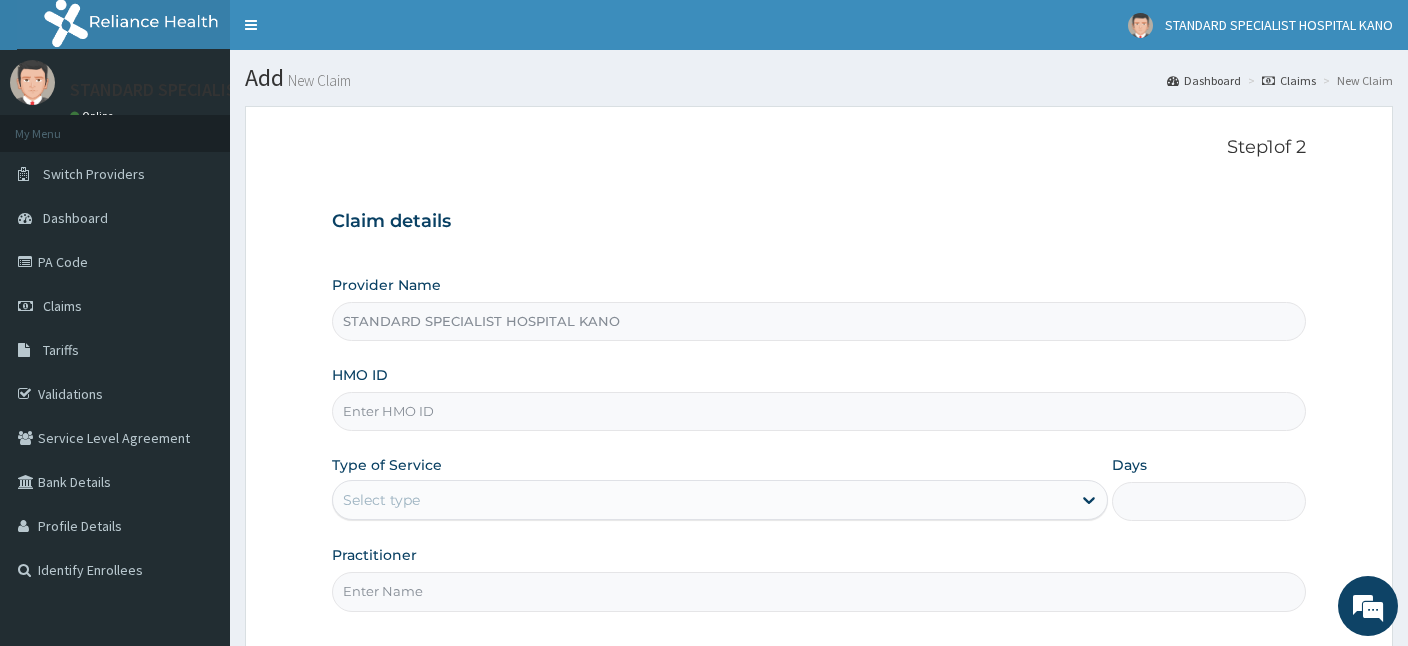 click on "HMO ID" at bounding box center [819, 411] 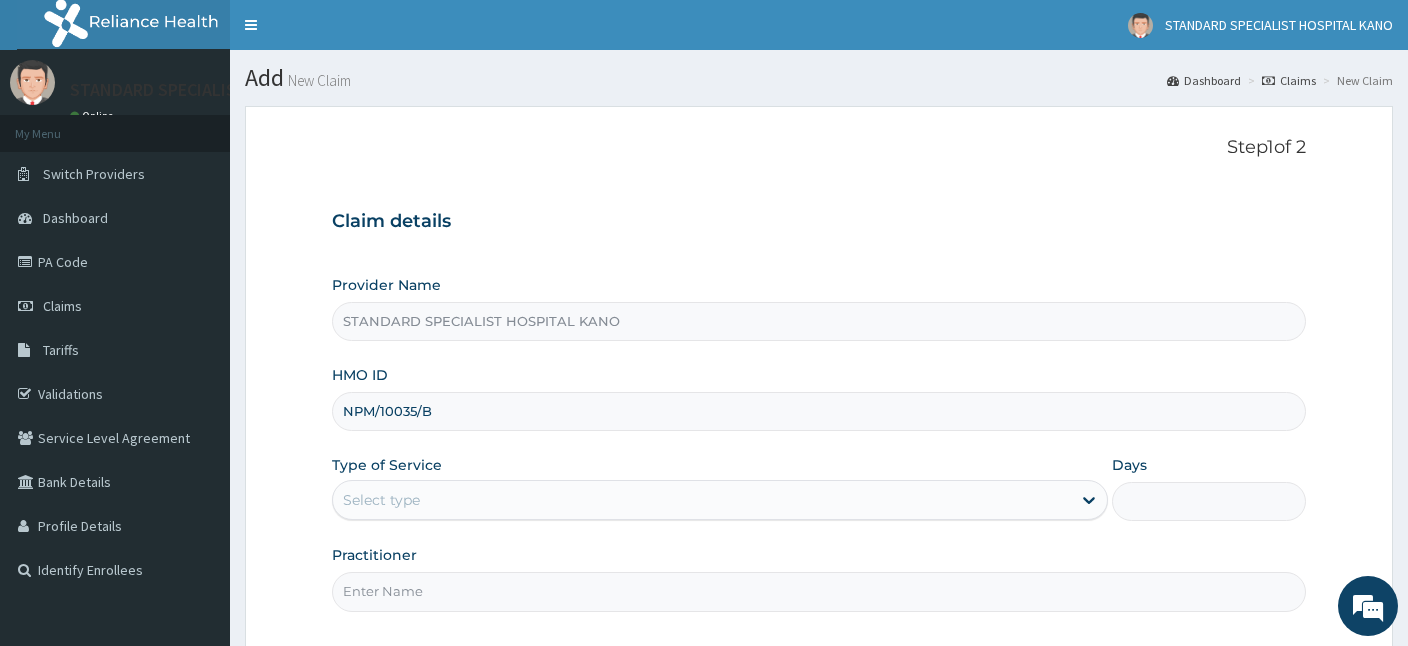 type on "NPM/10035/B" 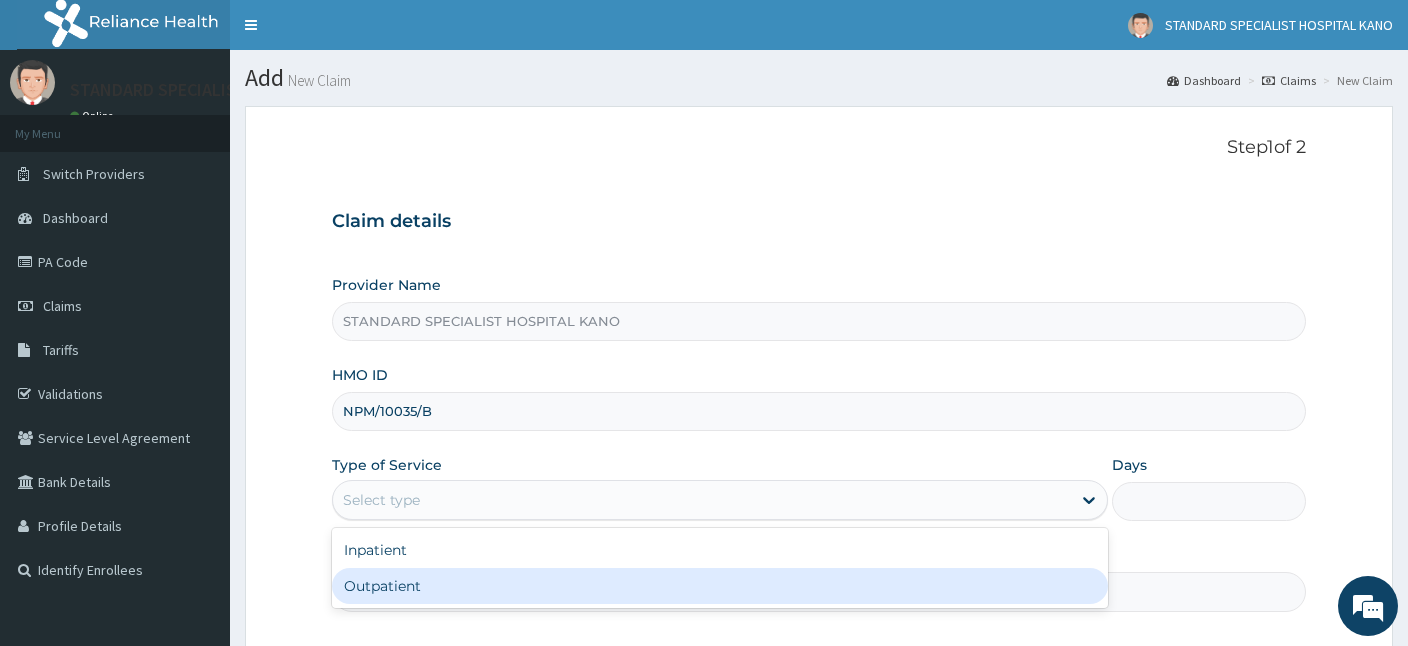 click on "Outpatient" at bounding box center (720, 586) 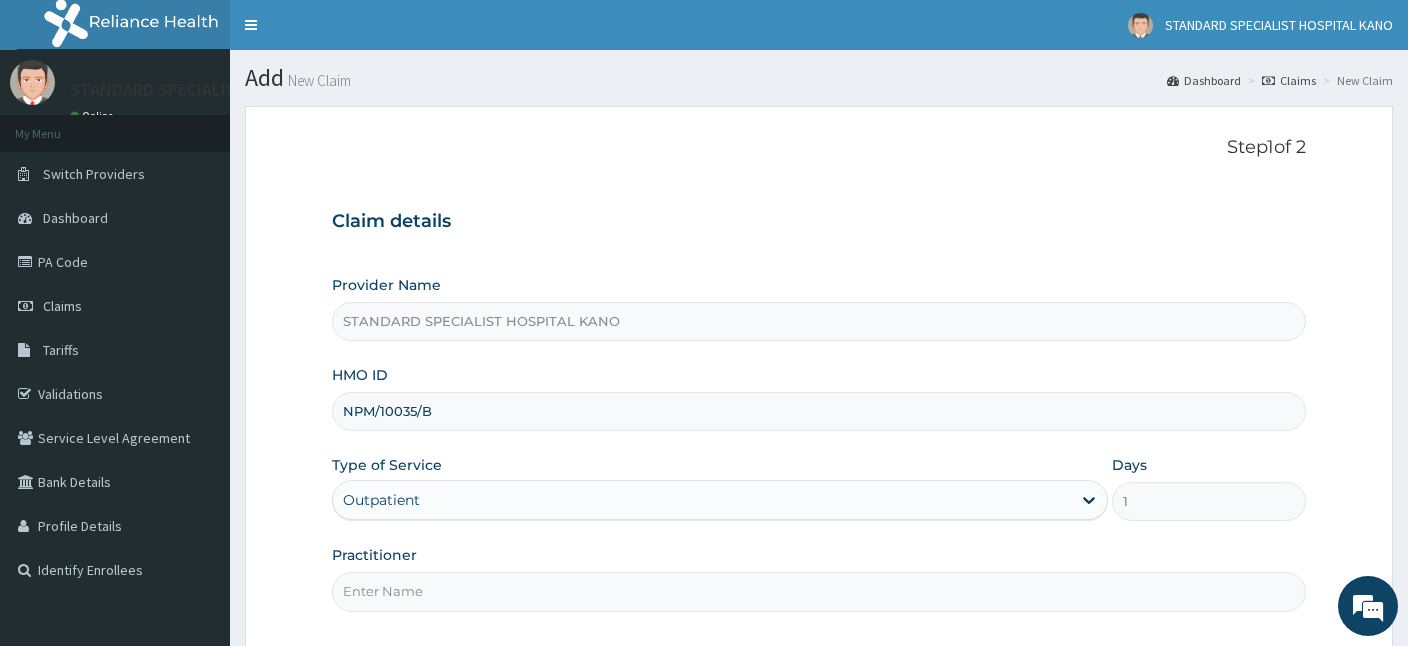 click on "Practitioner" at bounding box center (819, 591) 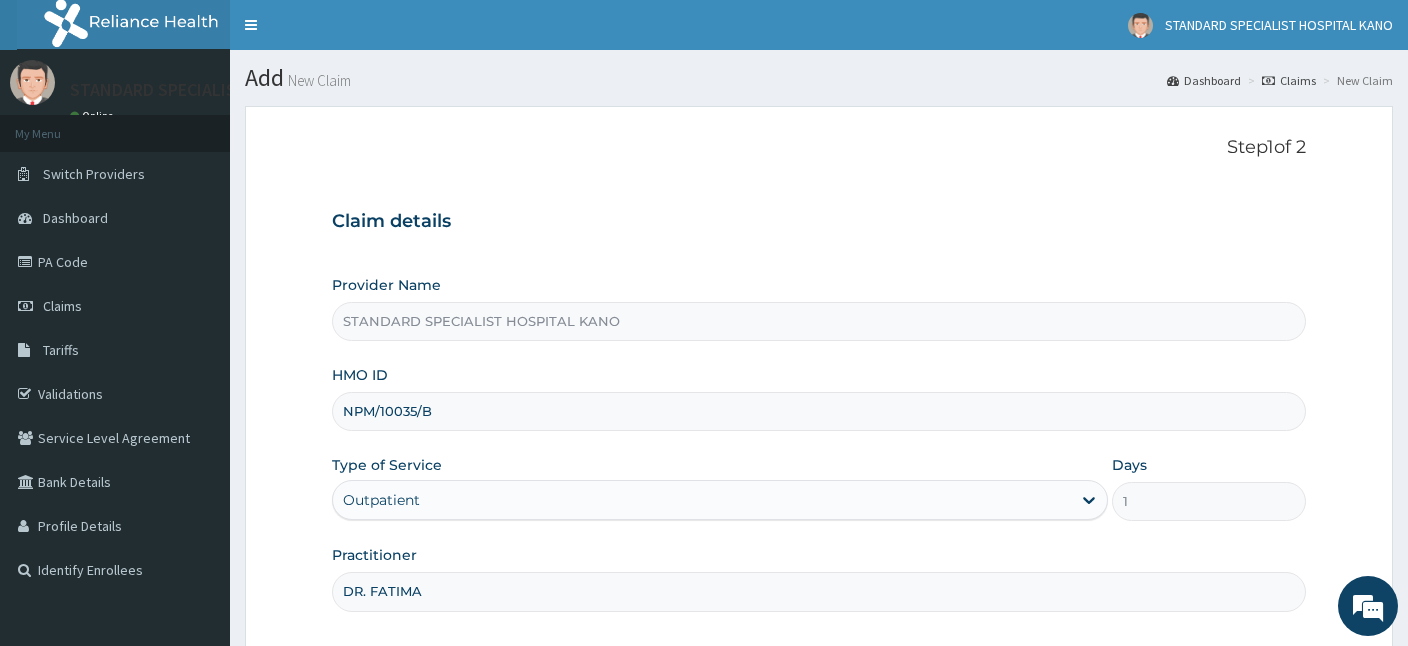 type on "DR. FATIMA" 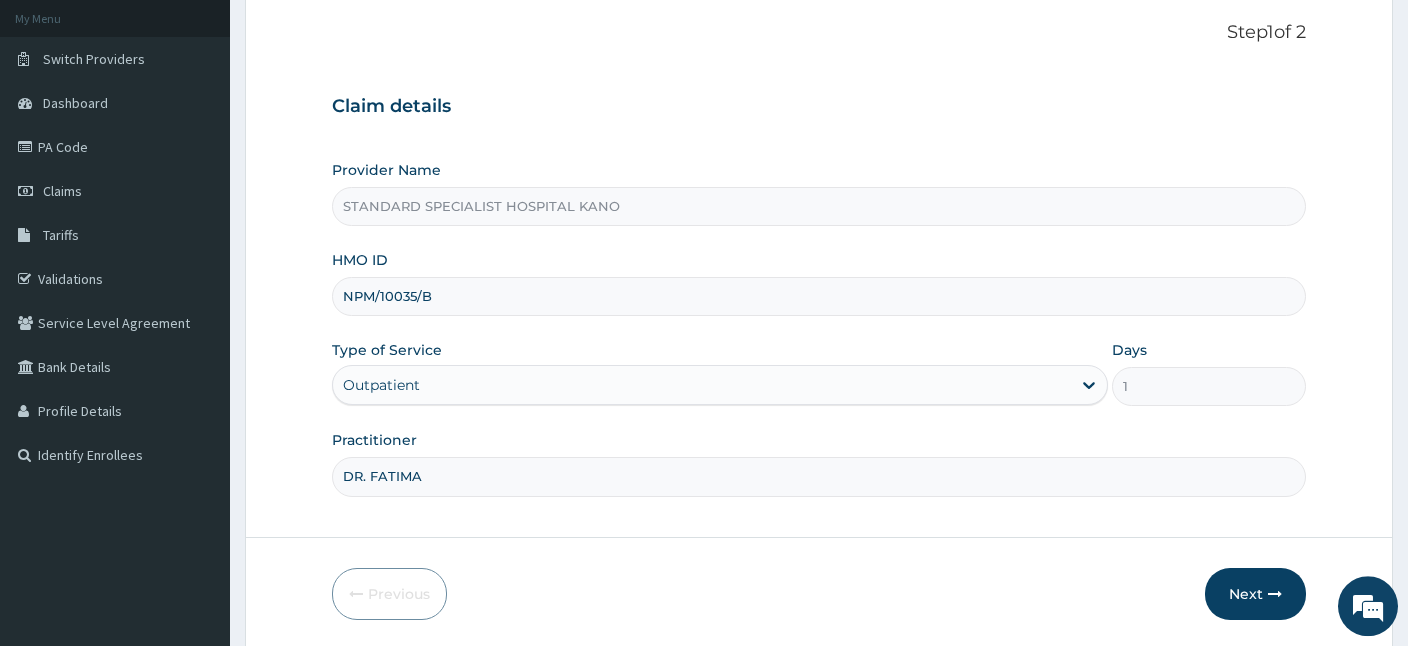 scroll, scrollTop: 184, scrollLeft: 0, axis: vertical 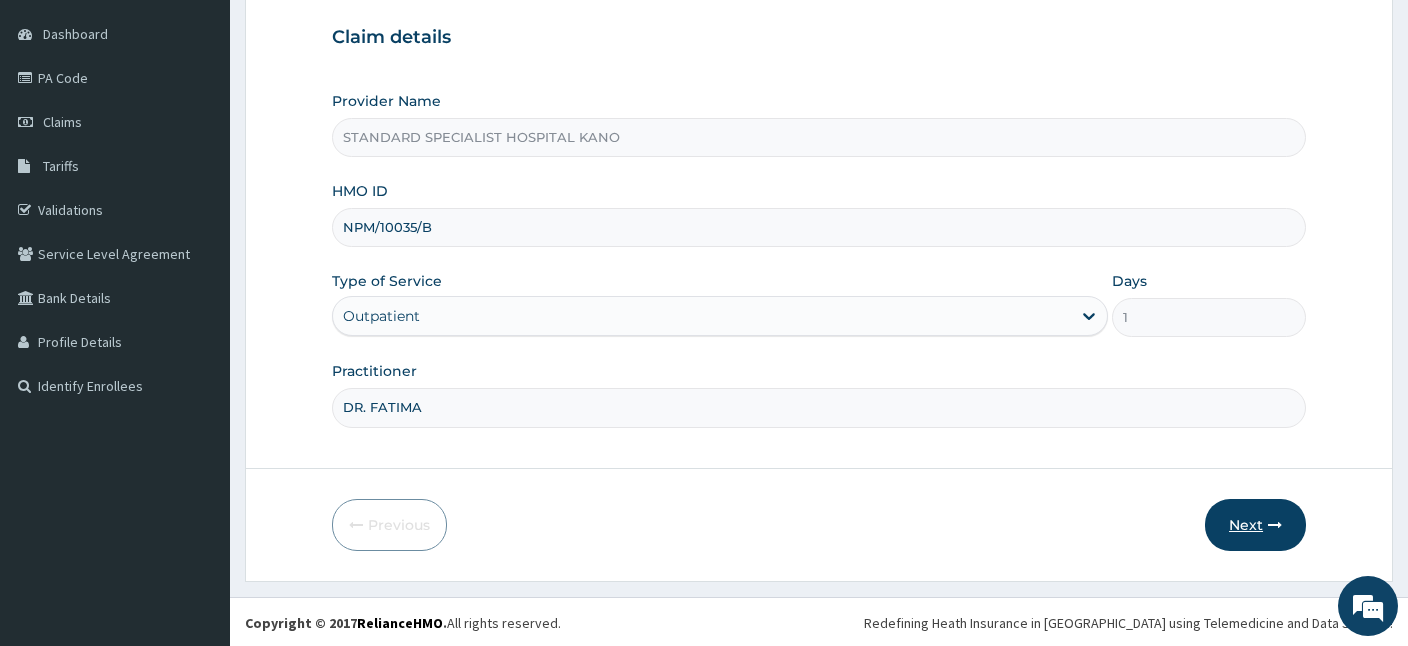 click on "Next" at bounding box center (1255, 525) 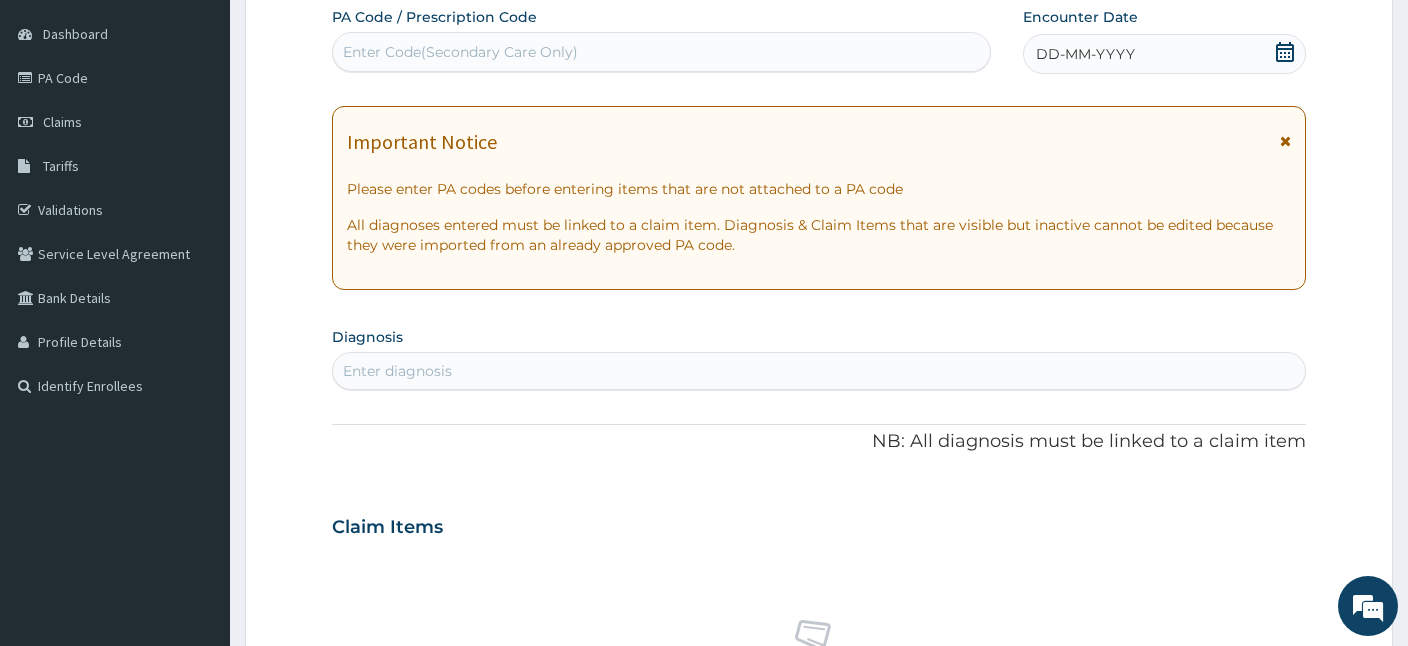 drag, startPoint x: 398, startPoint y: 52, endPoint x: 410, endPoint y: 59, distance: 13.892444 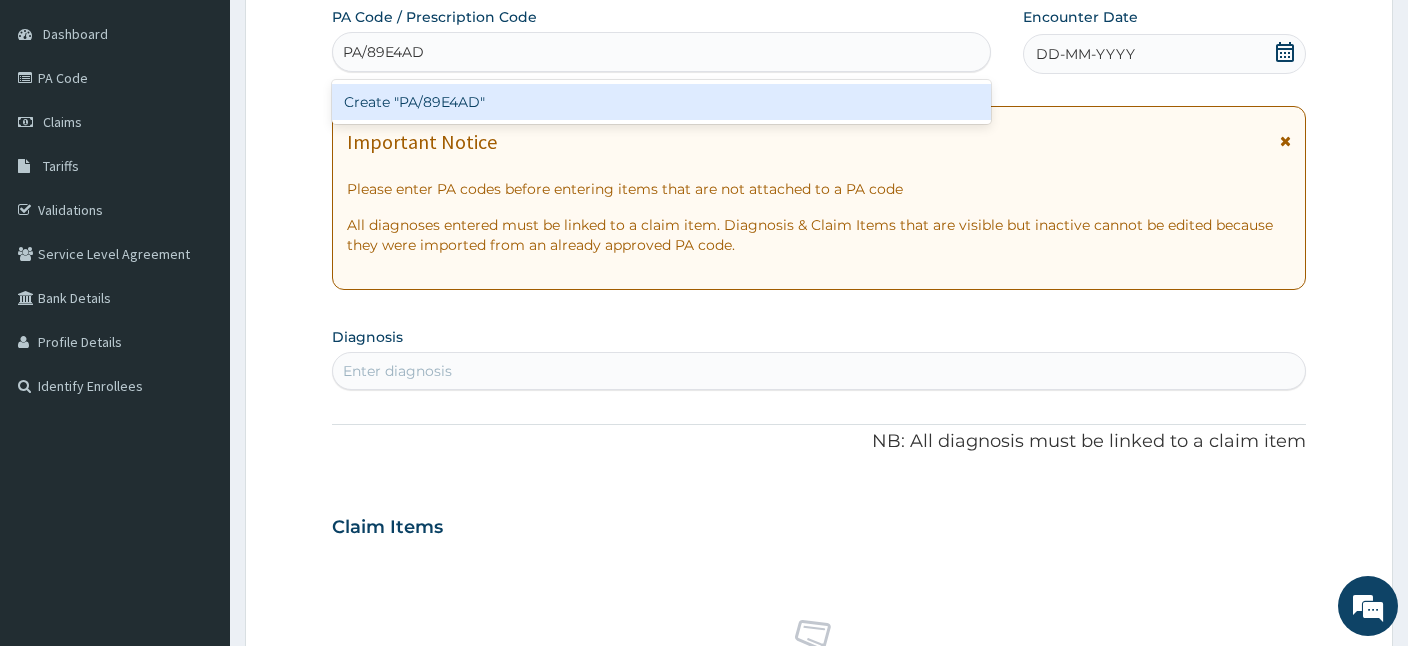 click on "Create "PA/89E4AD"" at bounding box center [661, 102] 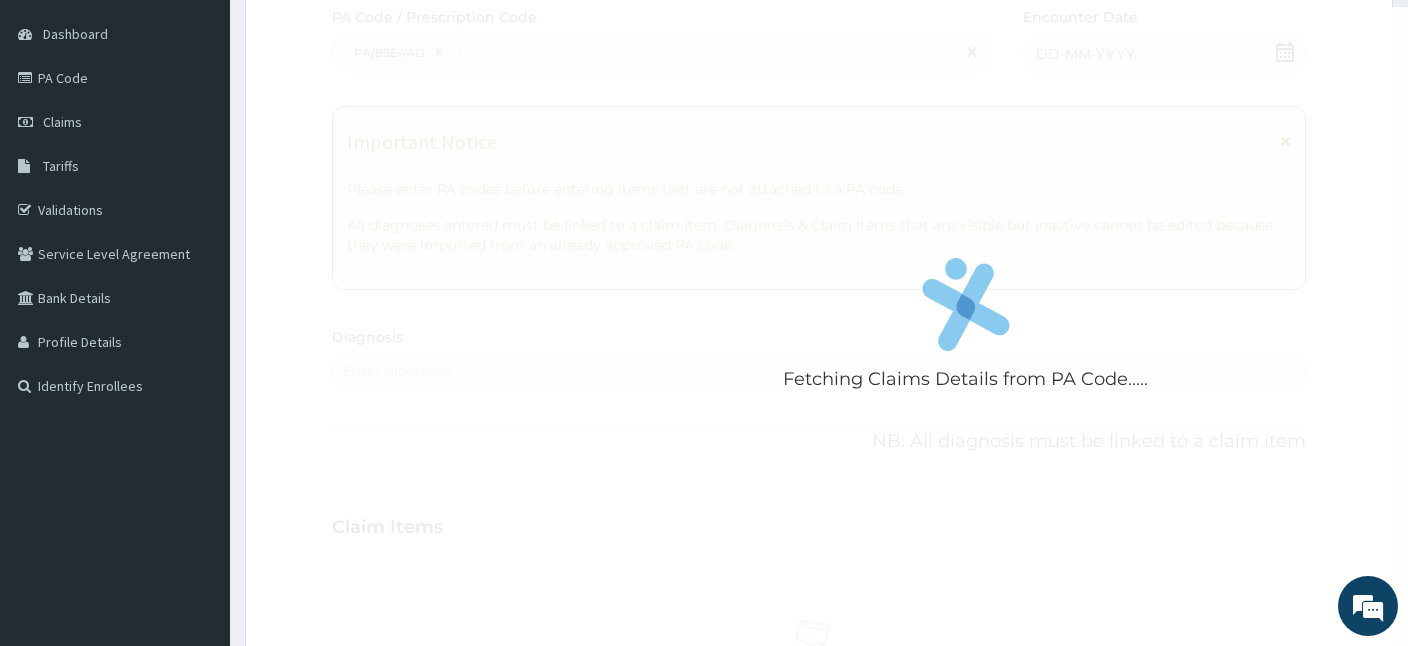 type 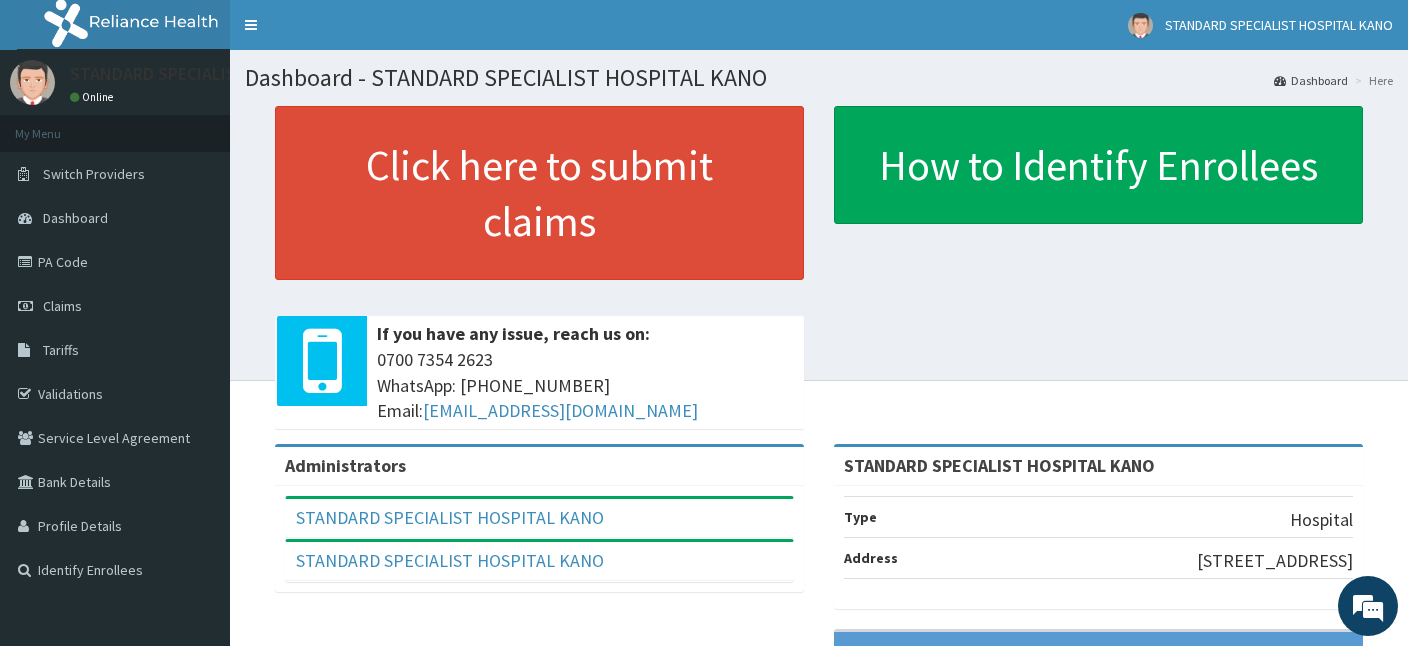 scroll, scrollTop: 0, scrollLeft: 0, axis: both 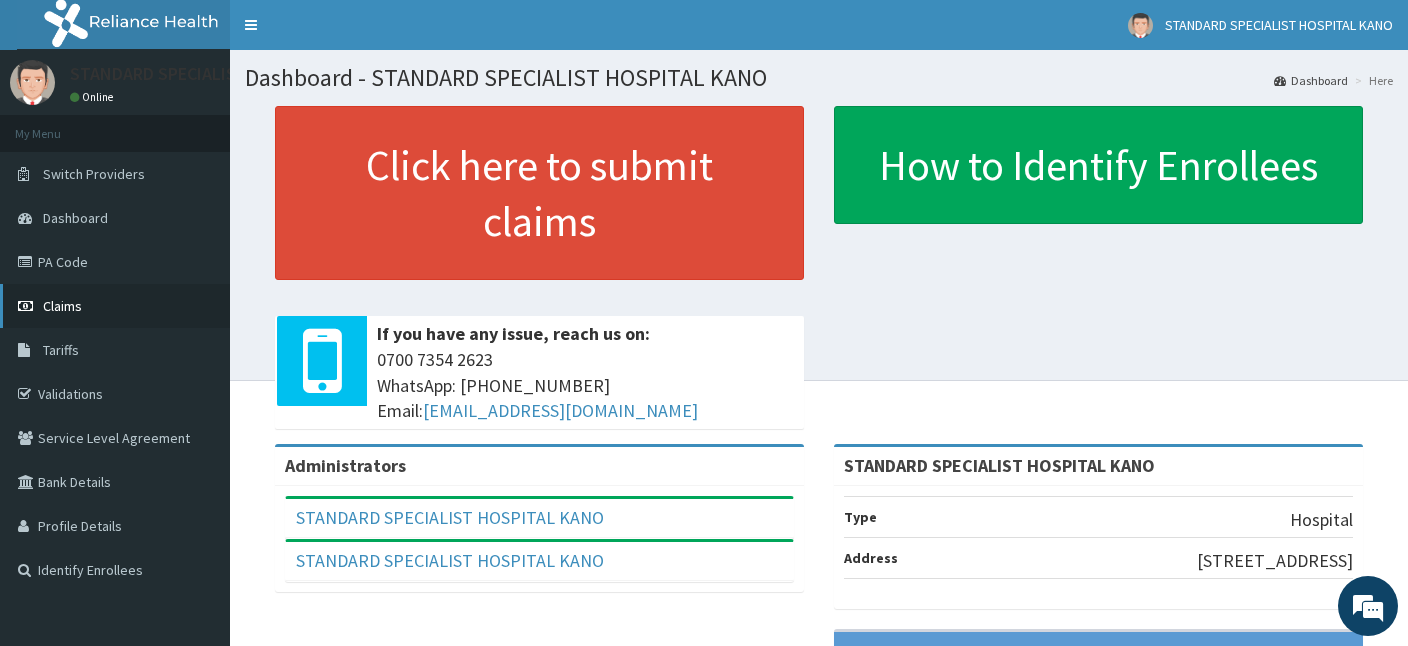 click on "Claims" at bounding box center [62, 306] 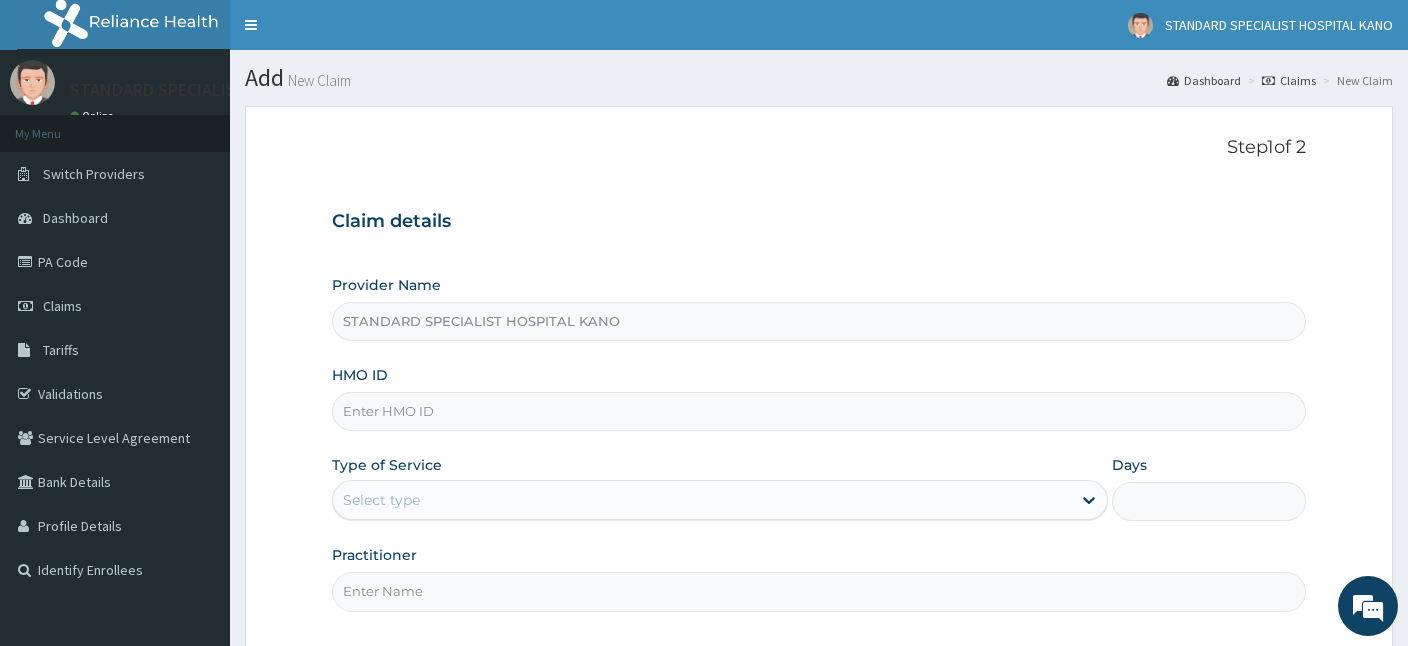 scroll, scrollTop: 0, scrollLeft: 0, axis: both 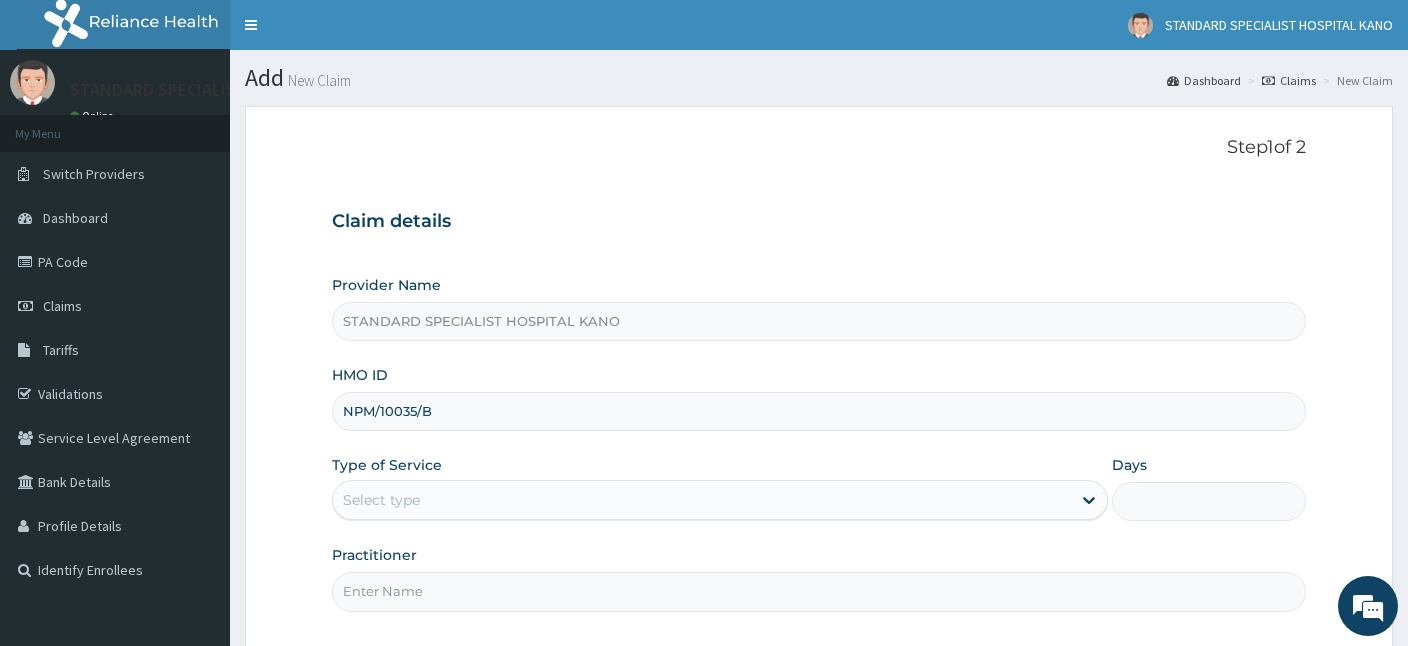 type on "NPM/10035/B" 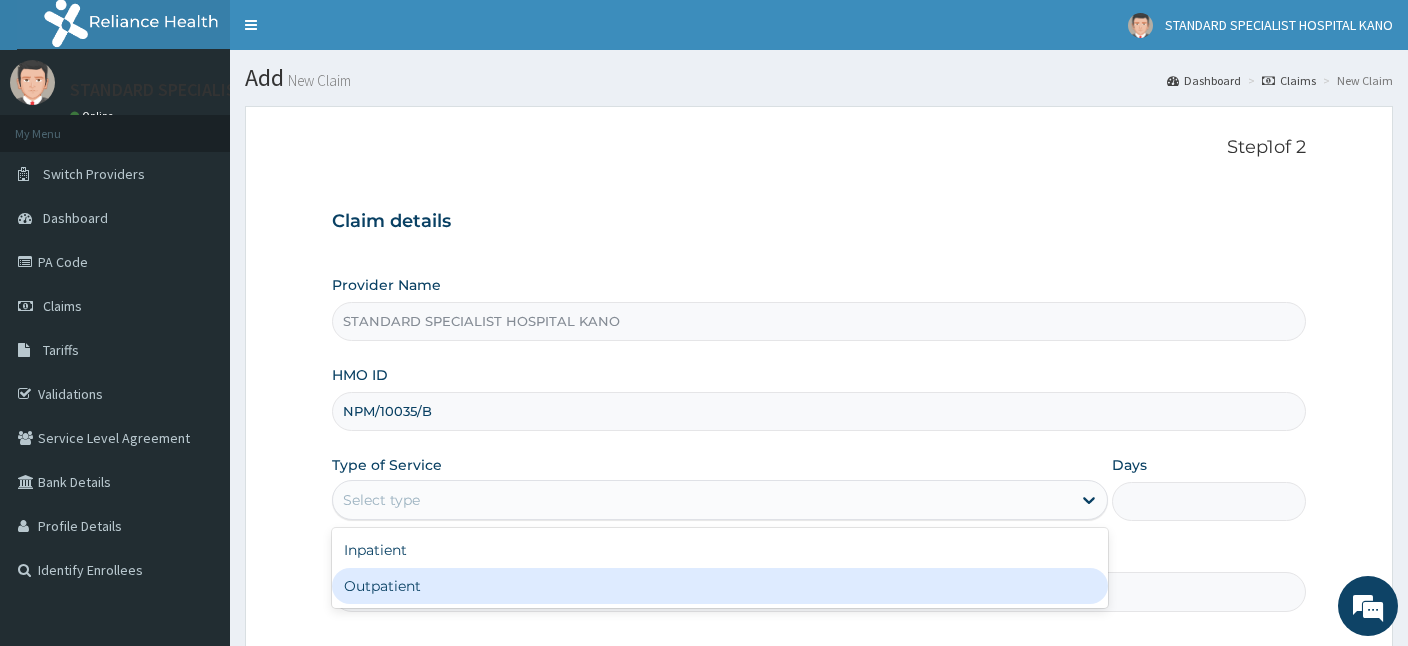 click on "Outpatient" at bounding box center [720, 586] 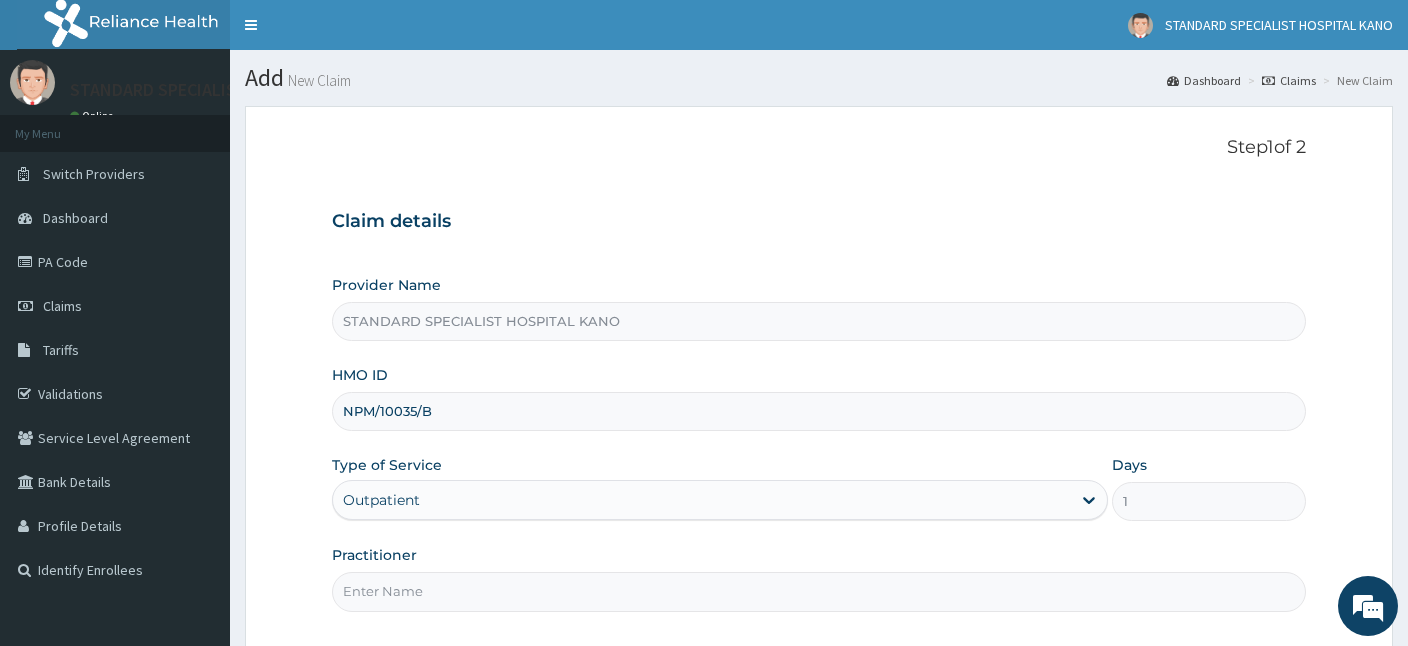 click on "Practitioner" at bounding box center (819, 591) 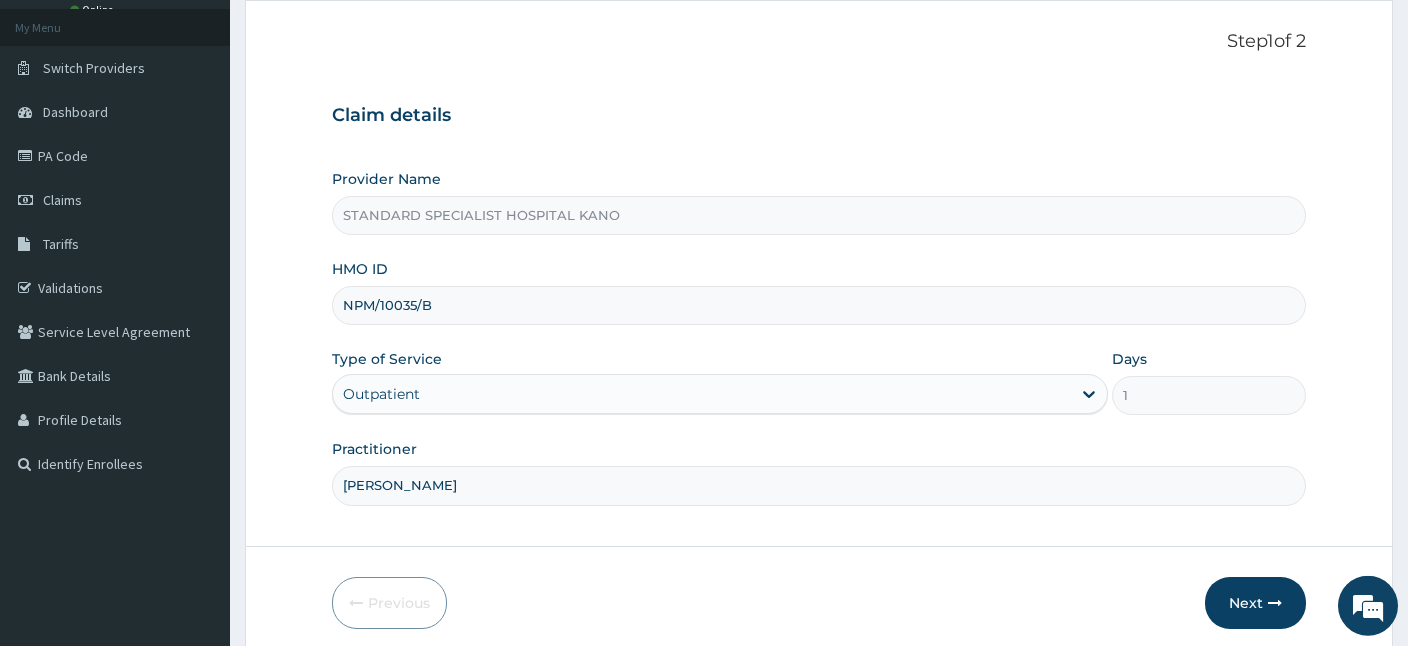 scroll, scrollTop: 184, scrollLeft: 0, axis: vertical 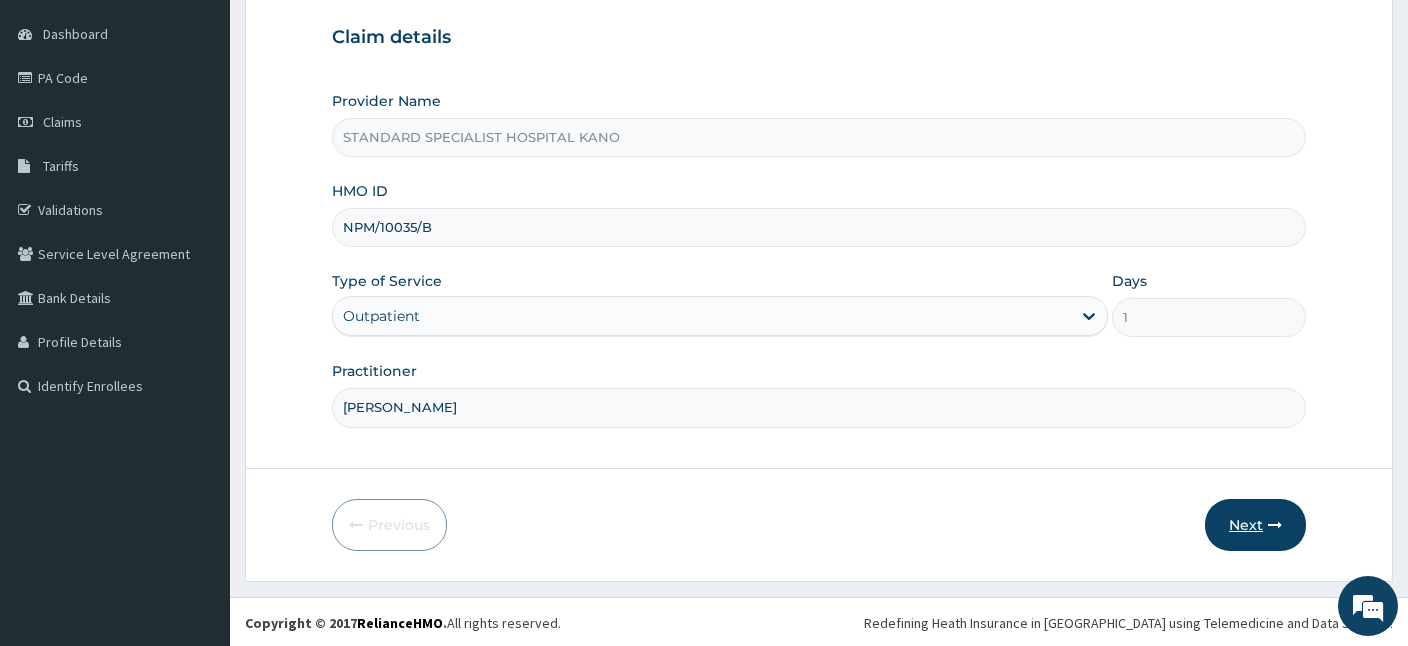 type on "[PERSON_NAME]" 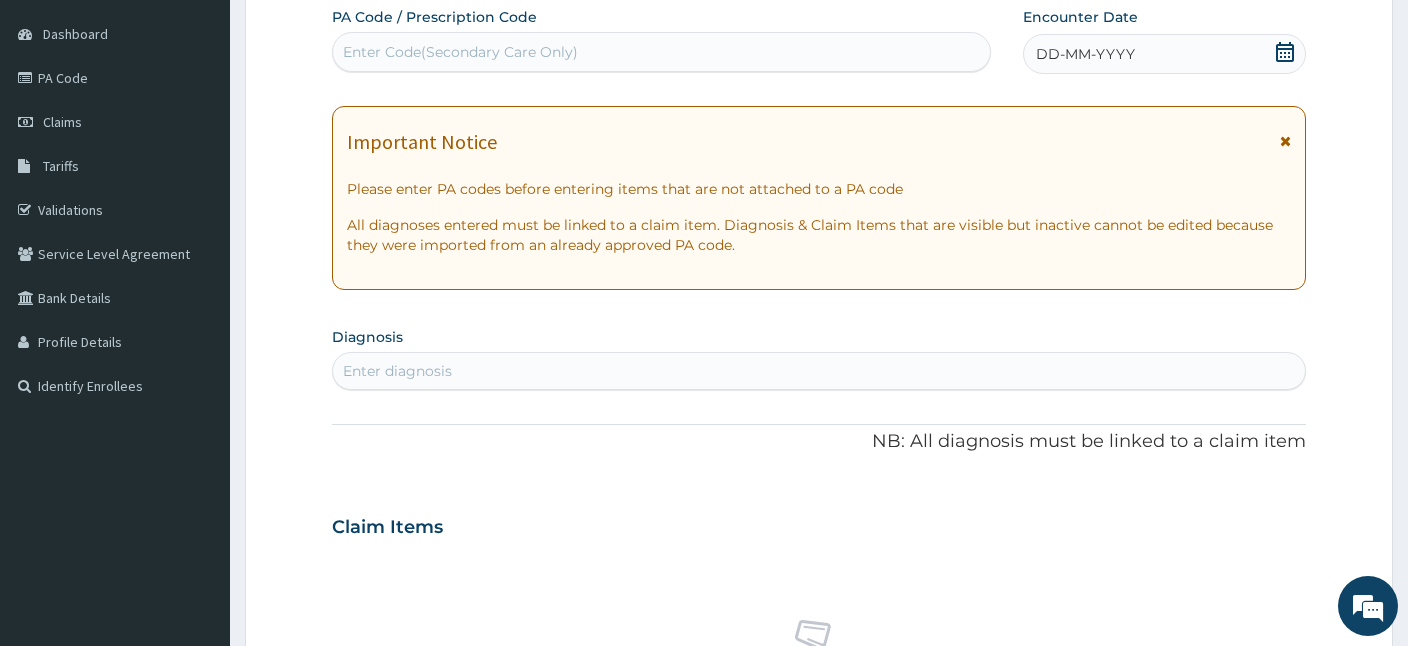 scroll, scrollTop: 0, scrollLeft: 0, axis: both 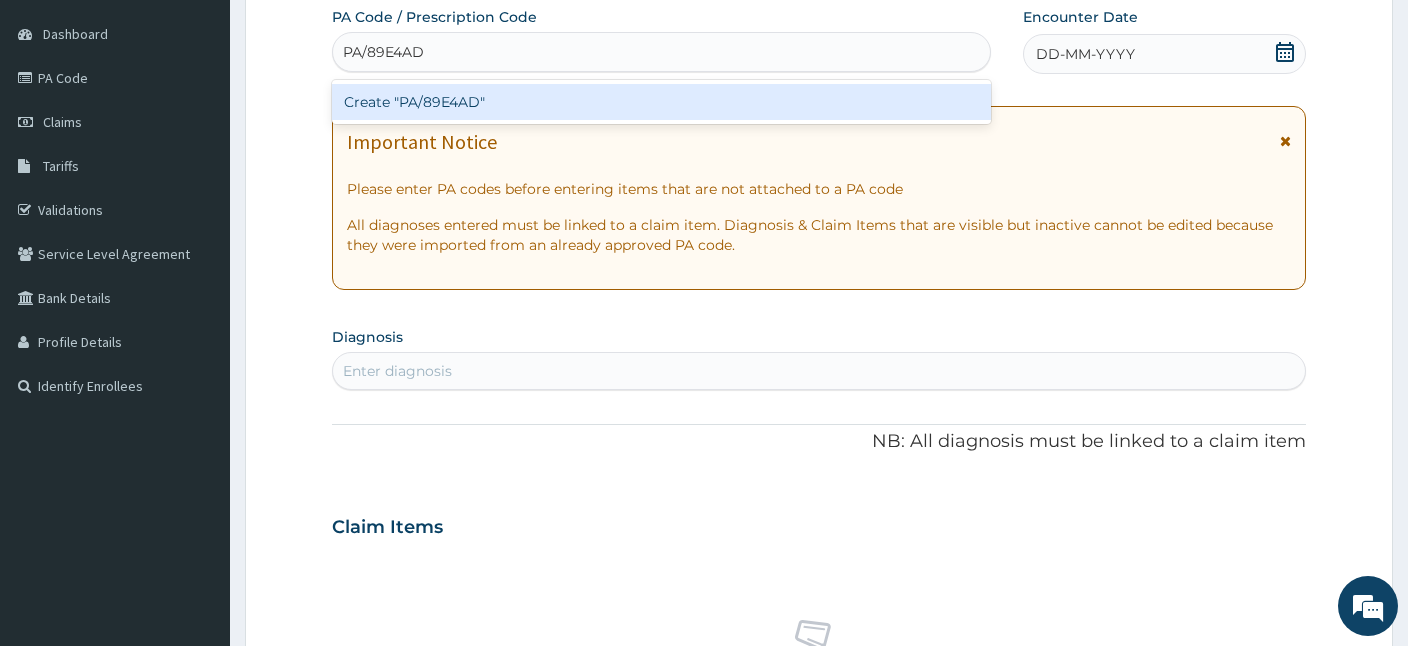 click on "Create "PA/89E4AD"" at bounding box center [661, 102] 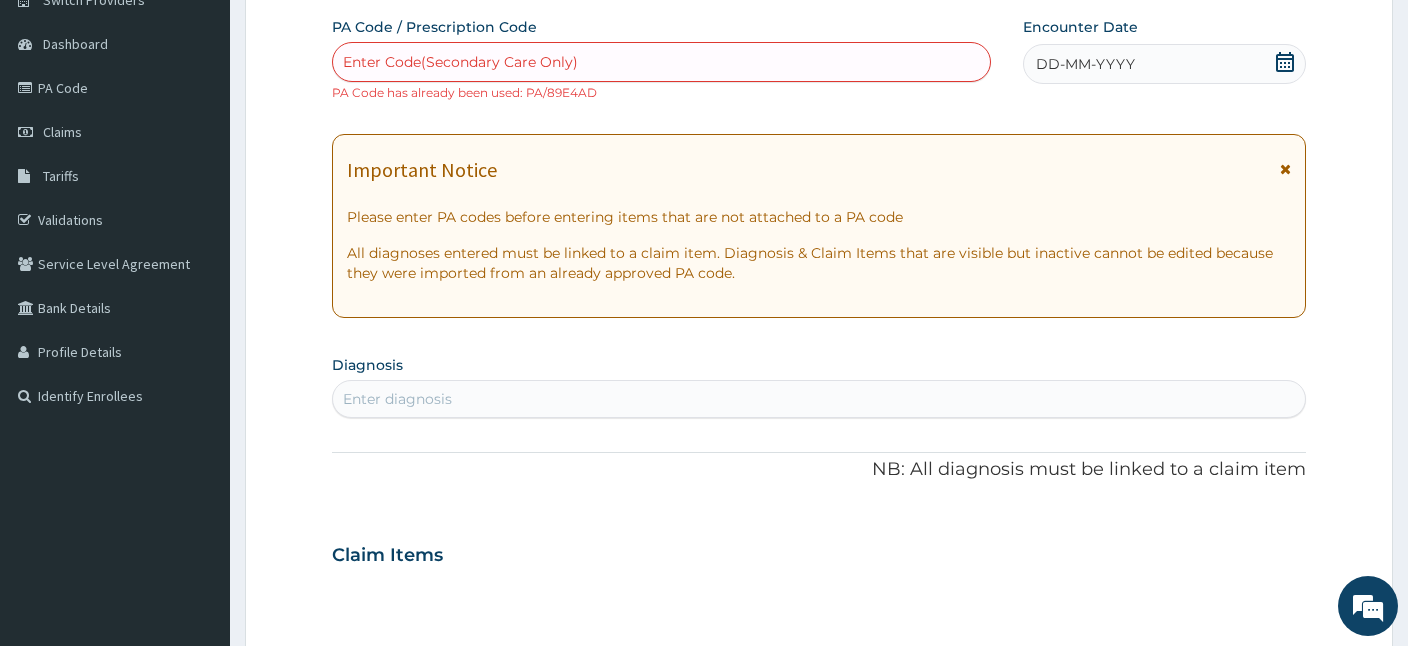 scroll, scrollTop: 0, scrollLeft: 0, axis: both 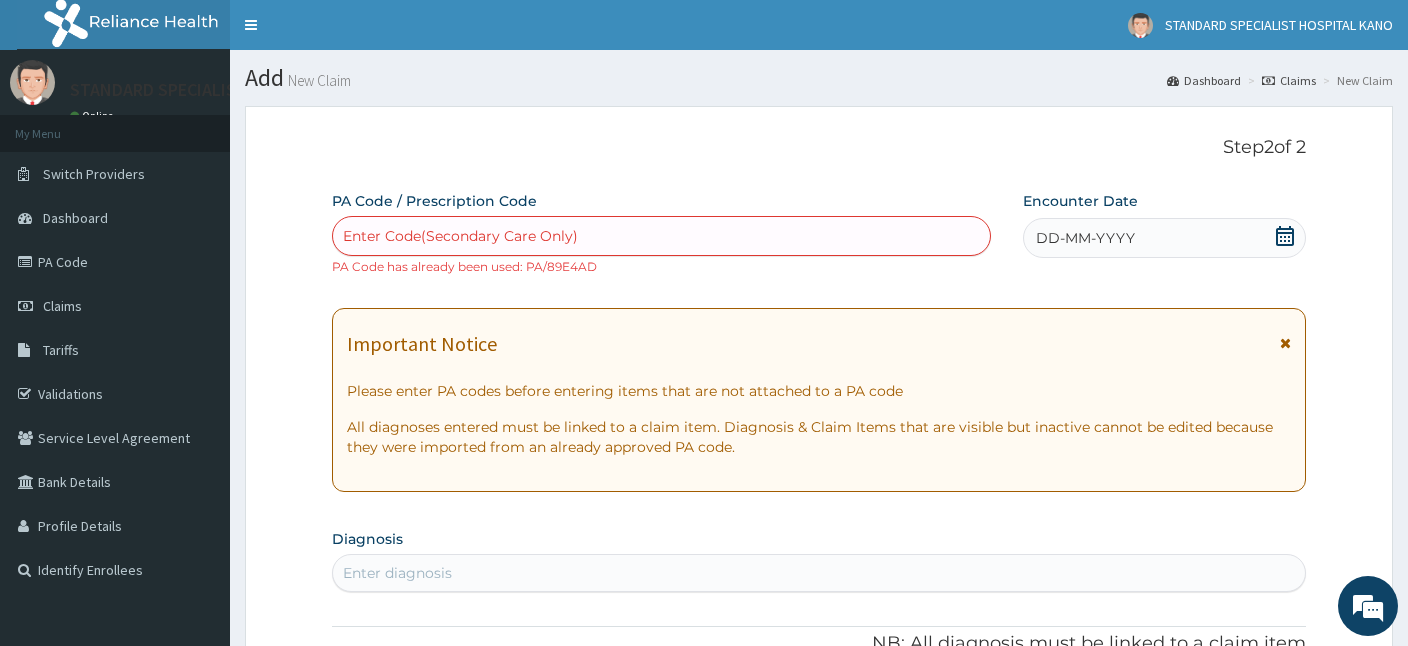 click on "Claims" at bounding box center (1289, 80) 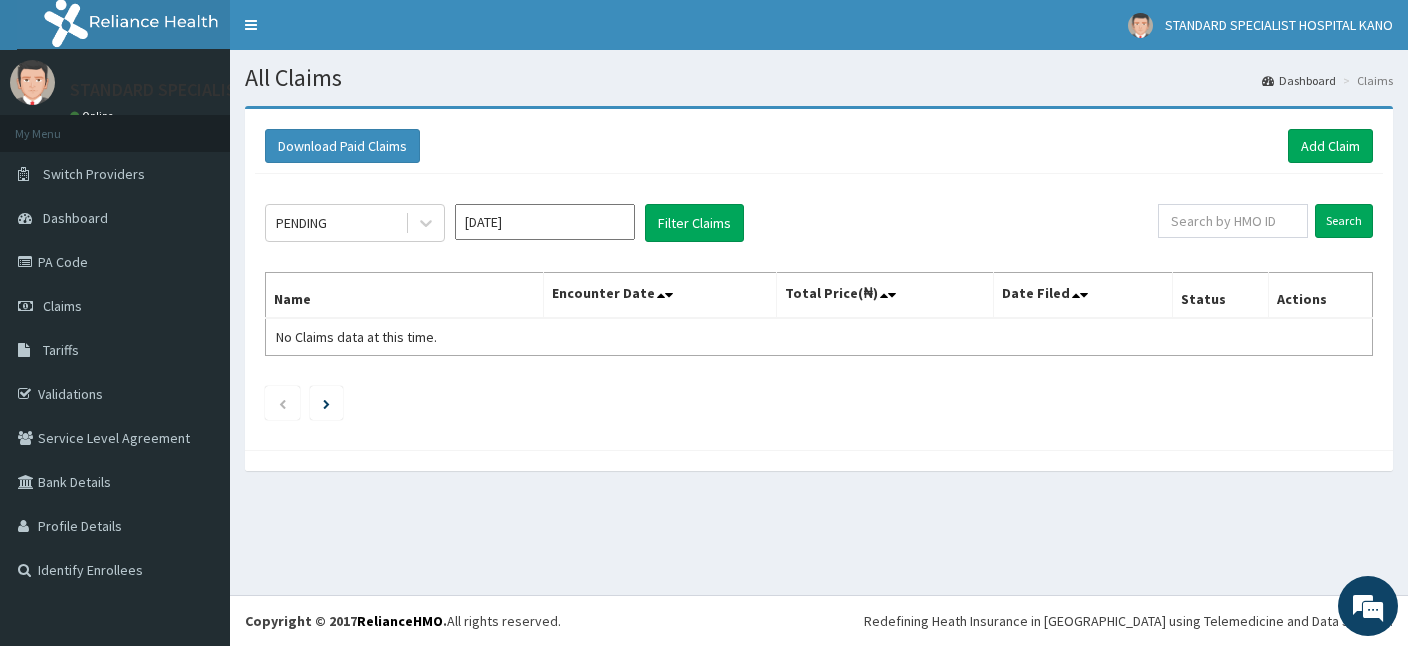 scroll, scrollTop: 0, scrollLeft: 0, axis: both 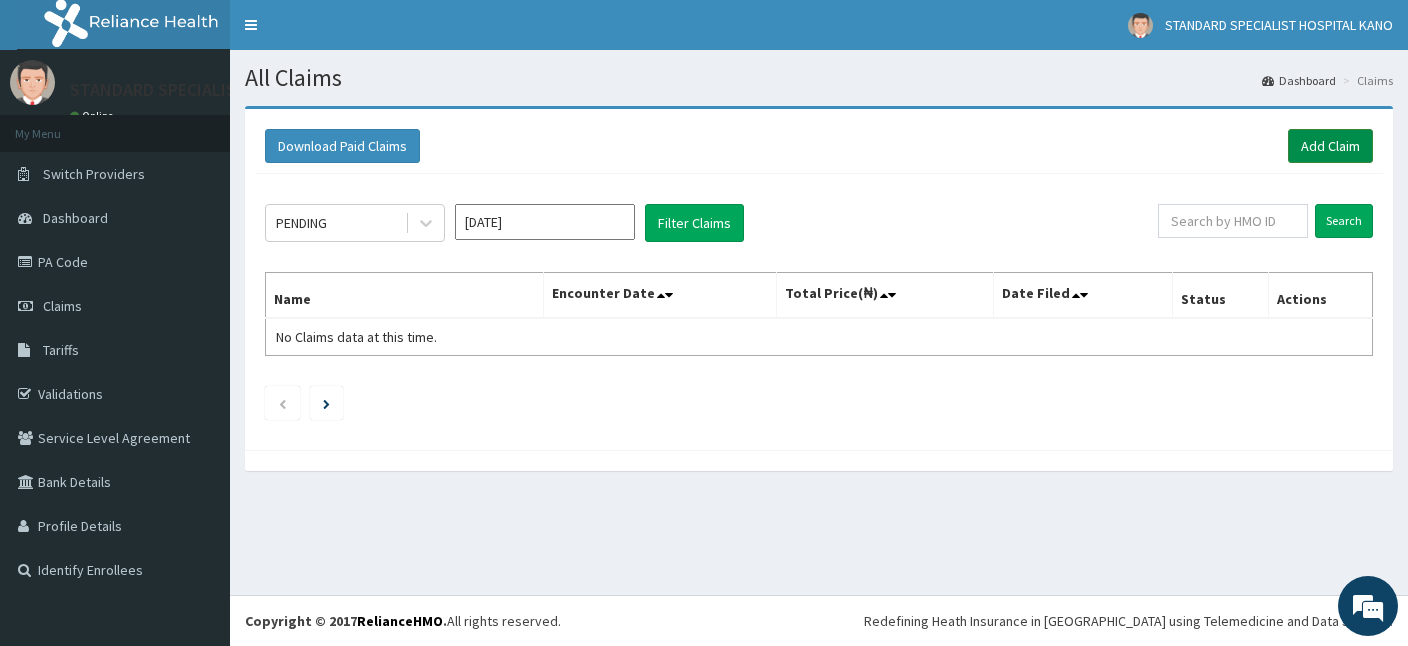 click on "Add Claim" at bounding box center (1330, 146) 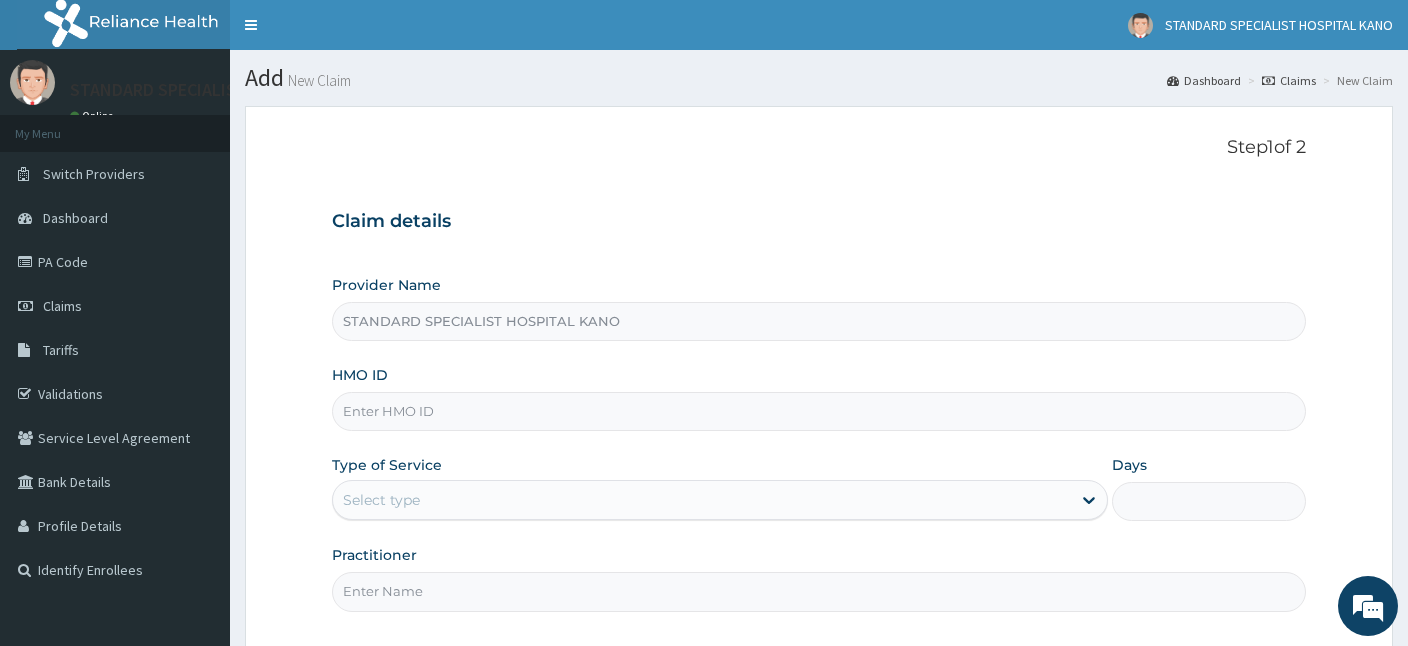 scroll, scrollTop: 0, scrollLeft: 0, axis: both 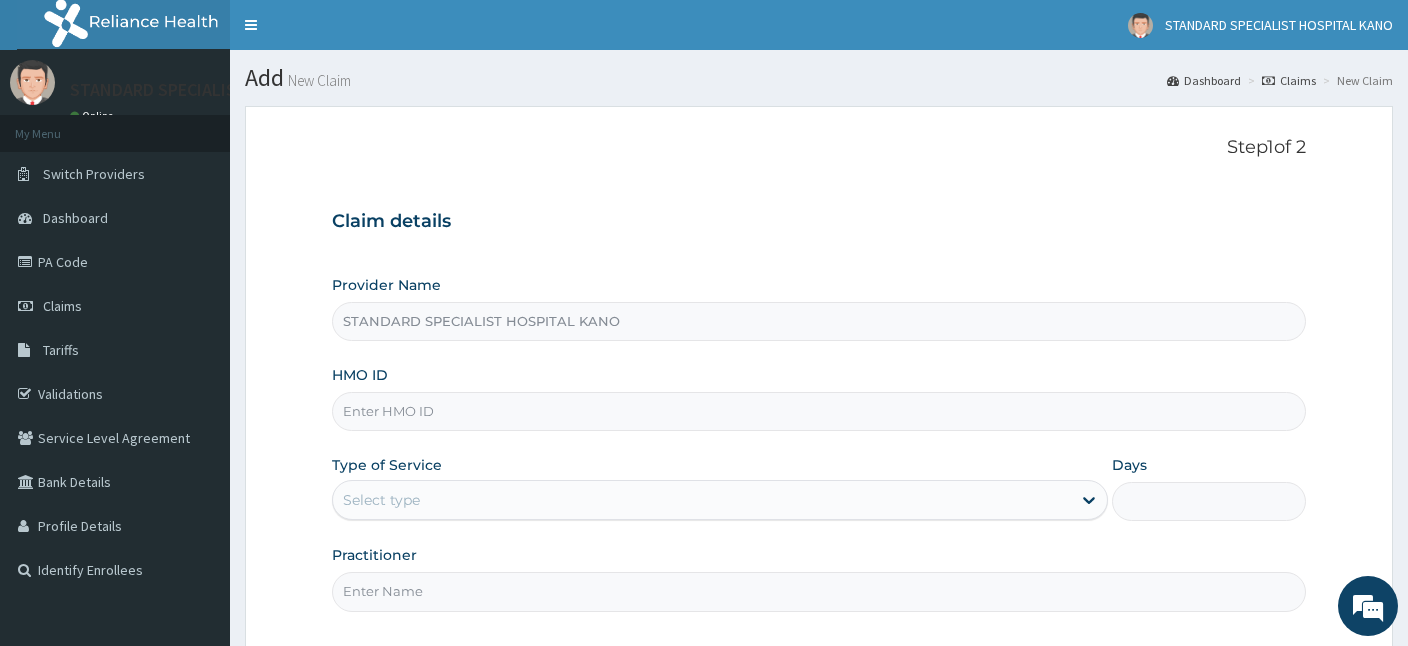 click on "HMO ID" at bounding box center [819, 411] 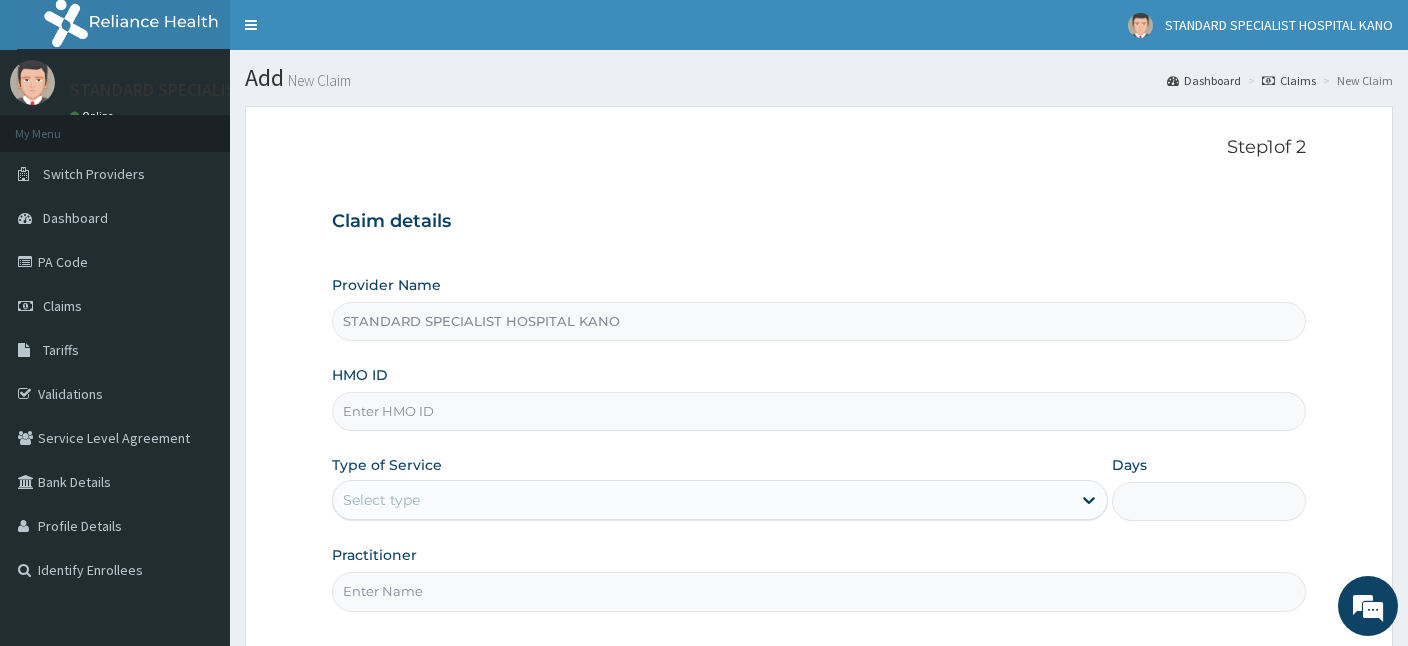 paste on "SBL/10162/B" 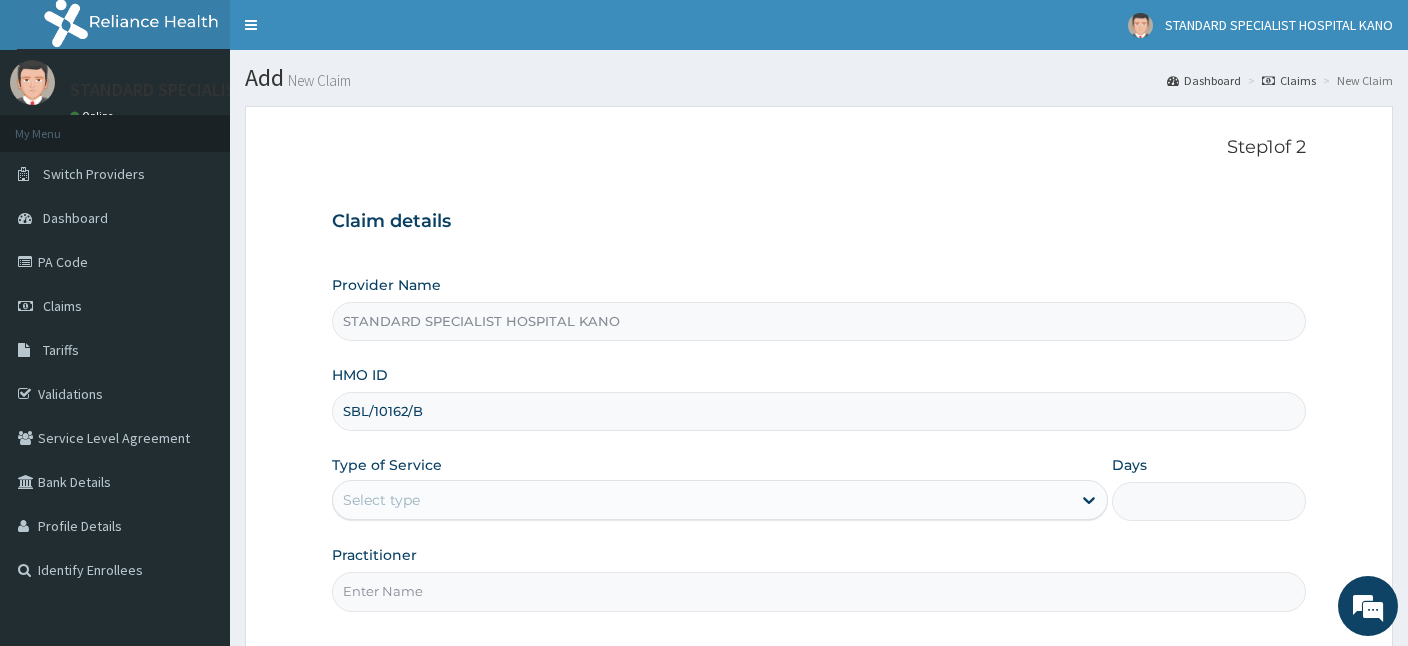 type on "SBL/10162/B" 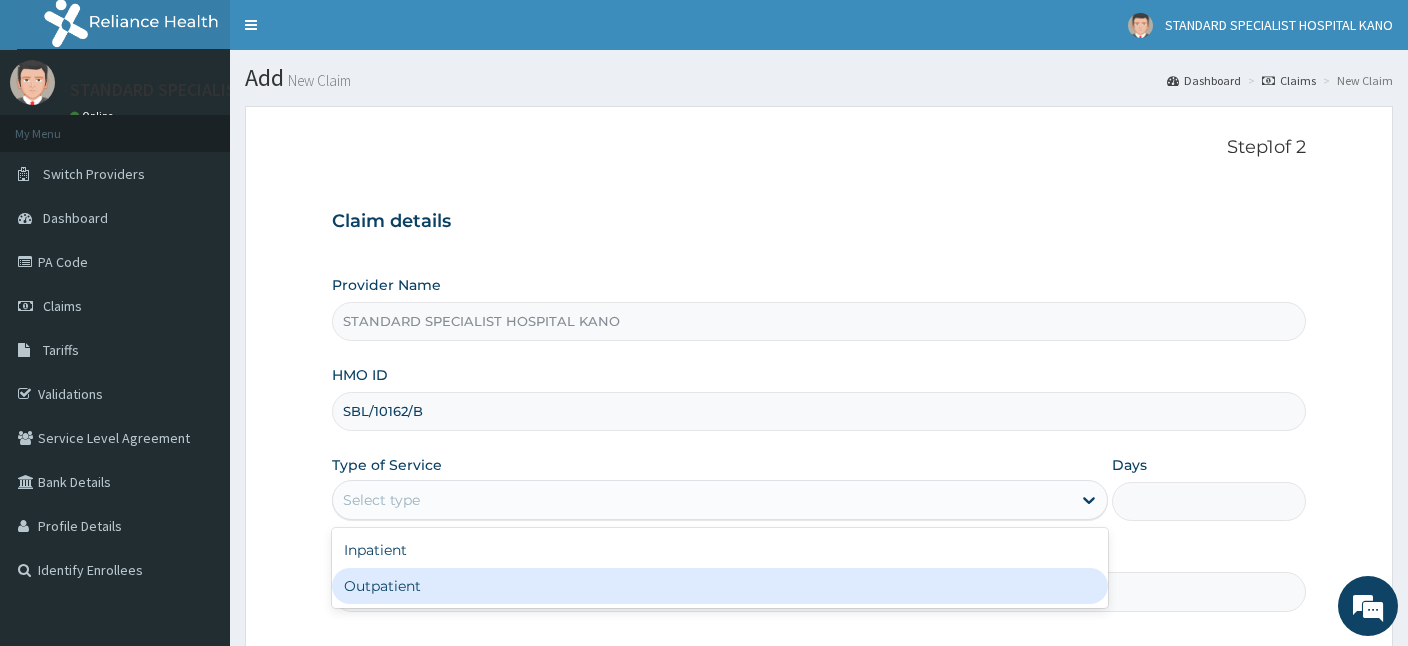 click on "Outpatient" at bounding box center (720, 586) 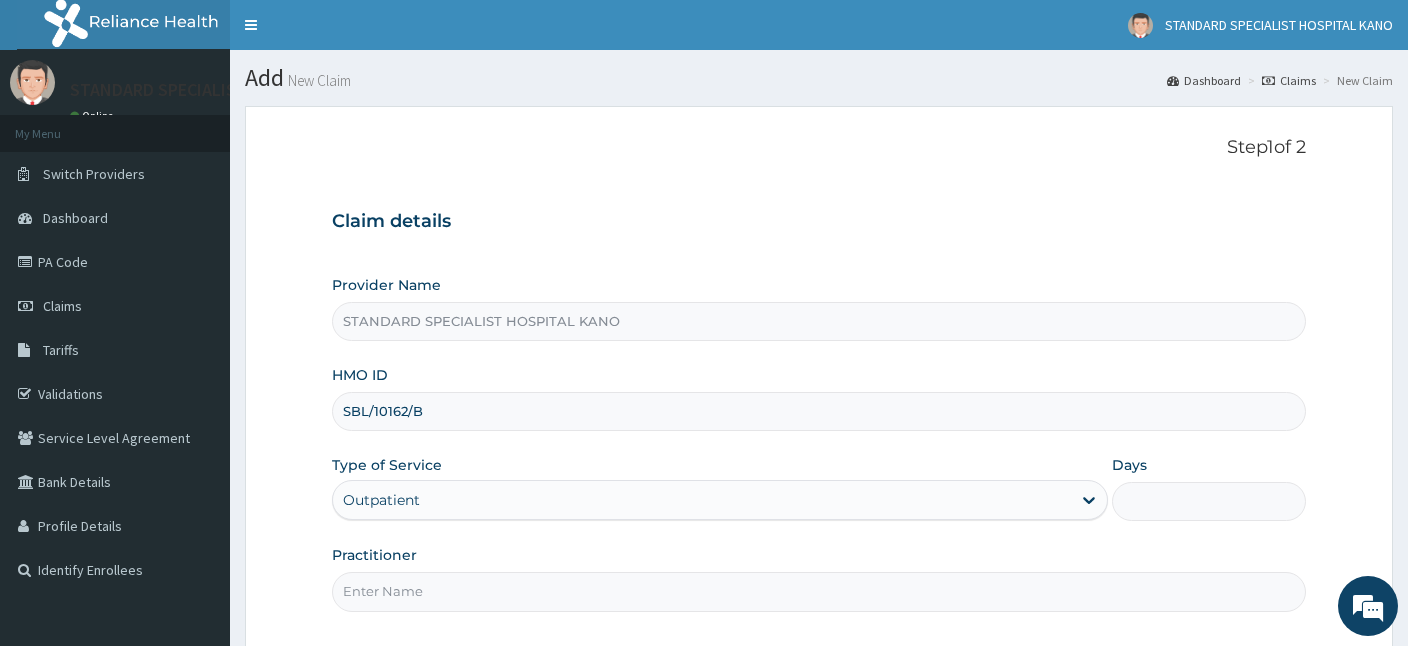 type on "1" 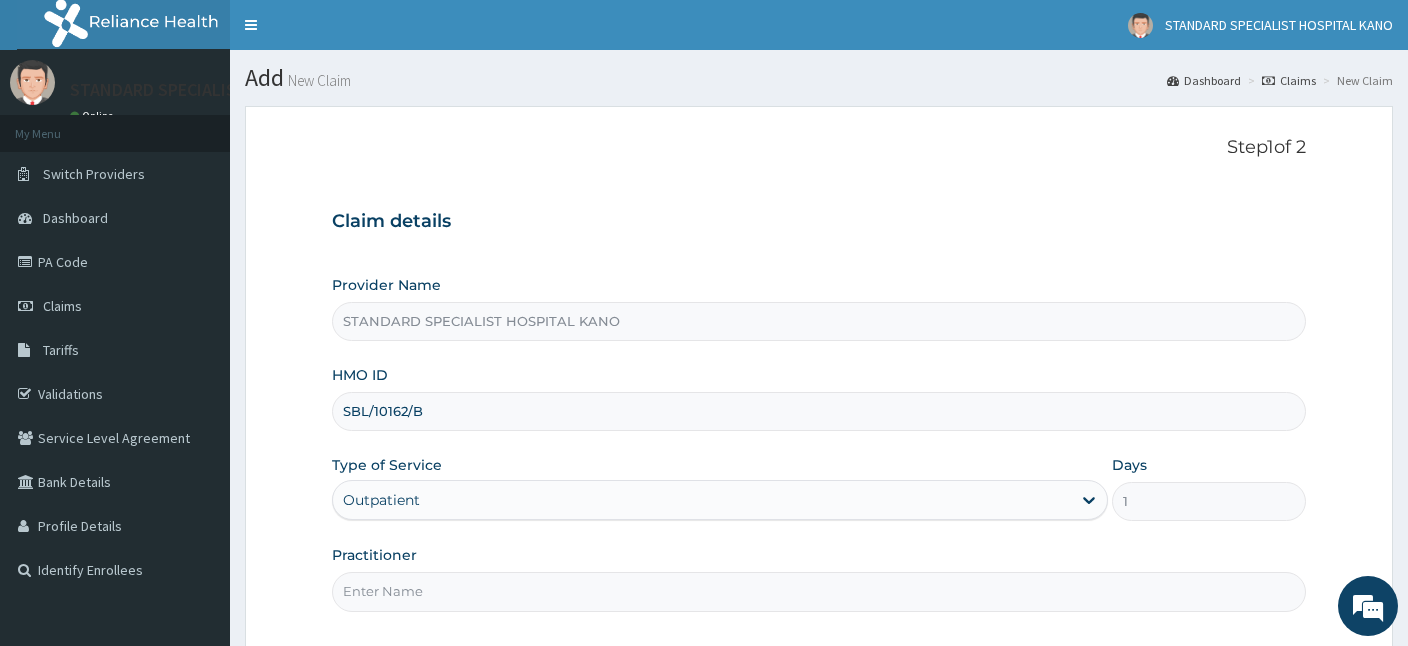 click on "Practitioner" at bounding box center [819, 591] 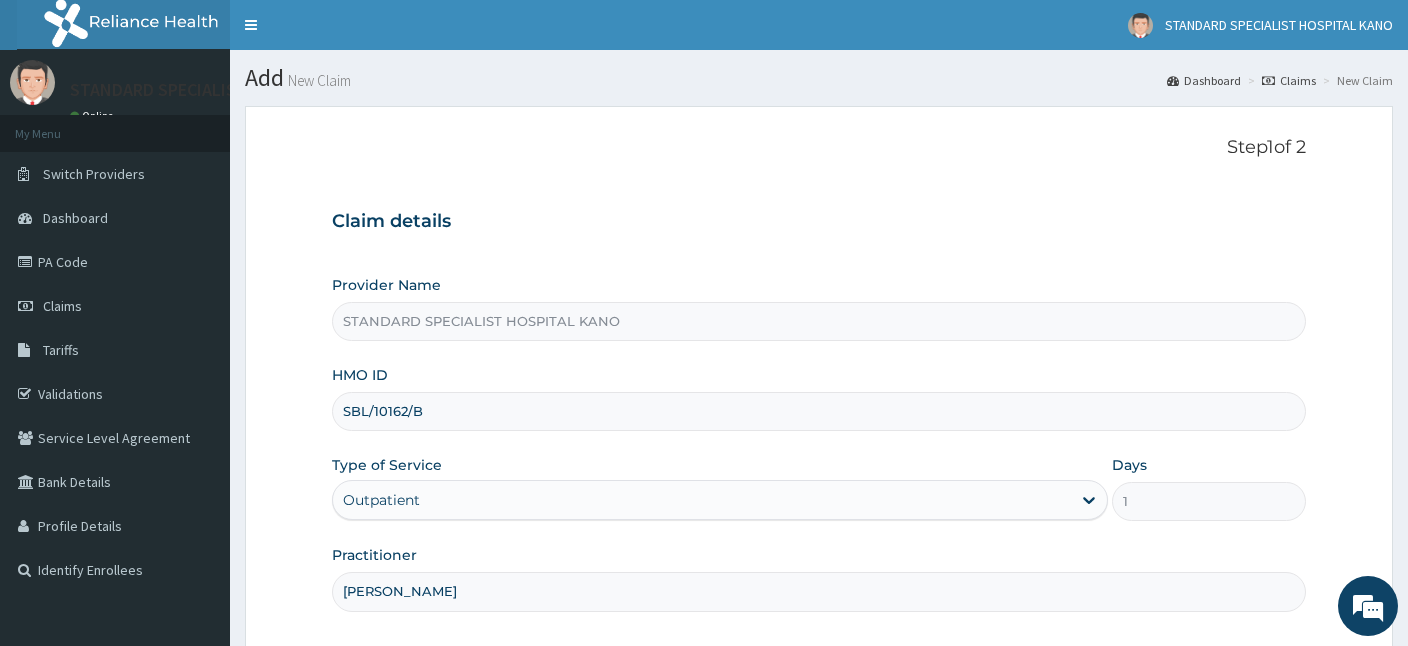 type on "Dr. Ezeh" 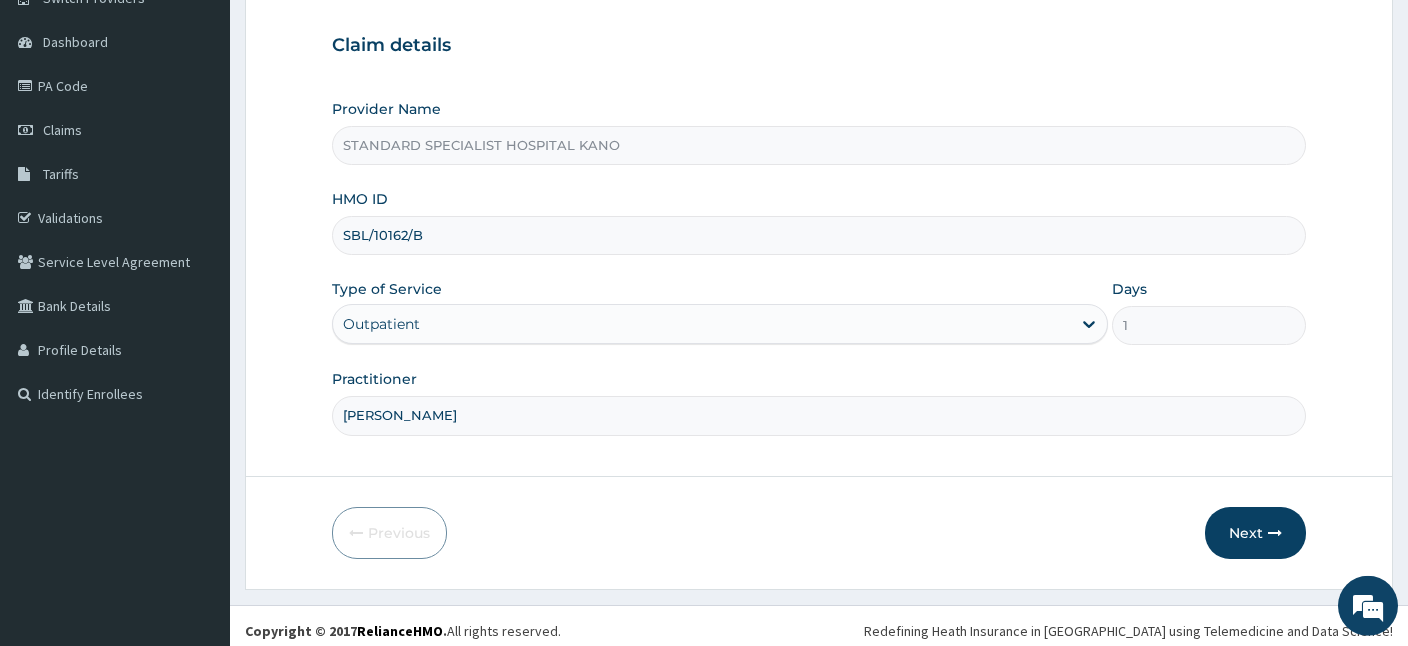 scroll, scrollTop: 184, scrollLeft: 0, axis: vertical 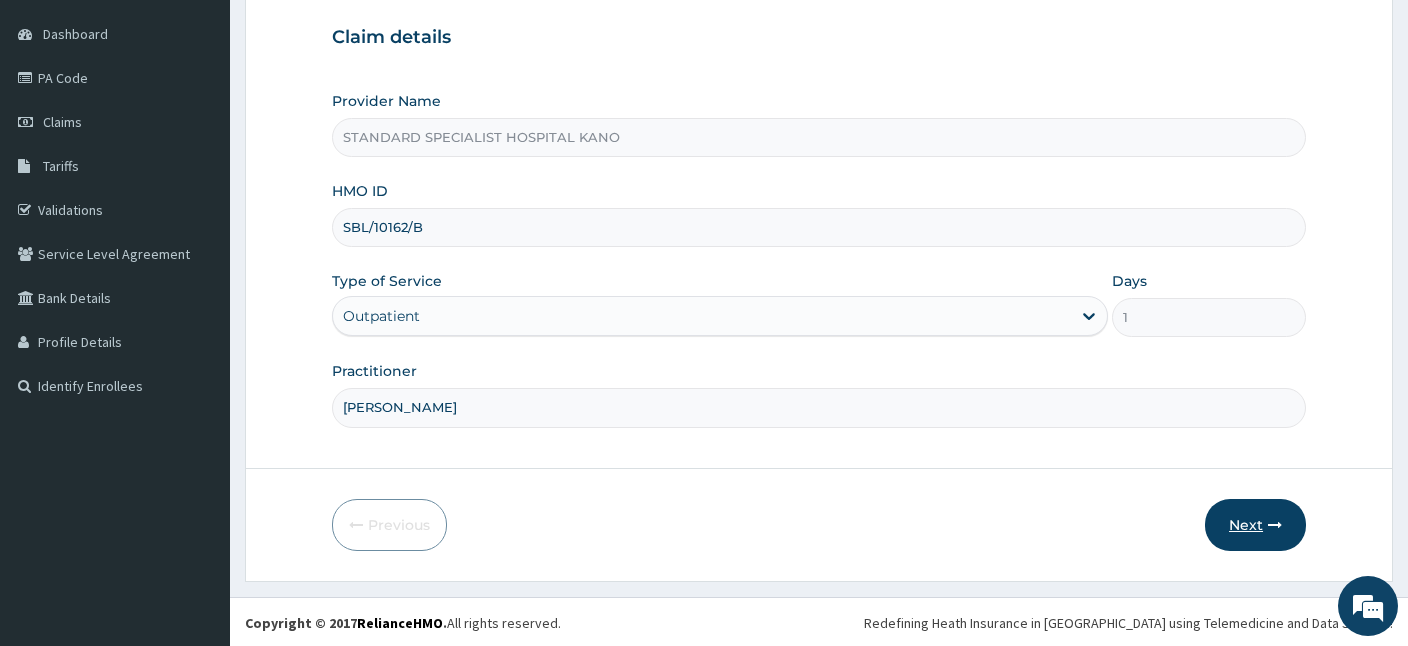 click on "Next" at bounding box center (1255, 525) 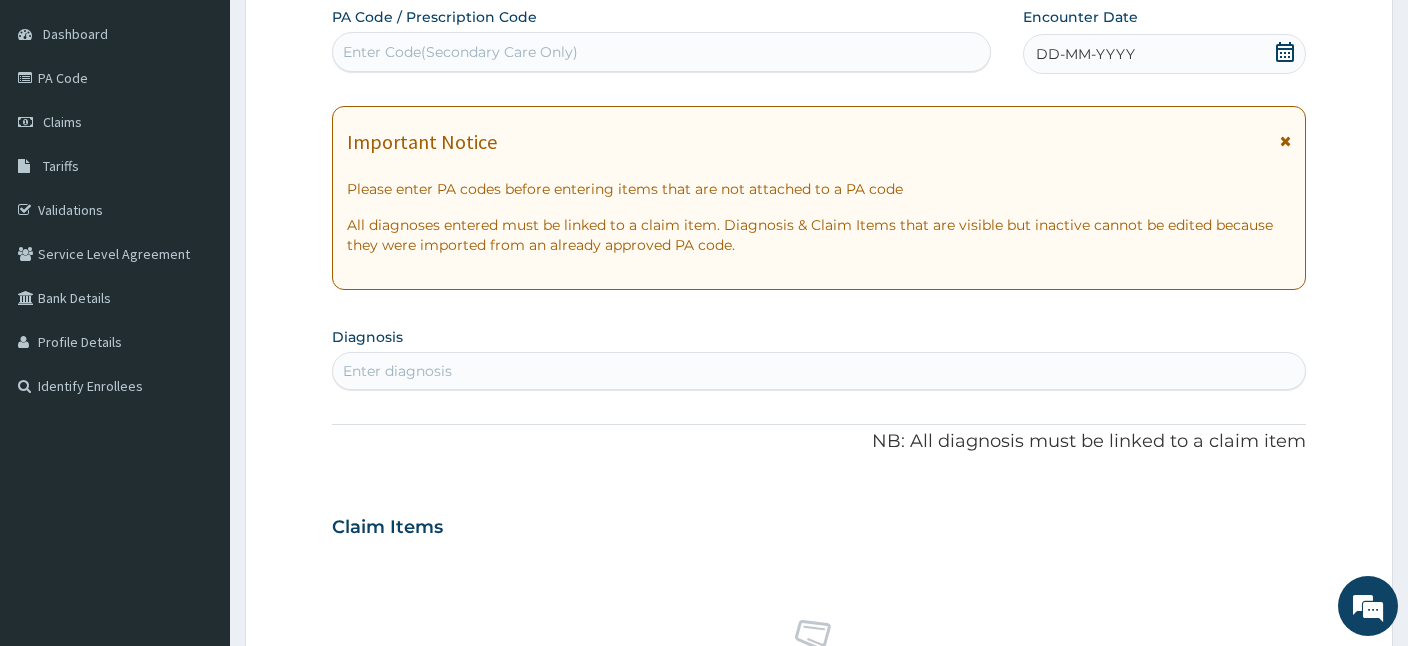 click on "Enter Code(Secondary Care Only)" at bounding box center [460, 52] 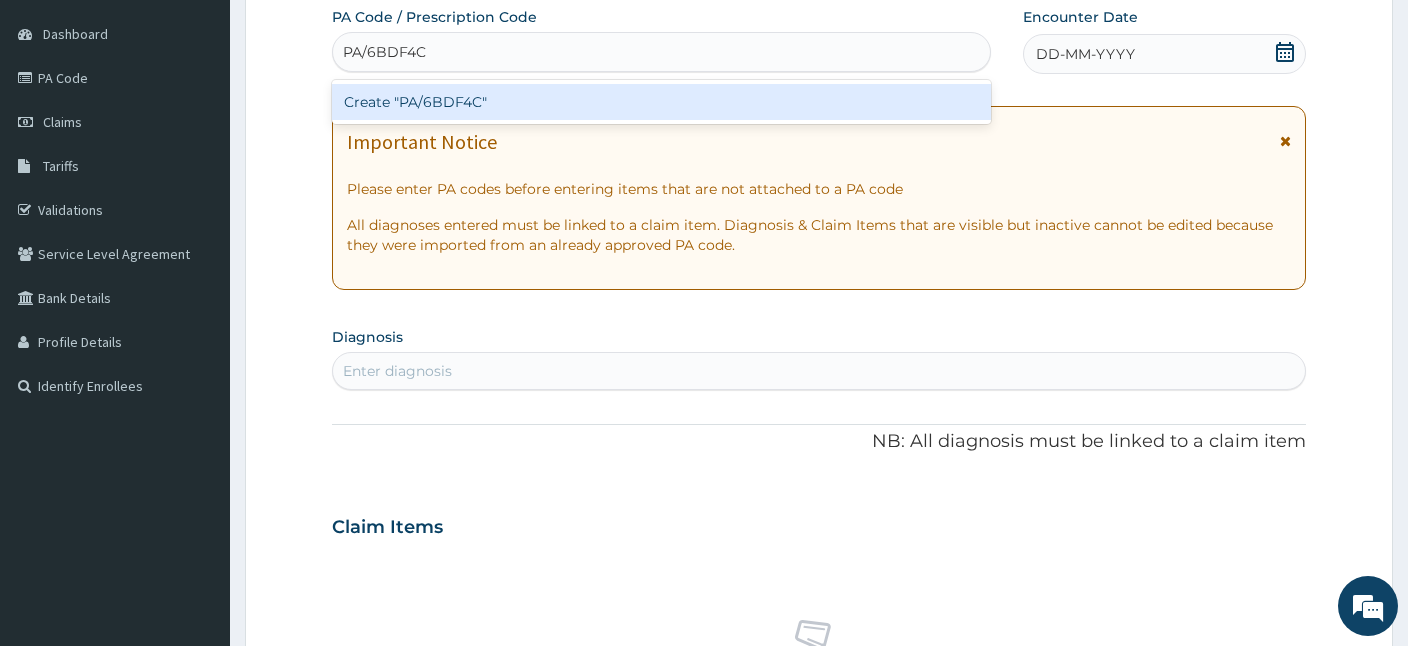 click on "Create "PA/6BDF4C"" at bounding box center [661, 102] 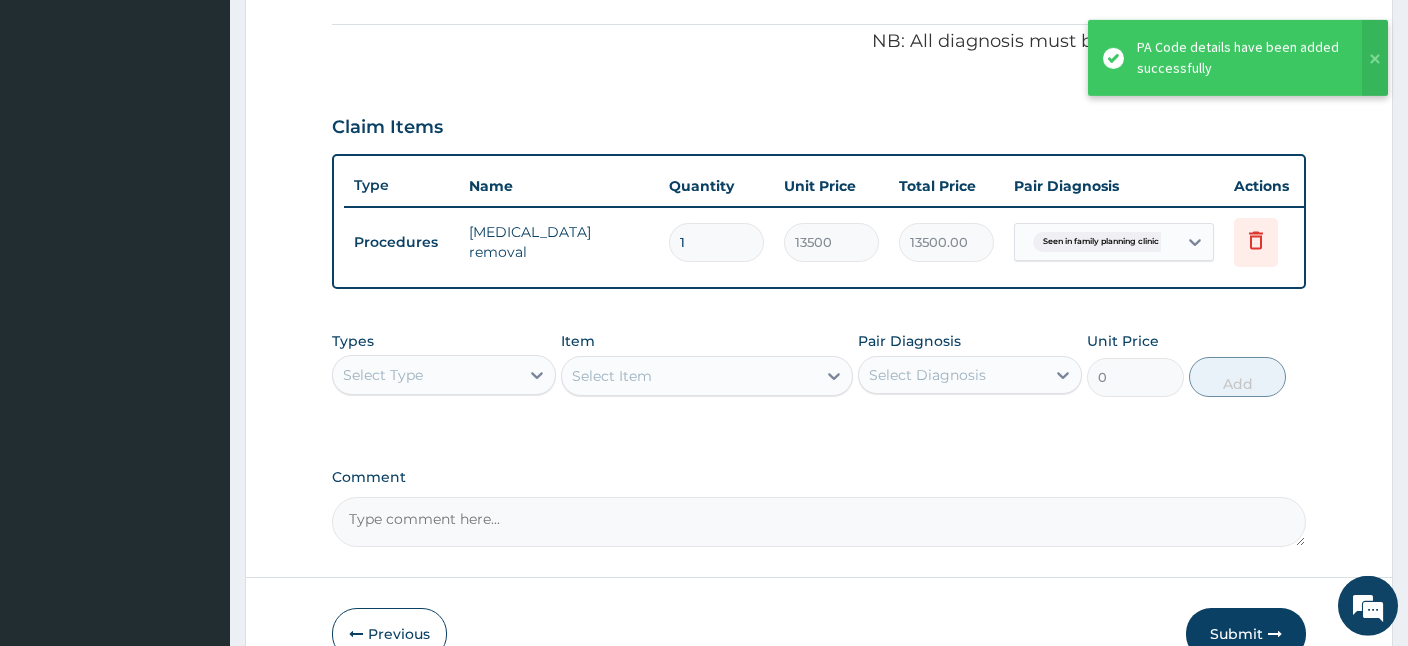 scroll, scrollTop: 613, scrollLeft: 0, axis: vertical 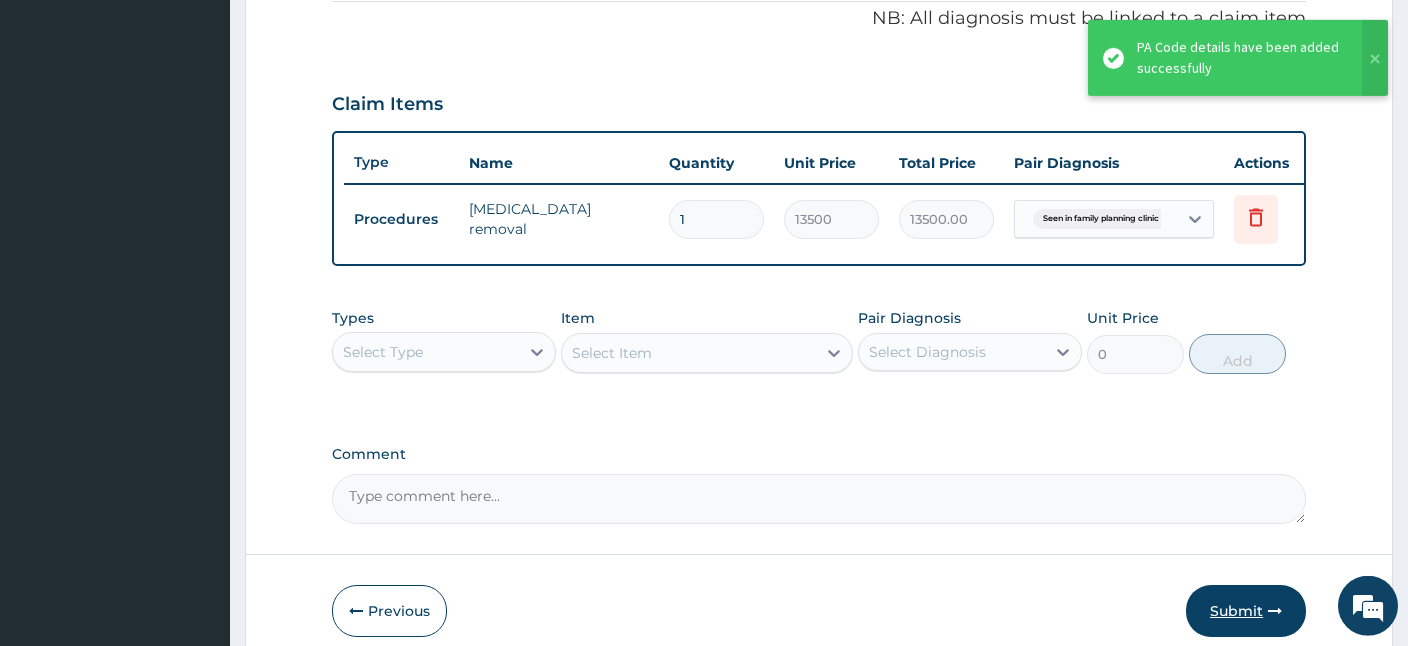 click on "Submit" at bounding box center [1246, 611] 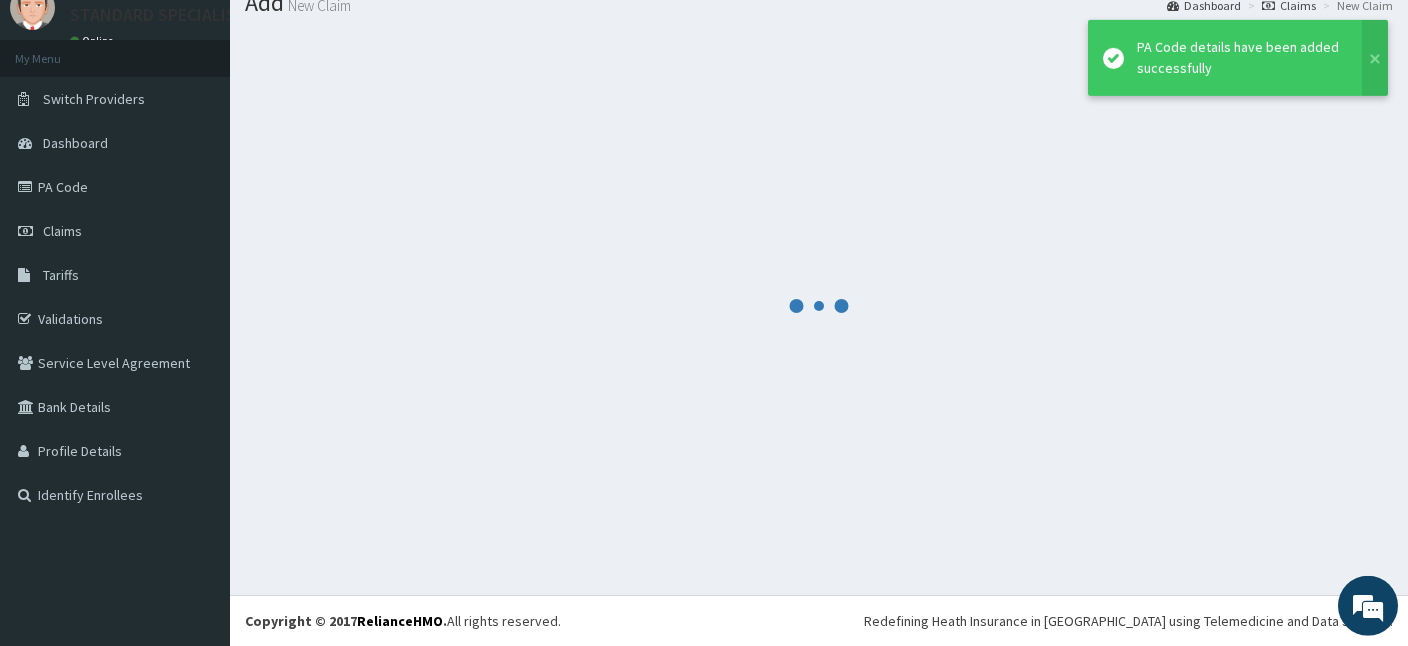 scroll, scrollTop: 75, scrollLeft: 0, axis: vertical 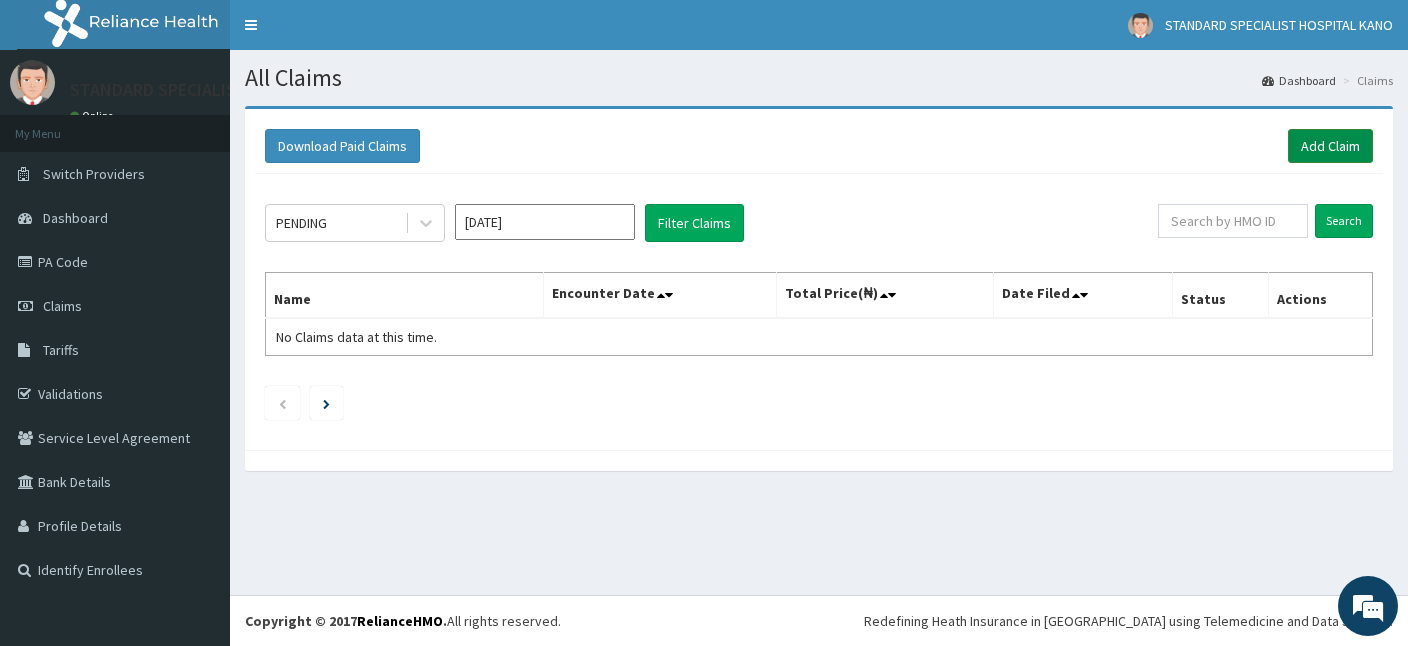 click on "Add Claim" at bounding box center (1330, 146) 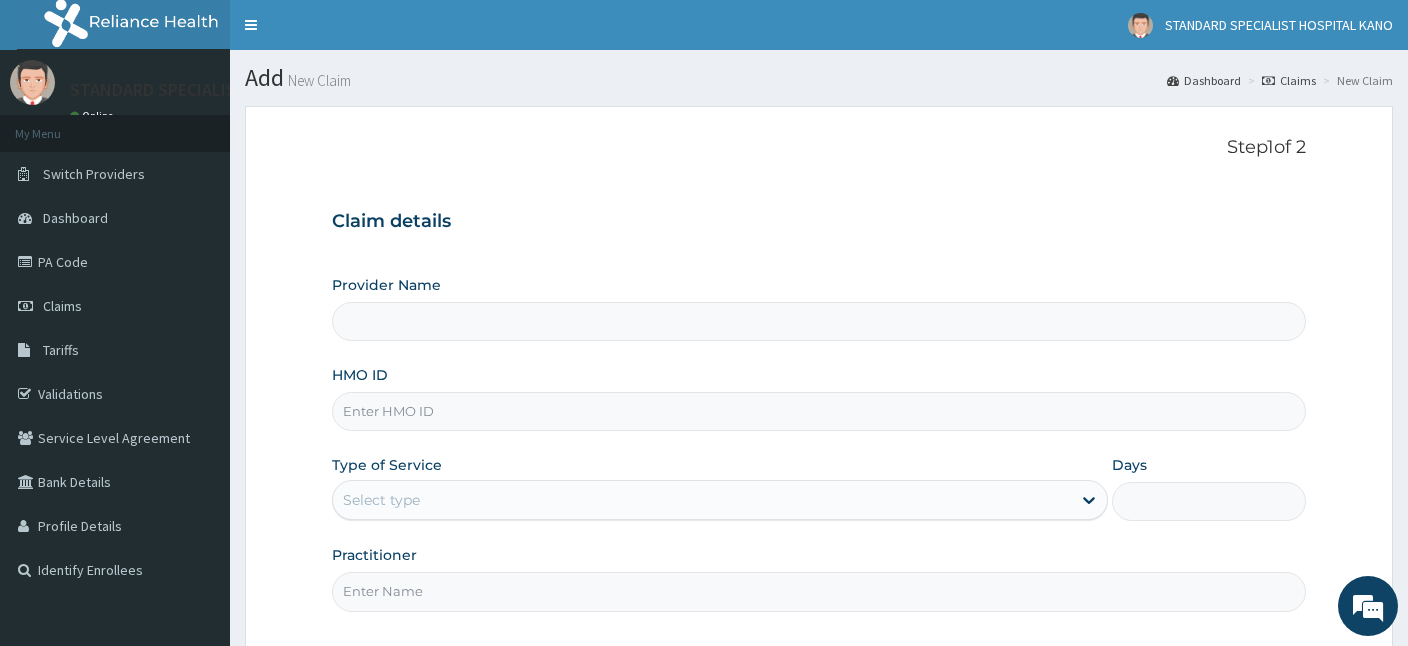 scroll, scrollTop: 0, scrollLeft: 0, axis: both 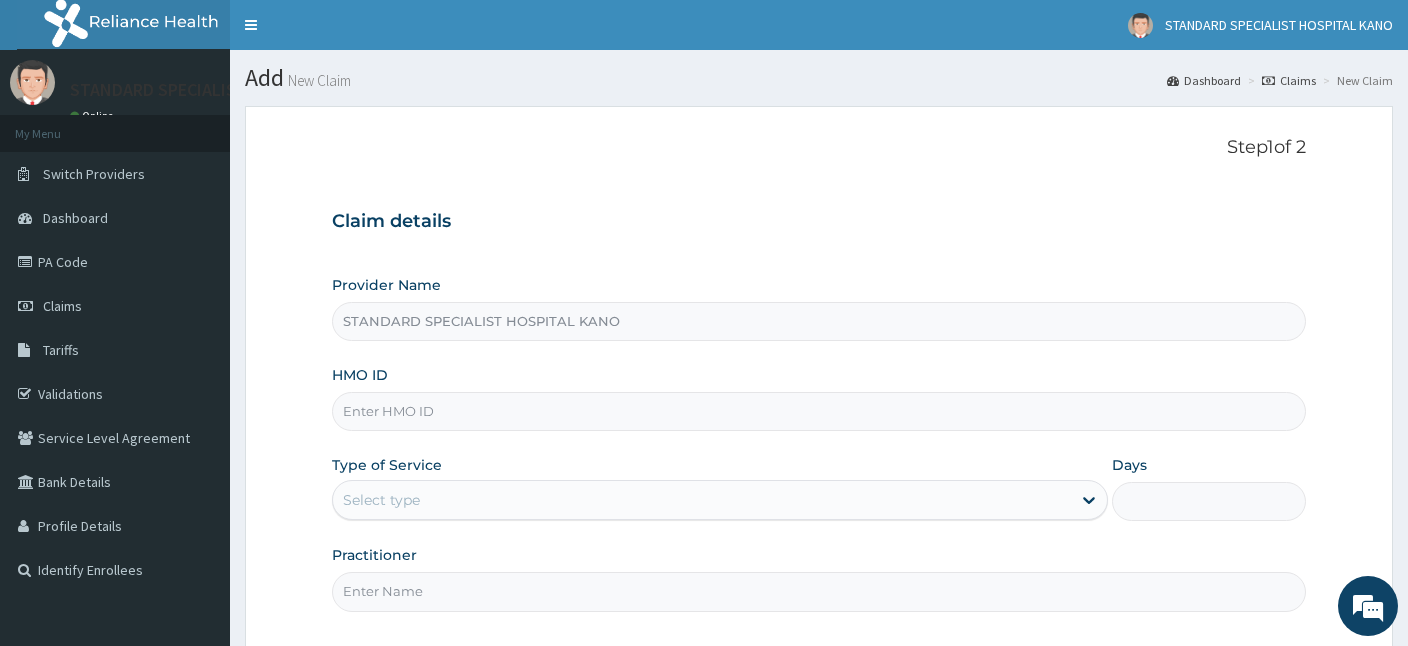 click on "HMO ID" at bounding box center (819, 411) 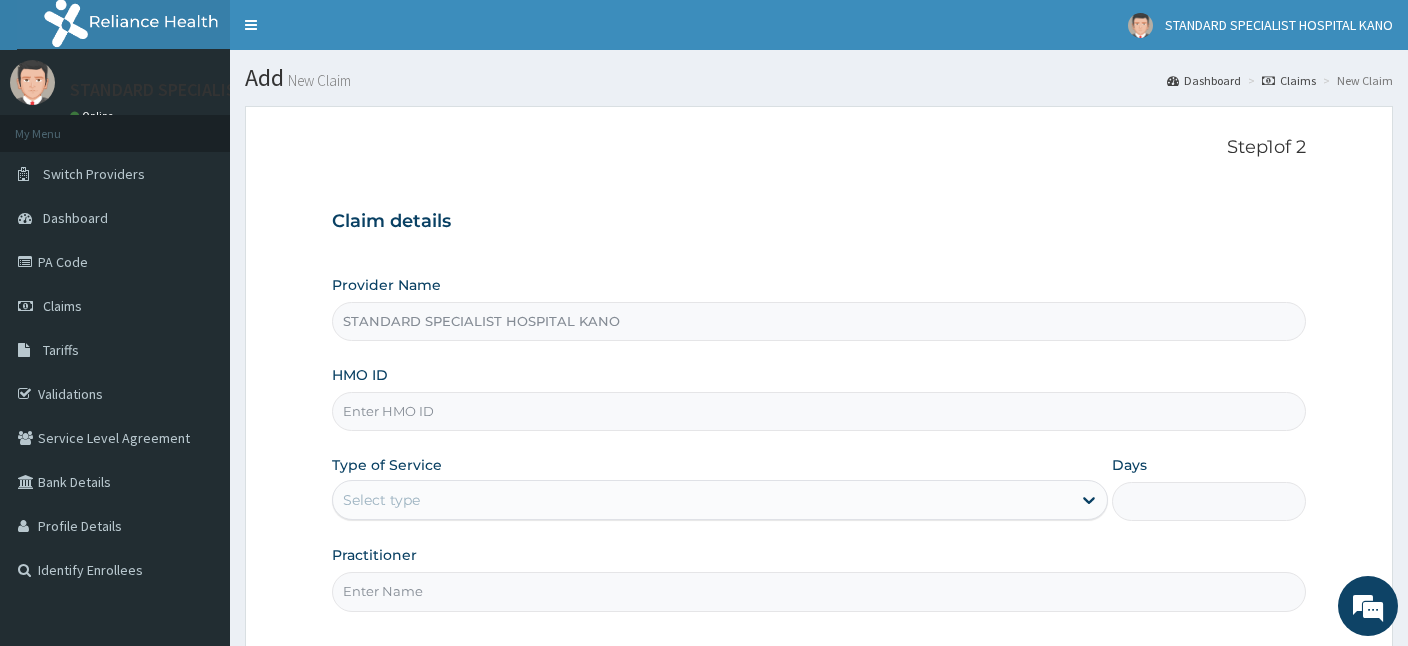 paste on "SLH/10255/C" 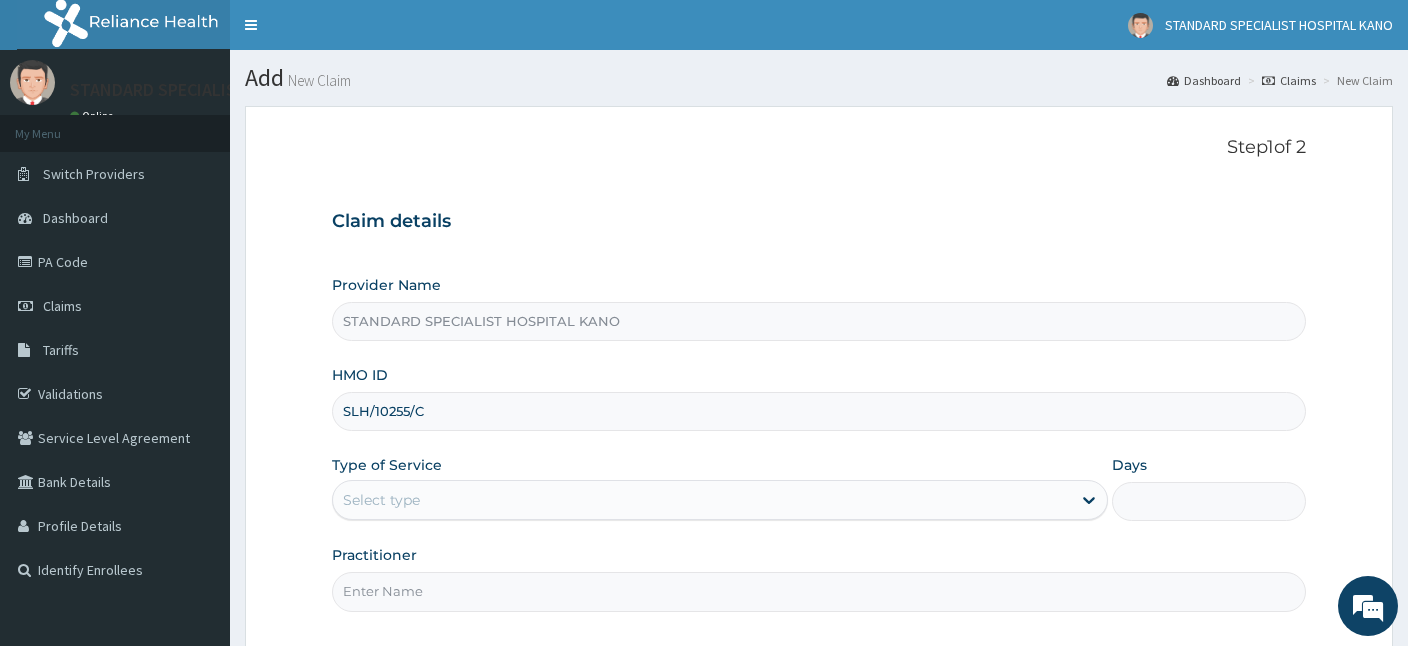 type on "SLH/10255/C" 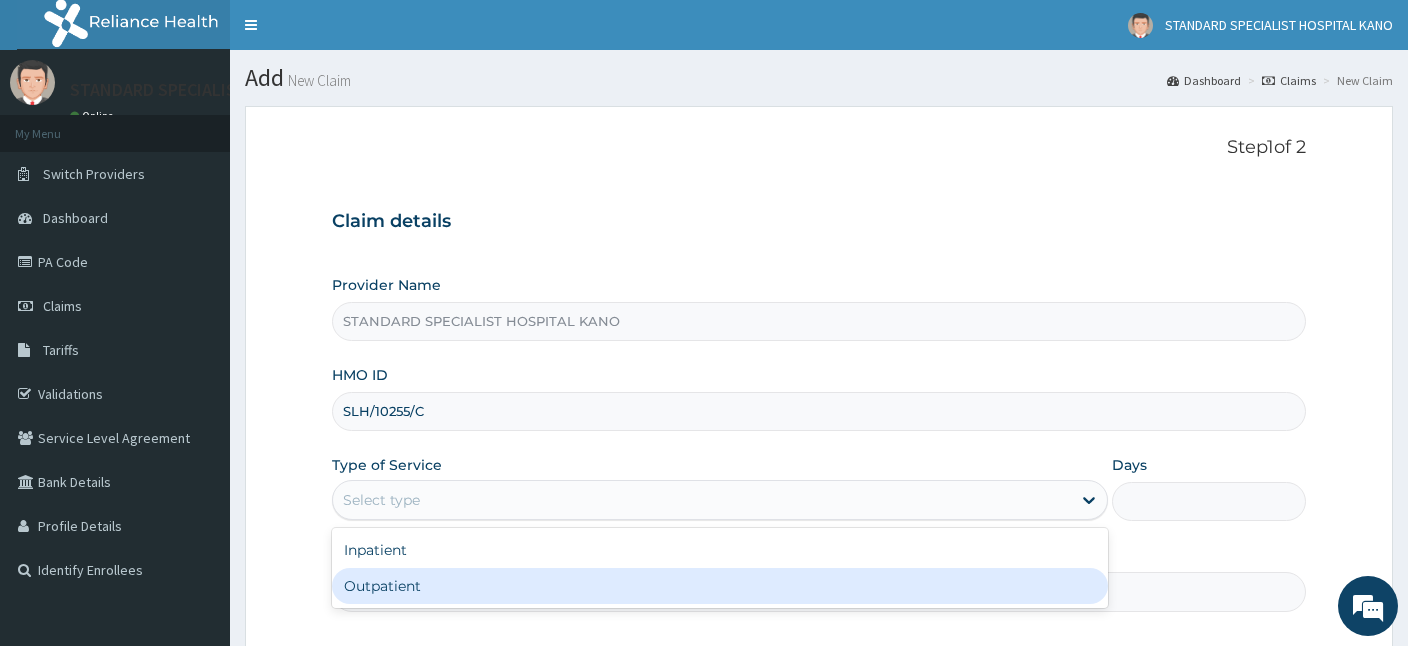 click on "Outpatient" at bounding box center [720, 586] 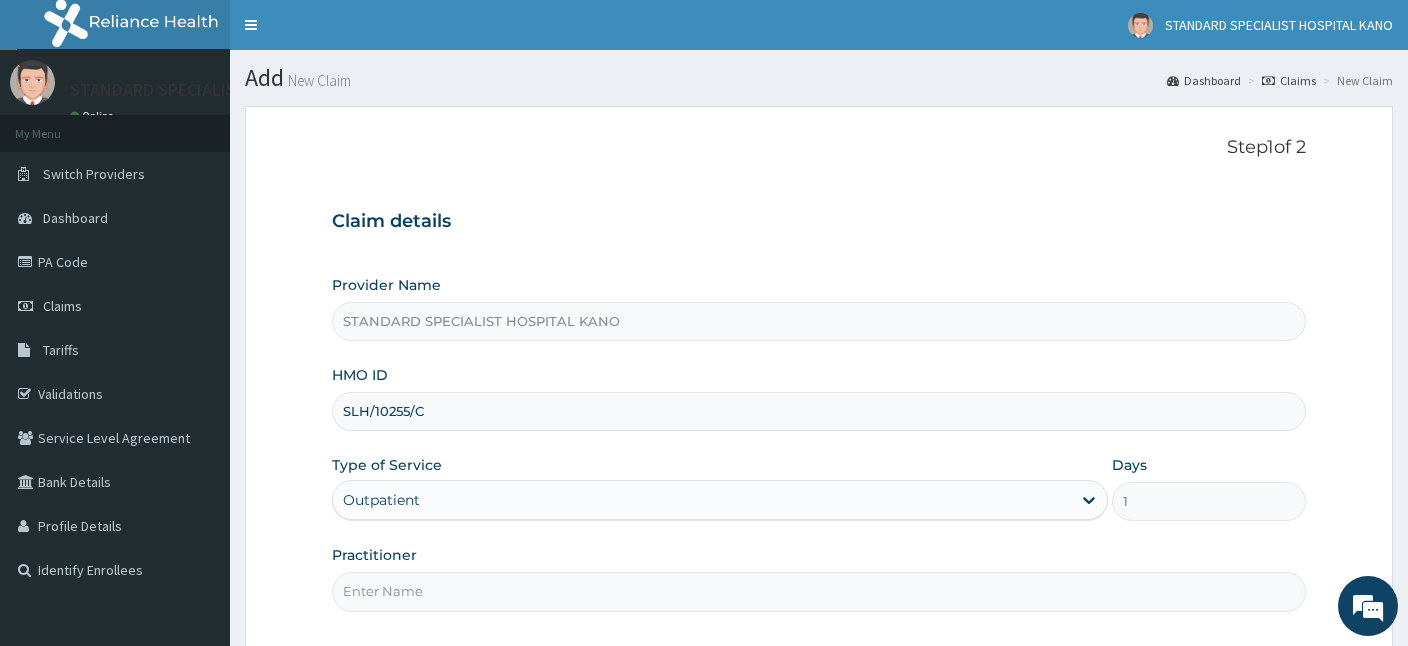 click on "Practitioner" at bounding box center (819, 591) 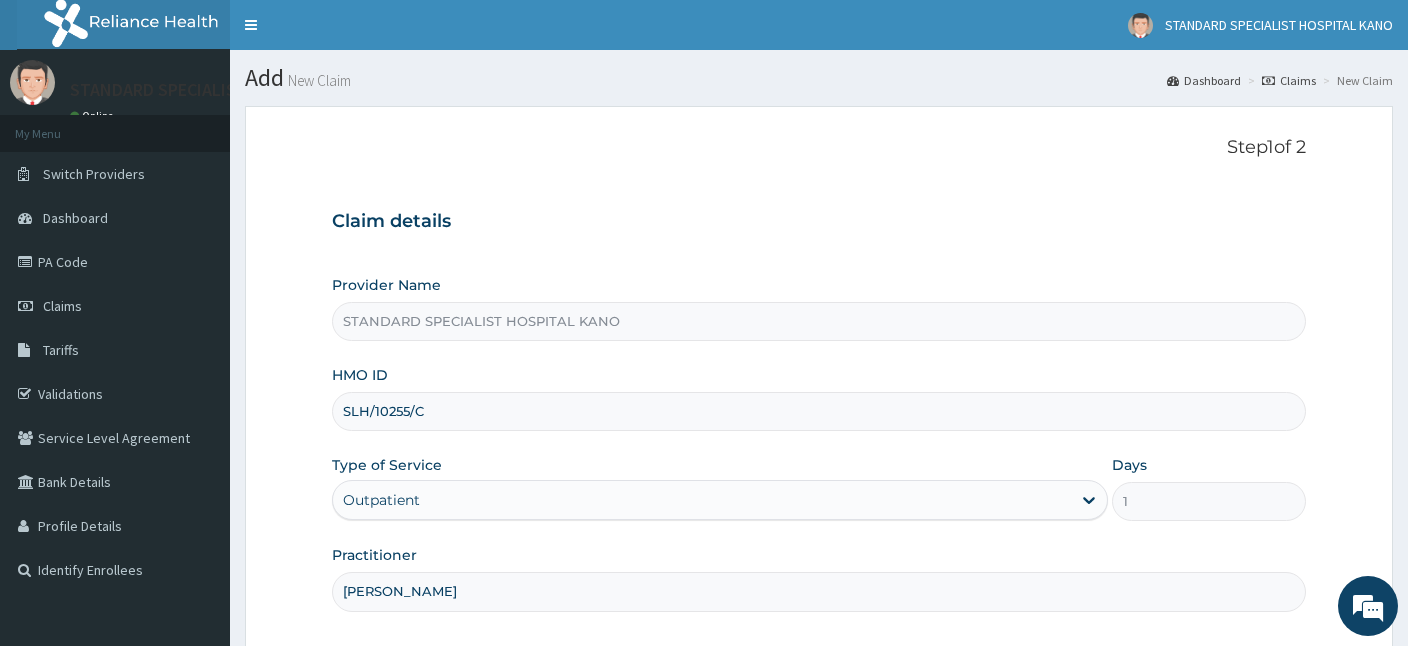 type on "Dr. Ezeh" 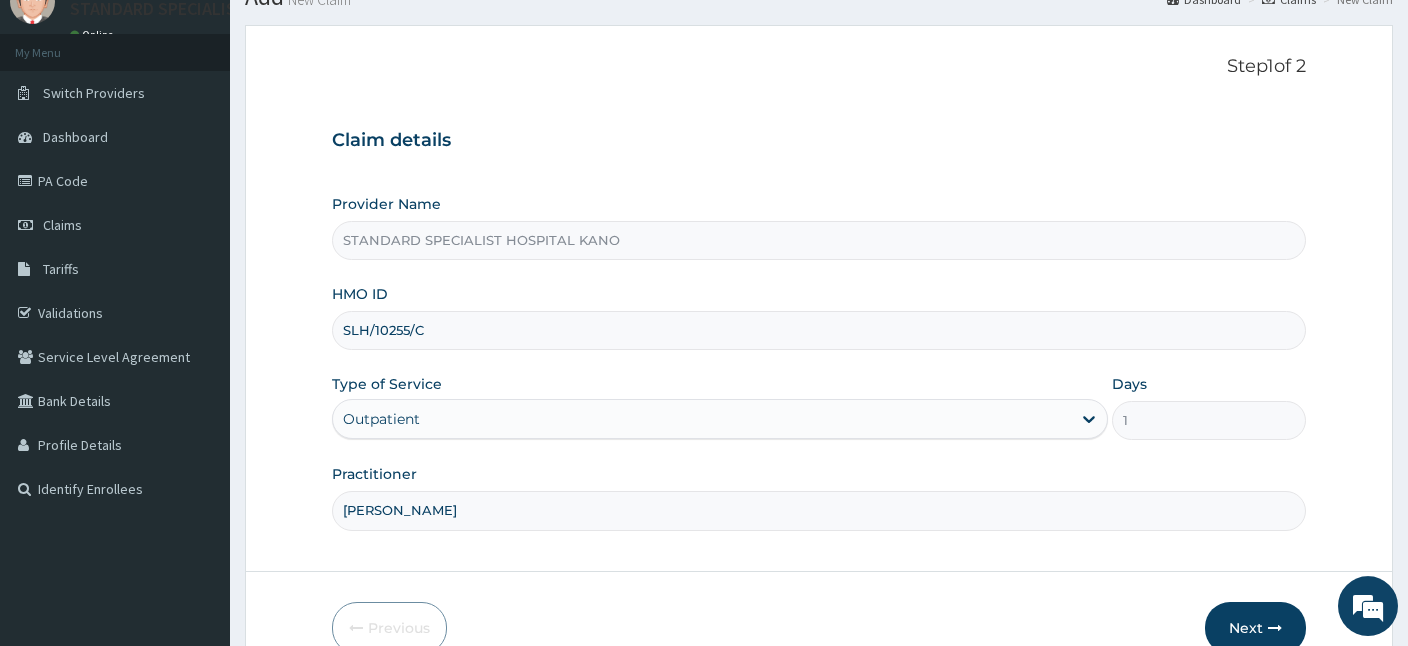 scroll, scrollTop: 184, scrollLeft: 0, axis: vertical 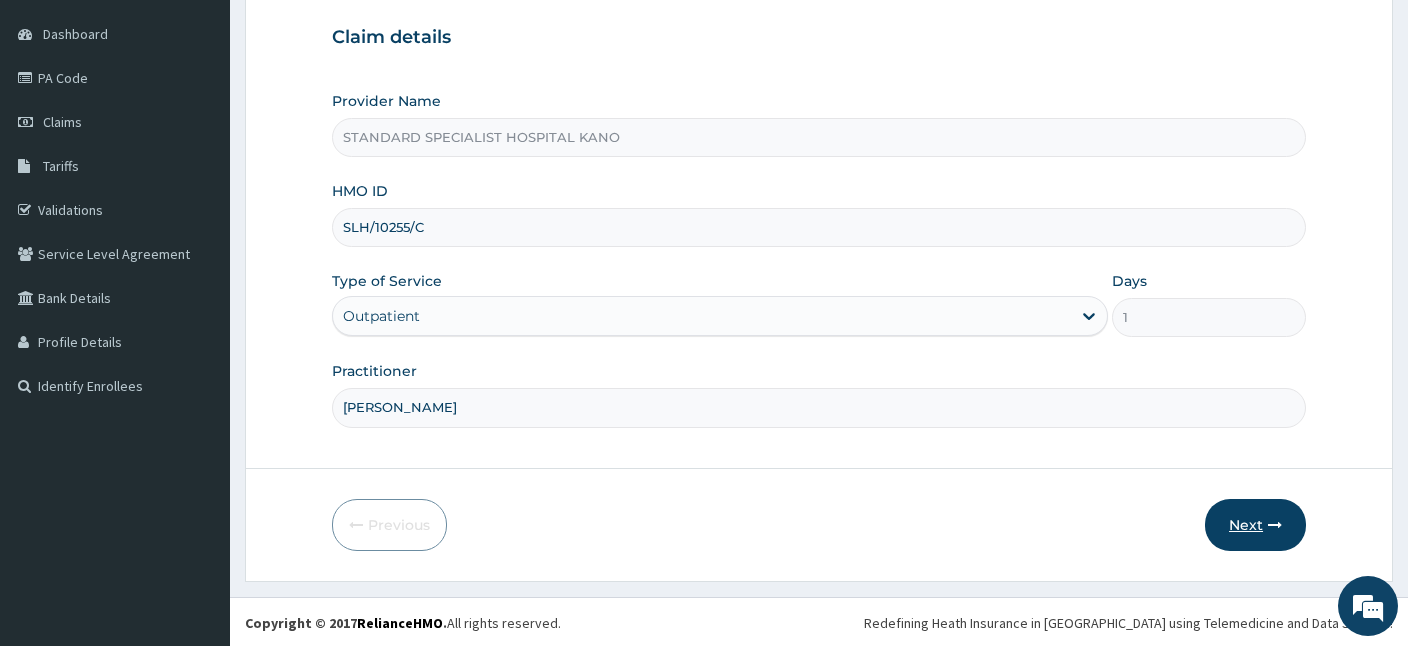 click on "Next" at bounding box center (1255, 525) 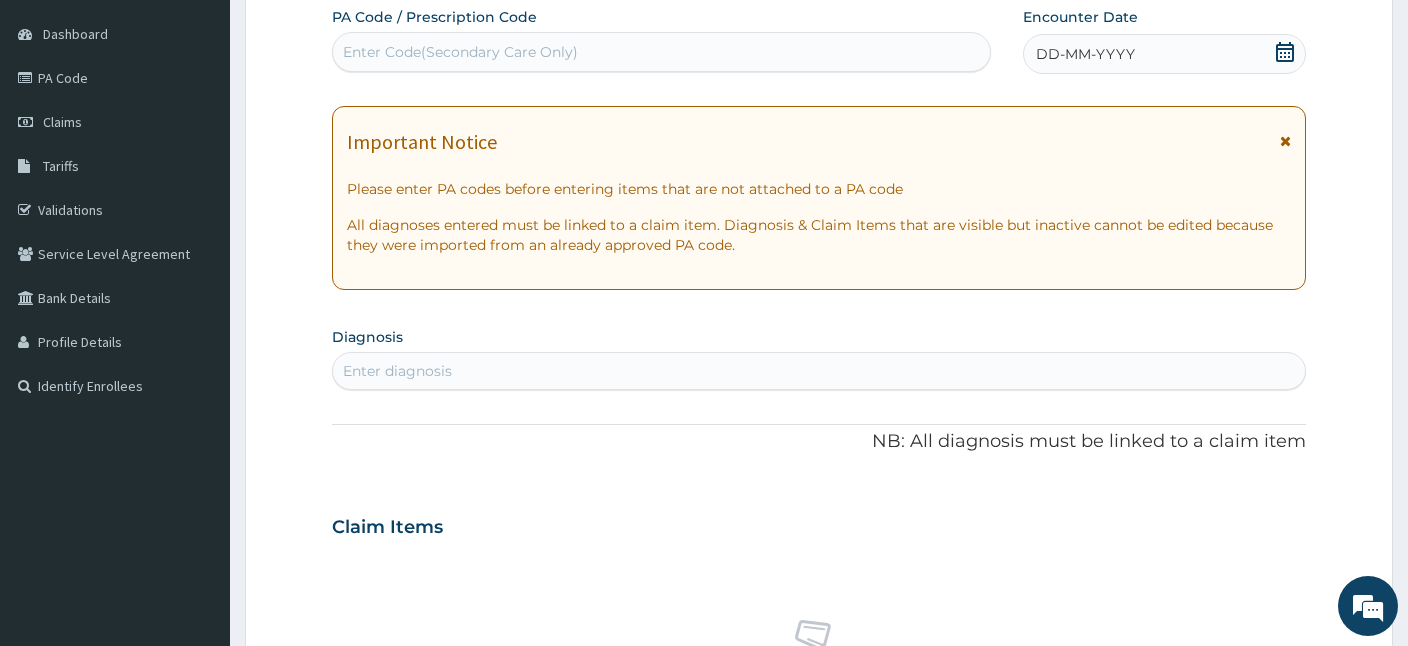 click on "Enter Code(Secondary Care Only)" at bounding box center [460, 52] 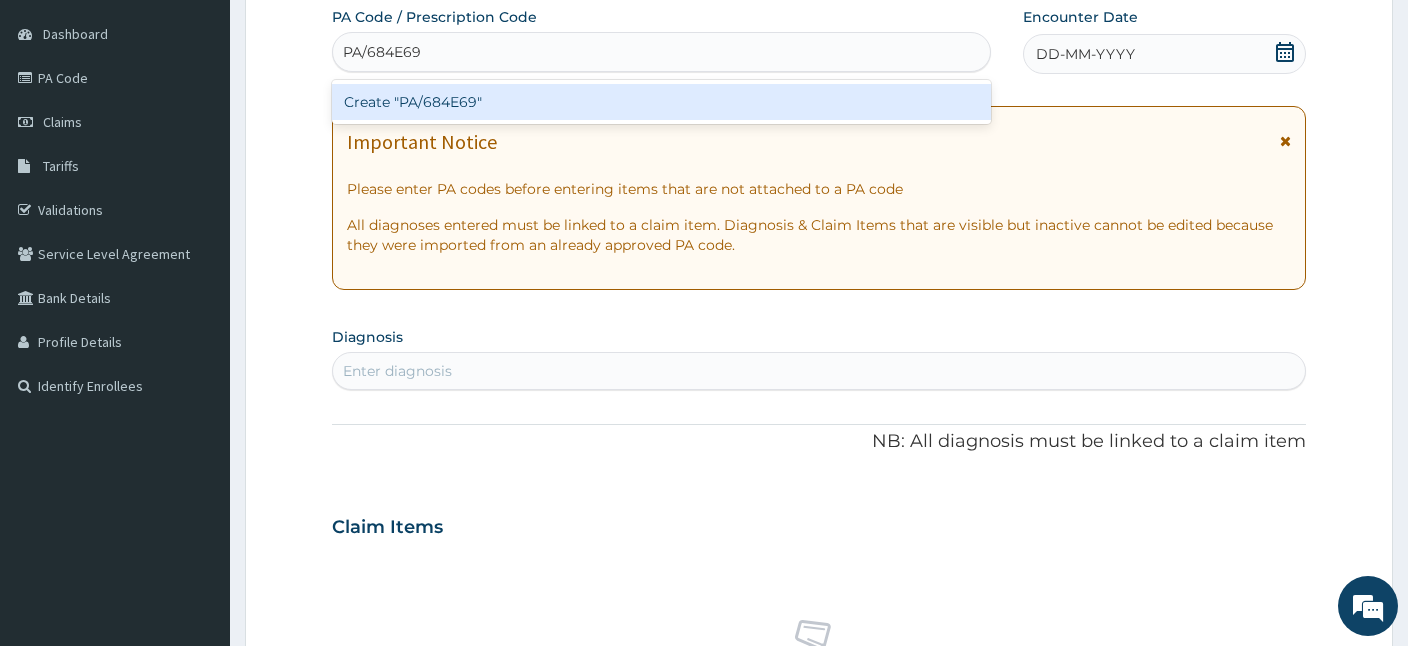 click on "Create "PA/684E69"" at bounding box center [661, 102] 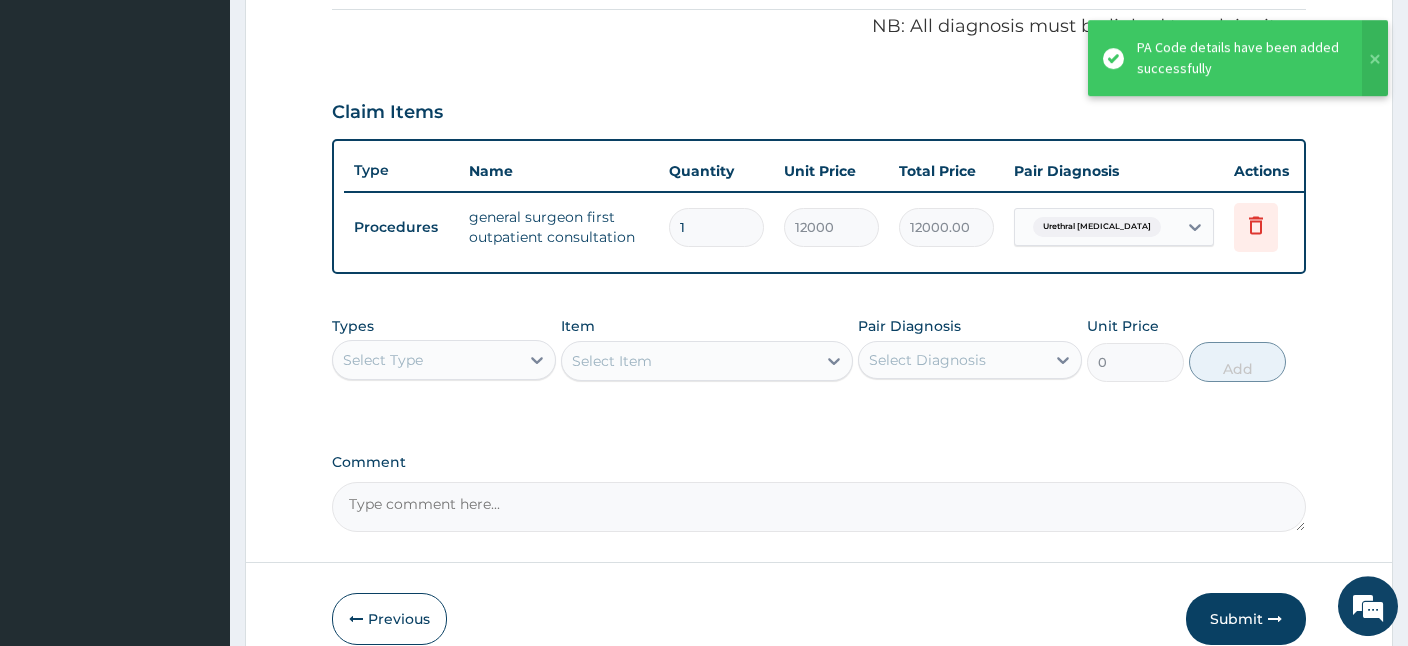 scroll, scrollTop: 607, scrollLeft: 0, axis: vertical 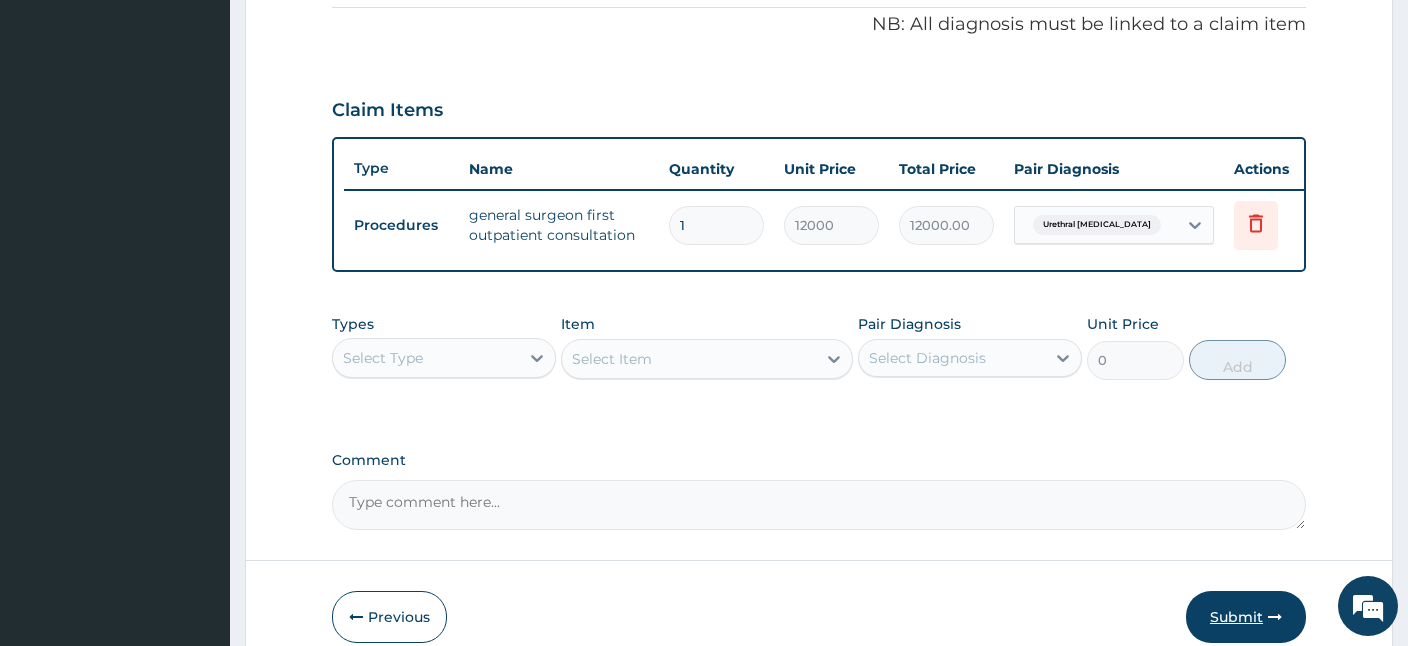 click on "Submit" at bounding box center (1246, 617) 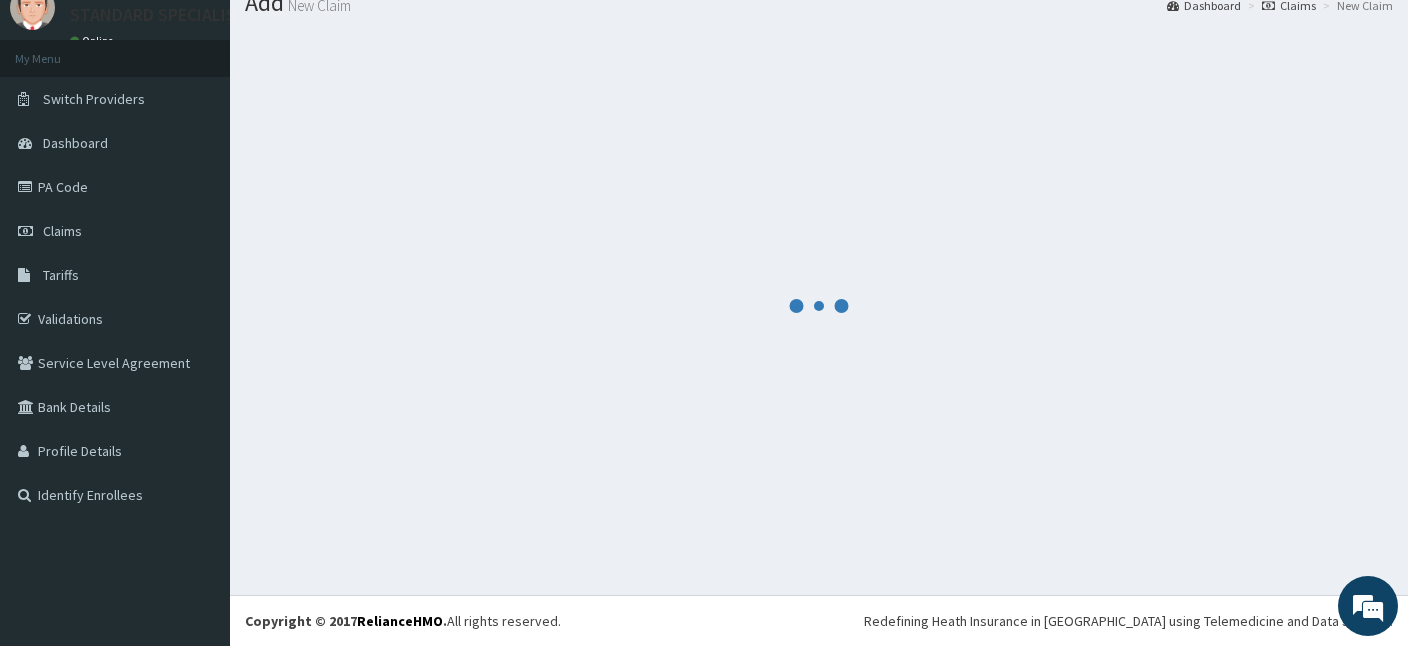scroll, scrollTop: 75, scrollLeft: 0, axis: vertical 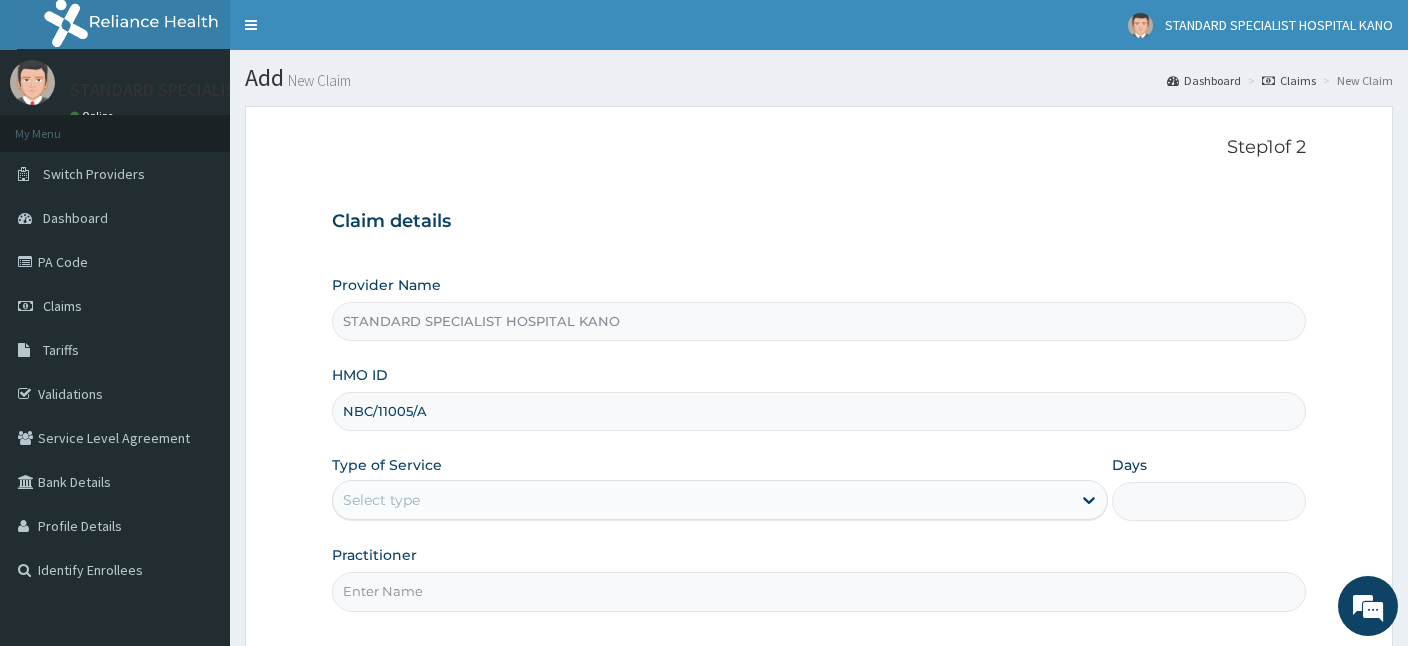 type on "NBC/11005/A" 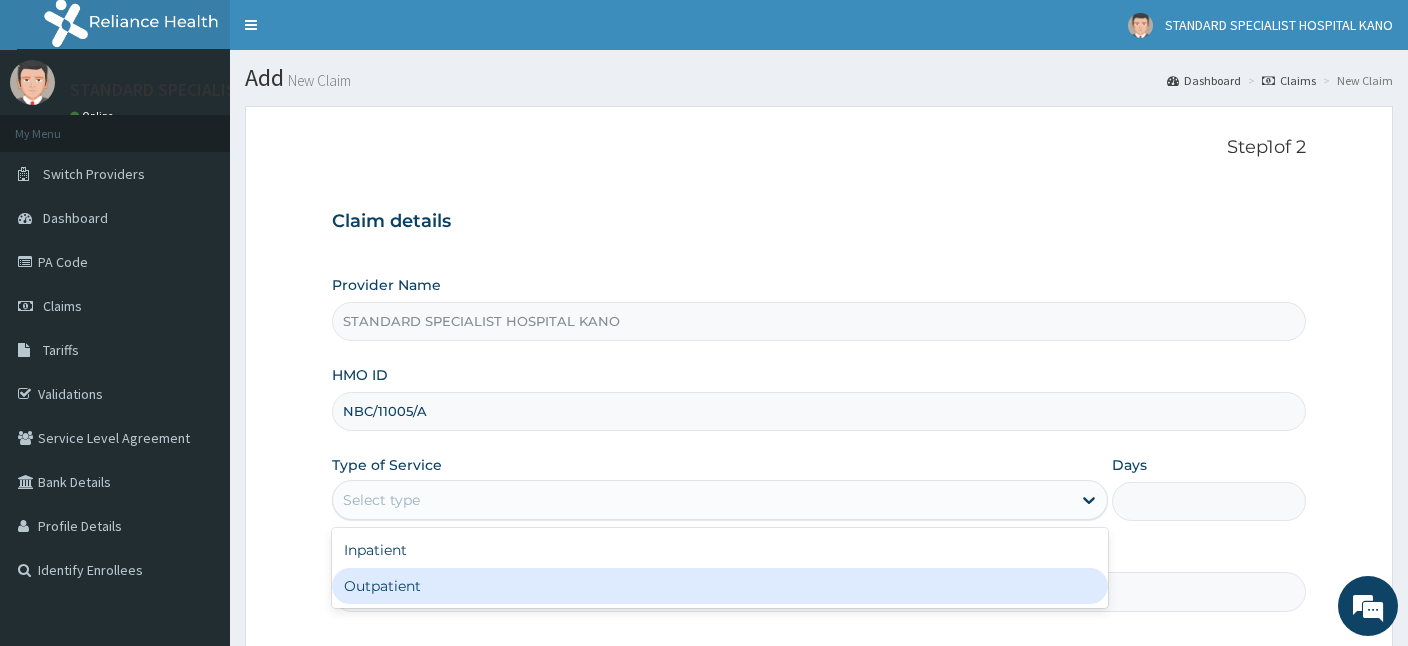 click on "Outpatient" at bounding box center [720, 586] 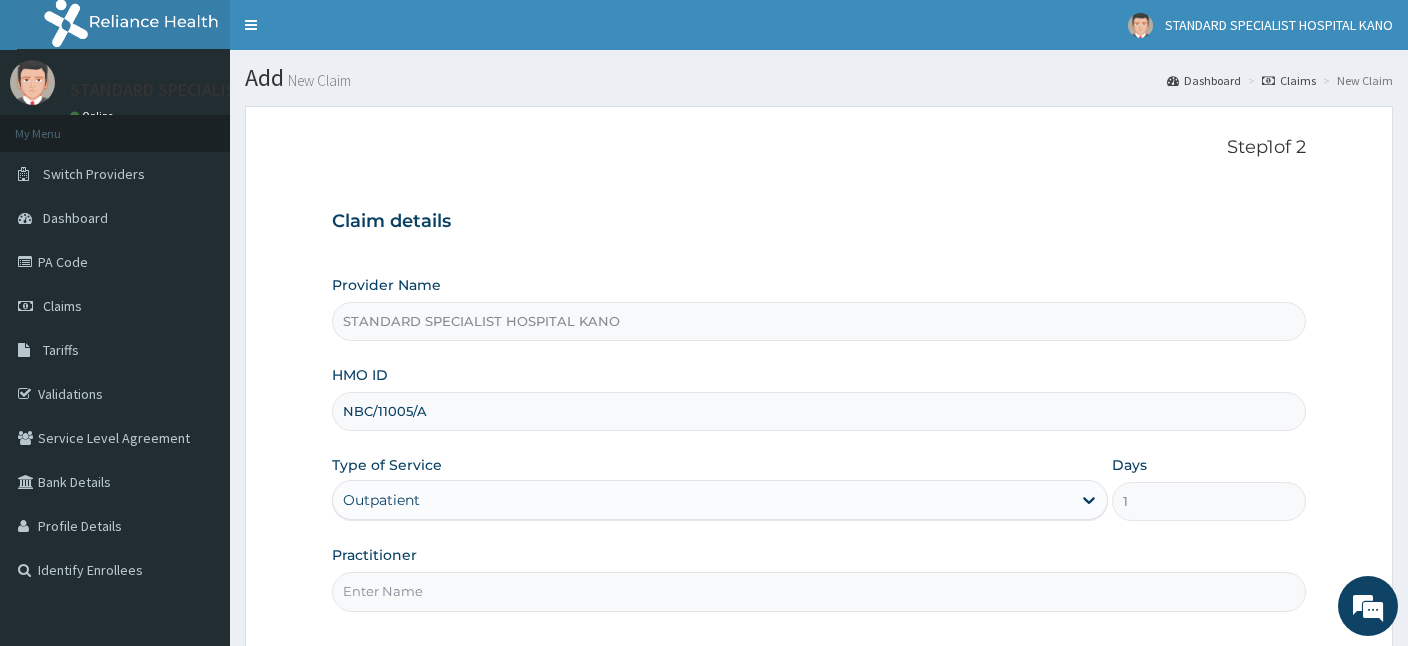 click on "Practitioner" at bounding box center [819, 591] 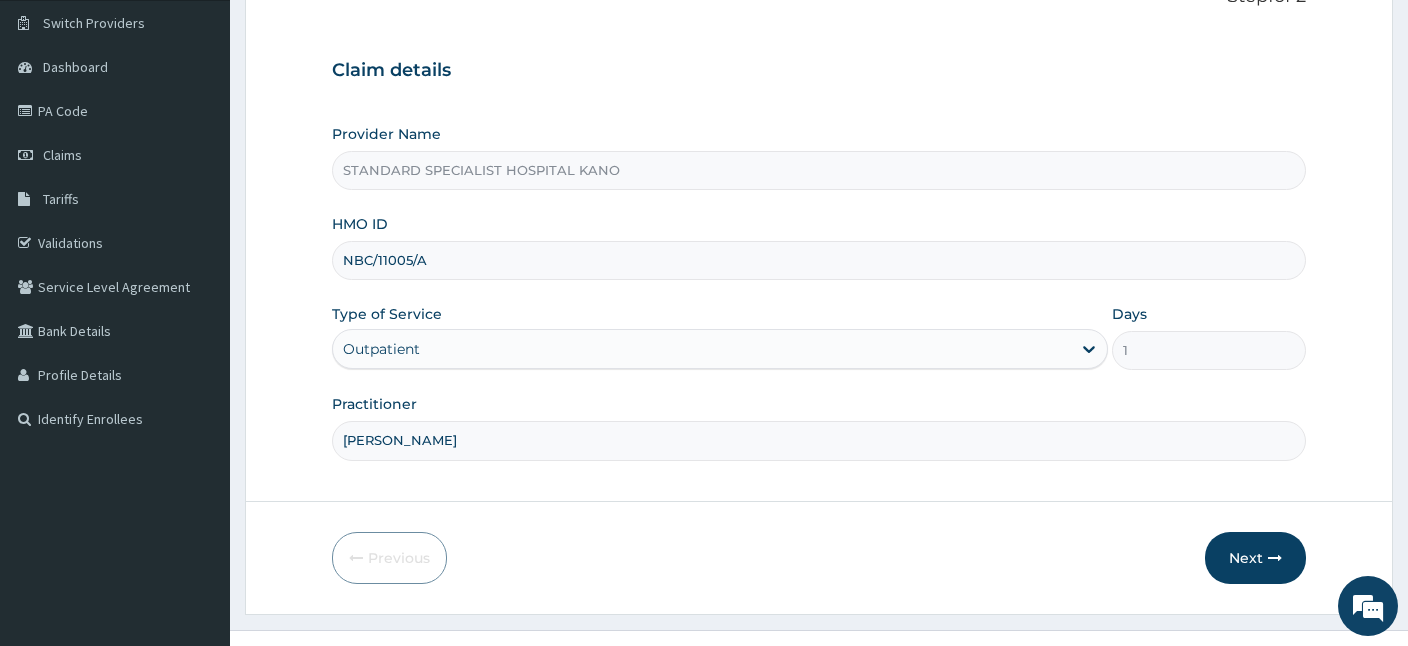 scroll, scrollTop: 184, scrollLeft: 0, axis: vertical 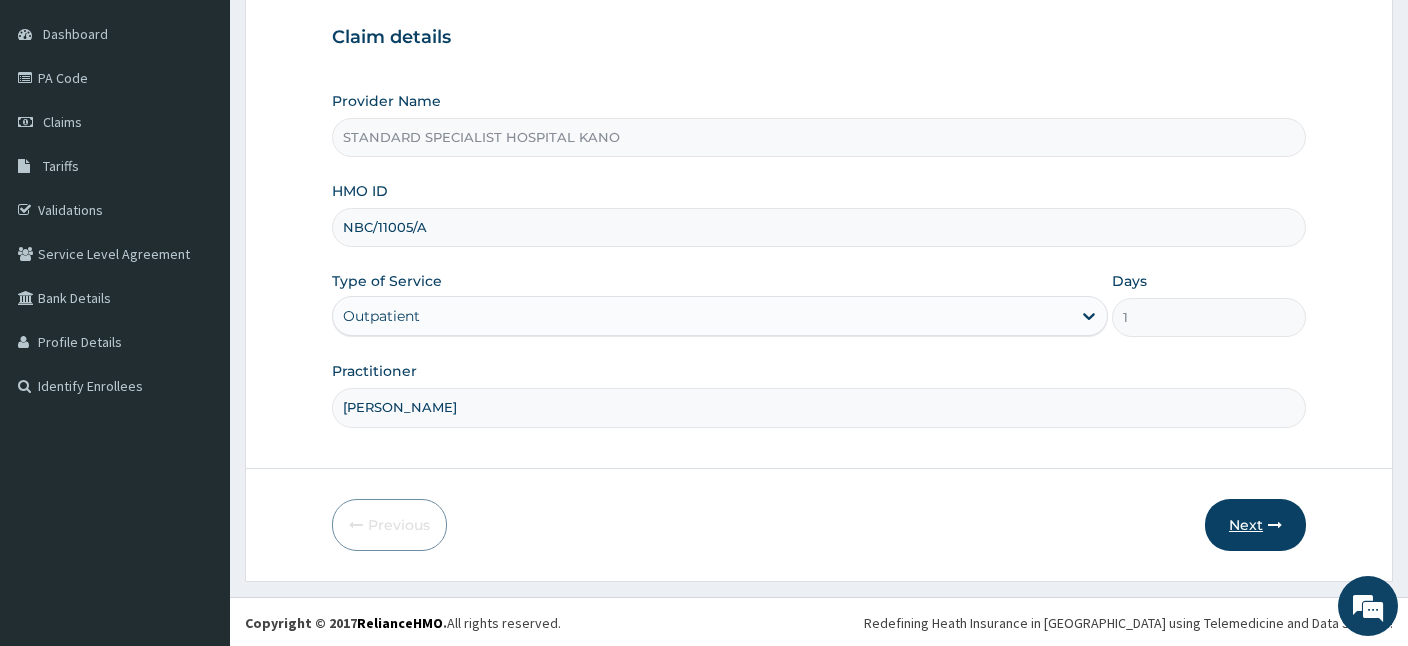 type on "Dr. Ezeh" 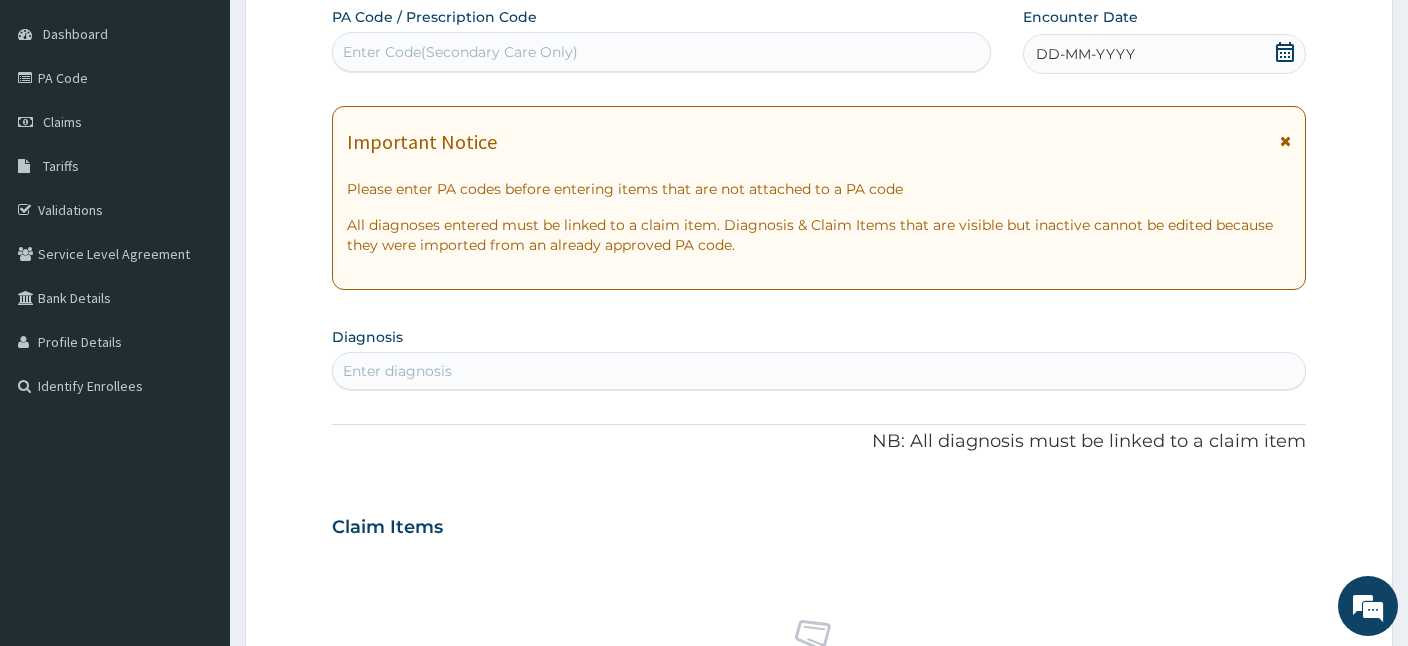 scroll, scrollTop: 0, scrollLeft: 0, axis: both 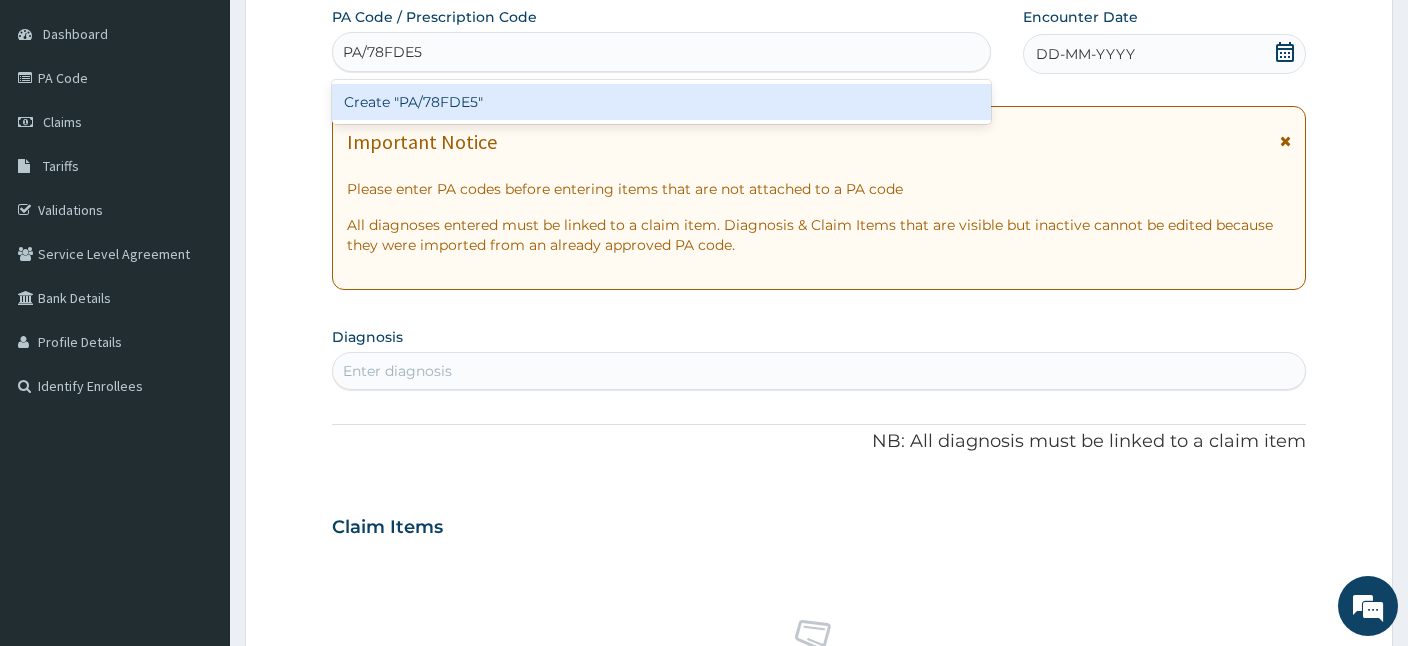 click on "Create "PA/78FDE5"" at bounding box center (661, 102) 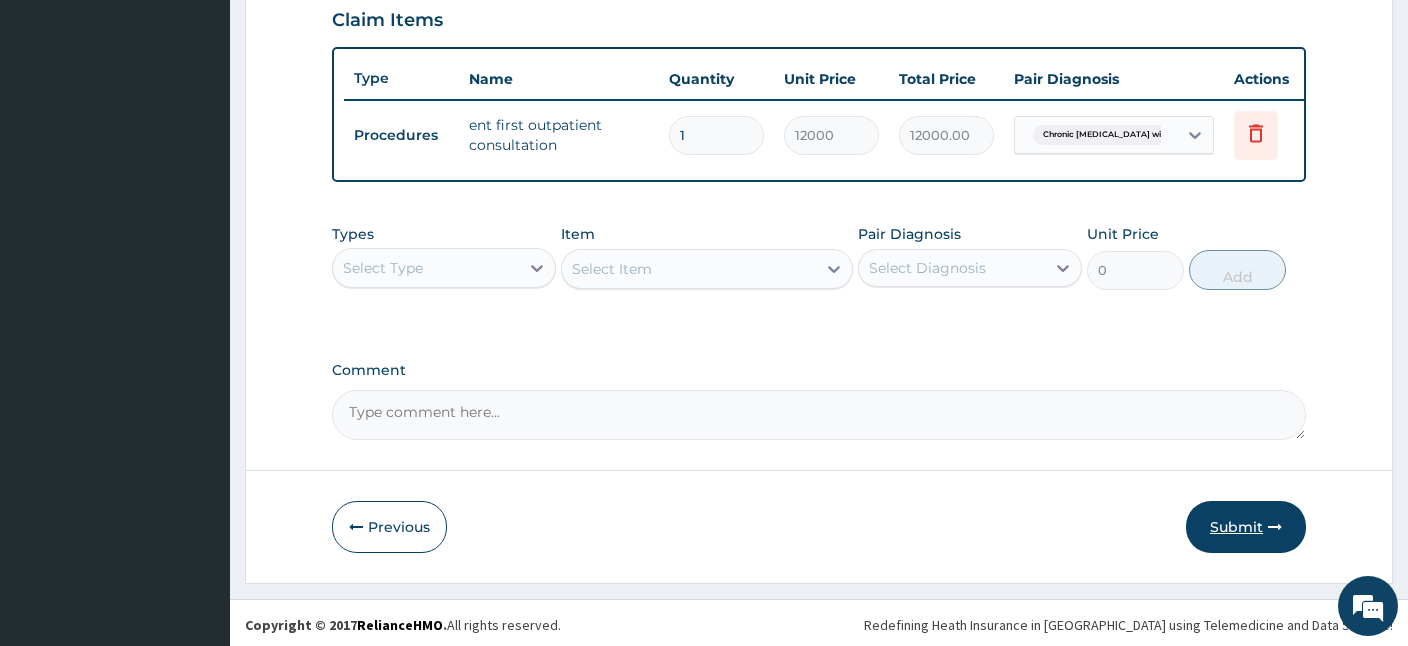 click on "Submit" at bounding box center [1246, 527] 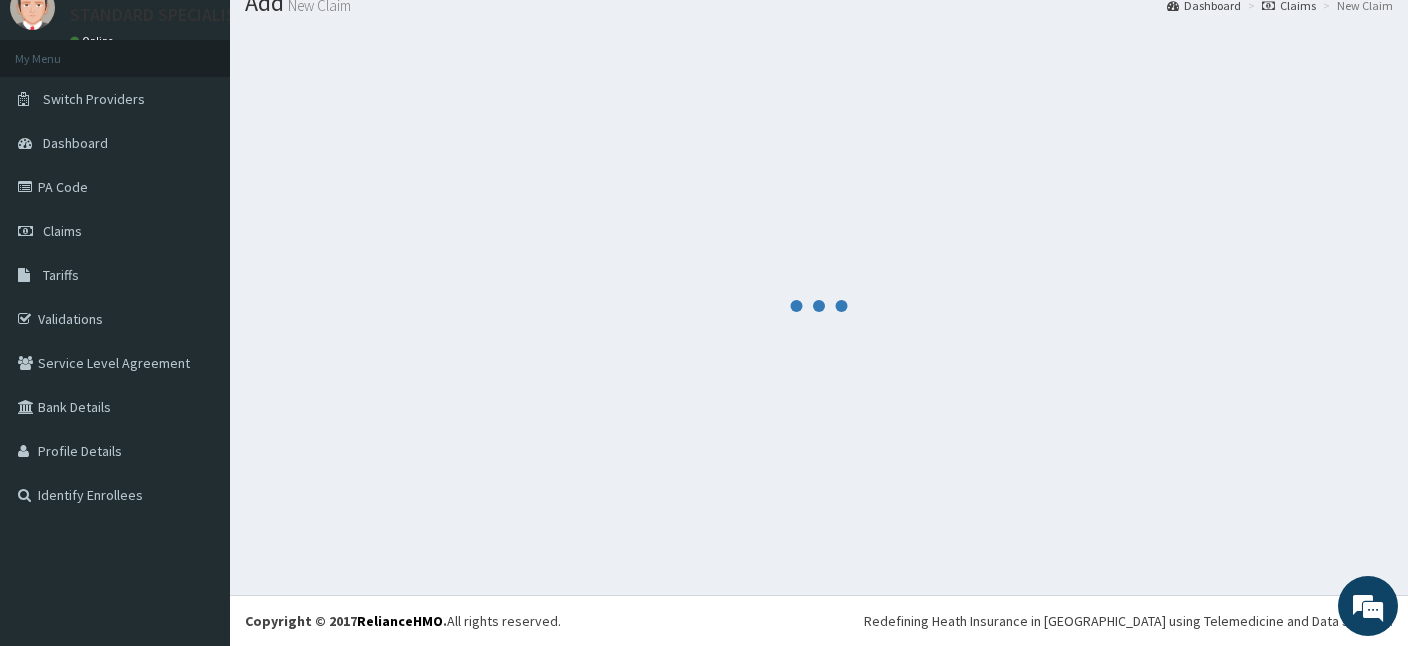scroll, scrollTop: 75, scrollLeft: 0, axis: vertical 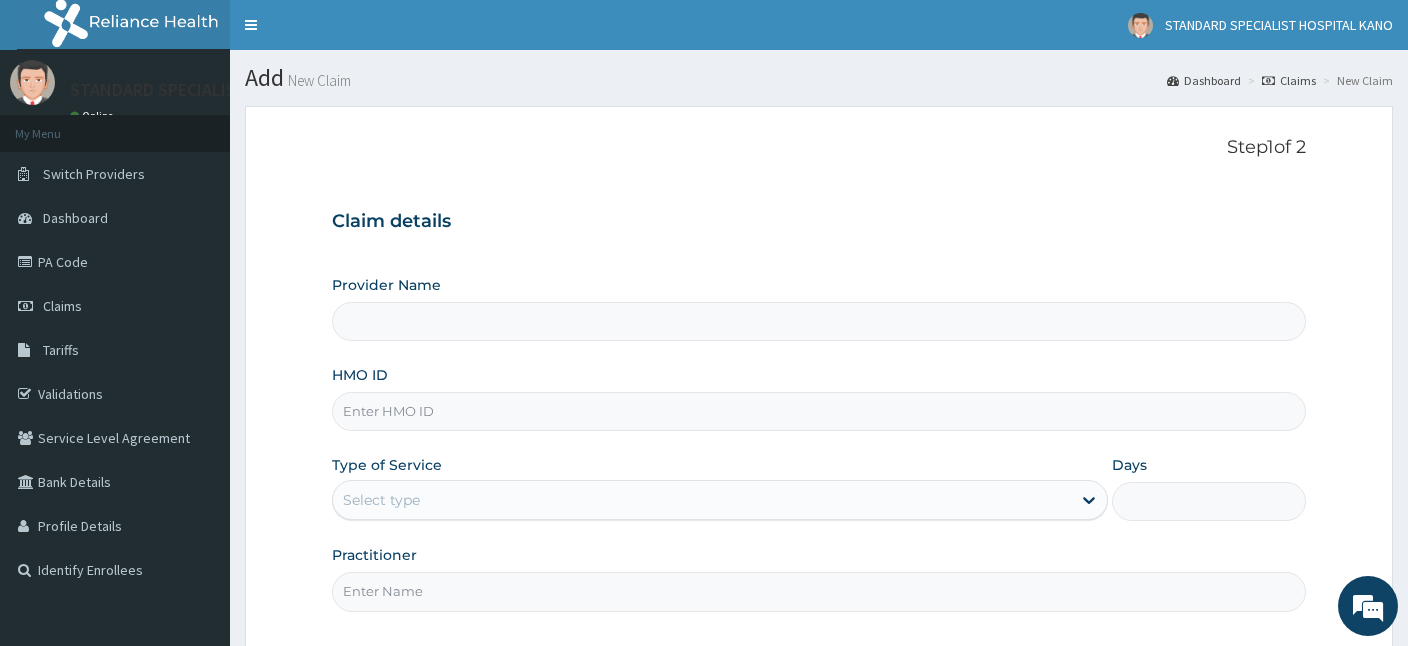 click on "HMO ID" at bounding box center [819, 411] 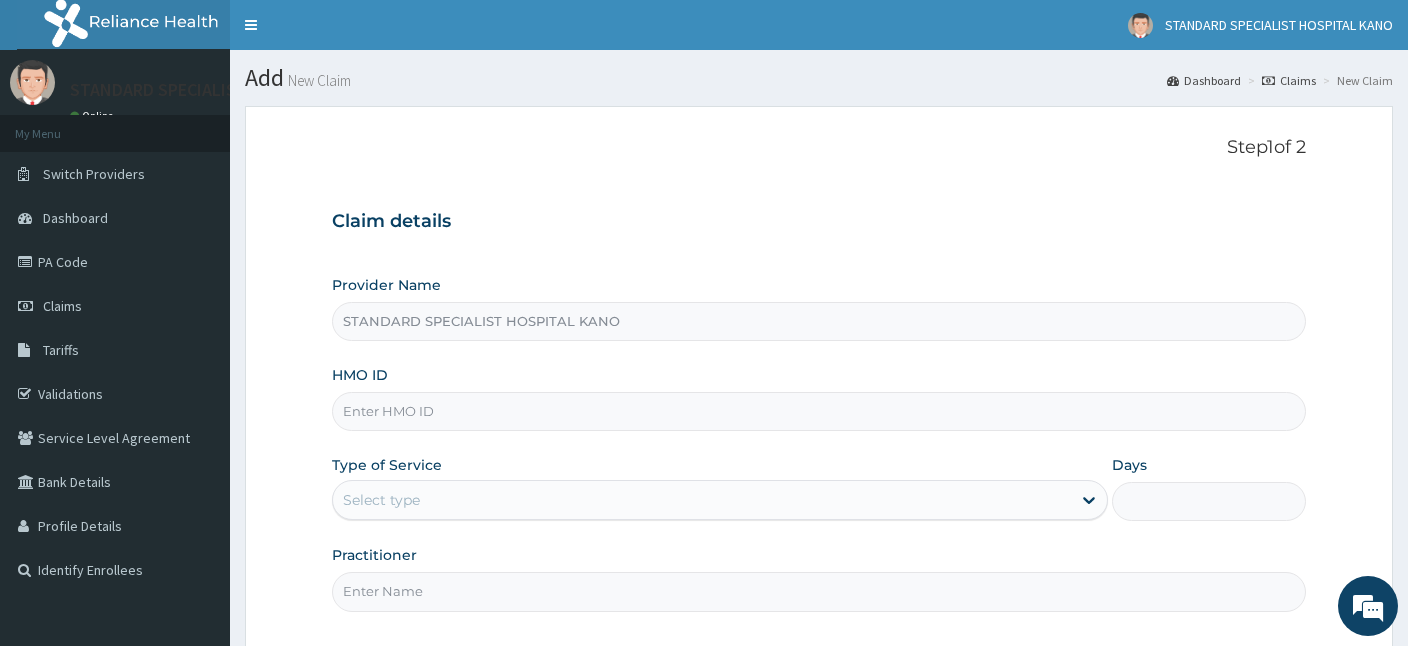 paste on "EIG/10097/E" 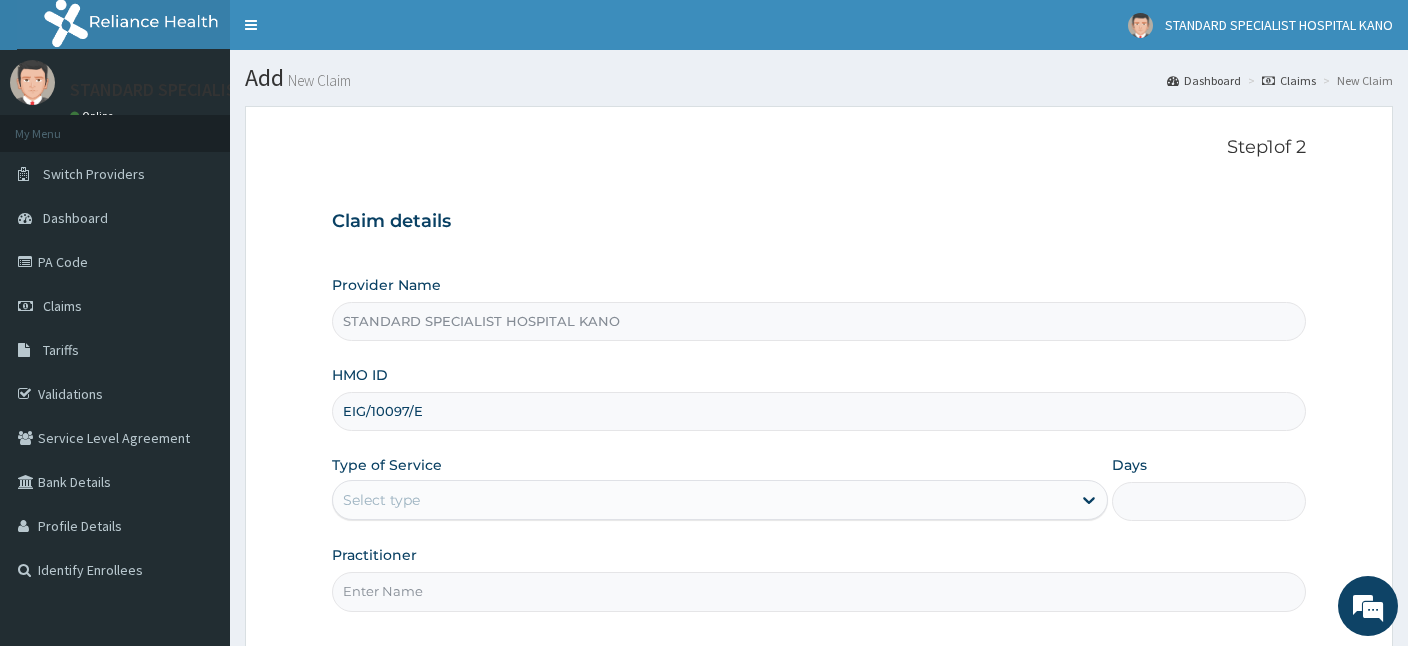 type on "EIG/10097/E" 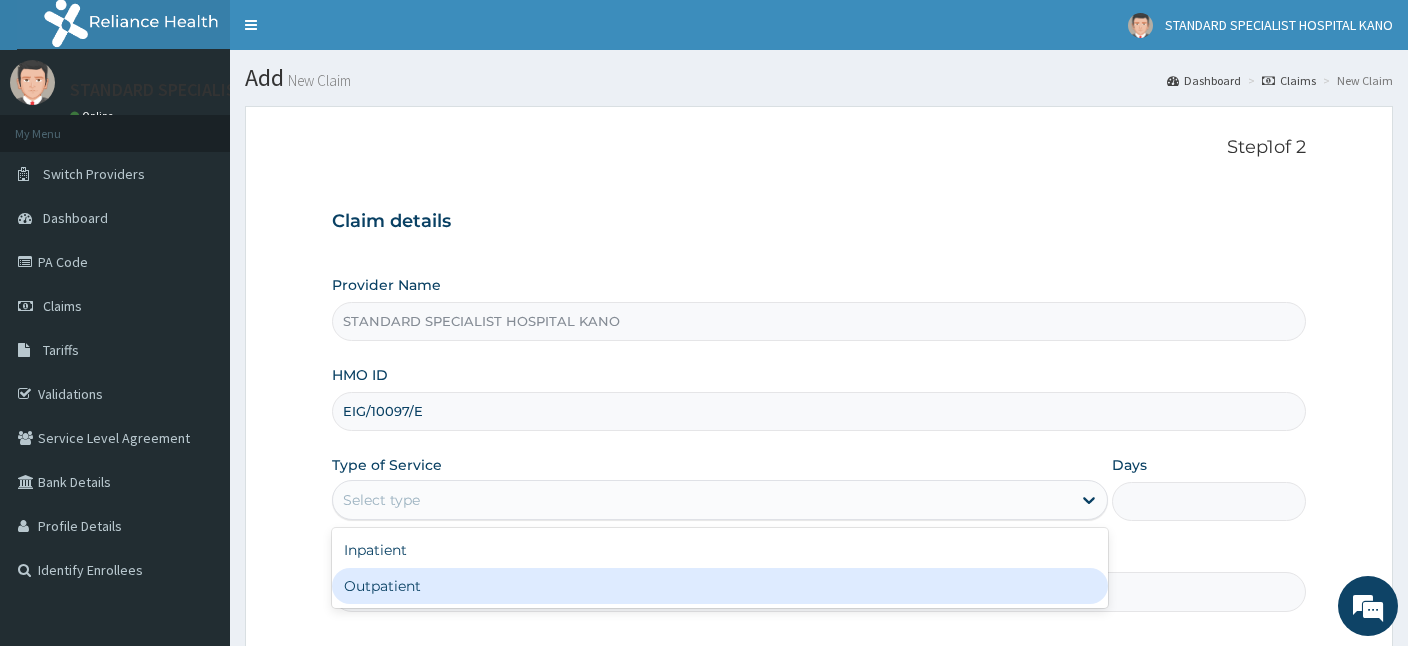 click on "Outpatient" at bounding box center (720, 586) 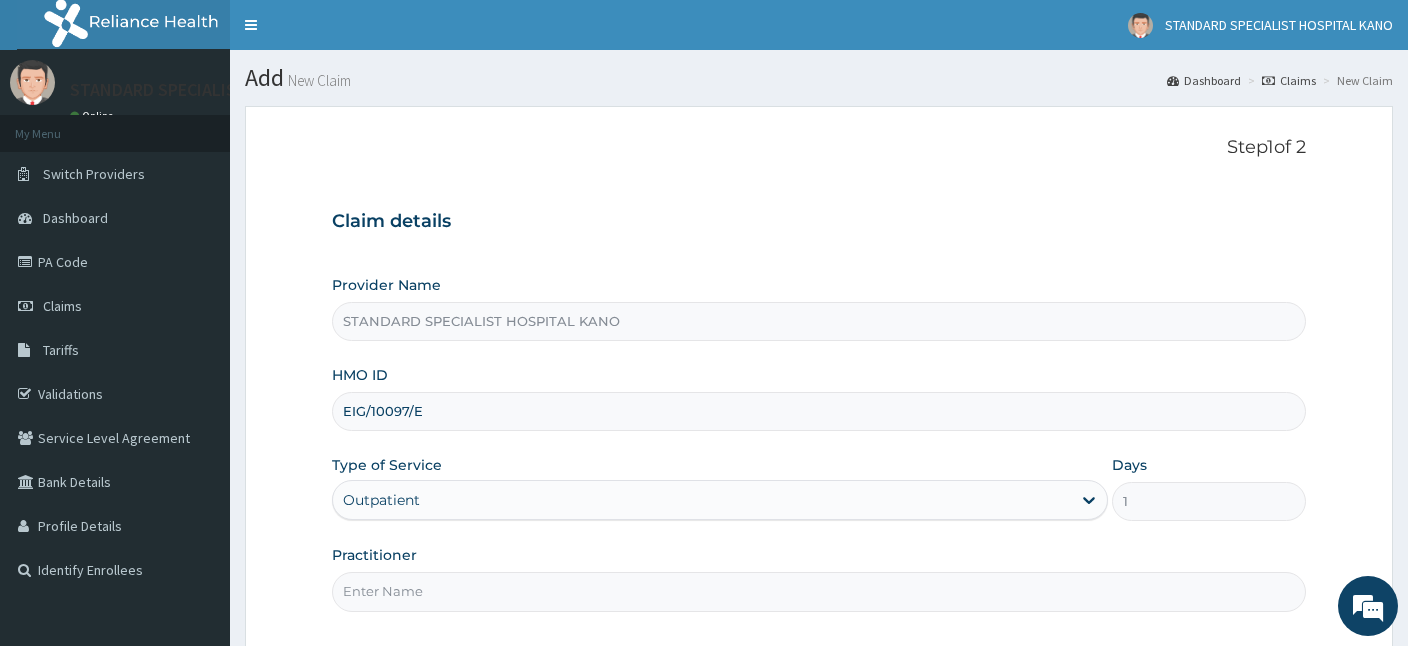 click on "Practitioner" at bounding box center (819, 591) 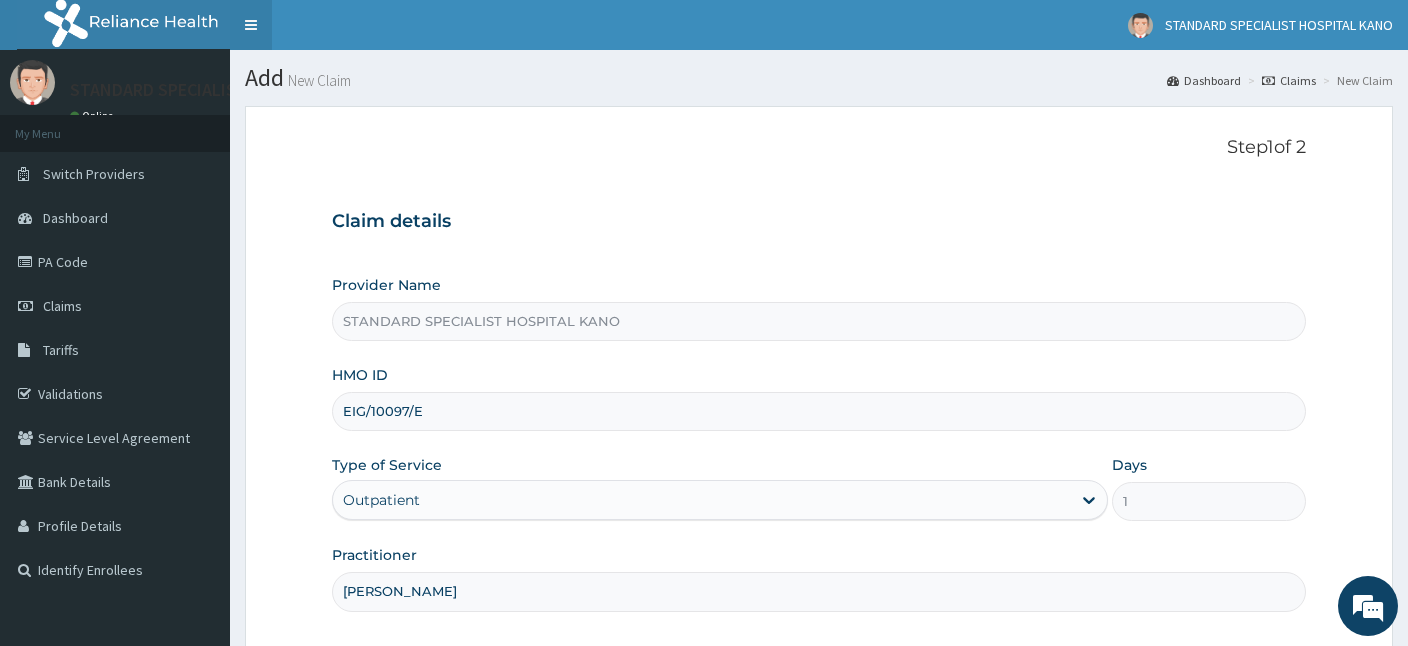 type on "Dr. Ezeh" 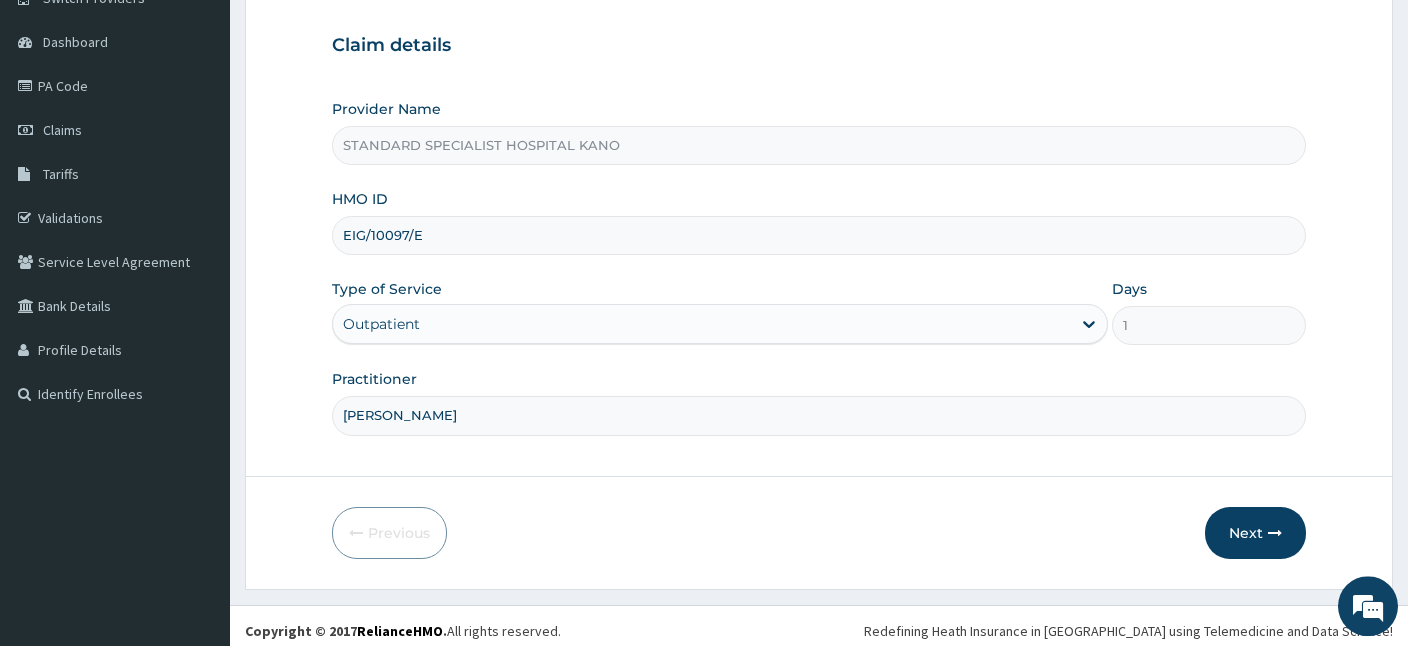scroll, scrollTop: 184, scrollLeft: 0, axis: vertical 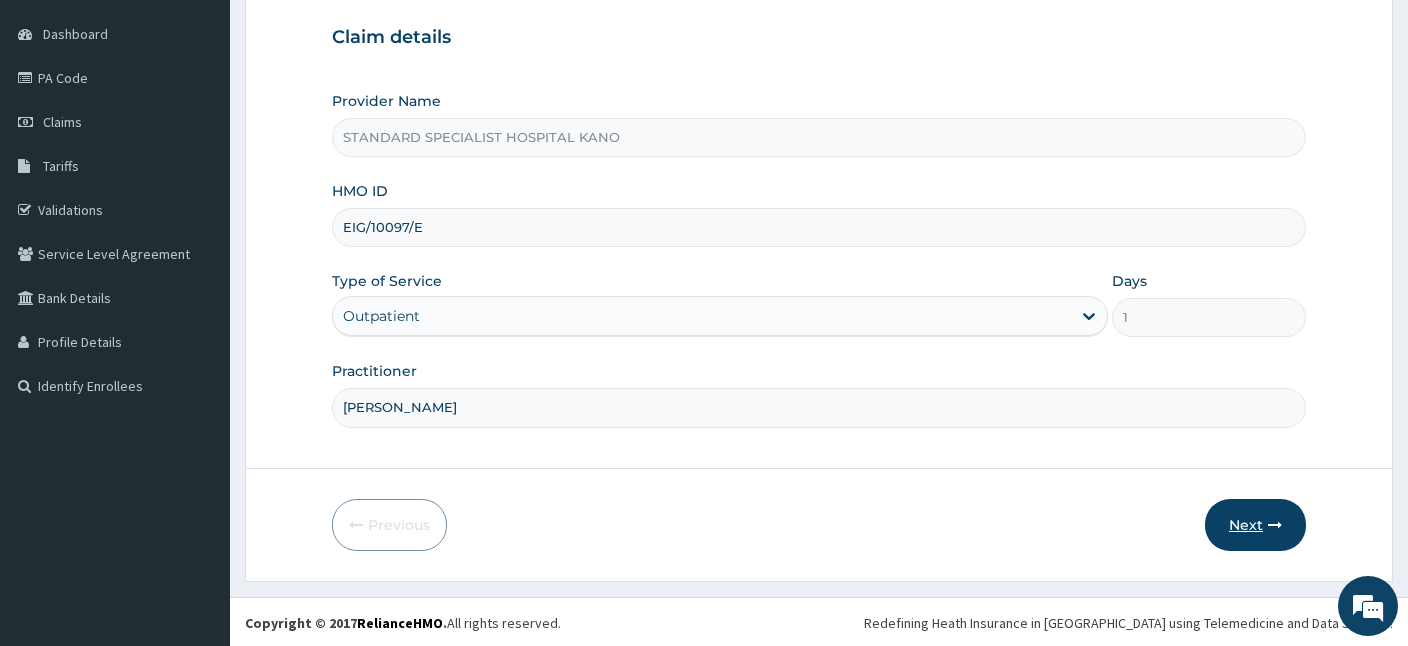 click on "Next" at bounding box center [1255, 525] 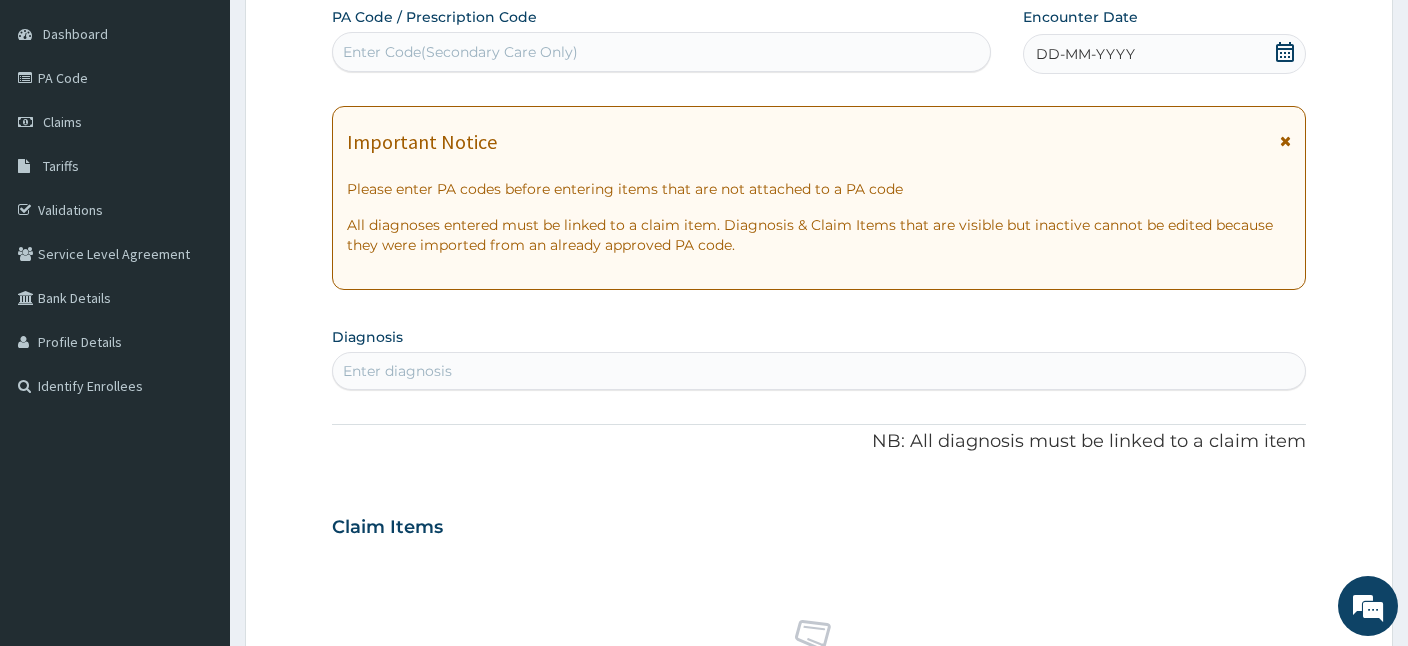 click on "Enter Code(Secondary Care Only)" at bounding box center (460, 52) 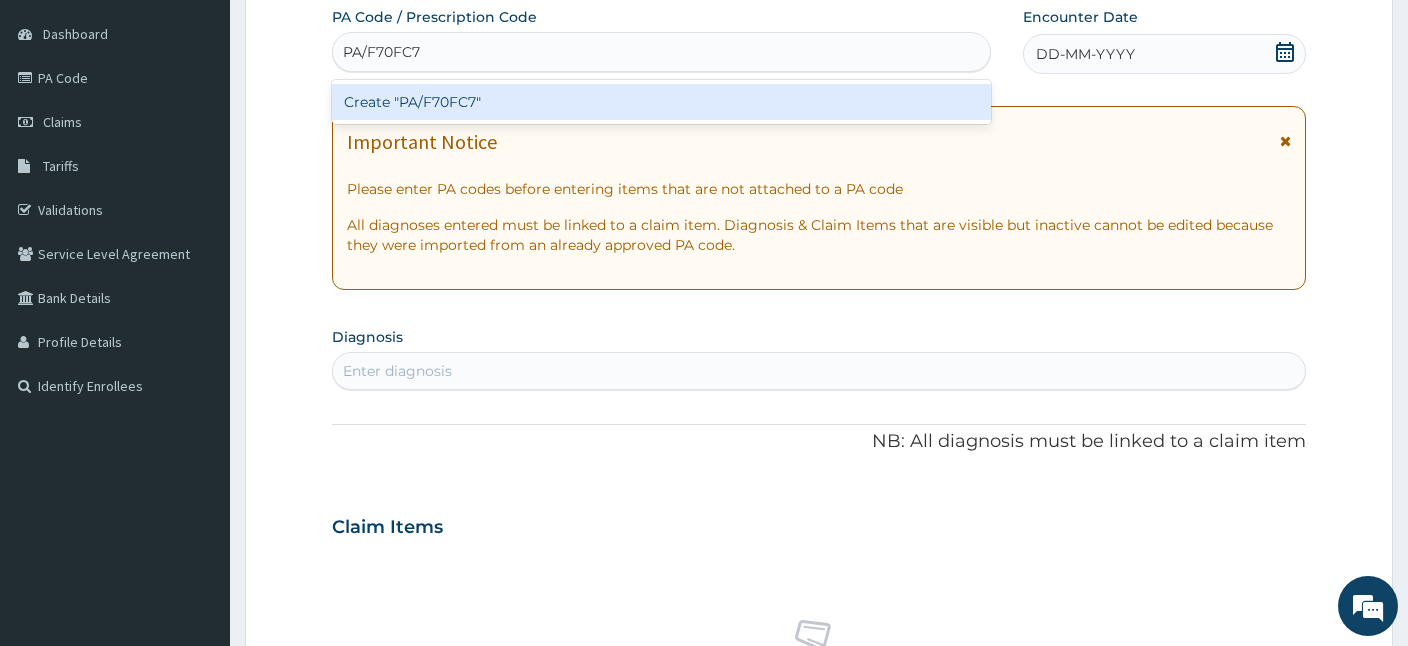 click on "Create "PA/F70FC7"" at bounding box center [661, 102] 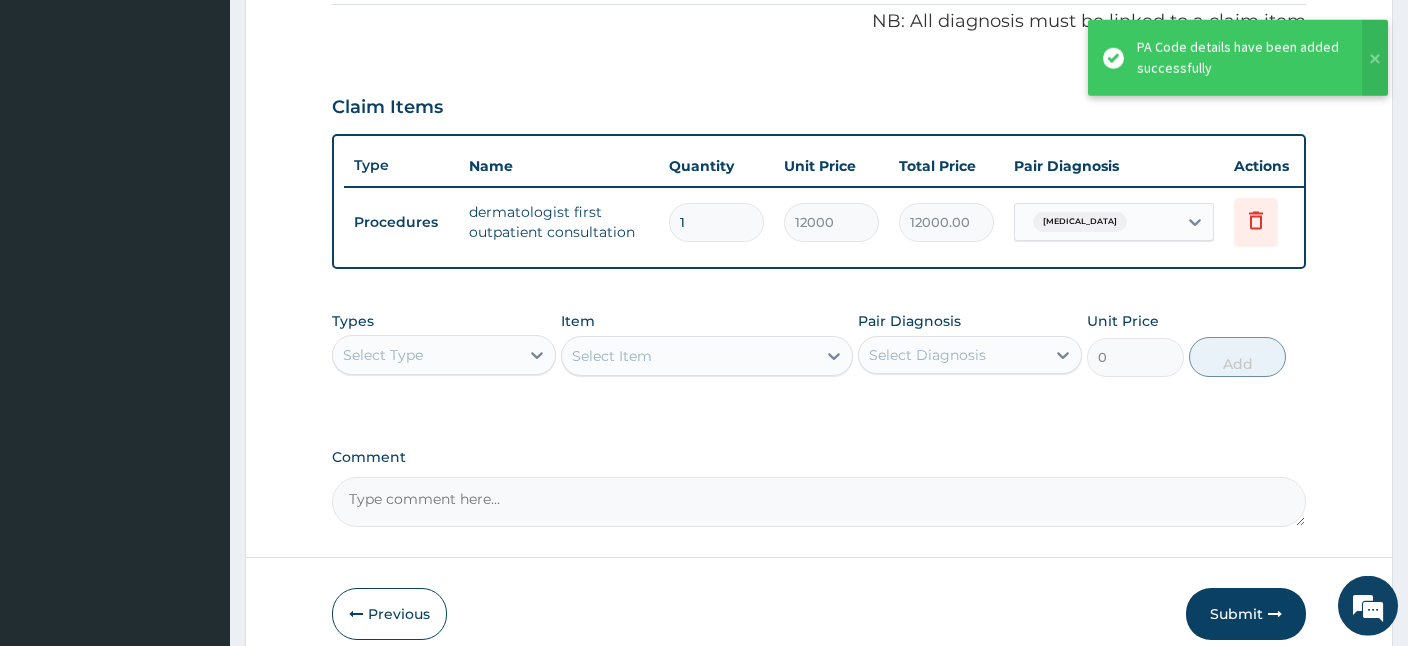 scroll, scrollTop: 613, scrollLeft: 0, axis: vertical 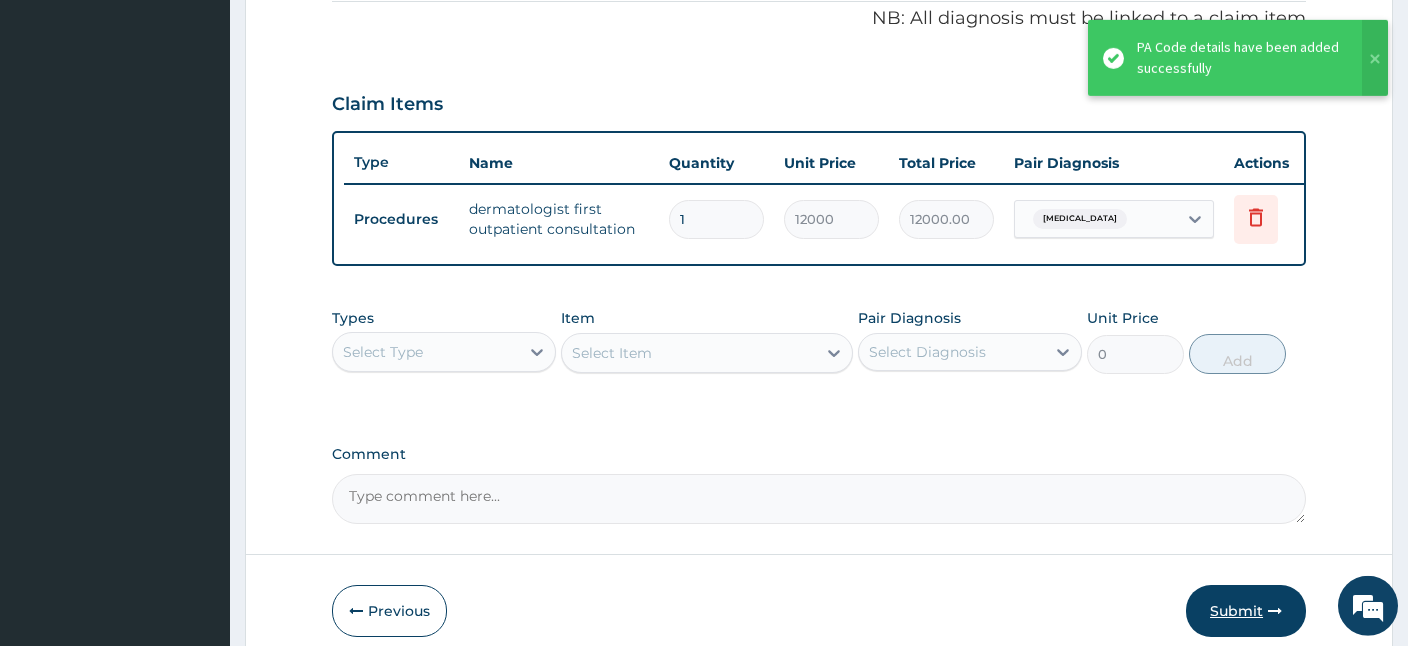click on "Submit" at bounding box center (1246, 611) 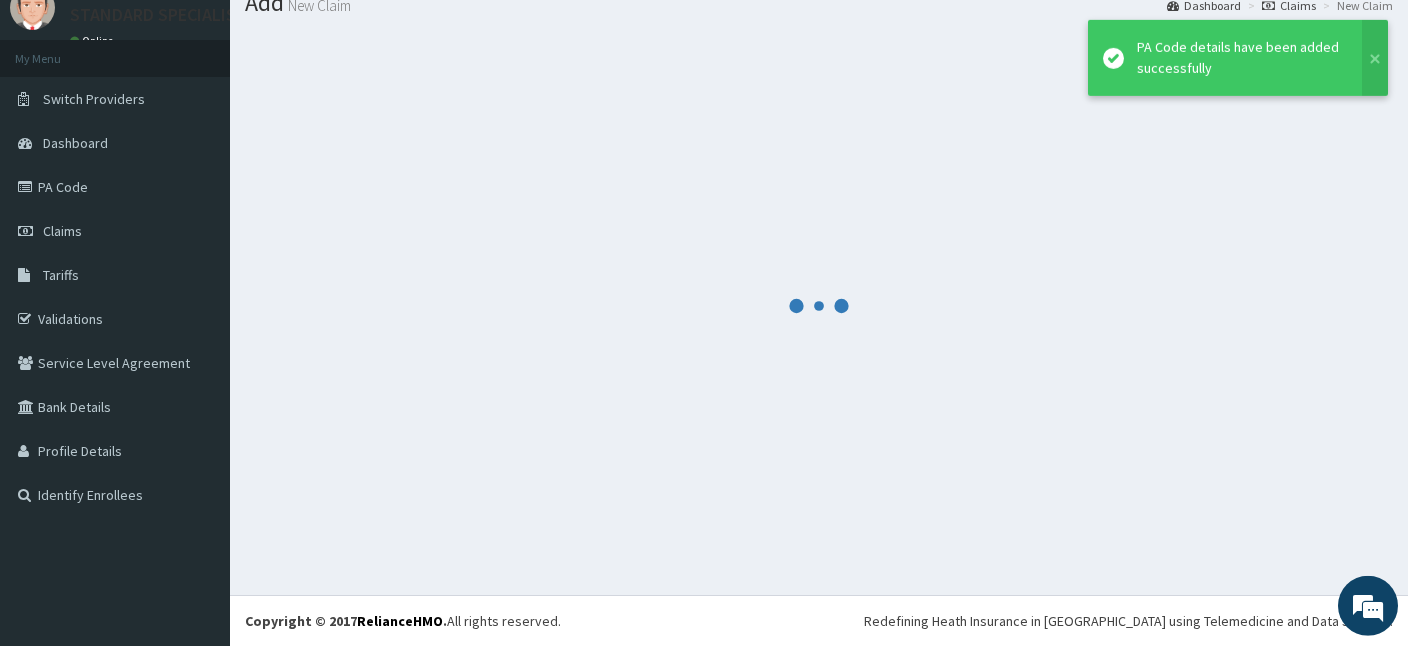 scroll, scrollTop: 75, scrollLeft: 0, axis: vertical 